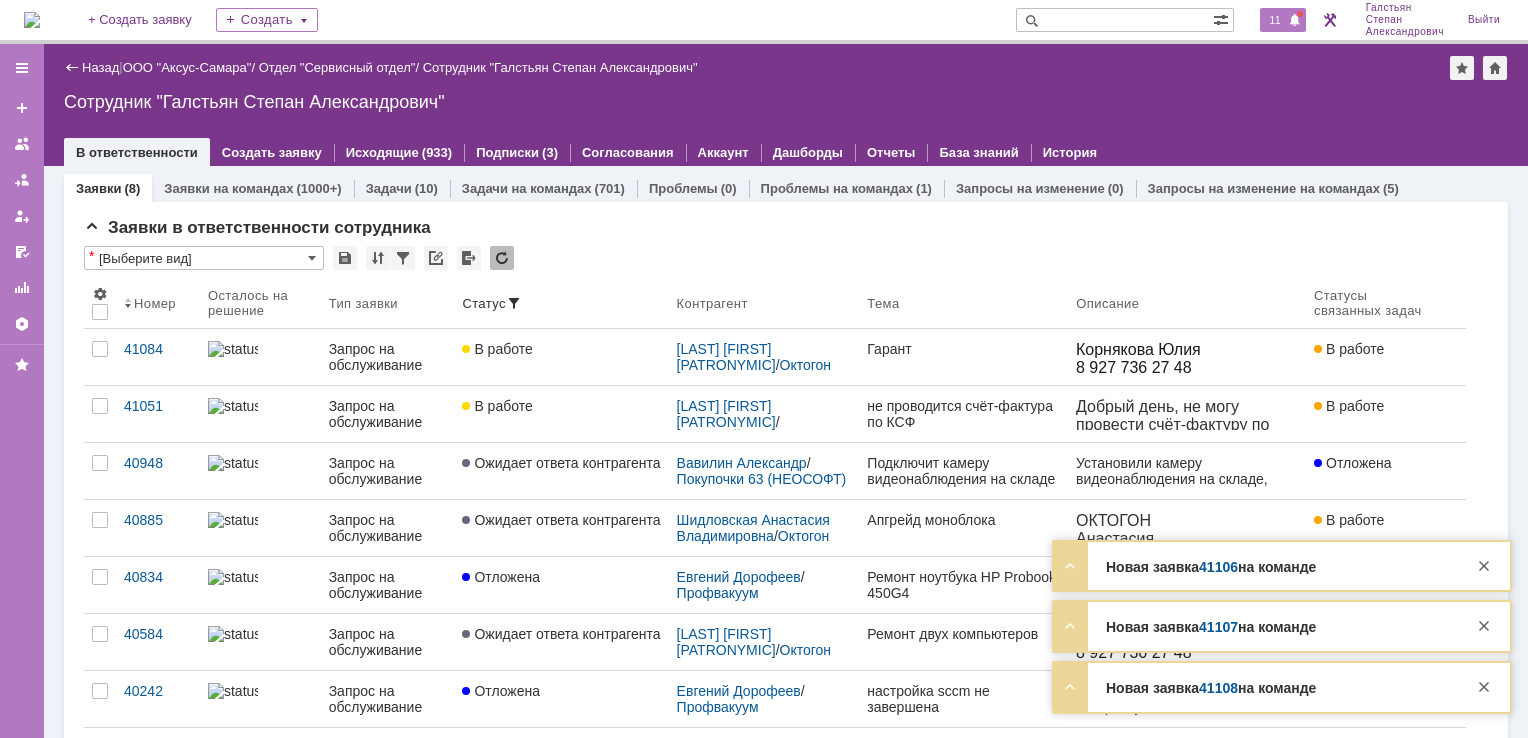 scroll, scrollTop: 0, scrollLeft: 0, axis: both 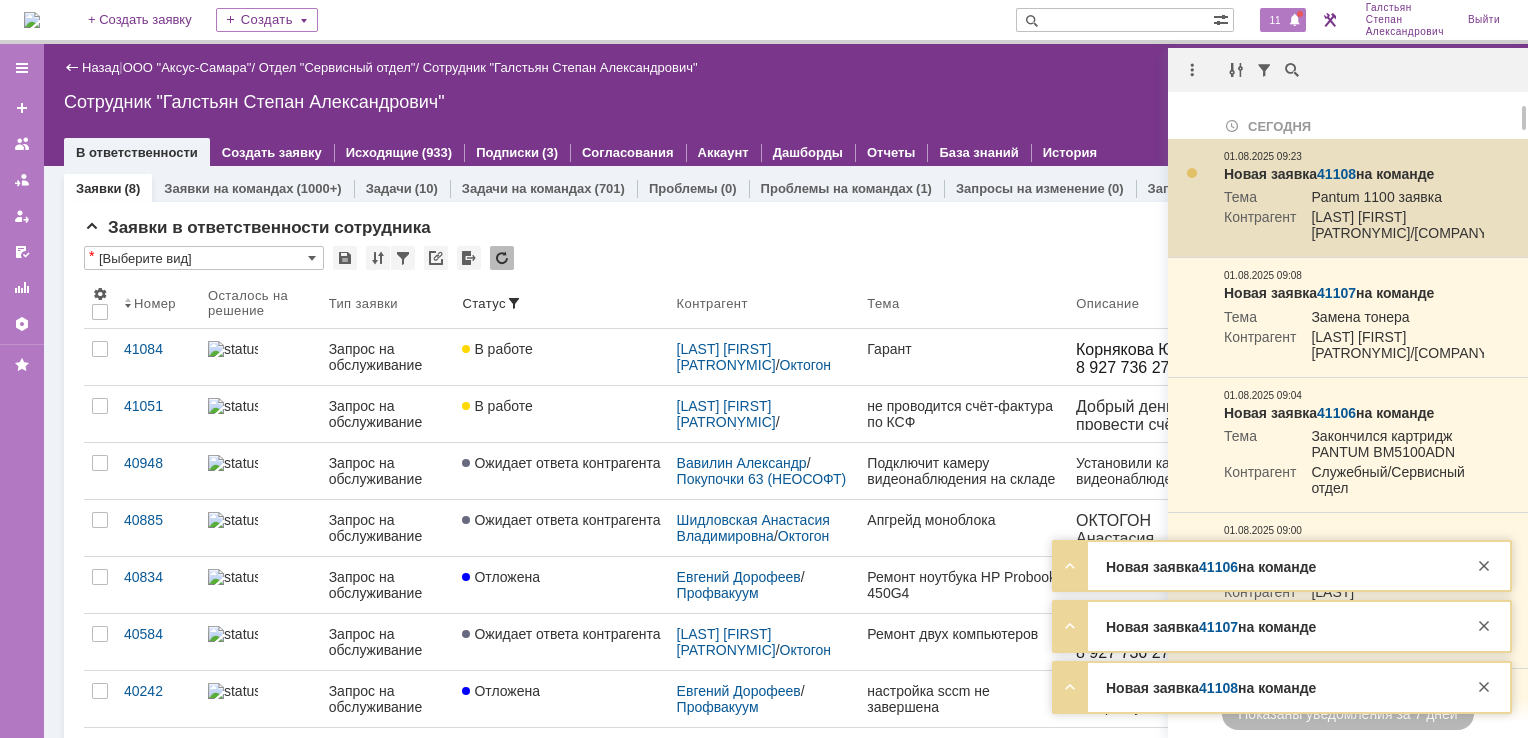 click at bounding box center [1192, 173] 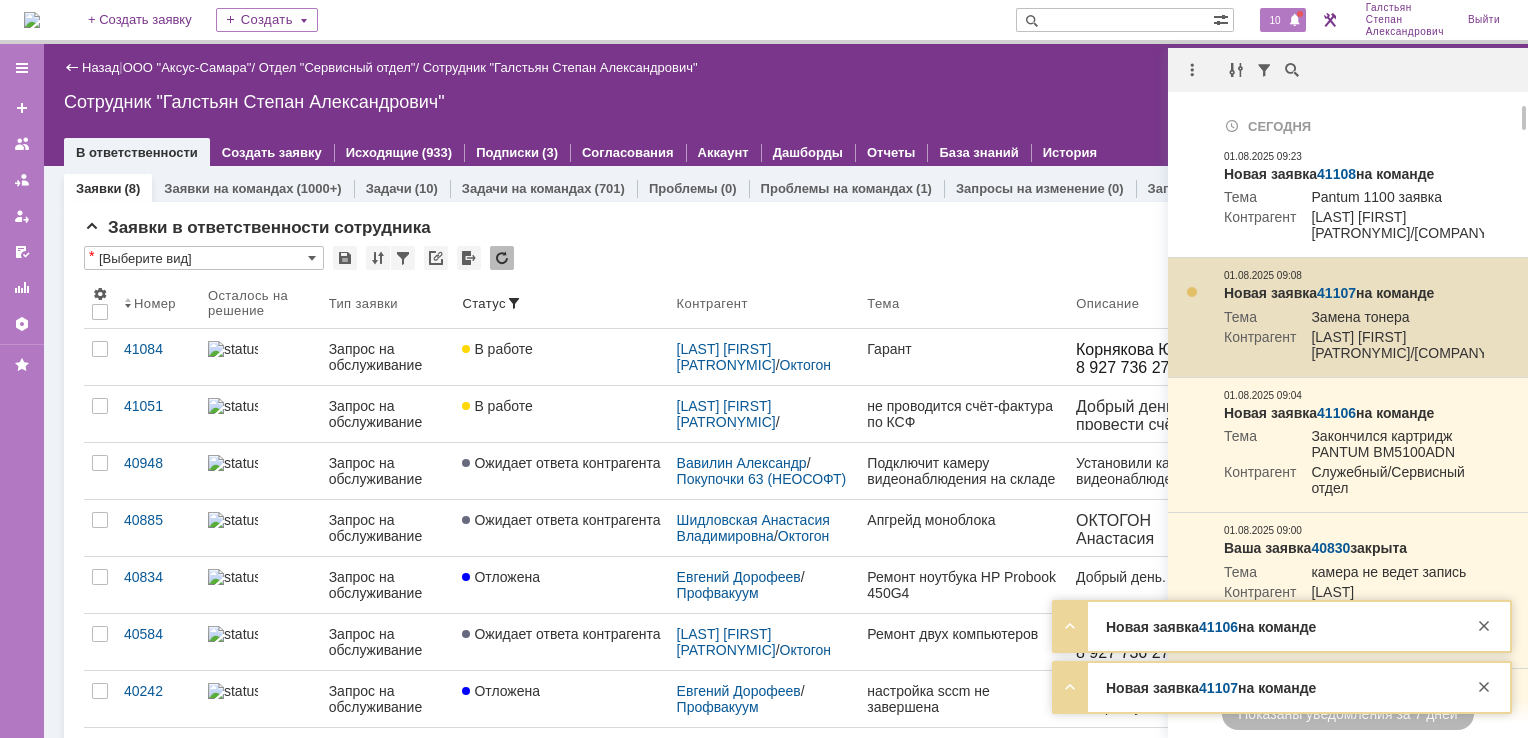click at bounding box center (1192, 292) 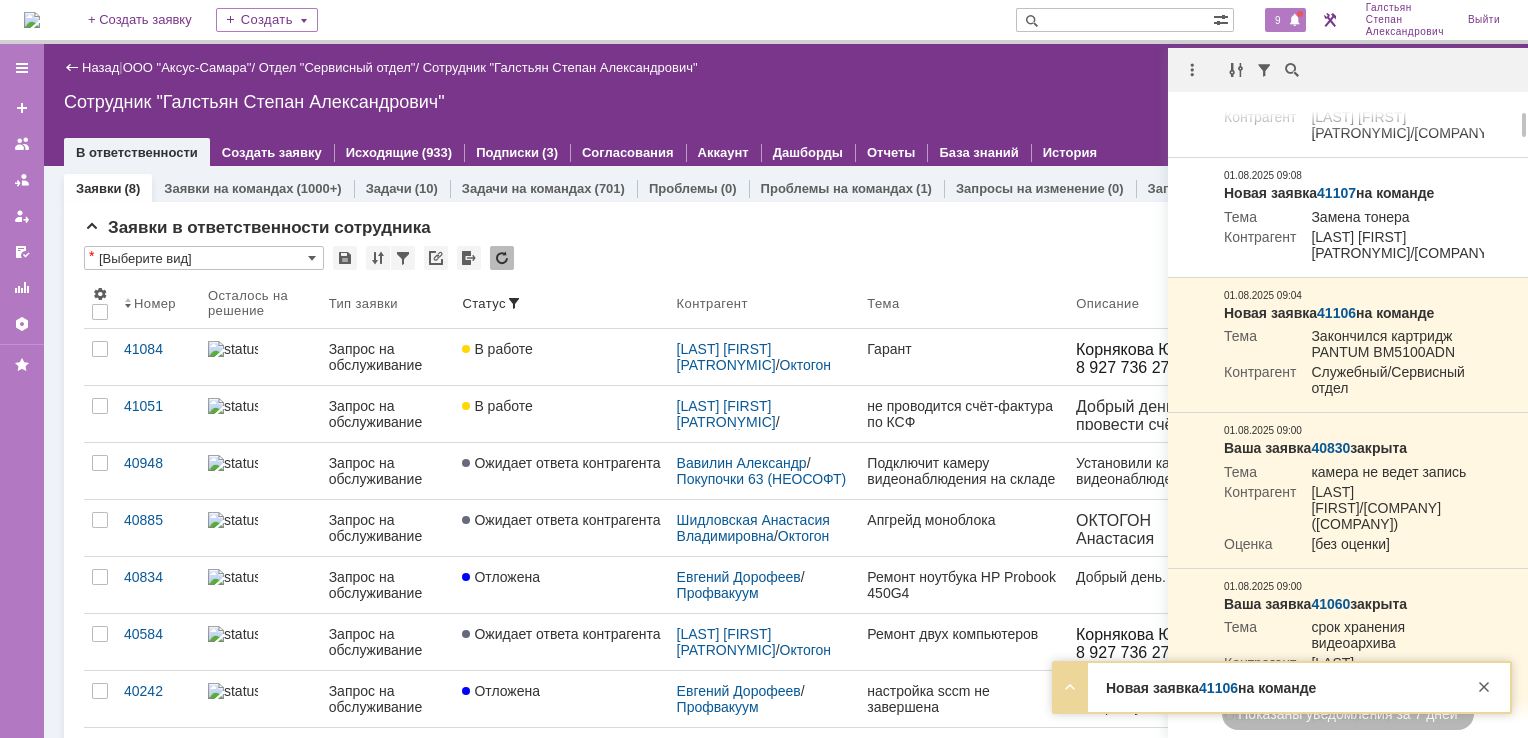 scroll, scrollTop: 200, scrollLeft: 0, axis: vertical 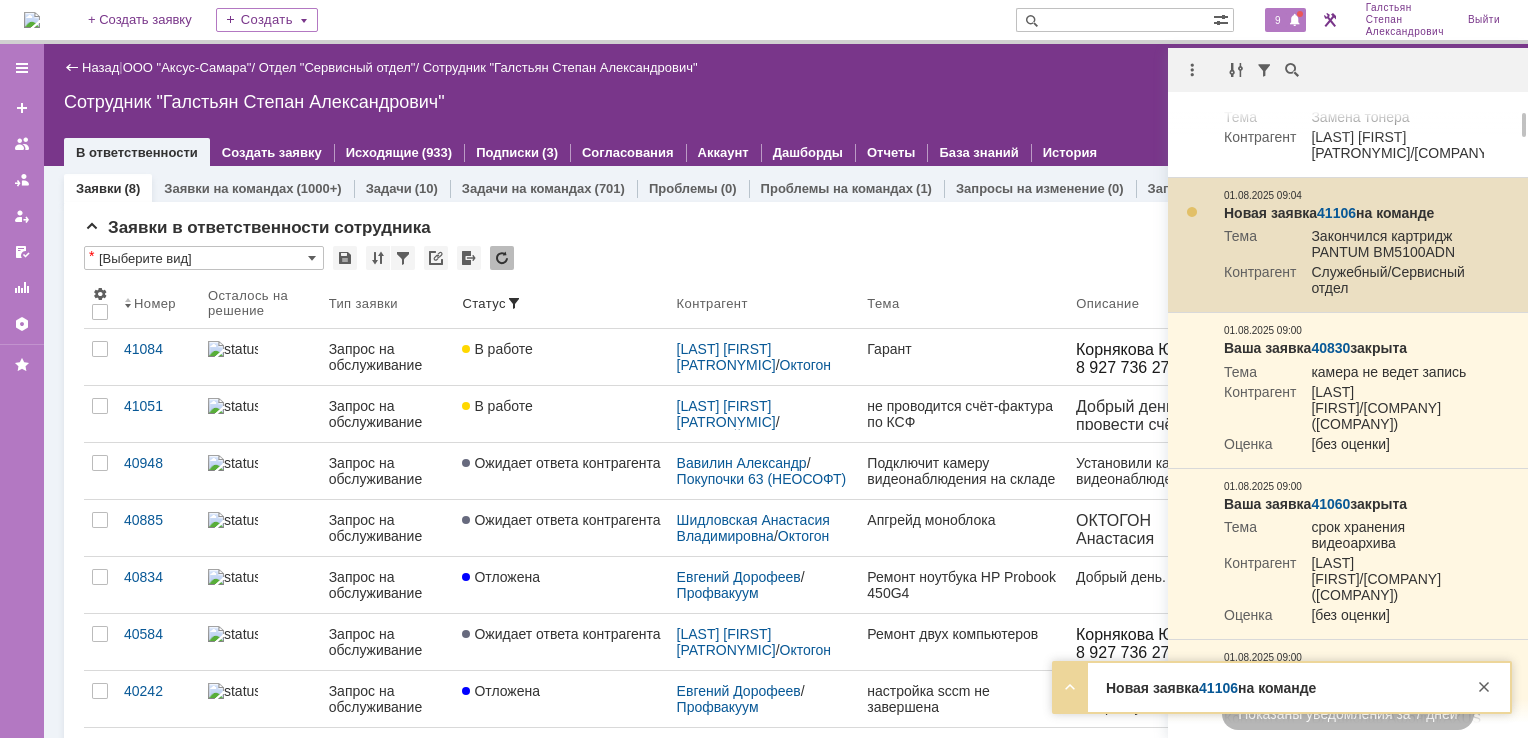 click at bounding box center (1192, 212) 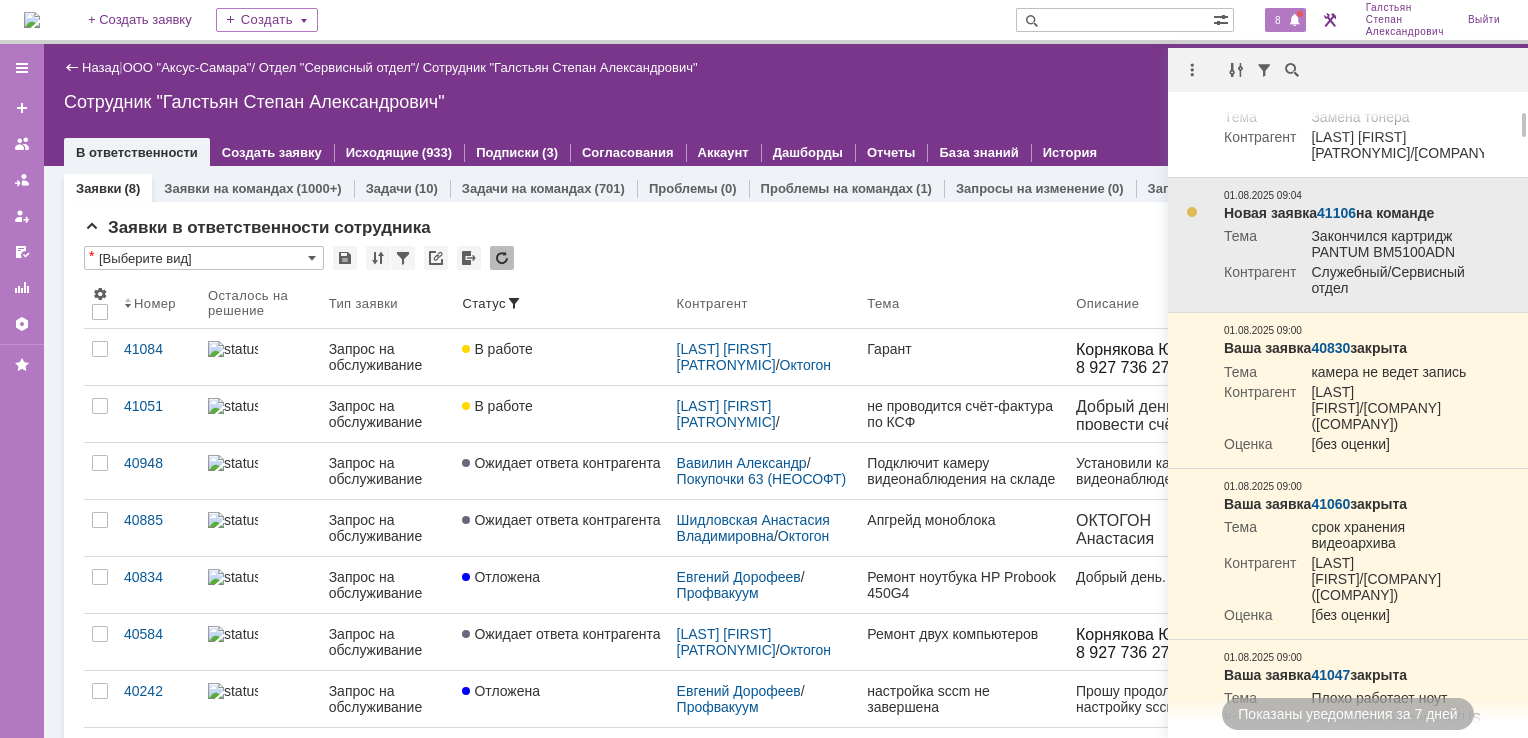 scroll, scrollTop: 300, scrollLeft: 0, axis: vertical 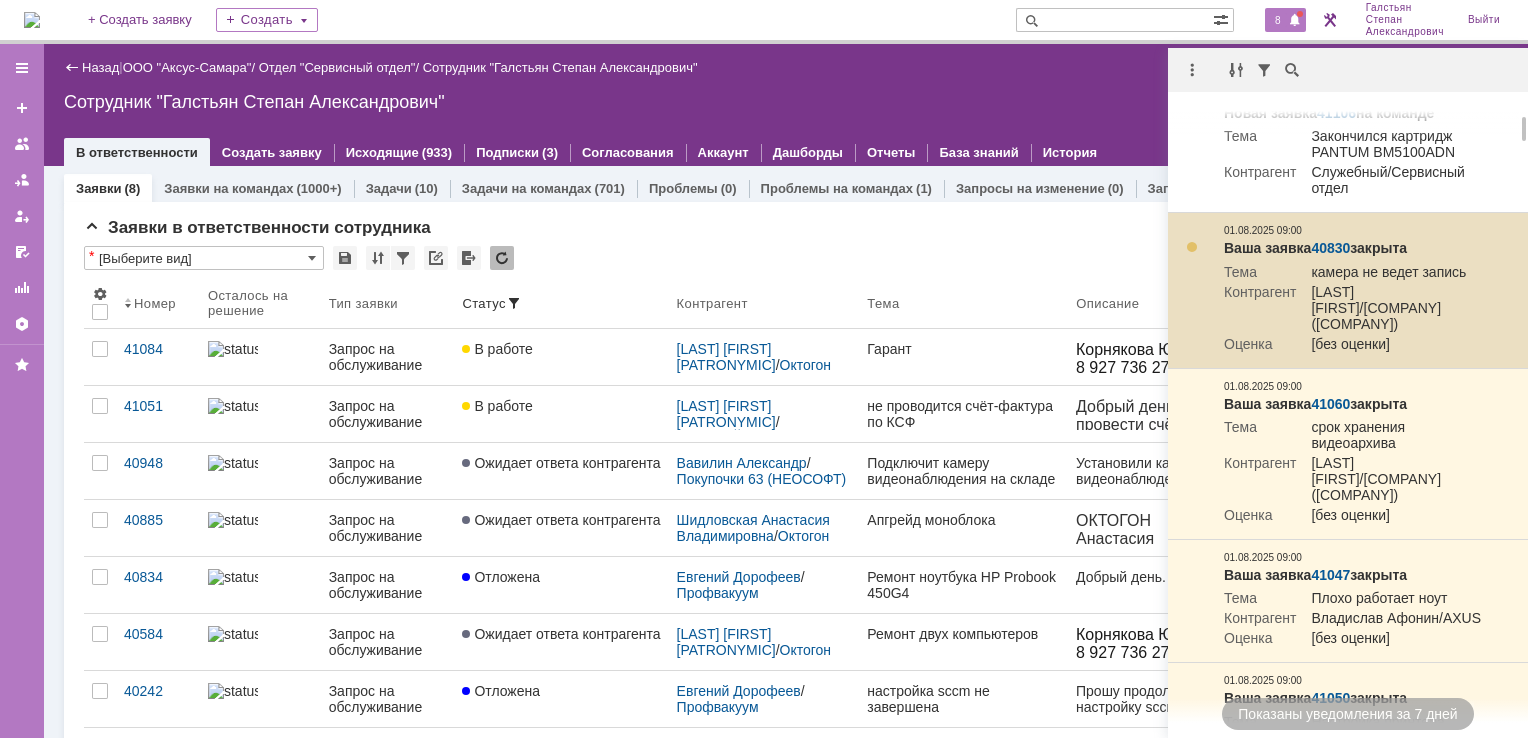 click at bounding box center (1192, 247) 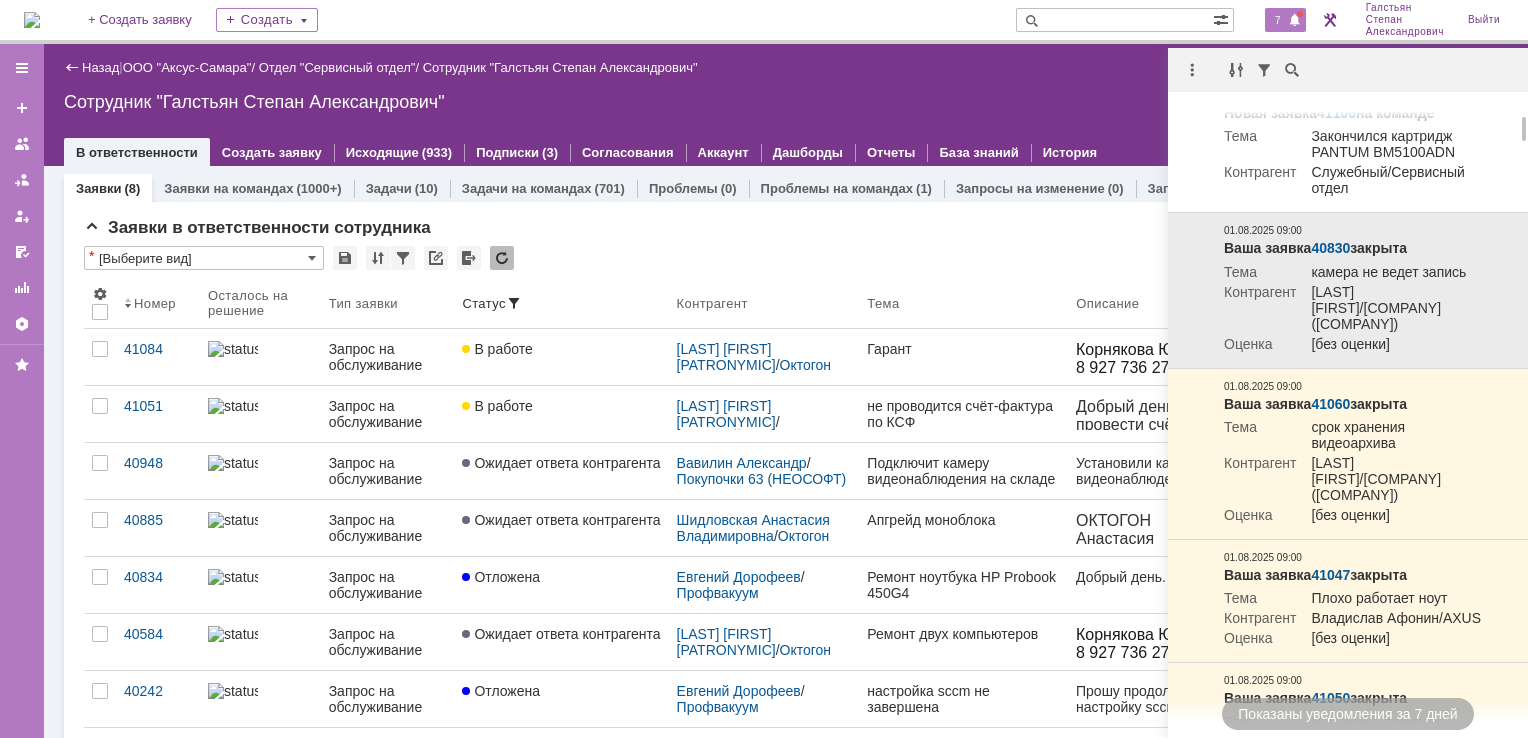 scroll, scrollTop: 400, scrollLeft: 0, axis: vertical 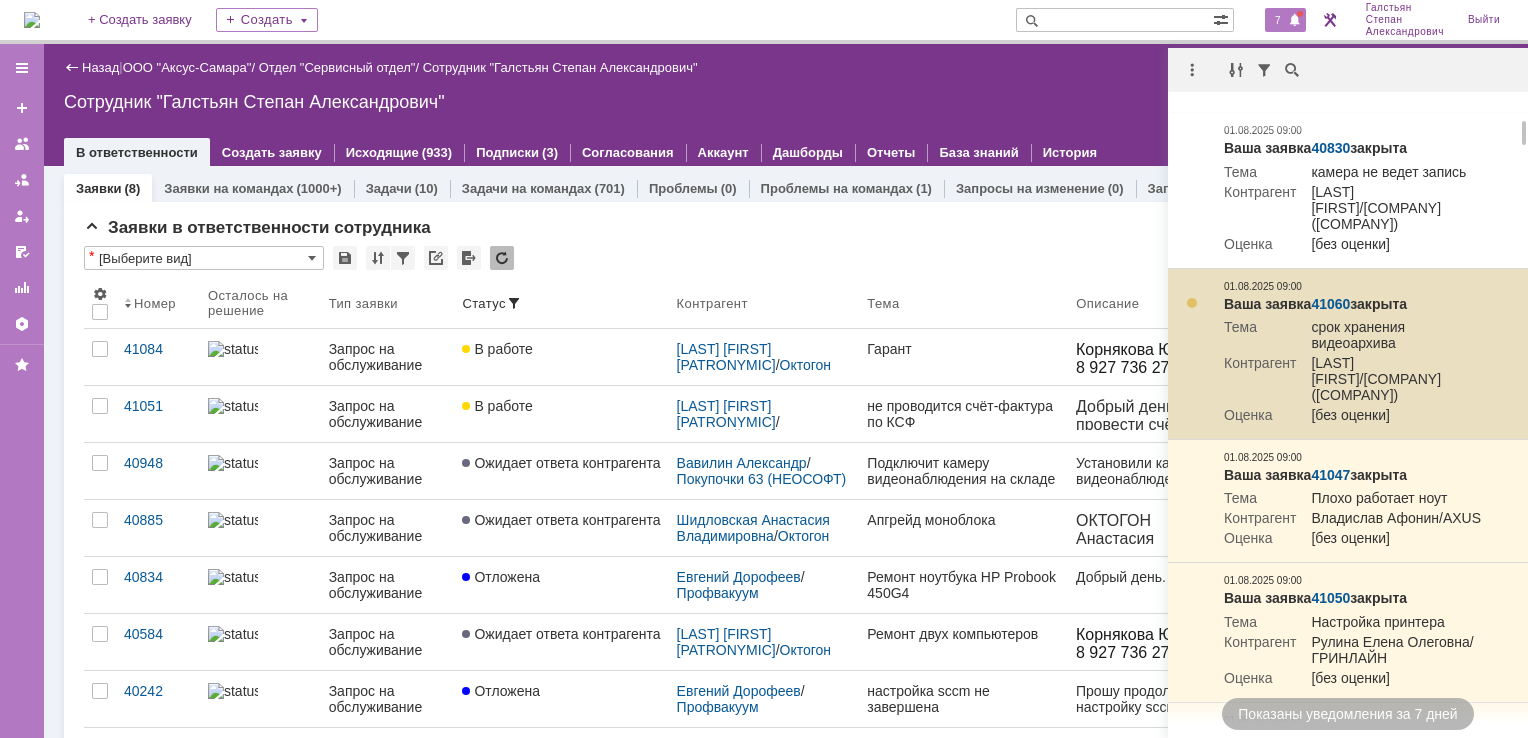 click at bounding box center (1192, 303) 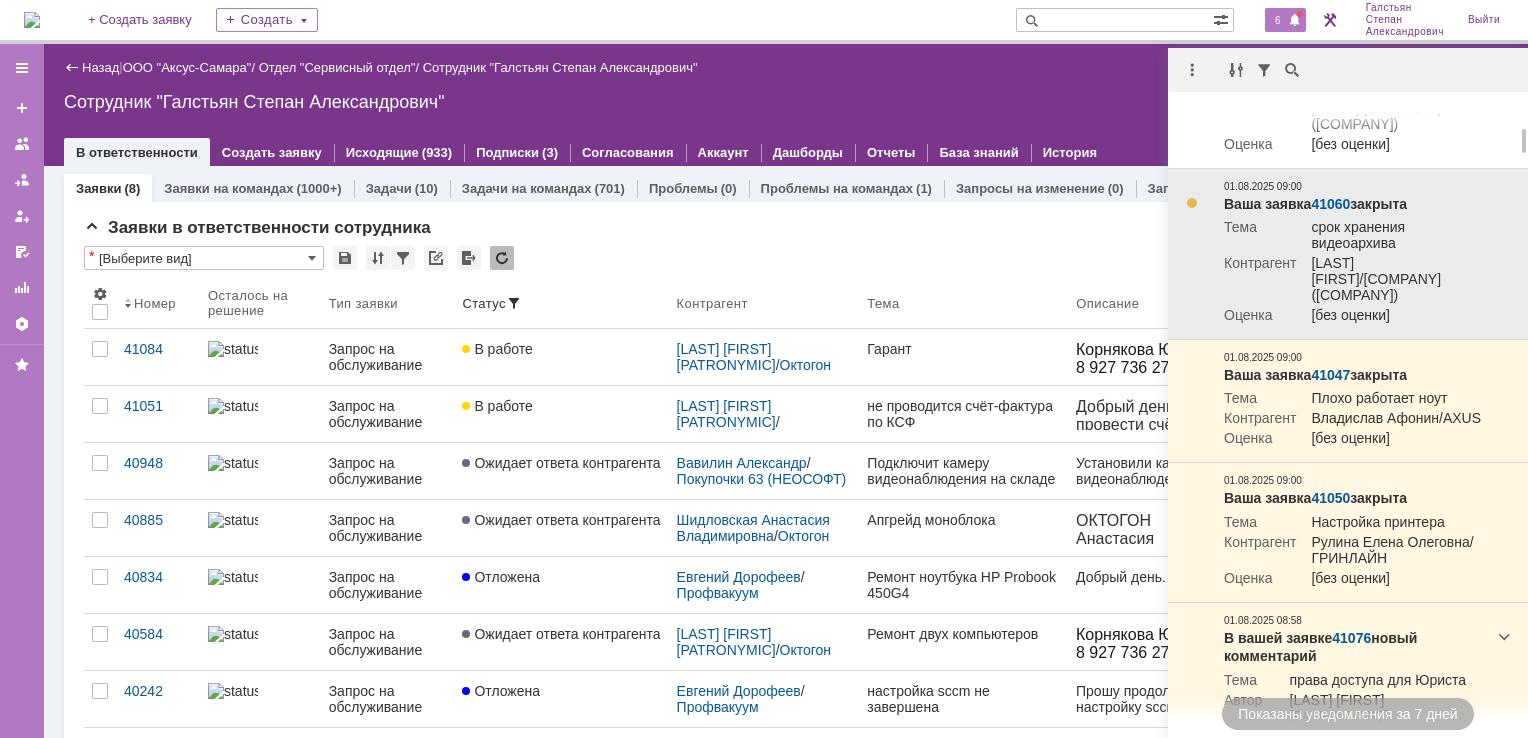 scroll, scrollTop: 700, scrollLeft: 0, axis: vertical 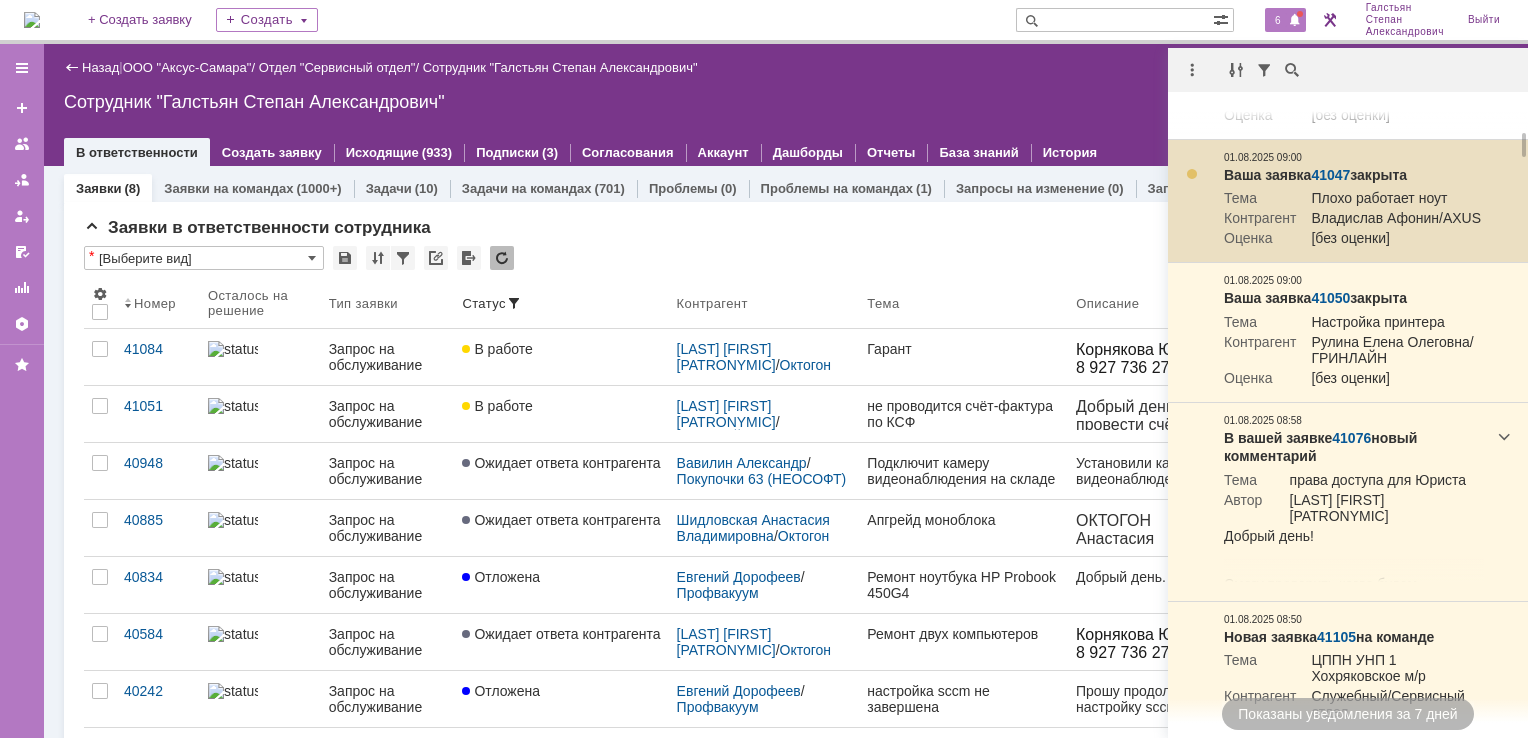 click at bounding box center (1192, 174) 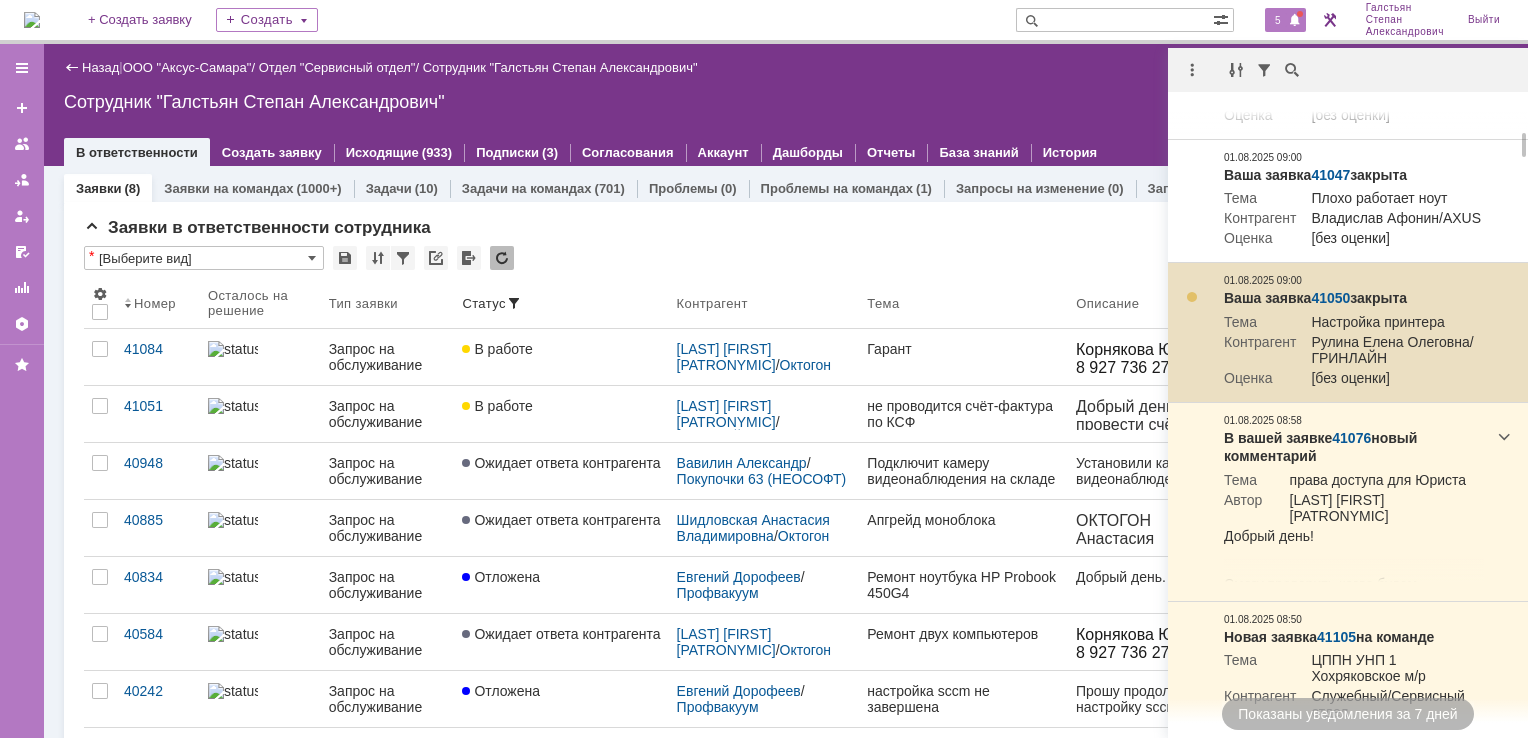 click at bounding box center [1192, 297] 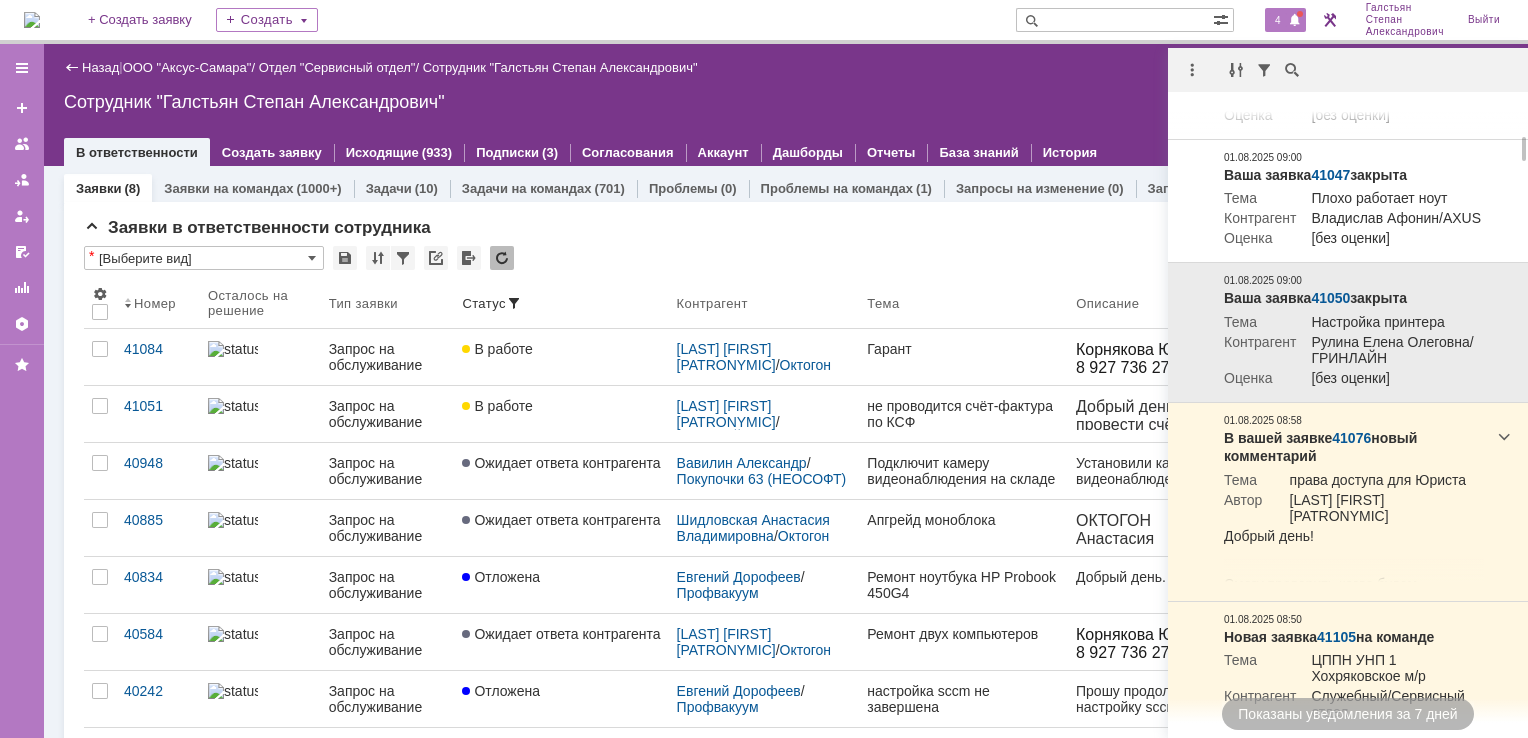 scroll, scrollTop: 800, scrollLeft: 0, axis: vertical 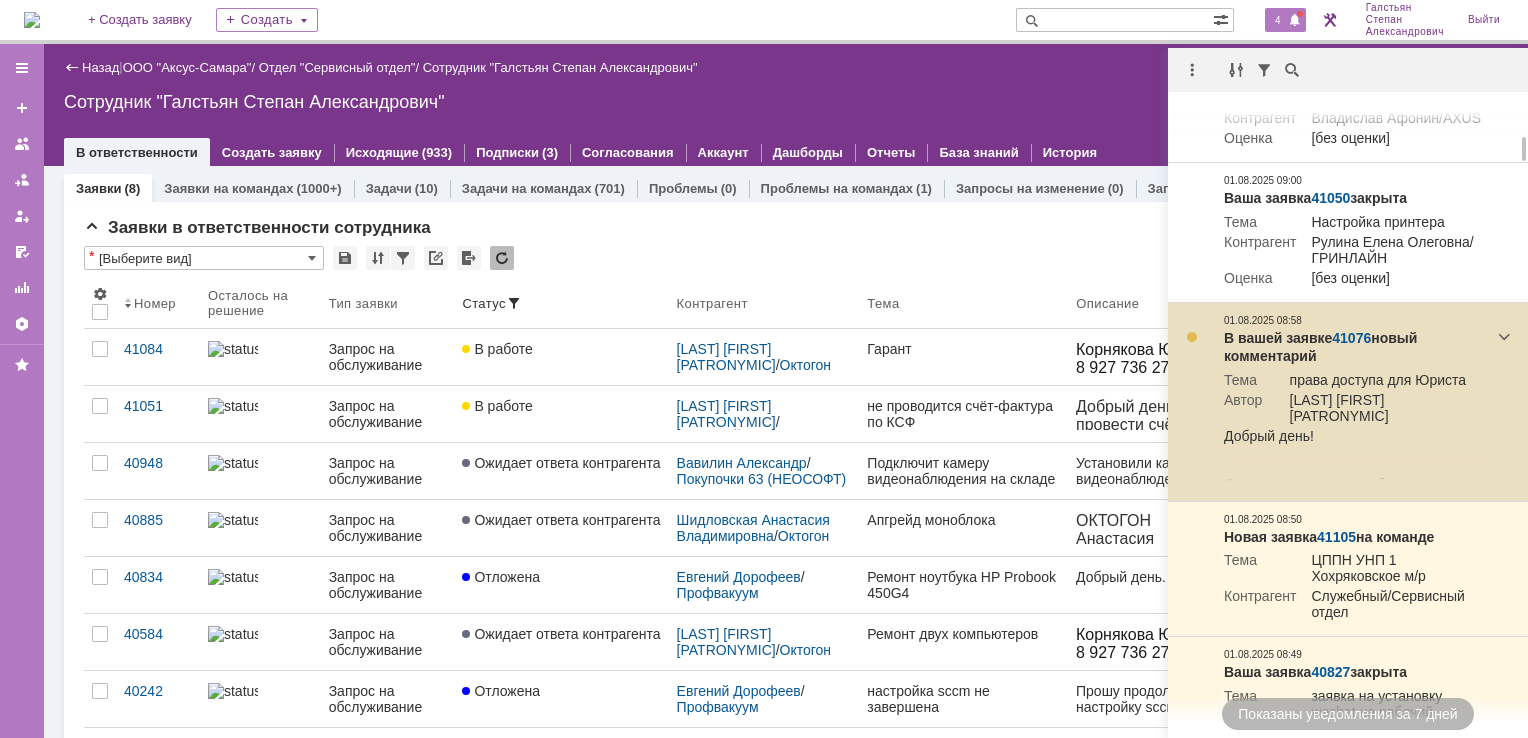 click on "41076" at bounding box center (1351, 338) 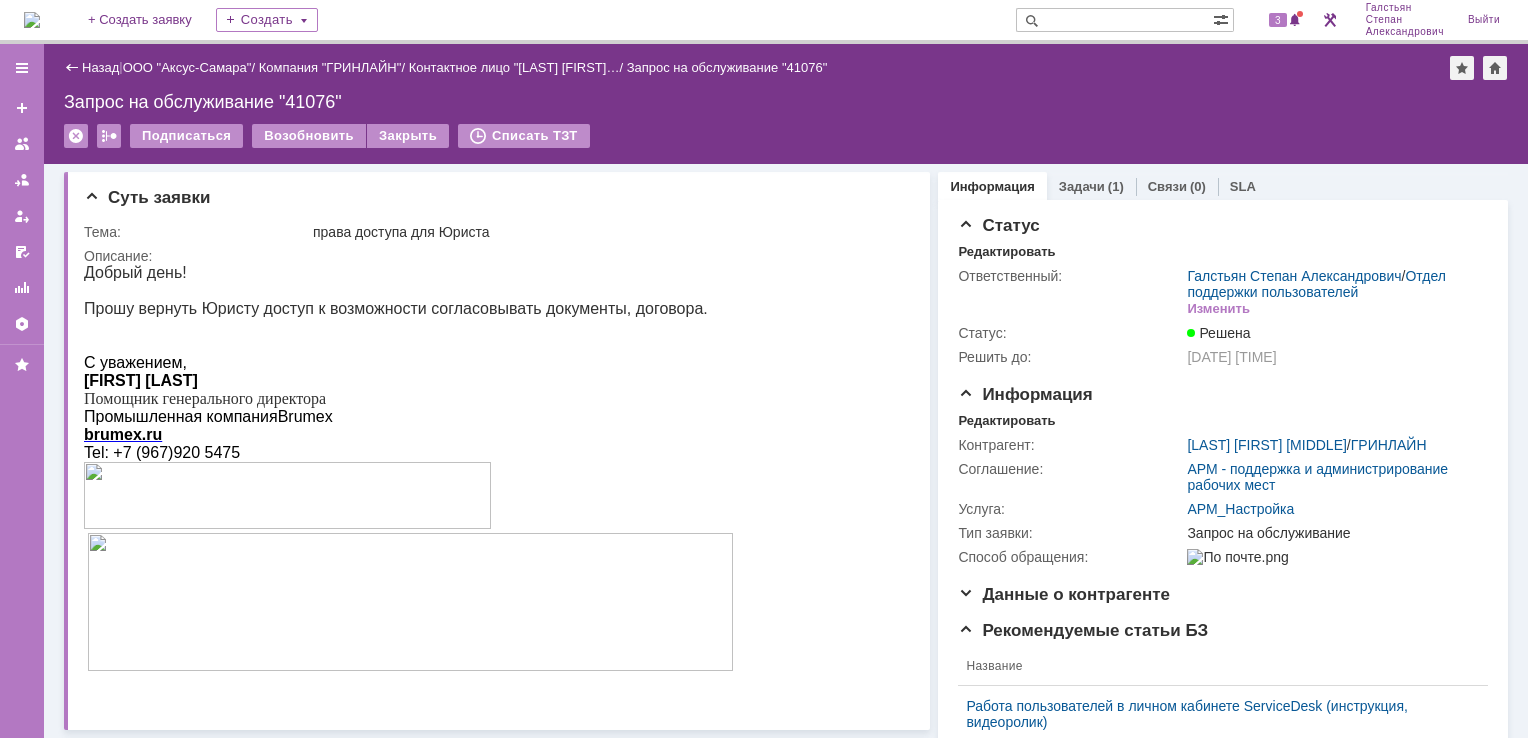 scroll, scrollTop: 0, scrollLeft: 0, axis: both 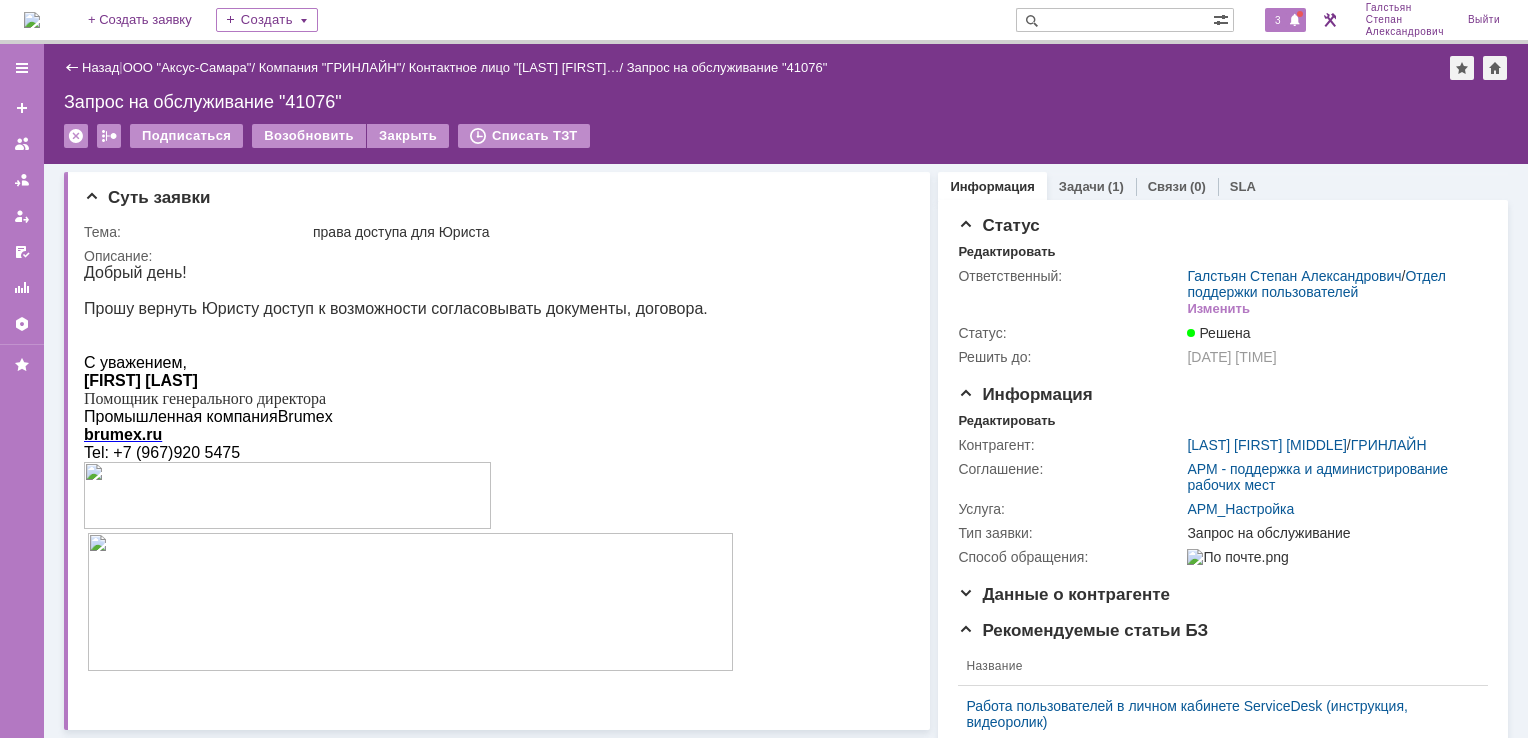 click on "3" at bounding box center (1278, 20) 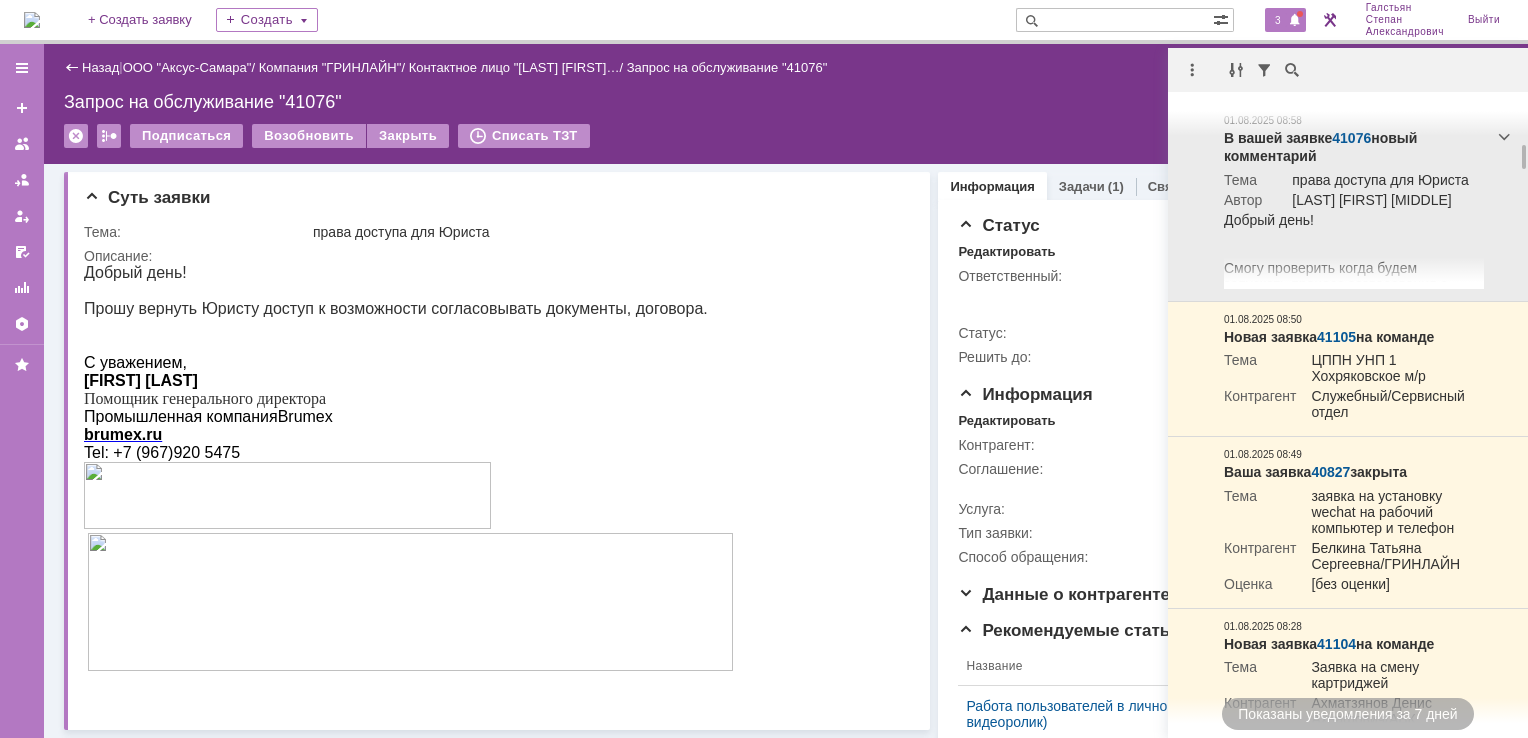 scroll, scrollTop: 1100, scrollLeft: 0, axis: vertical 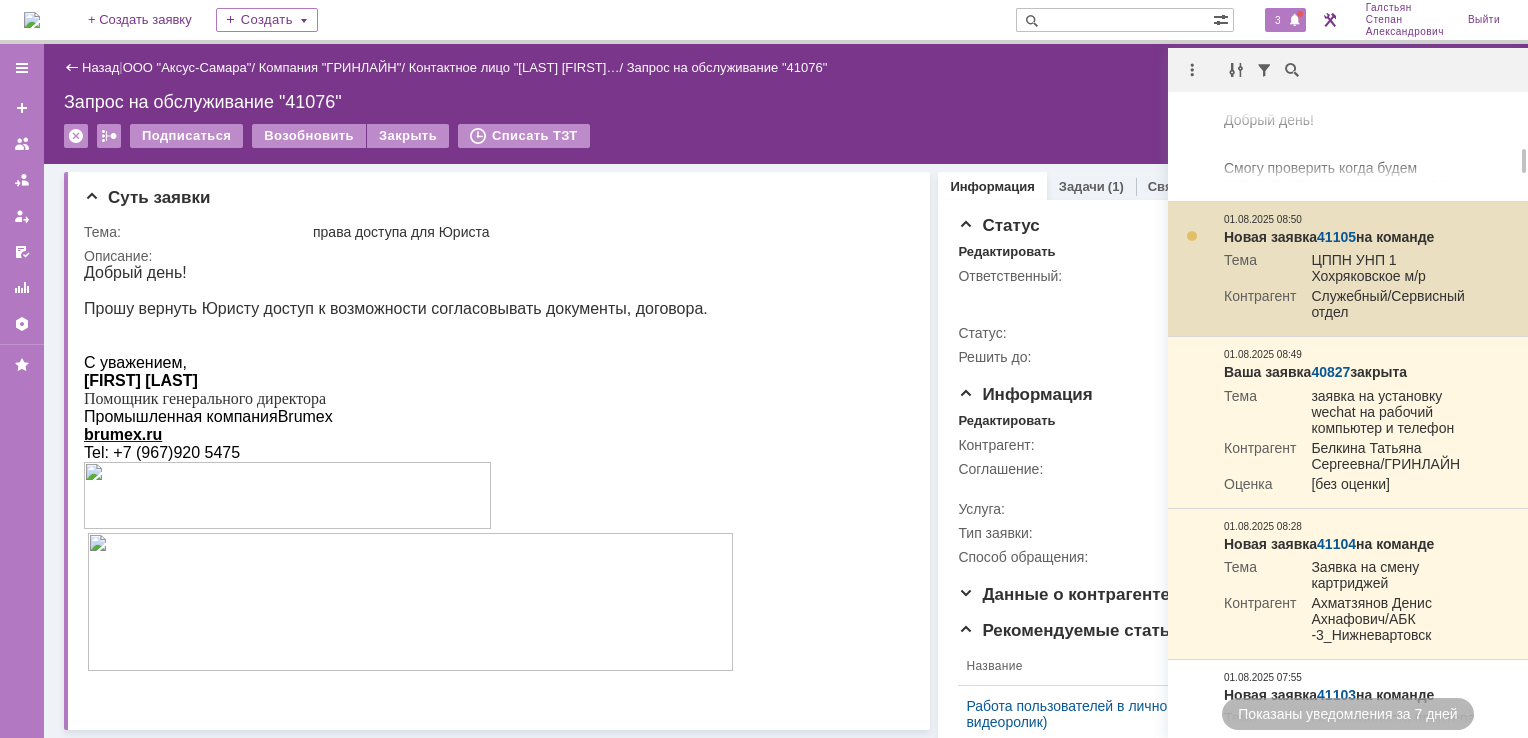 click at bounding box center [1192, 236] 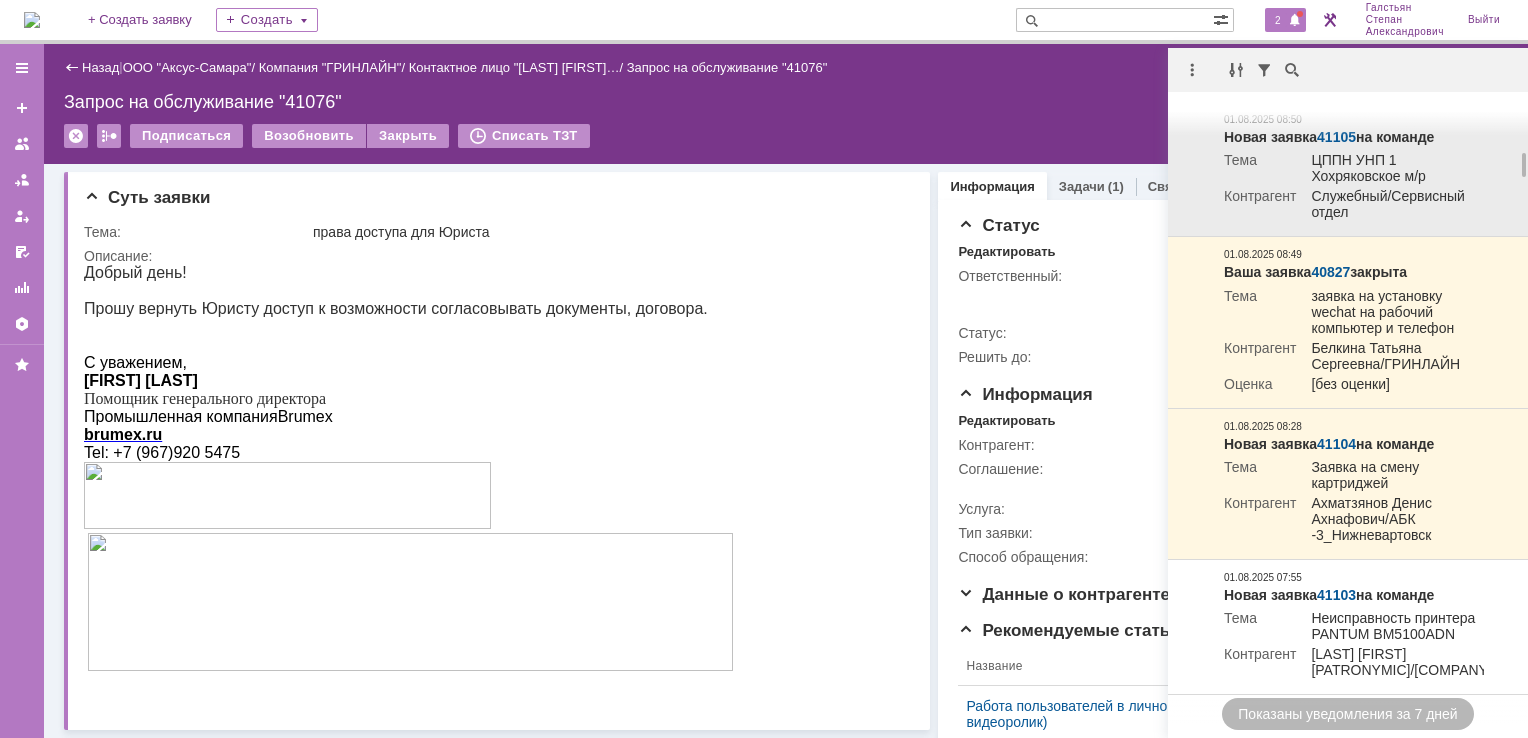 scroll, scrollTop: 1300, scrollLeft: 0, axis: vertical 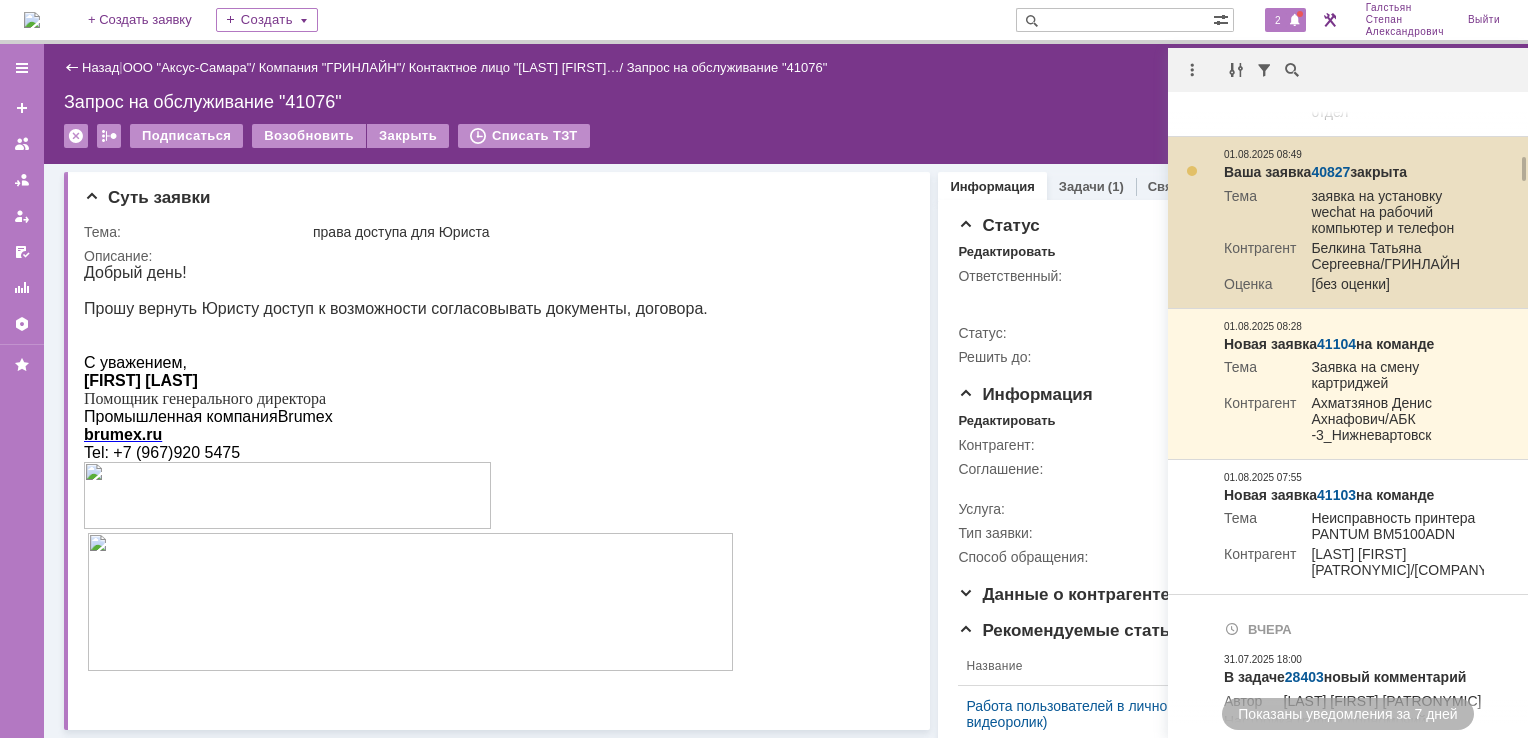 click at bounding box center (1192, 171) 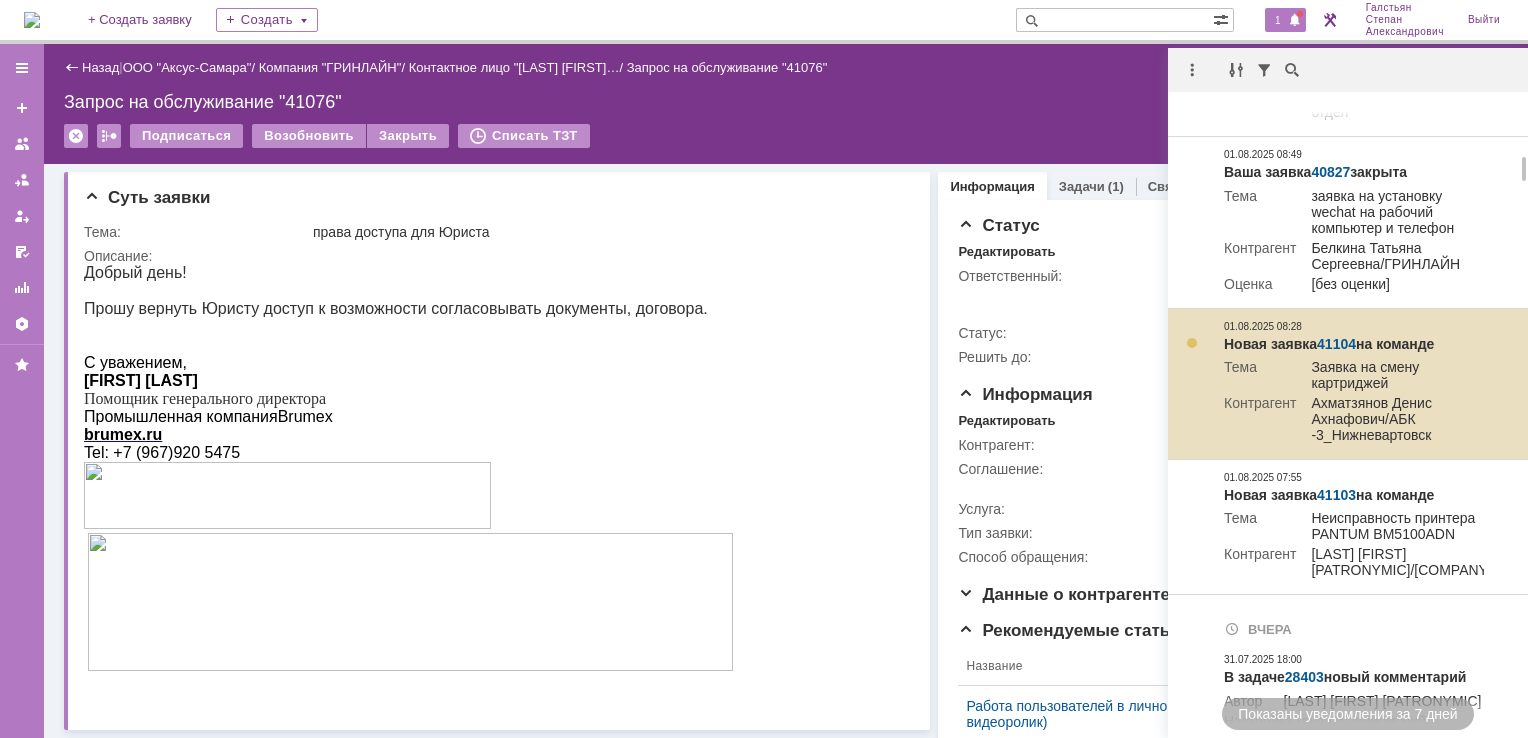 click at bounding box center (1192, 343) 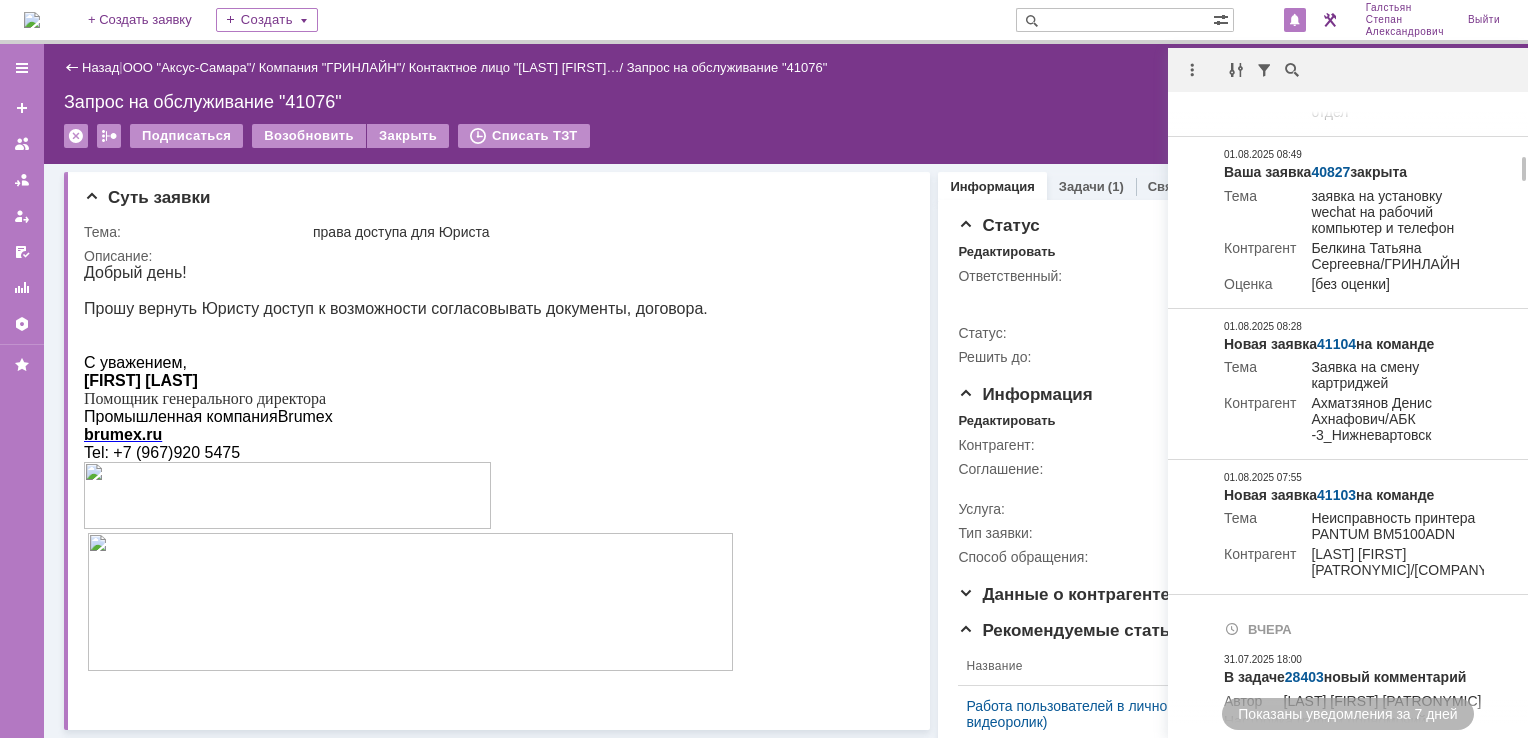 click on "Назад   |   ООО "Аксус-Самара"  /   Компания "ГРИНЛАЙН"  /   Контактное лицо "Чурикова Юлия…  /   Запрос на обслуживание "41076" Запрос на обслуживание "41076"
Подписаться Возобновить Закрыть Списать ТЗТ serviceCall$45888707 Карточка заявки" at bounding box center [786, 104] 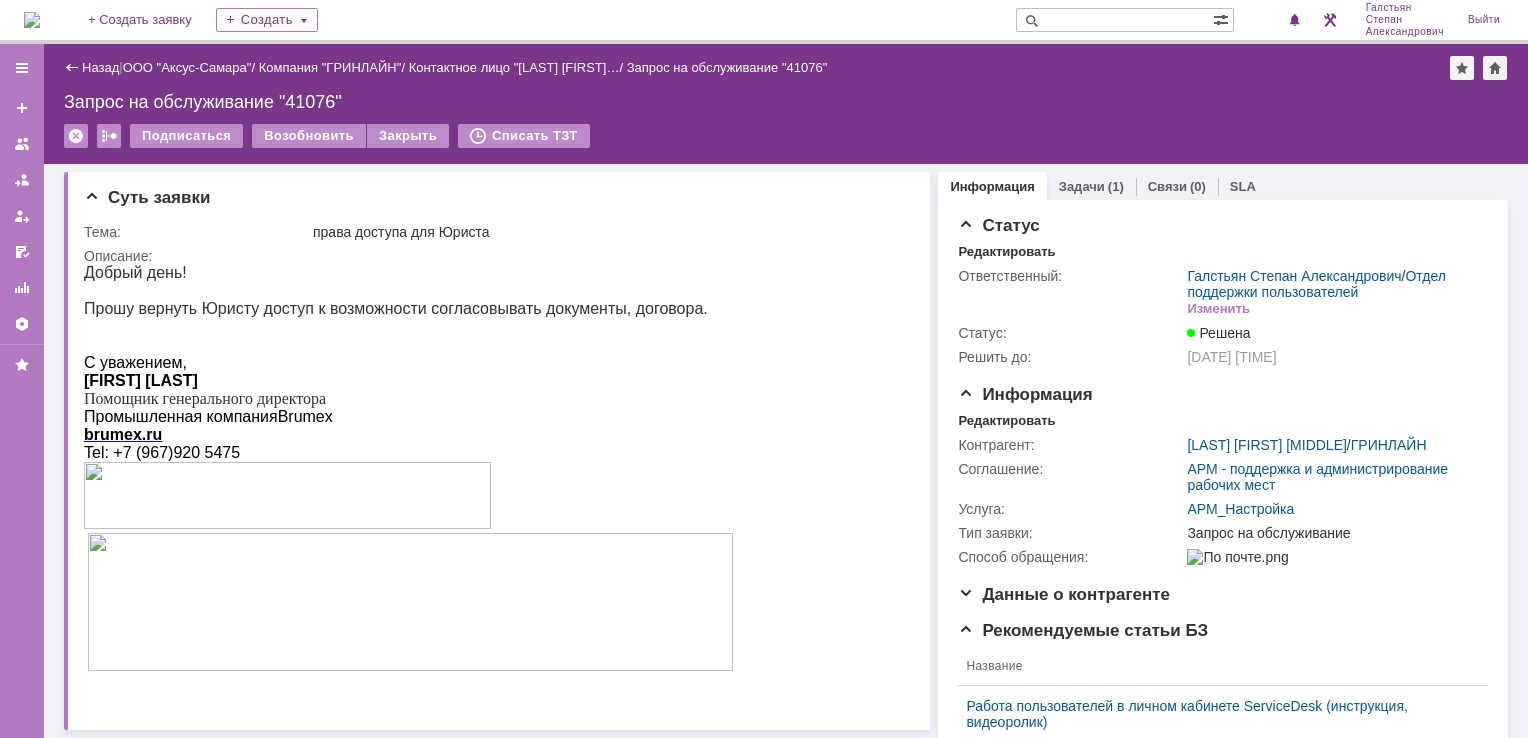 click at bounding box center (32, 20) 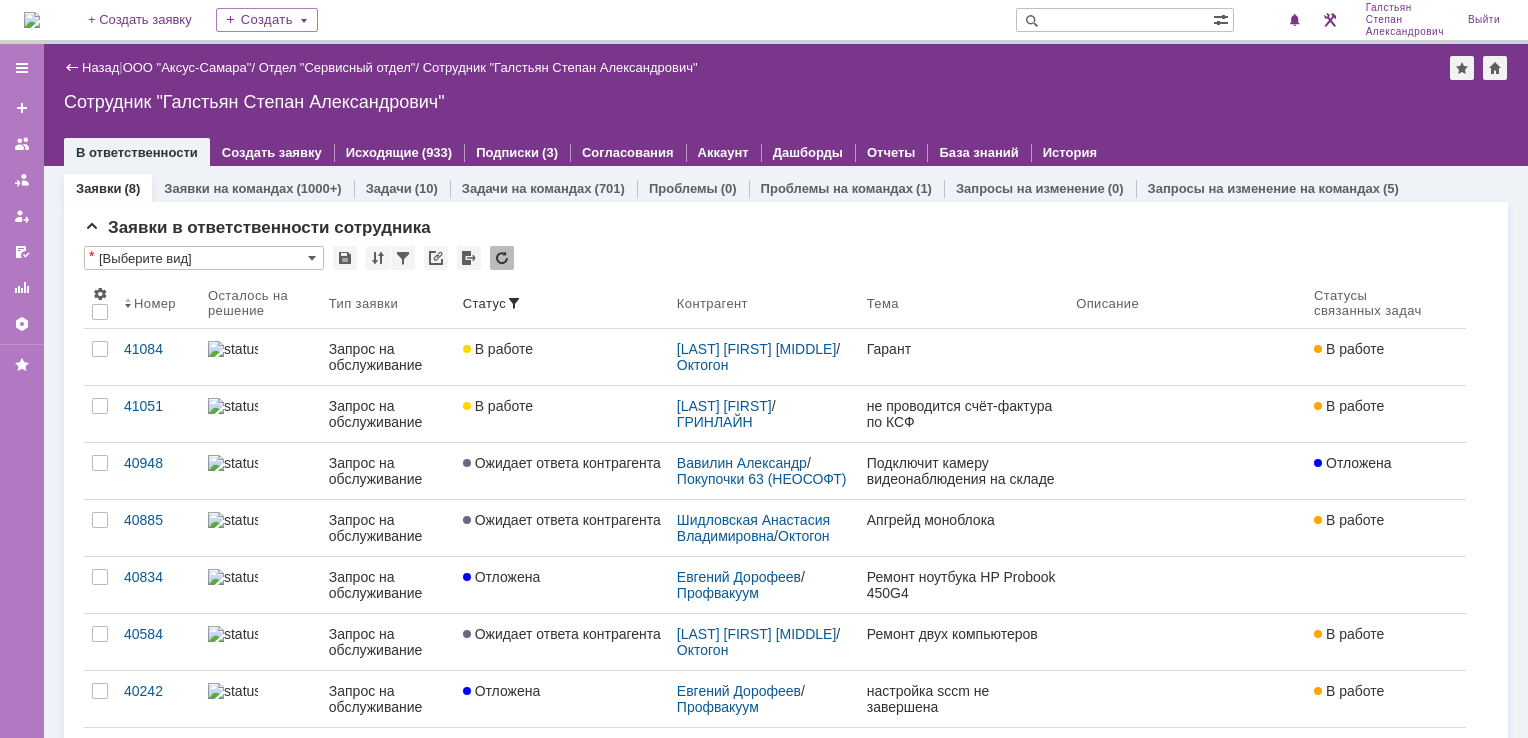 scroll, scrollTop: 0, scrollLeft: 0, axis: both 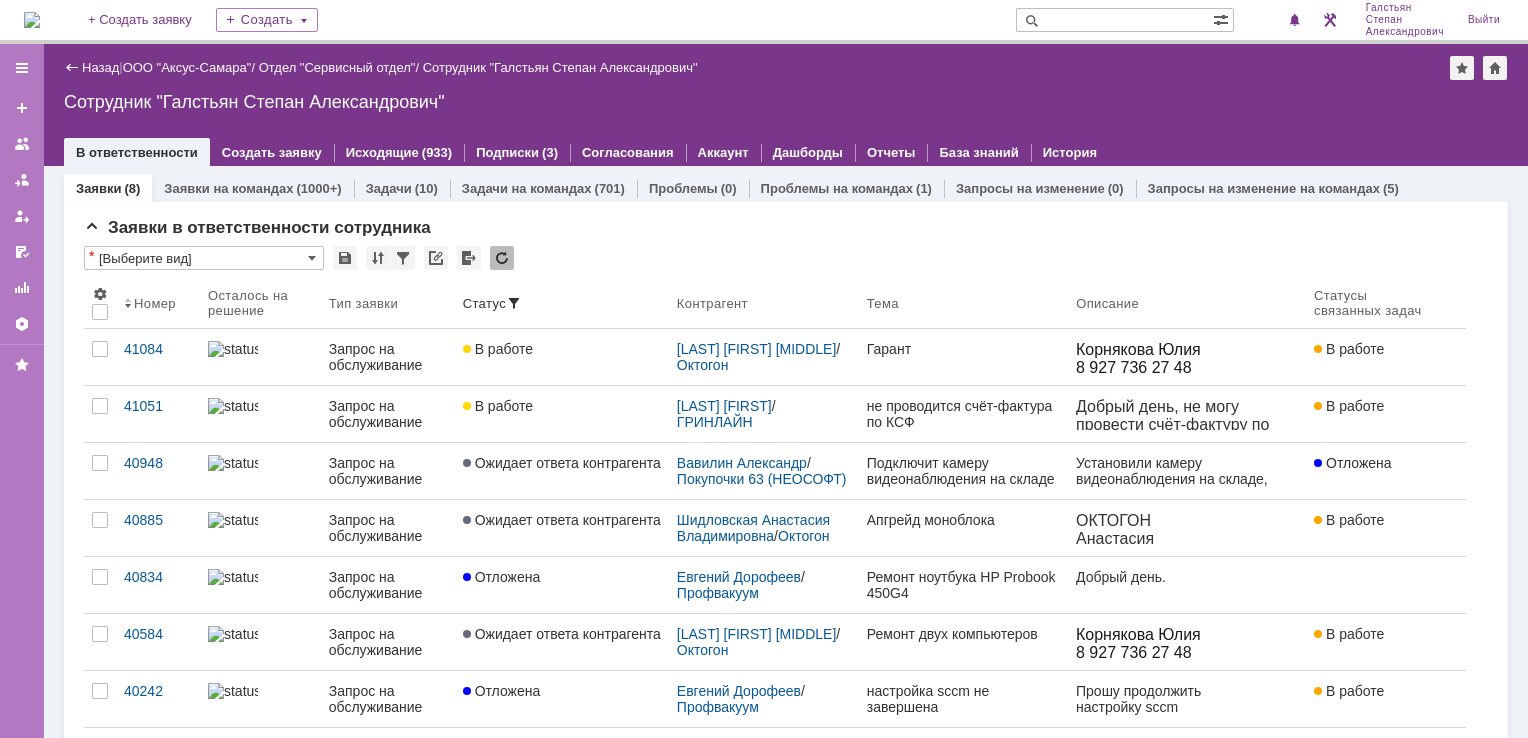 click at bounding box center [32, 20] 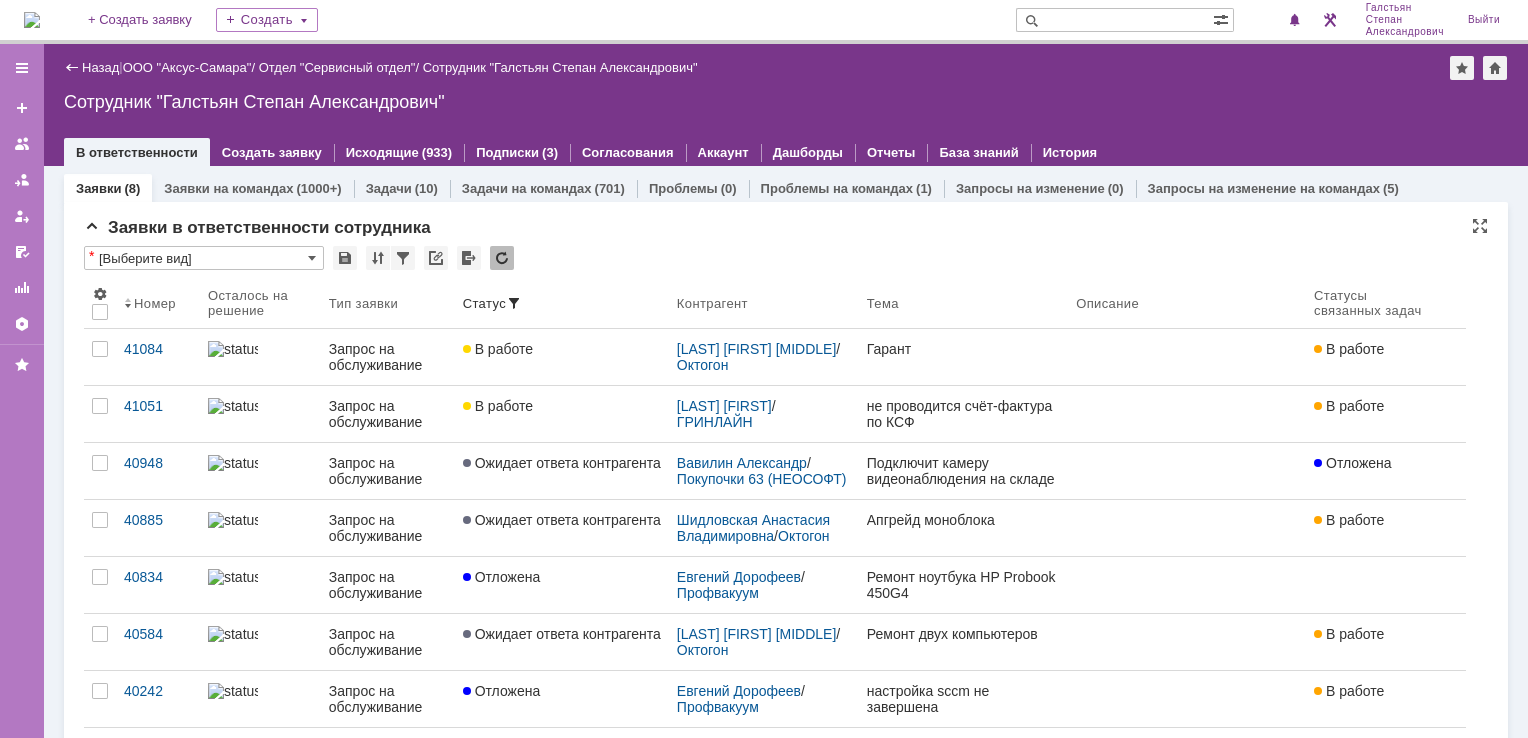 scroll, scrollTop: 0, scrollLeft: 0, axis: both 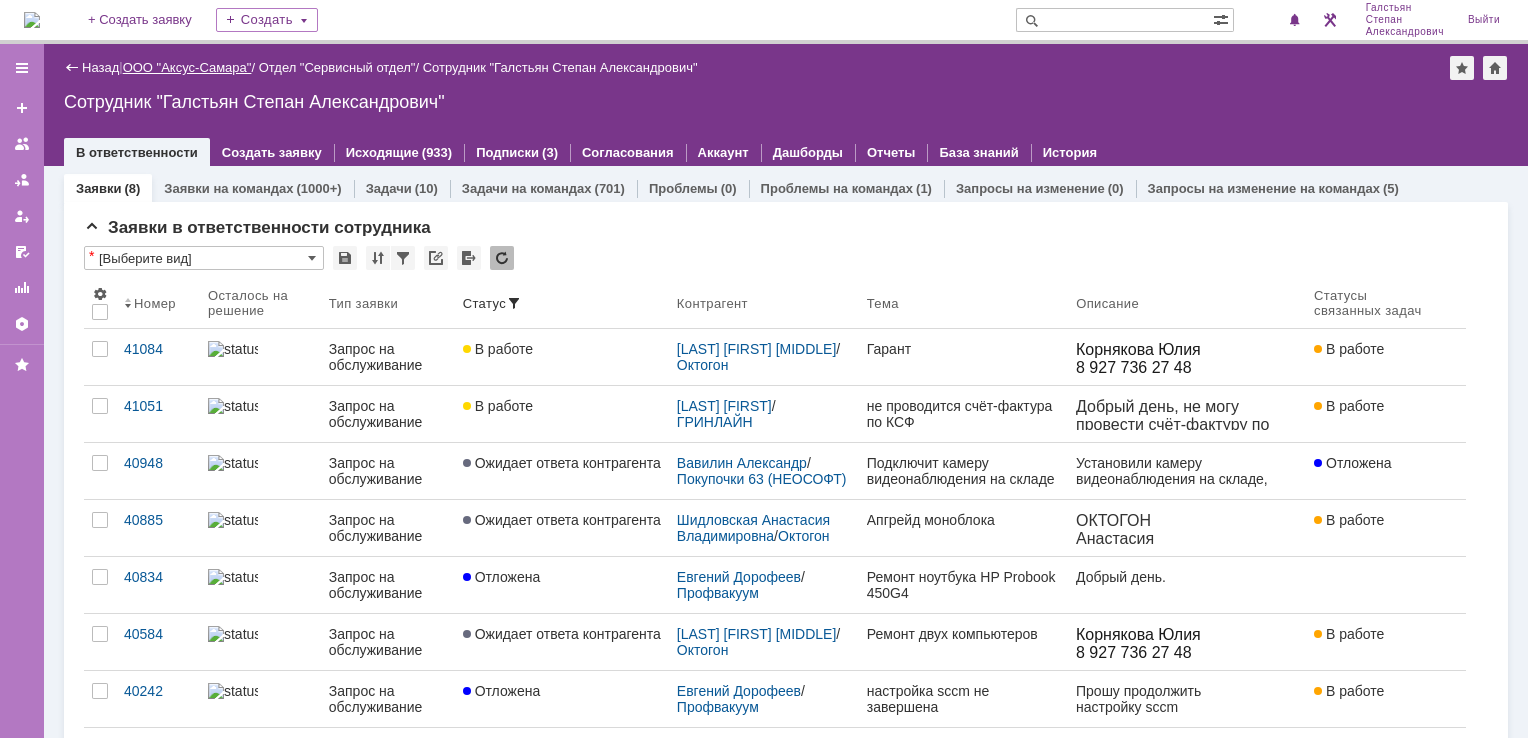 click on "ООО "Аксус-Самара"" at bounding box center [187, 67] 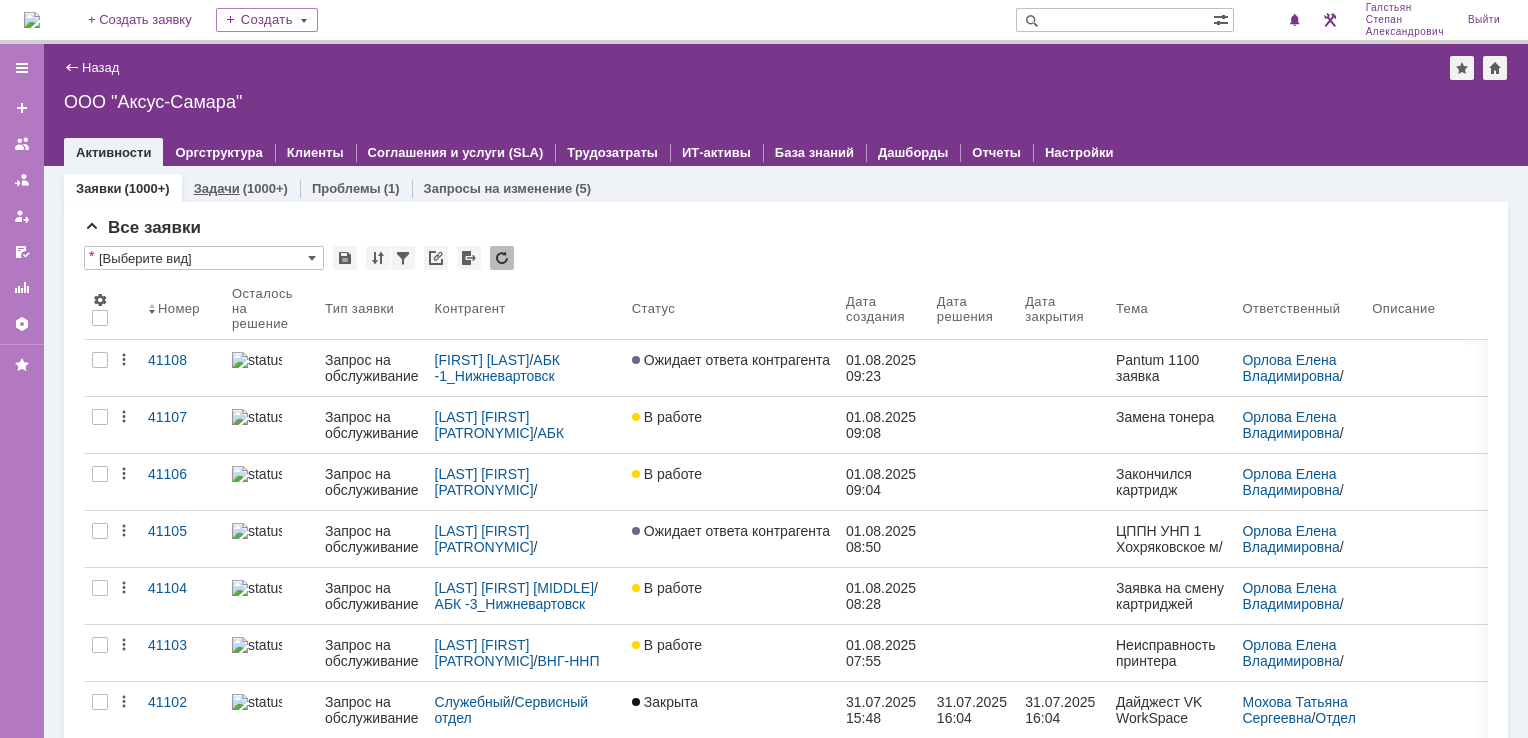 click on "Задачи" at bounding box center [217, 188] 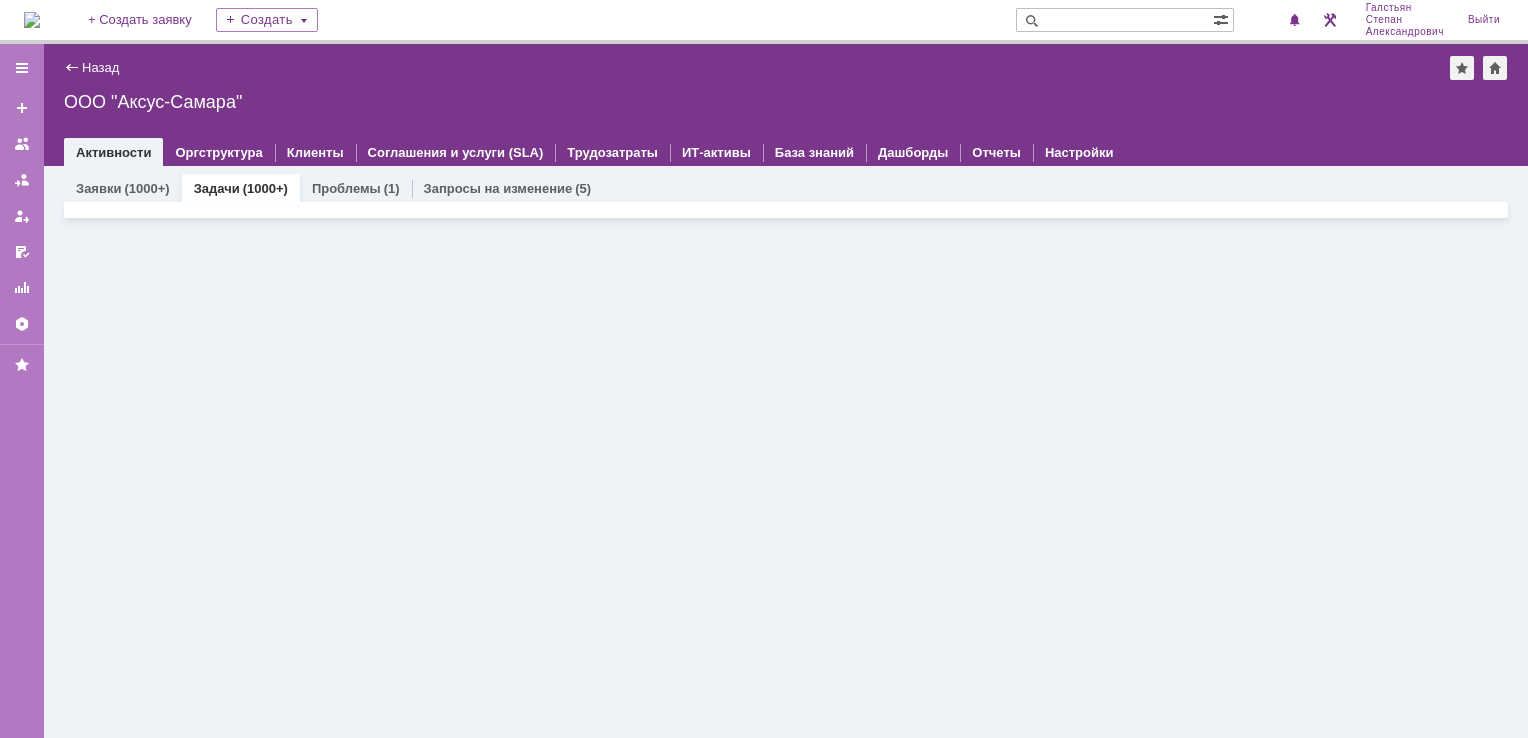 scroll, scrollTop: 0, scrollLeft: 0, axis: both 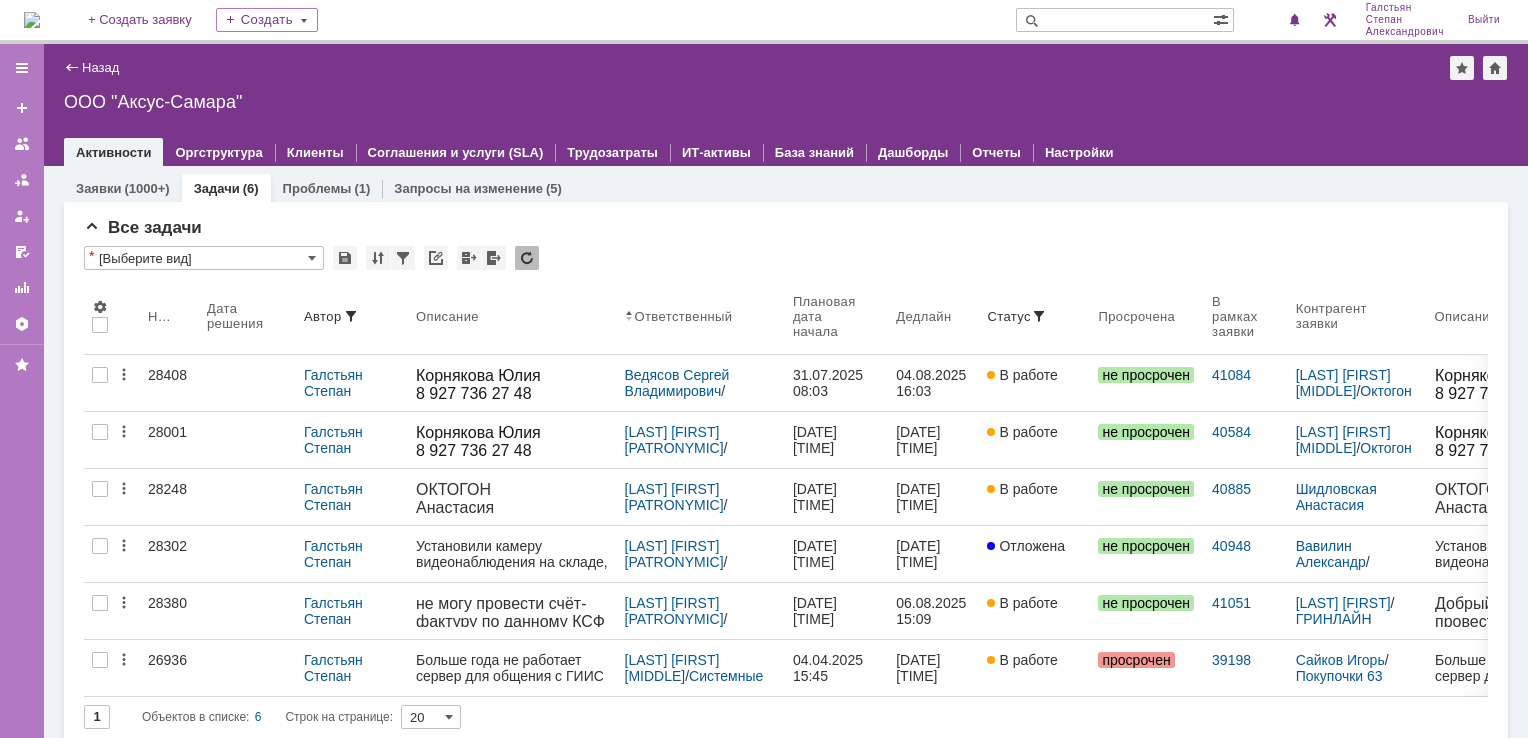 click at bounding box center (32, 20) 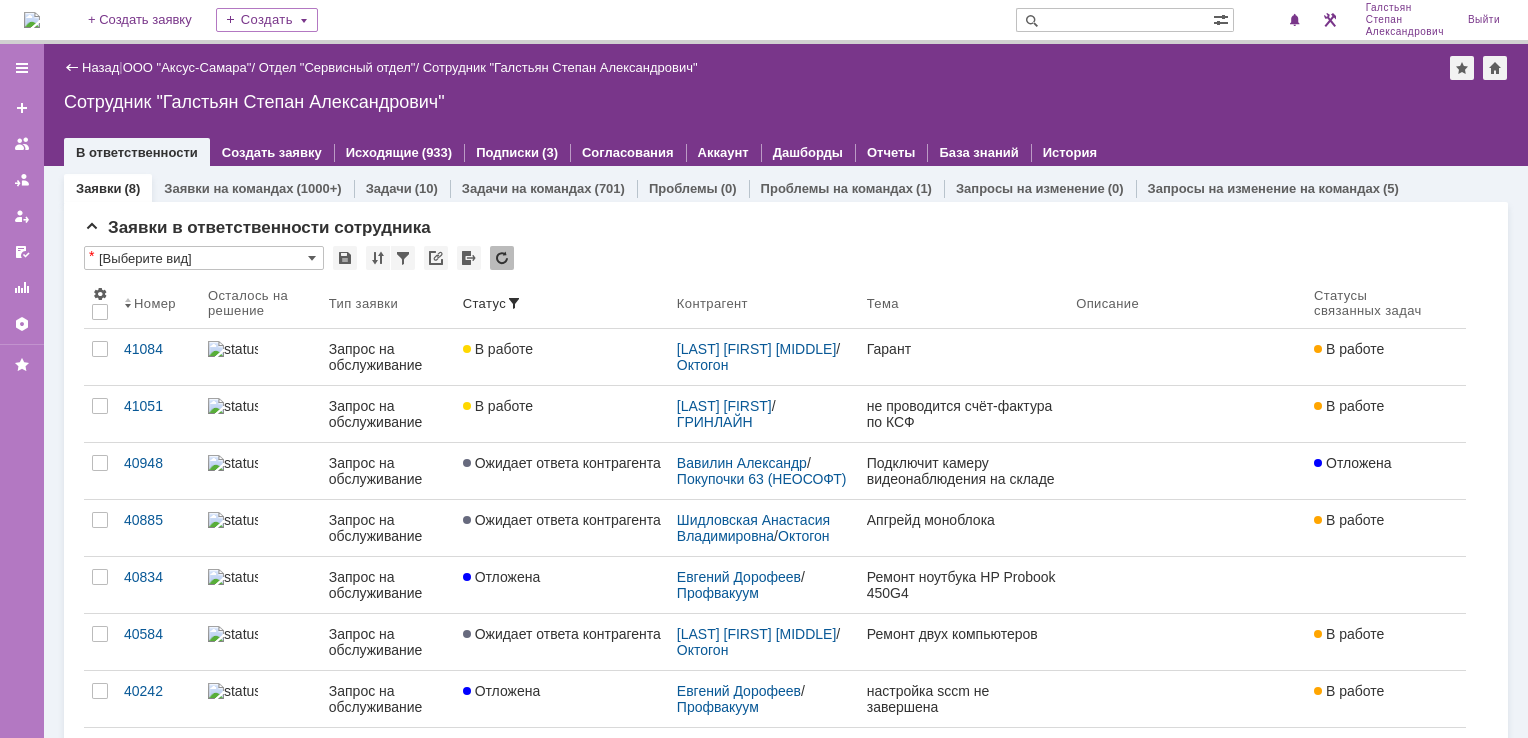 scroll, scrollTop: 0, scrollLeft: 0, axis: both 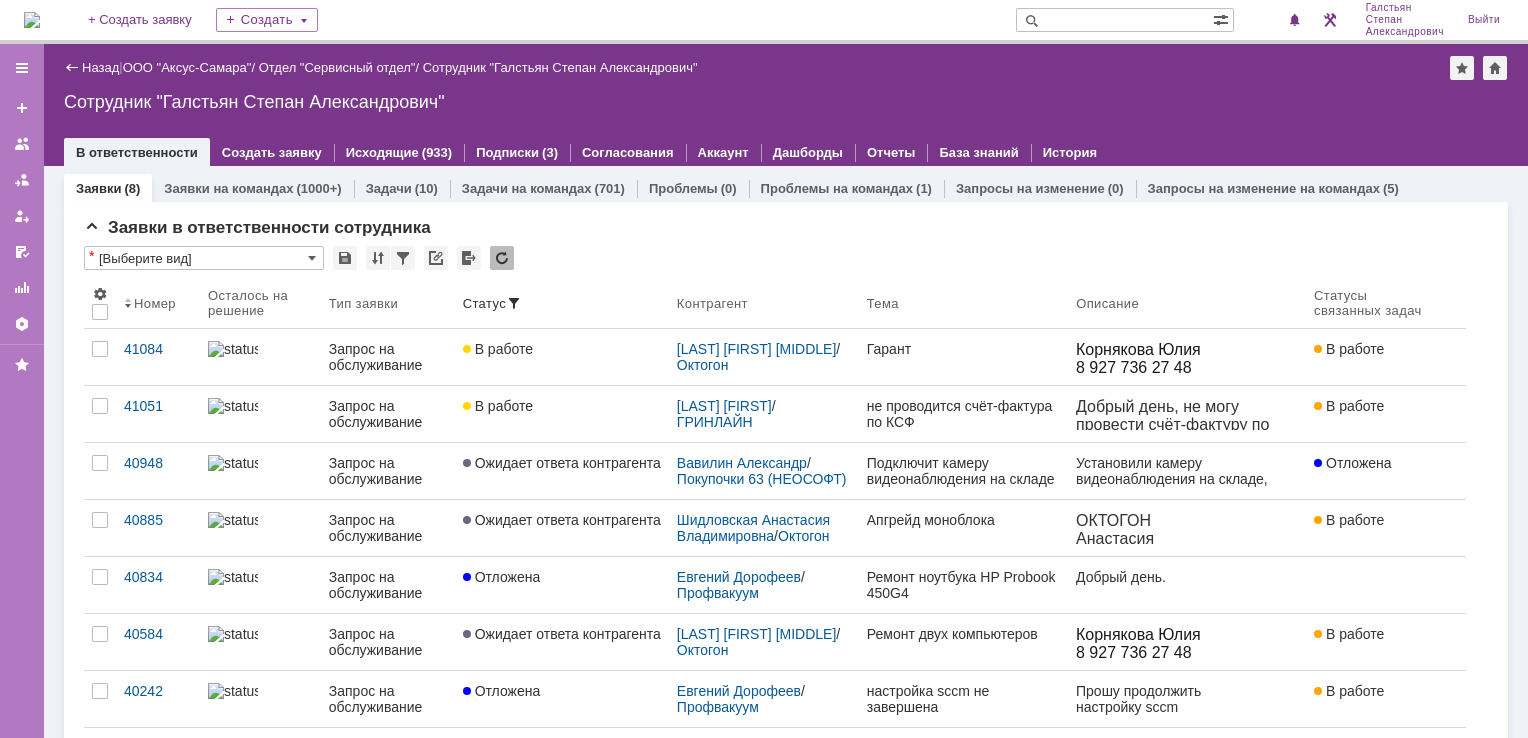 click at bounding box center (32, 20) 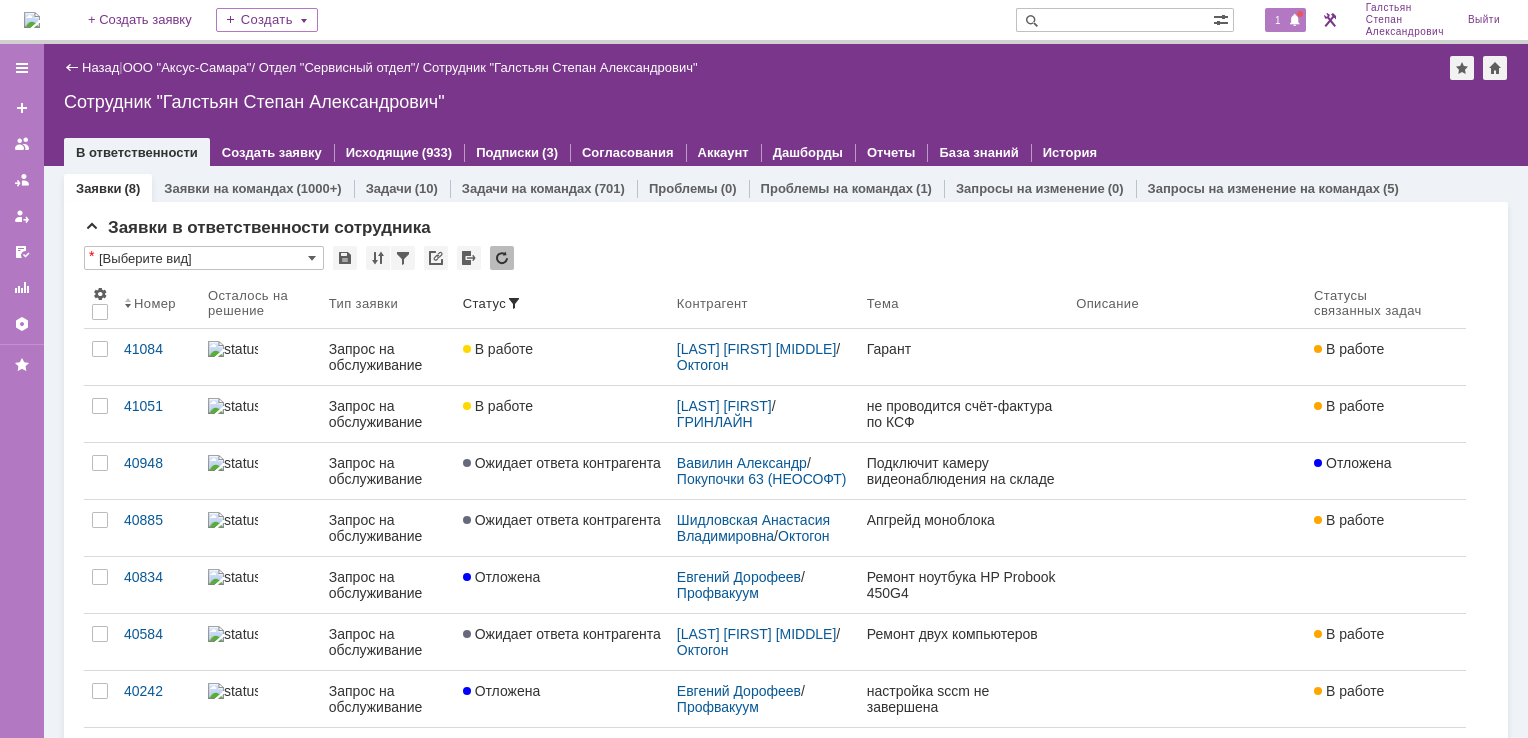 scroll, scrollTop: 0, scrollLeft: 0, axis: both 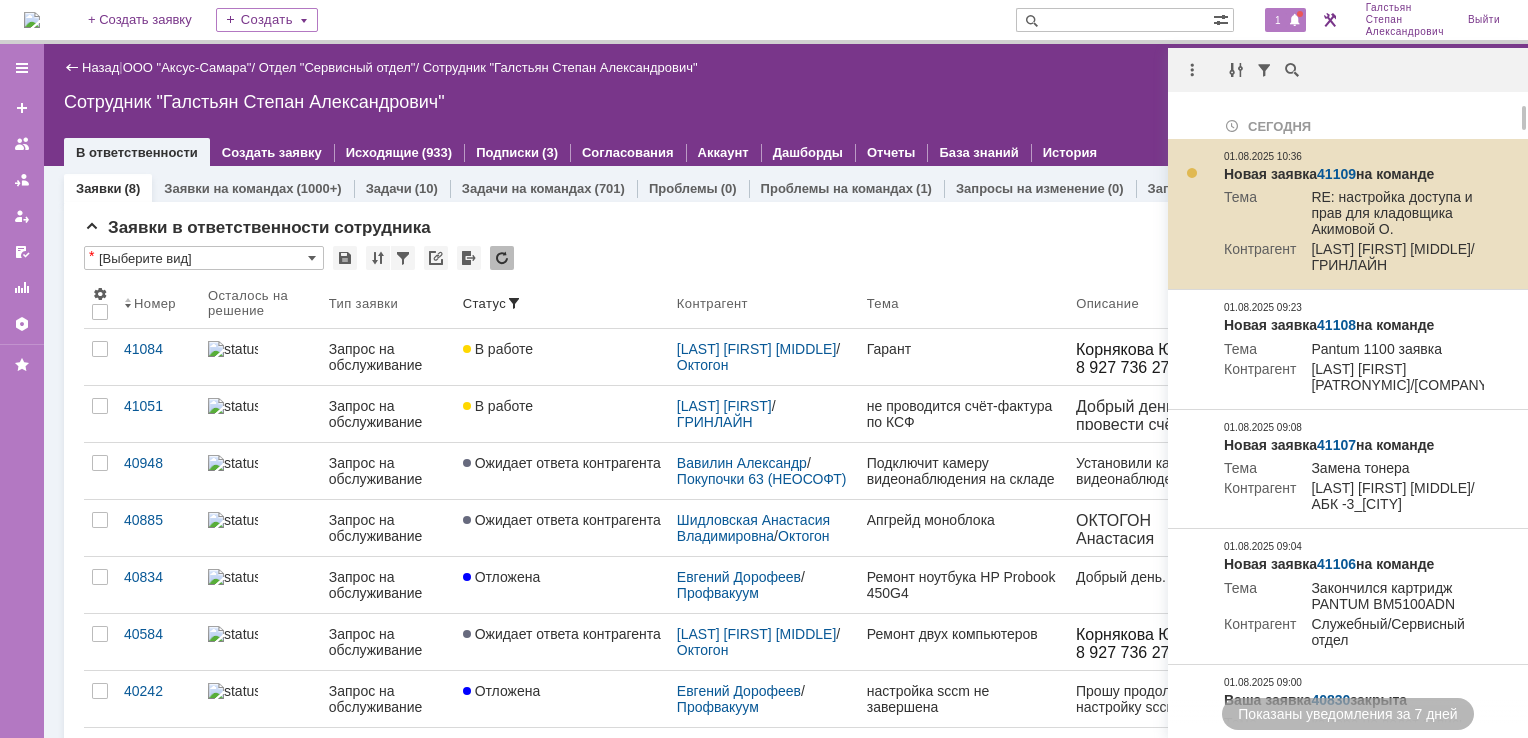 click on "41109" at bounding box center (1336, 174) 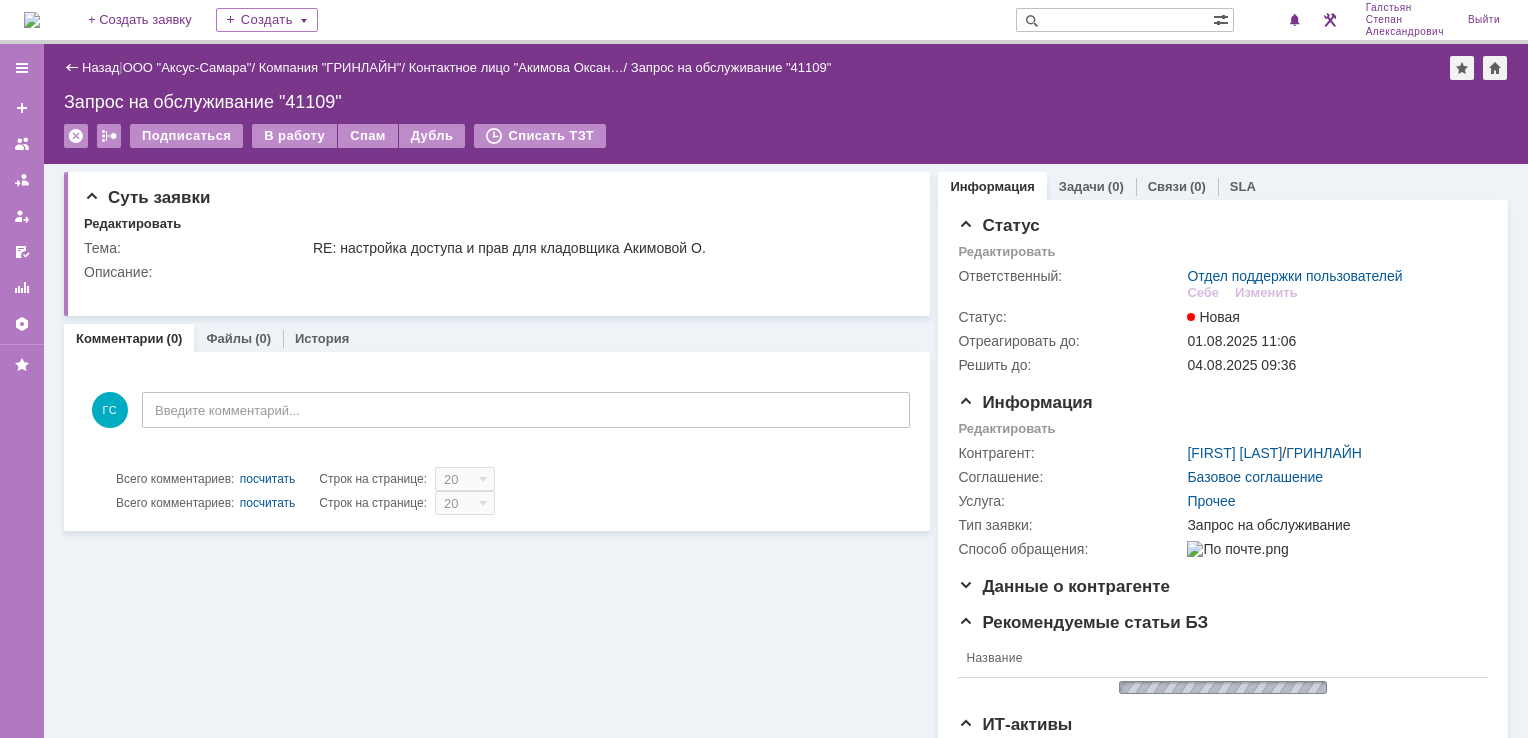 scroll, scrollTop: 0, scrollLeft: 0, axis: both 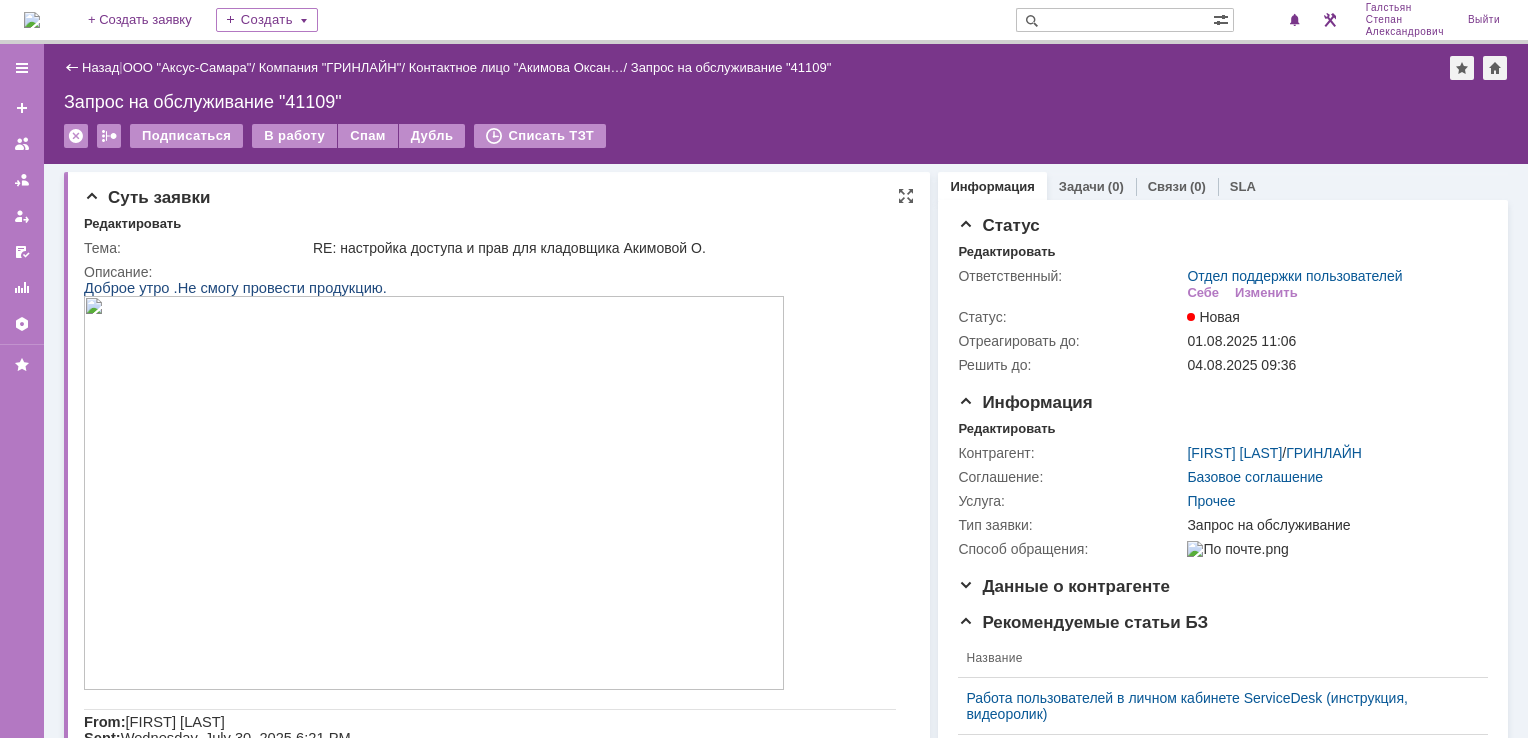 click at bounding box center (434, 493) 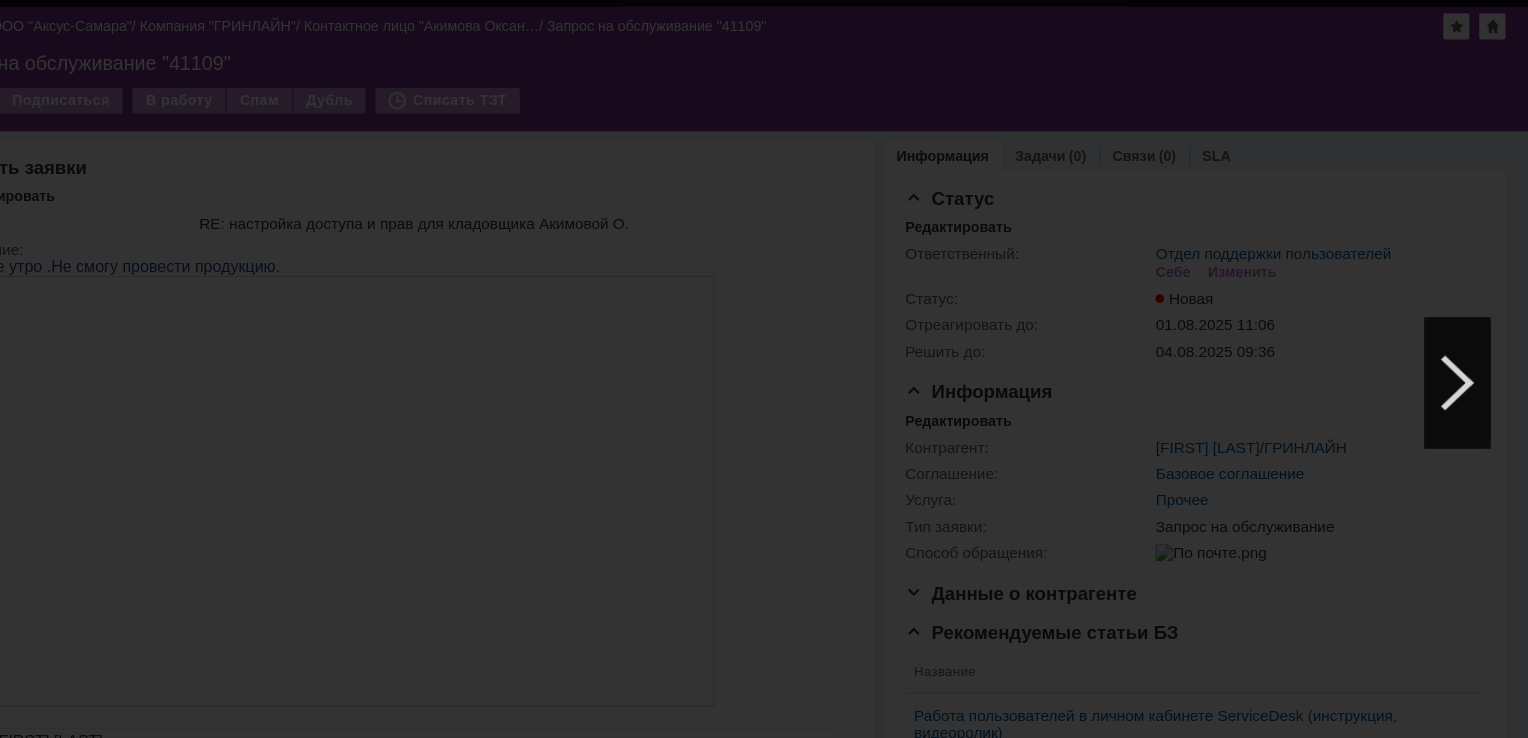 scroll, scrollTop: 0, scrollLeft: 0, axis: both 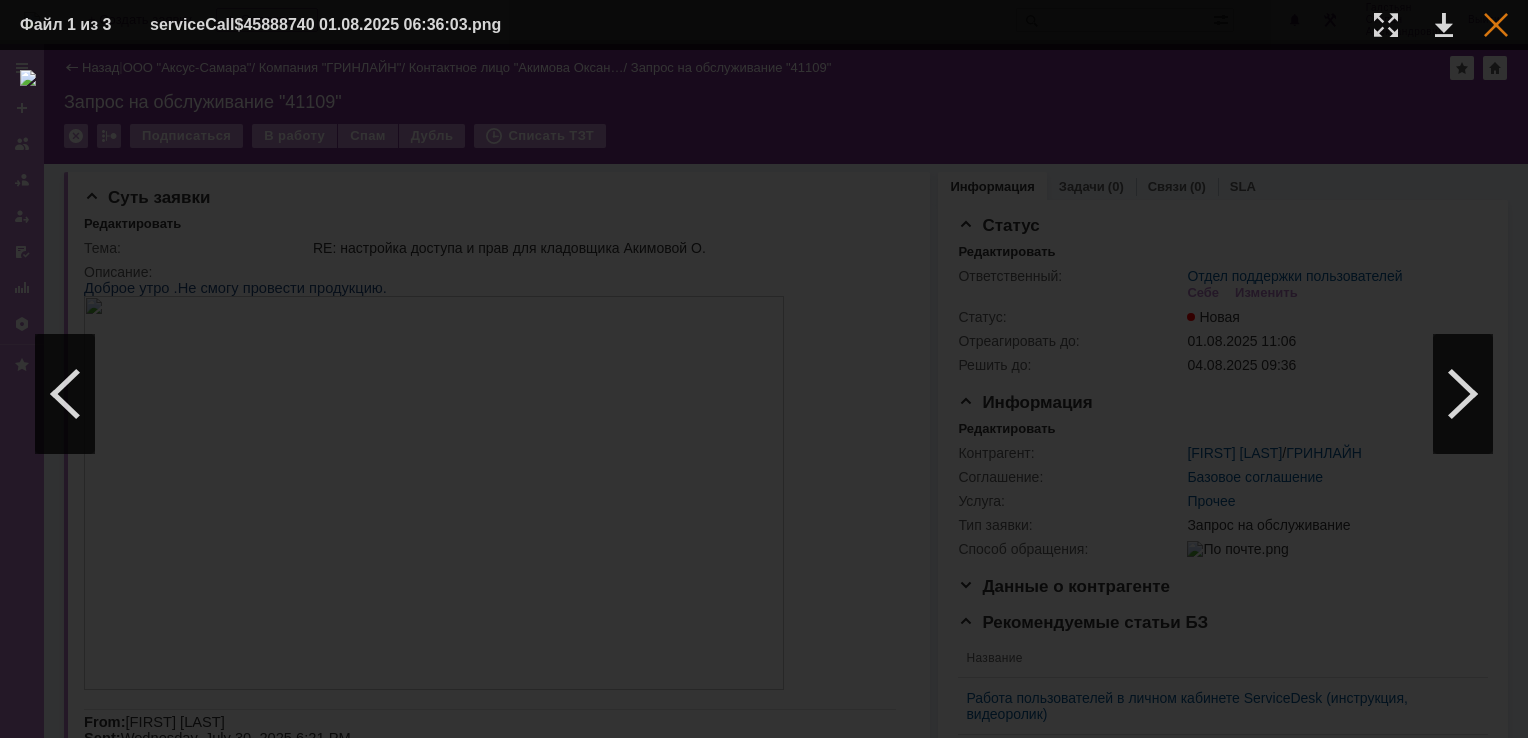 click at bounding box center [1496, 25] 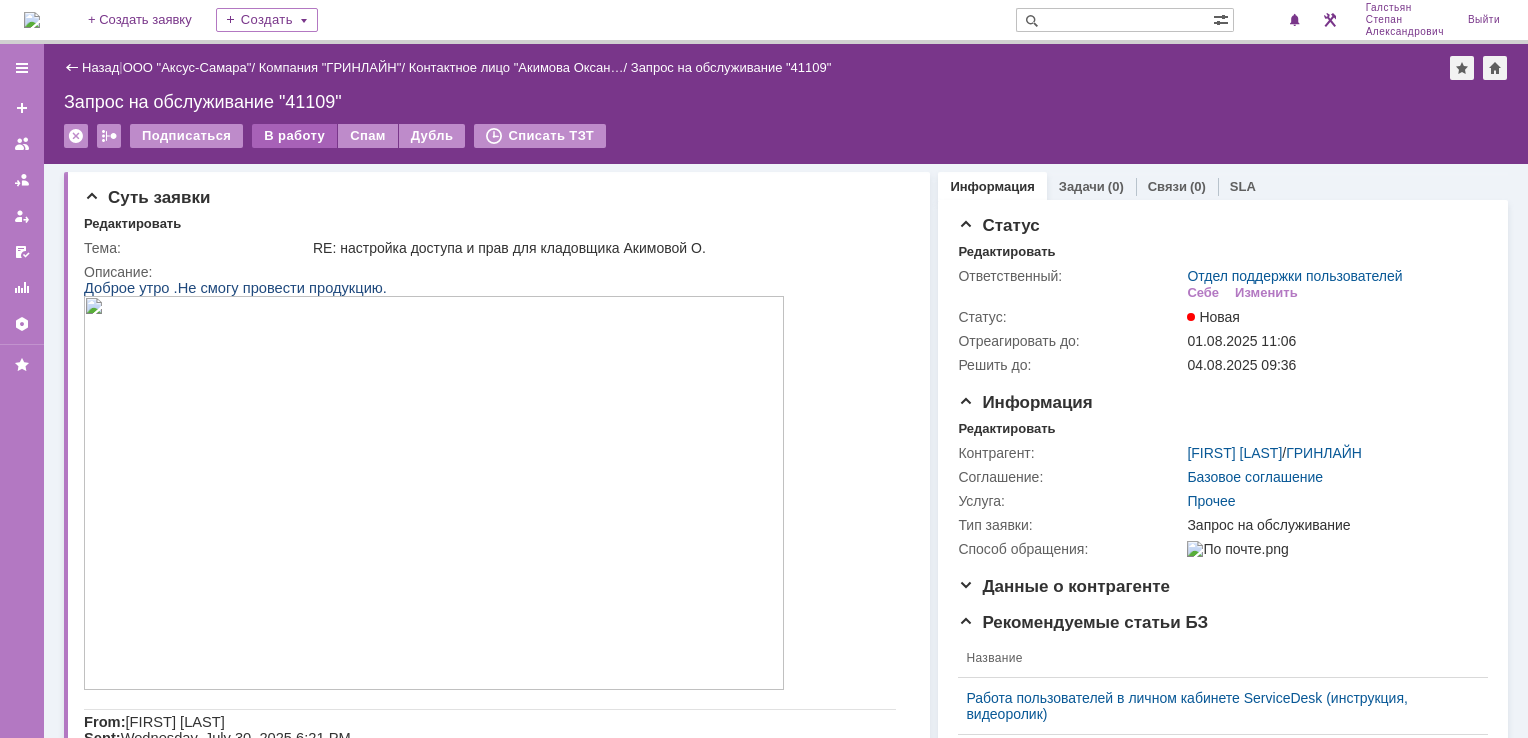 click on "В работу" at bounding box center [294, 136] 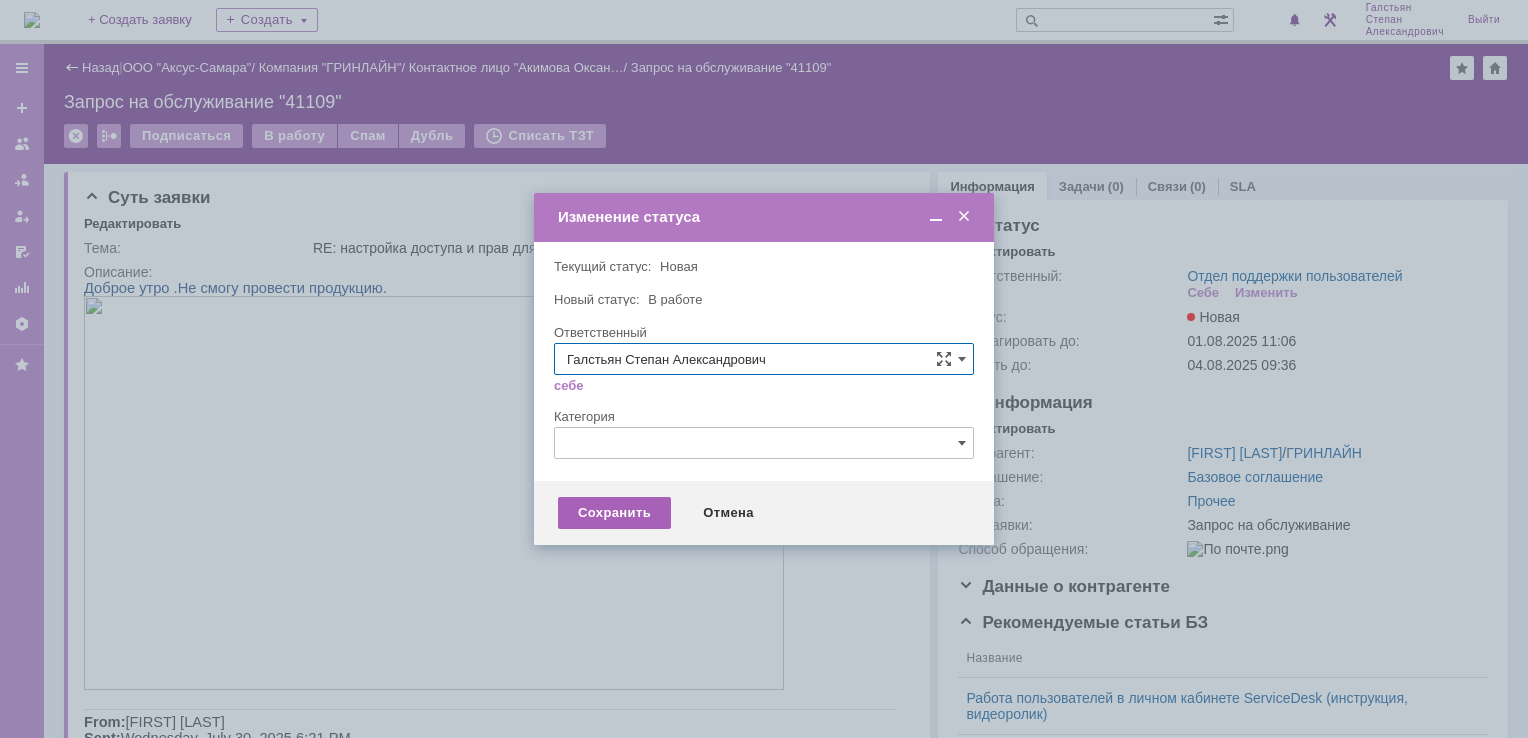 click on "Сохранить" at bounding box center [614, 513] 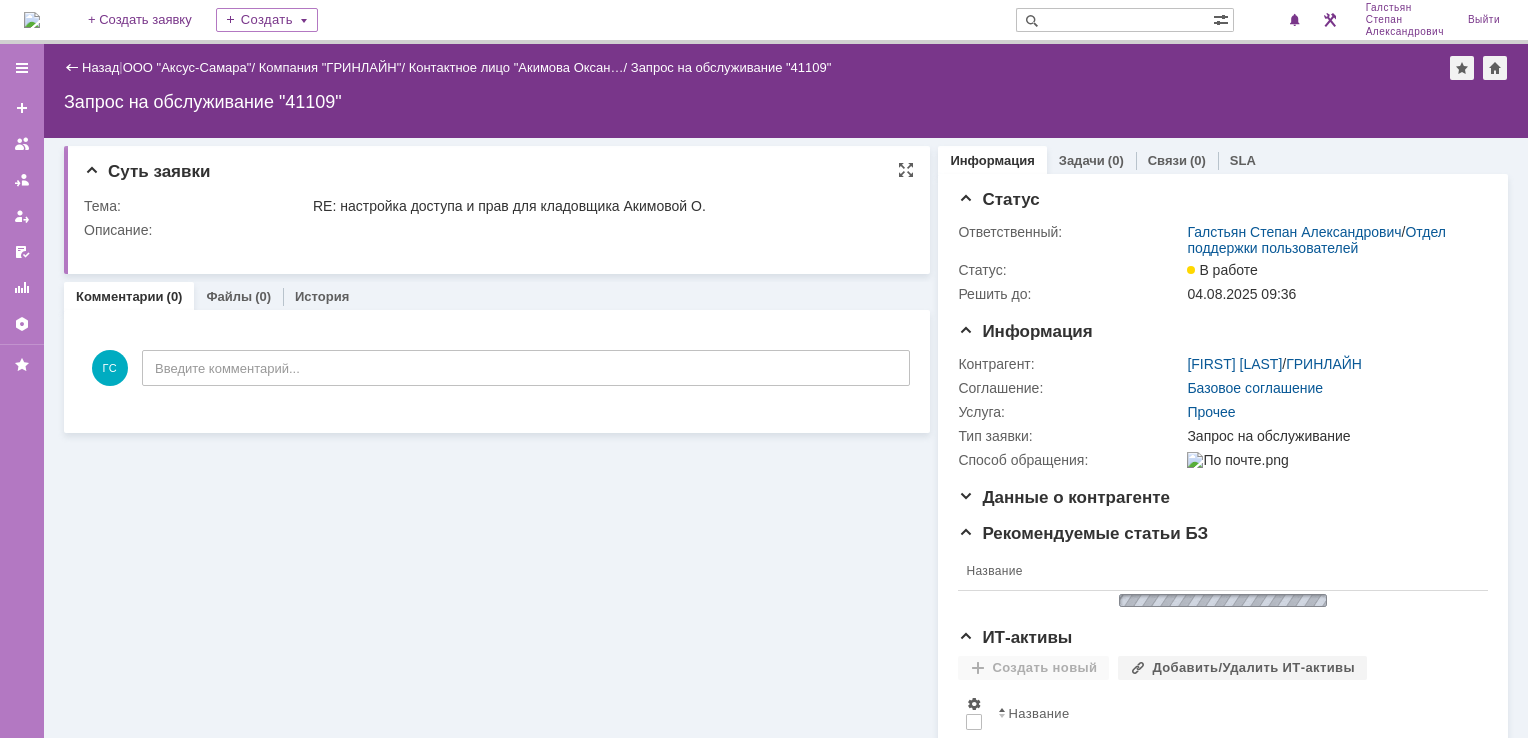 scroll, scrollTop: 0, scrollLeft: 0, axis: both 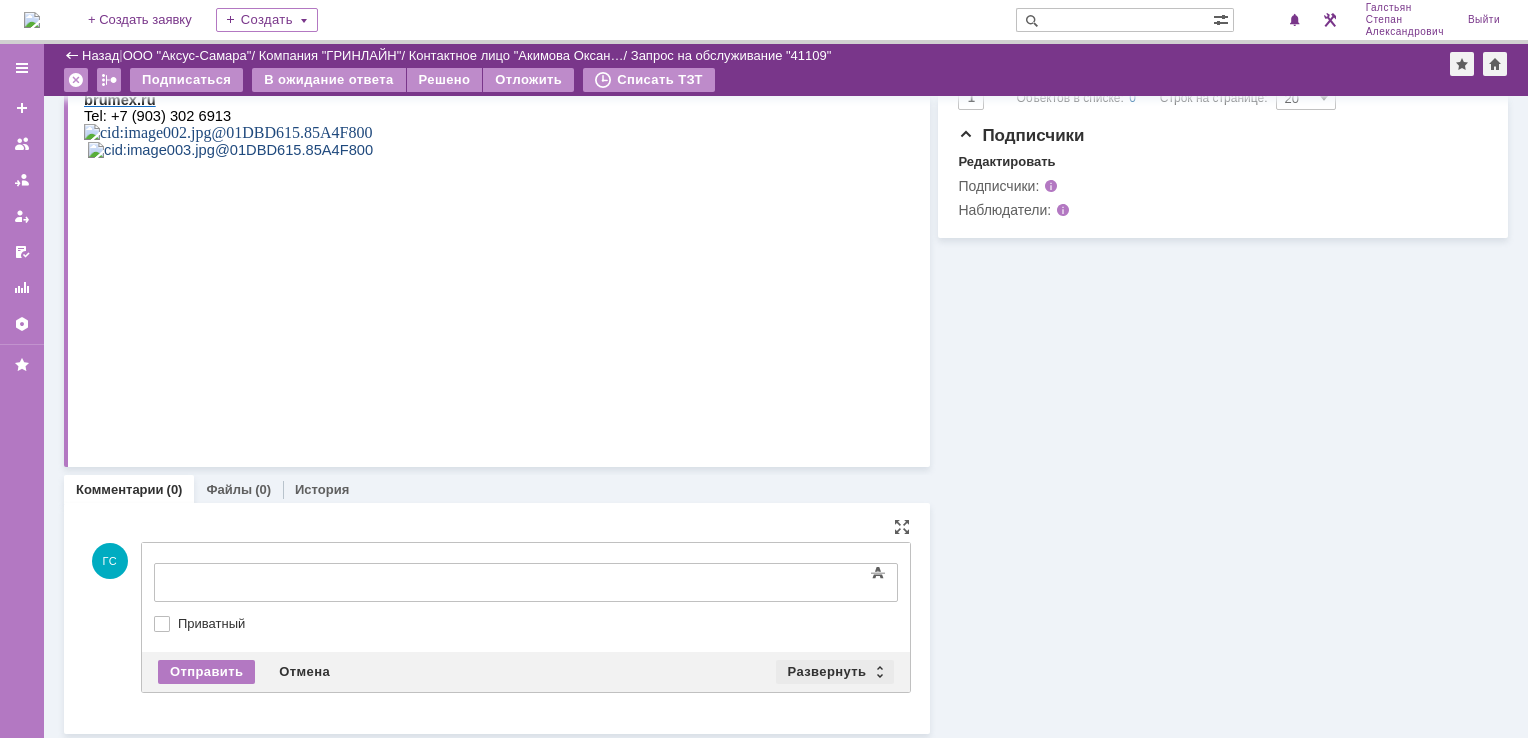 click on "Развернуть" at bounding box center [835, 672] 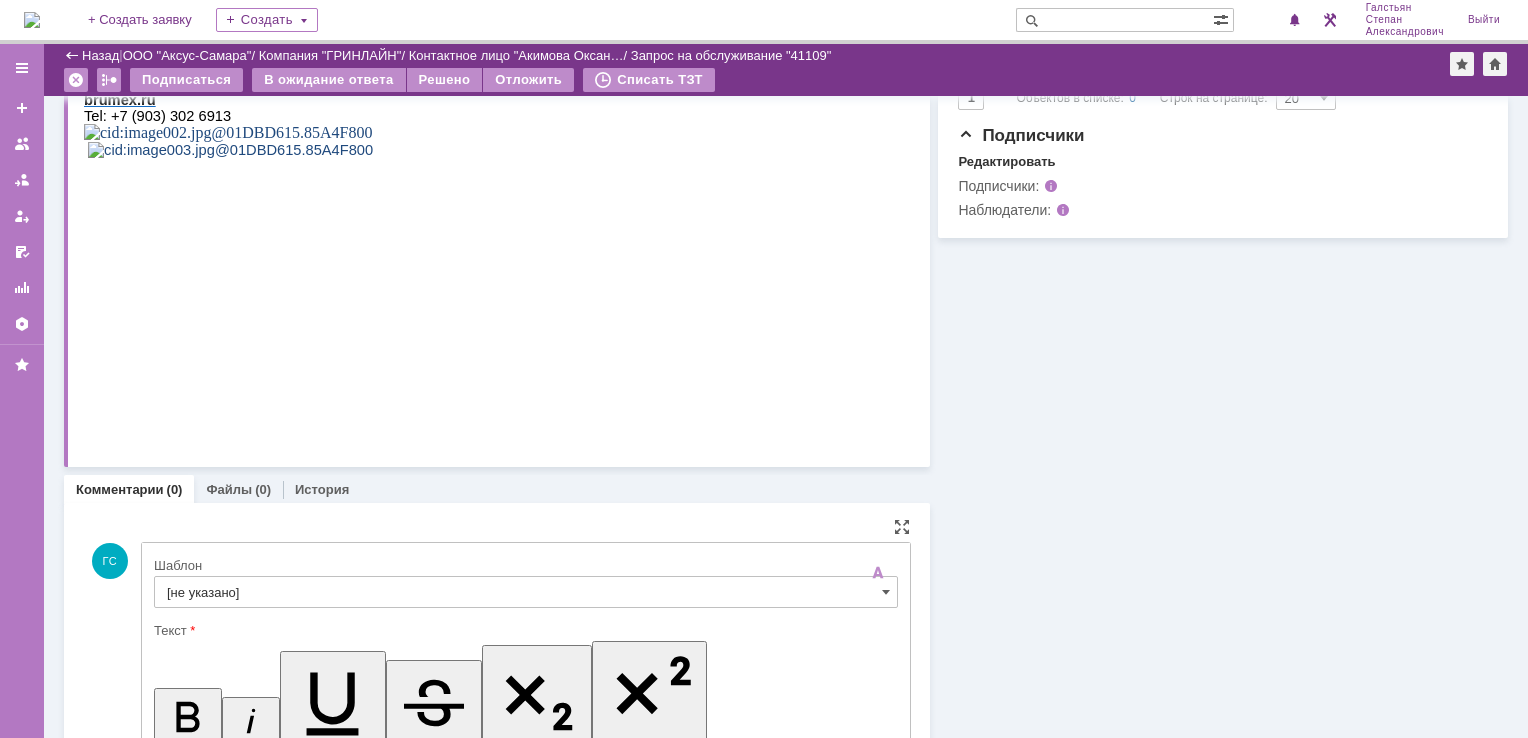 scroll, scrollTop: 0, scrollLeft: 0, axis: both 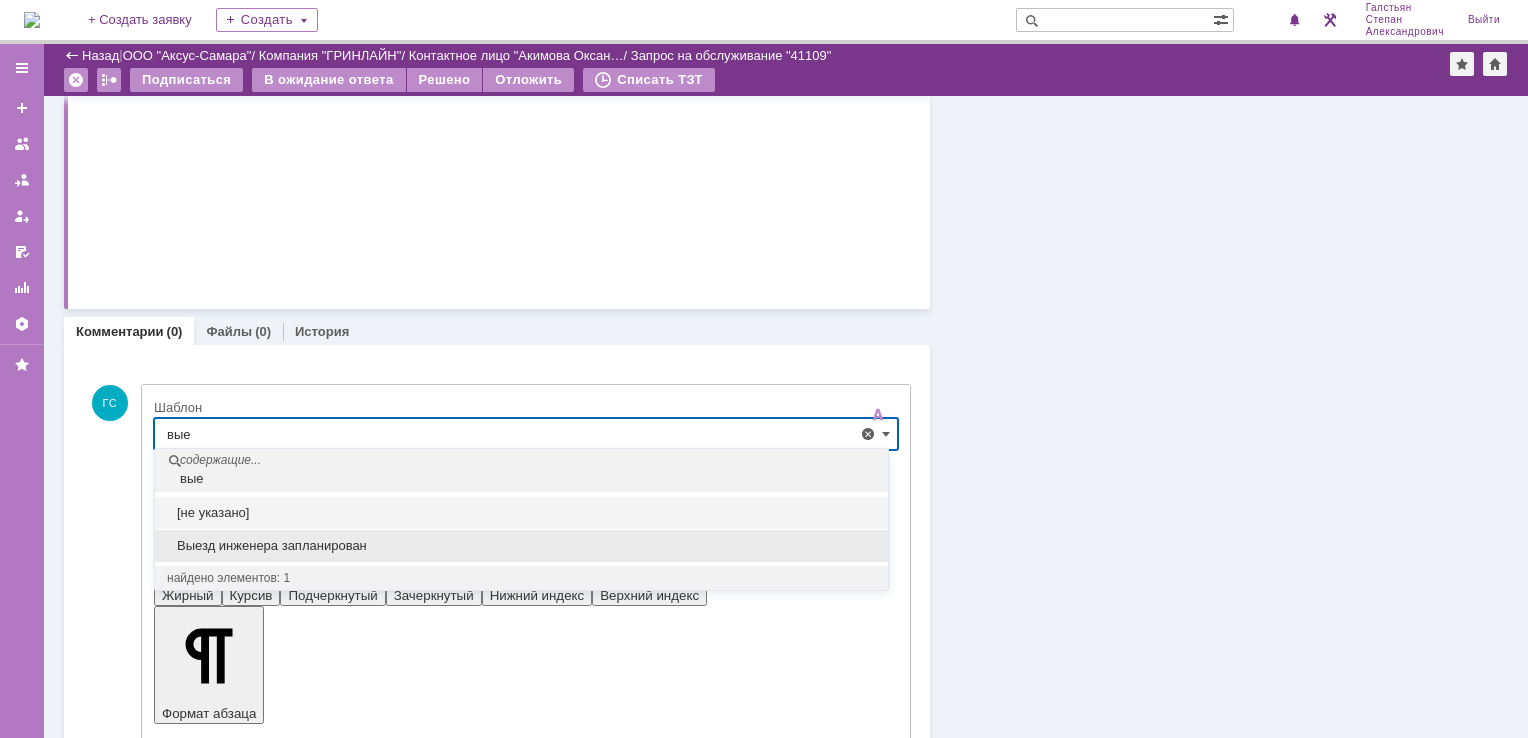 click on "Выезд инженера запланирован" at bounding box center (521, 546) 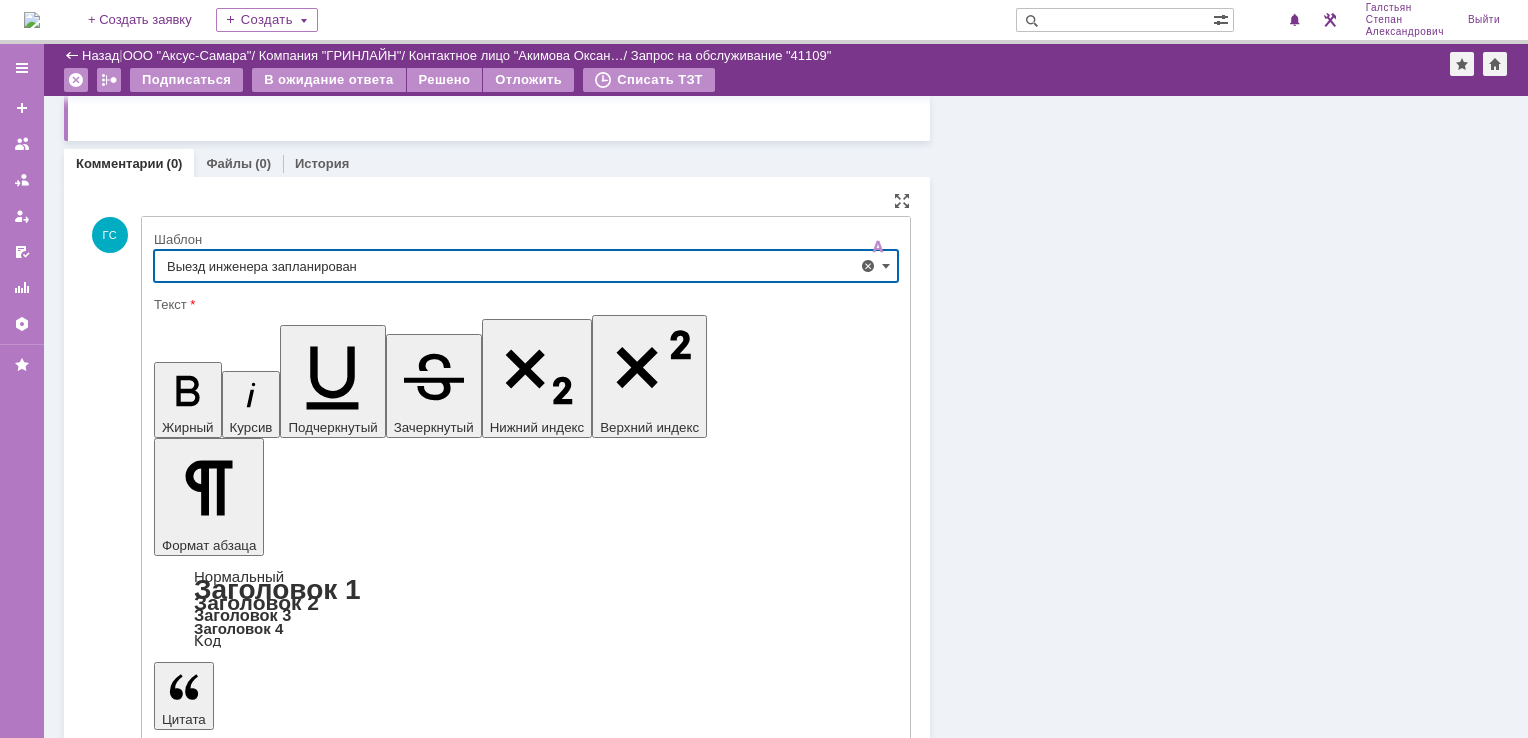 scroll, scrollTop: 1205, scrollLeft: 0, axis: vertical 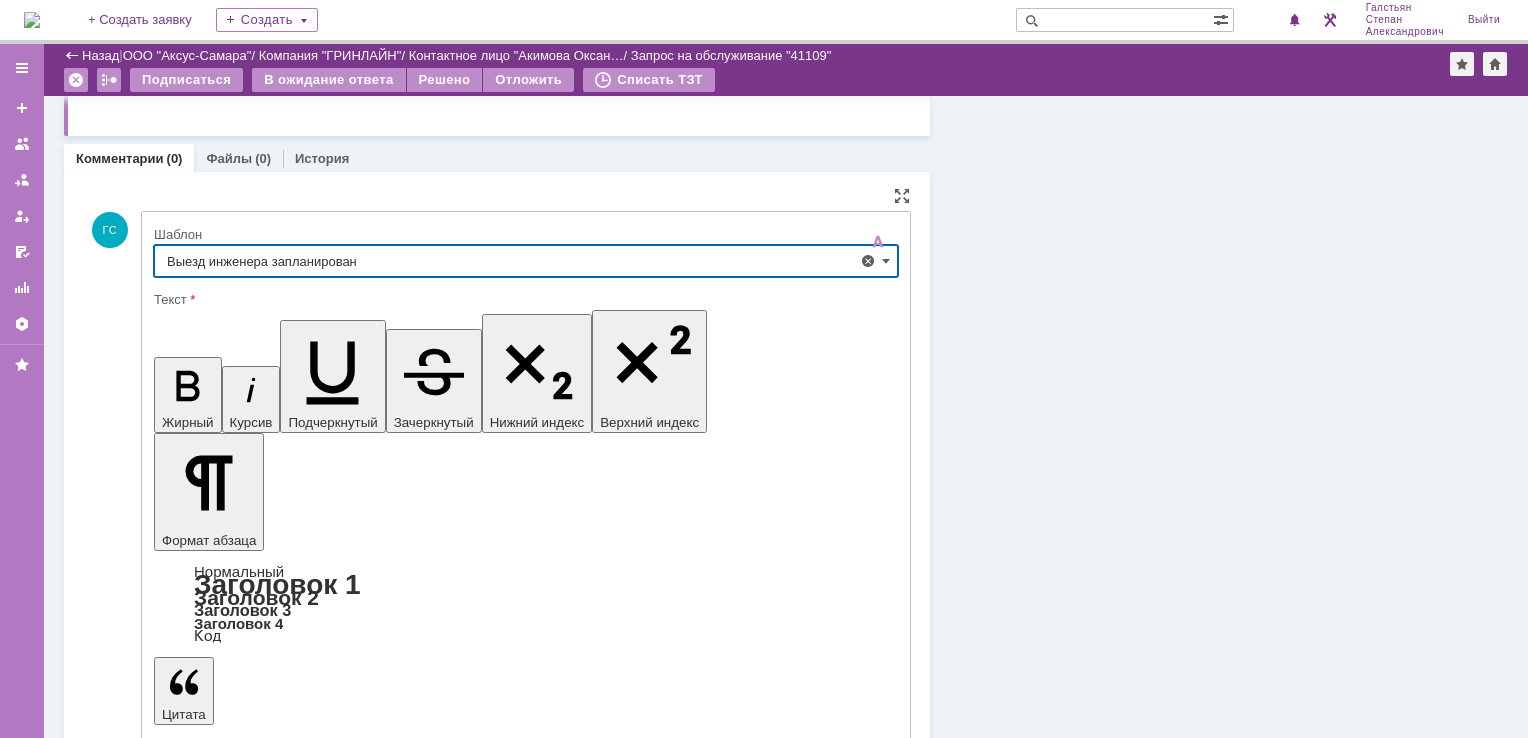 type on "Выезд инженера запланирован" 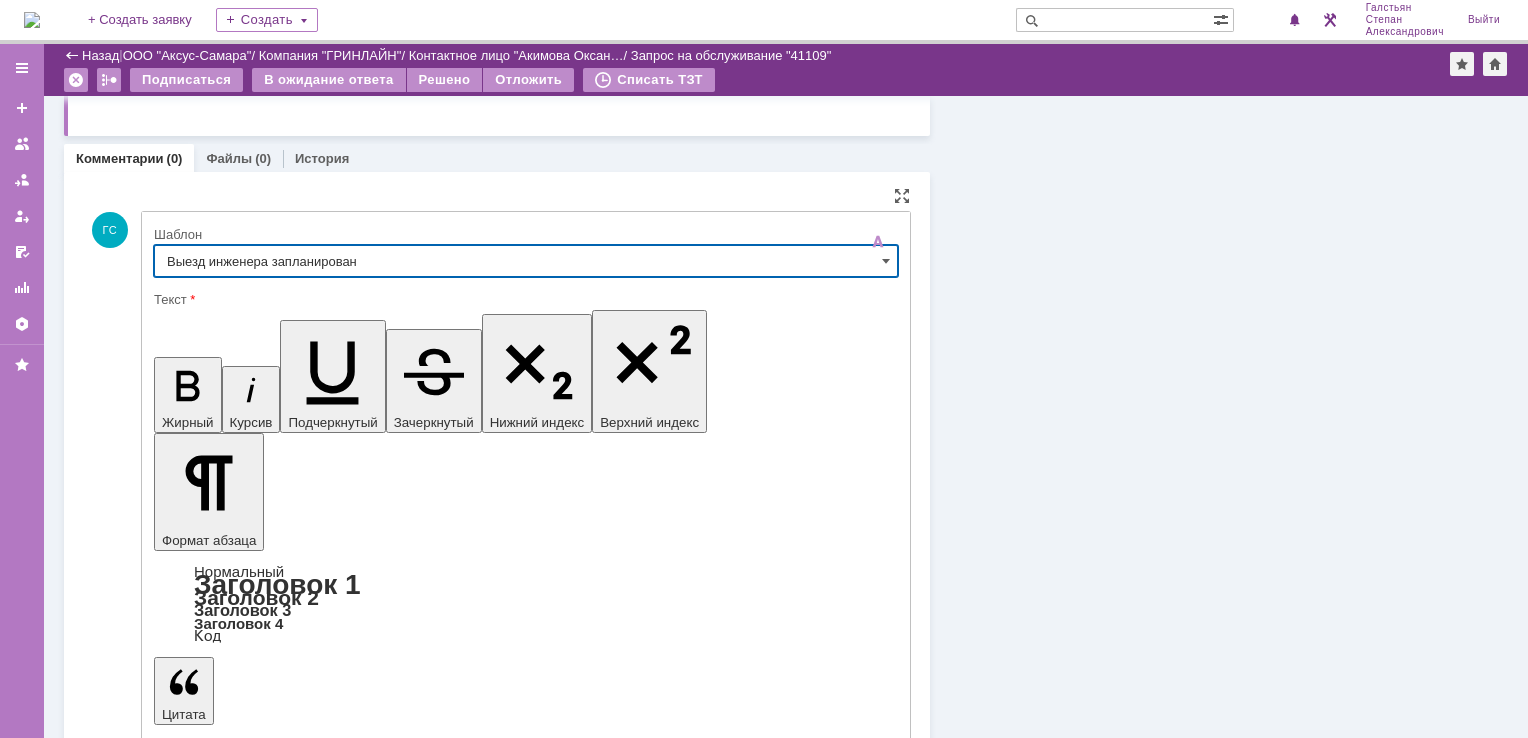 click on "Отправить" at bounding box center (206, 5411) 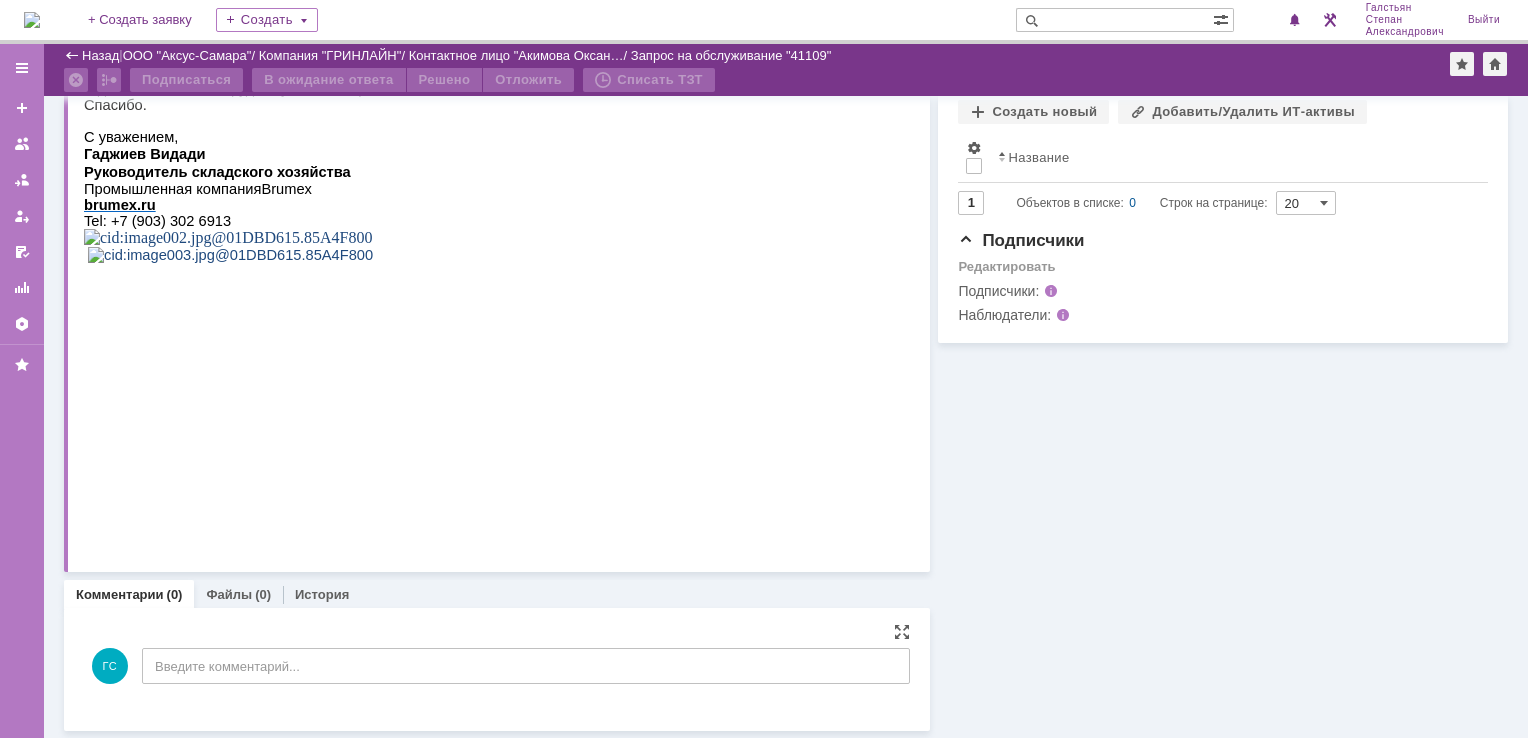 scroll, scrollTop: 937, scrollLeft: 0, axis: vertical 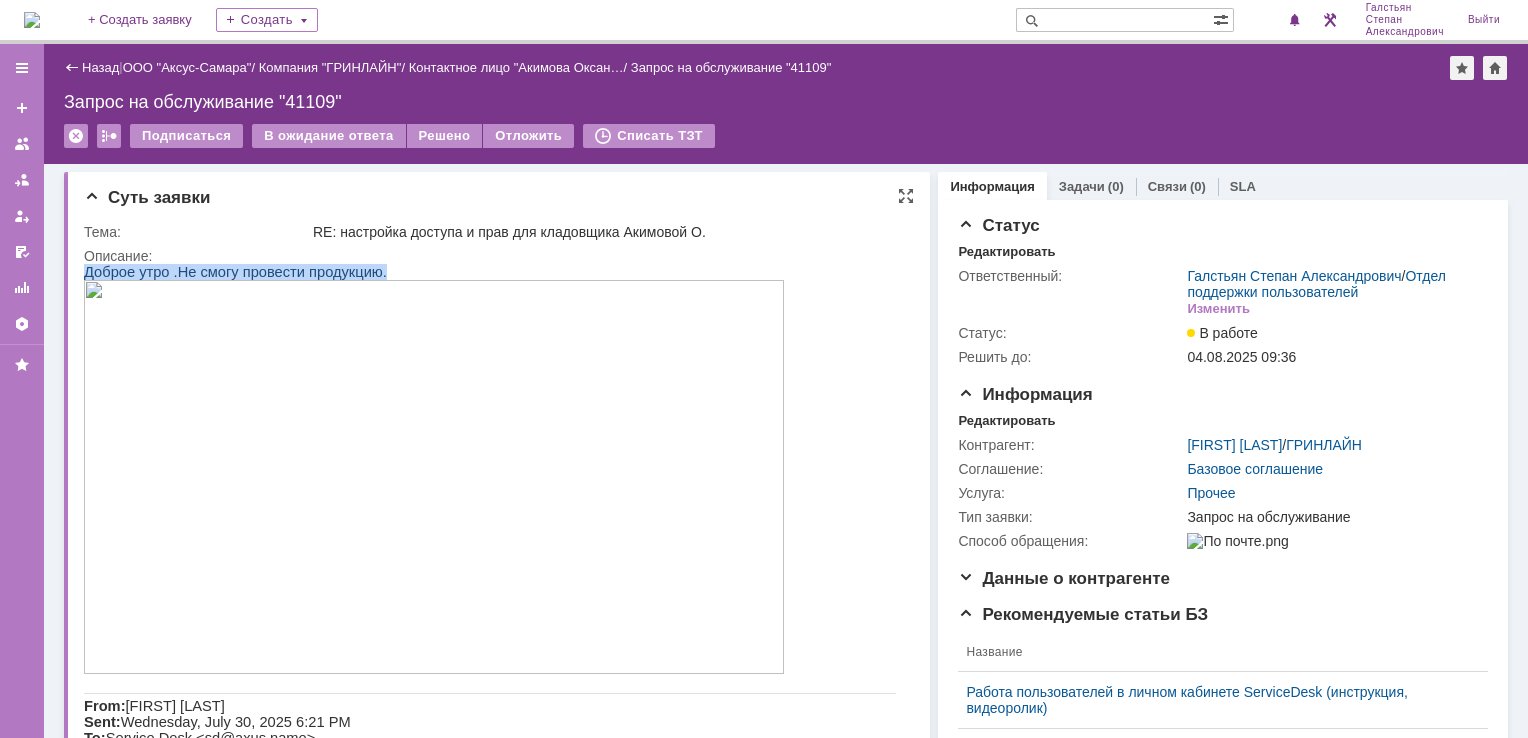 drag, startPoint x: 87, startPoint y: 270, endPoint x: 446, endPoint y: 437, distance: 395.94193 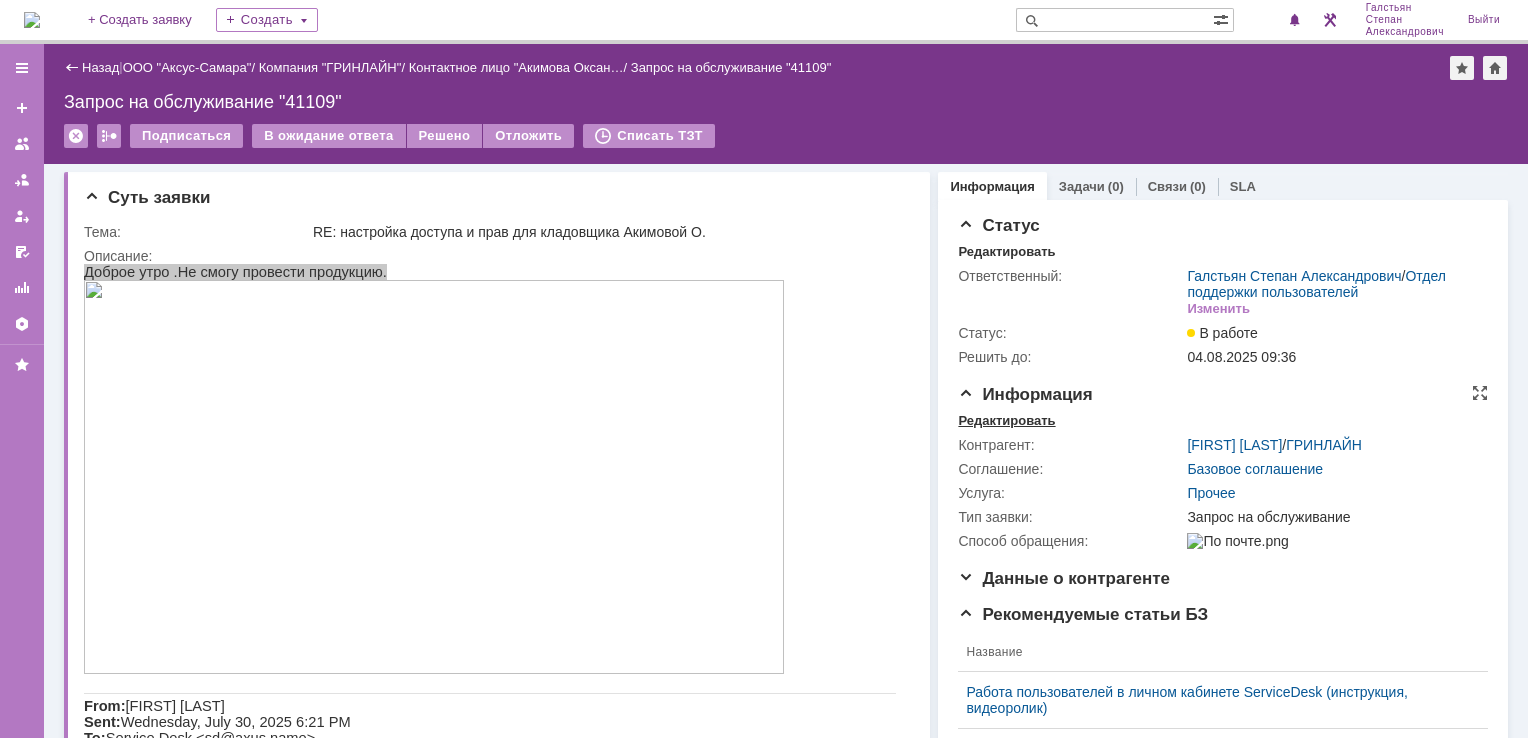click on "Редактировать" at bounding box center (1006, 421) 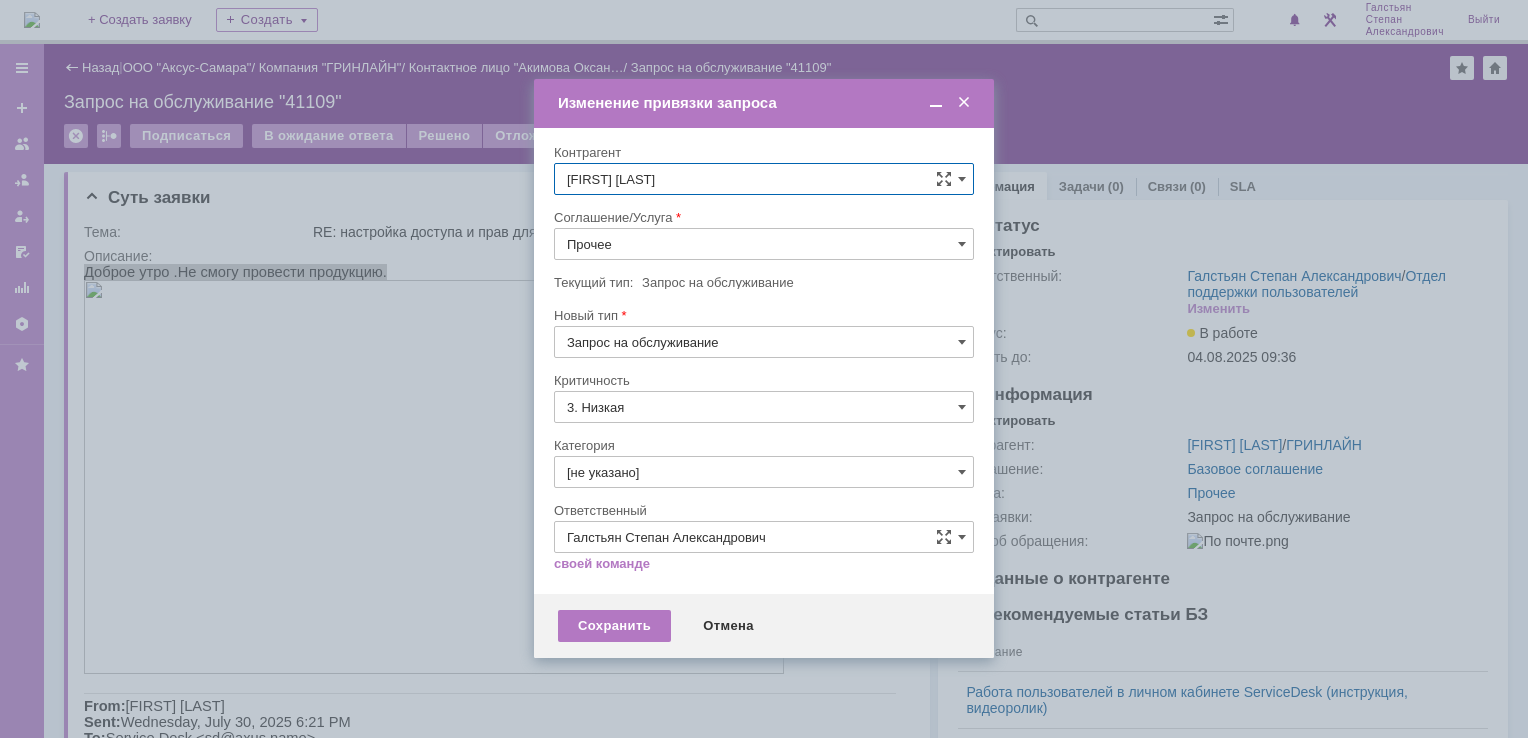click on "Прочее" at bounding box center (764, 244) 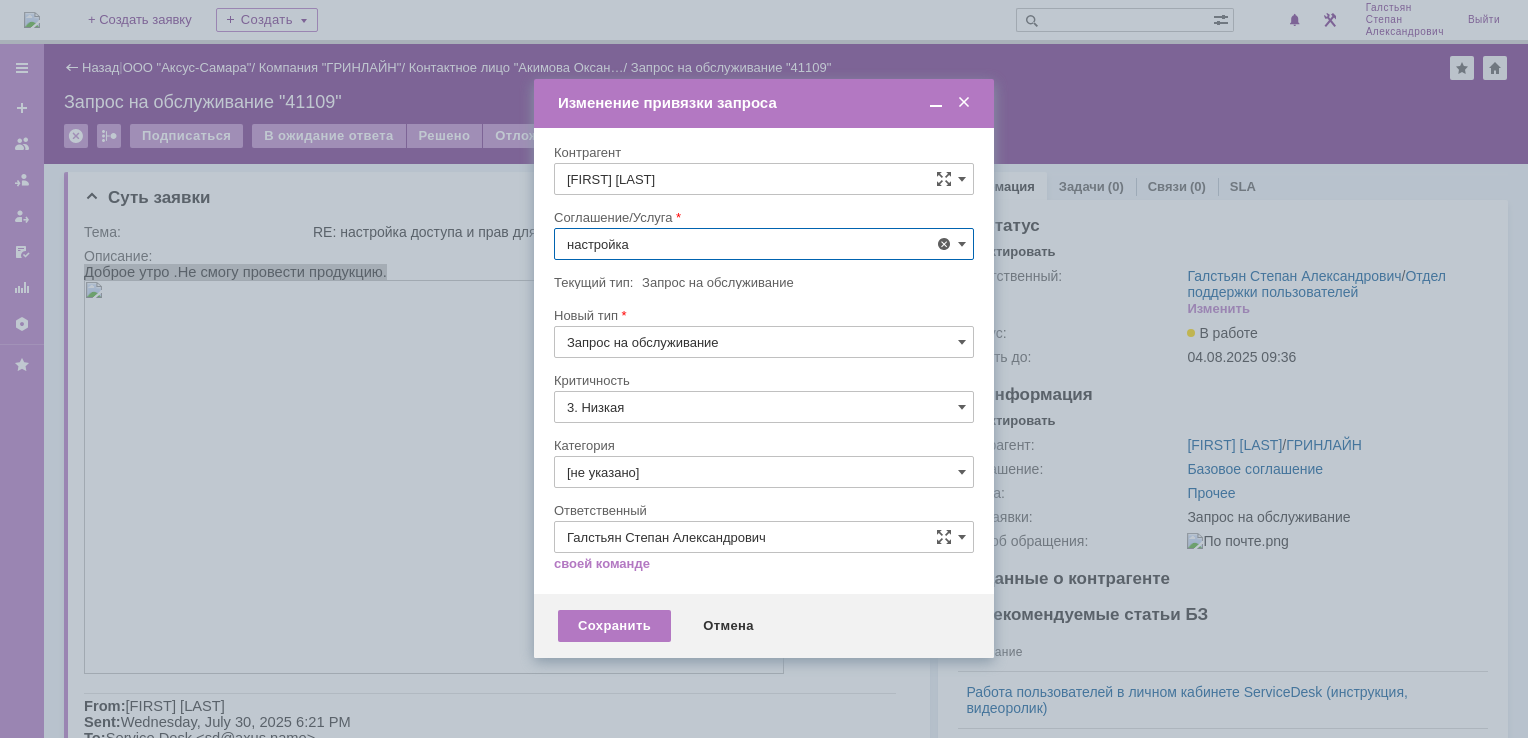 scroll, scrollTop: 130, scrollLeft: 0, axis: vertical 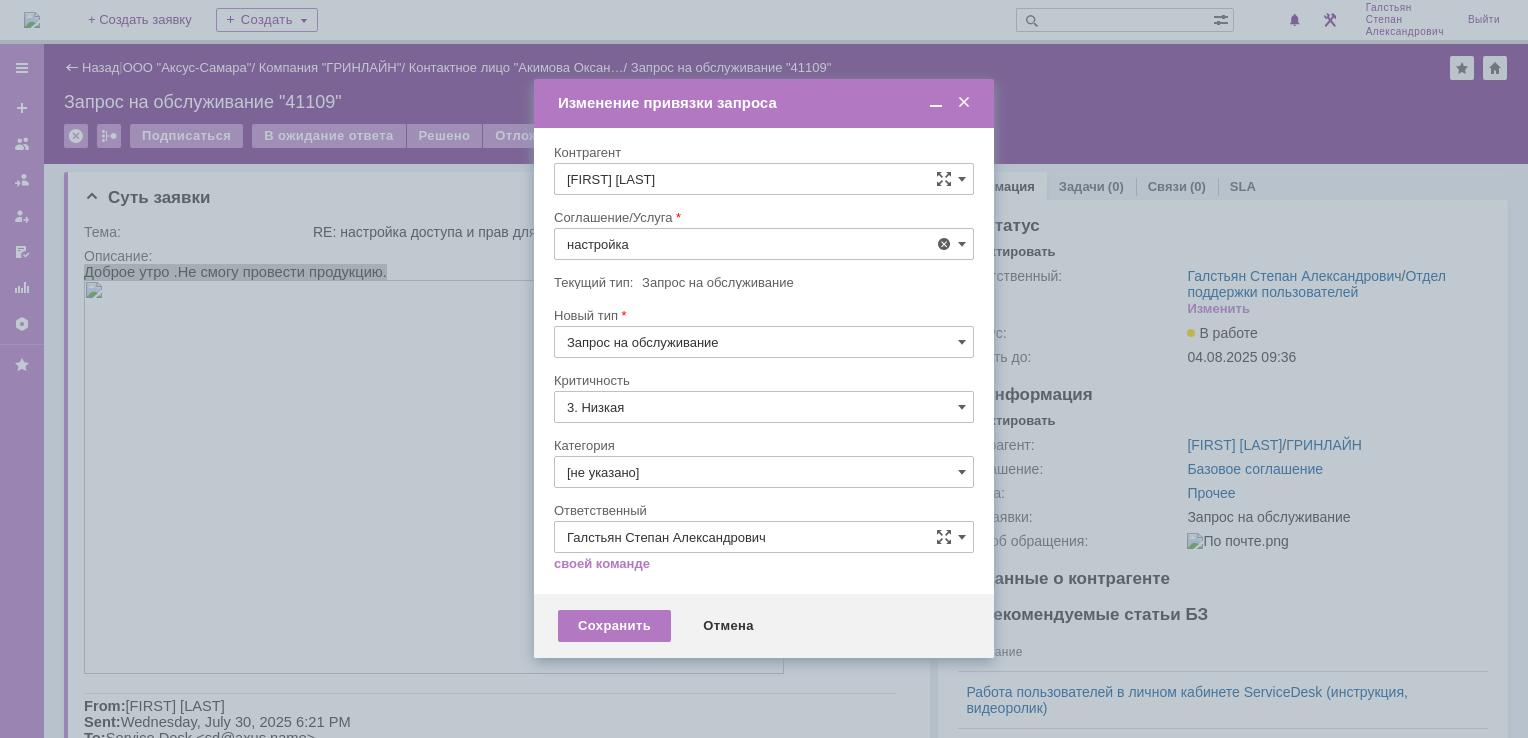 click on "АРМ_Настройка" at bounding box center [764, 486] 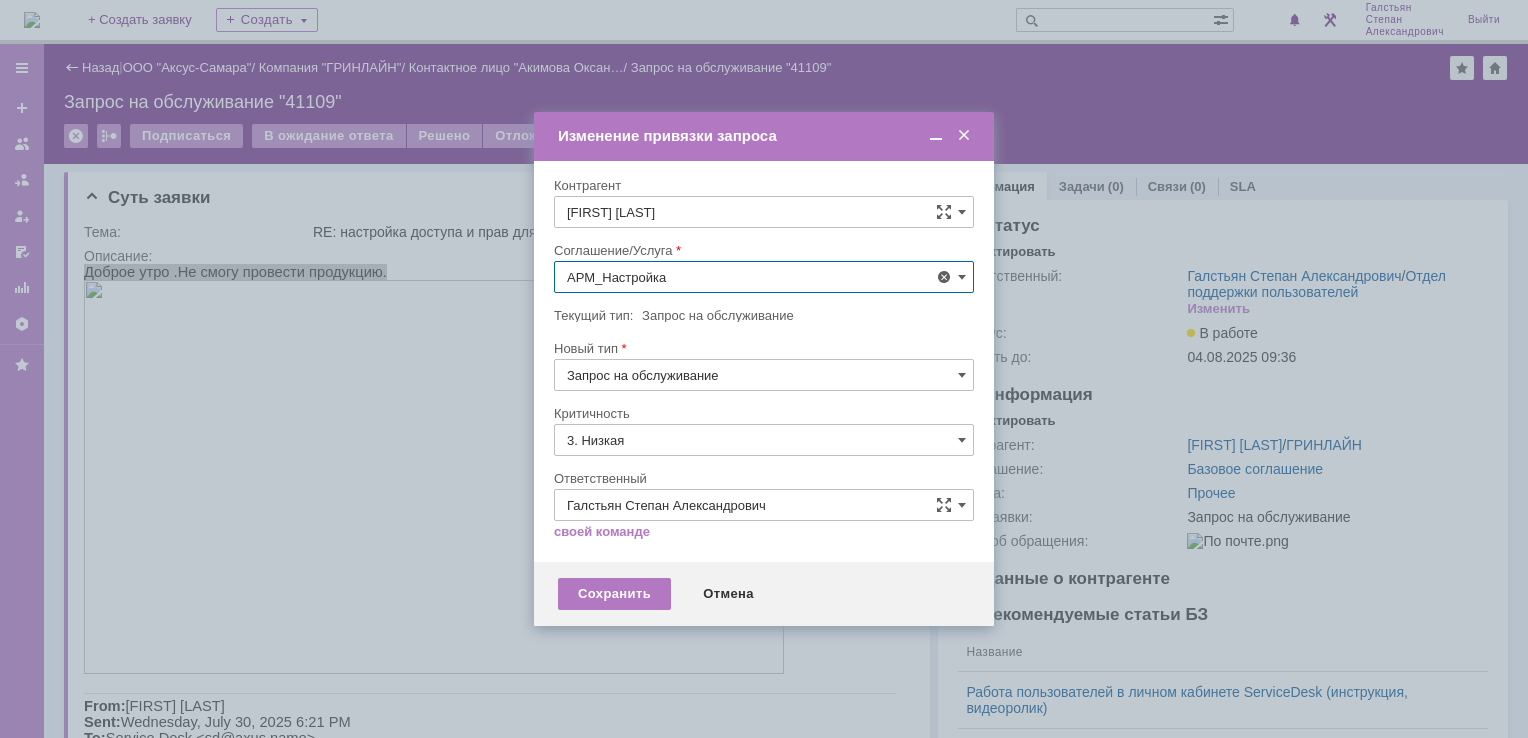 type on "АРМ_Настройка" 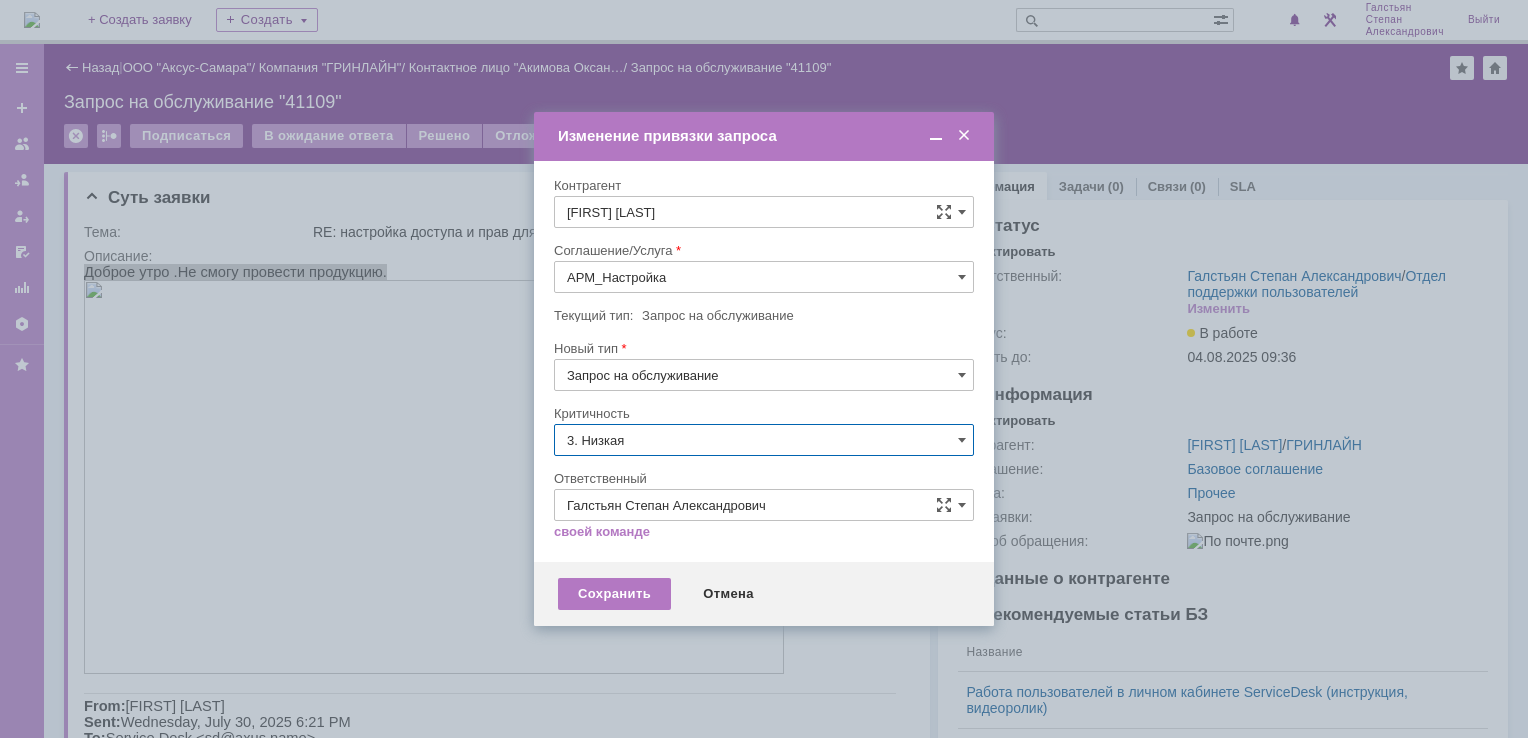 click on "3. Низкая" at bounding box center (764, 440) 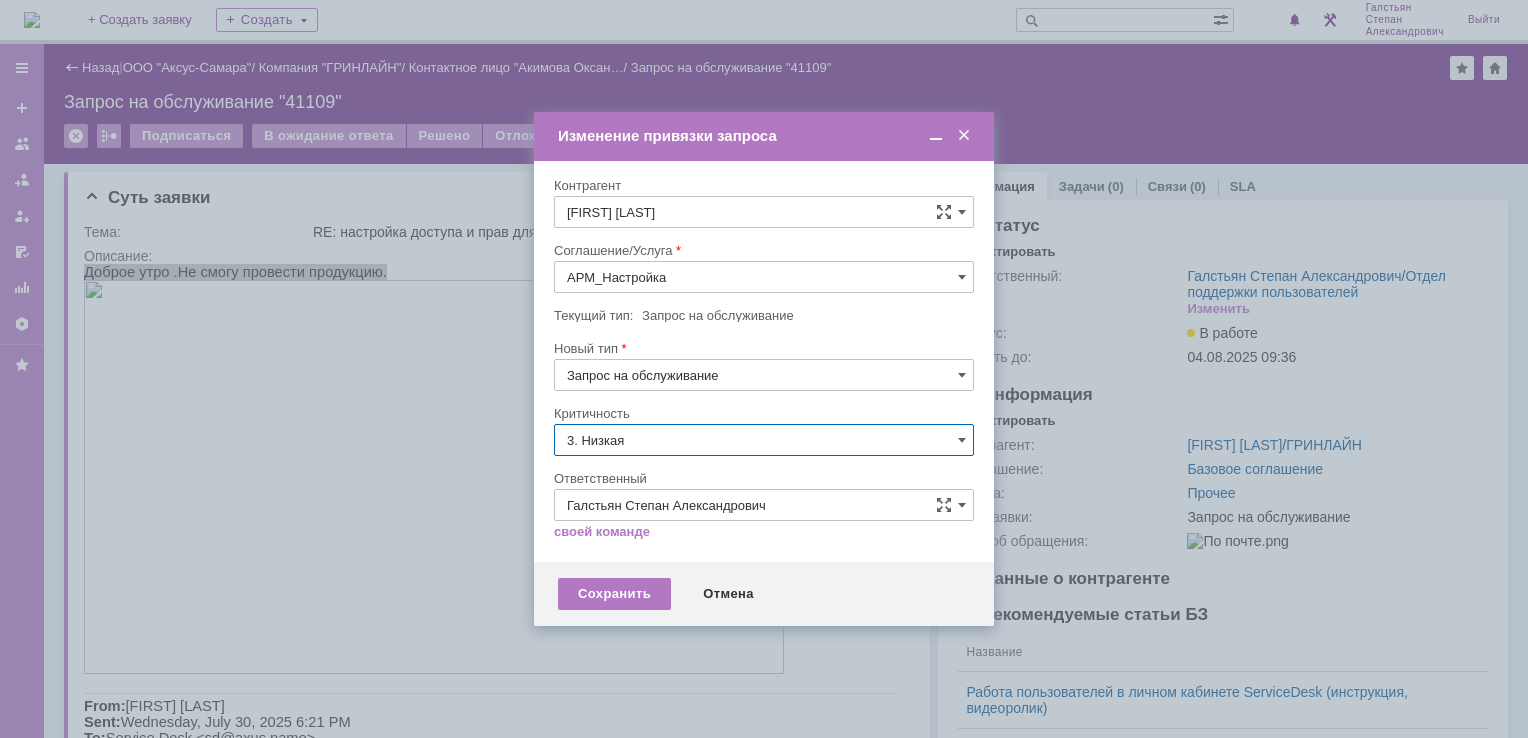 click on "[не указано]" at bounding box center [764, 477] 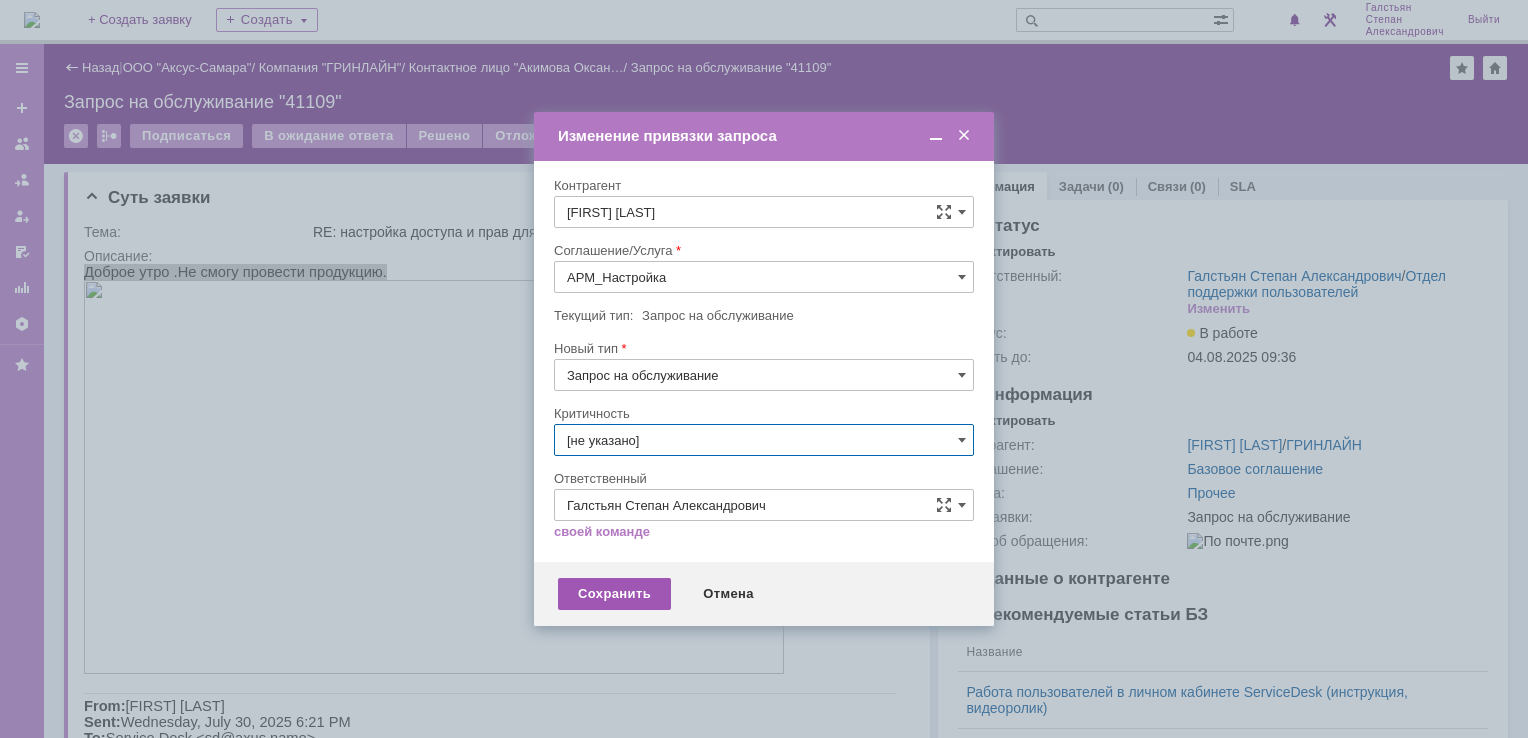 type on "[не указано]" 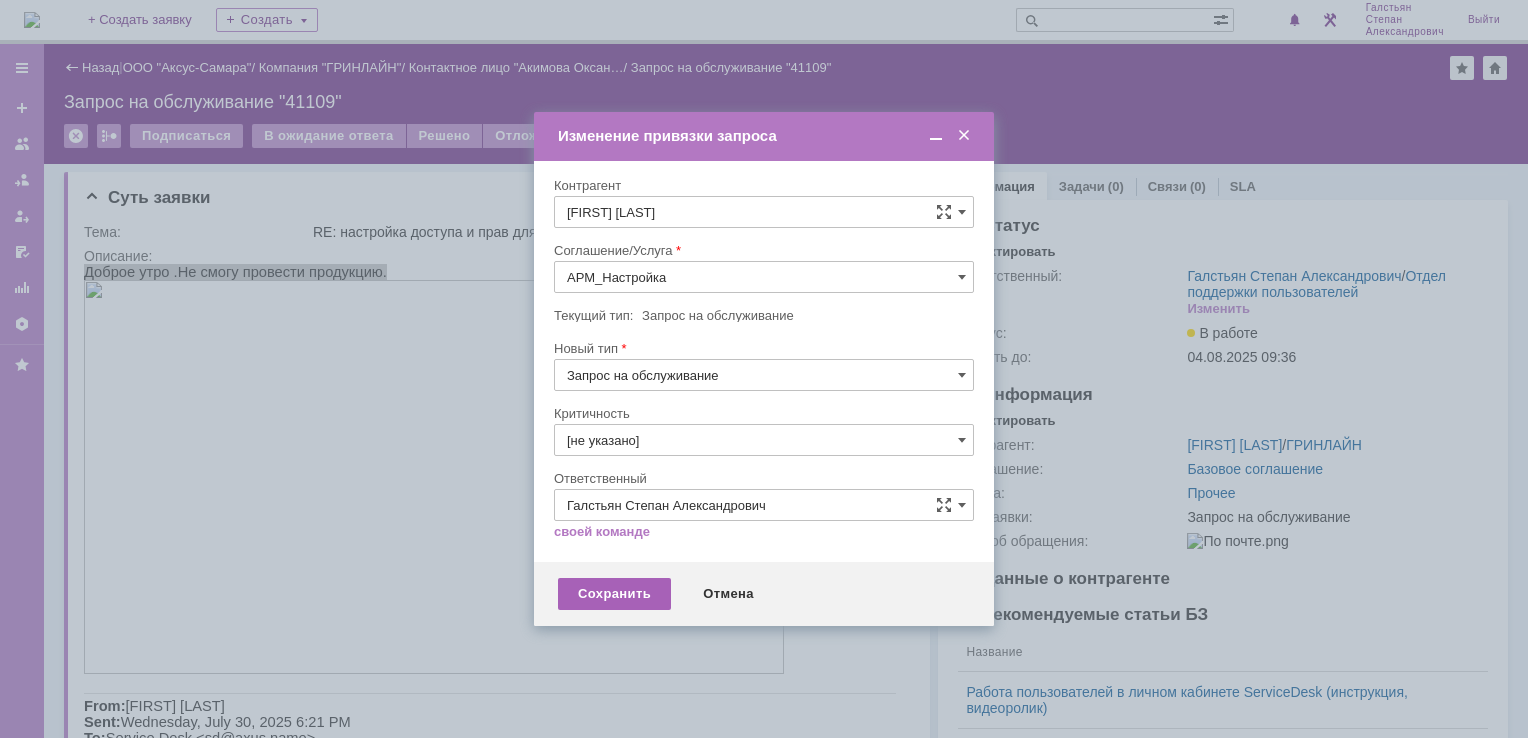 click on "Сохранить" at bounding box center [614, 594] 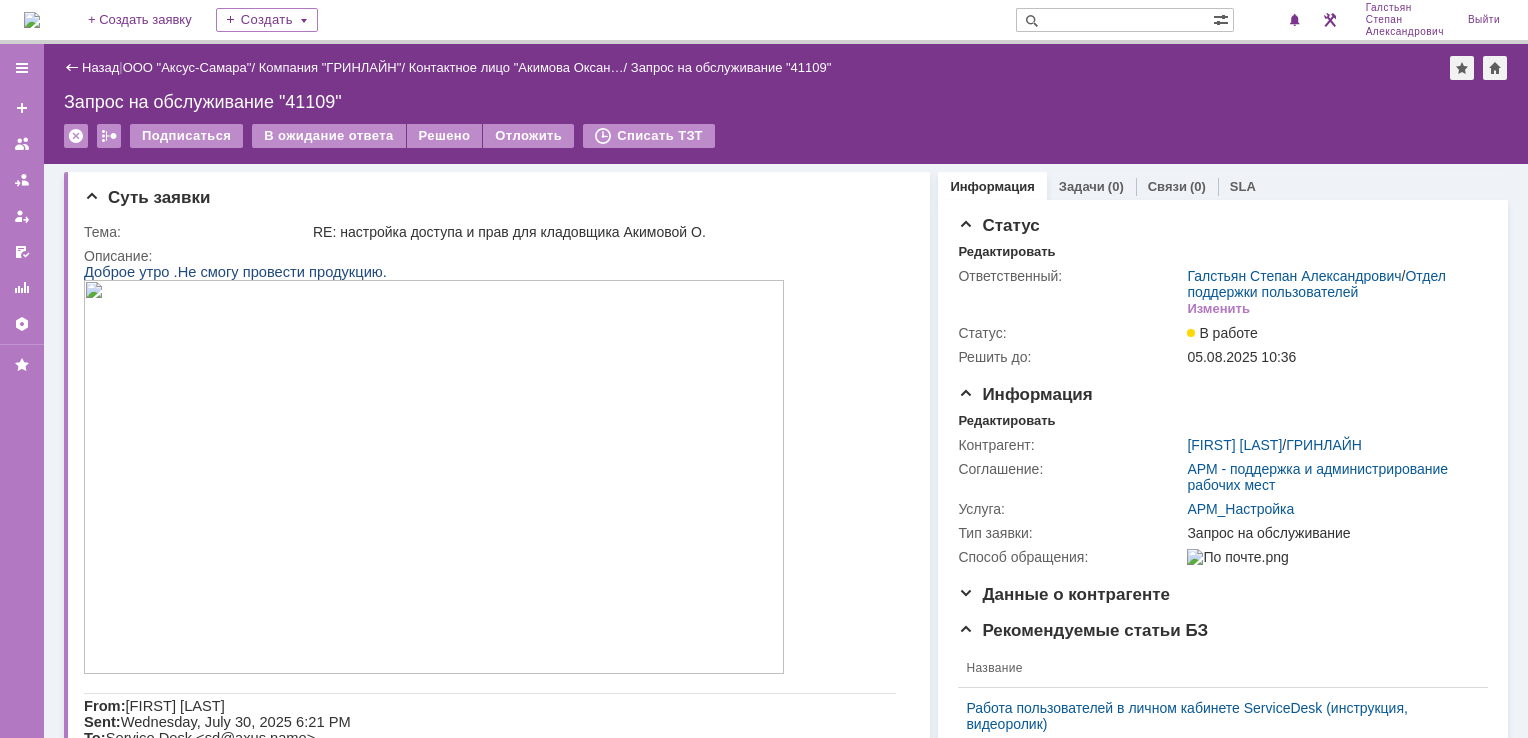 scroll, scrollTop: 0, scrollLeft: 0, axis: both 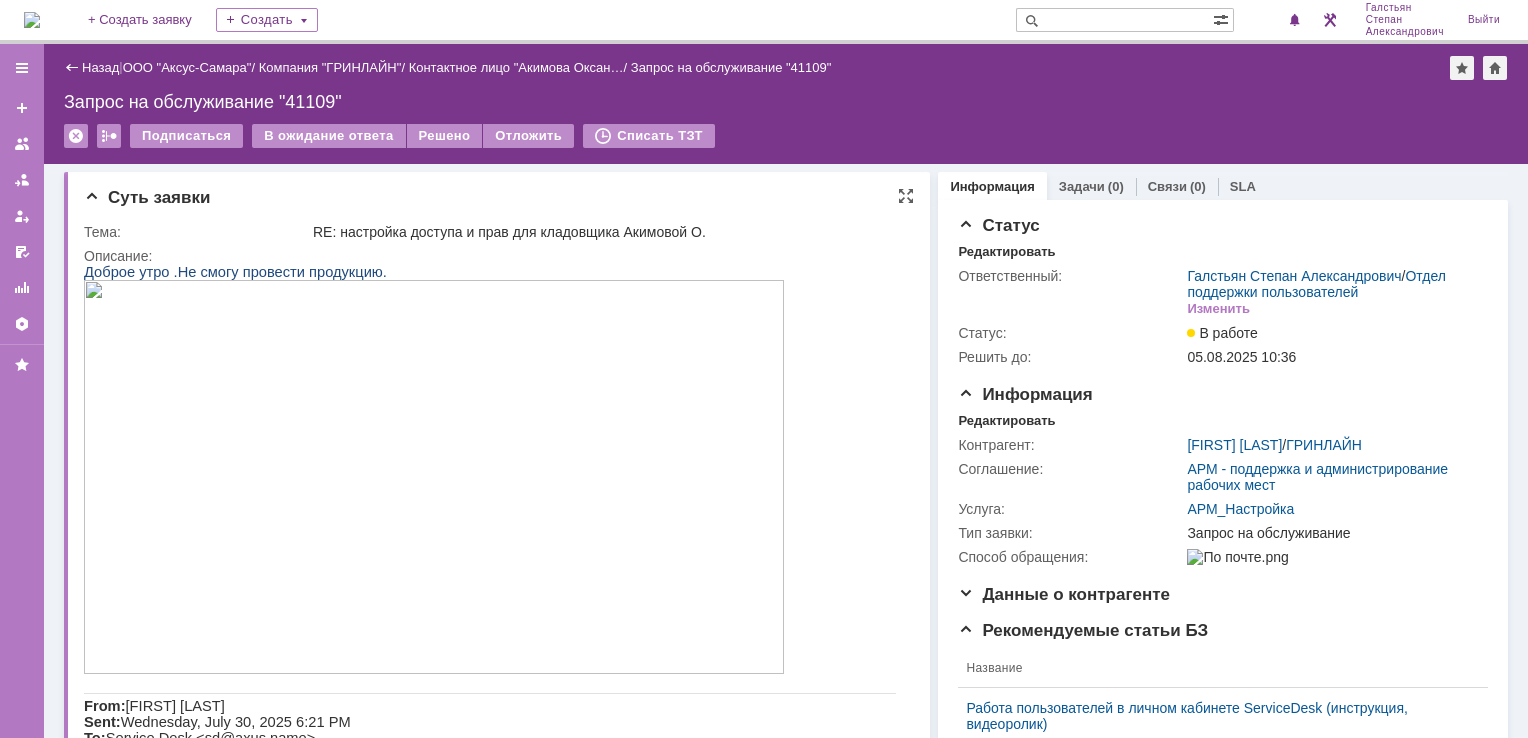 click at bounding box center [434, 477] 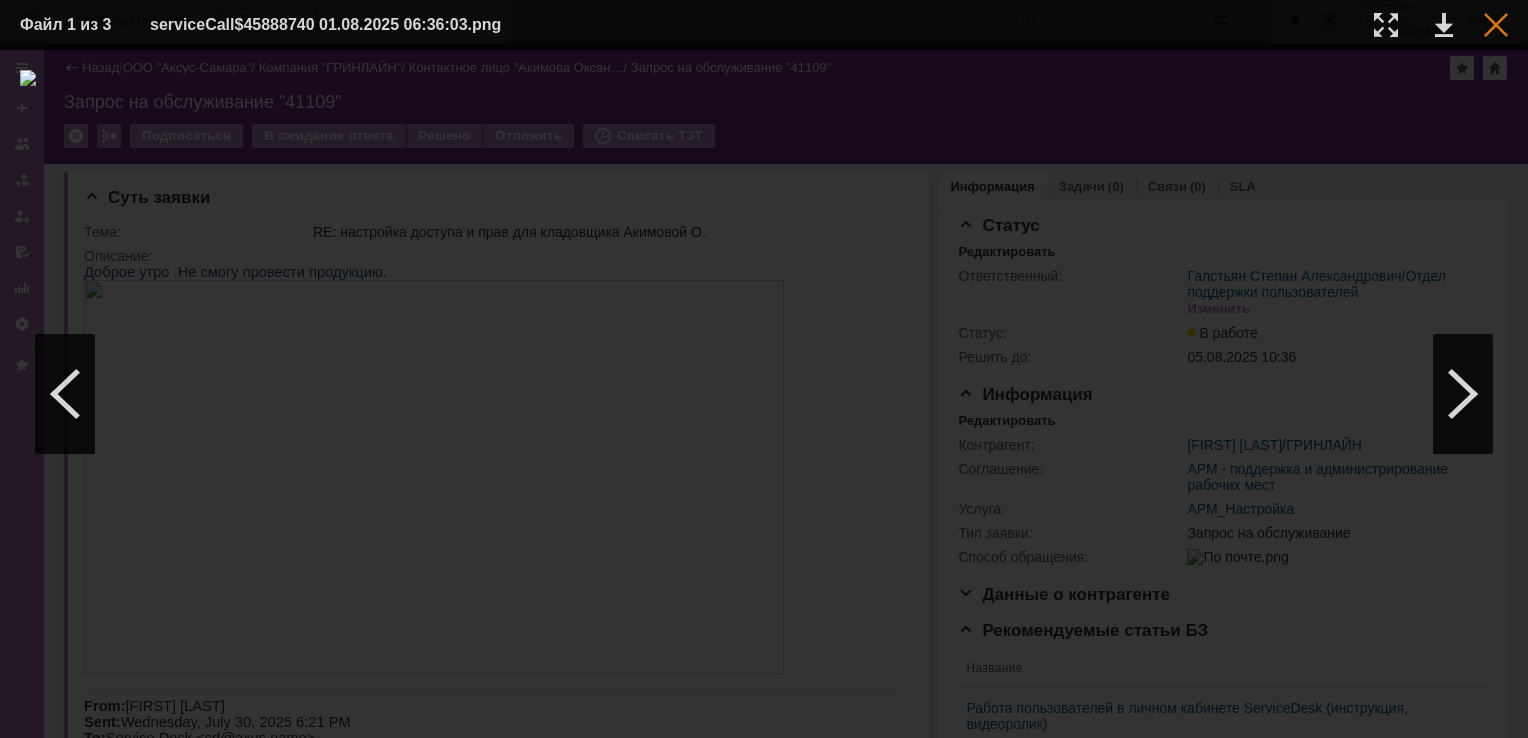 click at bounding box center [1496, 25] 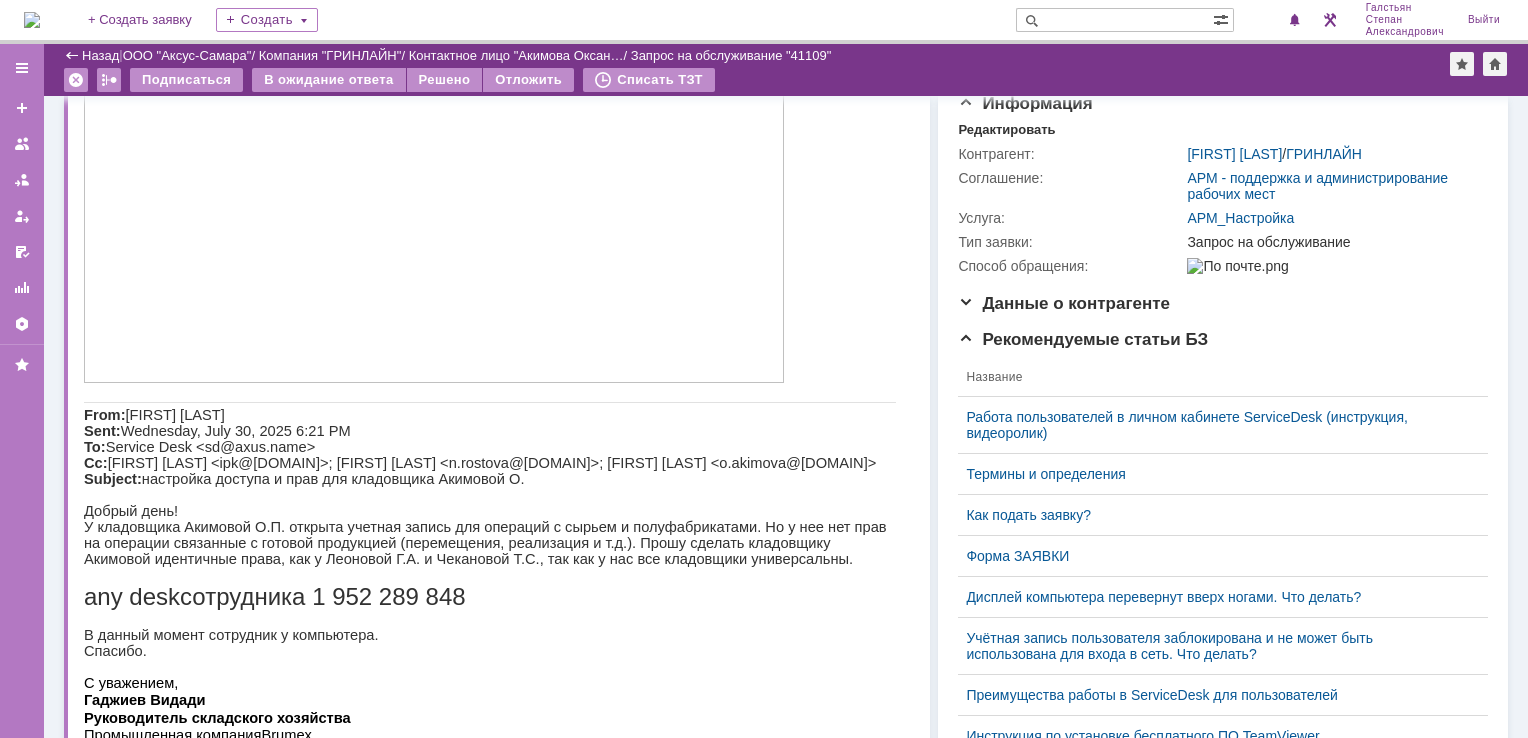 scroll, scrollTop: 0, scrollLeft: 0, axis: both 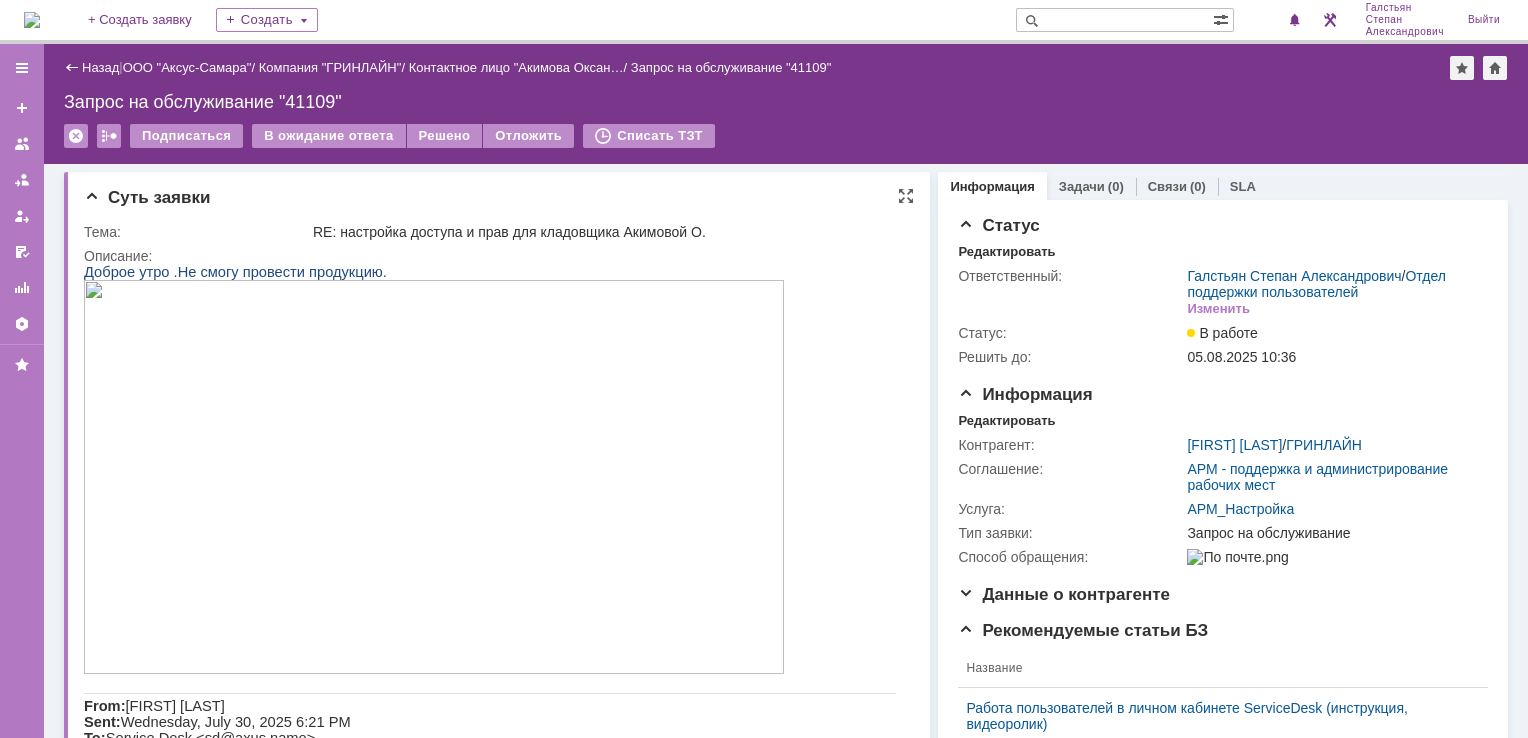 click at bounding box center [434, 477] 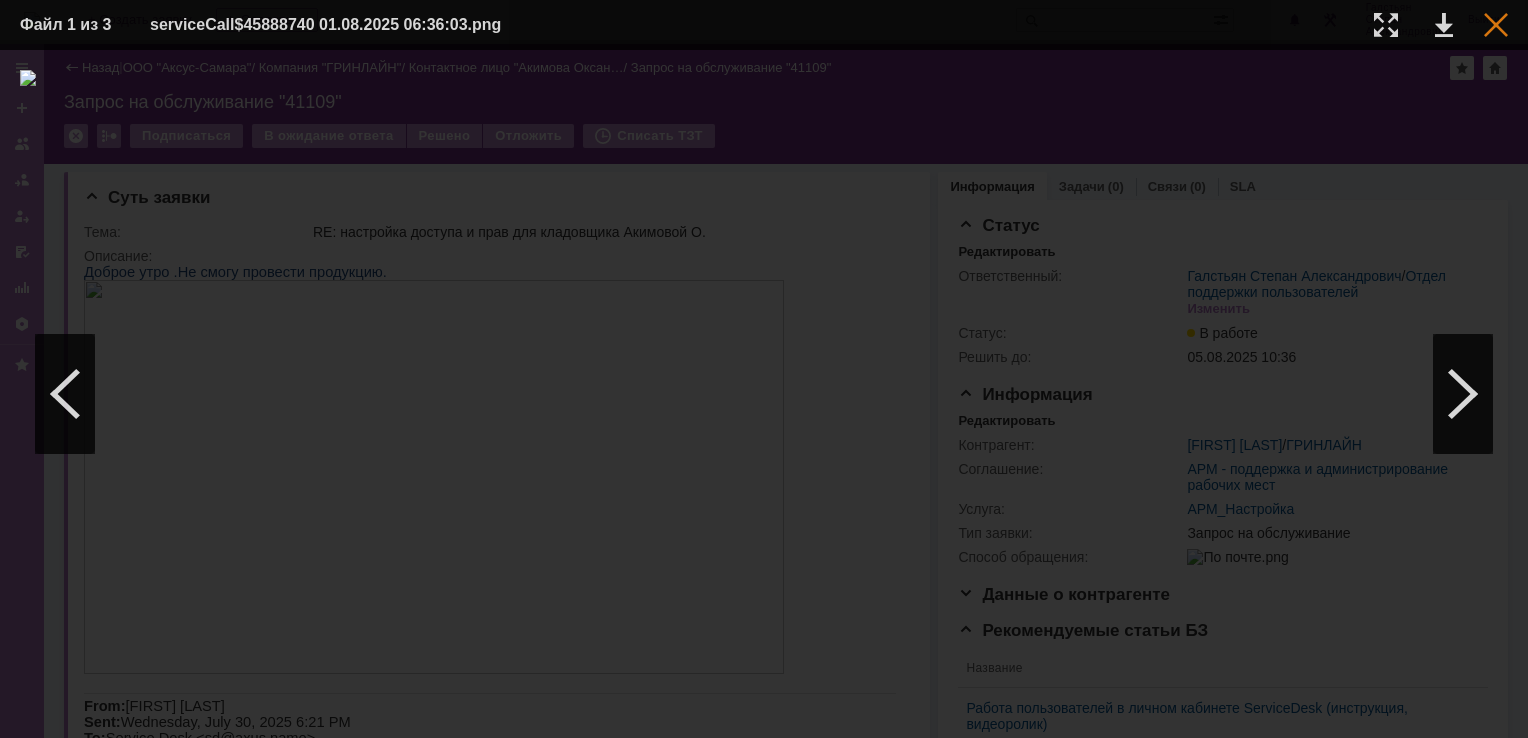 click at bounding box center (1496, 25) 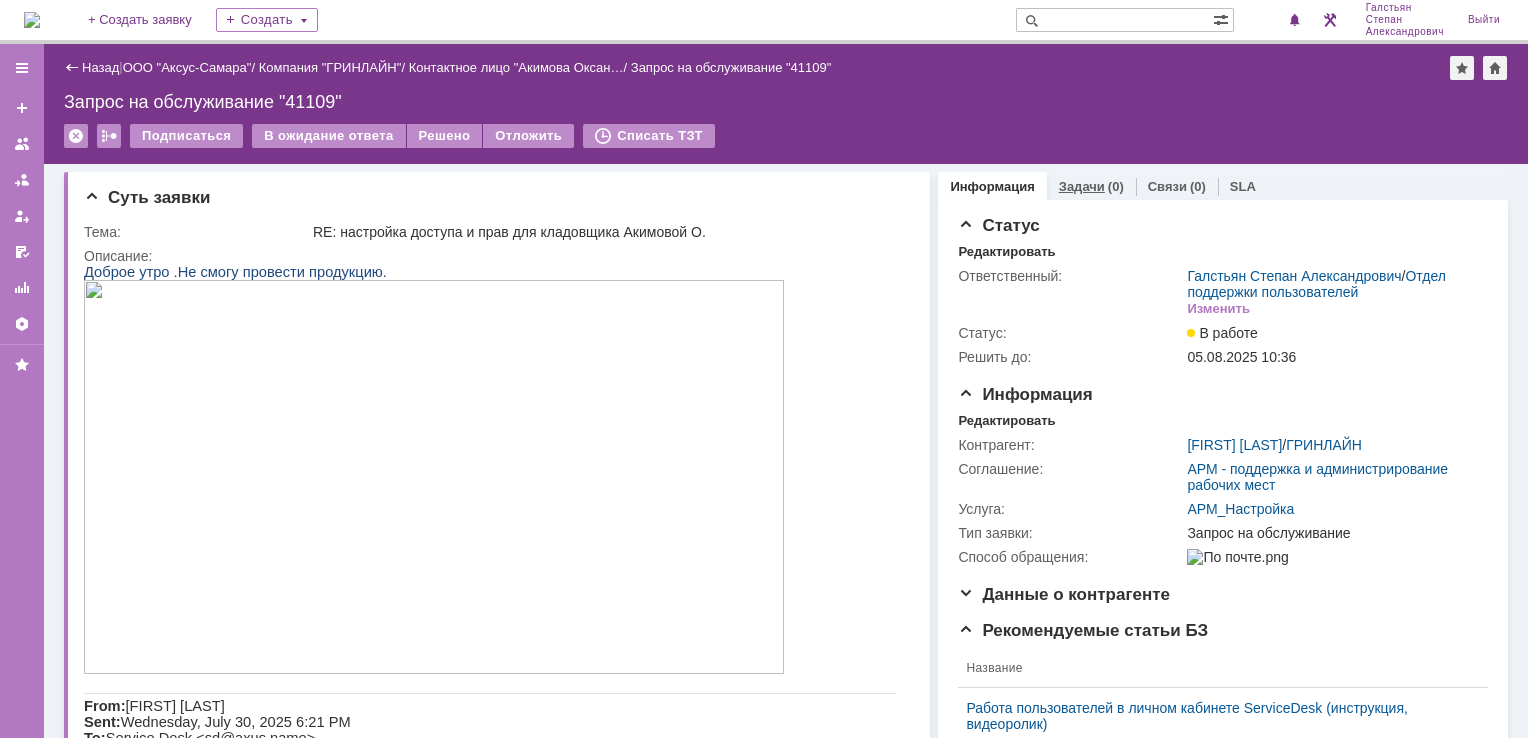 click on "(0)" at bounding box center (1116, 186) 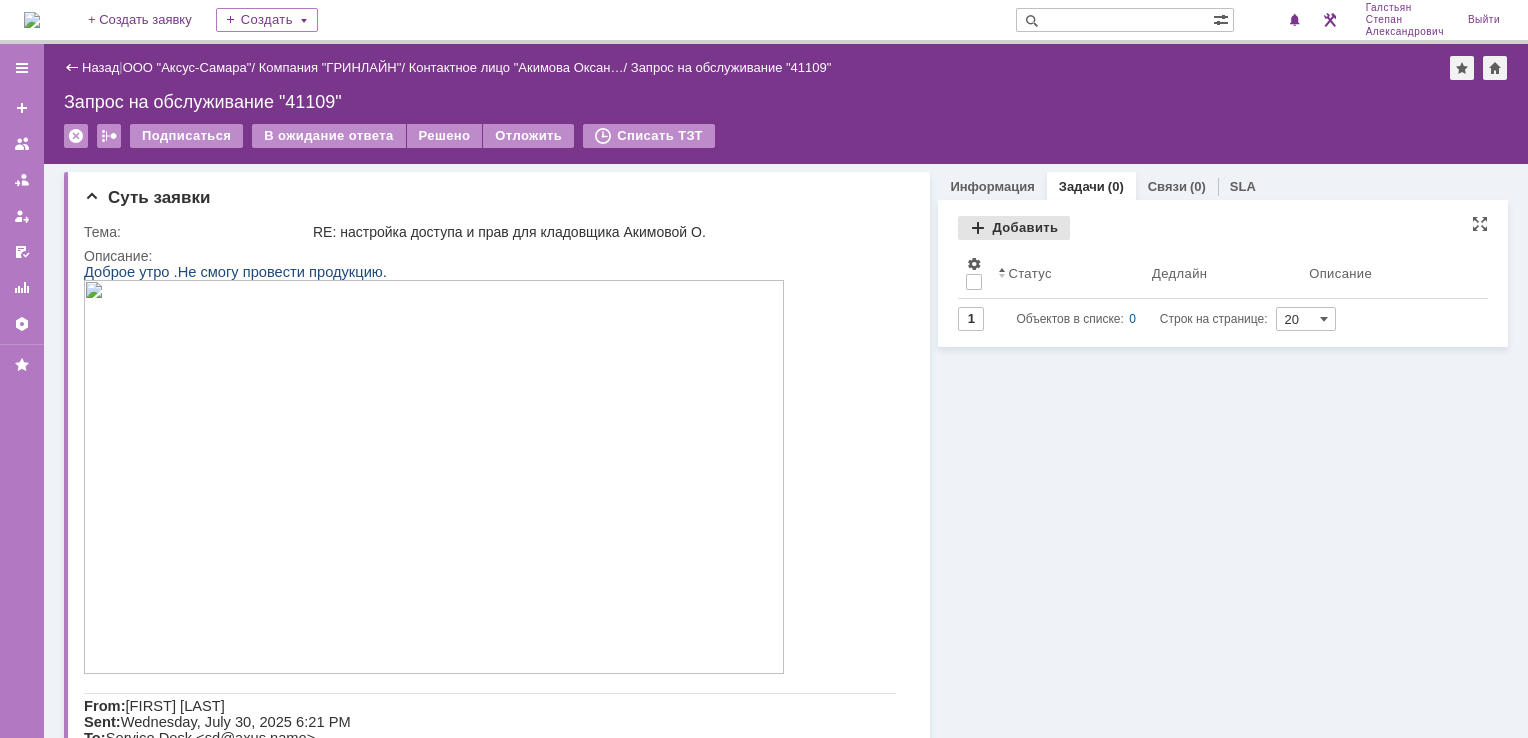 click on "Добавить" at bounding box center [1014, 228] 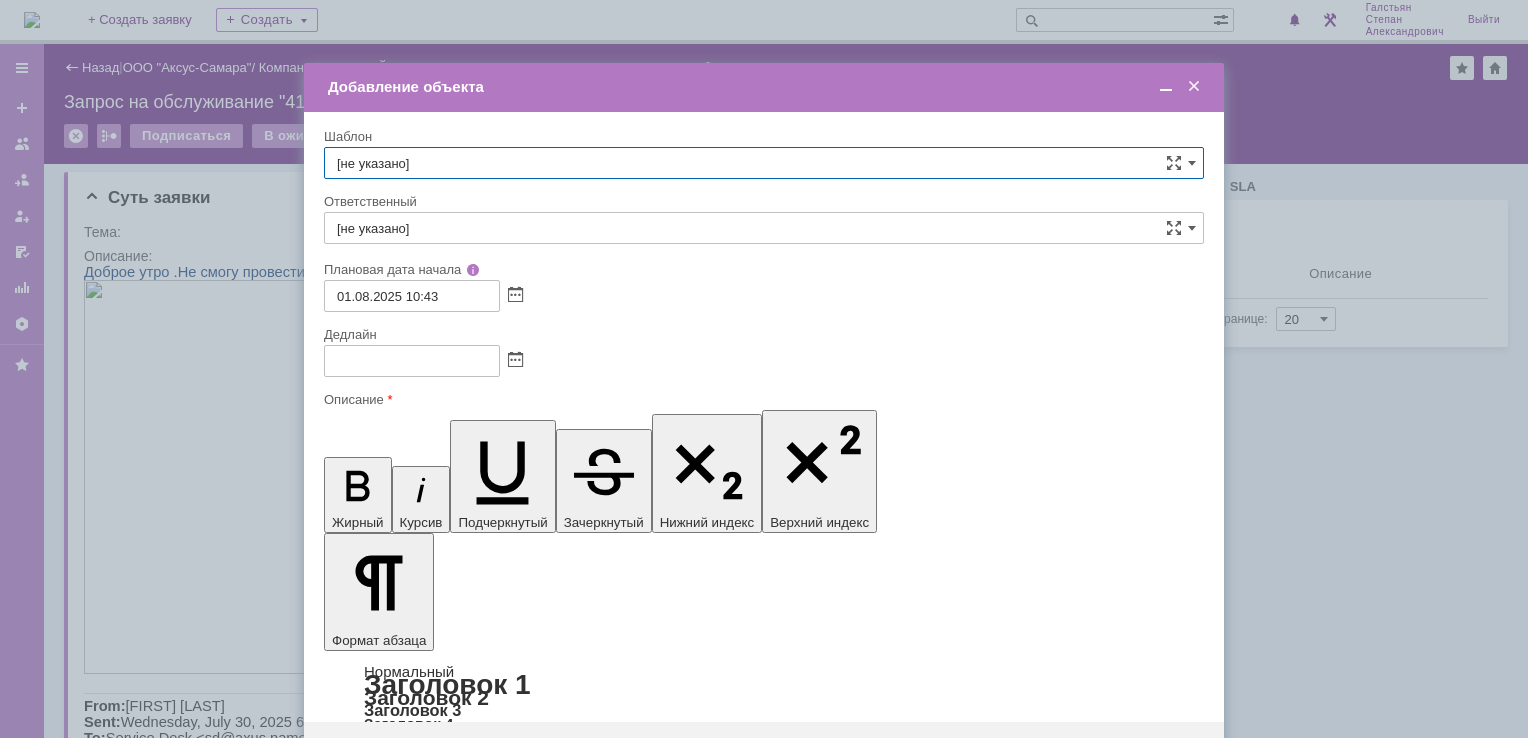scroll, scrollTop: 0, scrollLeft: 0, axis: both 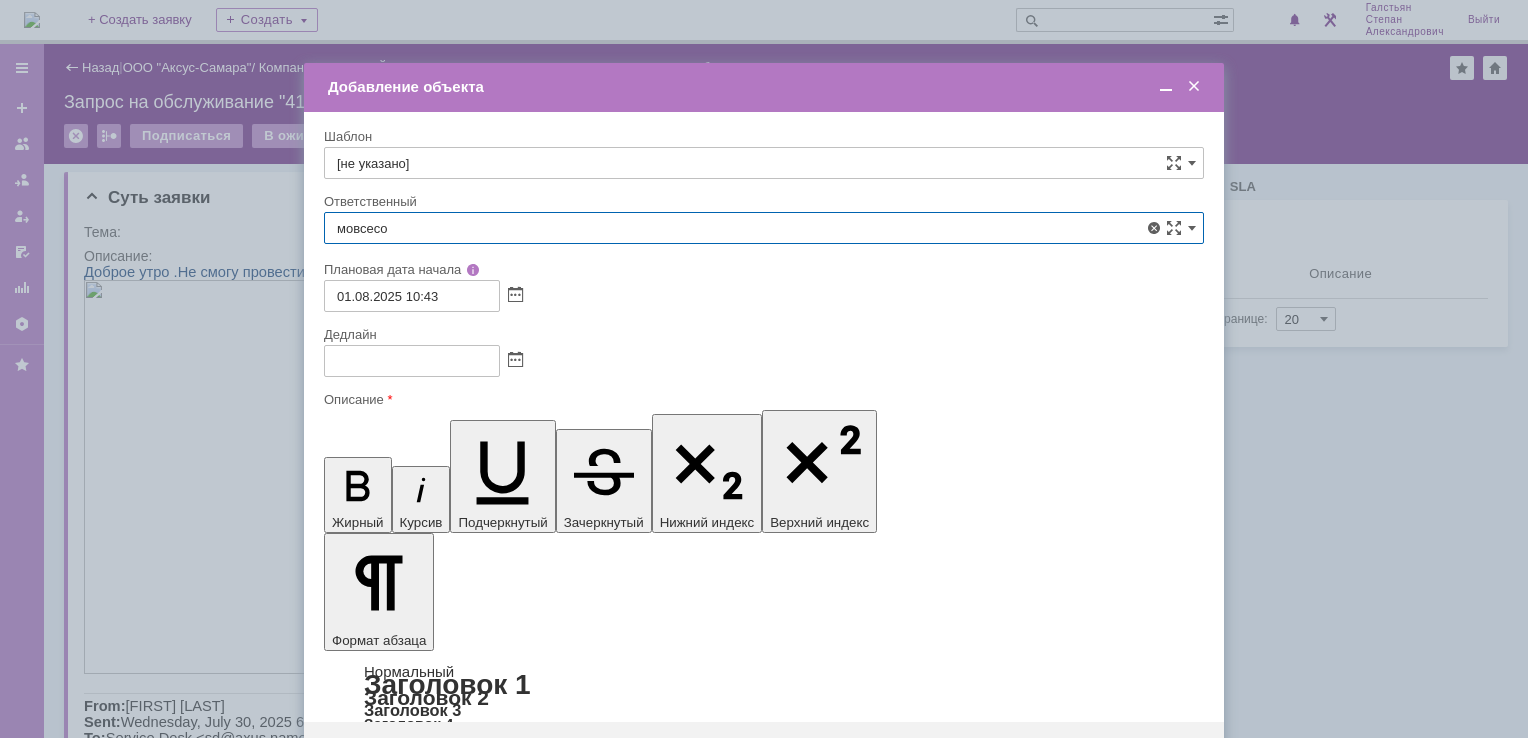 click on "Мовсесова Влада" at bounding box center [764, 374] 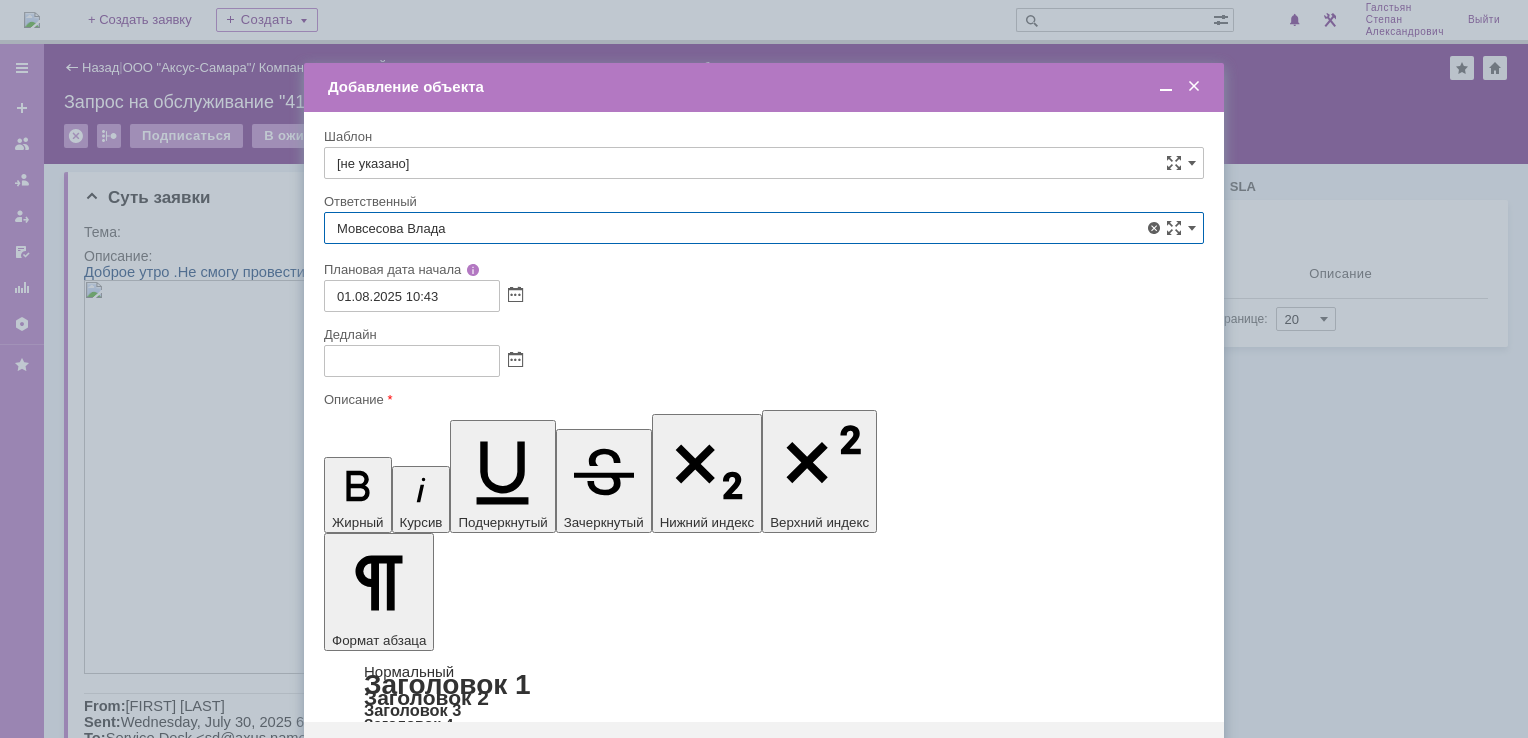 type on "Мовсесова Влада" 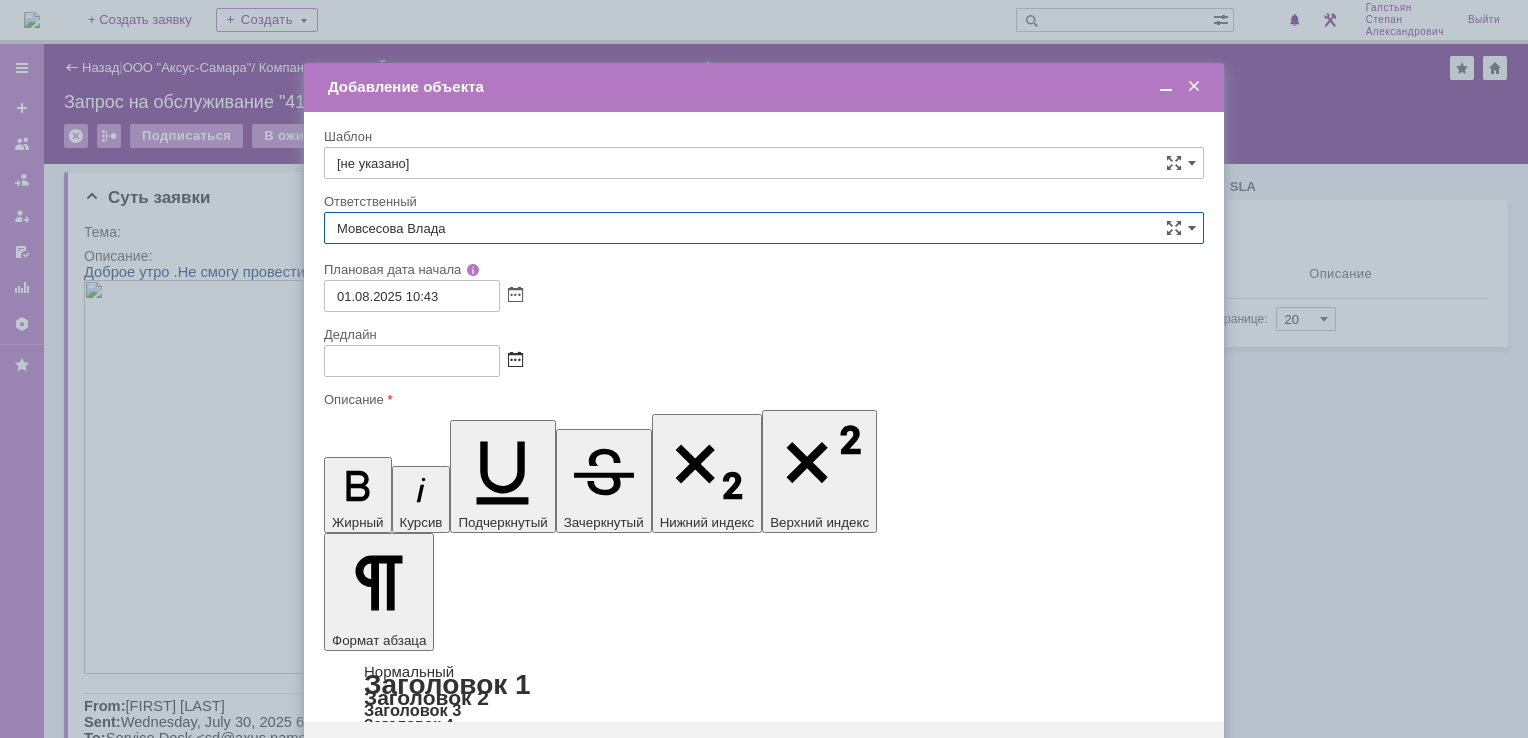 click at bounding box center [515, 361] 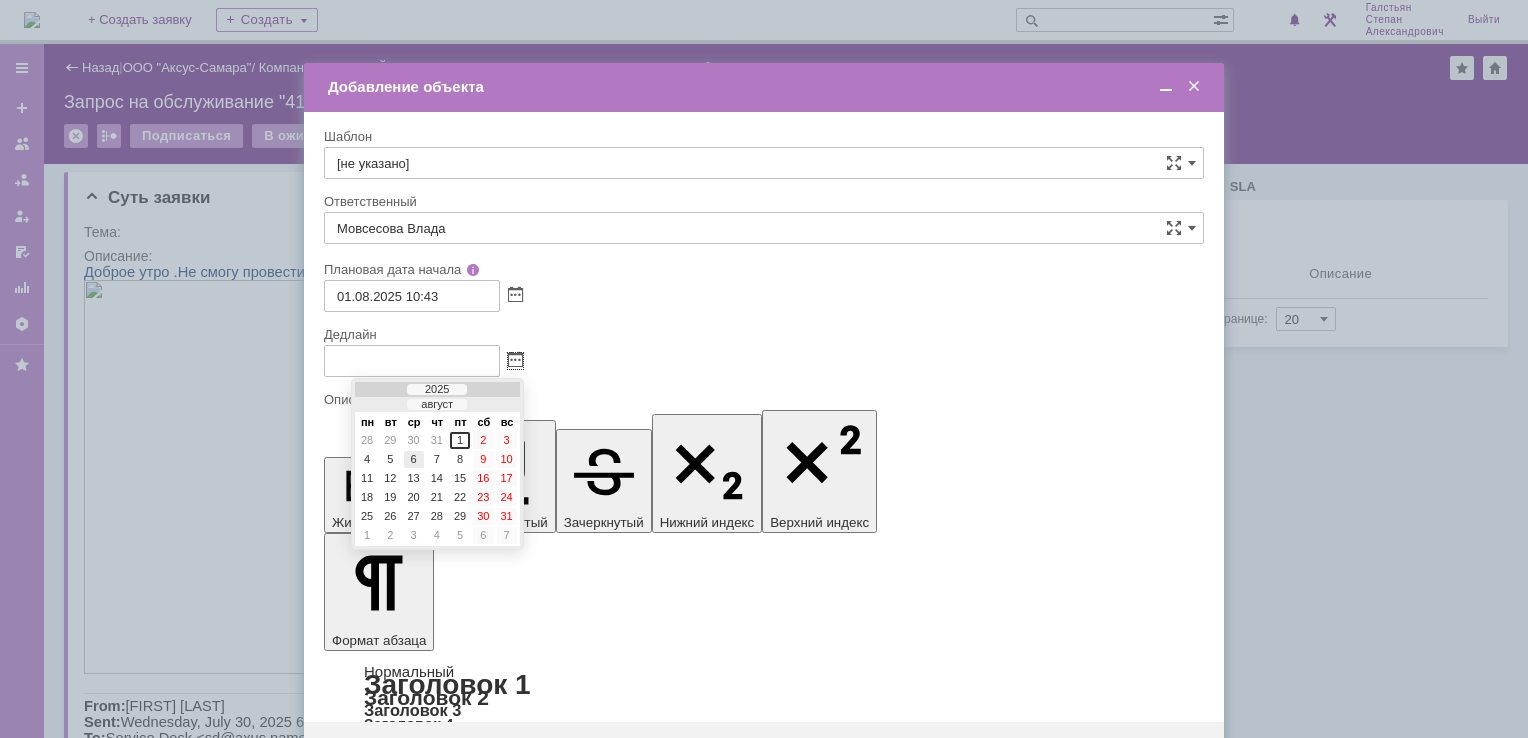 click on "6" at bounding box center (414, 459) 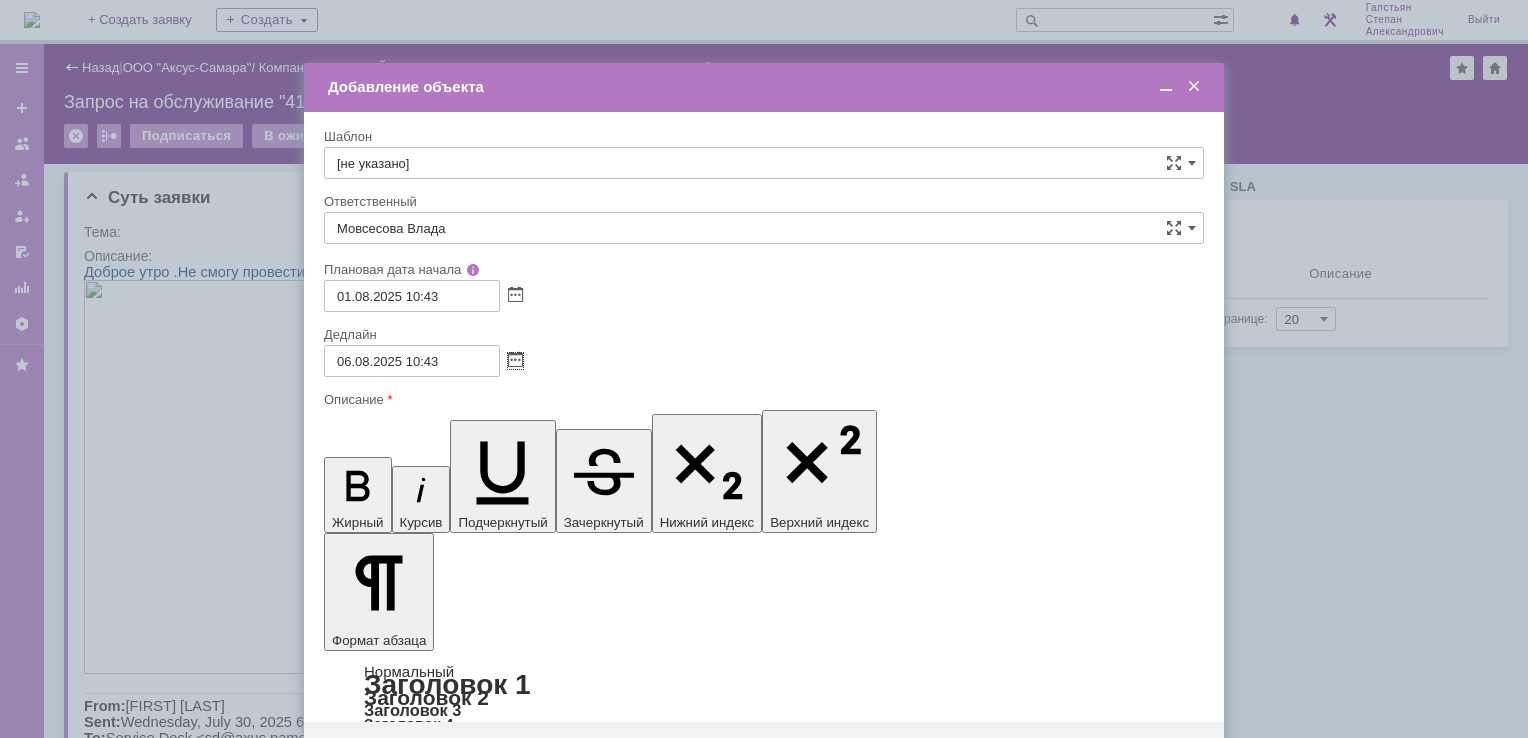 click at bounding box center [487, 5767] 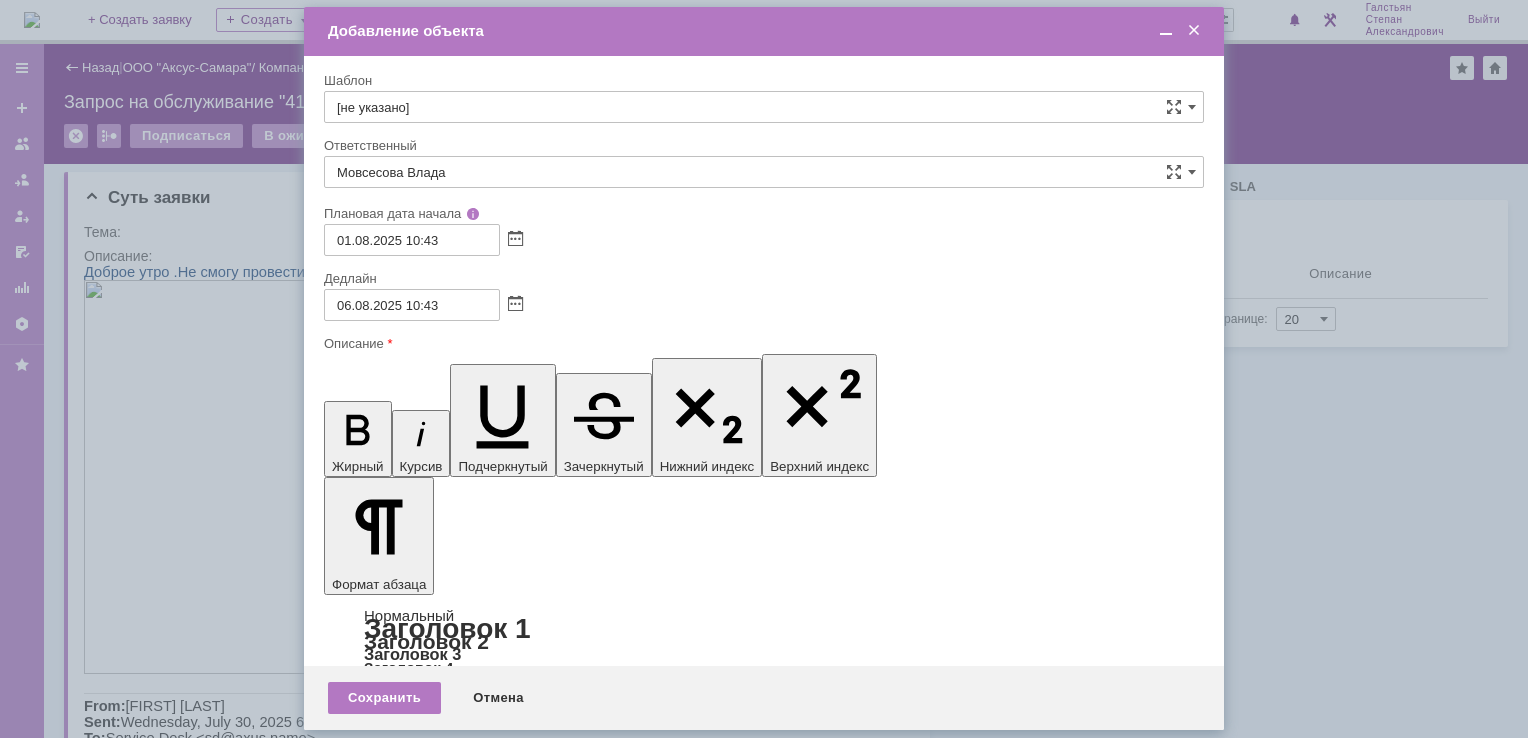 click at bounding box center (1166, 31) 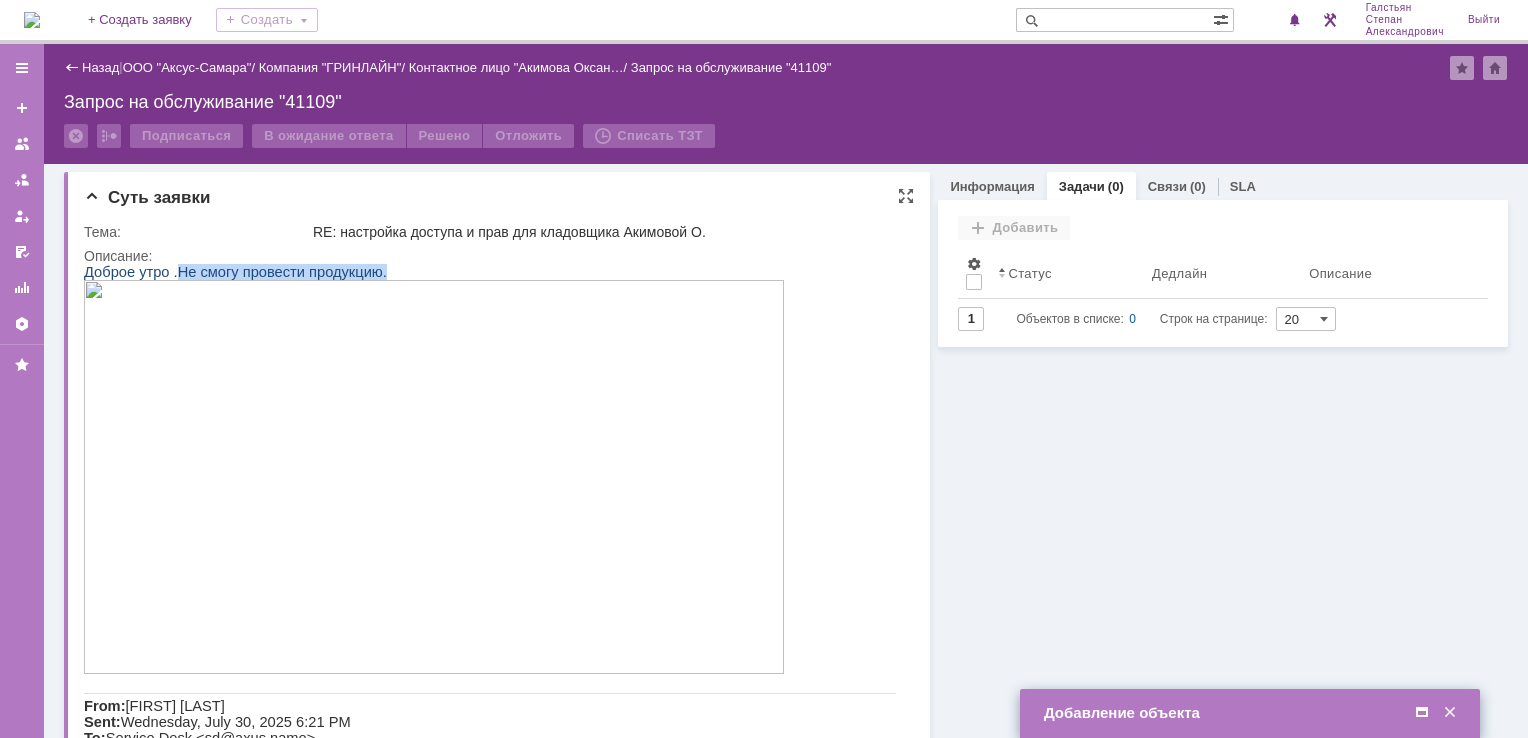 drag, startPoint x: 172, startPoint y: 270, endPoint x: 373, endPoint y: 270, distance: 201 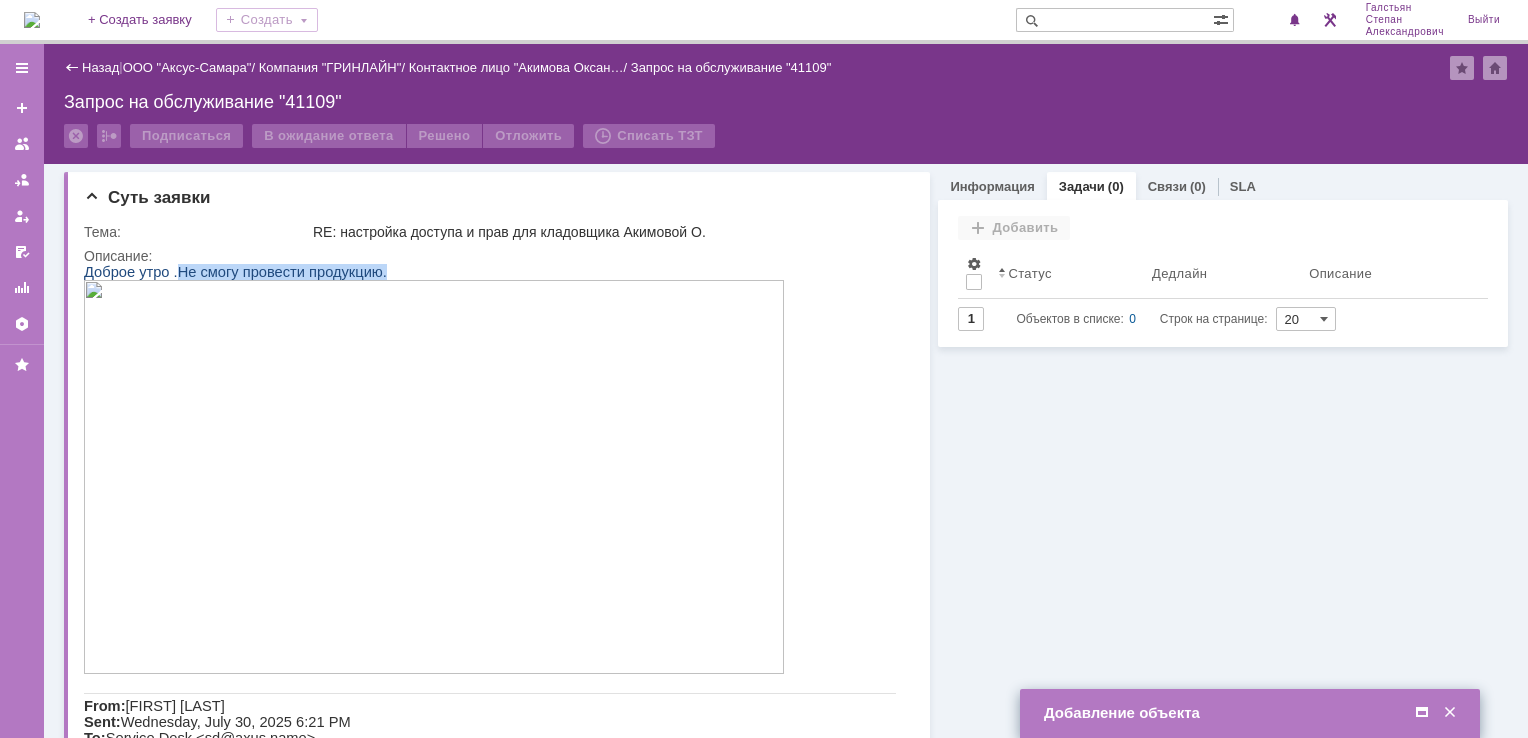 click at bounding box center (1422, 713) 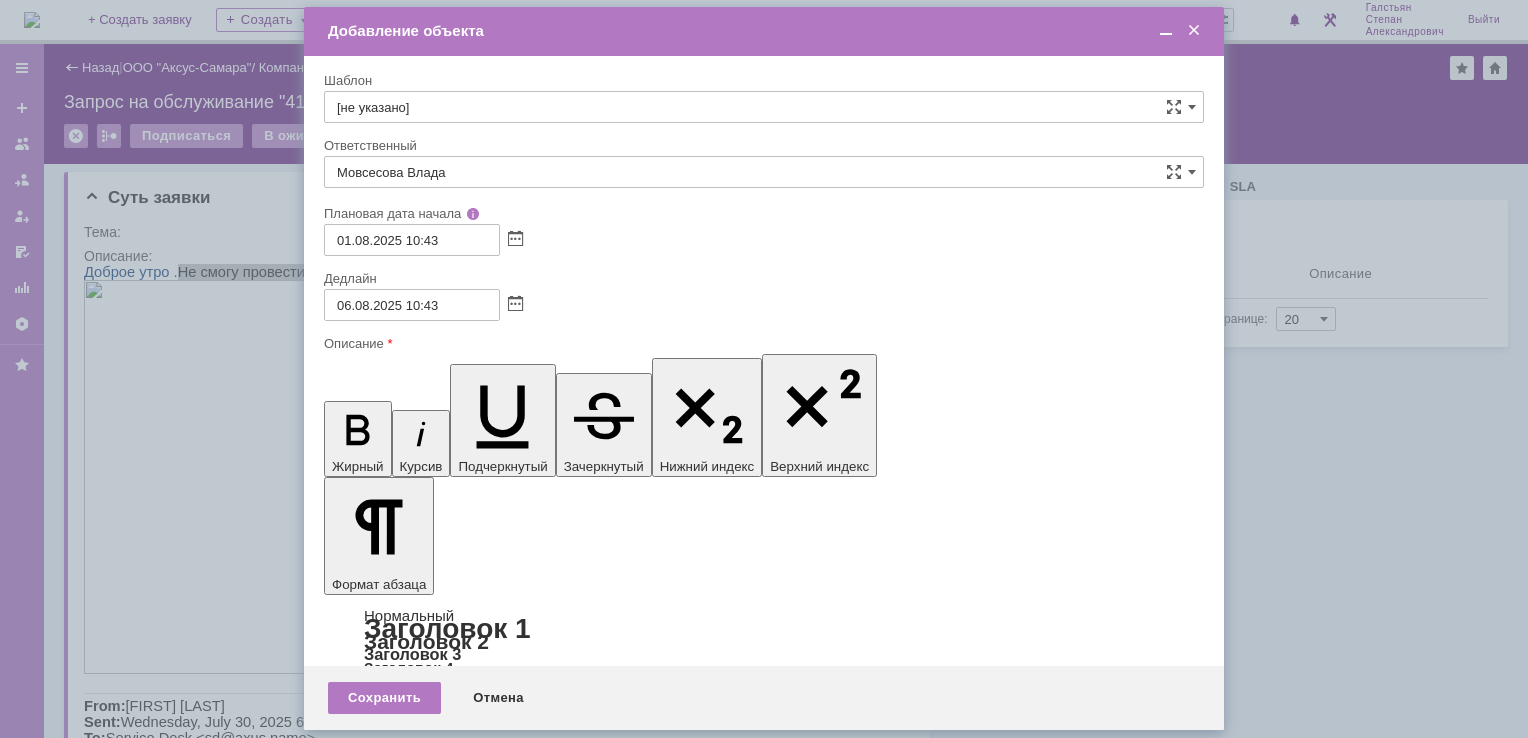 click at bounding box center [487, 5901] 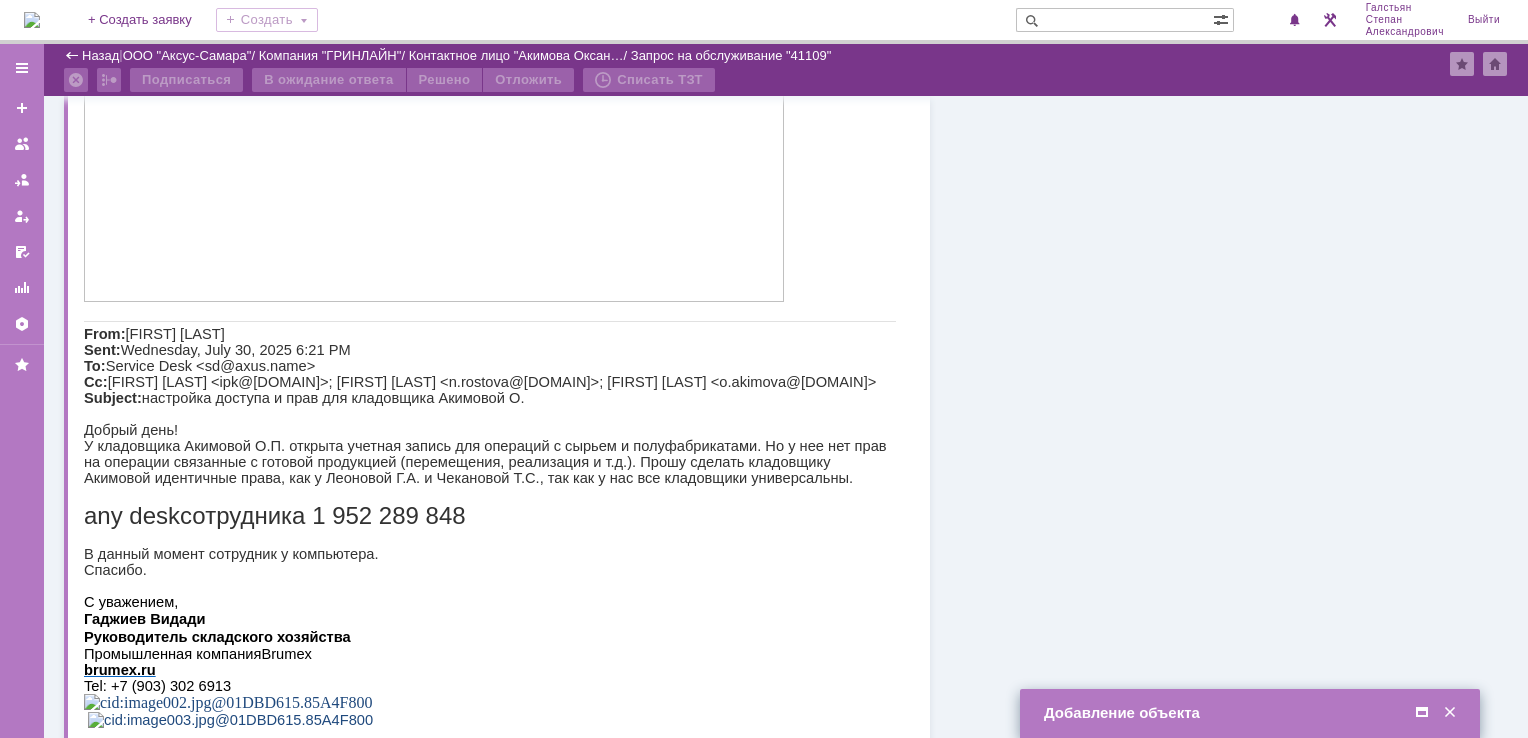scroll, scrollTop: 400, scrollLeft: 0, axis: vertical 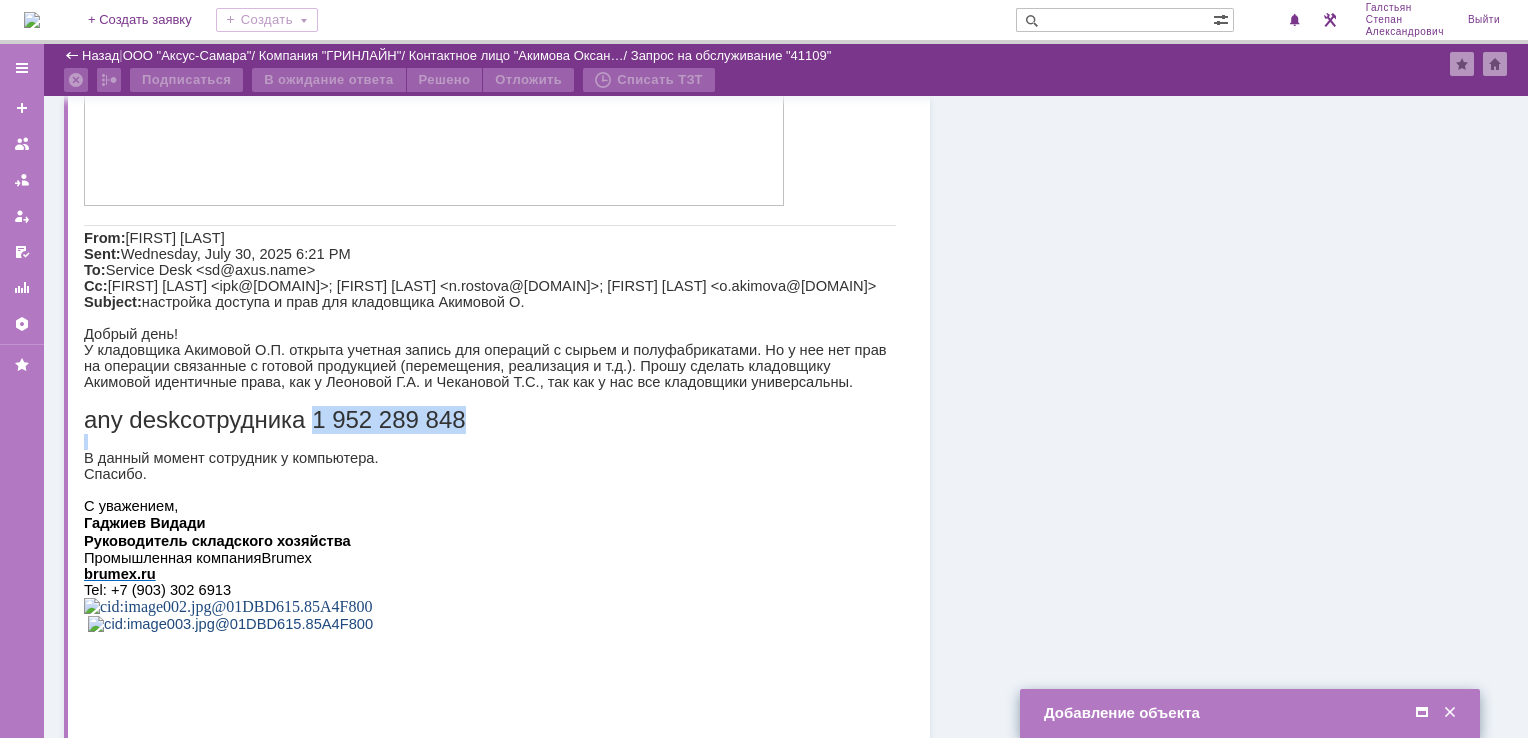 drag, startPoint x: 297, startPoint y: 458, endPoint x: 428, endPoint y: 475, distance: 132.09845 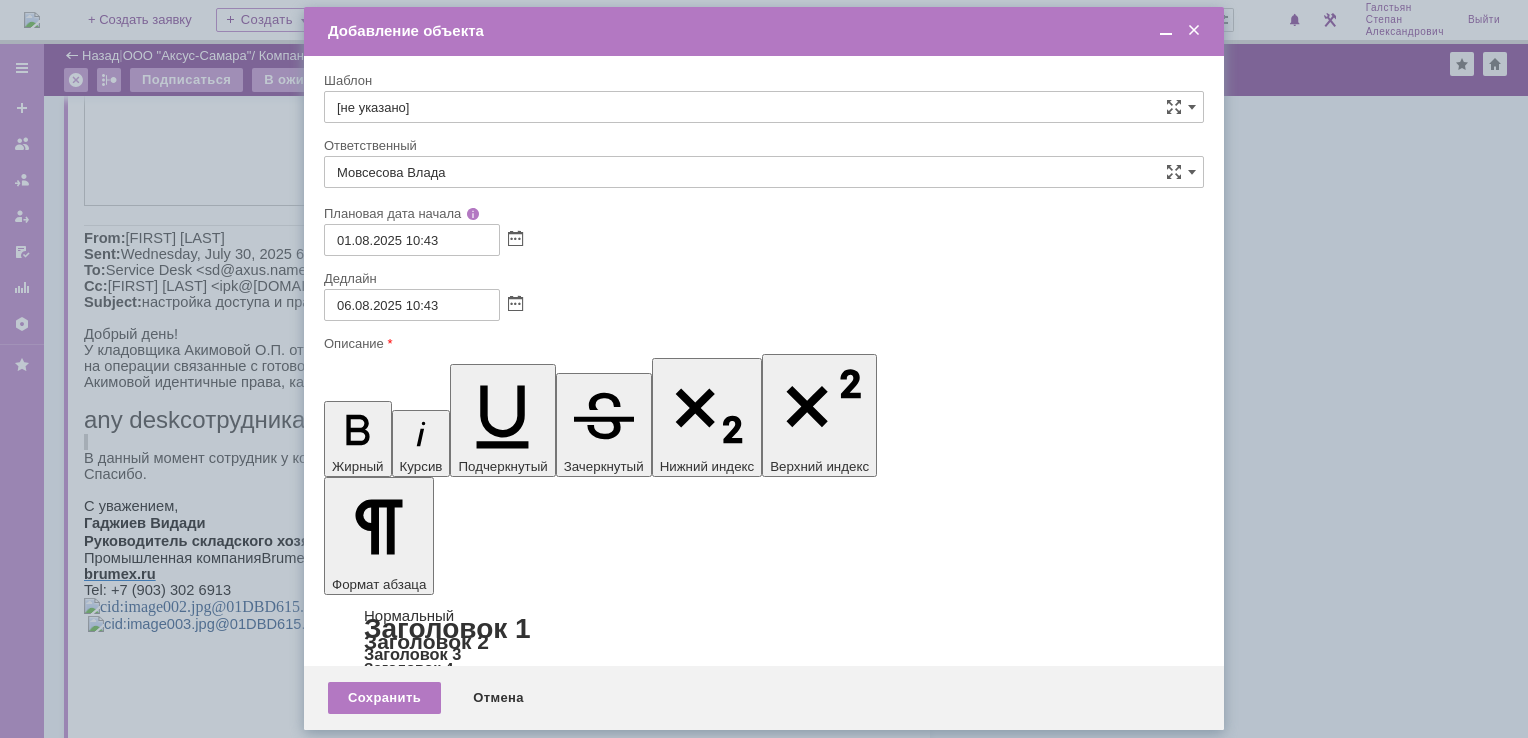 click on "Не смогу провести продукцию." at bounding box center (487, 5711) 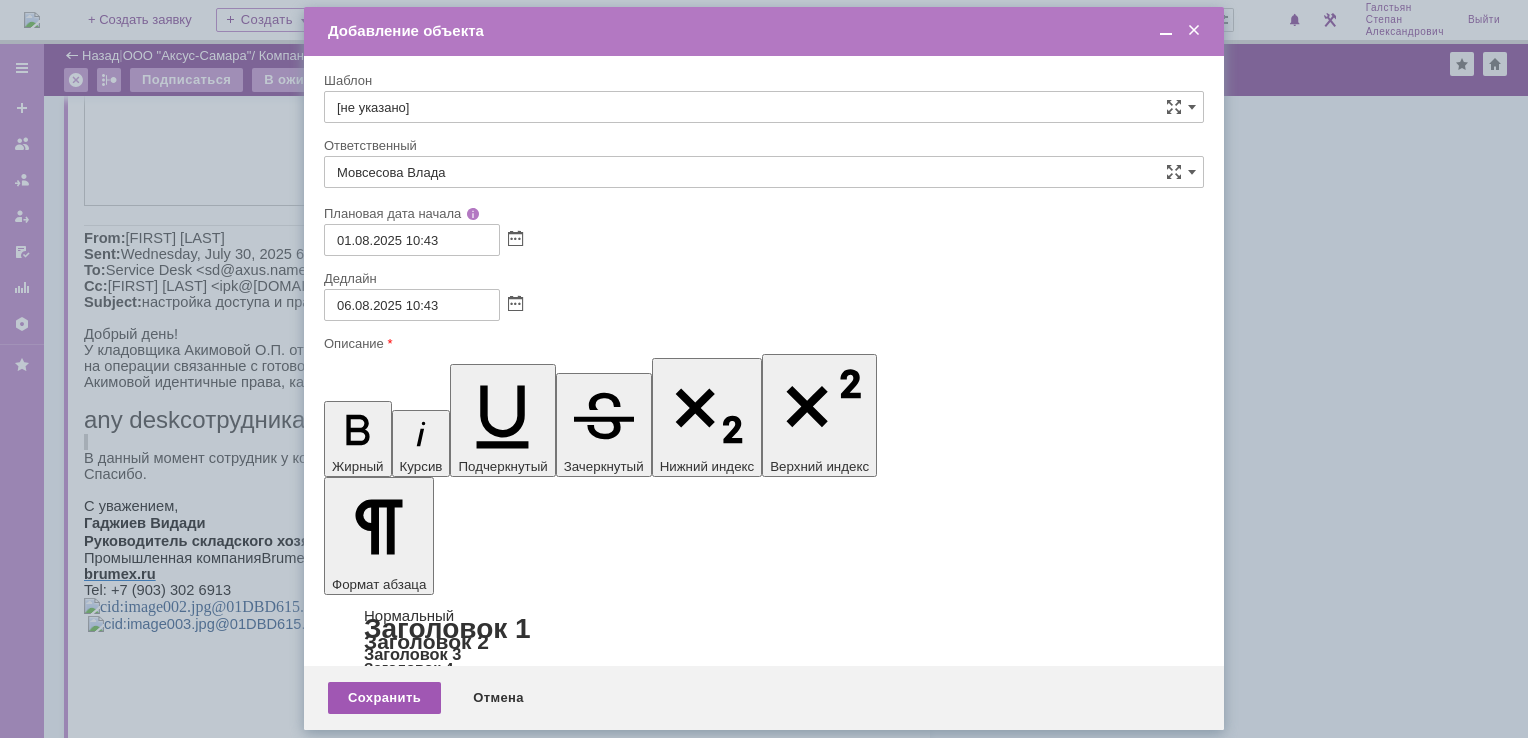 click on "Сохранить" at bounding box center (384, 698) 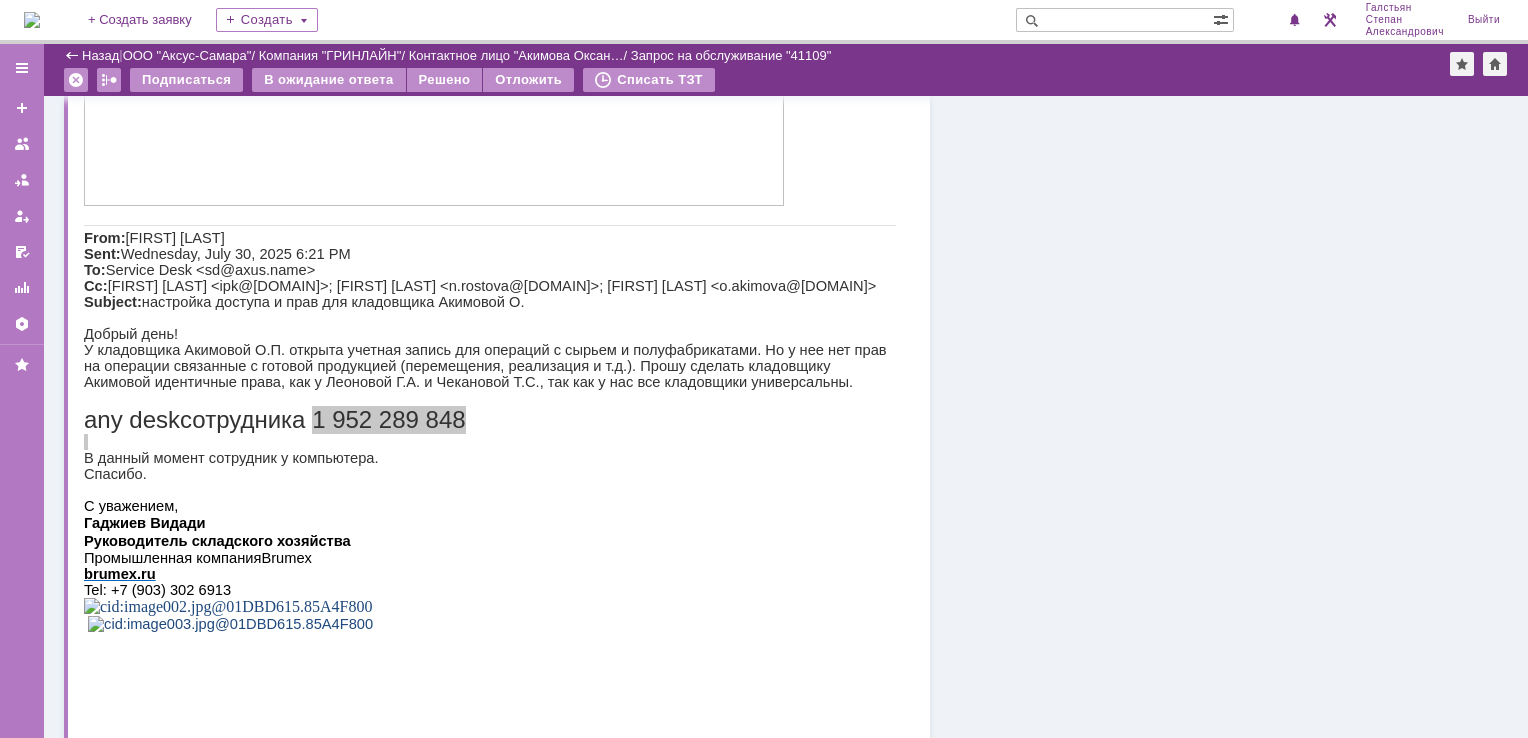 scroll, scrollTop: 0, scrollLeft: 0, axis: both 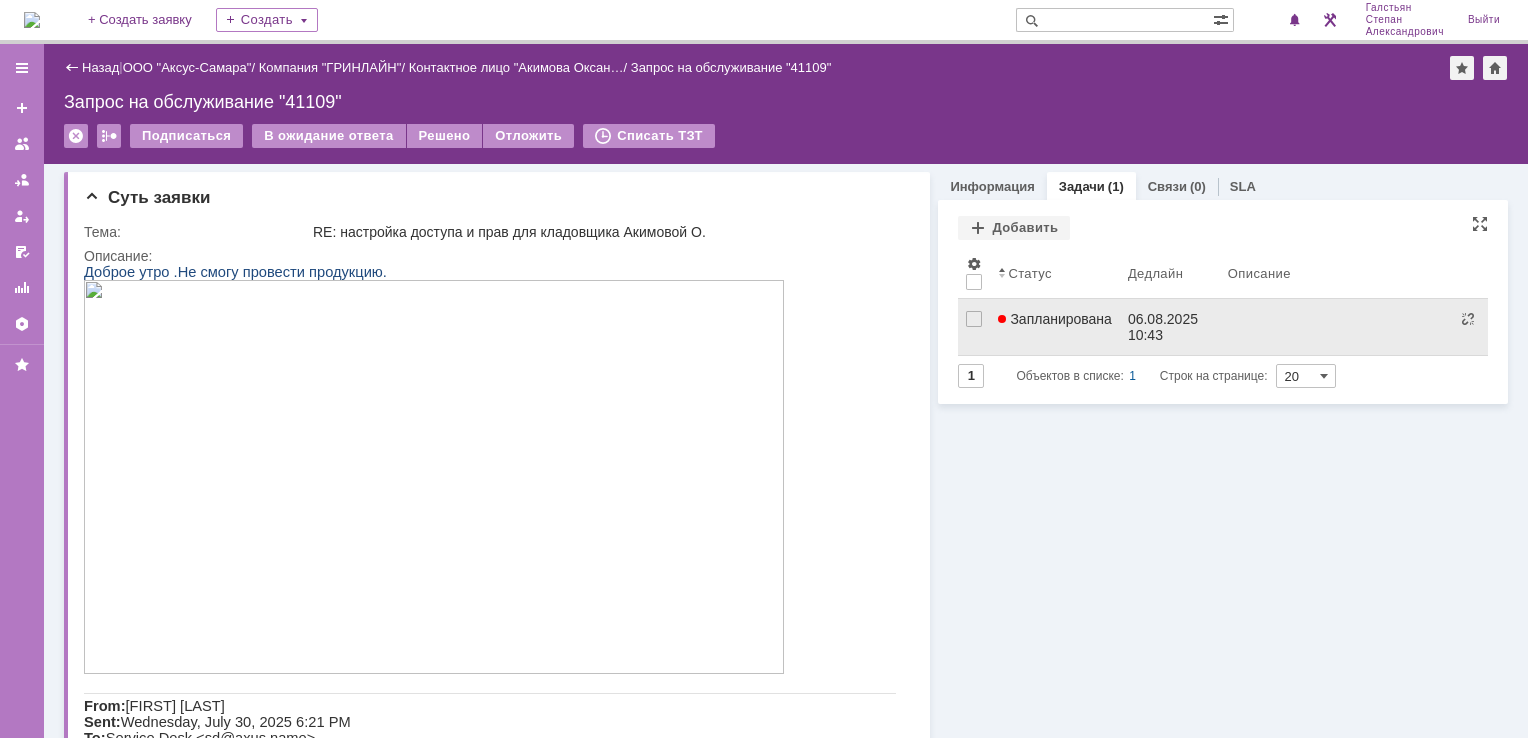 click on "Запланирована" at bounding box center [1055, 327] 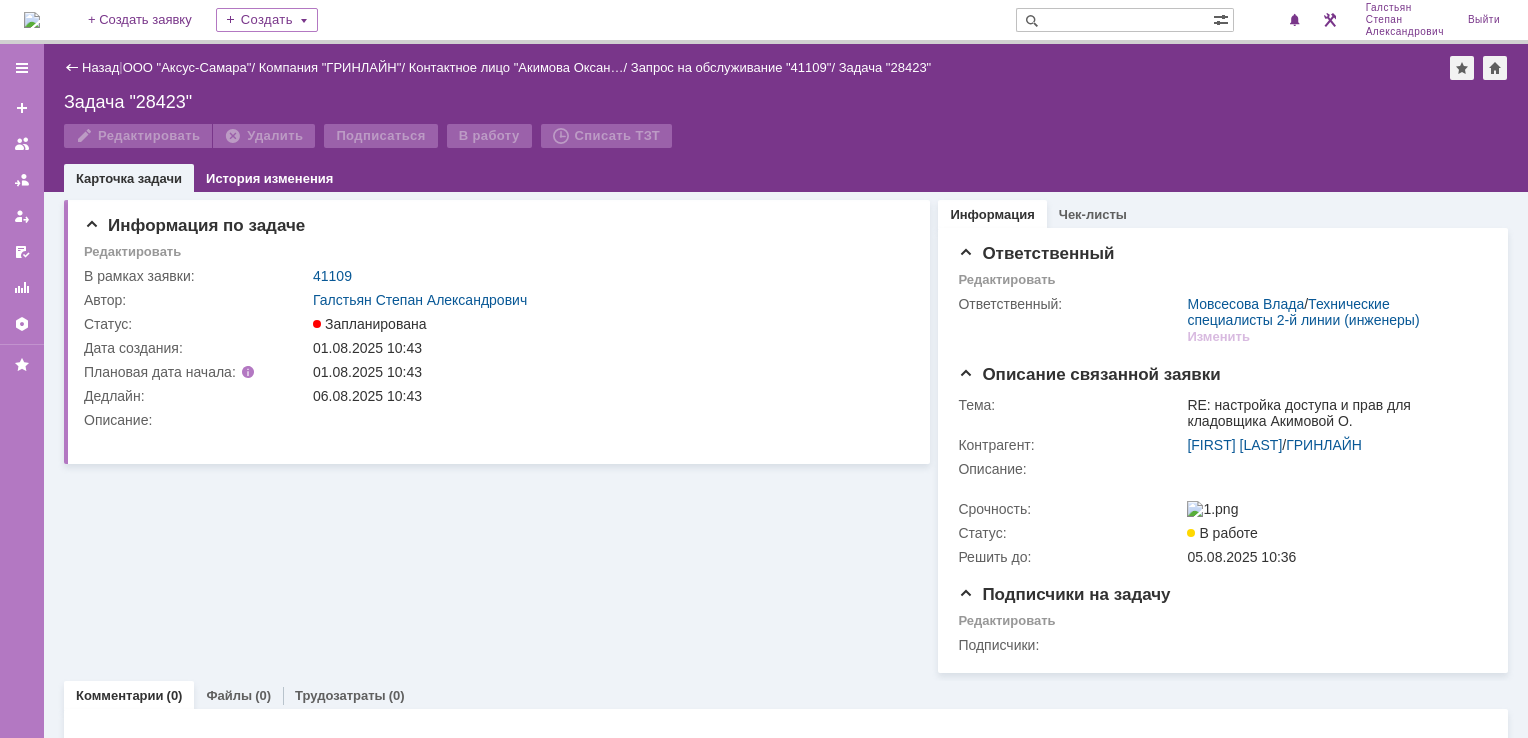scroll, scrollTop: 0, scrollLeft: 0, axis: both 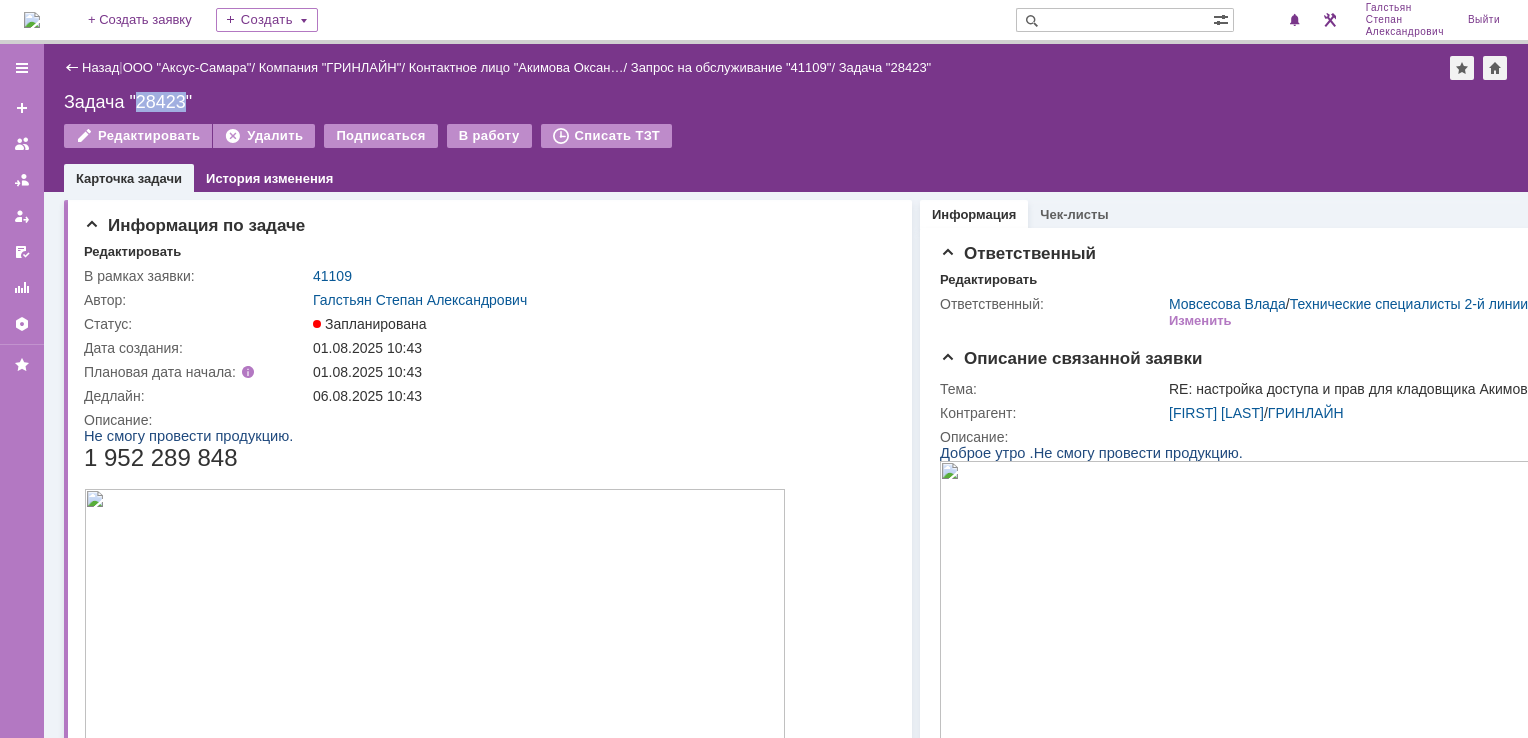 drag, startPoint x: 187, startPoint y: 99, endPoint x: 137, endPoint y: 99, distance: 50 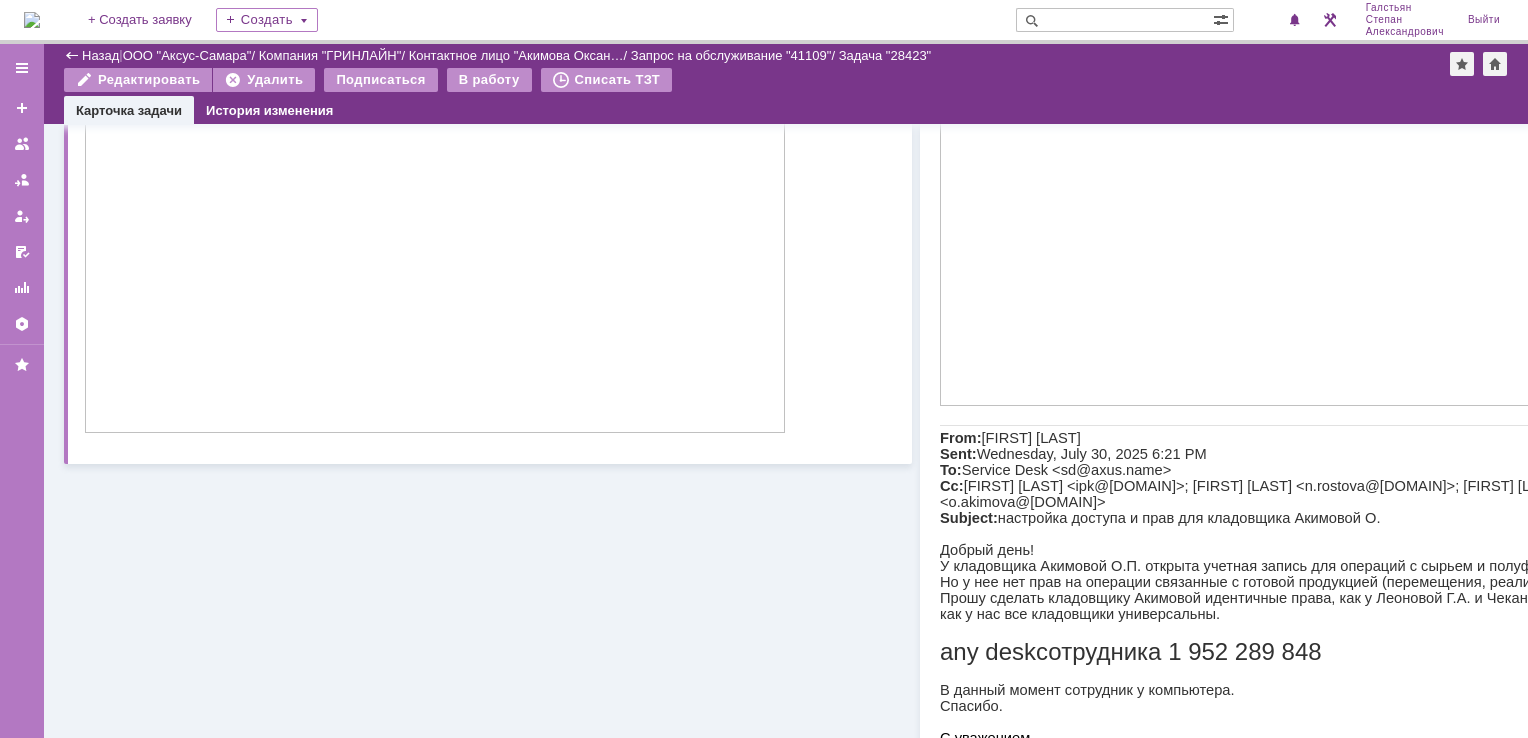 scroll, scrollTop: 400, scrollLeft: 0, axis: vertical 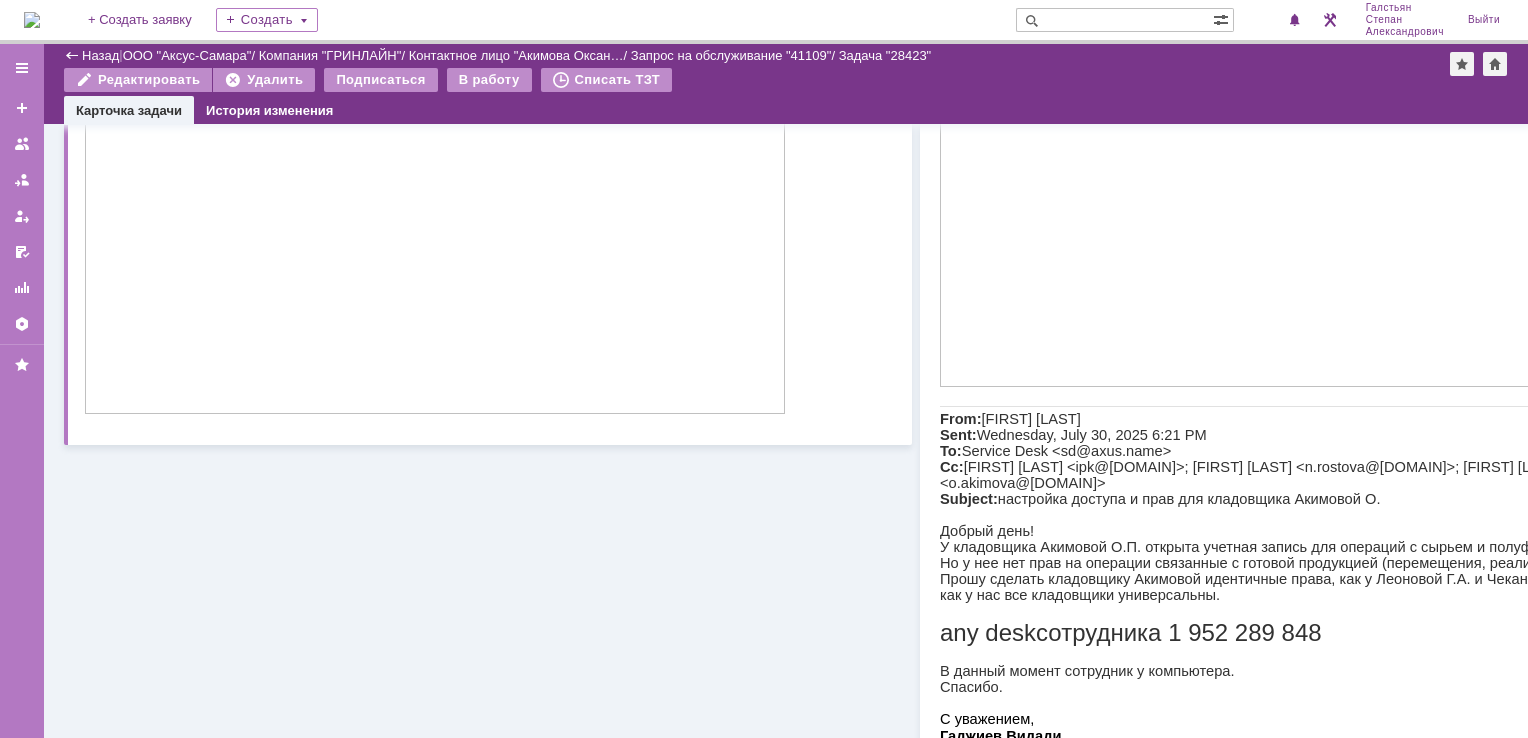 click at bounding box center (435, 217) 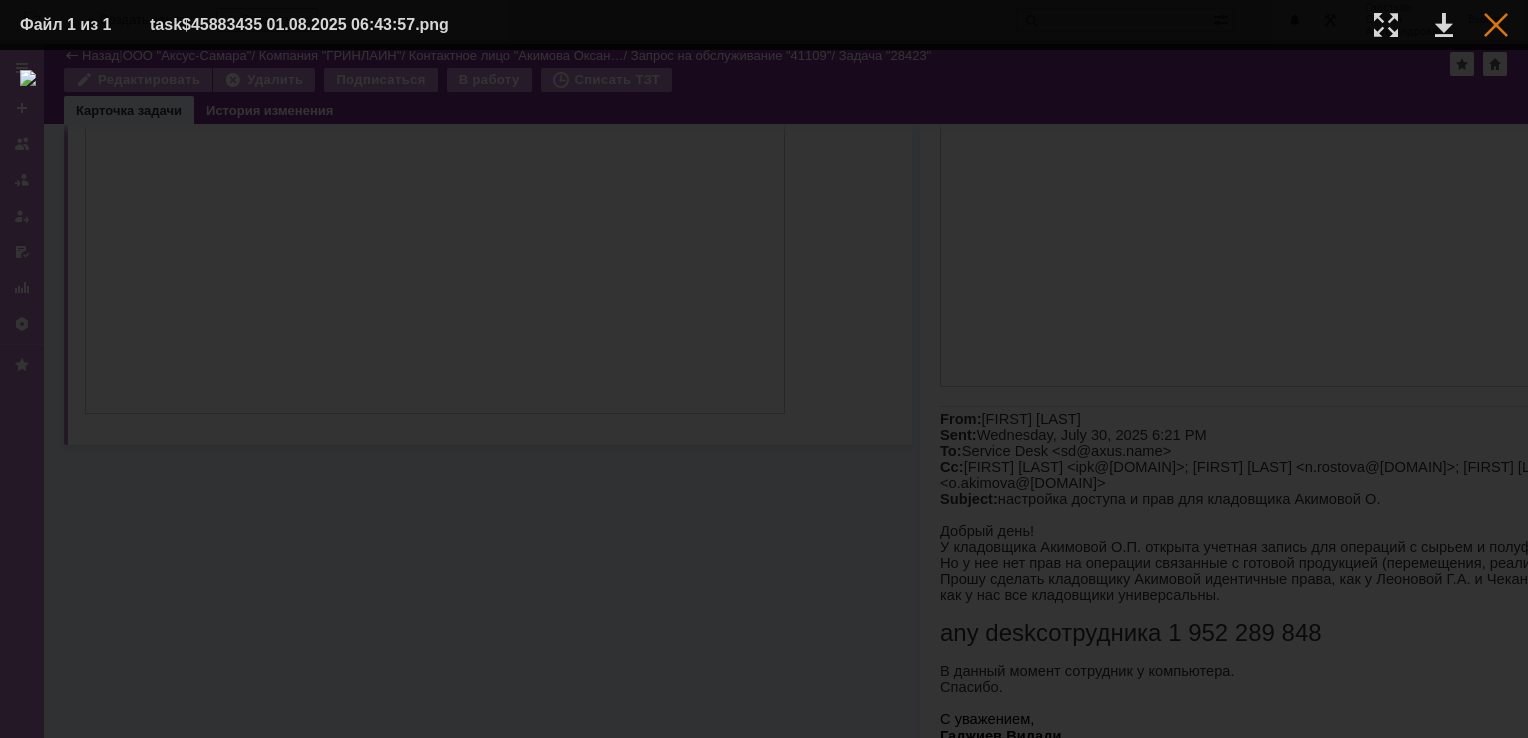 click at bounding box center (1496, 25) 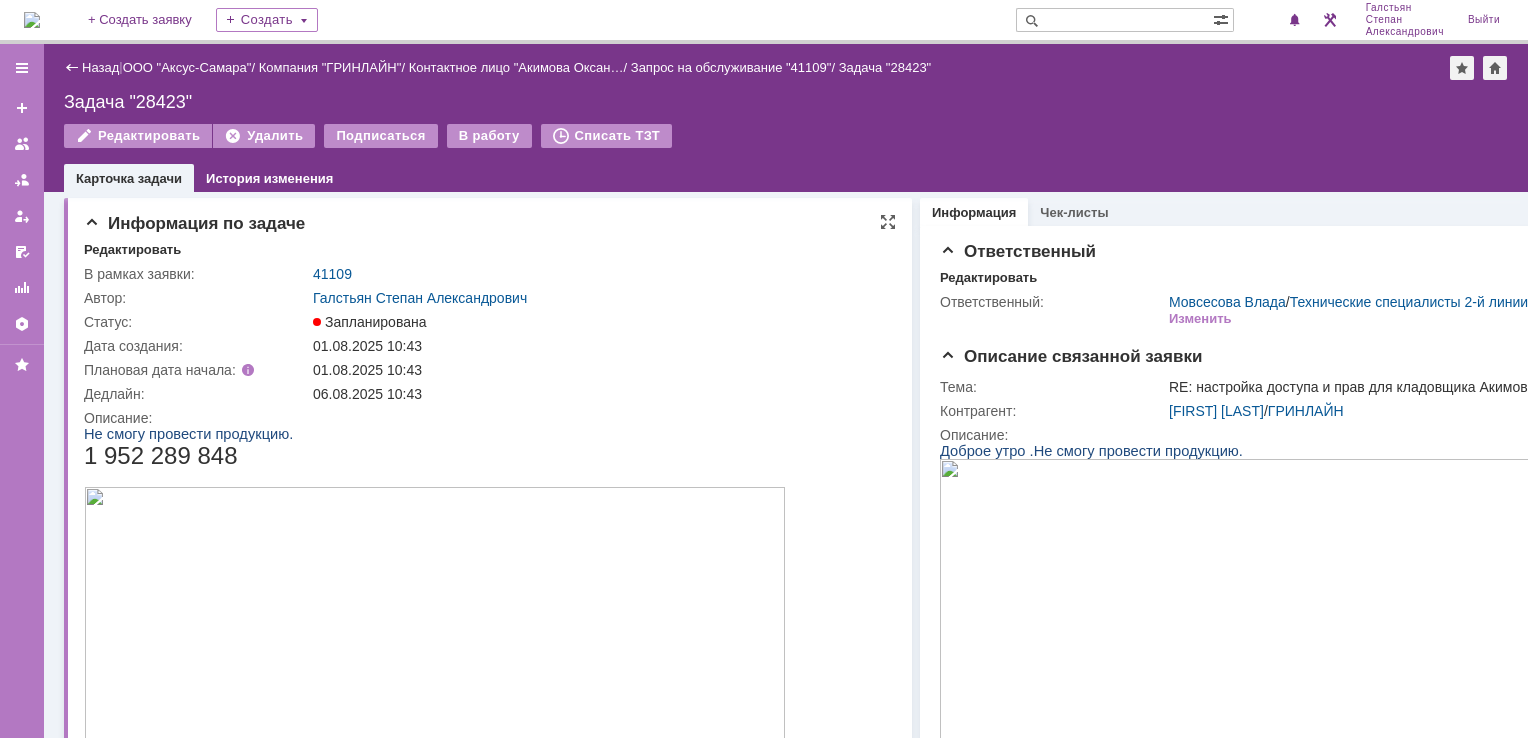 scroll, scrollTop: 0, scrollLeft: 0, axis: both 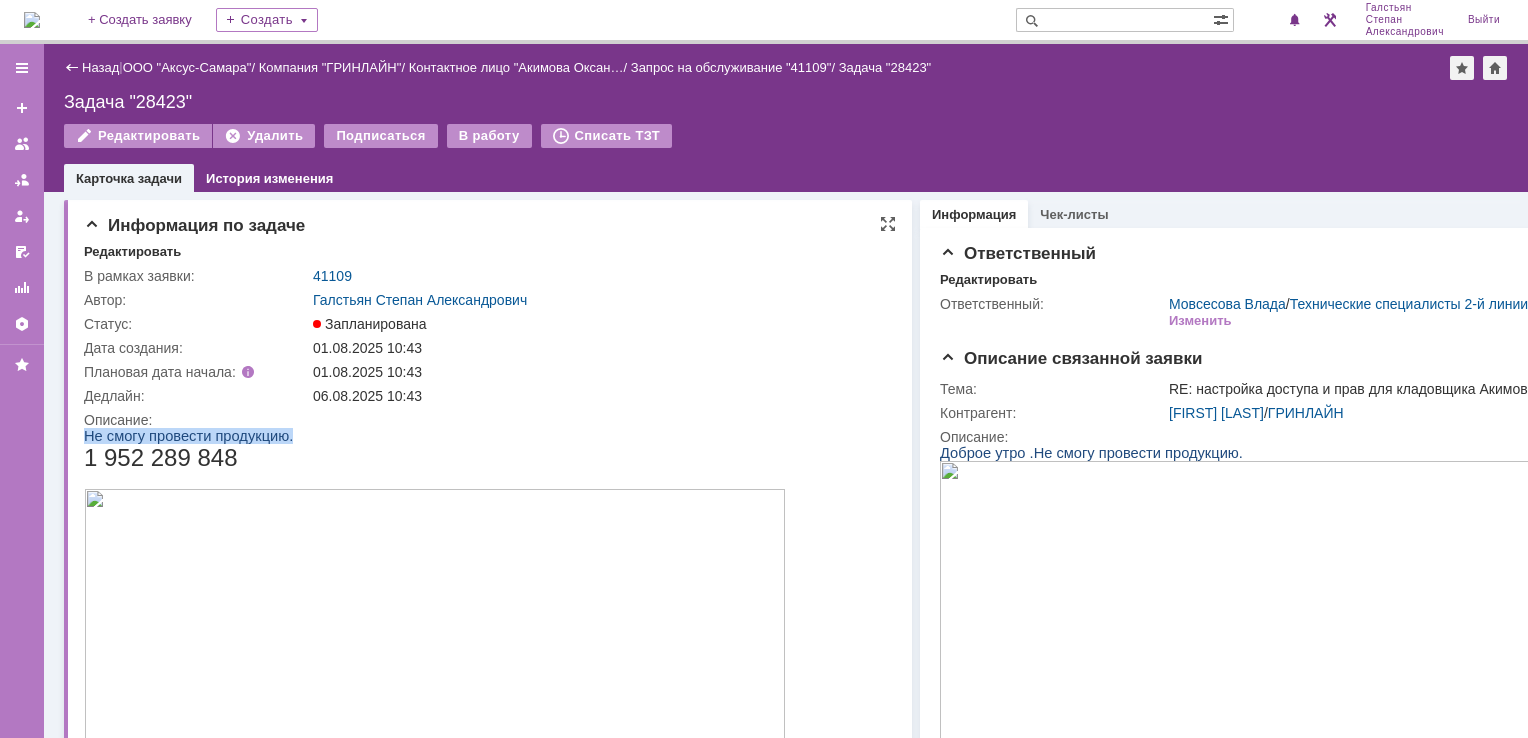 drag, startPoint x: 84, startPoint y: 437, endPoint x: 289, endPoint y: 440, distance: 205.02196 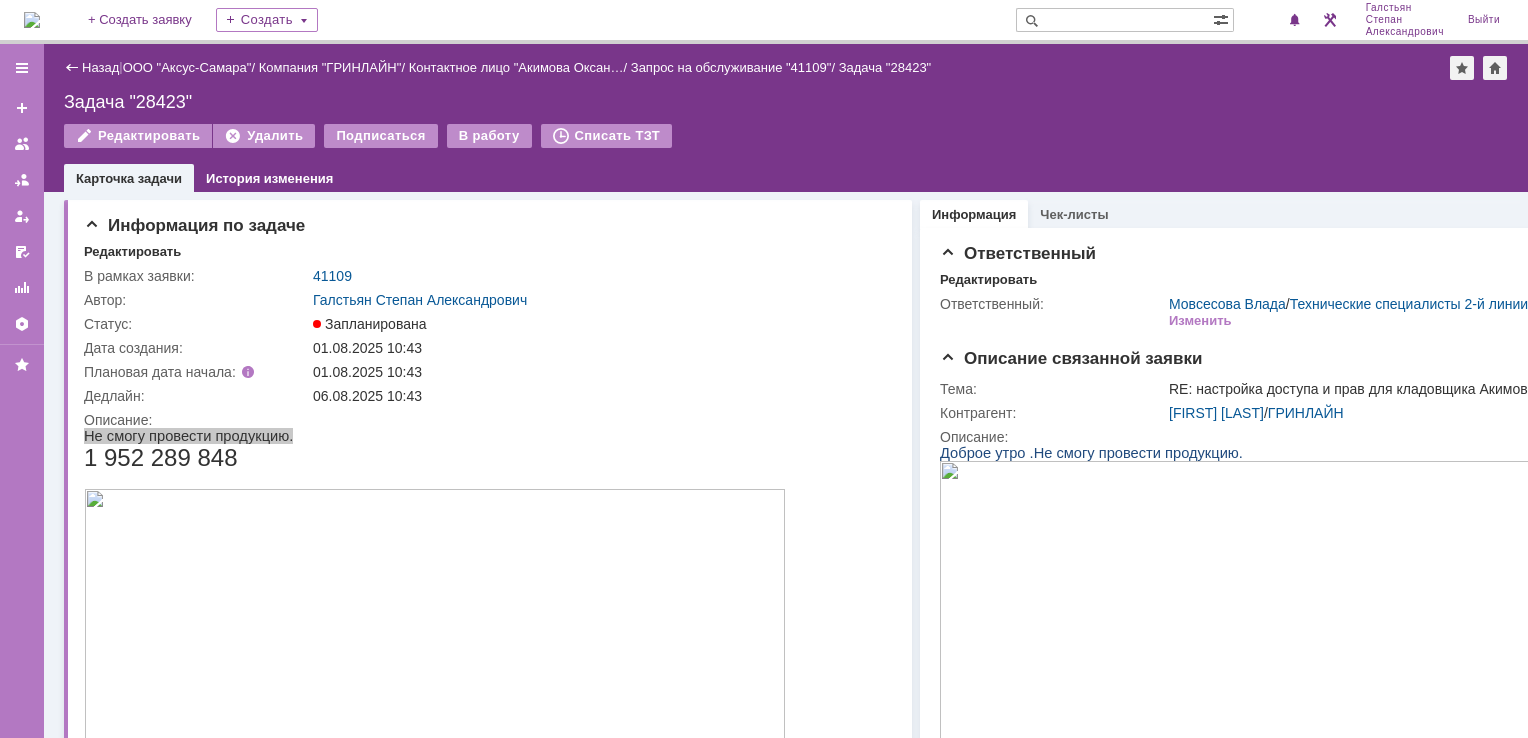 click at bounding box center (32, 20) 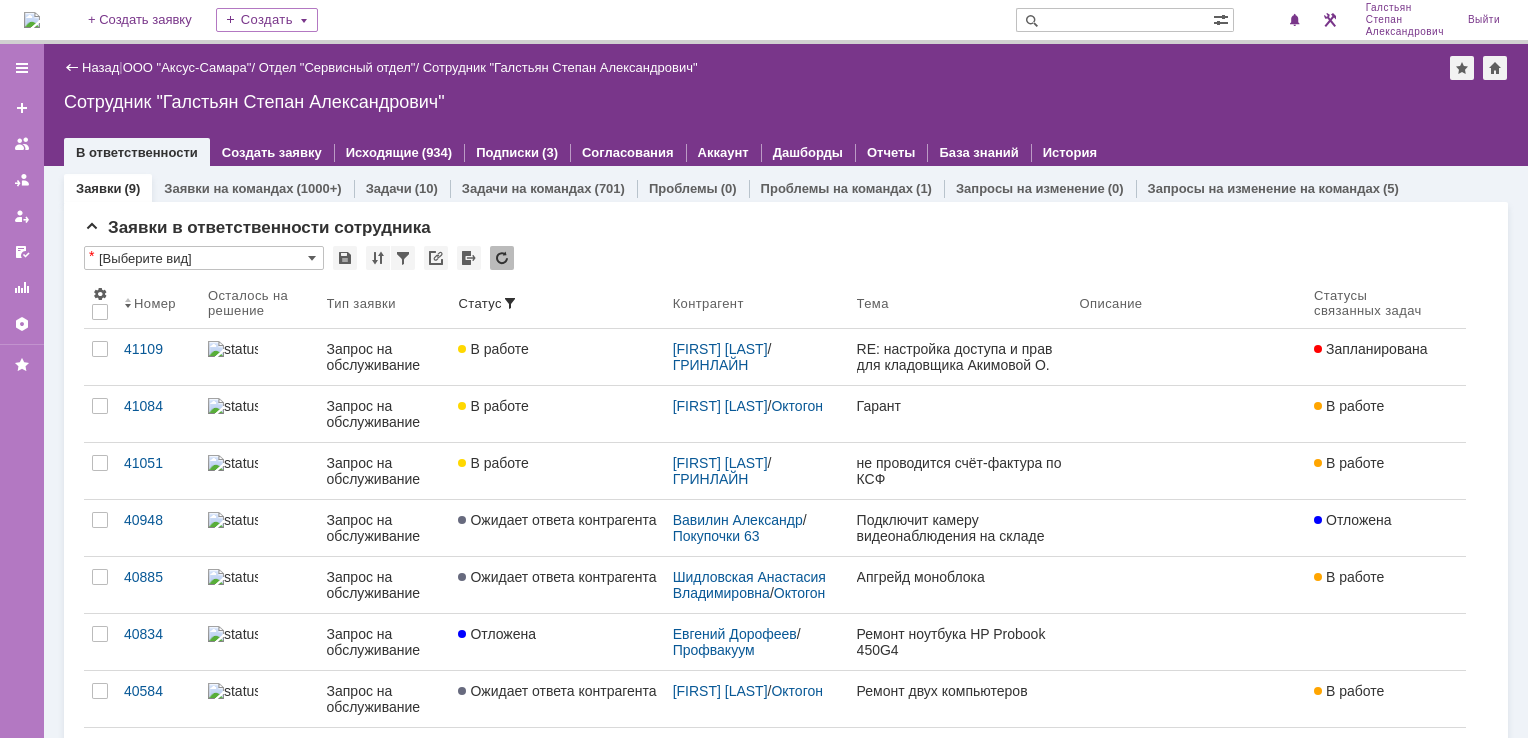 scroll, scrollTop: 0, scrollLeft: 0, axis: both 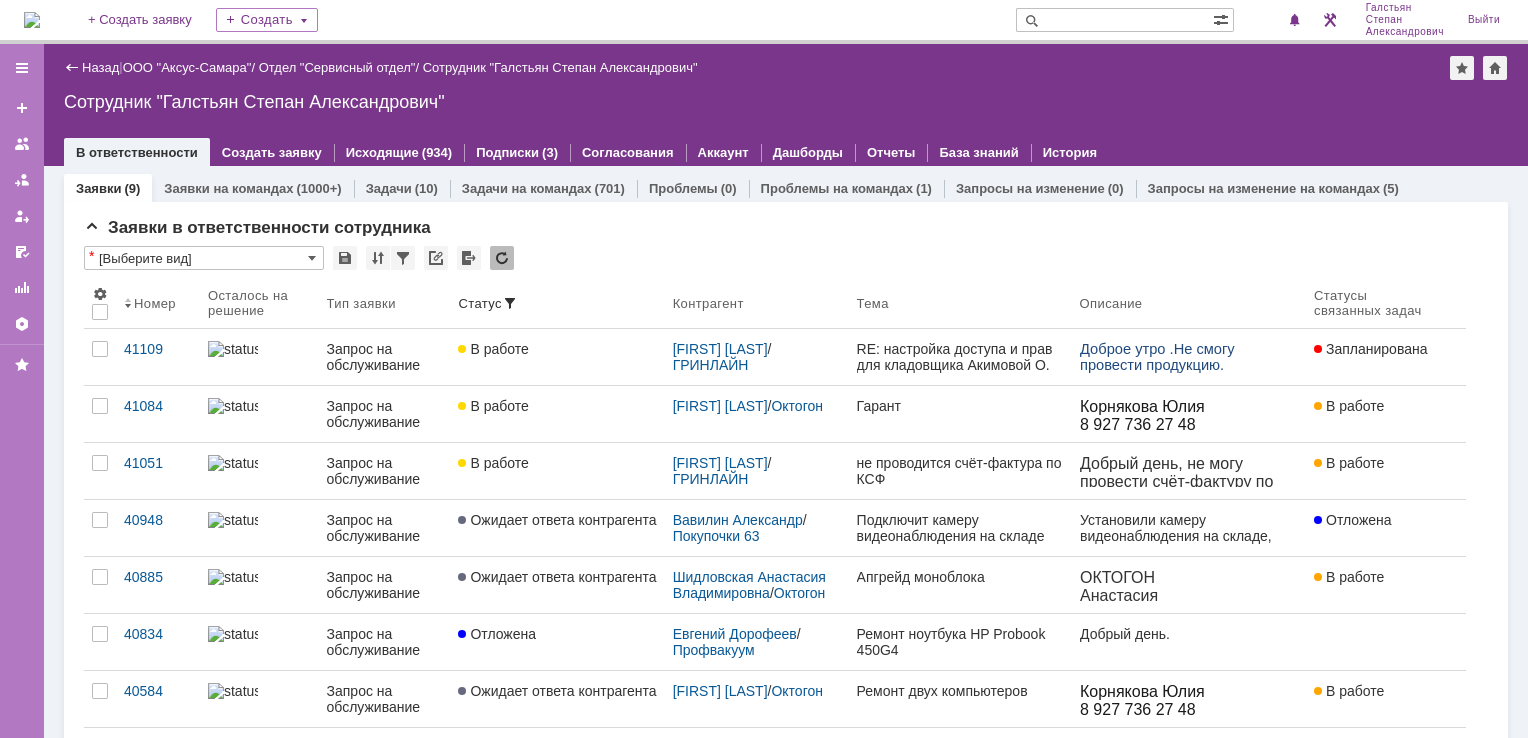 click at bounding box center [32, 20] 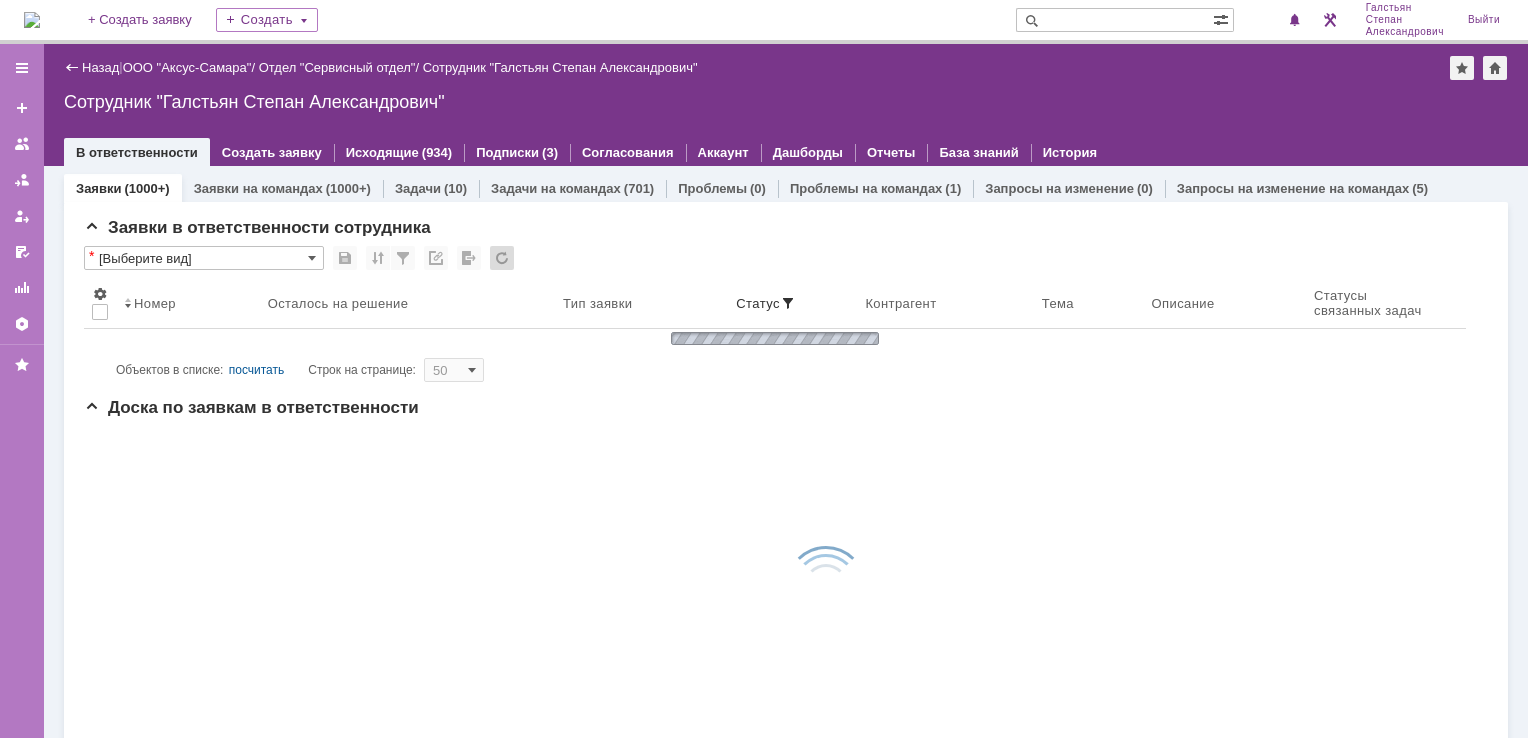scroll, scrollTop: 0, scrollLeft: 0, axis: both 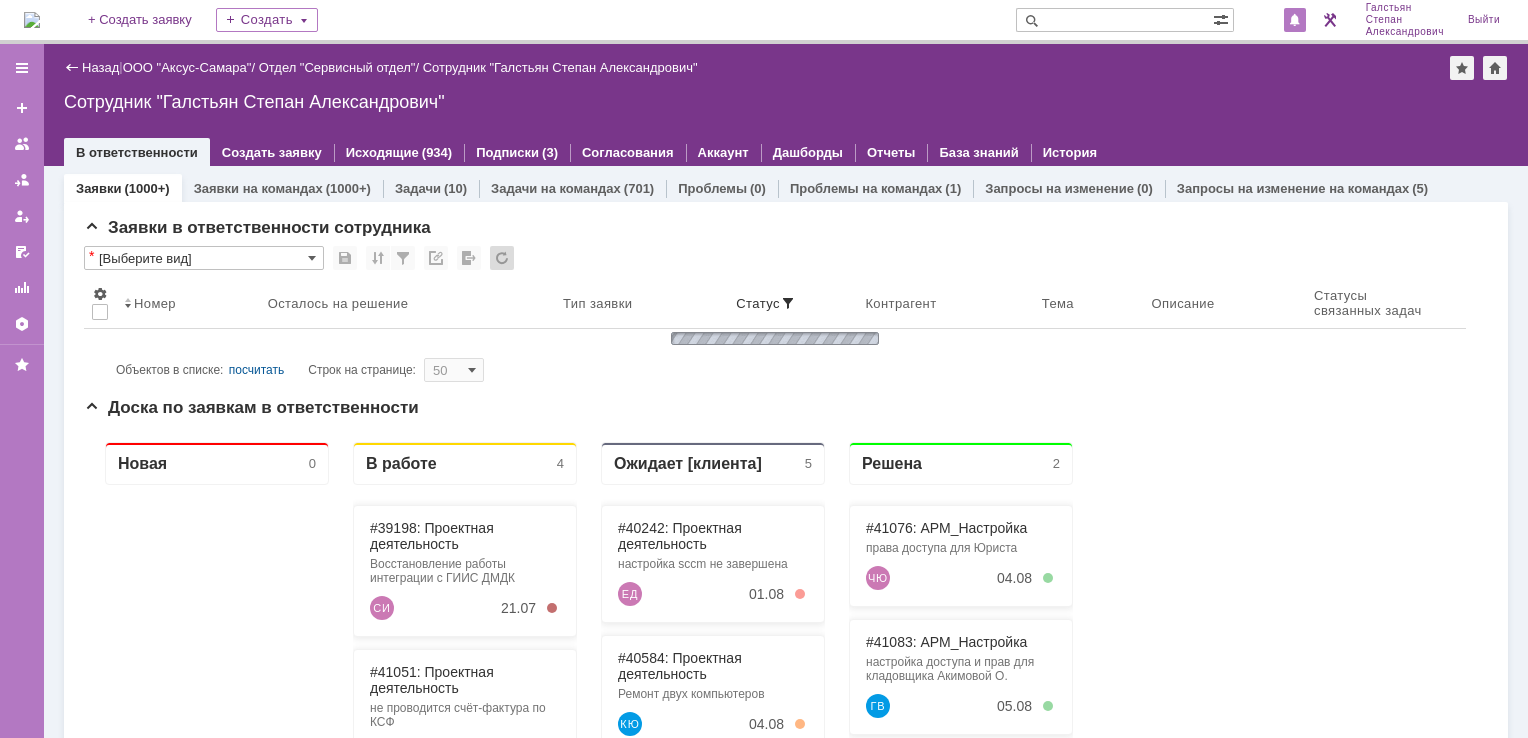 click at bounding box center [1295, 21] 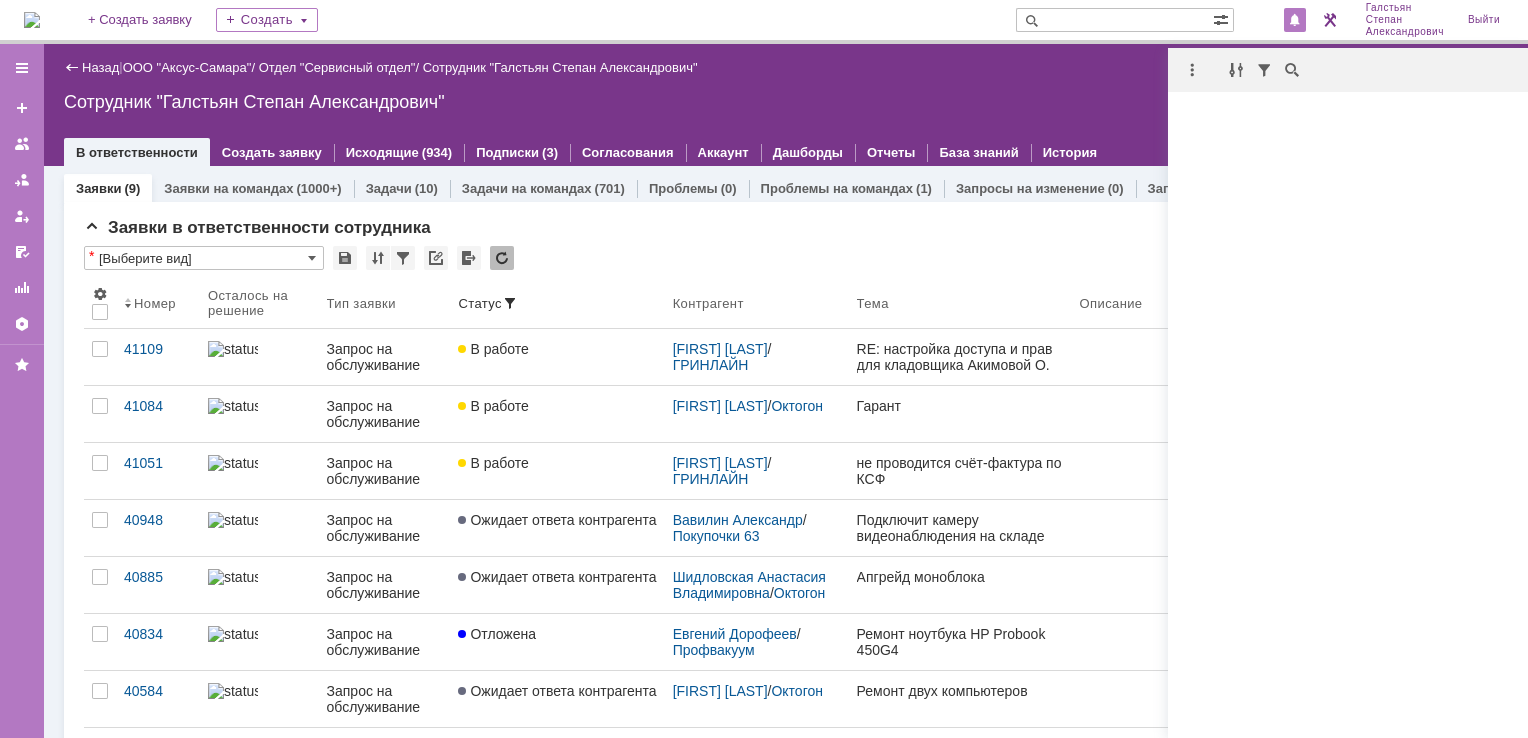 scroll, scrollTop: 0, scrollLeft: 0, axis: both 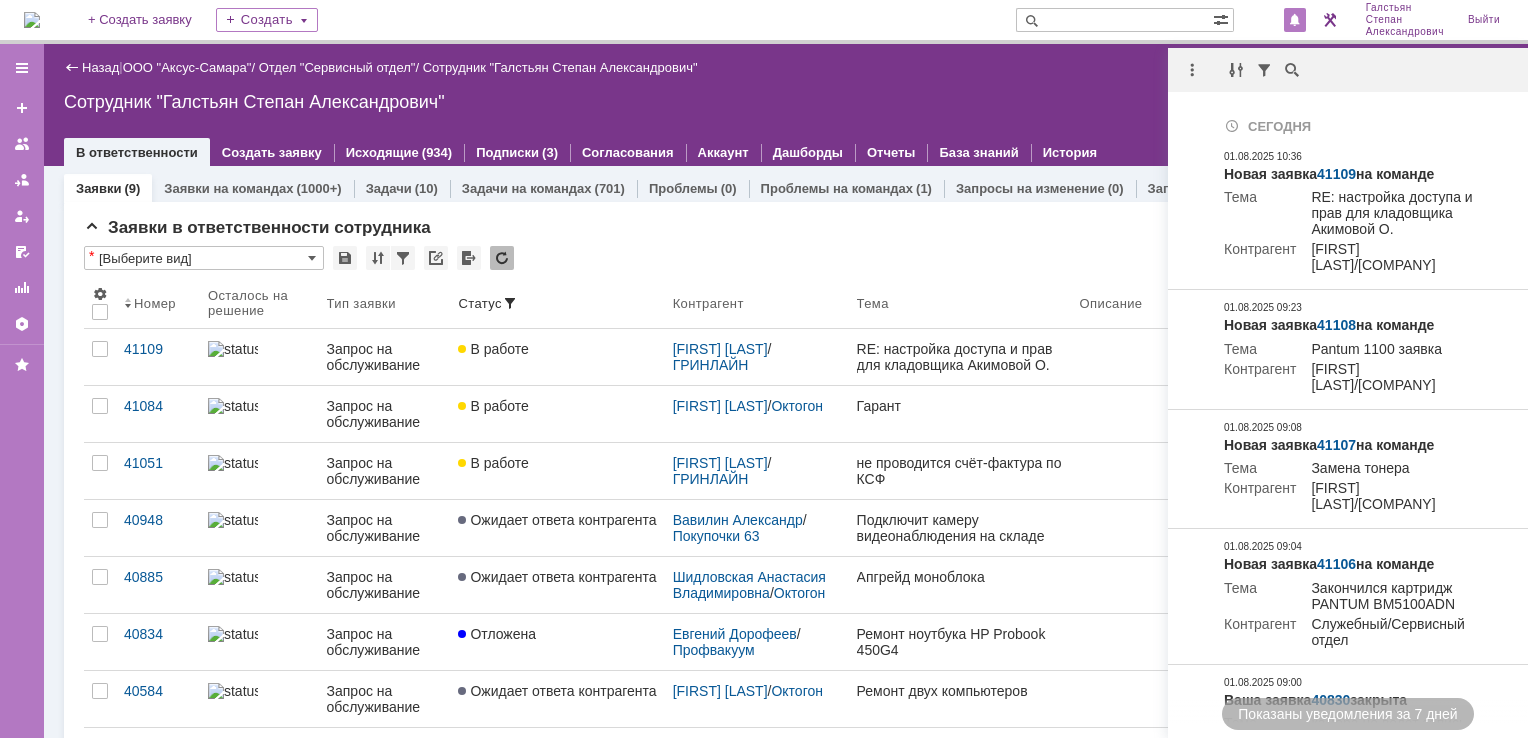 click on "Назад   |   ООО "Аксус-Самара"  /   Отдел "Сервисный отдел"  /   Сотрудник "Галстьян Степан Александрович"" at bounding box center [786, 68] 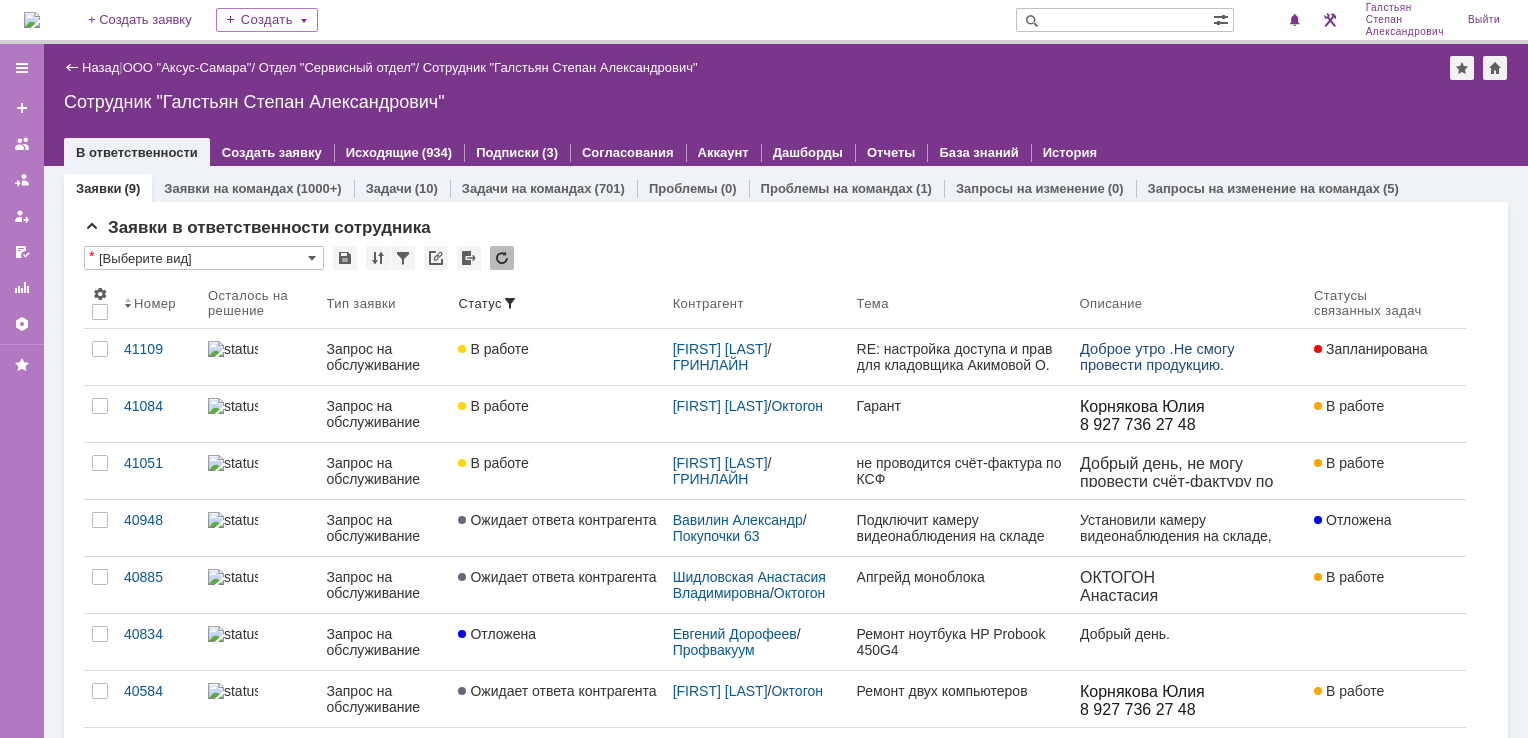 scroll, scrollTop: 0, scrollLeft: 0, axis: both 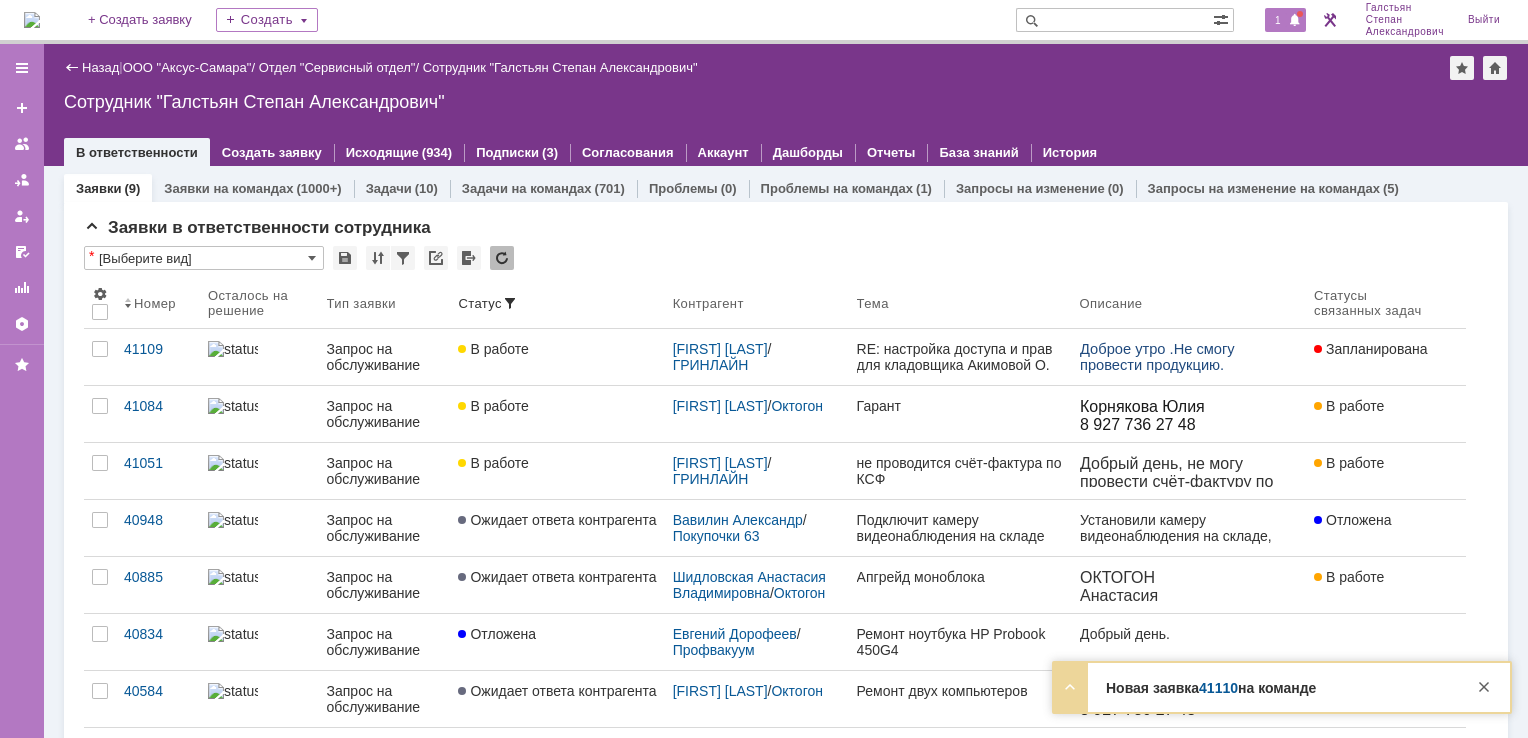 click on "1" at bounding box center [1278, 20] 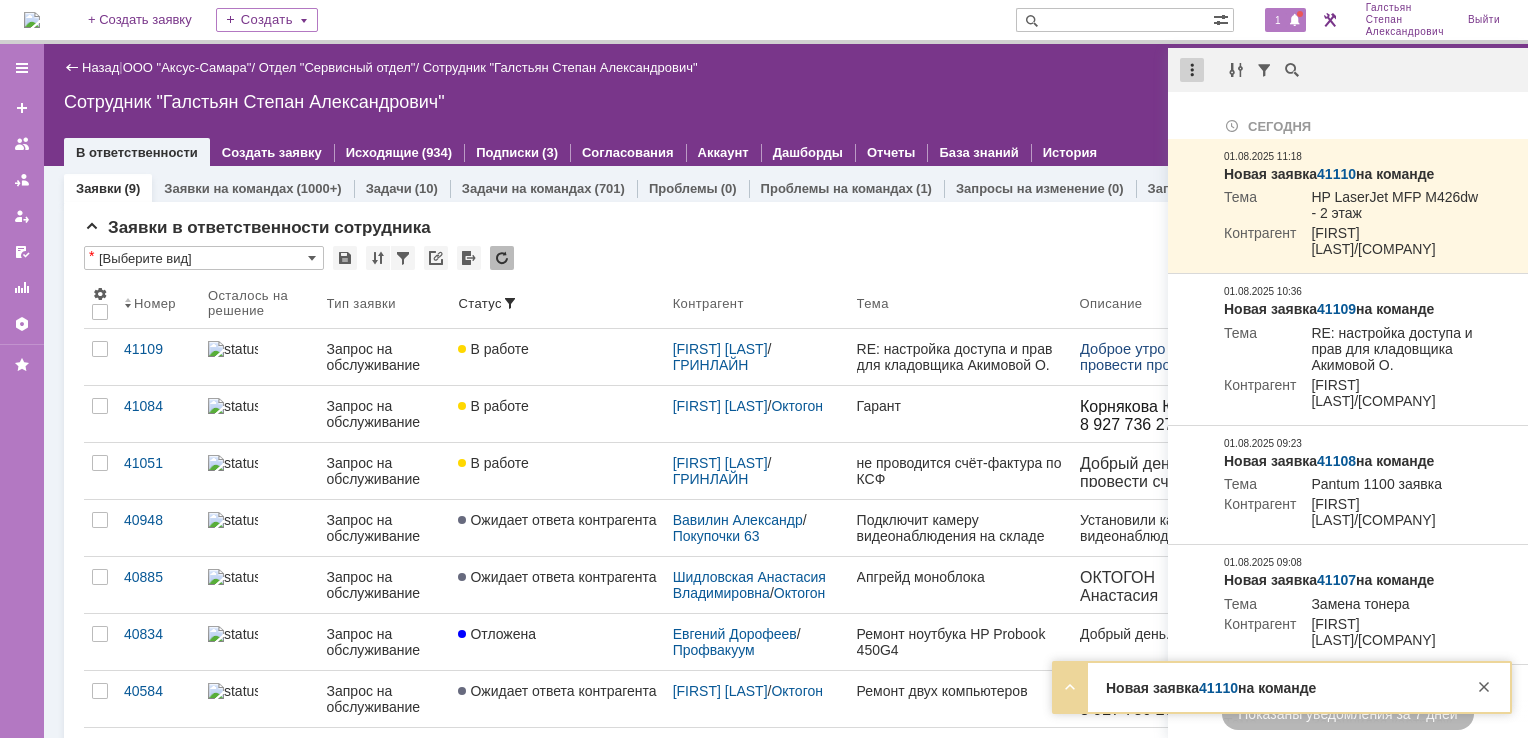 click at bounding box center (1192, 70) 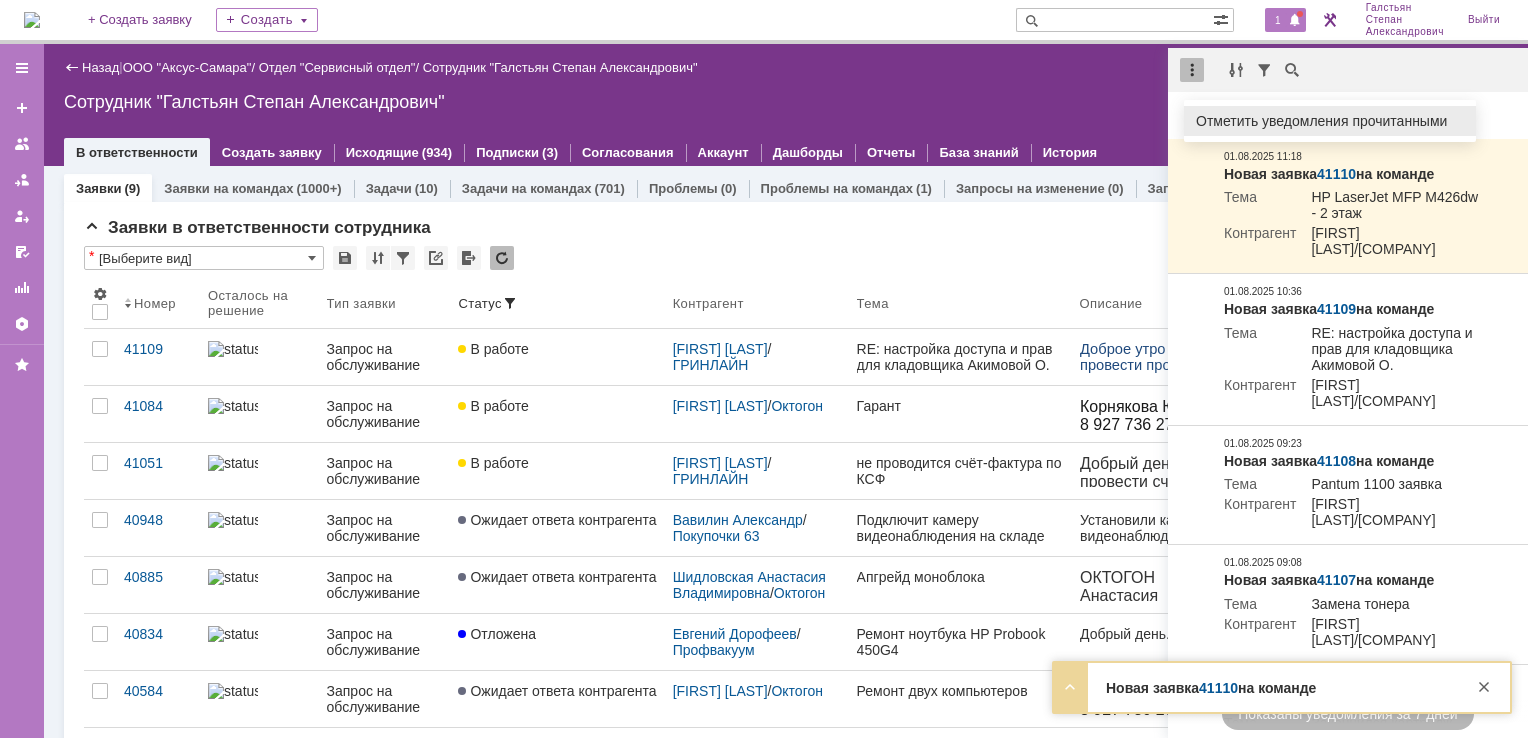 click on "Отметить уведомления прочитанными" at bounding box center [1330, 121] 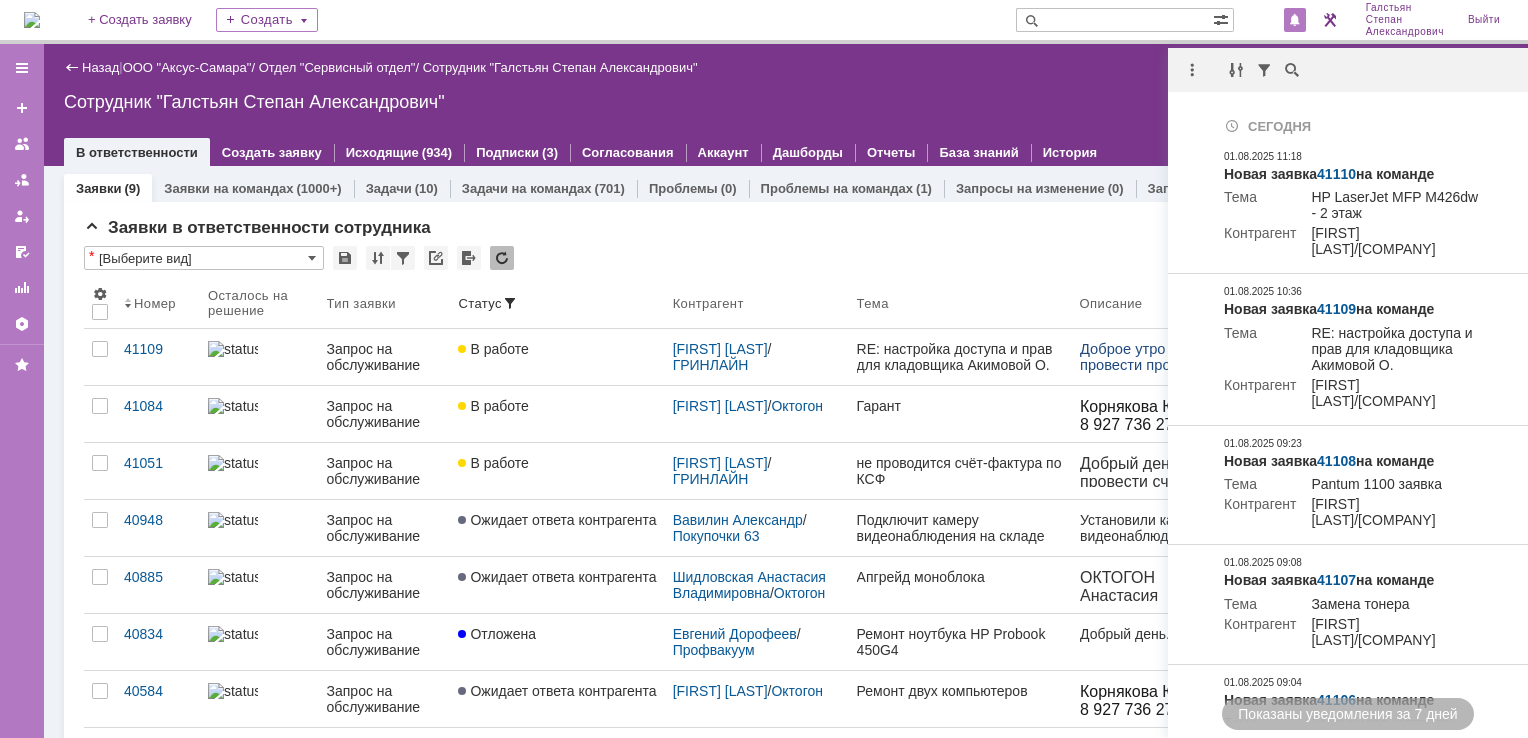 click on "Назад   |   ООО "Аксус-Самара"  /   Отдел "Сервисный отдел"  /   Сотрудник "Галстьян Степан Александрович" Сотрудник "Галстьян Степан Александрович" employee$43271409 В ответственности Создать заявку Исходящие (934) Подписки (3) Согласования Аккаунт Дашборды Отчеты База знаний История" at bounding box center [786, 105] 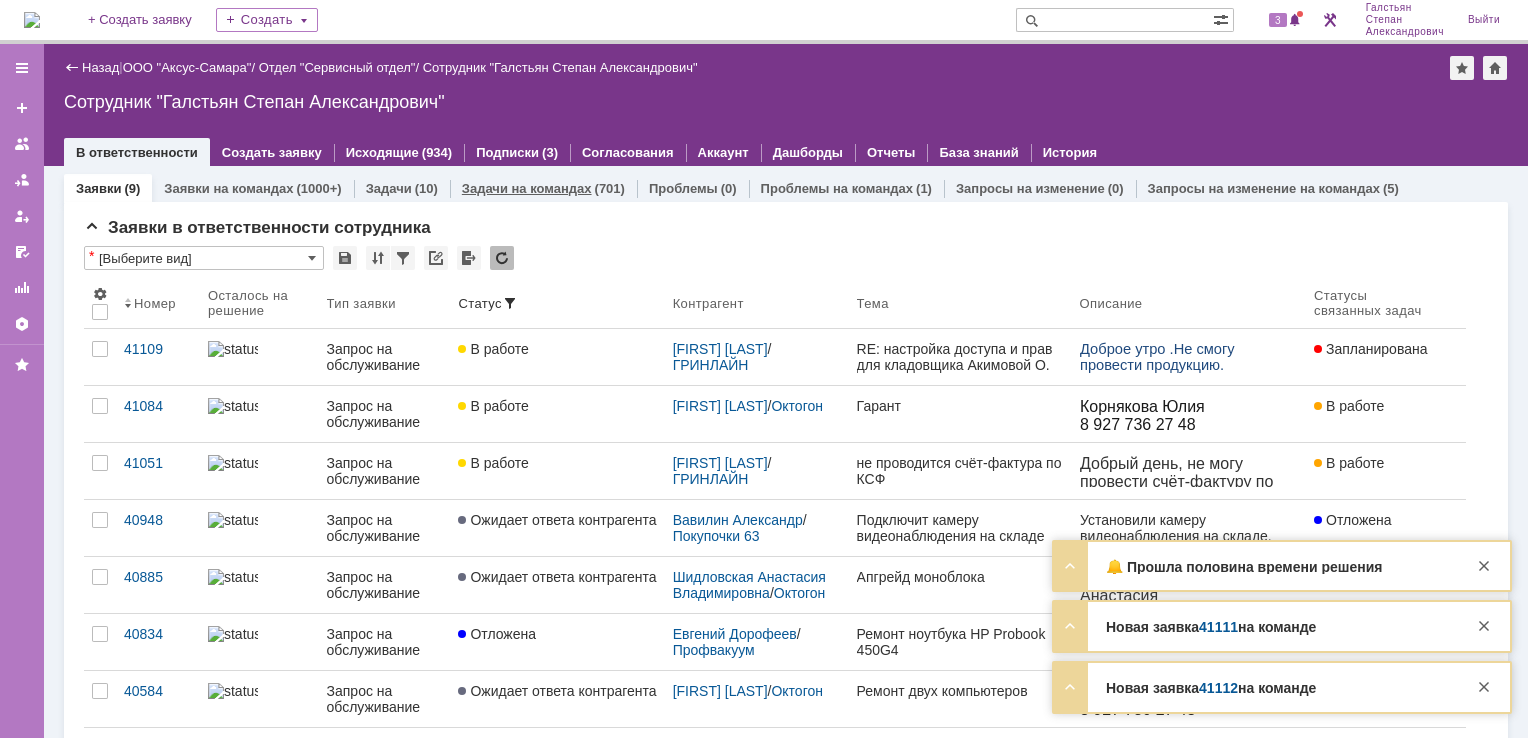 scroll, scrollTop: 0, scrollLeft: 0, axis: both 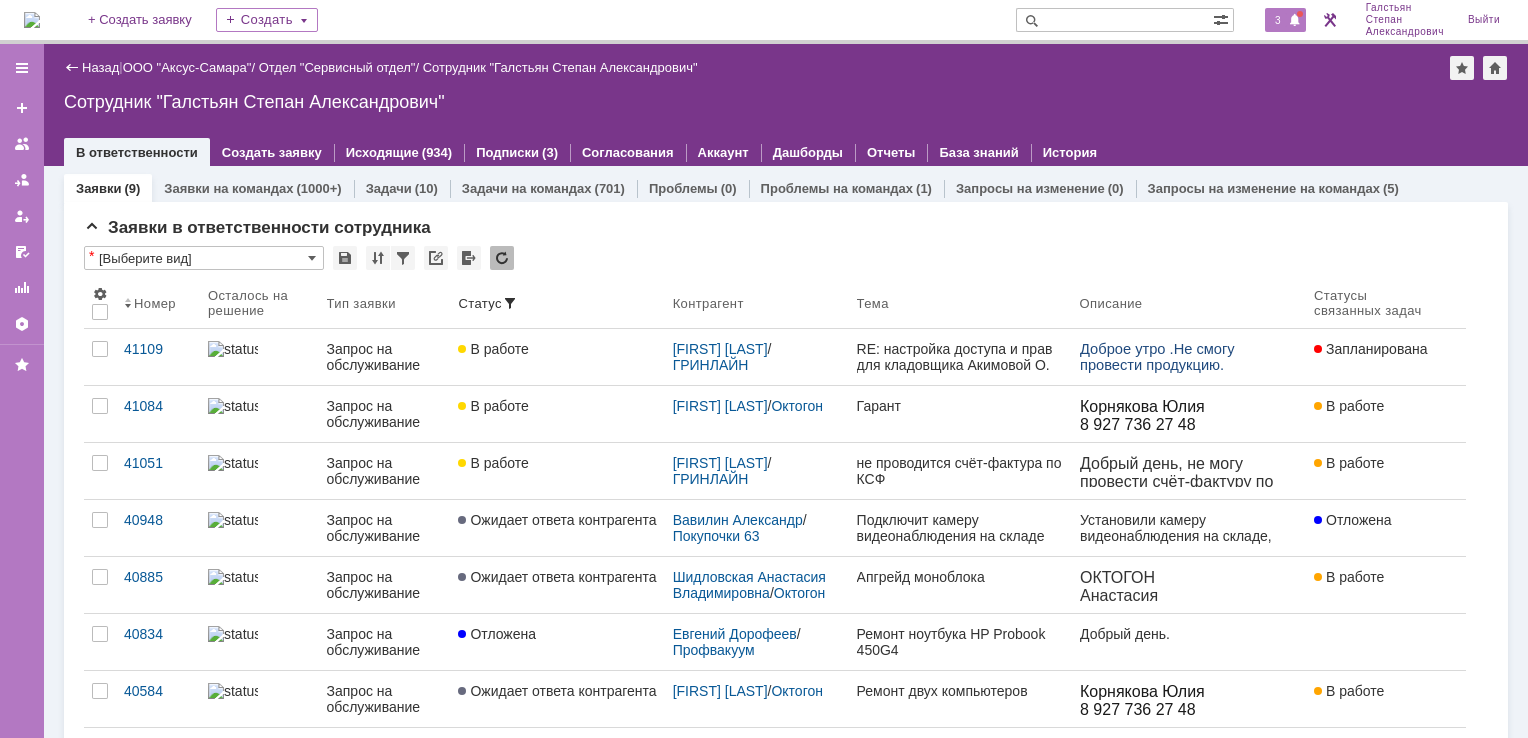 click at bounding box center [1295, 21] 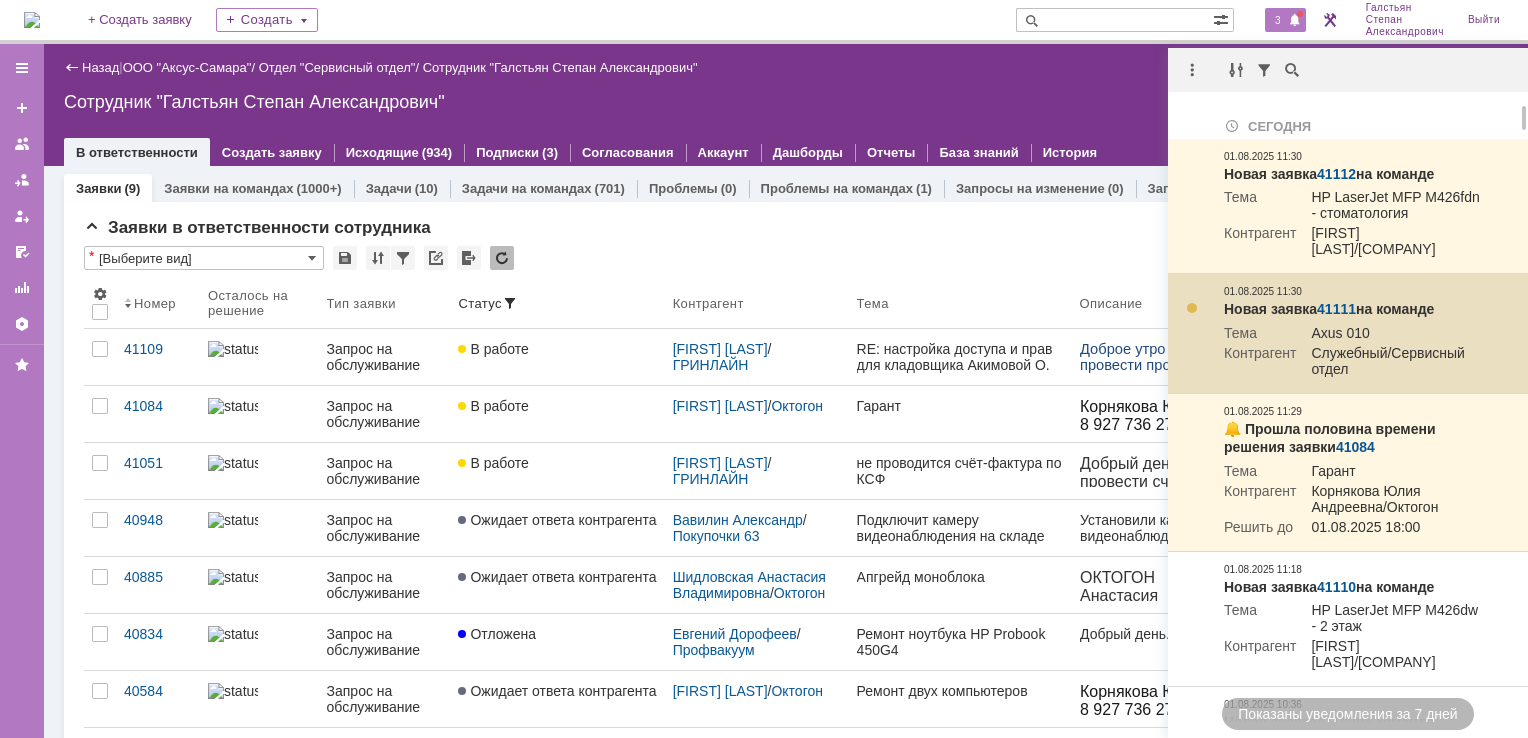 click on "41111" at bounding box center (1336, 309) 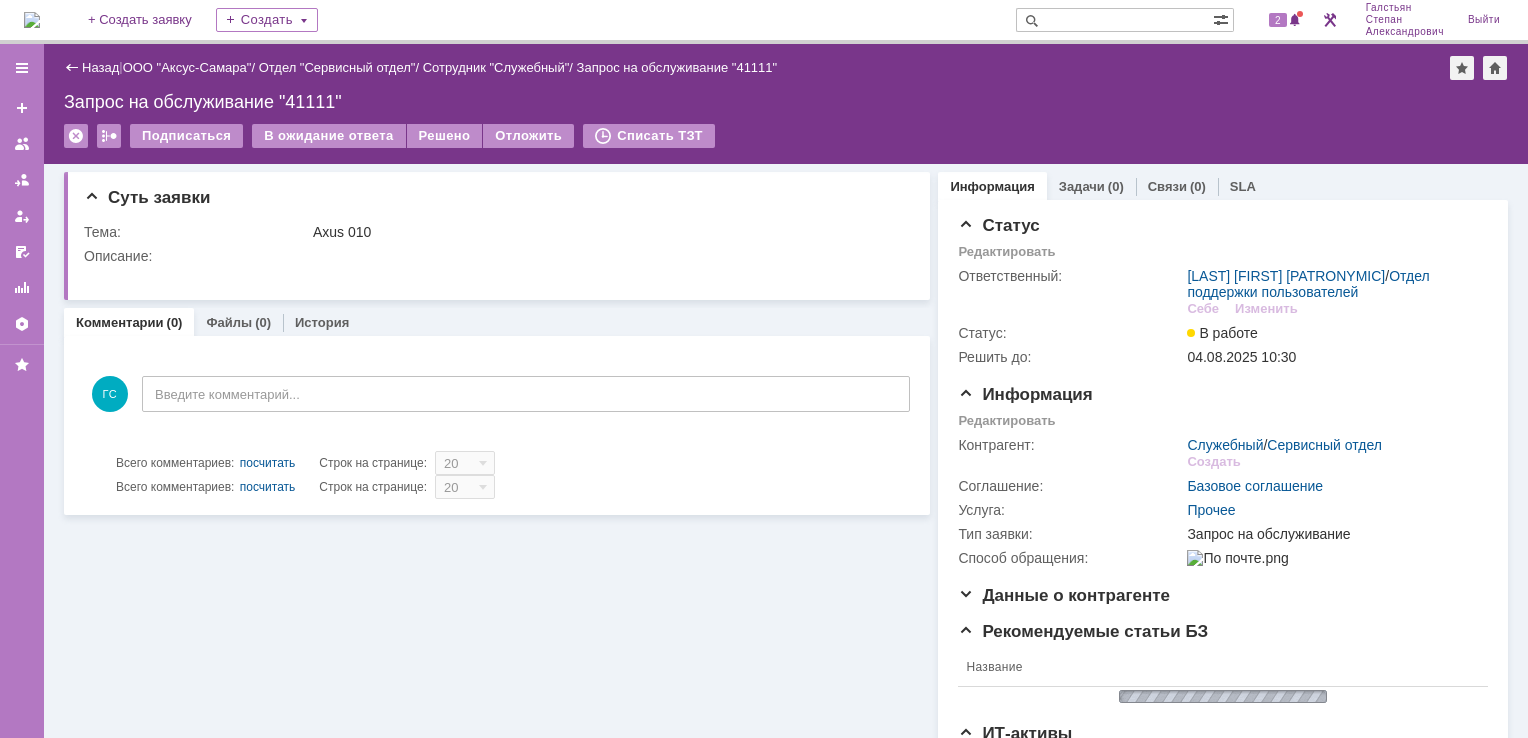 scroll, scrollTop: 0, scrollLeft: 0, axis: both 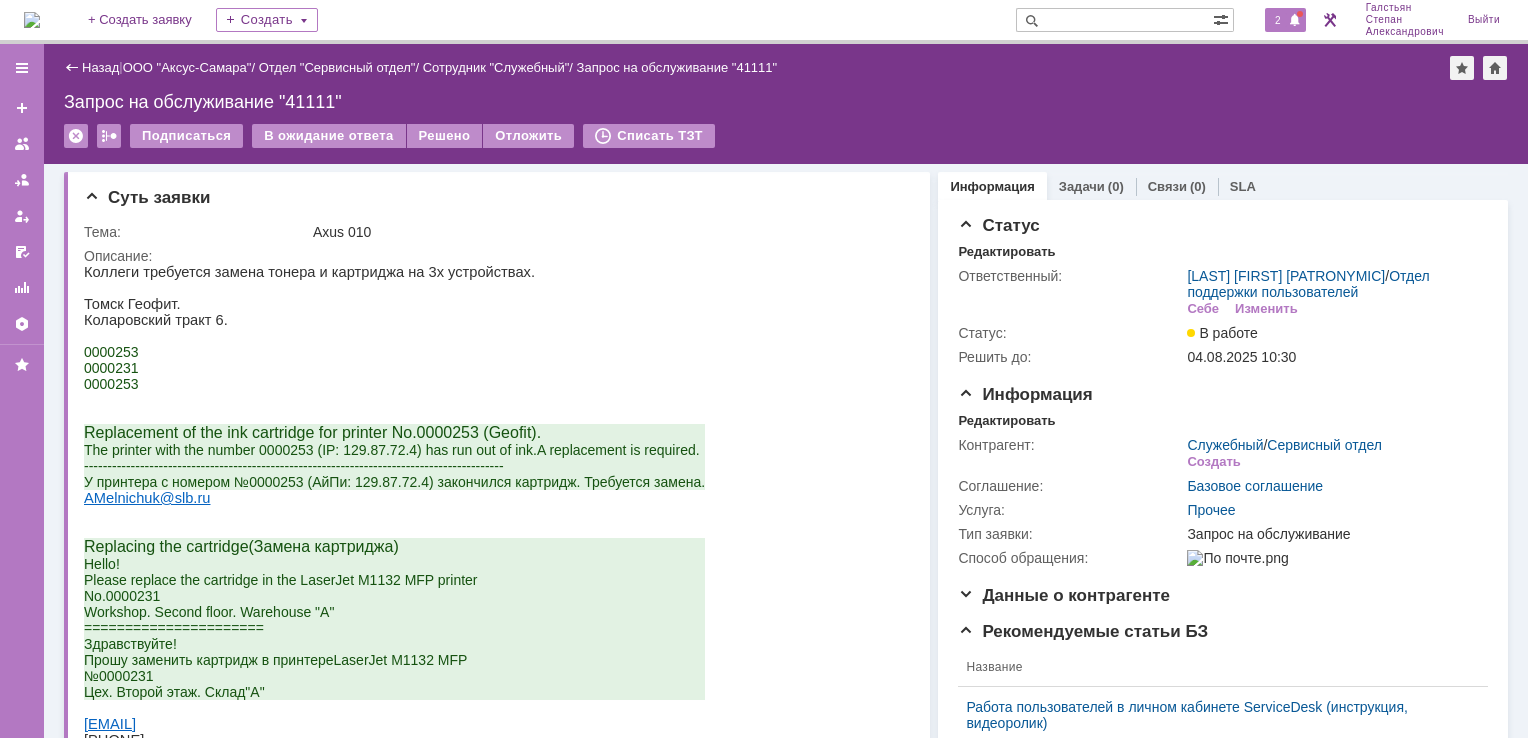 click on "2" at bounding box center (1278, 20) 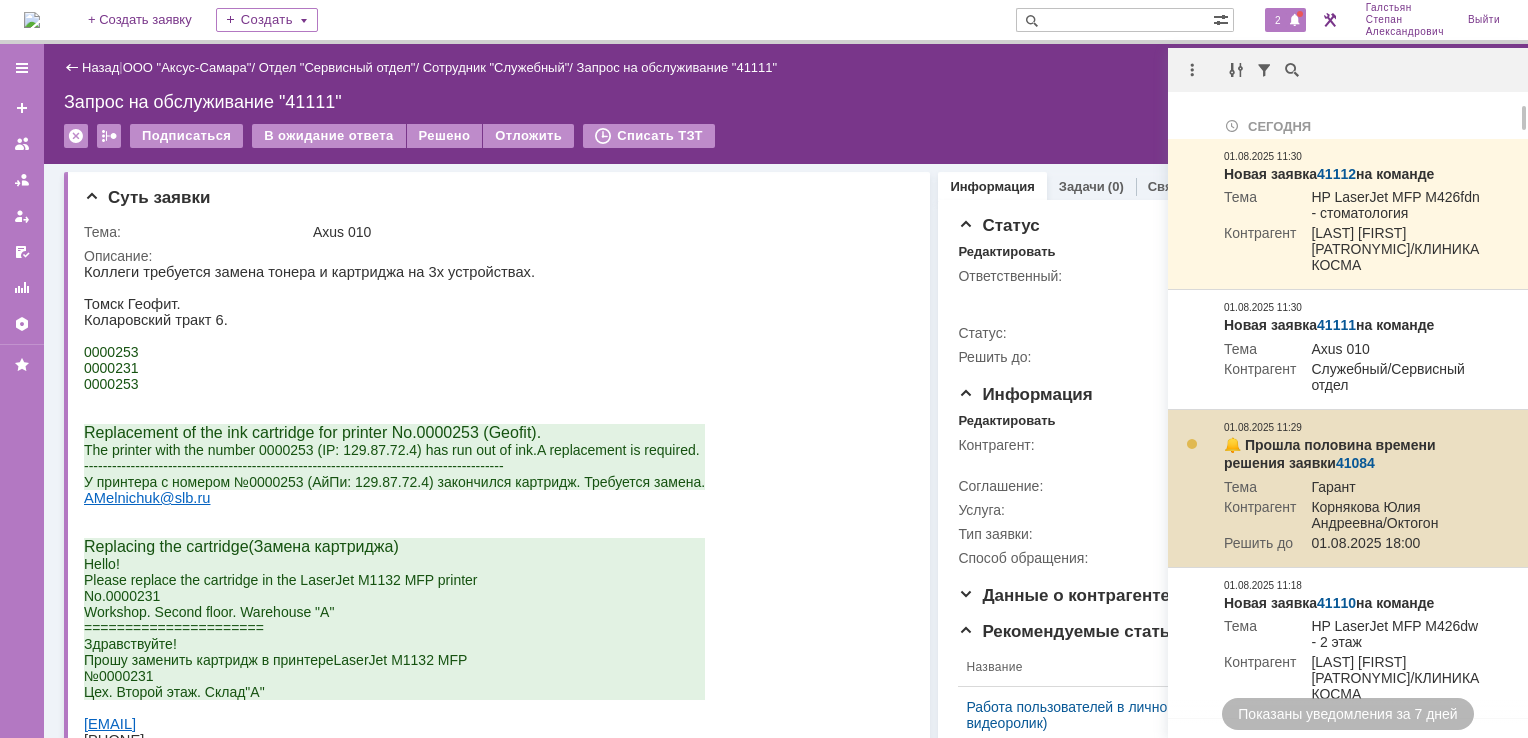 click on "41084" at bounding box center (1355, 463) 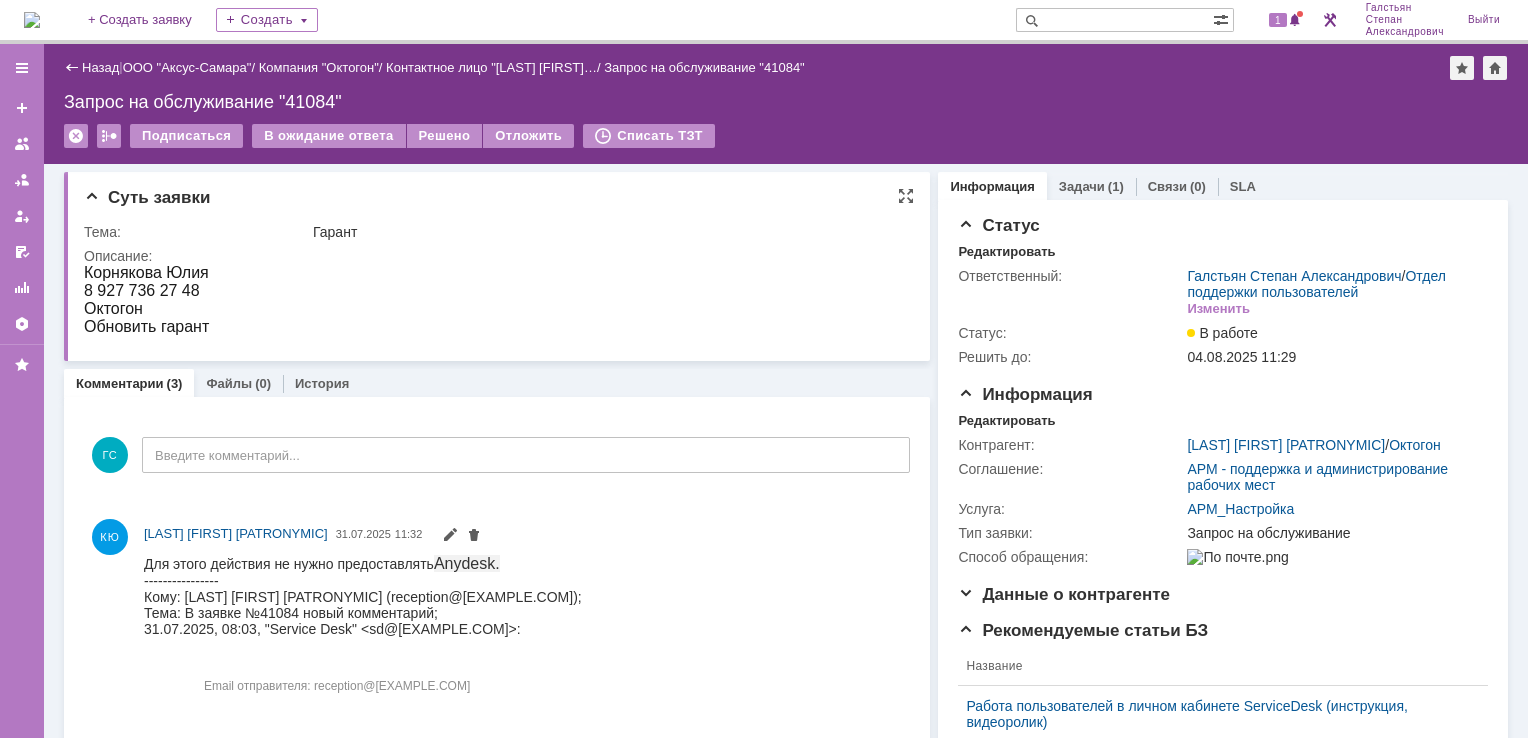 scroll, scrollTop: 0, scrollLeft: 0, axis: both 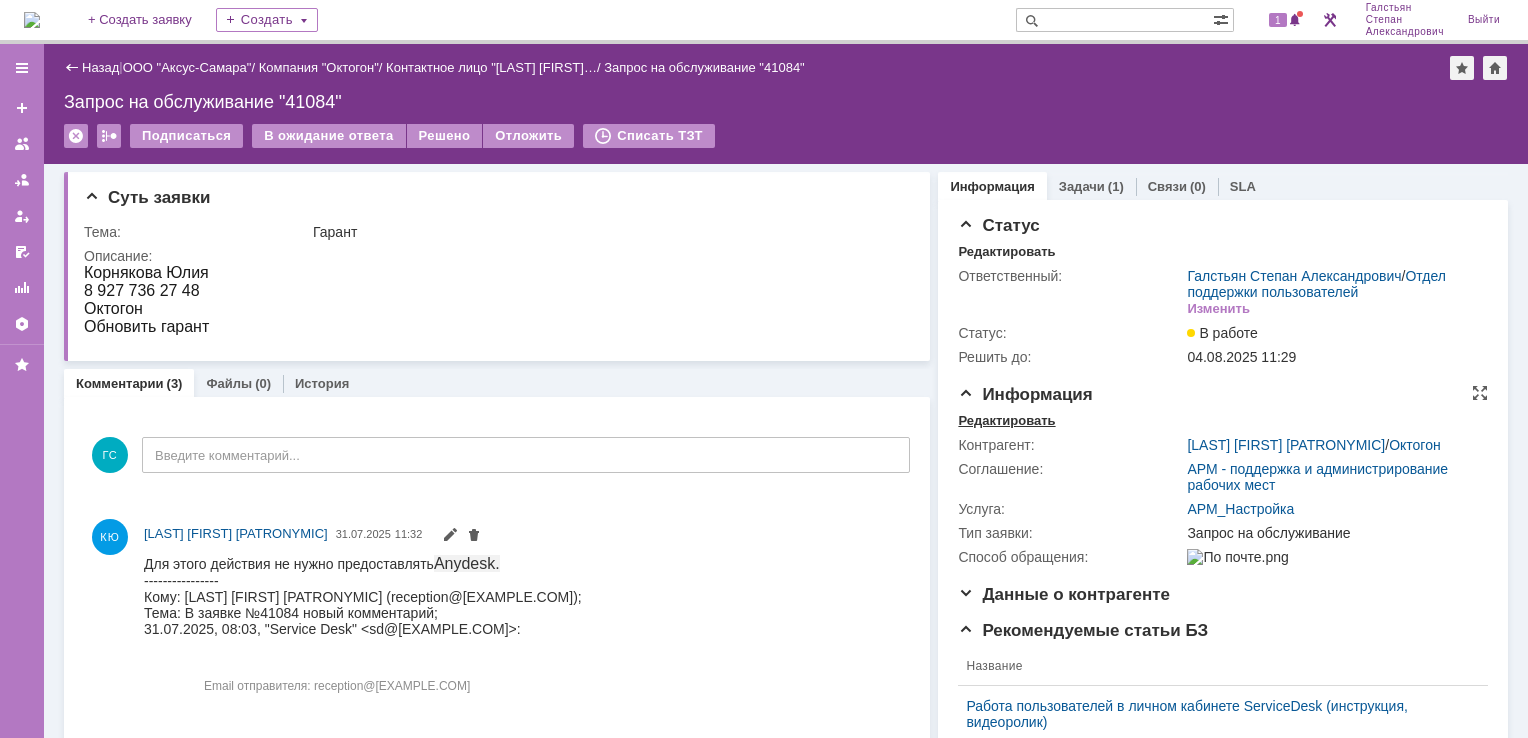 click on "Редактировать" at bounding box center (1006, 421) 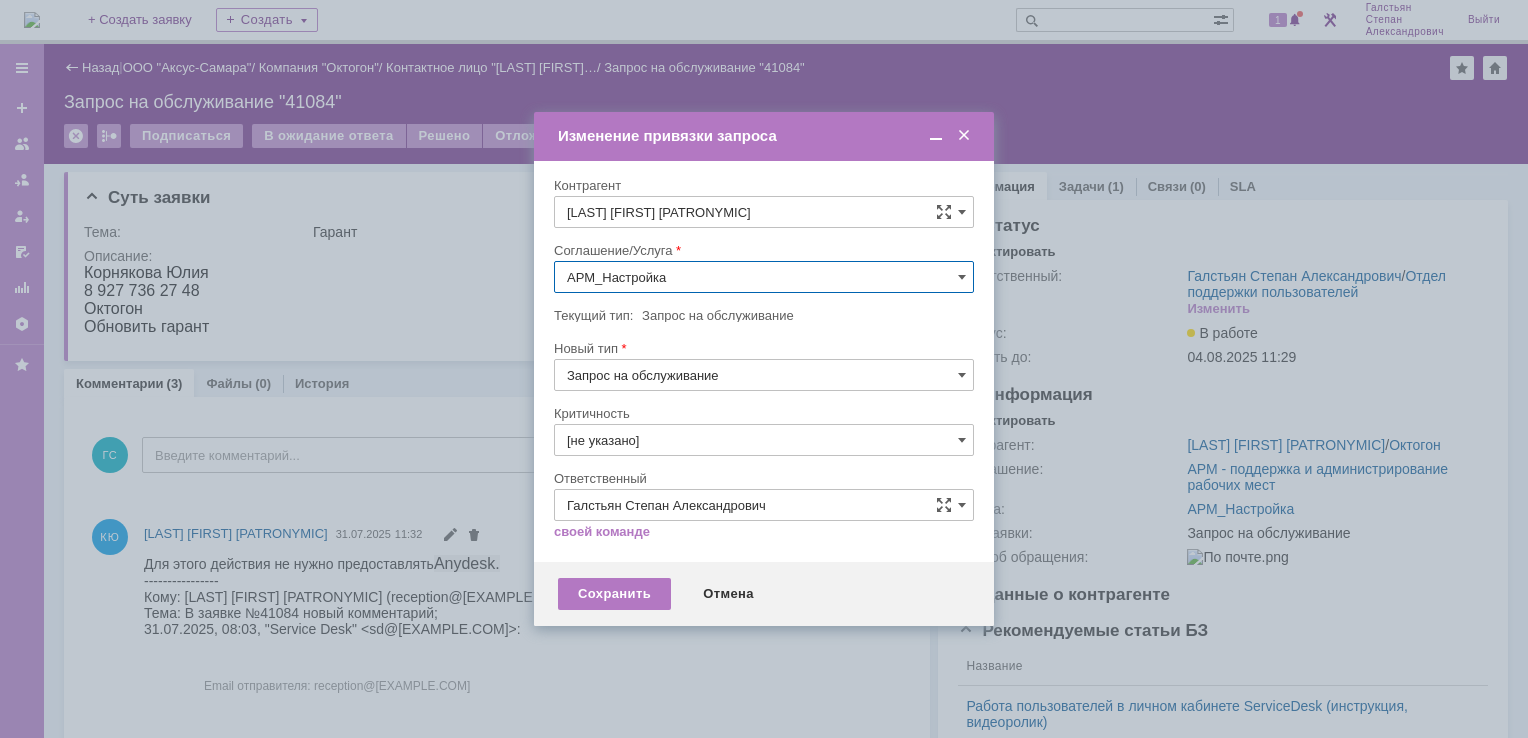 click on "АРМ_Настройка" at bounding box center [764, 277] 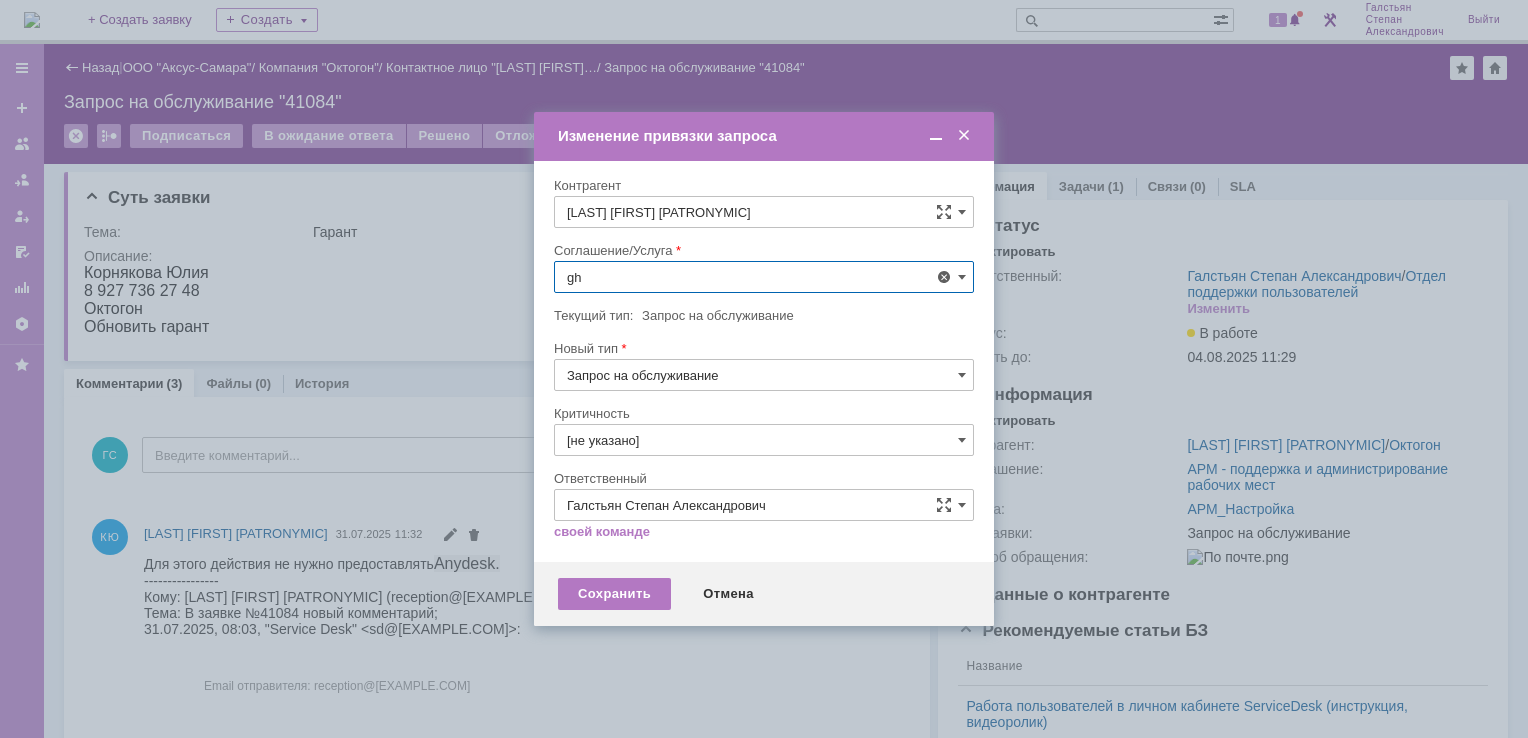 type on "g" 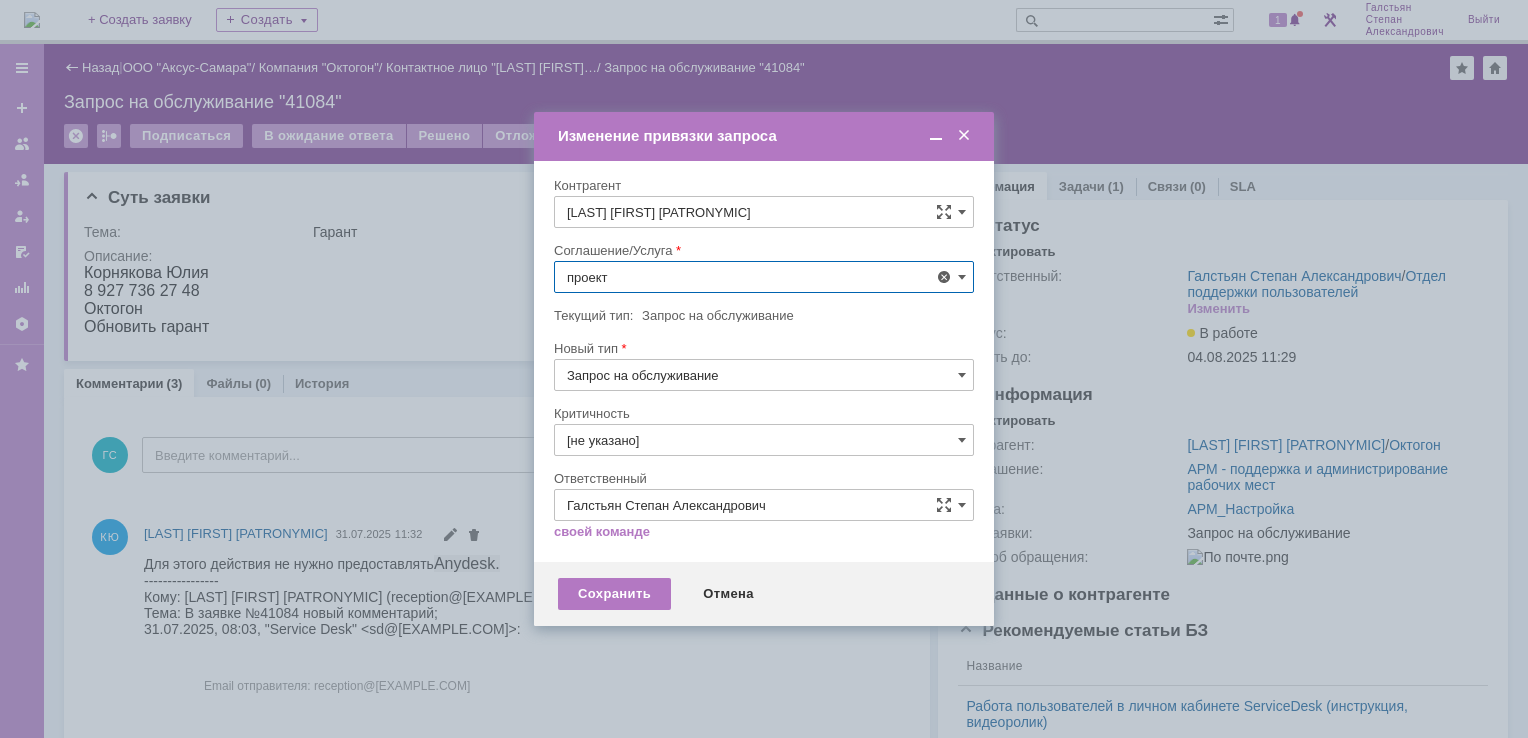 click on "Проектная деятельность" at bounding box center [764, 423] 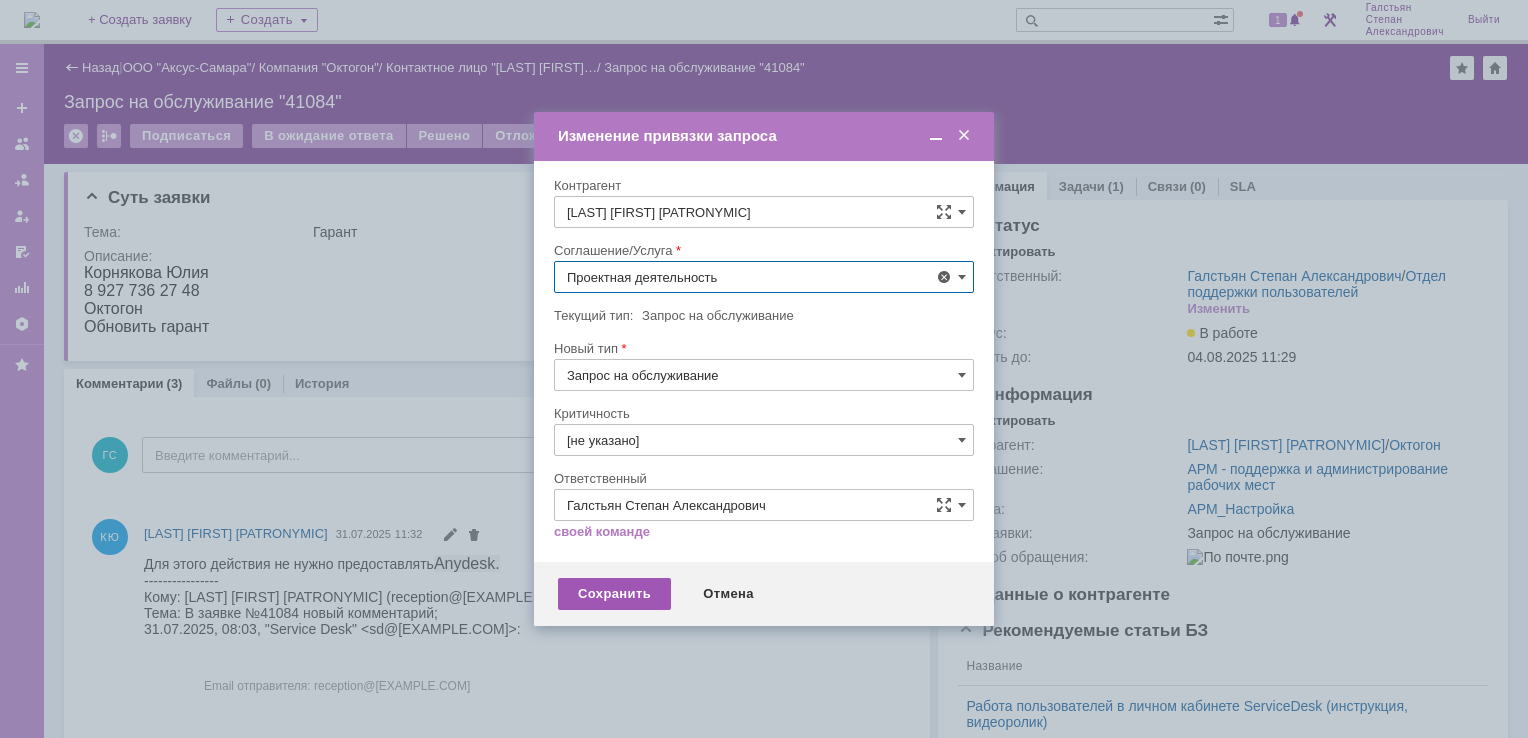 type on "Проектная деятельность" 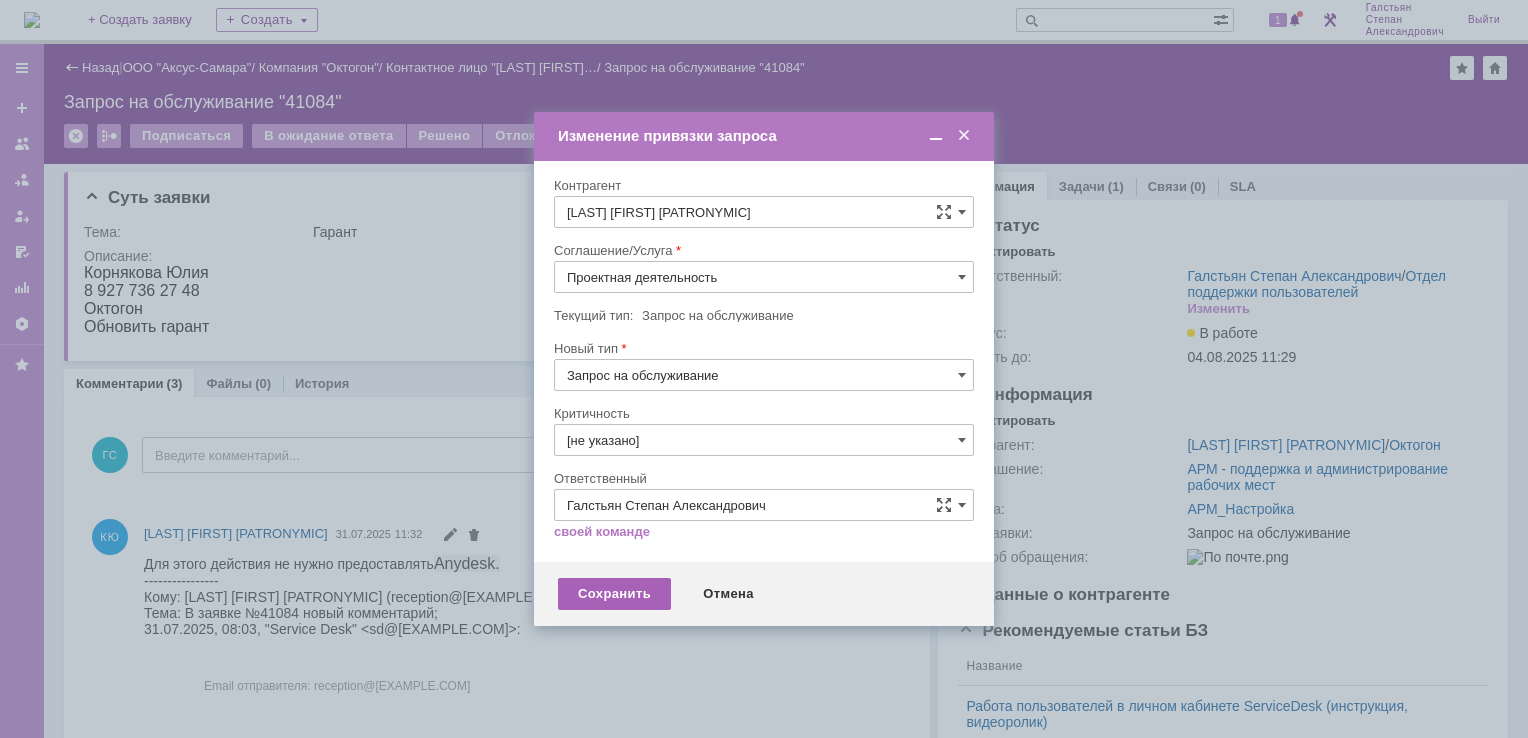 click on "Сохранить" at bounding box center (614, 594) 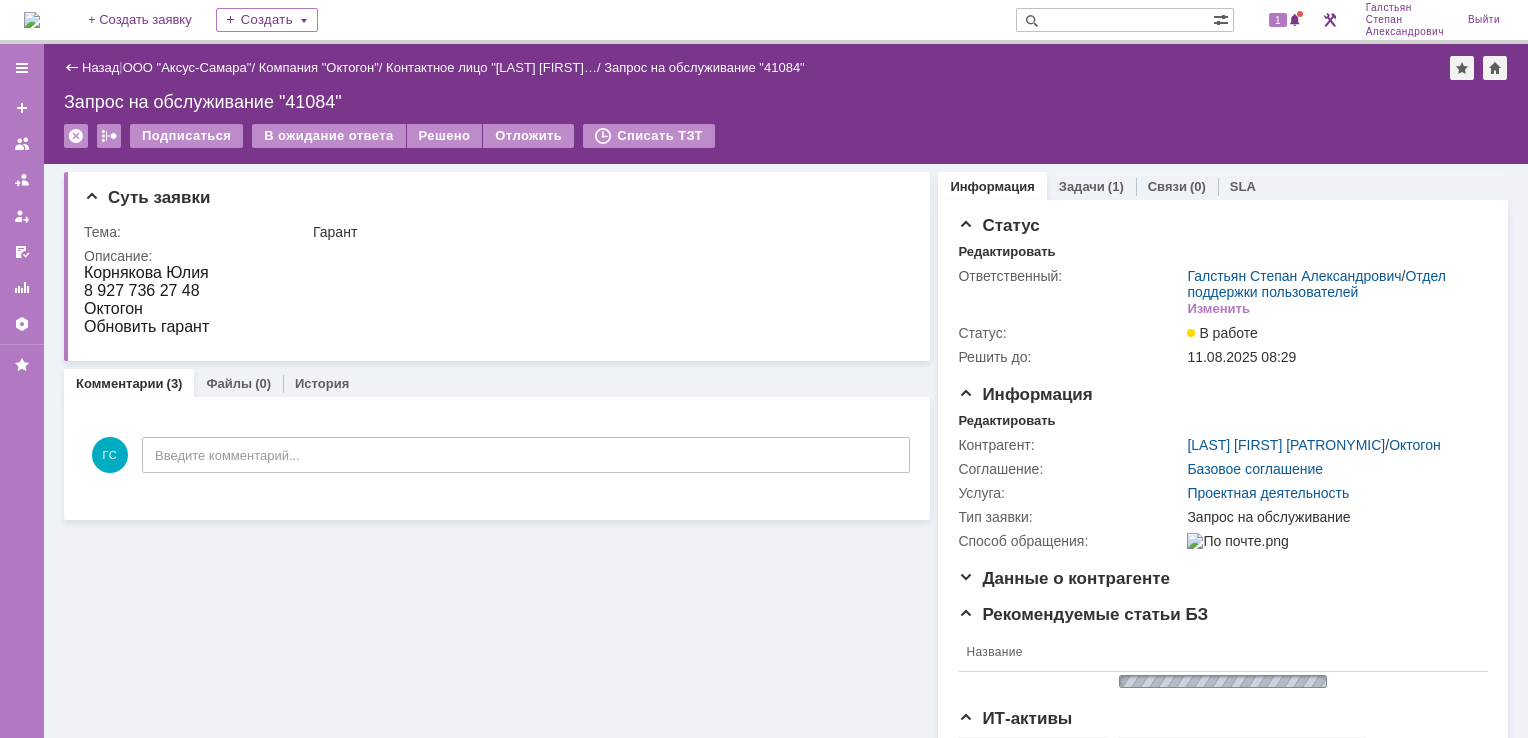 scroll, scrollTop: 0, scrollLeft: 0, axis: both 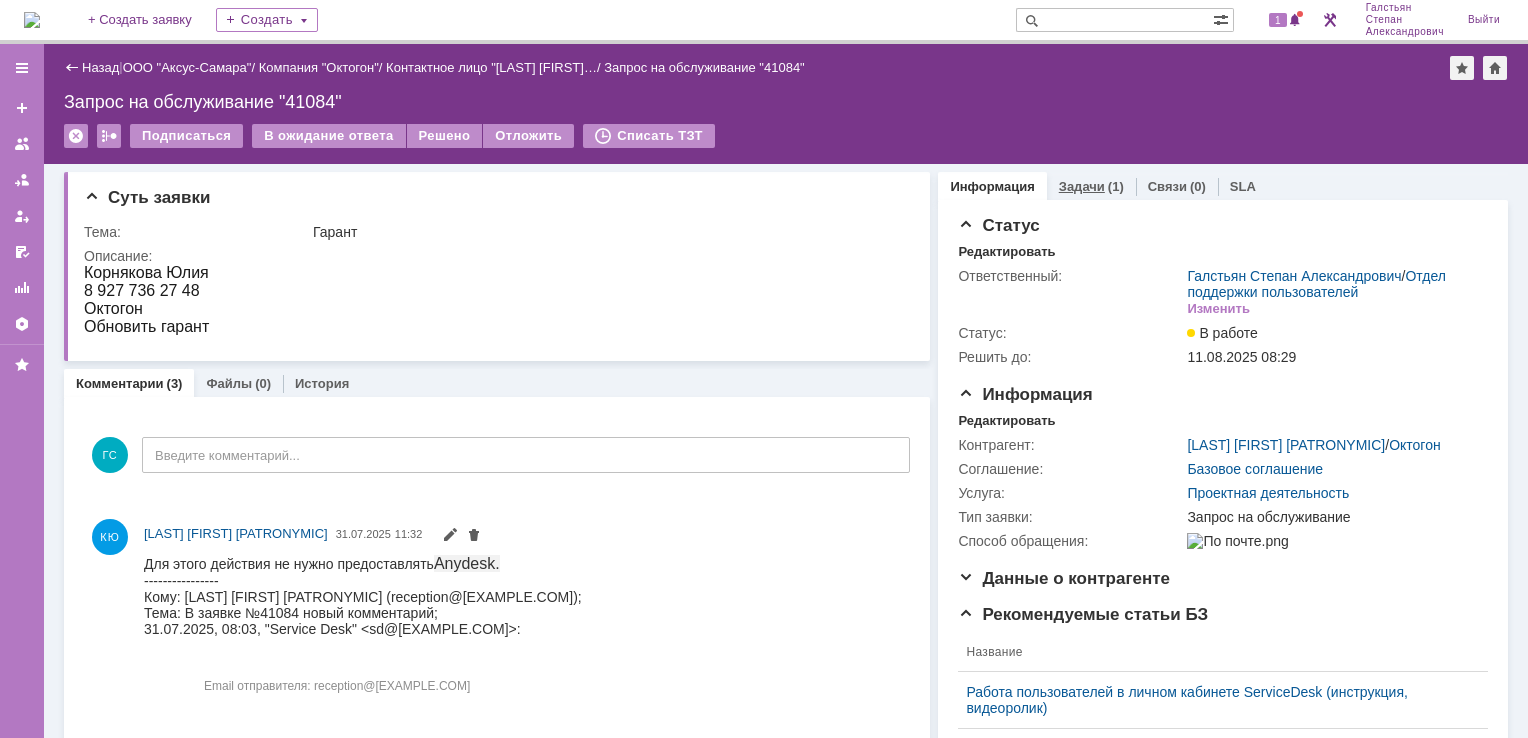 click on "Задачи" at bounding box center (1082, 186) 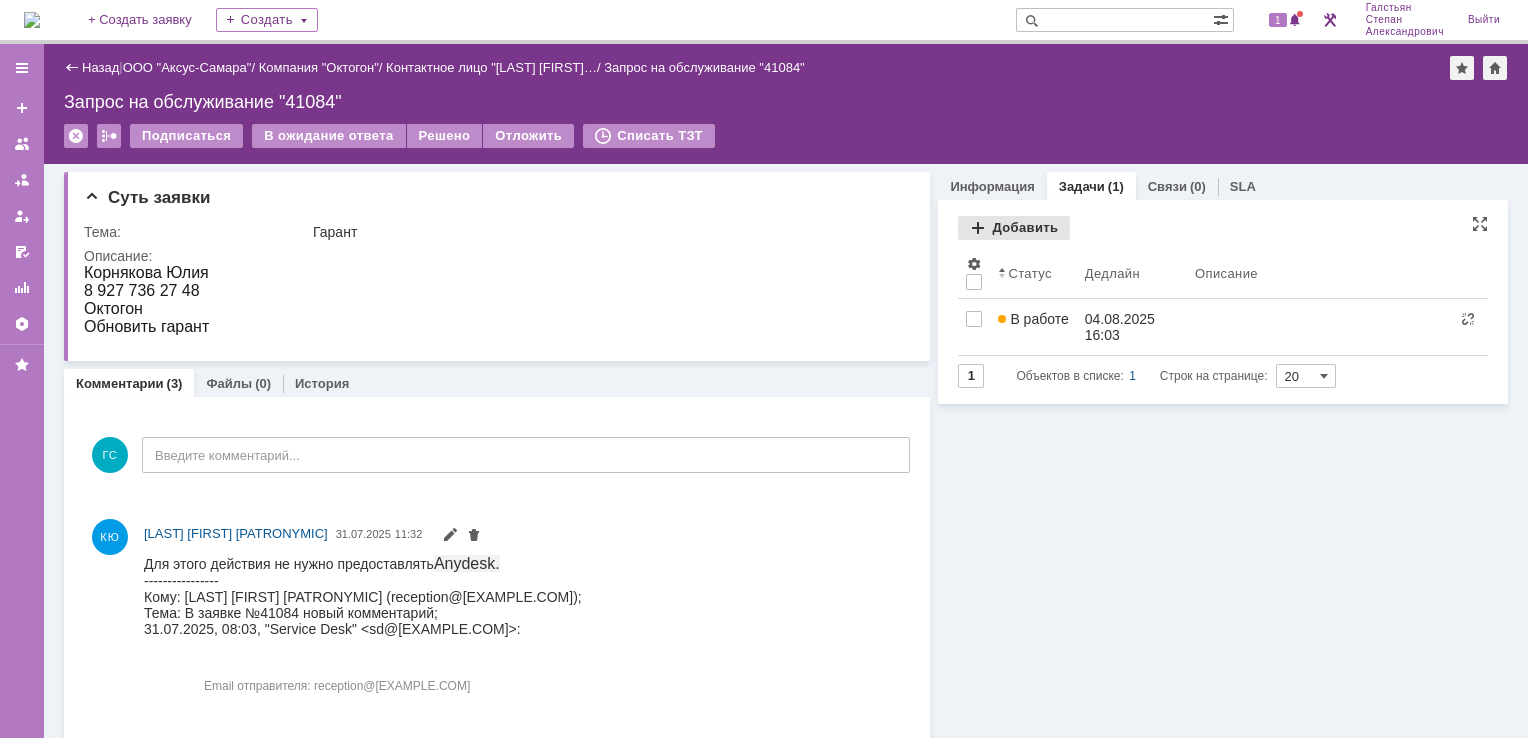 scroll, scrollTop: 0, scrollLeft: 0, axis: both 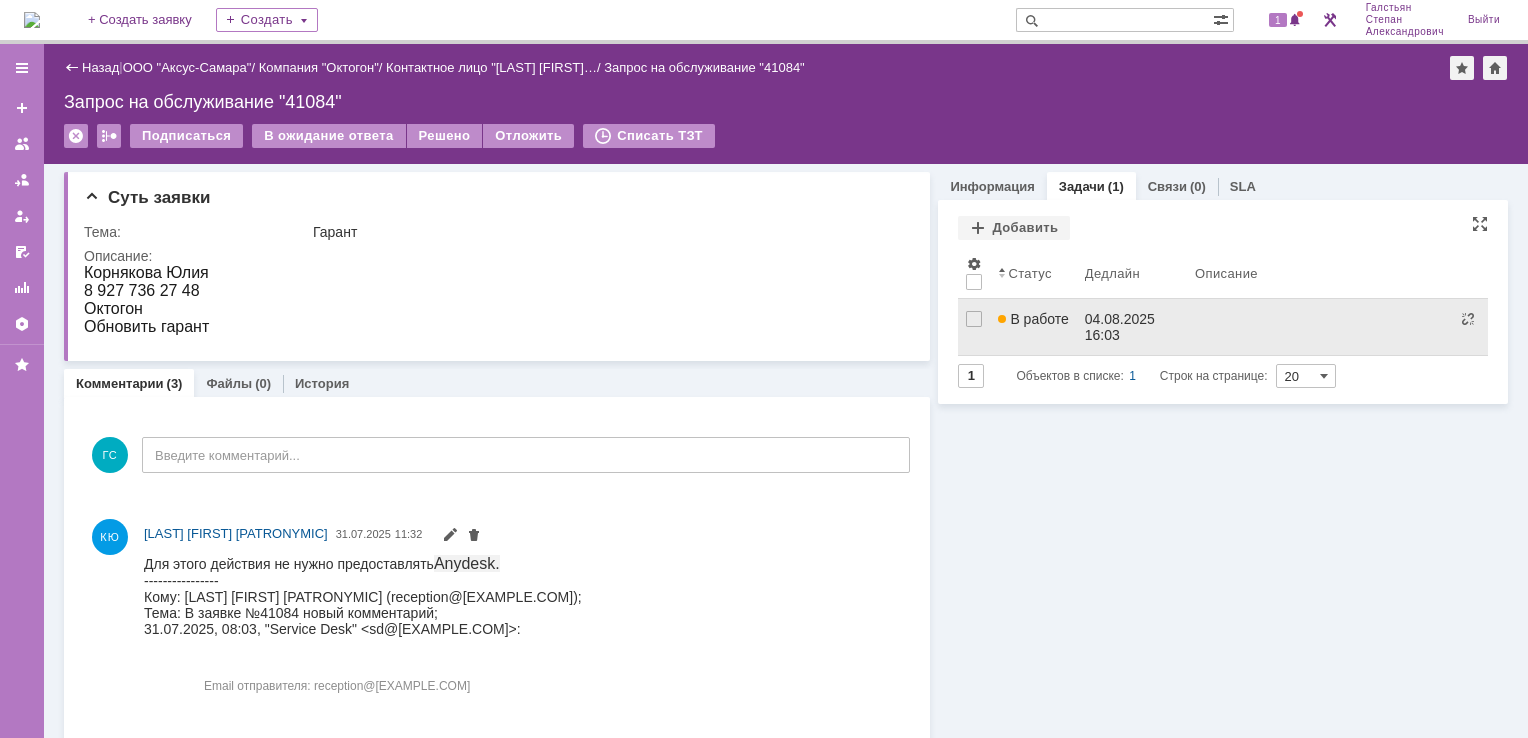 click on "В работе" at bounding box center [1033, 319] 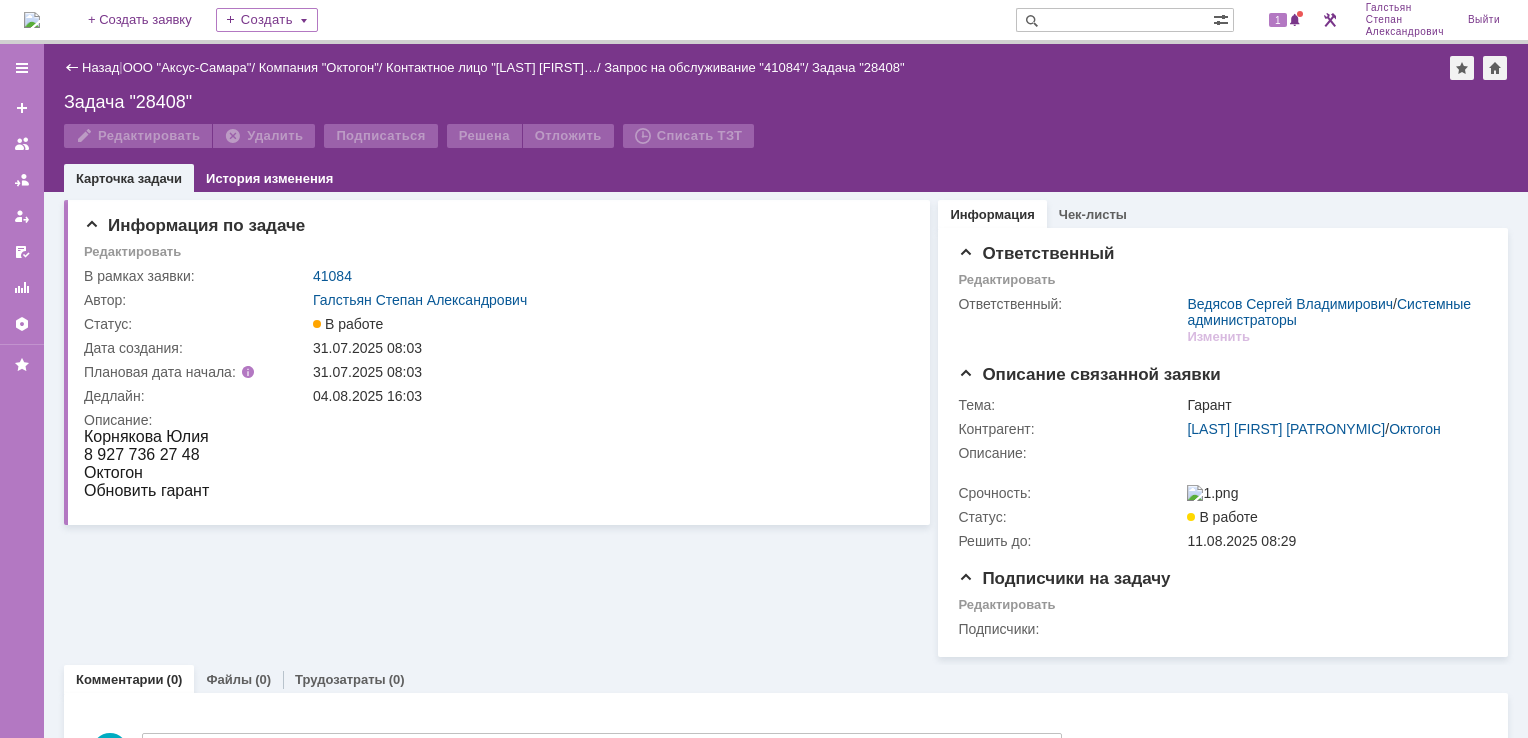 scroll, scrollTop: 0, scrollLeft: 0, axis: both 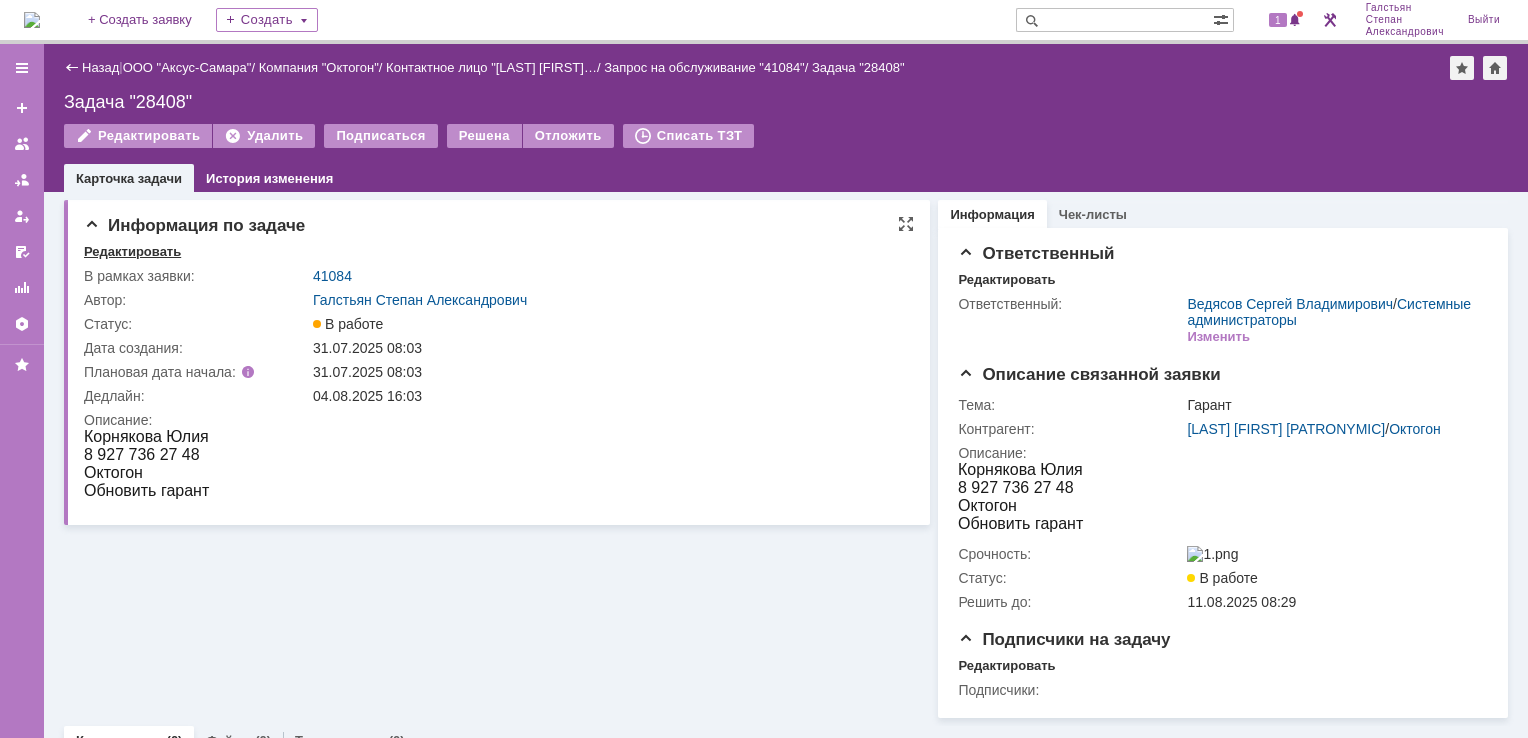 click on "Редактировать" at bounding box center (132, 252) 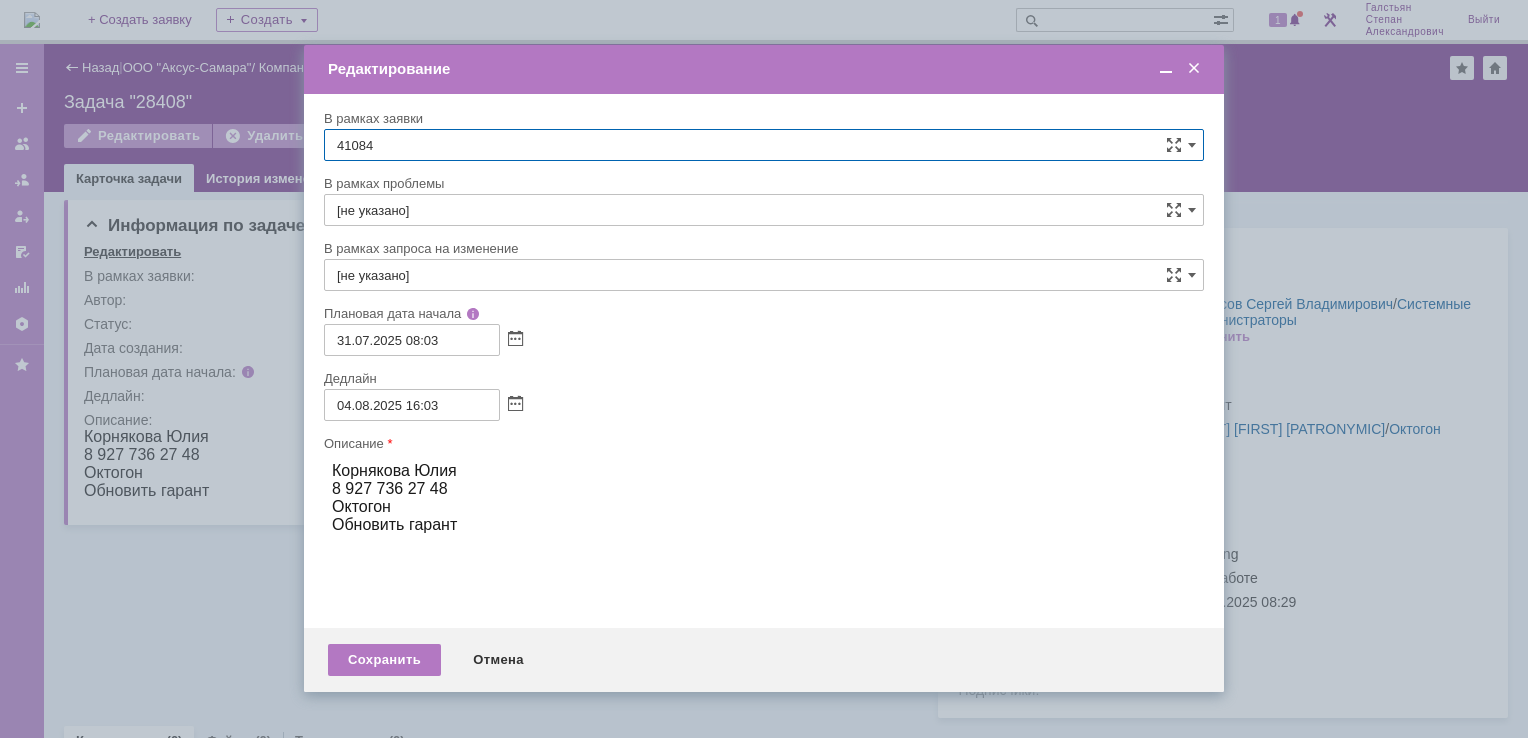 scroll, scrollTop: 0, scrollLeft: 0, axis: both 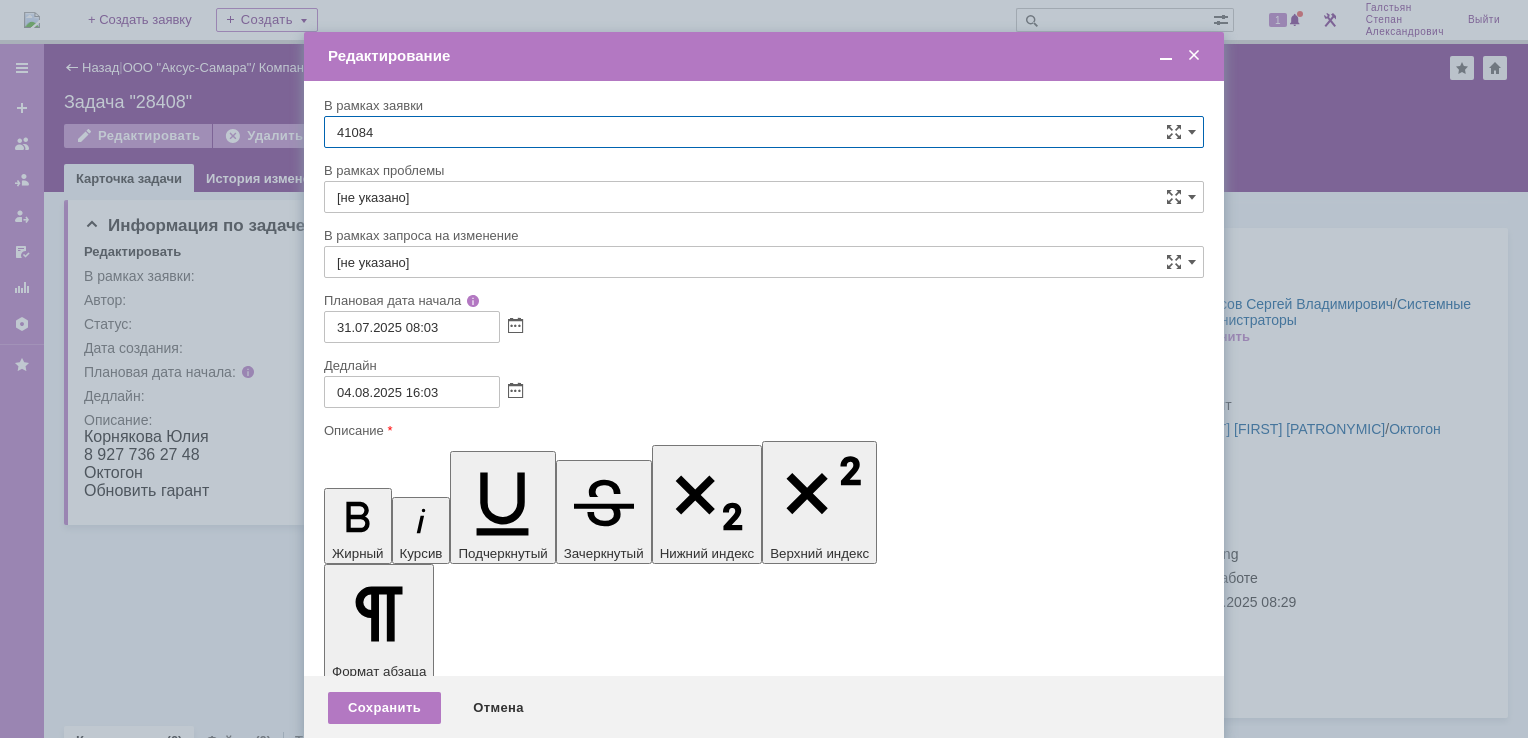 click at bounding box center [1194, 56] 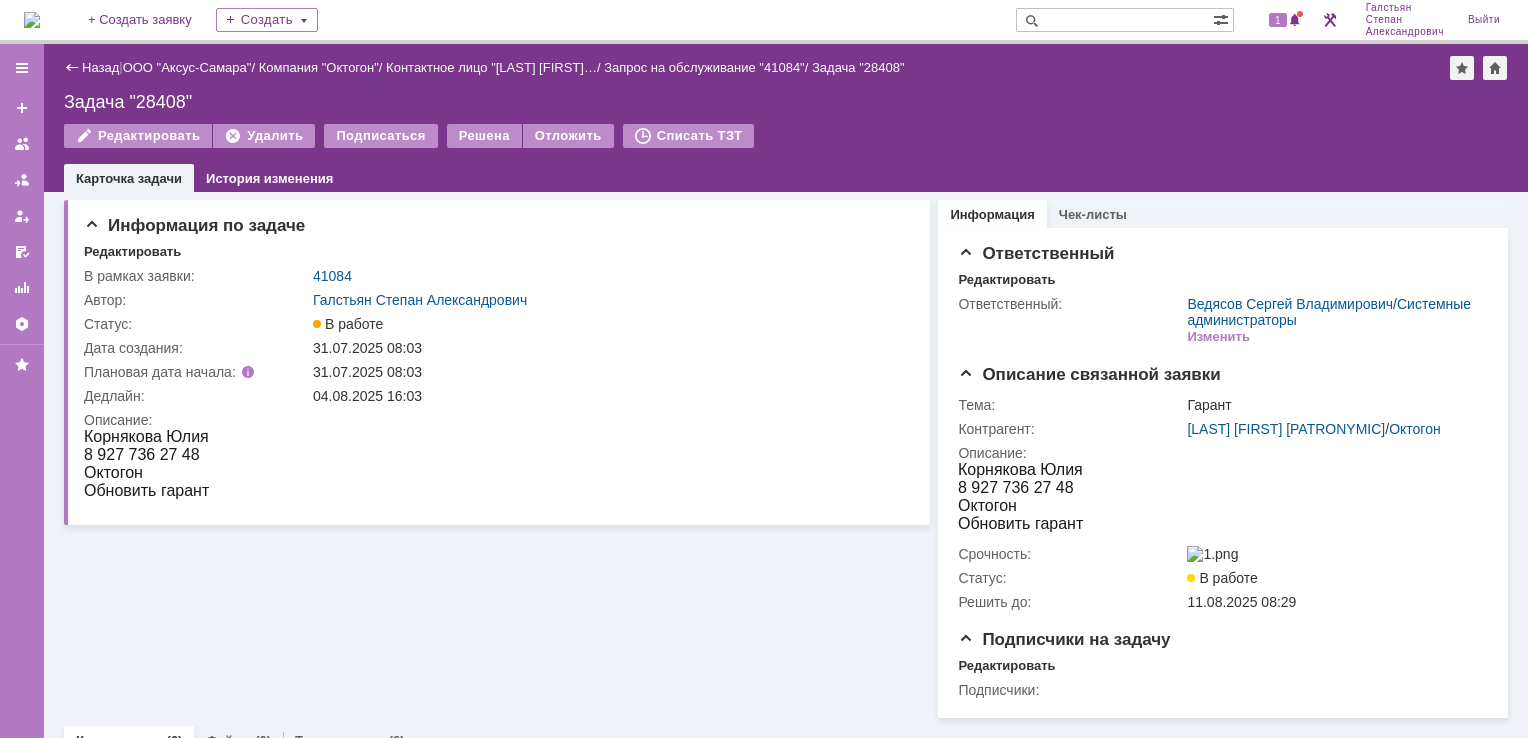 click at bounding box center [32, 20] 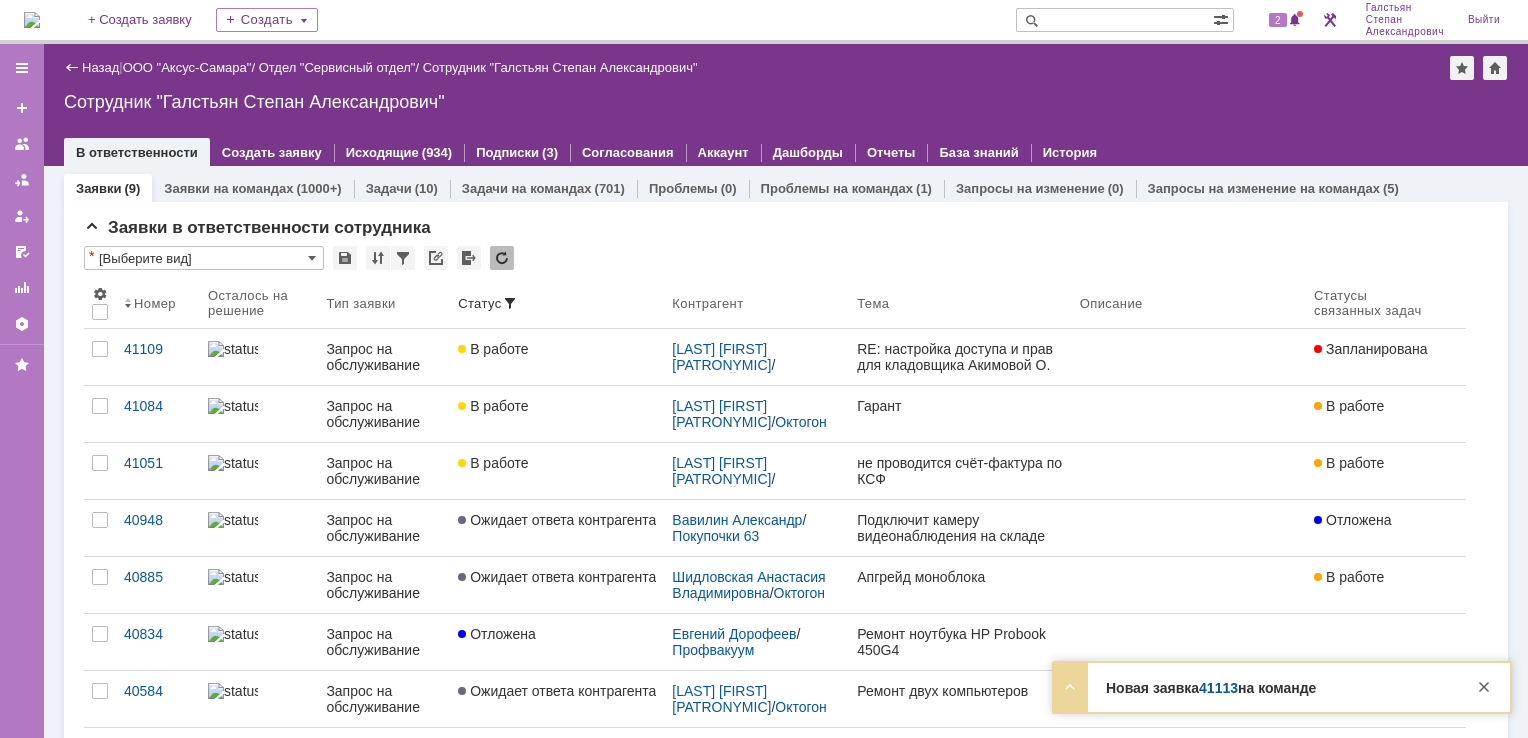 scroll, scrollTop: 0, scrollLeft: 0, axis: both 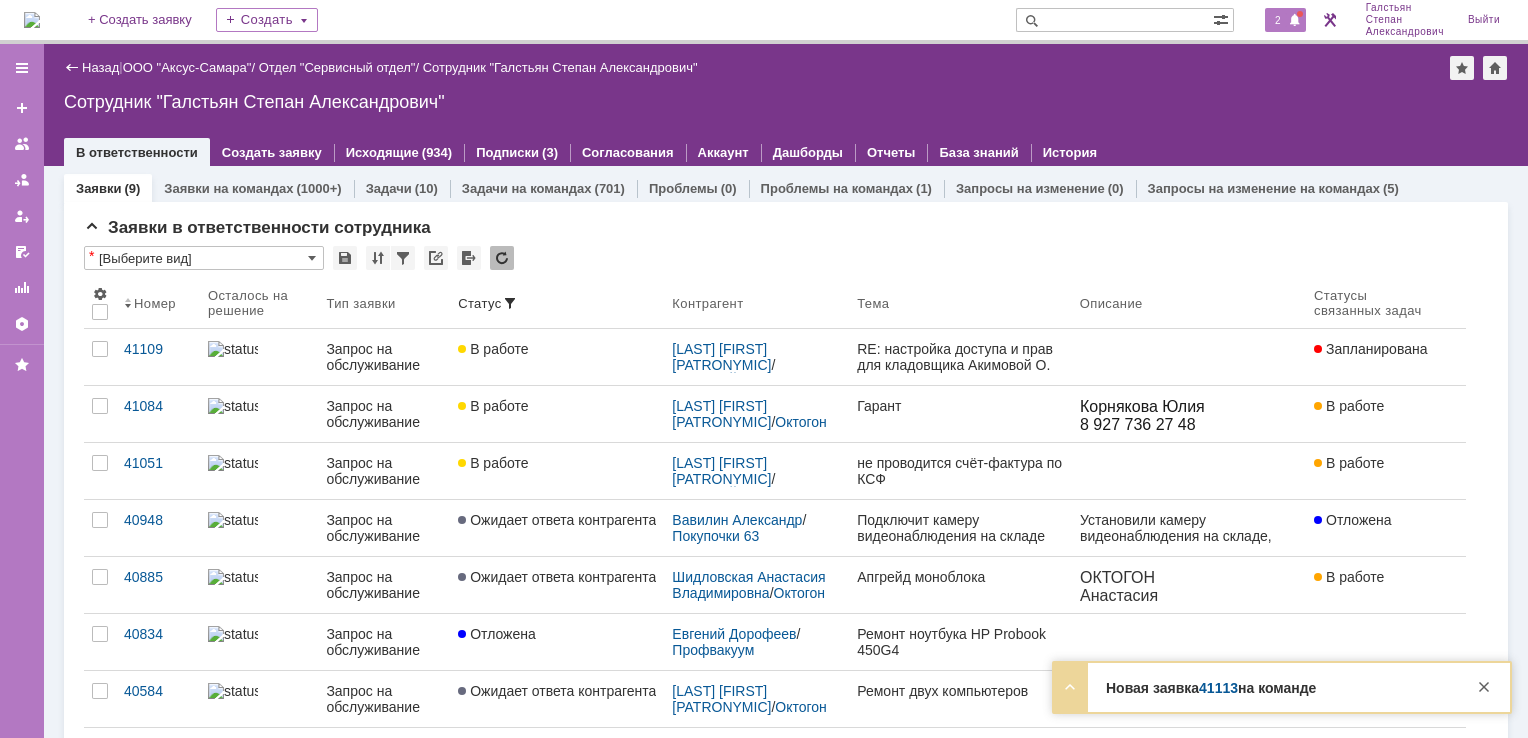 click on "2" at bounding box center [1278, 20] 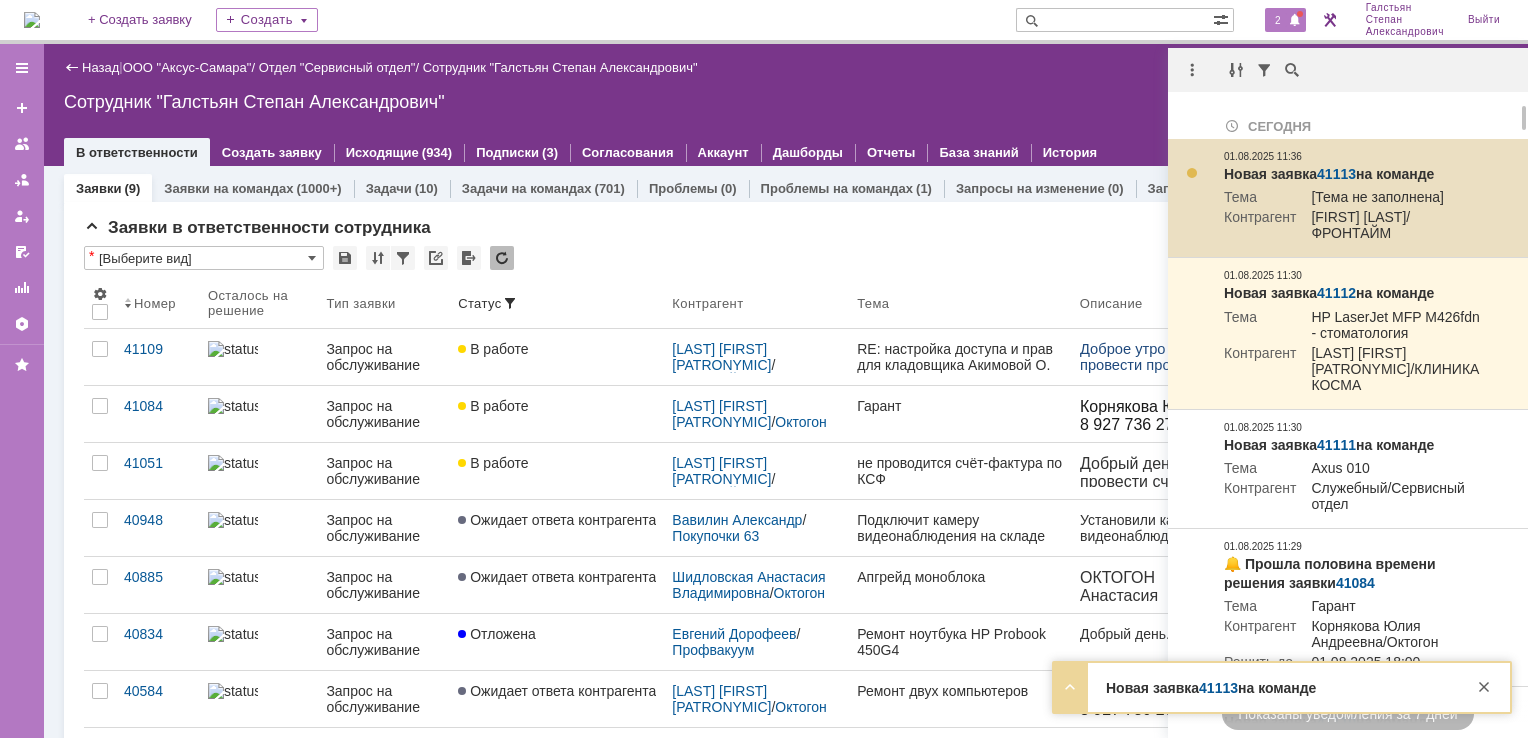 click on "41113" at bounding box center [1336, 174] 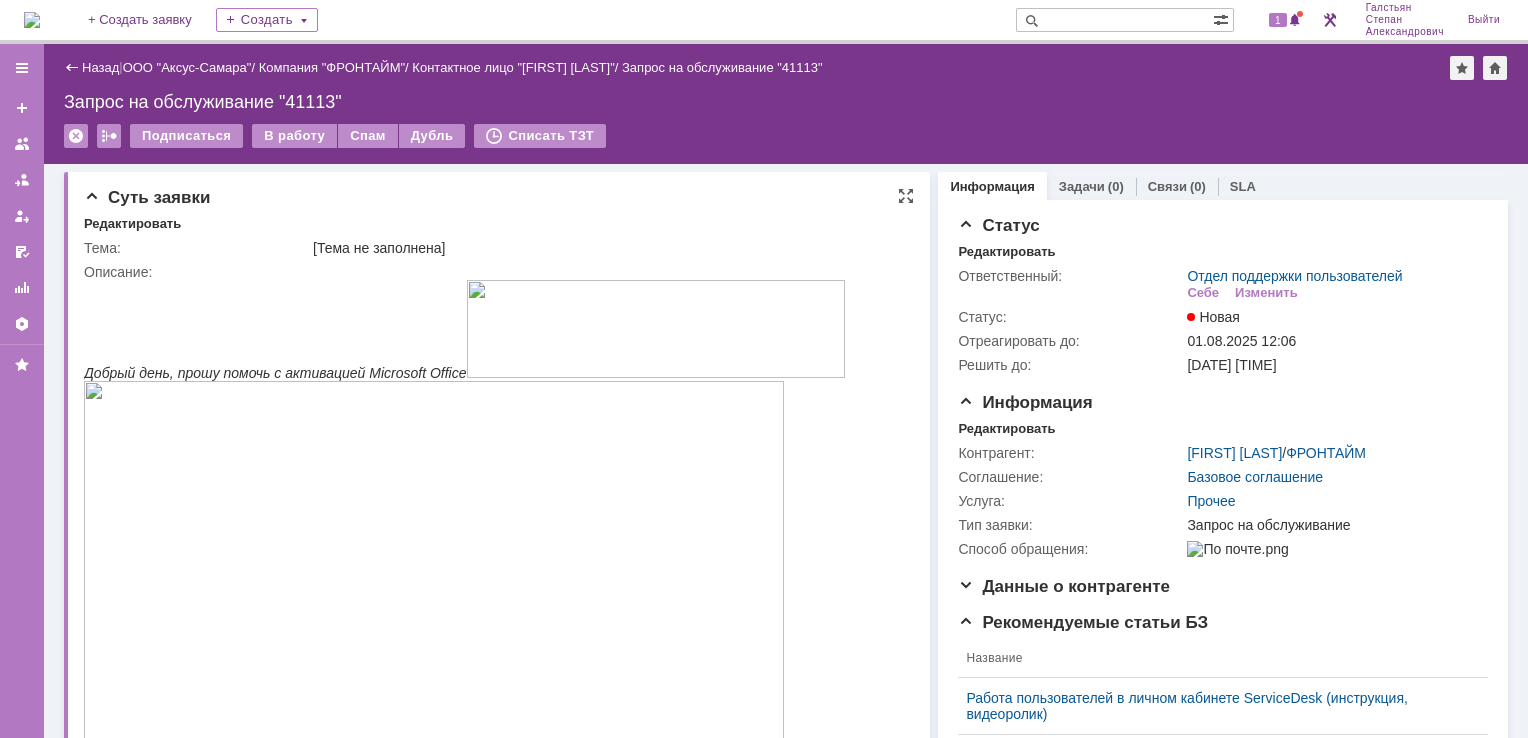 scroll, scrollTop: 0, scrollLeft: 0, axis: both 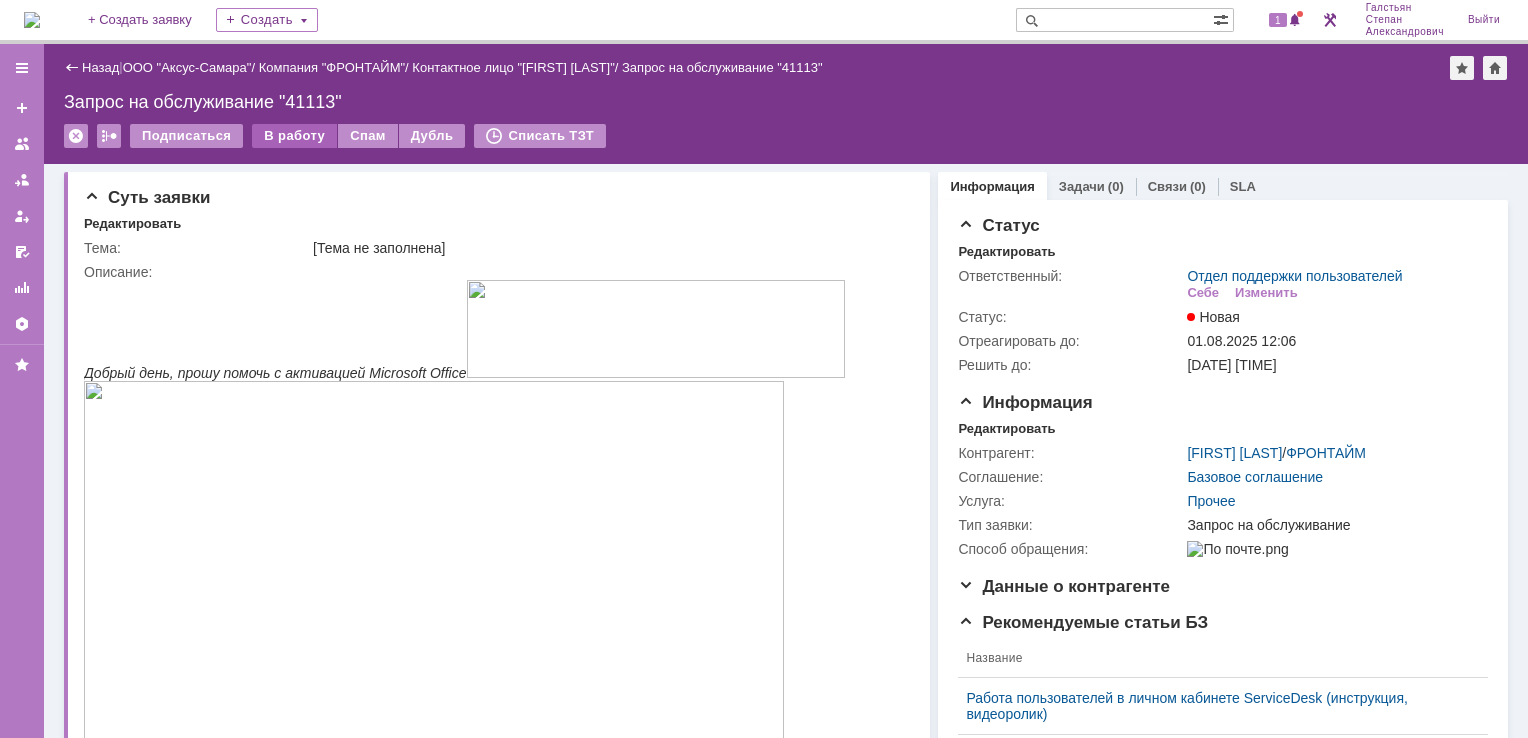 click on "В работу" at bounding box center [294, 136] 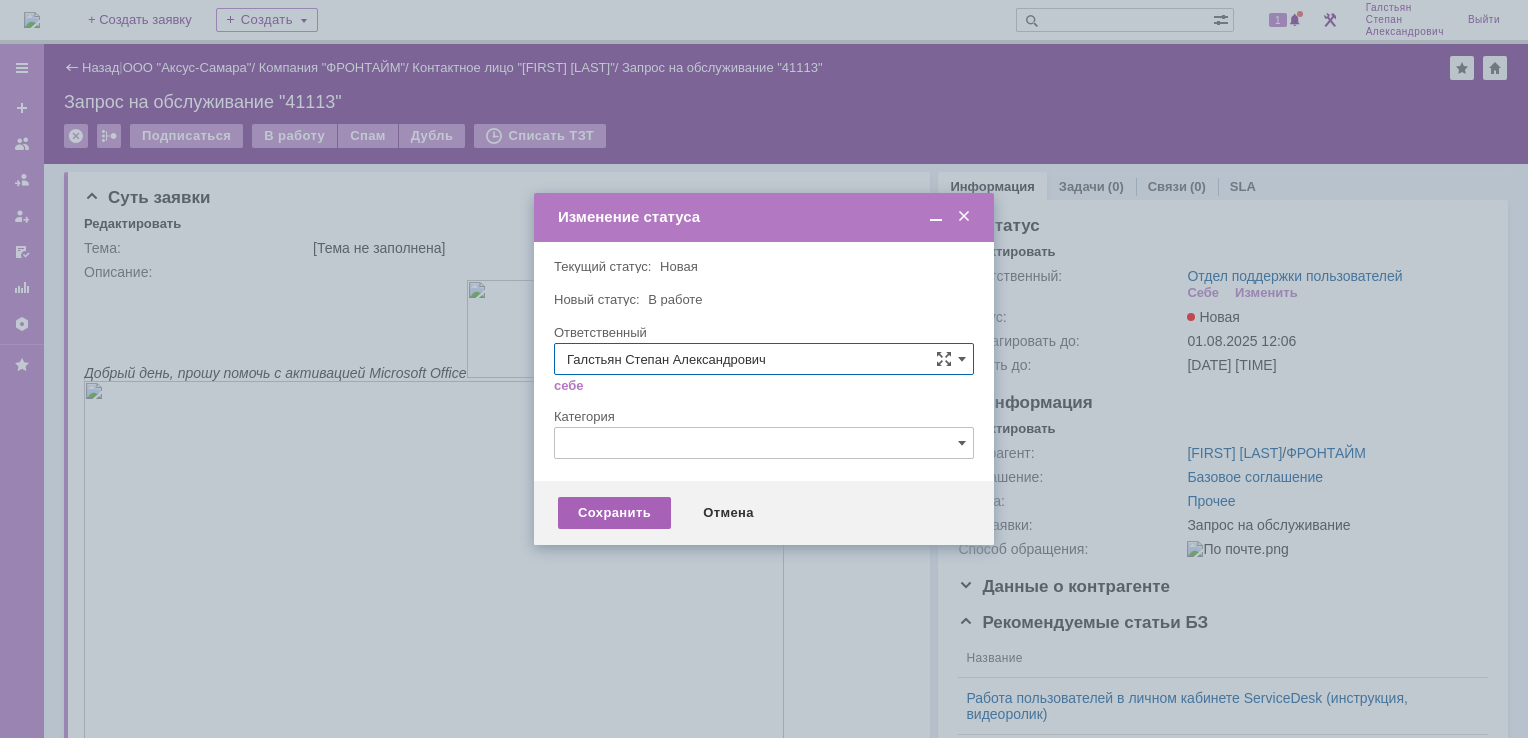 click on "Сохранить" at bounding box center (614, 513) 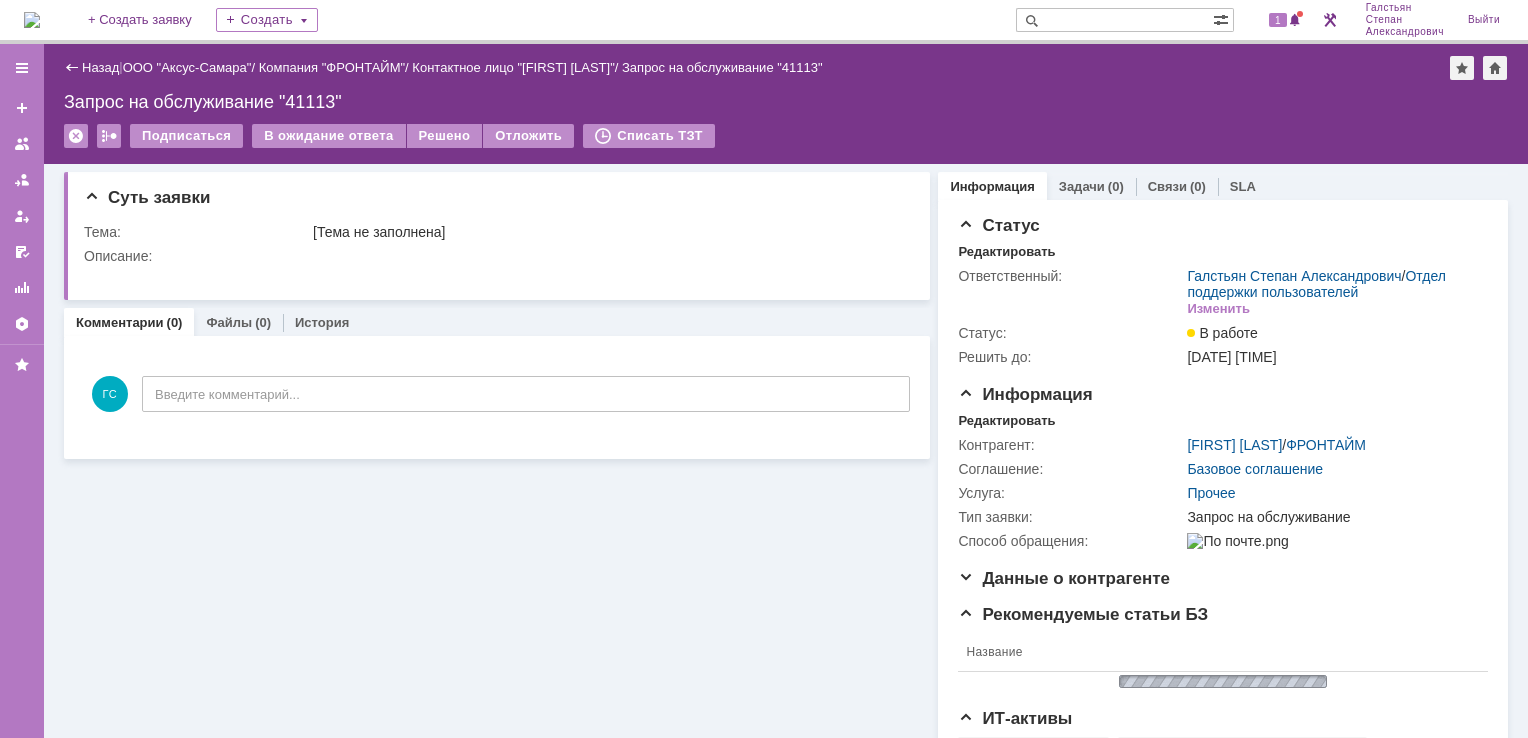scroll, scrollTop: 0, scrollLeft: 0, axis: both 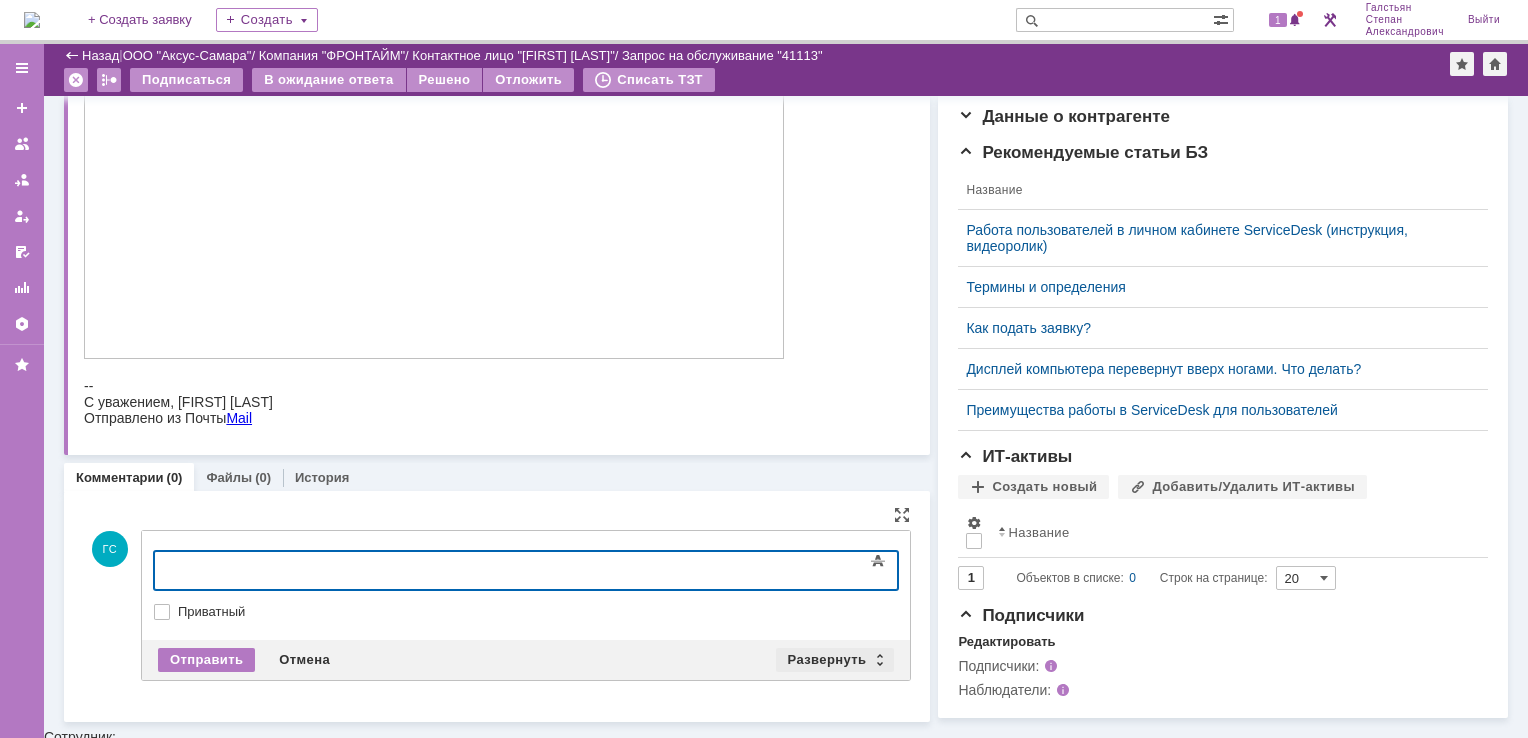click on "Развернуть" at bounding box center (835, 660) 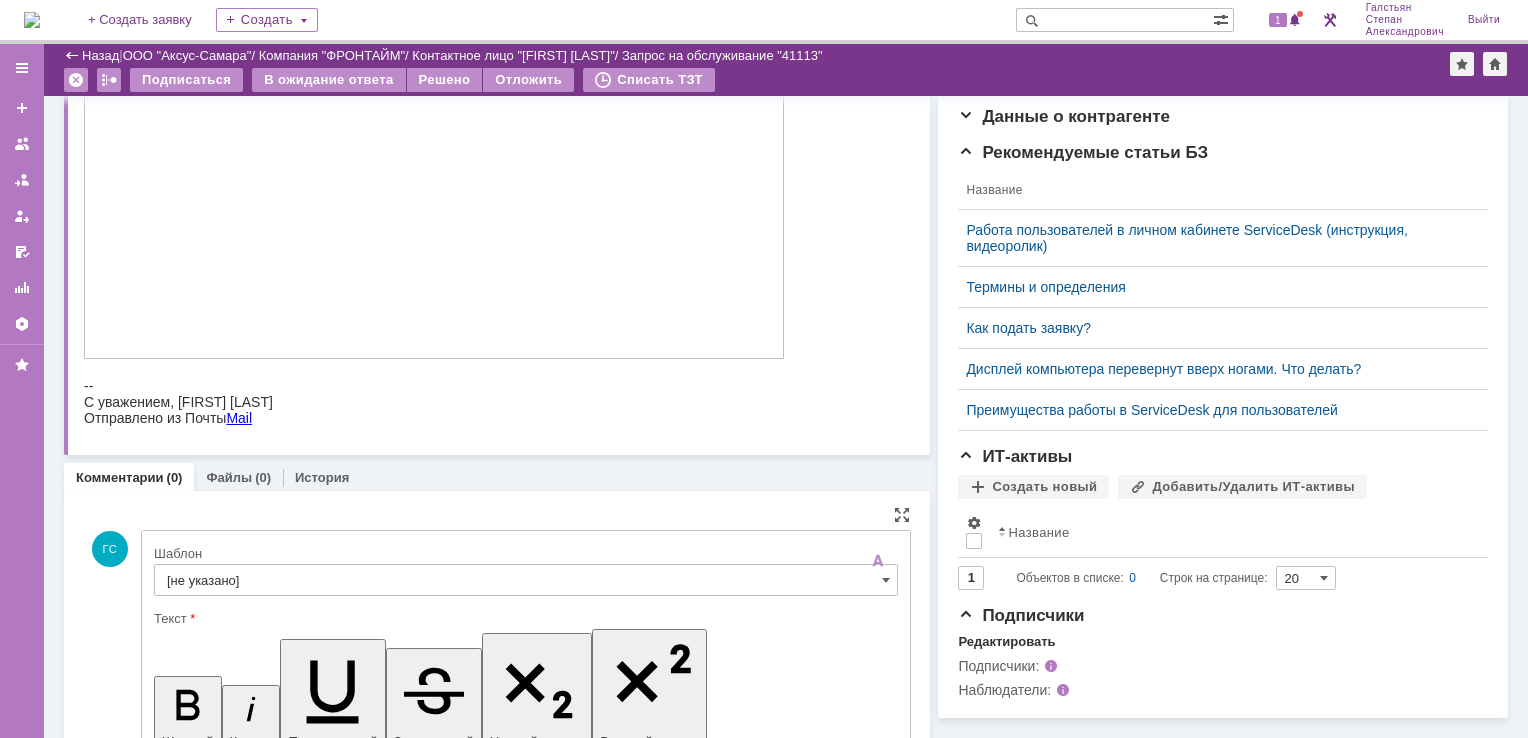 scroll, scrollTop: 0, scrollLeft: 0, axis: both 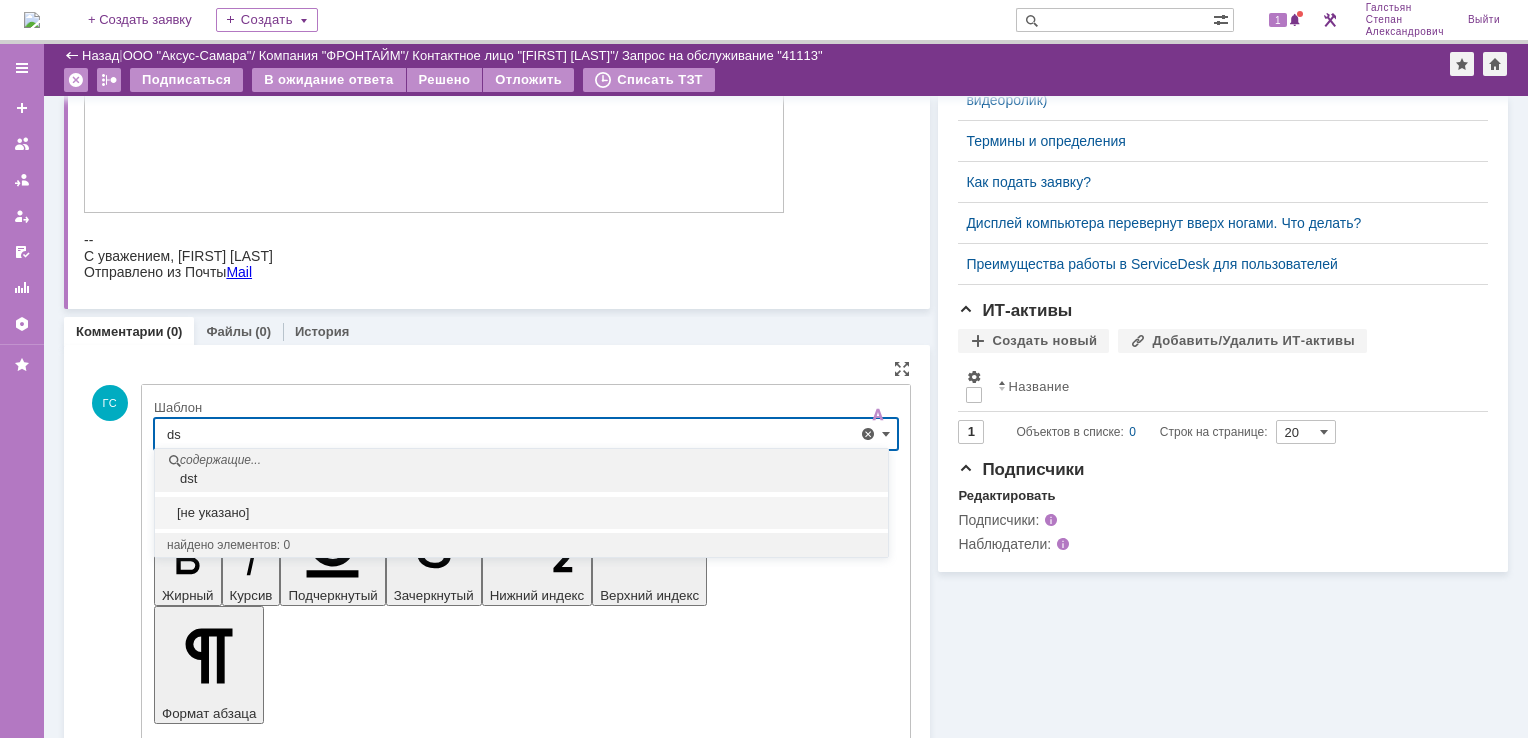 type on "d" 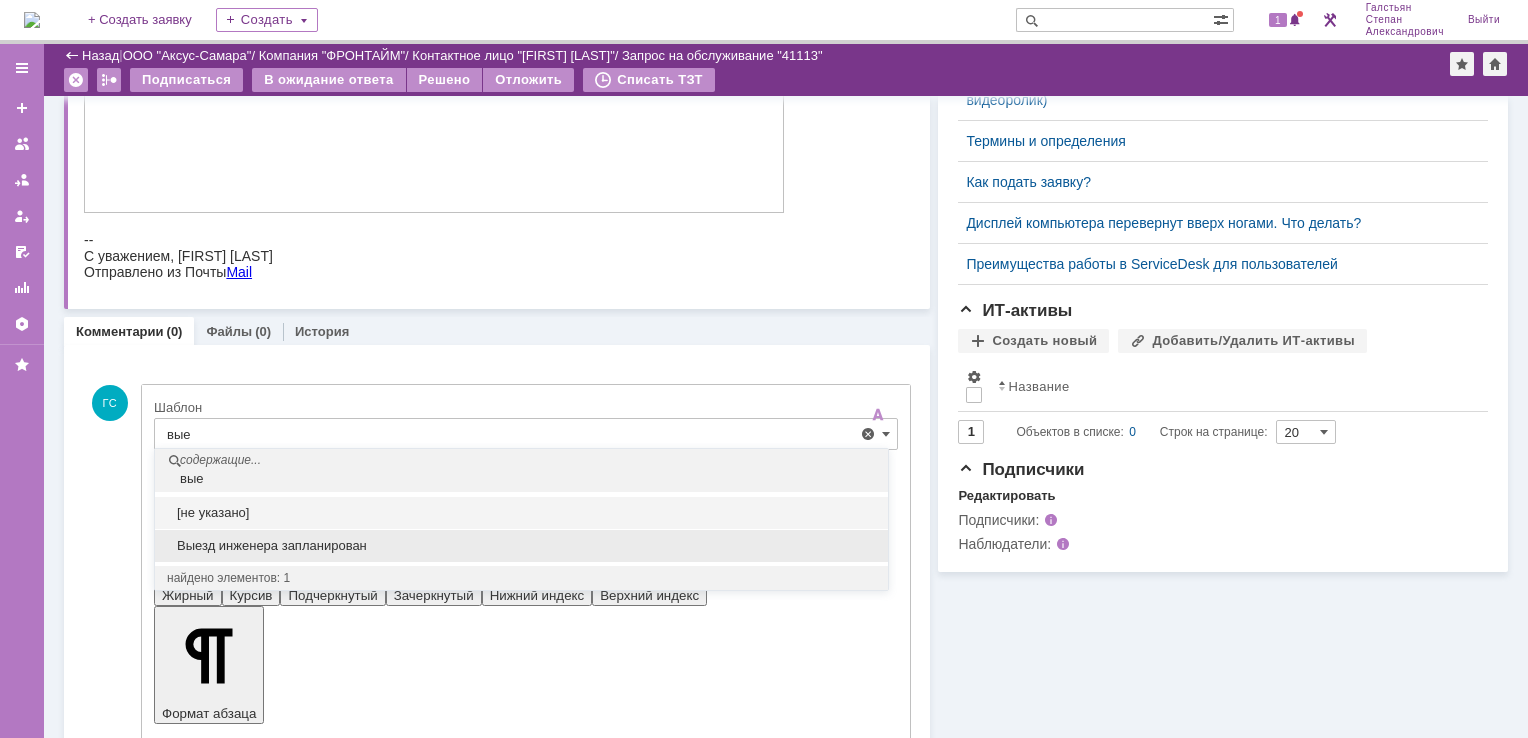 click on "Выезд инженера запланирован" at bounding box center (521, 546) 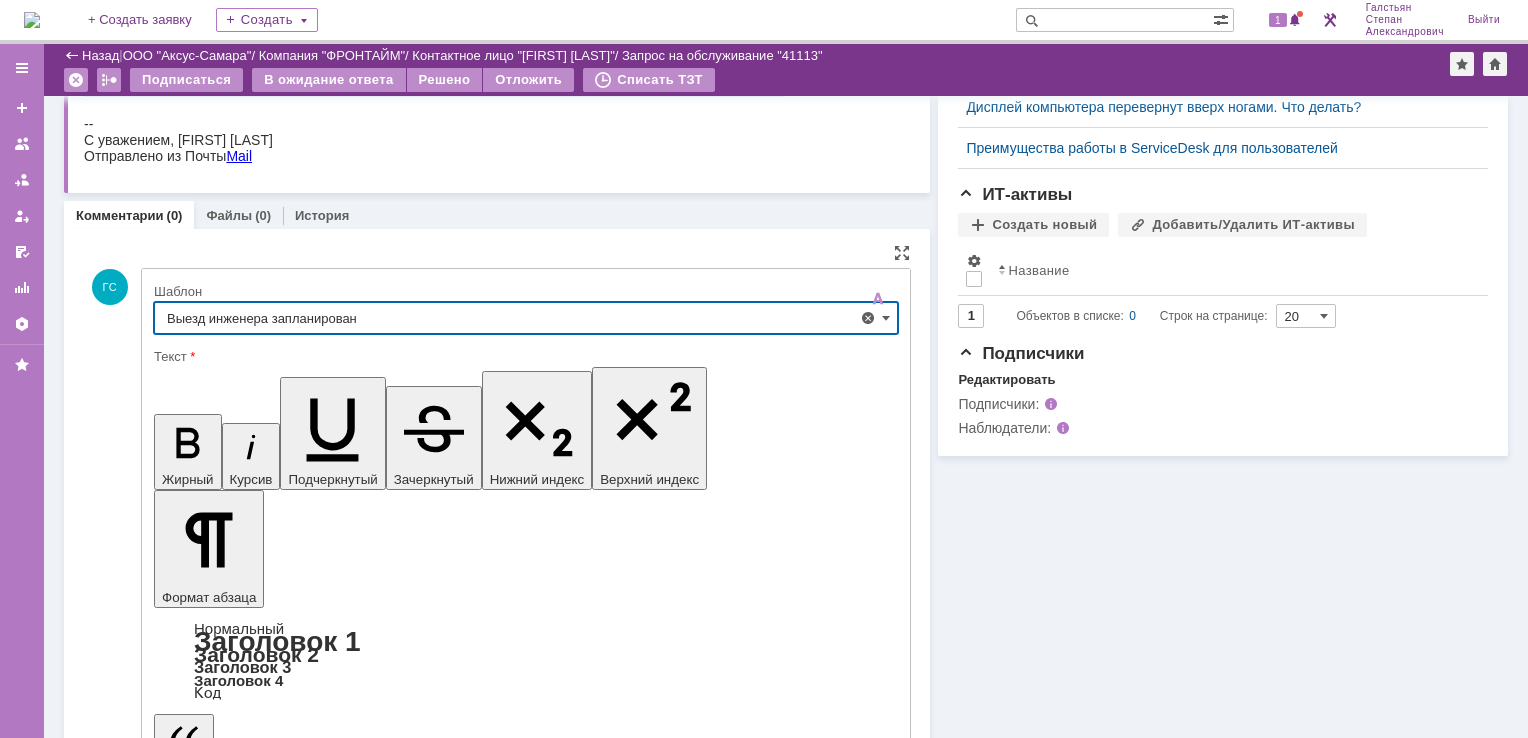 scroll, scrollTop: 713, scrollLeft: 0, axis: vertical 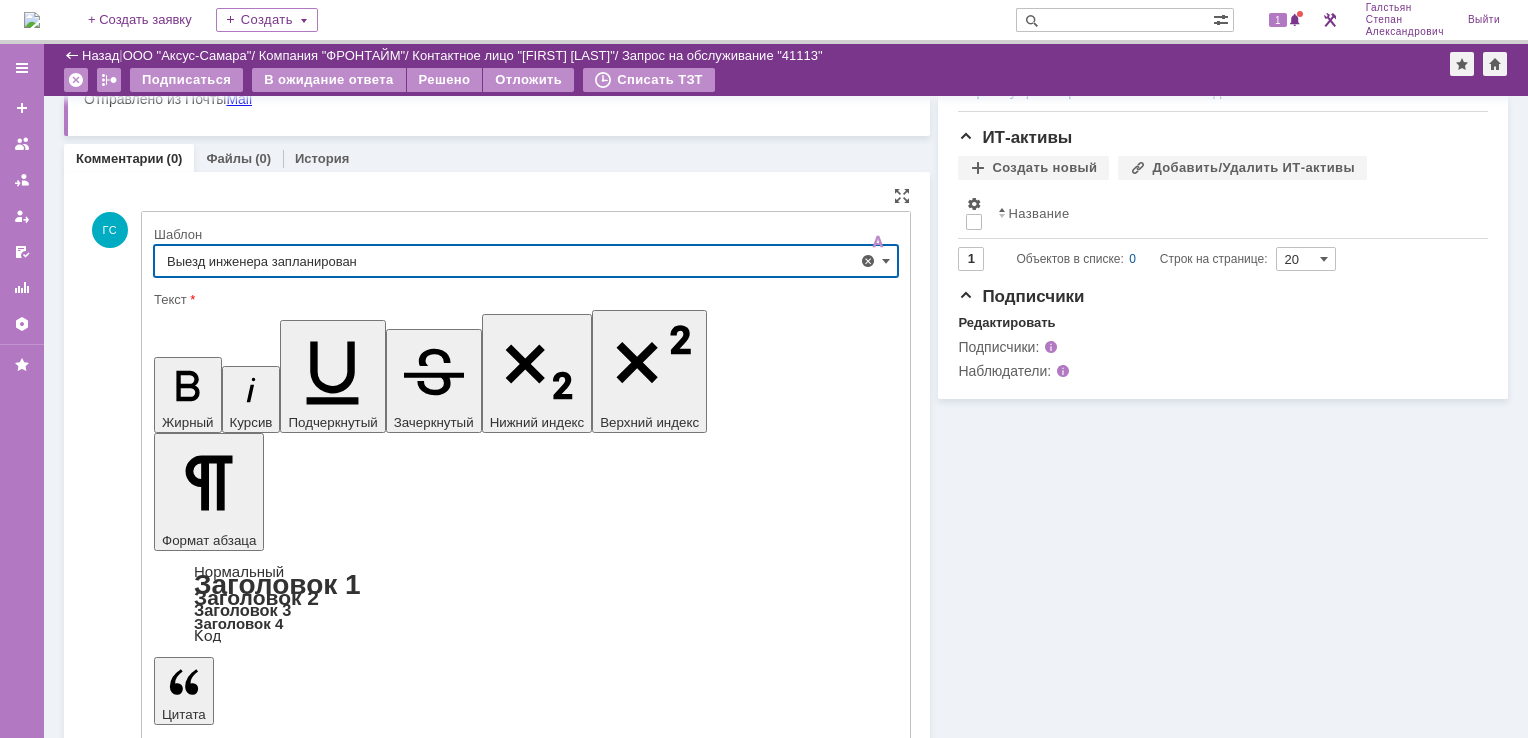 type on "Выезд инженера запланирован" 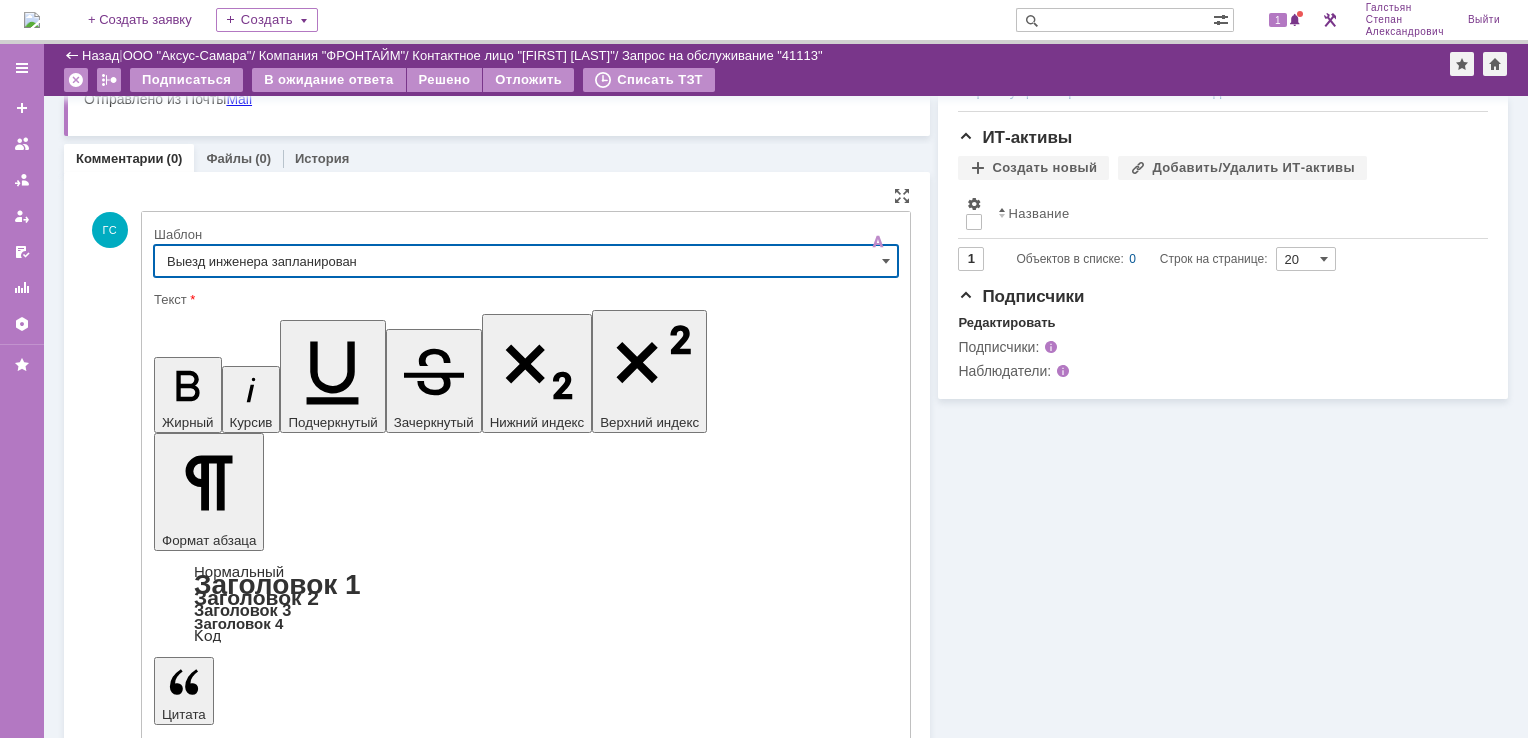 click on "Отправить" at bounding box center (206, 5411) 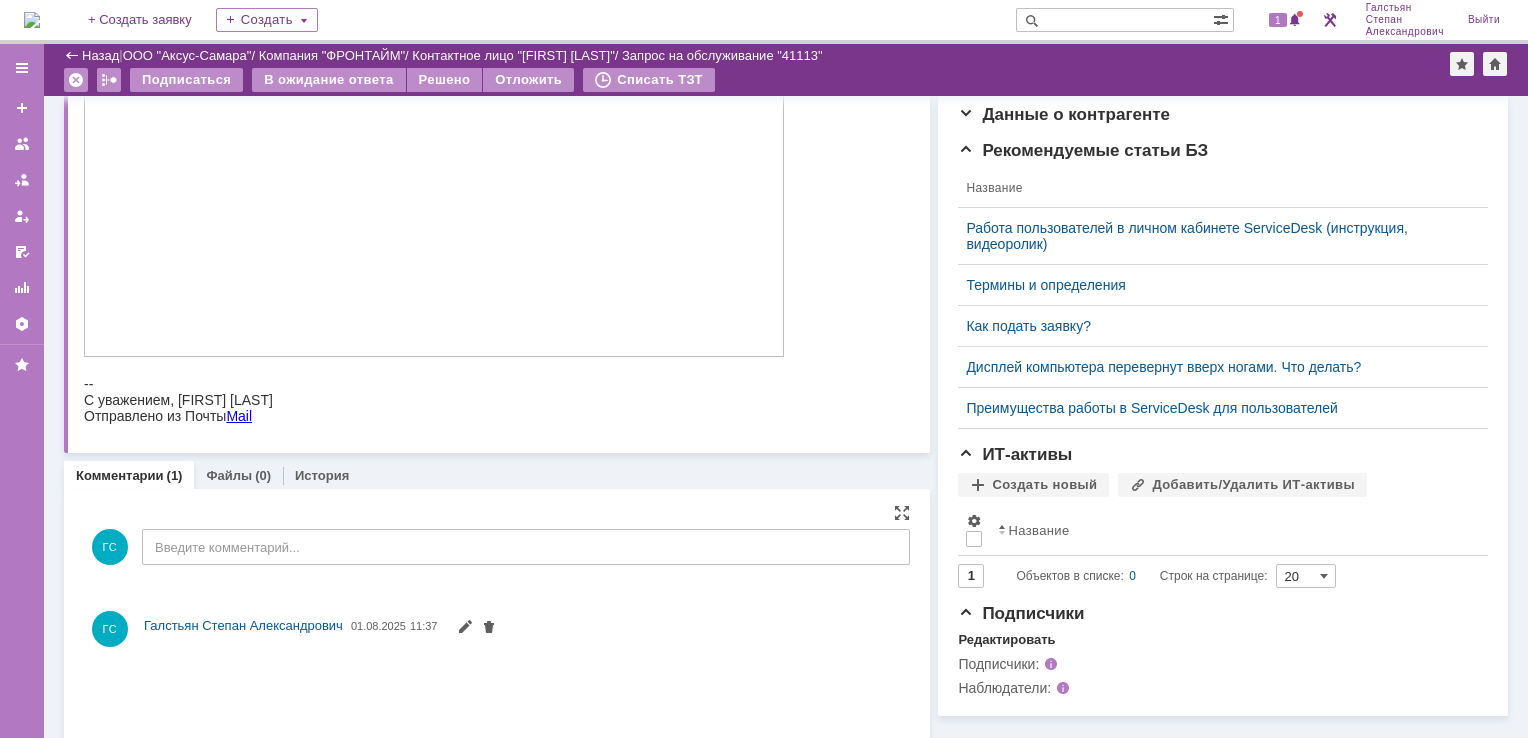 scroll, scrollTop: 96, scrollLeft: 0, axis: vertical 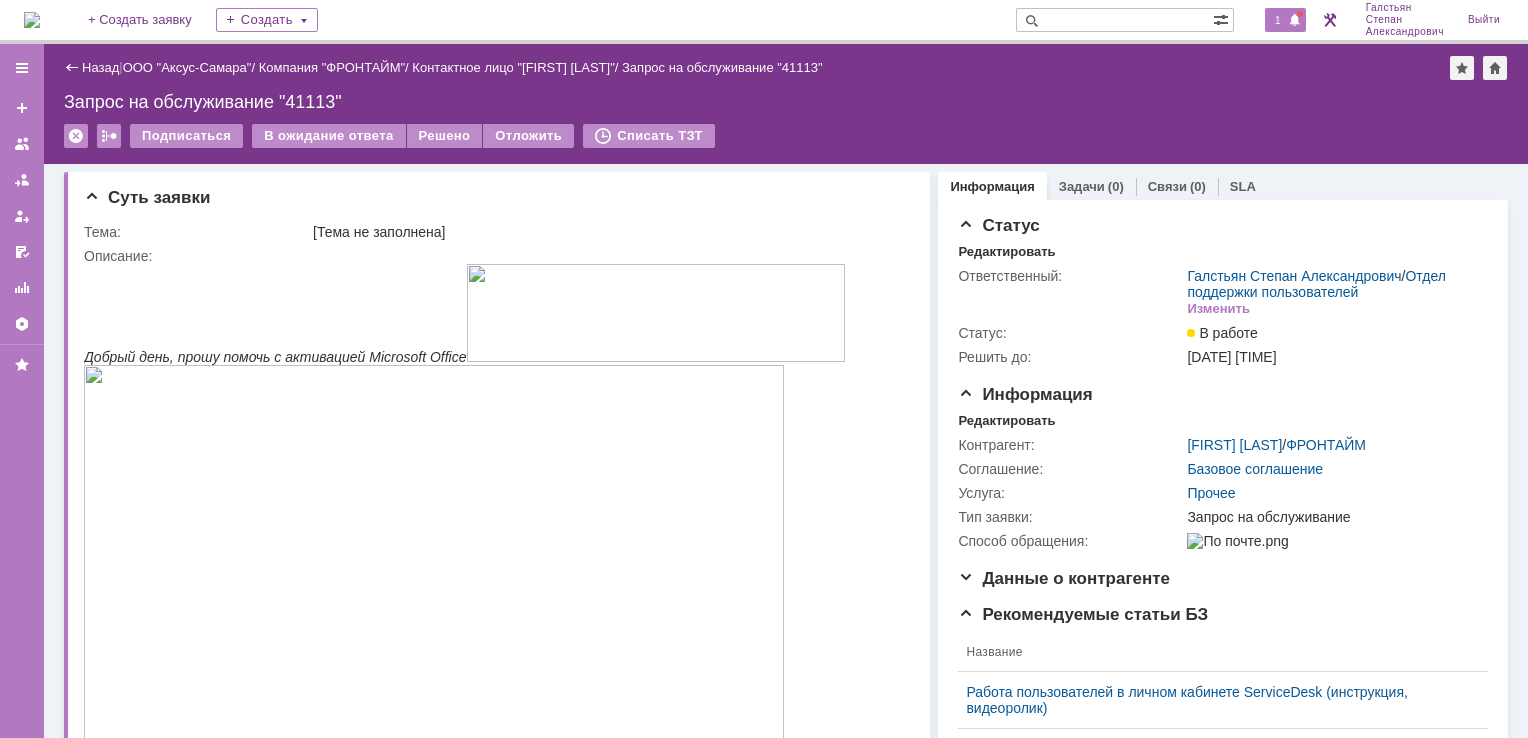 click on "1" at bounding box center [1285, 20] 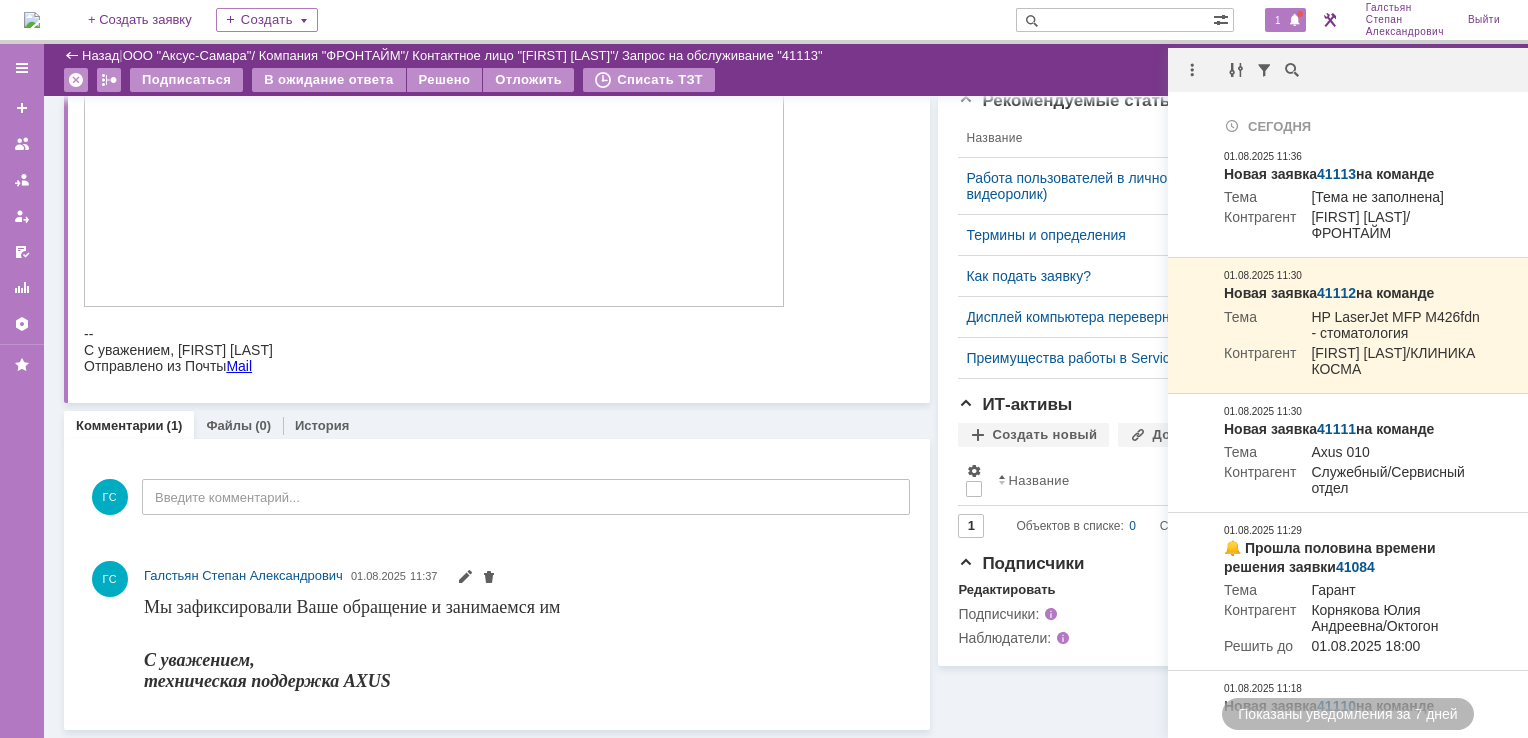 scroll, scrollTop: 445, scrollLeft: 0, axis: vertical 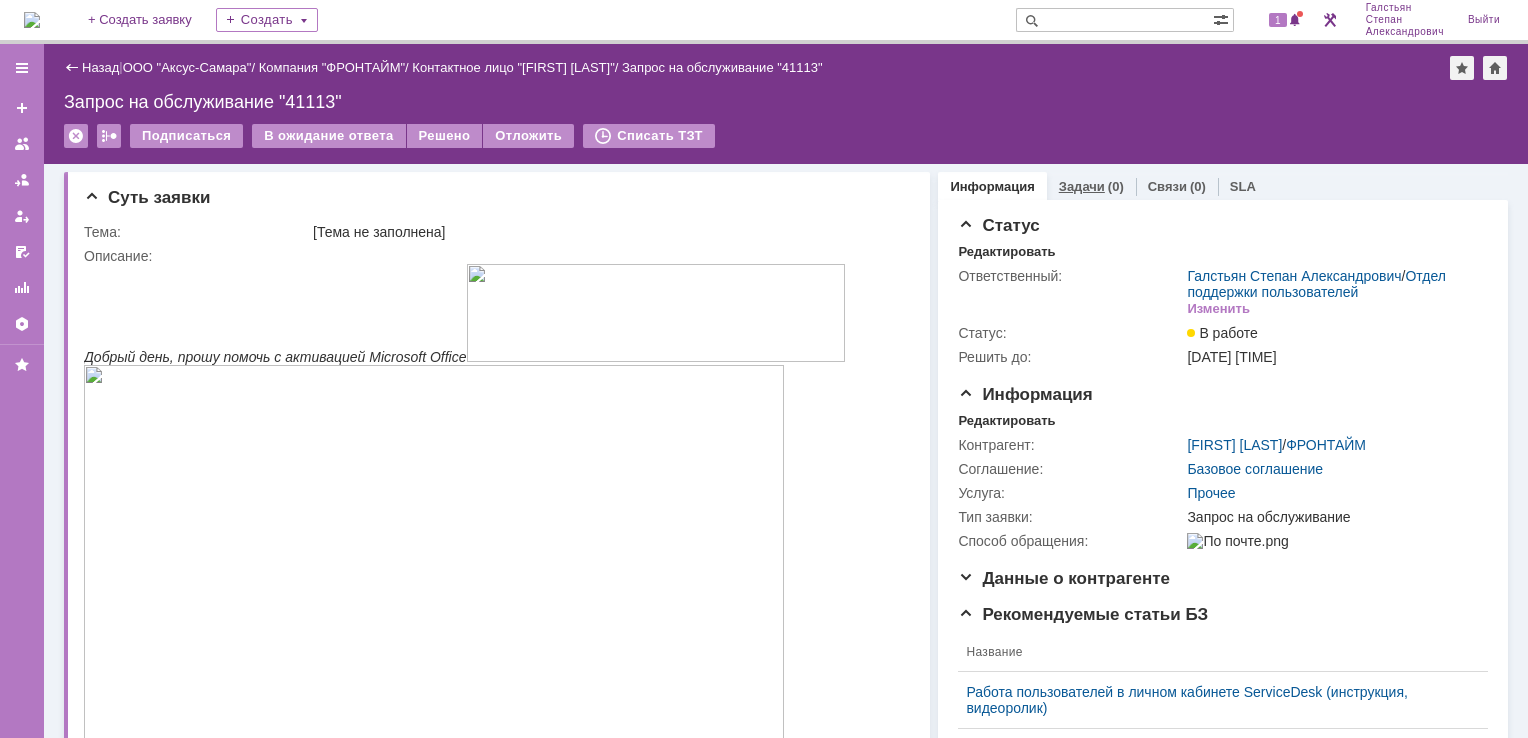 click on "Задачи (0)" at bounding box center (1091, 186) 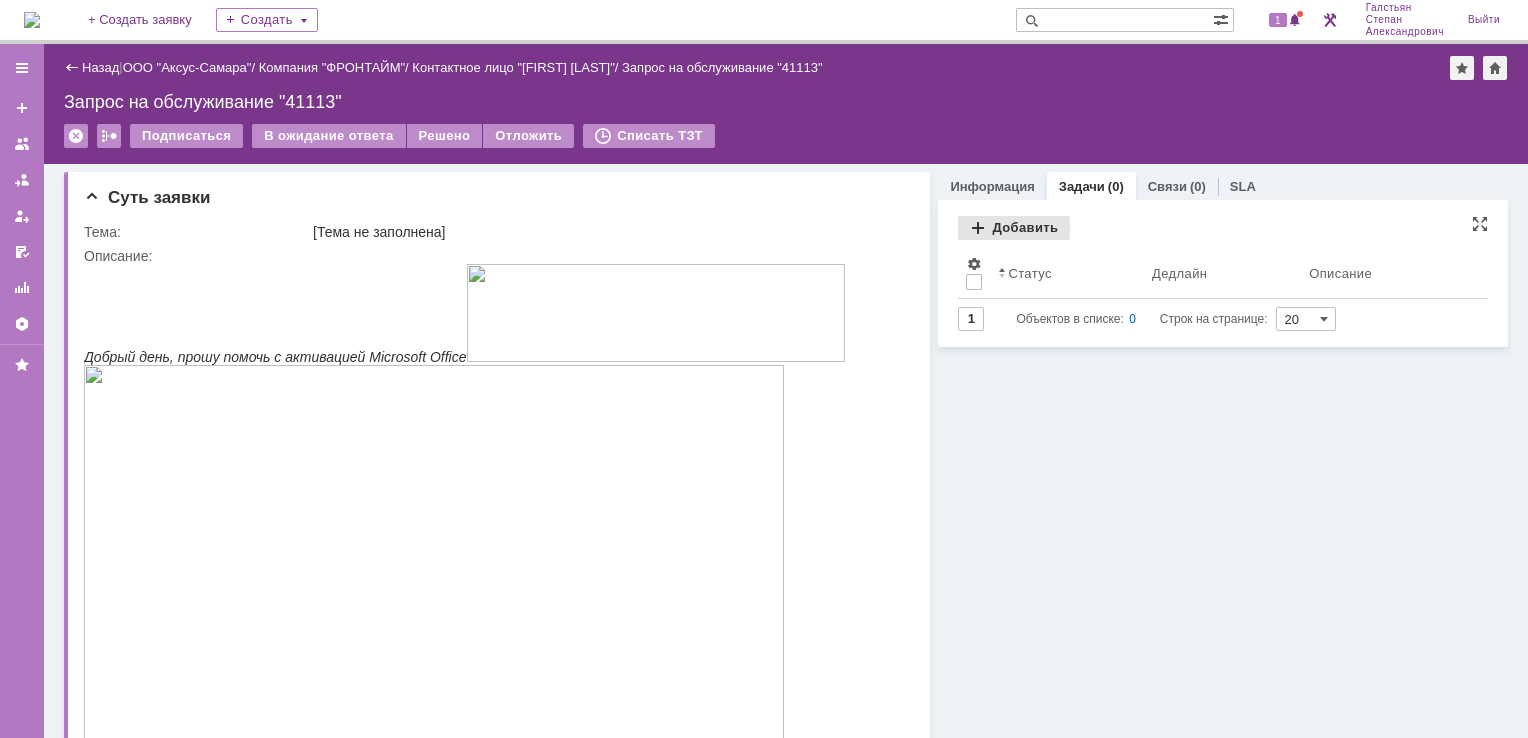 click on "Добавить" at bounding box center (1014, 228) 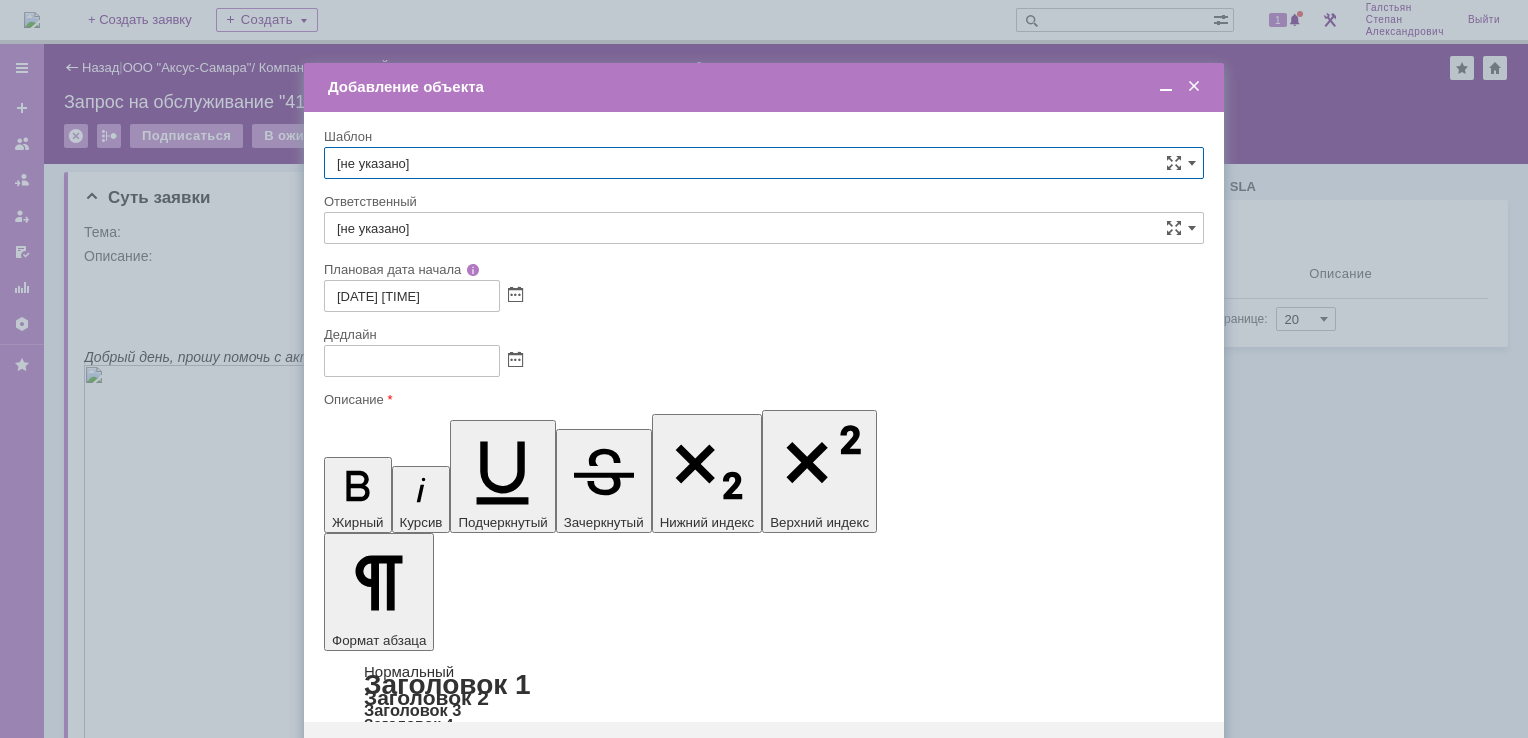 scroll, scrollTop: 0, scrollLeft: 0, axis: both 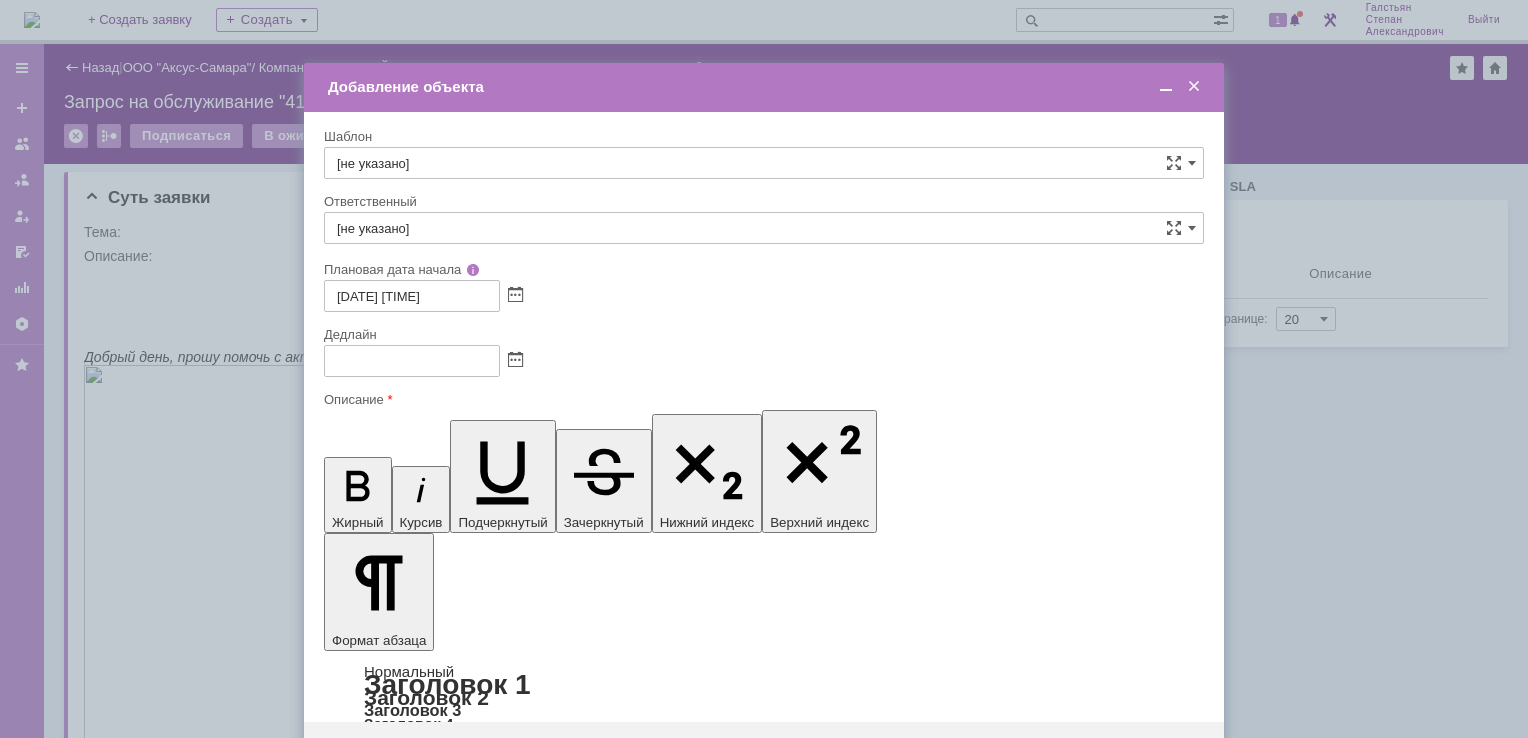click at bounding box center (1166, 87) 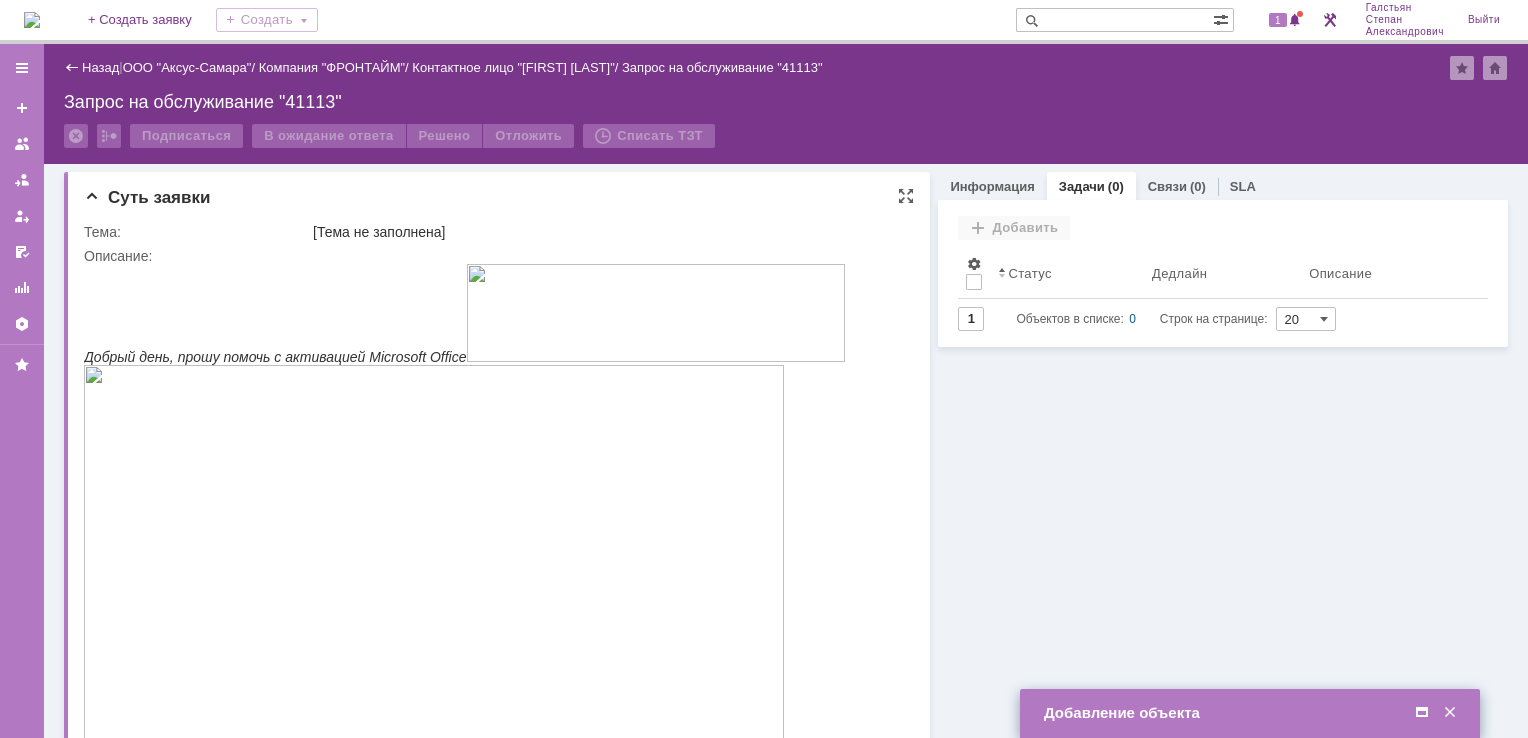 drag, startPoint x: 93, startPoint y: 358, endPoint x: 476, endPoint y: 362, distance: 383.02087 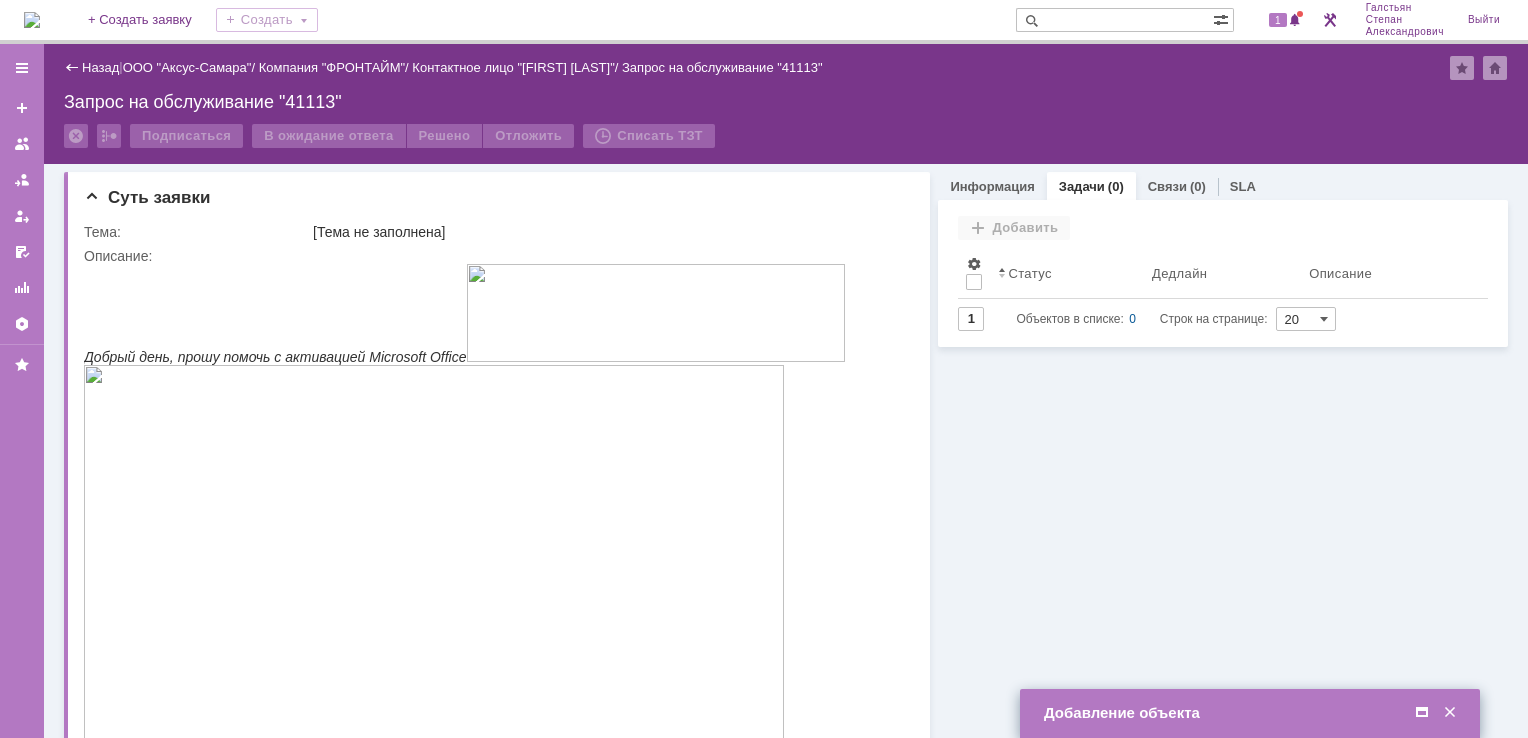 click at bounding box center (1422, 713) 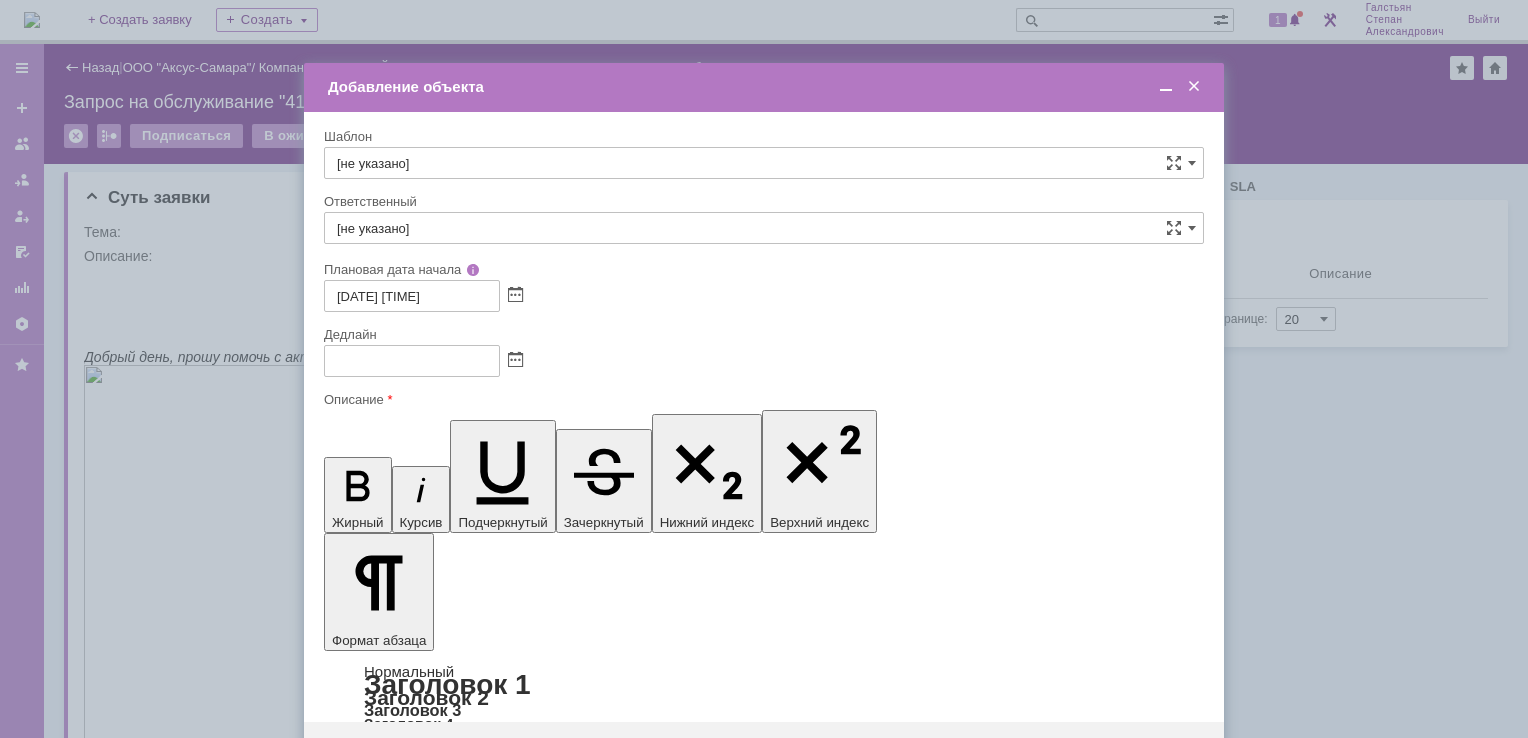 click at bounding box center [487, 5824] 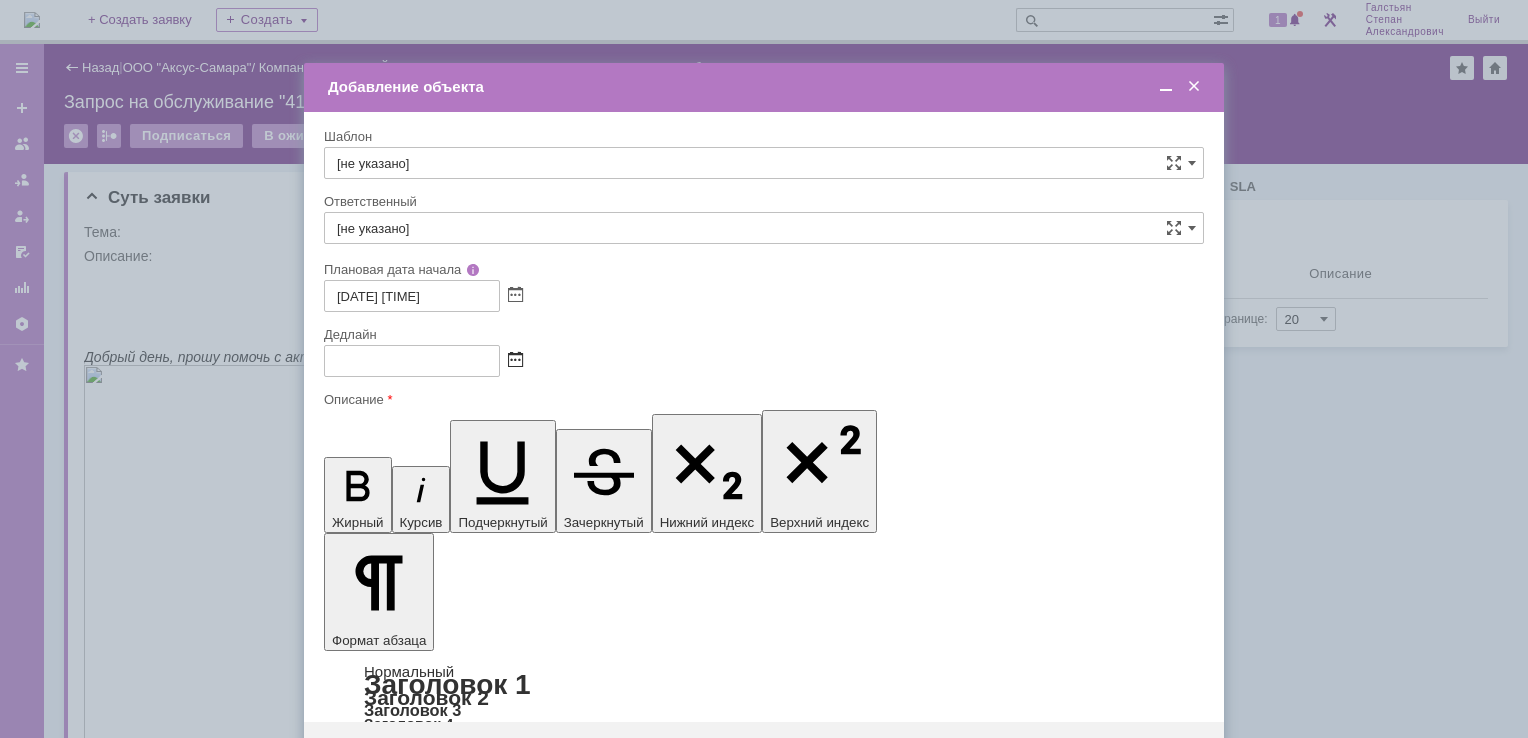 click at bounding box center (515, 361) 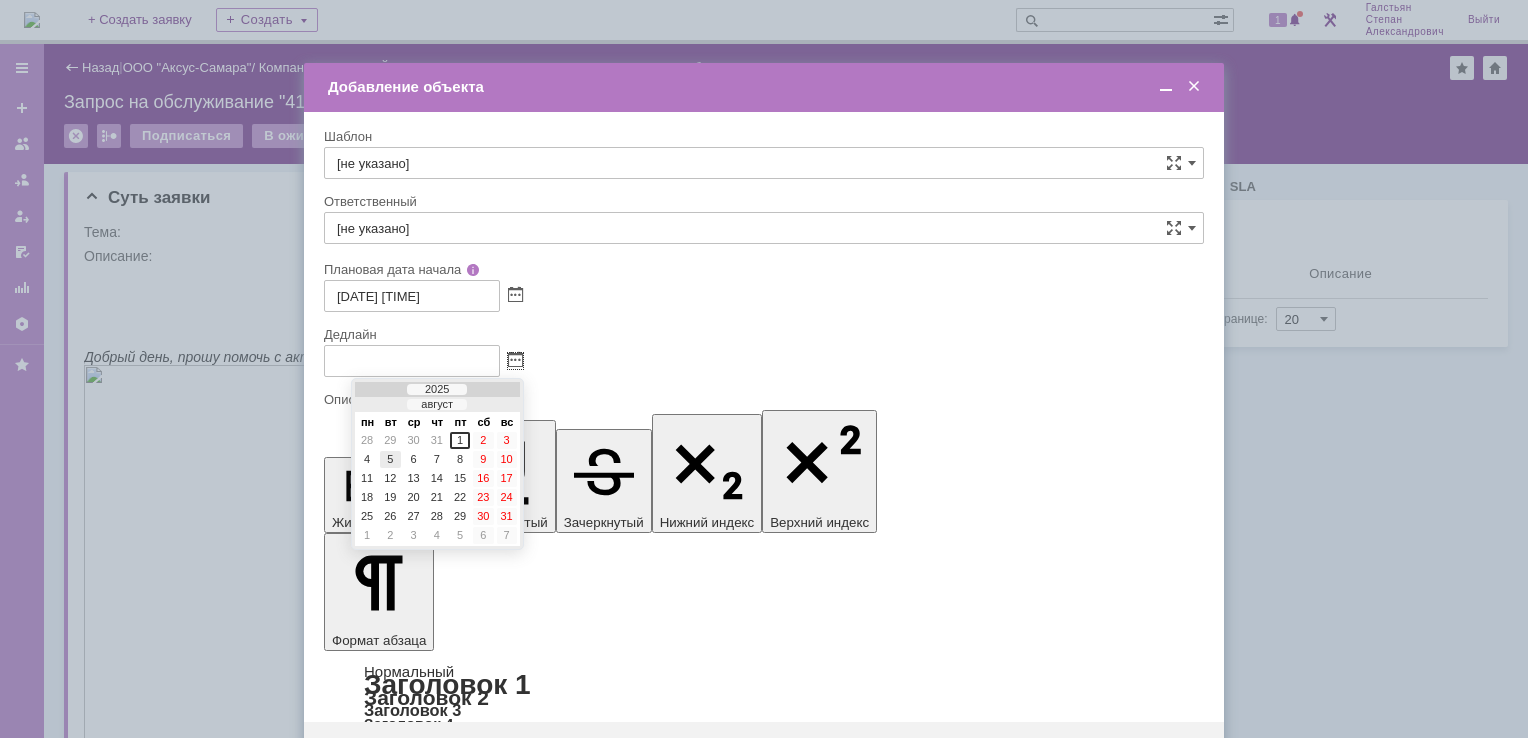 click on "5" at bounding box center [390, 459] 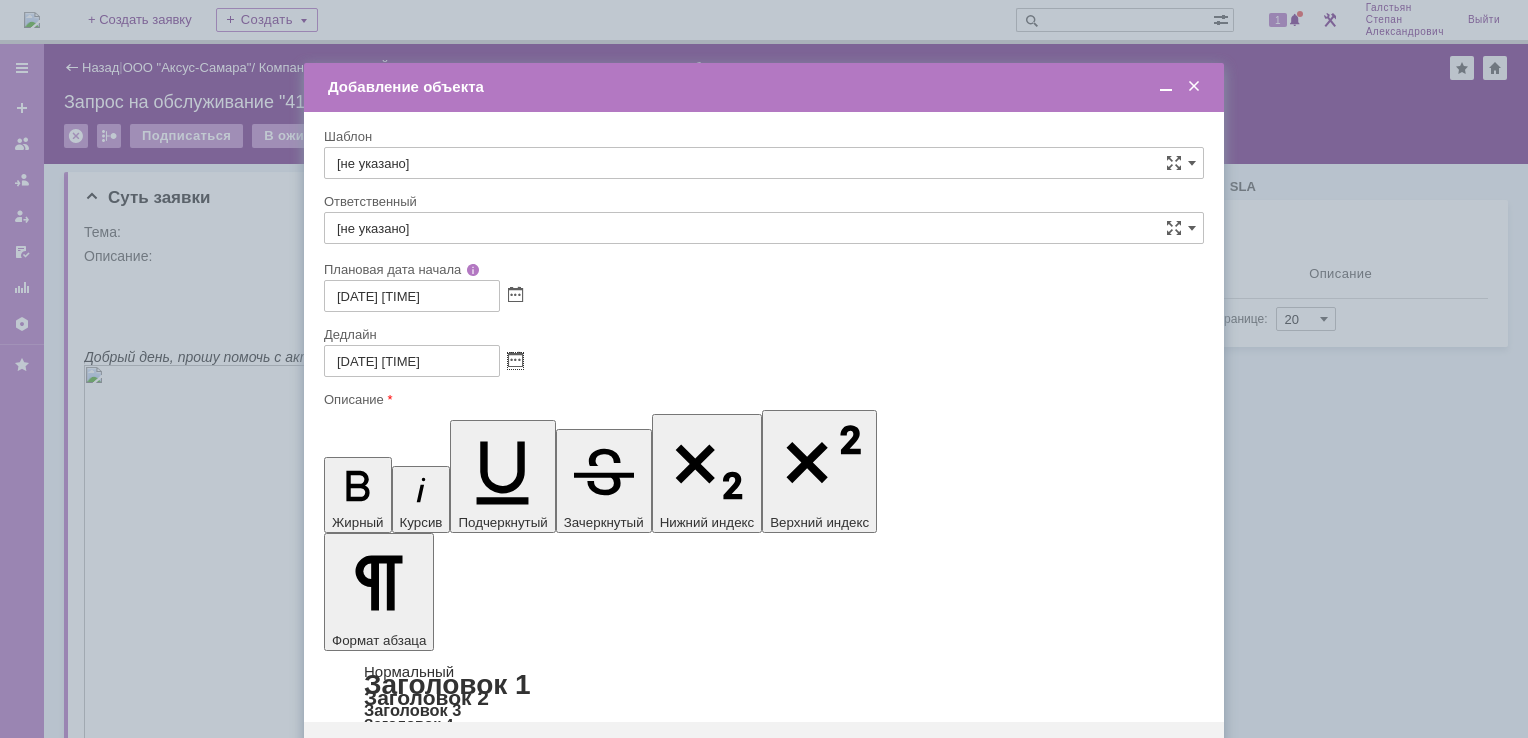 click on "[не указано]" at bounding box center (764, 228) 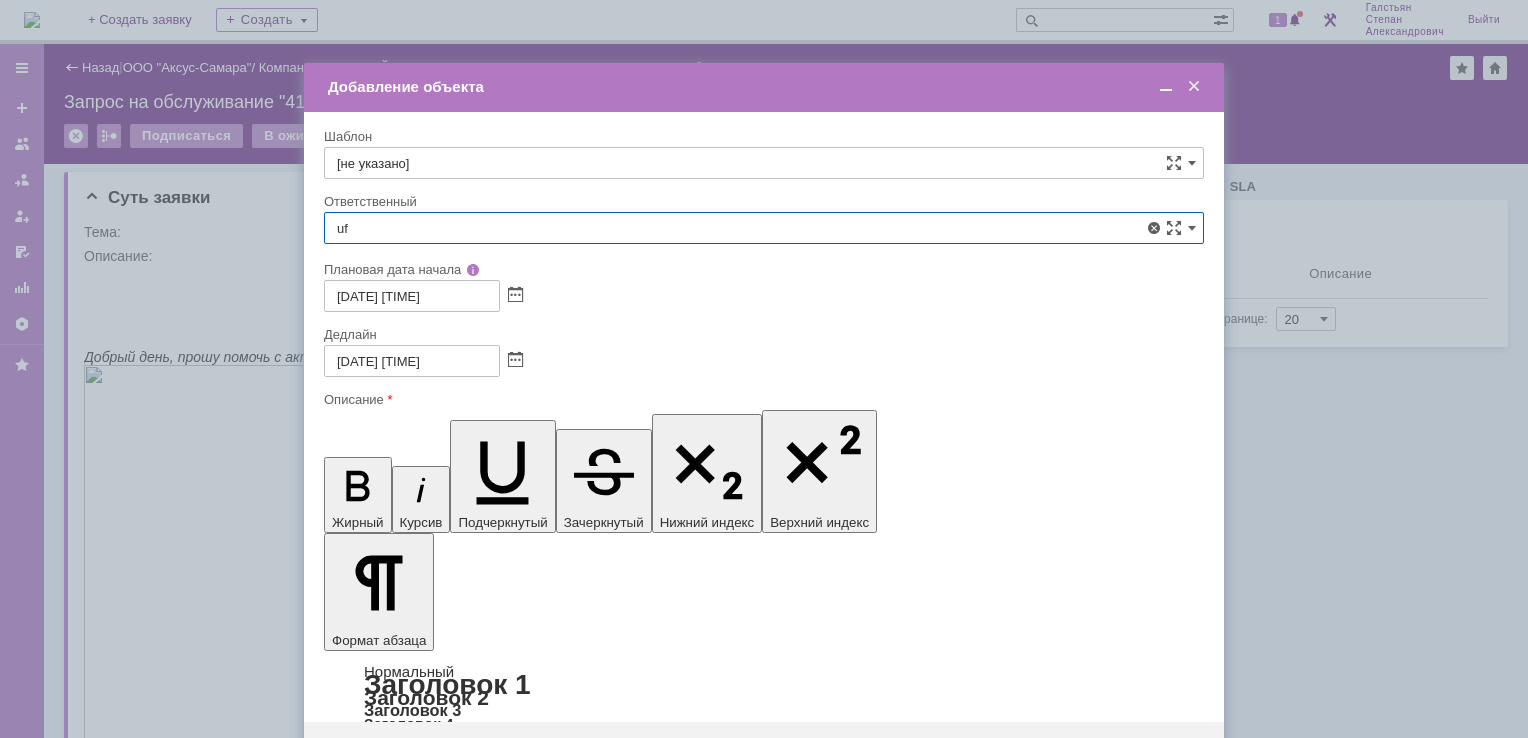 type on "u" 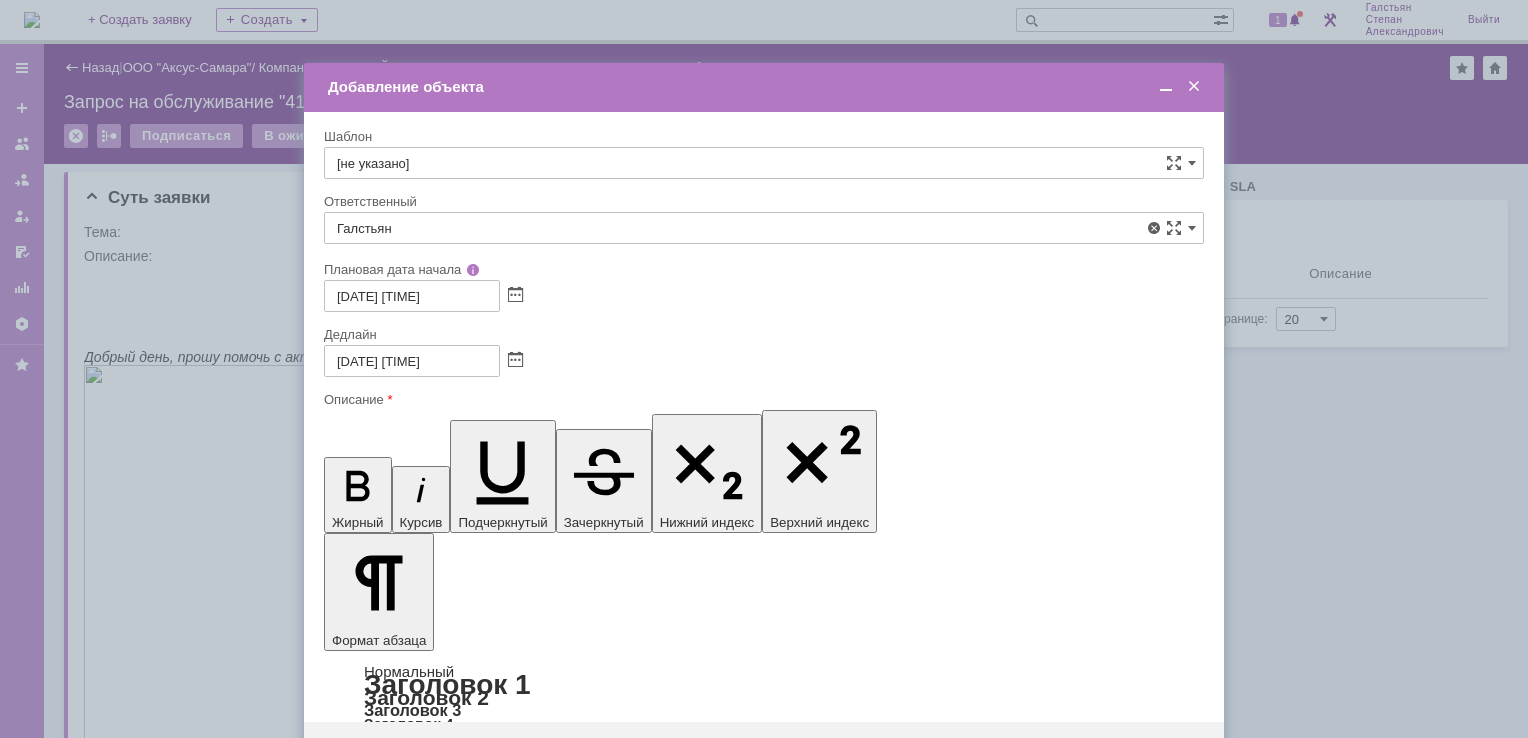 click on "Галстьян Степан Александрович" at bounding box center [764, 374] 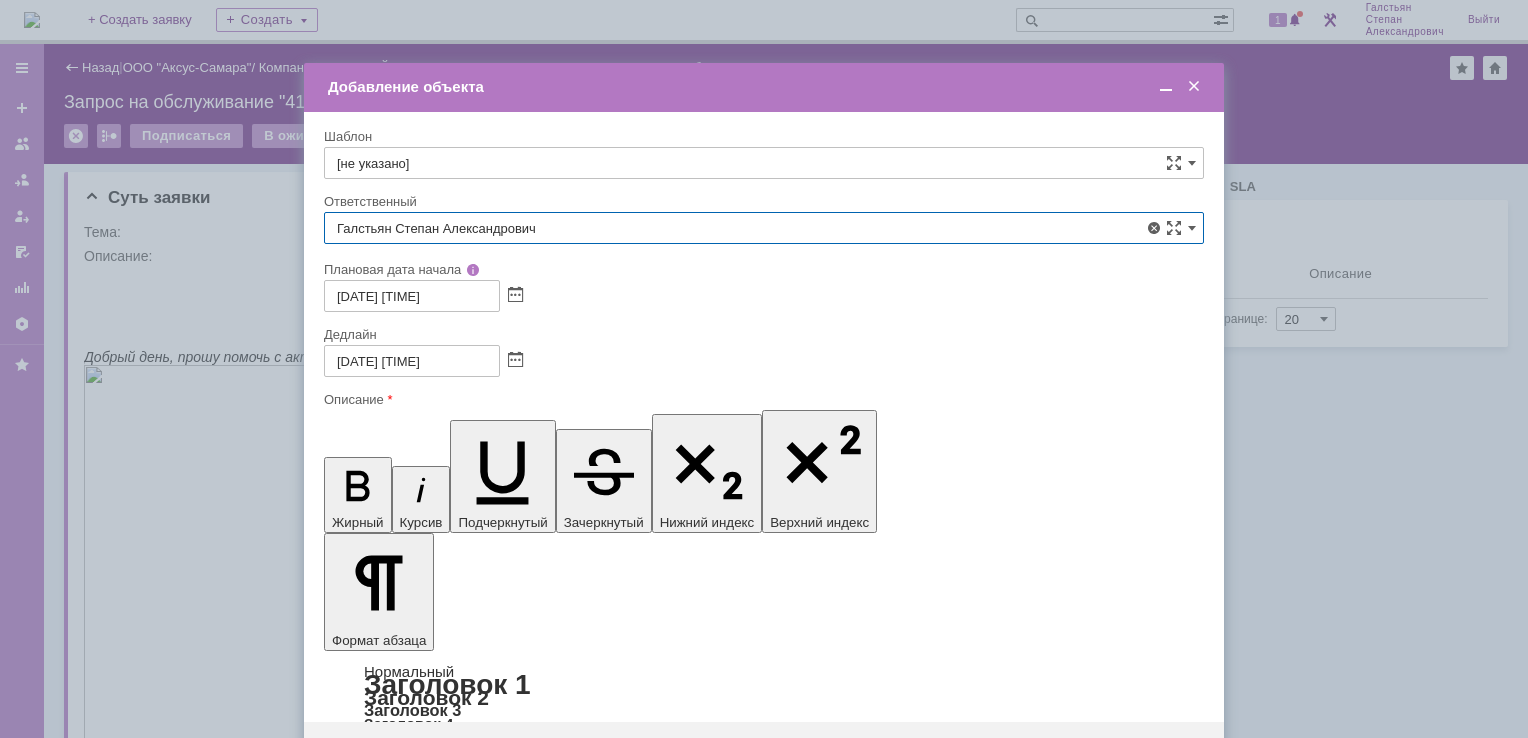 type on "Галстьян Степан Александрович" 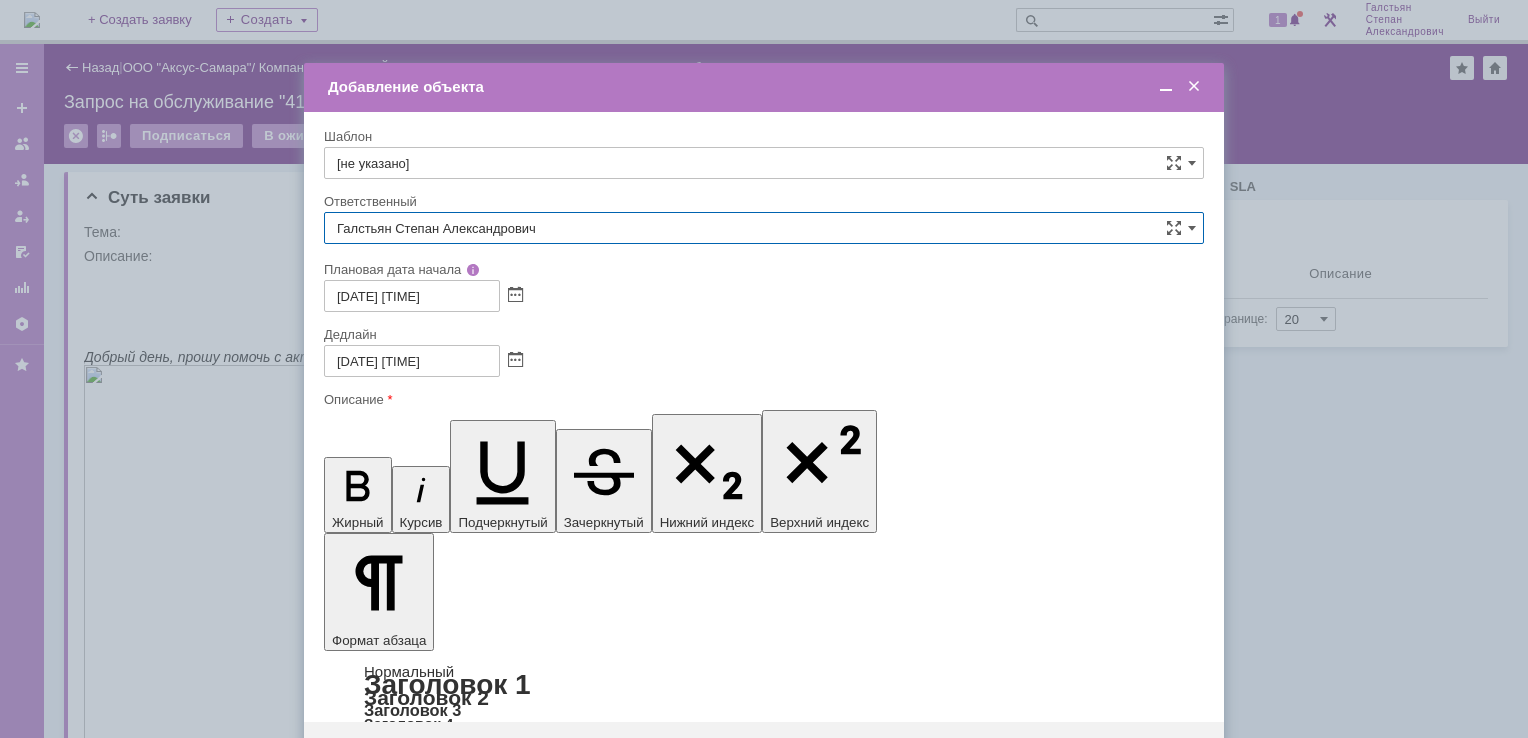 click on "Сохранить" at bounding box center [384, 754] 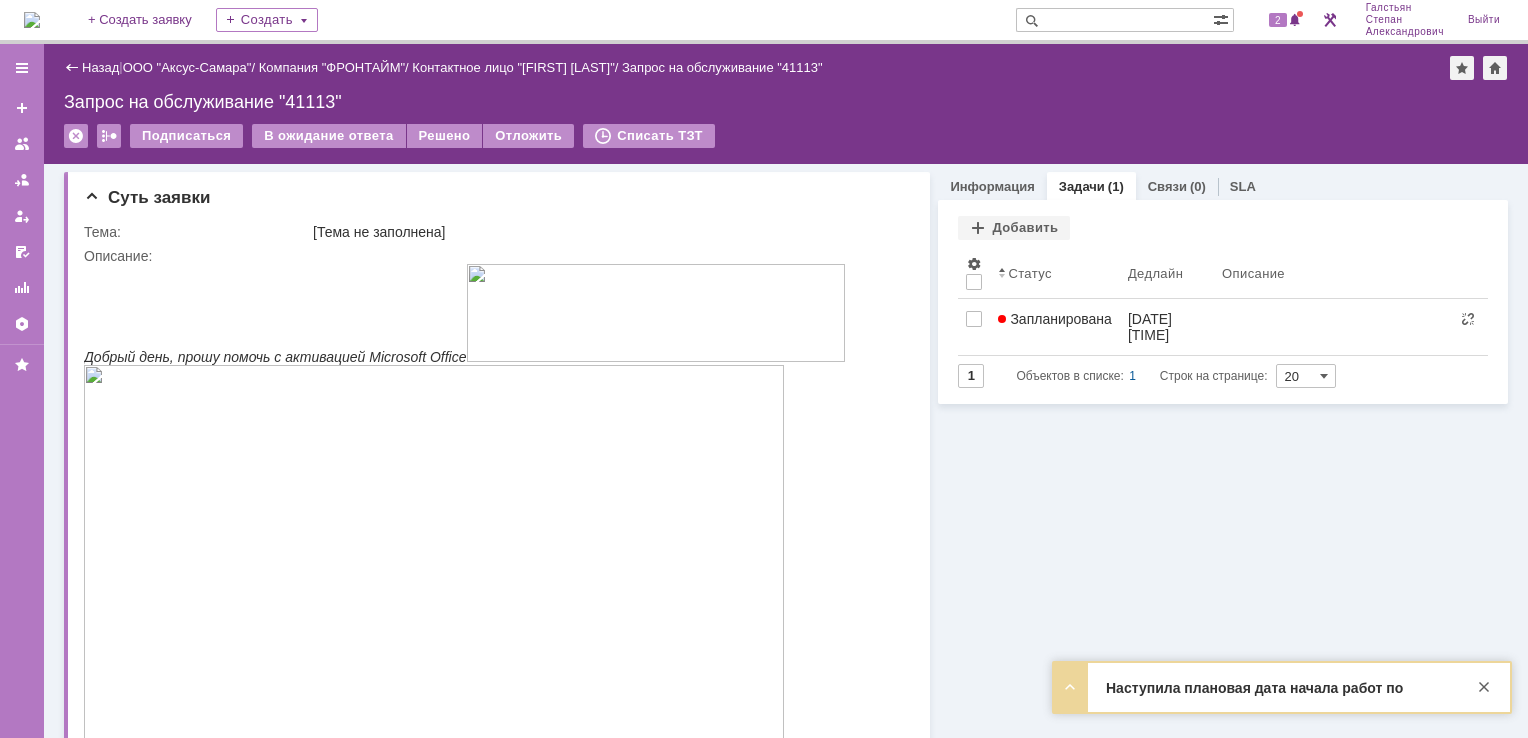 scroll, scrollTop: 0, scrollLeft: 0, axis: both 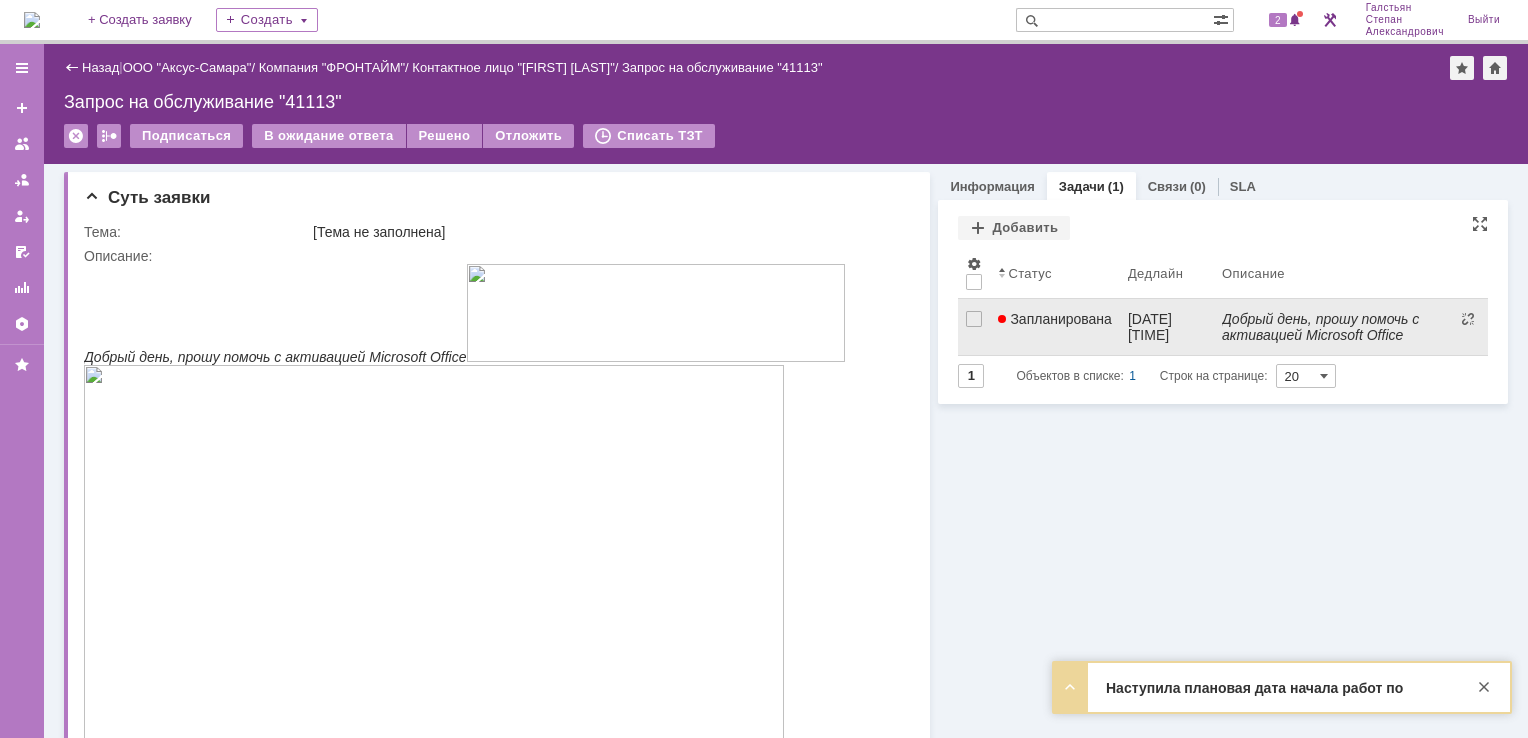 click on "Запланирована" at bounding box center (1055, 327) 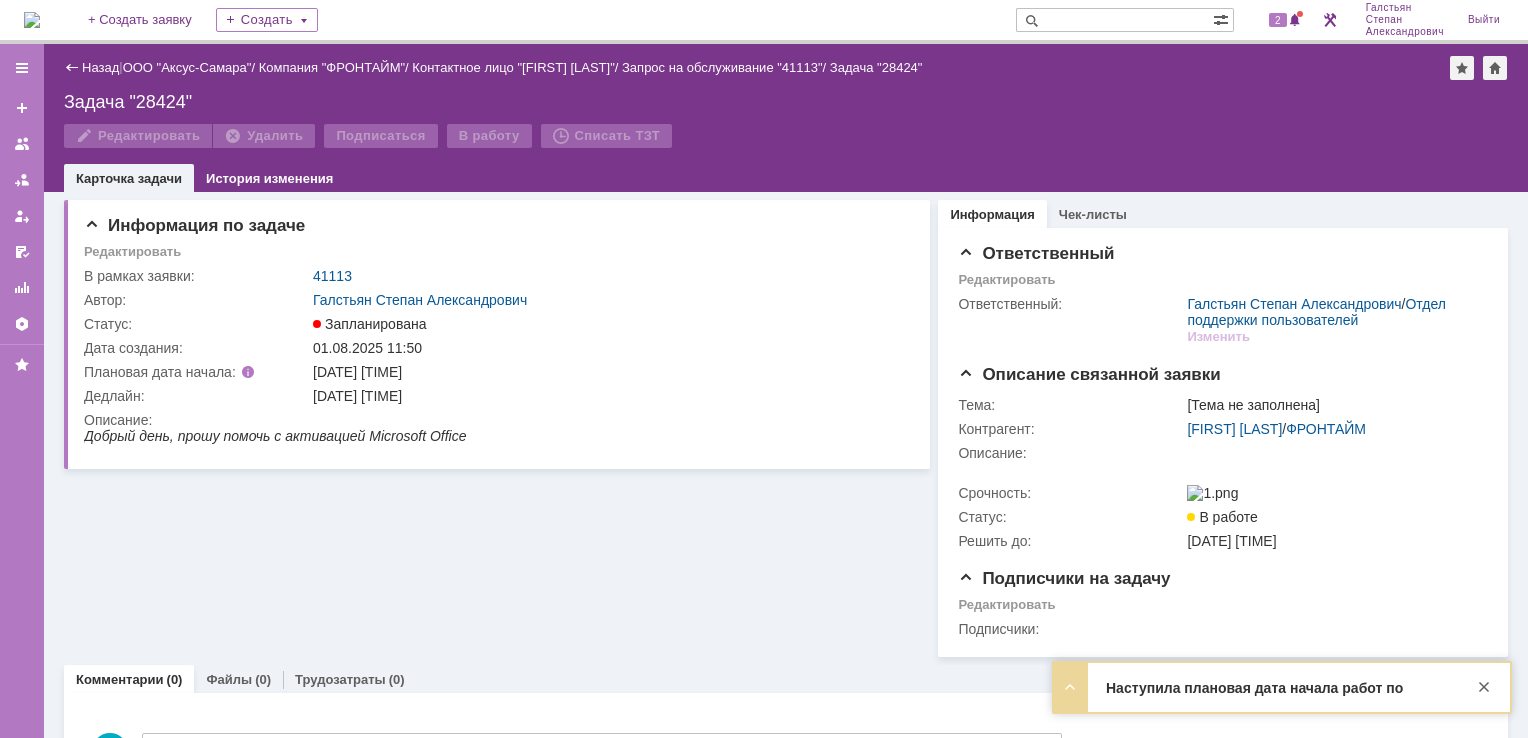 scroll, scrollTop: 0, scrollLeft: 0, axis: both 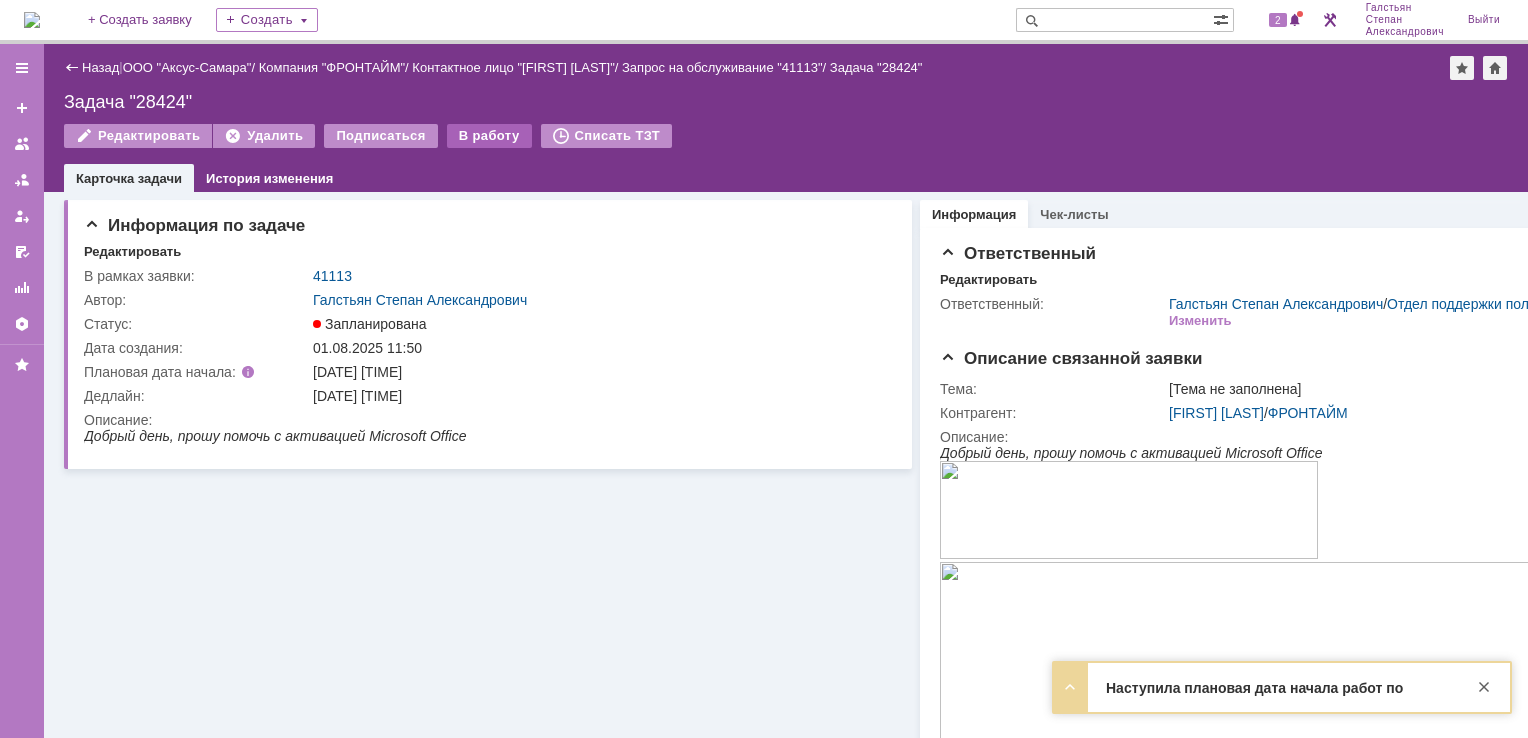 click on "В работу" at bounding box center [489, 136] 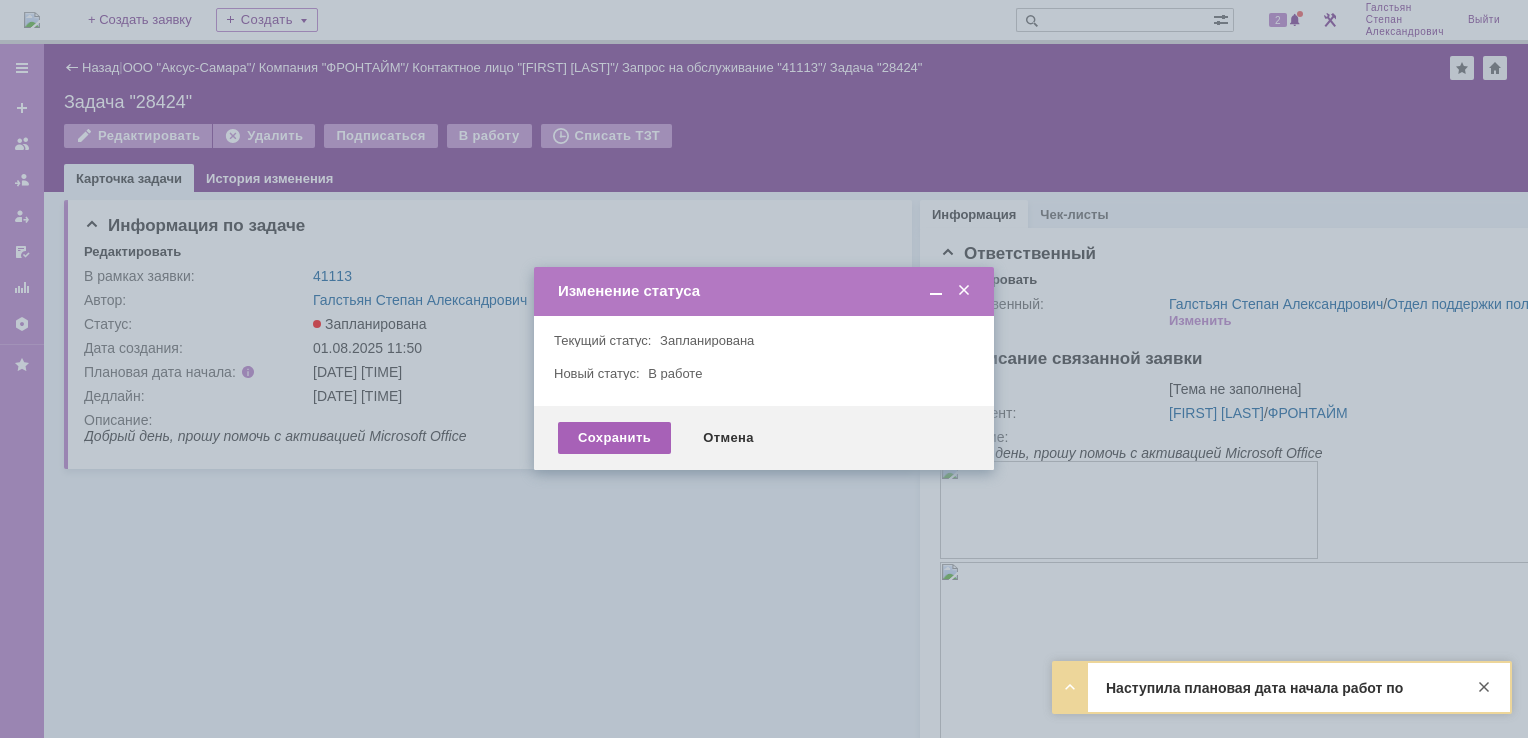 click on "Сохранить" at bounding box center (614, 438) 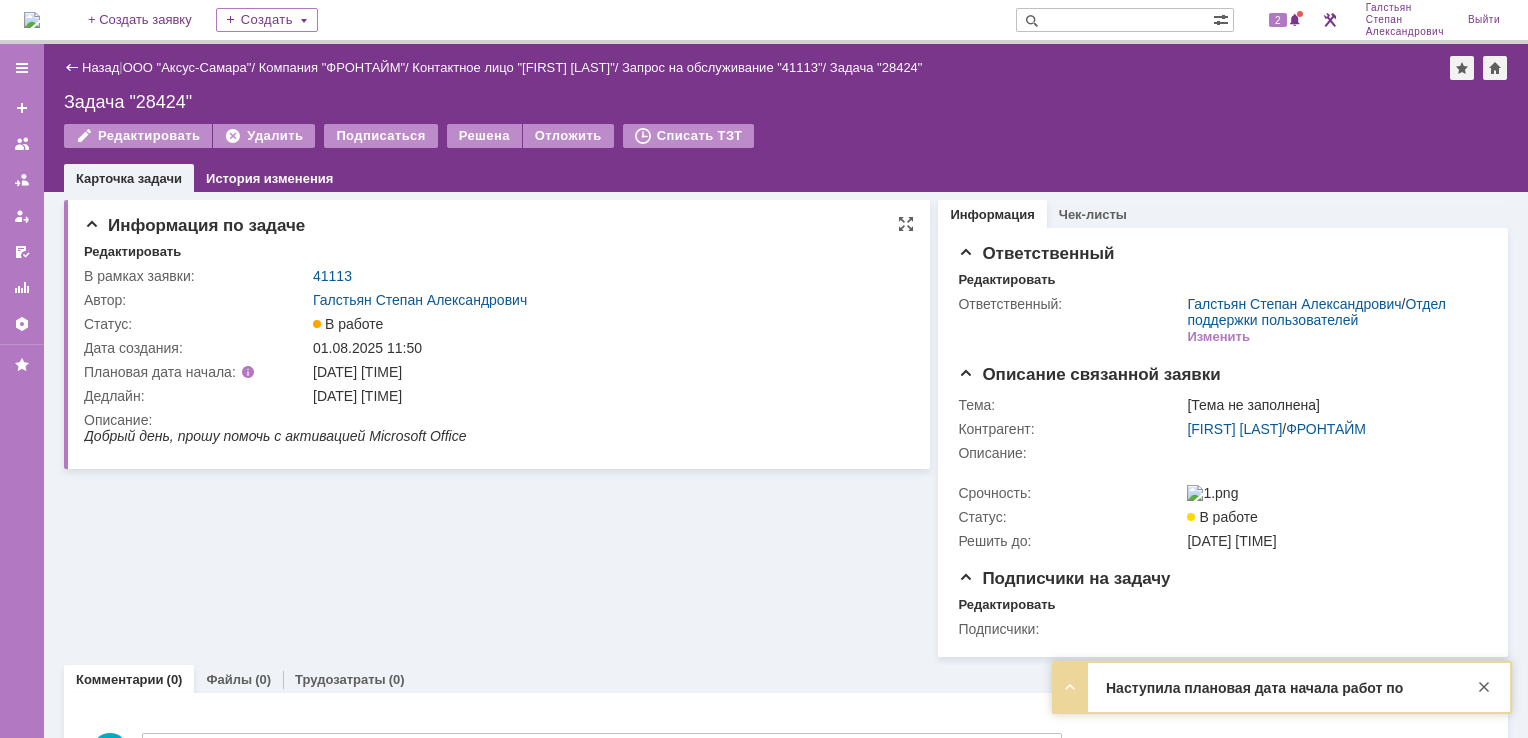 scroll, scrollTop: 0, scrollLeft: 0, axis: both 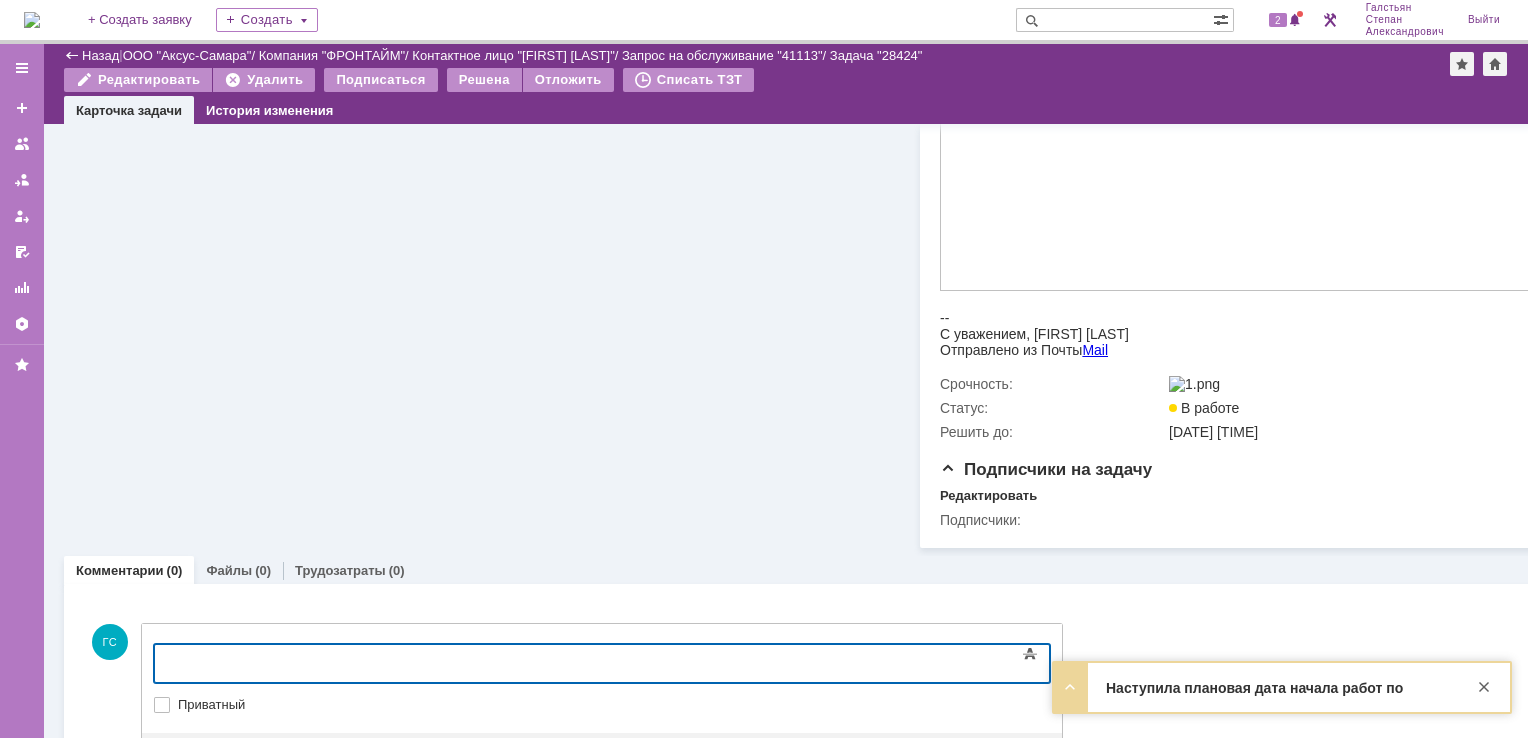 type 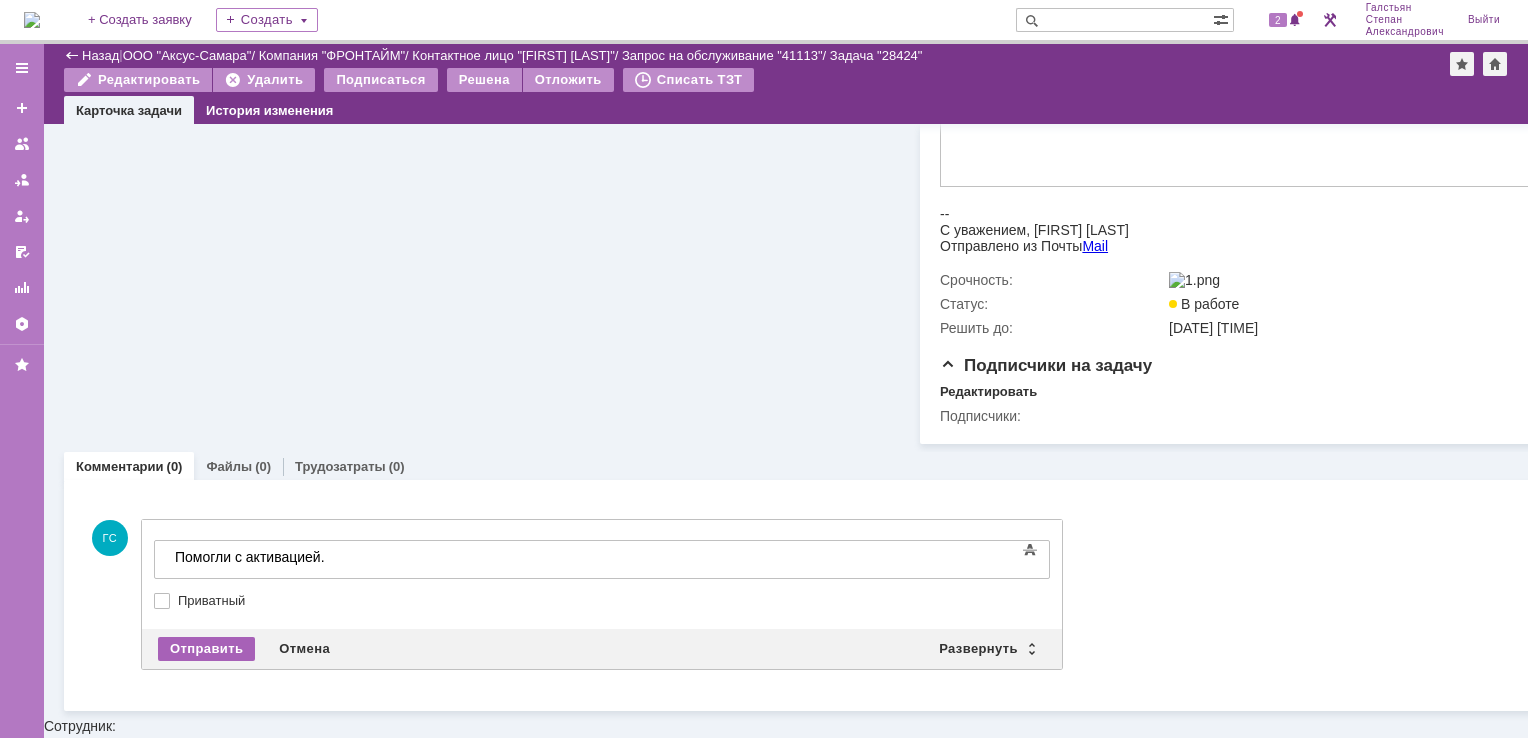 click on "Отправить" at bounding box center (206, 649) 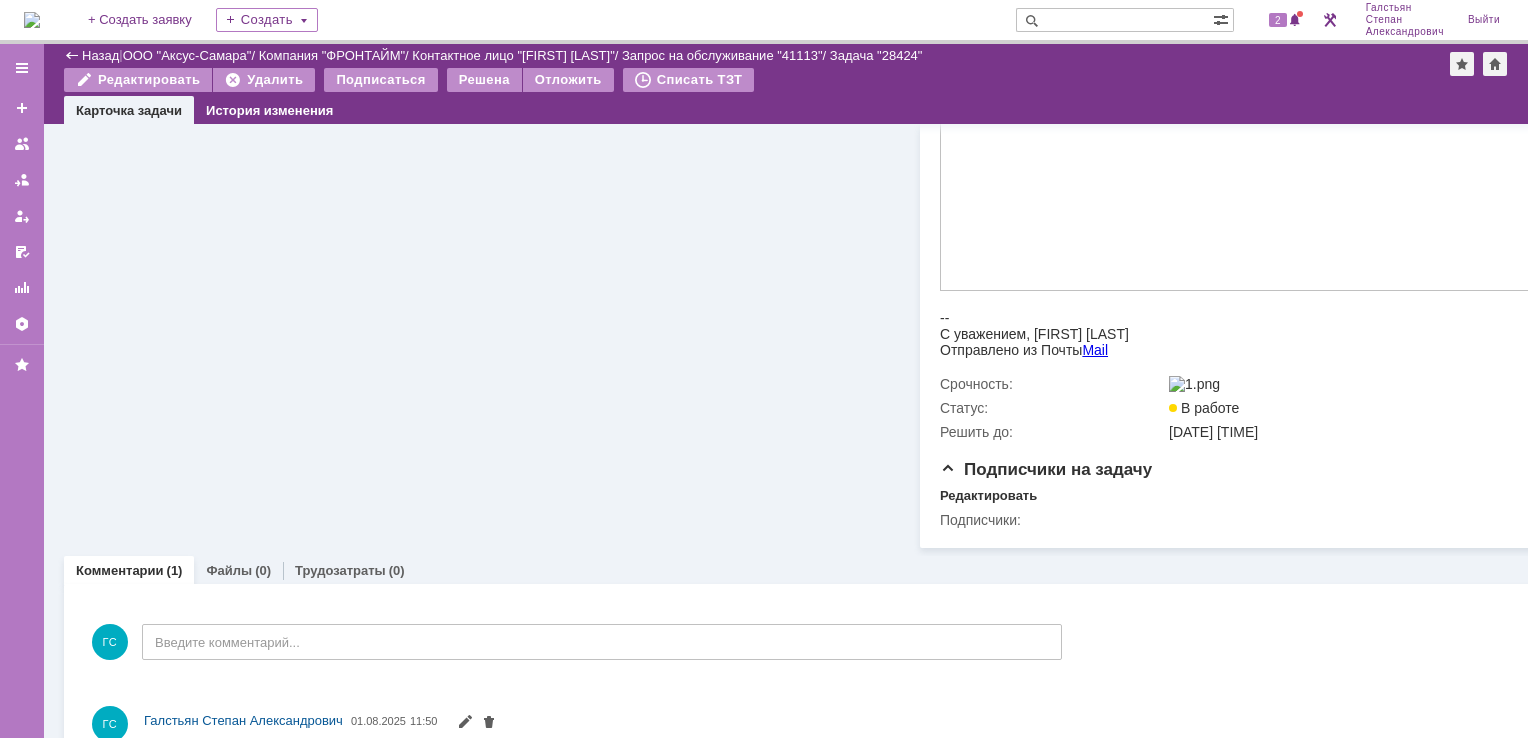 scroll, scrollTop: 747, scrollLeft: 0, axis: vertical 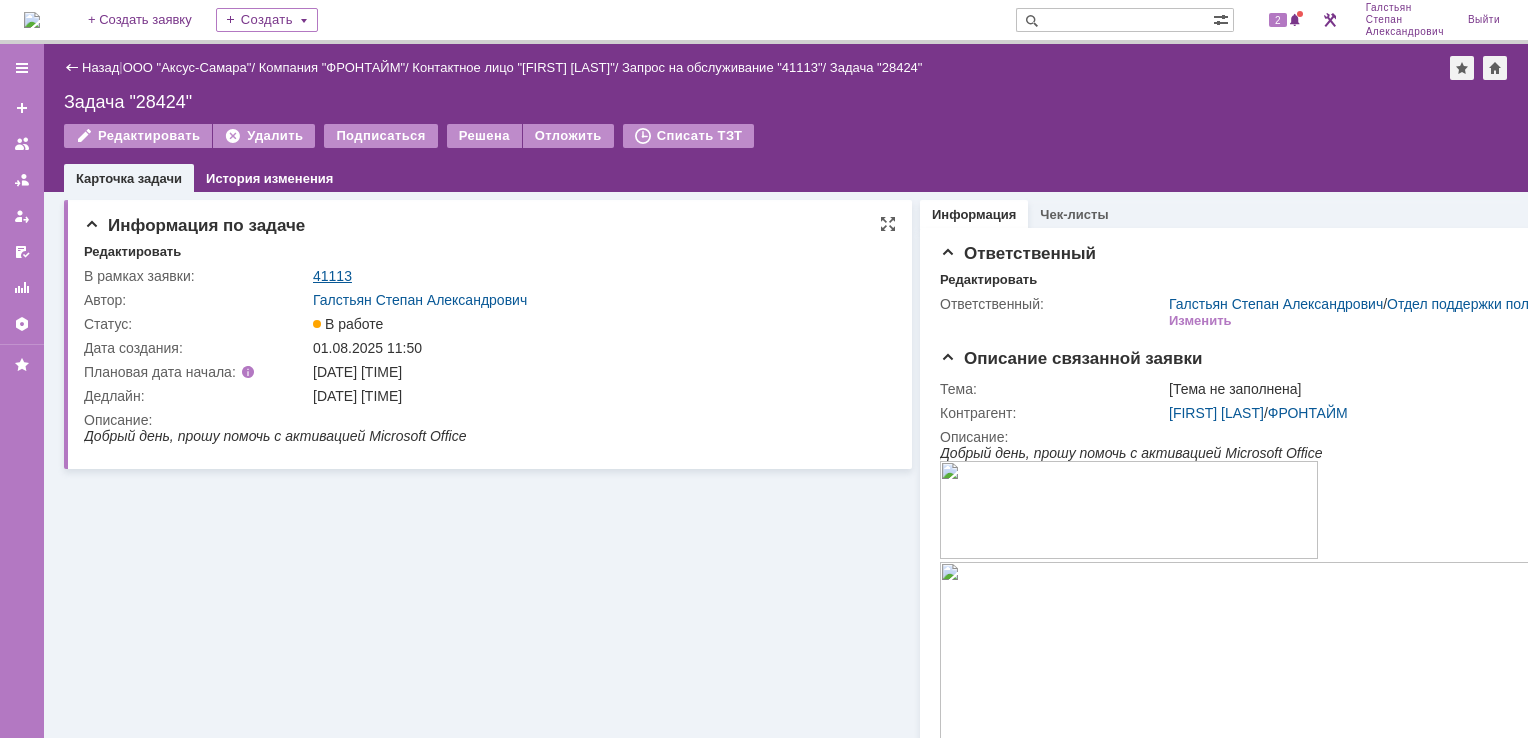 click on "41113" at bounding box center [332, 276] 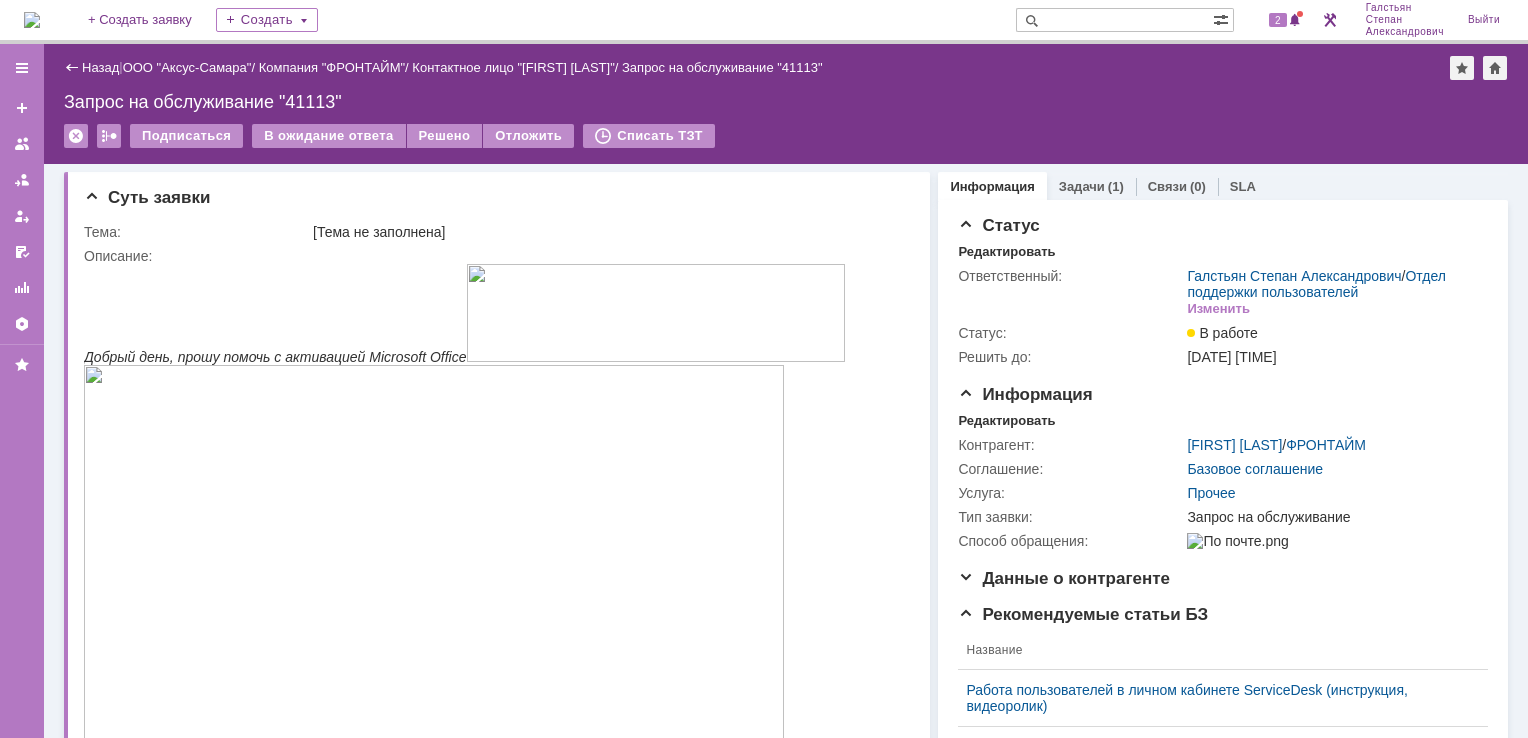 scroll, scrollTop: 0, scrollLeft: 0, axis: both 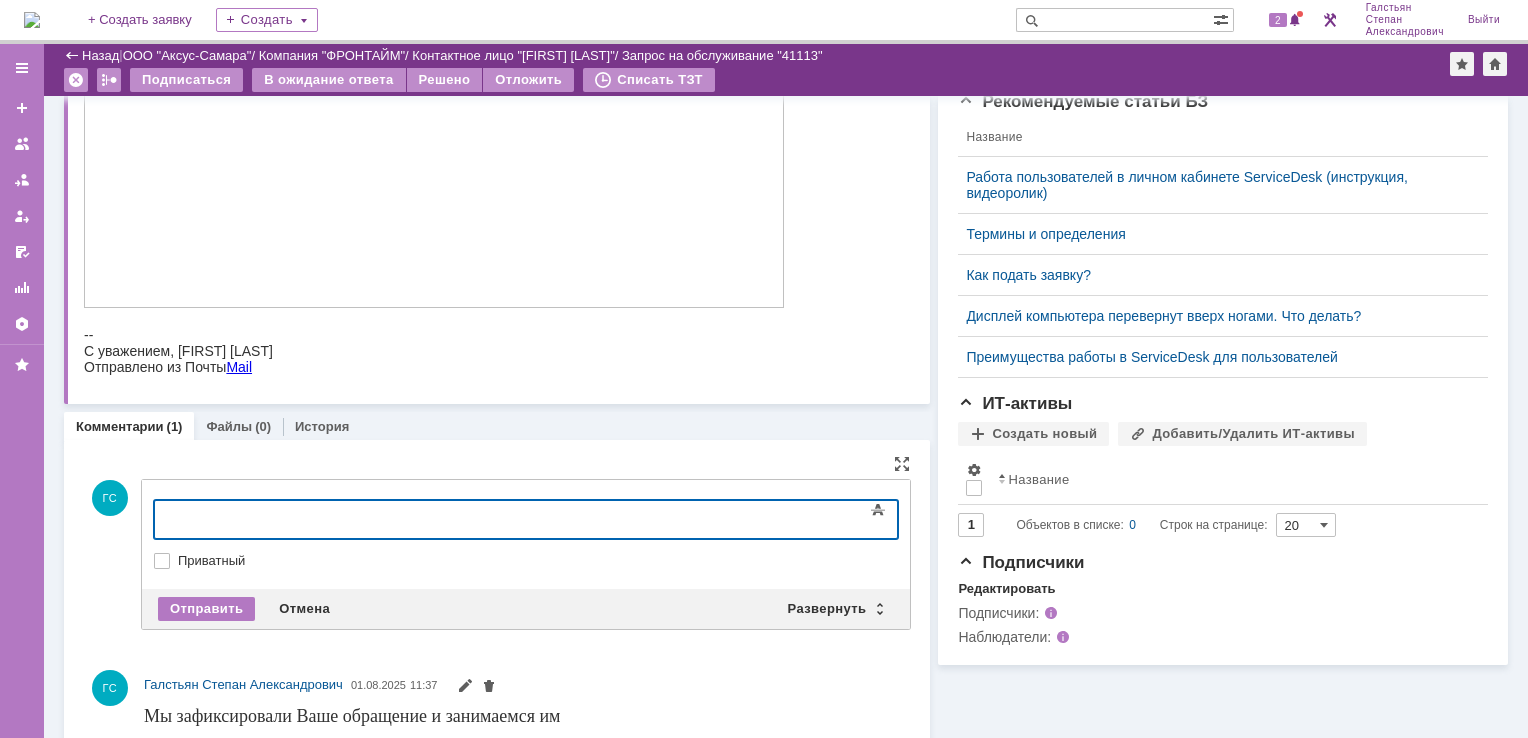 type 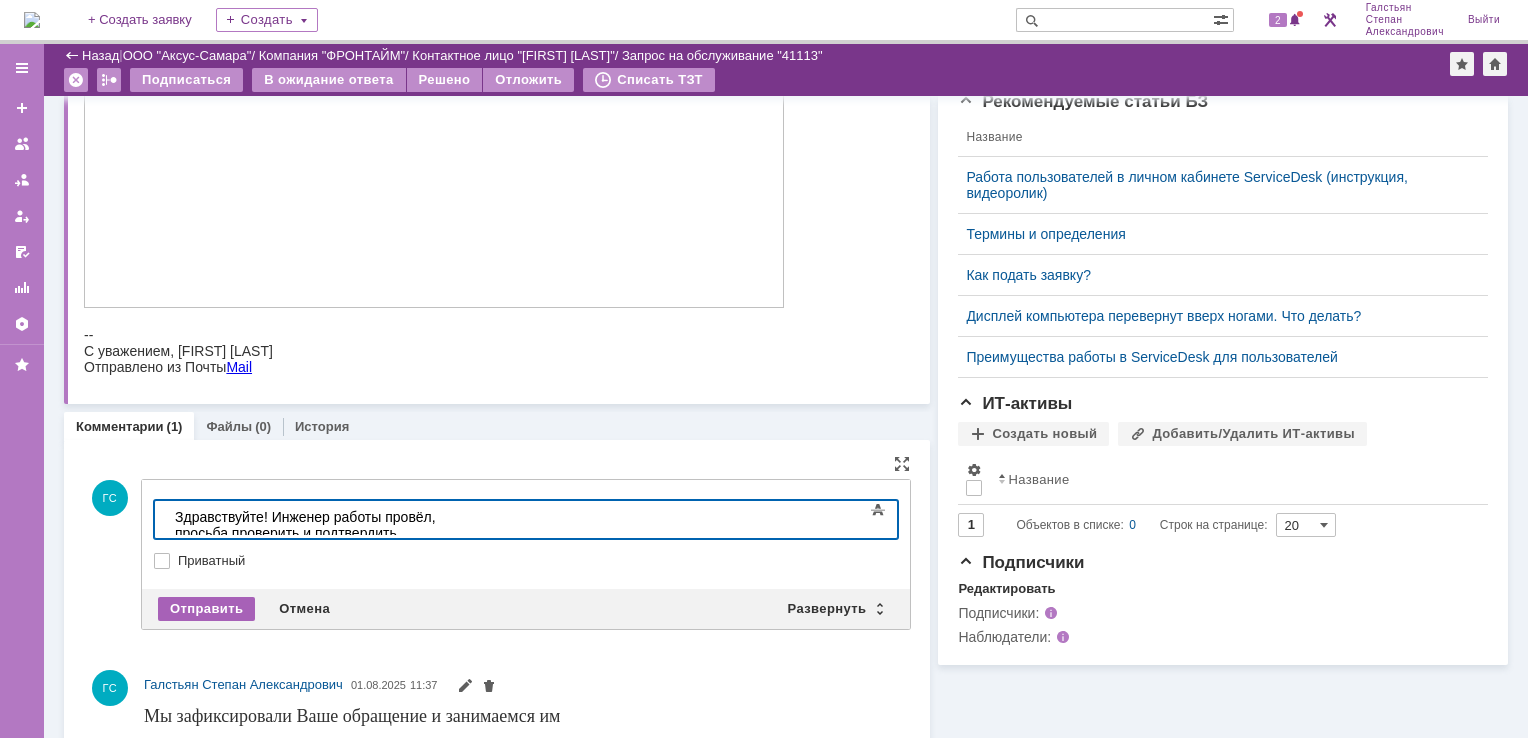 click on "Отправить" at bounding box center [206, 609] 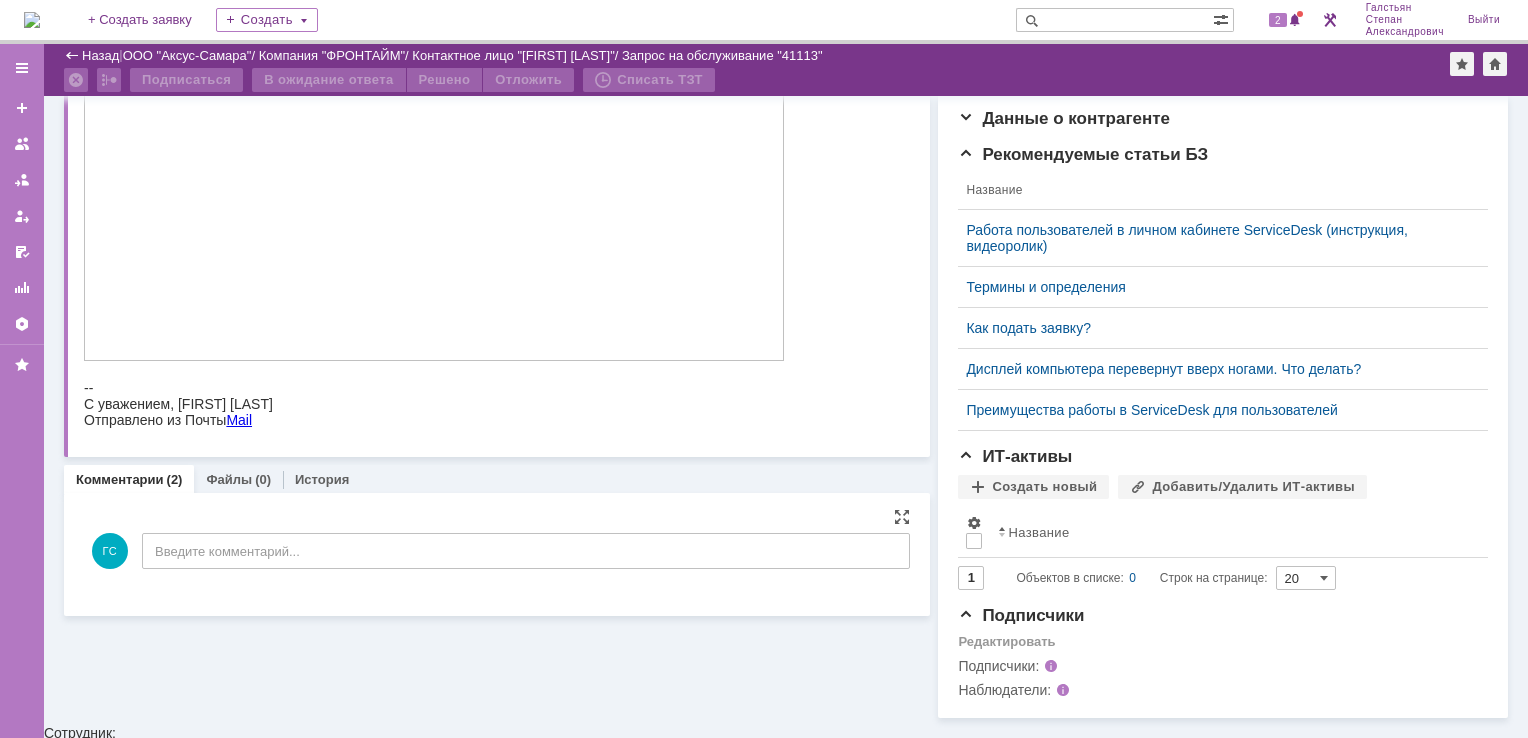 scroll, scrollTop: 445, scrollLeft: 0, axis: vertical 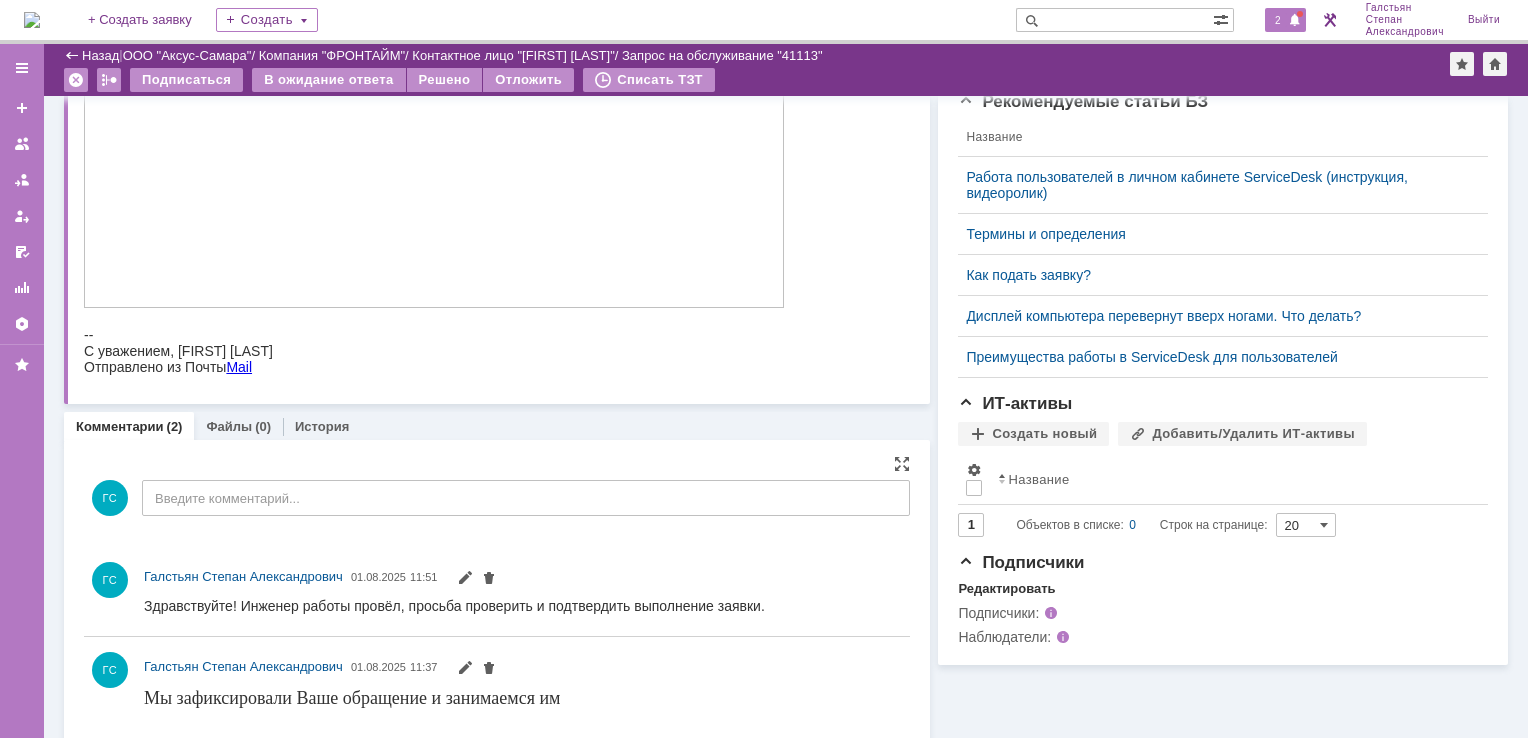 click on "2" at bounding box center [1278, 20] 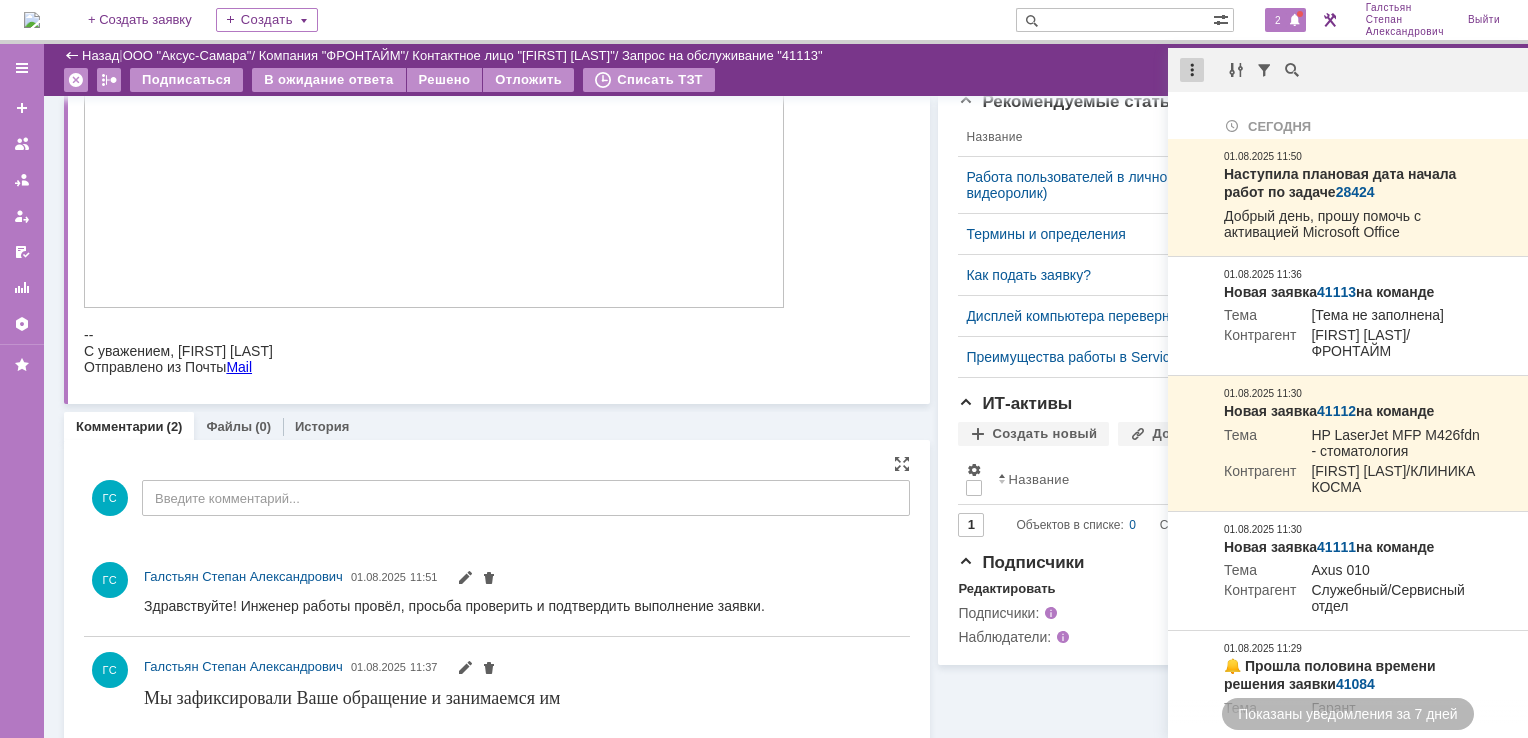 click at bounding box center [1192, 70] 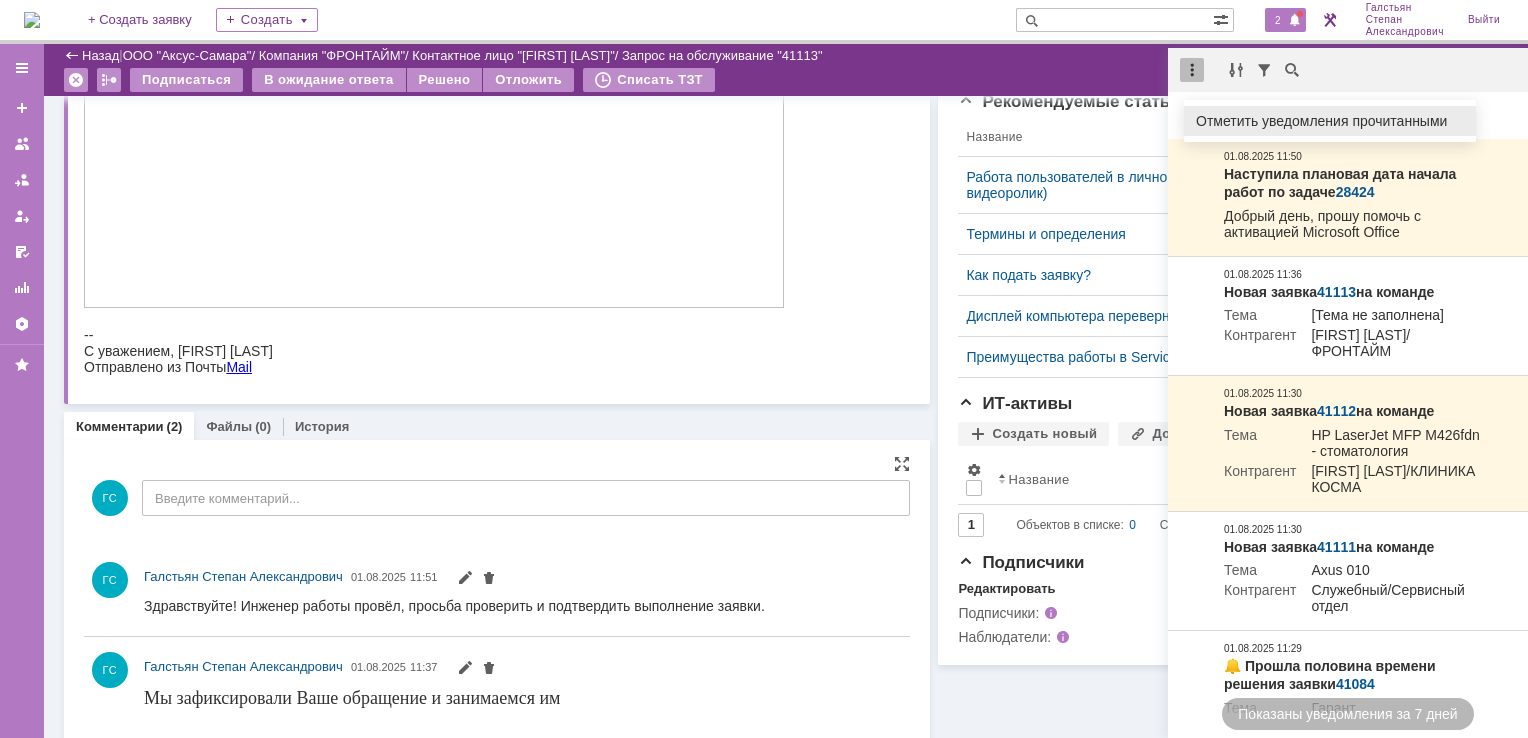 click on "Отметить уведомления прочитанными" at bounding box center [1330, 121] 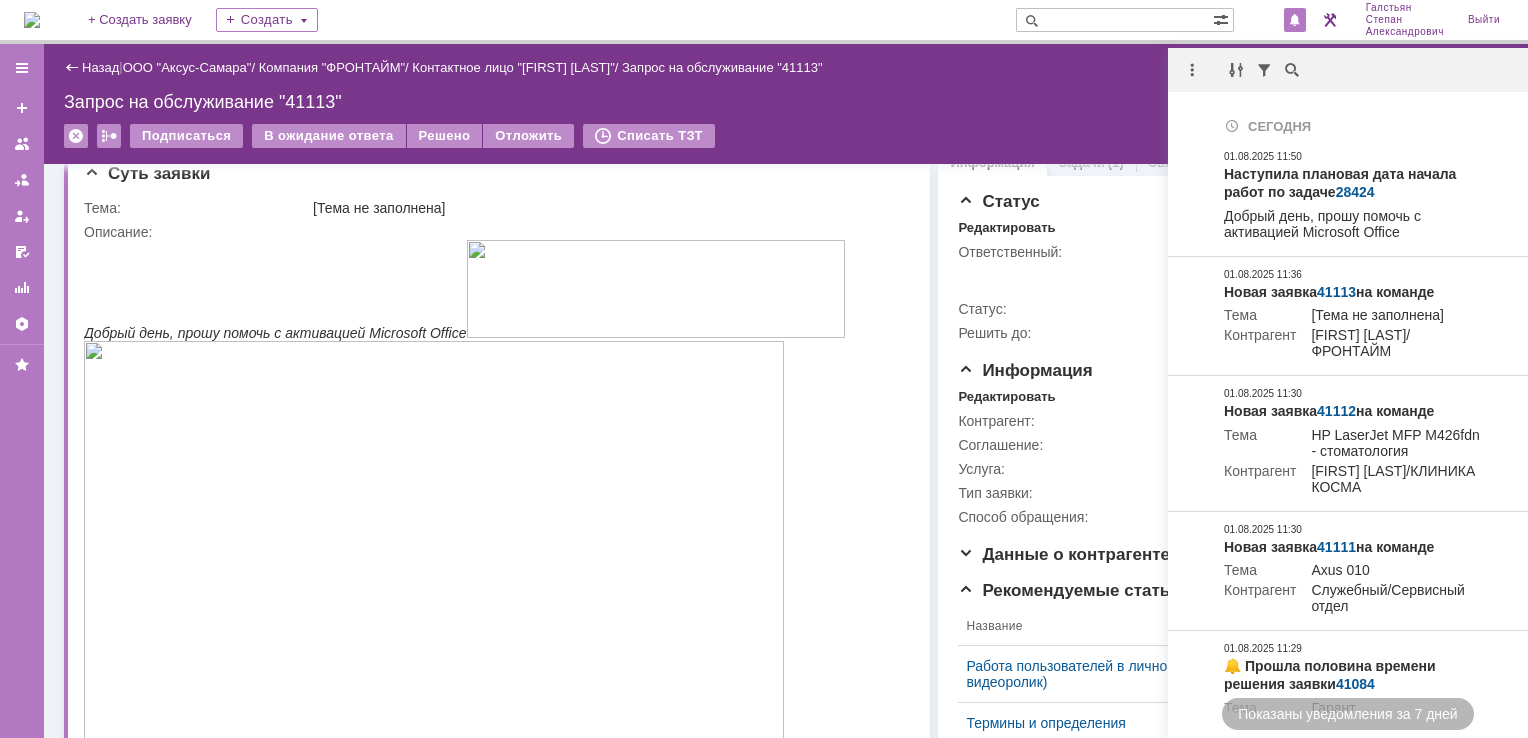 scroll, scrollTop: 0, scrollLeft: 0, axis: both 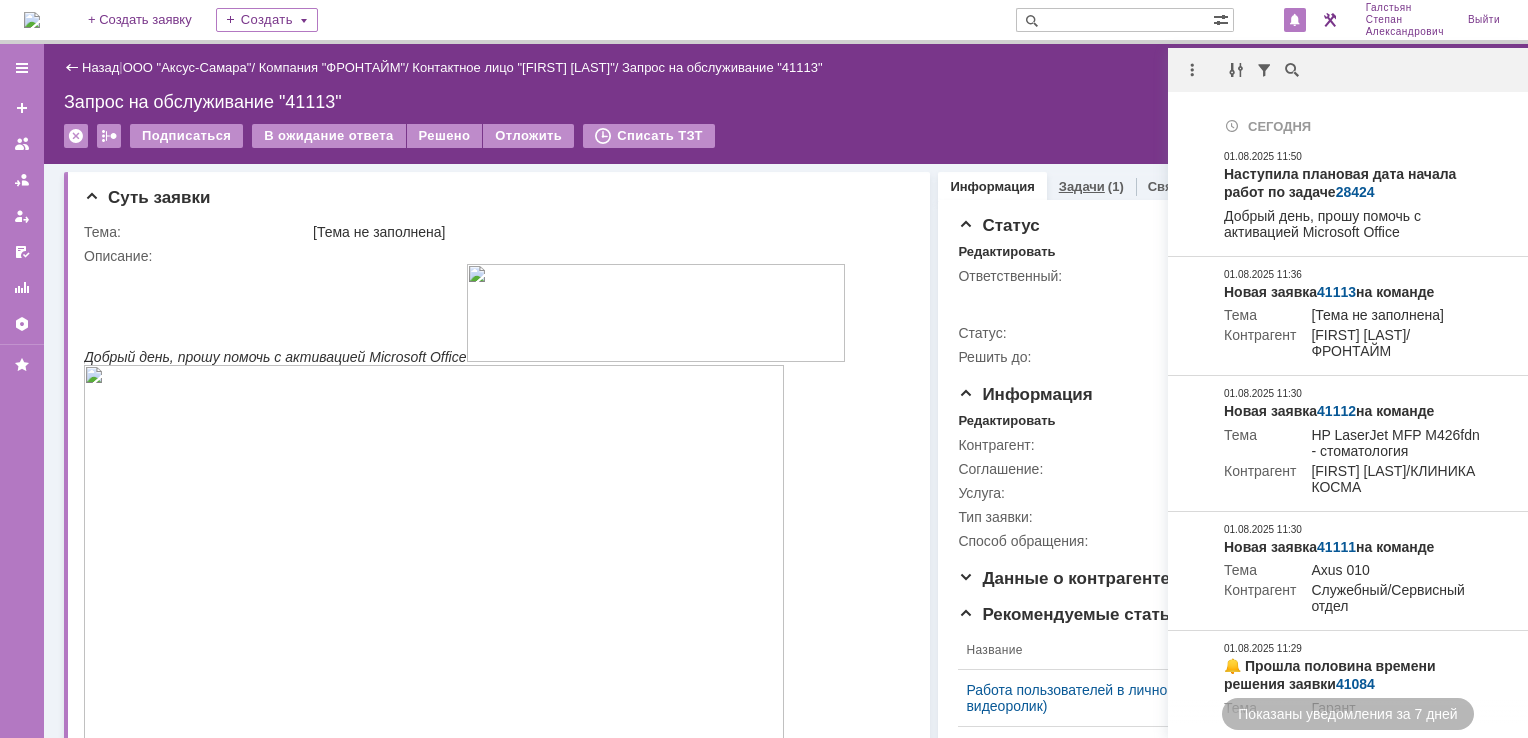 click on "Задачи" at bounding box center (1082, 186) 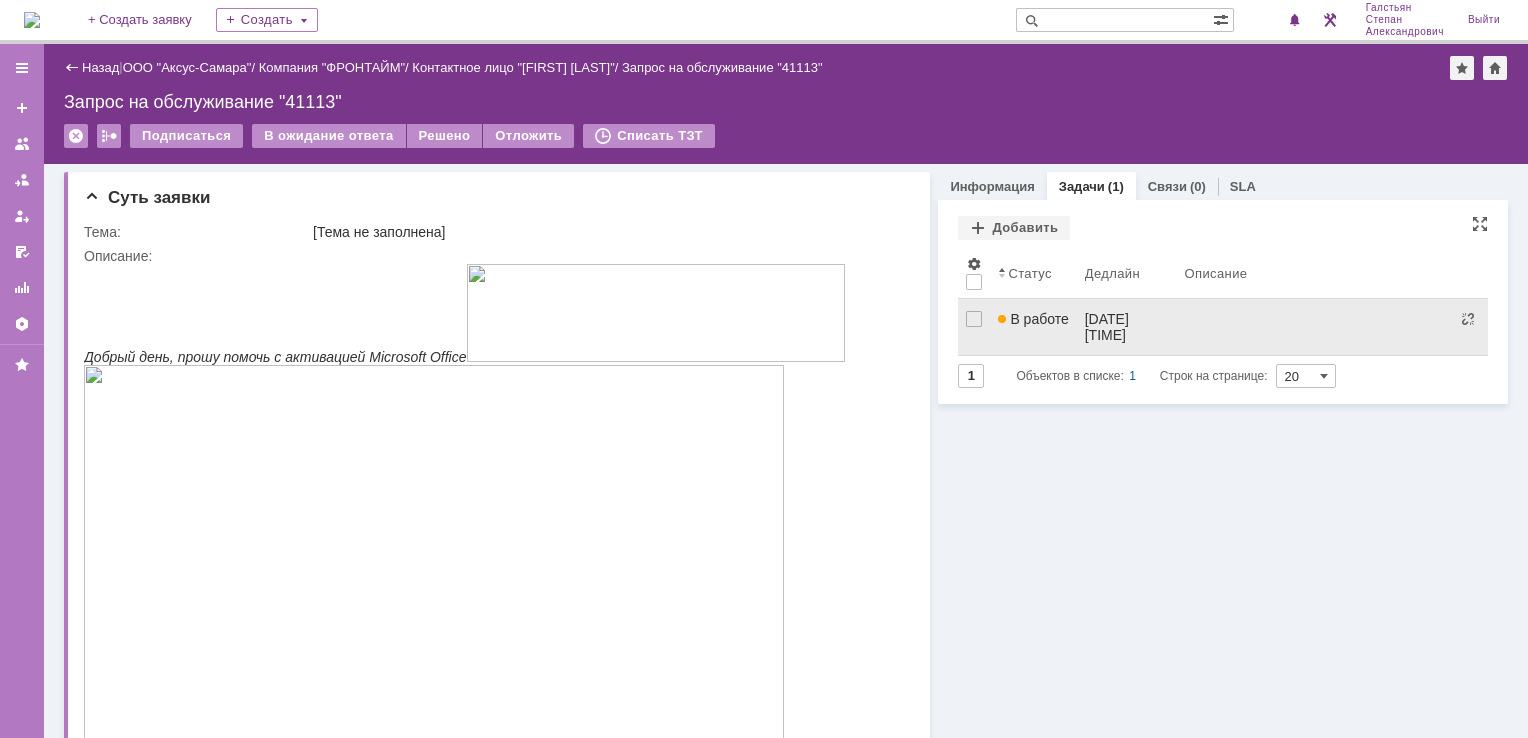 scroll, scrollTop: 0, scrollLeft: 0, axis: both 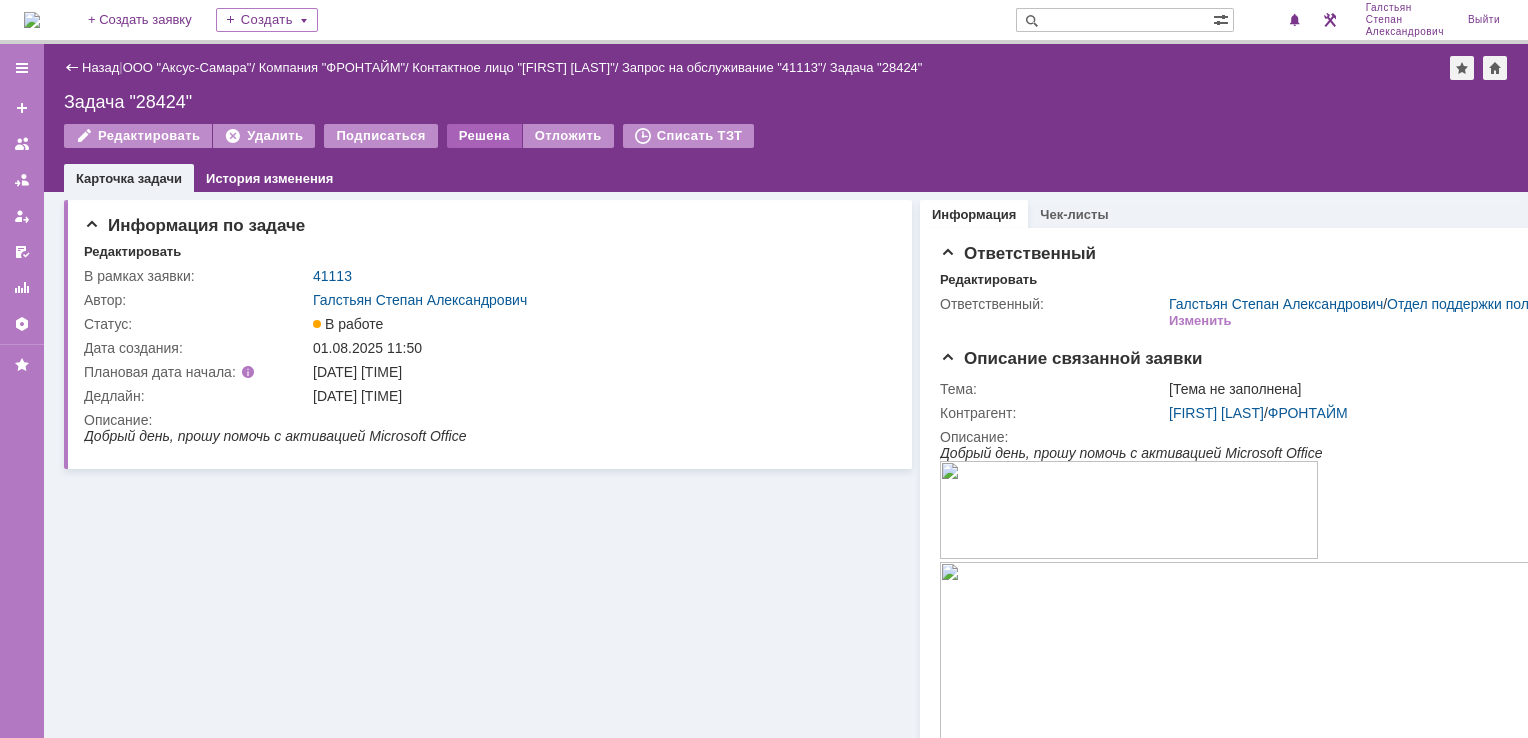click on "Решена" at bounding box center [484, 136] 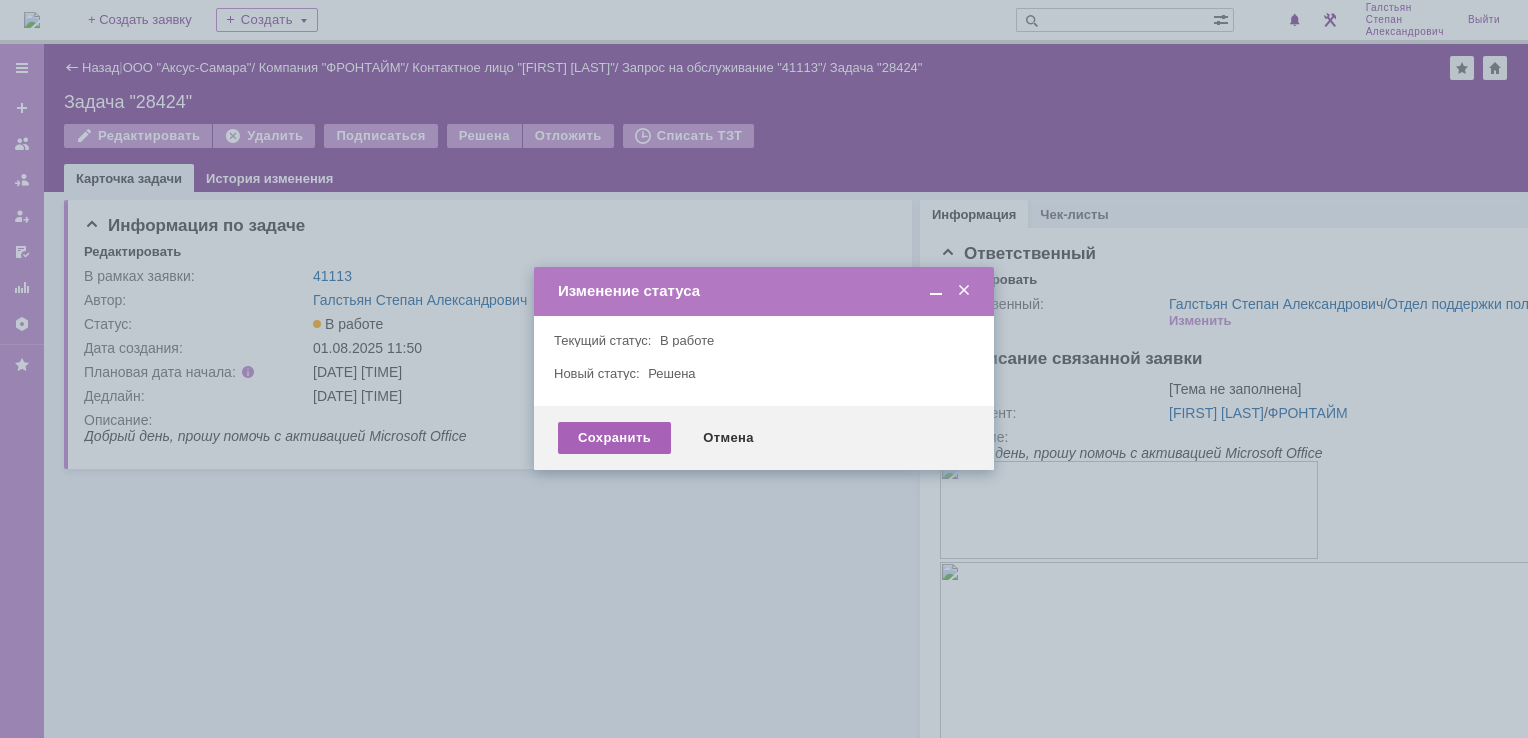 click on "Сохранить" at bounding box center (614, 438) 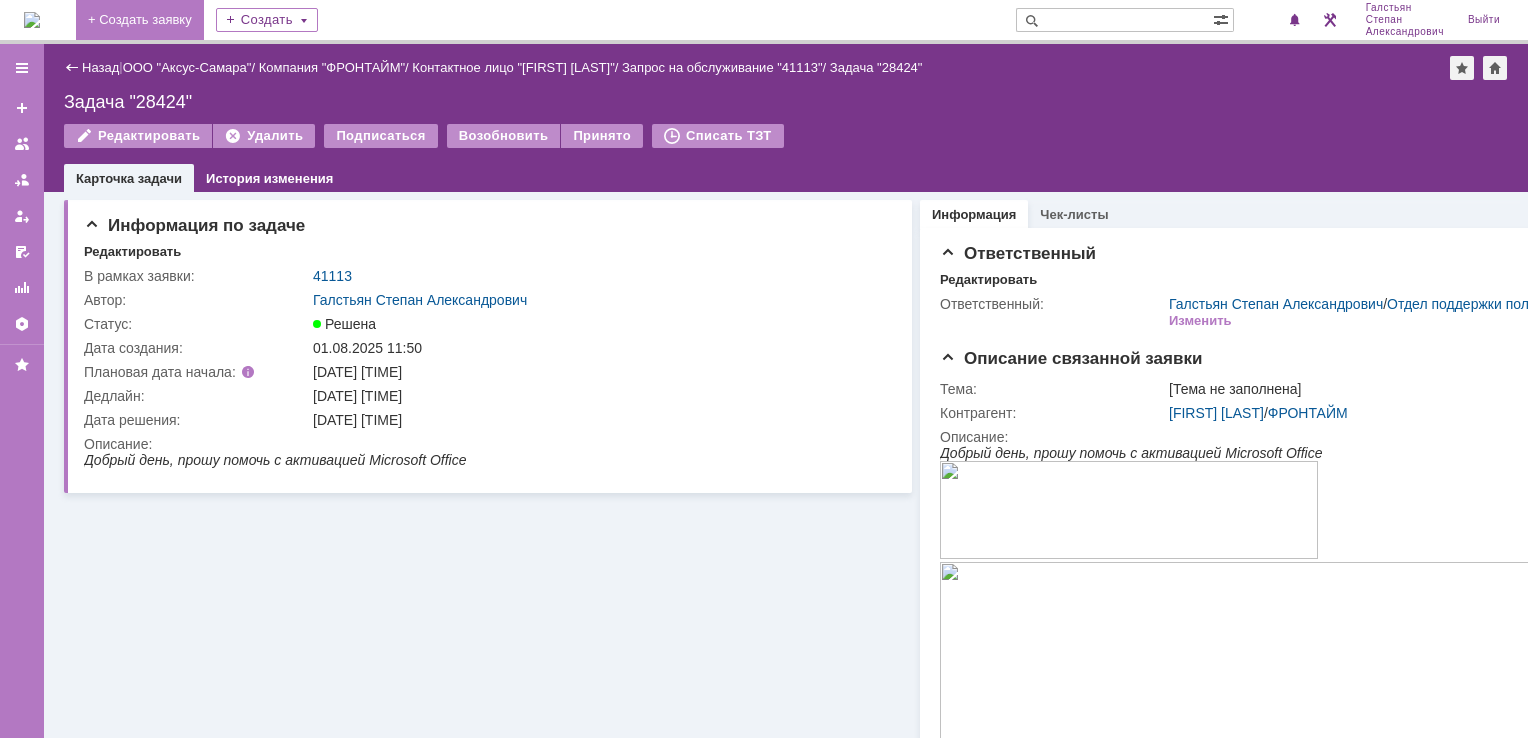 scroll, scrollTop: 0, scrollLeft: 0, axis: both 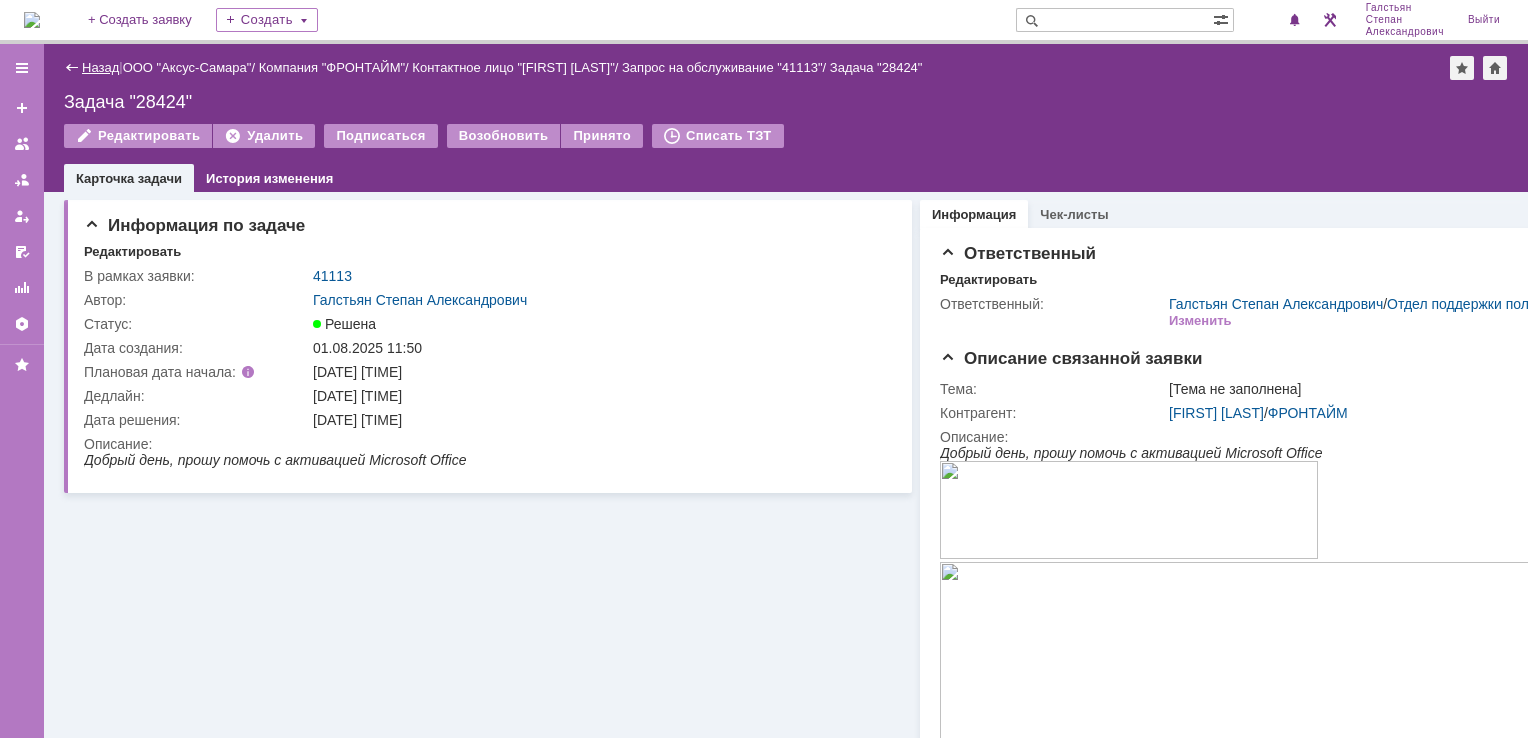 click on "Назад" at bounding box center (100, 67) 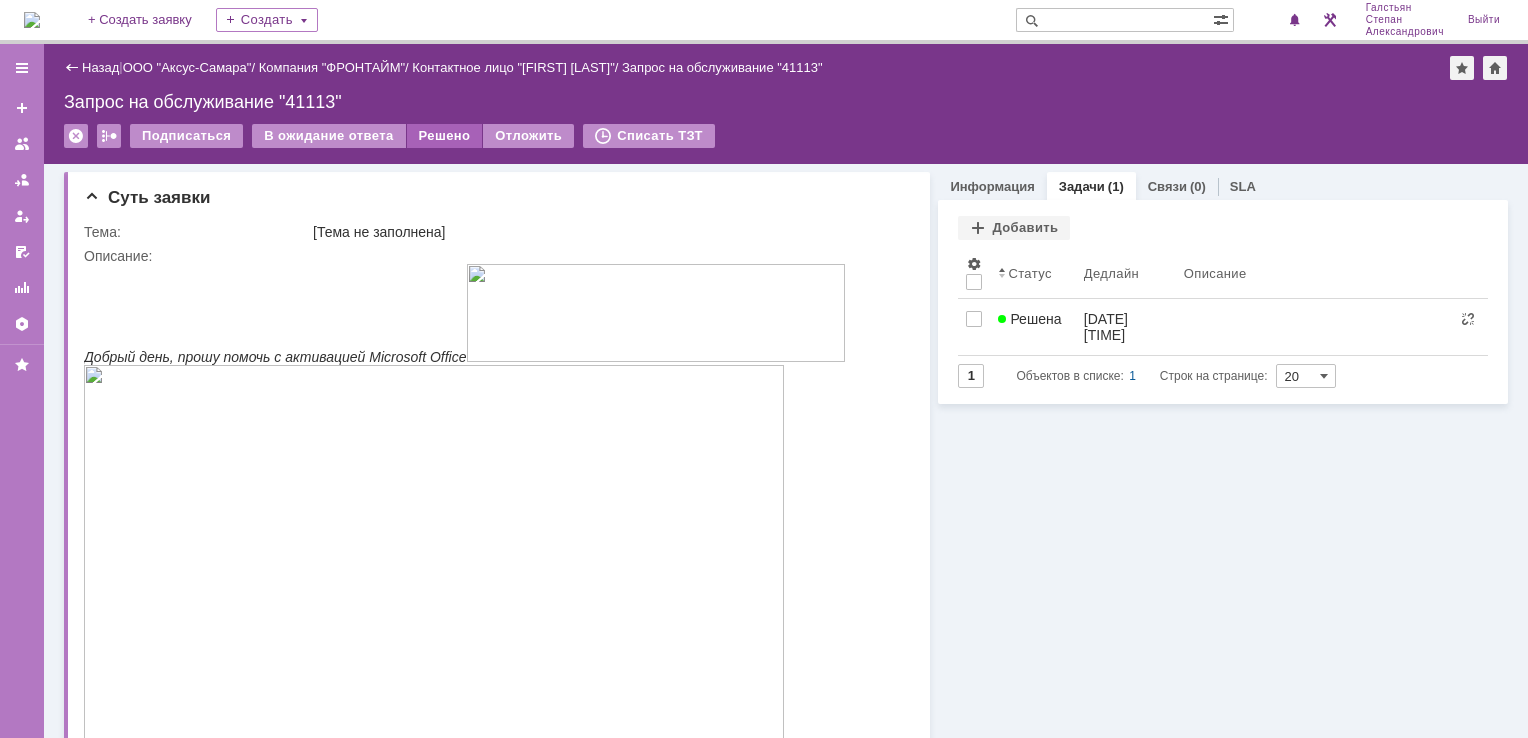 scroll, scrollTop: 0, scrollLeft: 0, axis: both 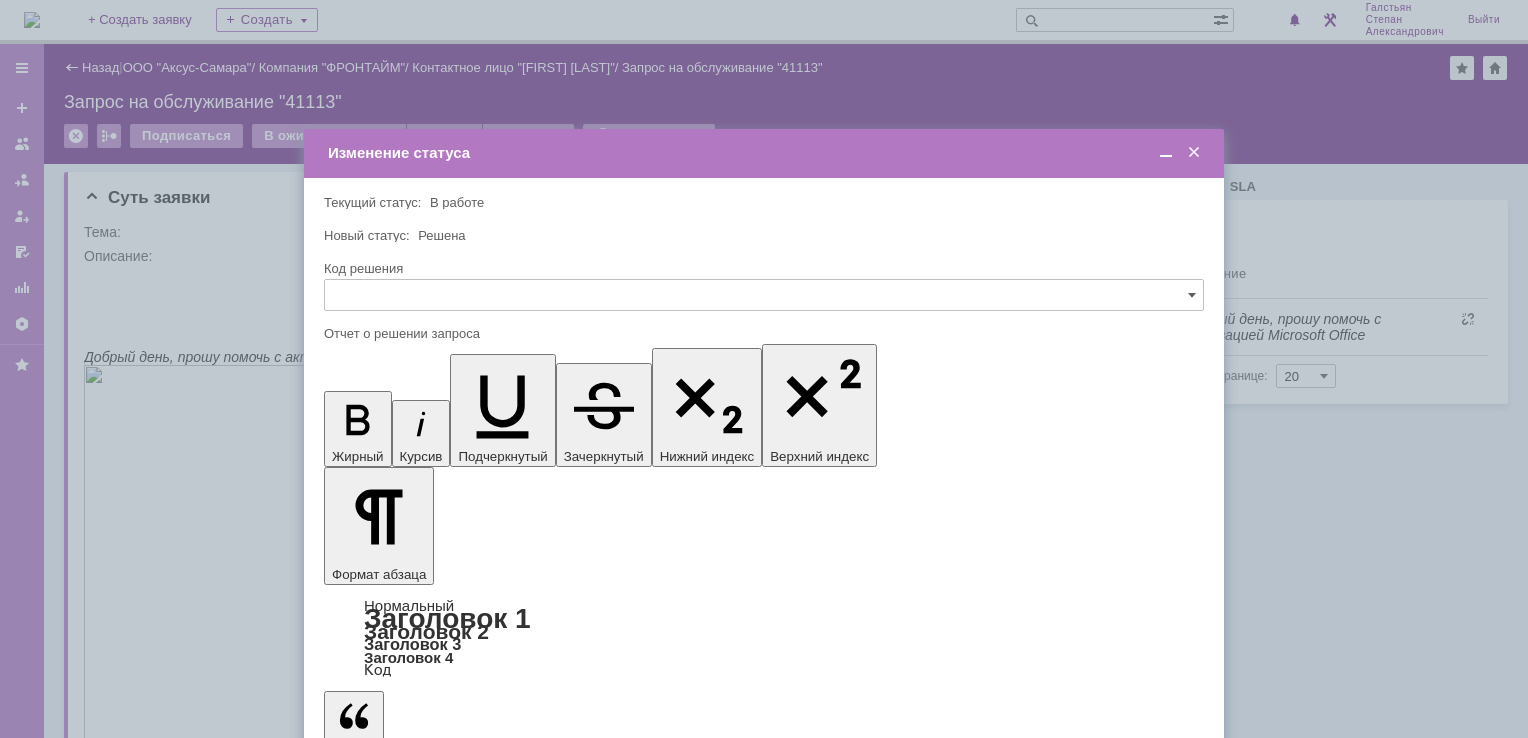 click on "Сохранить" at bounding box center [384, 820] 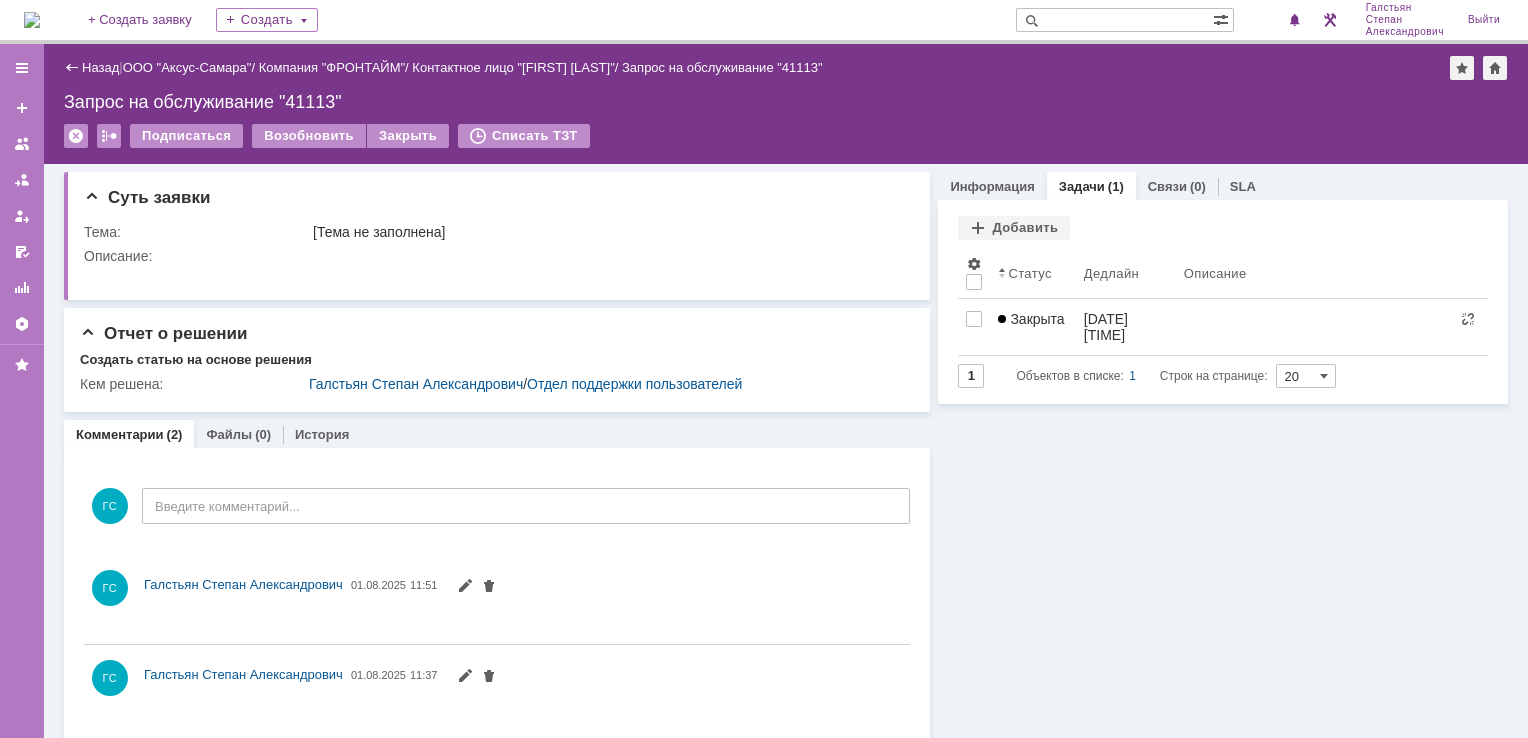 scroll, scrollTop: 0, scrollLeft: 0, axis: both 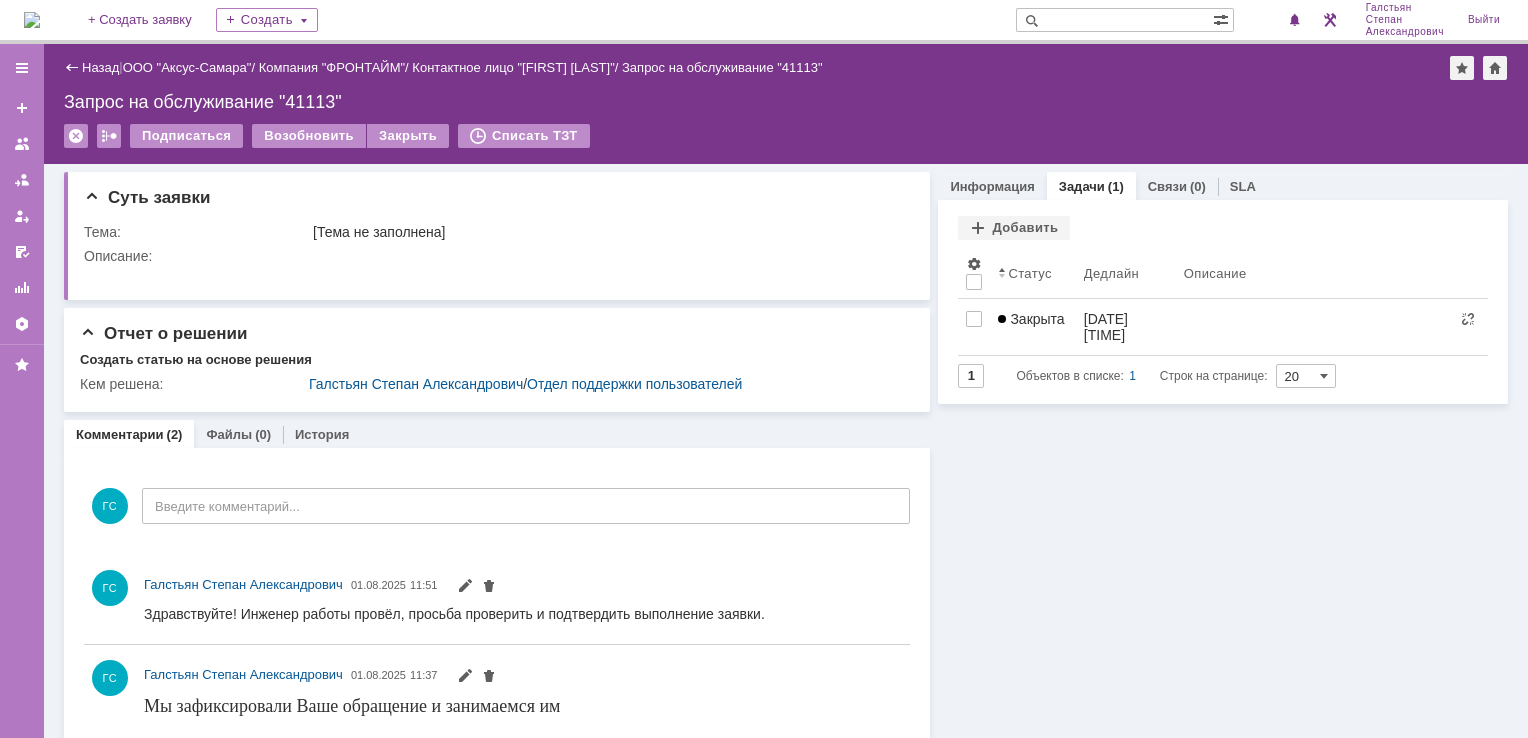 click at bounding box center [32, 20] 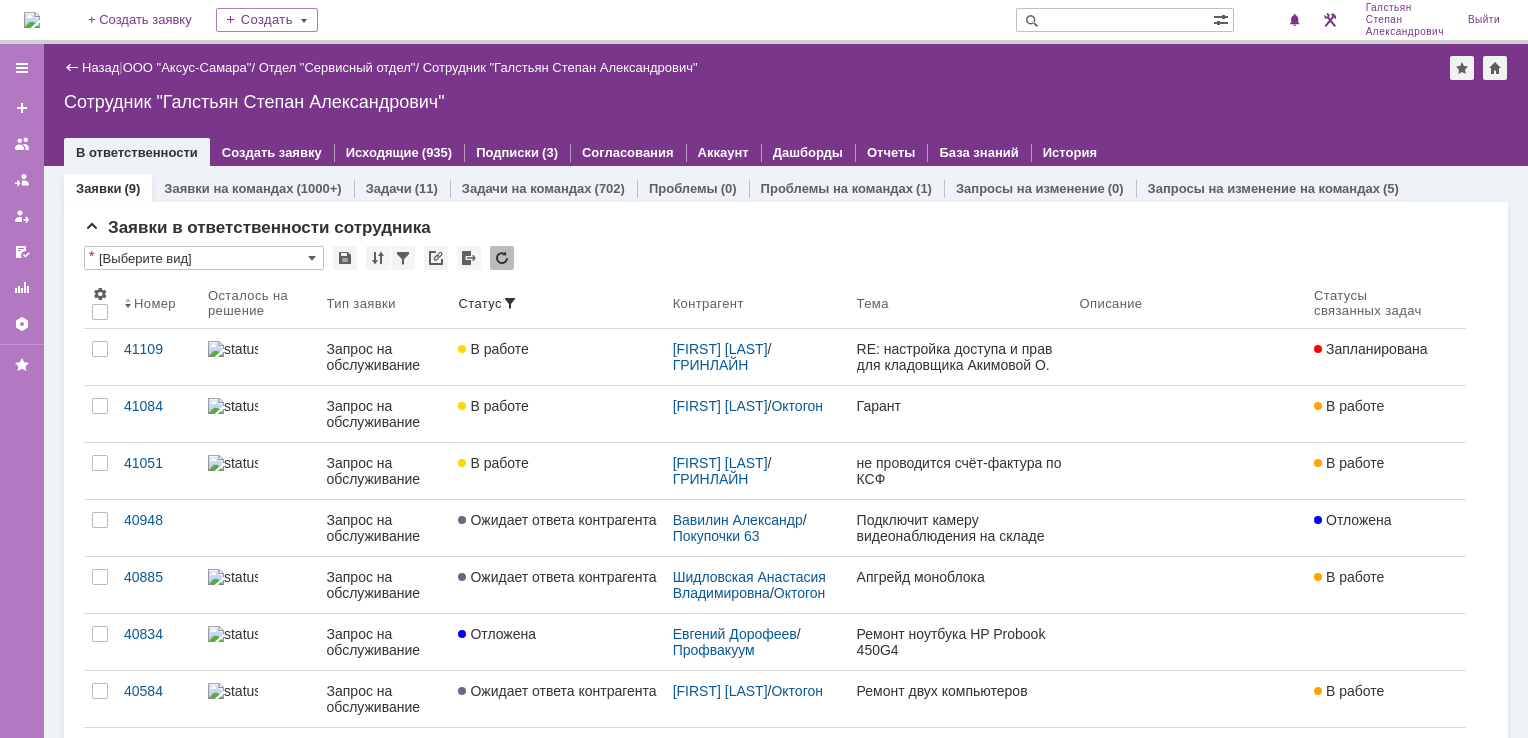 scroll, scrollTop: 0, scrollLeft: 0, axis: both 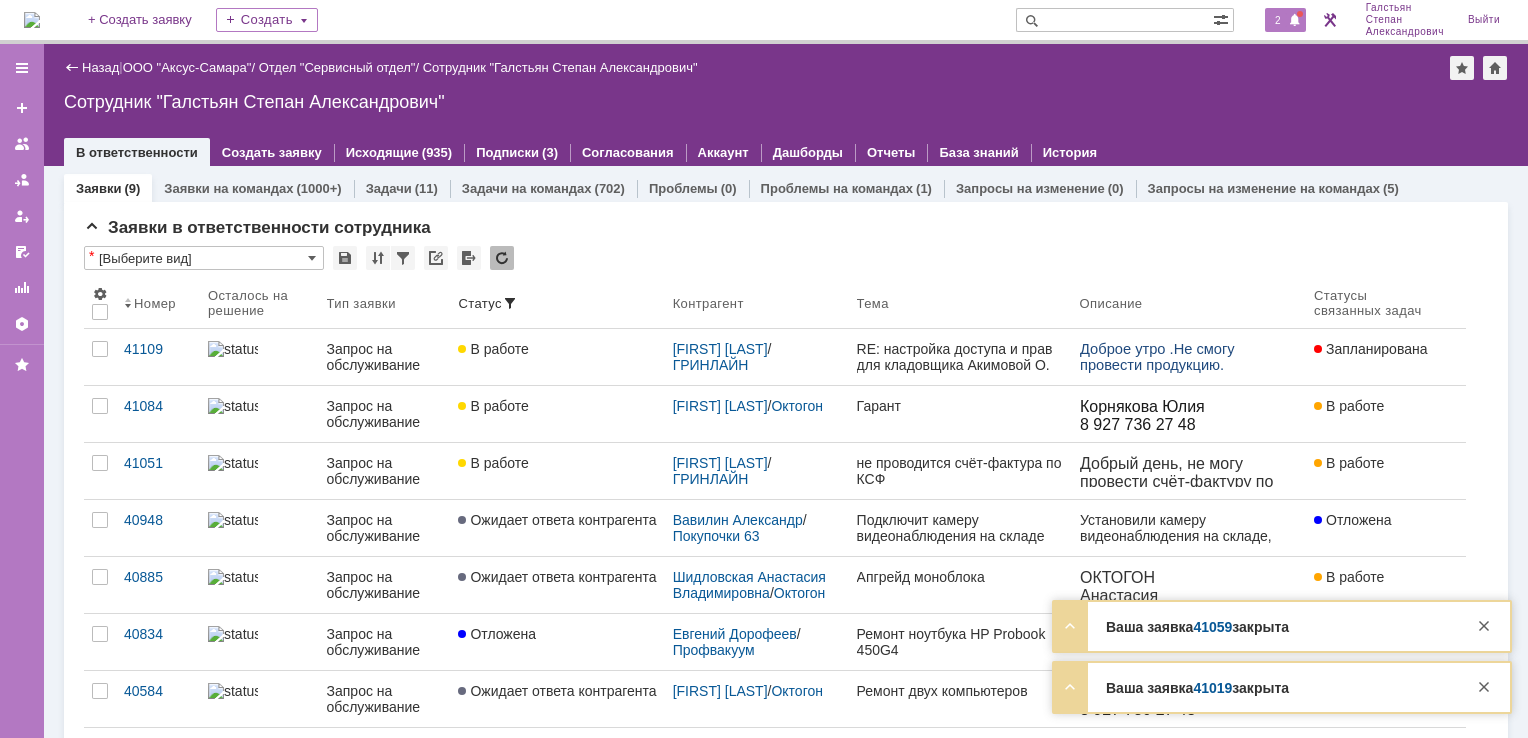 click on "2" at bounding box center [1278, 20] 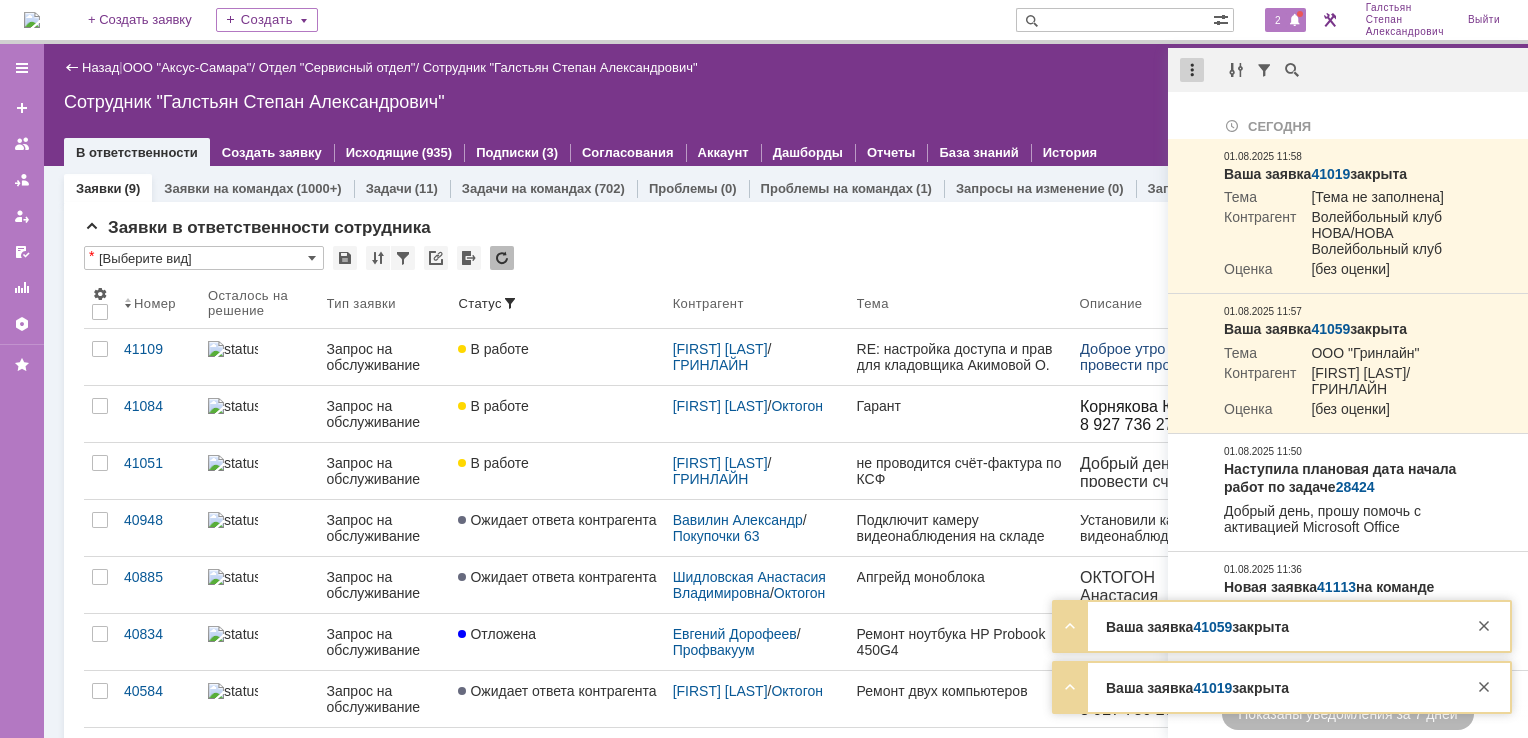 click at bounding box center [1192, 70] 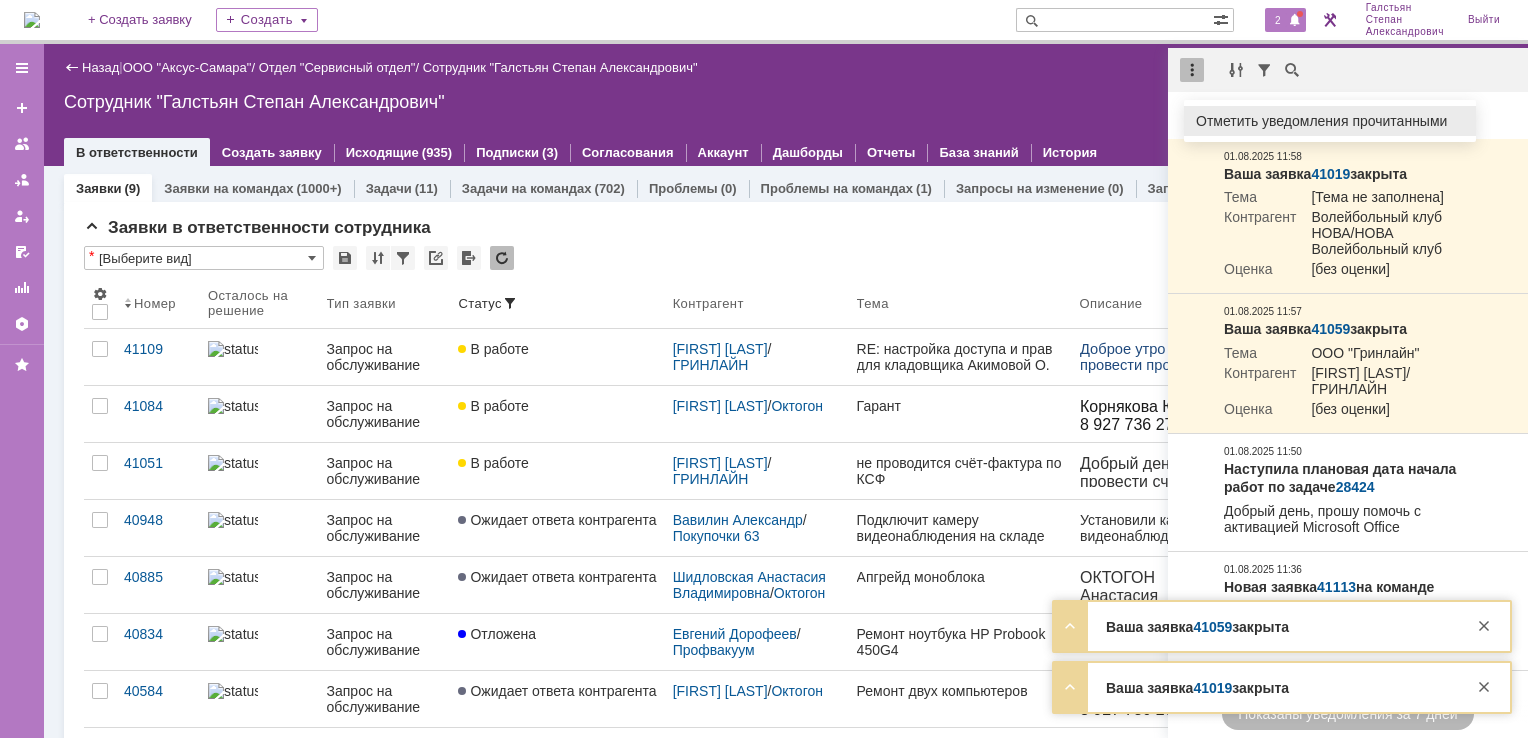 click on "Отметить уведомления прочитанными" at bounding box center (1330, 121) 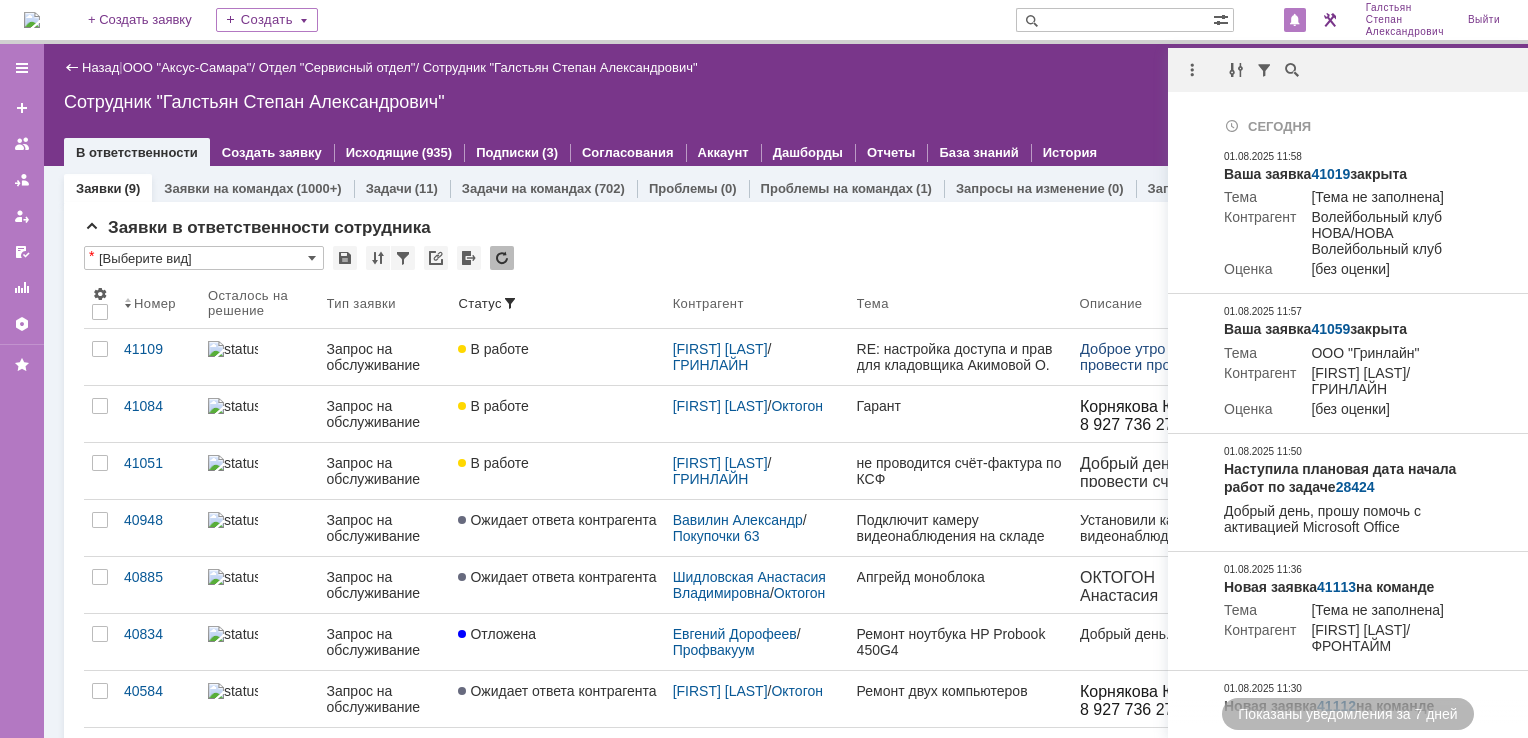 click on "Сотрудник "Галстьян Степан Александрович"" at bounding box center (786, 102) 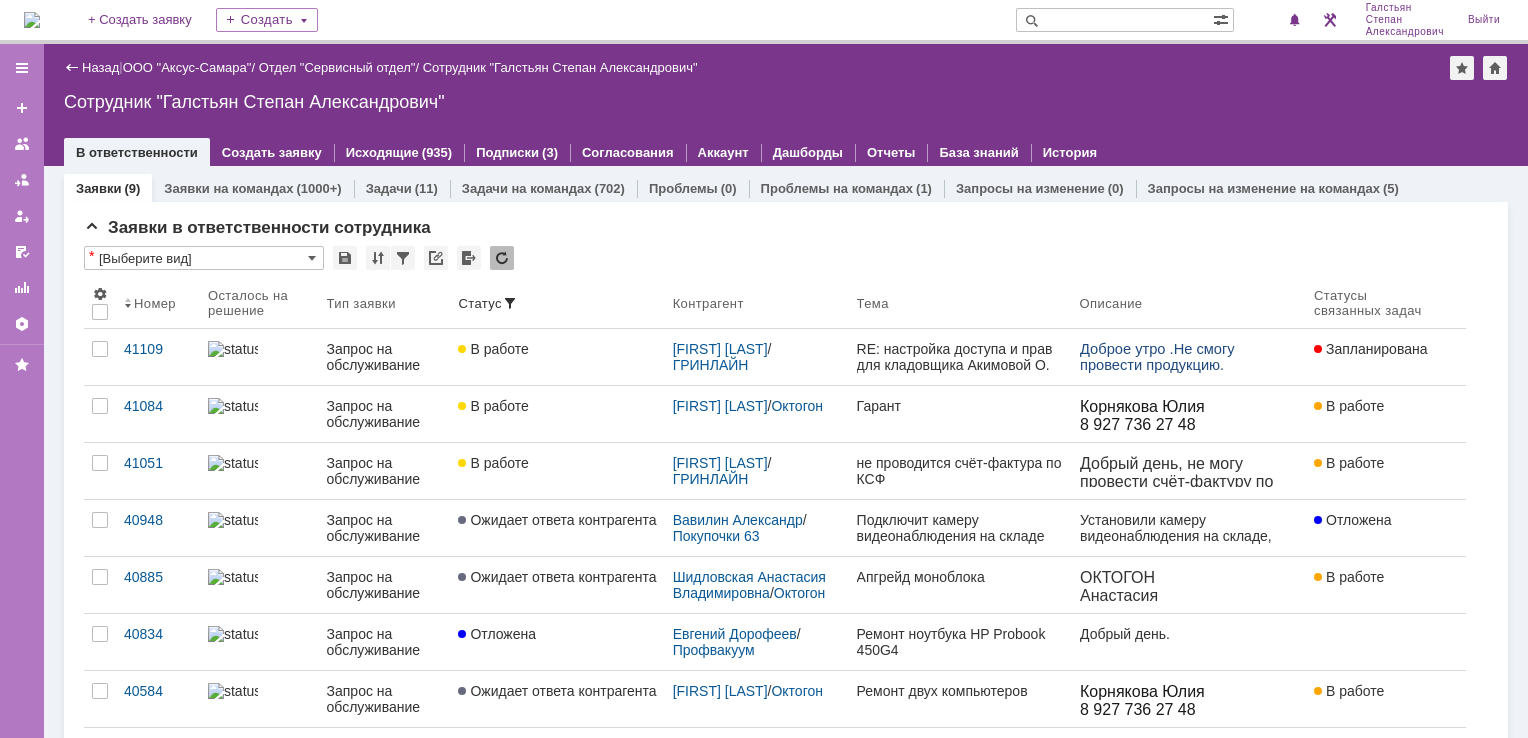 click at bounding box center (32, 20) 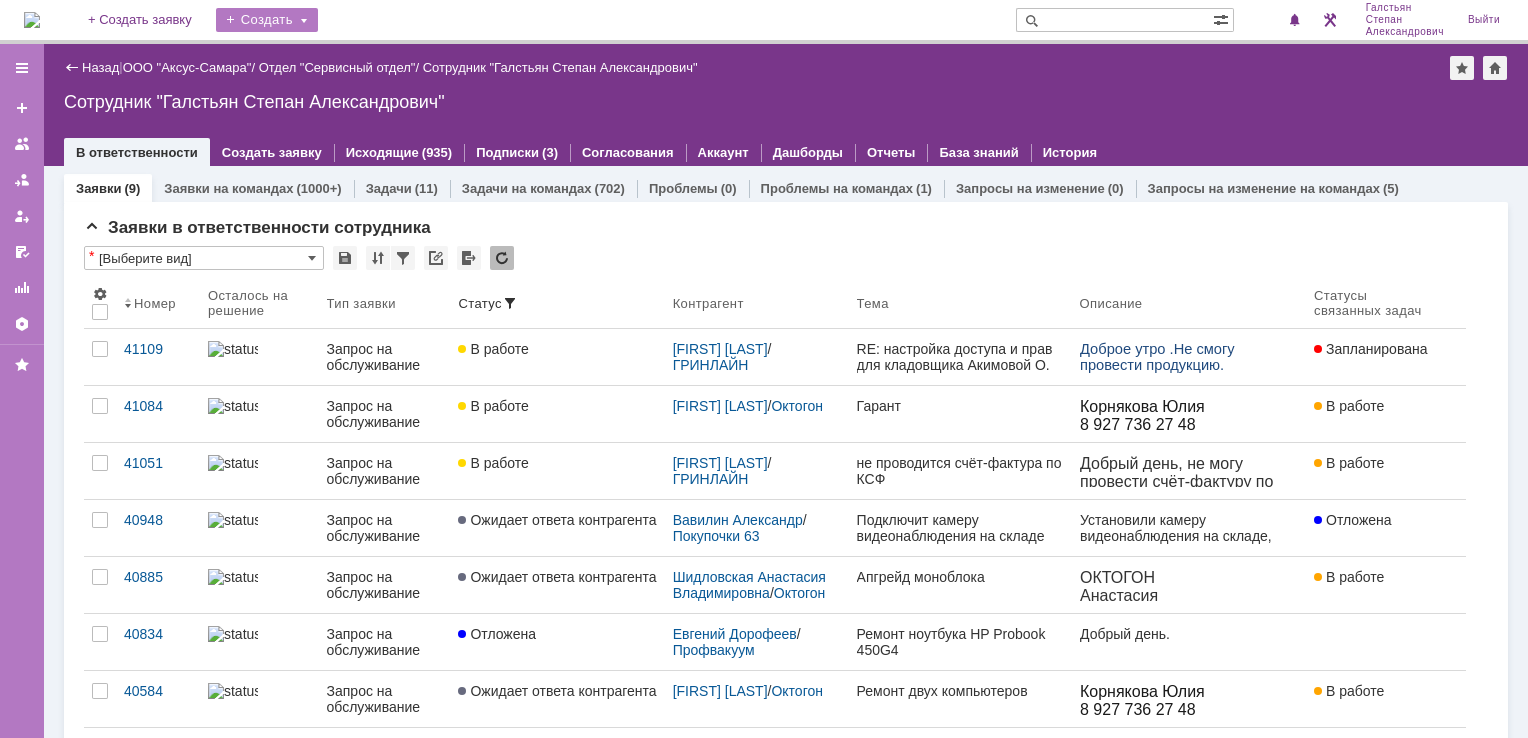 scroll, scrollTop: 0, scrollLeft: 0, axis: both 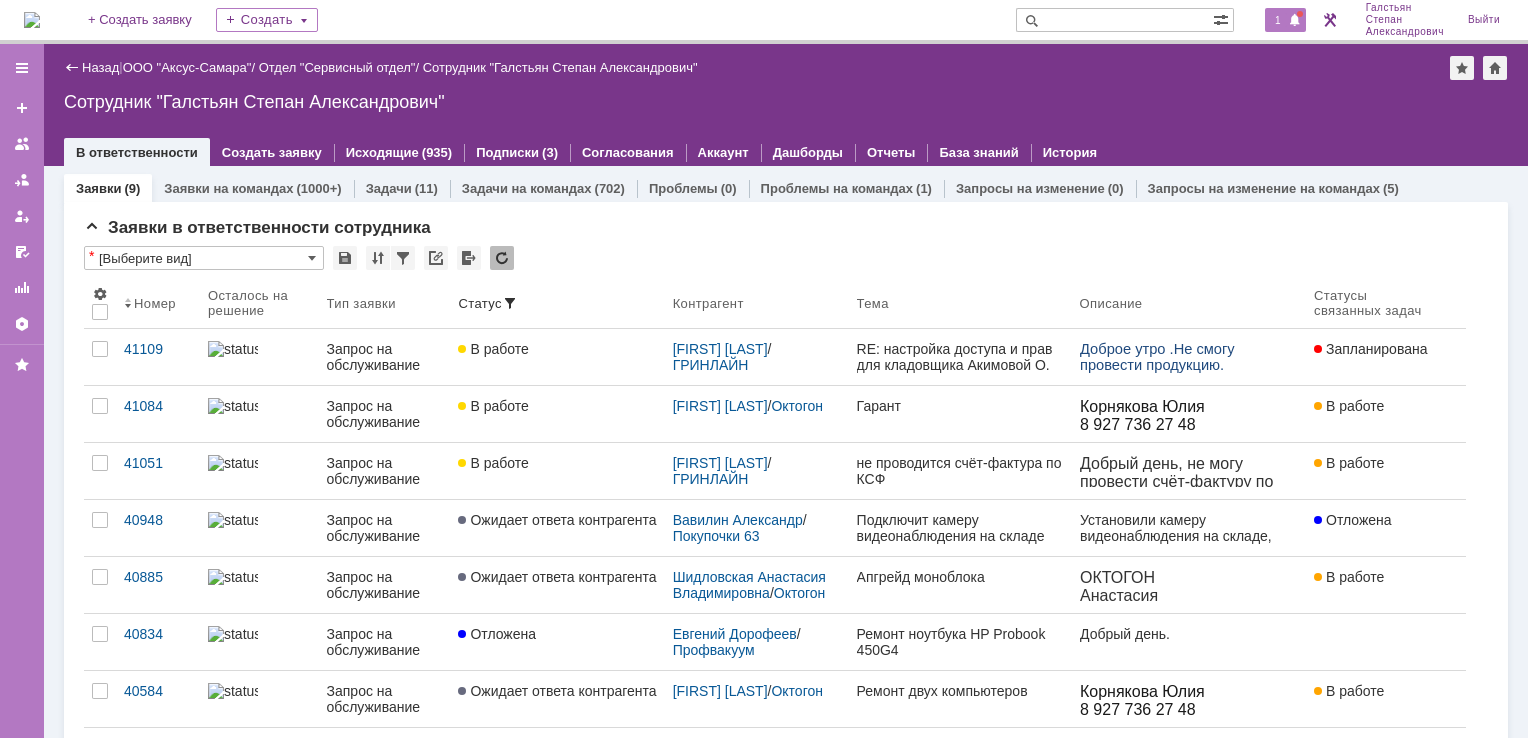 click at bounding box center [1295, 21] 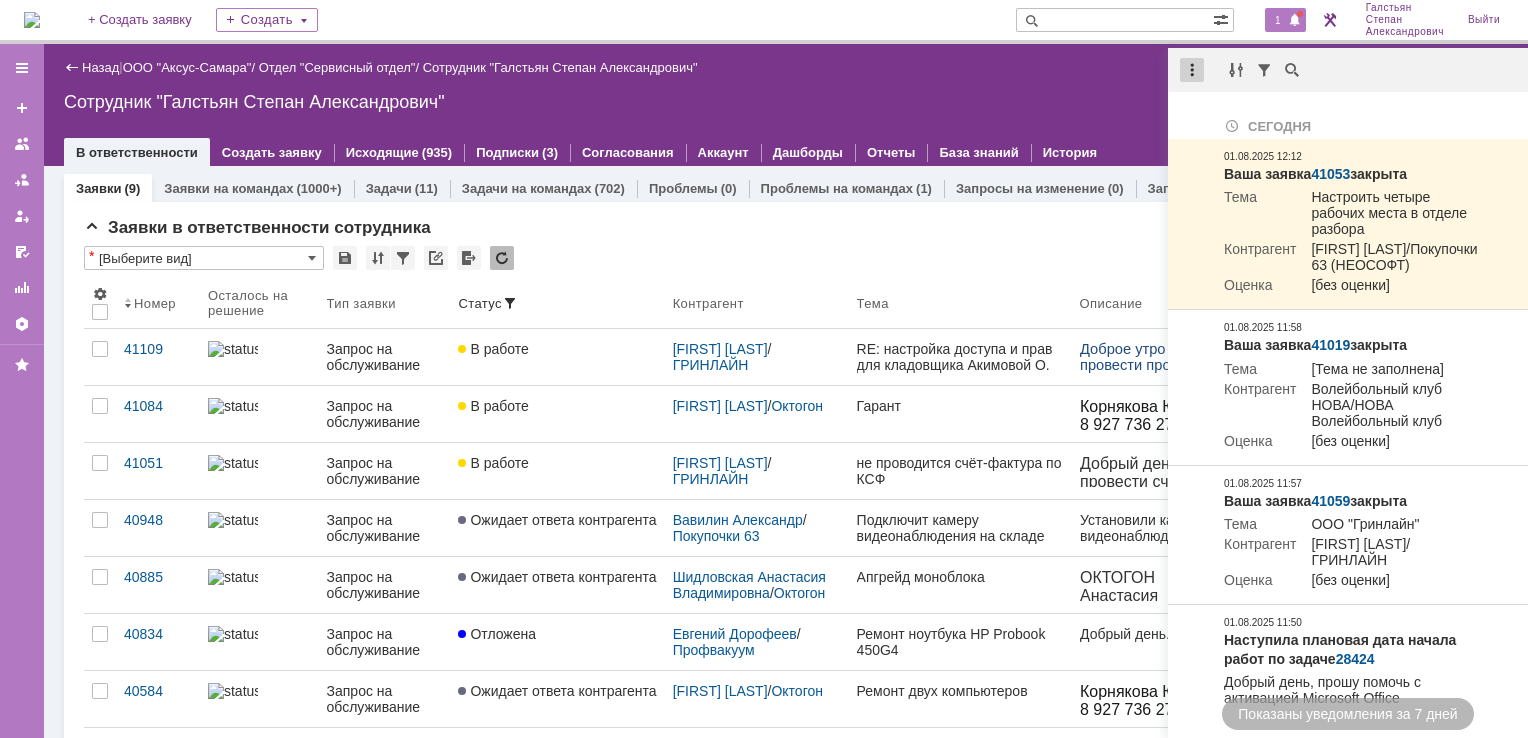 click at bounding box center [1192, 70] 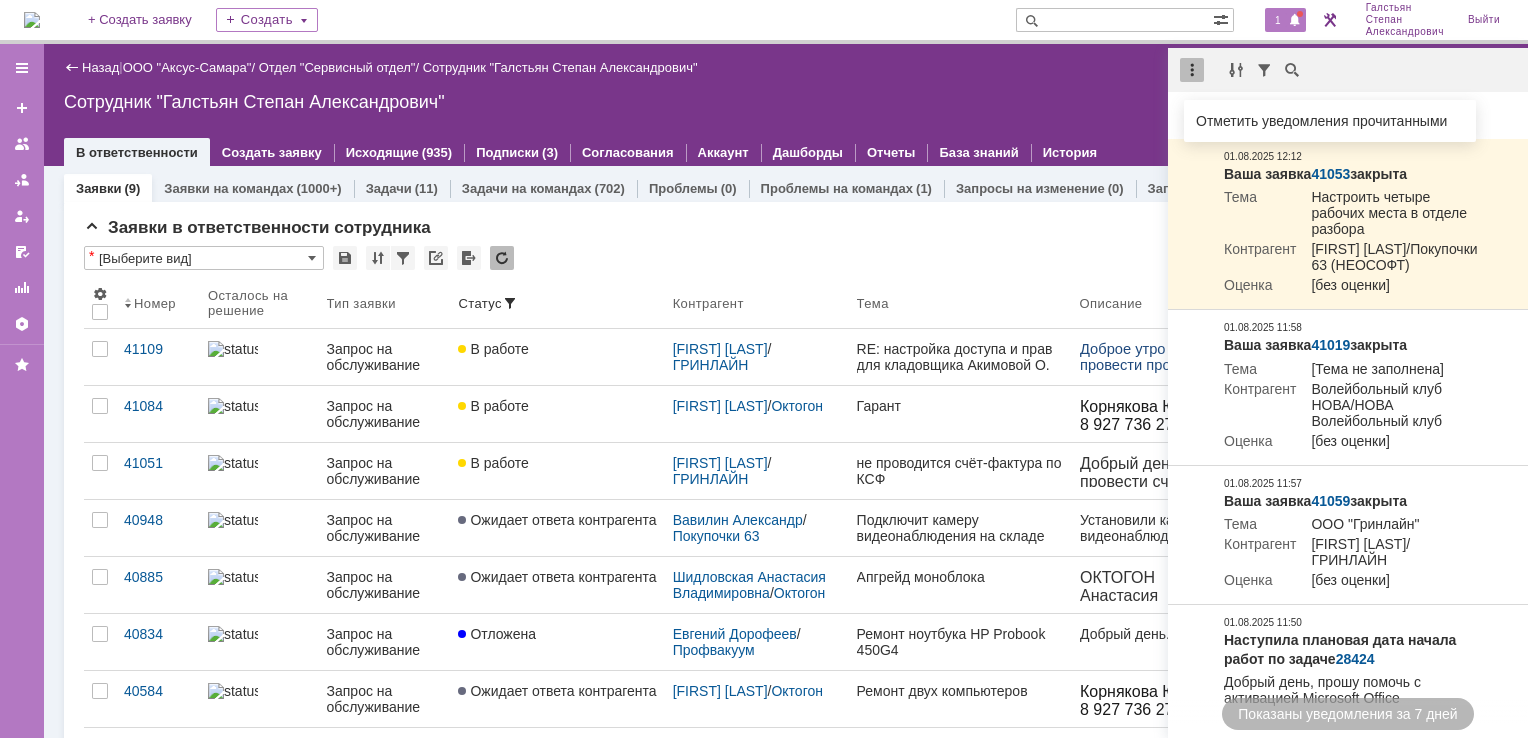 drag, startPoint x: 1204, startPoint y: 118, endPoint x: 1011, endPoint y: 100, distance: 193.83755 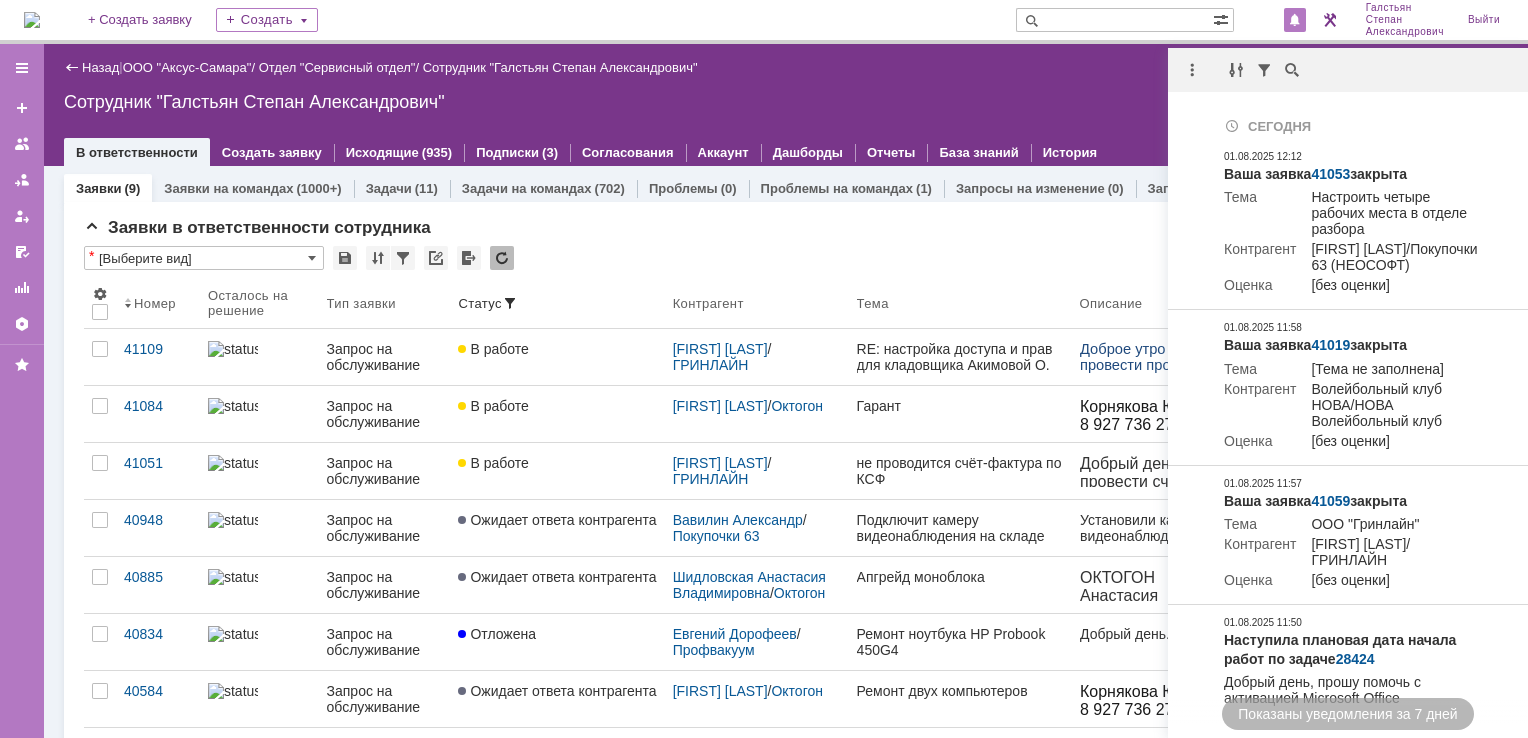 click on "Сотрудник "Галстьян Степан Александрович"" at bounding box center (786, 102) 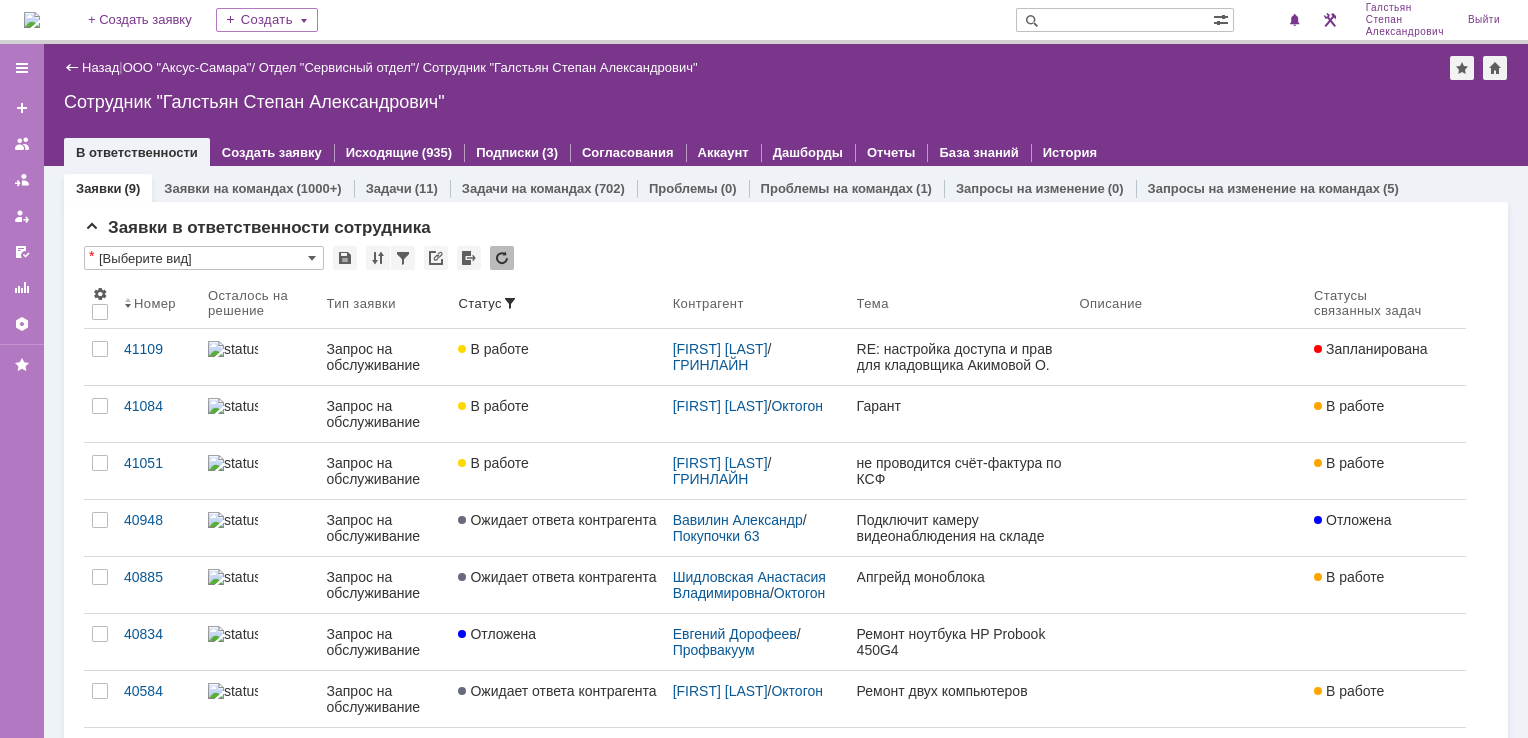 scroll, scrollTop: 0, scrollLeft: 0, axis: both 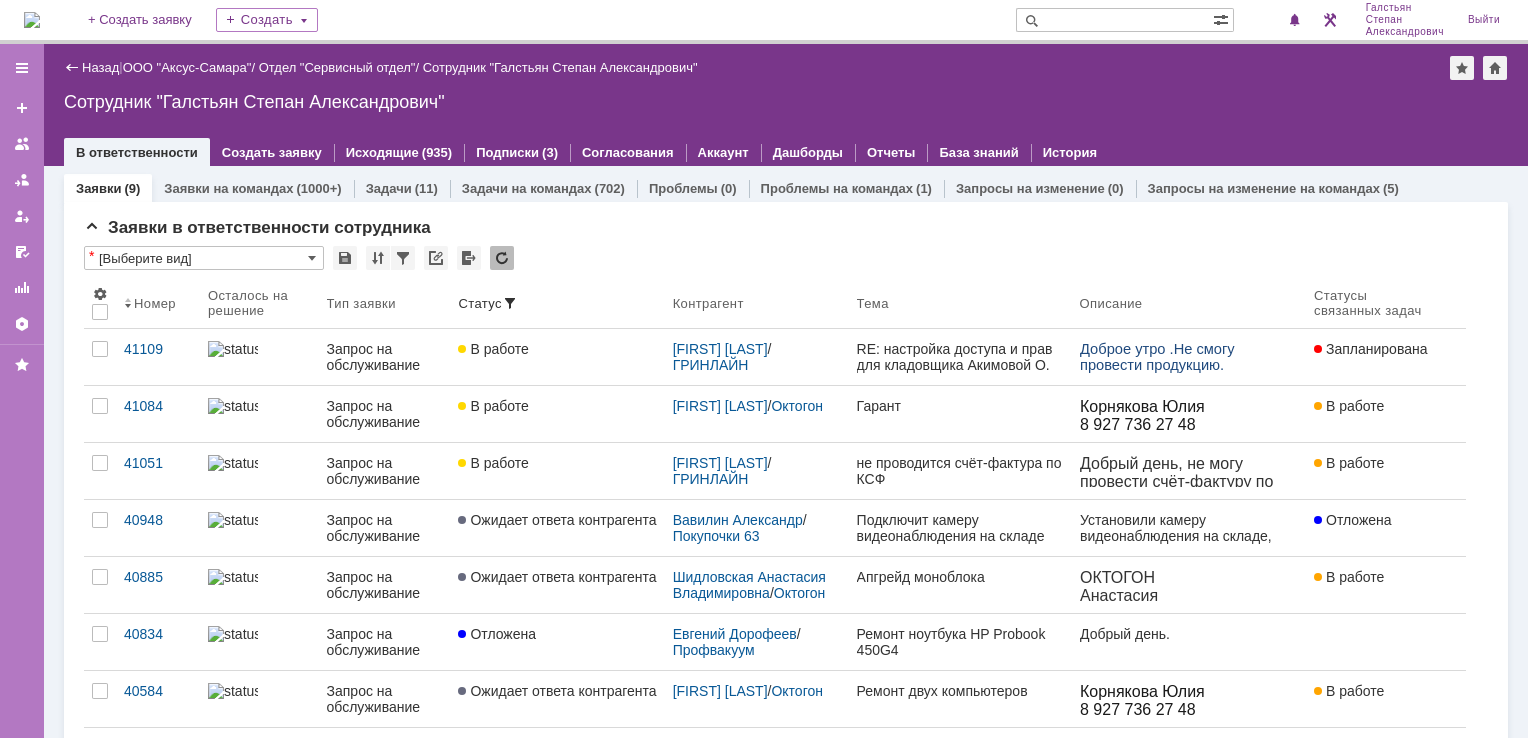 click at bounding box center (32, 20) 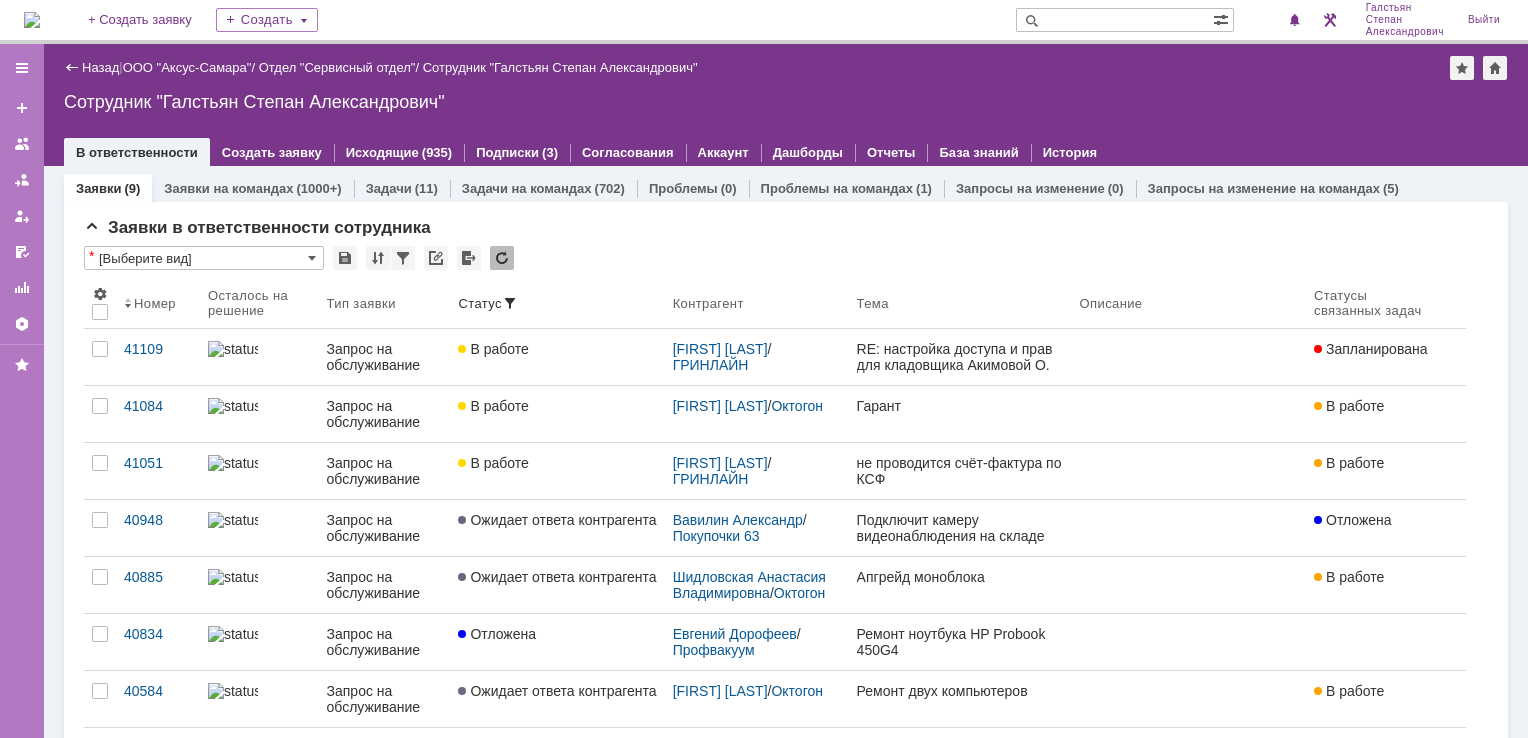 scroll, scrollTop: 0, scrollLeft: 0, axis: both 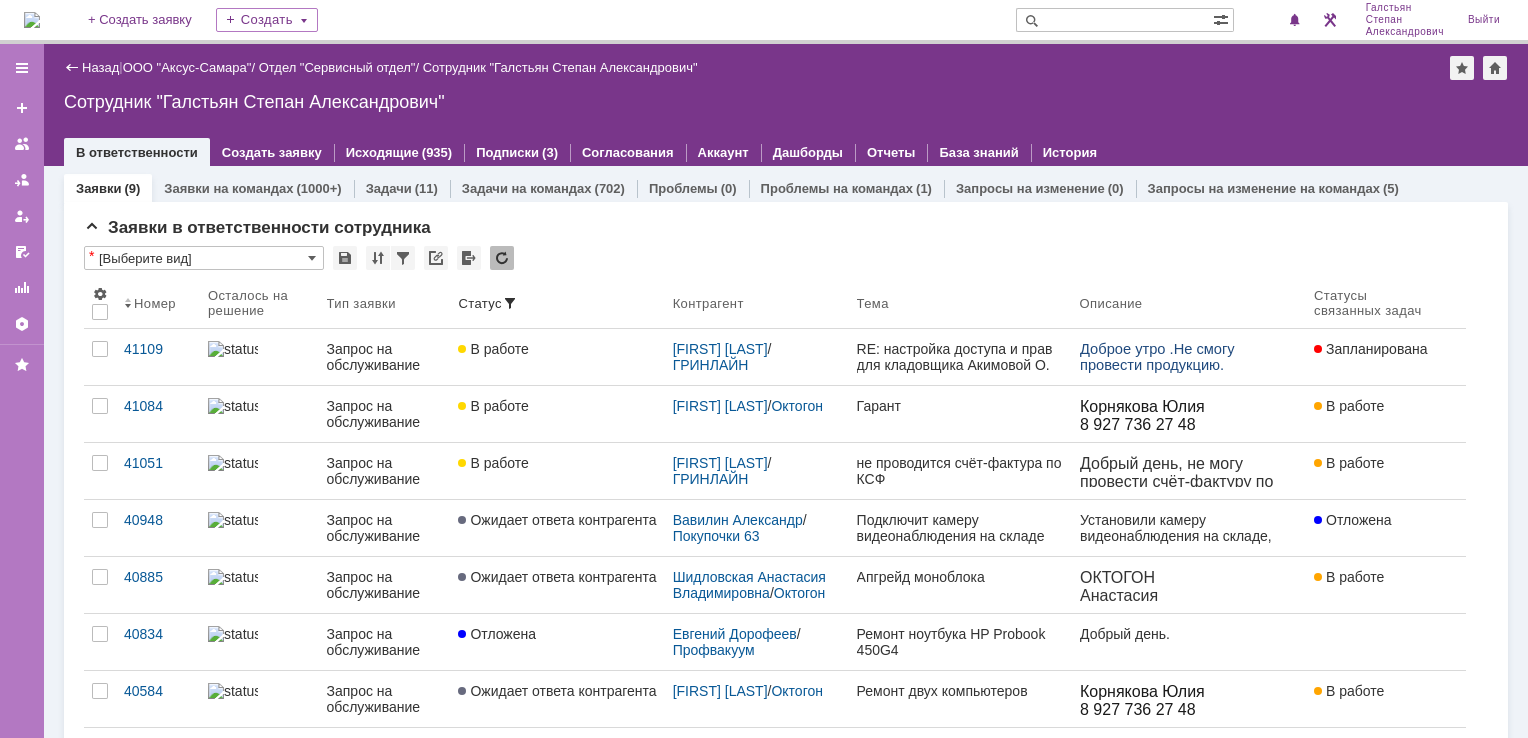 click at bounding box center [32, 20] 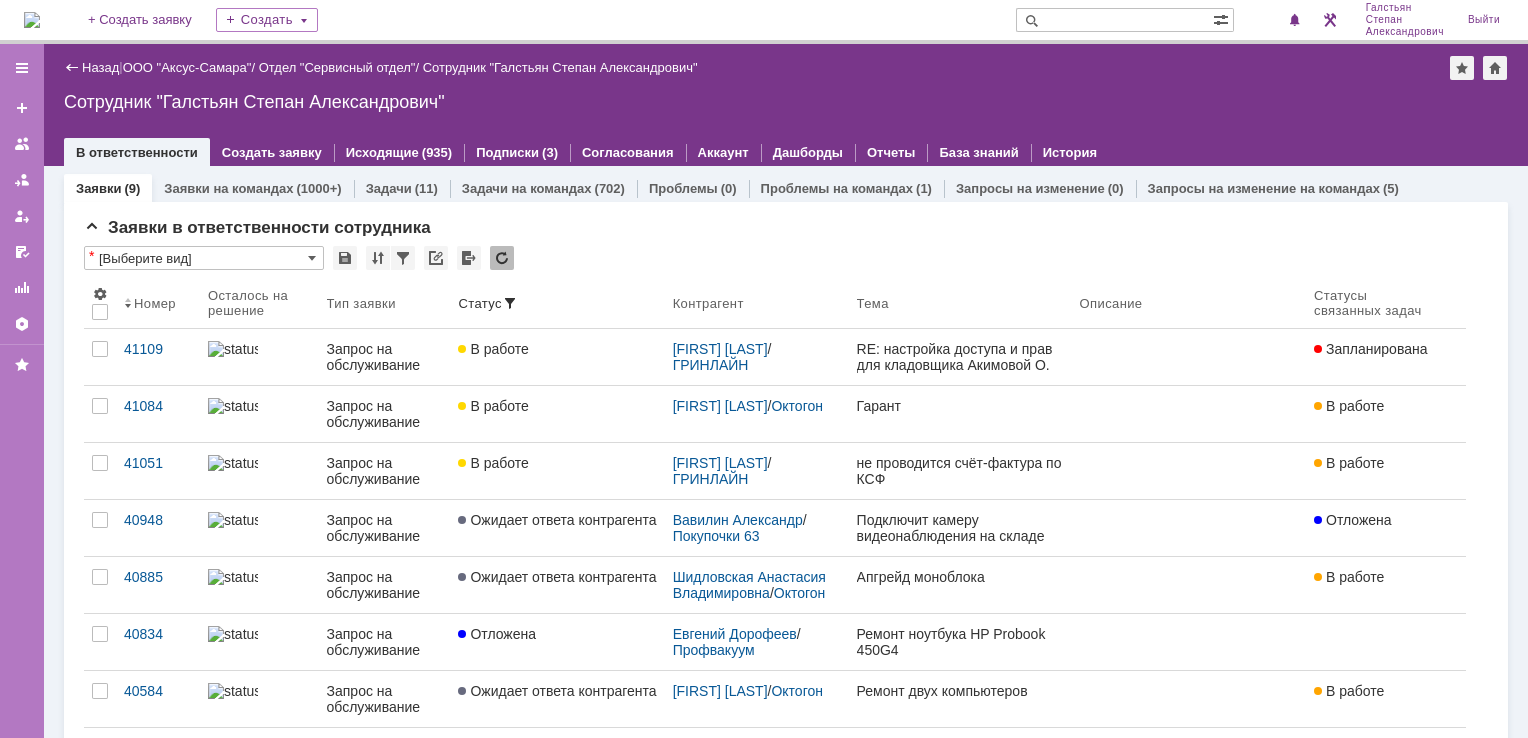 scroll, scrollTop: 0, scrollLeft: 0, axis: both 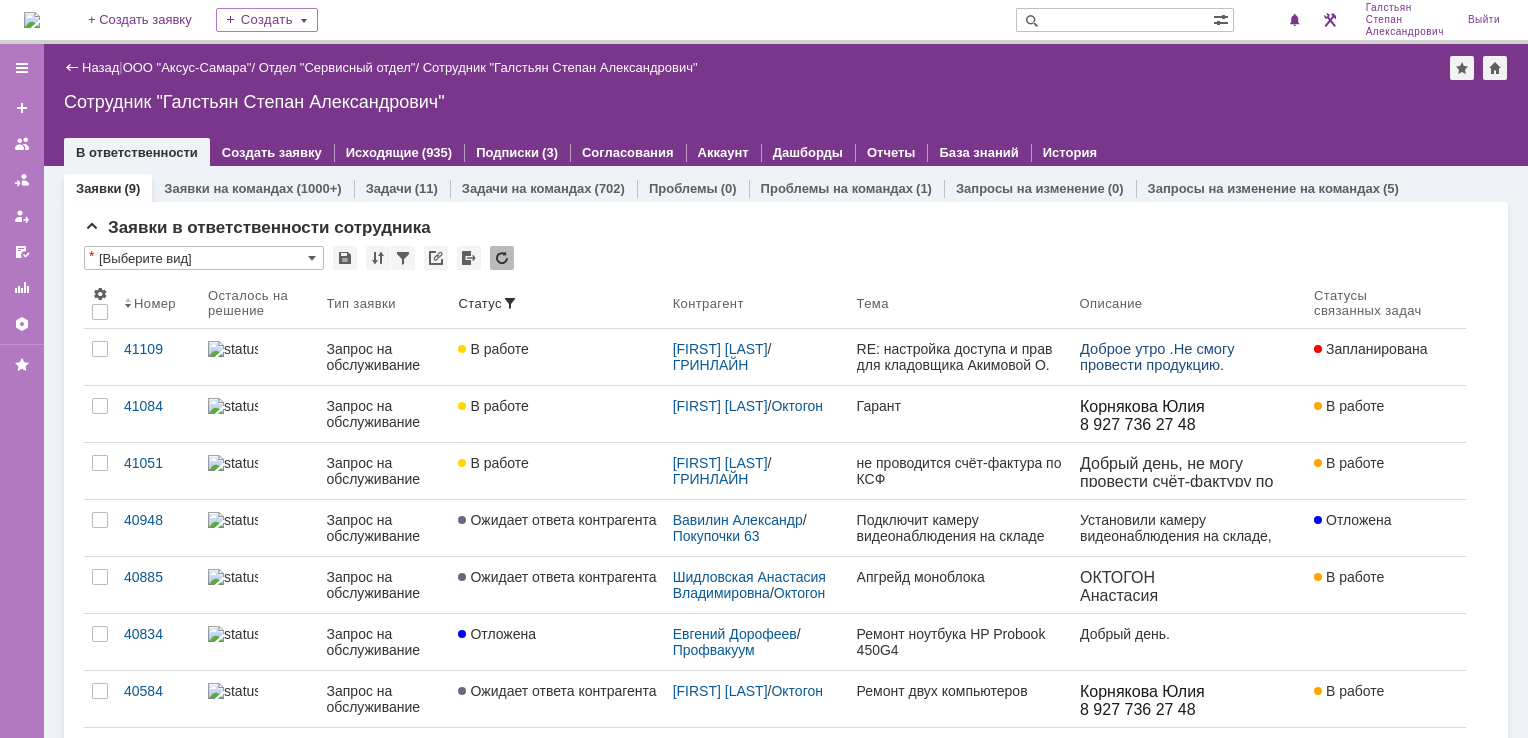 click at bounding box center (32, 20) 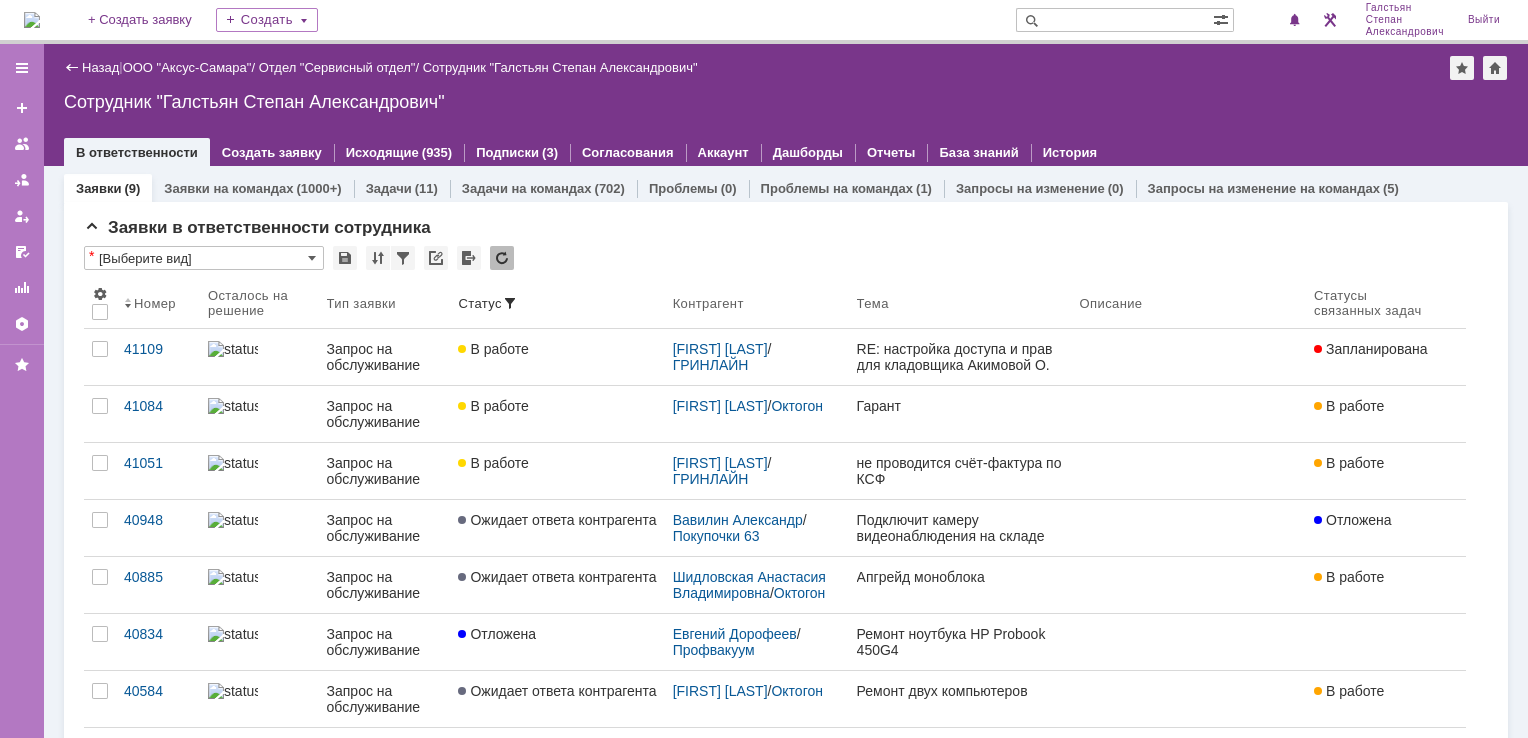 scroll, scrollTop: 0, scrollLeft: 0, axis: both 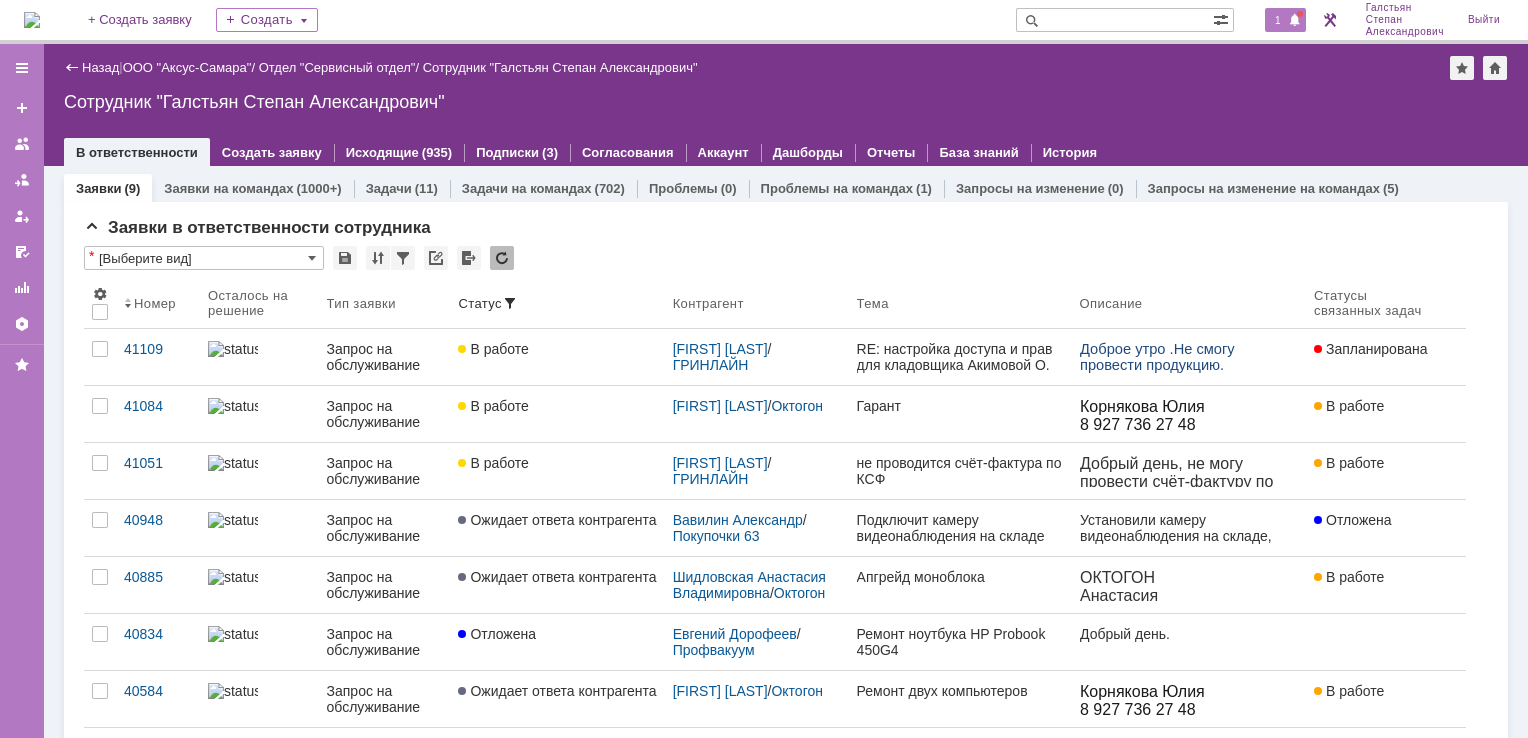click on "1" at bounding box center [1285, 20] 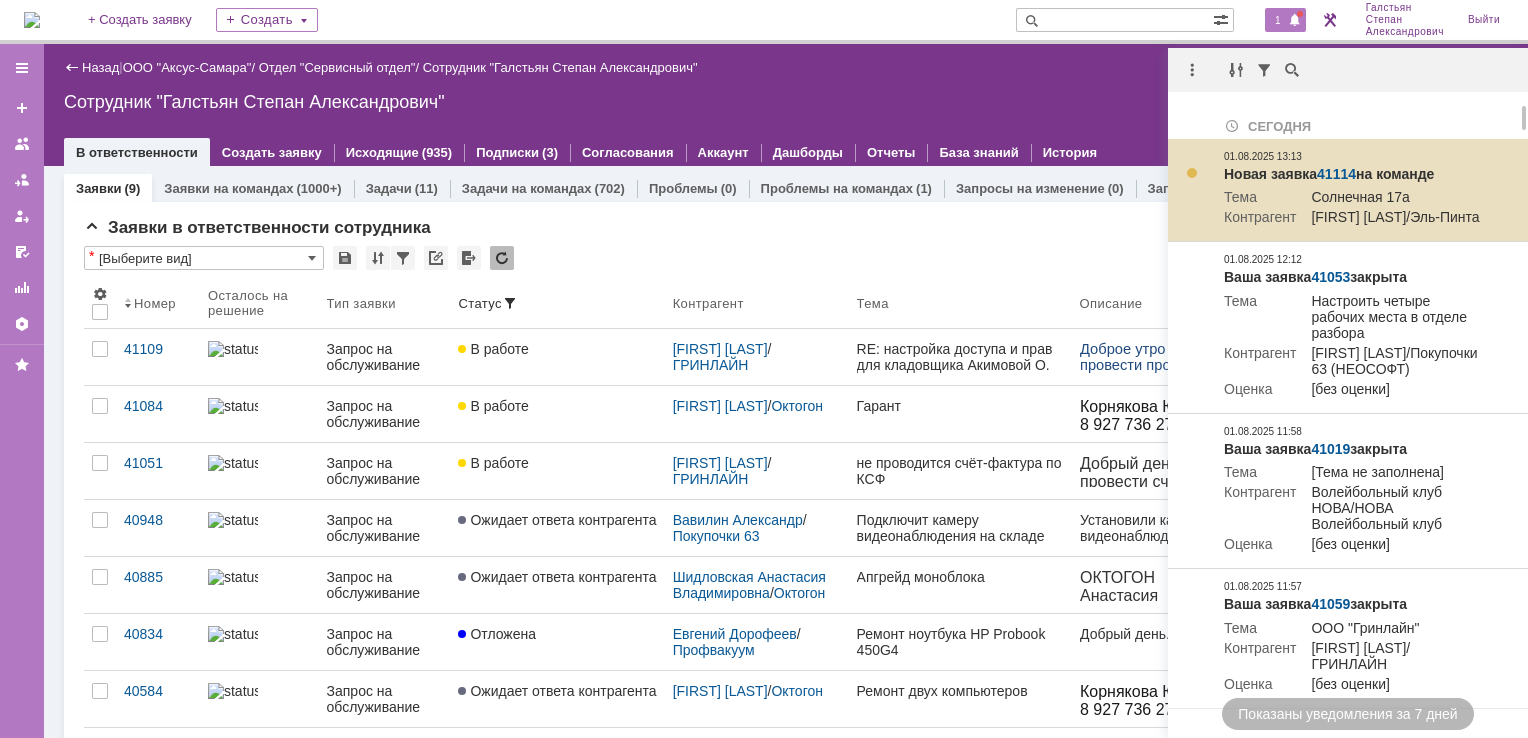 click on "41114" at bounding box center [1336, 174] 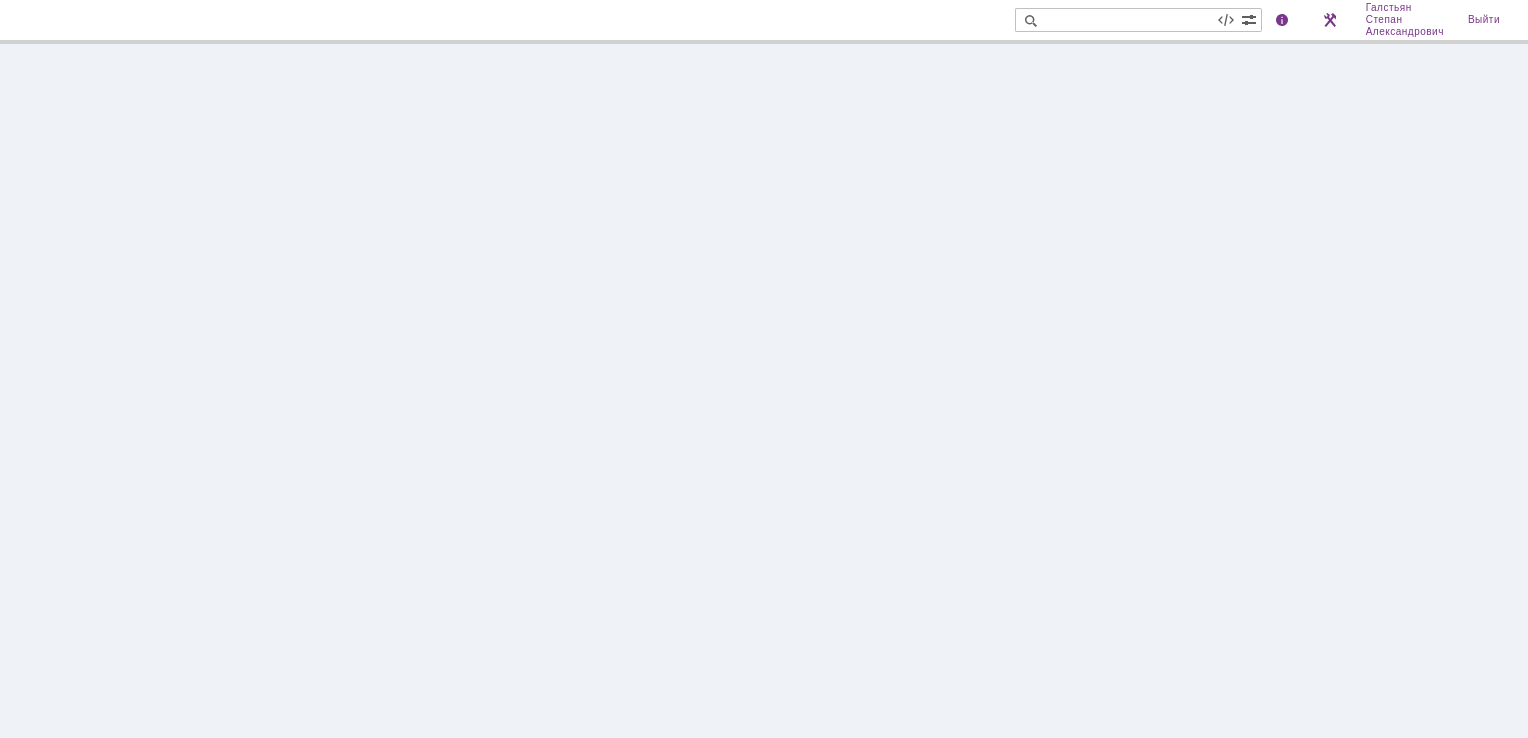 scroll, scrollTop: 0, scrollLeft: 0, axis: both 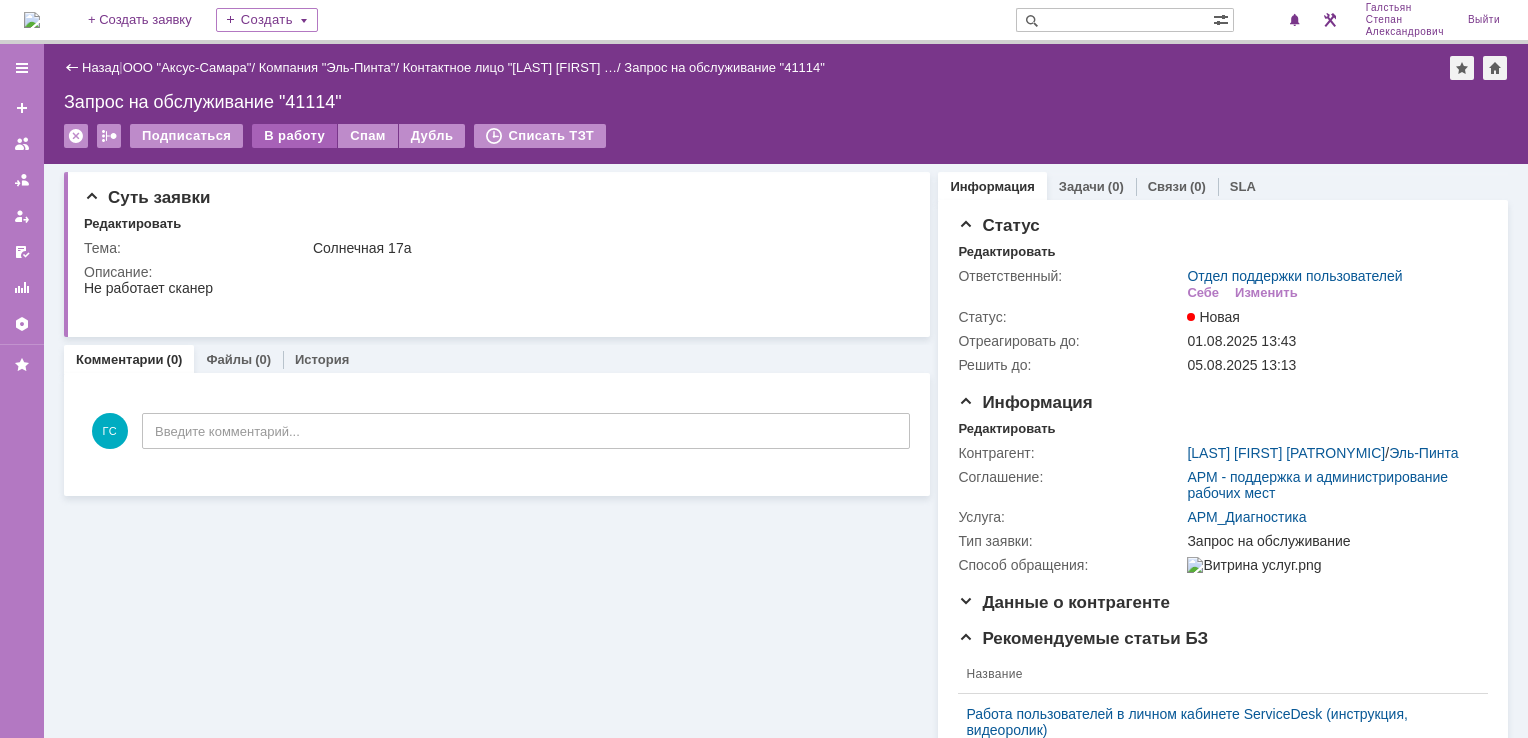 click on "В работу" at bounding box center (294, 136) 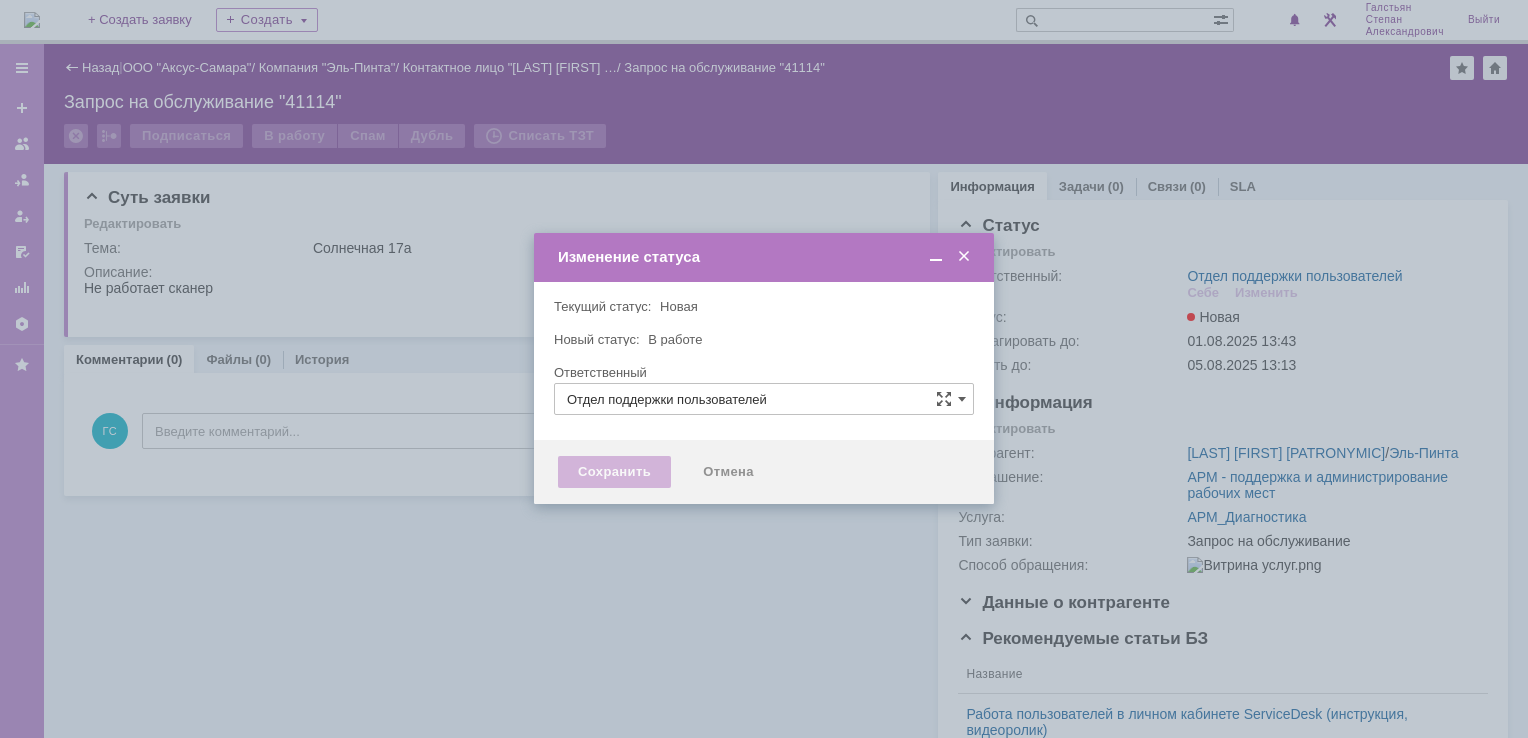 type on "Галстьян Степан Александрович" 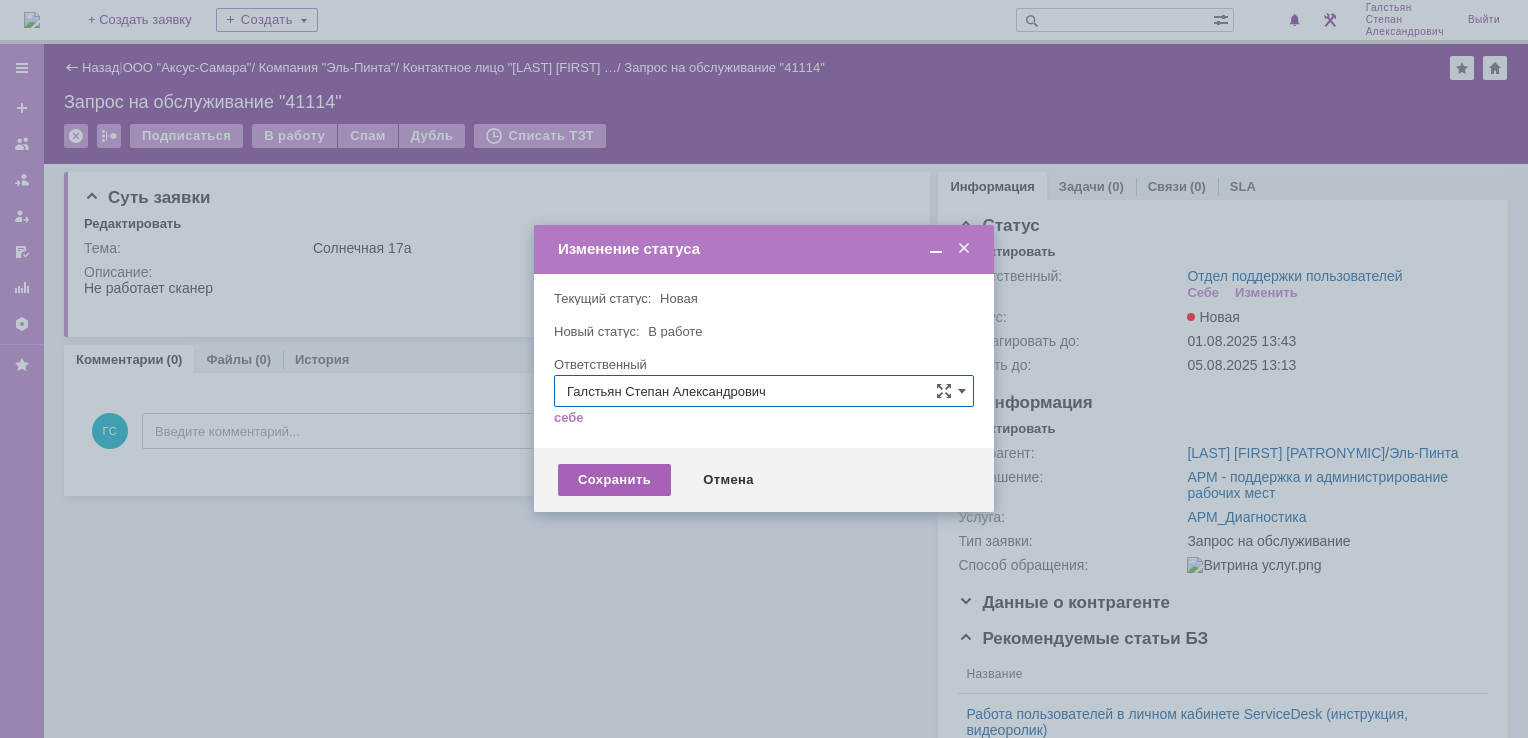 click on "Сохранить" at bounding box center [614, 480] 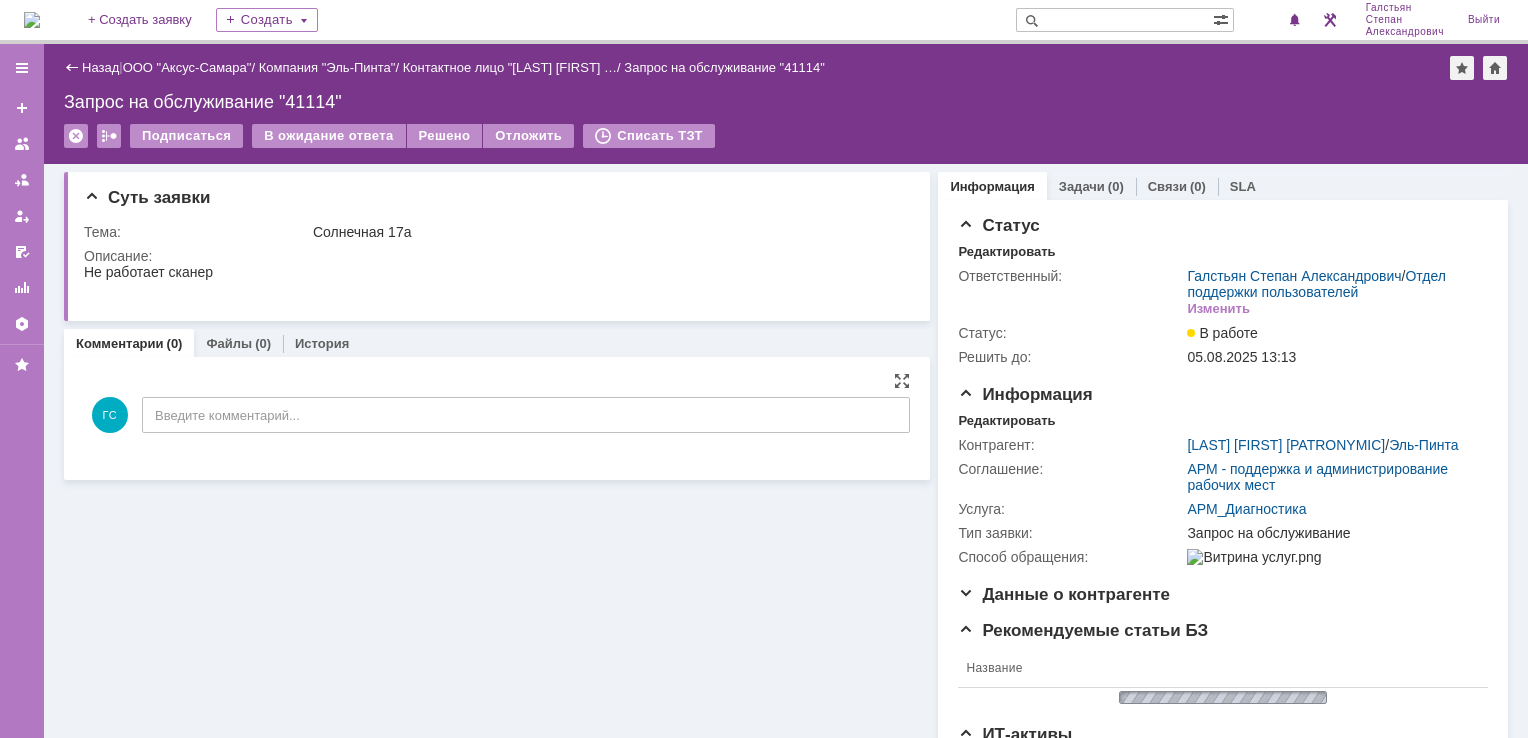scroll, scrollTop: 0, scrollLeft: 0, axis: both 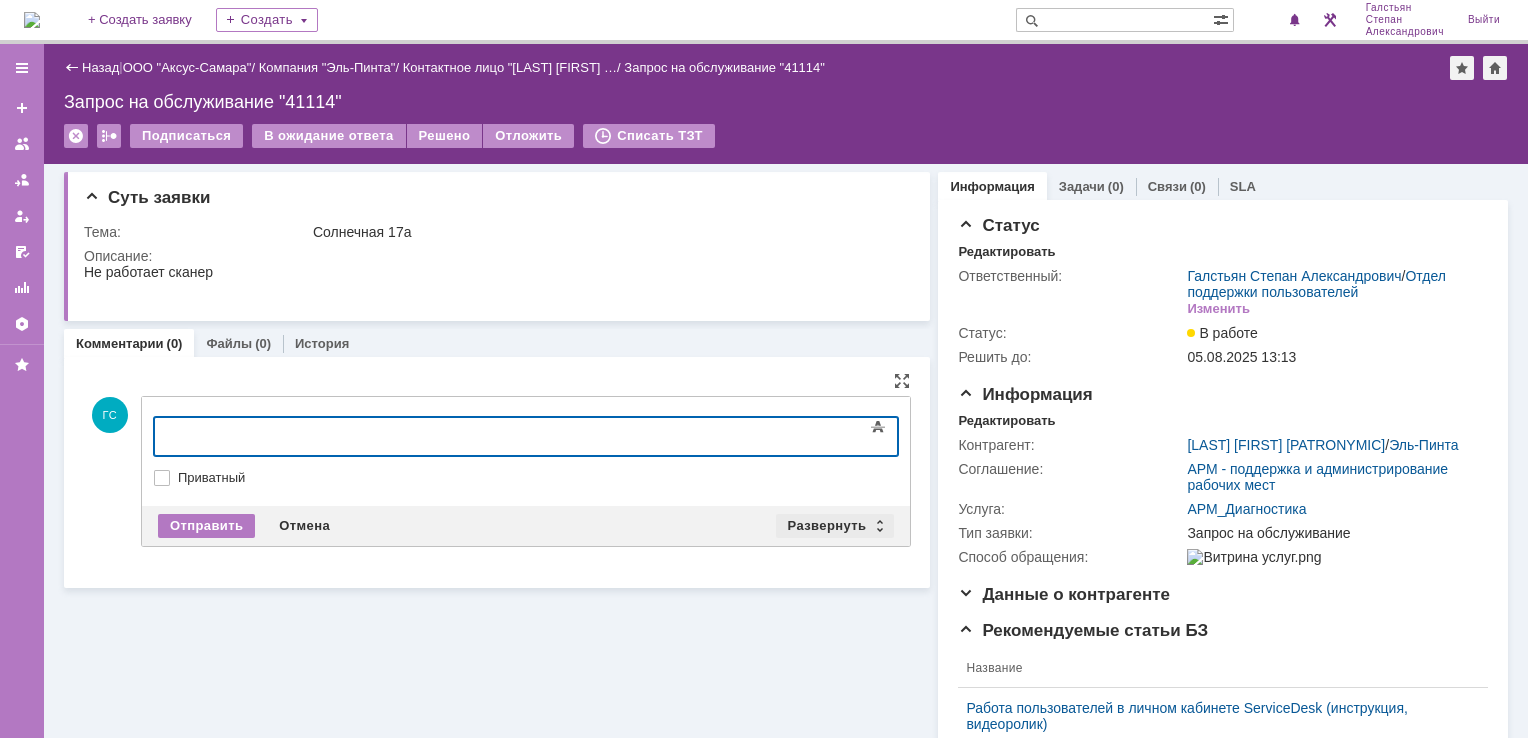 click on "Развернуть" at bounding box center [835, 526] 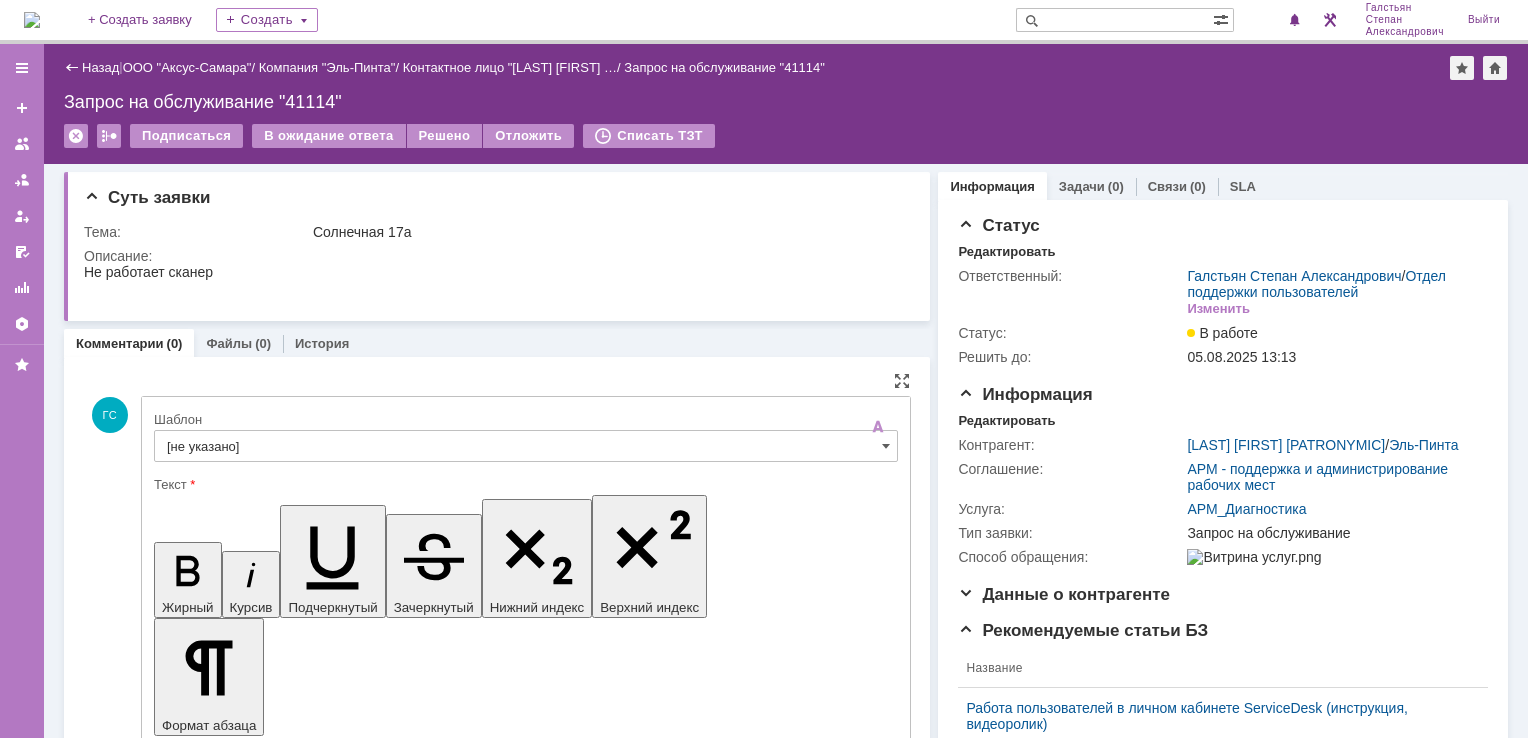 scroll, scrollTop: 0, scrollLeft: 0, axis: both 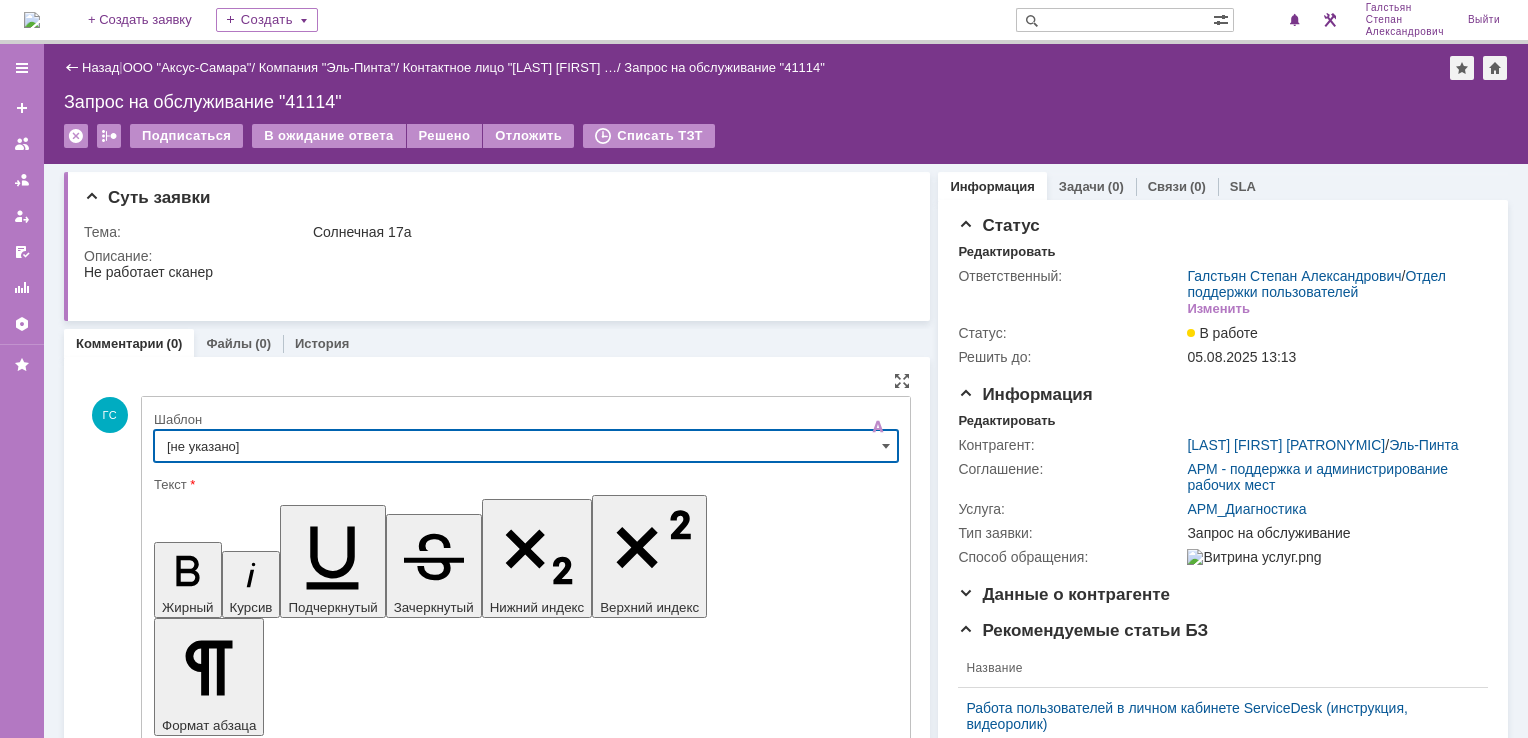 click on "[не указано]" at bounding box center (526, 446) 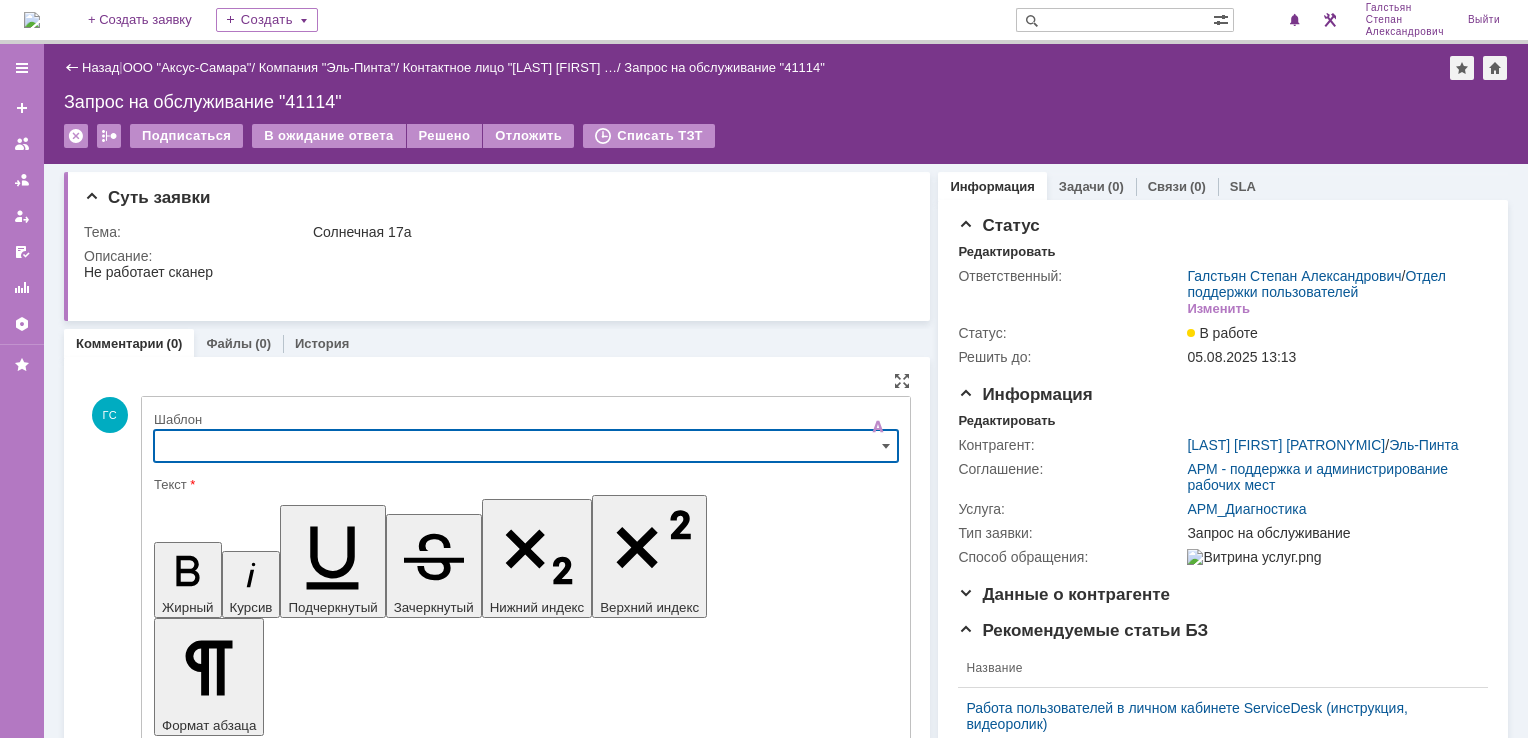 scroll, scrollTop: 15, scrollLeft: 0, axis: vertical 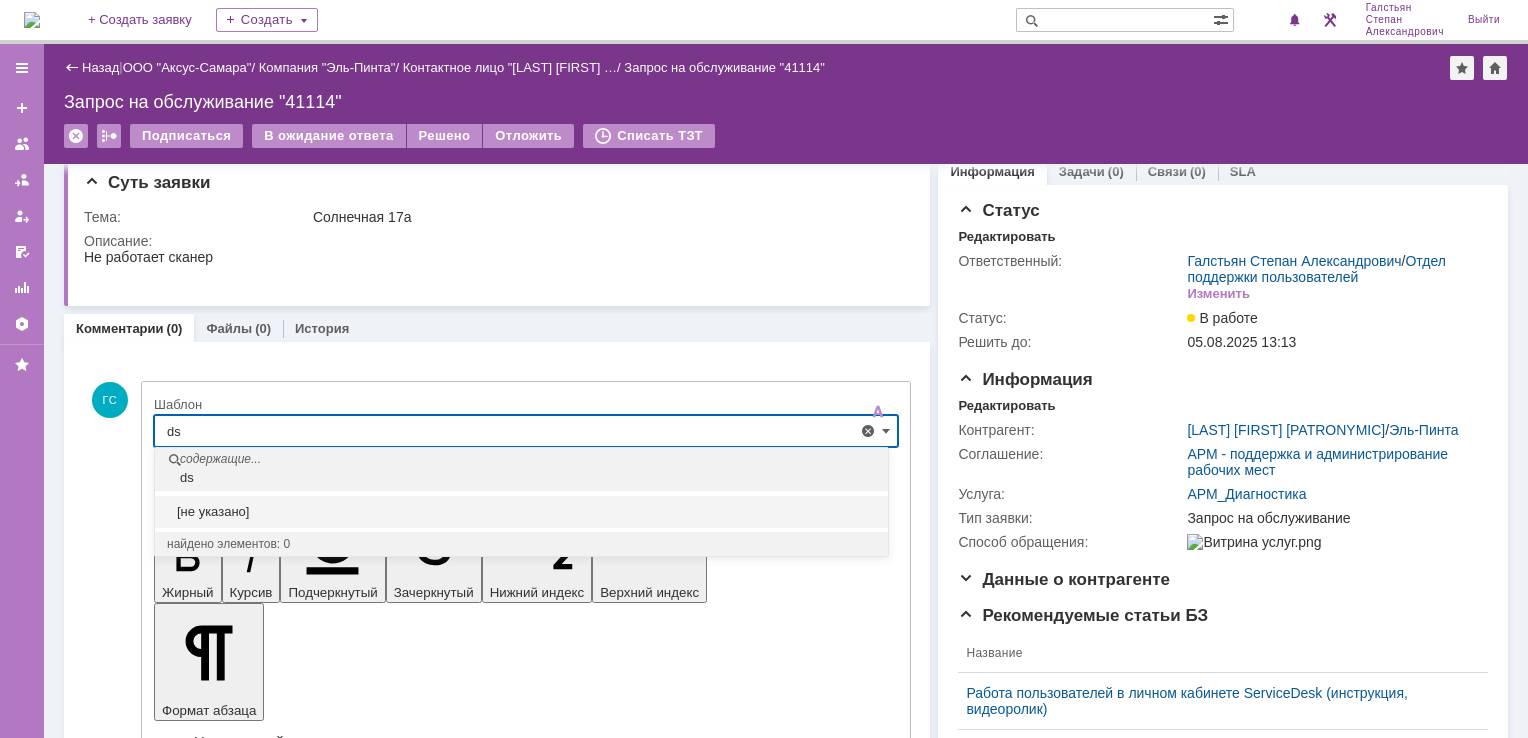 type on "d" 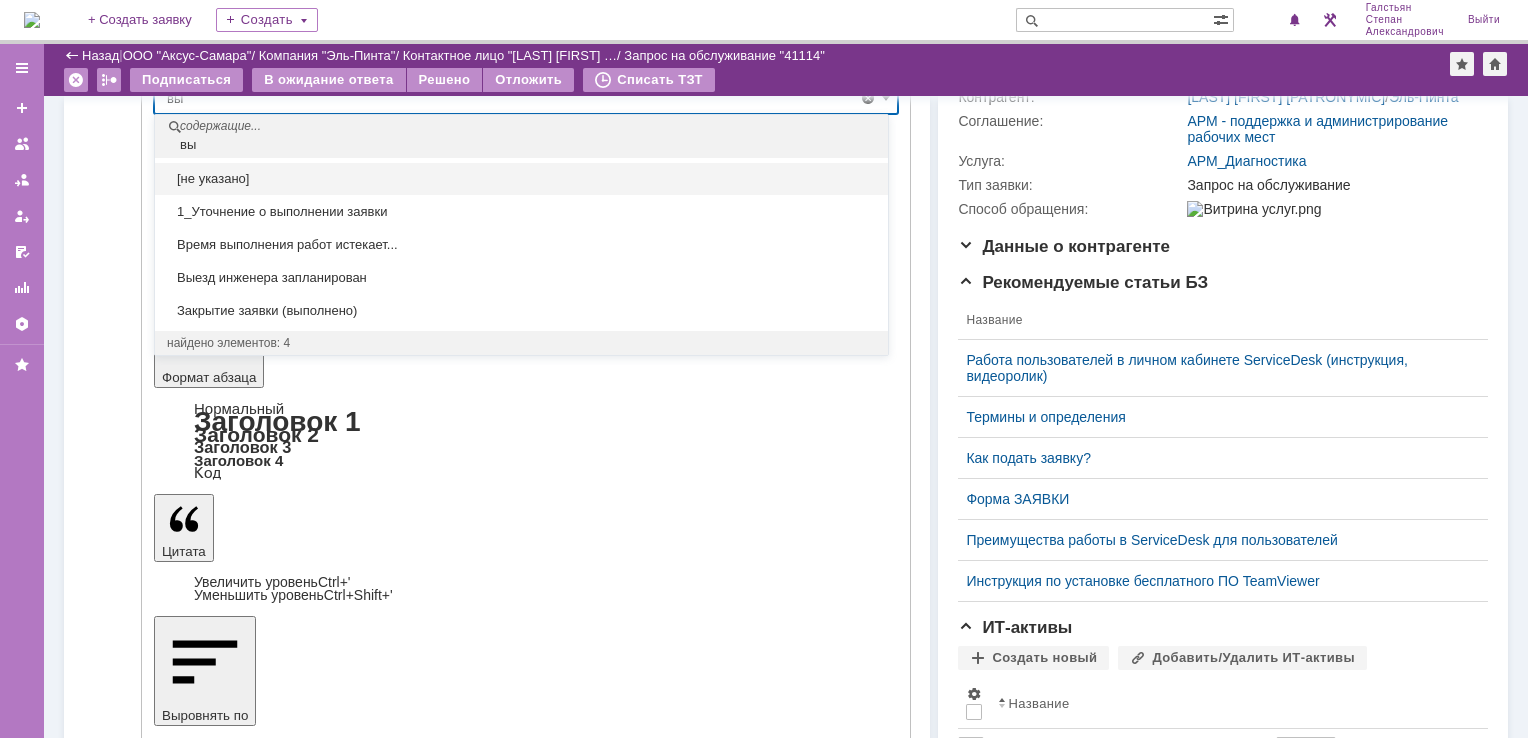 scroll, scrollTop: 315, scrollLeft: 0, axis: vertical 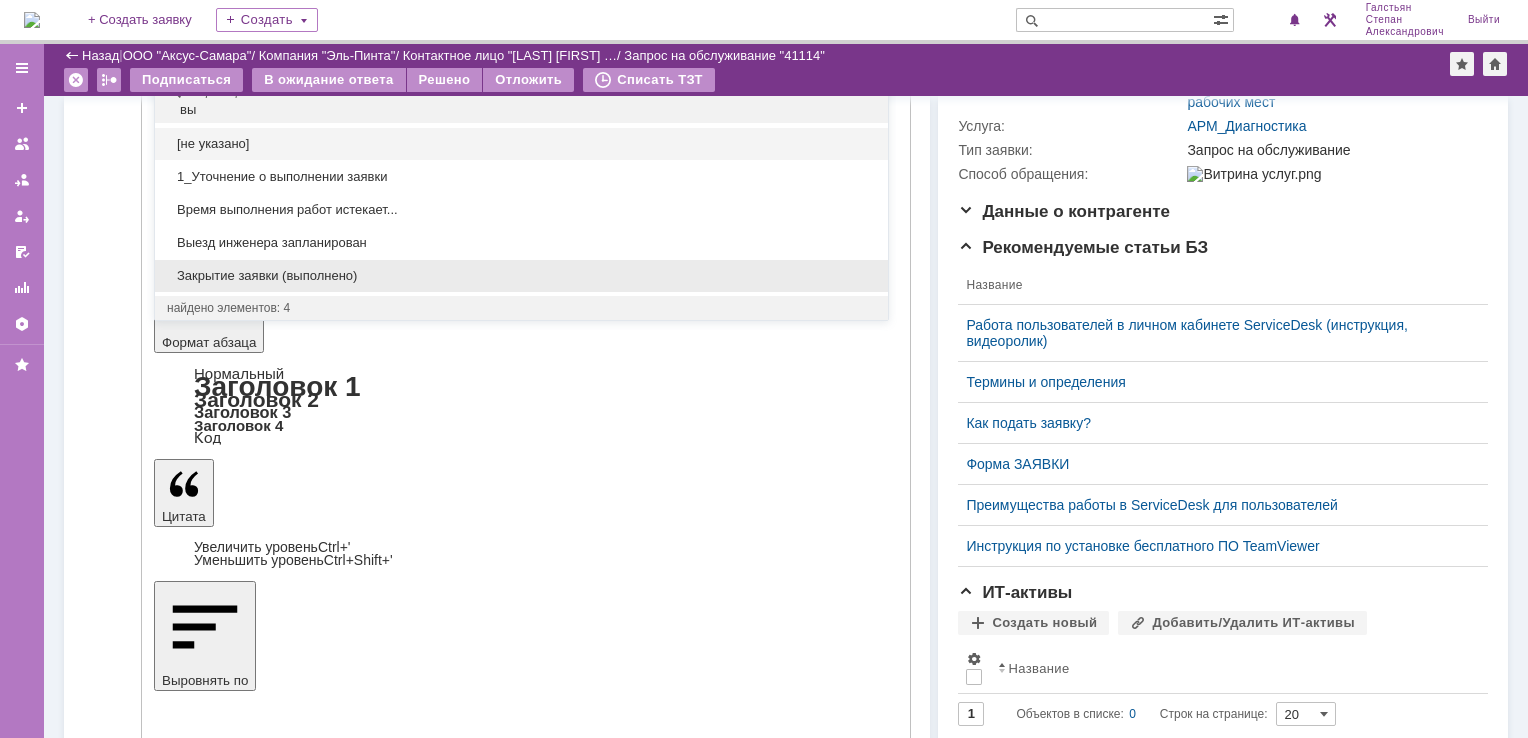 click on "Закрытие заявки (выполнено)" at bounding box center [521, 276] 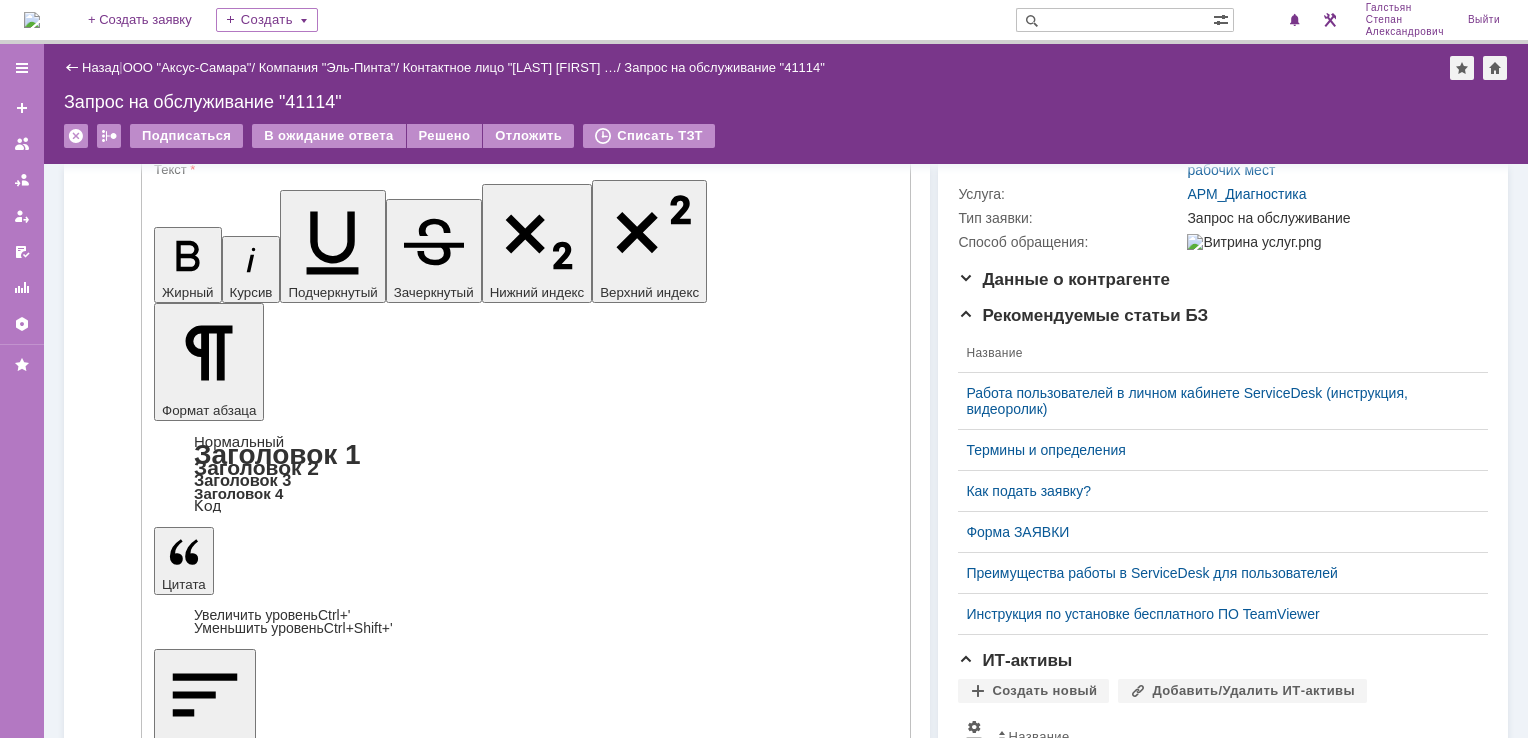 scroll, scrollTop: 0, scrollLeft: 0, axis: both 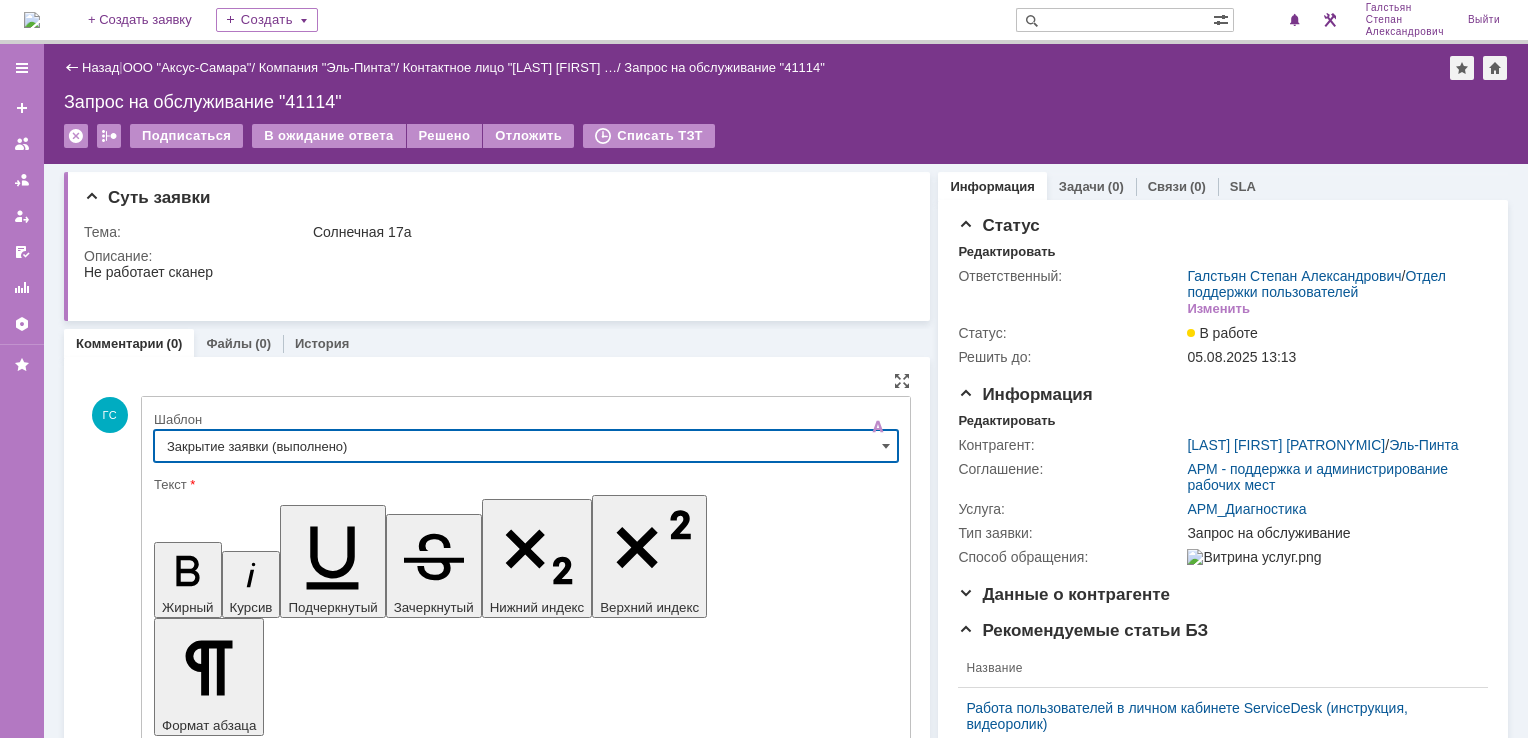 click on "Закрытие заявки (выполнено)" at bounding box center [526, 446] 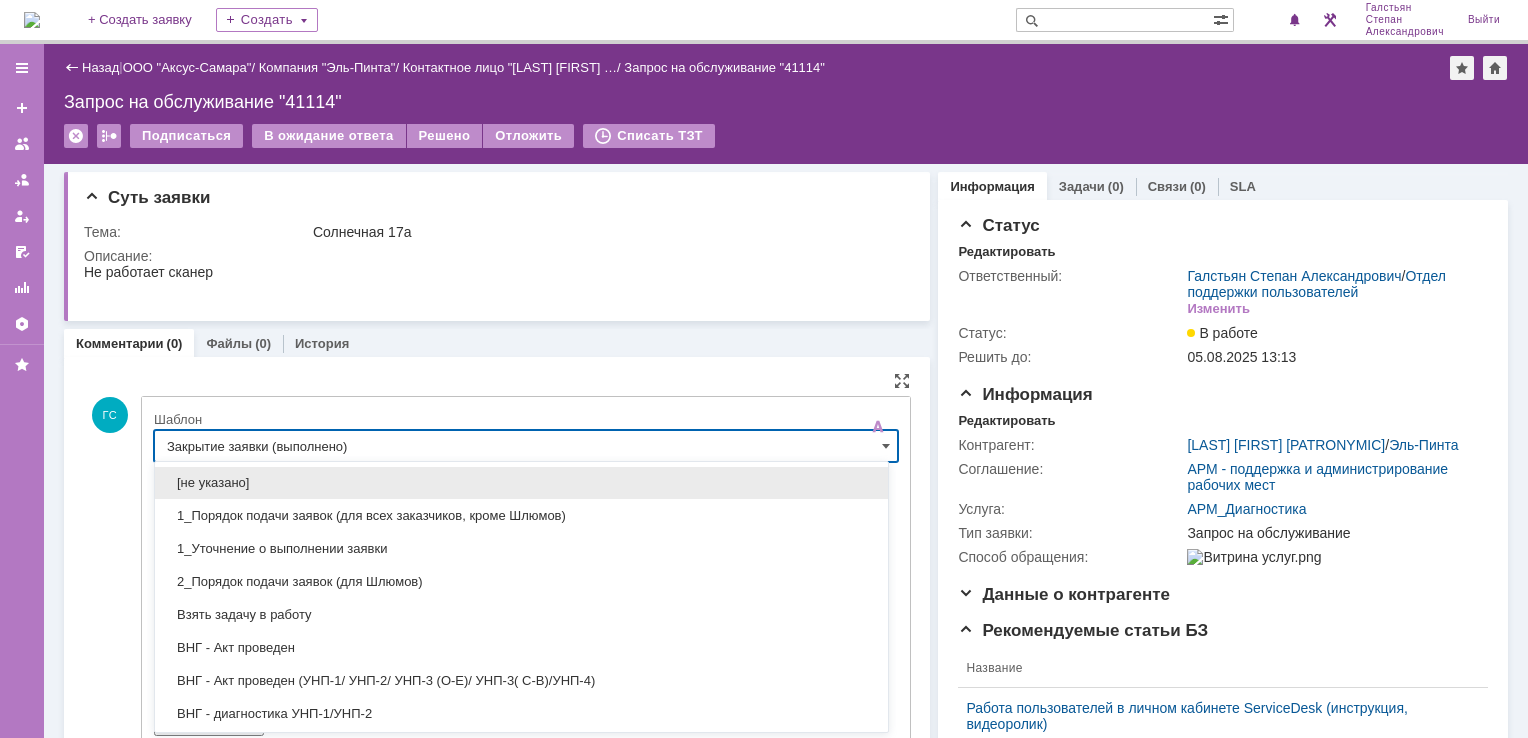 scroll, scrollTop: 15, scrollLeft: 0, axis: vertical 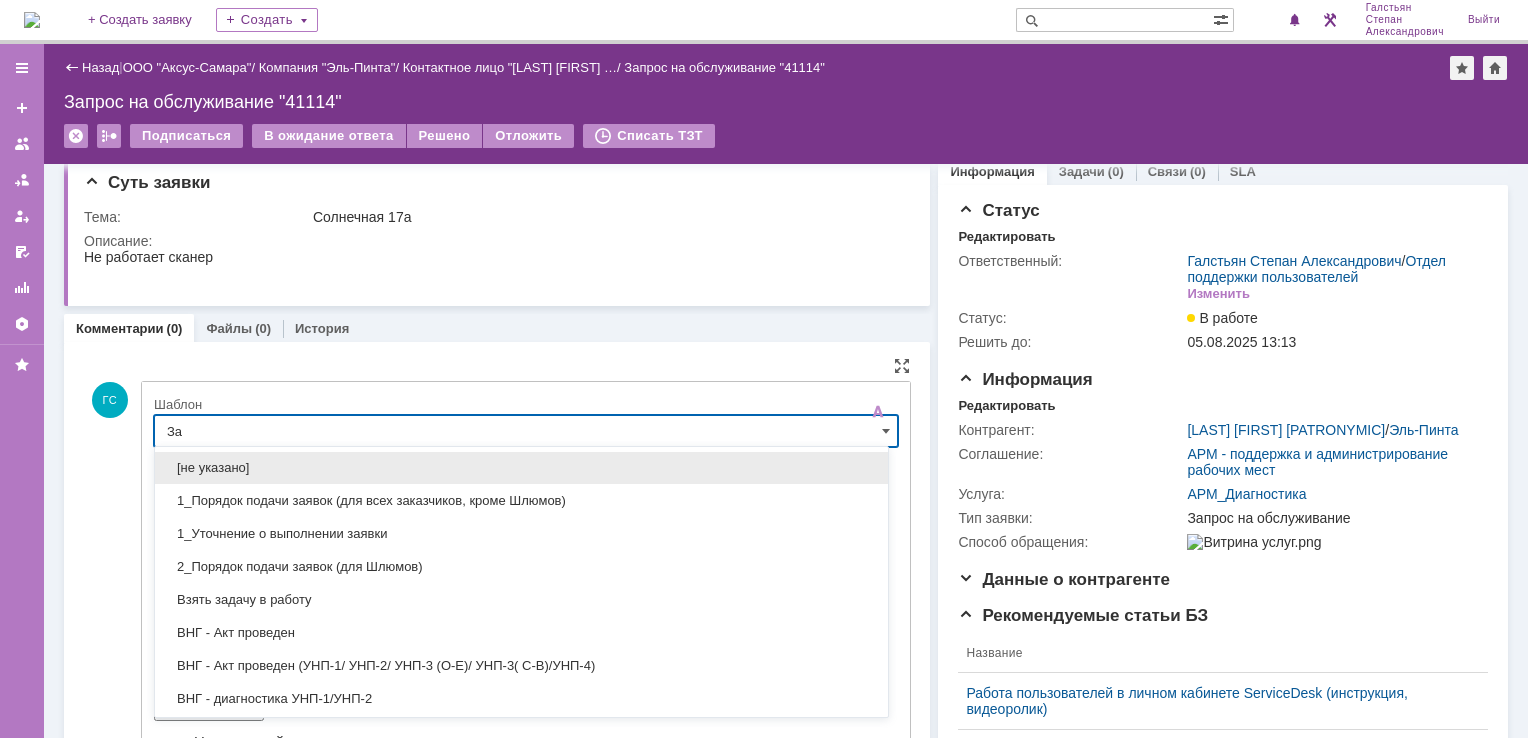 type on "З" 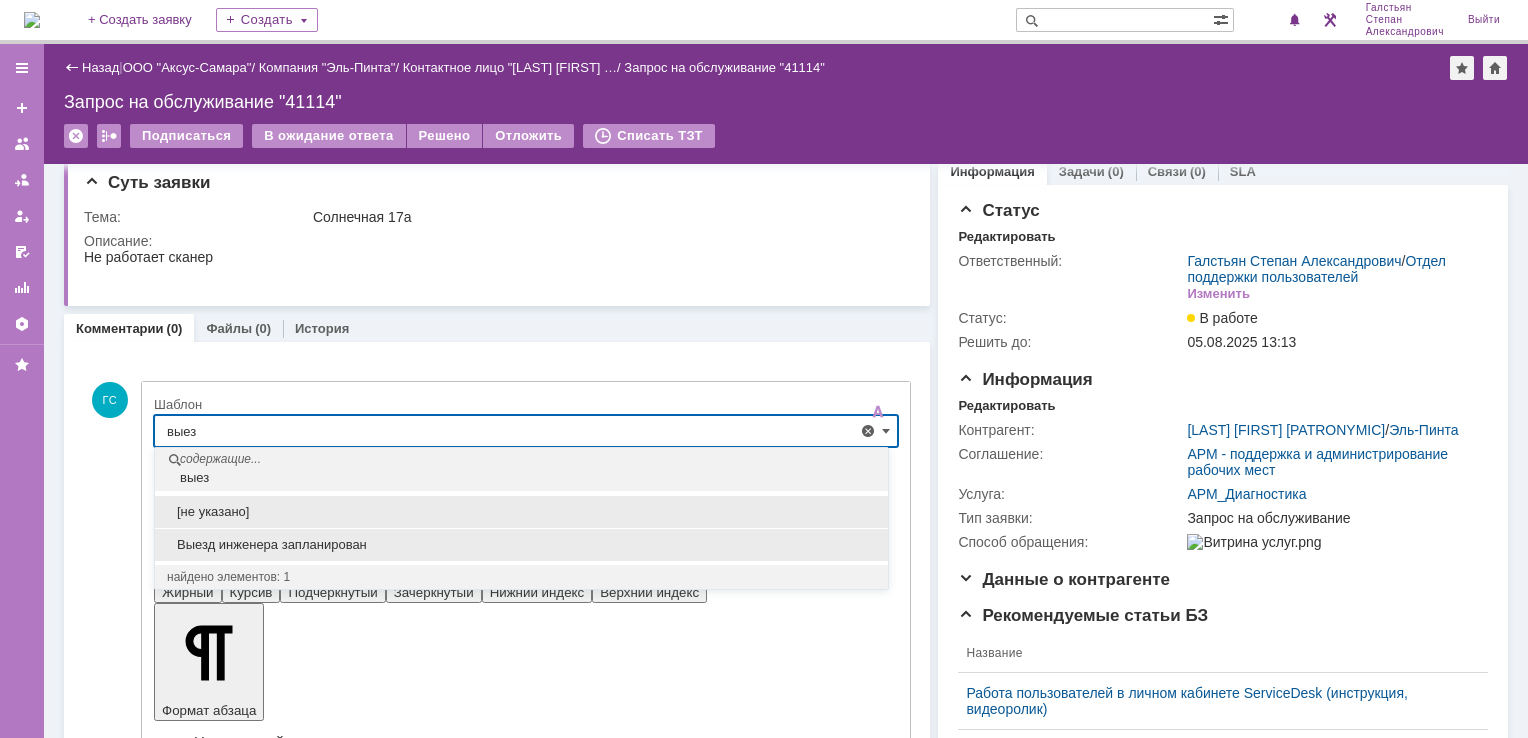 click on "Выезд инженера запланирован" at bounding box center (521, 545) 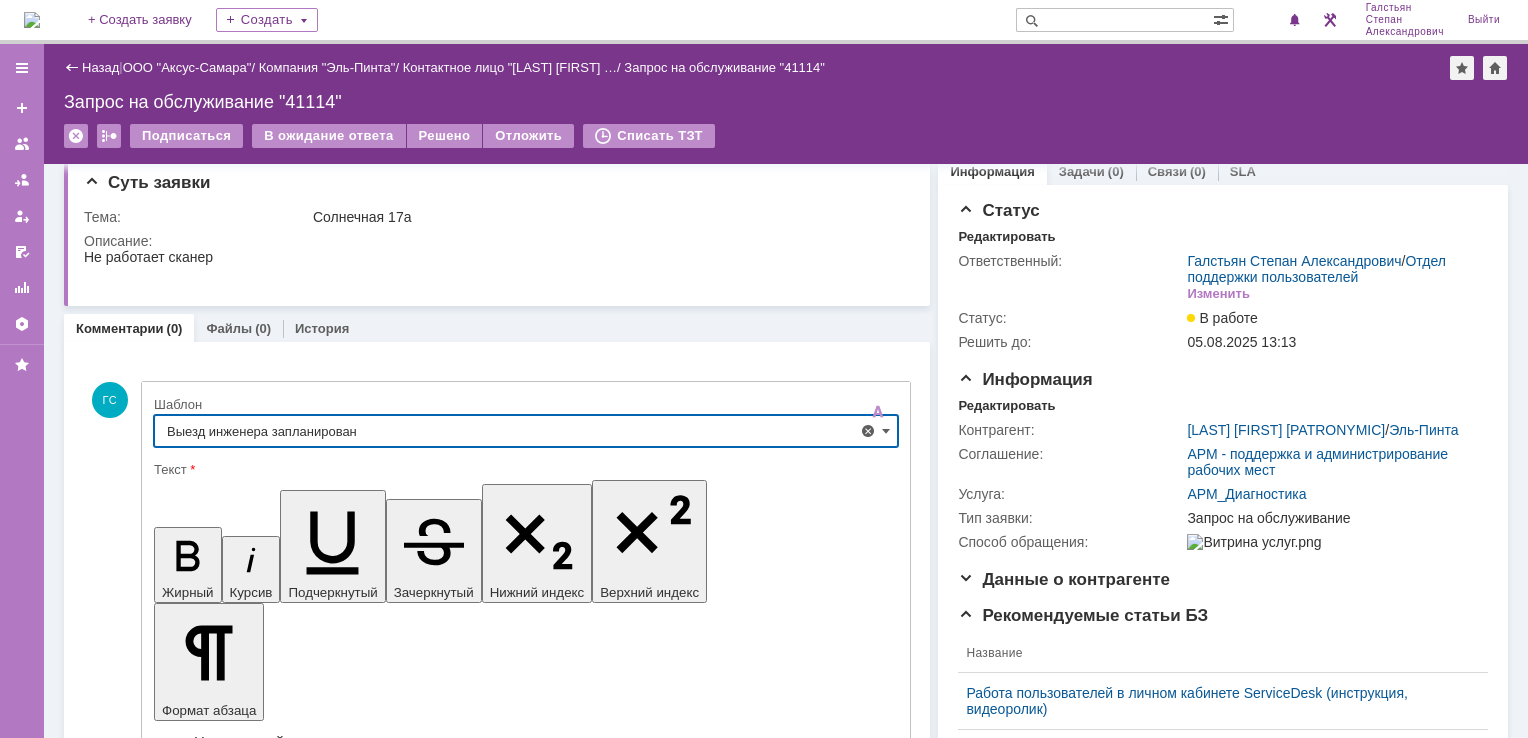 type on "Выезд инженера запланирован" 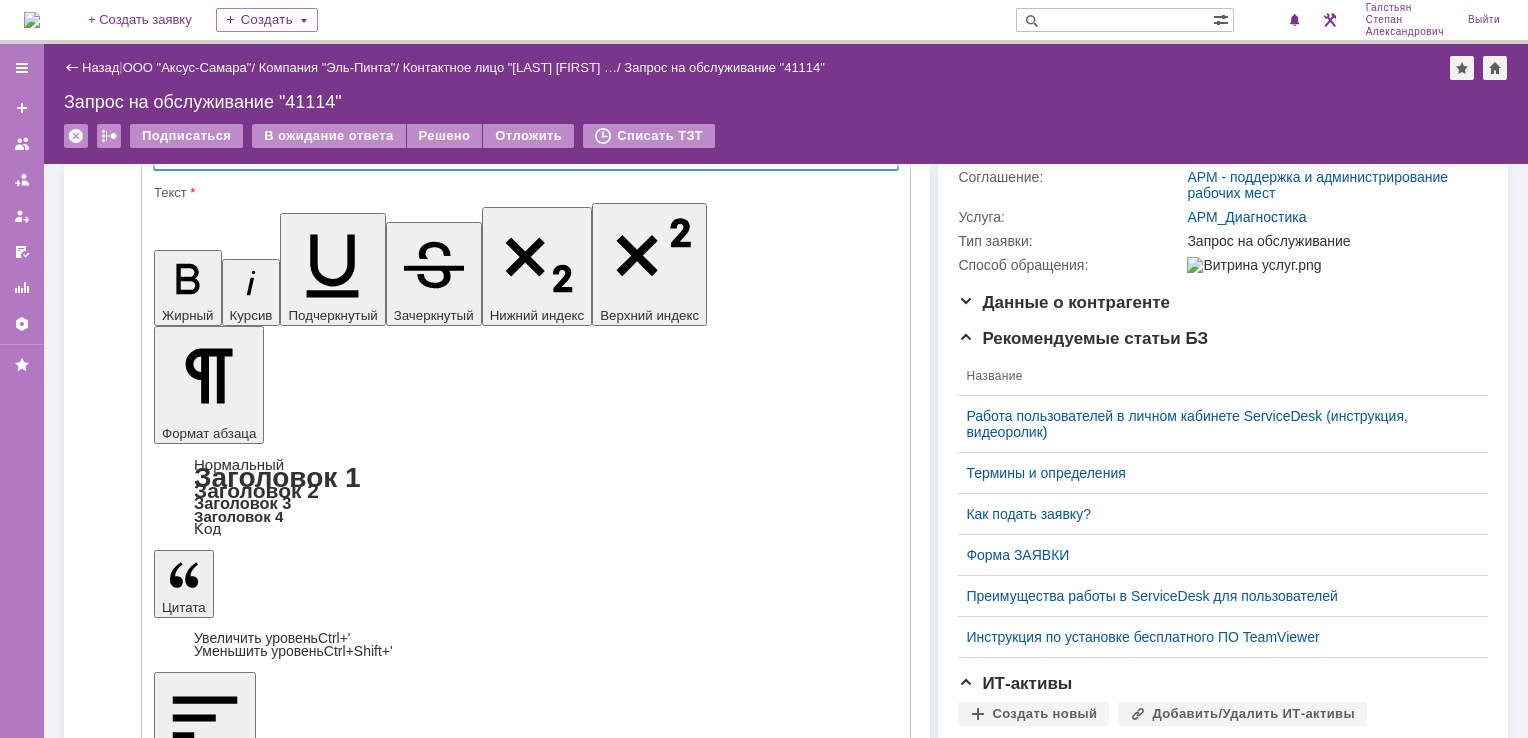 scroll, scrollTop: 315, scrollLeft: 0, axis: vertical 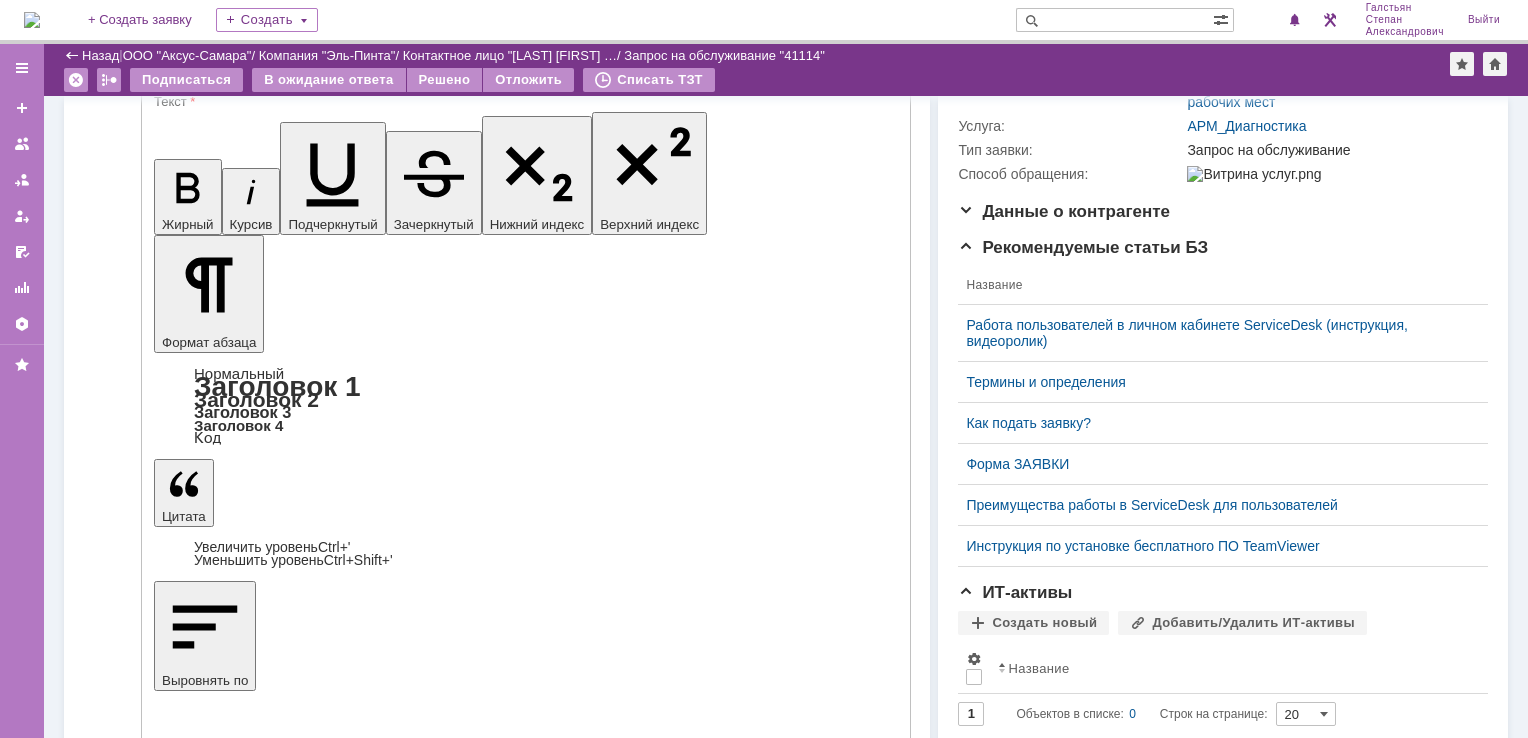 click on "Отправить" at bounding box center [206, 5213] 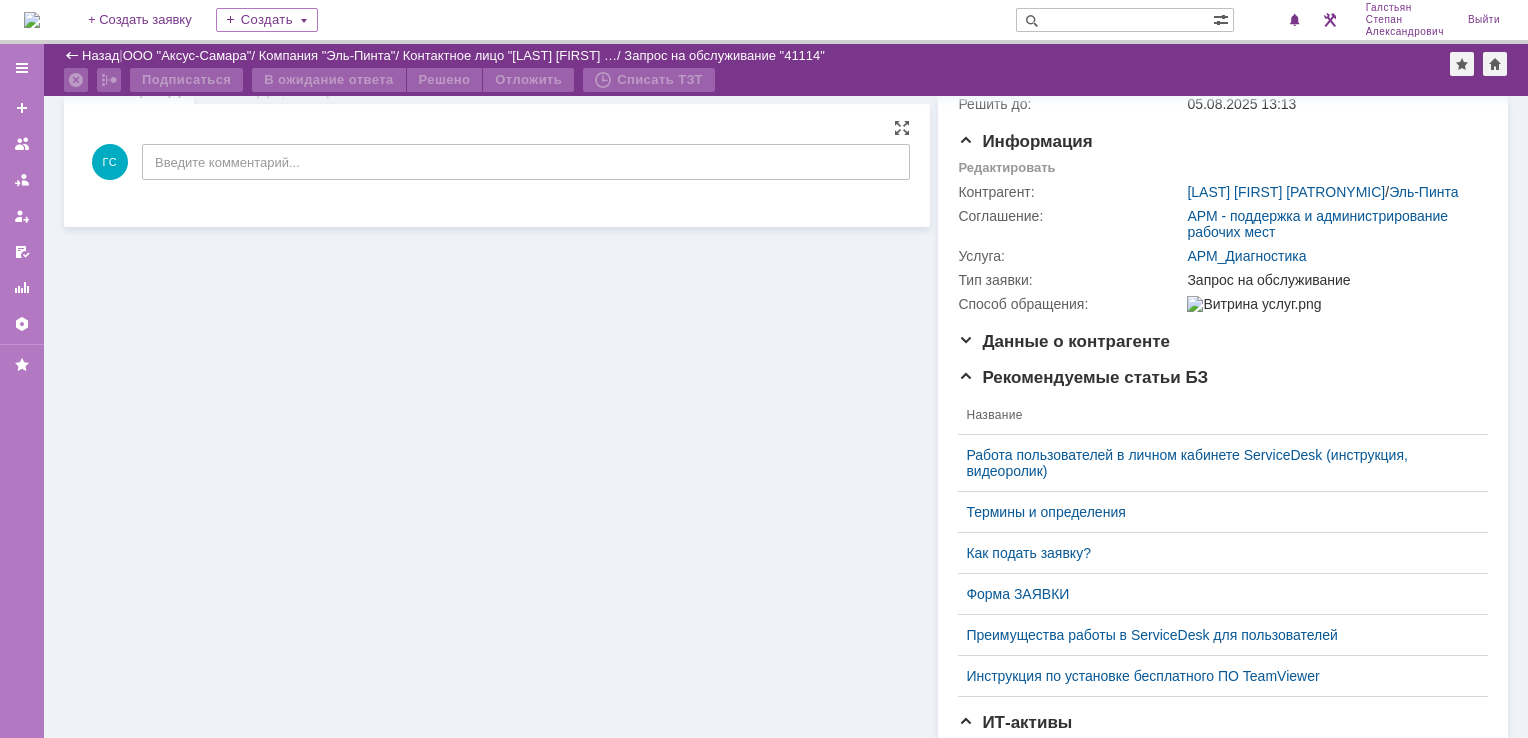 scroll, scrollTop: 0, scrollLeft: 0, axis: both 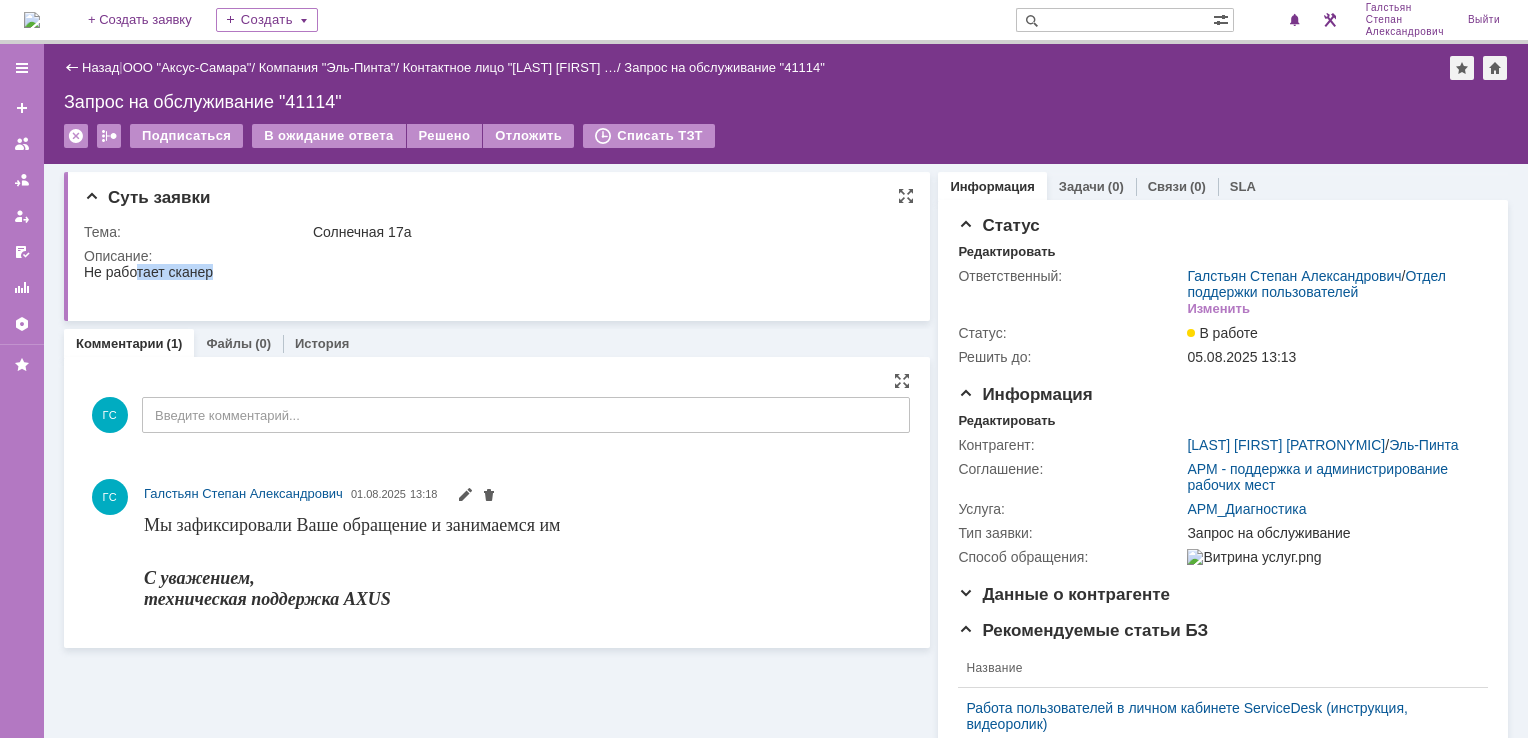 drag, startPoint x: 84, startPoint y: 274, endPoint x: 588, endPoint y: 526, distance: 563.48914 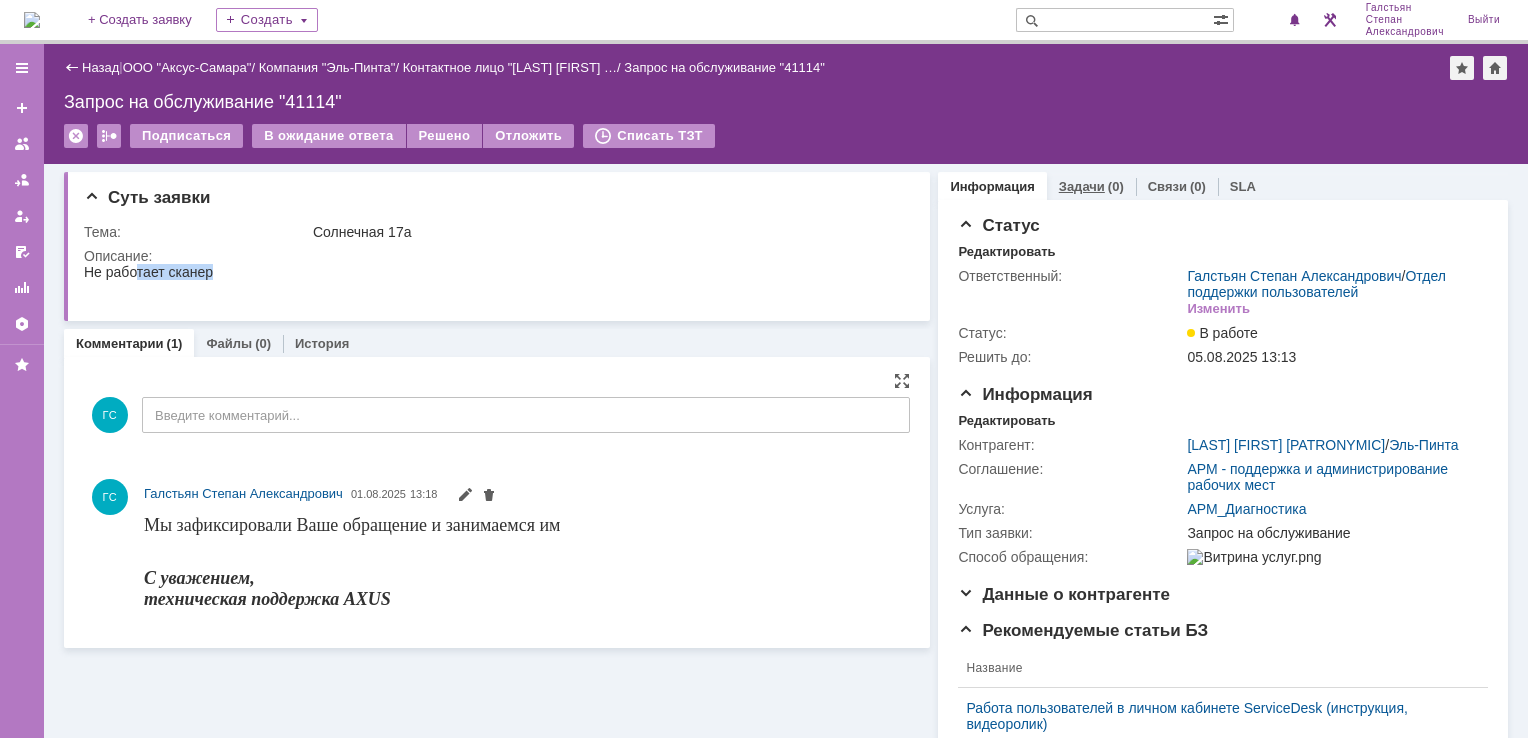 click on "Задачи (0)" at bounding box center [1091, 186] 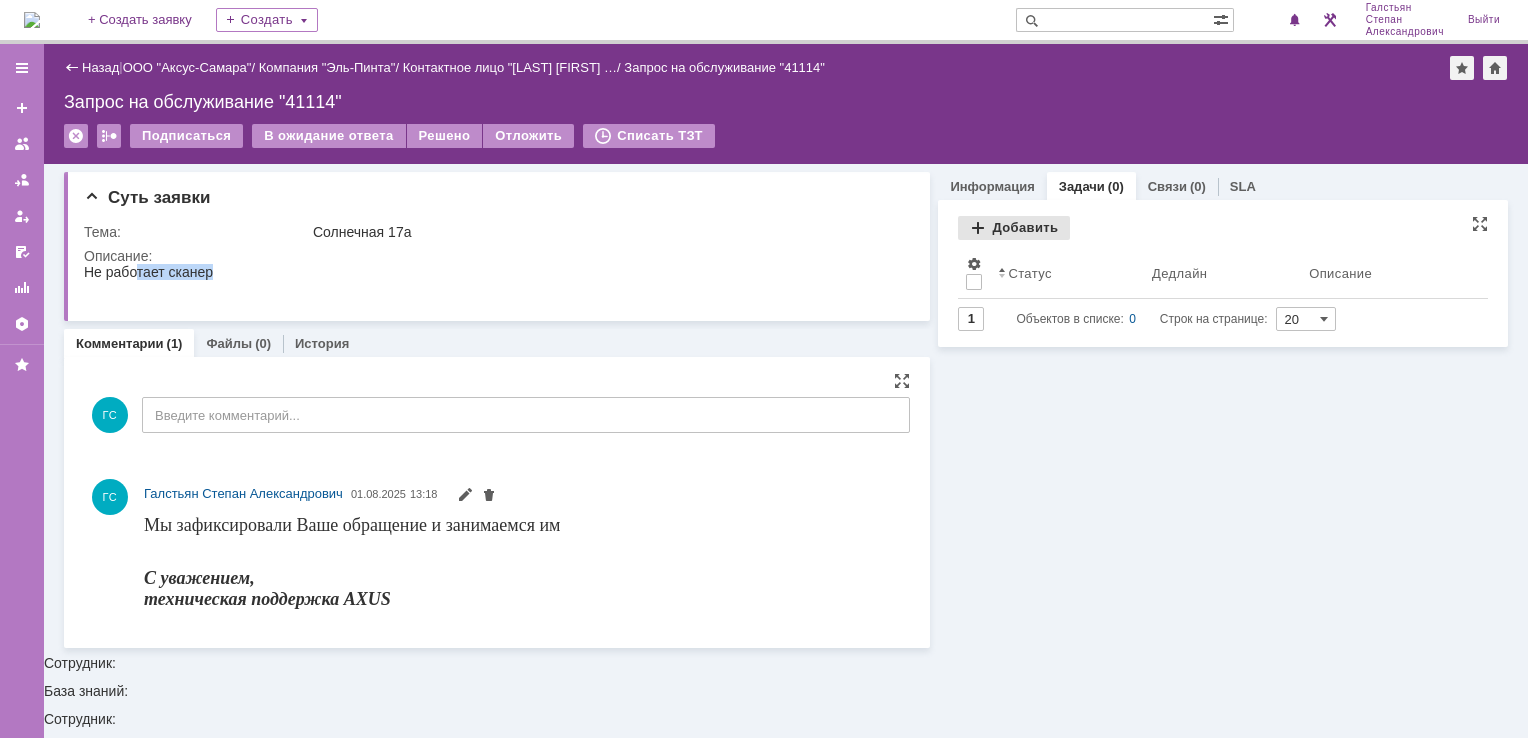 click on "Добавить" at bounding box center [1014, 228] 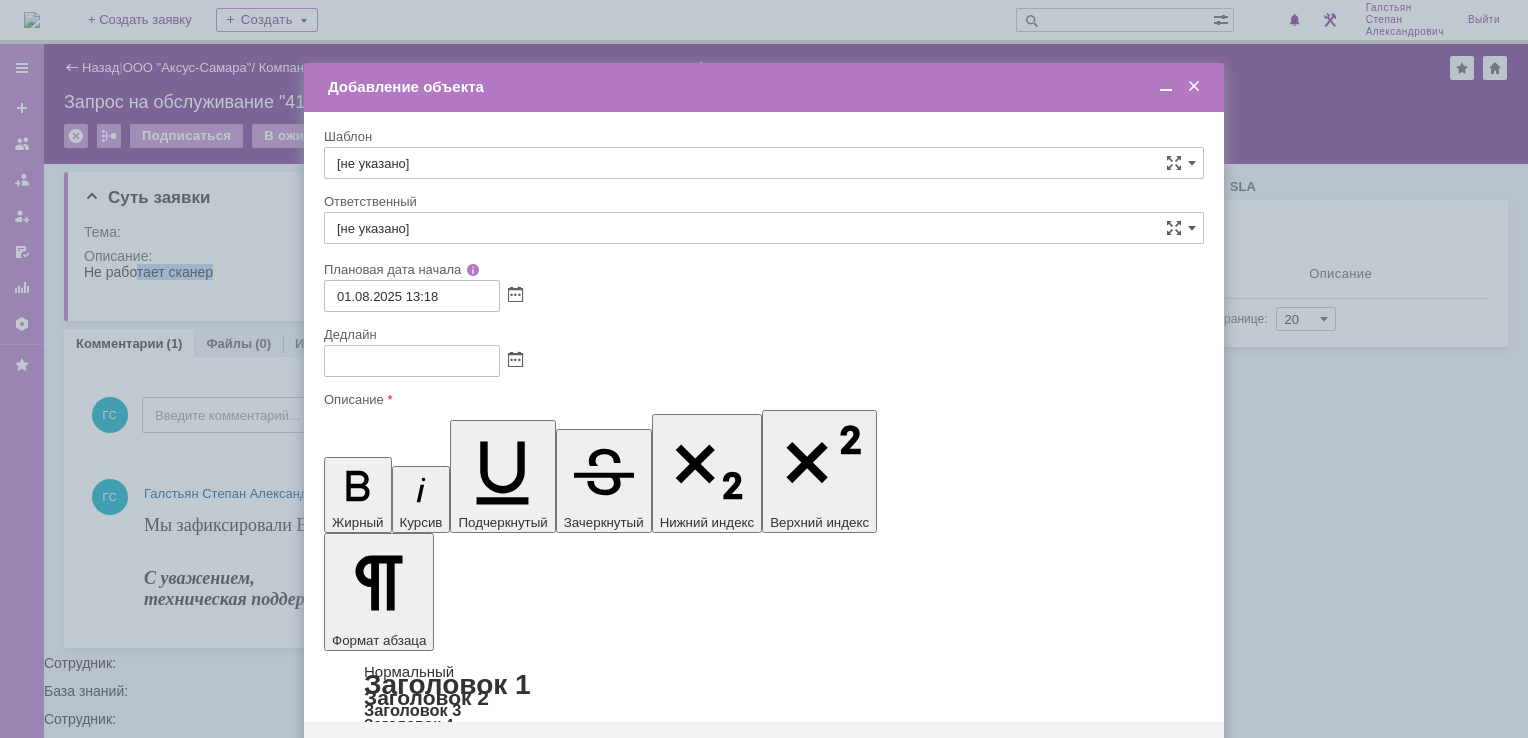 scroll, scrollTop: 0, scrollLeft: 0, axis: both 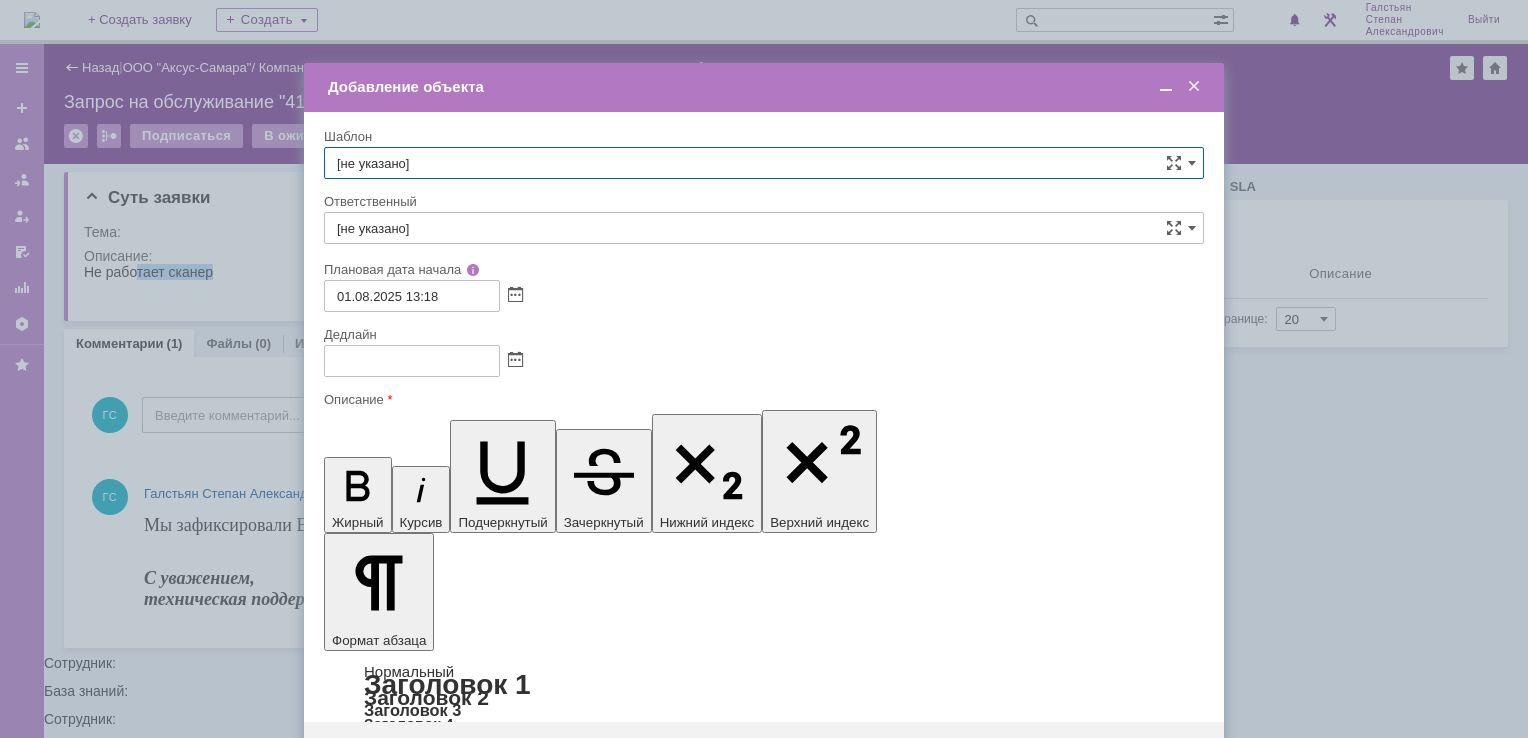 click at bounding box center [487, 5767] 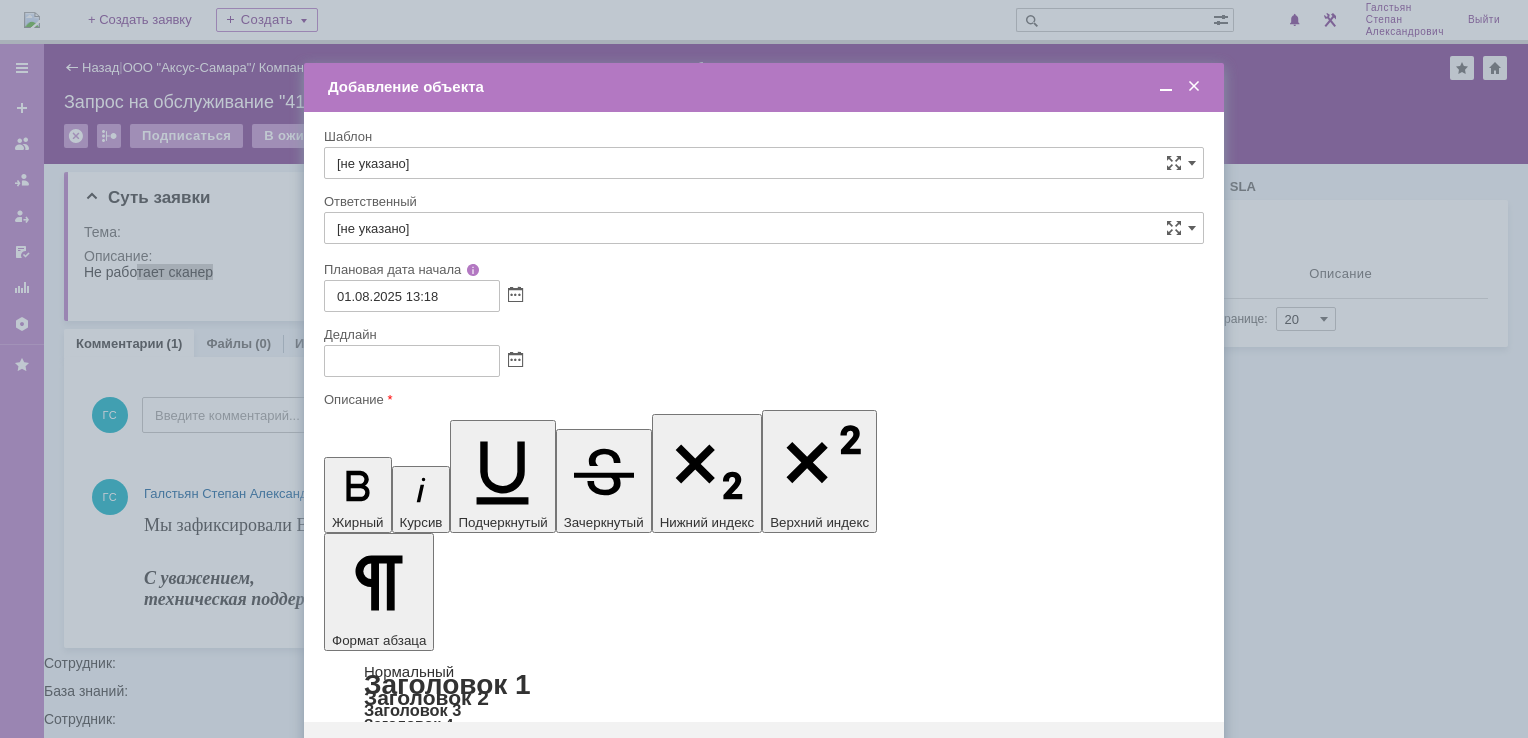 click at bounding box center (1166, 87) 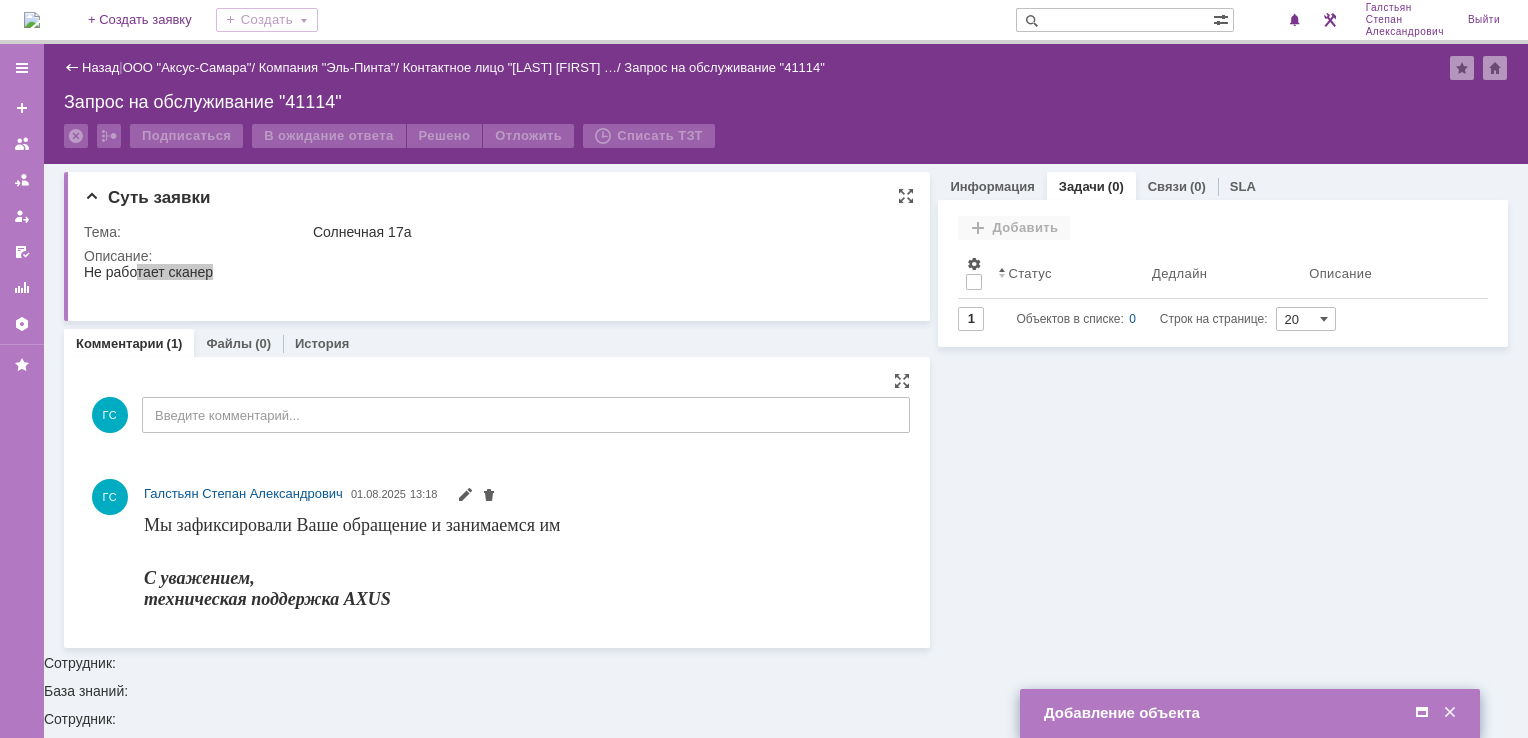 click on "Тема:" at bounding box center (196, 232) 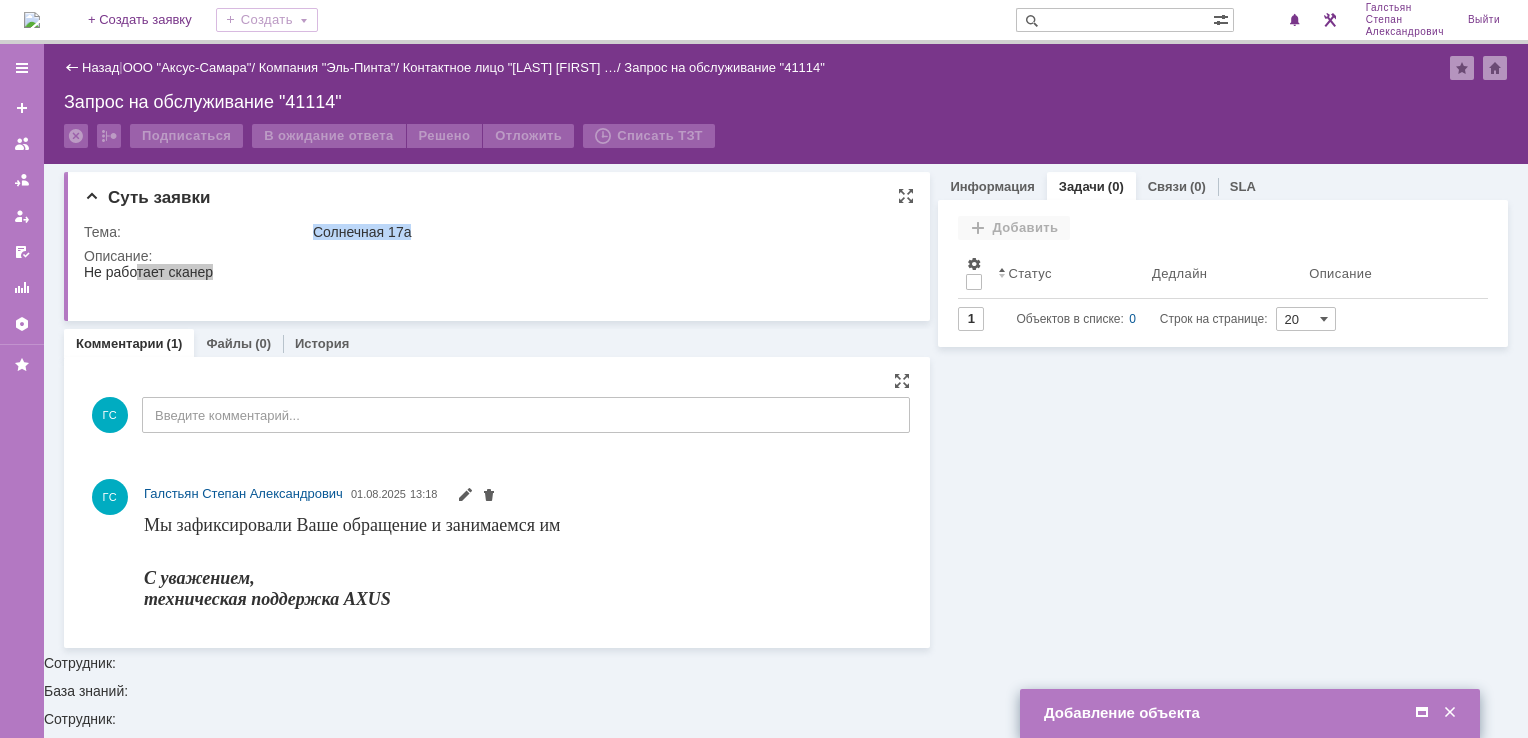 drag, startPoint x: 314, startPoint y: 230, endPoint x: 426, endPoint y: 234, distance: 112.0714 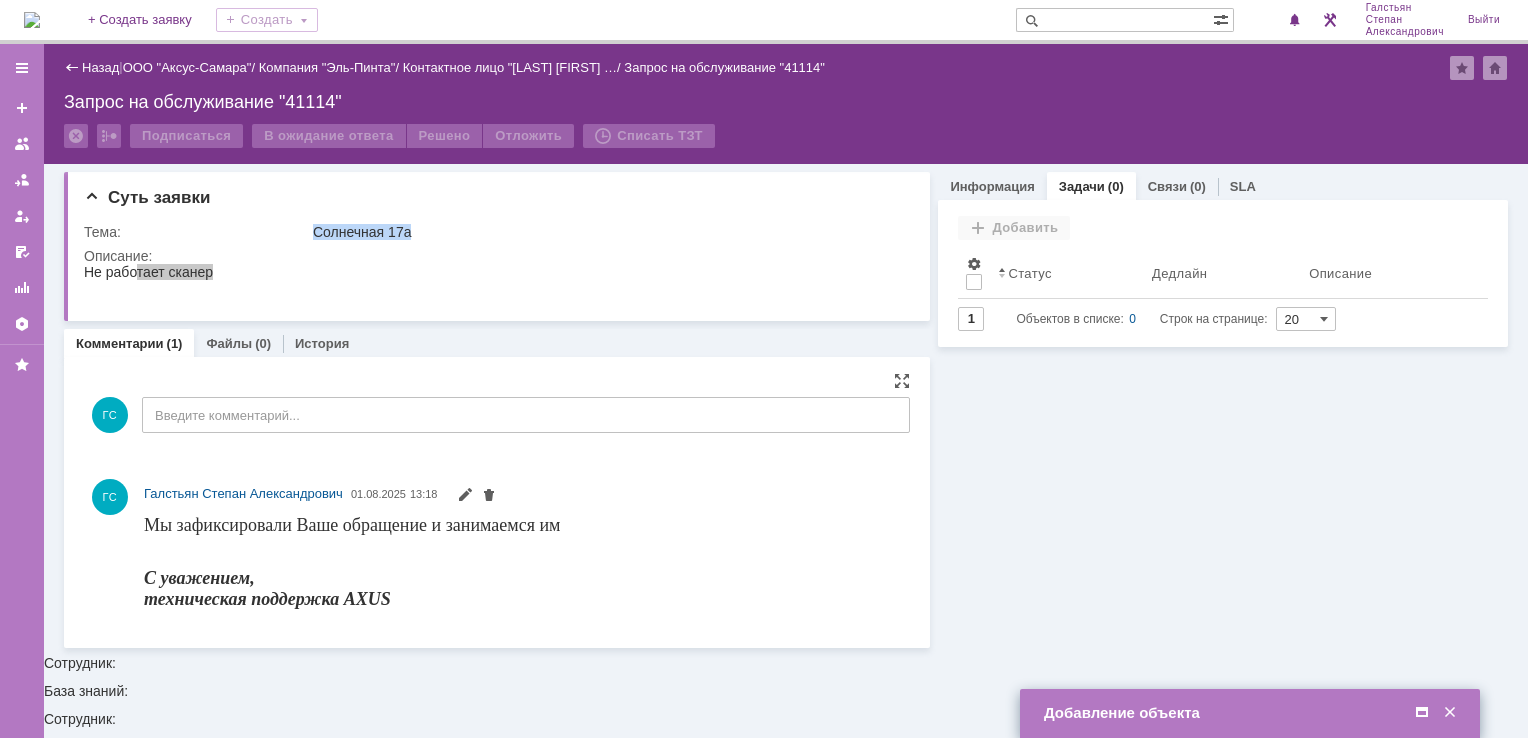 click on "Добавление объекта" at bounding box center [1252, 713] 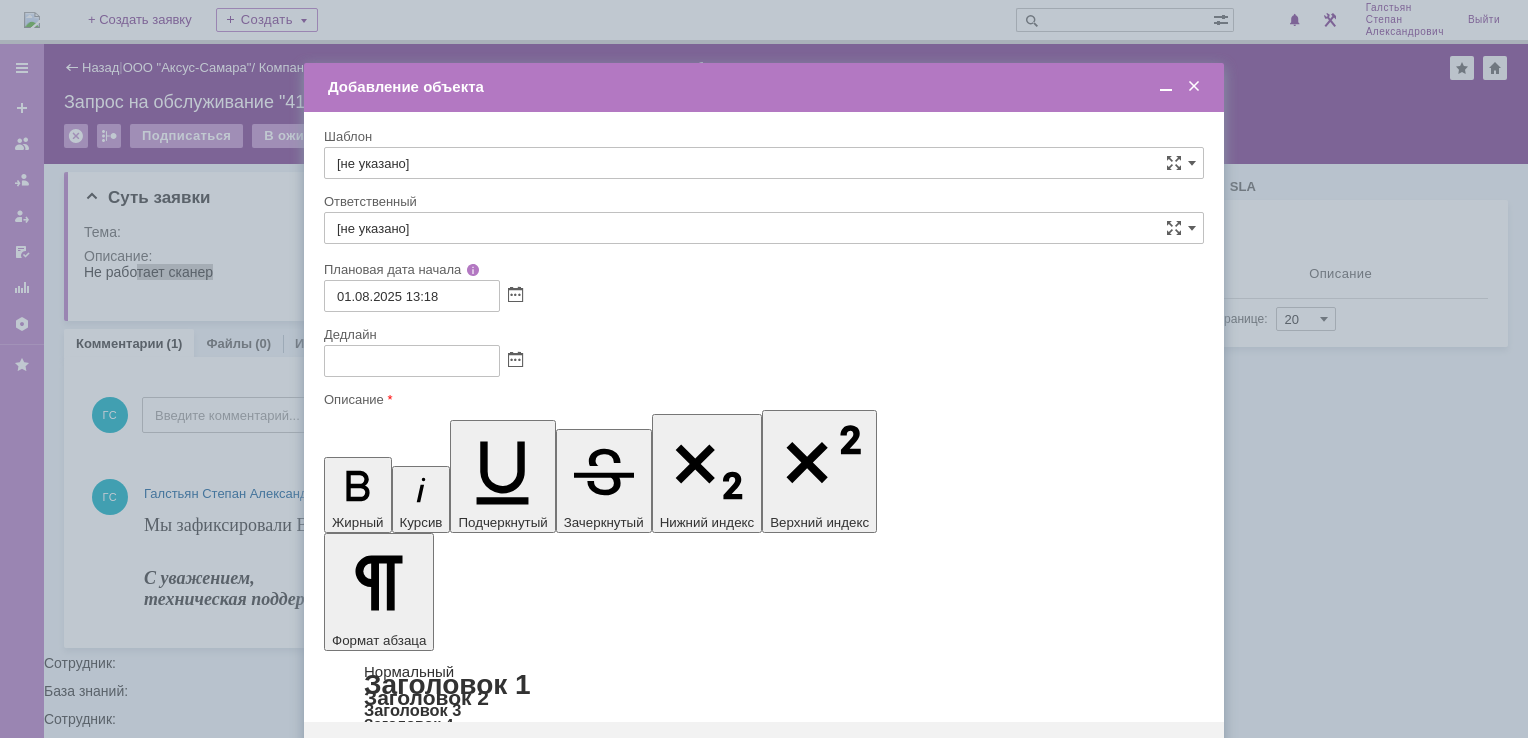 click on "Не работает сканер" at bounding box center [487, 5775] 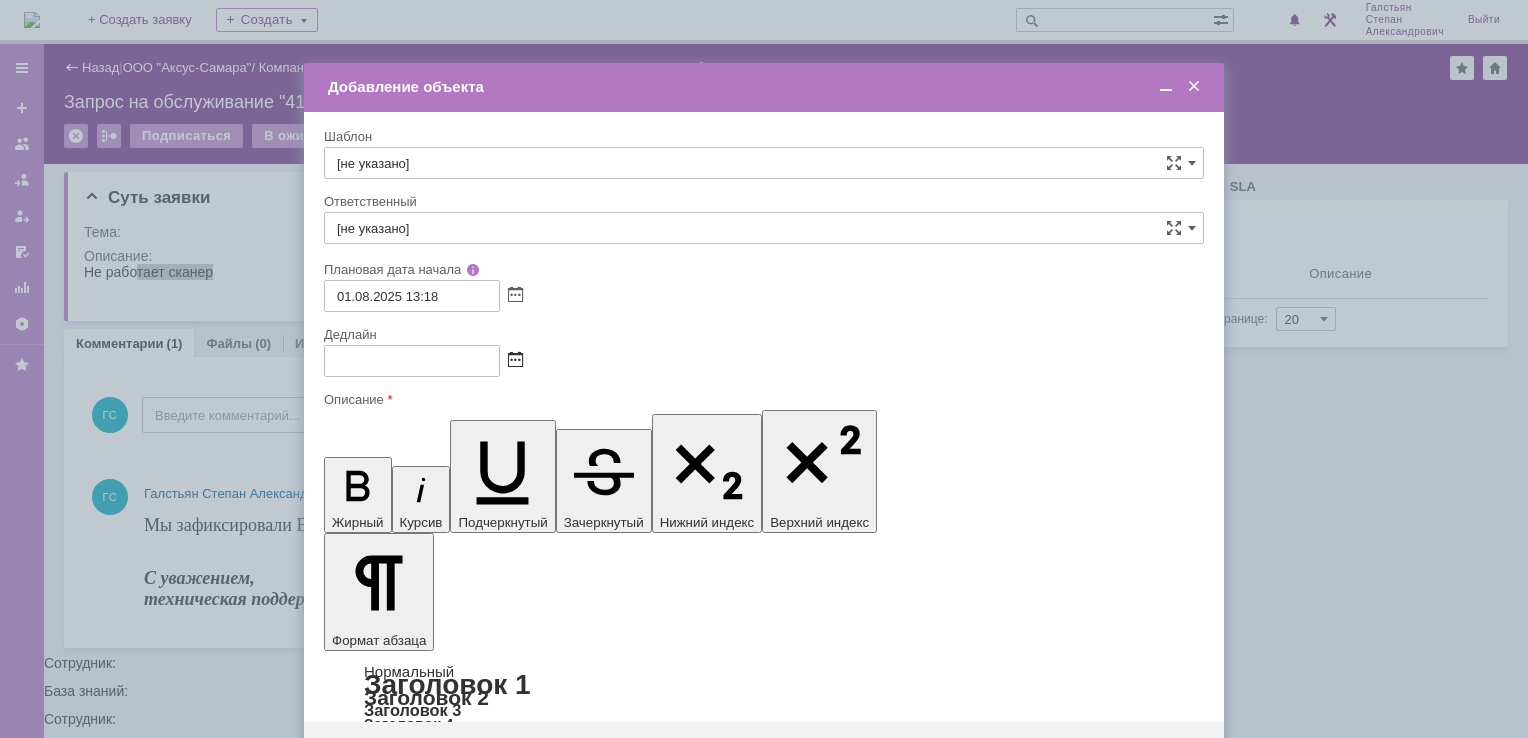 click at bounding box center (515, 361) 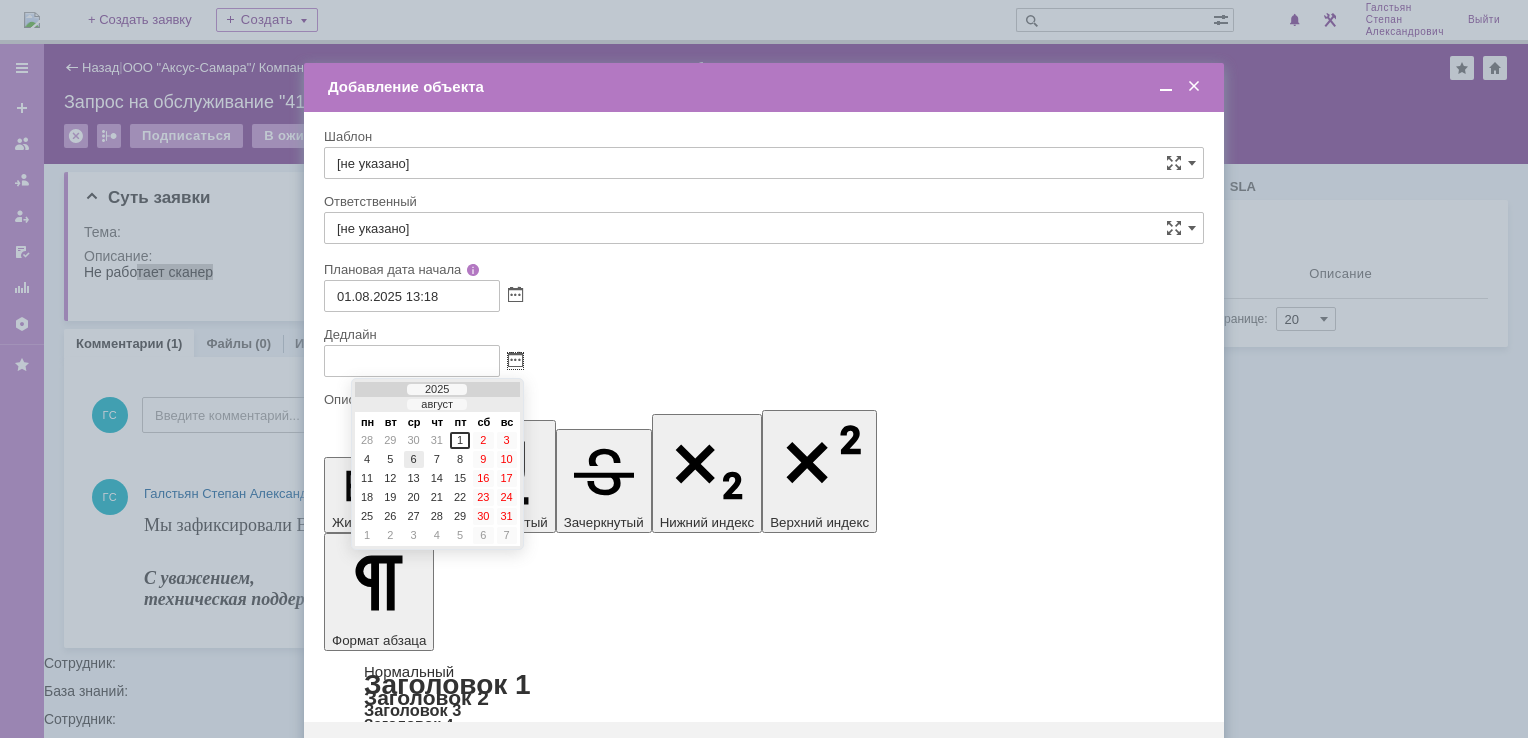 click on "6" at bounding box center (414, 459) 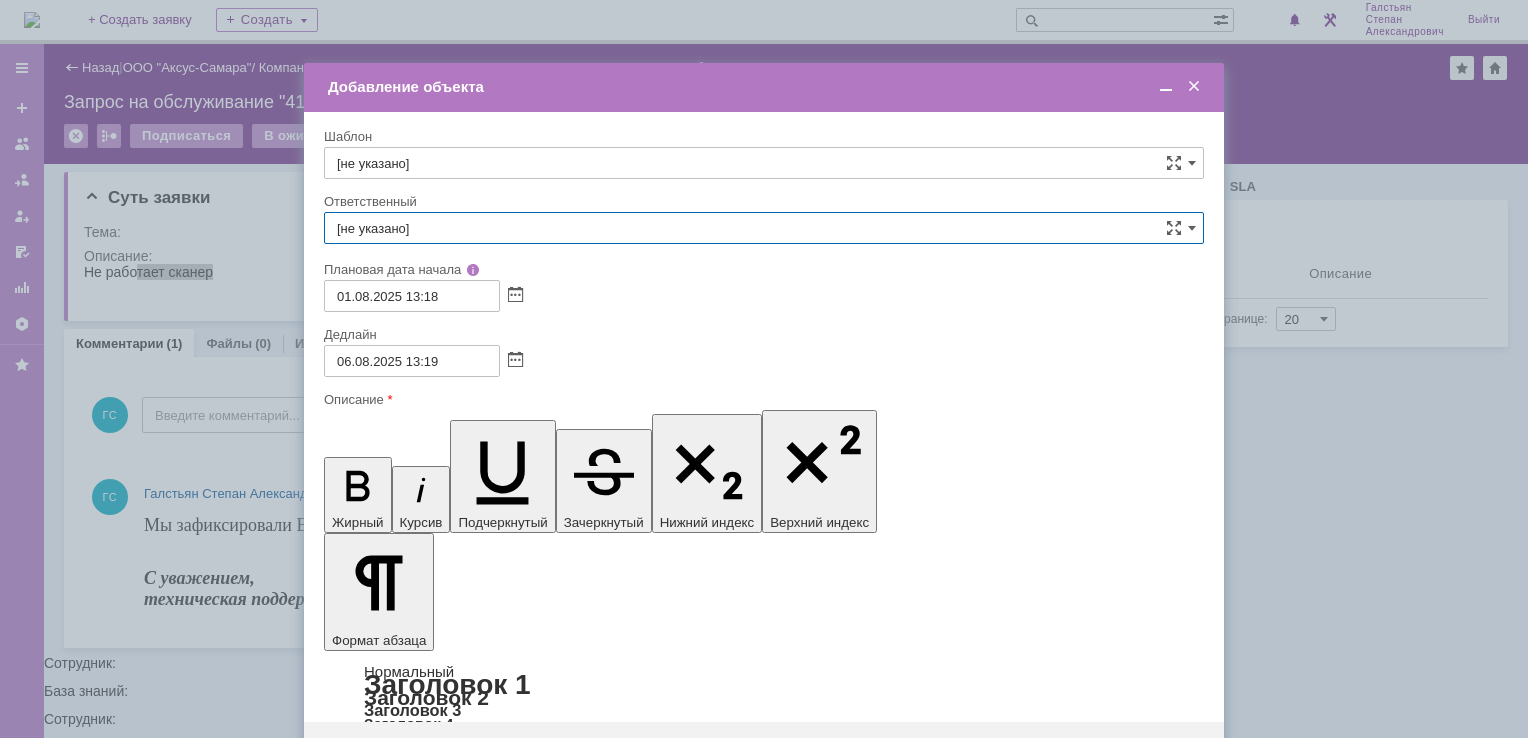 click on "[не указано]" at bounding box center (764, 228) 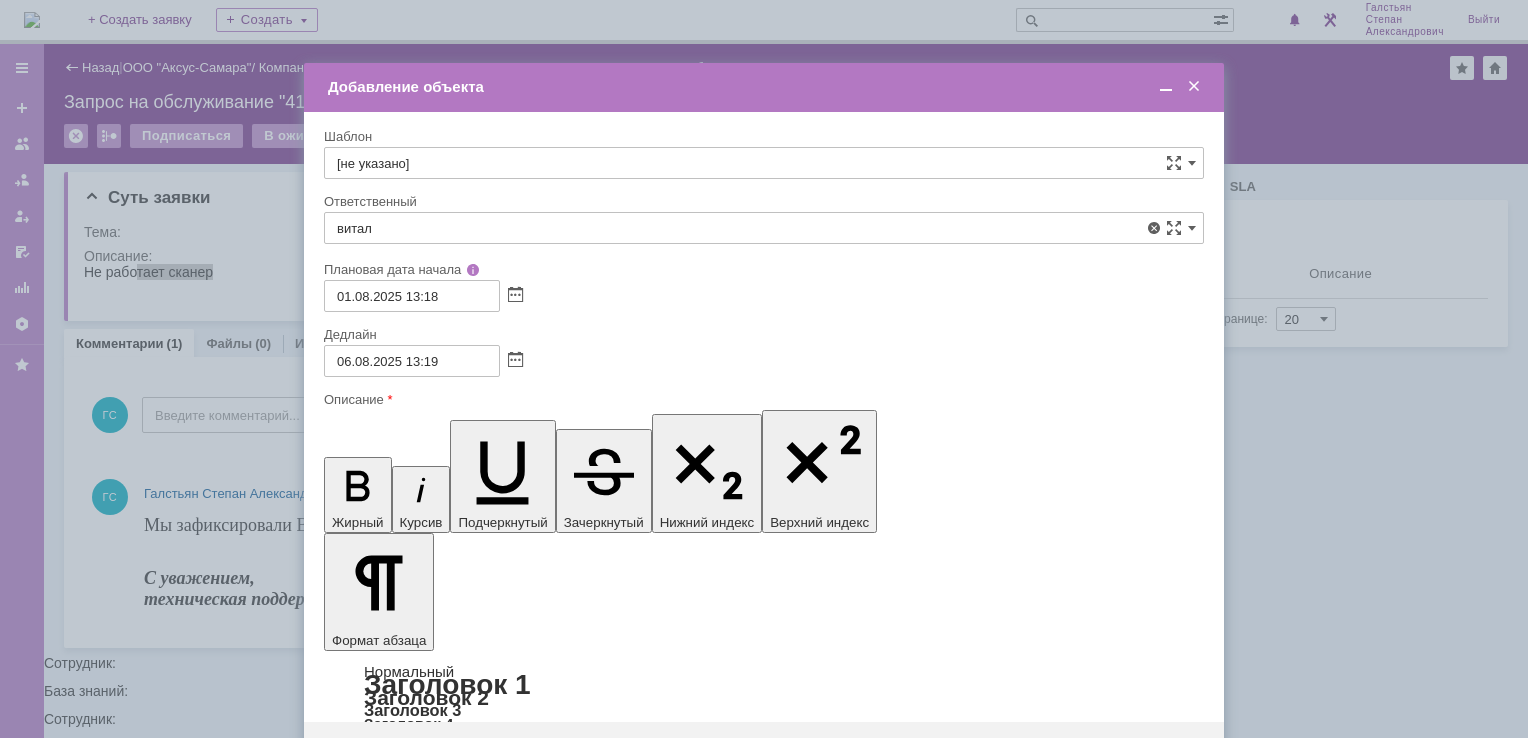 click on "[LAST] [FIRST] [PATRONYMIC]" at bounding box center (764, 374) 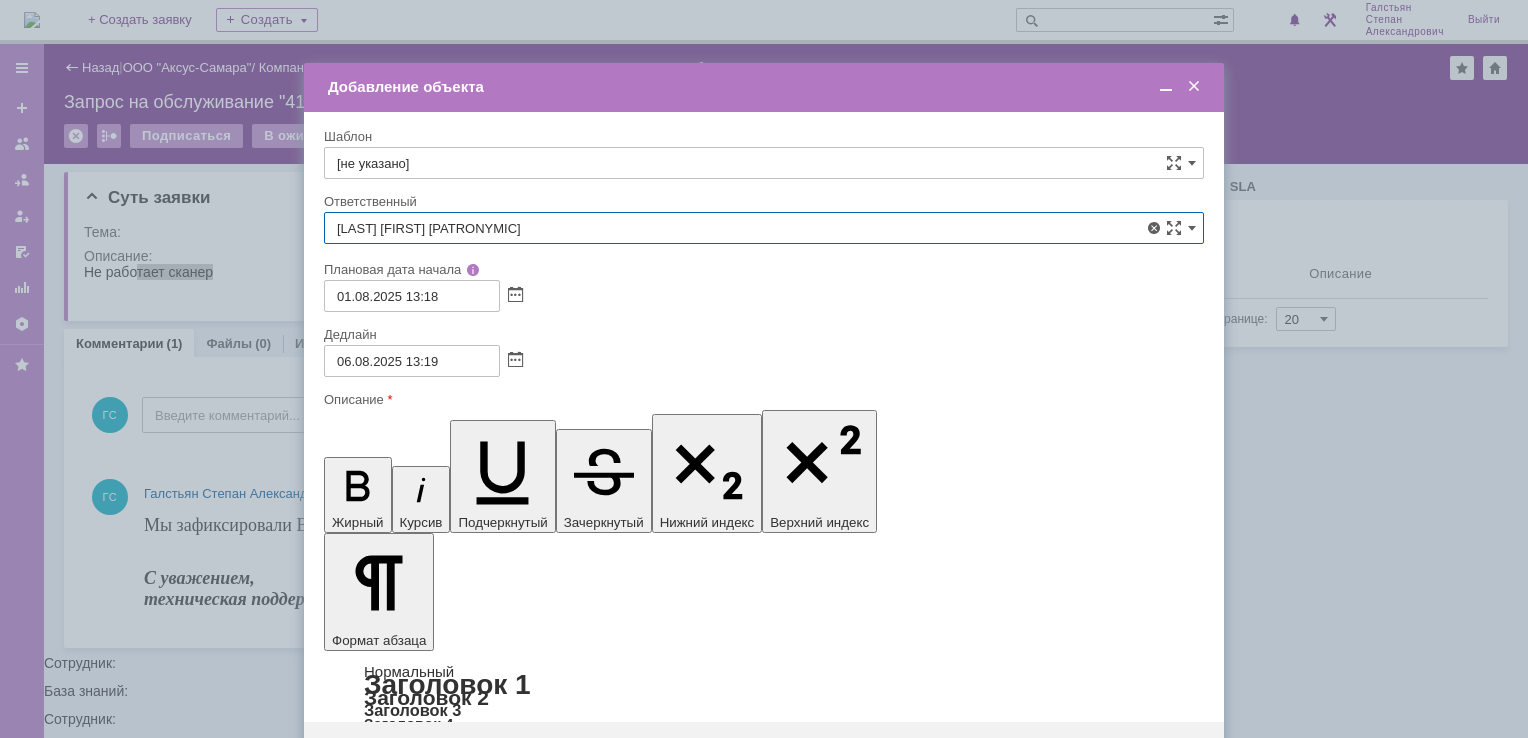 type on "[LAST] [FIRST] [PATRONYMIC]" 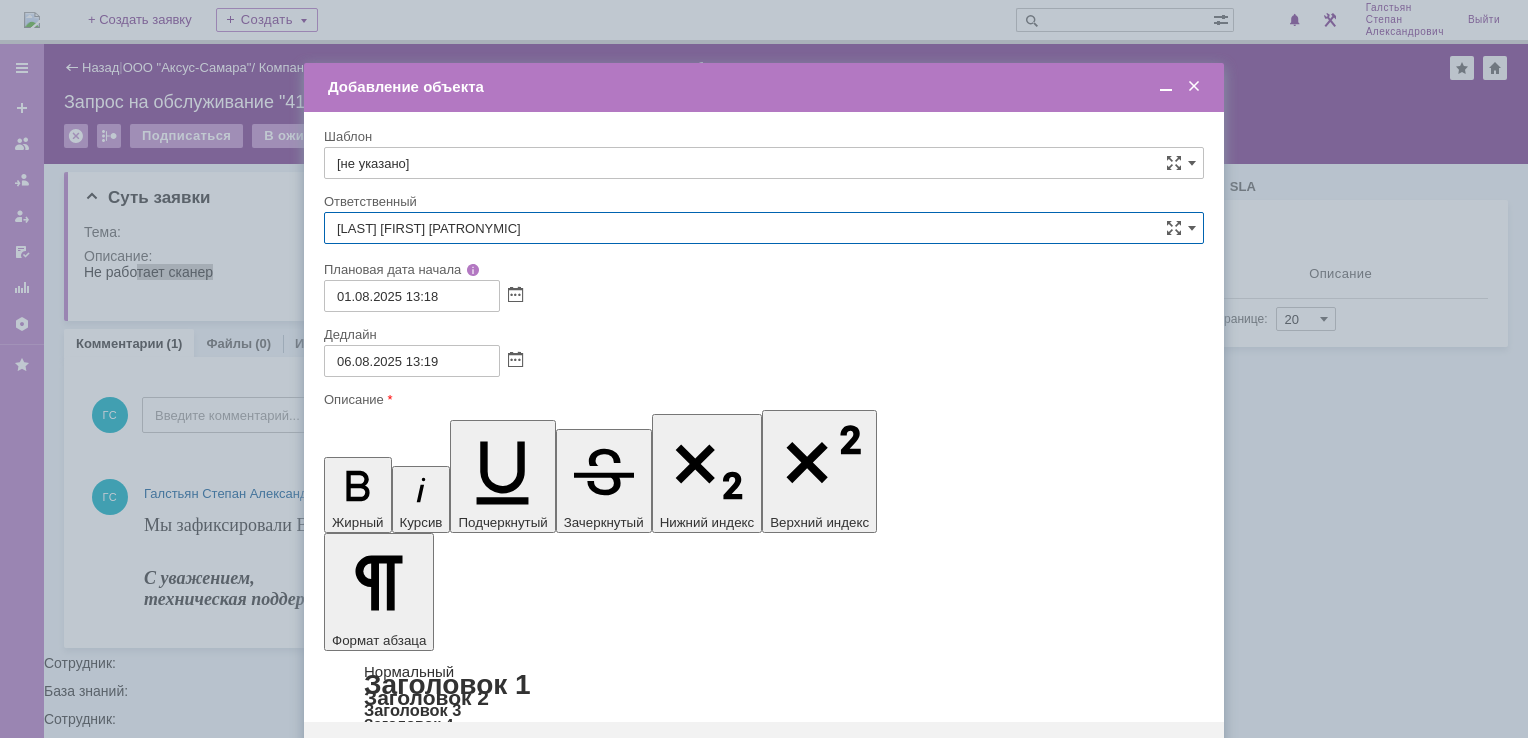 click on "Сохранить" at bounding box center (384, 754) 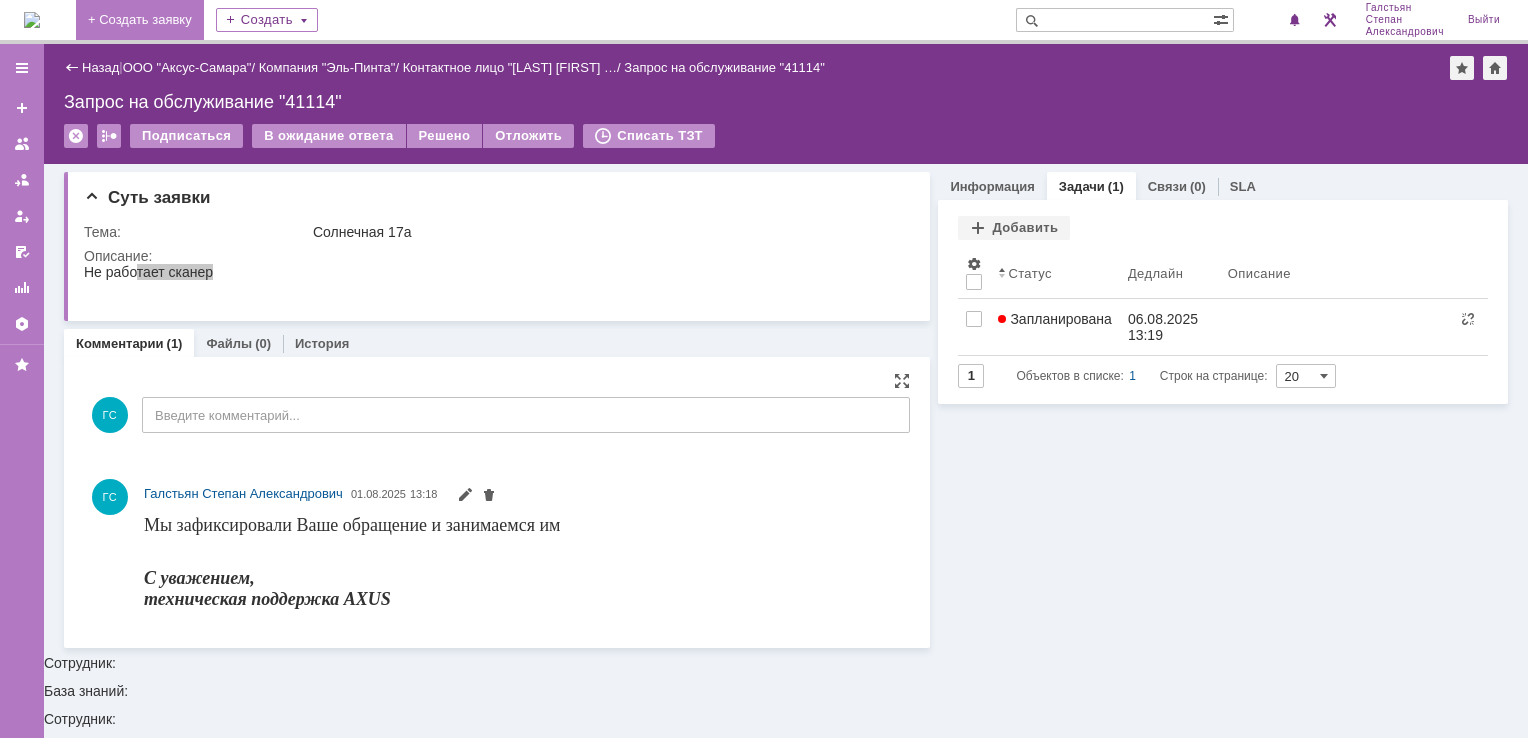 scroll, scrollTop: 0, scrollLeft: 0, axis: both 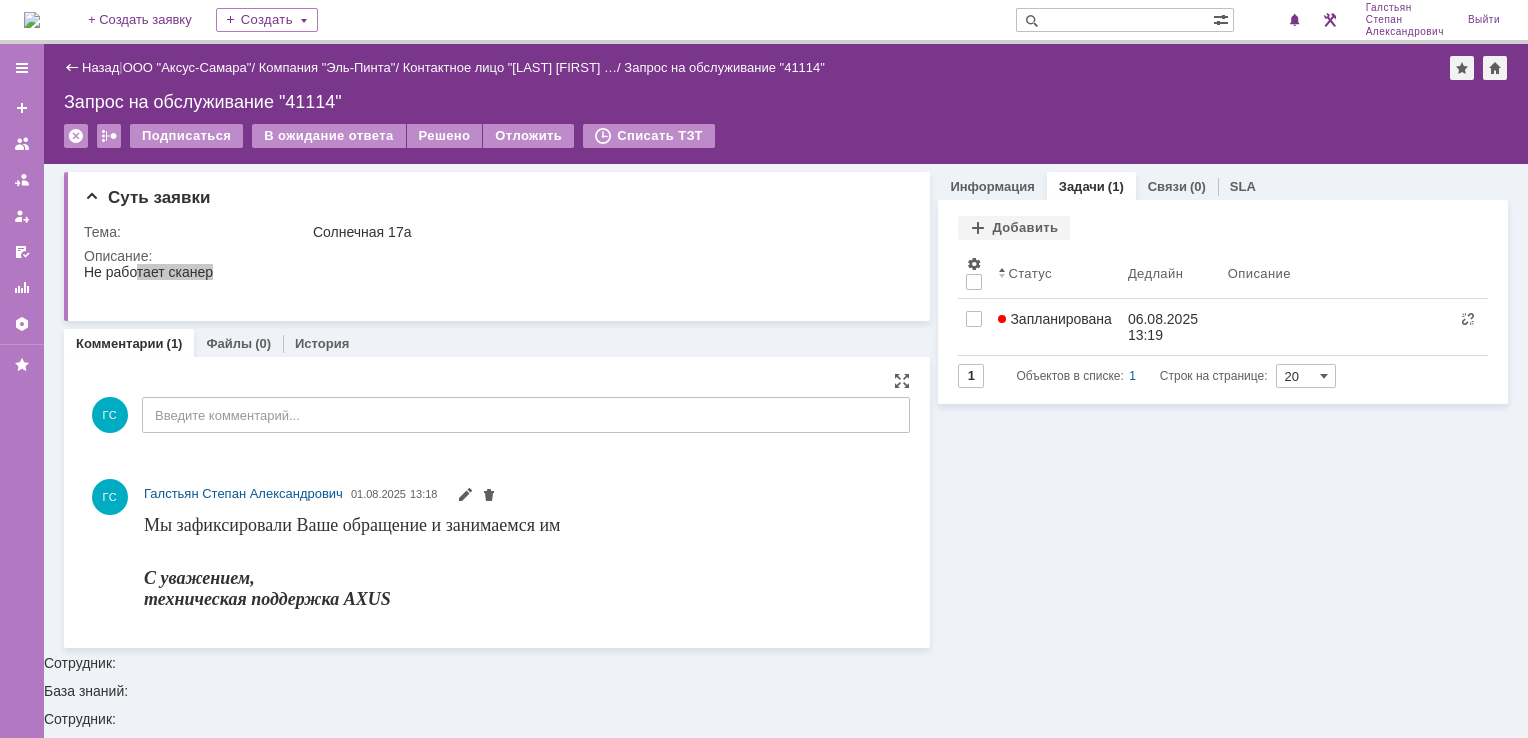 click at bounding box center [32, 20] 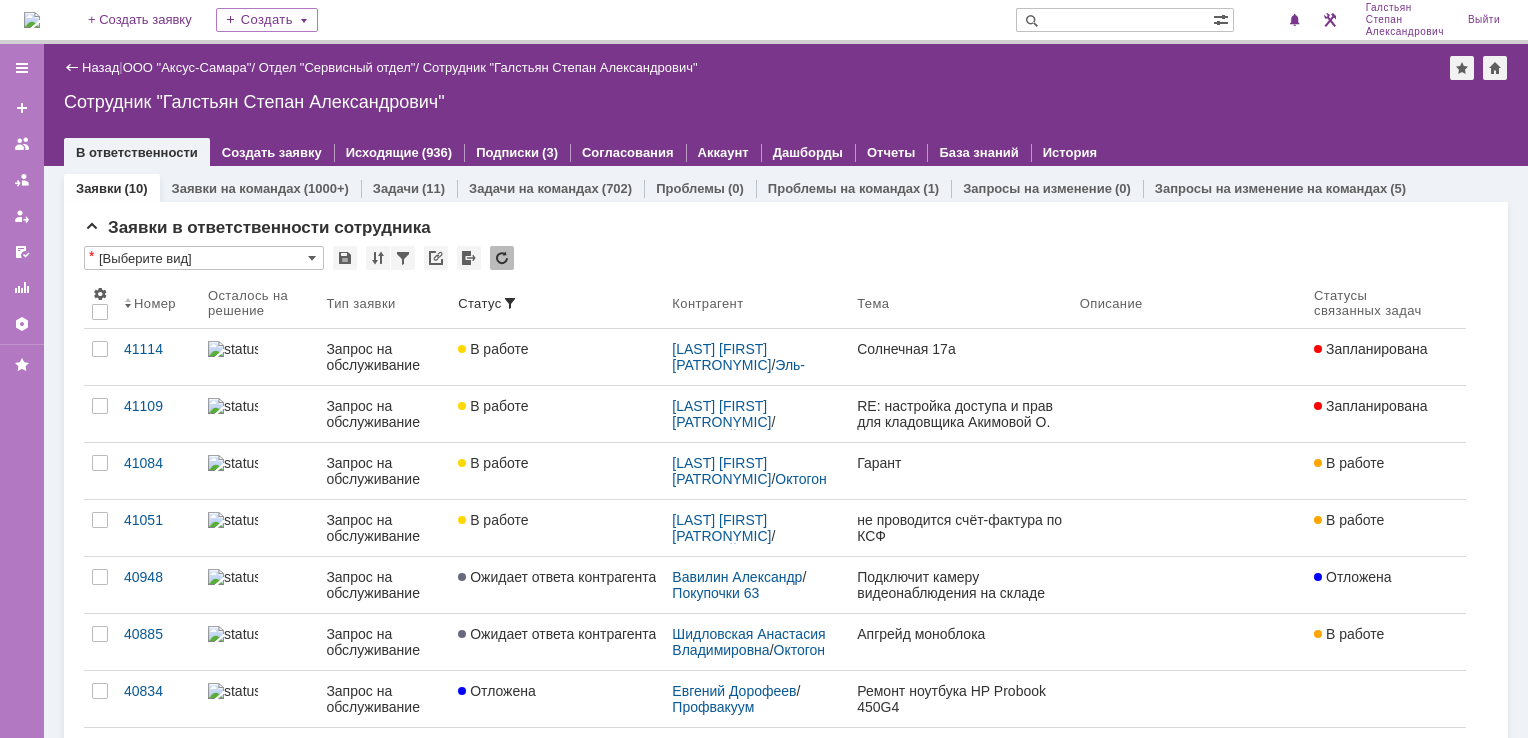 scroll, scrollTop: 0, scrollLeft: 0, axis: both 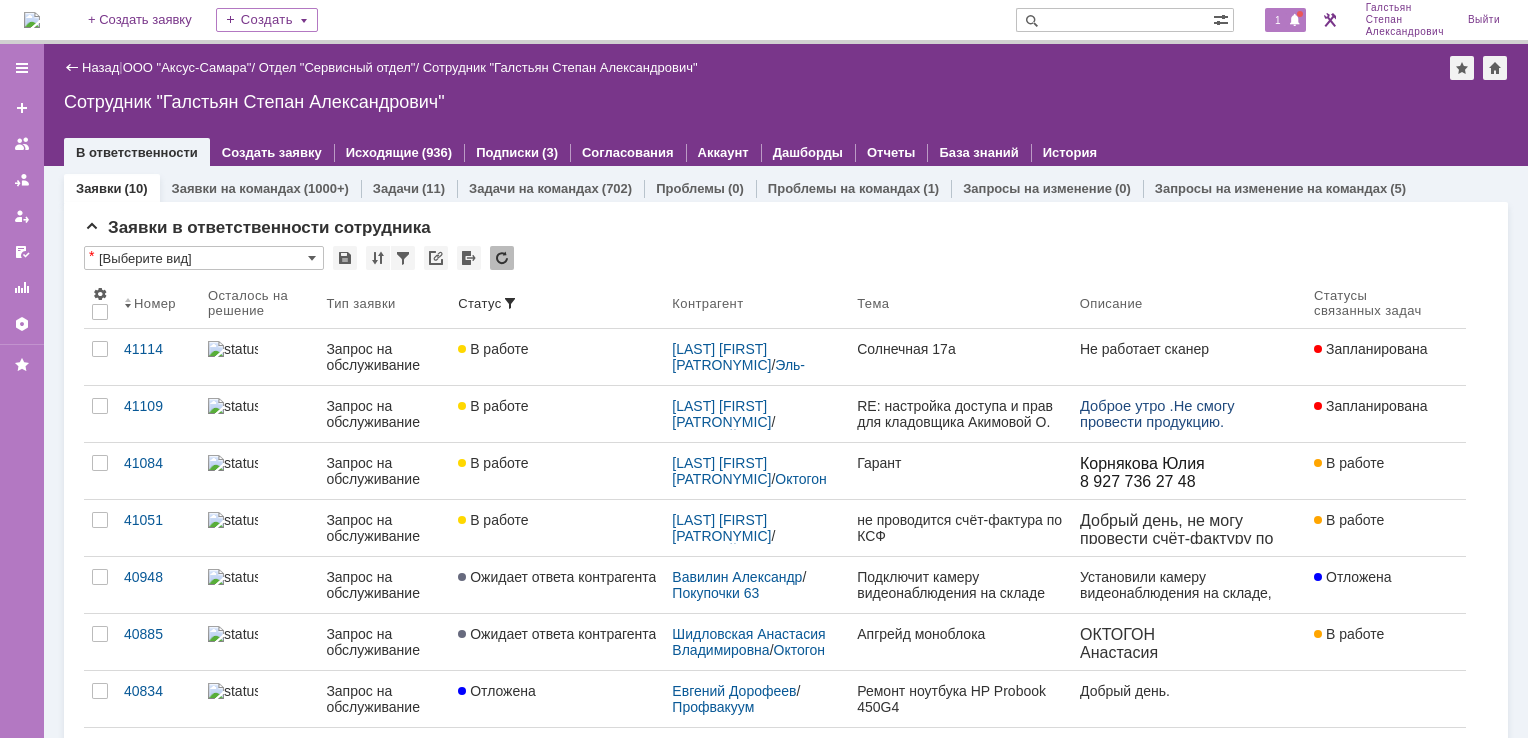 click at bounding box center [1300, 14] 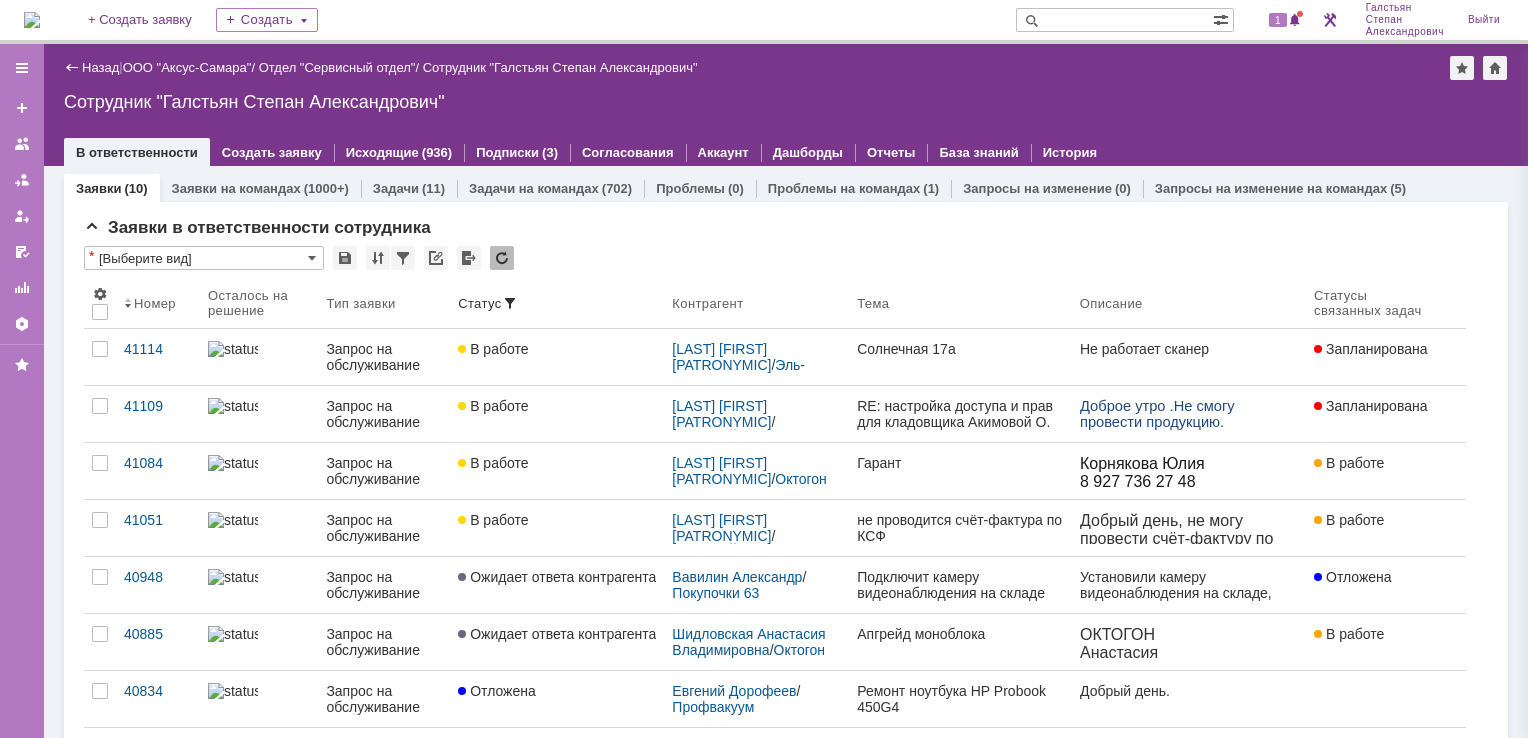 click at bounding box center (786, 132) 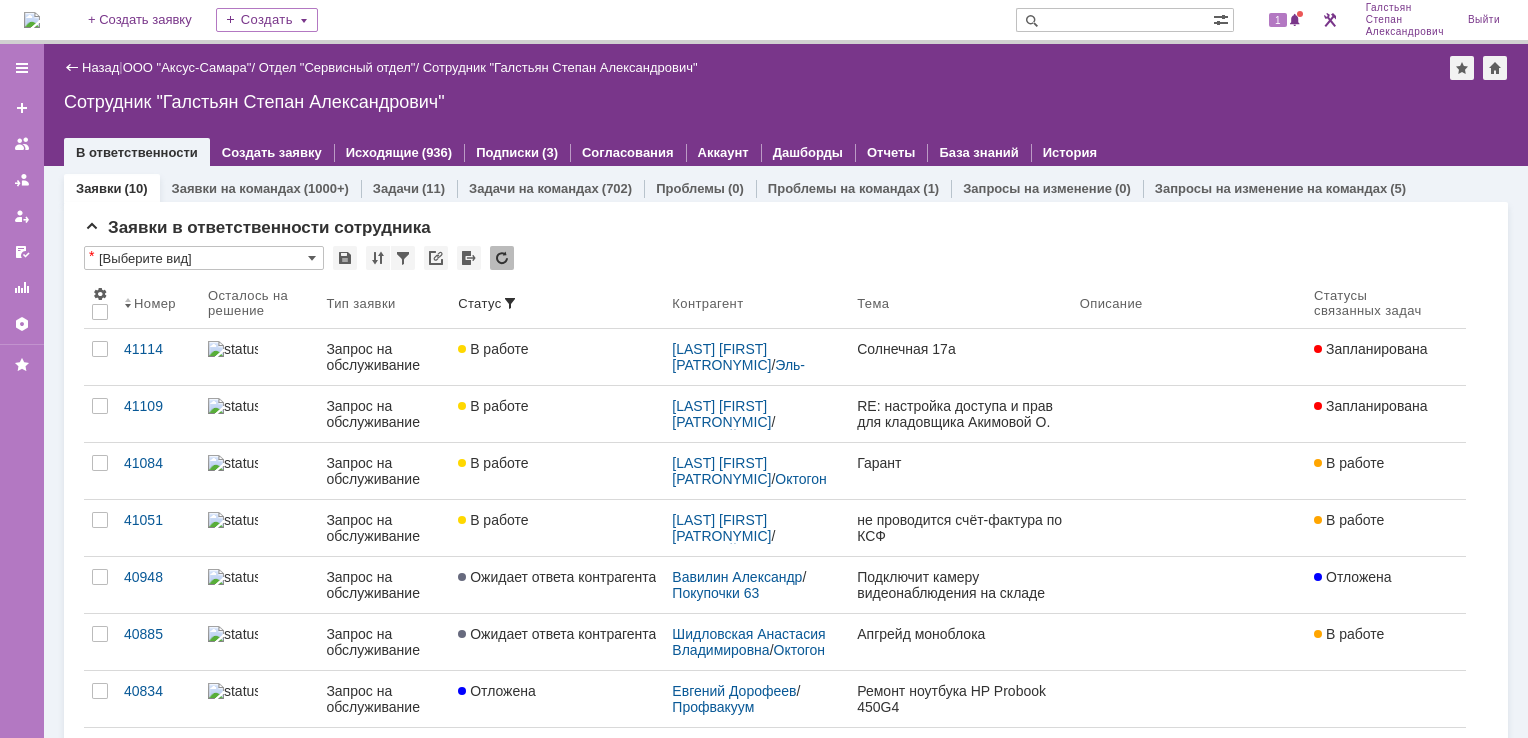 scroll, scrollTop: 0, scrollLeft: 0, axis: both 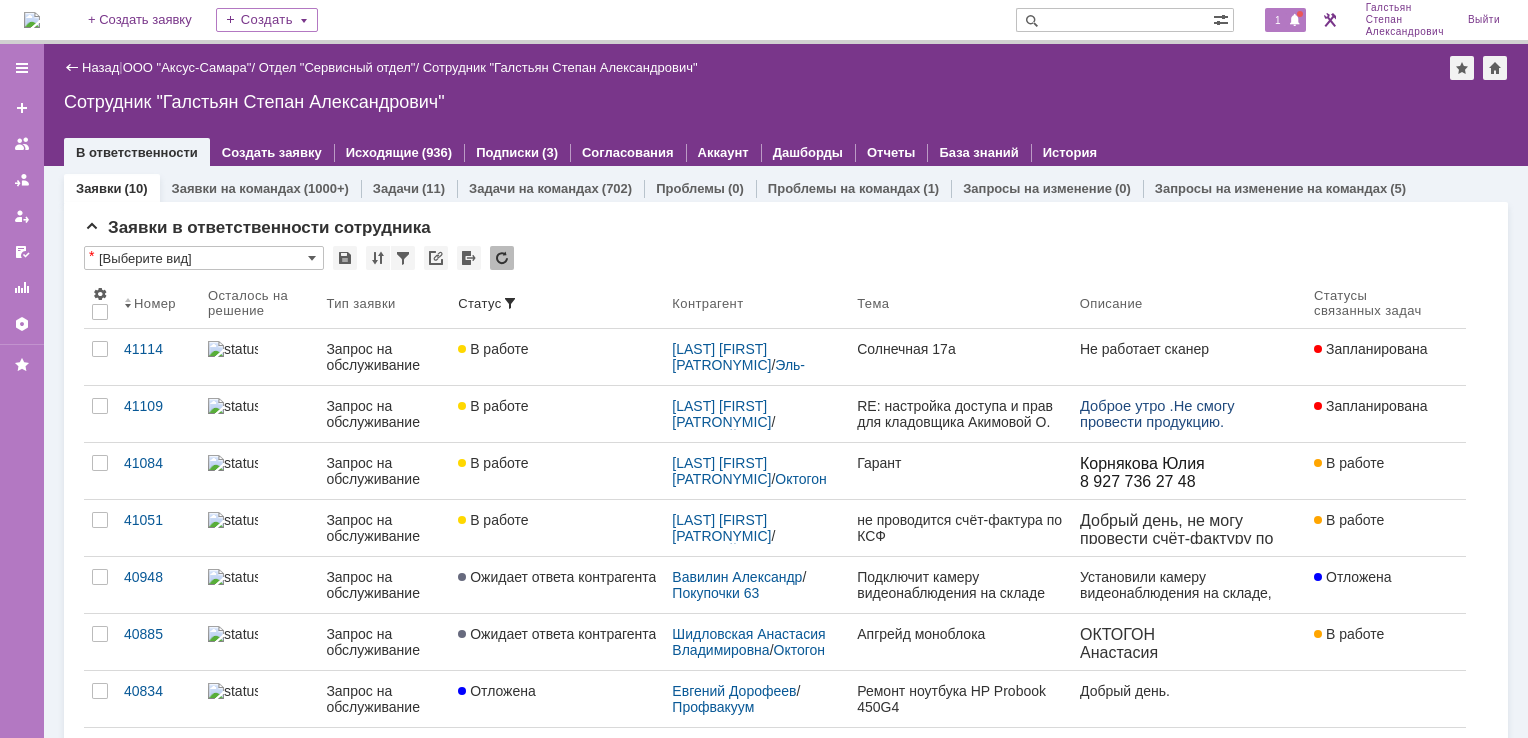 click on "1" at bounding box center (1278, 20) 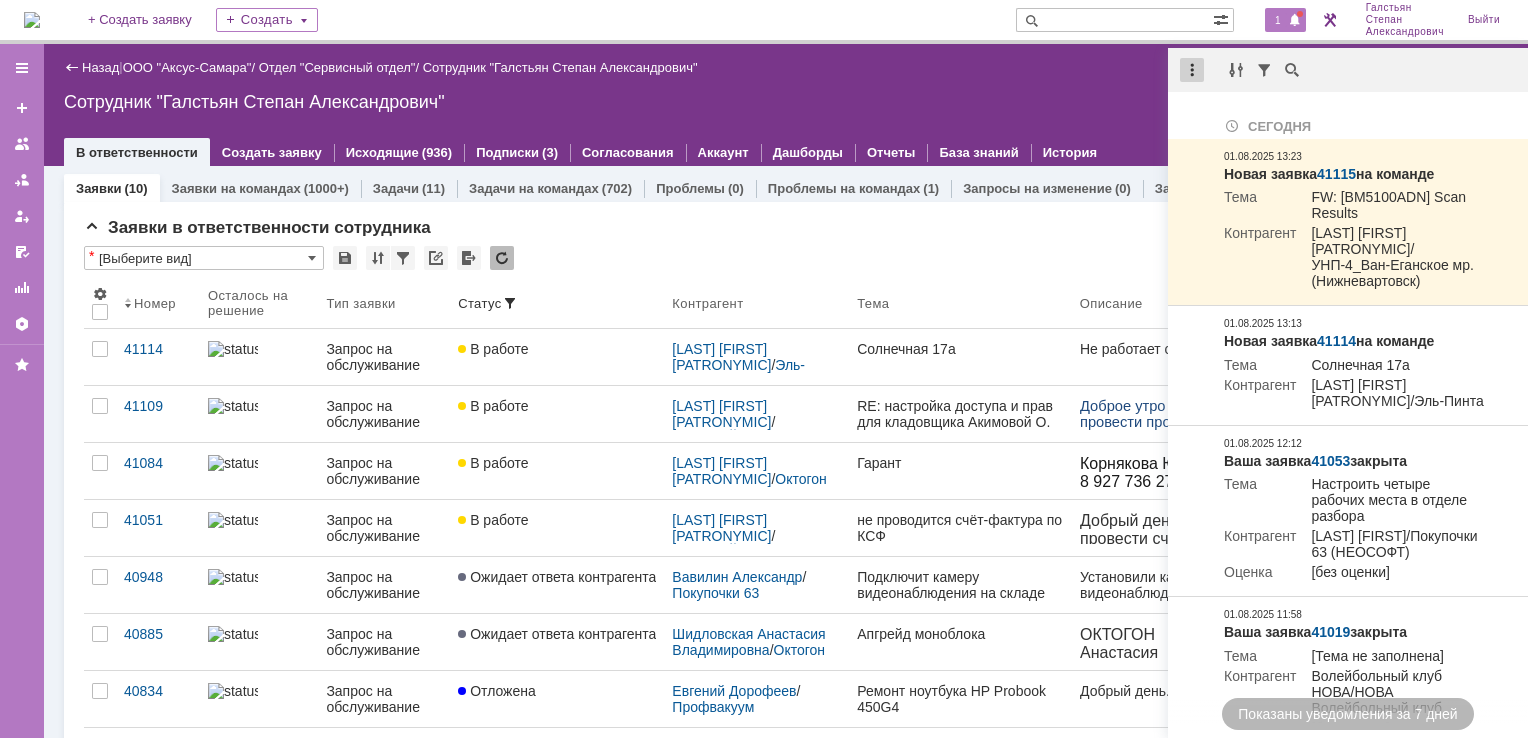click at bounding box center (1192, 70) 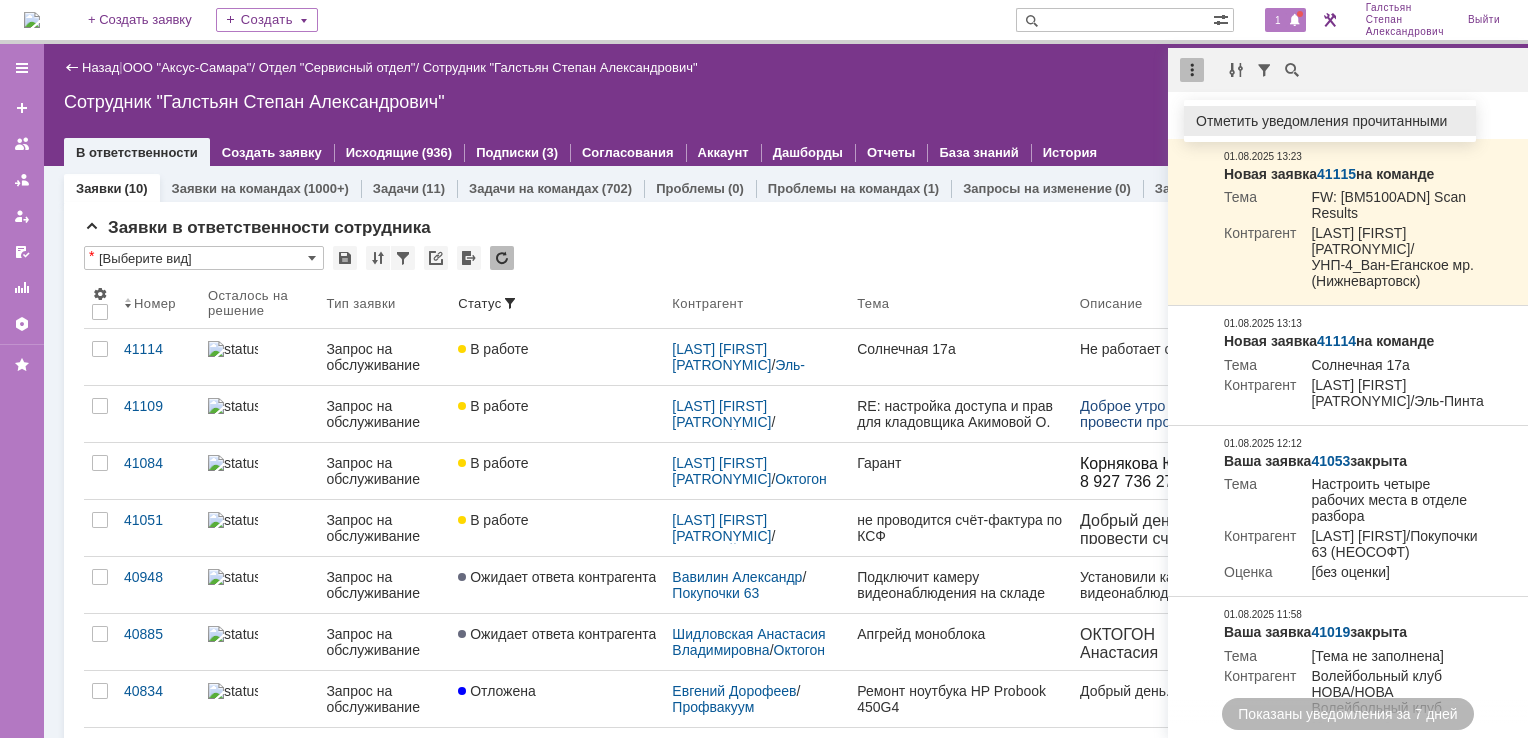 click on "Отметить уведомления прочитанными" at bounding box center (1330, 121) 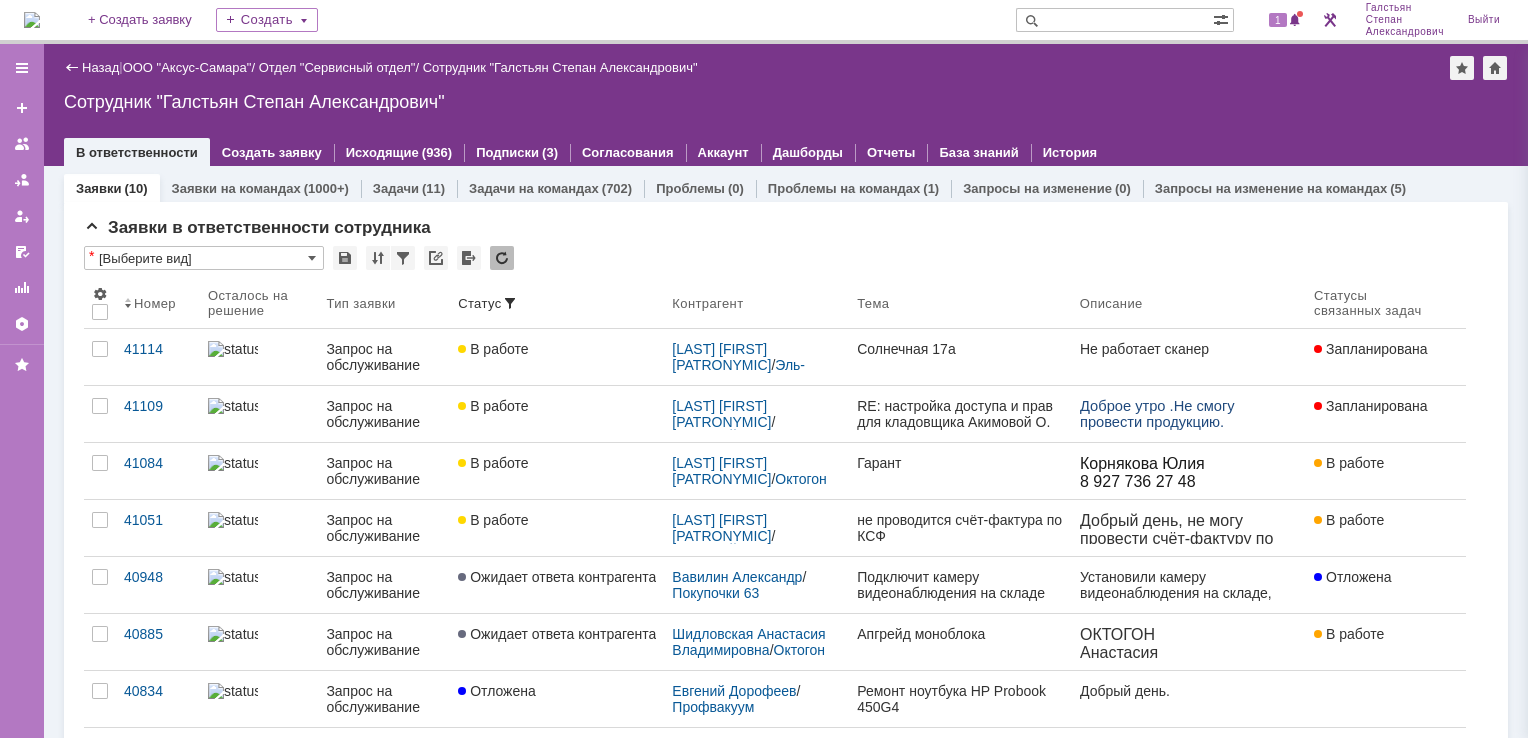 click on "Сотрудник "Галстьян Степан Александрович"" at bounding box center (786, 102) 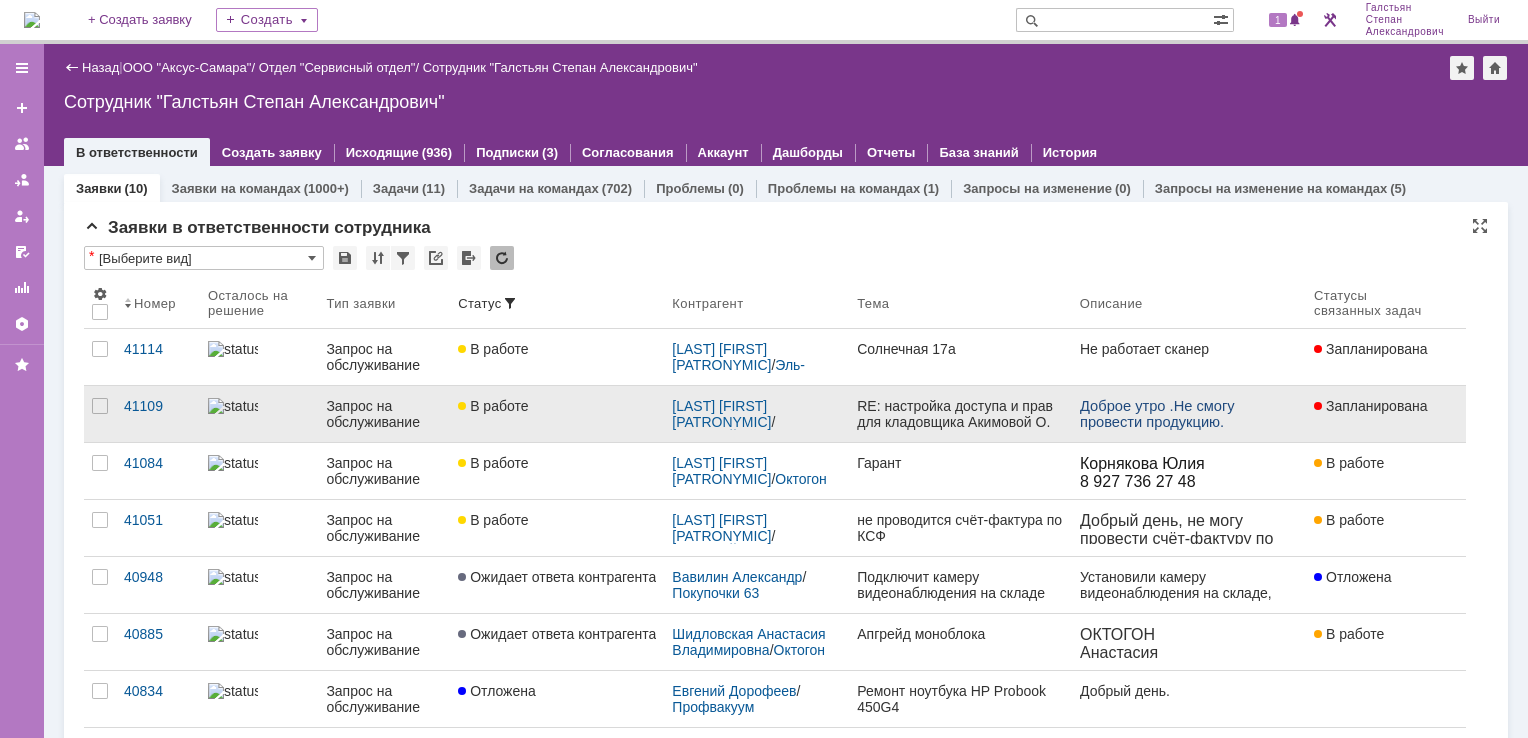 scroll, scrollTop: 0, scrollLeft: 0, axis: both 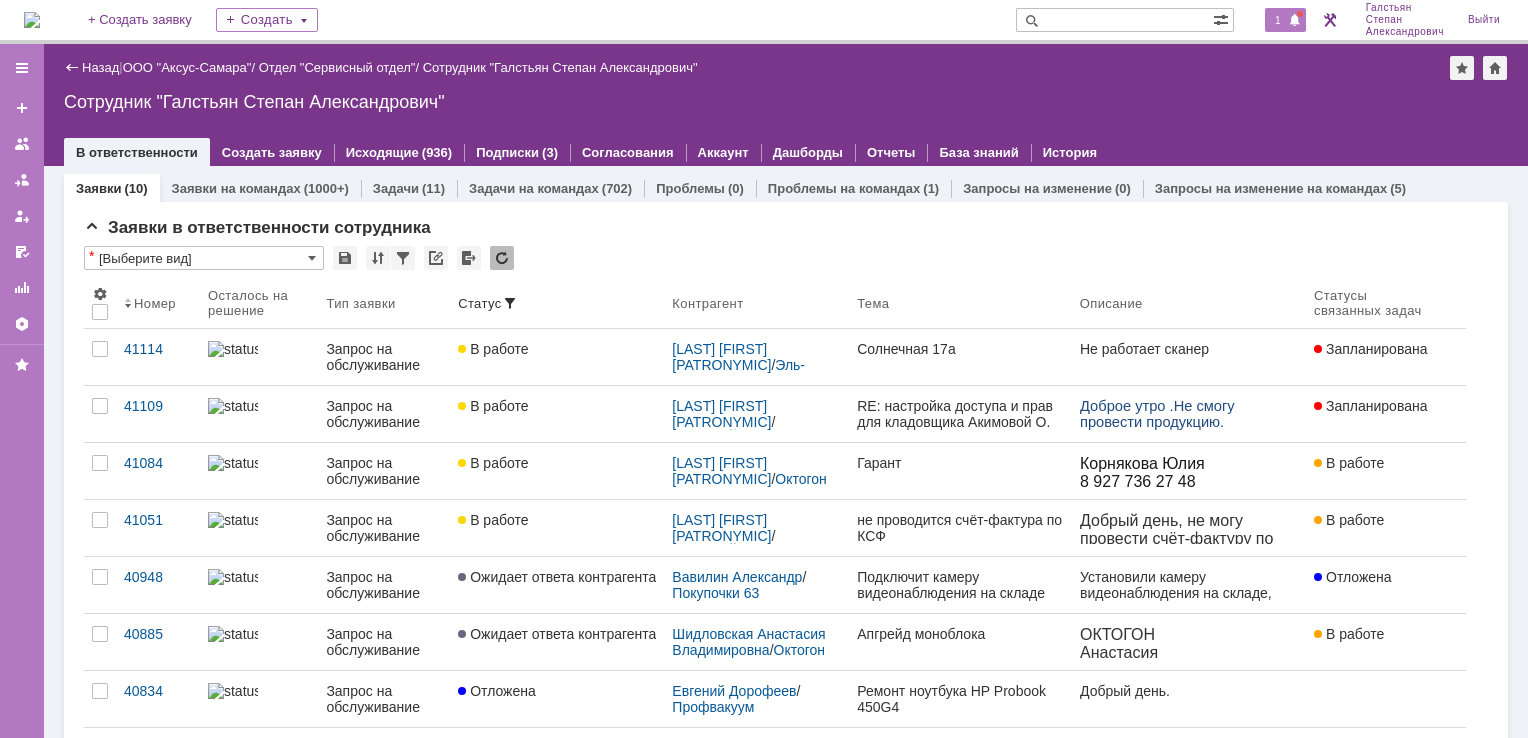 click on "1" at bounding box center (1278, 20) 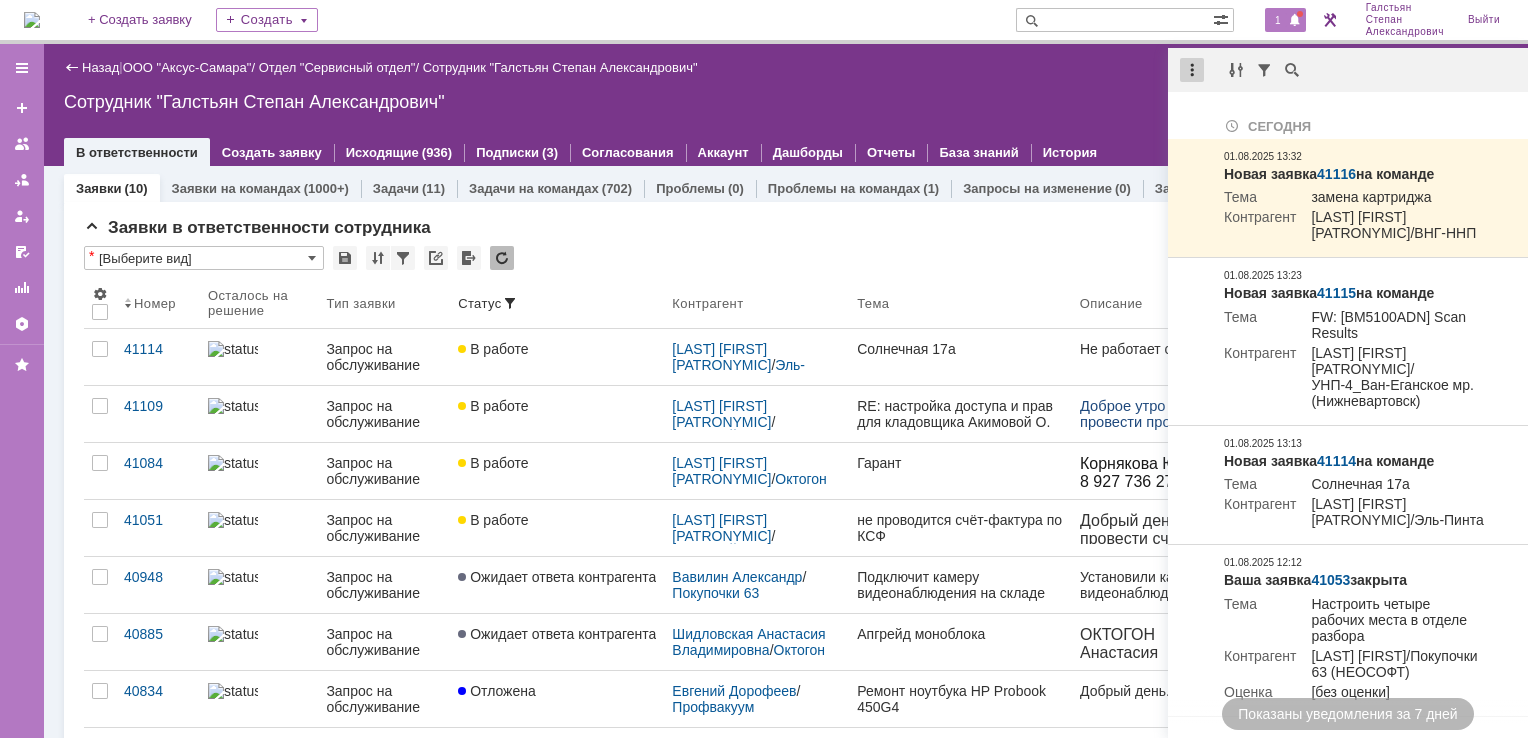 click at bounding box center [1192, 70] 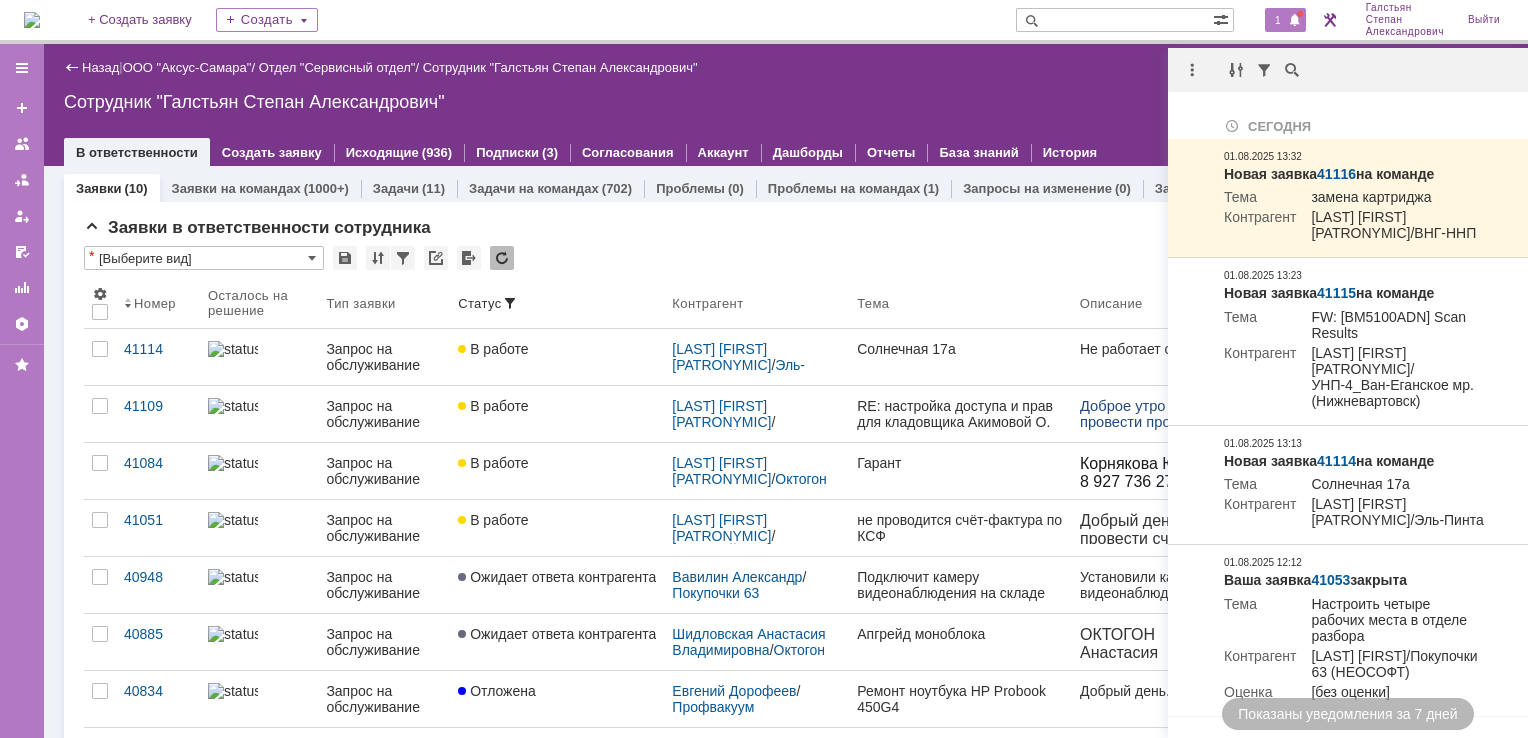 click on "Назад   |   ООО "Аксус-Самара"  /   Отдел "Сервисный отдел"  /   Сотрудник "Галстьян Степан Александрович" Сотрудник "Галстьян Степан Александрович" employee$43271409 В ответственности Создать заявку Исходящие (936) Подписки (3) Согласования Аккаунт Дашборды Отчеты База знаний История" at bounding box center (786, 105) 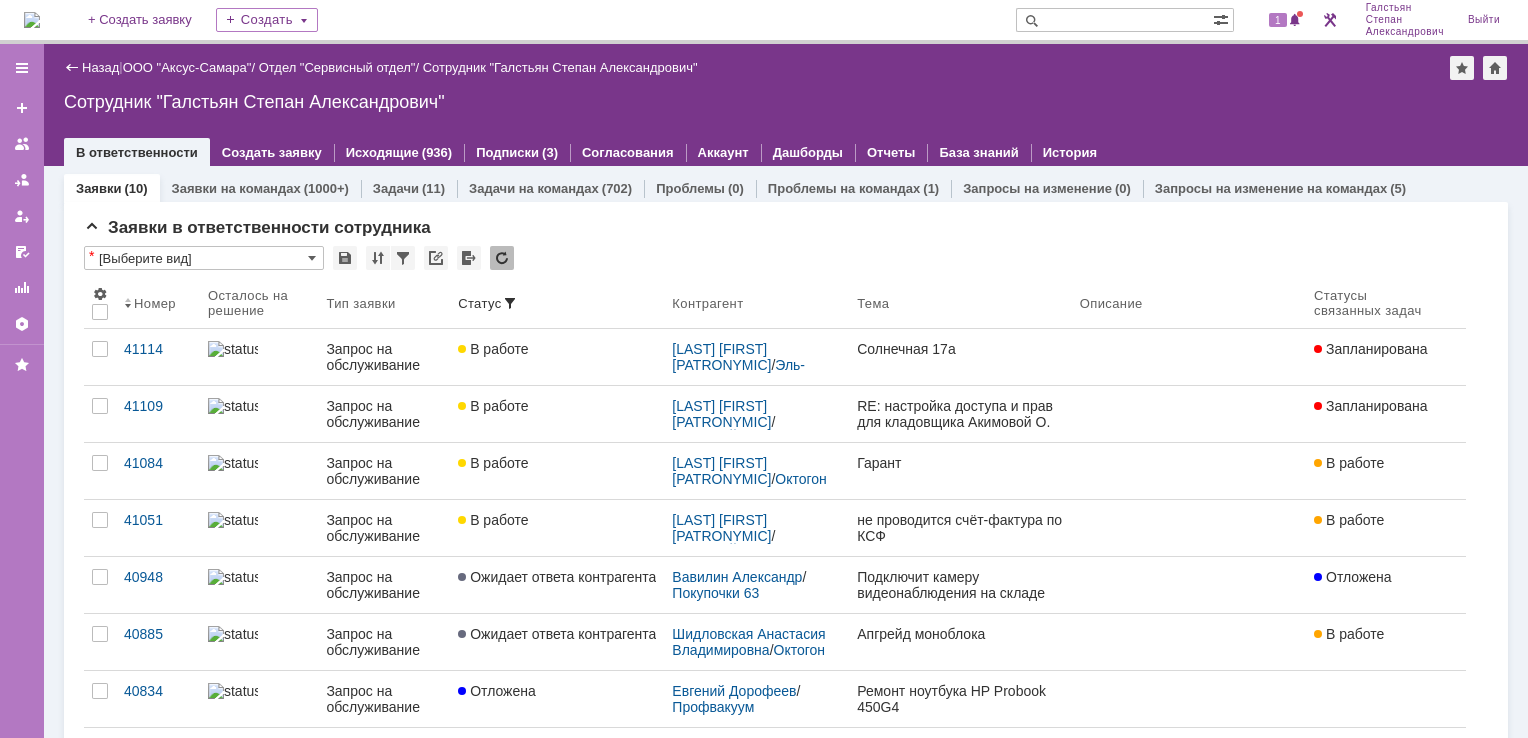 scroll, scrollTop: 0, scrollLeft: 0, axis: both 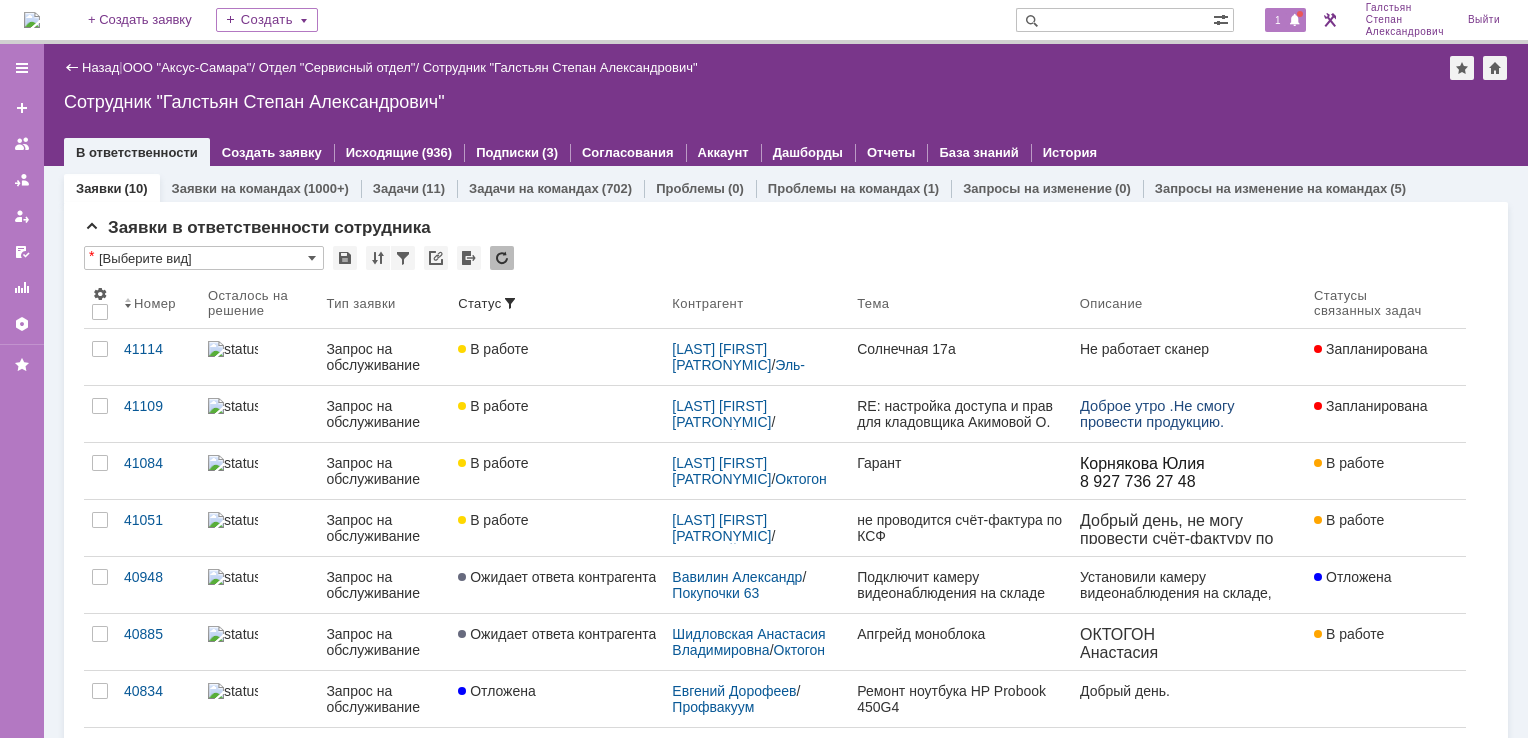 click on "1" at bounding box center (1285, 20) 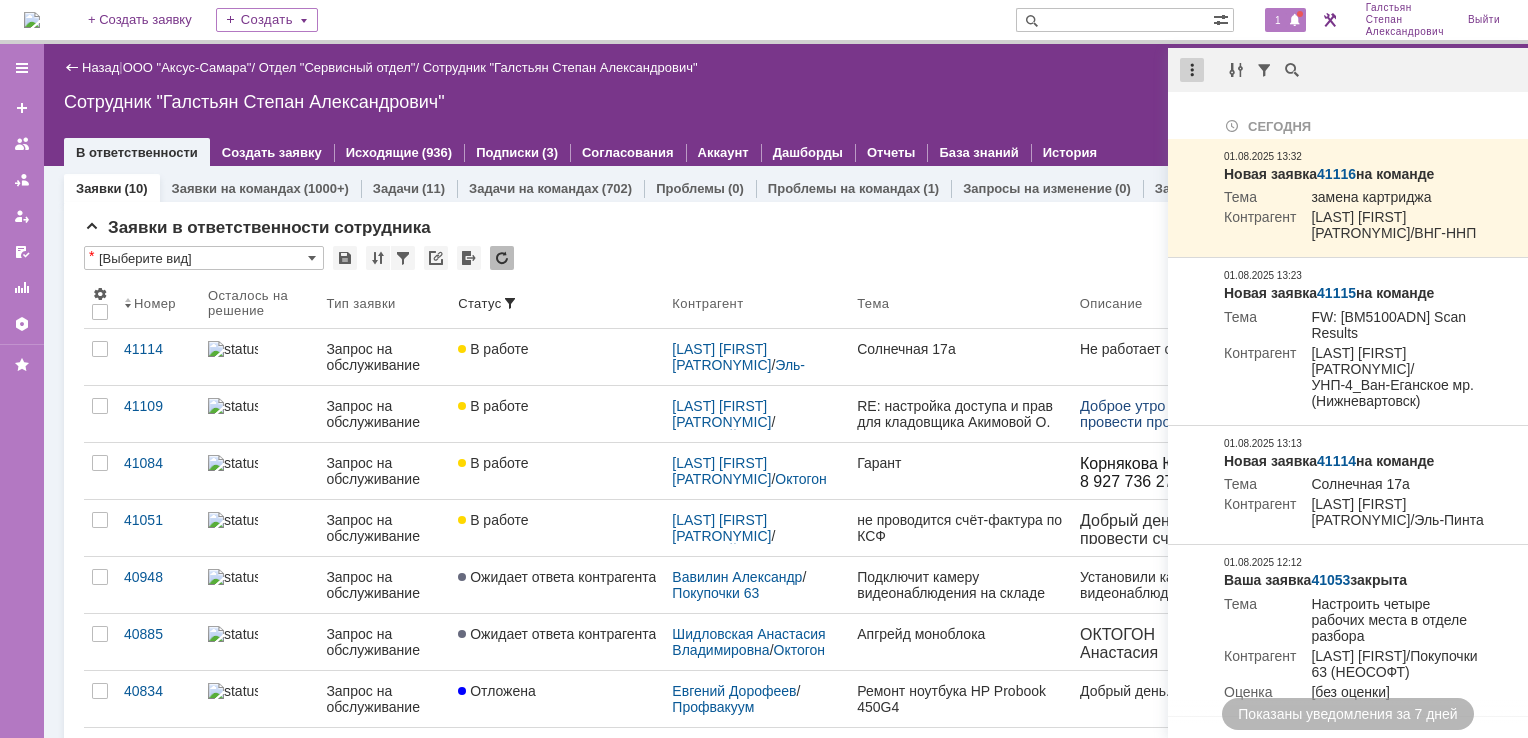 click at bounding box center (1192, 70) 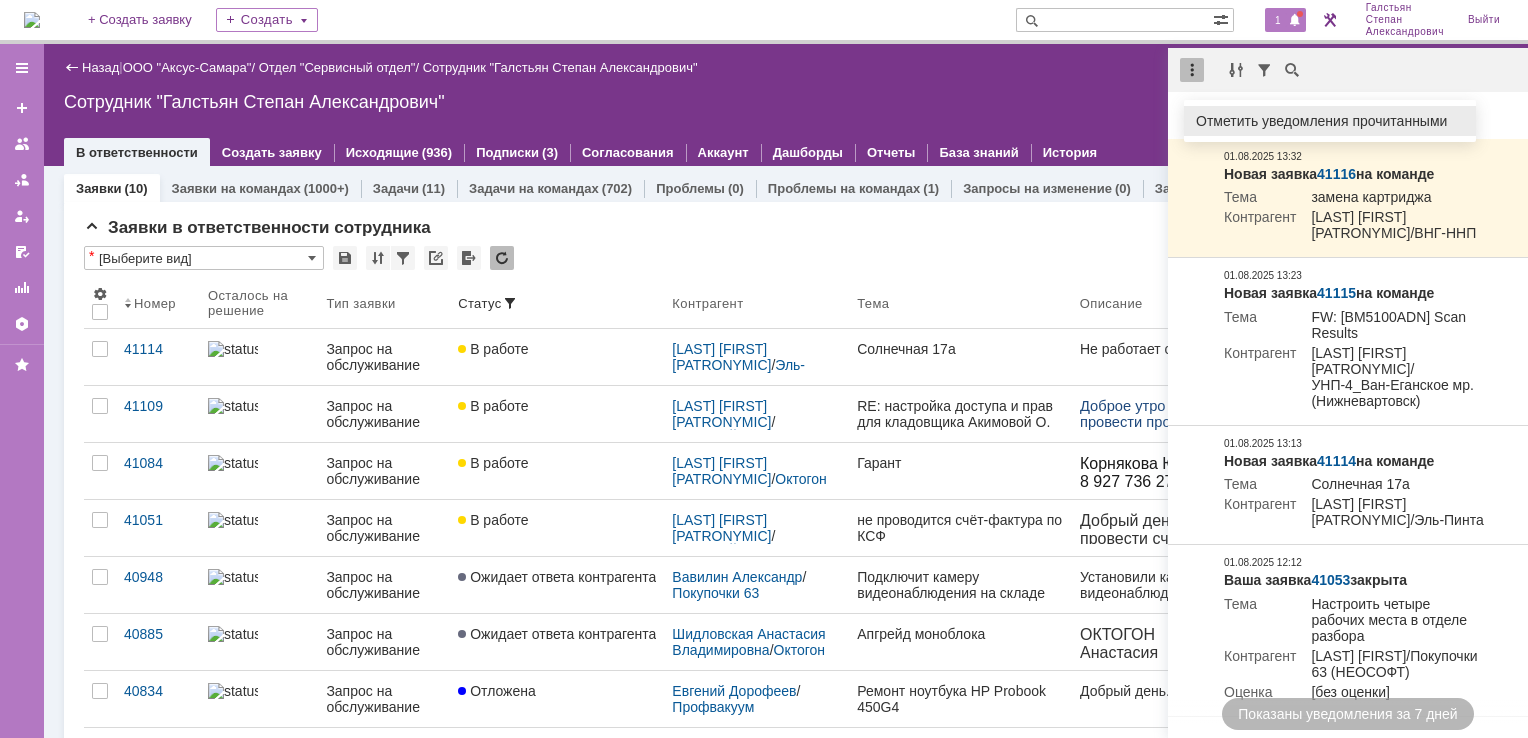 click on "Отметить уведомления прочитанными" at bounding box center [1330, 121] 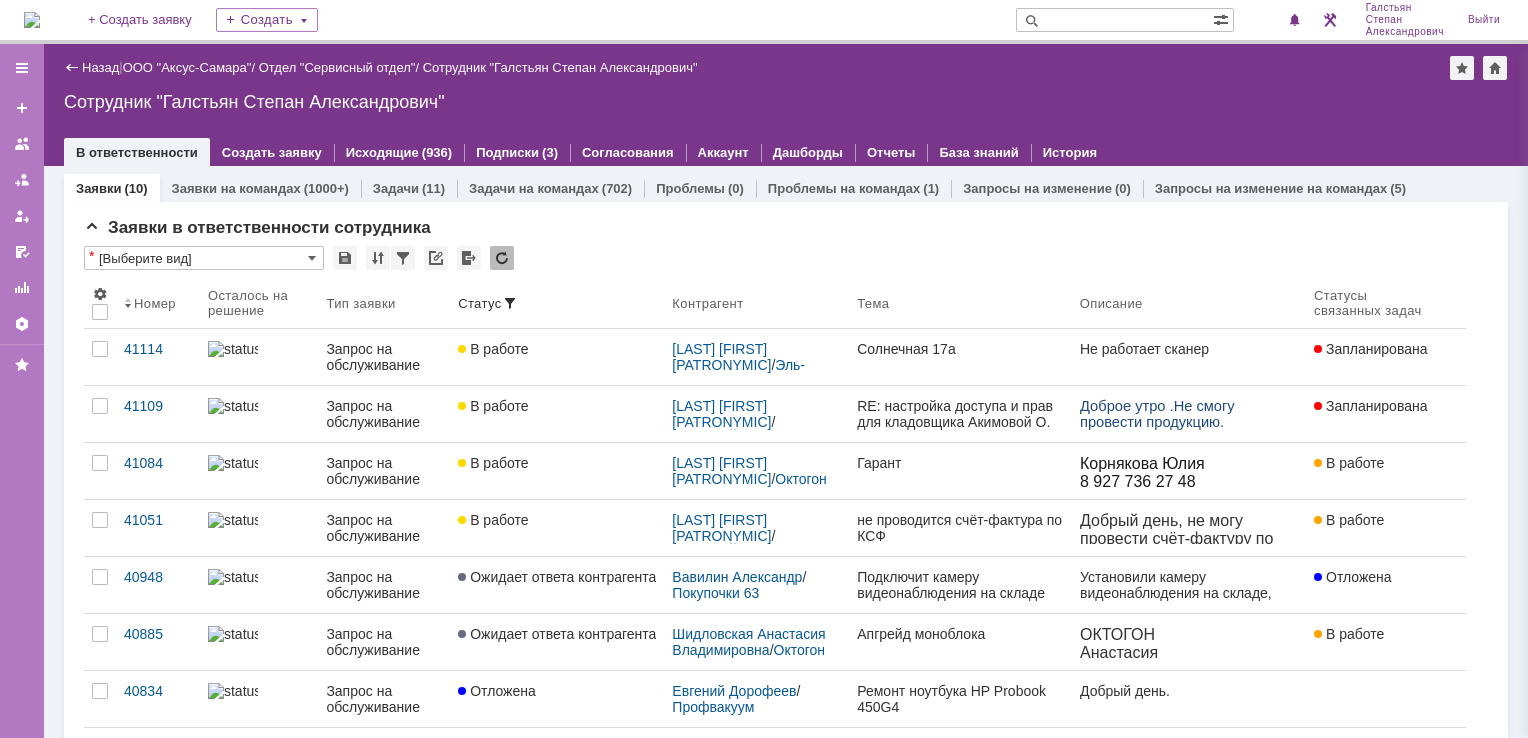 click on "Назад   |   ООО "Аксус-Самара"  /   Отдел "Сервисный отдел"  /   Сотрудник "Галстьян Степан Александрович" Сотрудник "Галстьян Степан Александрович" employee$43271409 В ответственности Создать заявку Исходящие (936) Подписки (3) Согласования Аккаунт Дашборды Отчеты База знаний История" at bounding box center [786, 105] 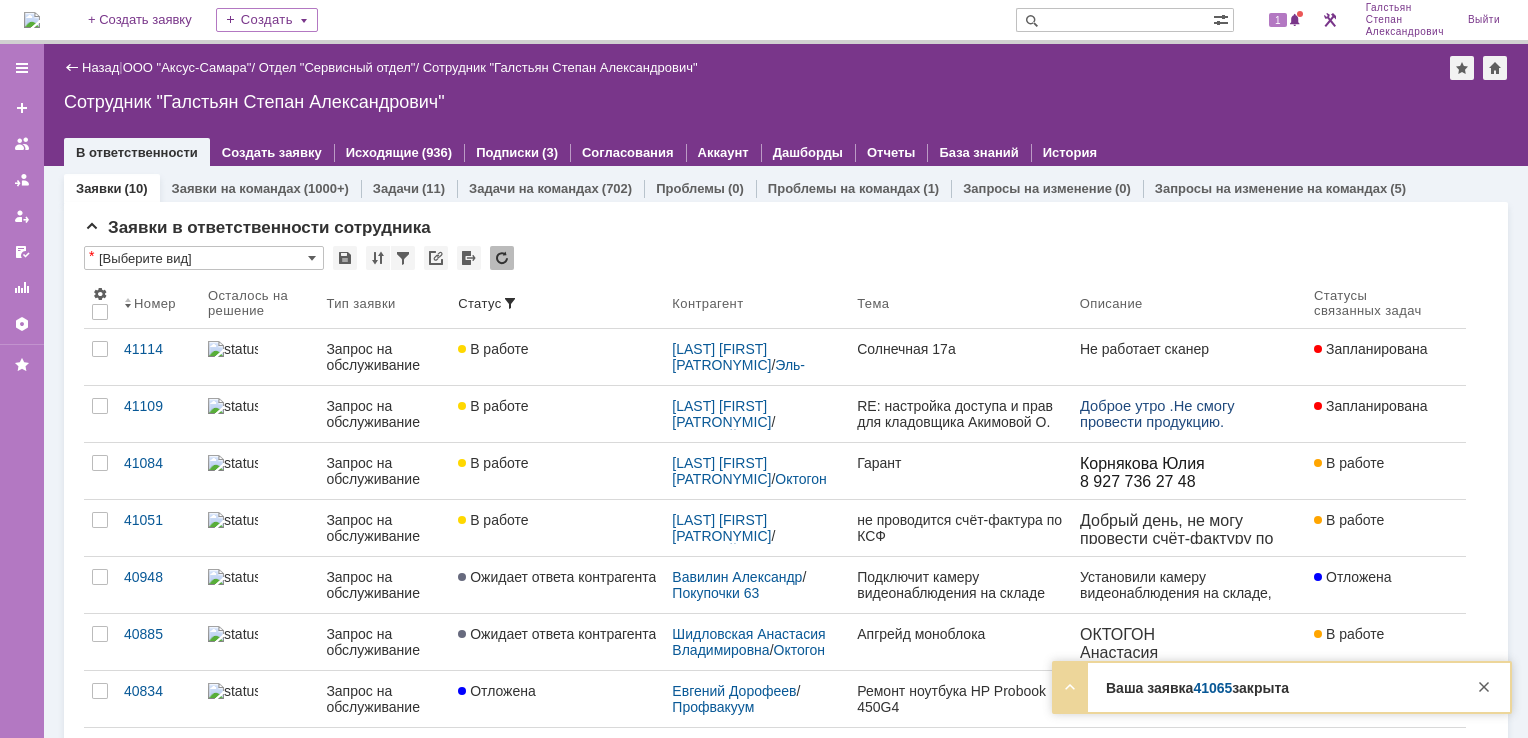 scroll, scrollTop: 0, scrollLeft: 0, axis: both 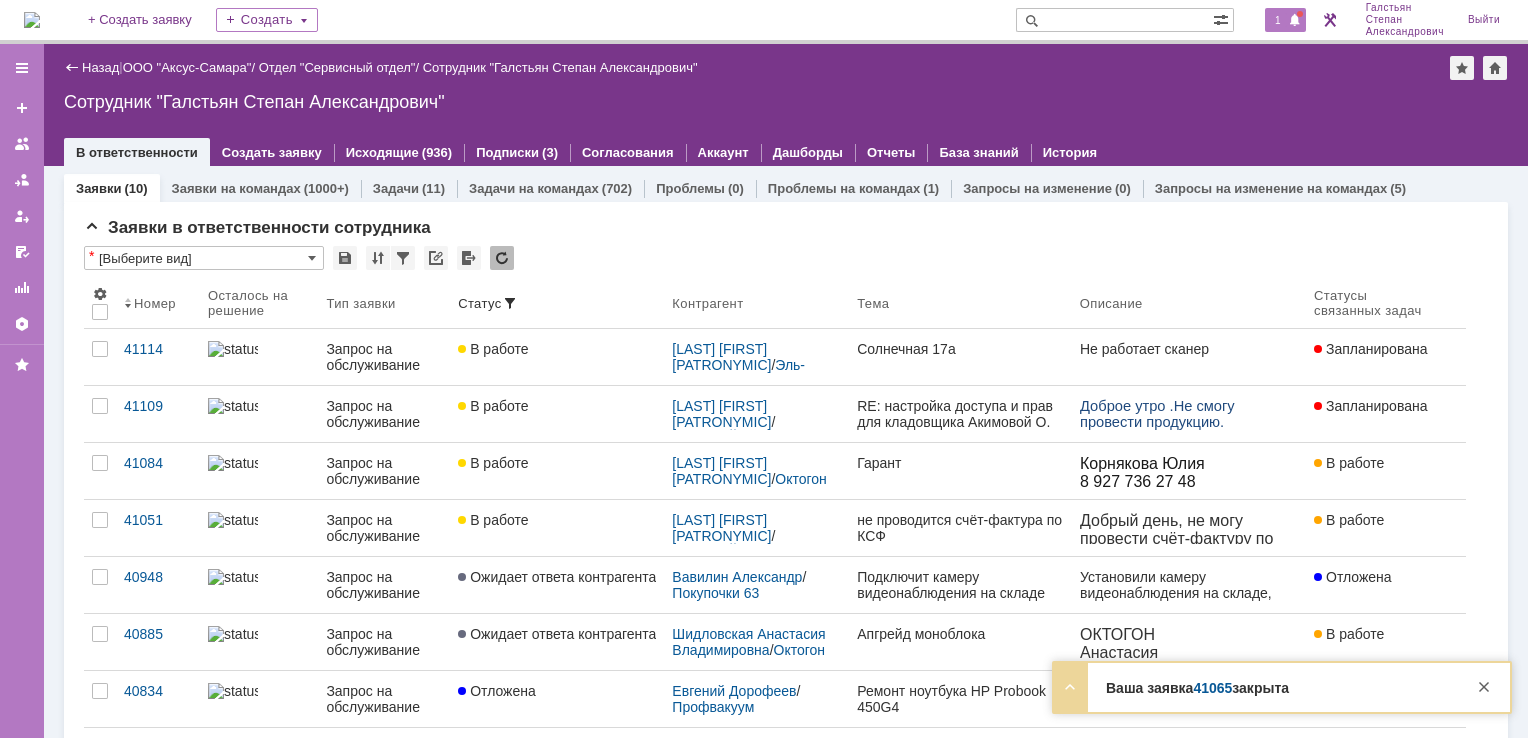 click at bounding box center [1295, 21] 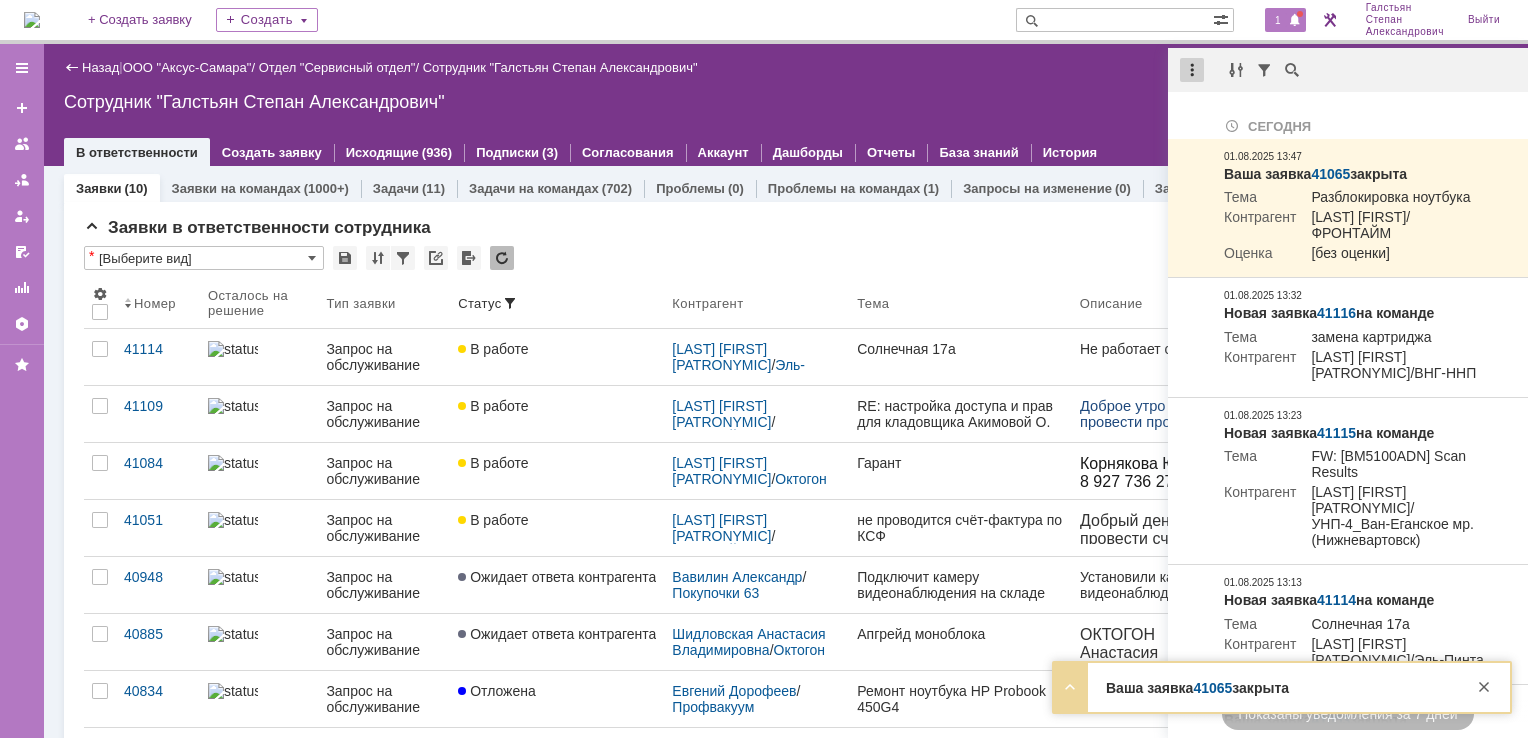 click at bounding box center [1192, 70] 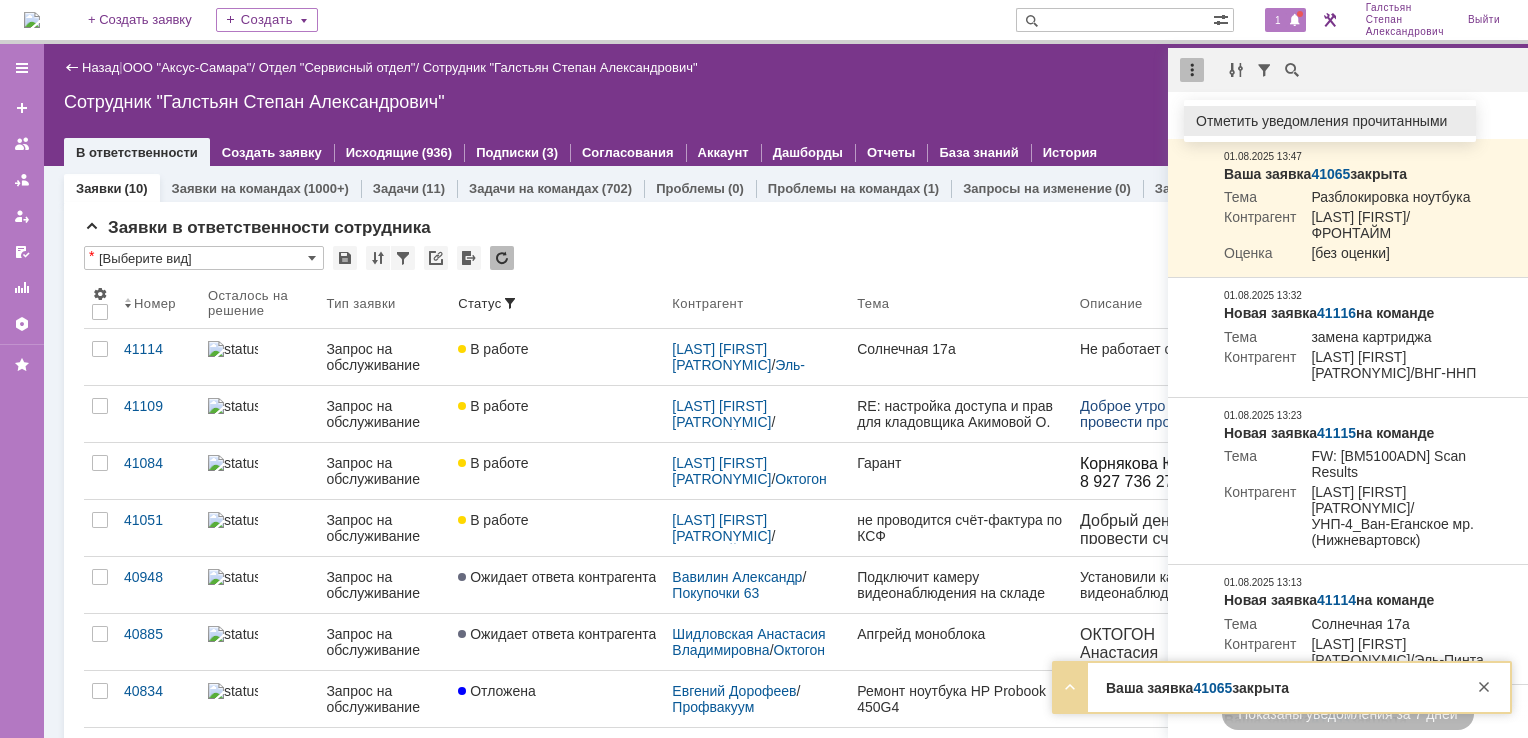 click on "Отметить уведомления прочитанными" at bounding box center (1330, 121) 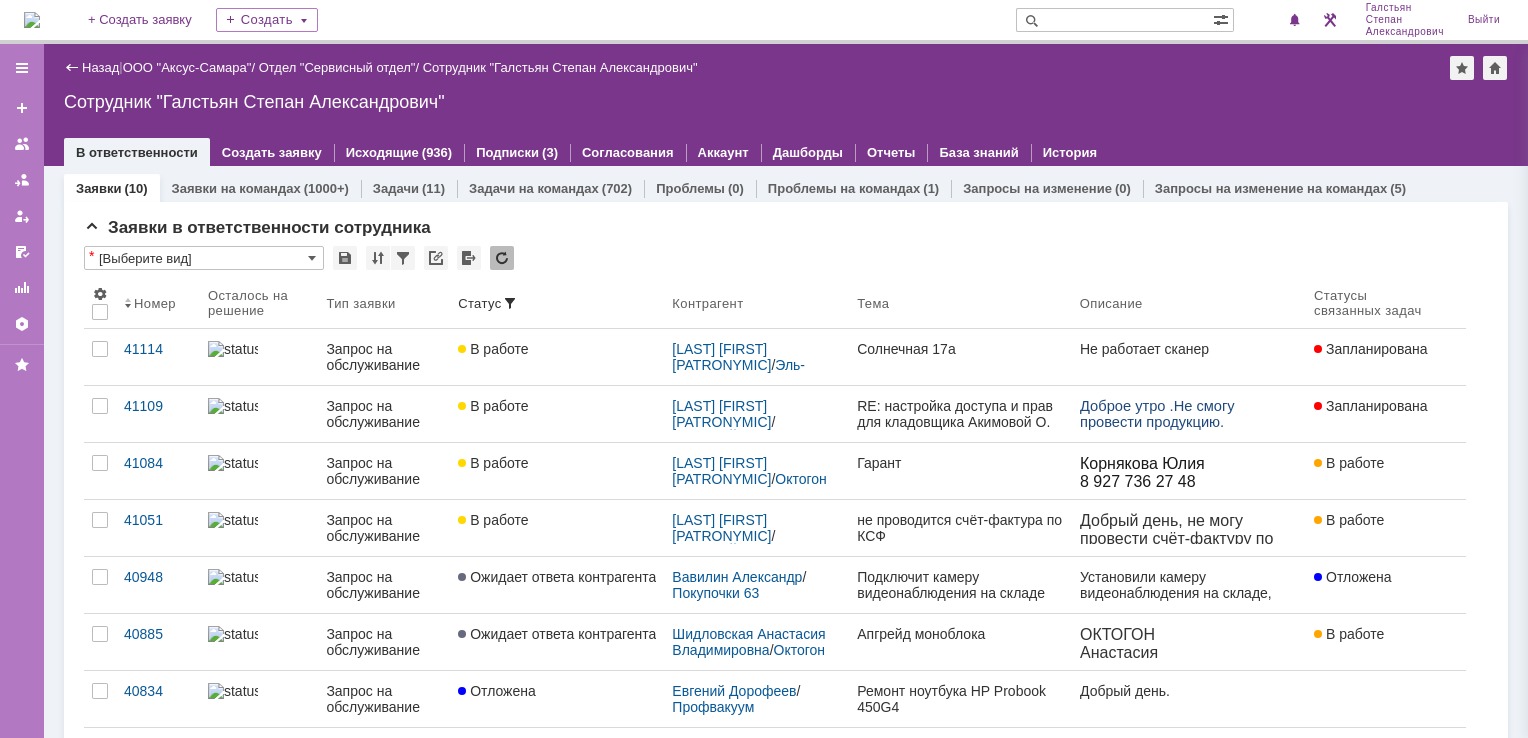 click on "Сотрудник "Галстьян Степан Александрович"" at bounding box center (786, 102) 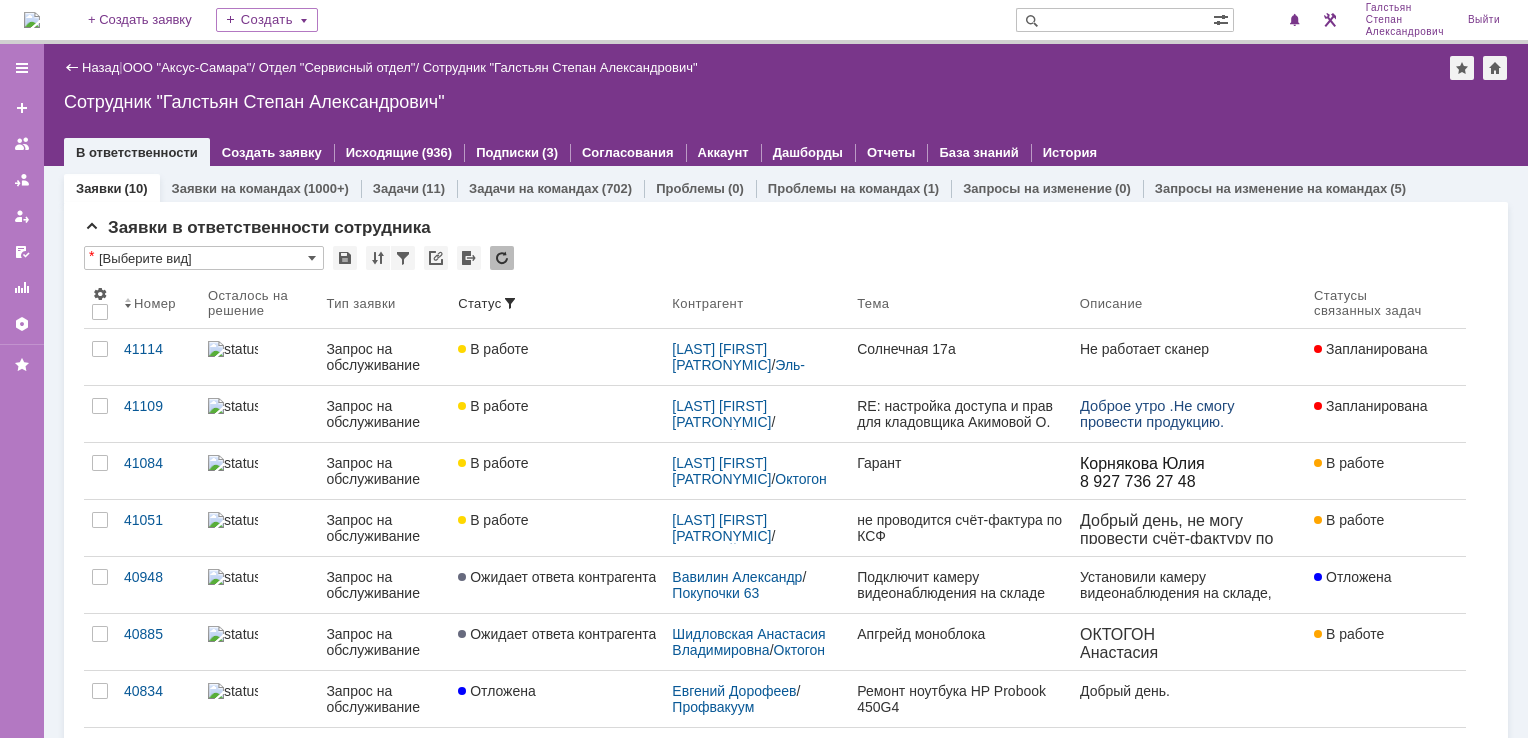 click at bounding box center [32, 20] 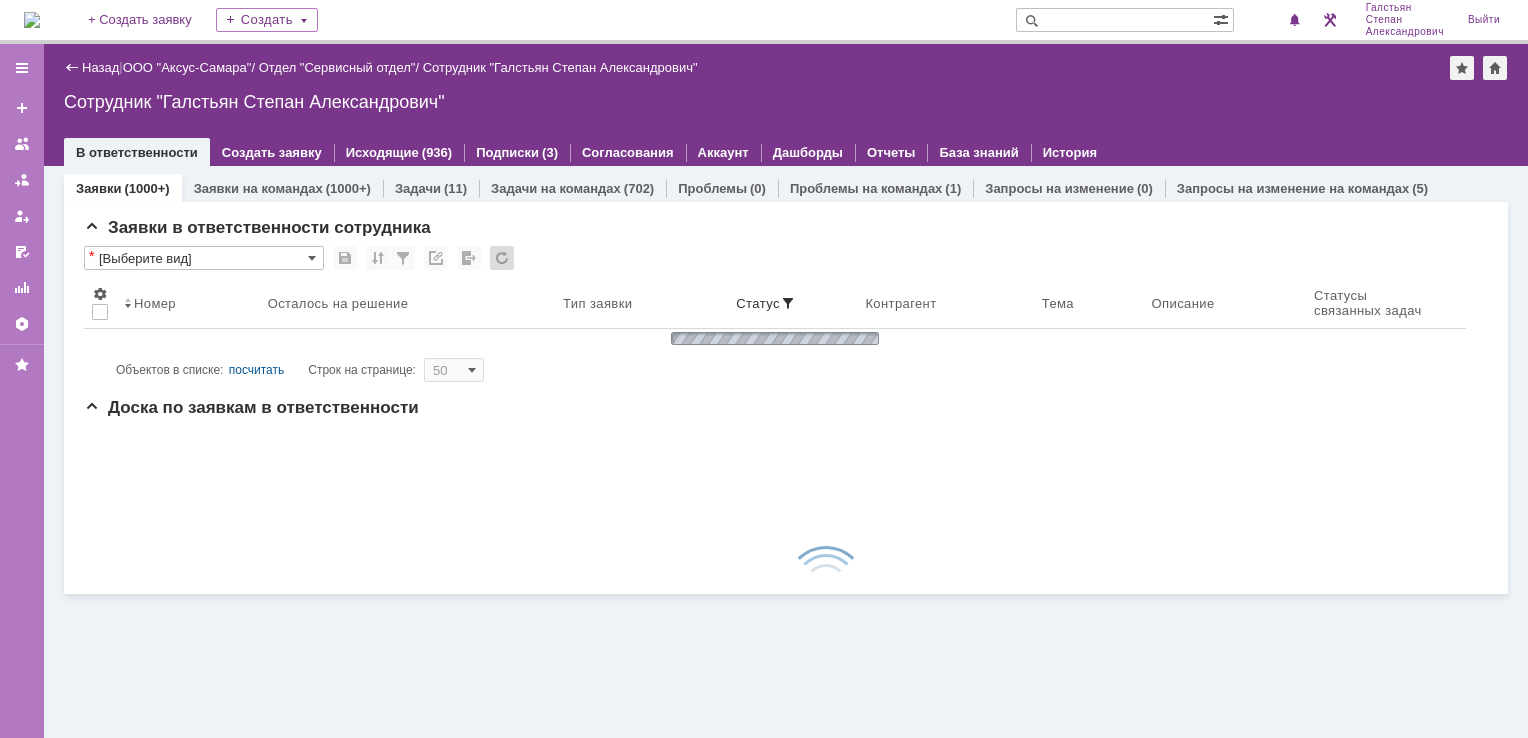 scroll, scrollTop: 0, scrollLeft: 0, axis: both 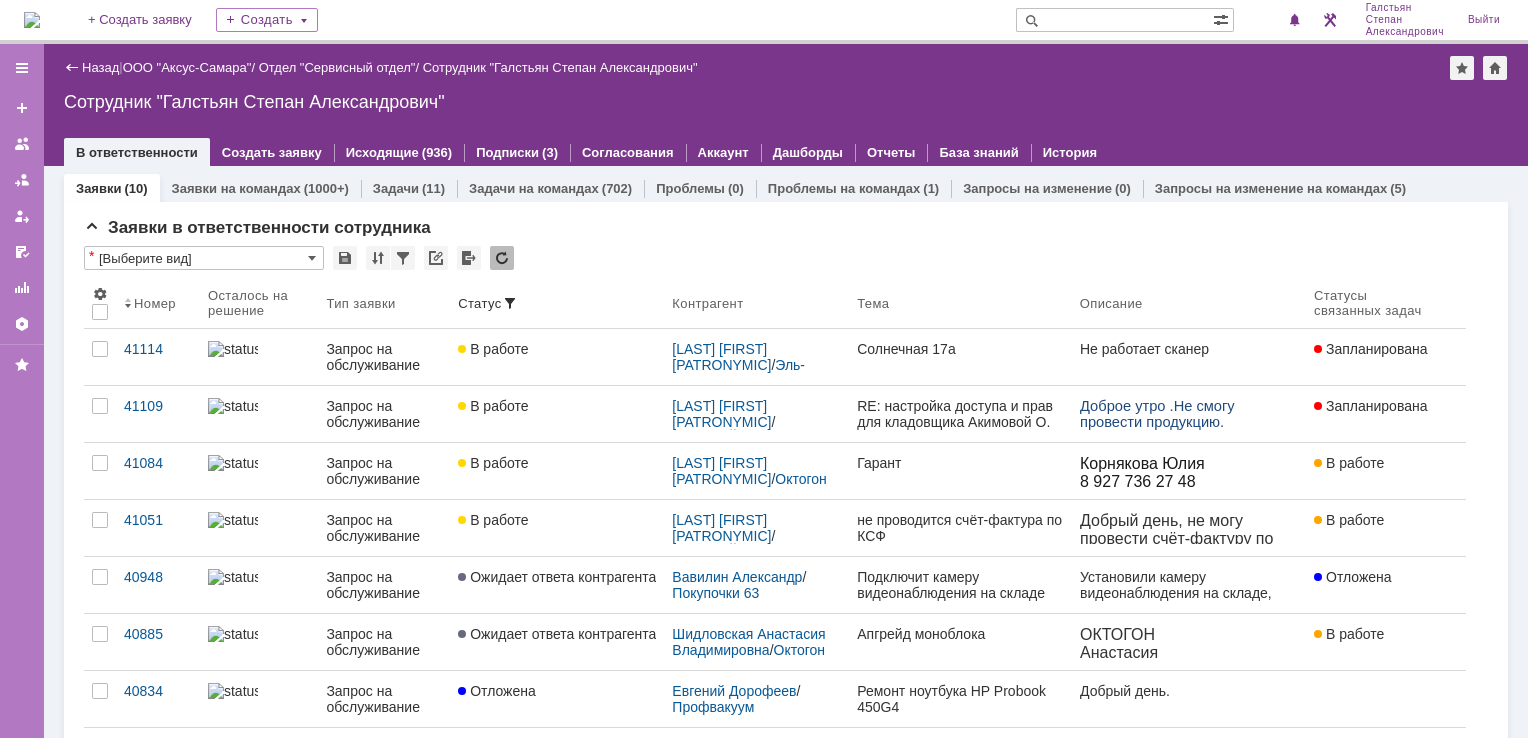 click at bounding box center (32, 20) 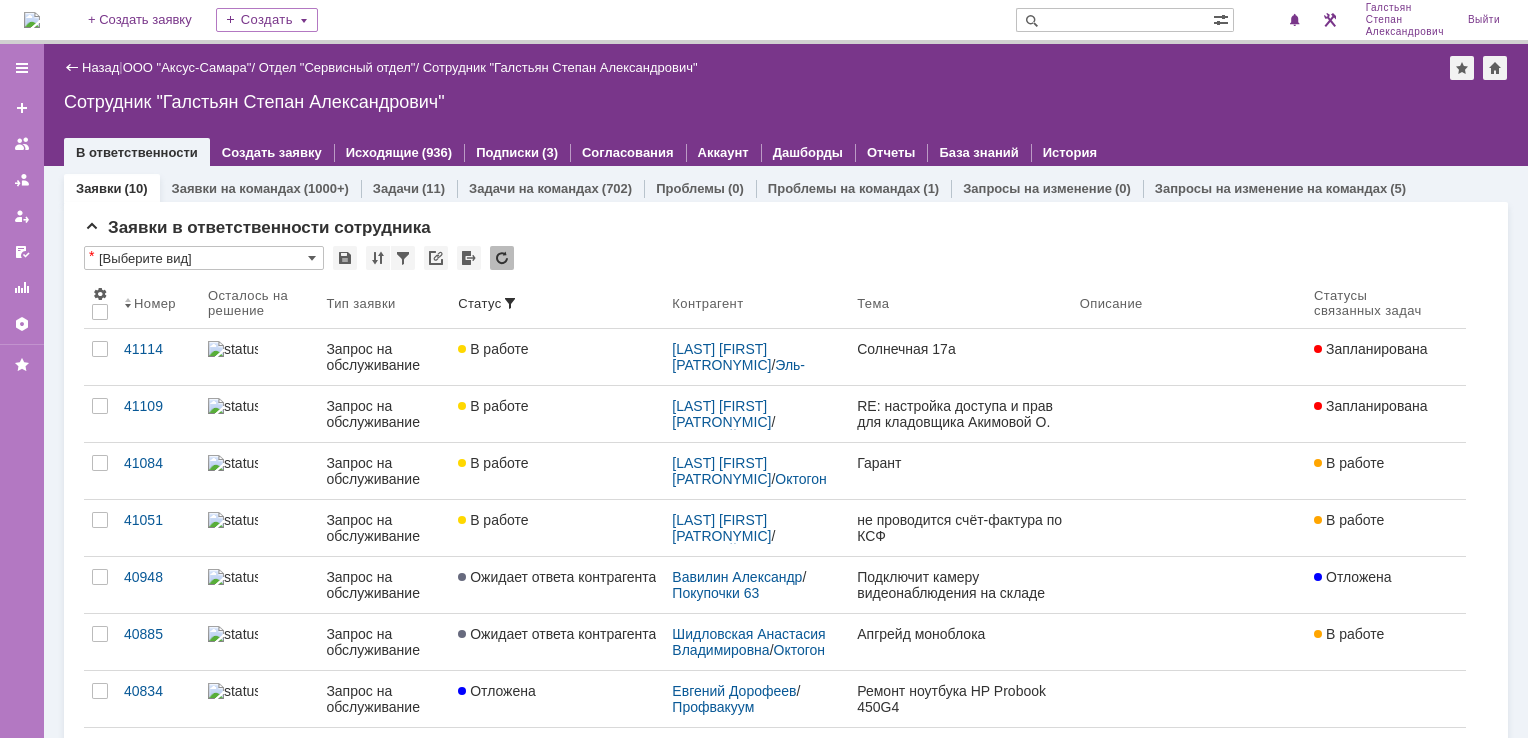 scroll, scrollTop: 0, scrollLeft: 0, axis: both 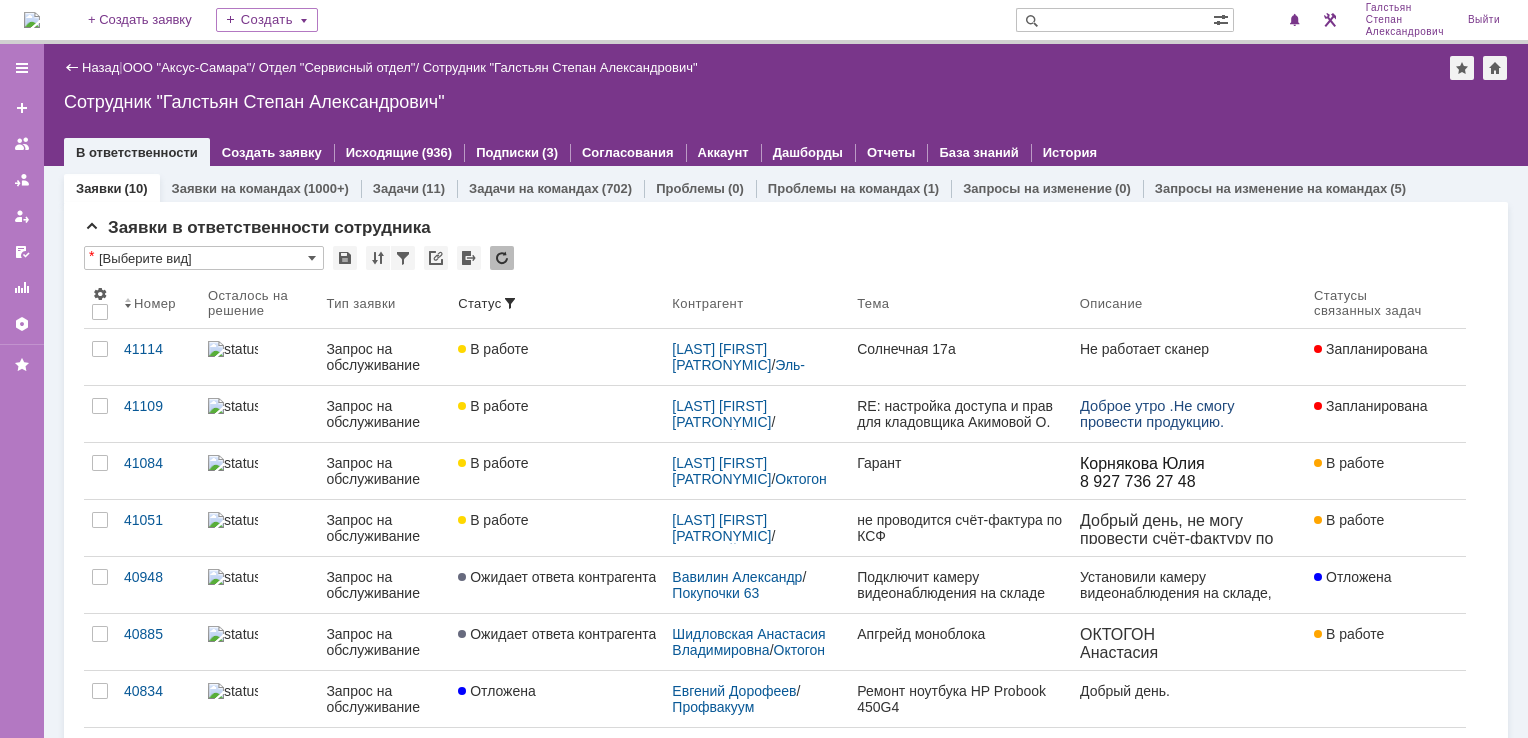 click at bounding box center [32, 20] 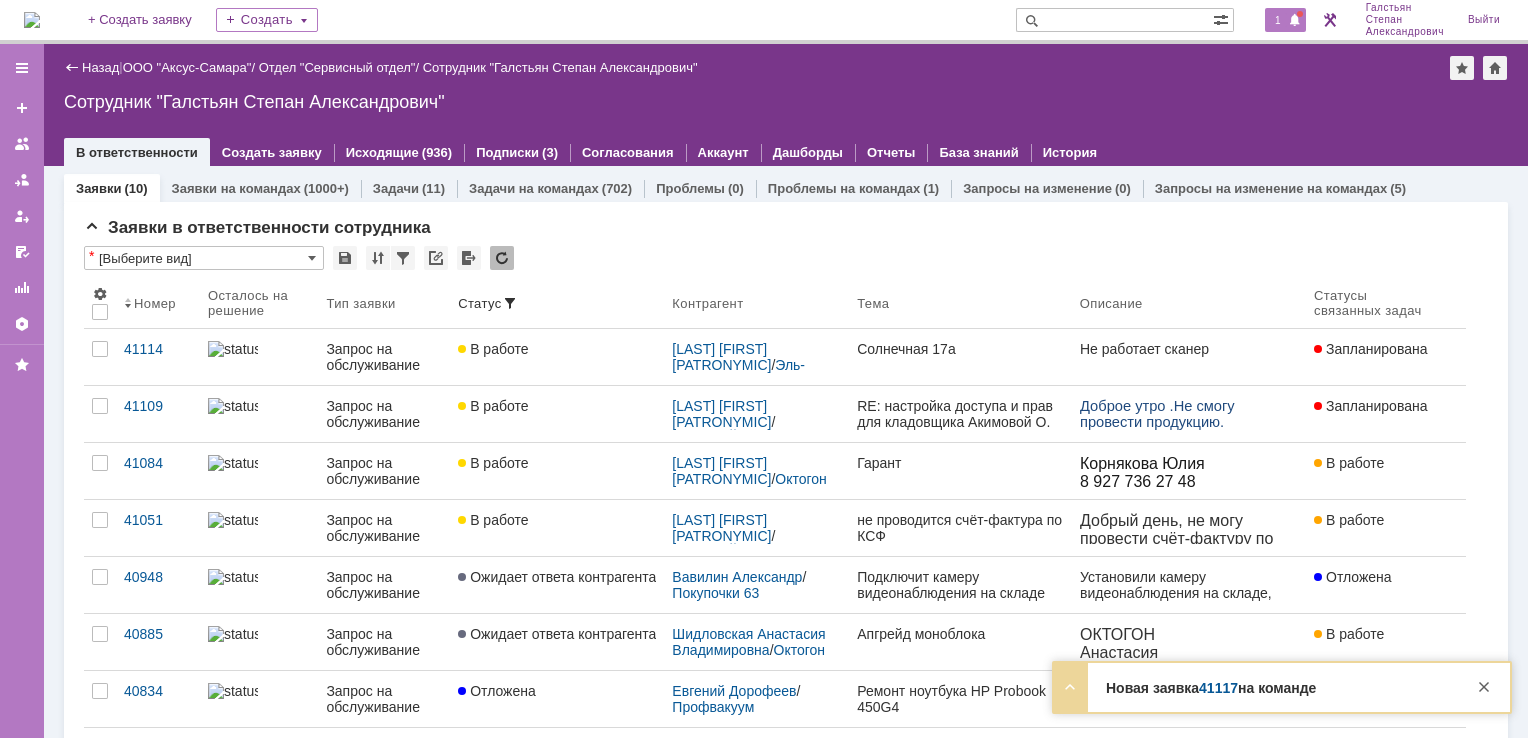 click at bounding box center [1295, 21] 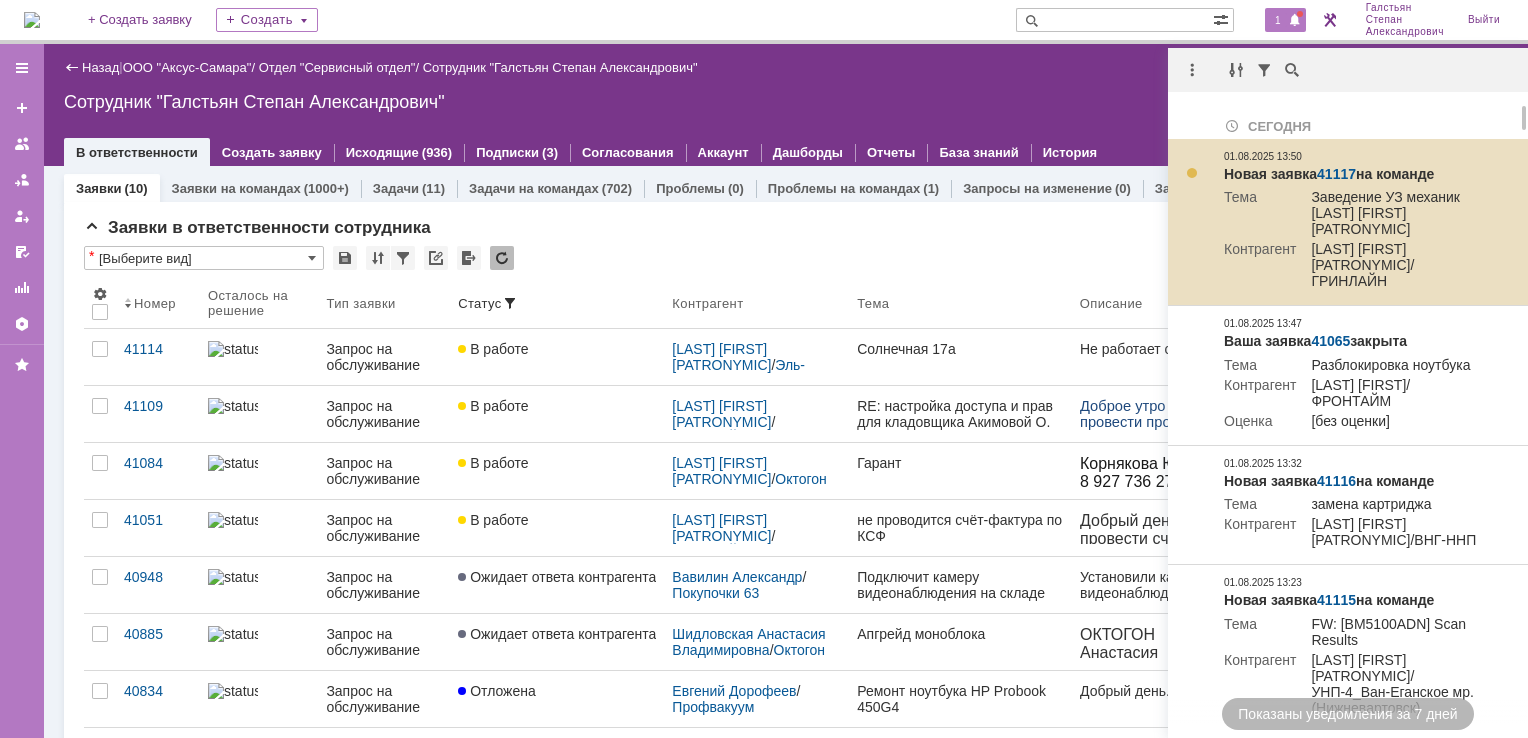click on "41117" at bounding box center [1336, 174] 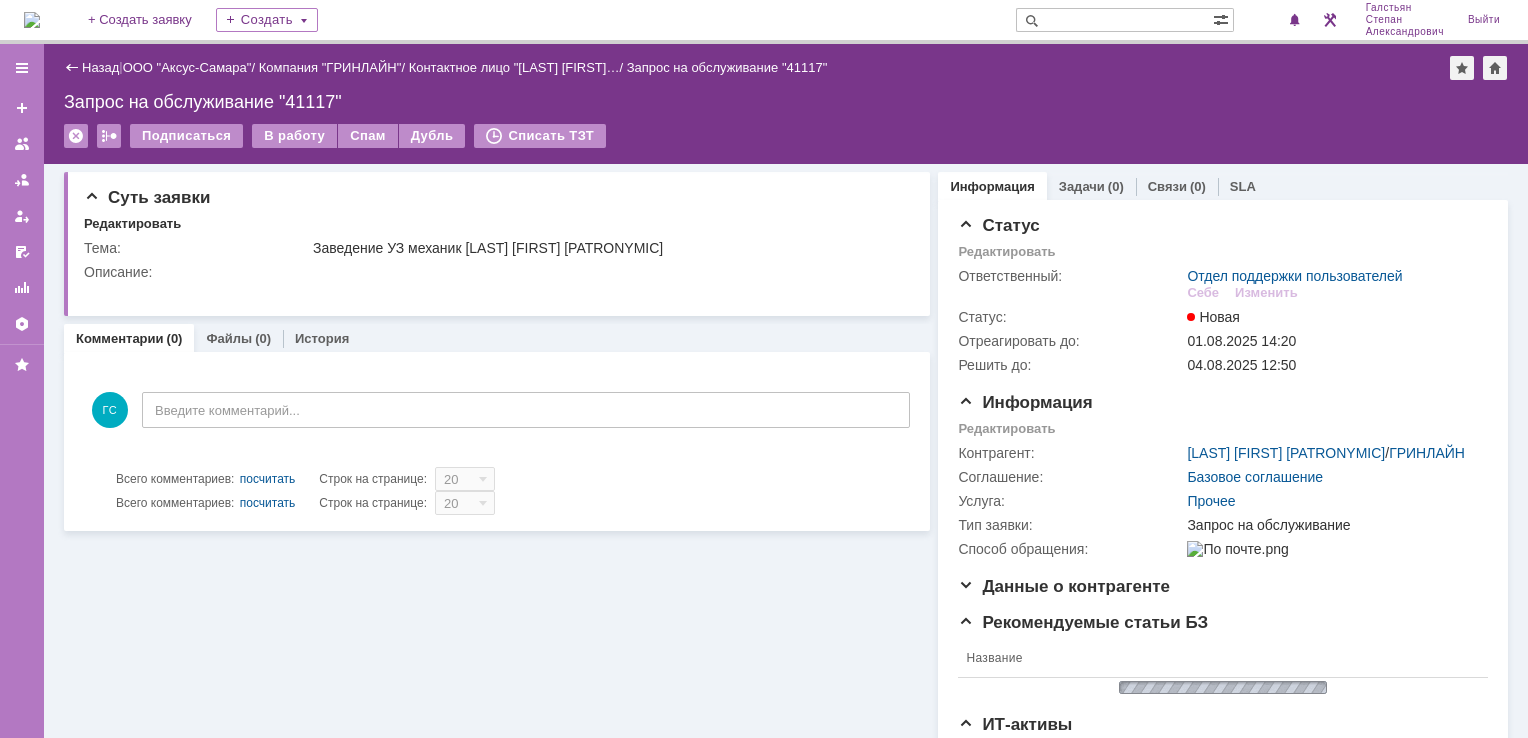 scroll, scrollTop: 0, scrollLeft: 0, axis: both 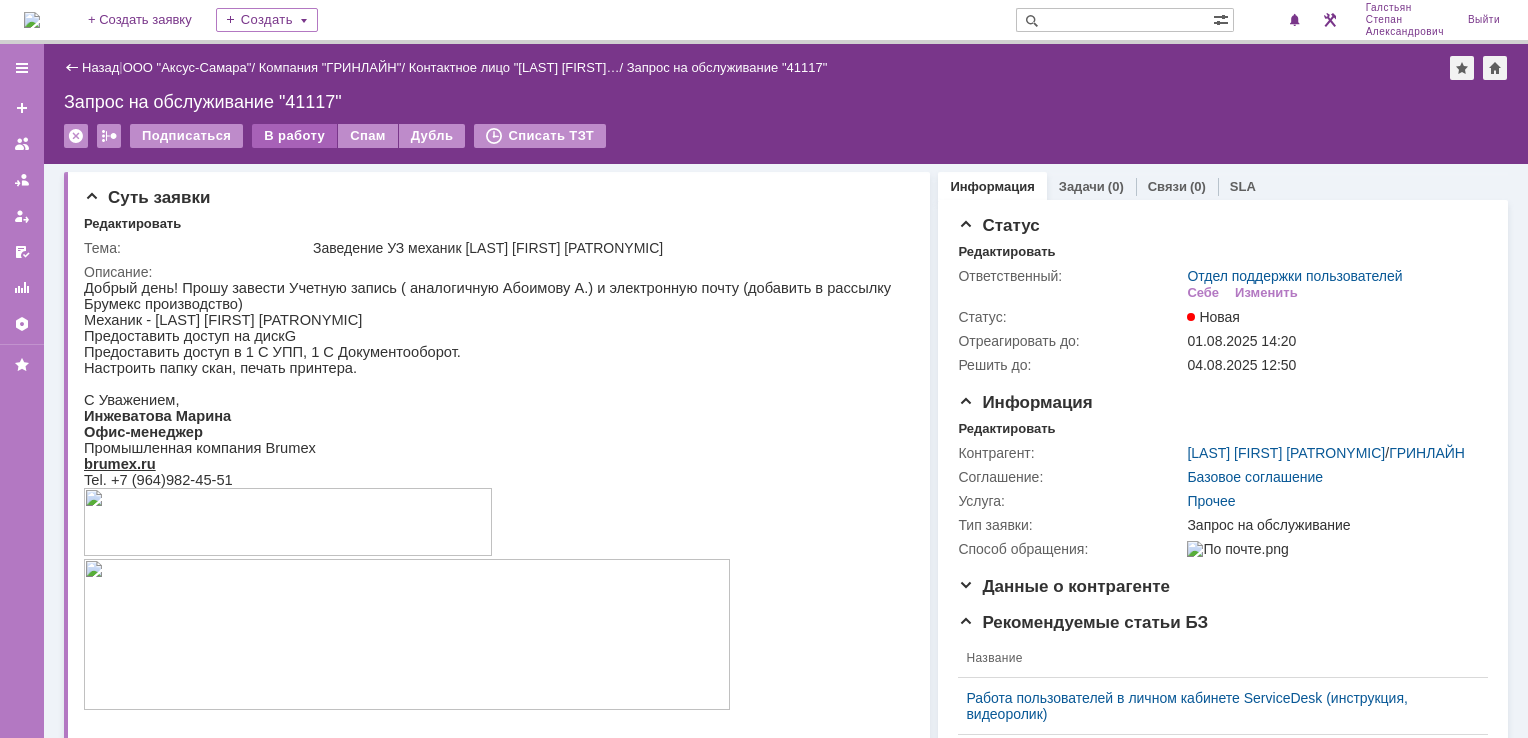 click on "В работу" at bounding box center (294, 136) 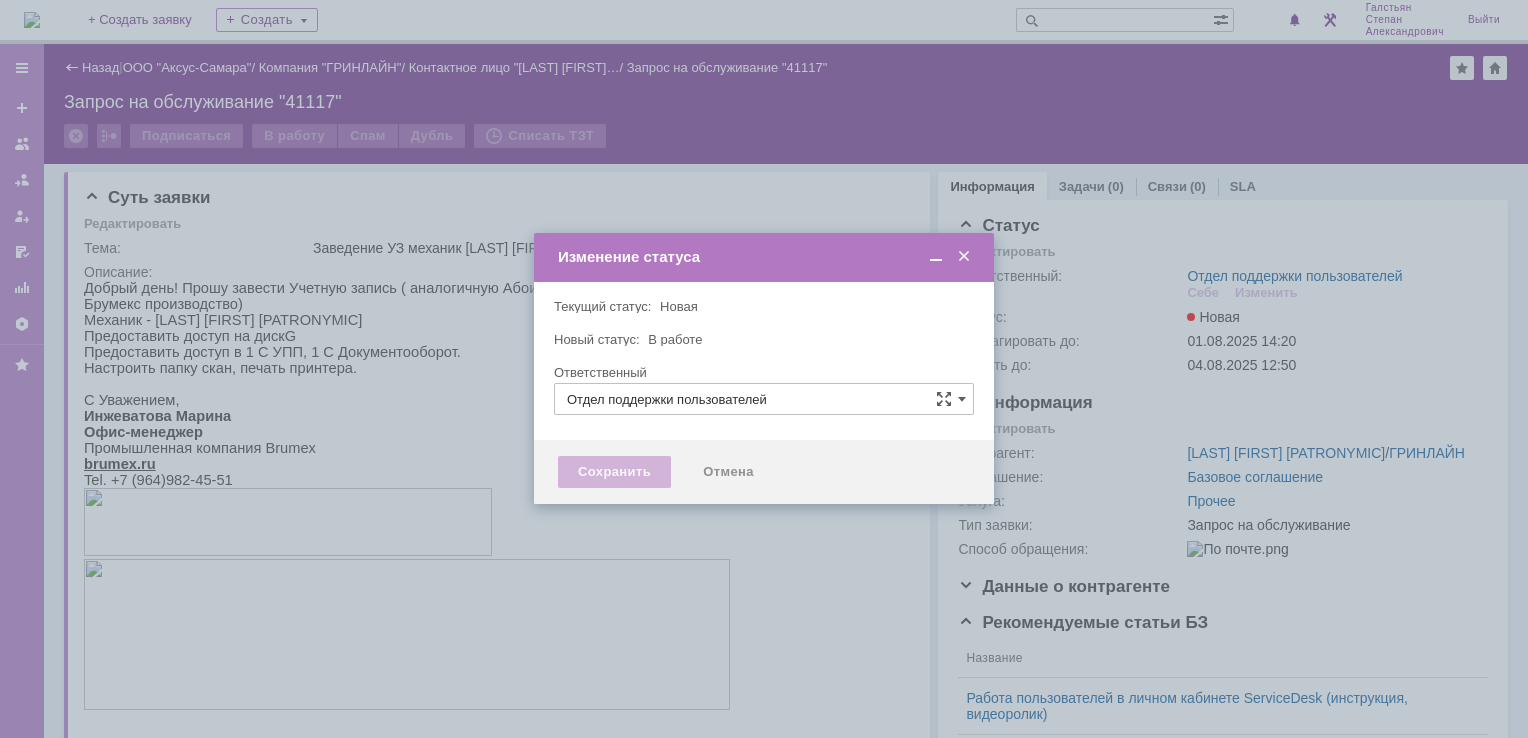 type on "Галстьян Степан Александрович" 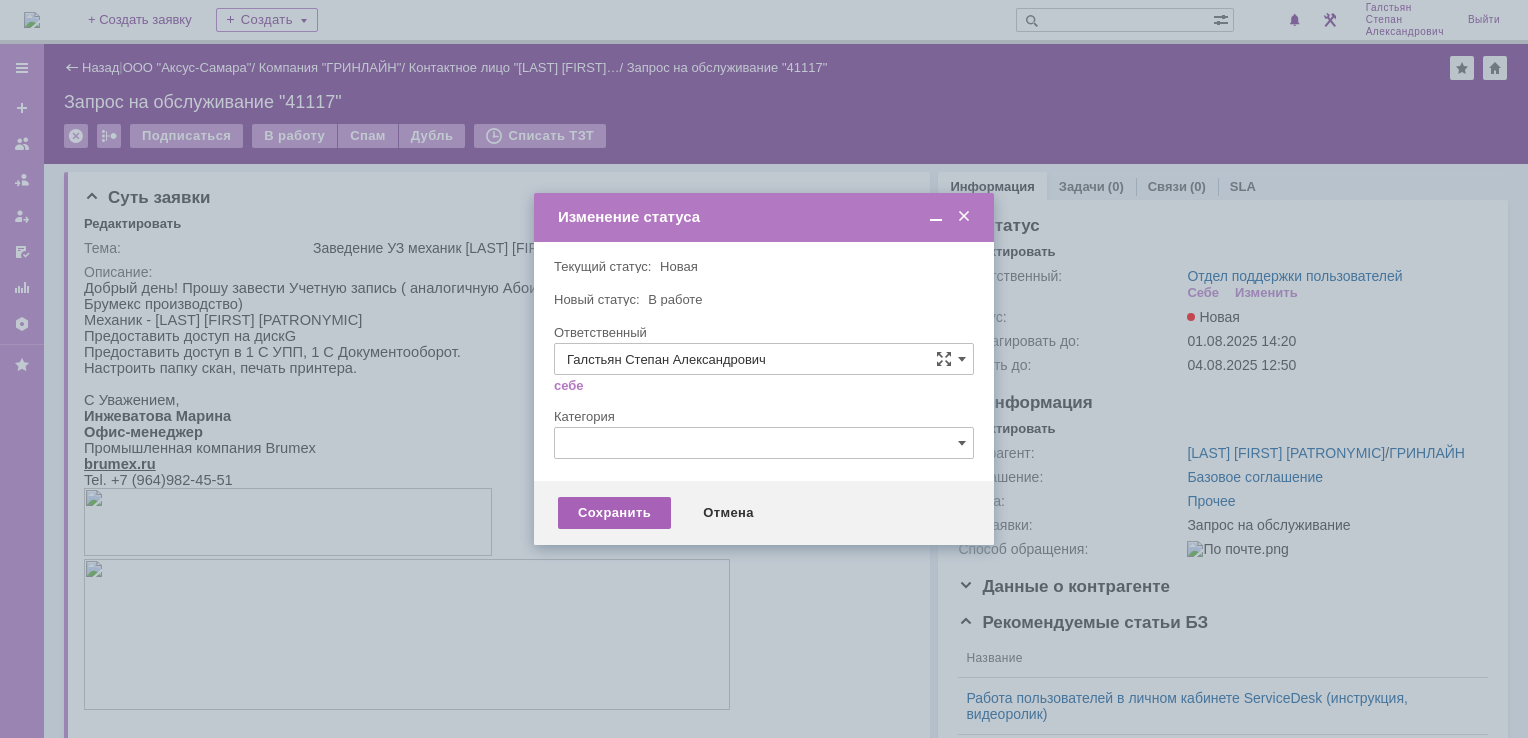 click on "Сохранить" at bounding box center (614, 513) 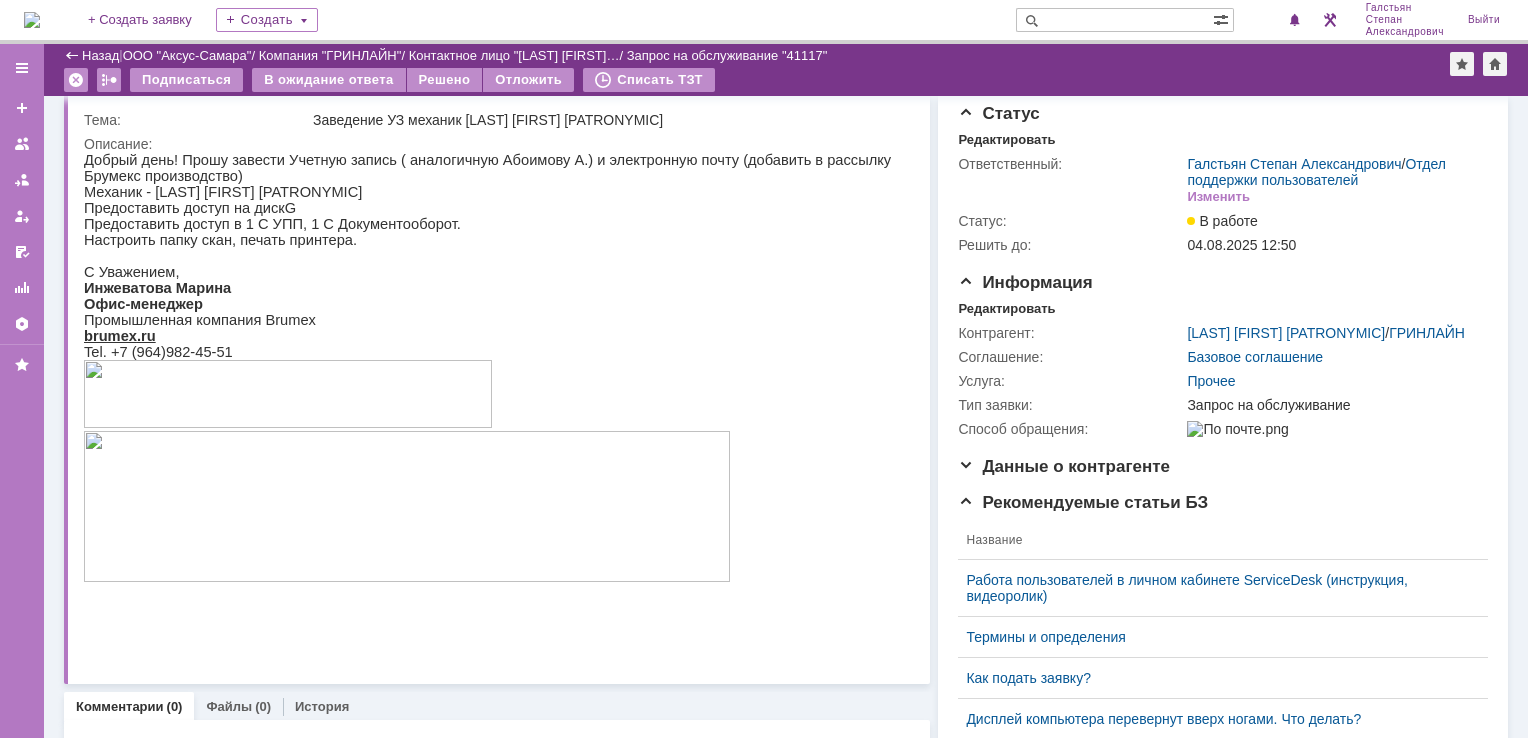 scroll, scrollTop: 165, scrollLeft: 0, axis: vertical 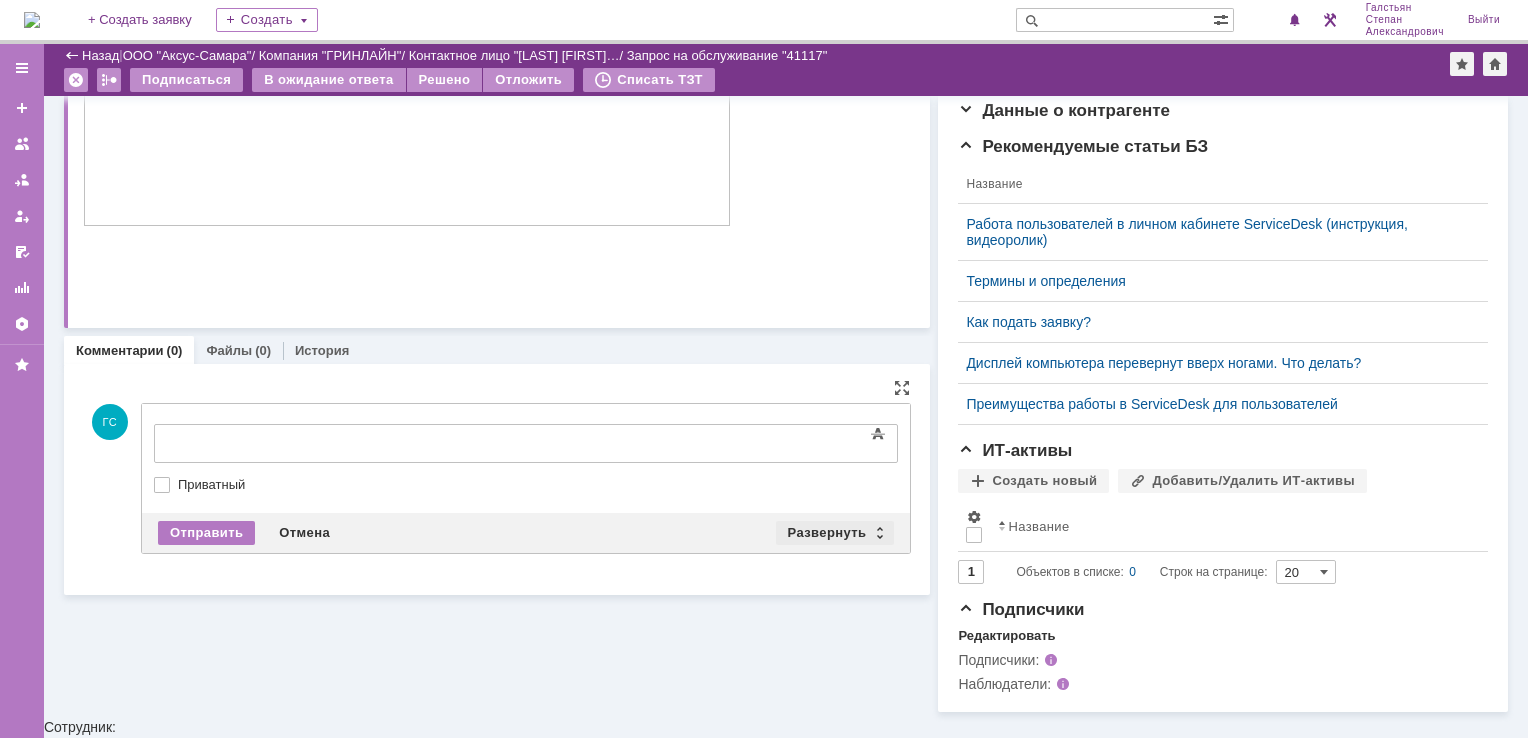 click on "Развернуть" at bounding box center [835, 533] 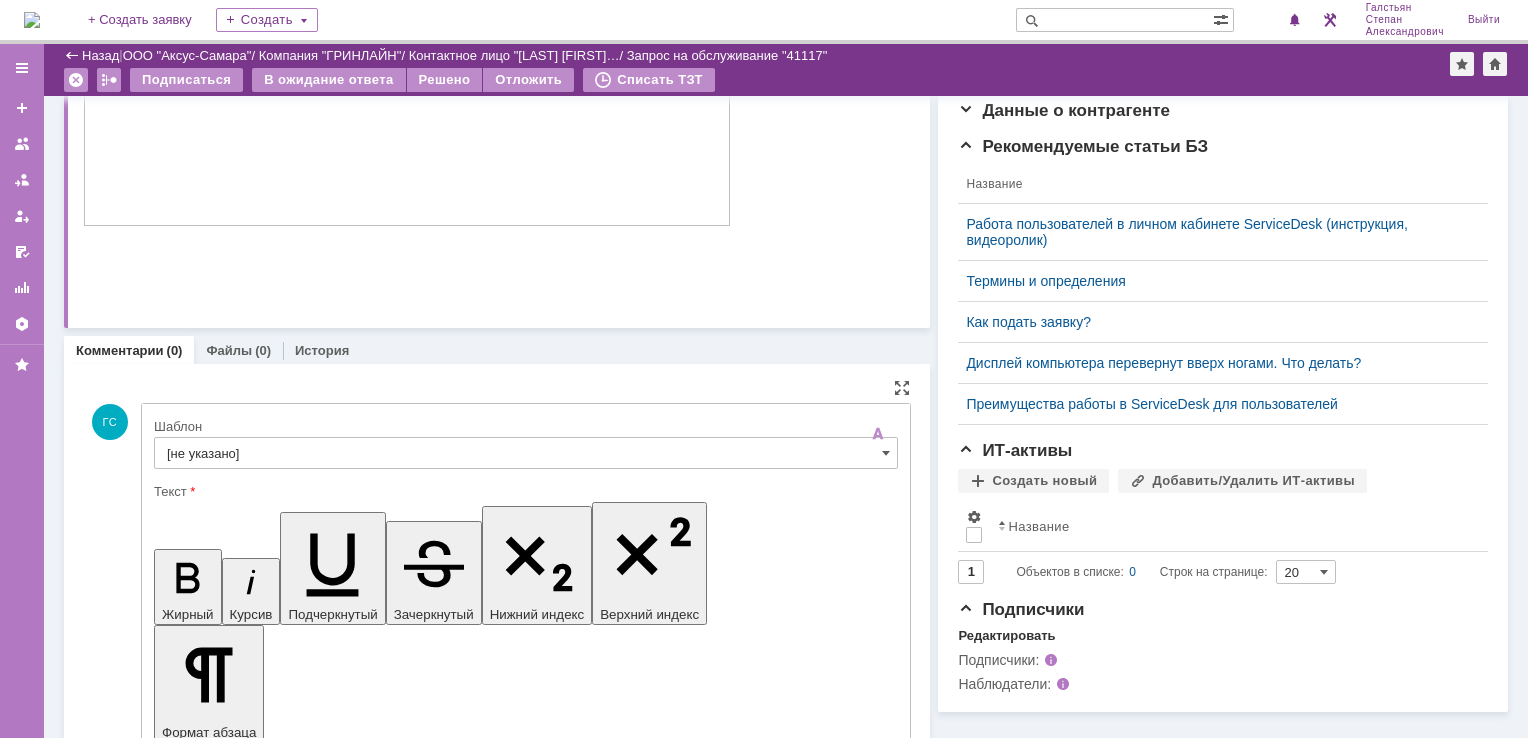 scroll, scrollTop: 0, scrollLeft: 0, axis: both 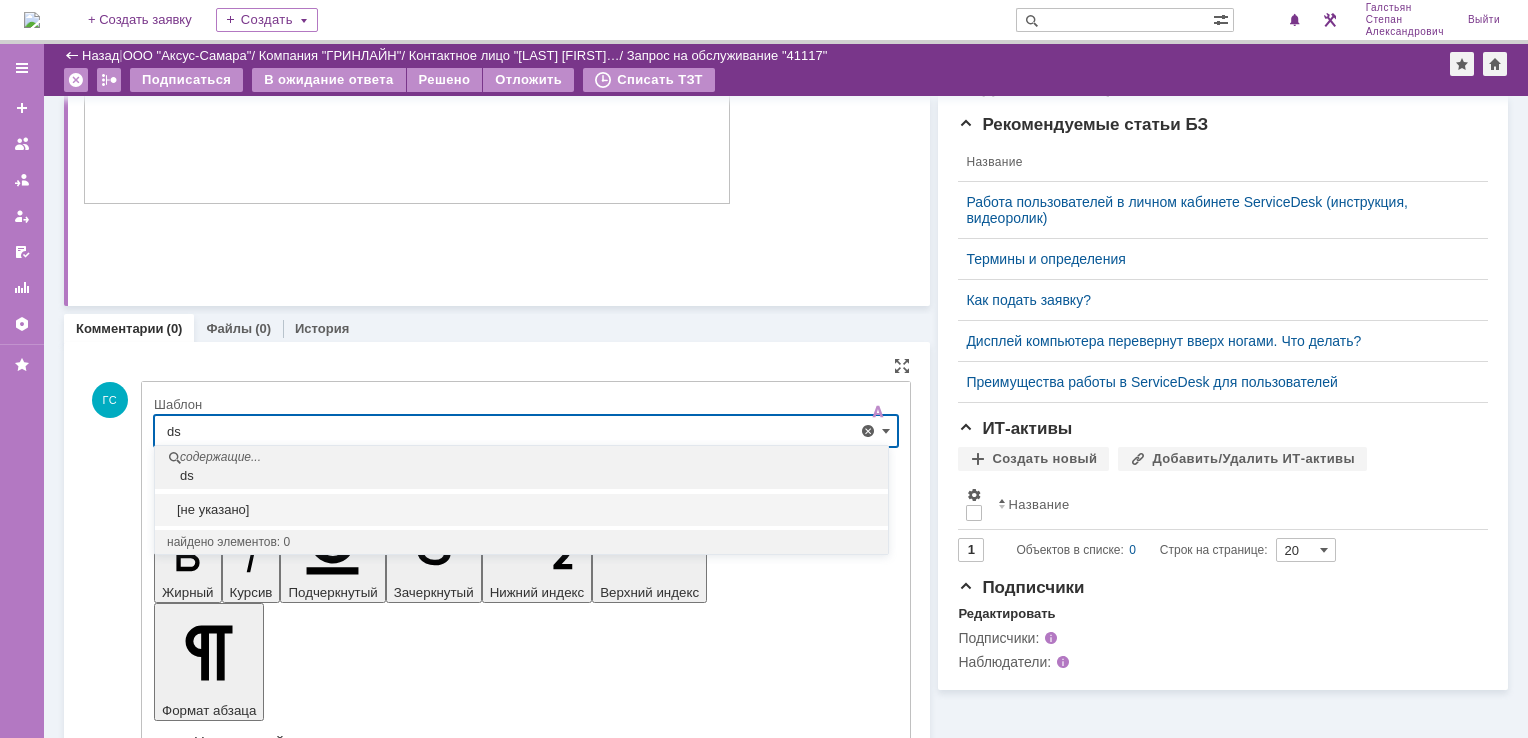 type on "d" 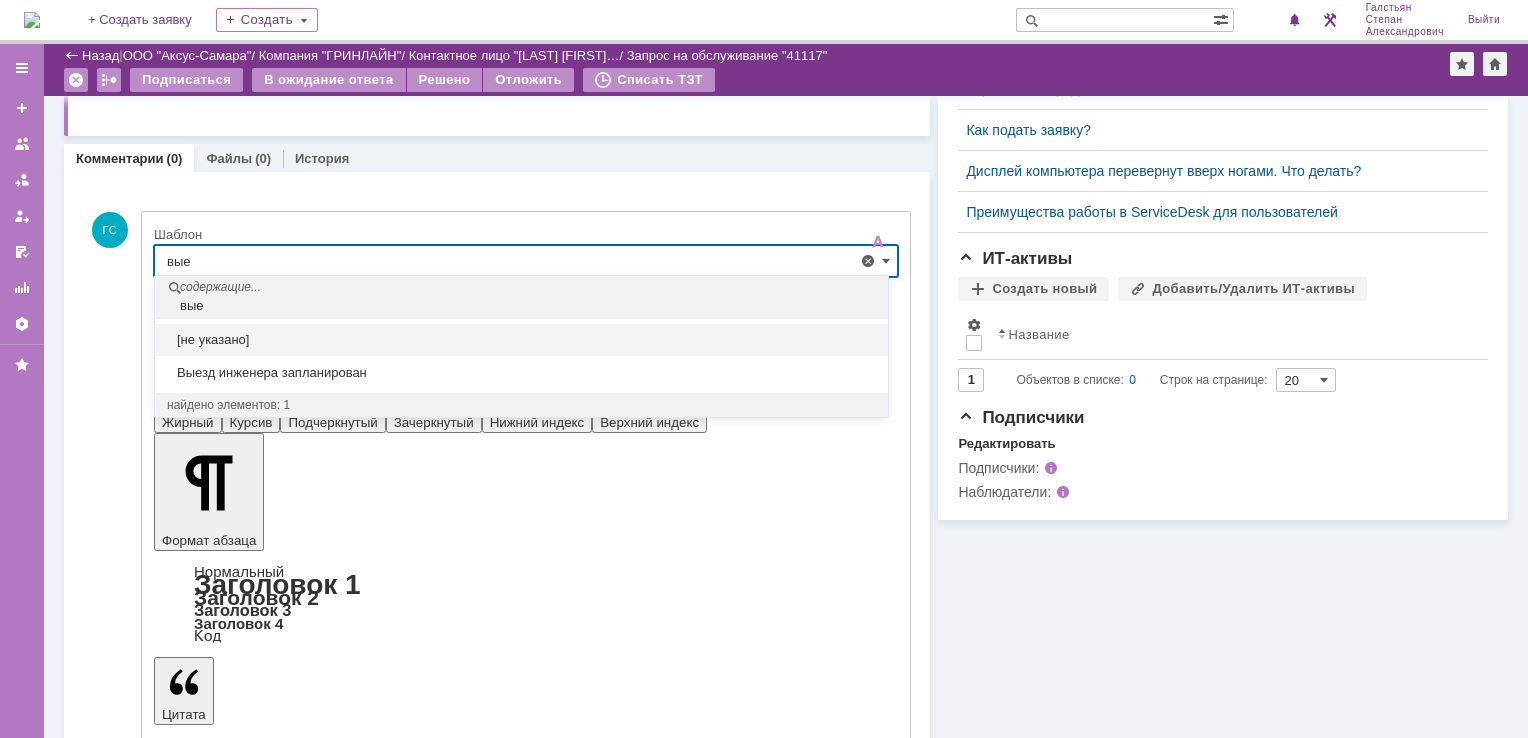 scroll, scrollTop: 592, scrollLeft: 0, axis: vertical 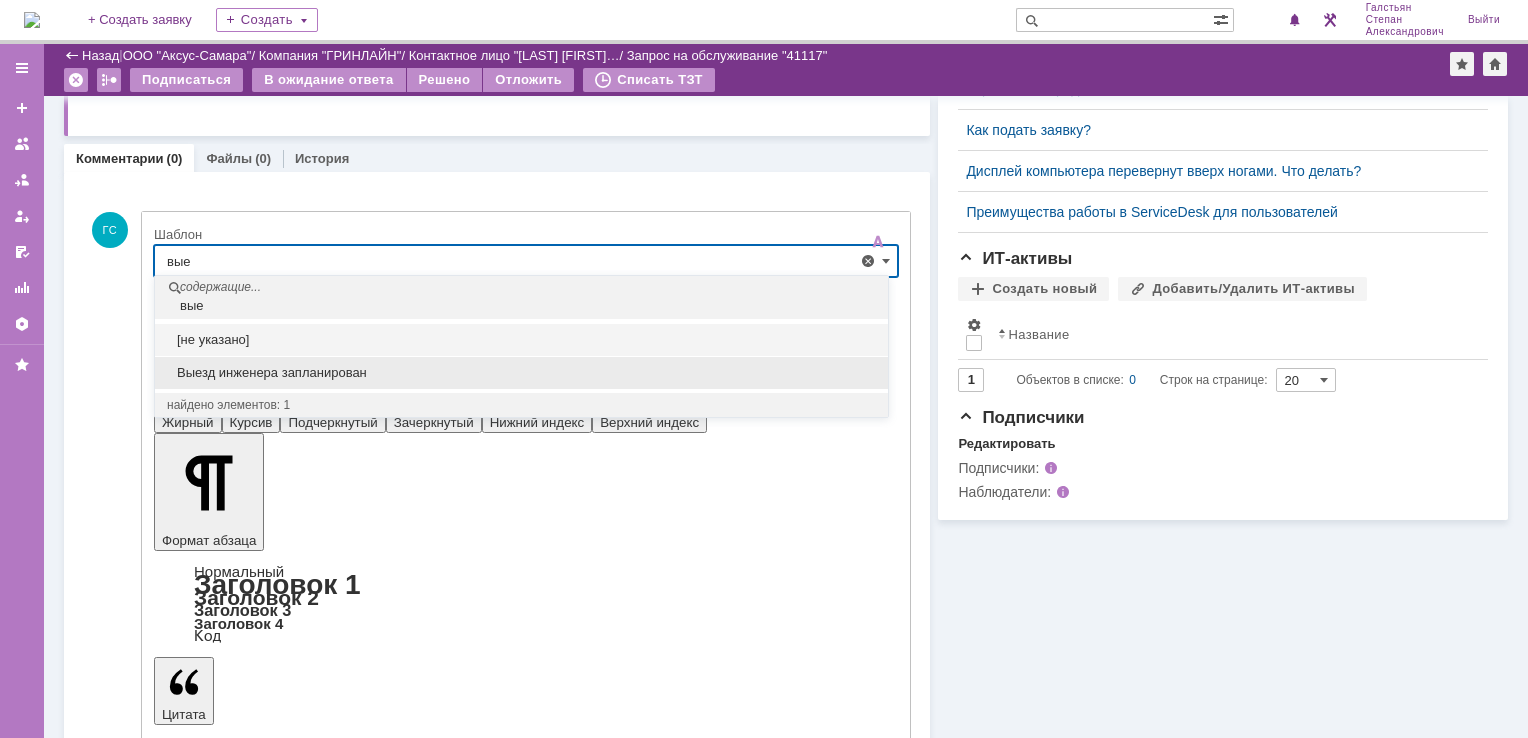 click on "Выезд инженера запланирован" at bounding box center (521, 373) 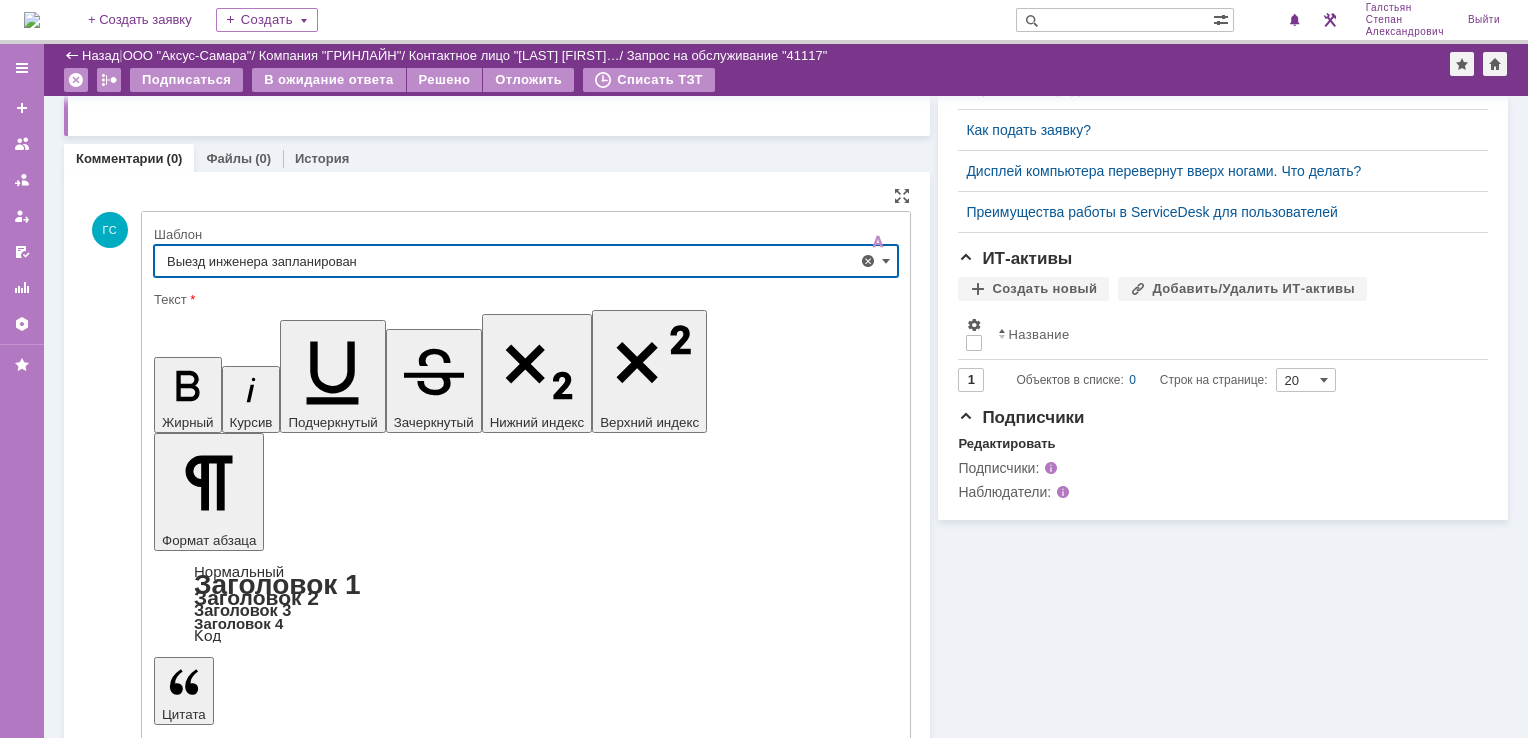 type on "Выезд инженера запланирован" 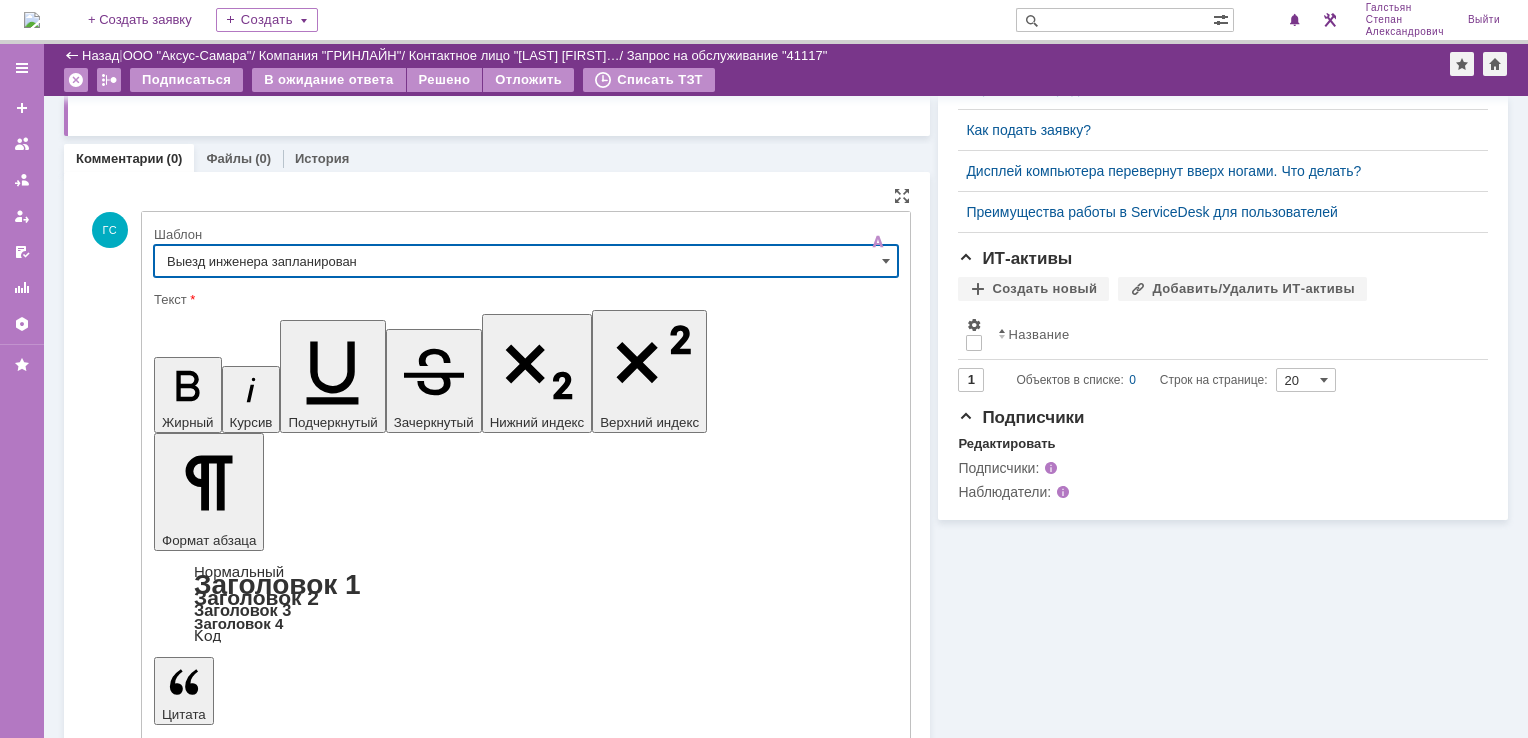 click on "Отправить" at bounding box center (206, 5411) 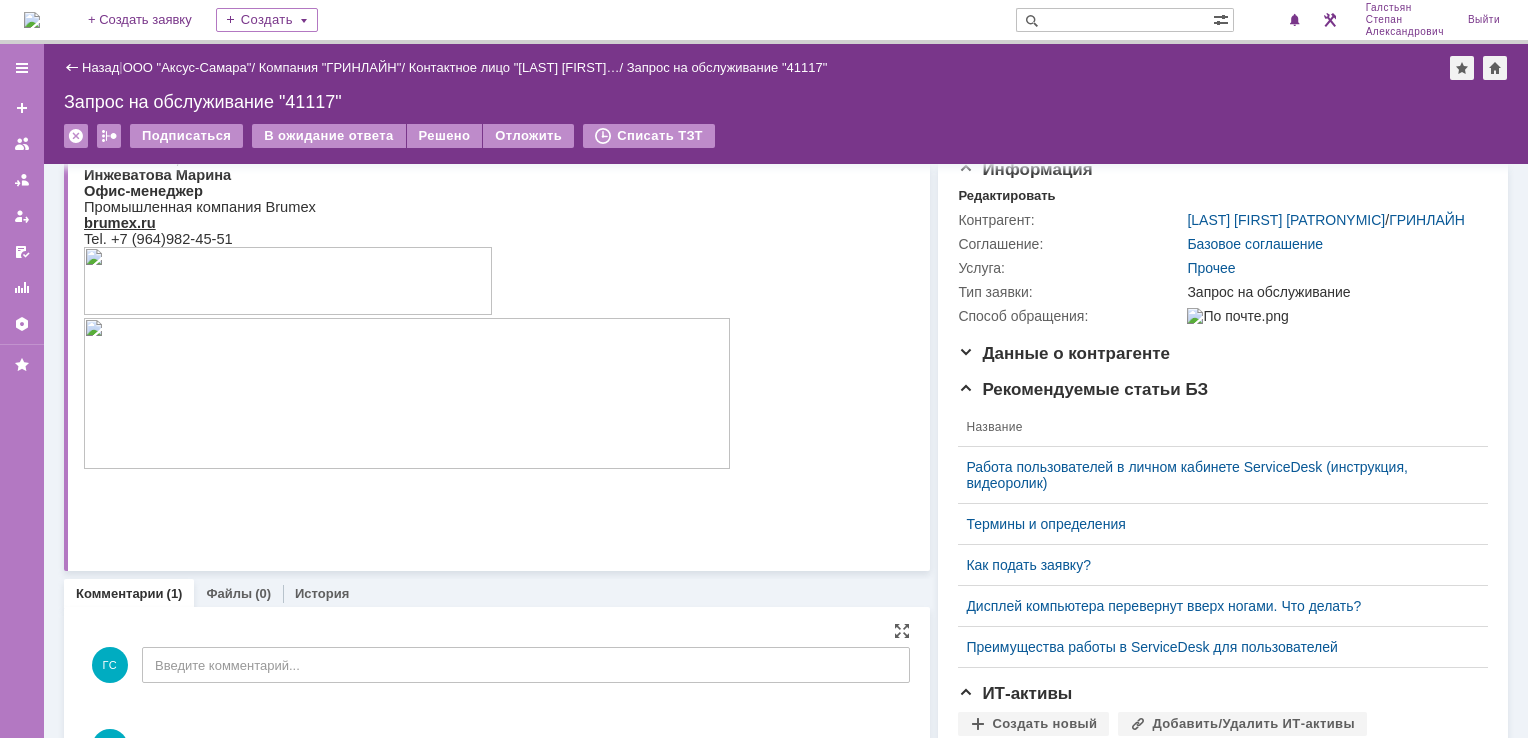 scroll, scrollTop: 0, scrollLeft: 0, axis: both 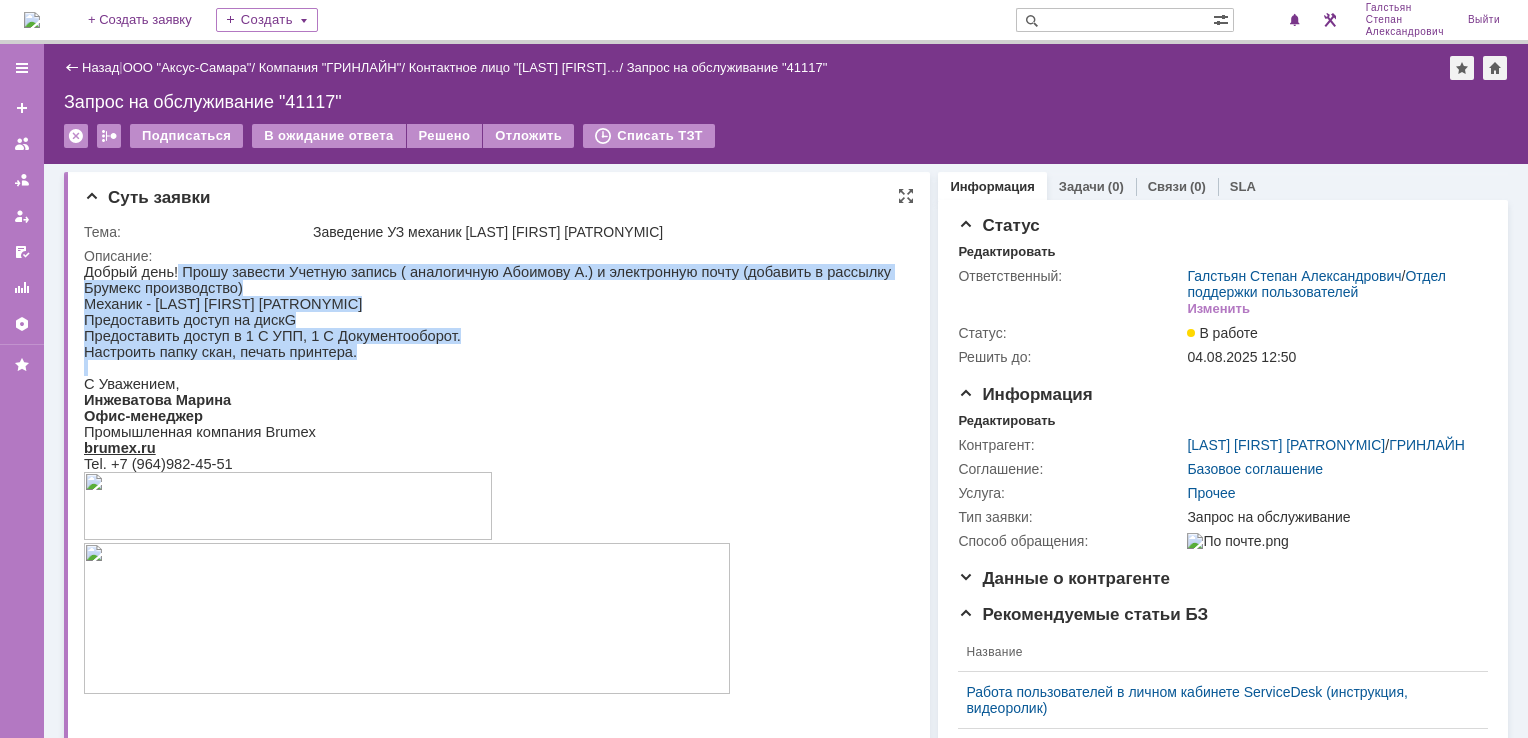 drag, startPoint x: 172, startPoint y: 270, endPoint x: 352, endPoint y: 372, distance: 206.89128 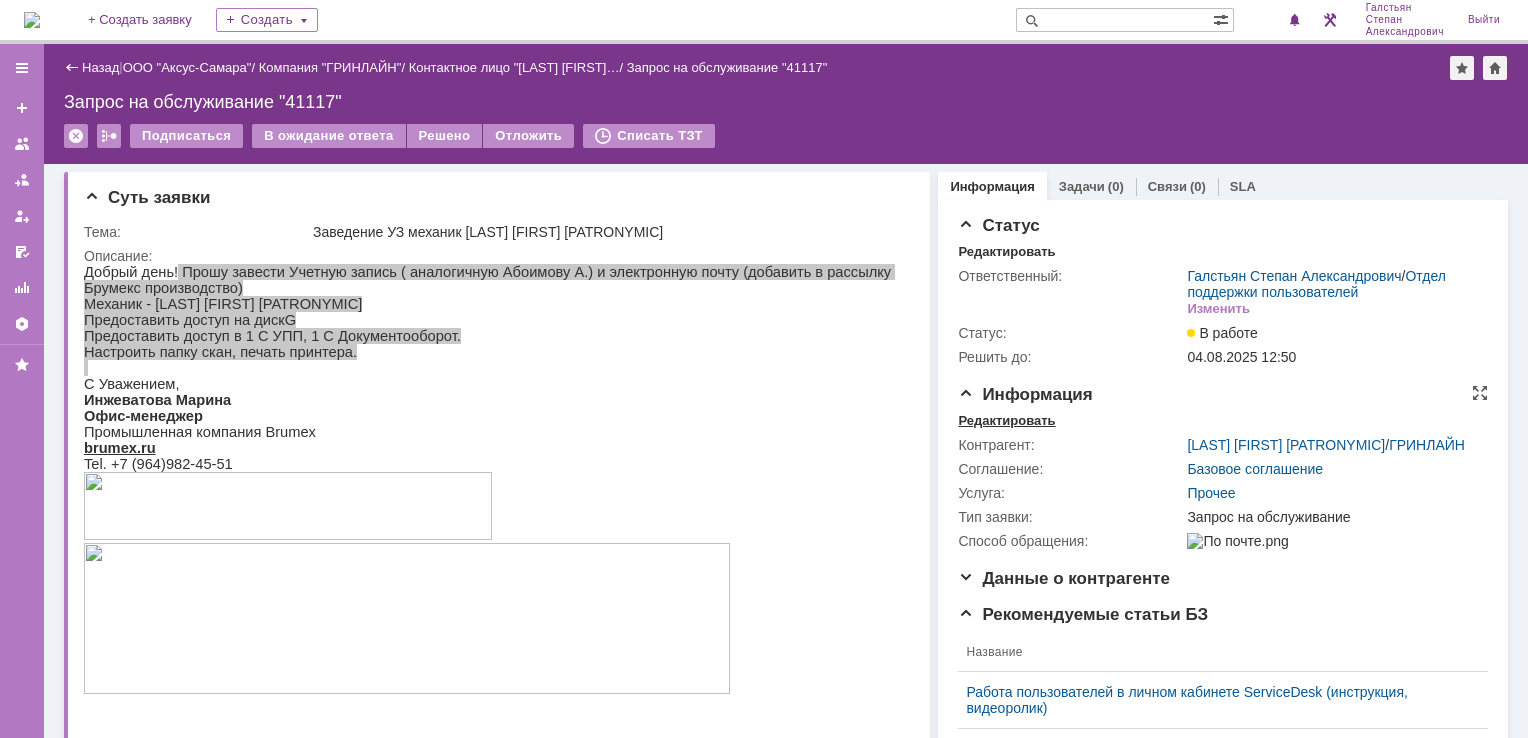 click on "Редактировать" at bounding box center (1006, 421) 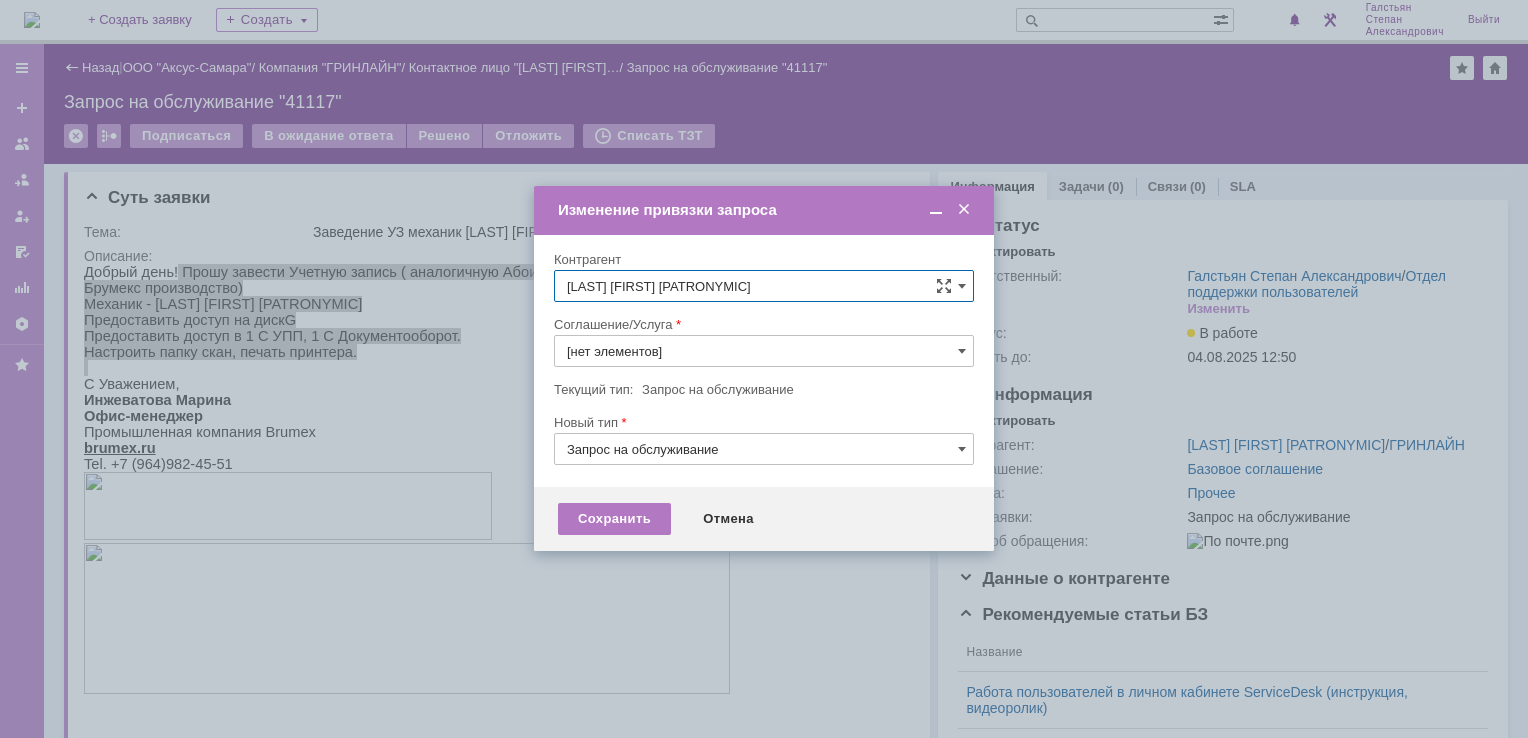 type on "Прочее" 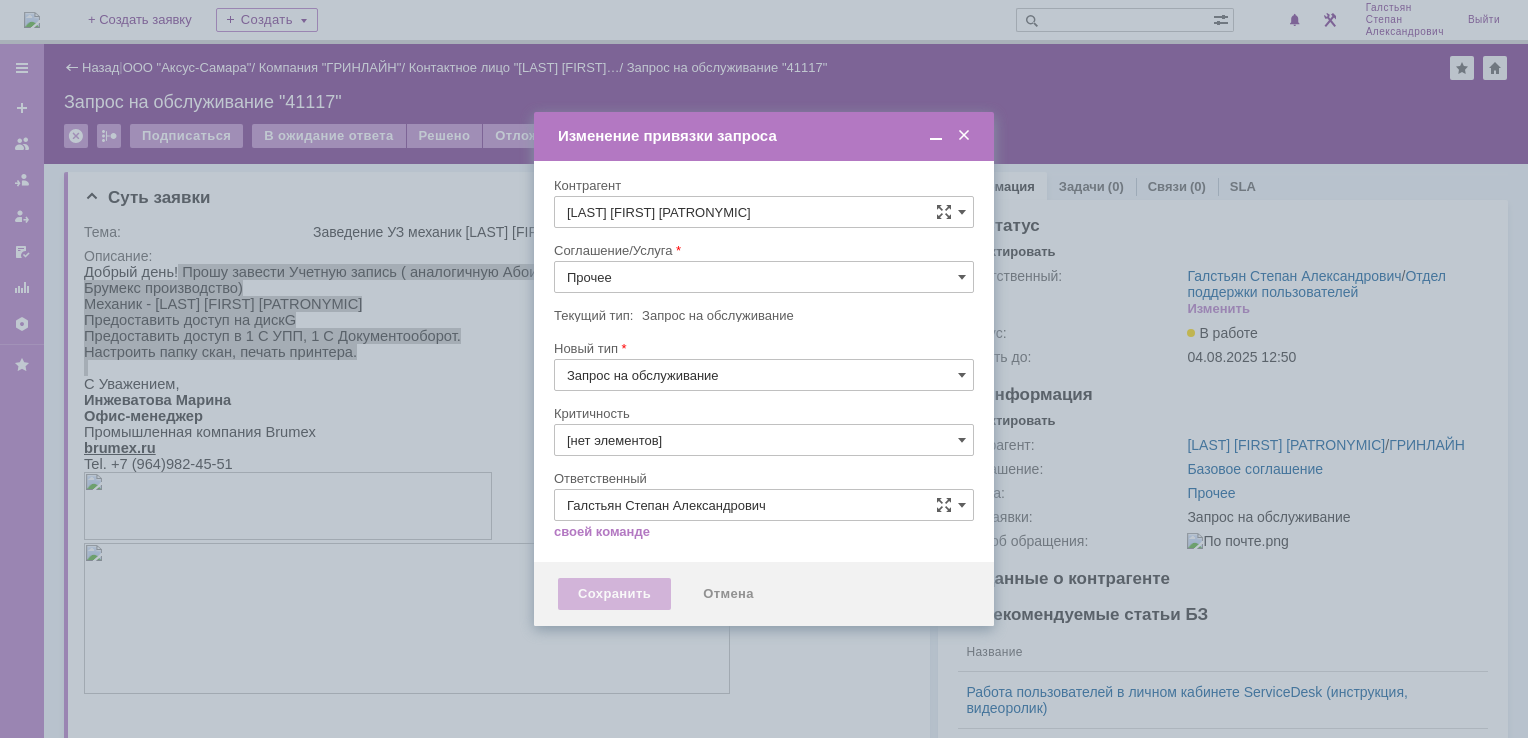 type on "[не указано]" 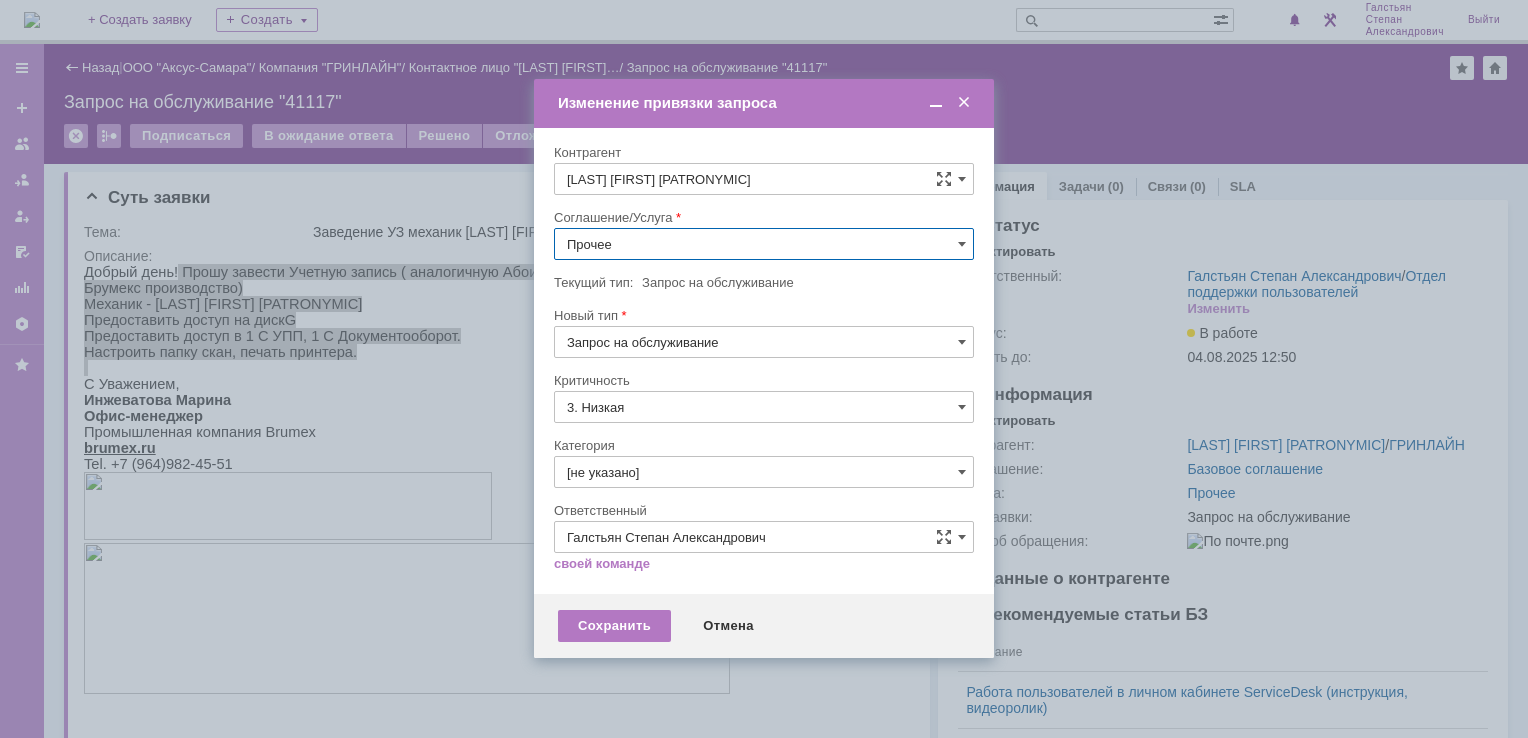 click on "Прочее" at bounding box center [764, 244] 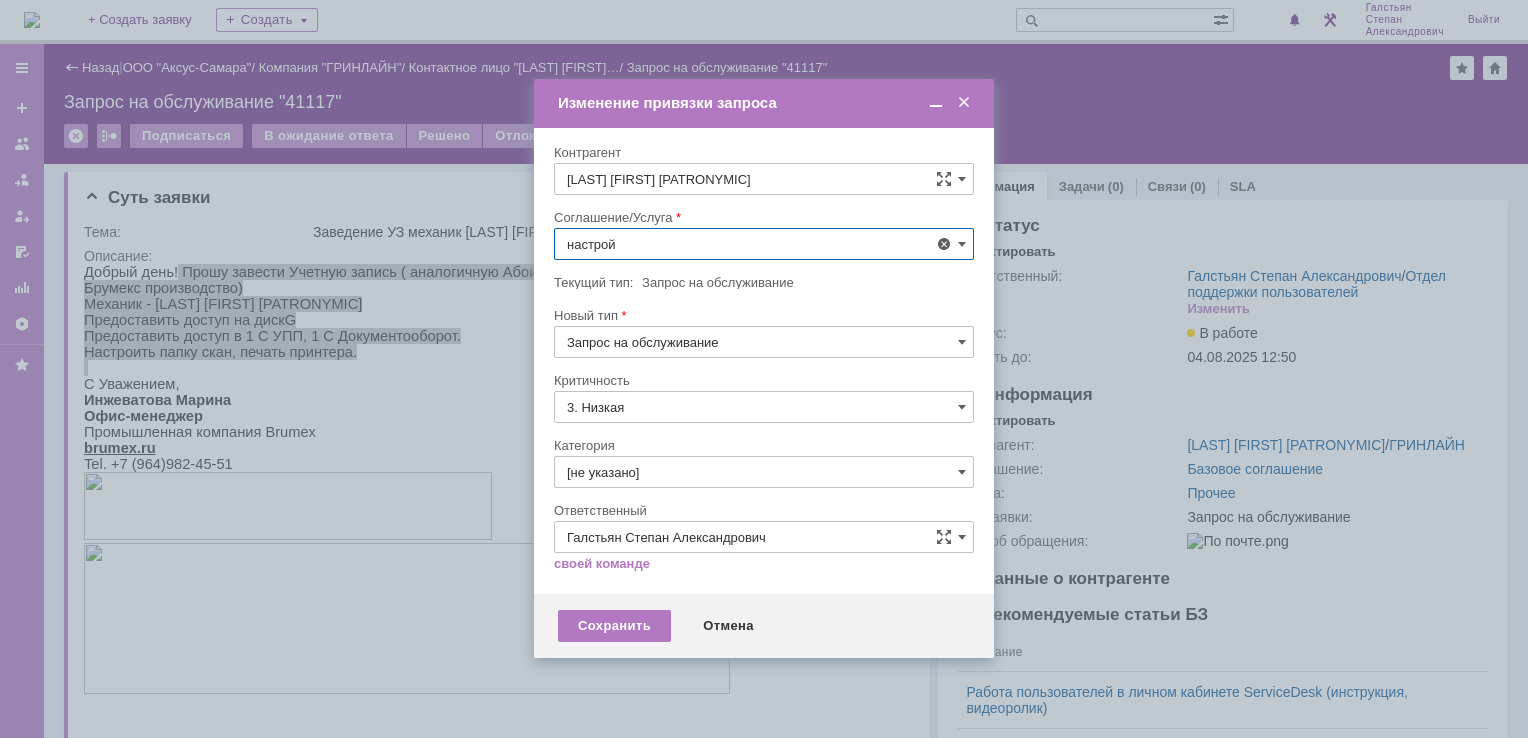 scroll, scrollTop: 130, scrollLeft: 0, axis: vertical 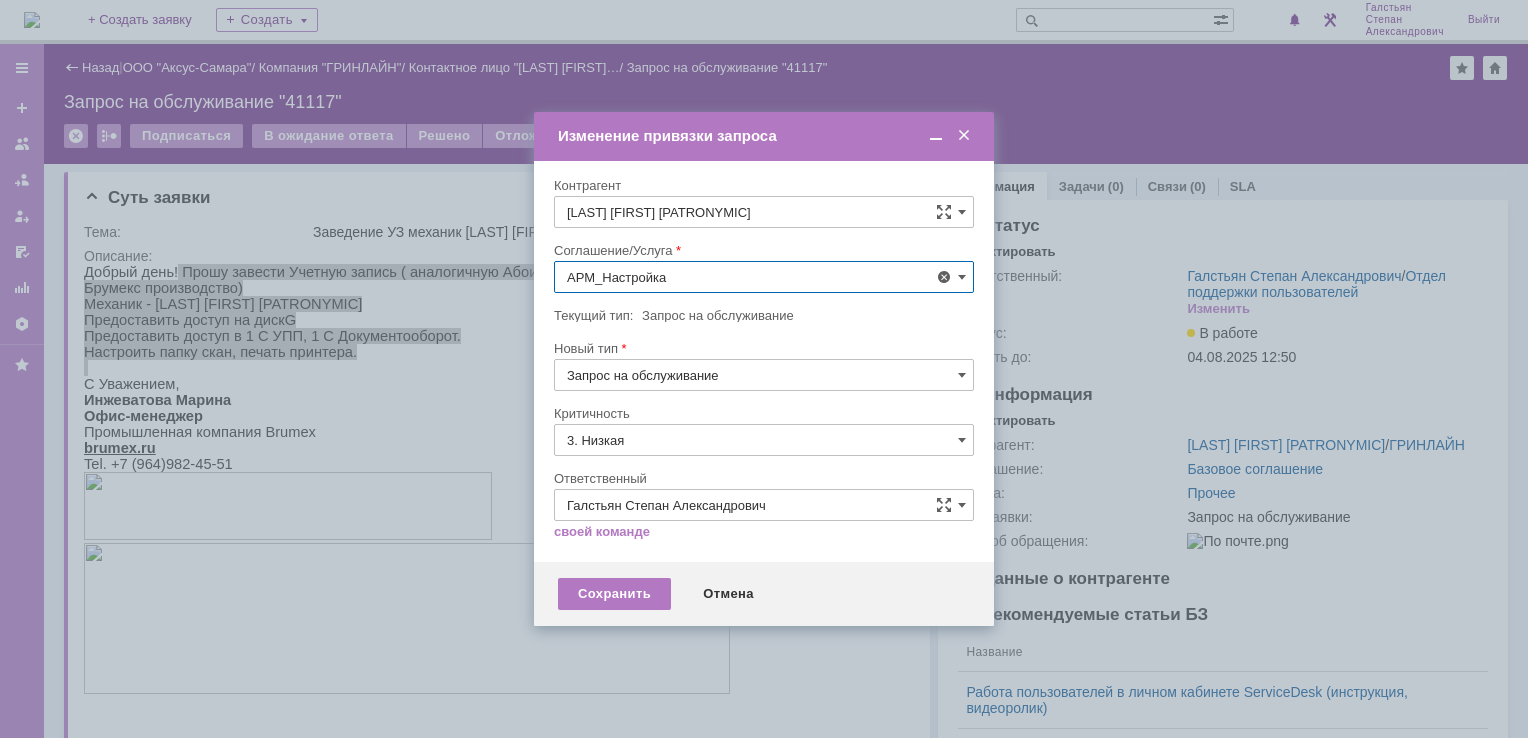 type on "АРМ_Настройка" 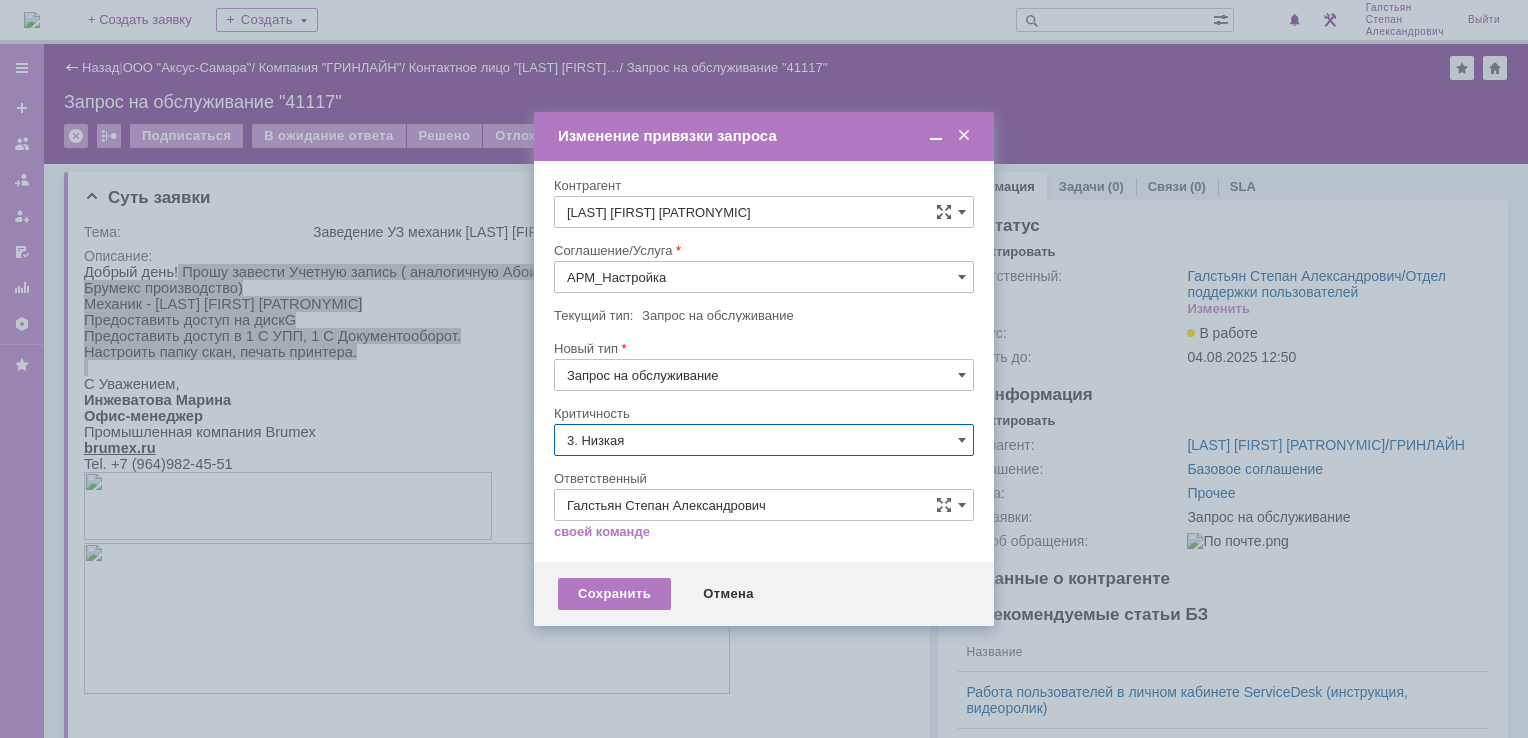 click on "3. Низкая" at bounding box center (764, 440) 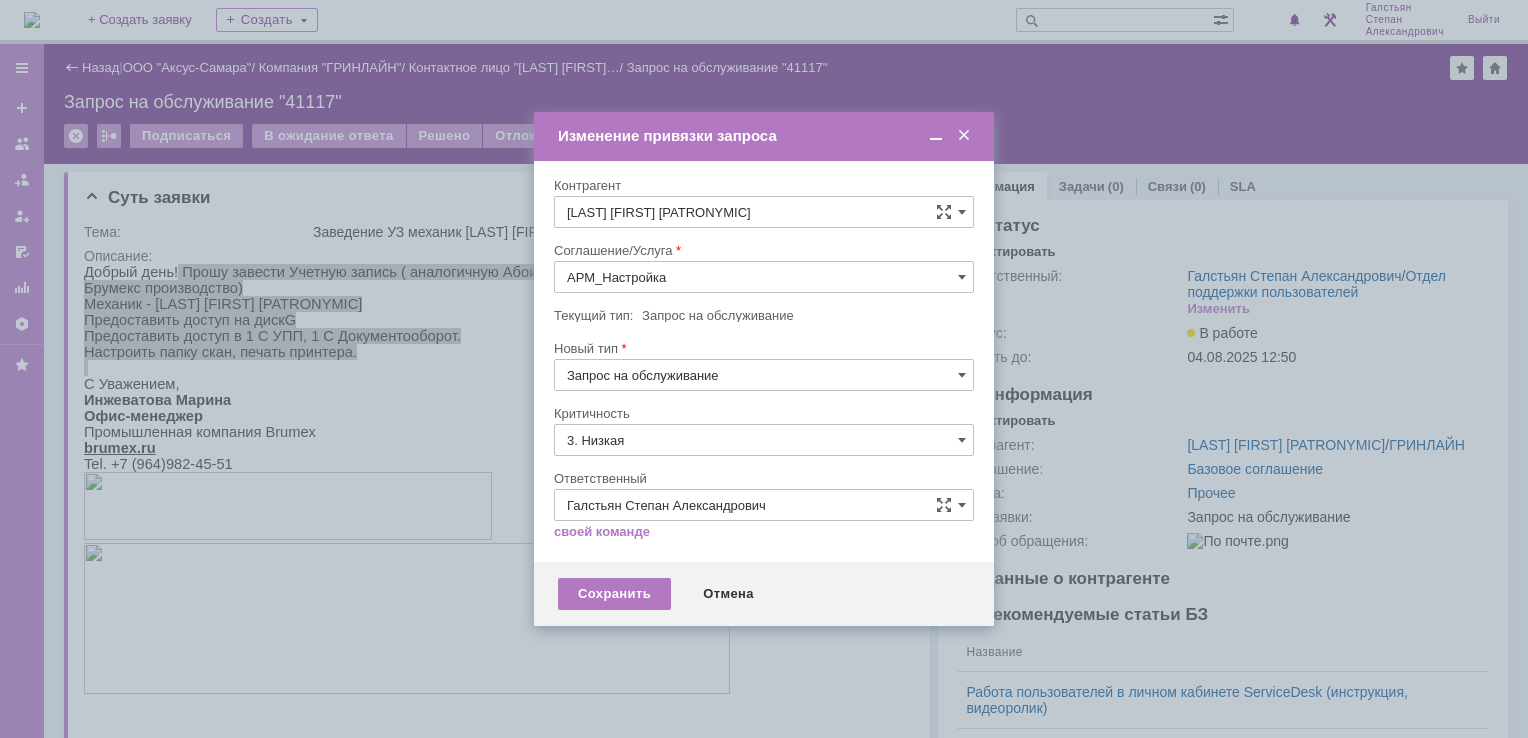 click on "[не указано]" at bounding box center [764, 477] 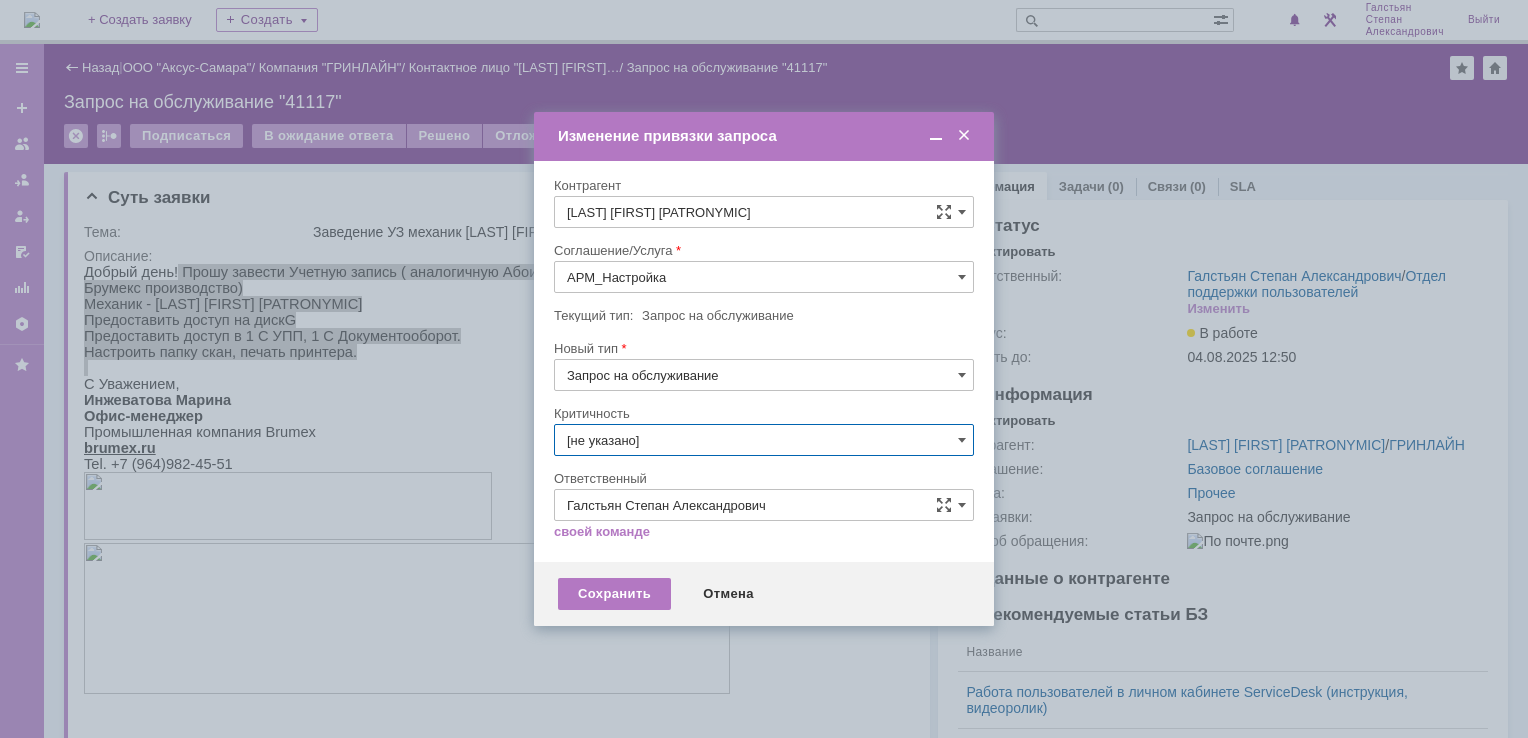 type on "[не указано]" 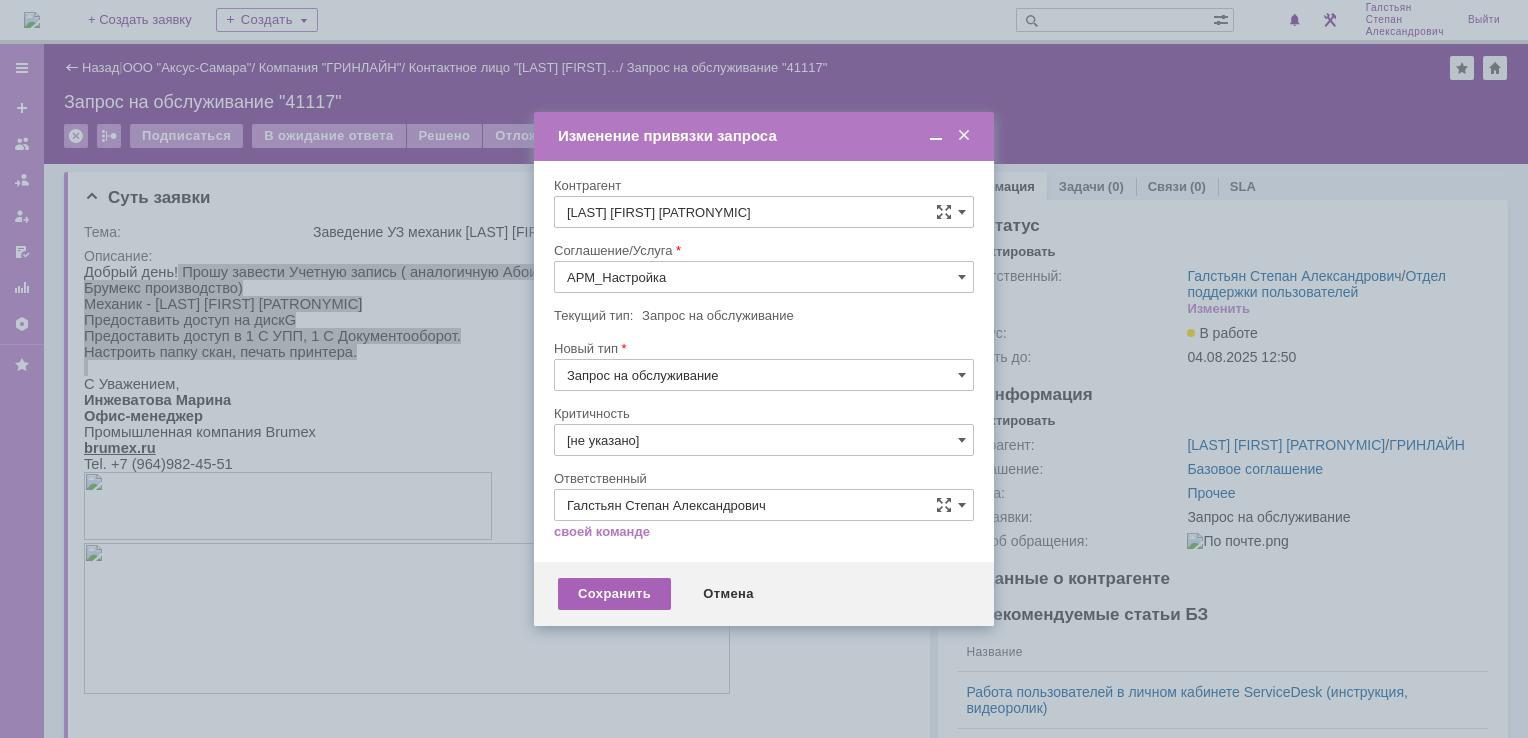 click on "Сохранить" at bounding box center [614, 594] 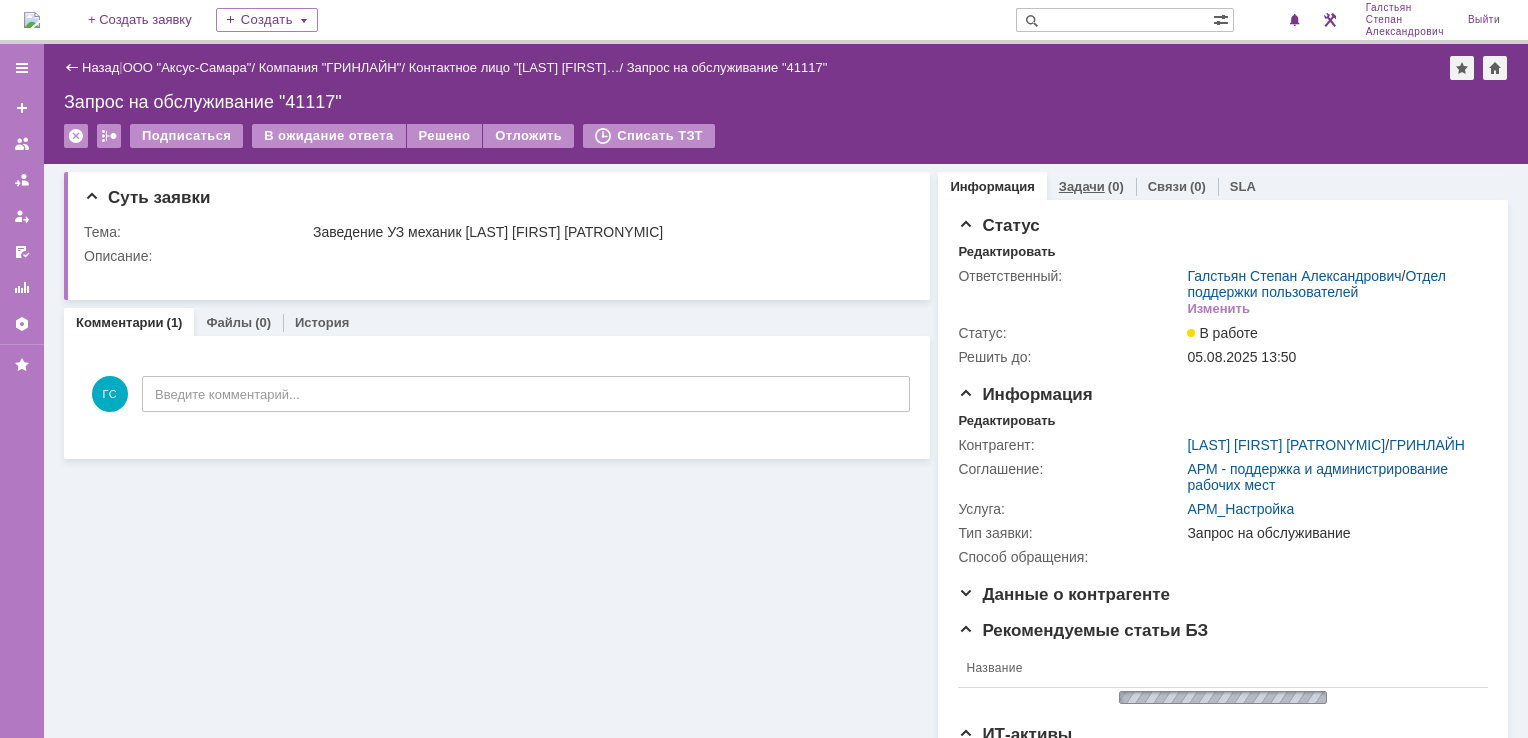 scroll, scrollTop: 0, scrollLeft: 0, axis: both 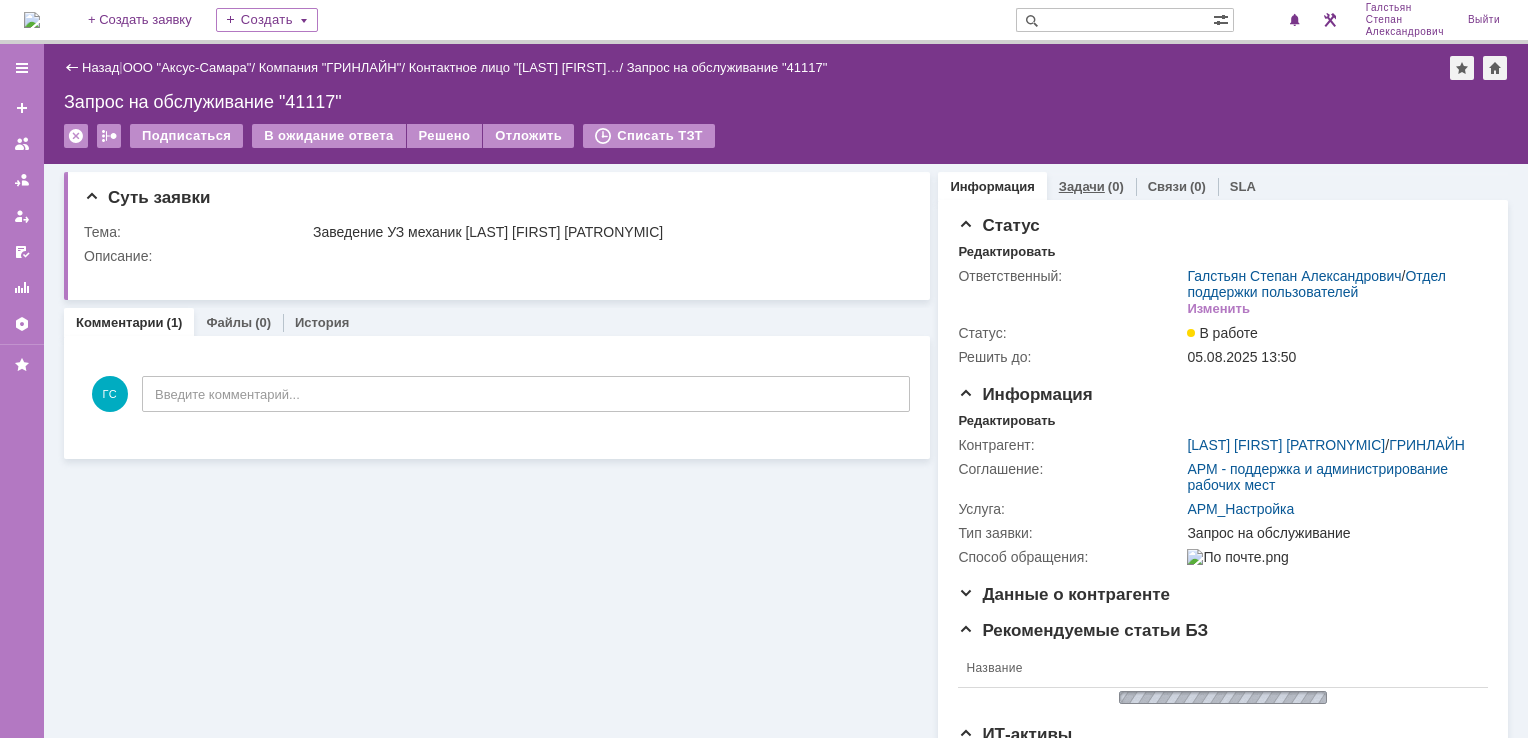 click on "Задачи (0)" at bounding box center (1091, 186) 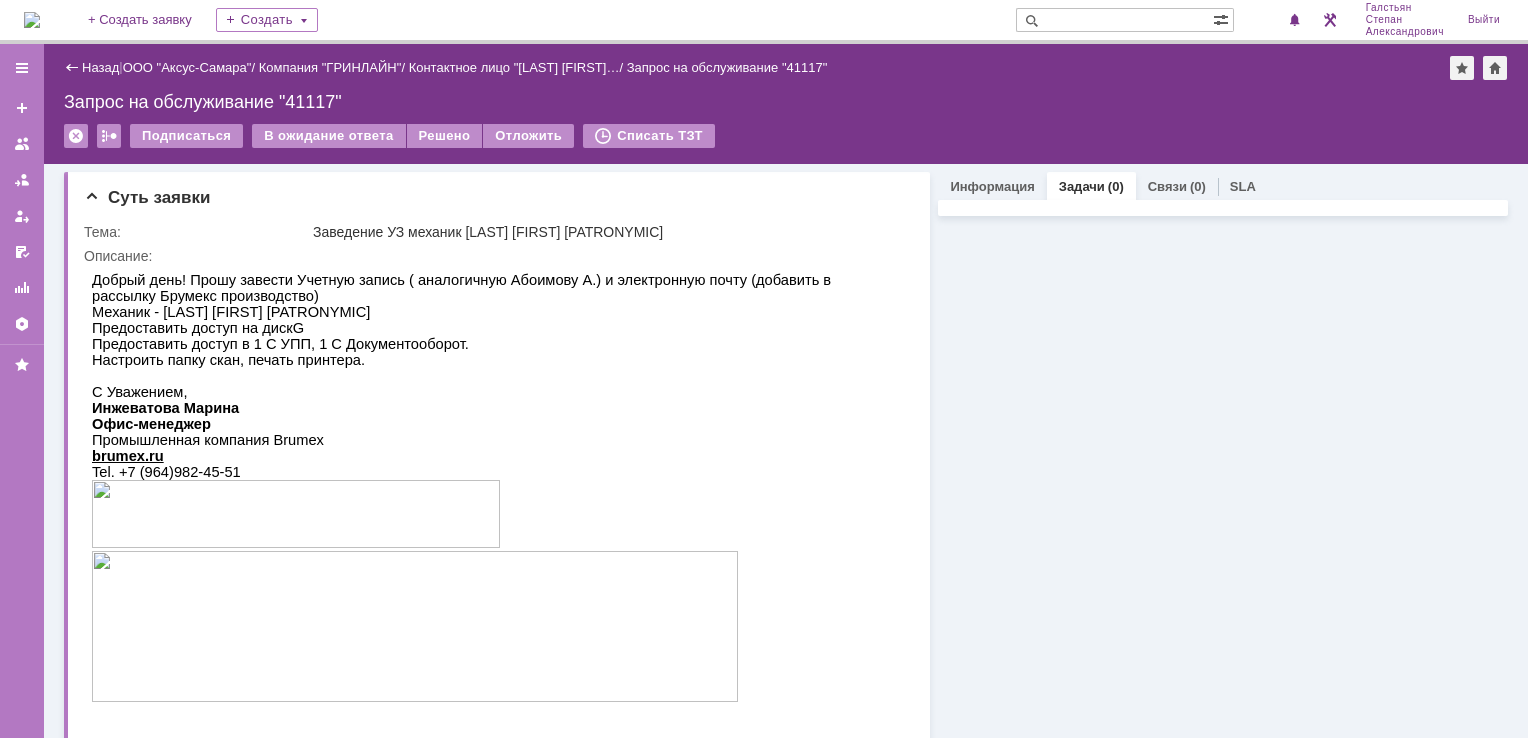 scroll, scrollTop: 0, scrollLeft: 0, axis: both 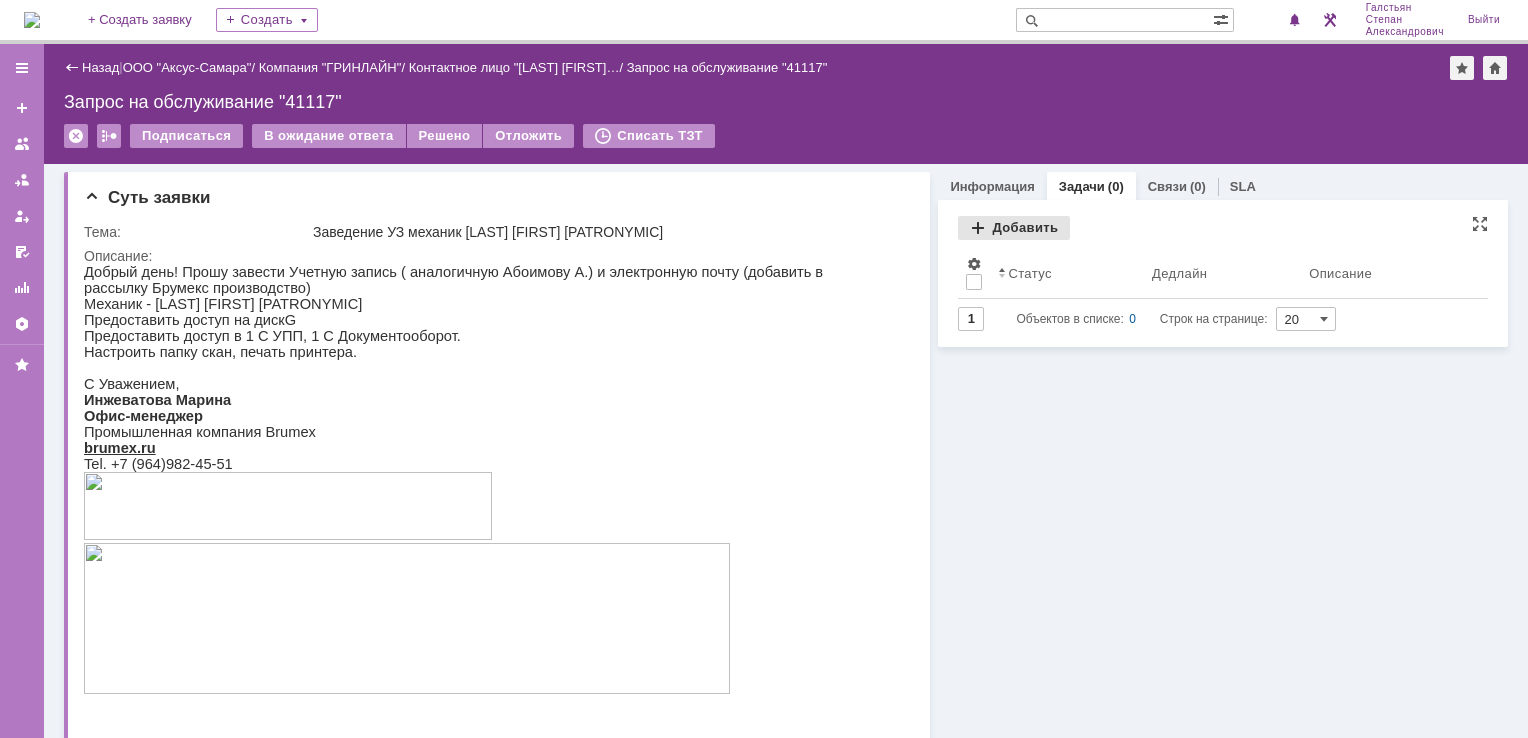 click on "Добавить" at bounding box center (1014, 228) 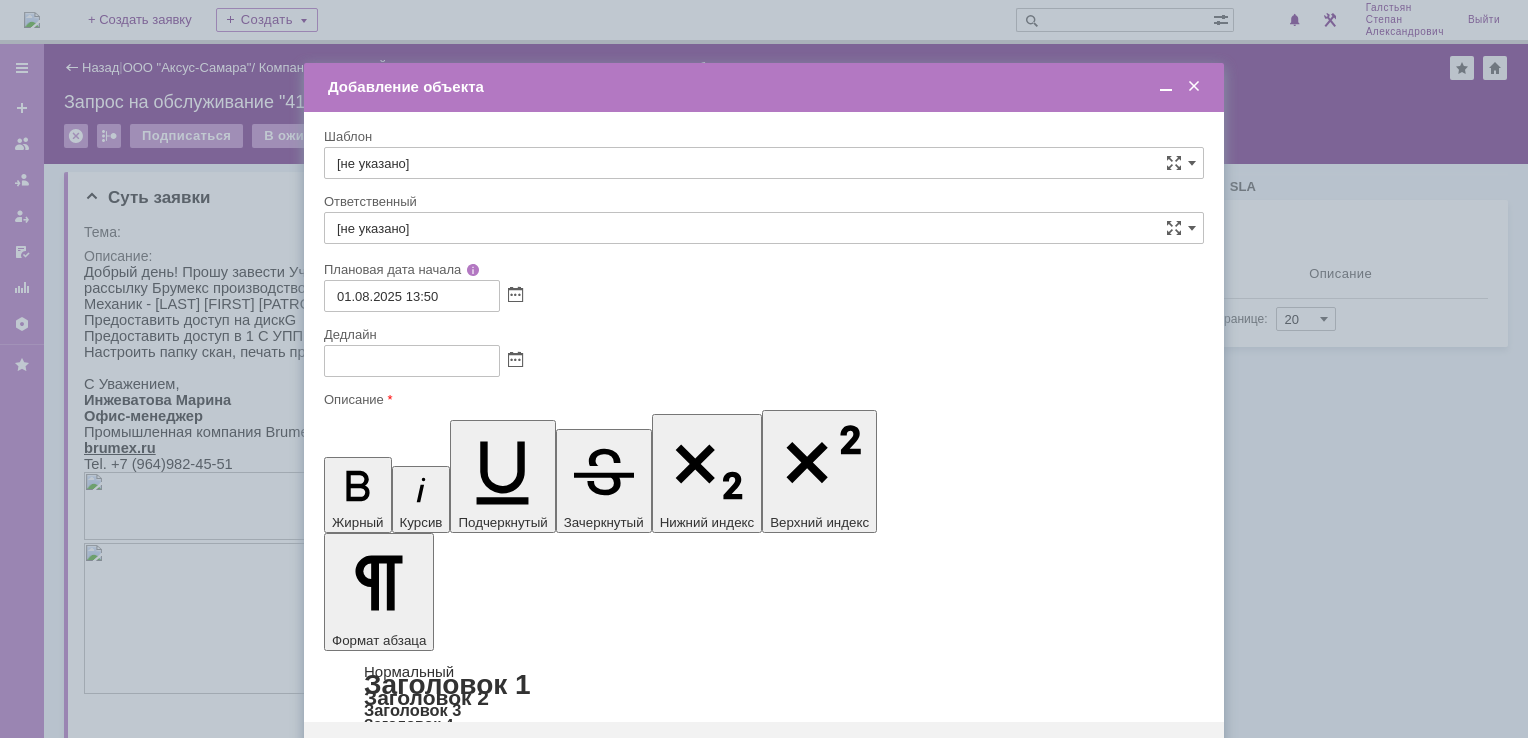scroll, scrollTop: 0, scrollLeft: 0, axis: both 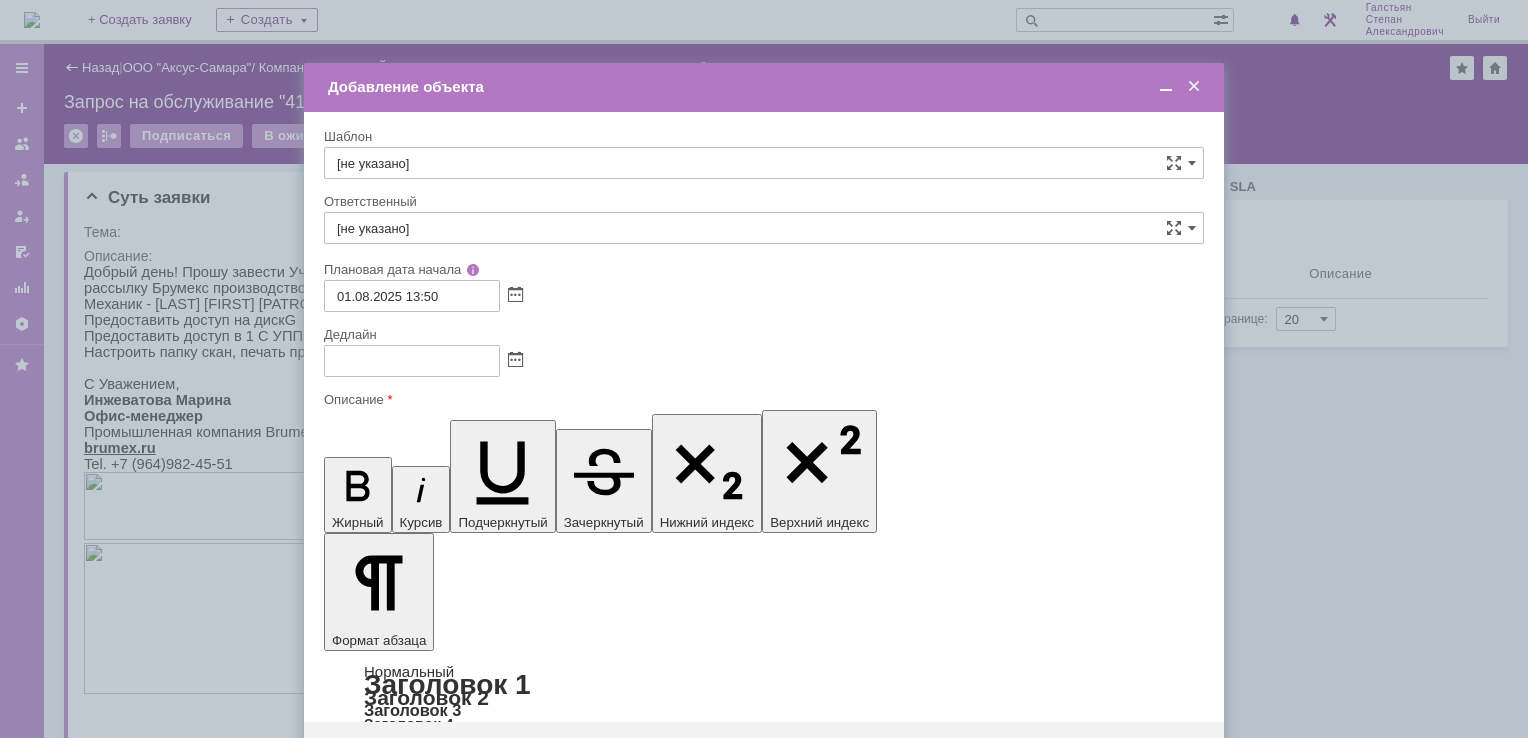 click at bounding box center (487, 5767) 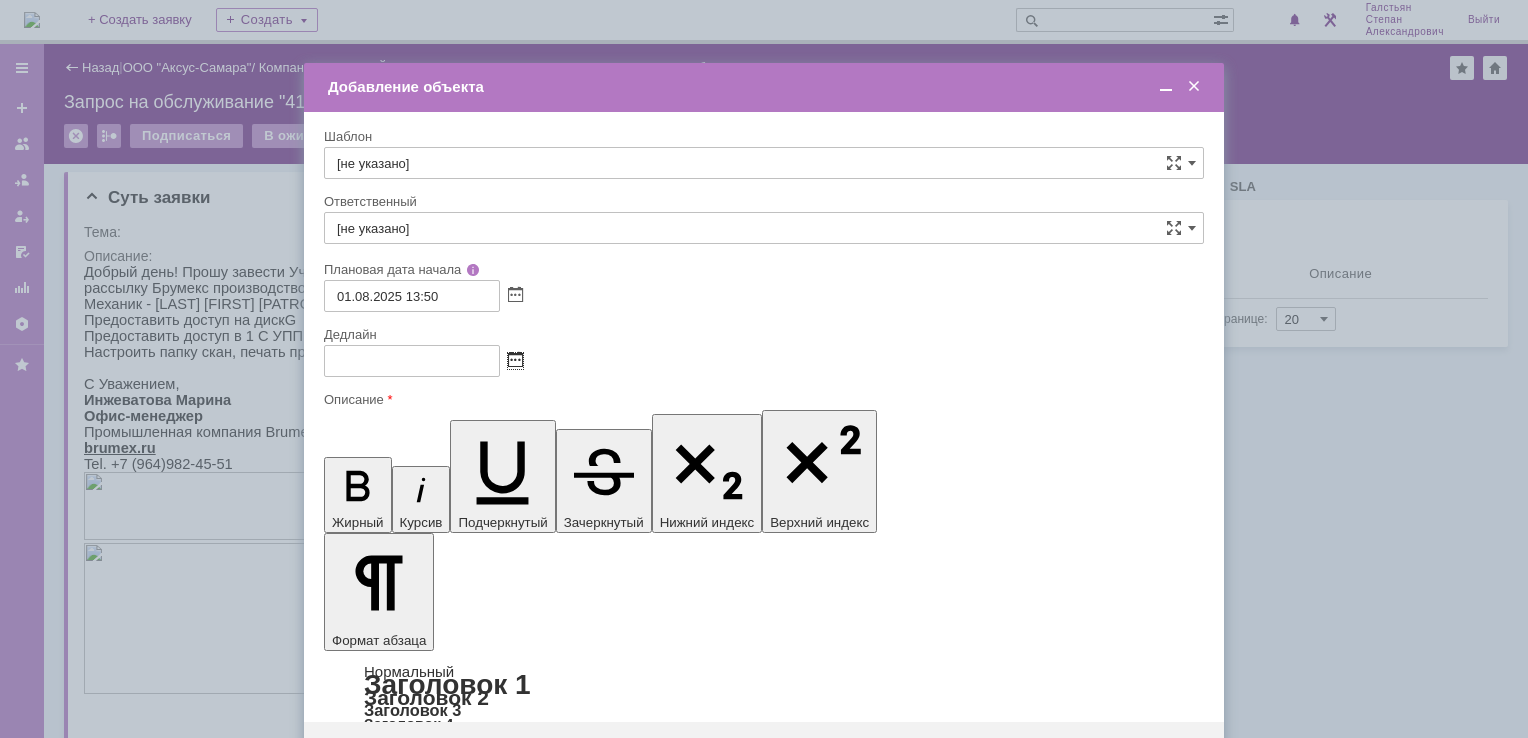click at bounding box center [515, 361] 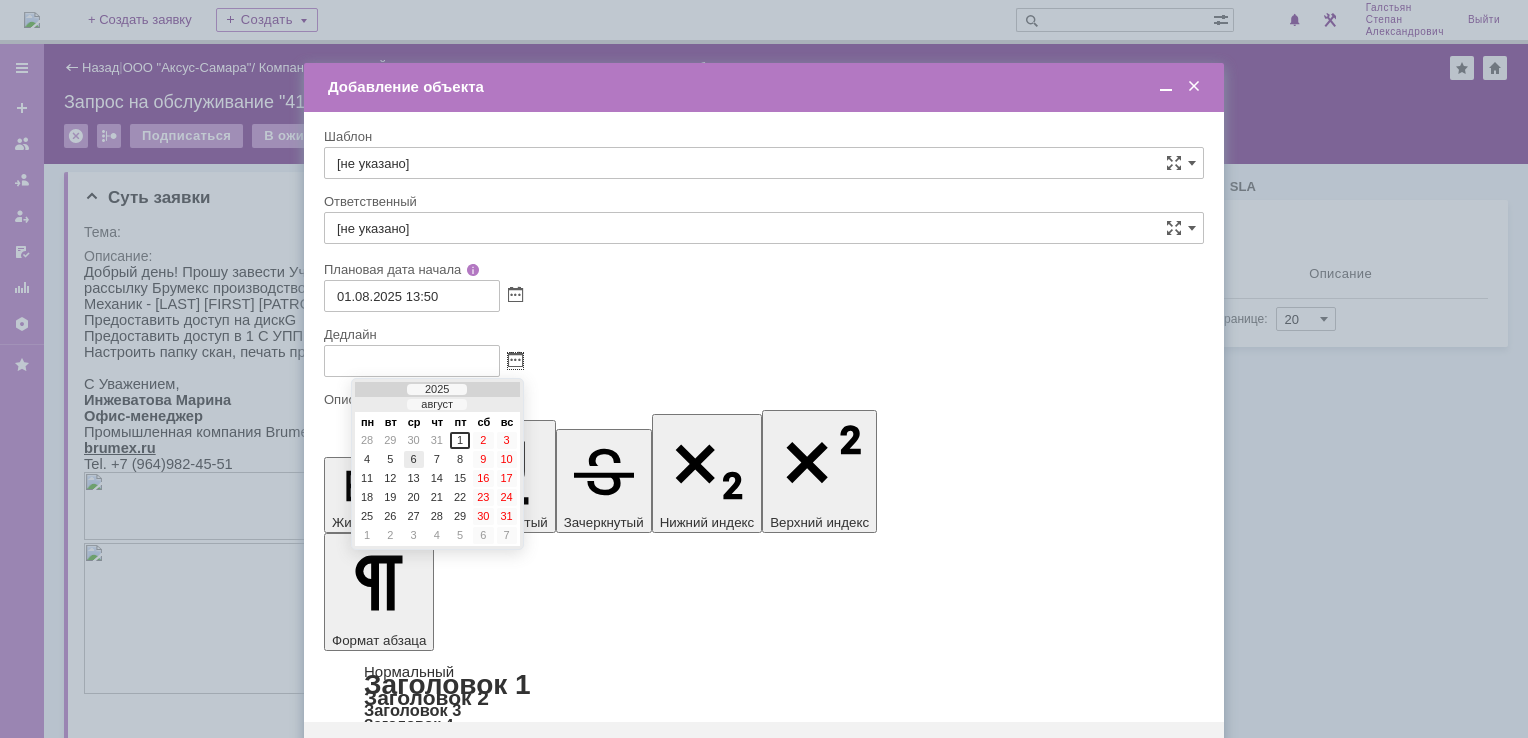 click on "6" at bounding box center (414, 459) 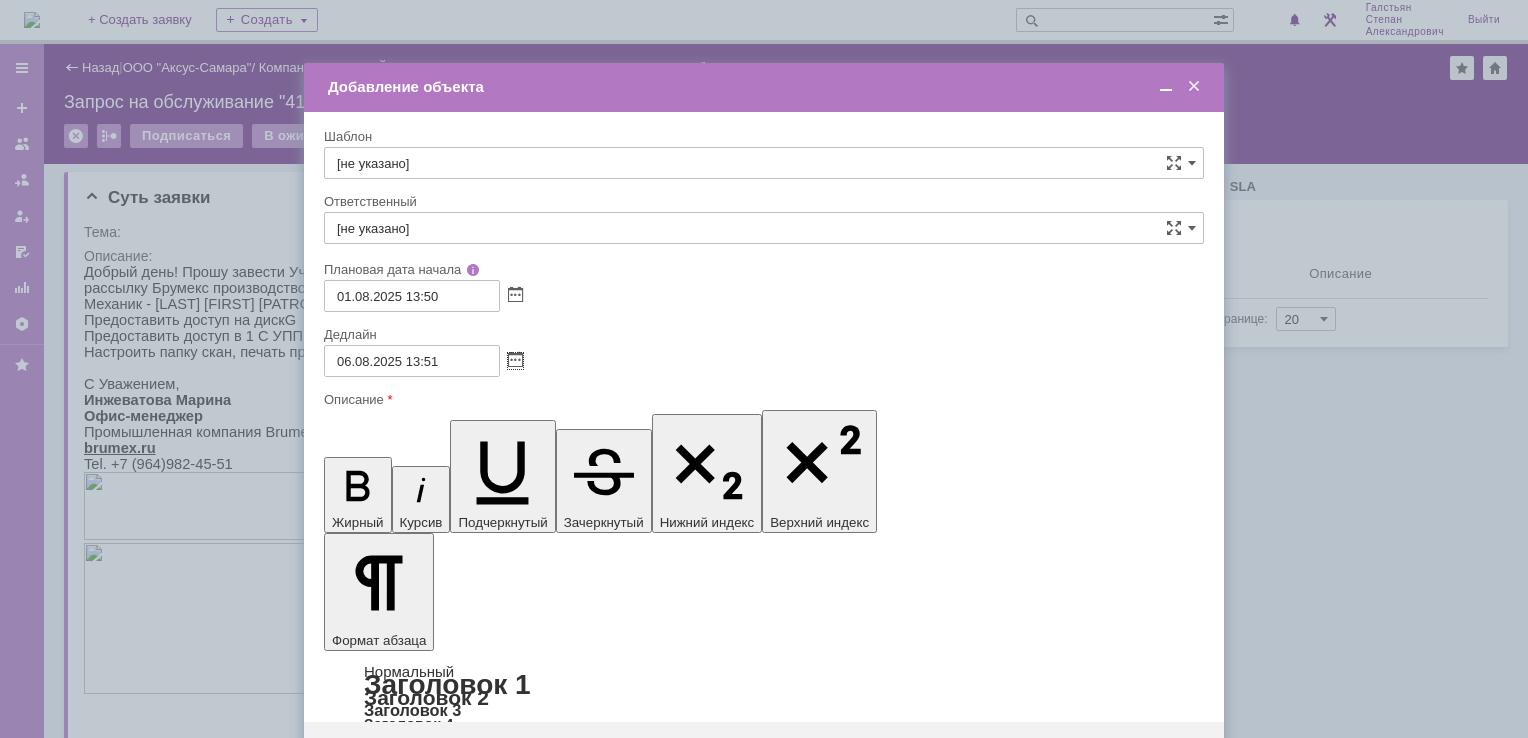 click on "Ответственный" at bounding box center [762, 201] 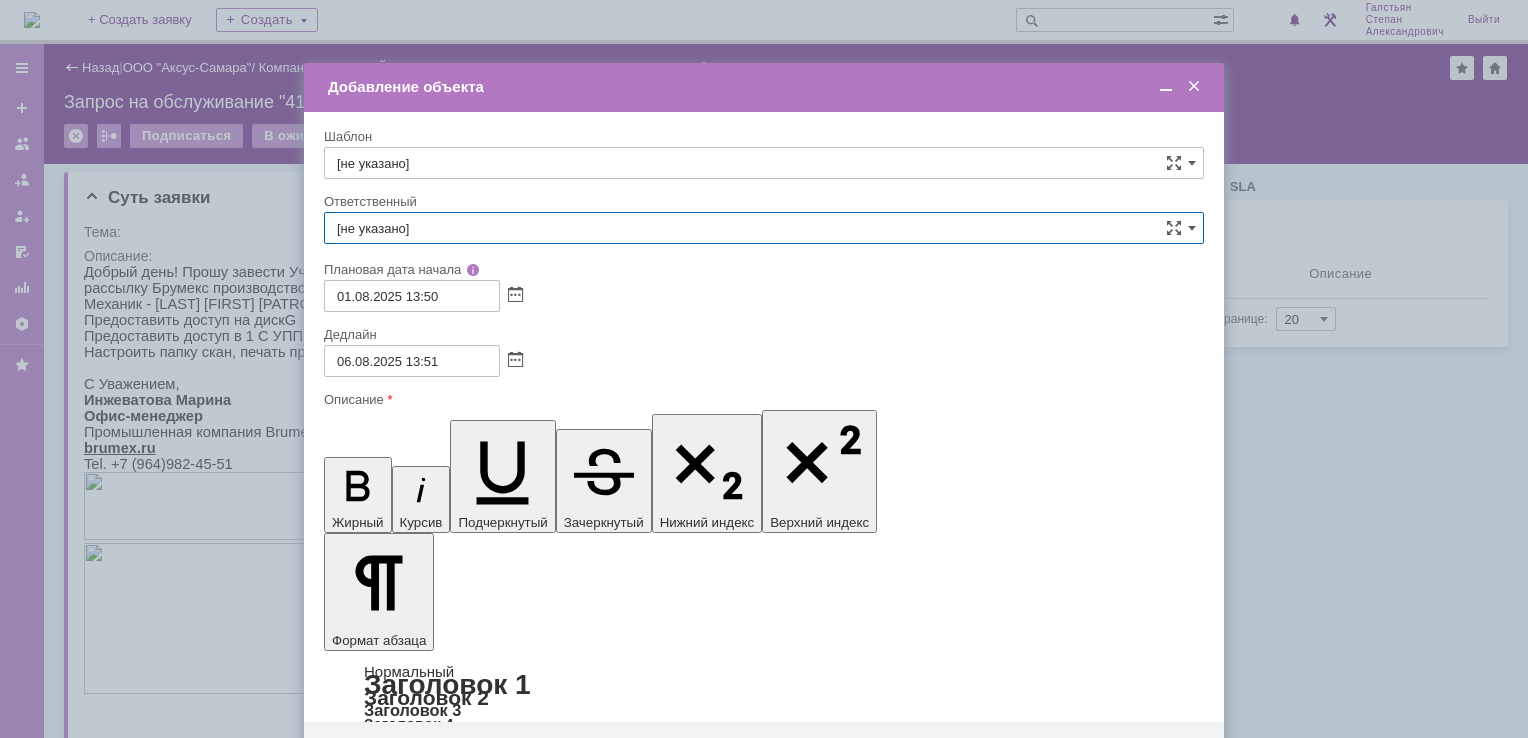 click on "[не указано]" at bounding box center (764, 228) 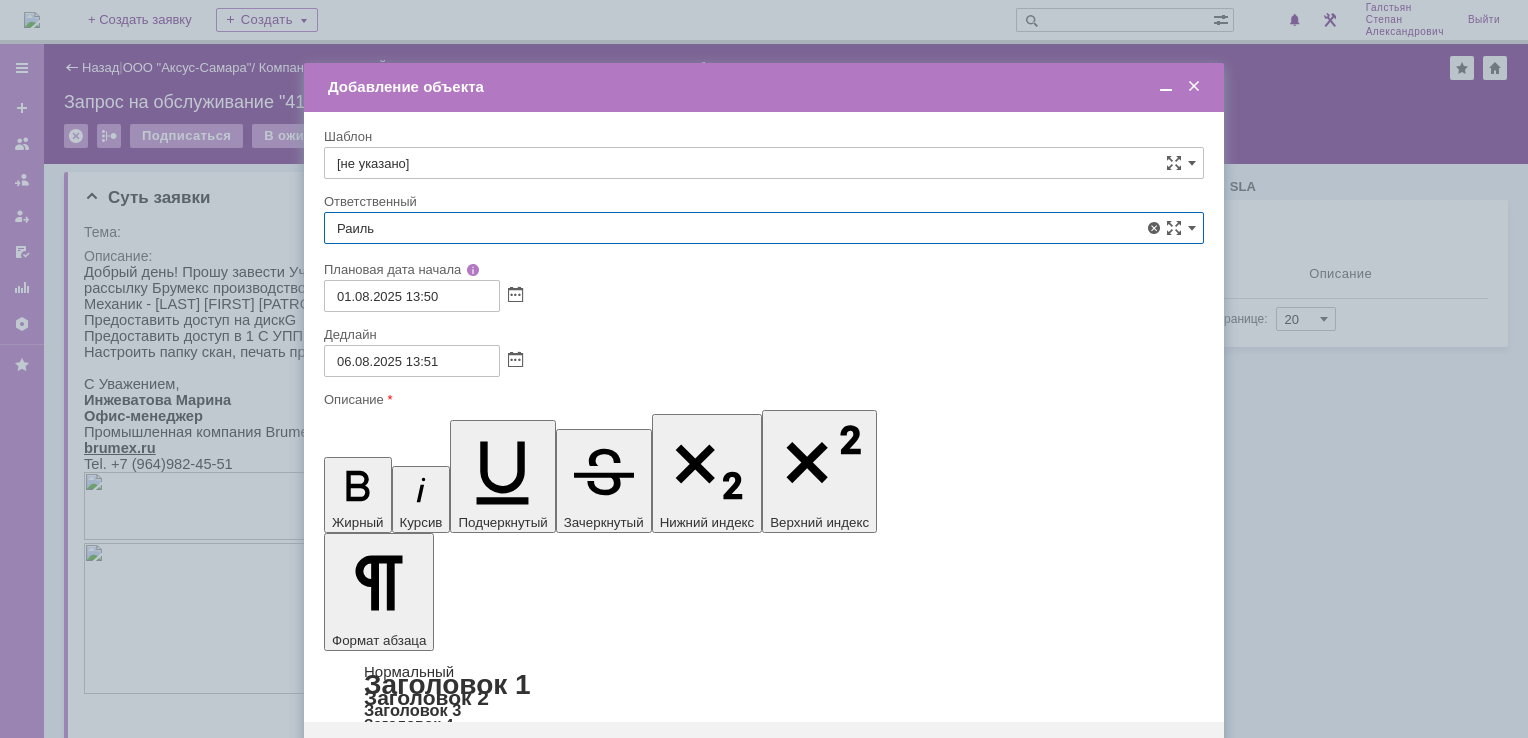 click on "[LAST] [FIRST] [PATRONYMIC]" at bounding box center [764, 374] 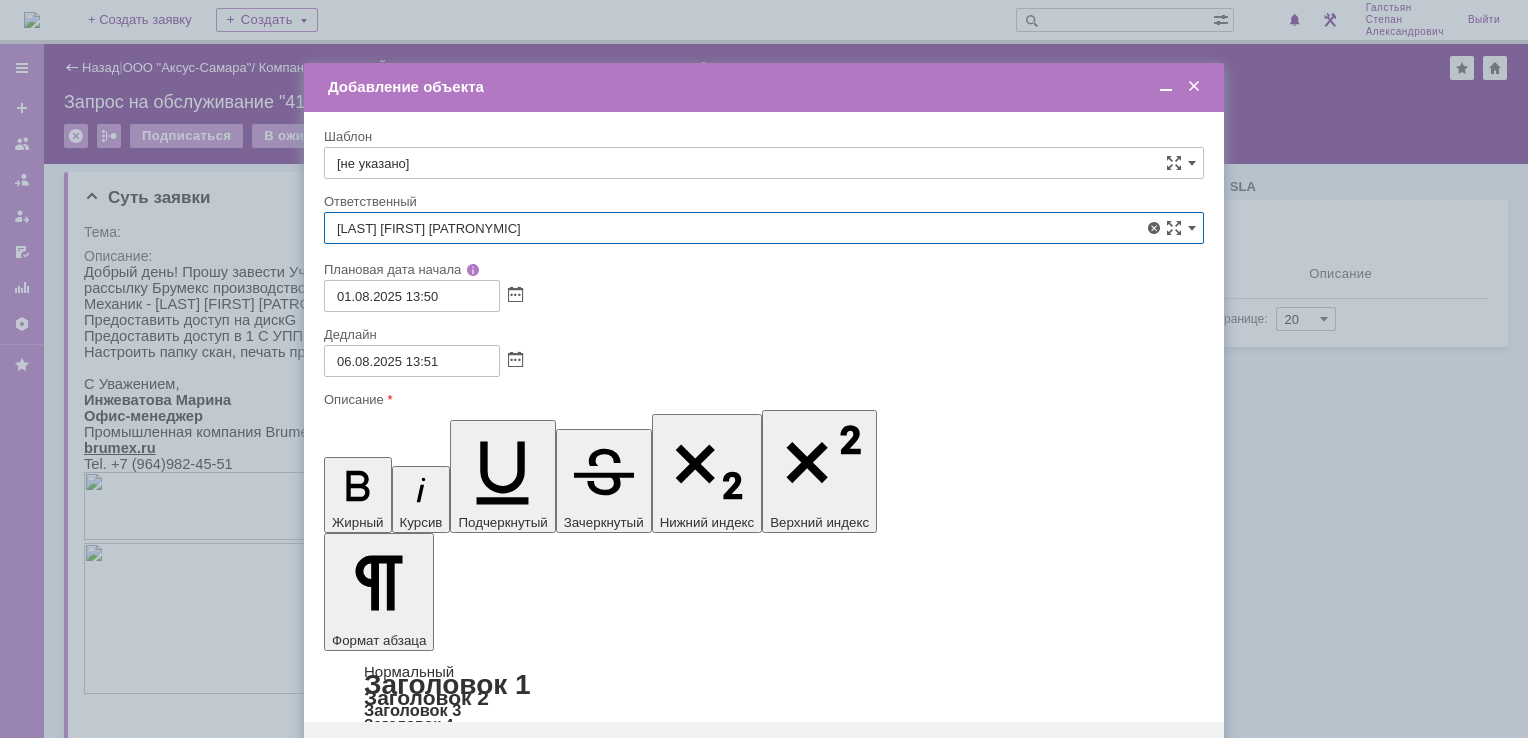 type on "[LAST] [FIRST] [PATRONYMIC]" 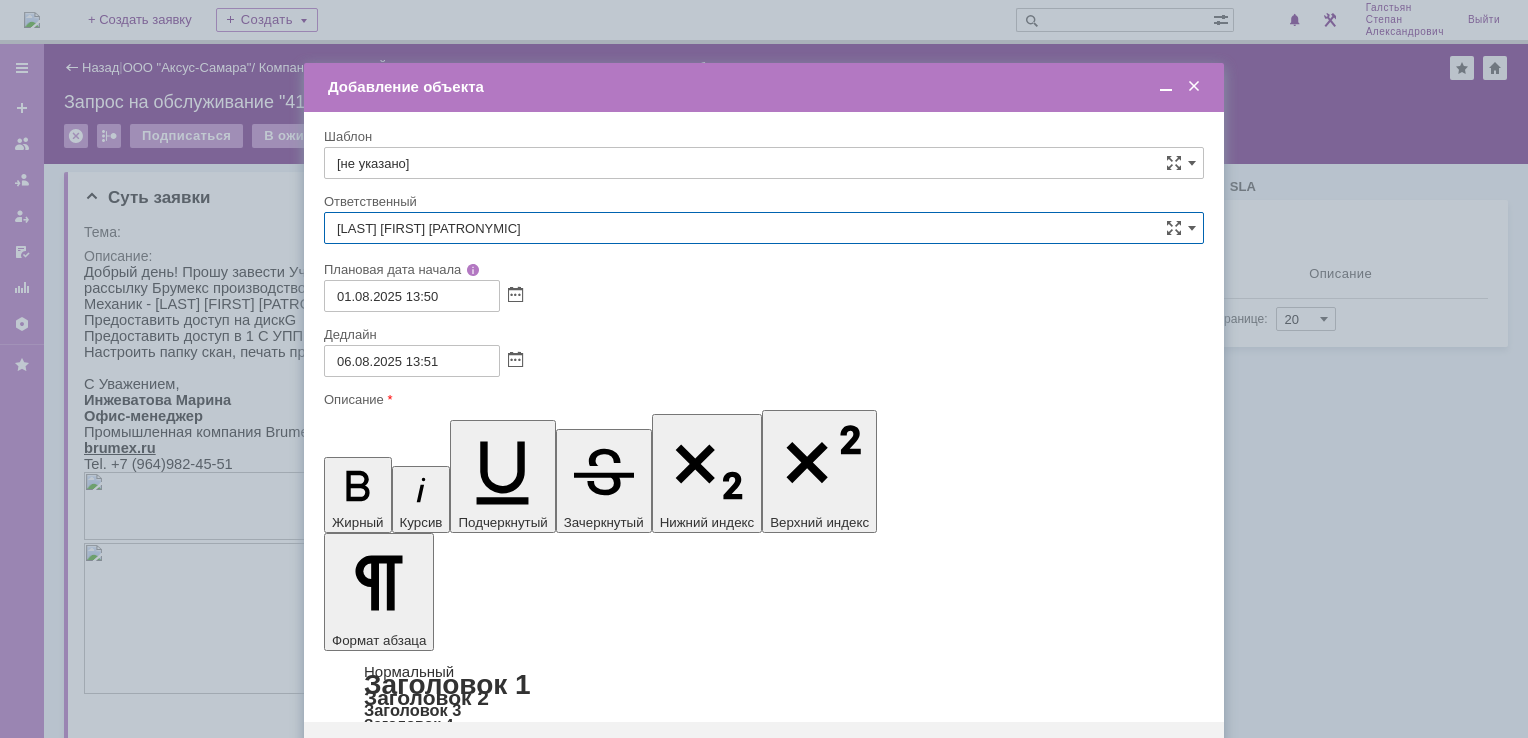 click on "Сохранить" at bounding box center (384, 754) 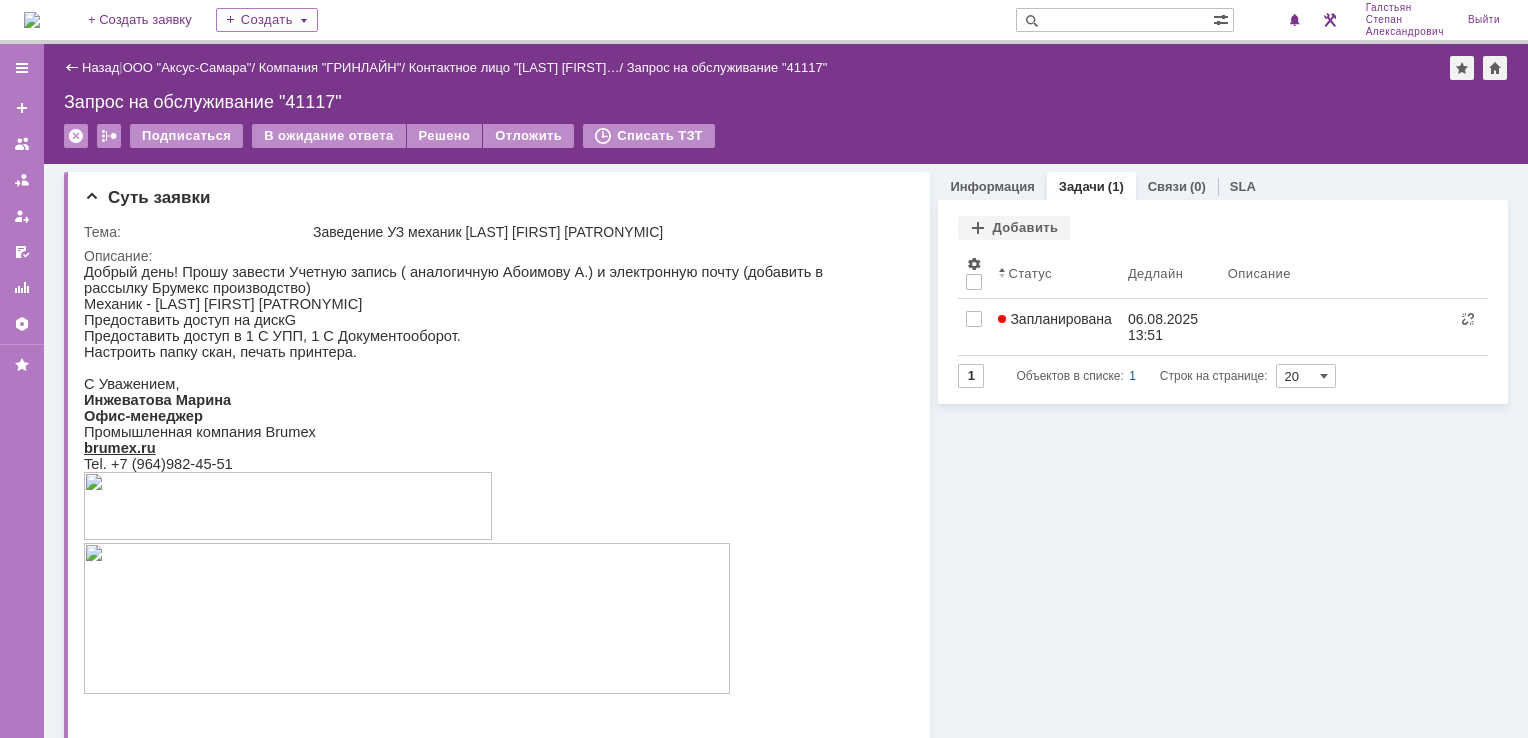 scroll, scrollTop: 0, scrollLeft: 0, axis: both 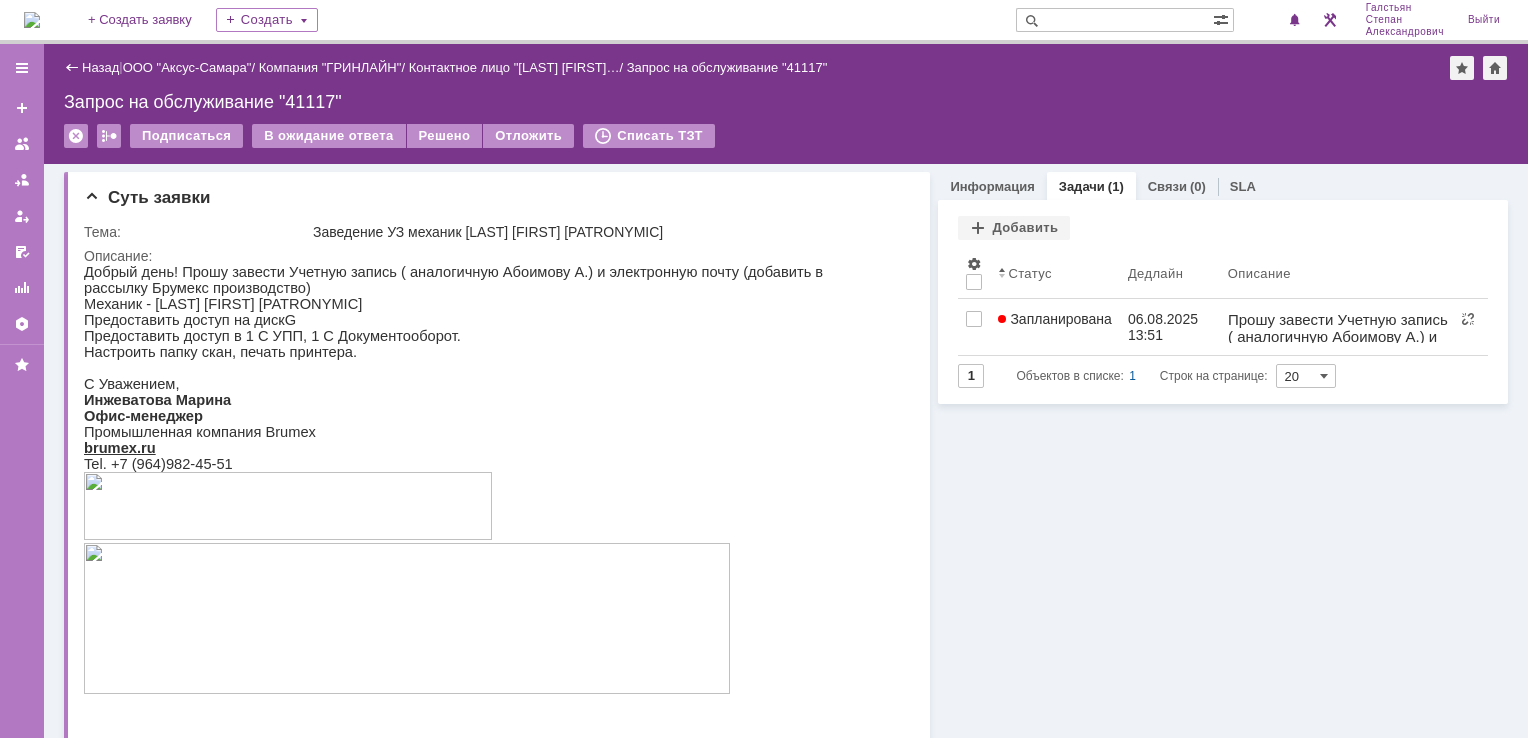 click at bounding box center [32, 20] 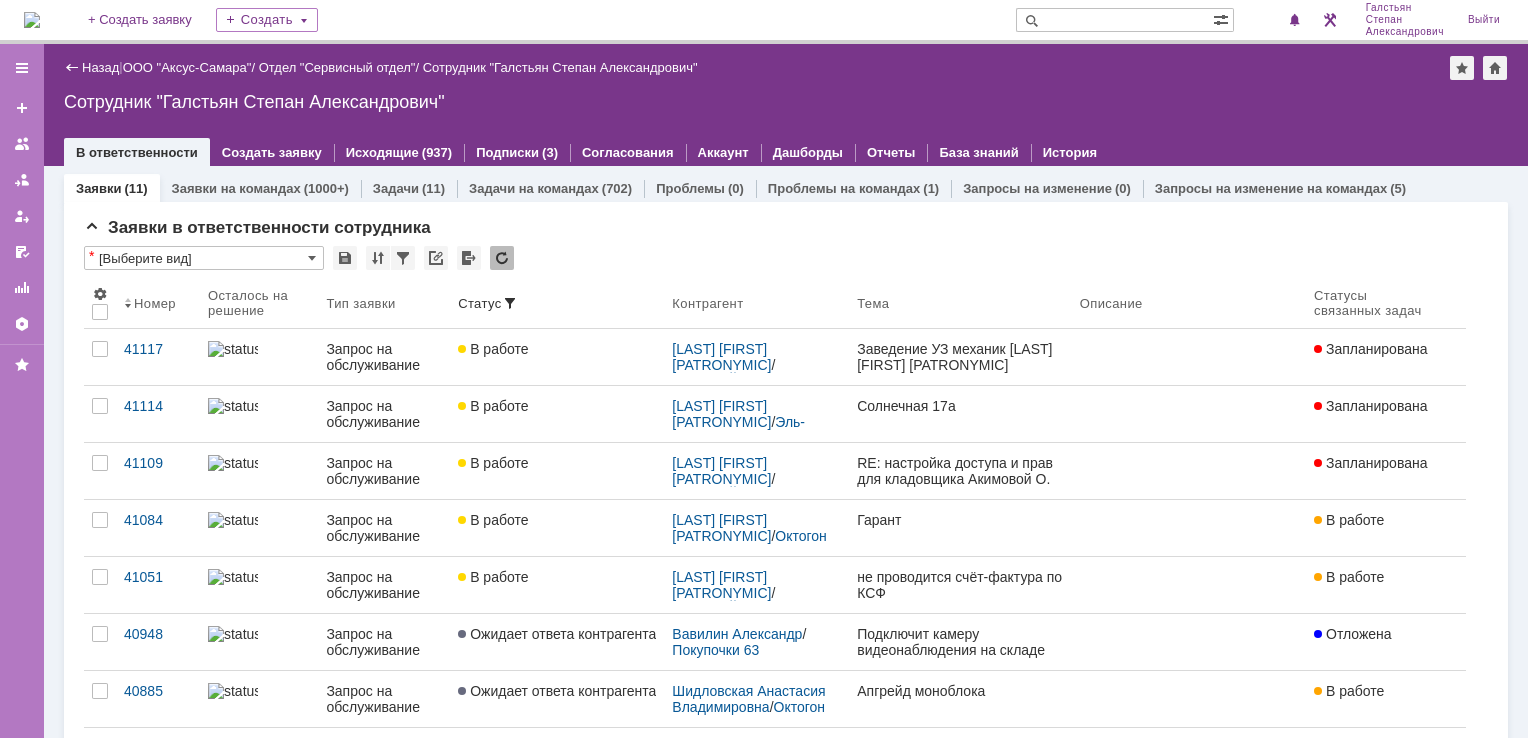 scroll, scrollTop: 0, scrollLeft: 0, axis: both 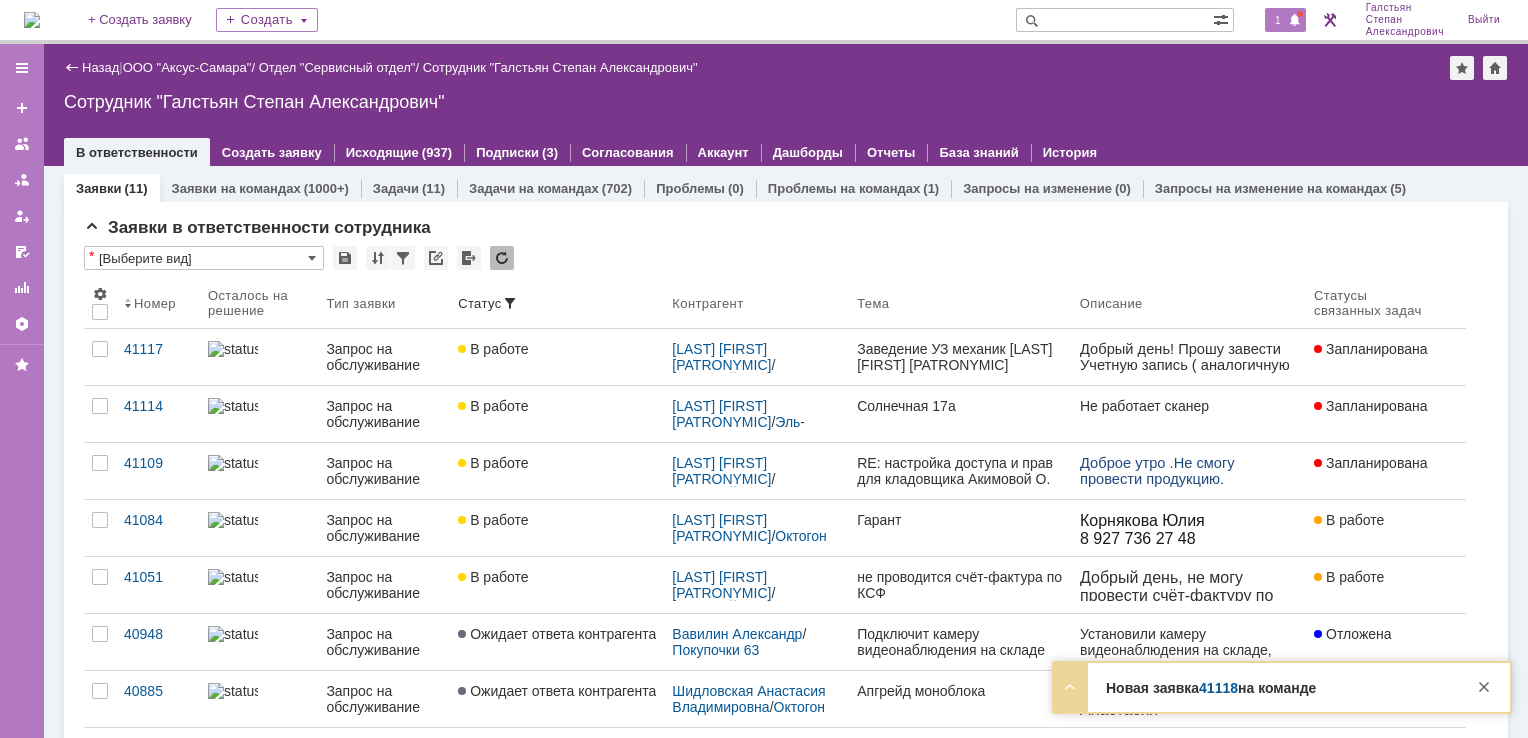 click on "1" at bounding box center [1278, 20] 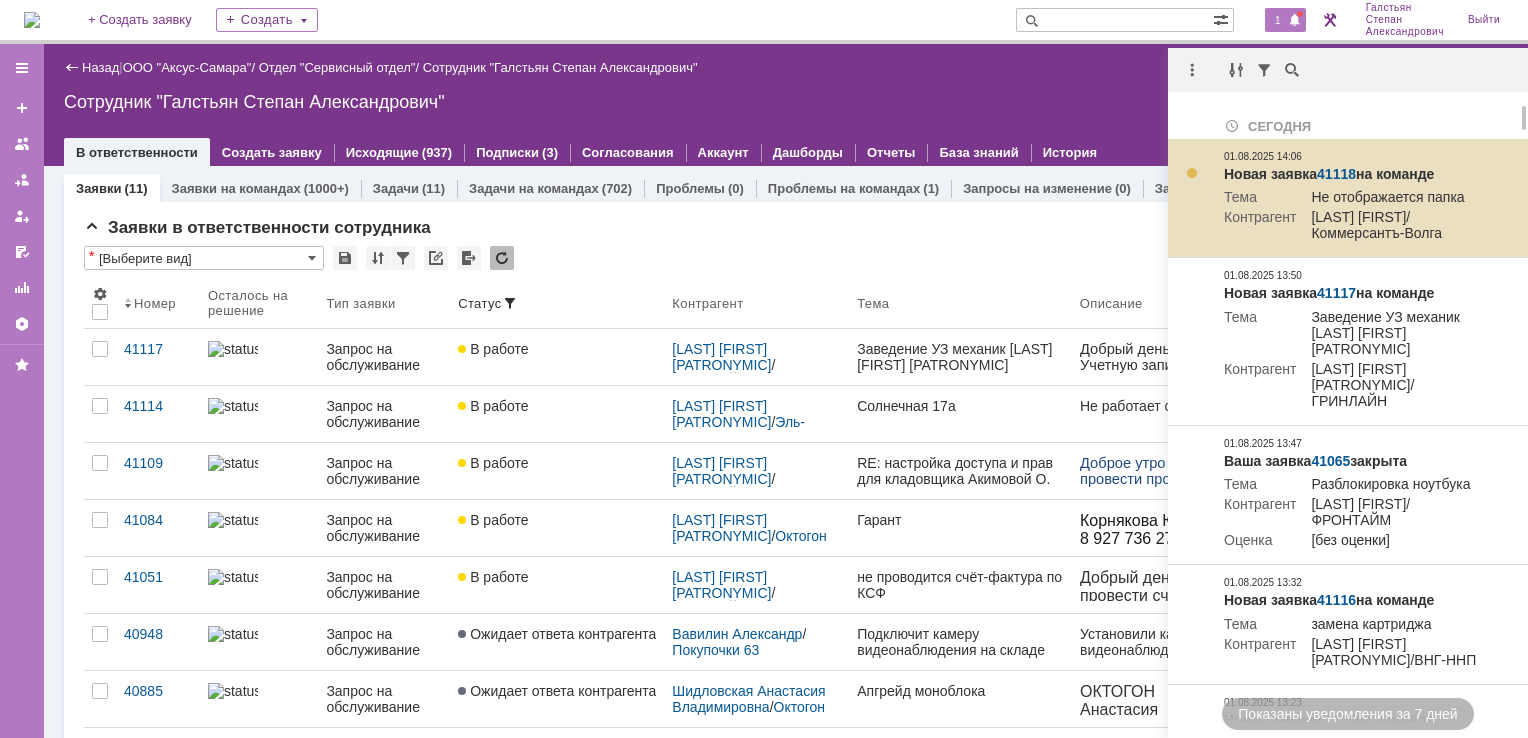 drag, startPoint x: 1349, startPoint y: 176, endPoint x: 1346, endPoint y: 158, distance: 18.248287 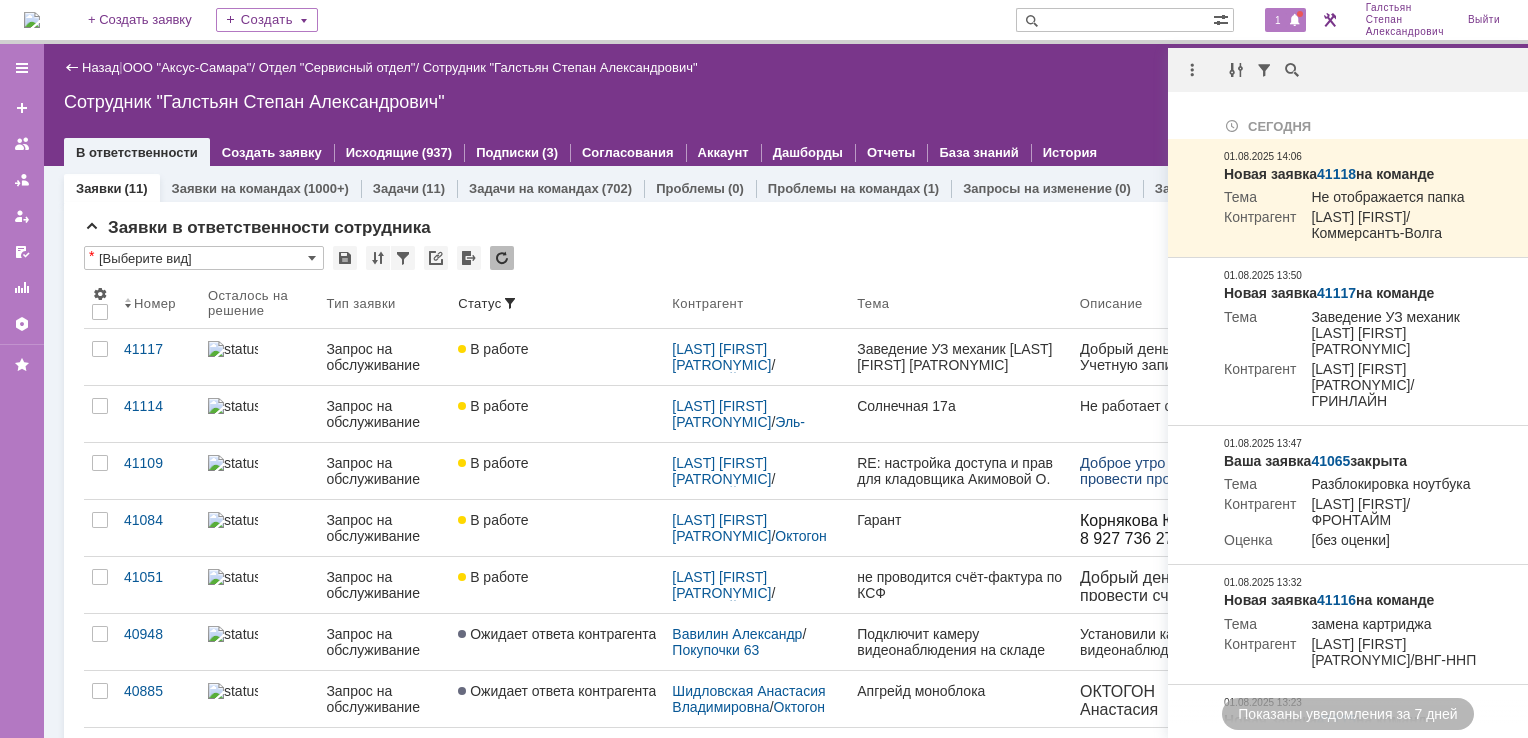 drag, startPoint x: 1346, startPoint y: 158, endPoint x: 1367, endPoint y: 102, distance: 59.808025 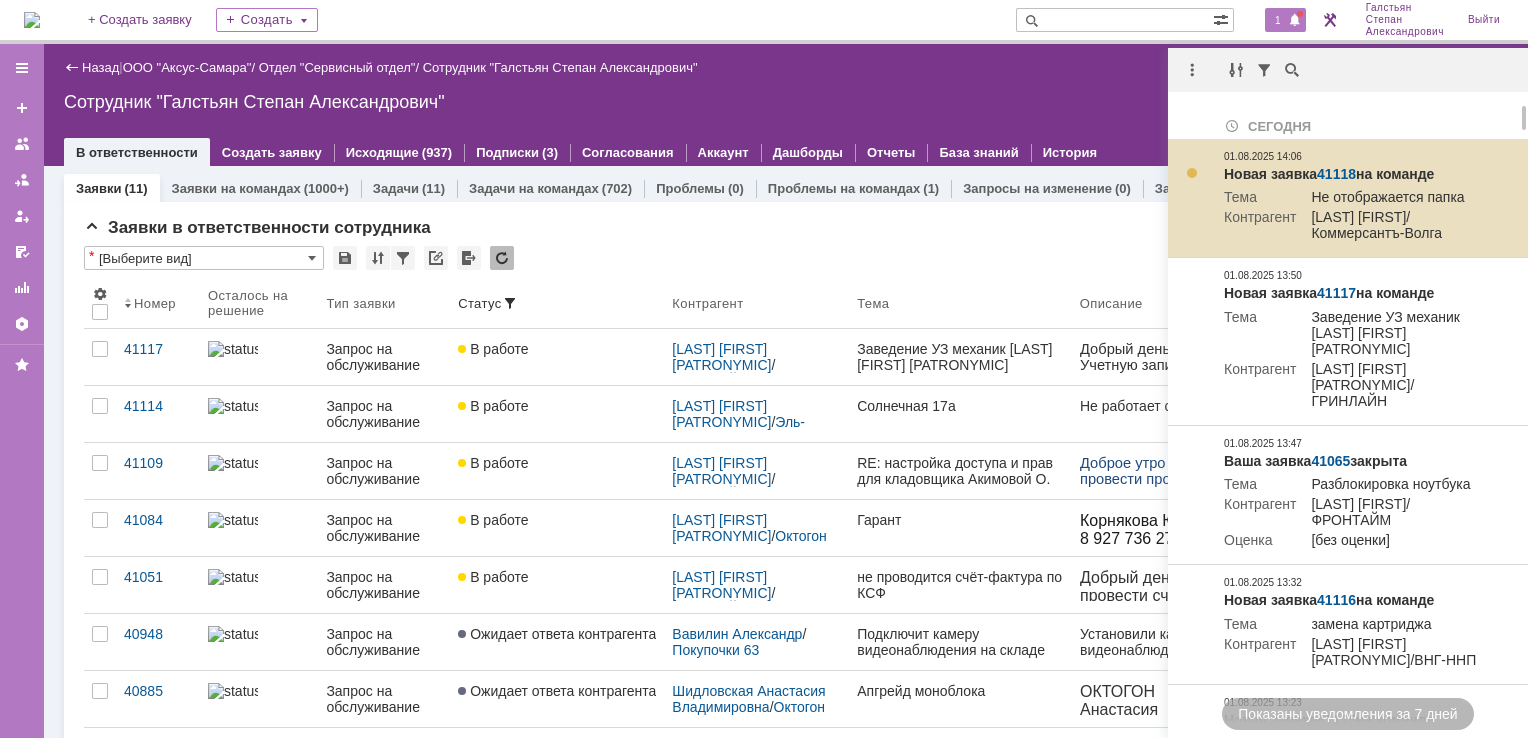 click on "41118" at bounding box center [1336, 174] 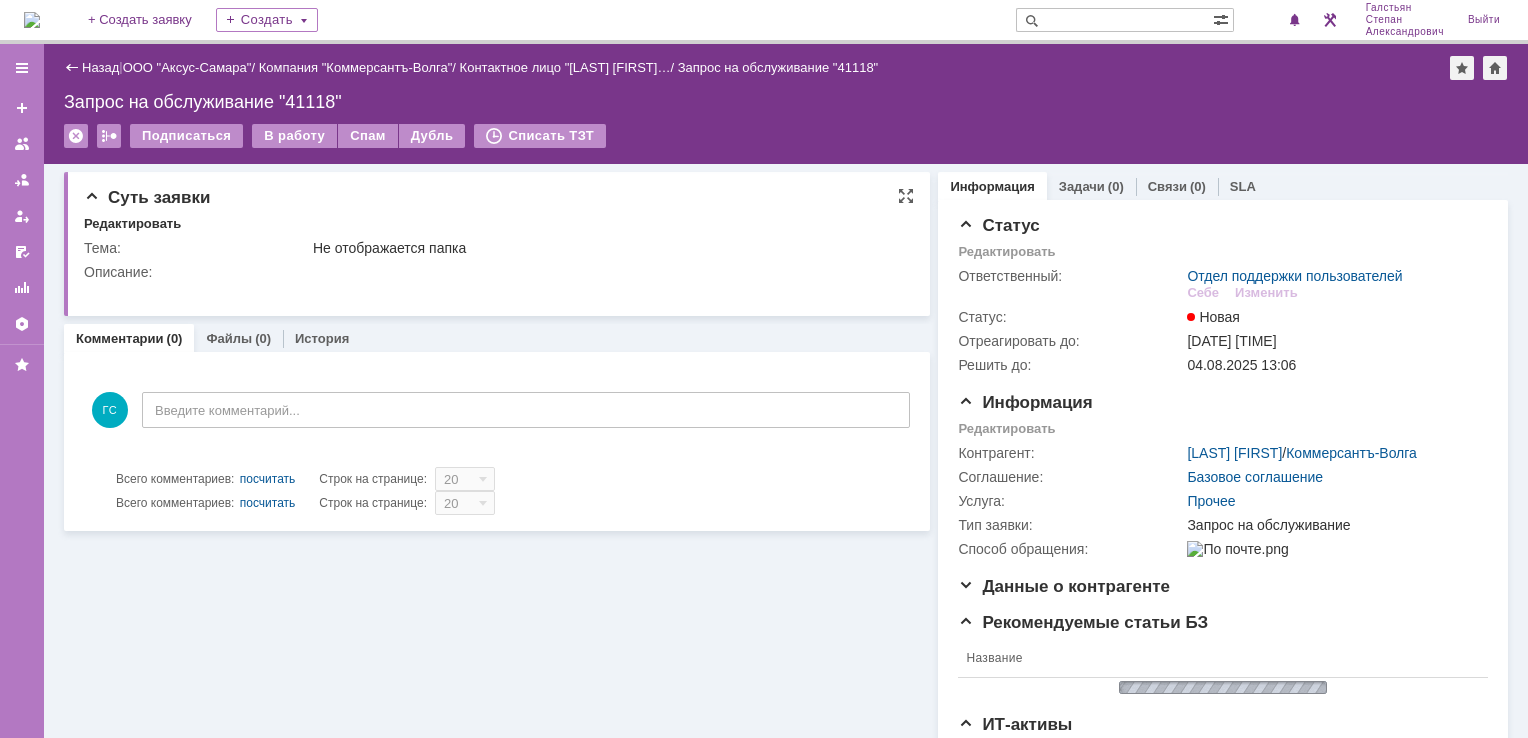 scroll, scrollTop: 0, scrollLeft: 0, axis: both 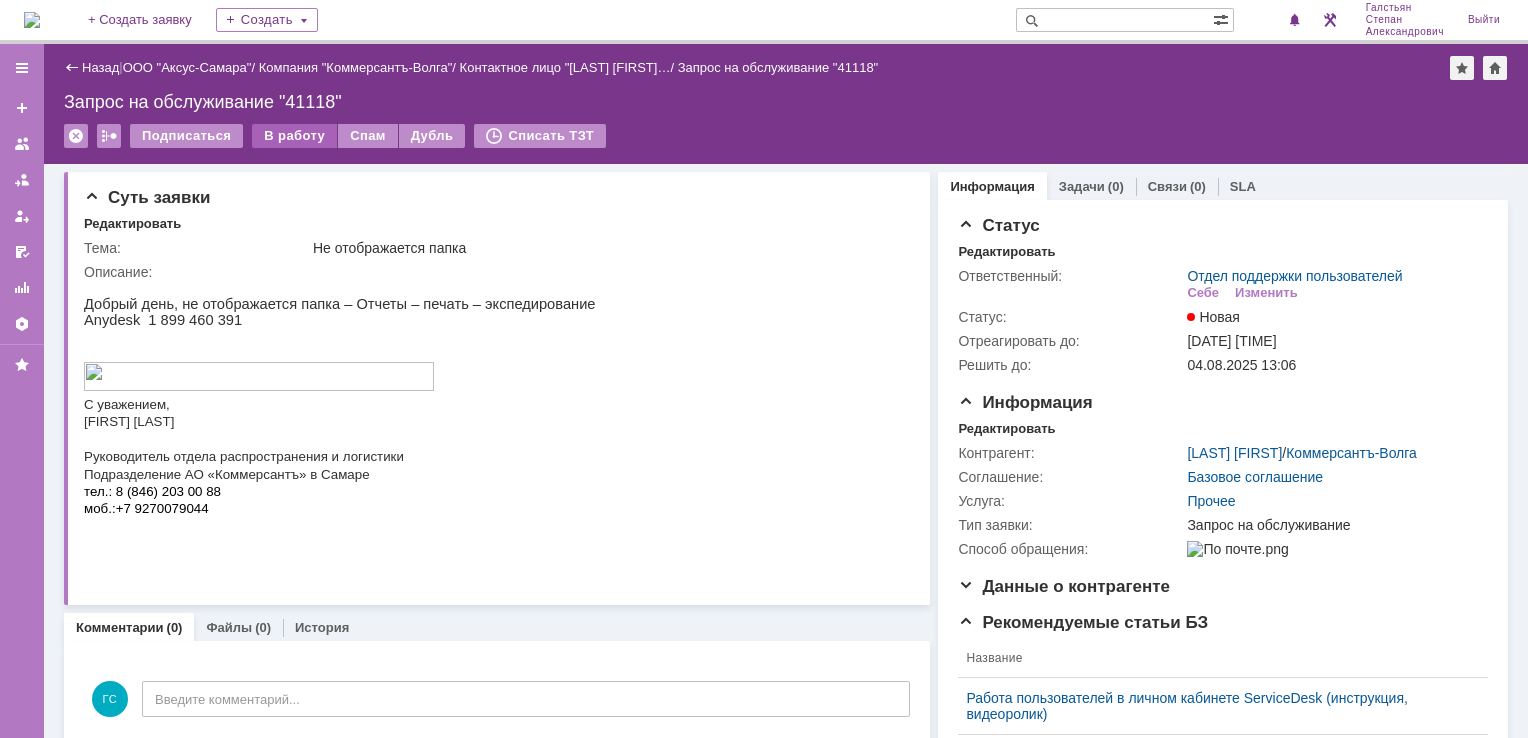 click on "В работу" at bounding box center (294, 136) 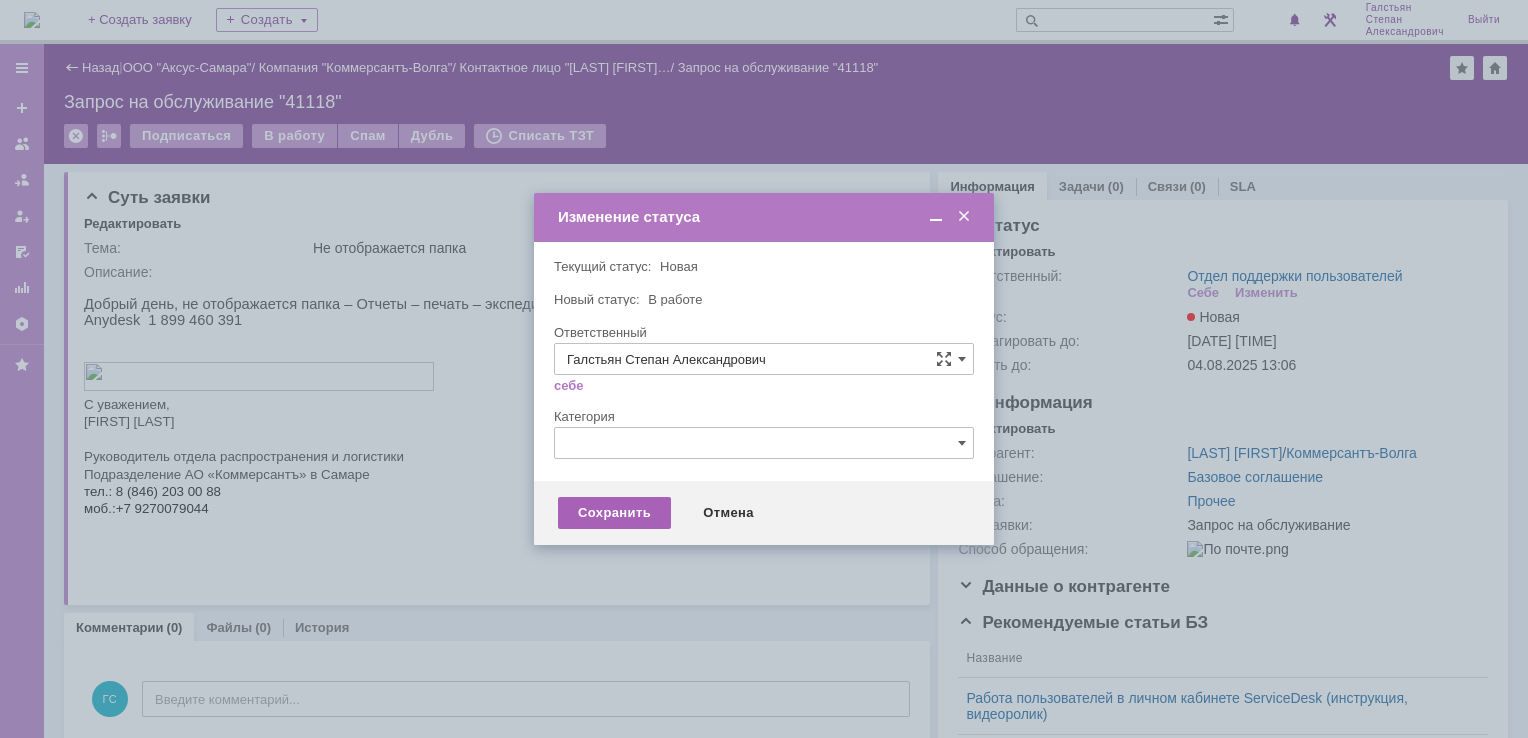 click on "Сохранить" at bounding box center (614, 513) 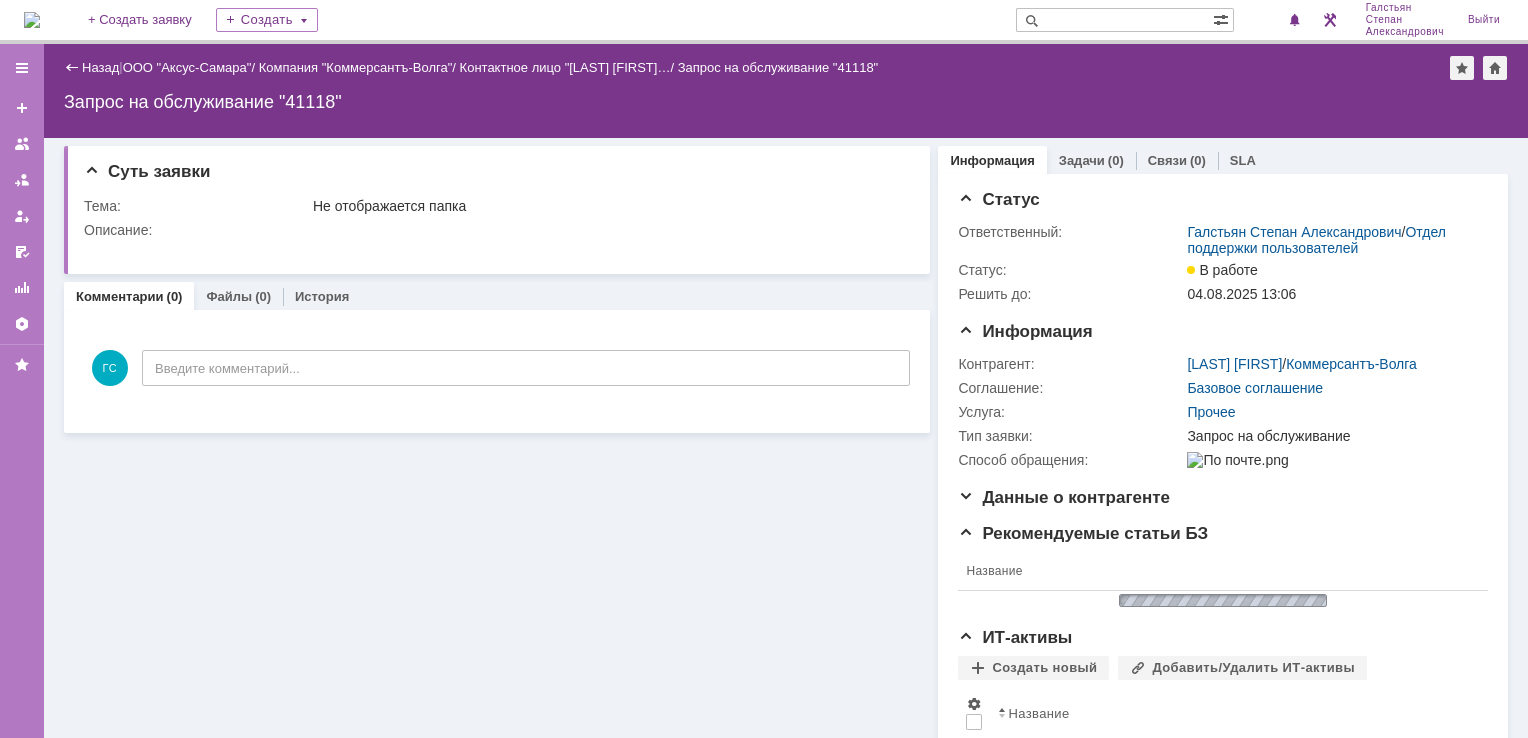 scroll, scrollTop: 0, scrollLeft: 0, axis: both 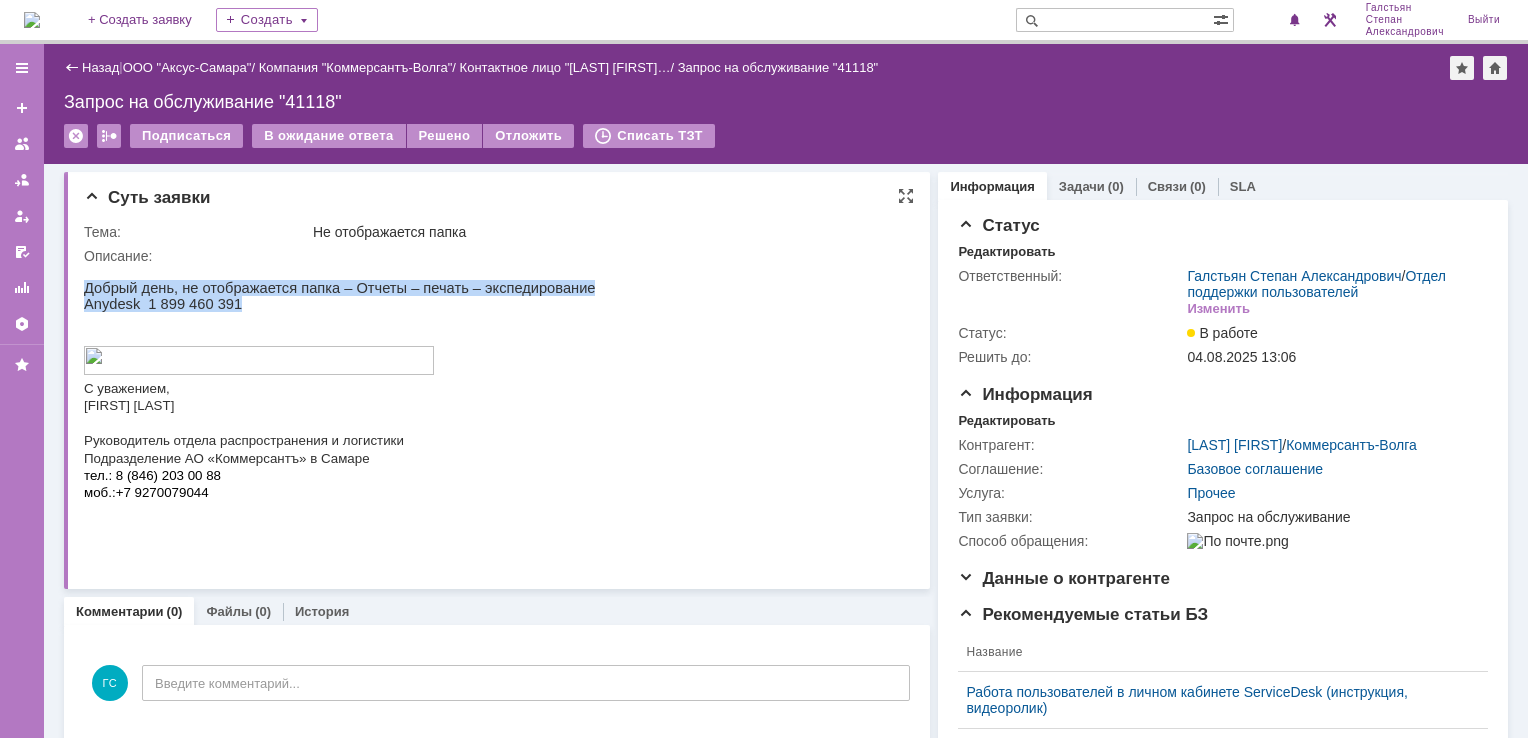 drag, startPoint x: 84, startPoint y: 285, endPoint x: 231, endPoint y: 307, distance: 148.63715 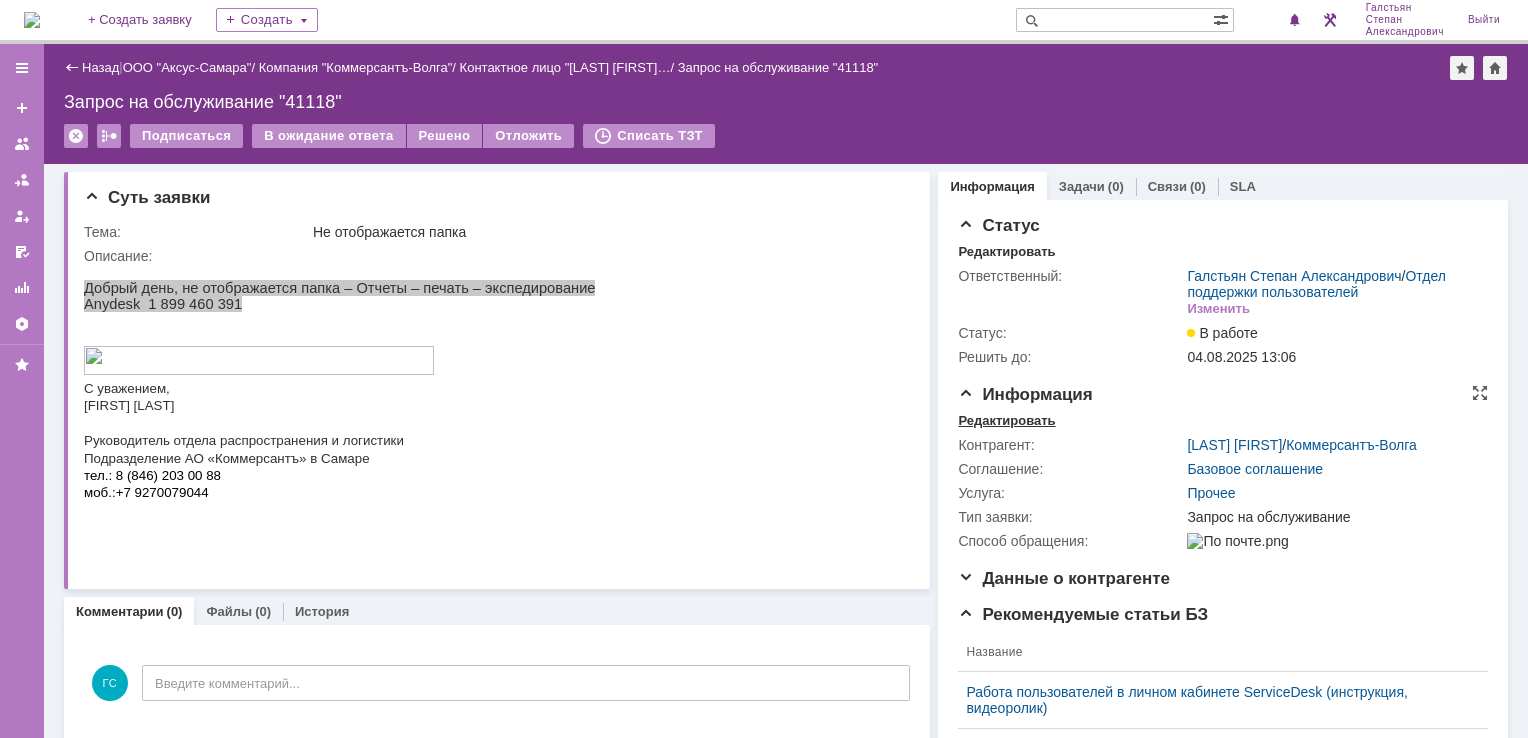 click on "Редактировать" at bounding box center [1006, 421] 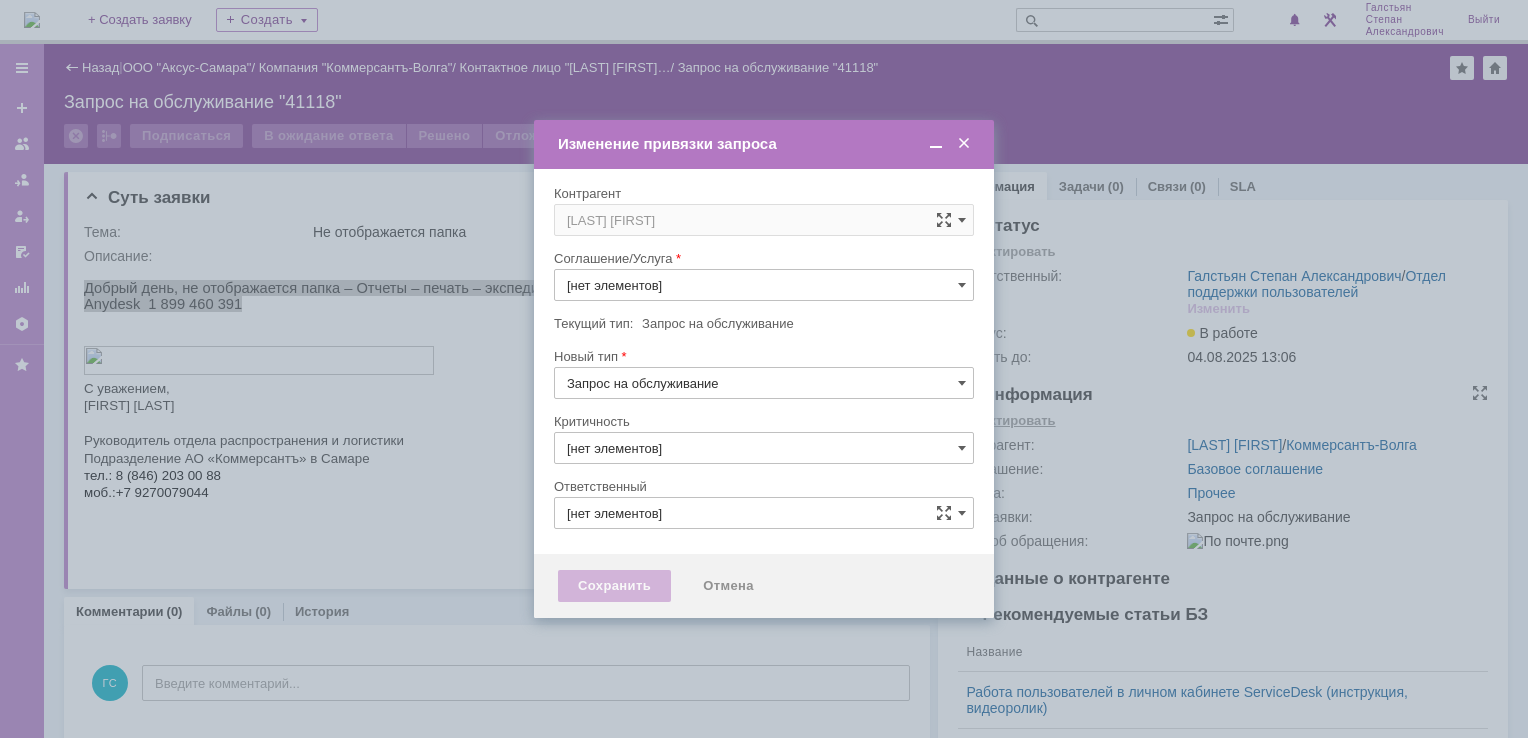 type on "Прочее" 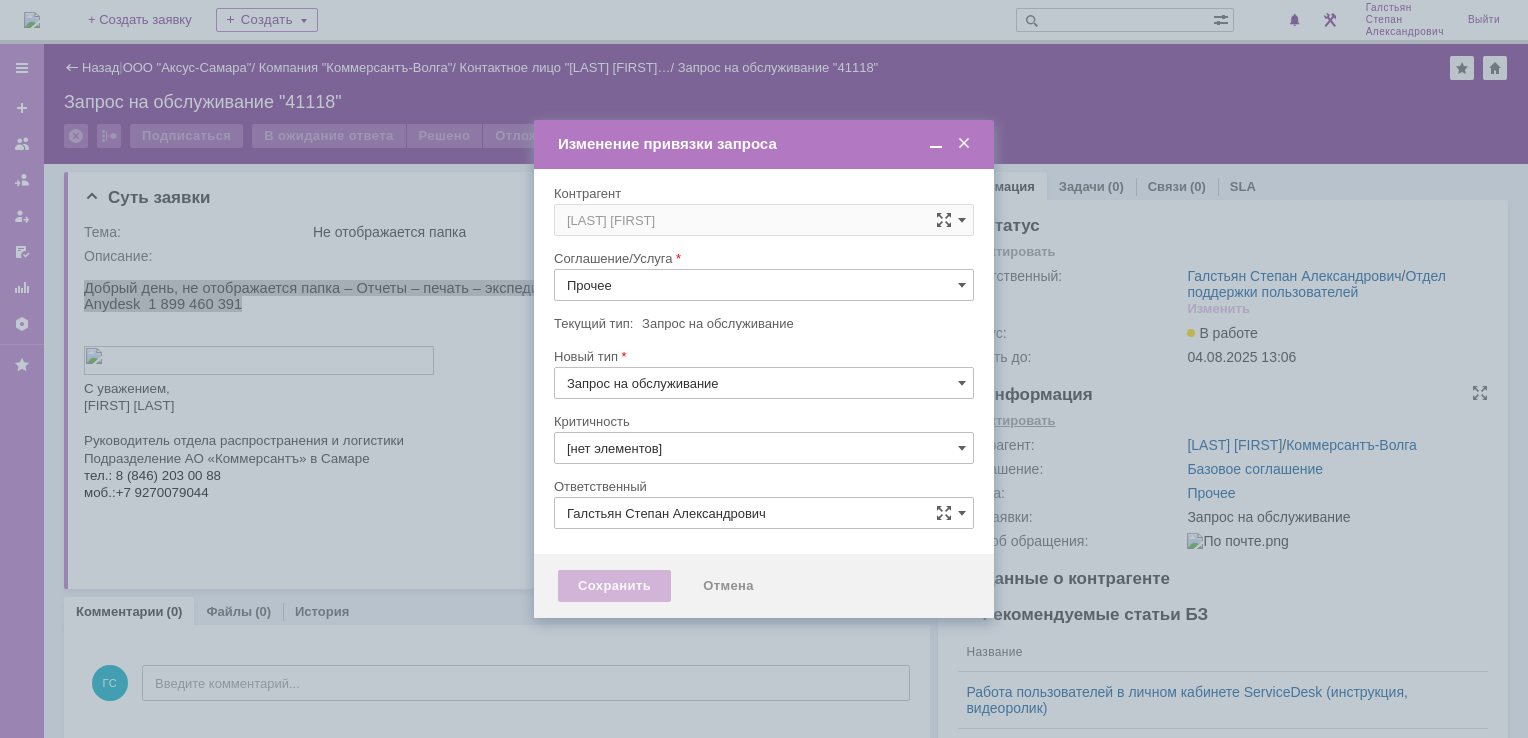 type on "[не указано]" 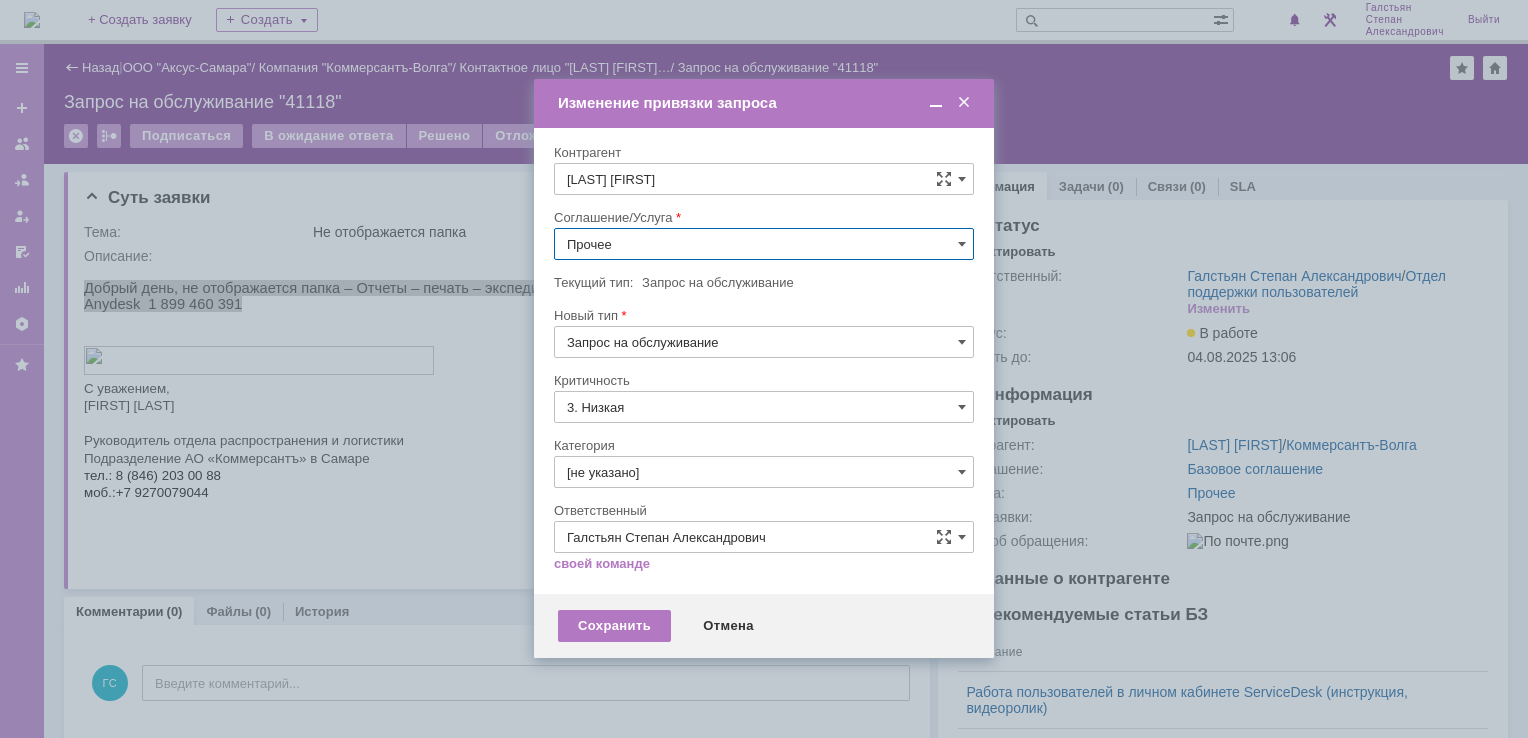 click on "Прочее" at bounding box center (764, 244) 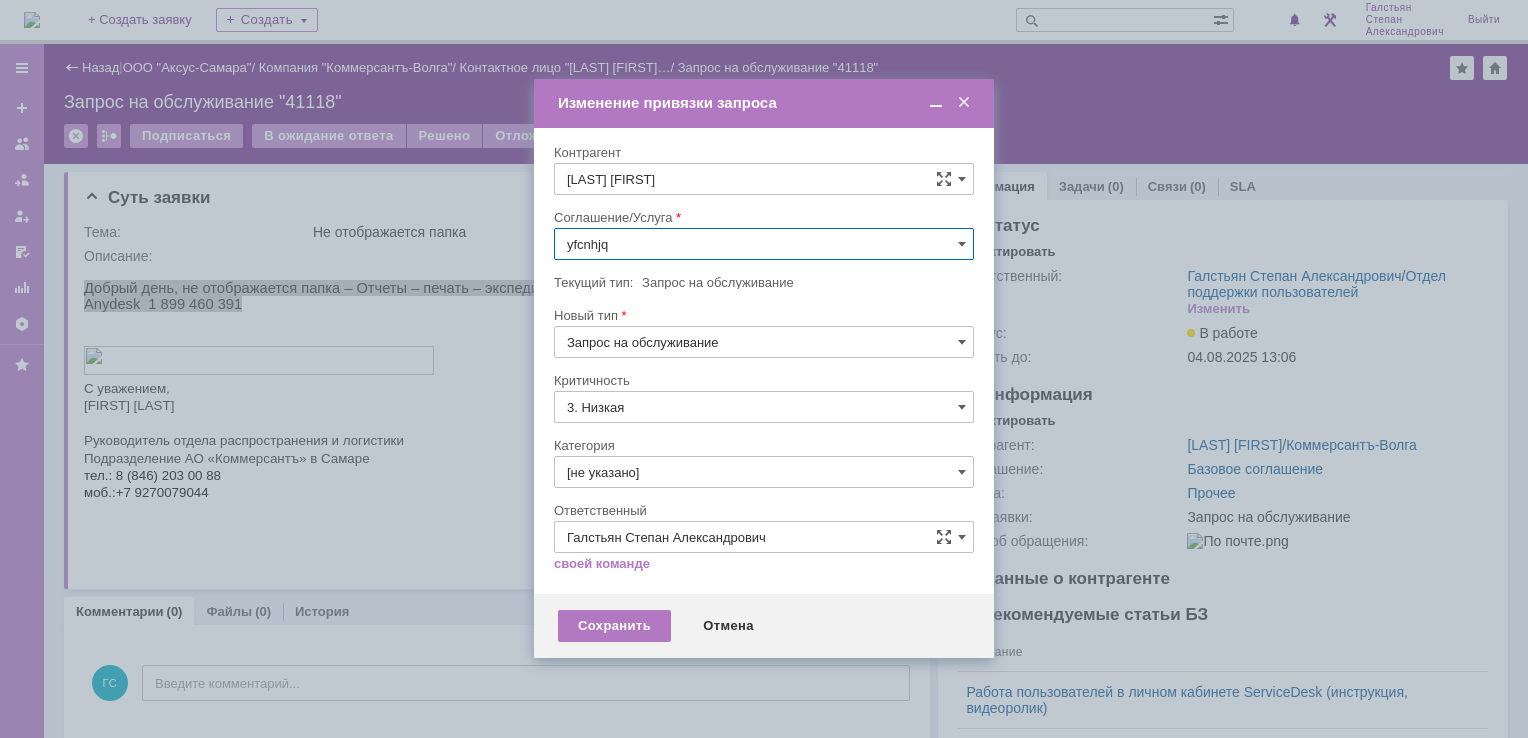 scroll, scrollTop: 0, scrollLeft: 0, axis: both 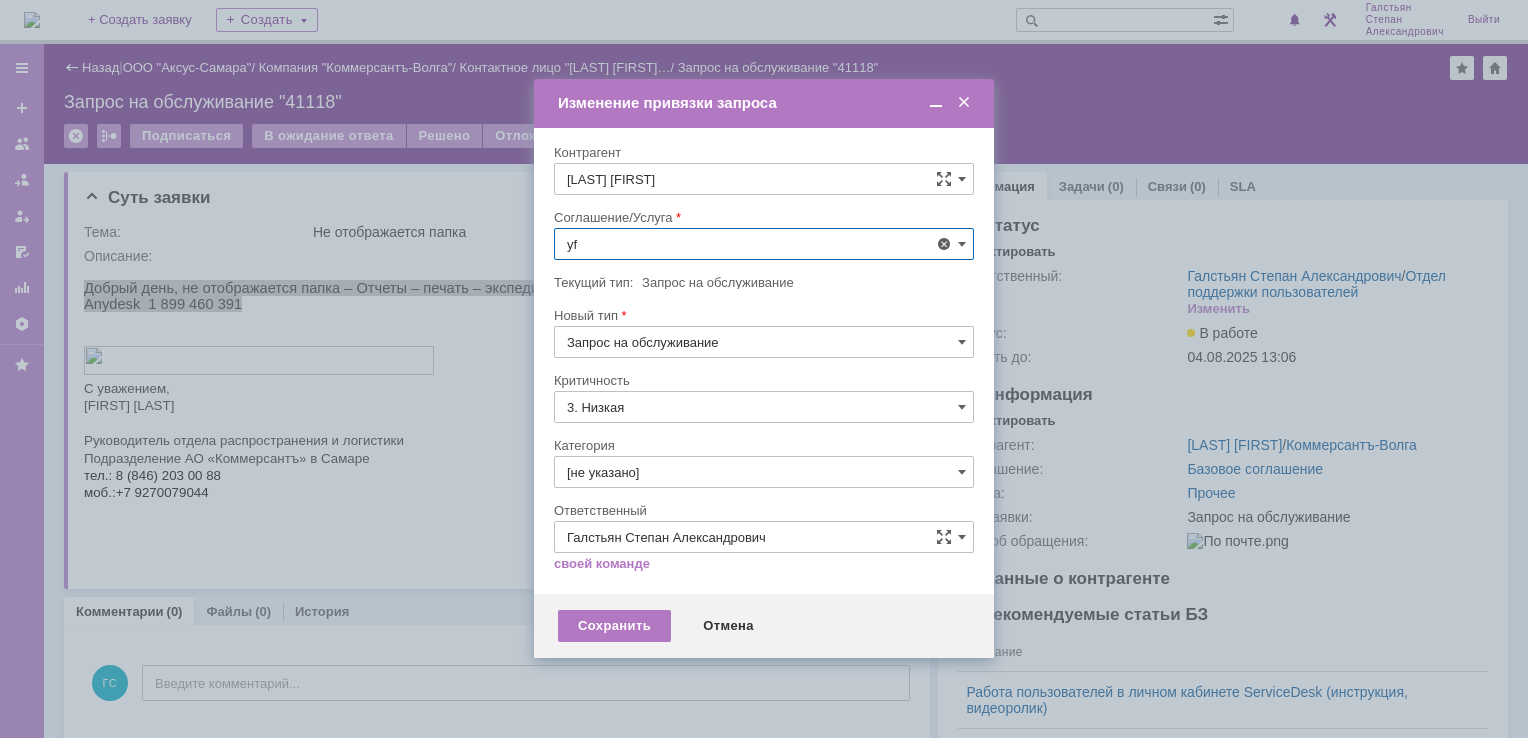 type on "y" 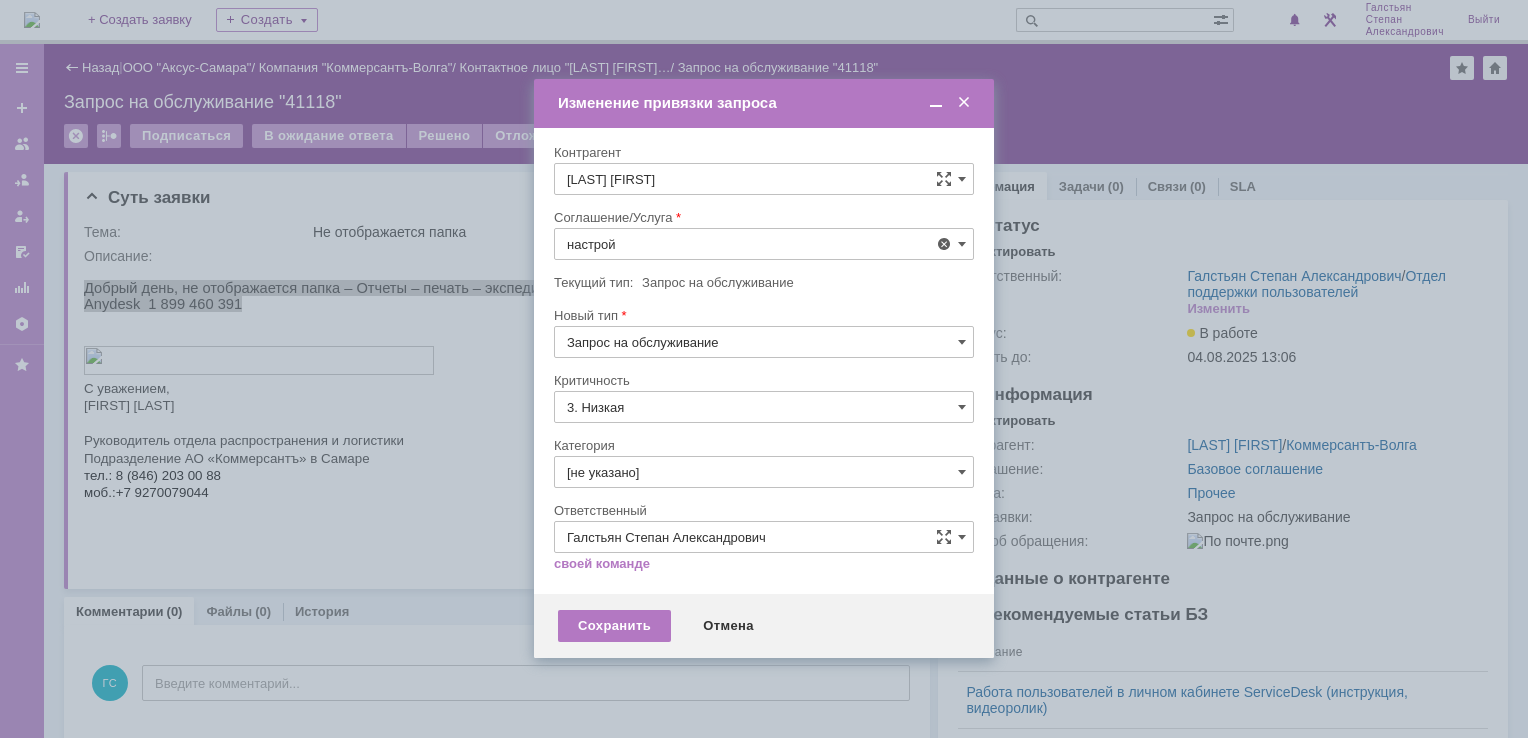 click on "АРМ_Настройка" at bounding box center (764, 439) 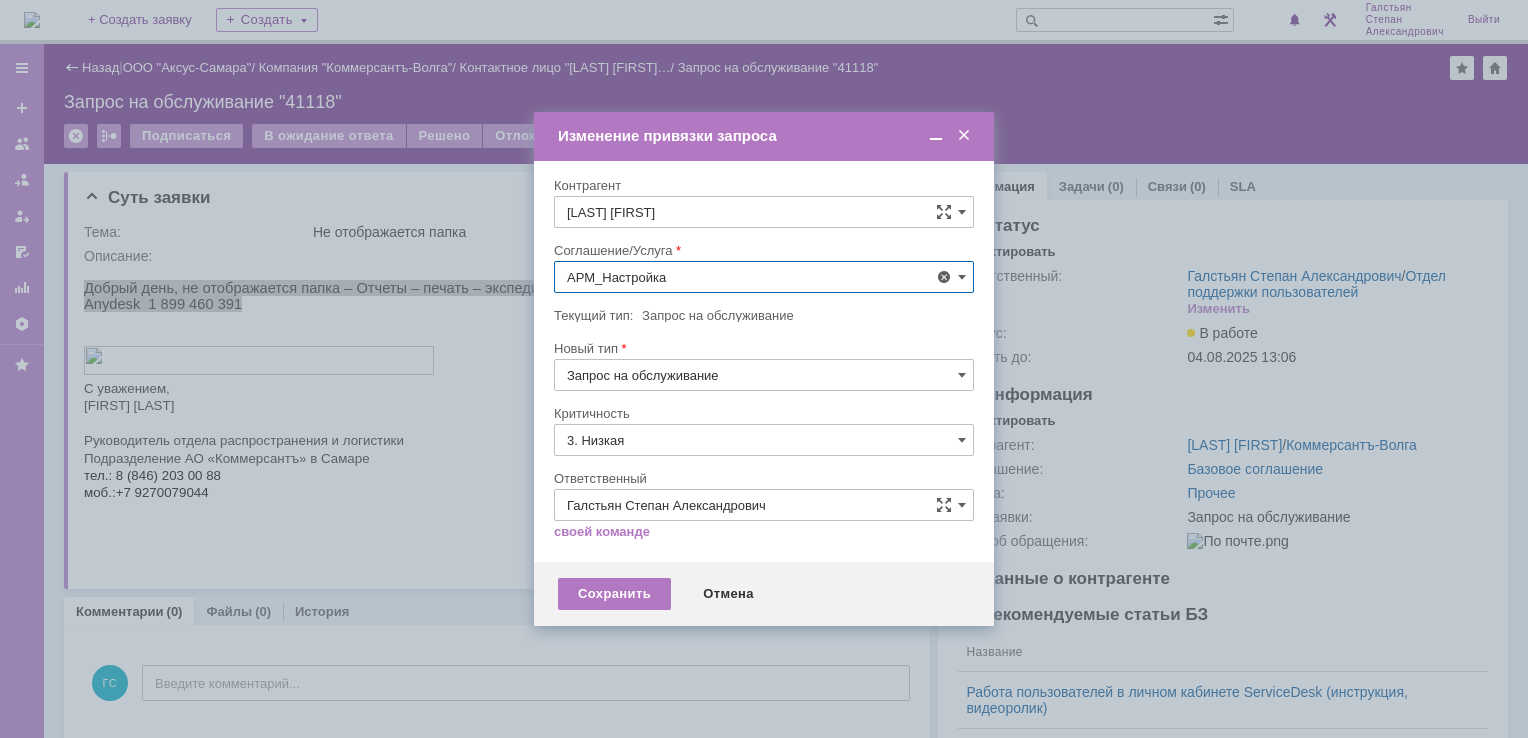 type on "АРМ_Настройка" 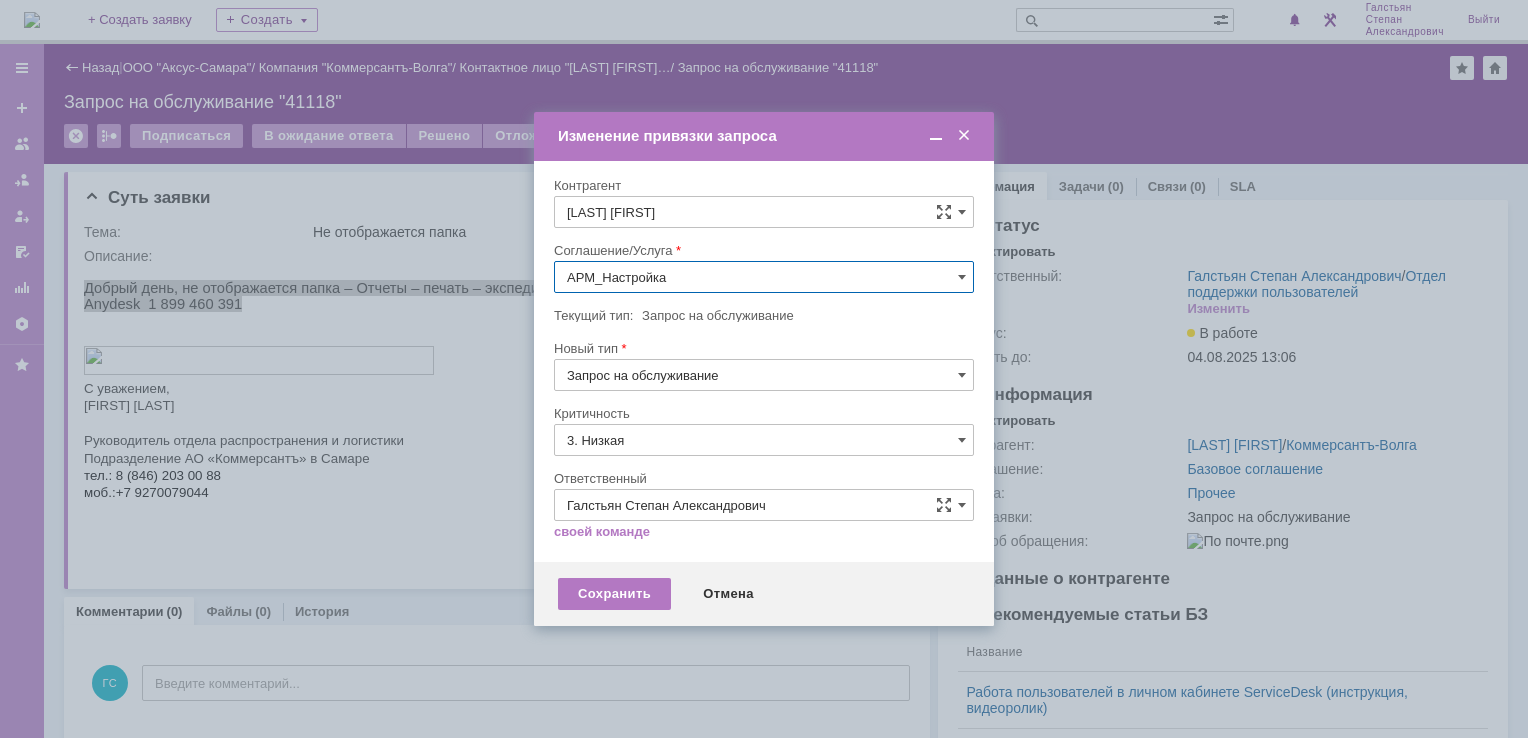 click on "3. Низкая" at bounding box center [764, 440] 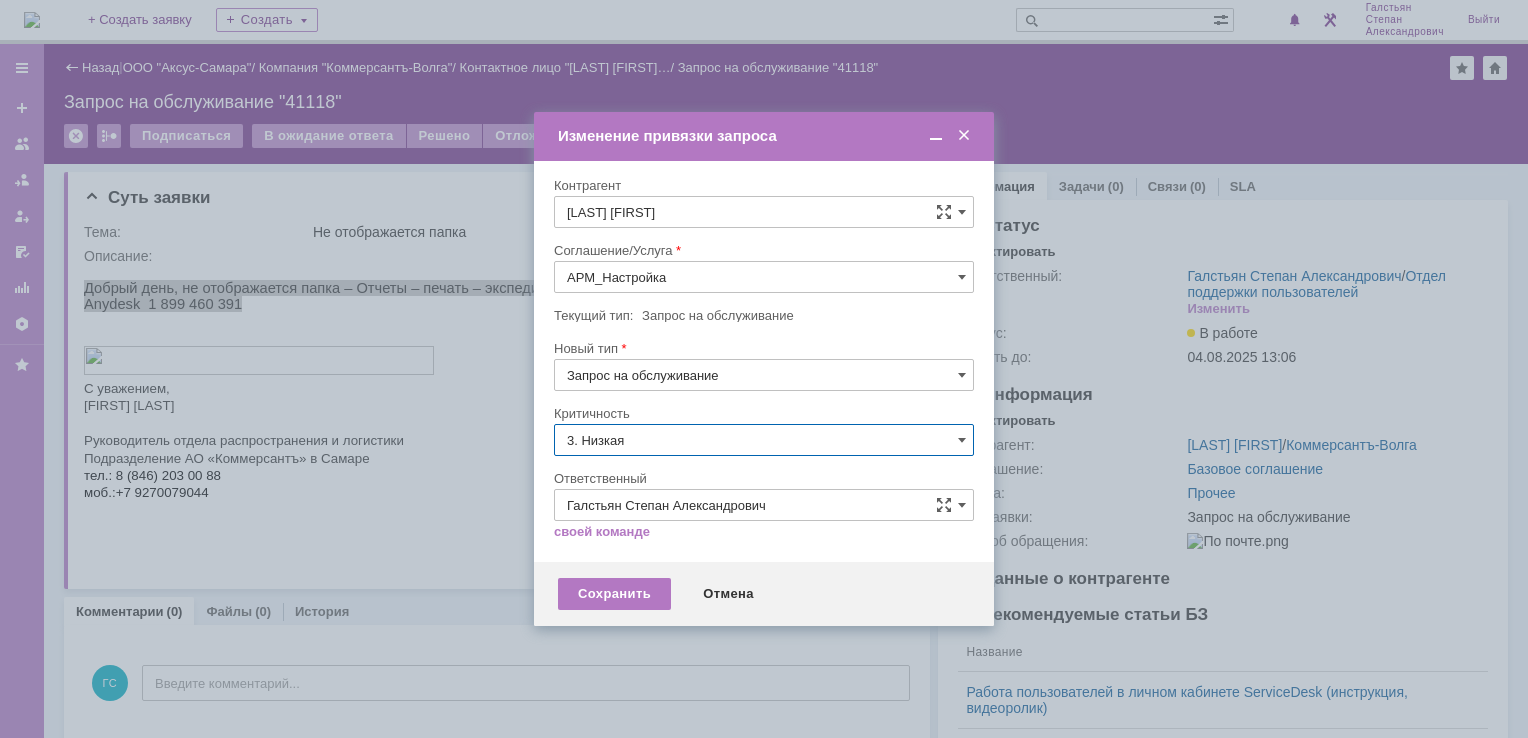 click on "[не указано]" at bounding box center (764, 477) 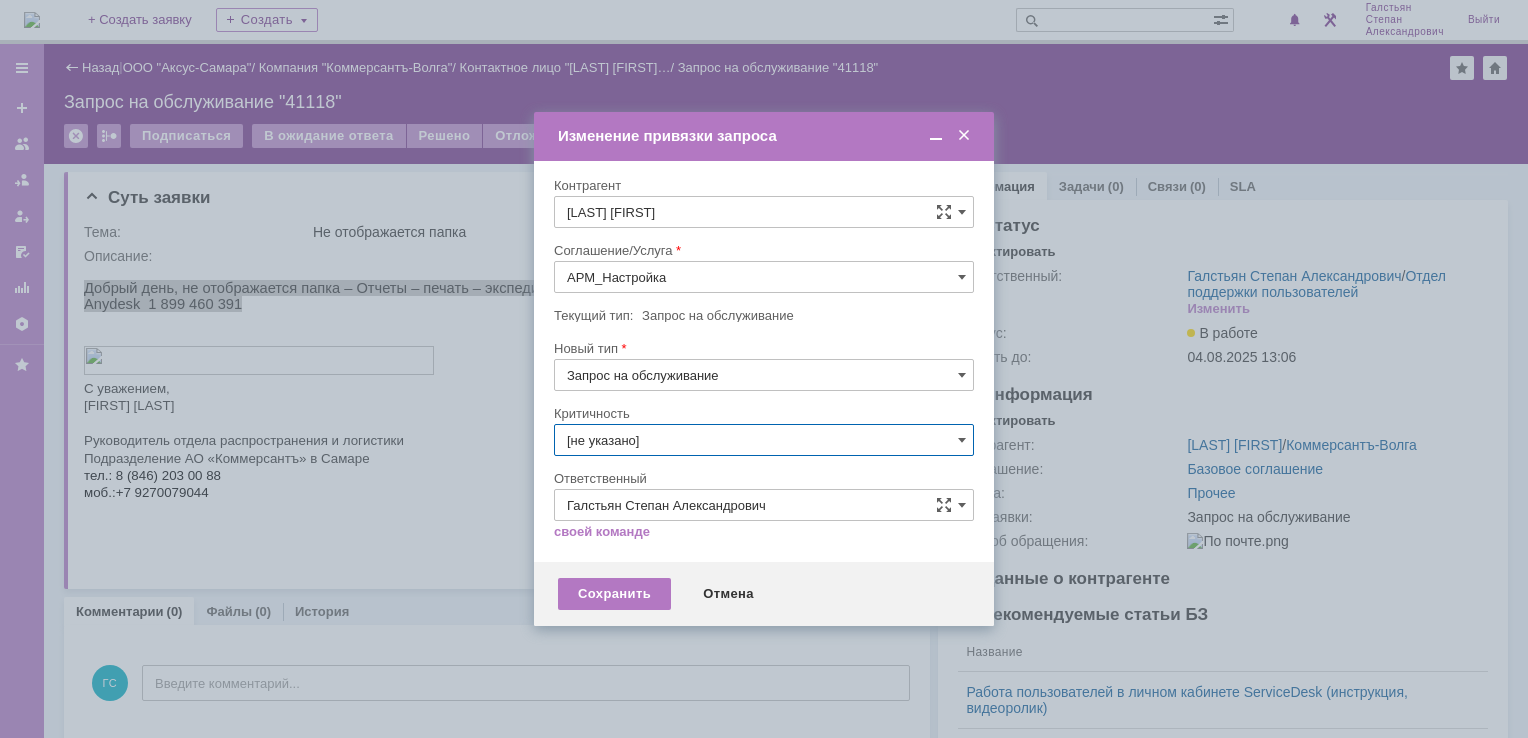 type on "[не указано]" 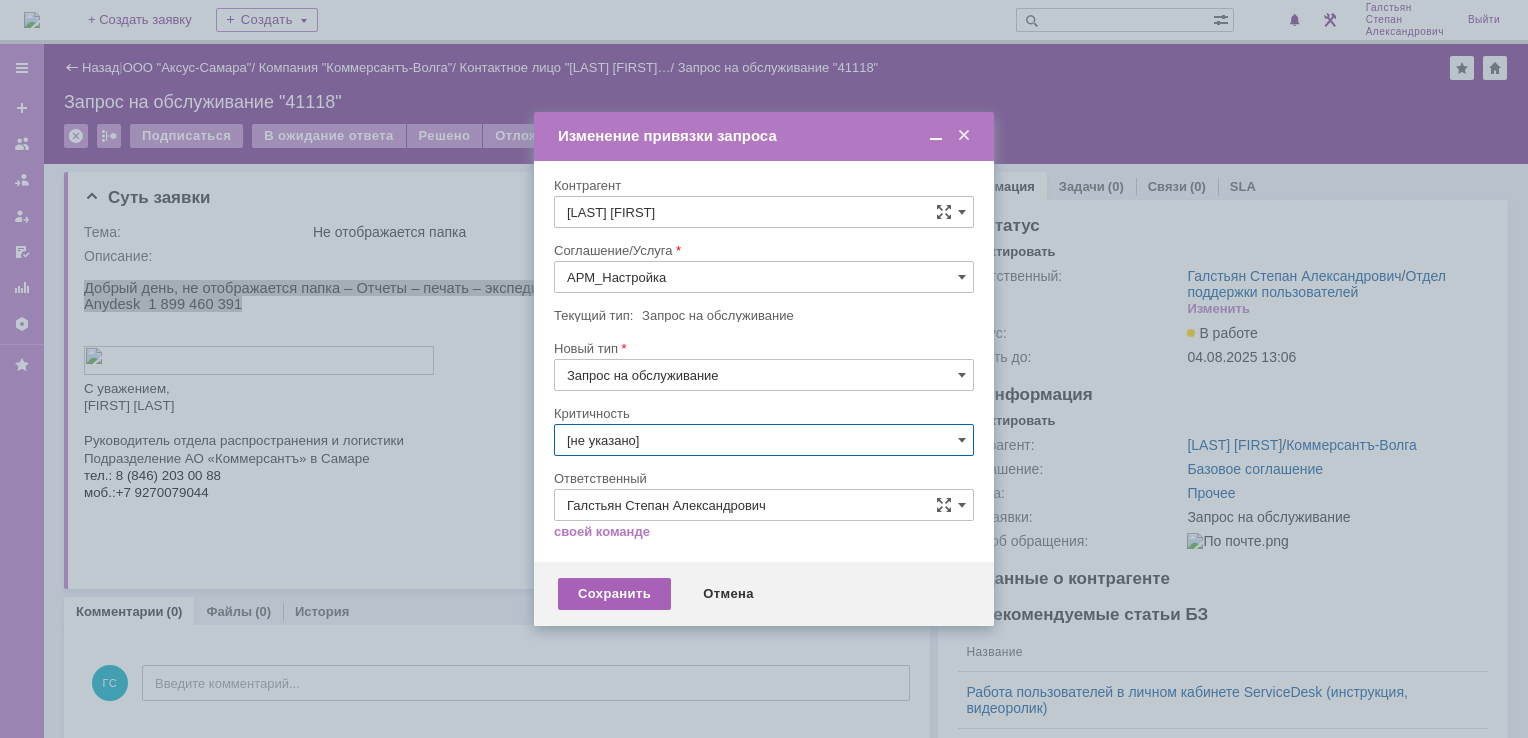 click on "Сохранить" at bounding box center (614, 594) 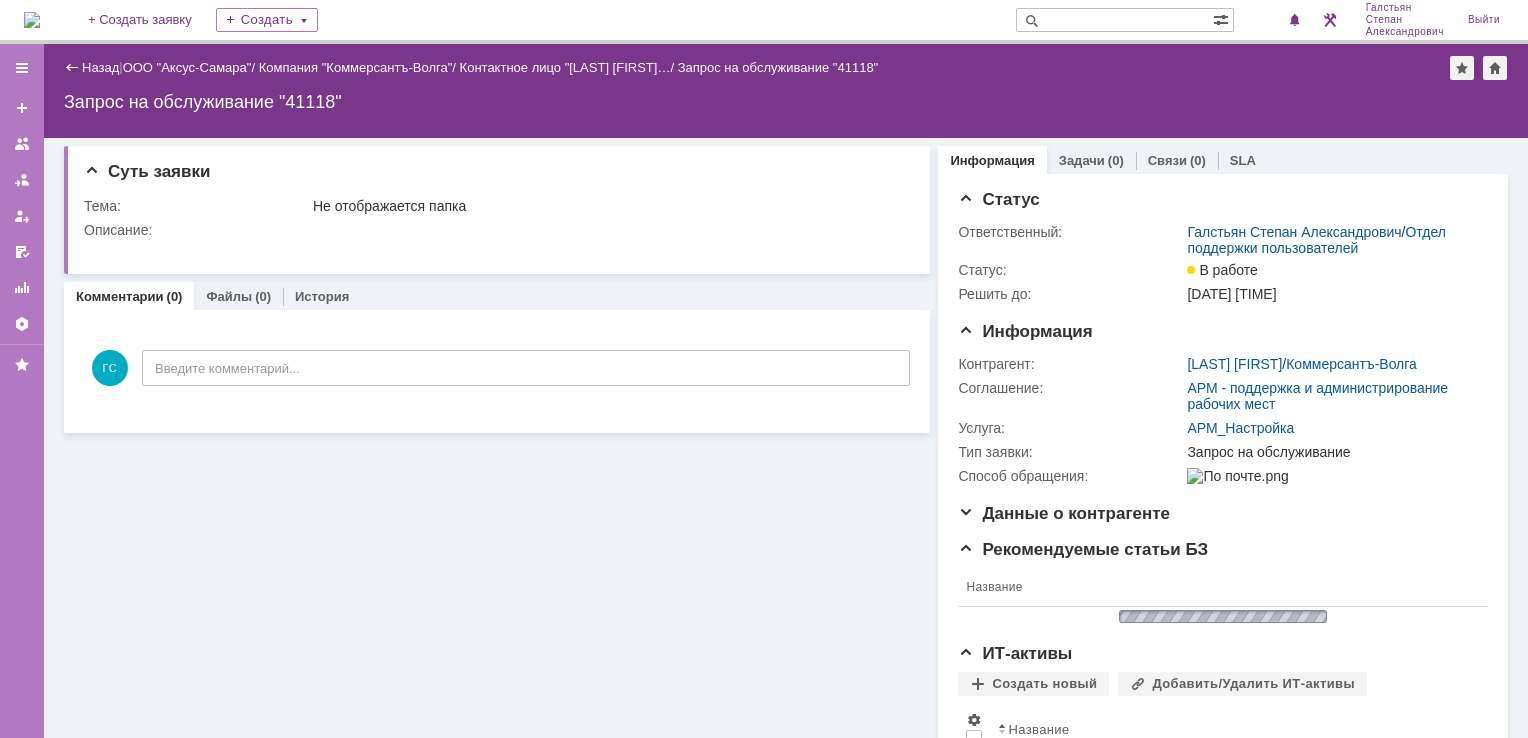 scroll, scrollTop: 0, scrollLeft: 0, axis: both 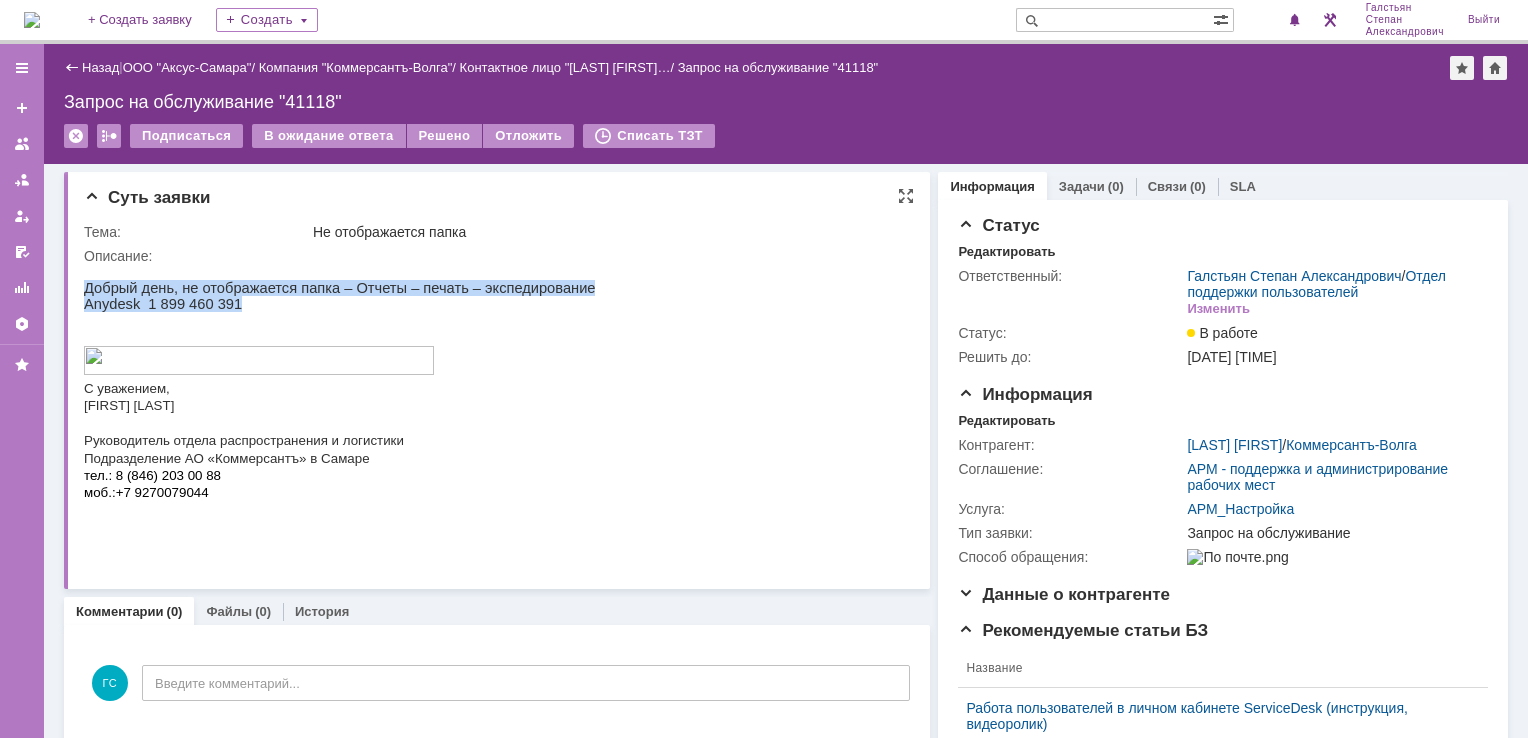 drag, startPoint x: 85, startPoint y: 290, endPoint x: 404, endPoint y: 301, distance: 319.1896 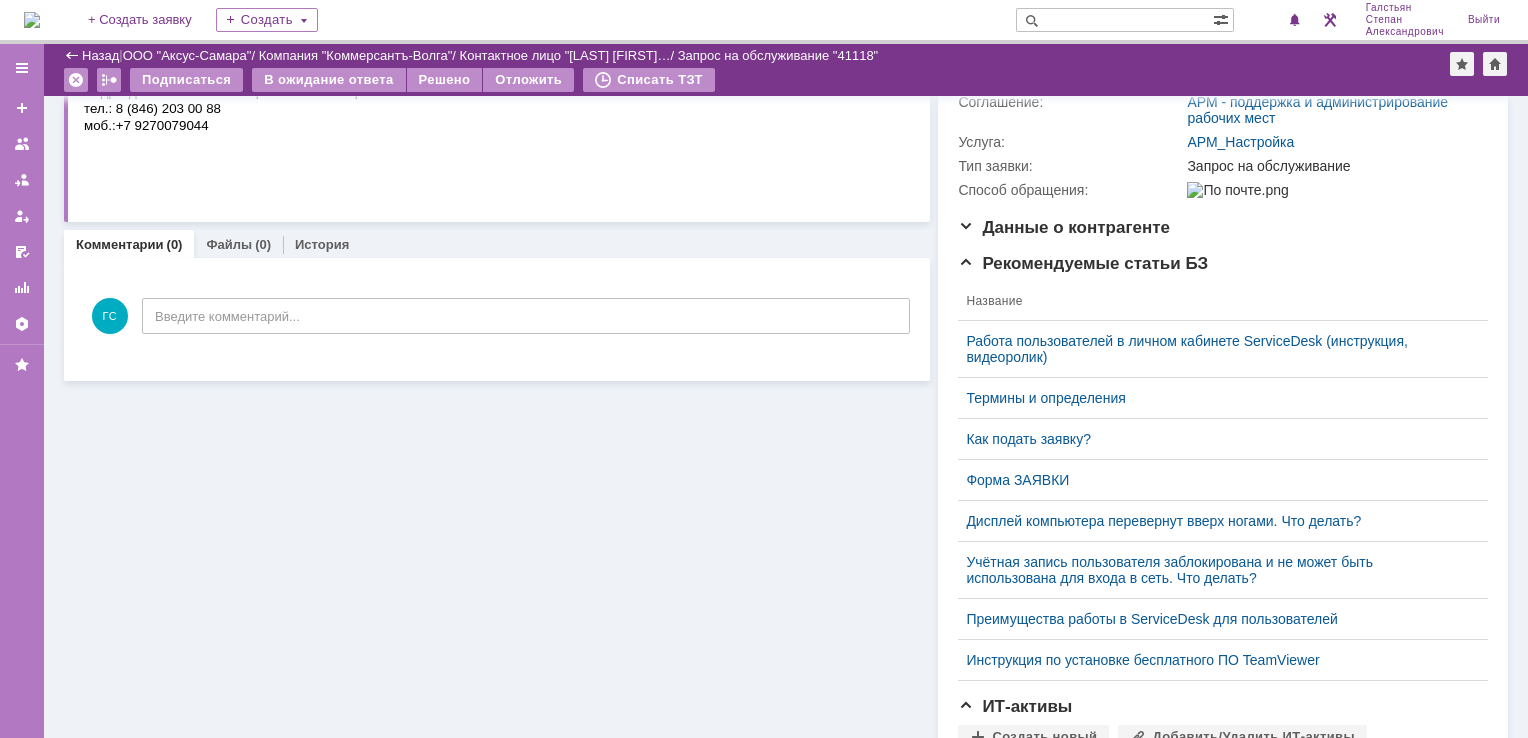 scroll, scrollTop: 300, scrollLeft: 0, axis: vertical 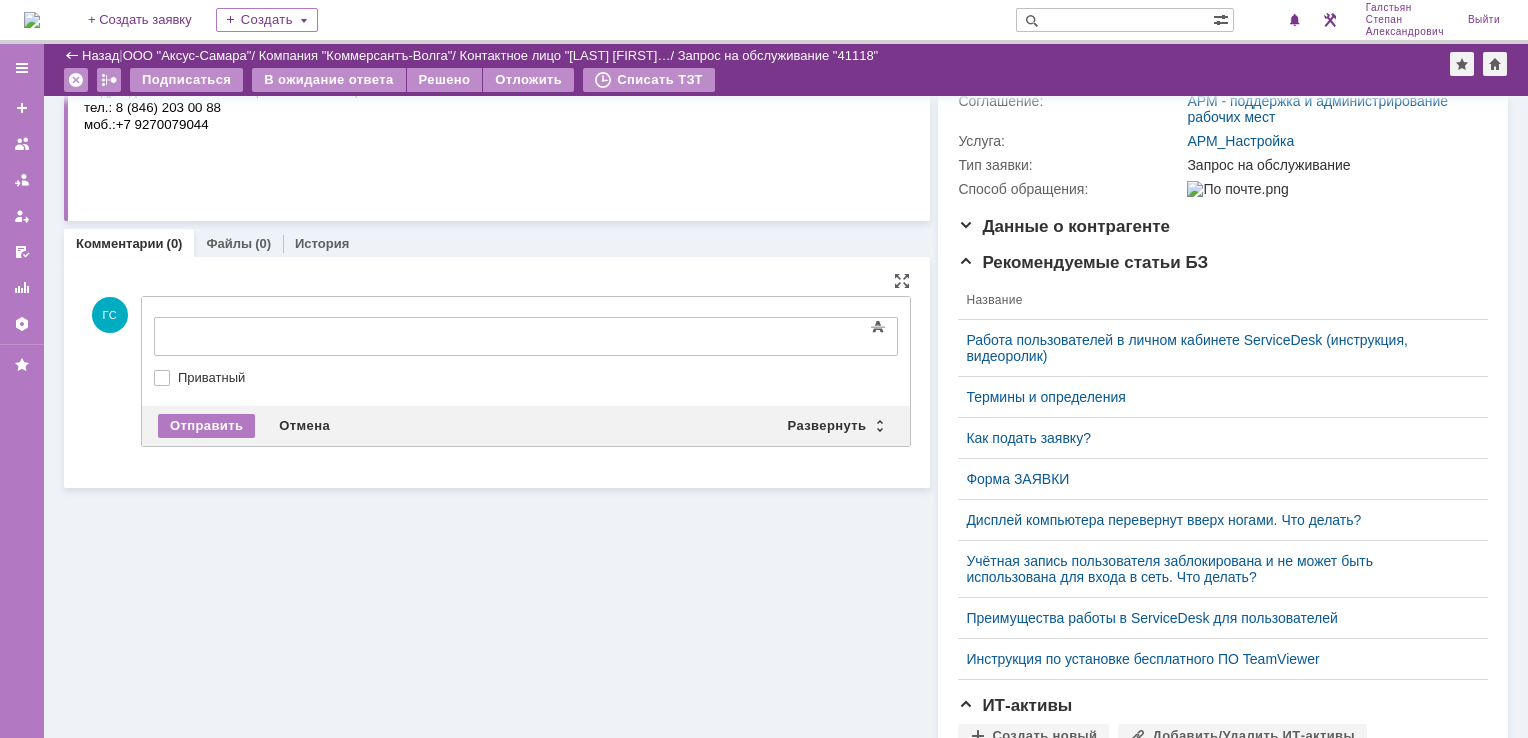drag, startPoint x: 376, startPoint y: 311, endPoint x: 231, endPoint y: 1, distance: 342.2353 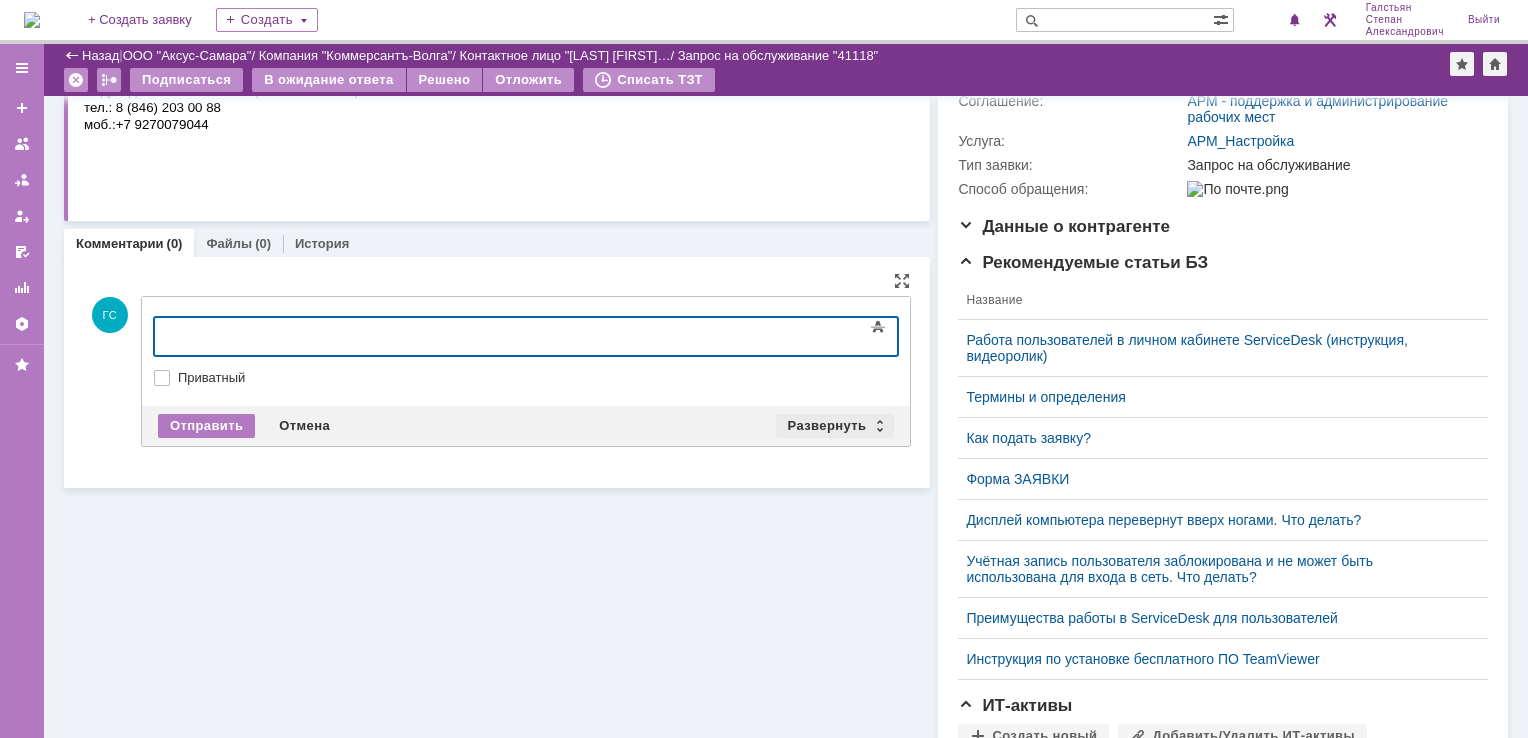 click on "Развернуть" at bounding box center (835, 426) 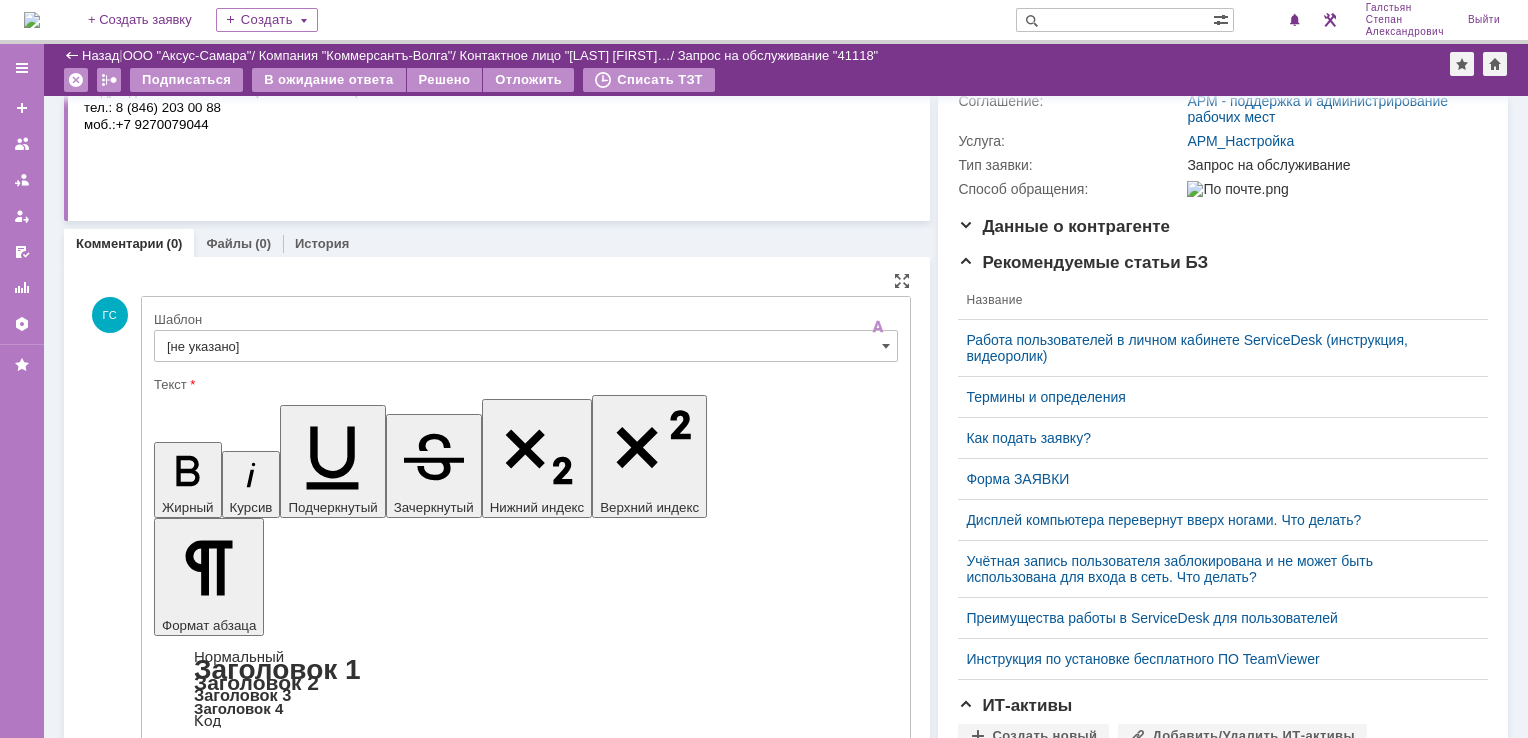 scroll, scrollTop: 0, scrollLeft: 0, axis: both 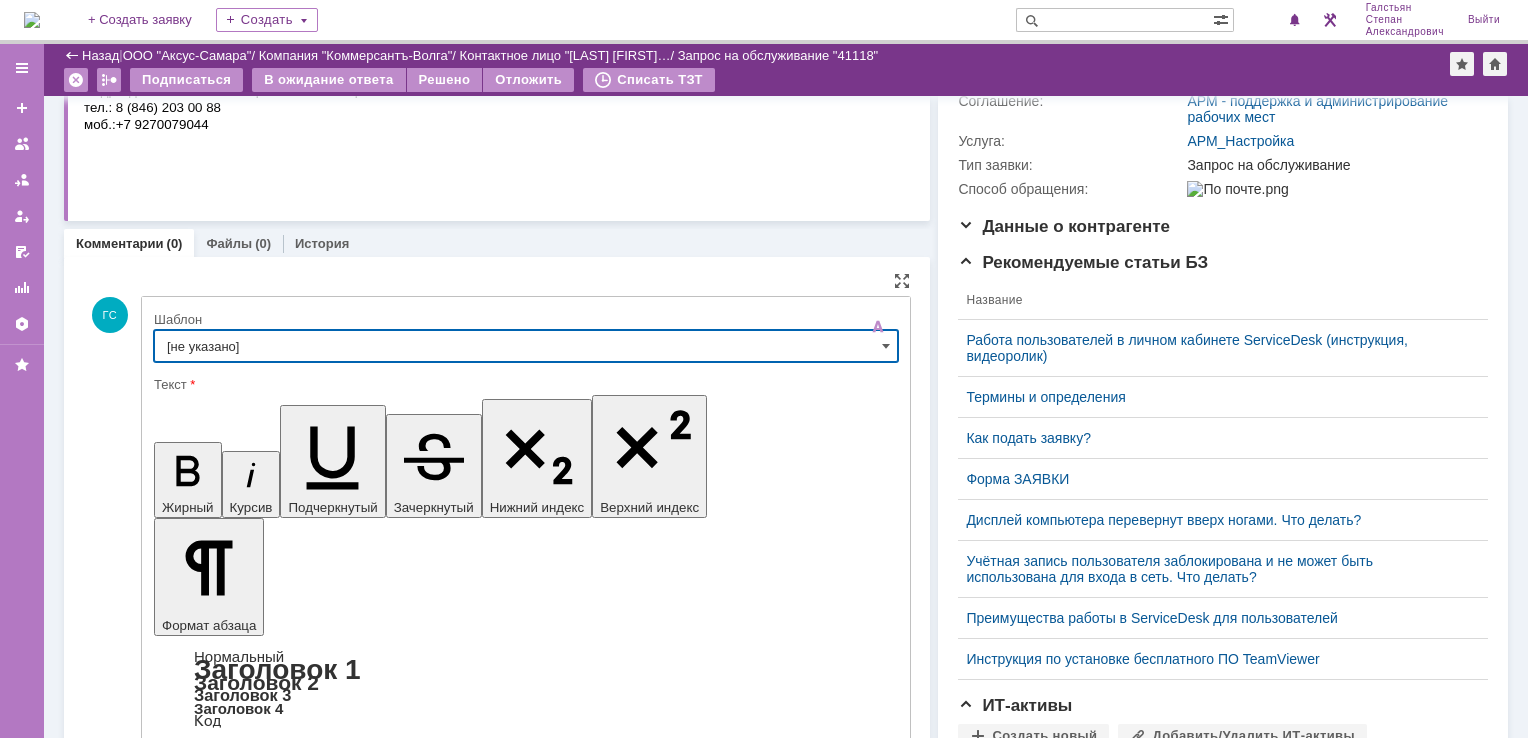 click on "[не указано]" at bounding box center [526, 346] 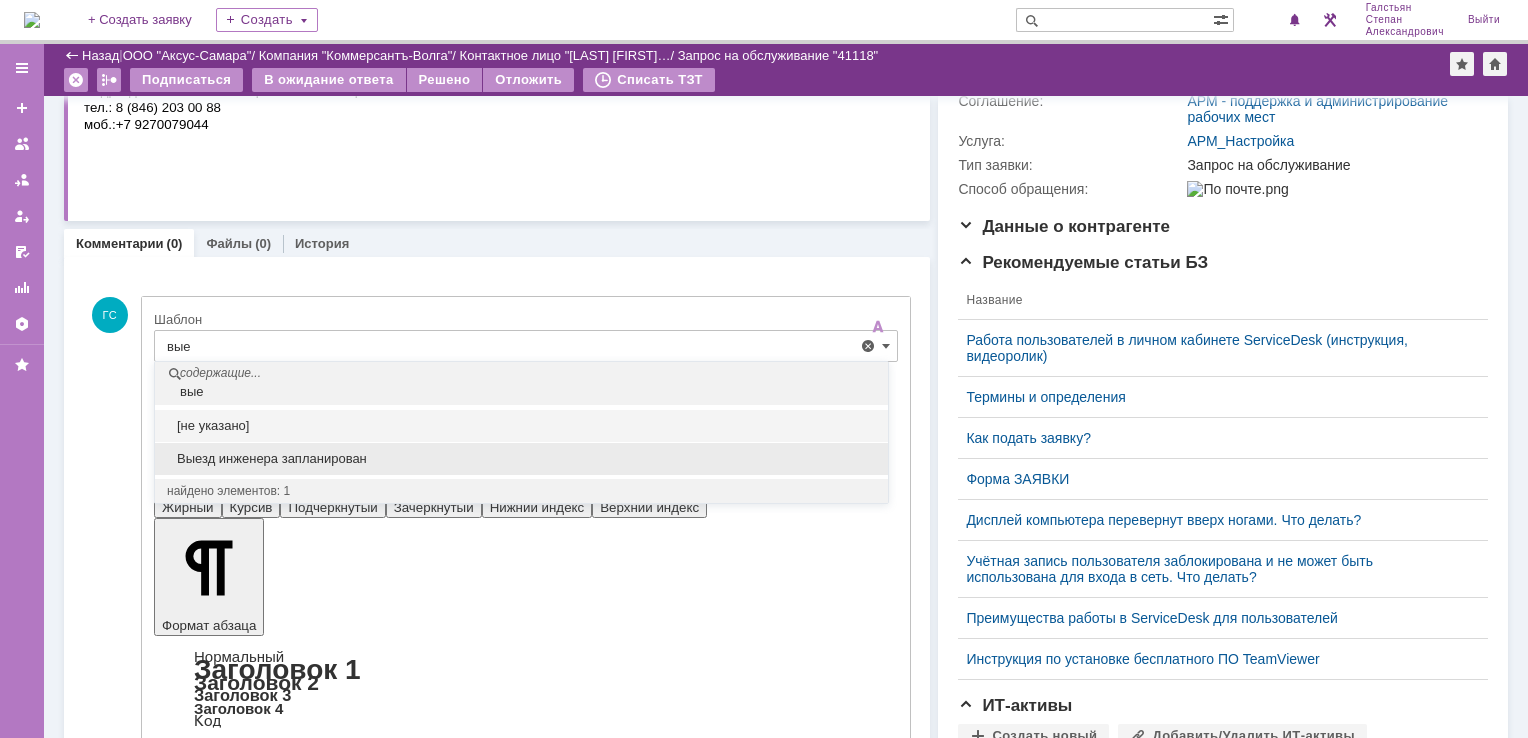 click on "Выезд инженера запланирован" at bounding box center [521, 459] 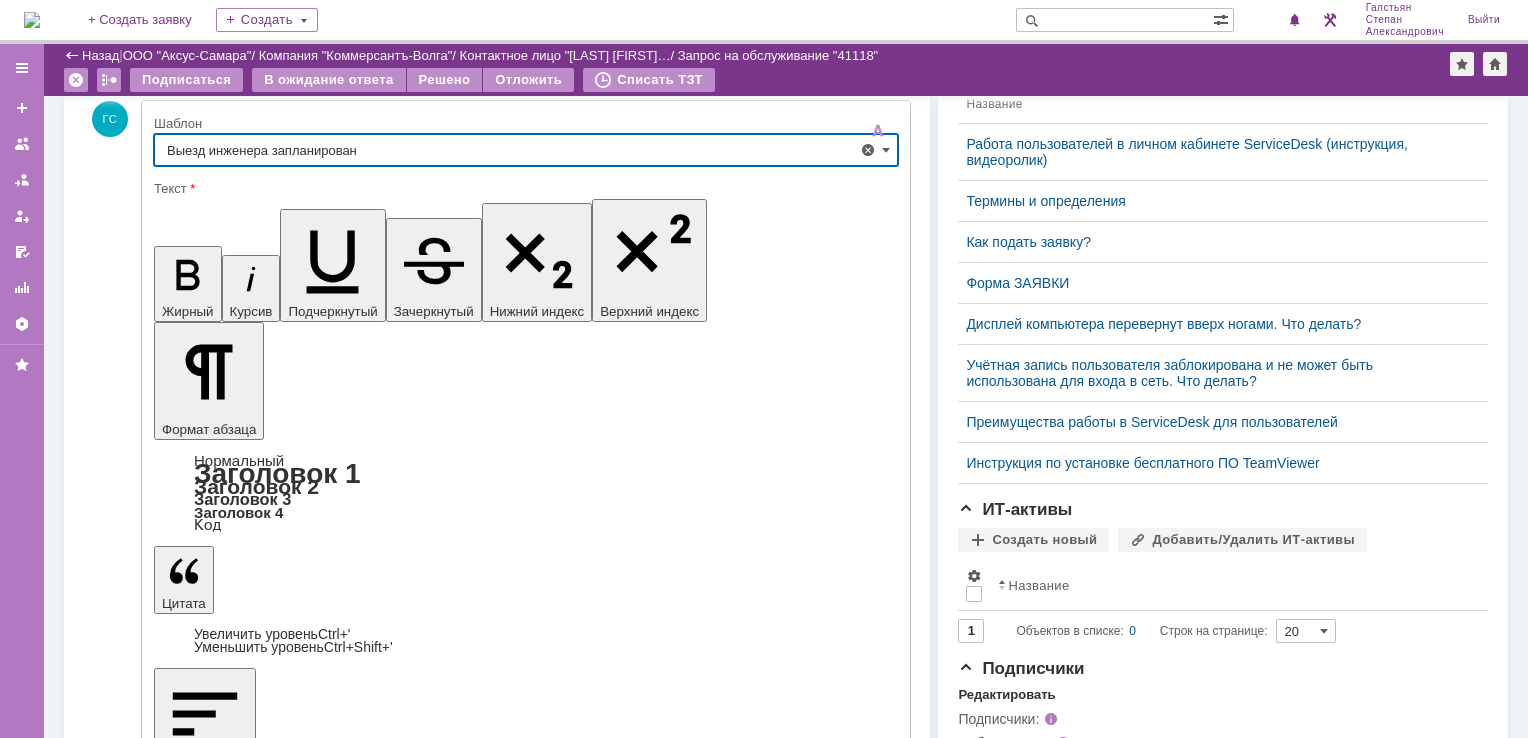 scroll, scrollTop: 500, scrollLeft: 0, axis: vertical 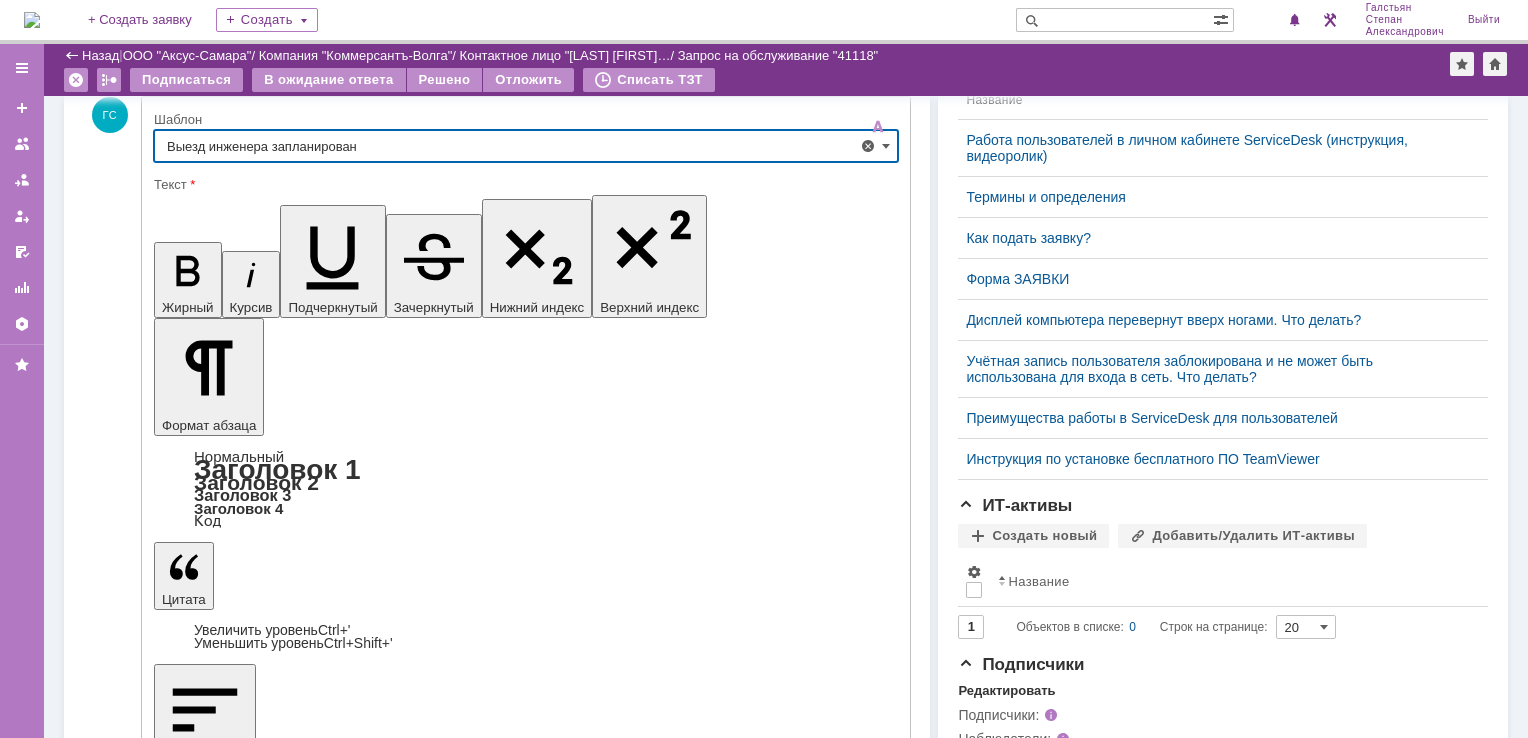 type on "Выезд инженера запланирован" 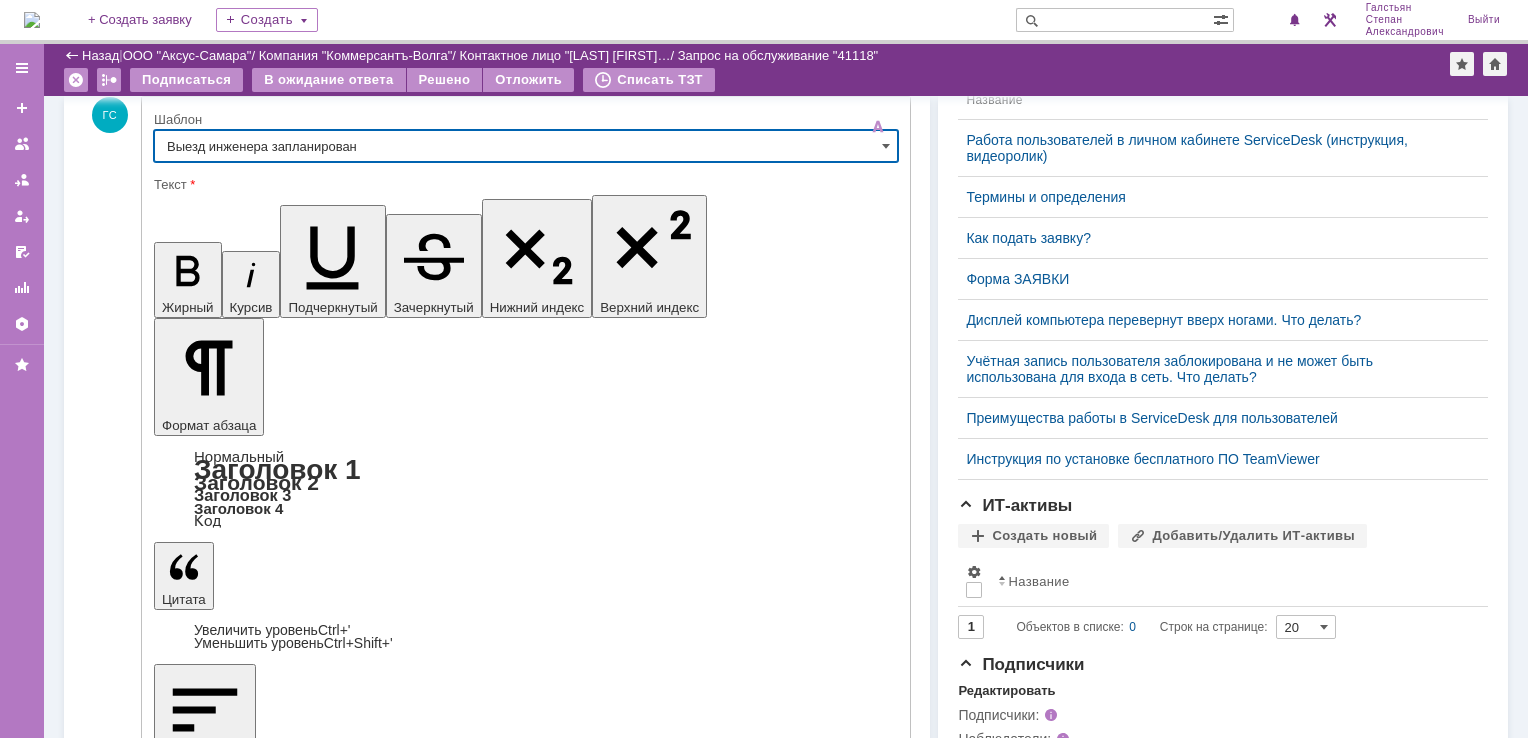 click on "Отправить" at bounding box center (206, 5296) 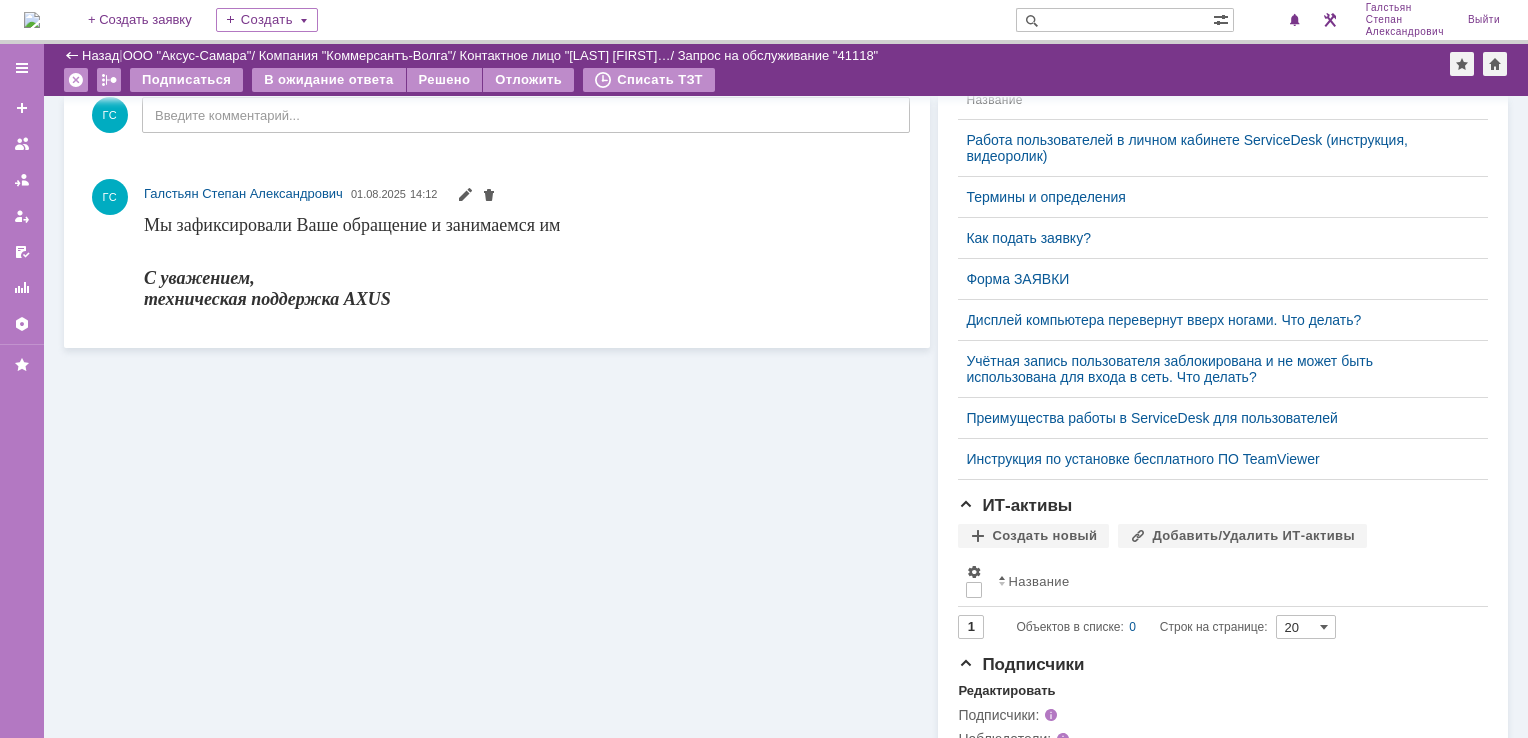 scroll, scrollTop: 0, scrollLeft: 0, axis: both 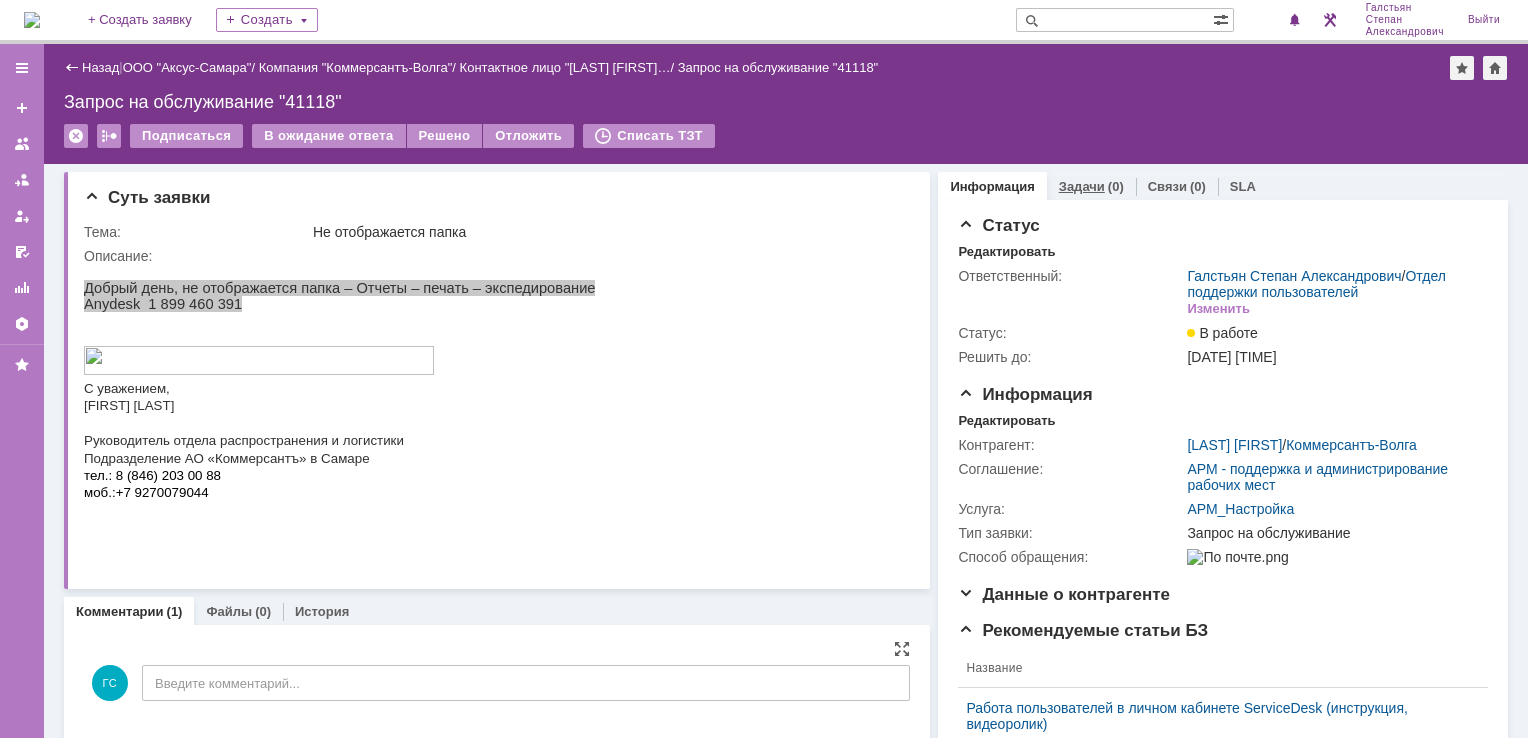 click on "Задачи" at bounding box center [1082, 186] 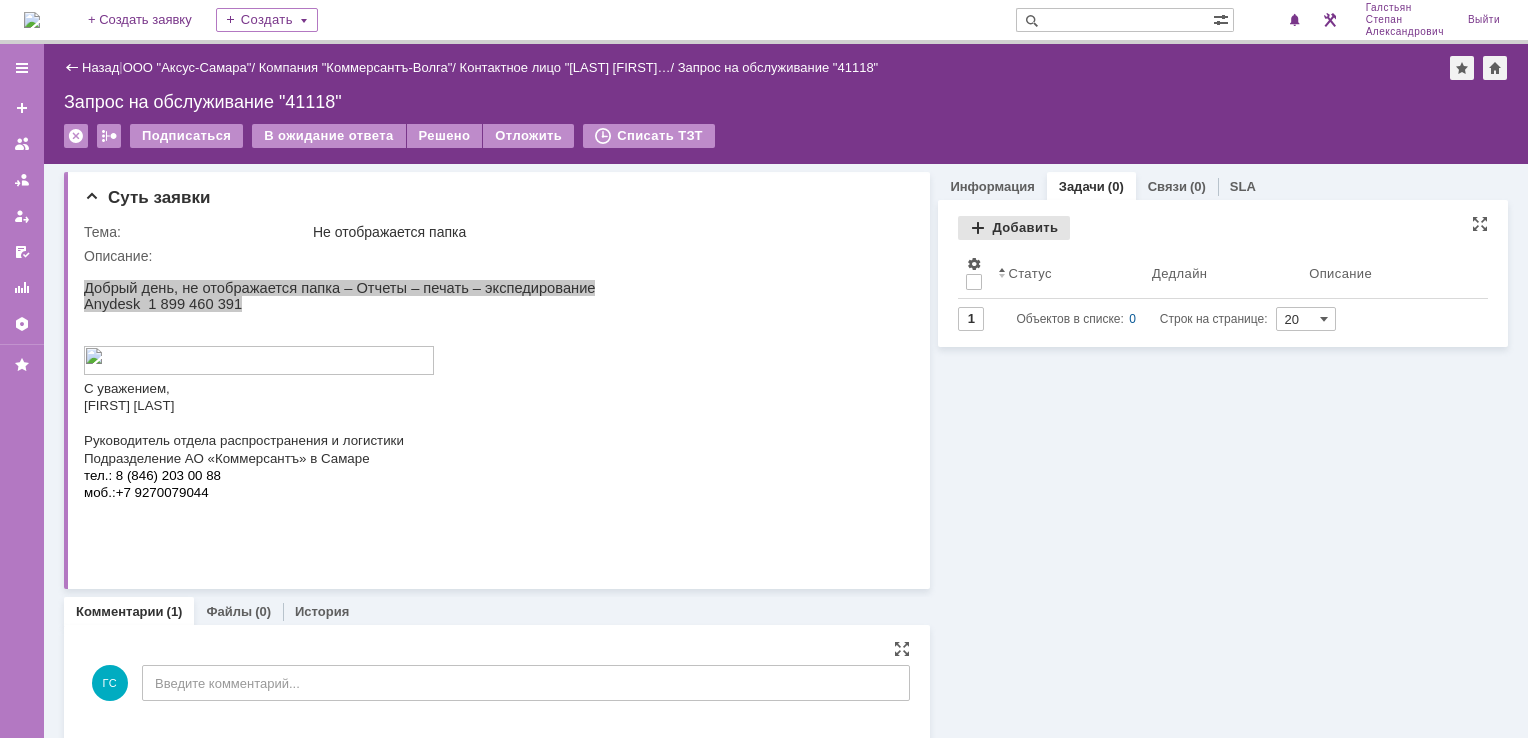 click on "Добавить" at bounding box center [1014, 228] 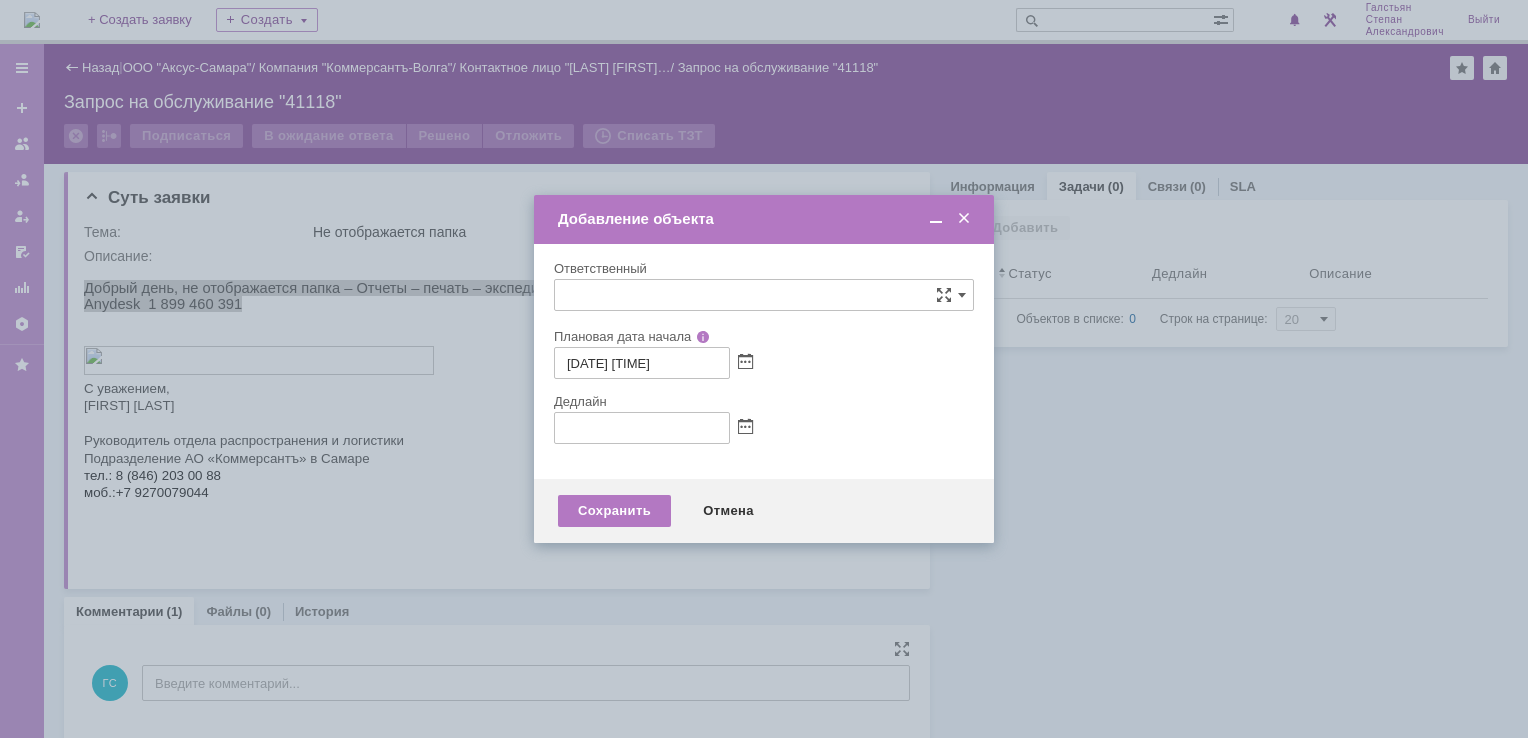type on "[не указано]" 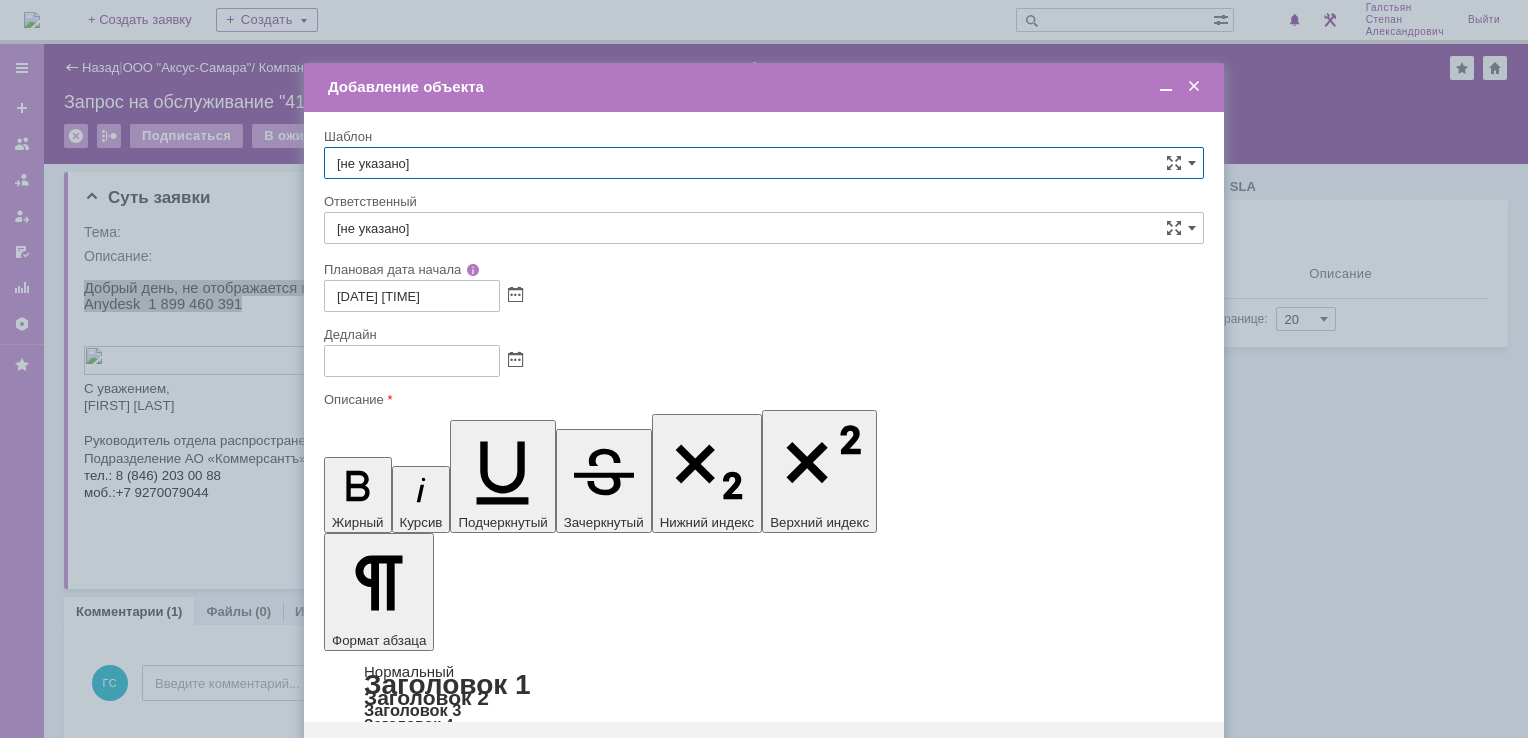 scroll, scrollTop: 0, scrollLeft: 0, axis: both 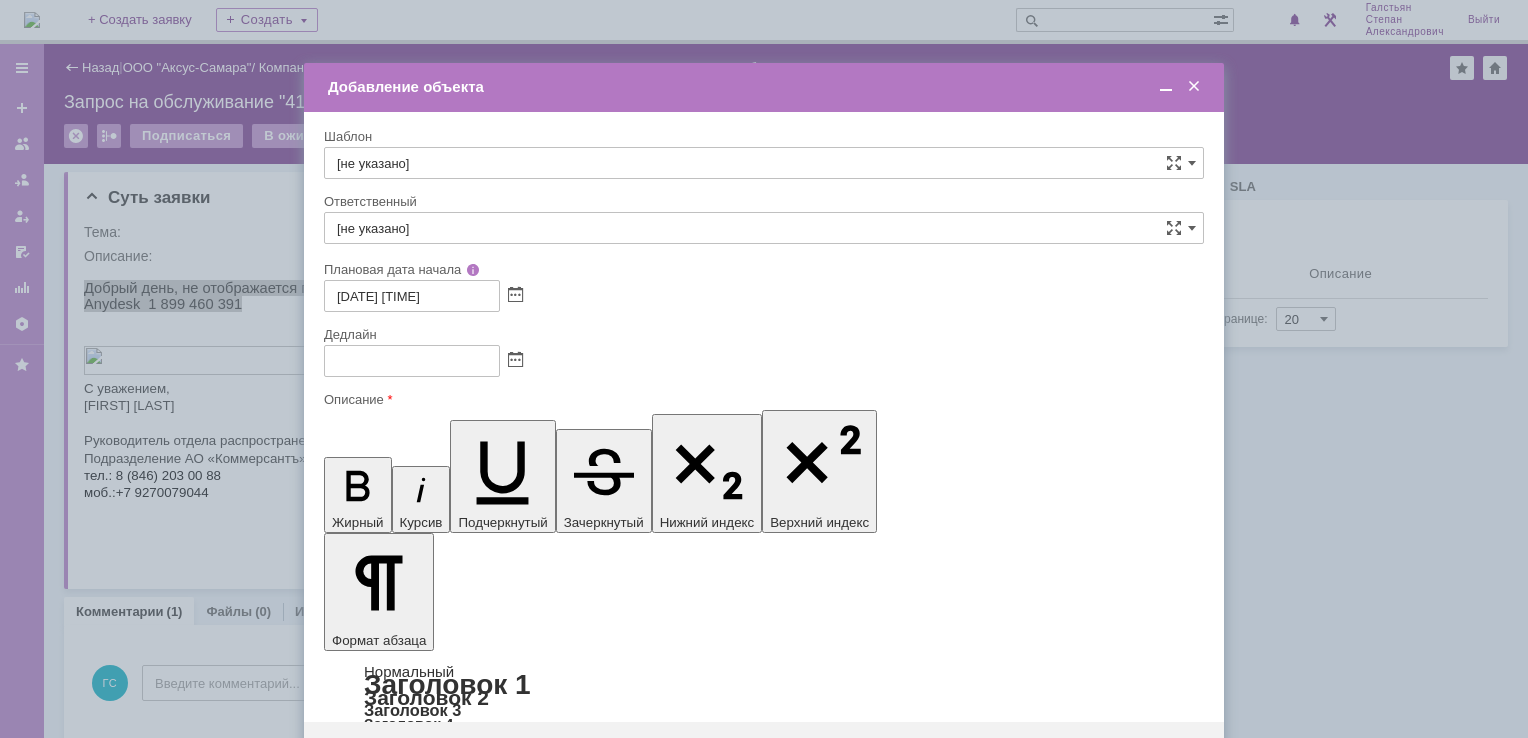 click at bounding box center (487, 5767) 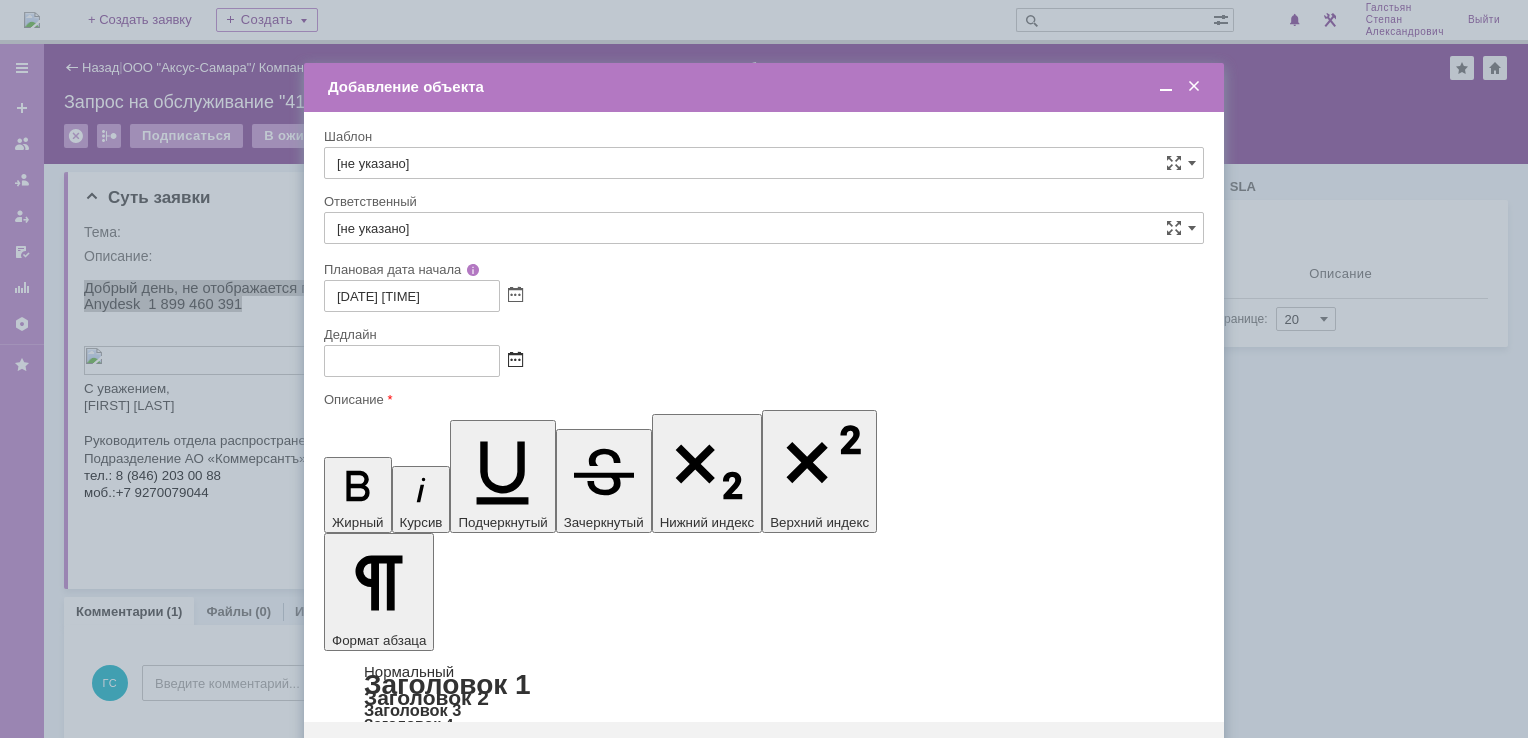 click at bounding box center (515, 361) 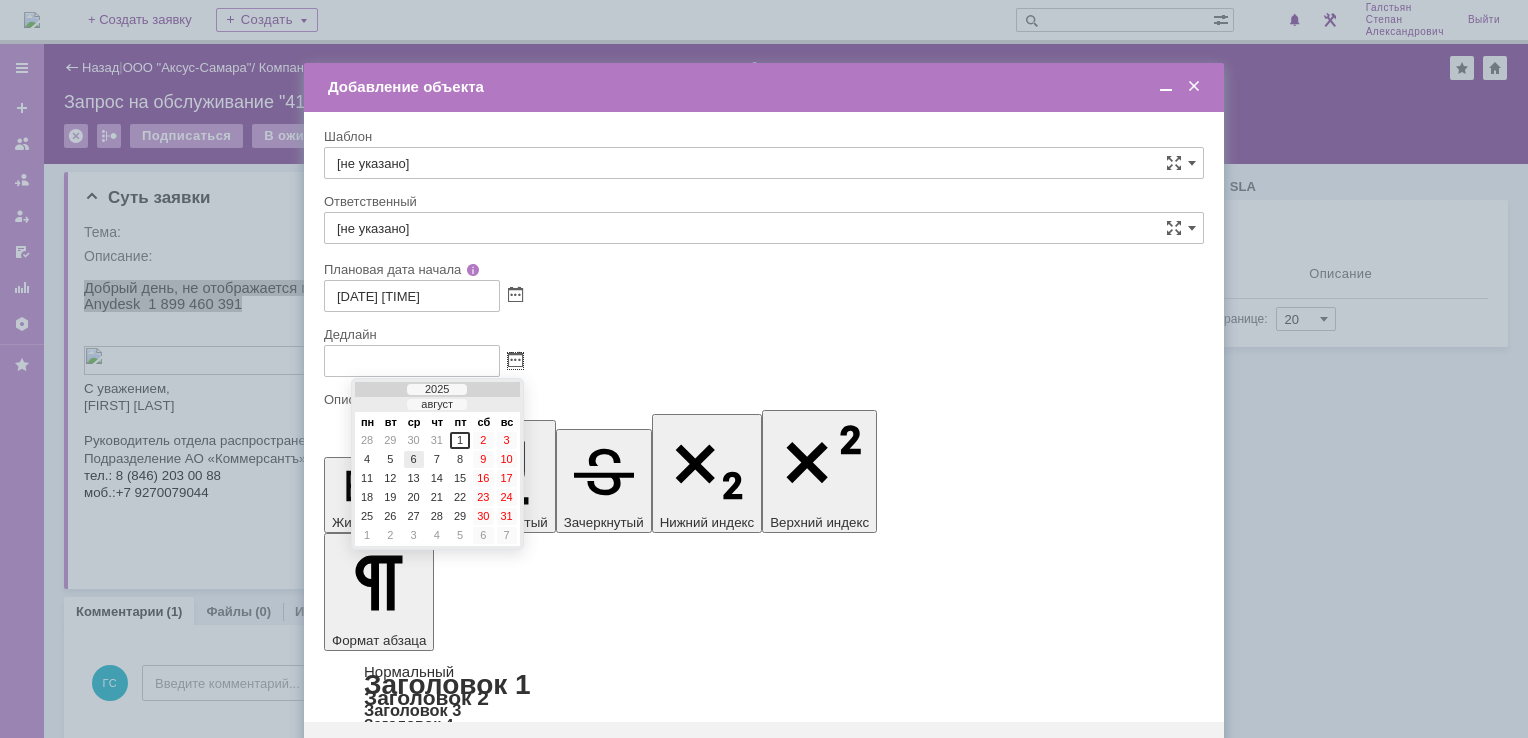click on "6" at bounding box center (414, 459) 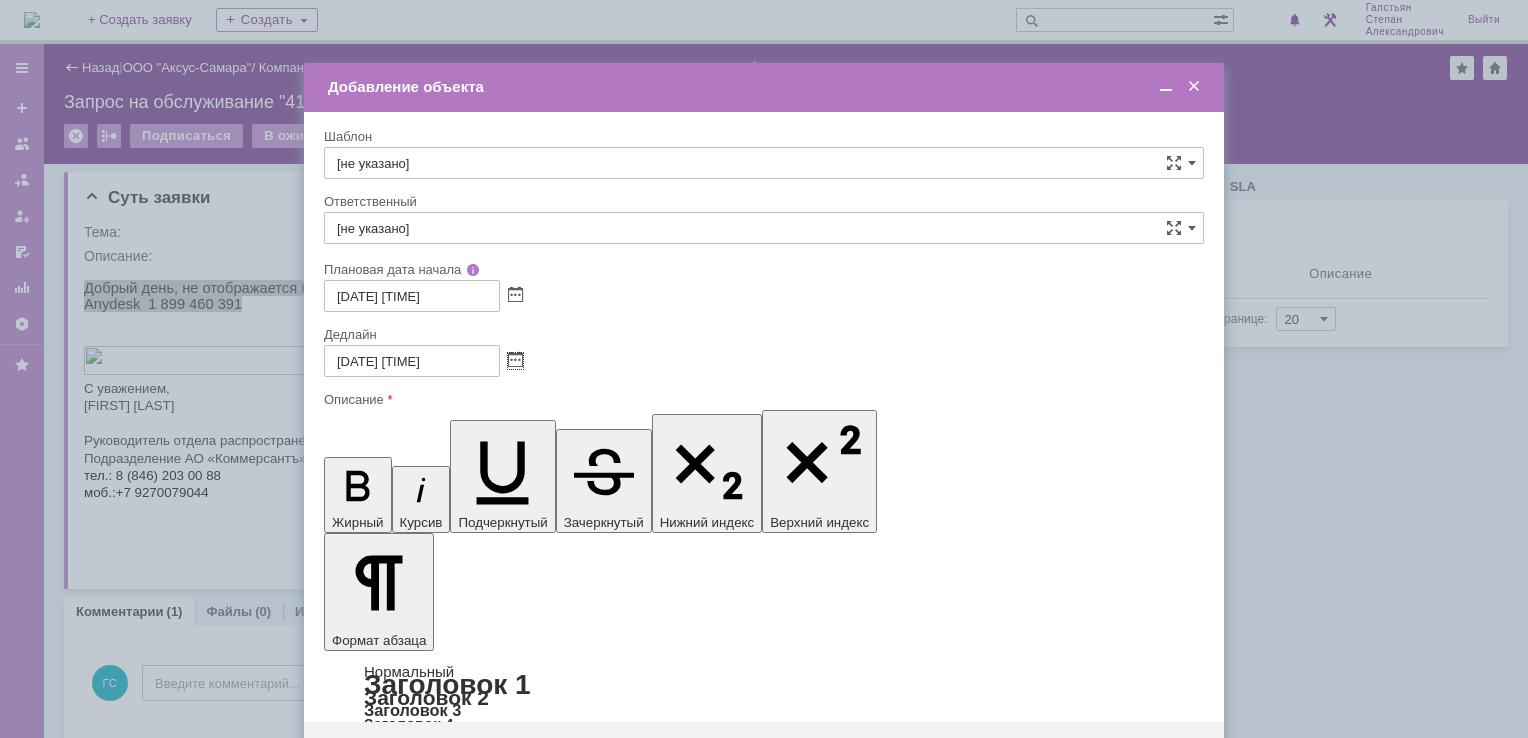 click on "[не указано]" at bounding box center [764, 228] 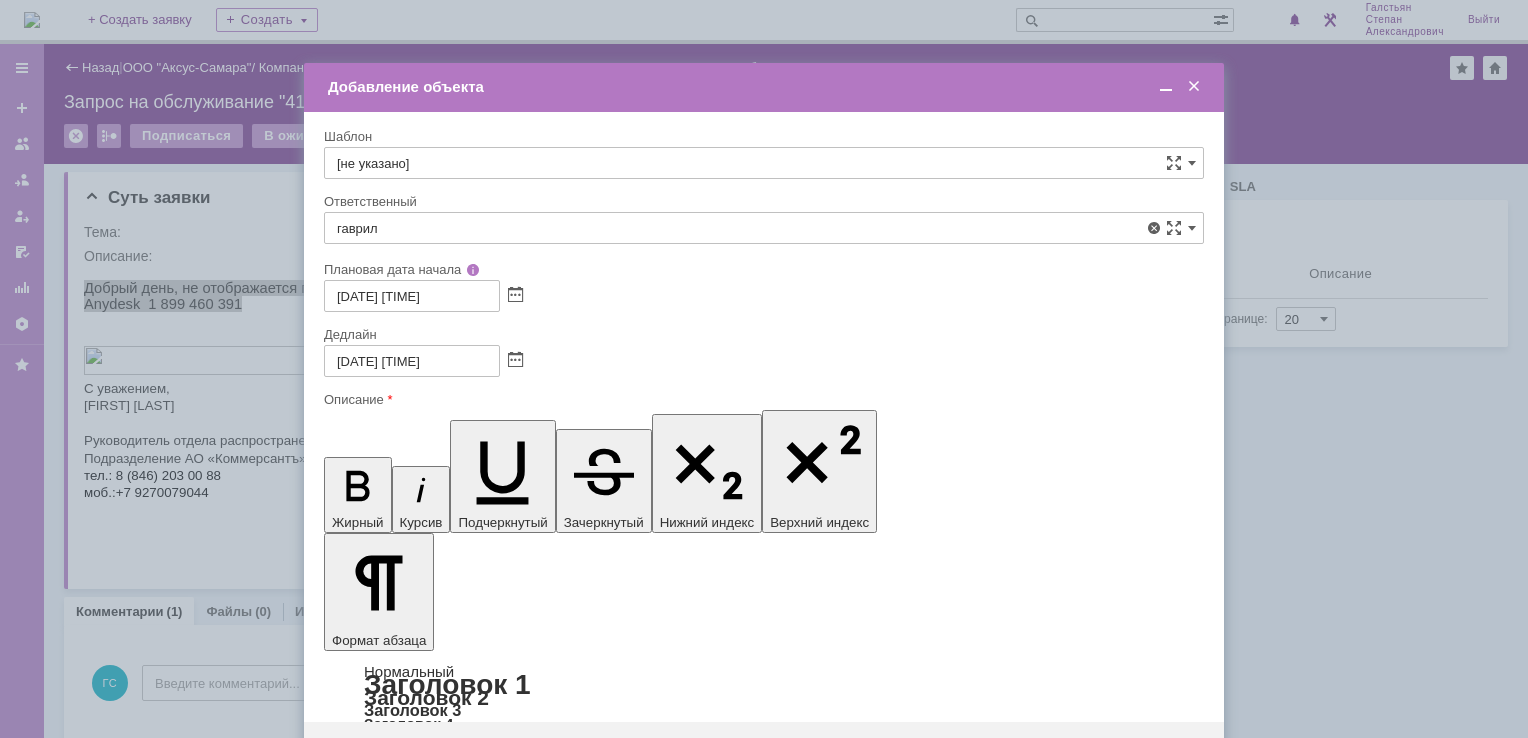 click on "[LAST] [FIRST] [PATRONYMIC]" at bounding box center (764, 440) 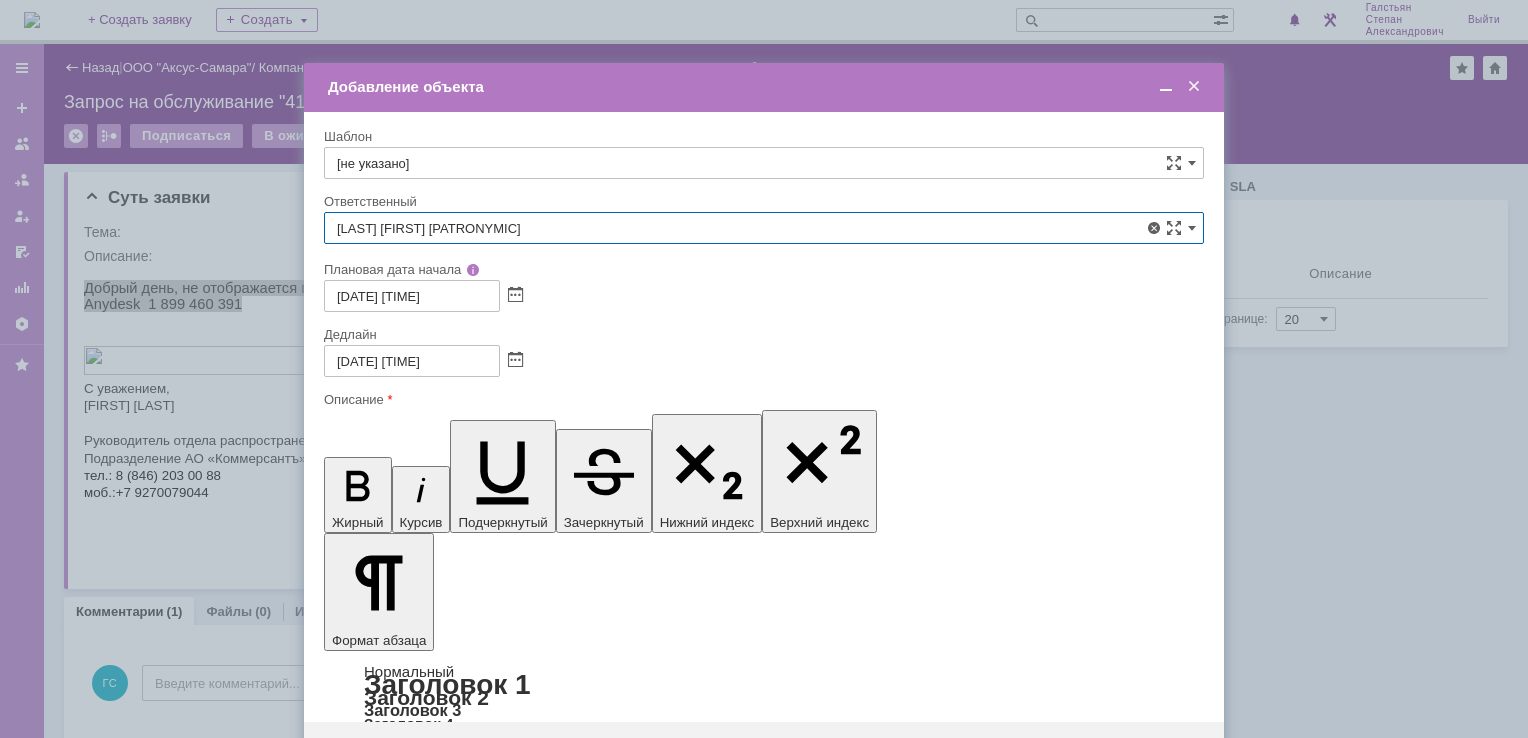 type on "[LAST] [FIRST] [PATRONYMIC]" 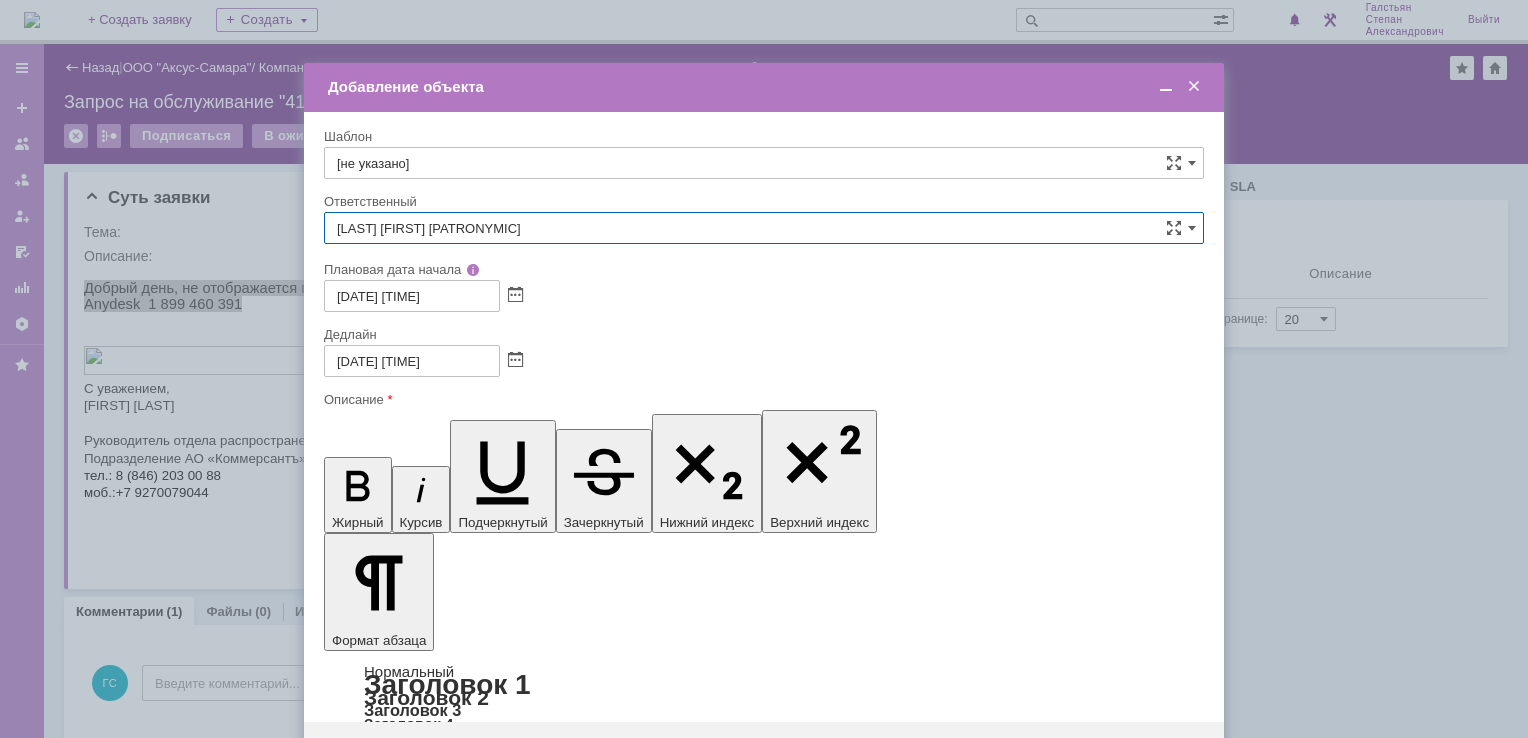 click on "Сохранить" at bounding box center (384, 754) 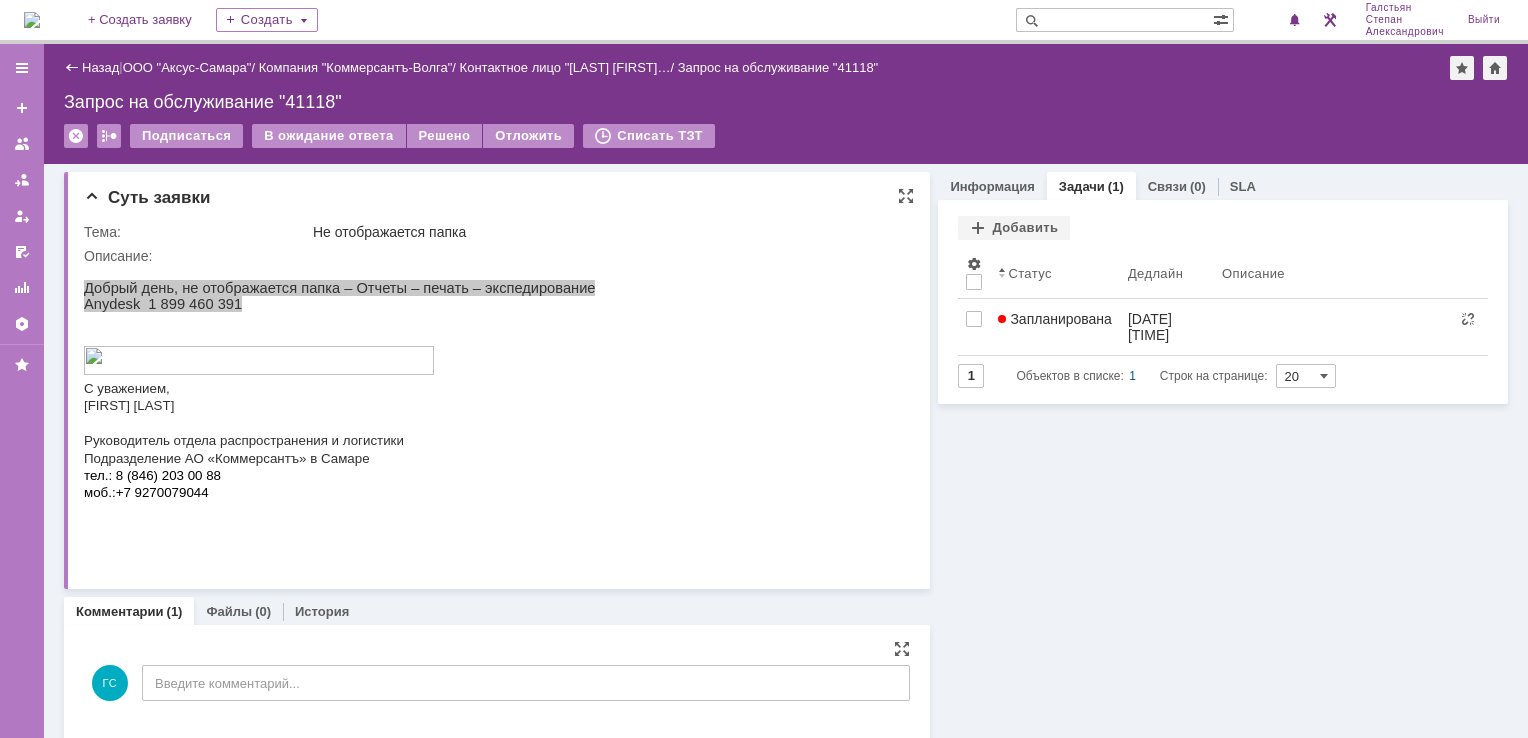 scroll, scrollTop: 0, scrollLeft: 0, axis: both 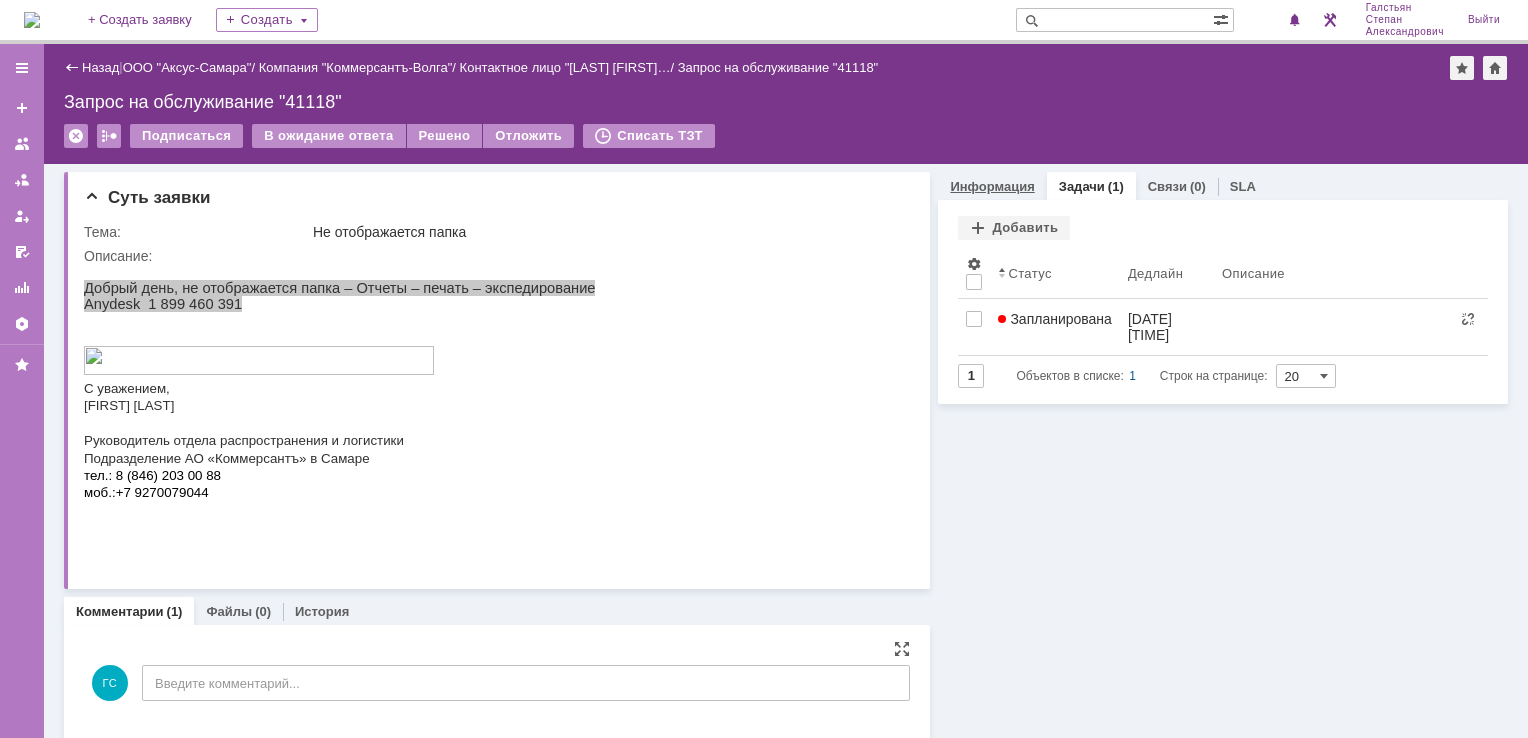 click on "Информация" at bounding box center [992, 186] 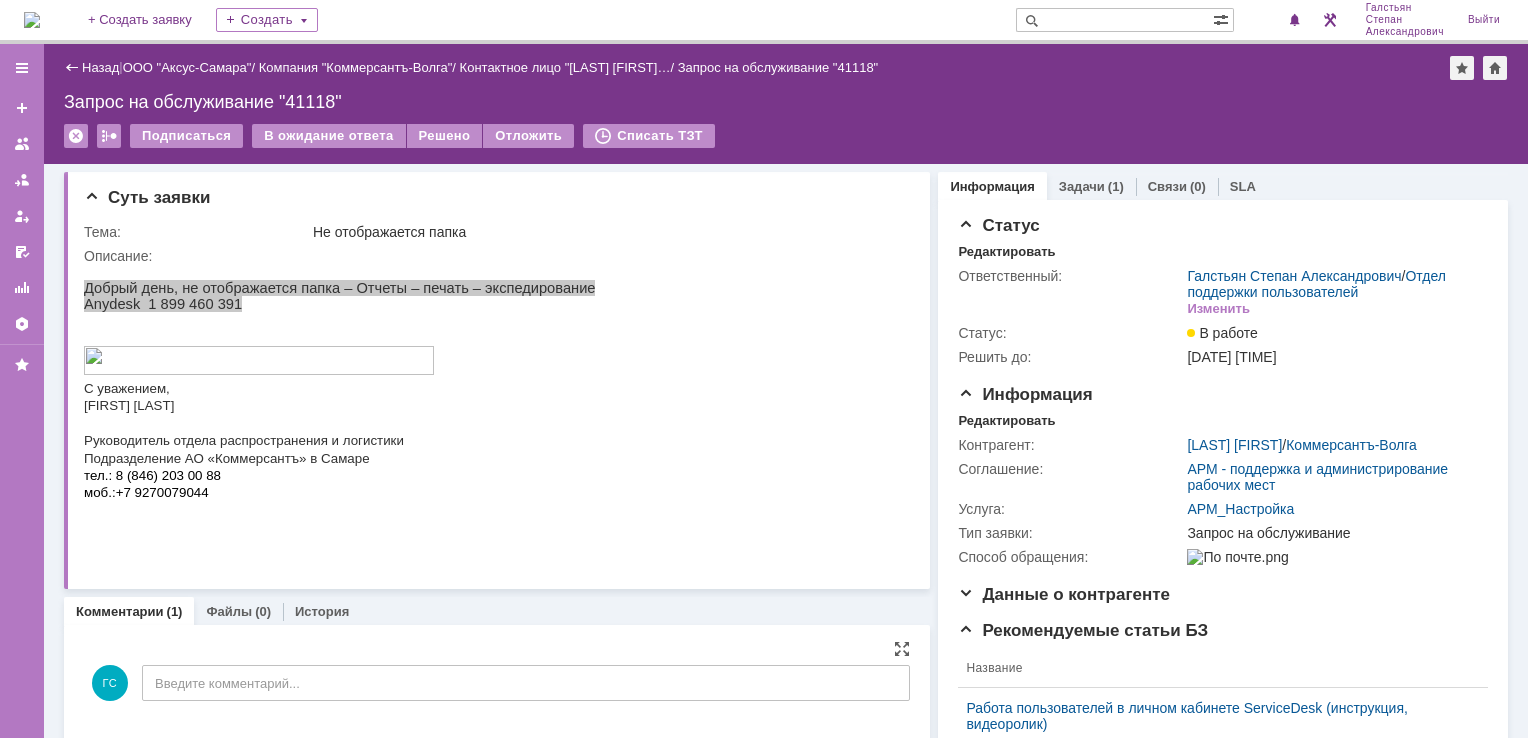 click at bounding box center (32, 20) 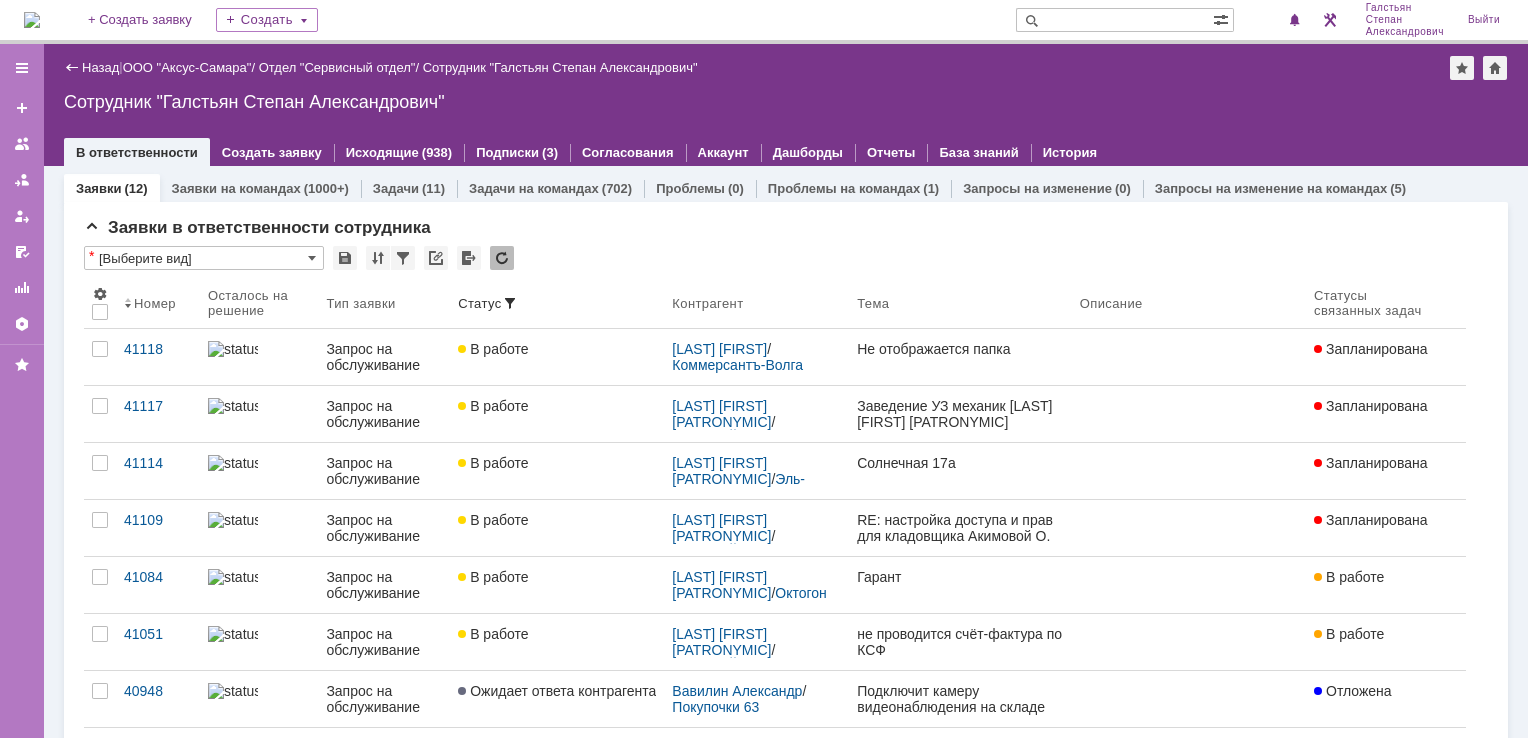 scroll, scrollTop: 0, scrollLeft: 0, axis: both 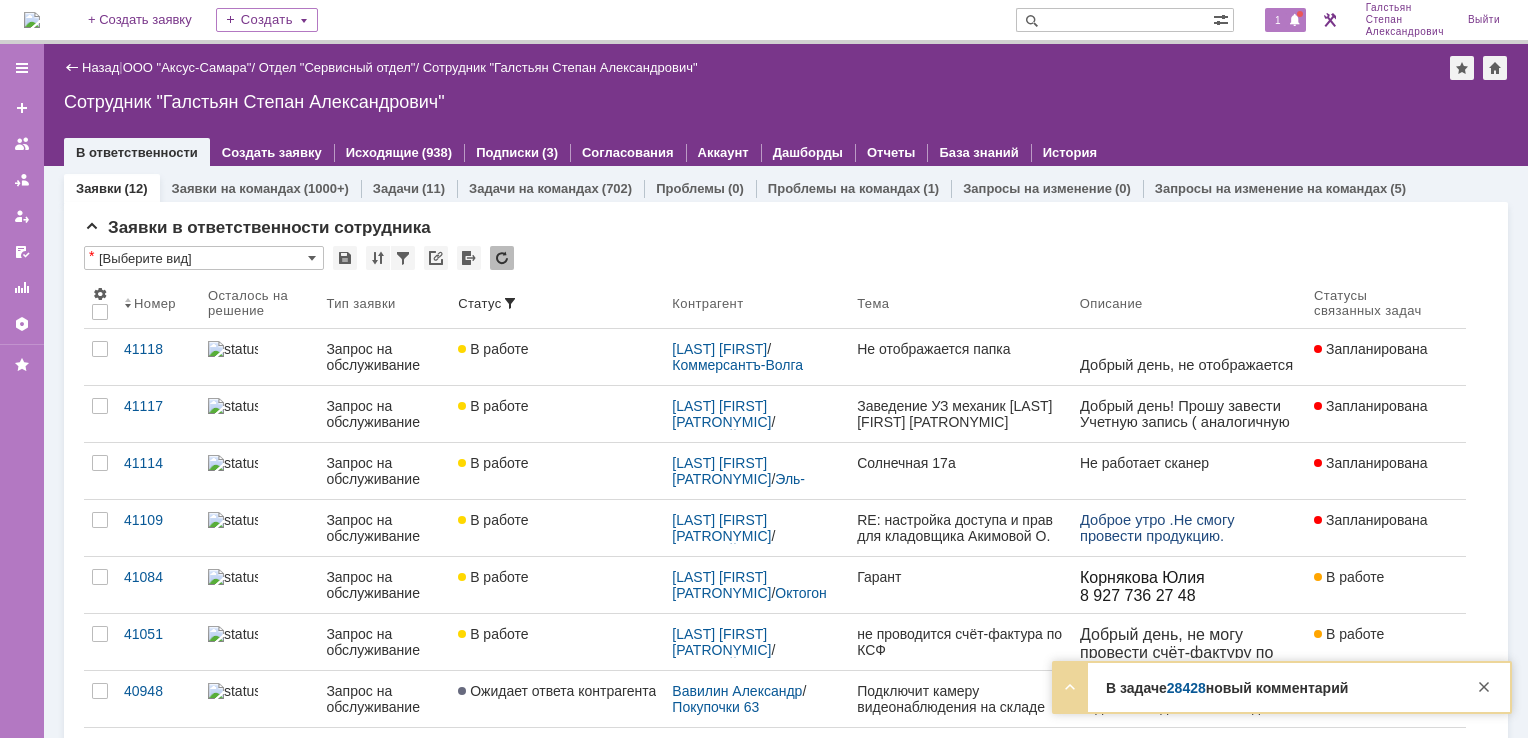 click on "1" at bounding box center [1278, 20] 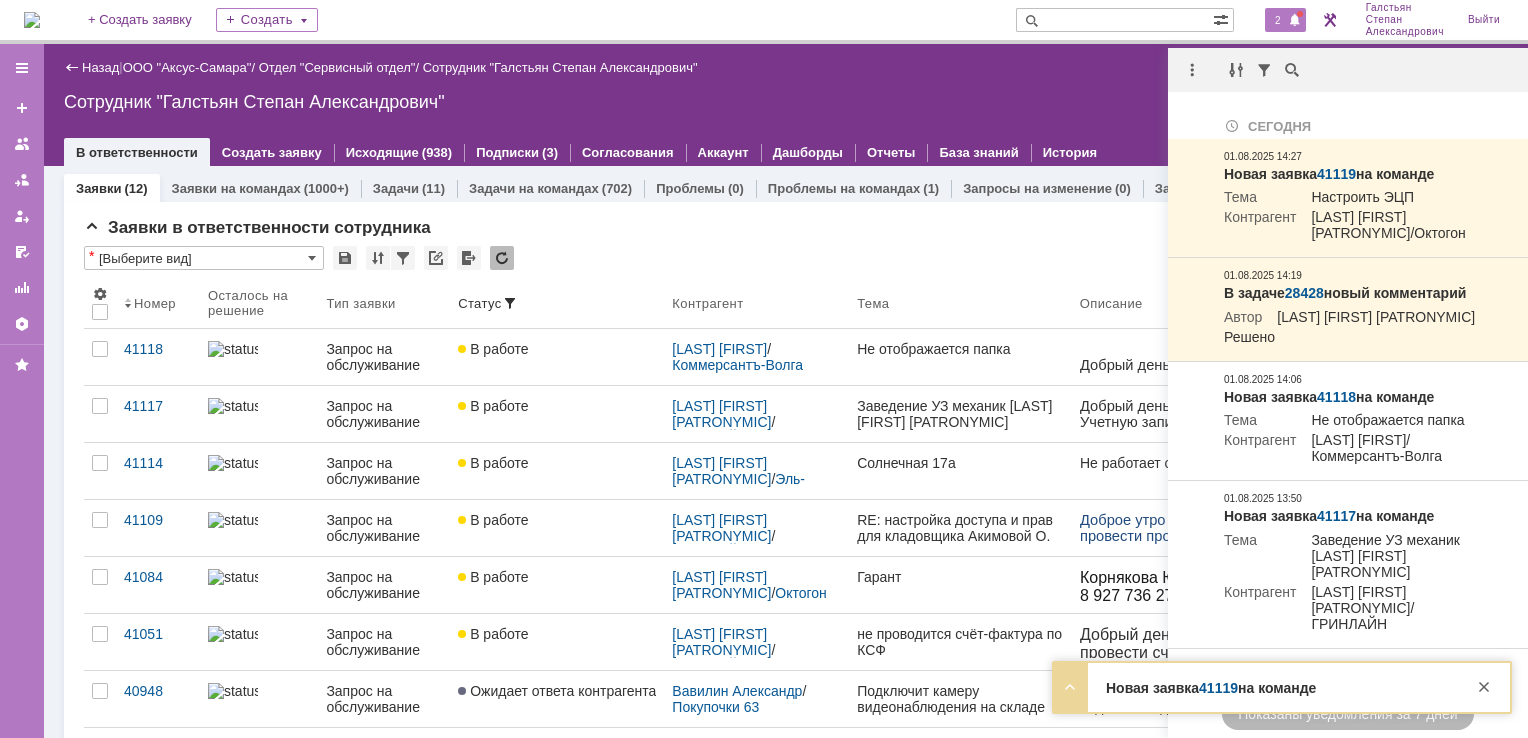 scroll, scrollTop: 0, scrollLeft: 0, axis: both 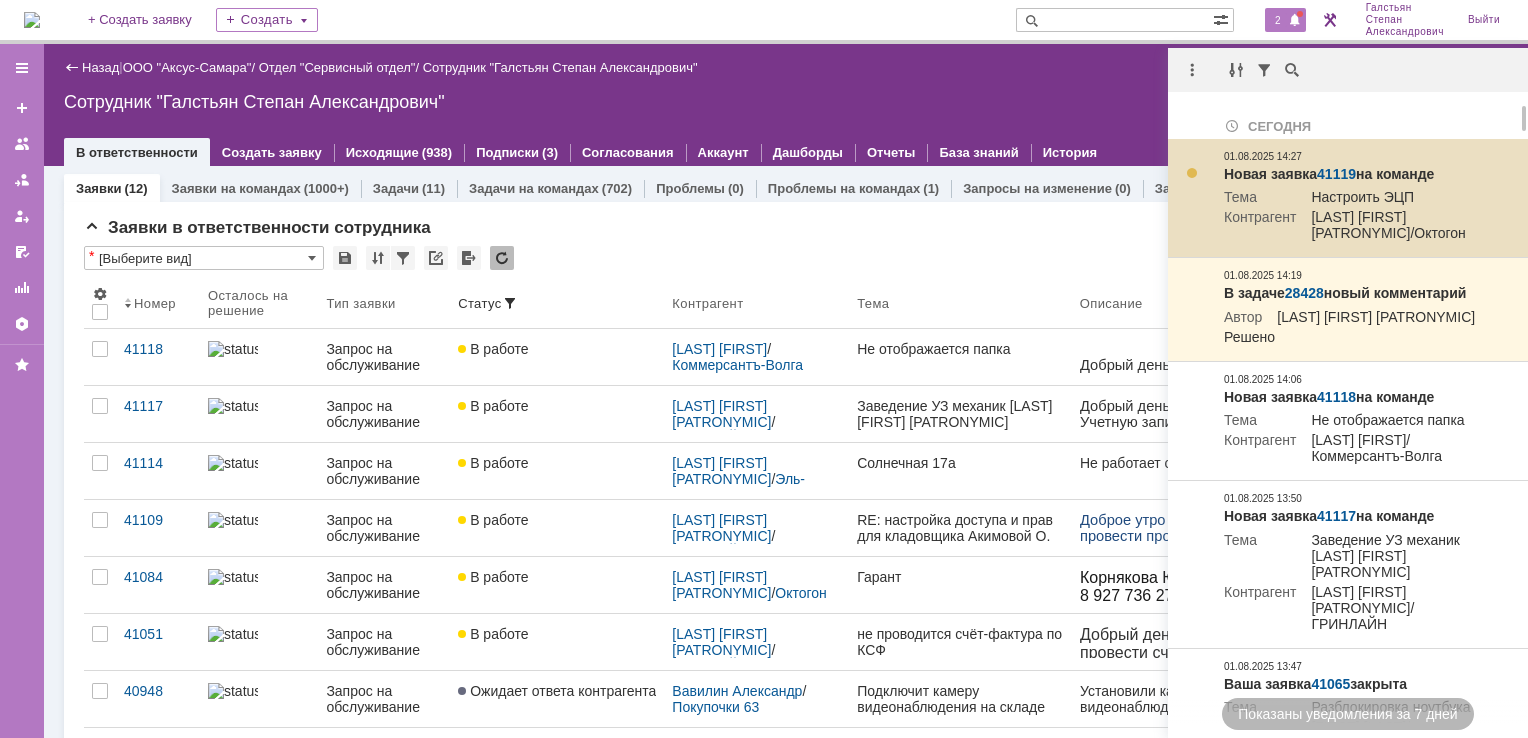 click on "41119" at bounding box center (1336, 174) 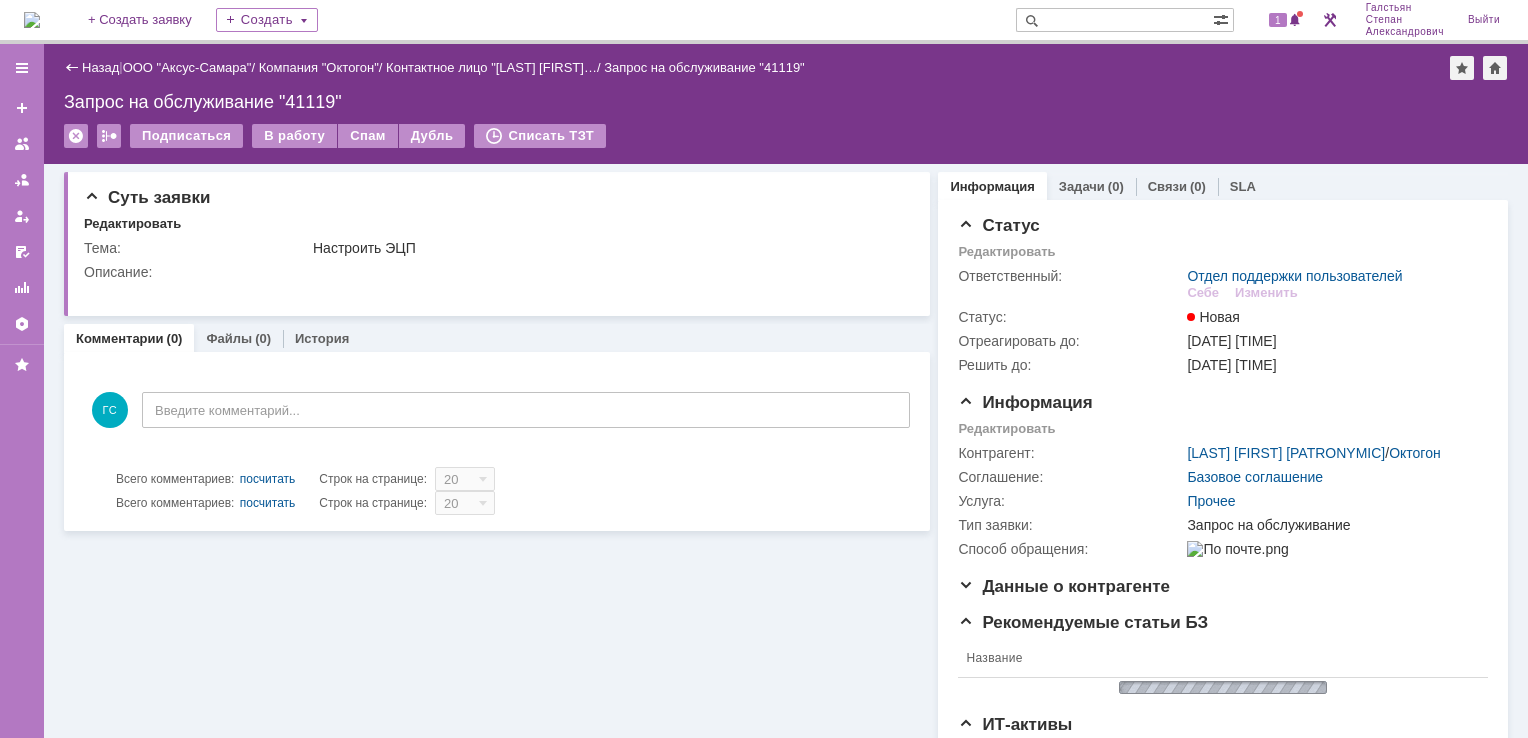 scroll, scrollTop: 0, scrollLeft: 0, axis: both 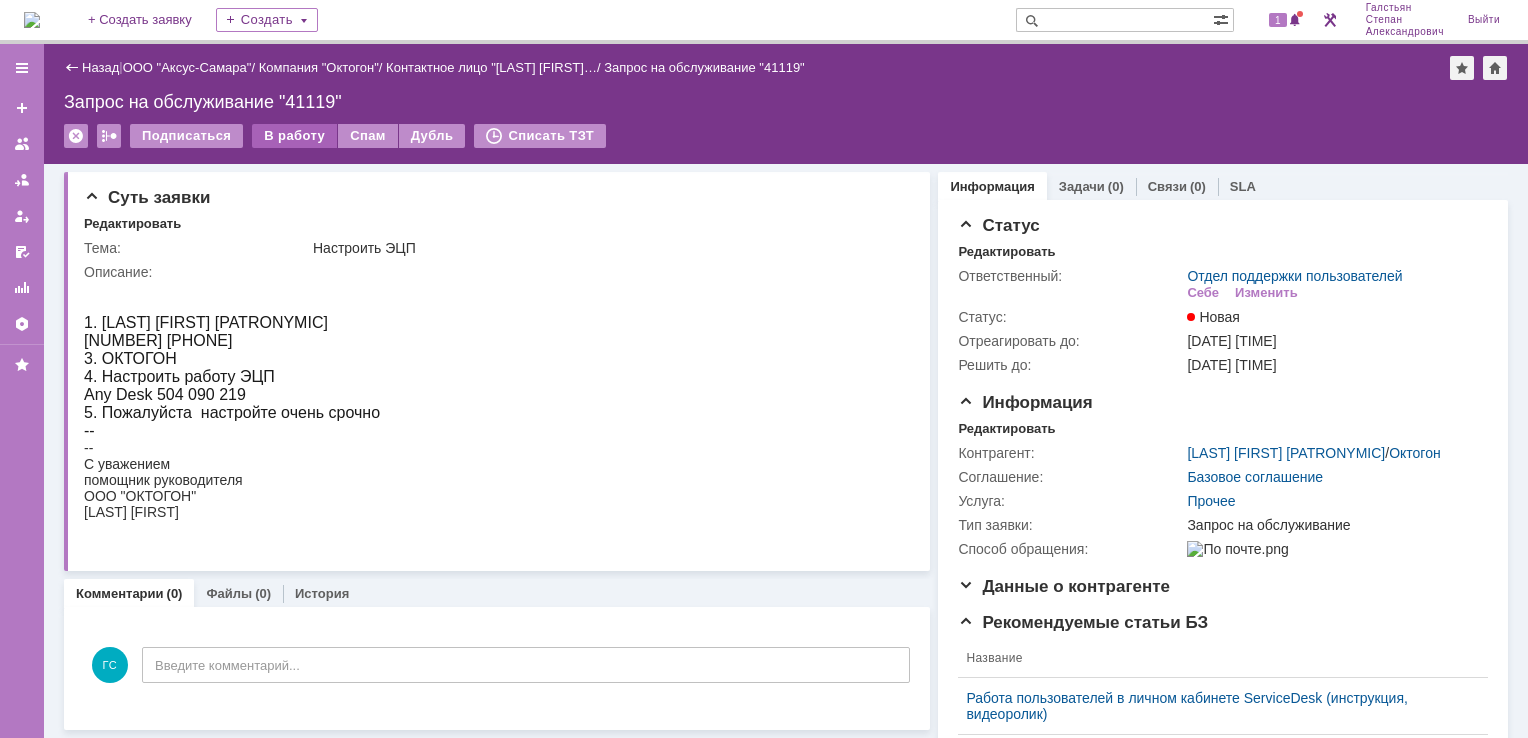 click on "В работу" at bounding box center [294, 136] 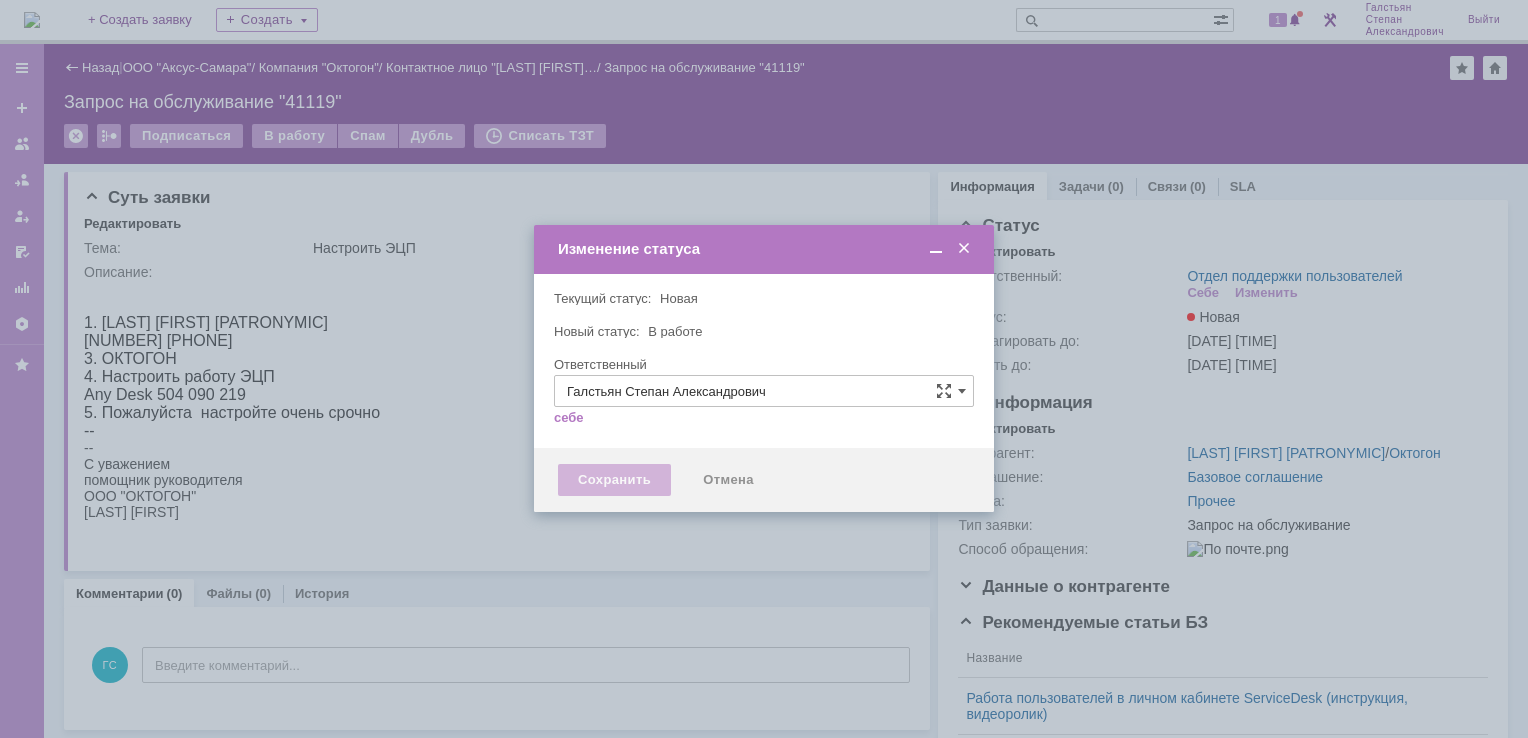 type 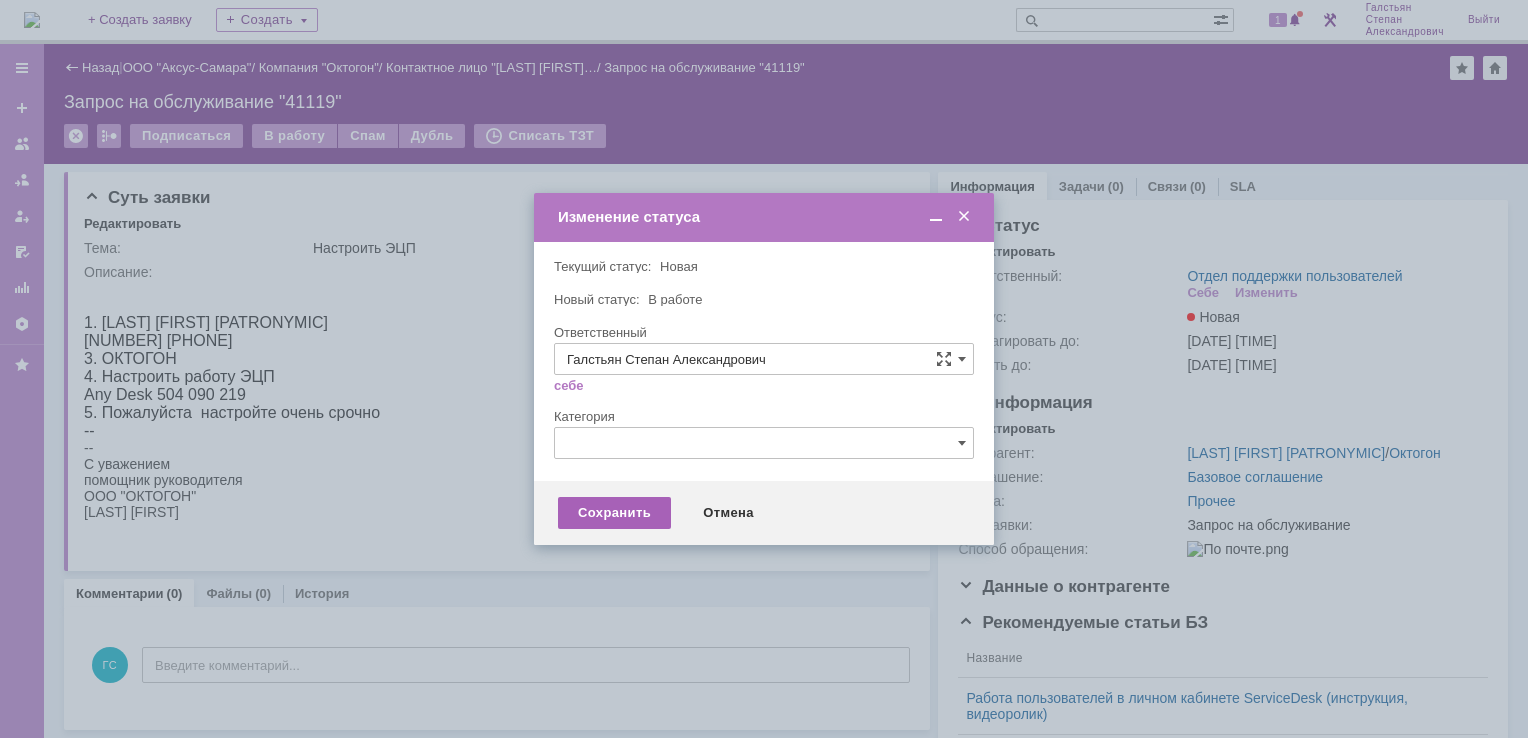 click on "Сохранить" at bounding box center (614, 513) 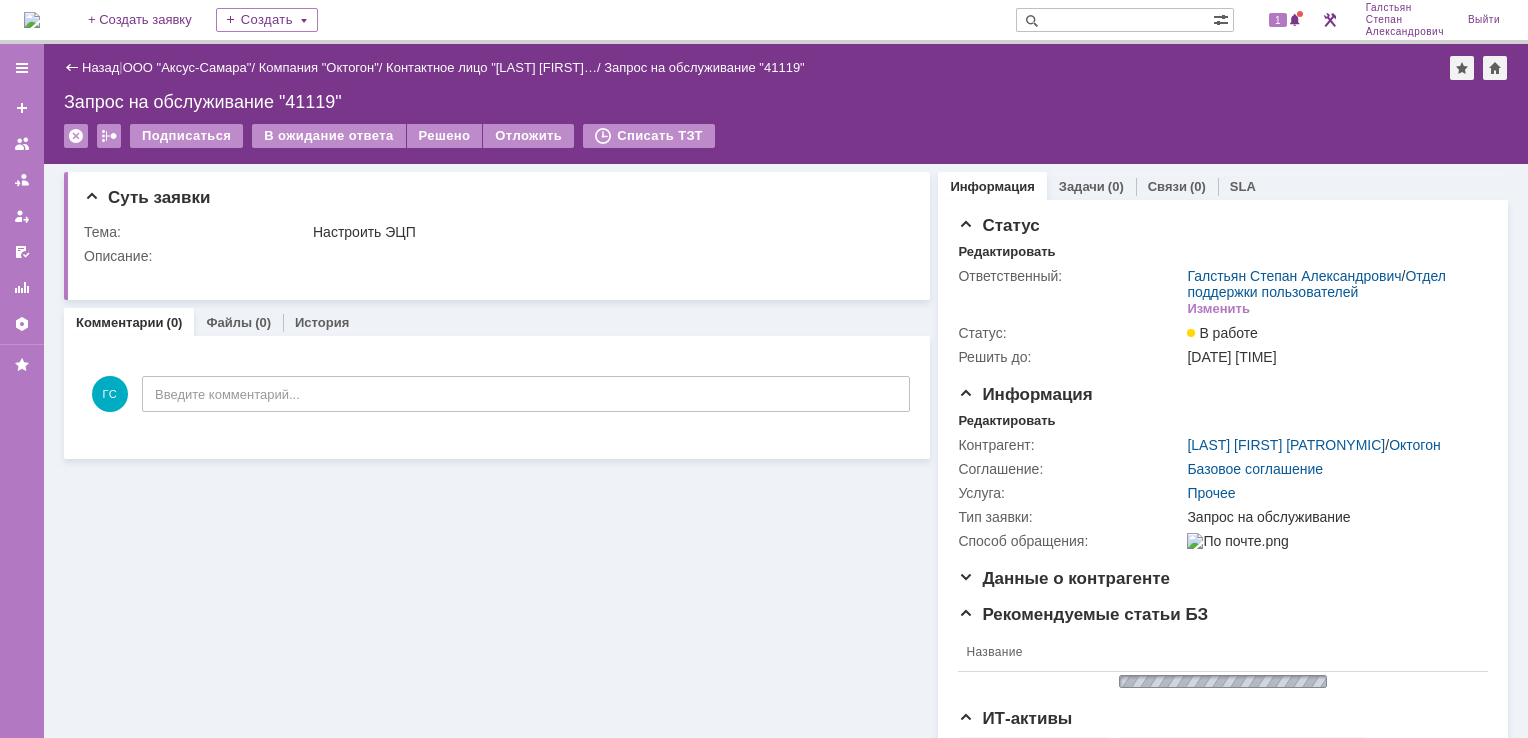 scroll, scrollTop: 0, scrollLeft: 0, axis: both 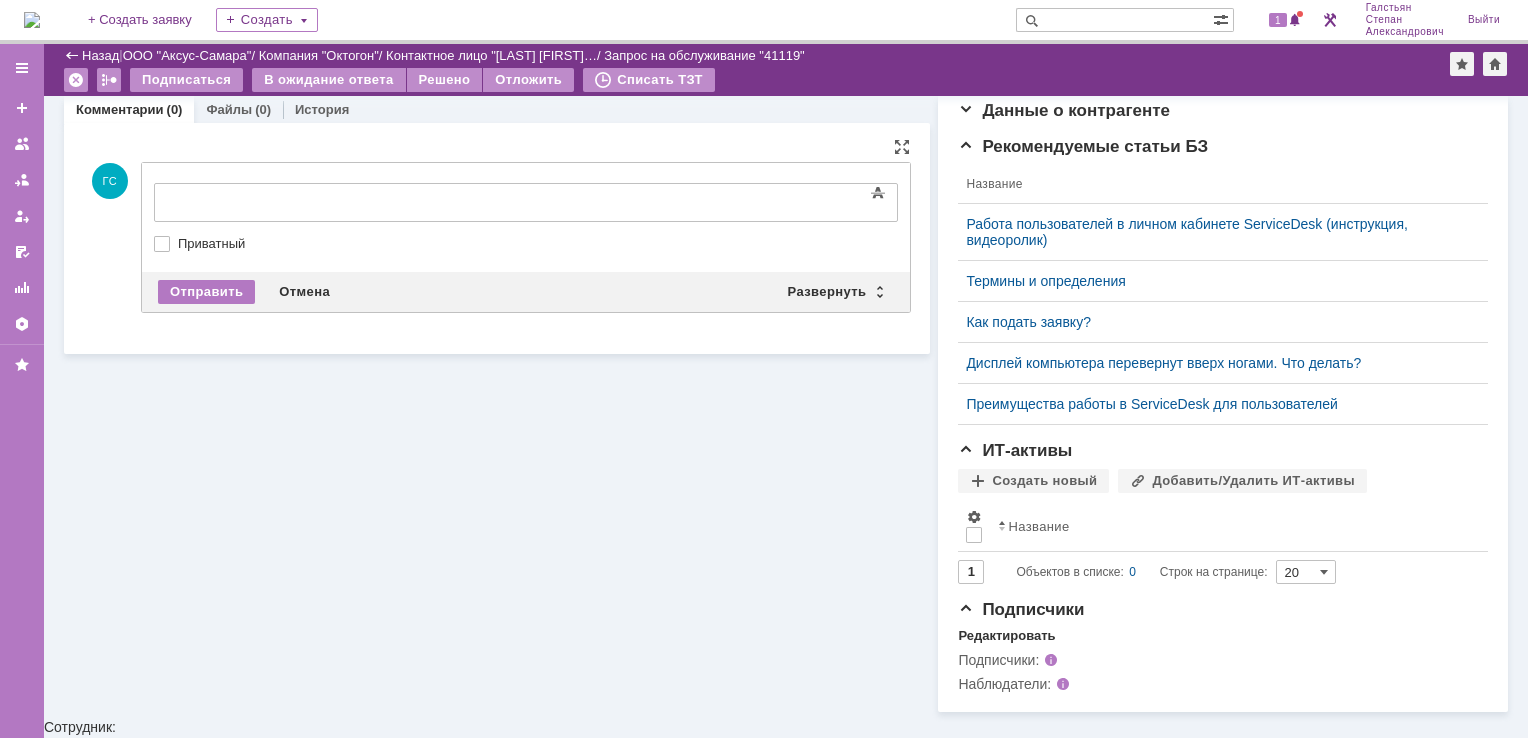 drag, startPoint x: 335, startPoint y: 162, endPoint x: 215, endPoint y: 33, distance: 176.18456 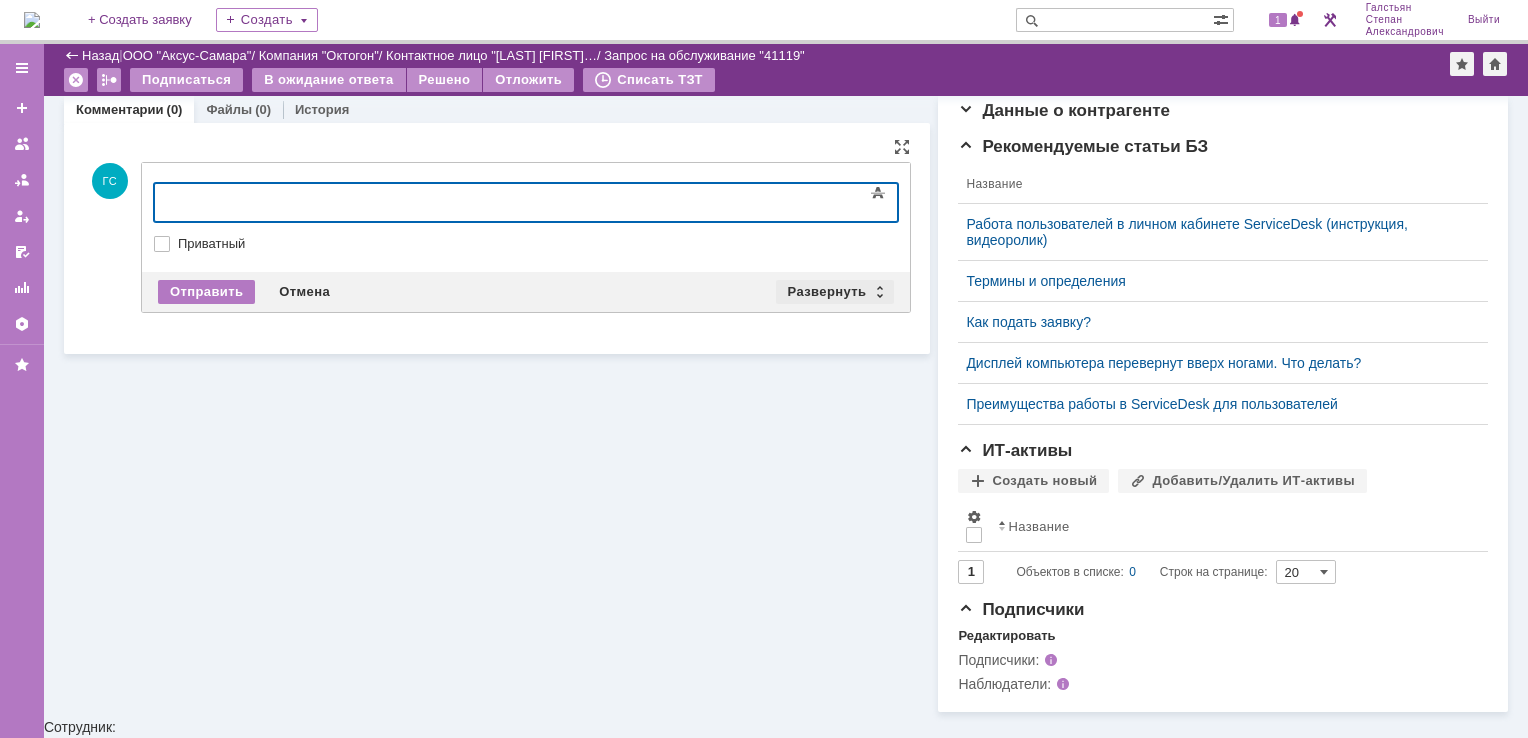 click on "Развернуть" at bounding box center (835, 292) 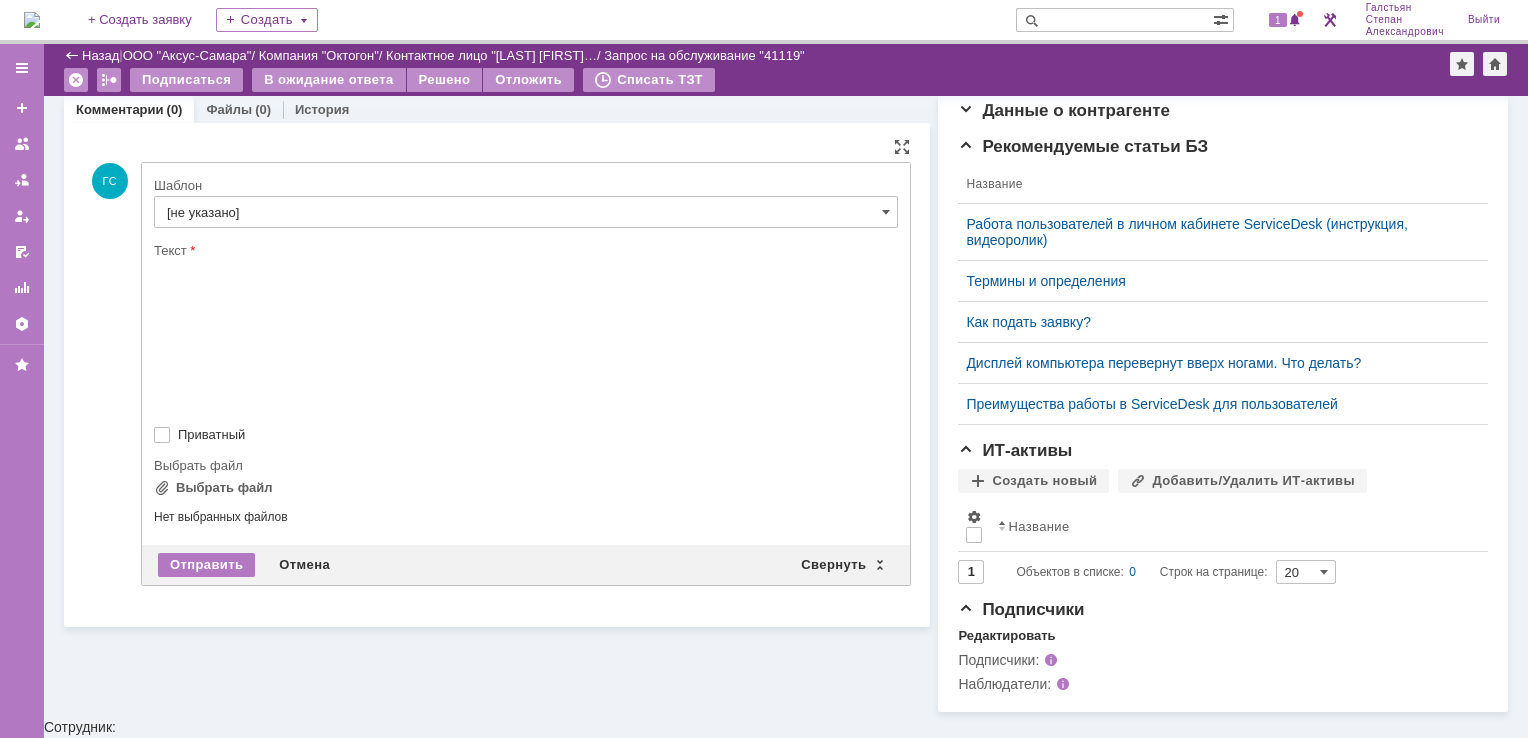 scroll, scrollTop: 0, scrollLeft: 0, axis: both 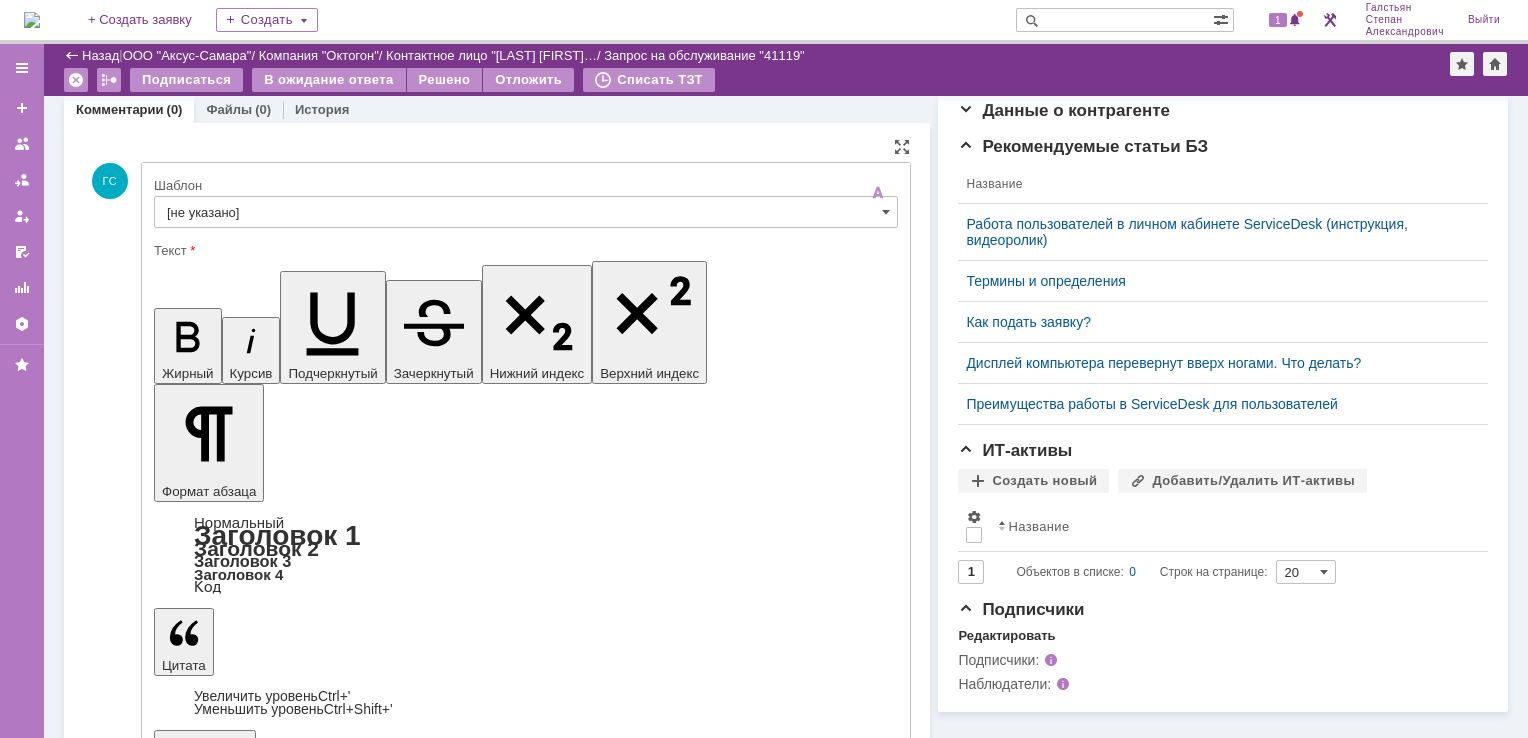 click at bounding box center [526, 235] 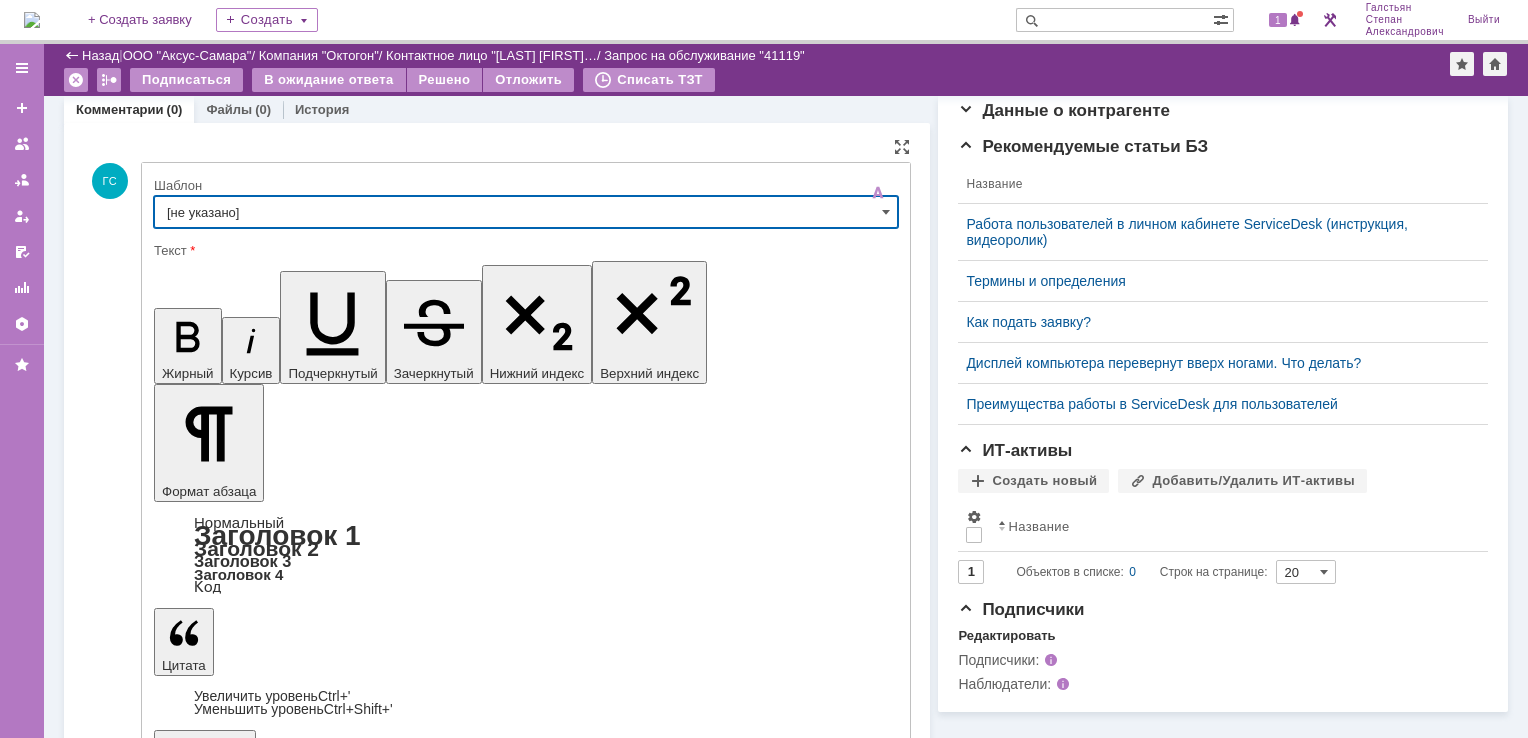 click on "[не указано]" at bounding box center [526, 212] 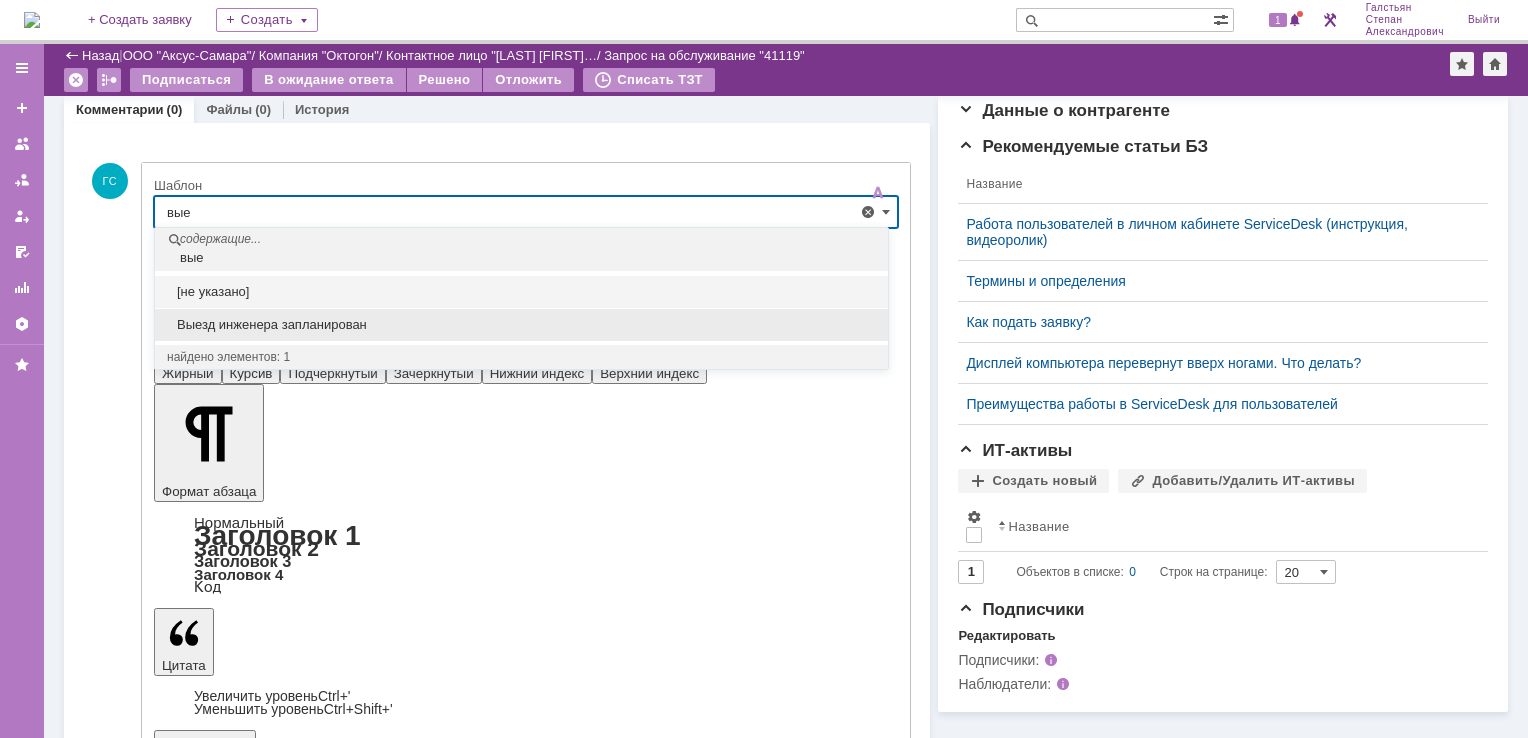 click on "Выезд инженера запланирован" at bounding box center (521, 325) 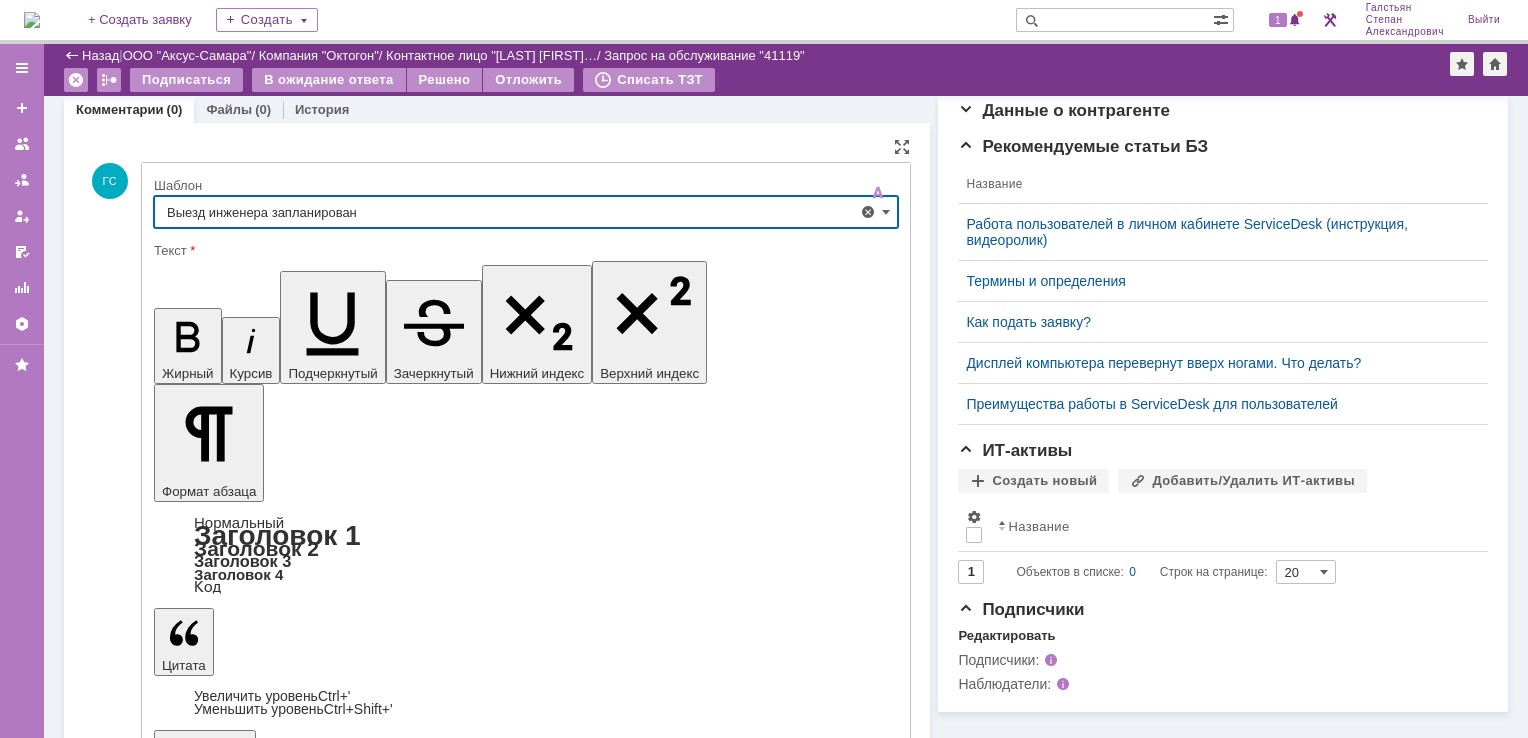 type on "Выезд инженера запланирован" 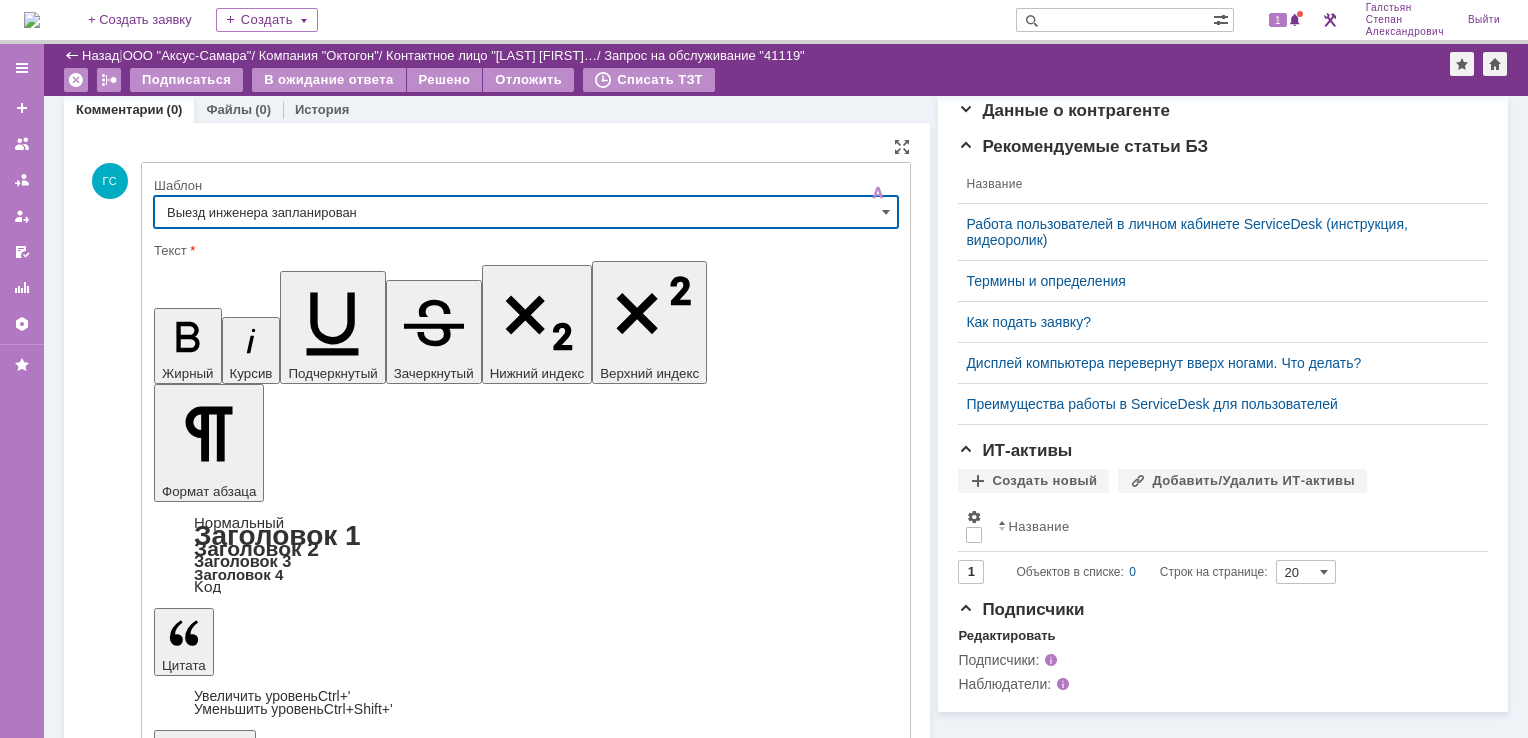 click on "Отправить Отмена Развернуть Свернуть" at bounding box center [526, 5362] 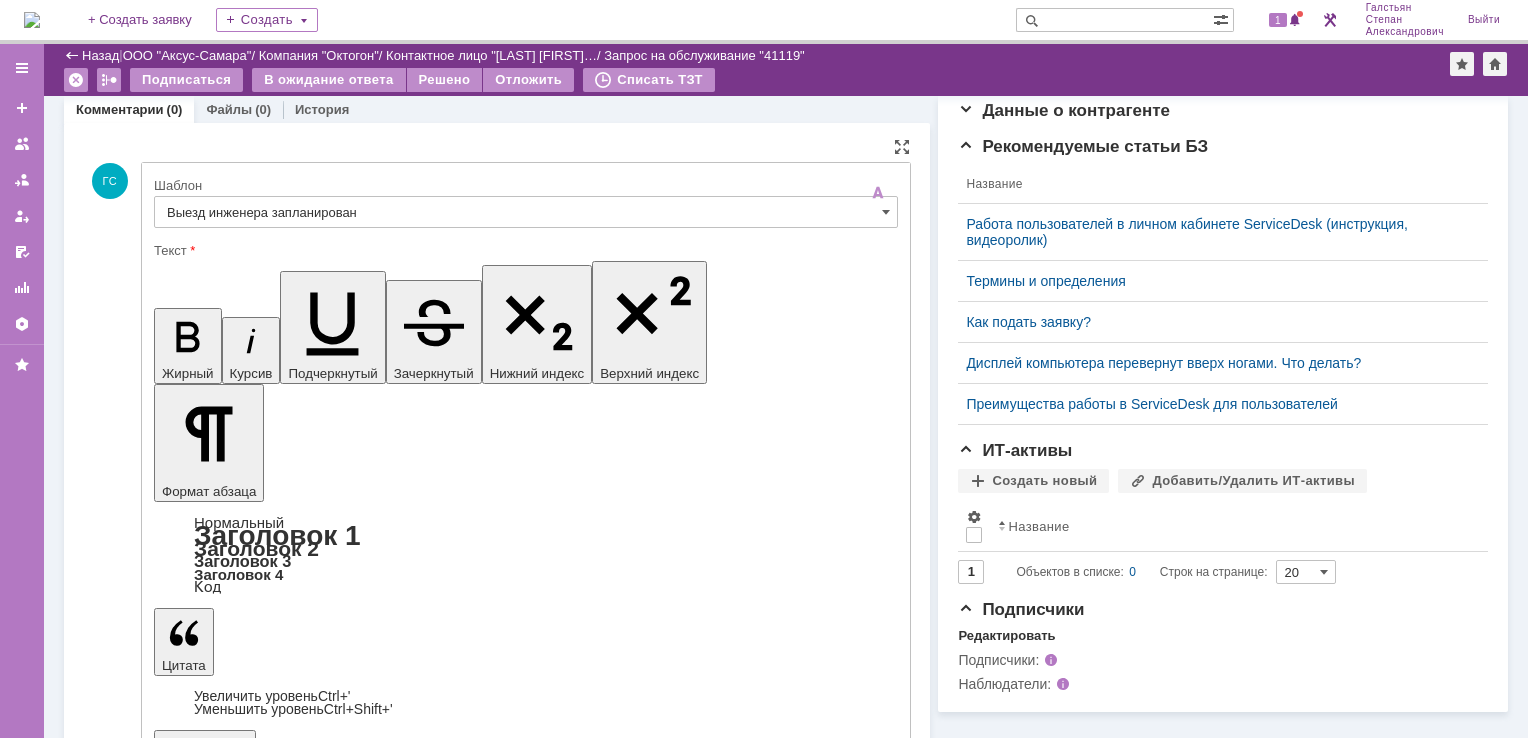 click on "Отправить" at bounding box center [206, 5362] 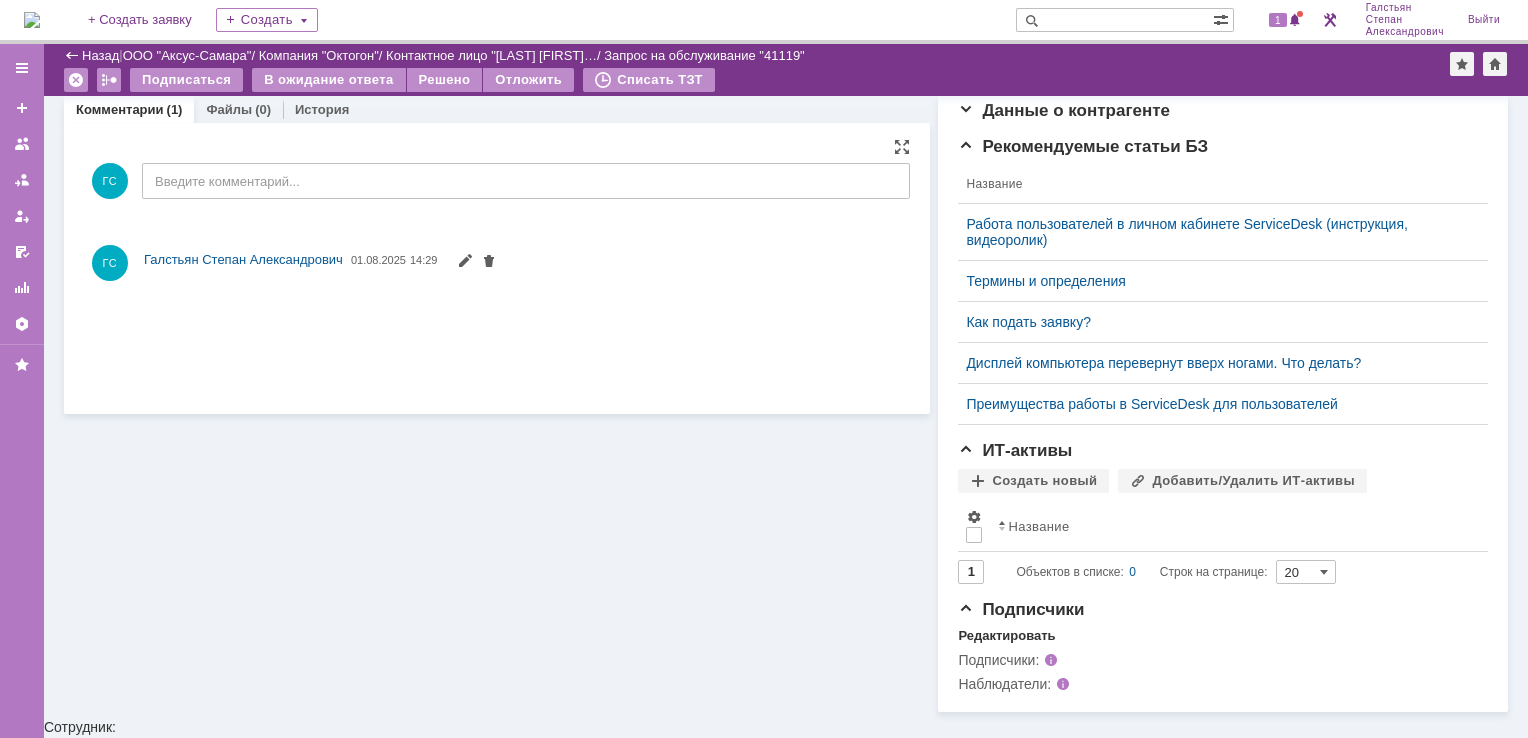 scroll, scrollTop: 1, scrollLeft: 0, axis: vertical 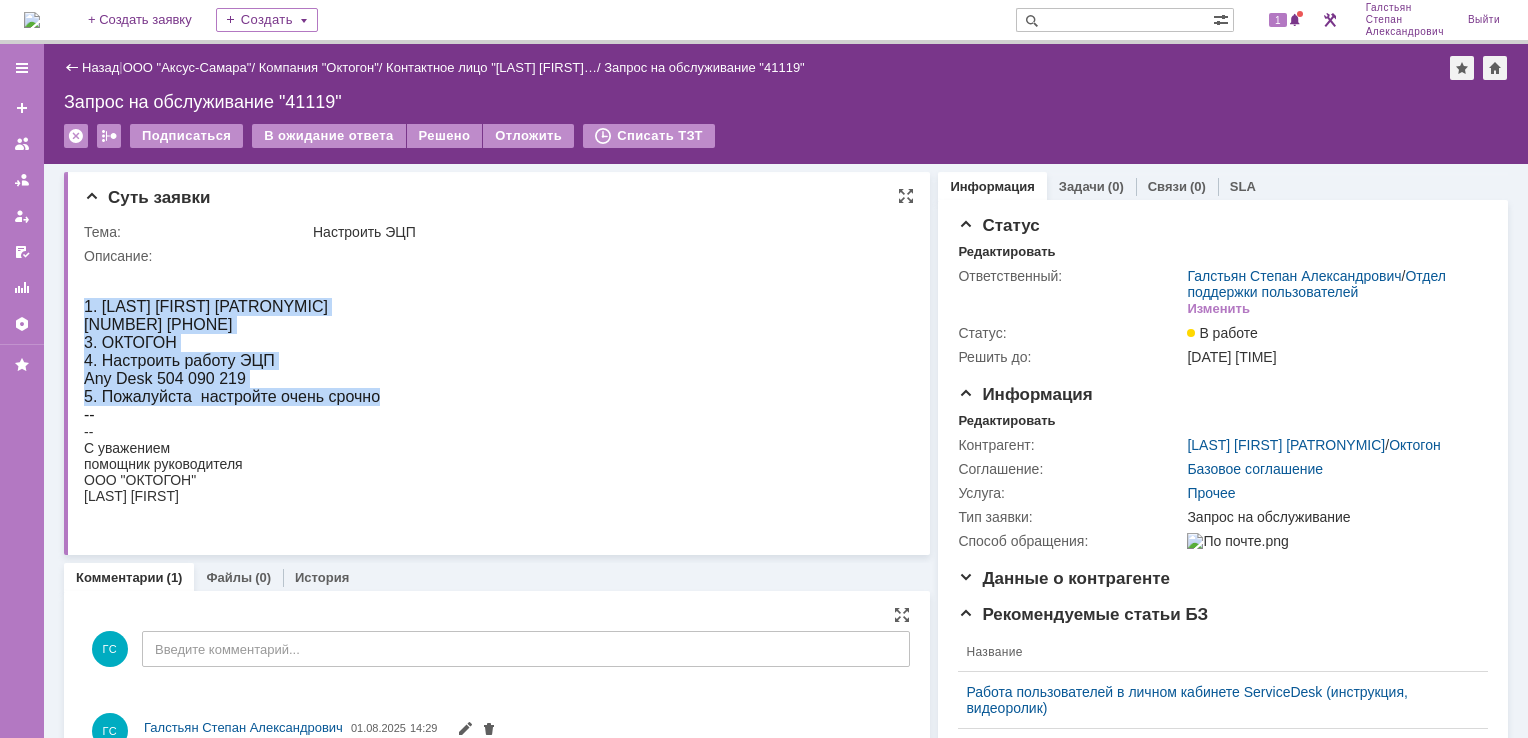 drag, startPoint x: 87, startPoint y: 306, endPoint x: 379, endPoint y: 395, distance: 305.26218 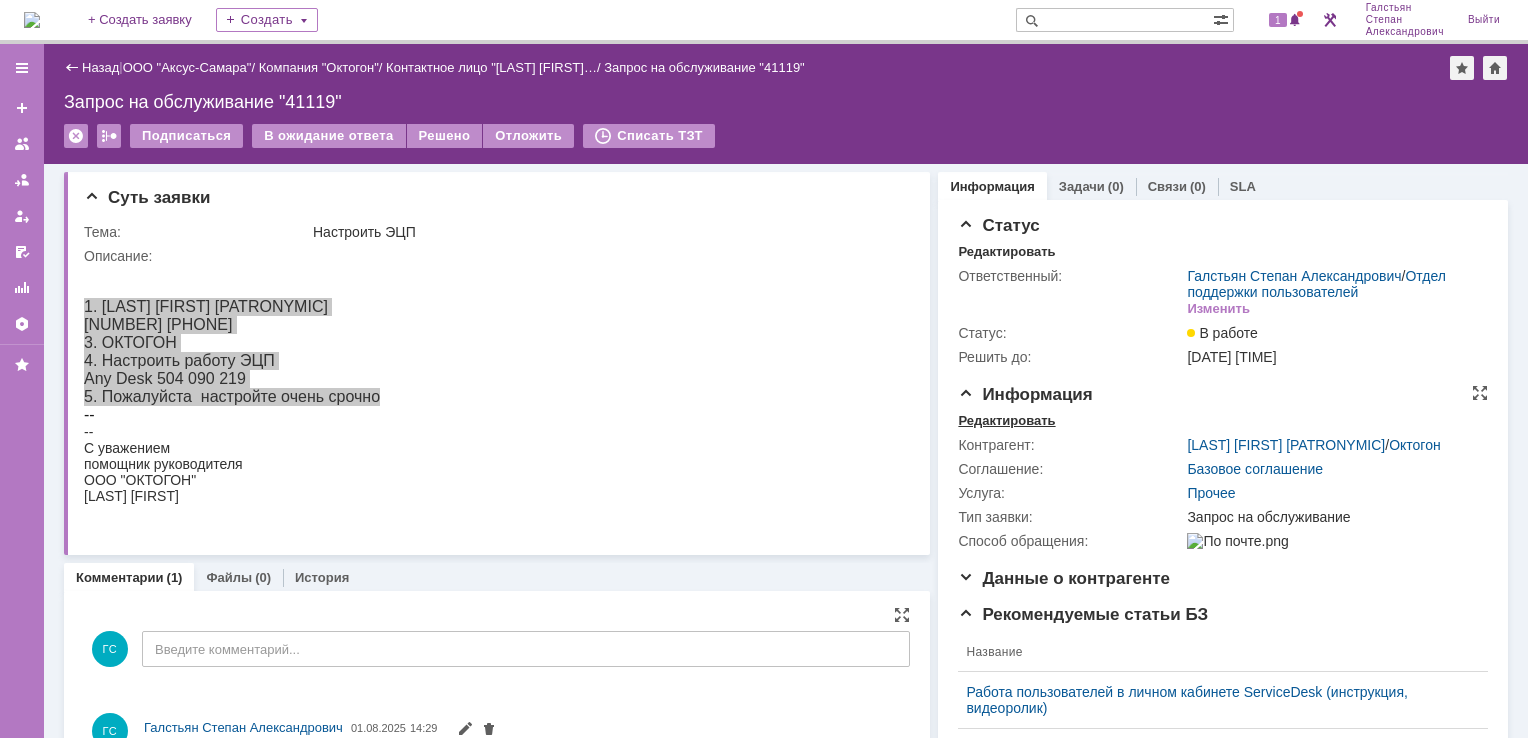 click on "Редактировать" at bounding box center (1006, 421) 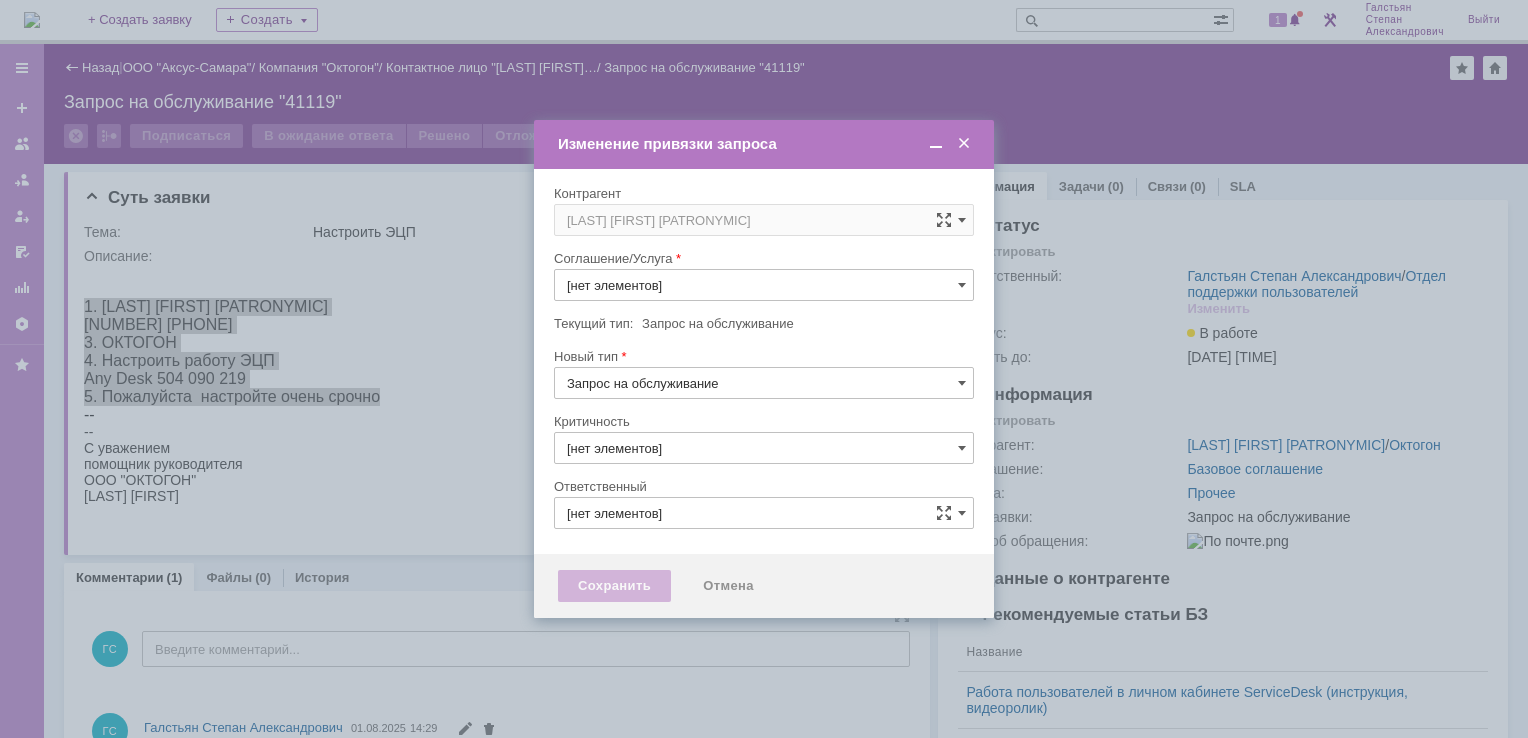 type on "Прочее" 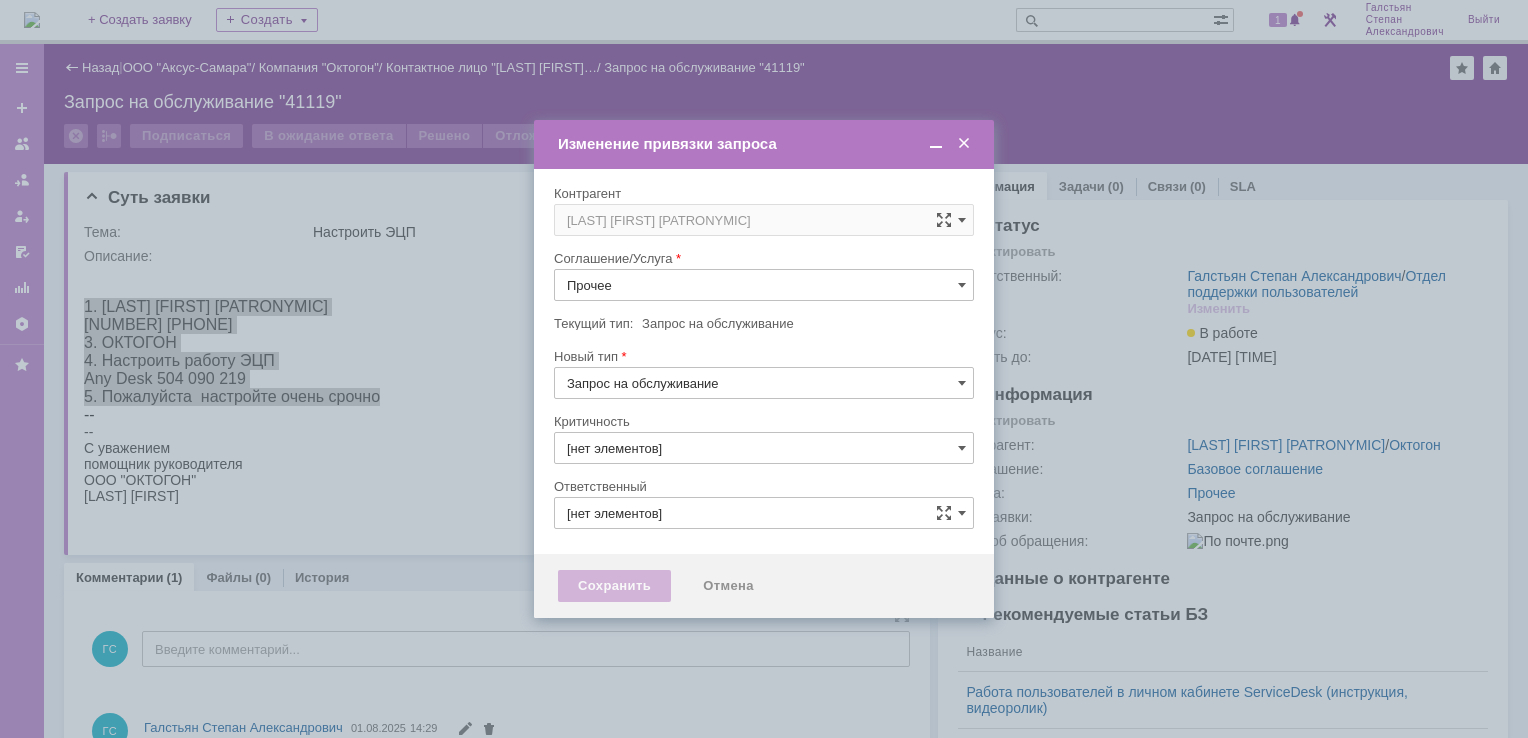 type on "Галстьян Степан Александрович" 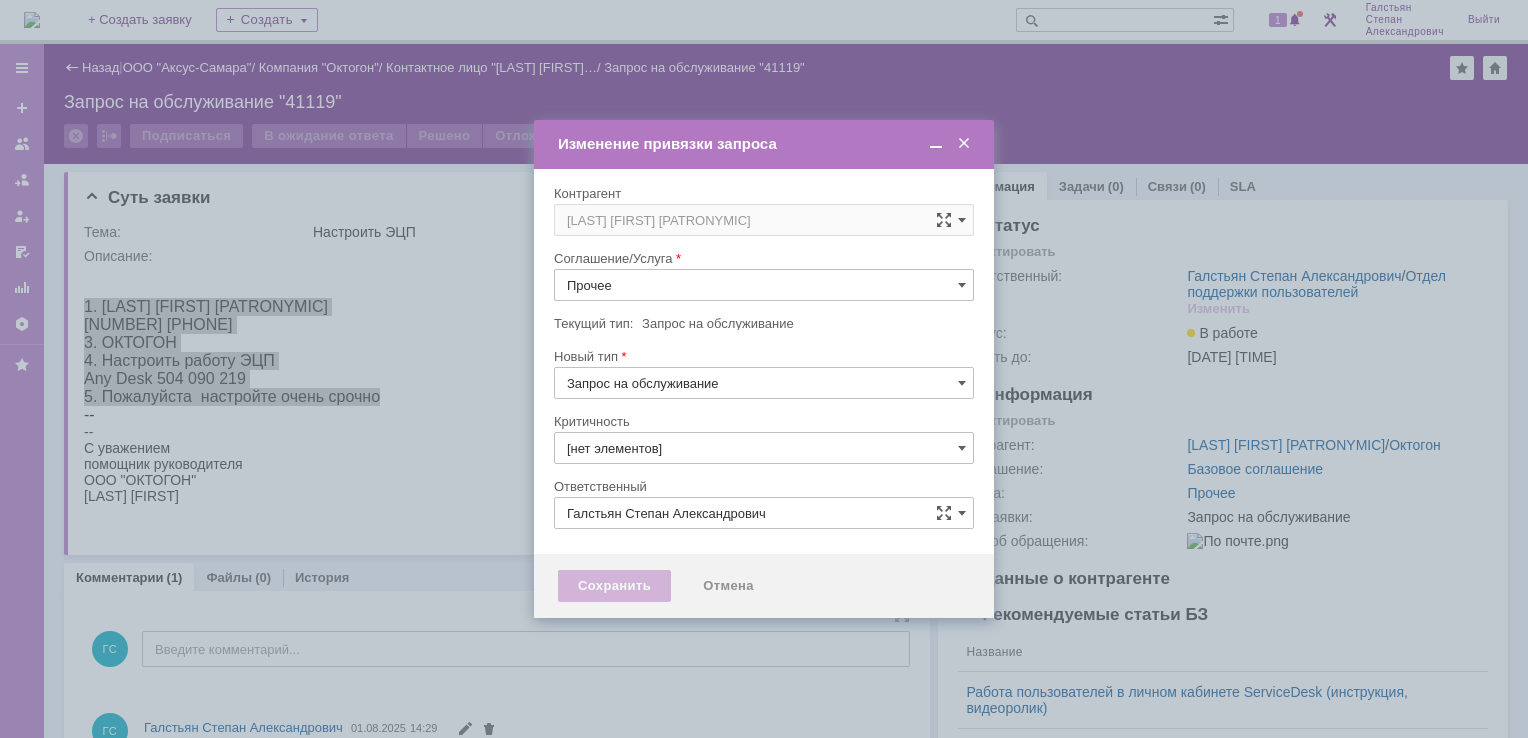 type on "3. Низкая" 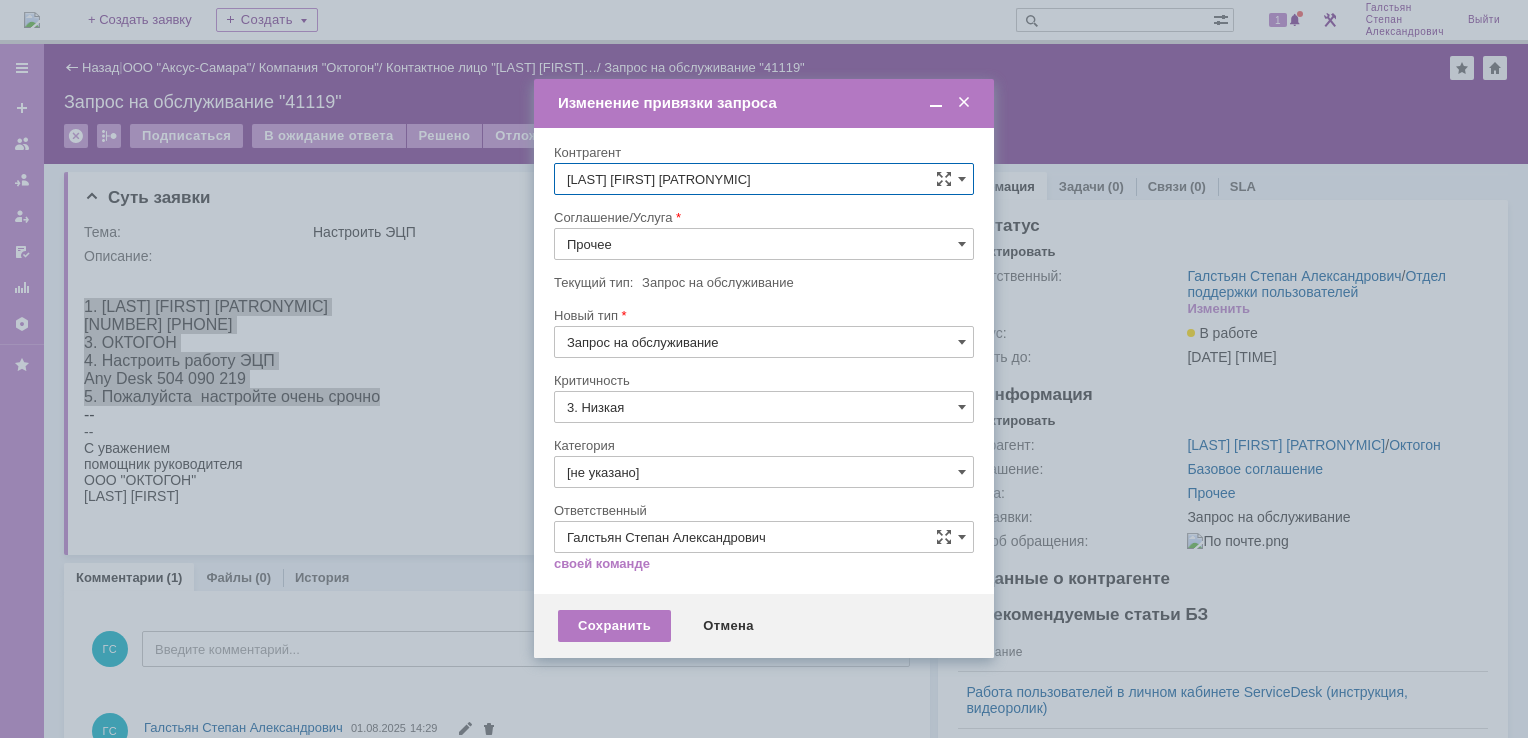 click on "Прочее" at bounding box center [764, 244] 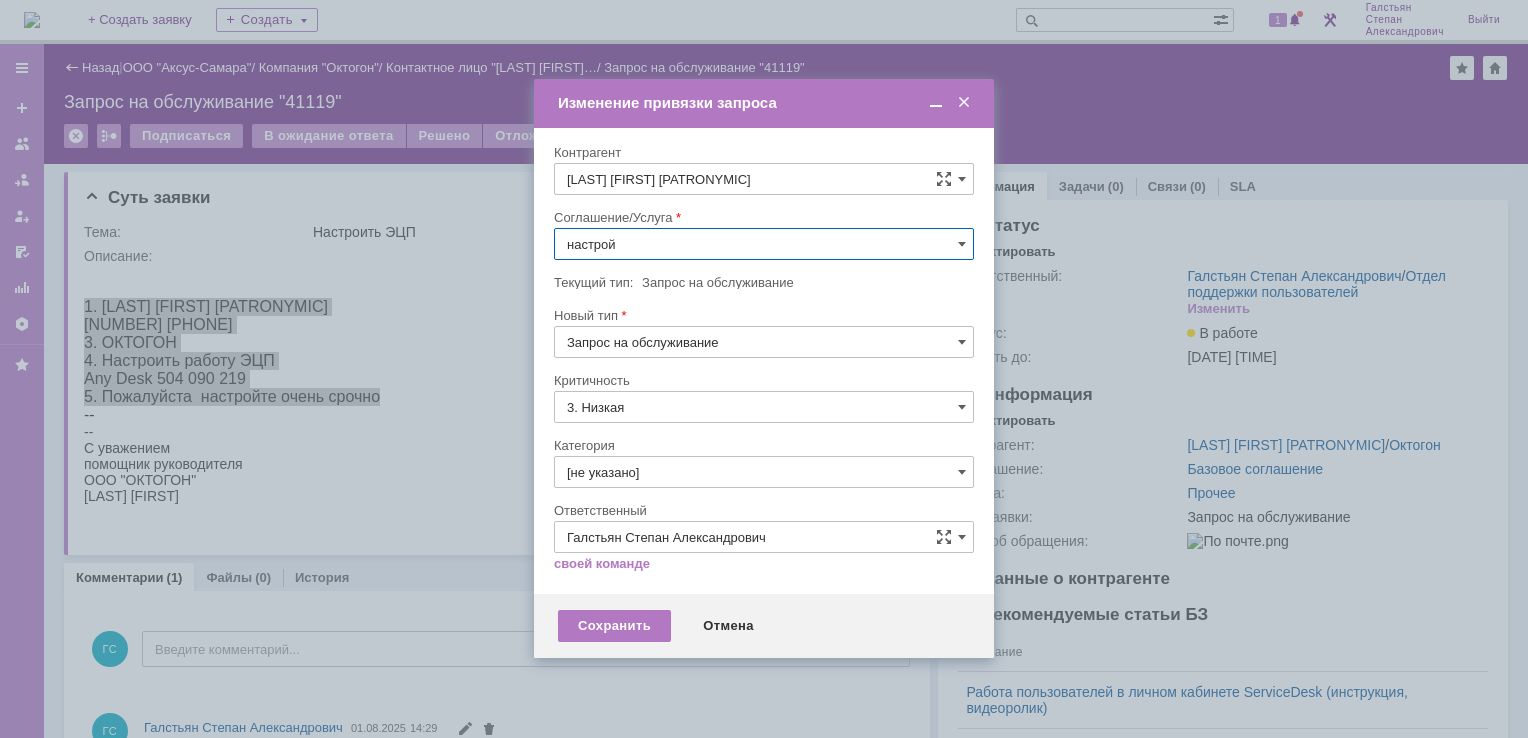 scroll, scrollTop: 0, scrollLeft: 0, axis: both 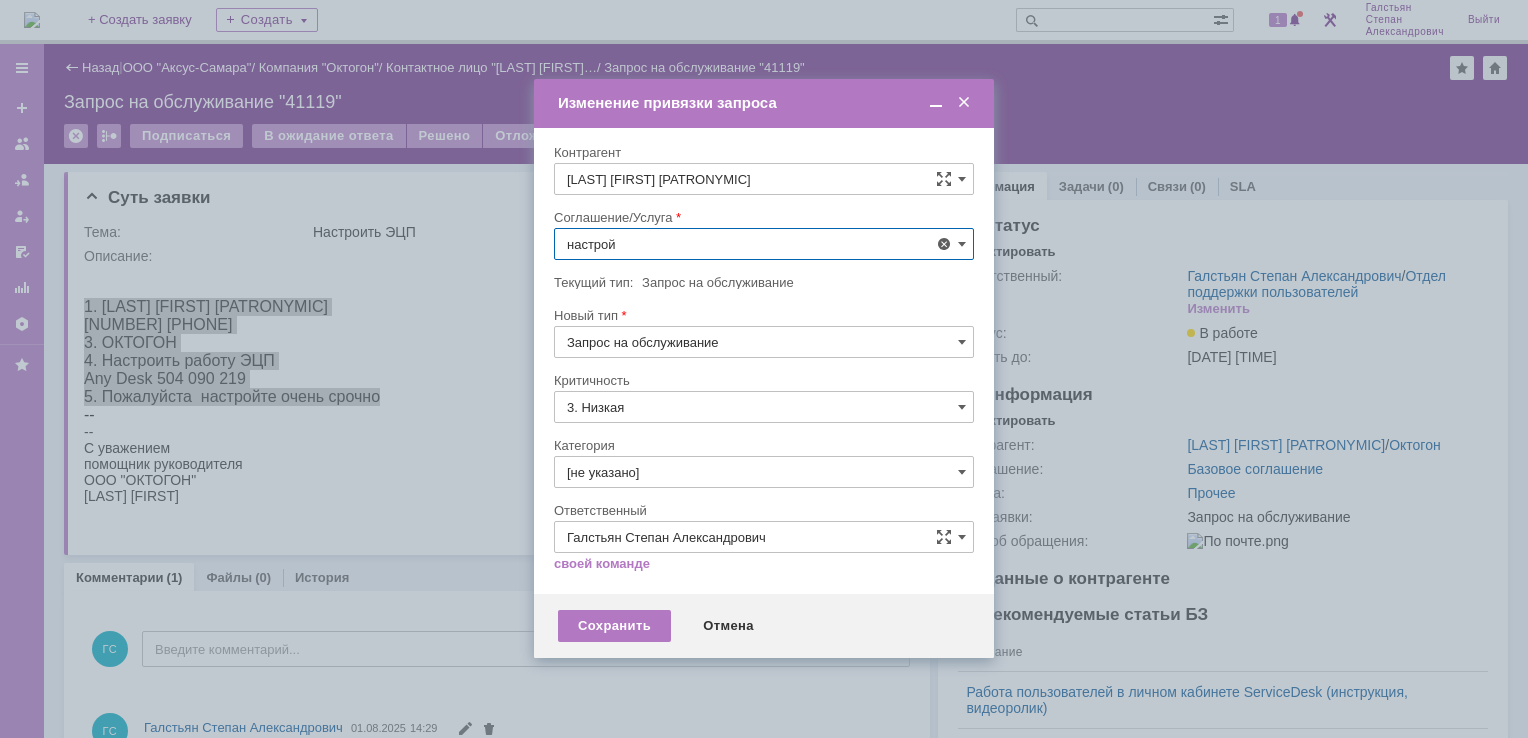 click on "АРМ_Настройка" at bounding box center (764, 439) 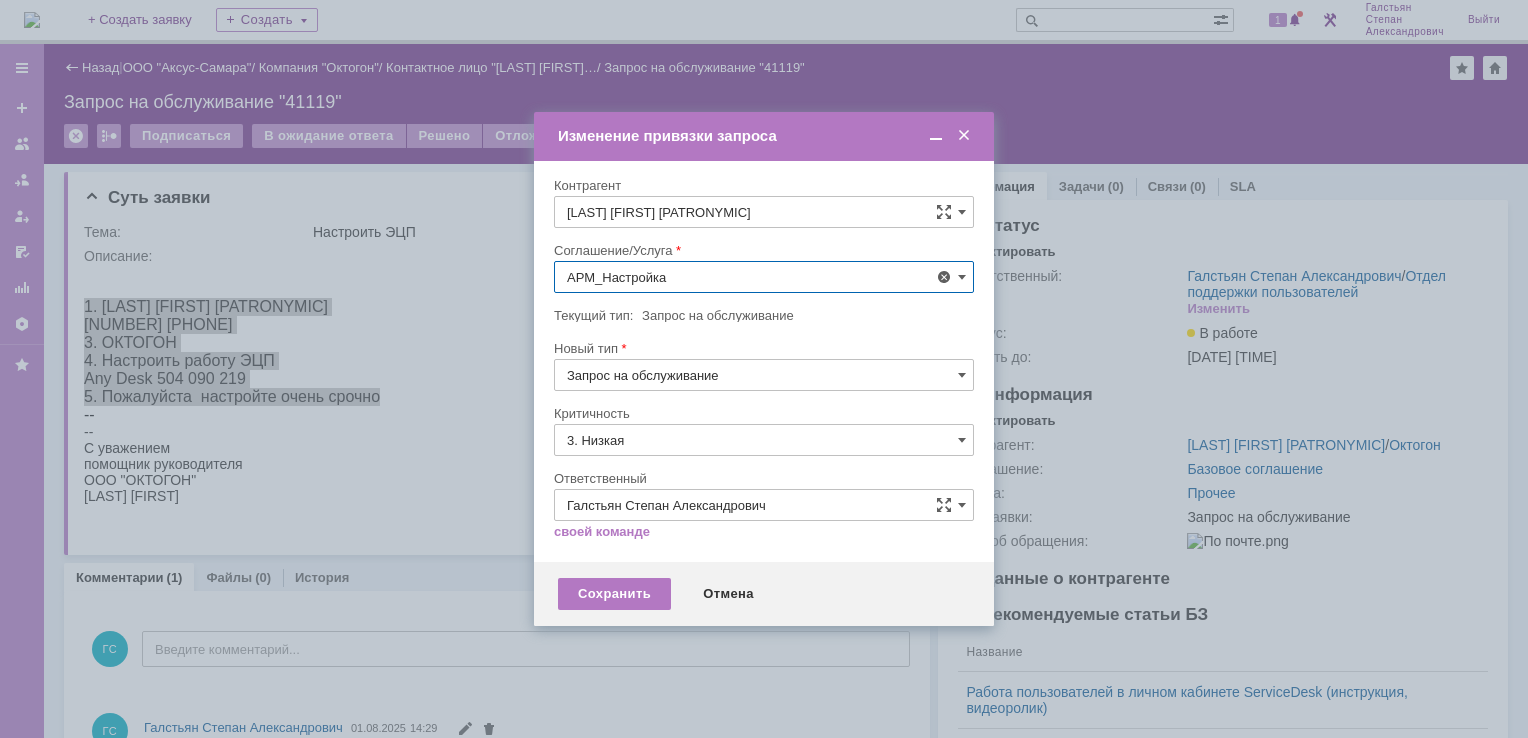 type on "АРМ_Настройка" 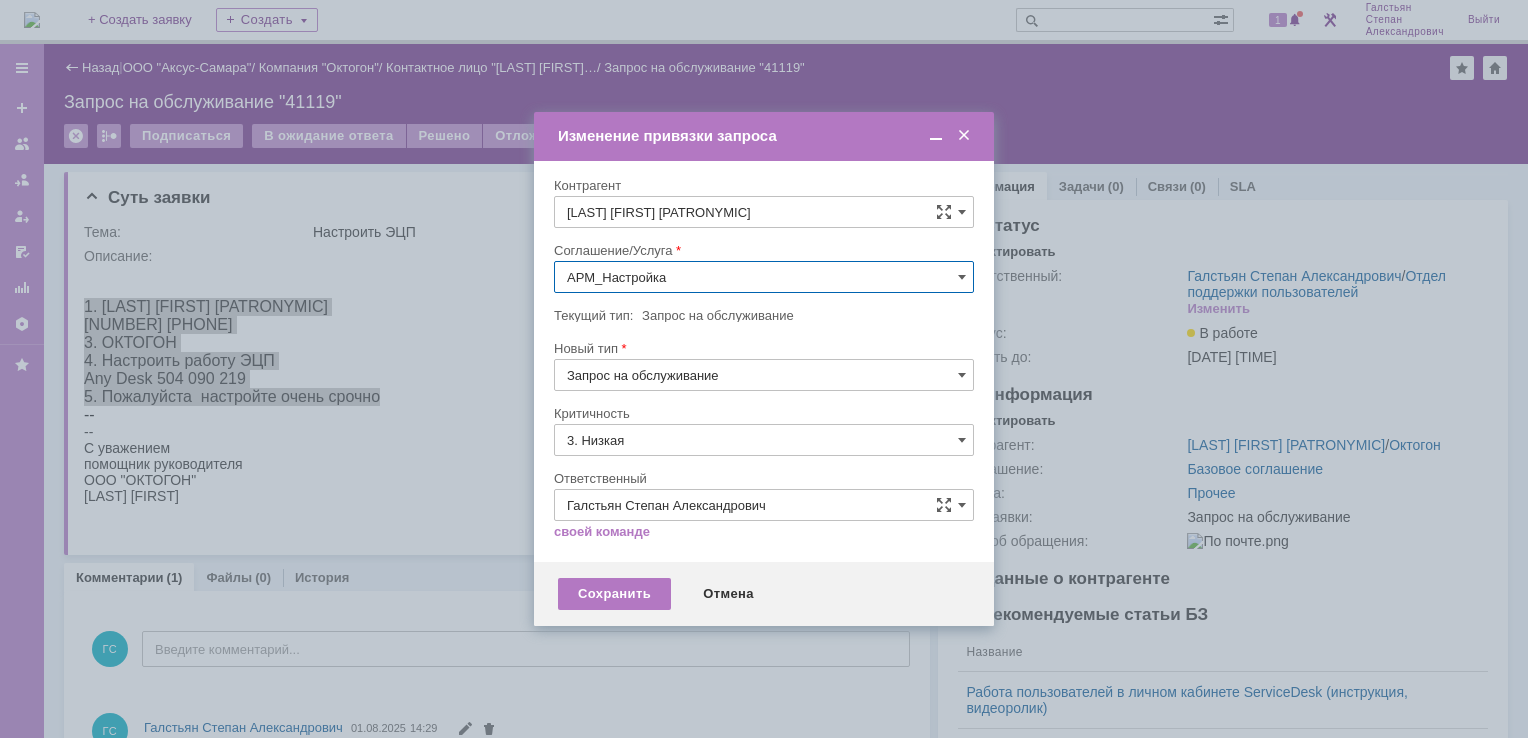 click on "3. Низкая" at bounding box center [764, 440] 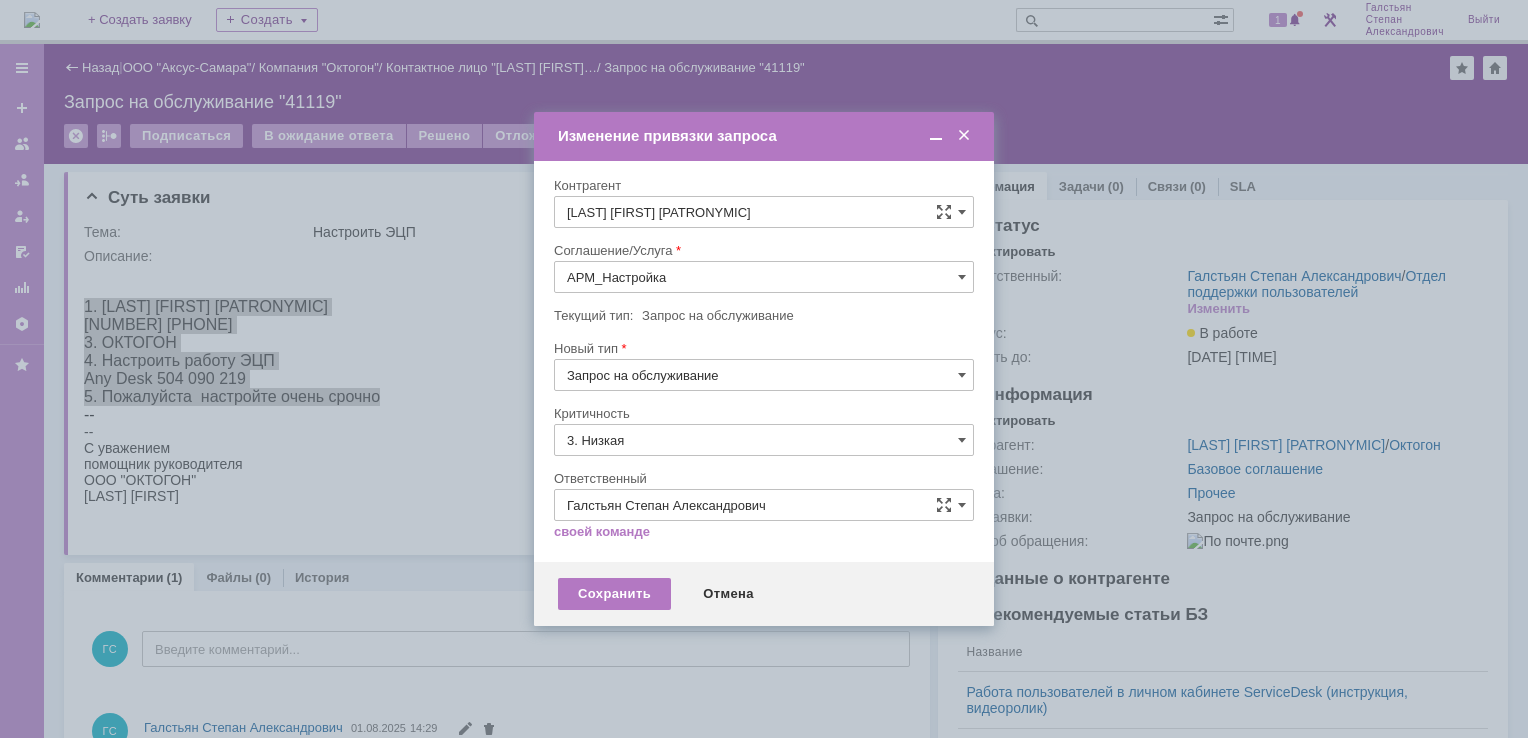 click on "[не указано]" at bounding box center (764, 477) 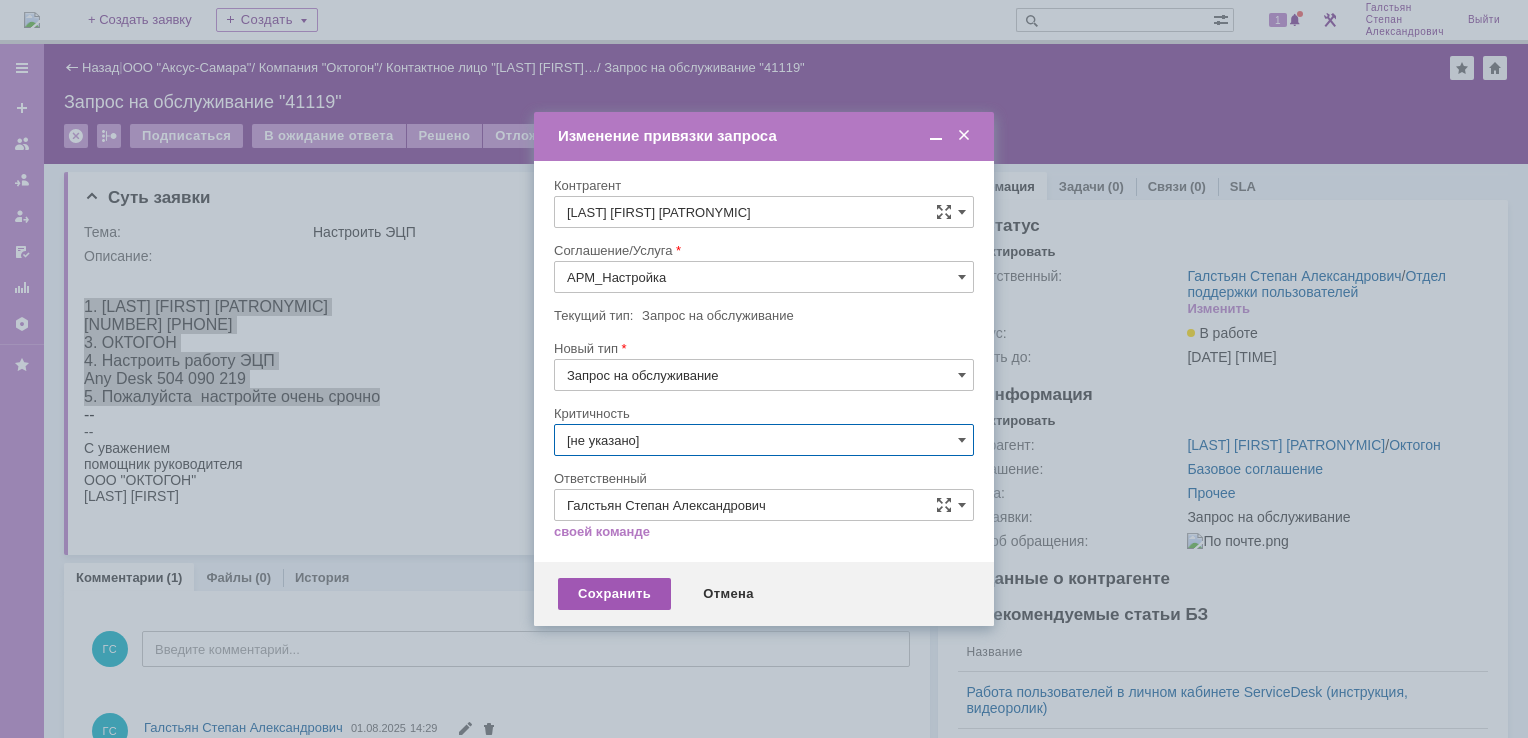 type on "[не указано]" 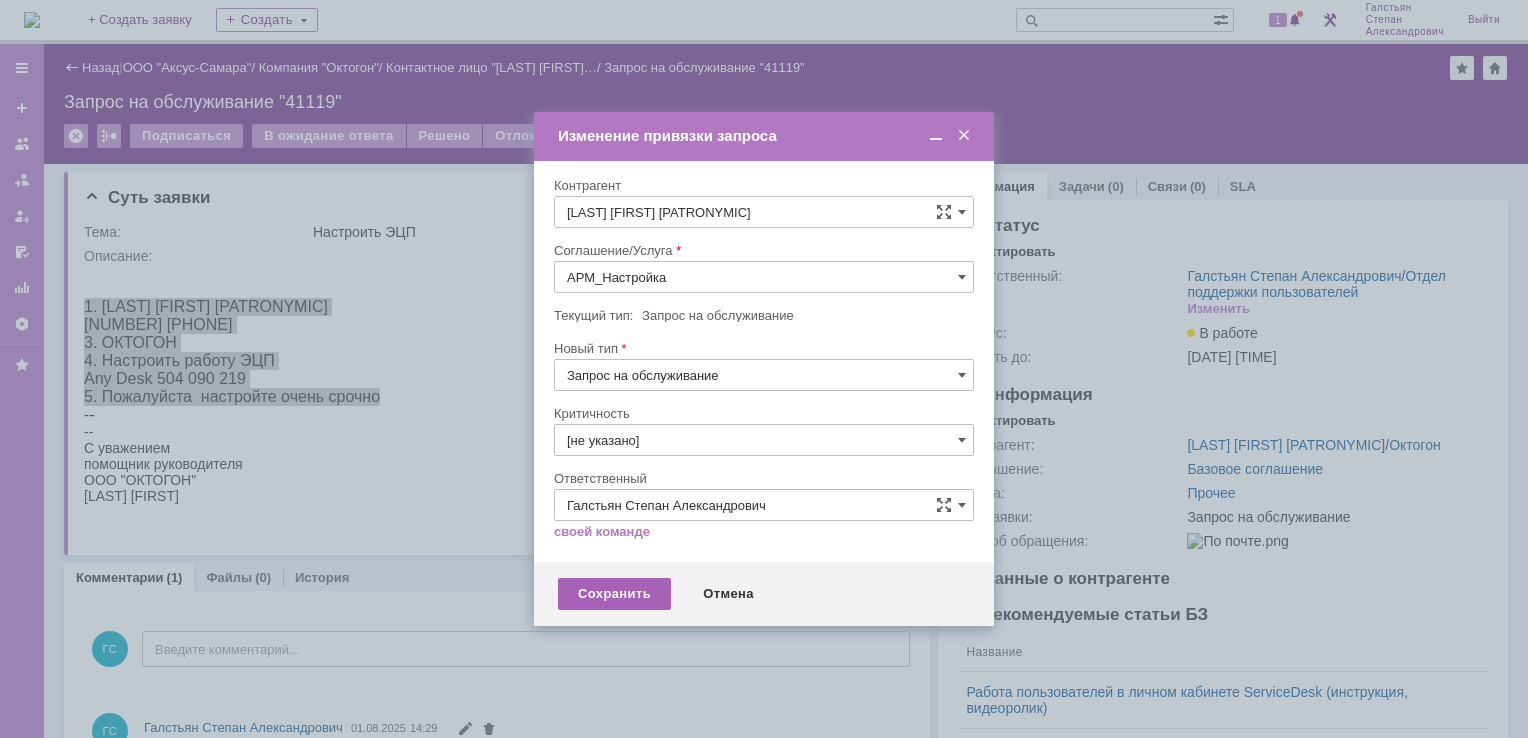 click on "Сохранить" at bounding box center [614, 594] 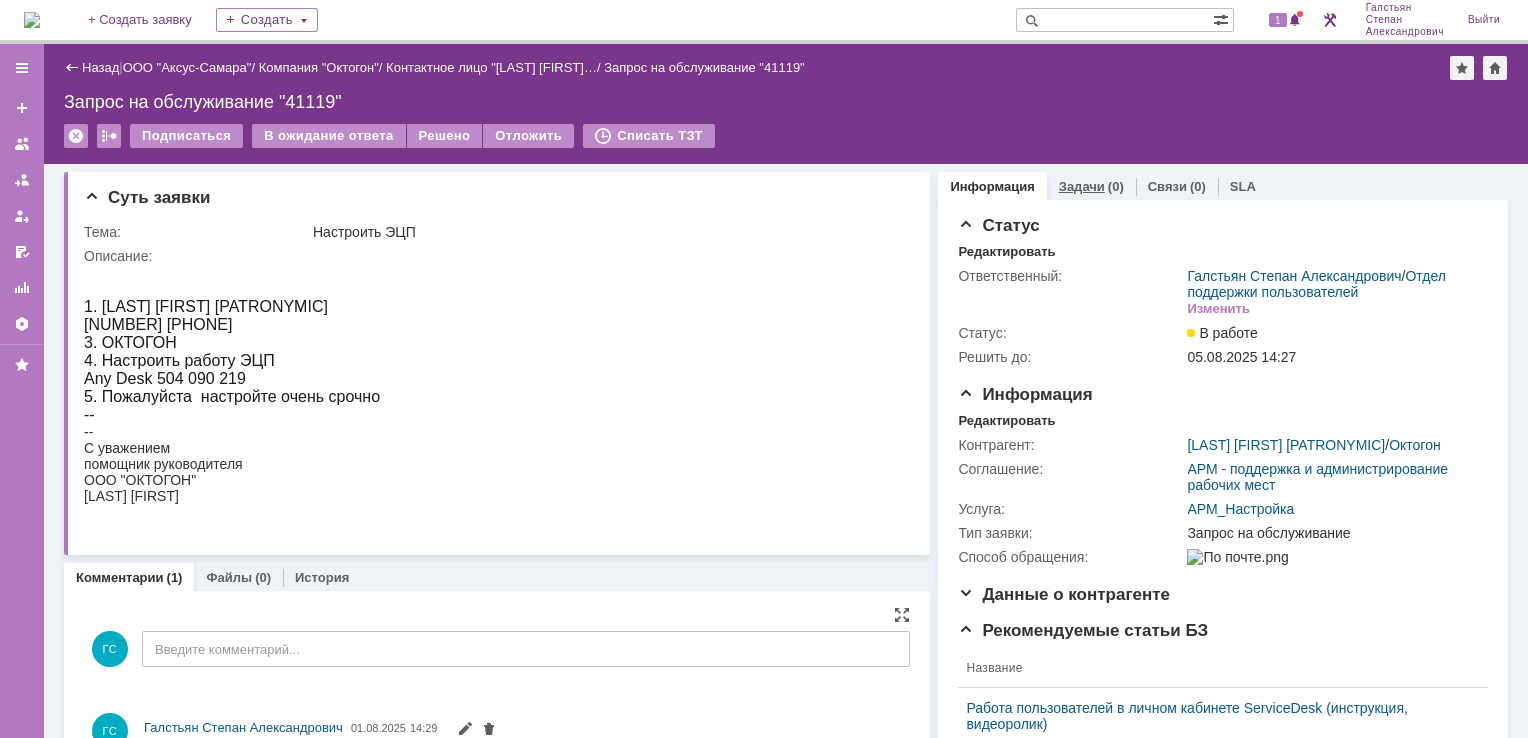 scroll, scrollTop: 0, scrollLeft: 0, axis: both 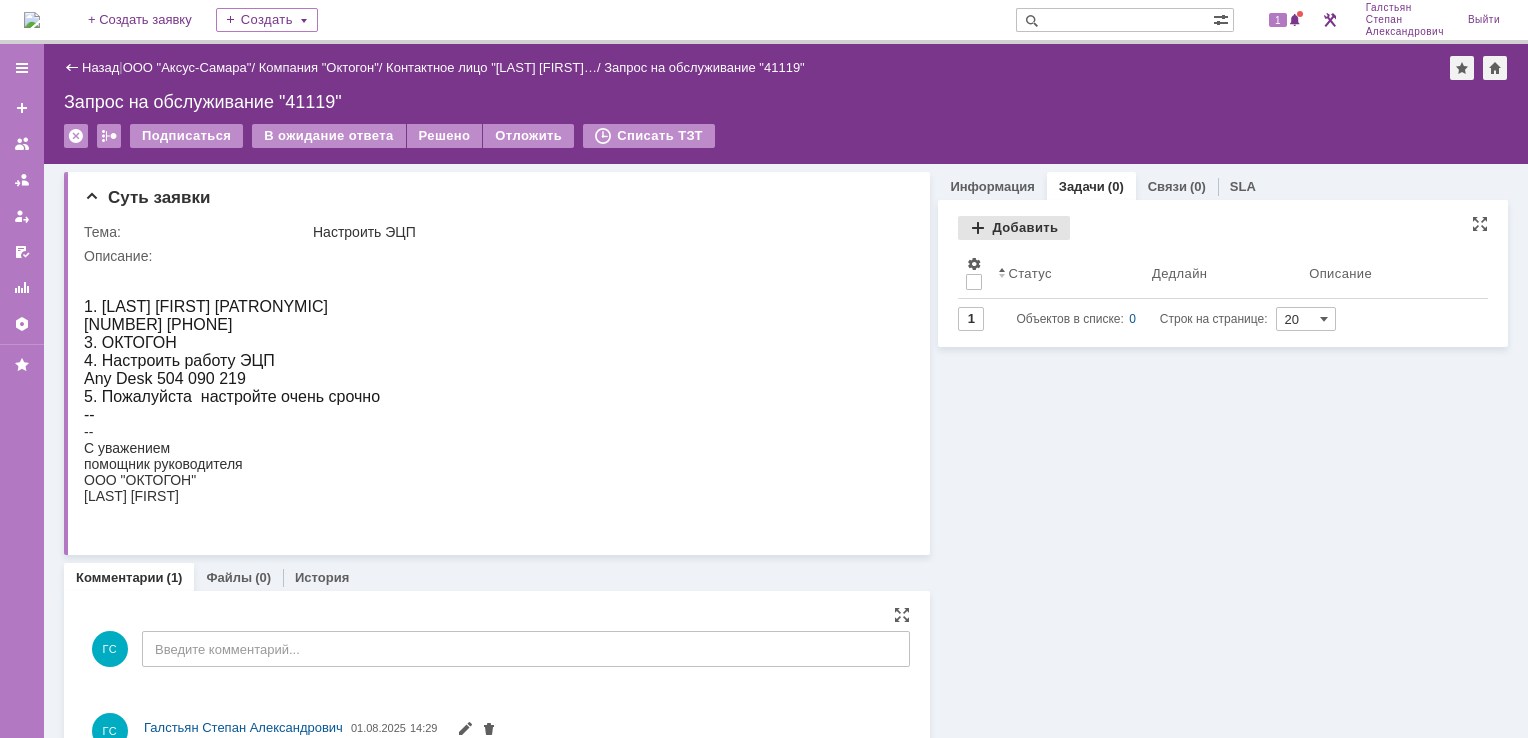 click on "Добавить" at bounding box center [1014, 228] 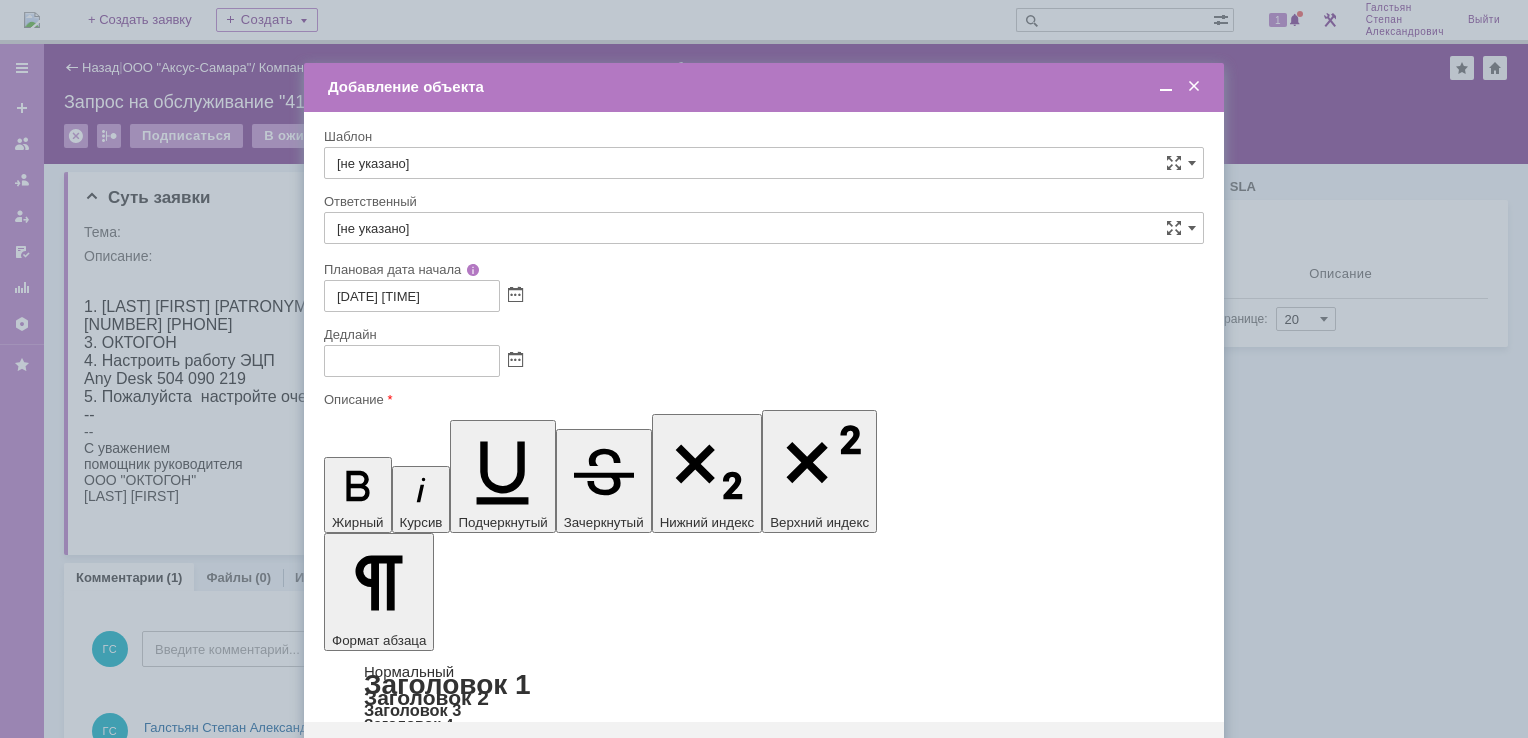 scroll, scrollTop: 0, scrollLeft: 0, axis: both 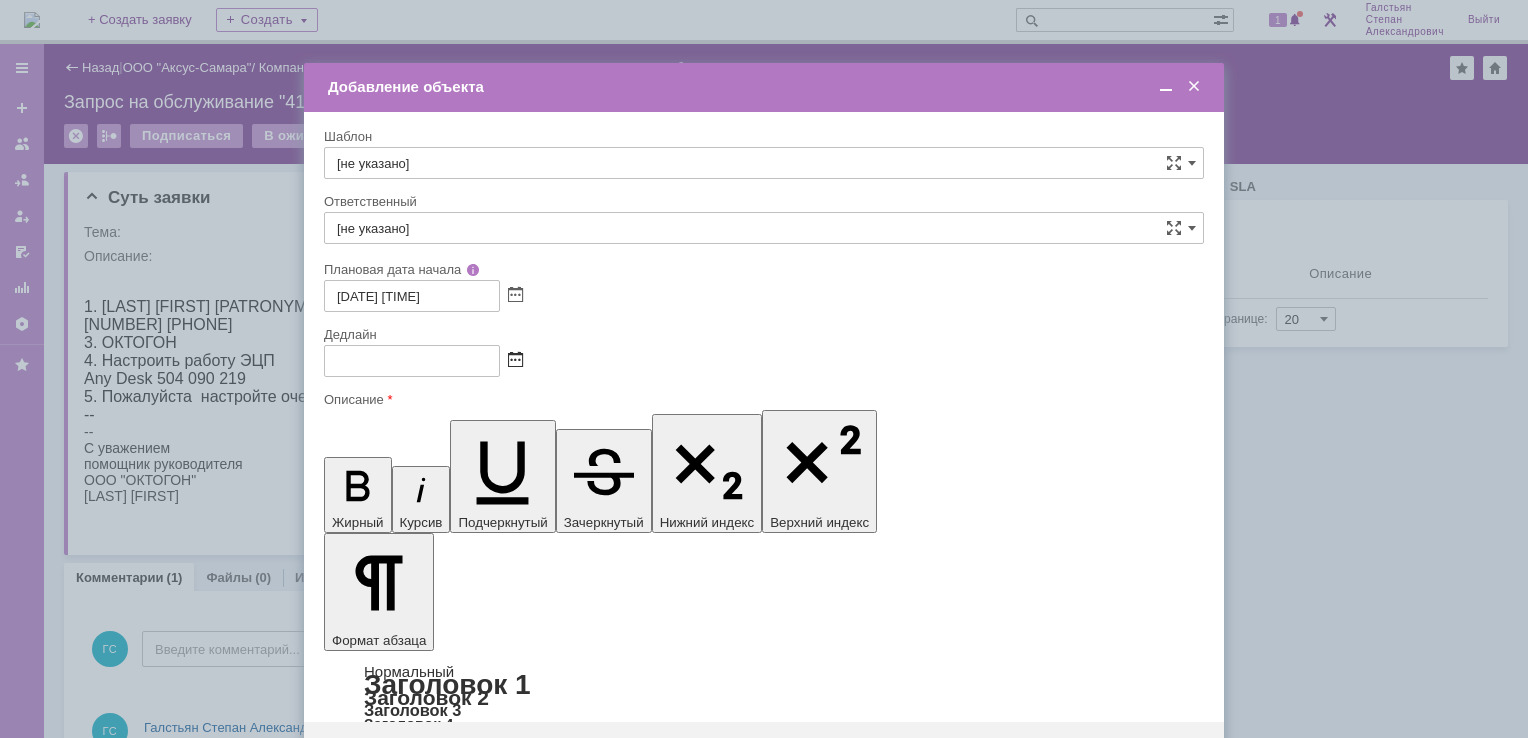 click at bounding box center [515, 361] 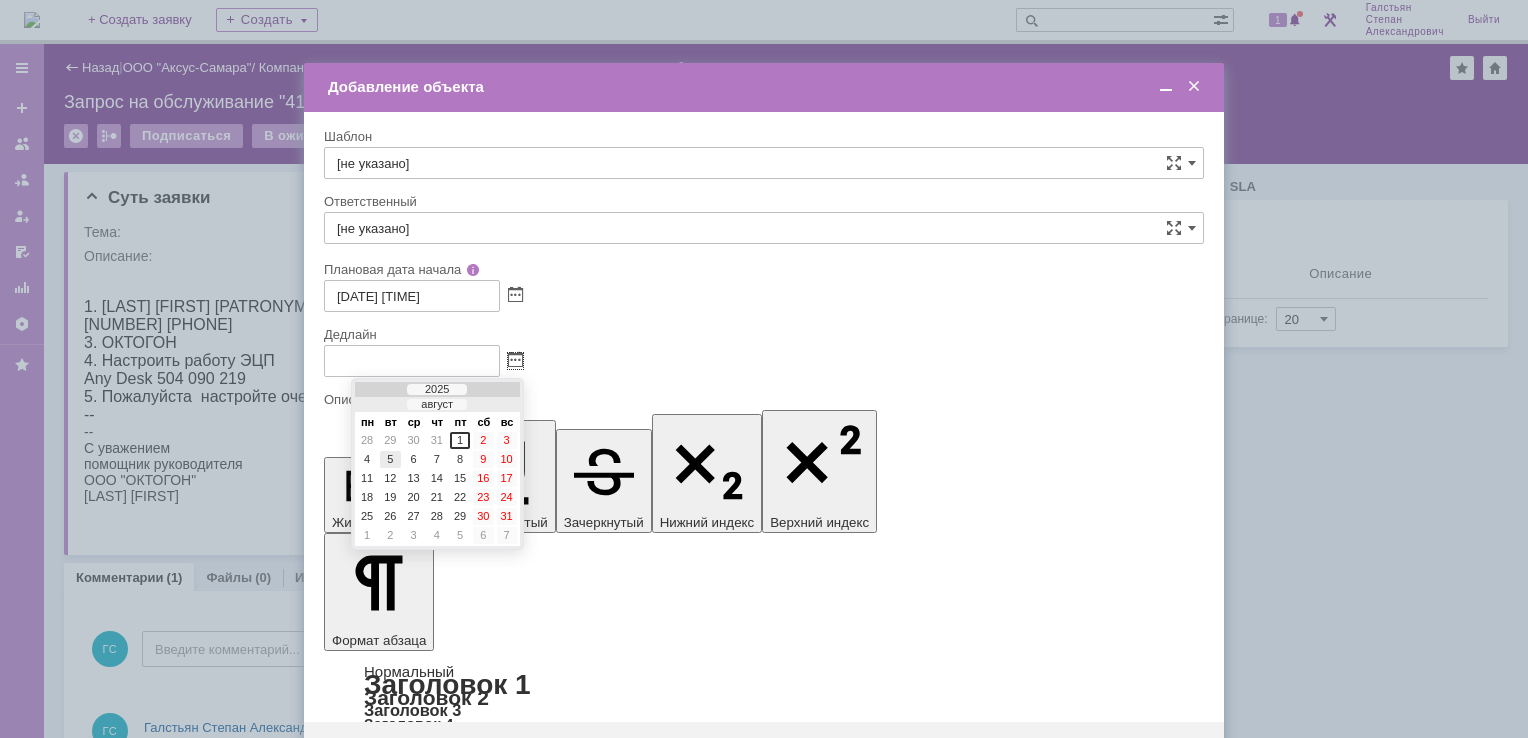 click on "5" at bounding box center [390, 459] 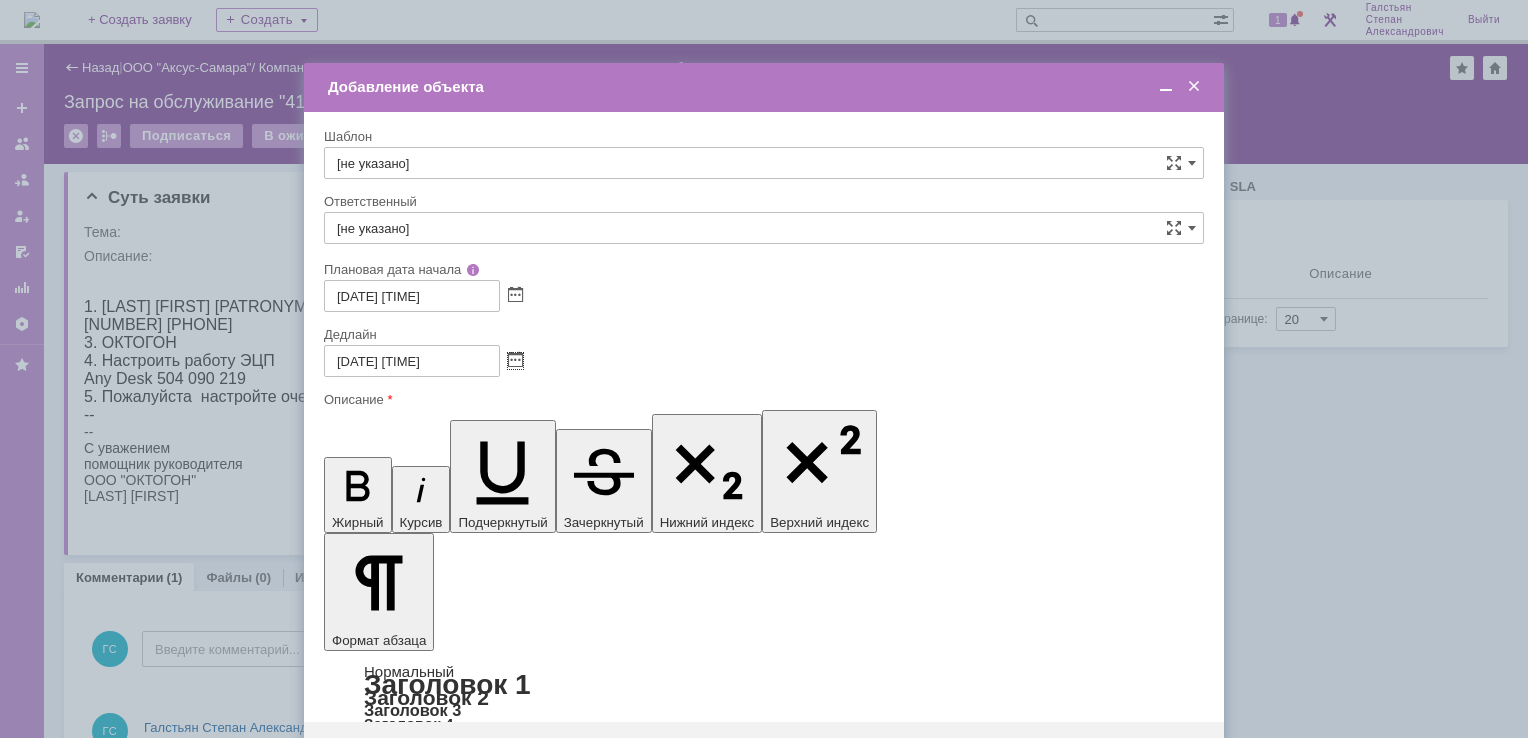 click on "[не указано]" at bounding box center [764, 228] 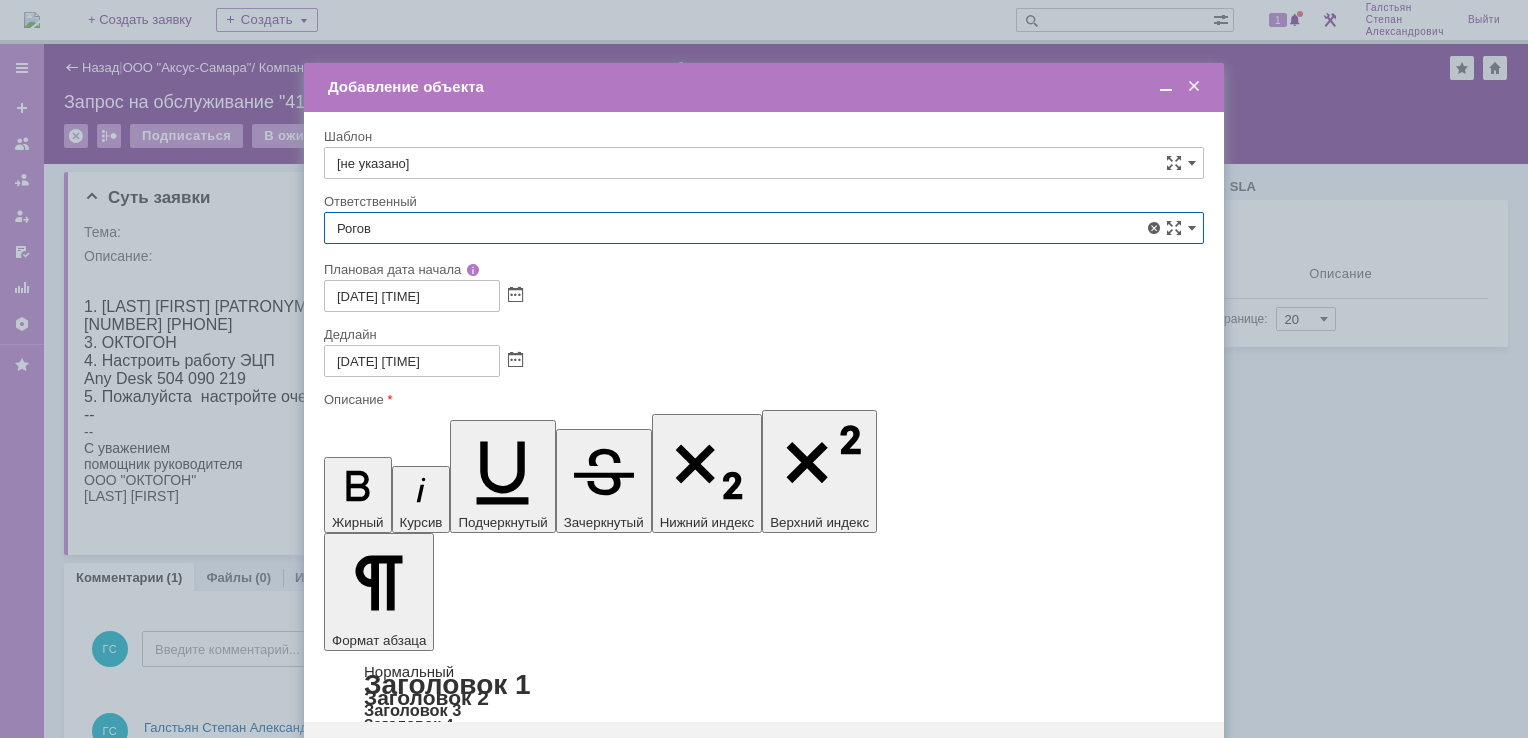 click on "[FIRST] [LAST]" at bounding box center [764, 374] 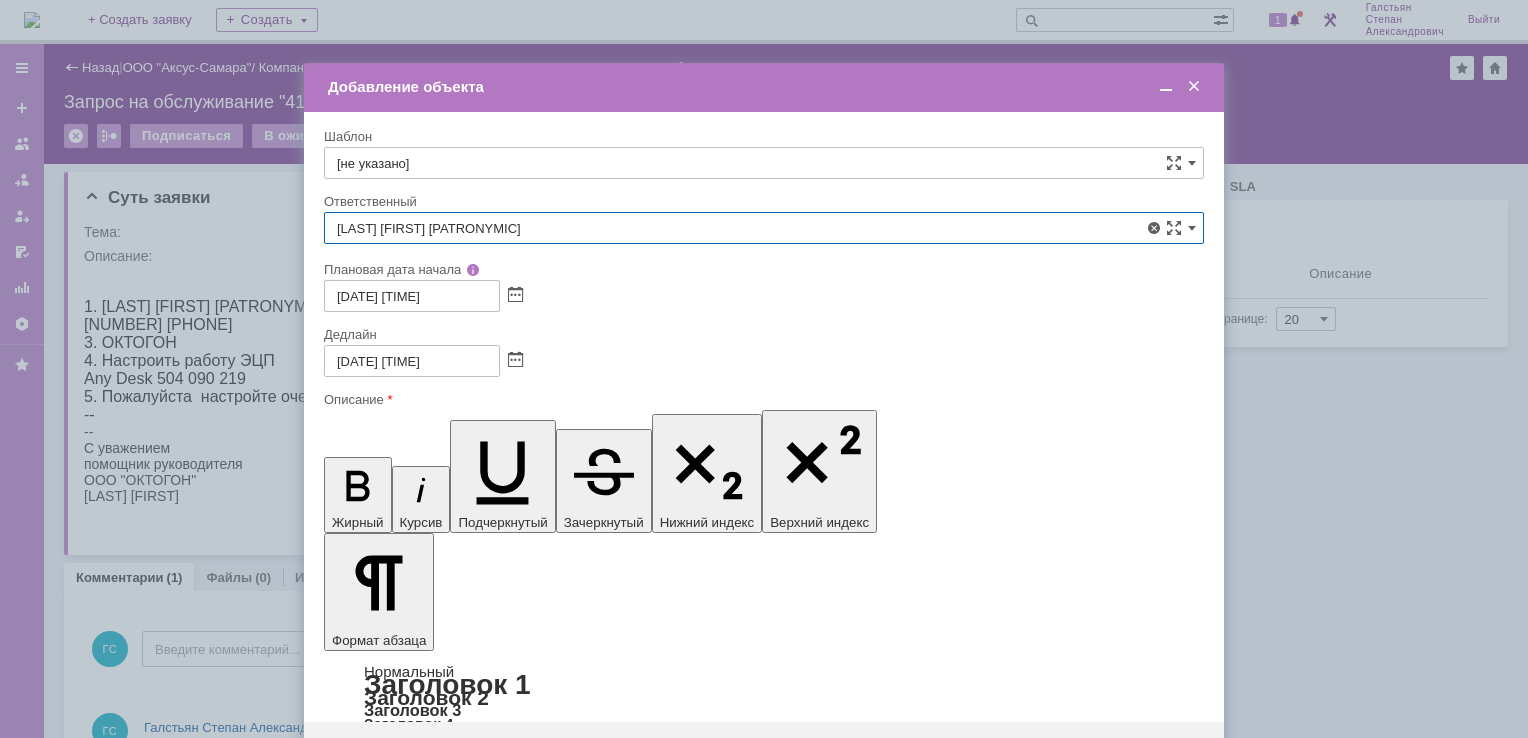 type on "[FIRST] [LAST]" 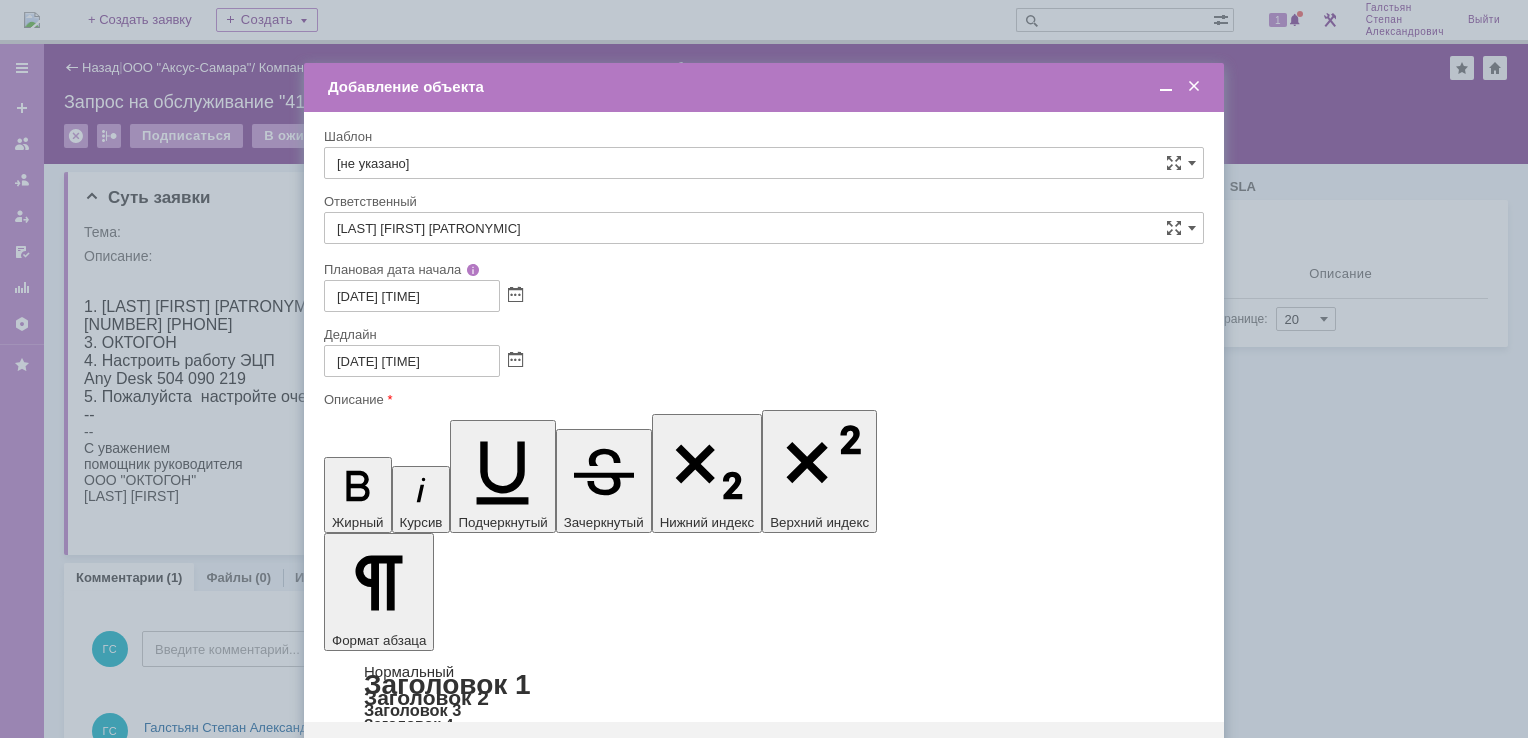 click on "Сохранить" at bounding box center [384, 754] 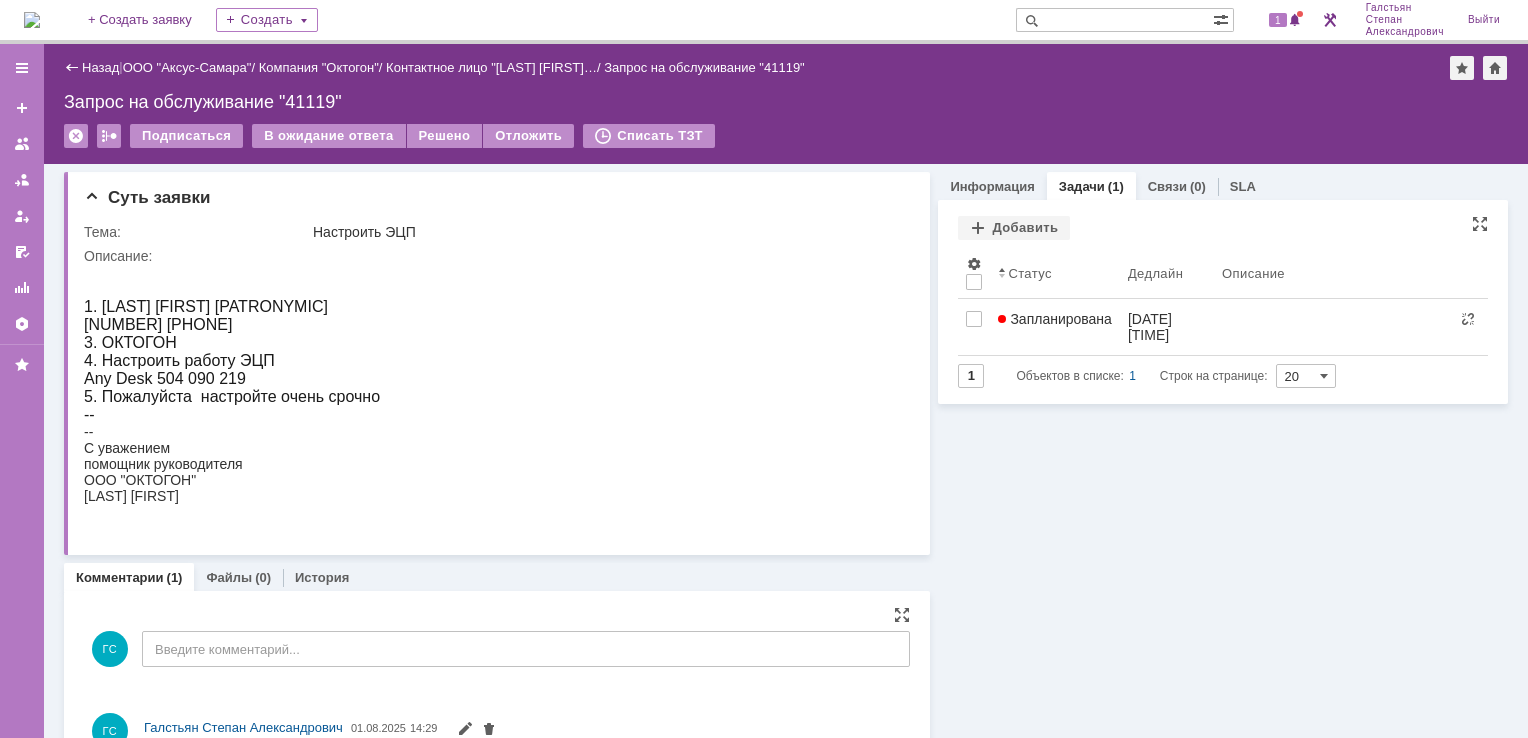 scroll, scrollTop: 0, scrollLeft: 0, axis: both 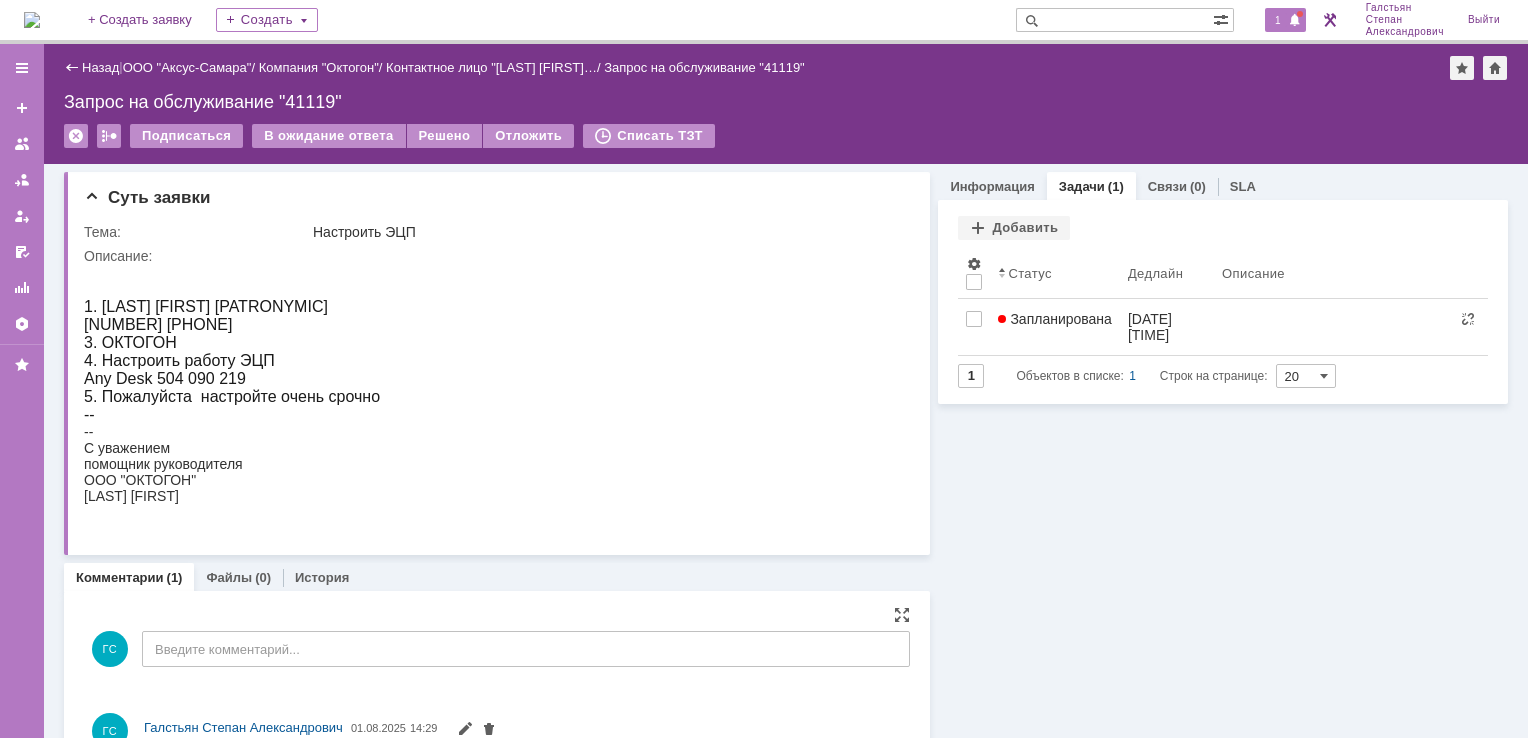 click at bounding box center [1295, 21] 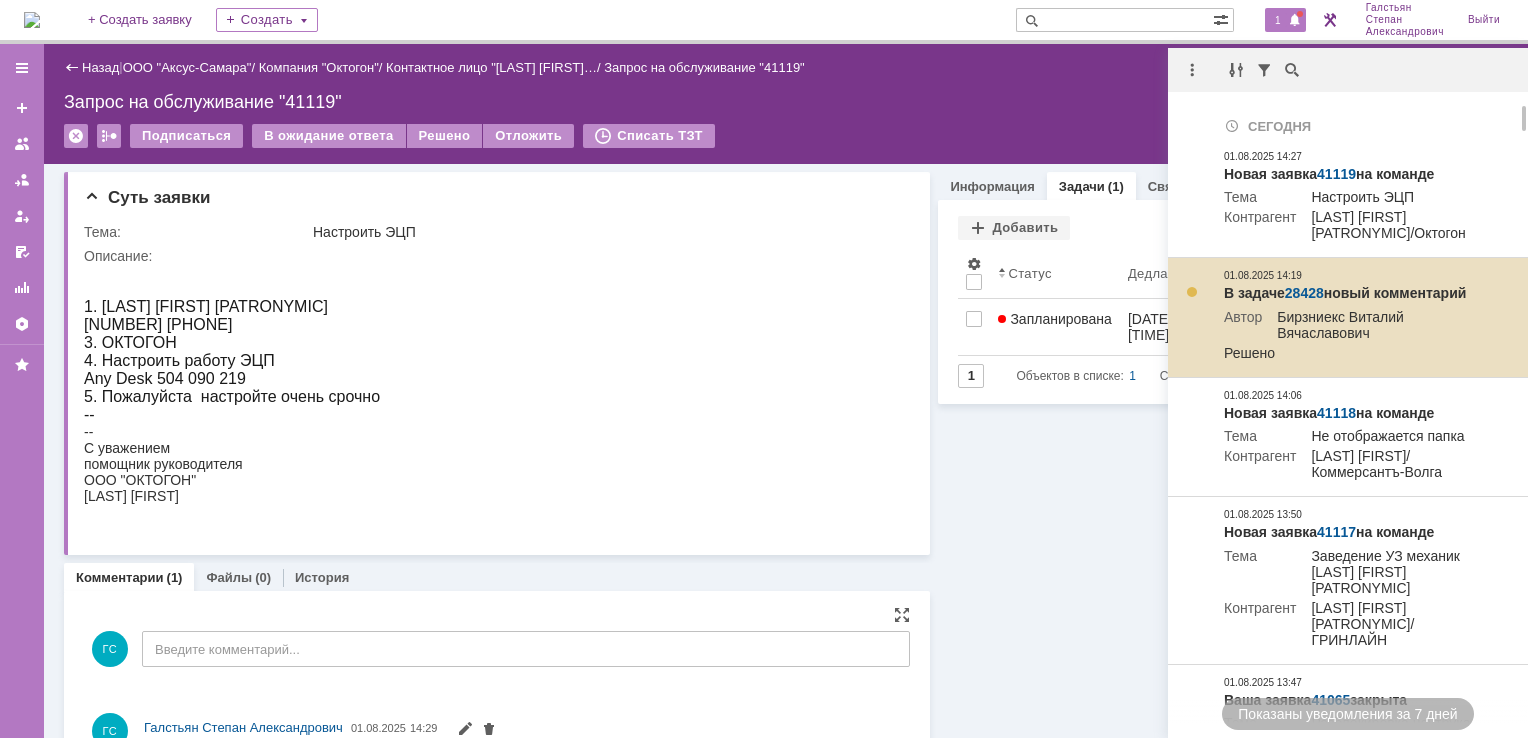 click on "28428" at bounding box center [1304, 293] 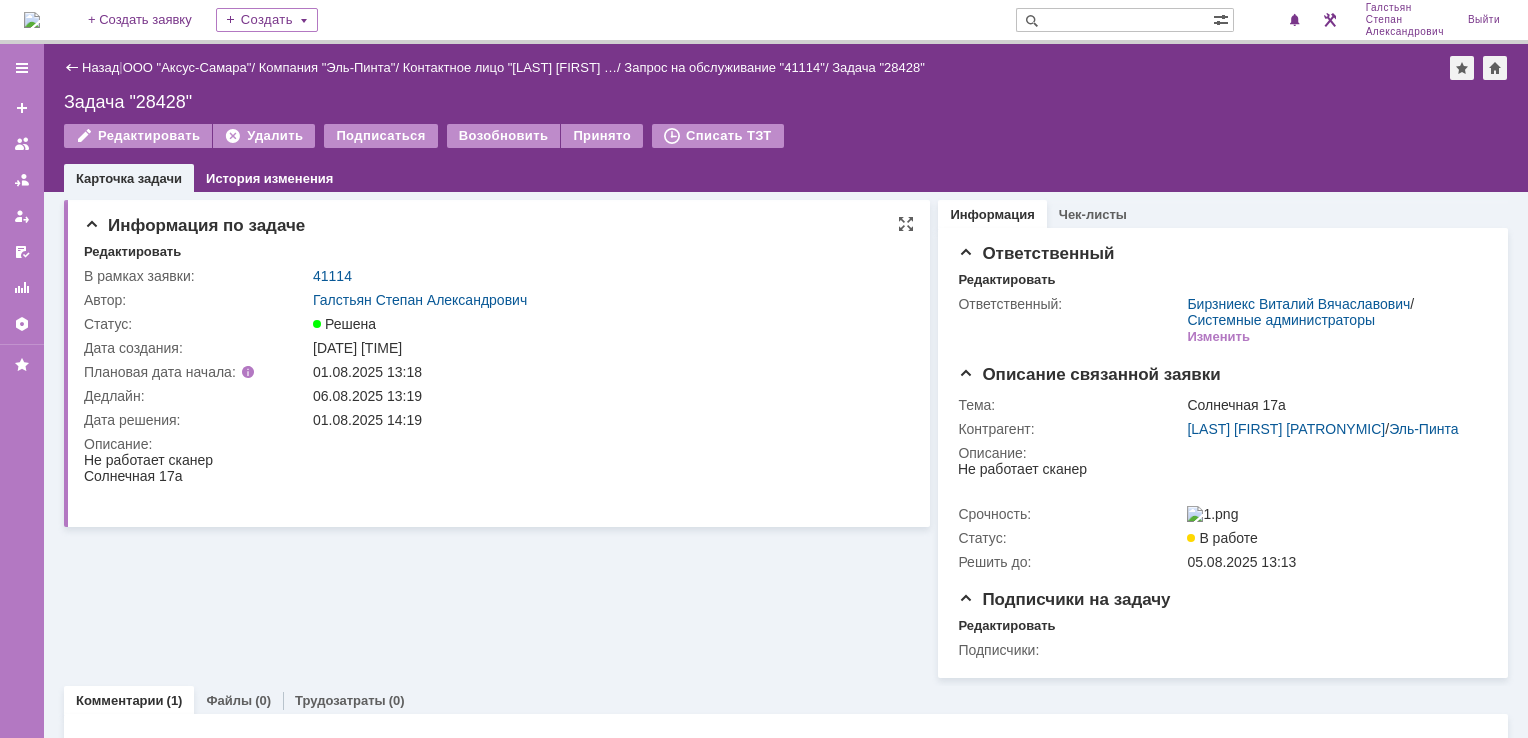 scroll, scrollTop: 0, scrollLeft: 0, axis: both 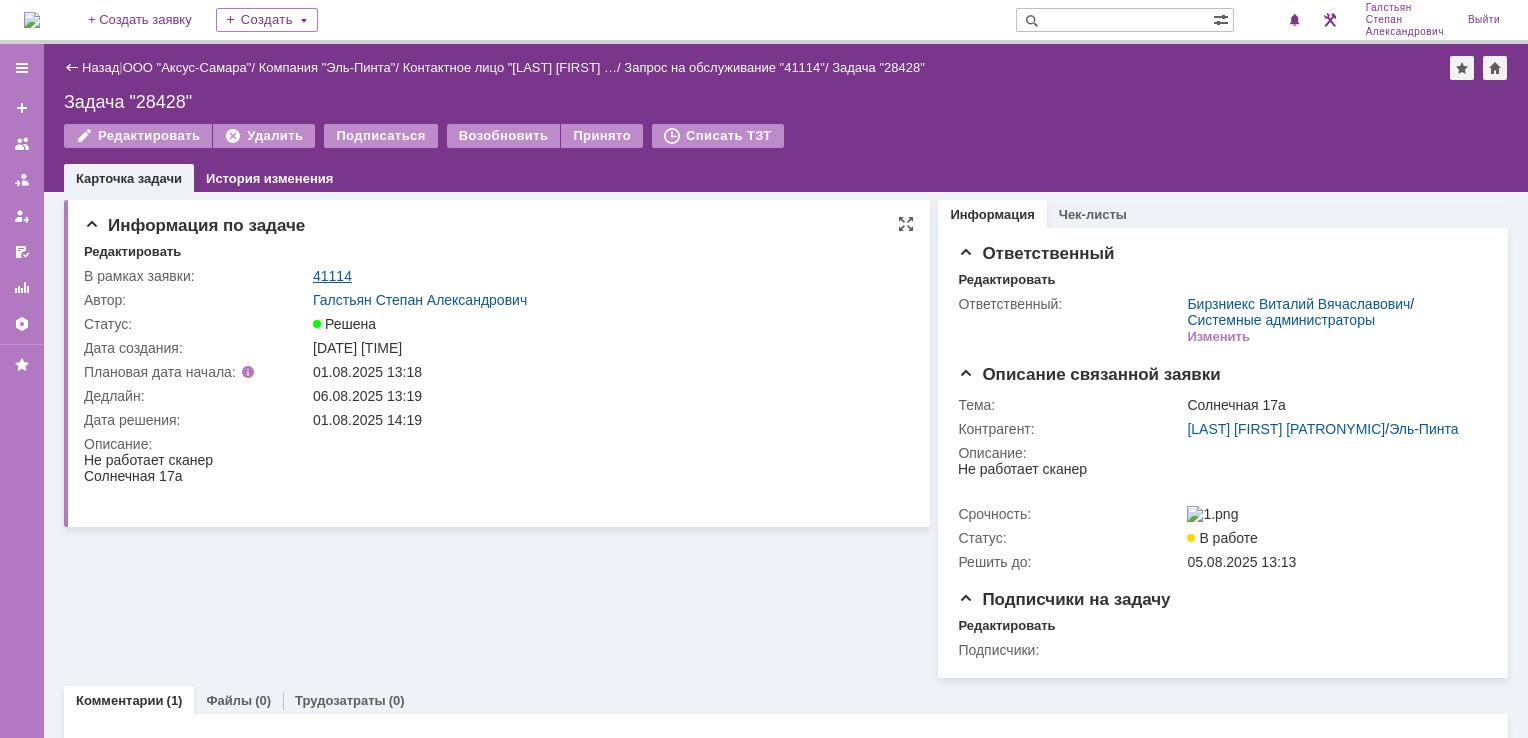 click on "41114" at bounding box center (332, 276) 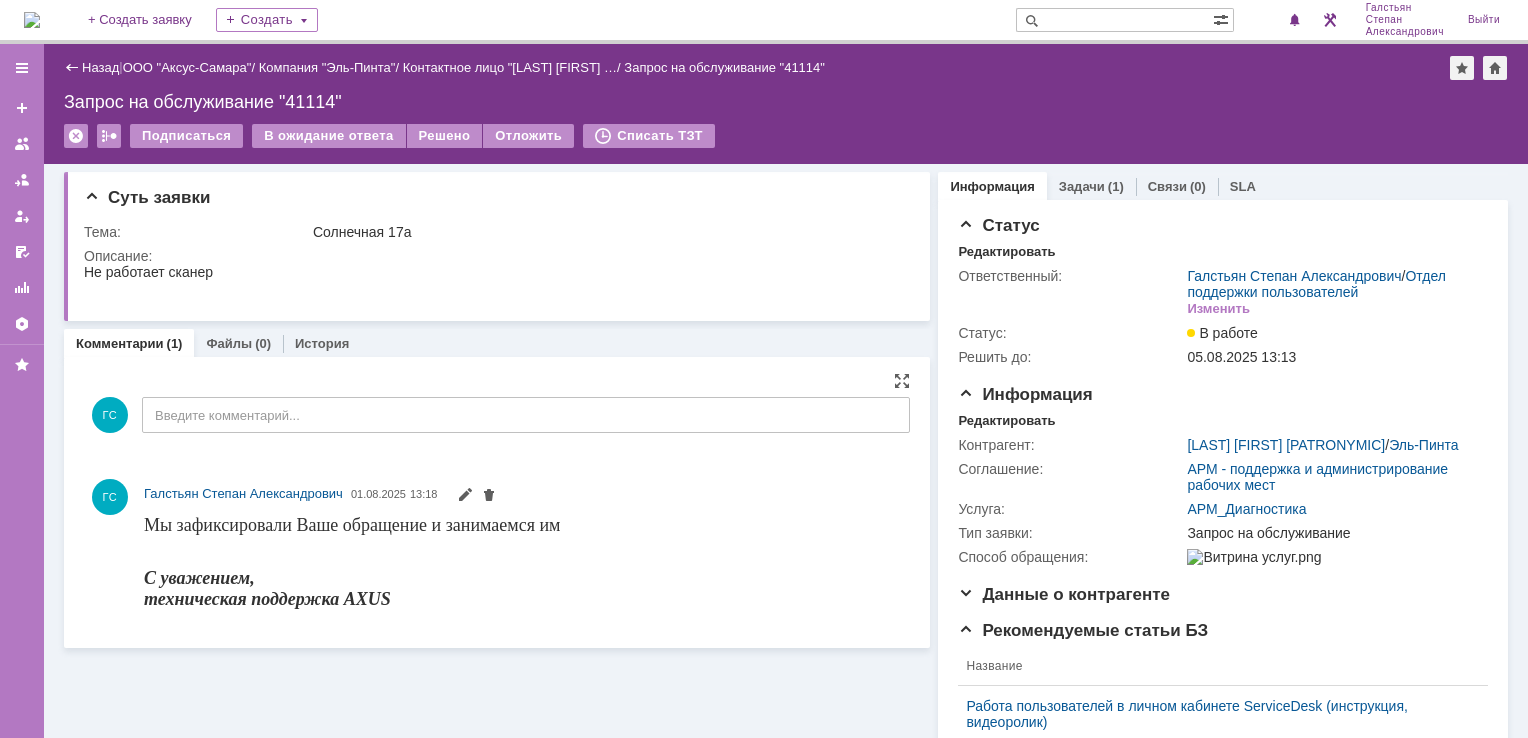 scroll, scrollTop: 0, scrollLeft: 0, axis: both 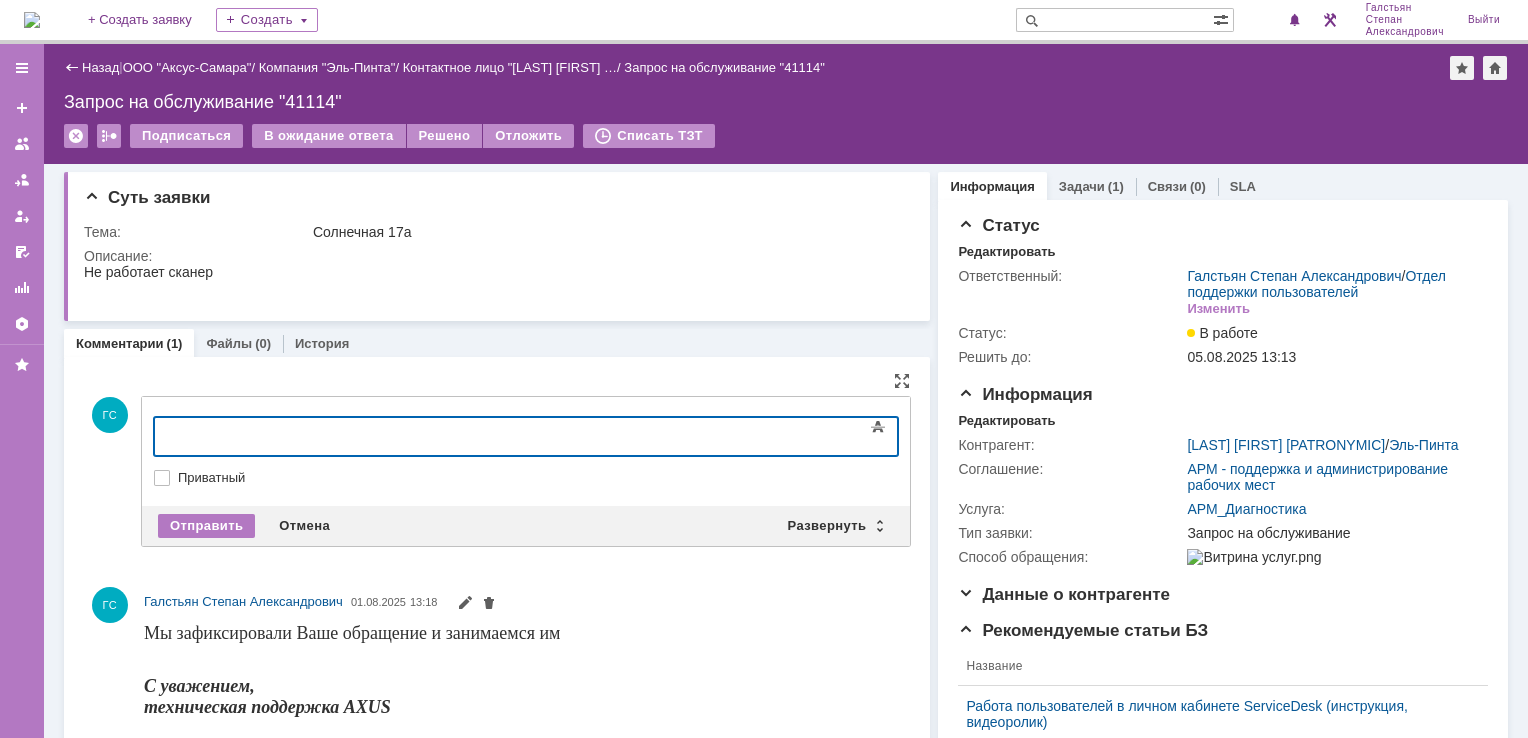 type 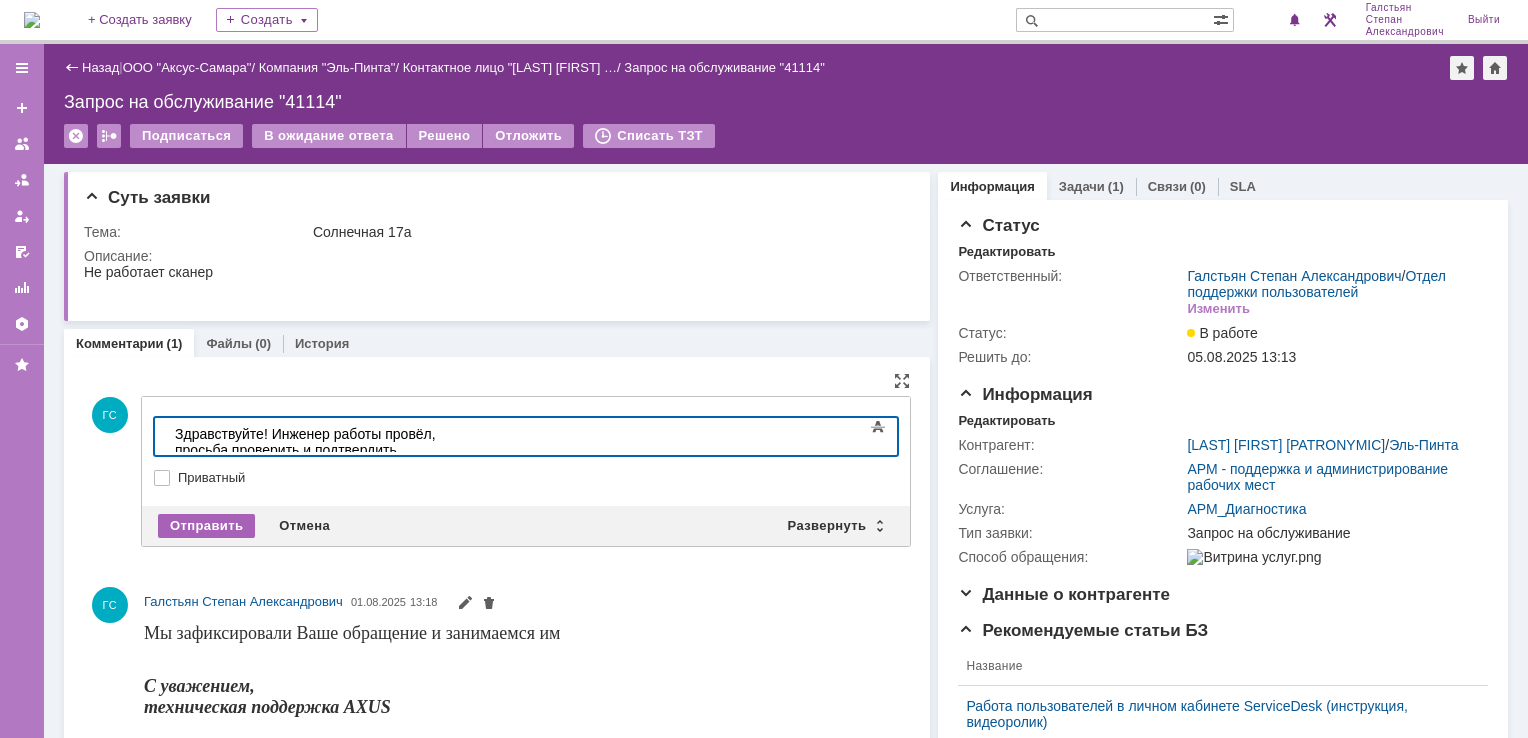 click on "Отправить" at bounding box center [206, 526] 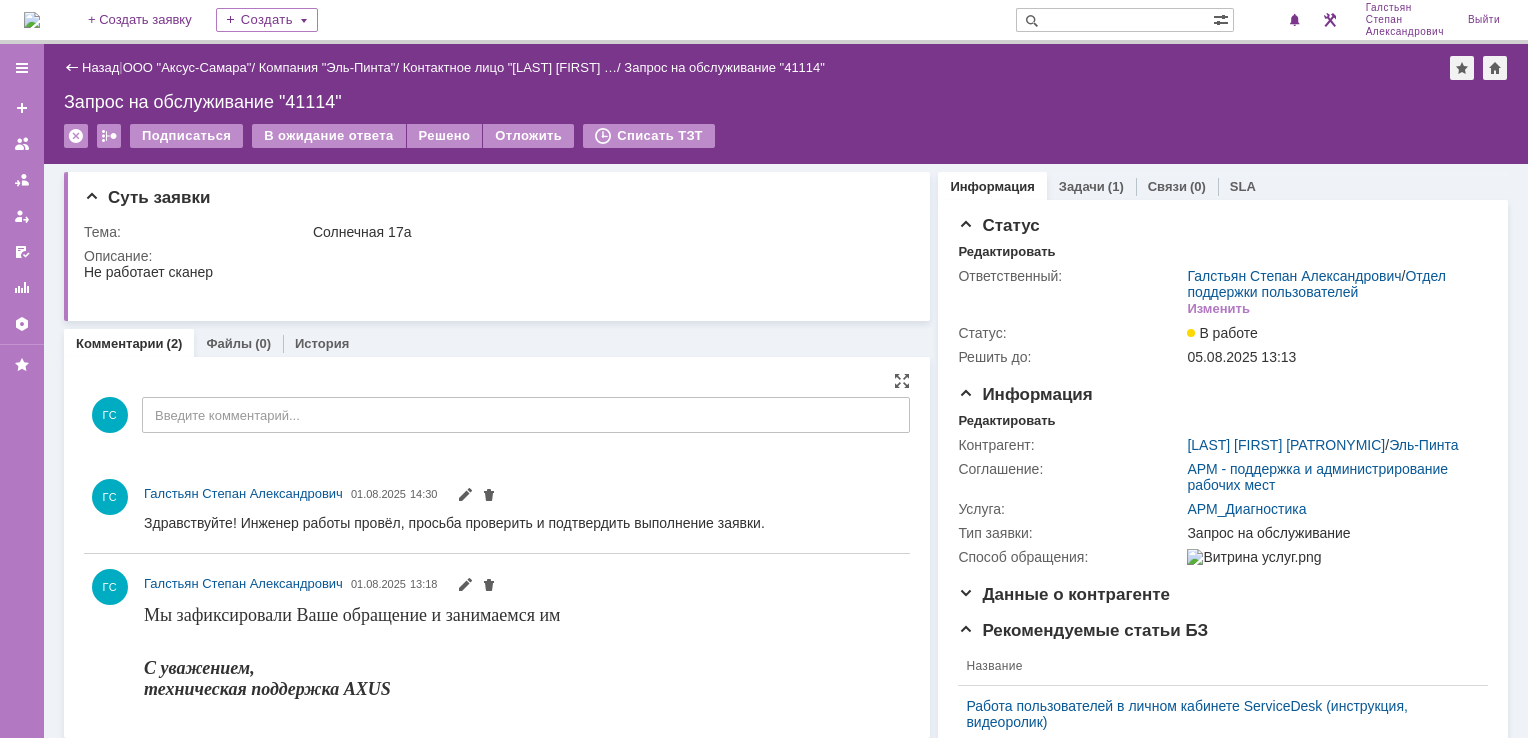 scroll, scrollTop: 0, scrollLeft: 0, axis: both 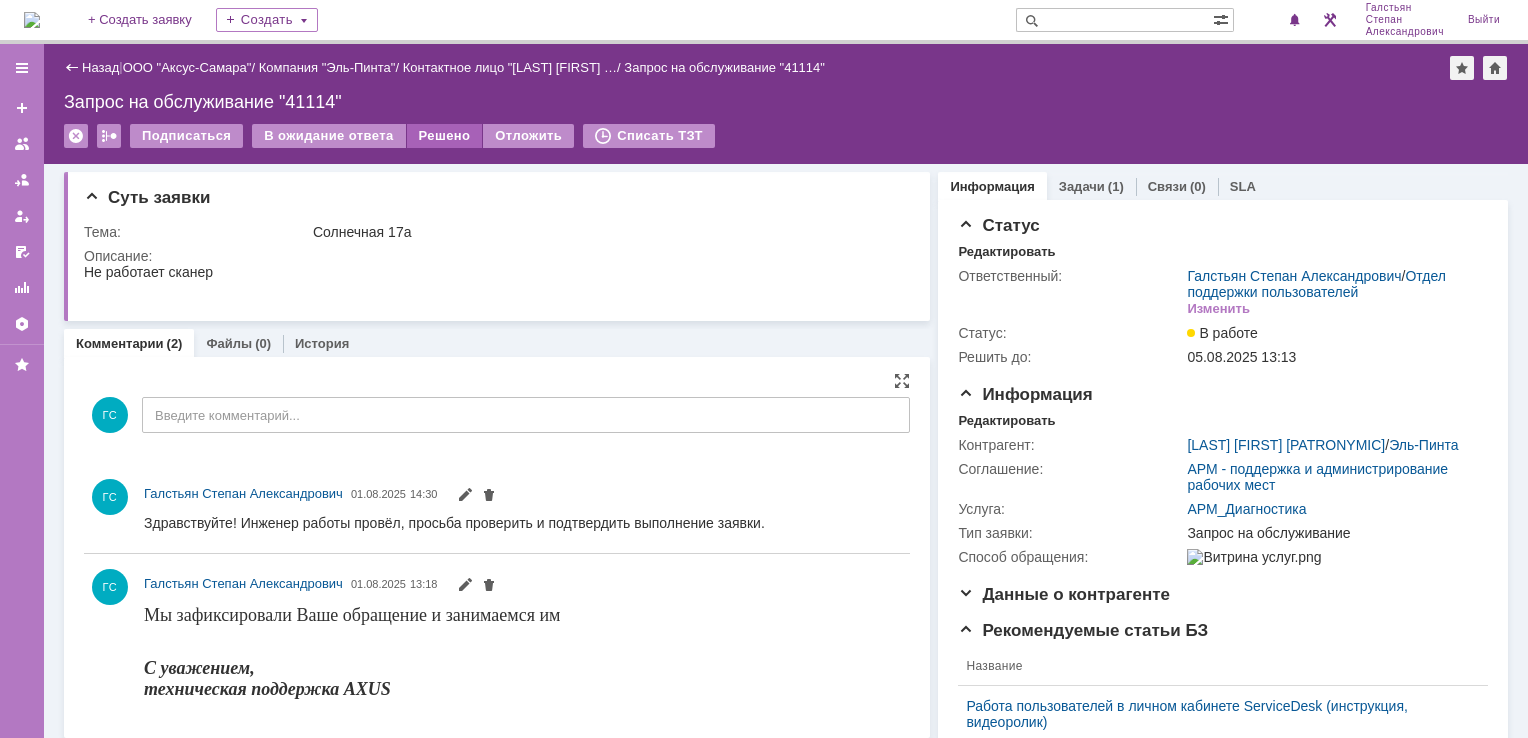 click on "Решено" at bounding box center [445, 136] 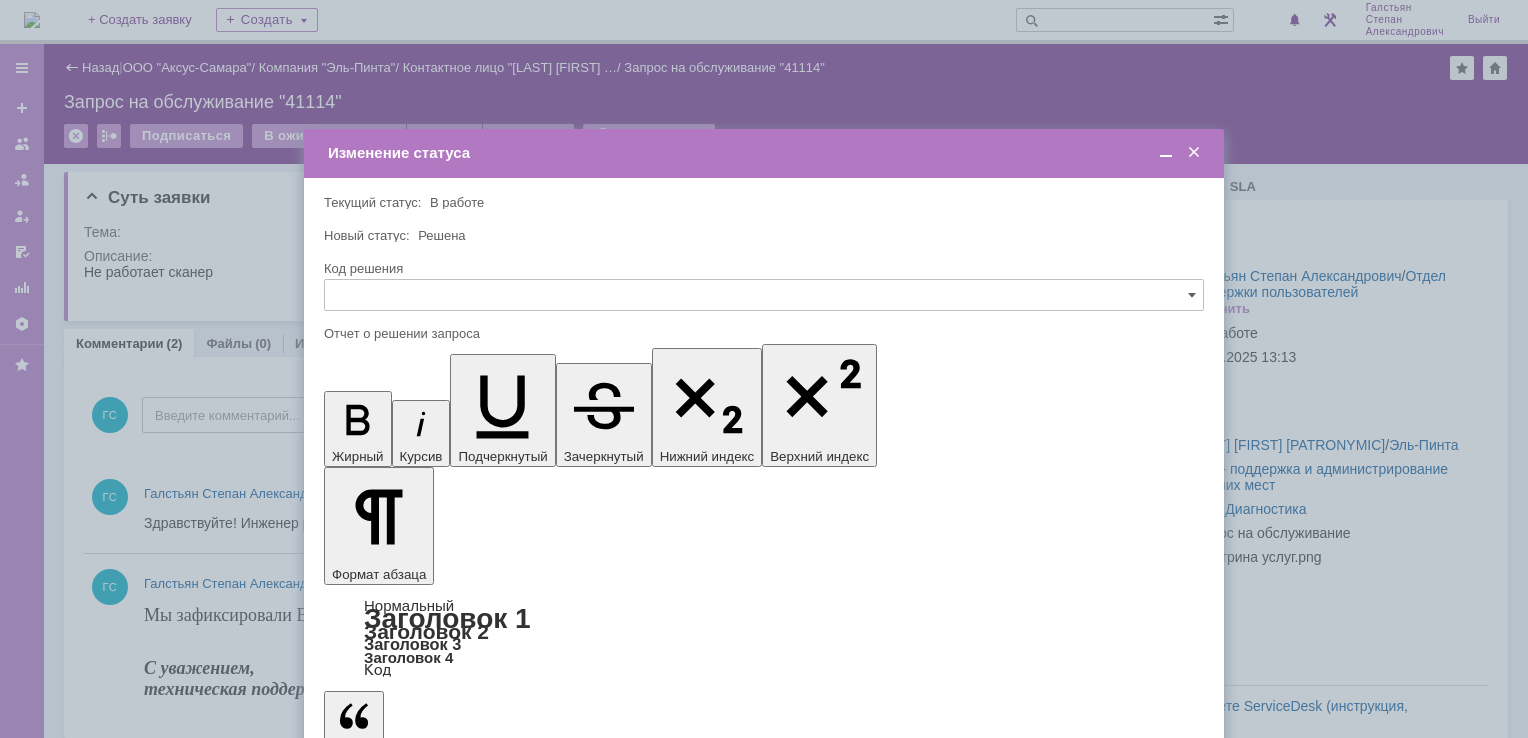 scroll, scrollTop: 0, scrollLeft: 0, axis: both 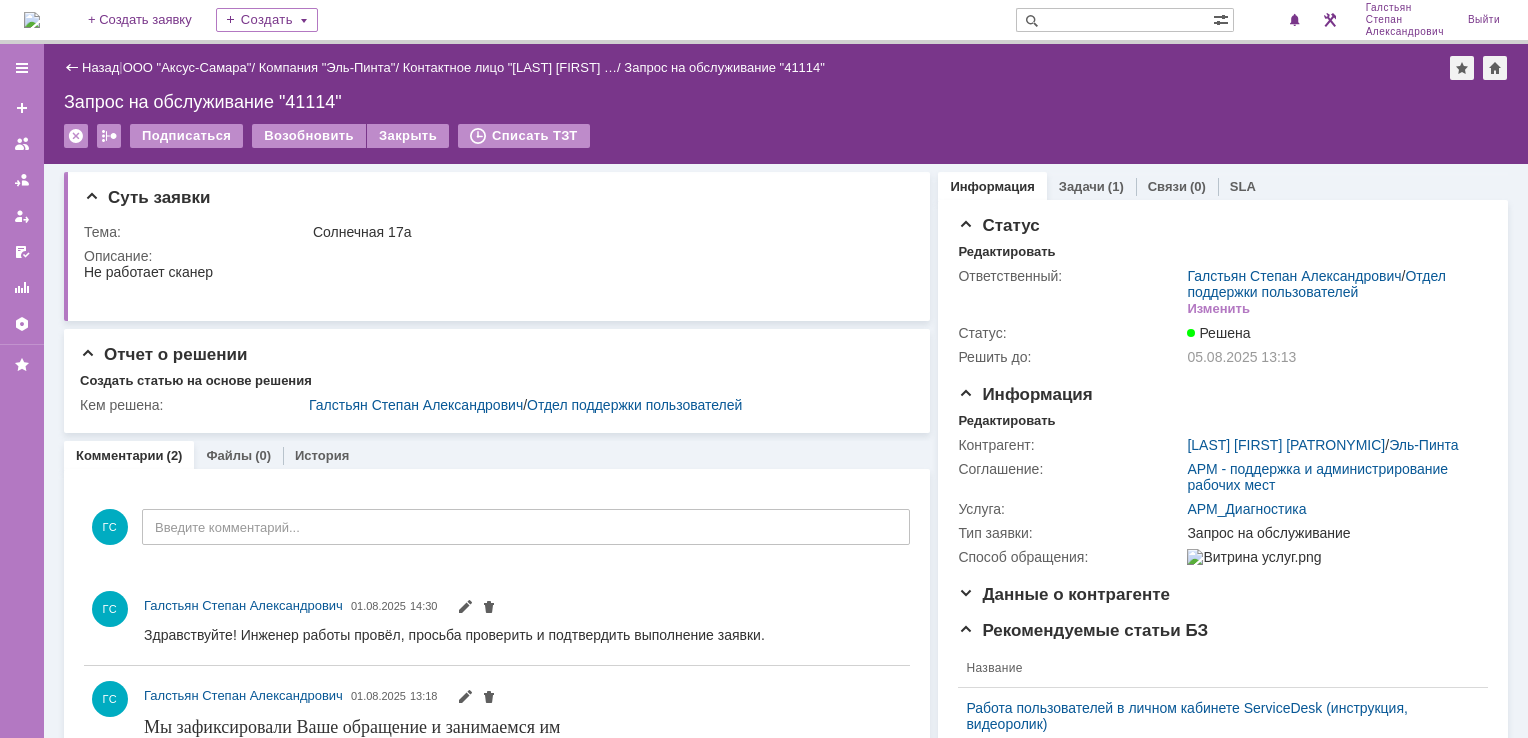 click at bounding box center (32, 20) 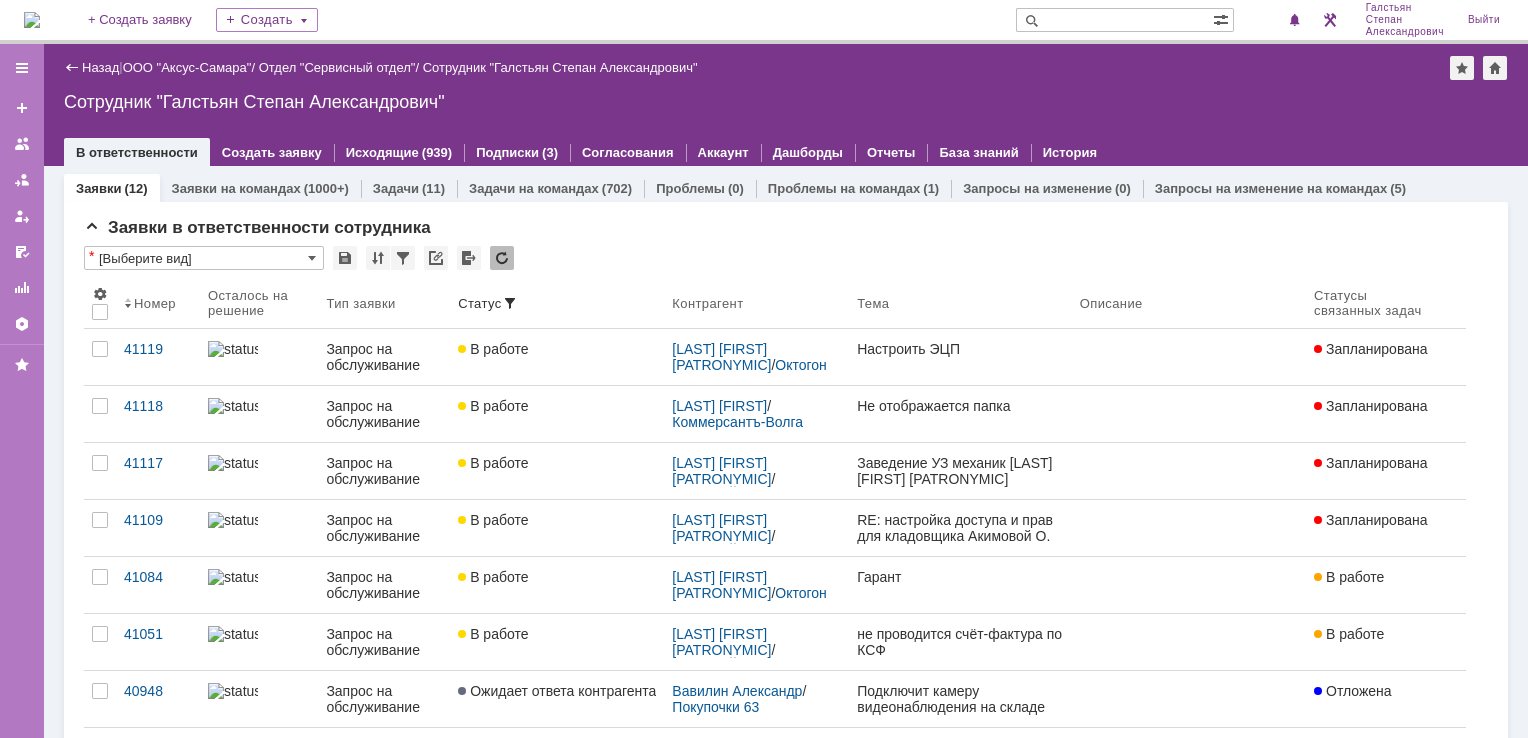 scroll, scrollTop: 0, scrollLeft: 0, axis: both 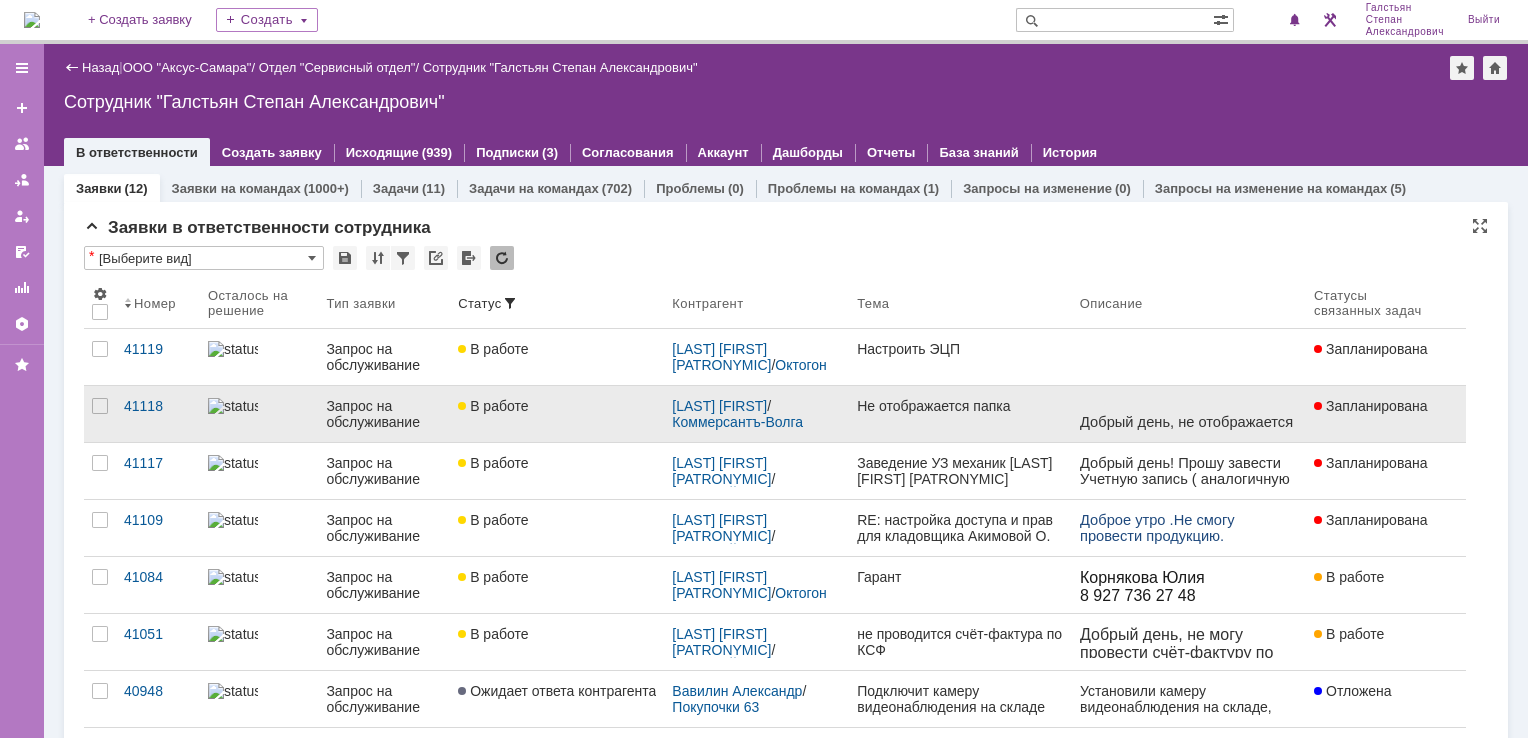 click on "Не отображается папка" at bounding box center [960, 414] 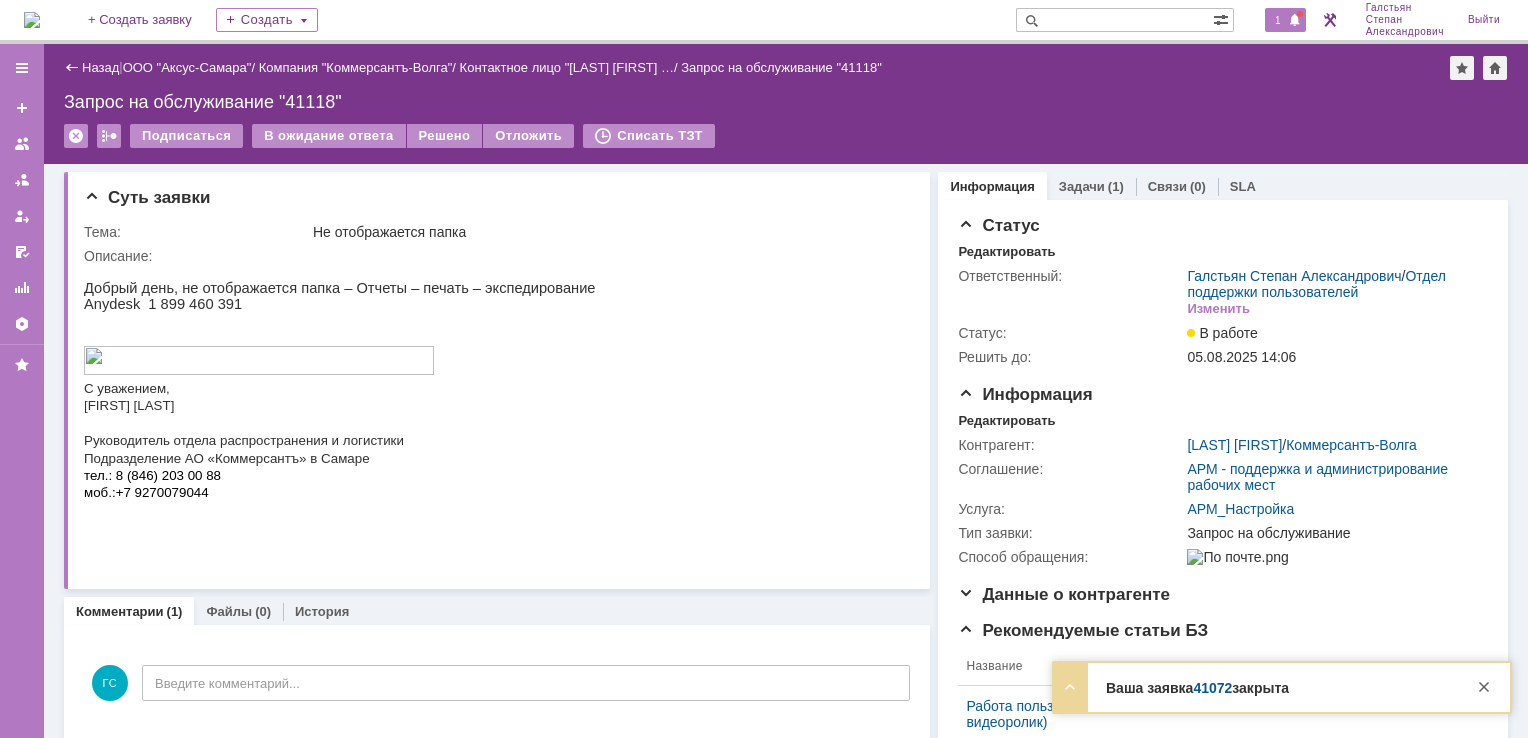 click on "1" at bounding box center [1278, 20] 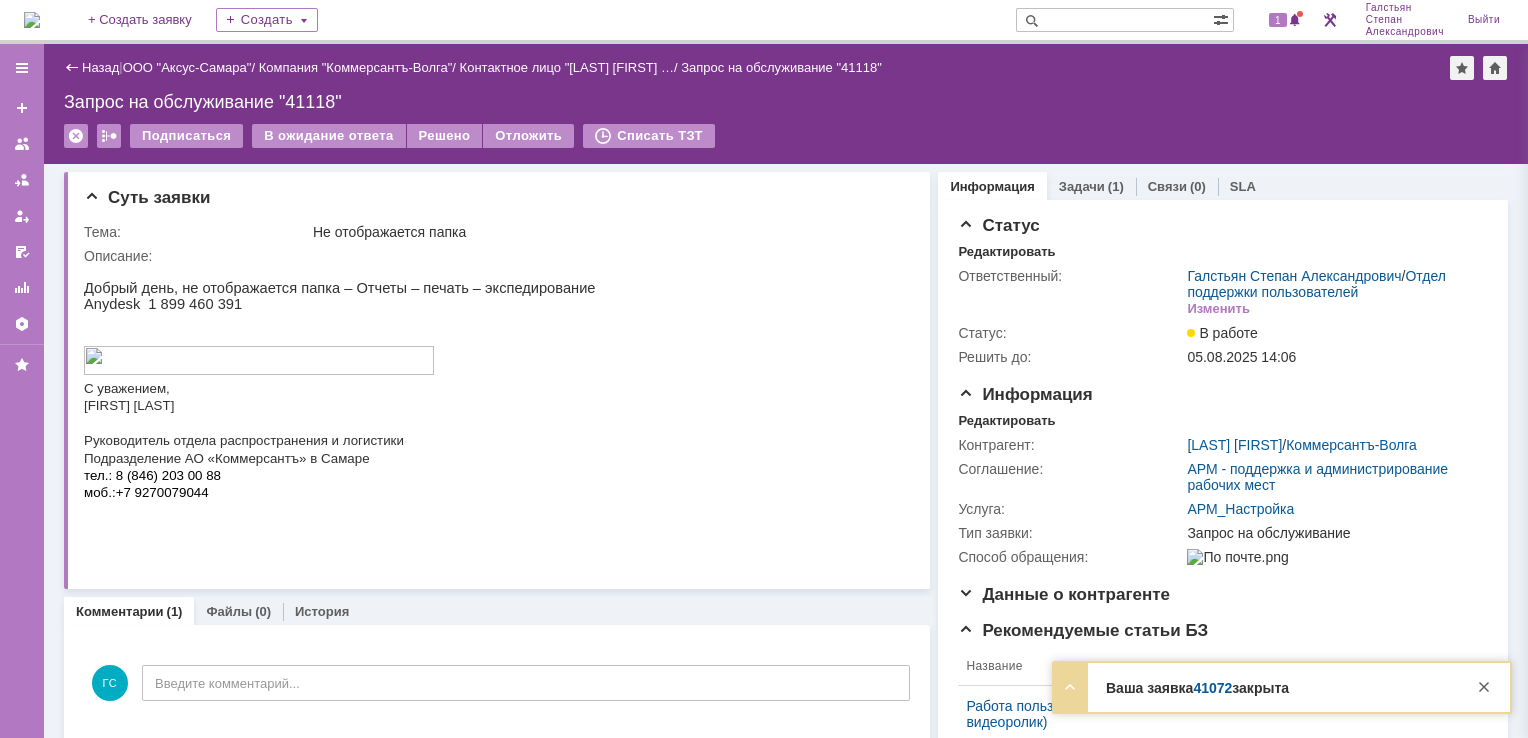 click on "Назад   |   ООО "Аксус-Самара"  /   Компания "Коммерсантъ-Волга"  /   Контактное лицо "Белоусова Диа…  /   Запрос на обслуживание "41118"" at bounding box center [786, 68] 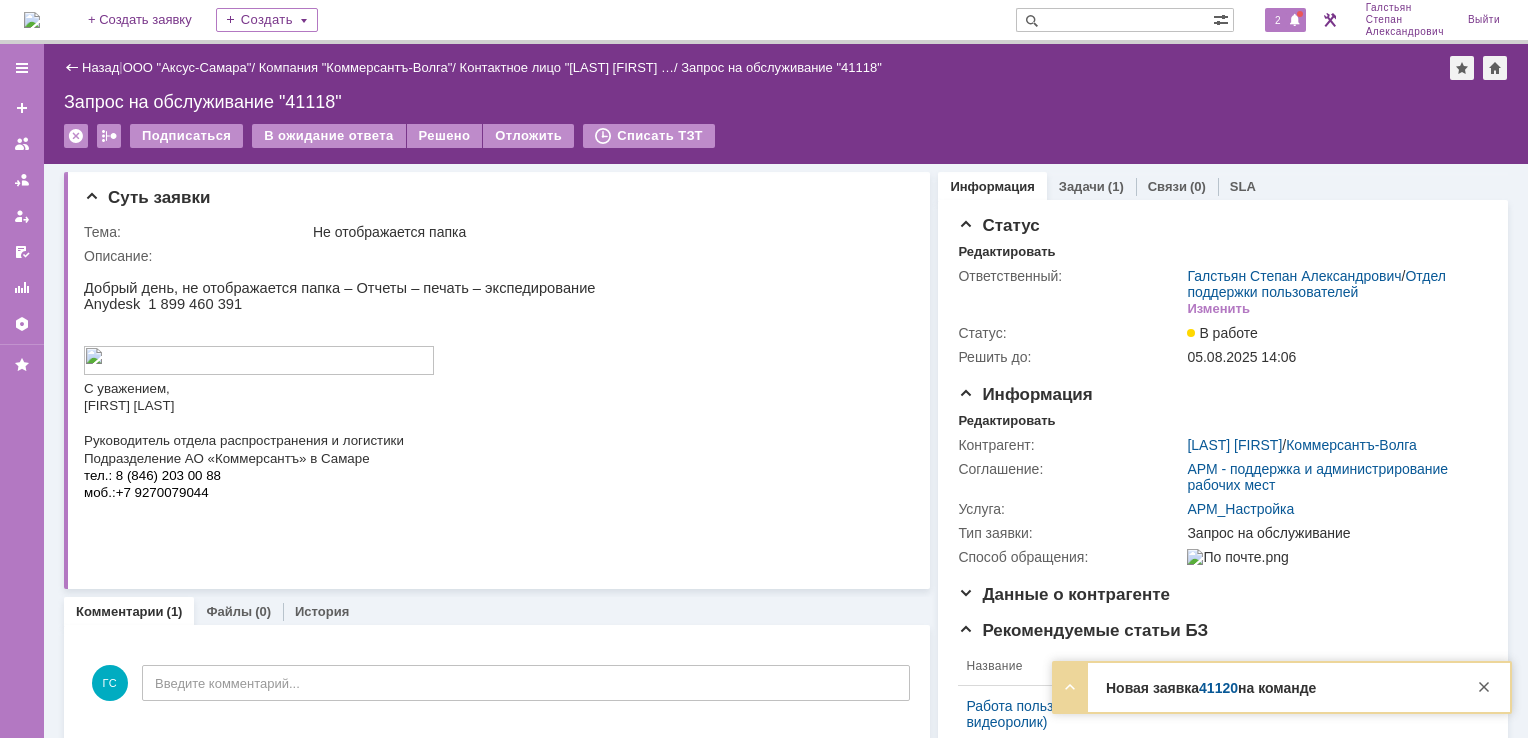click at bounding box center [1295, 21] 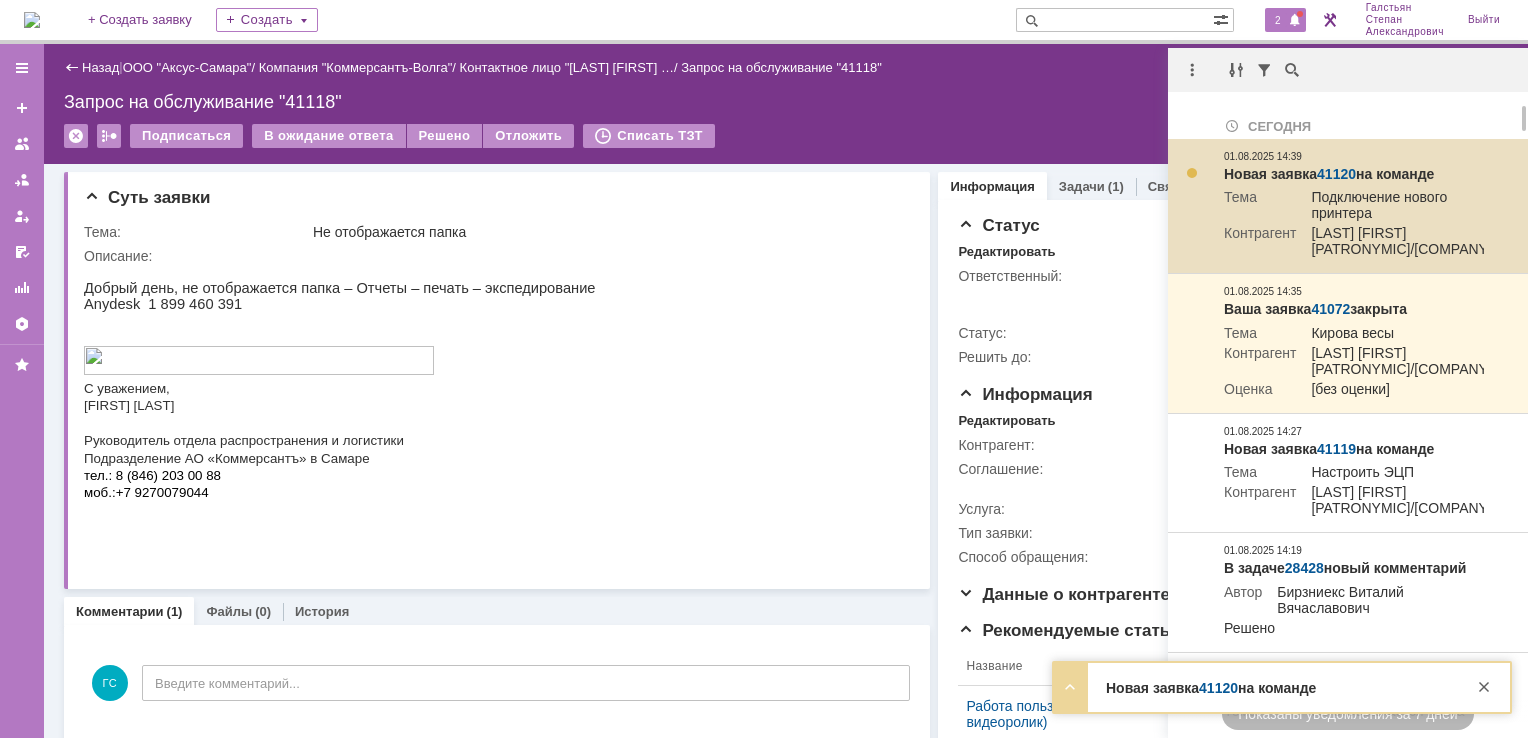 click on "41120" at bounding box center (1336, 174) 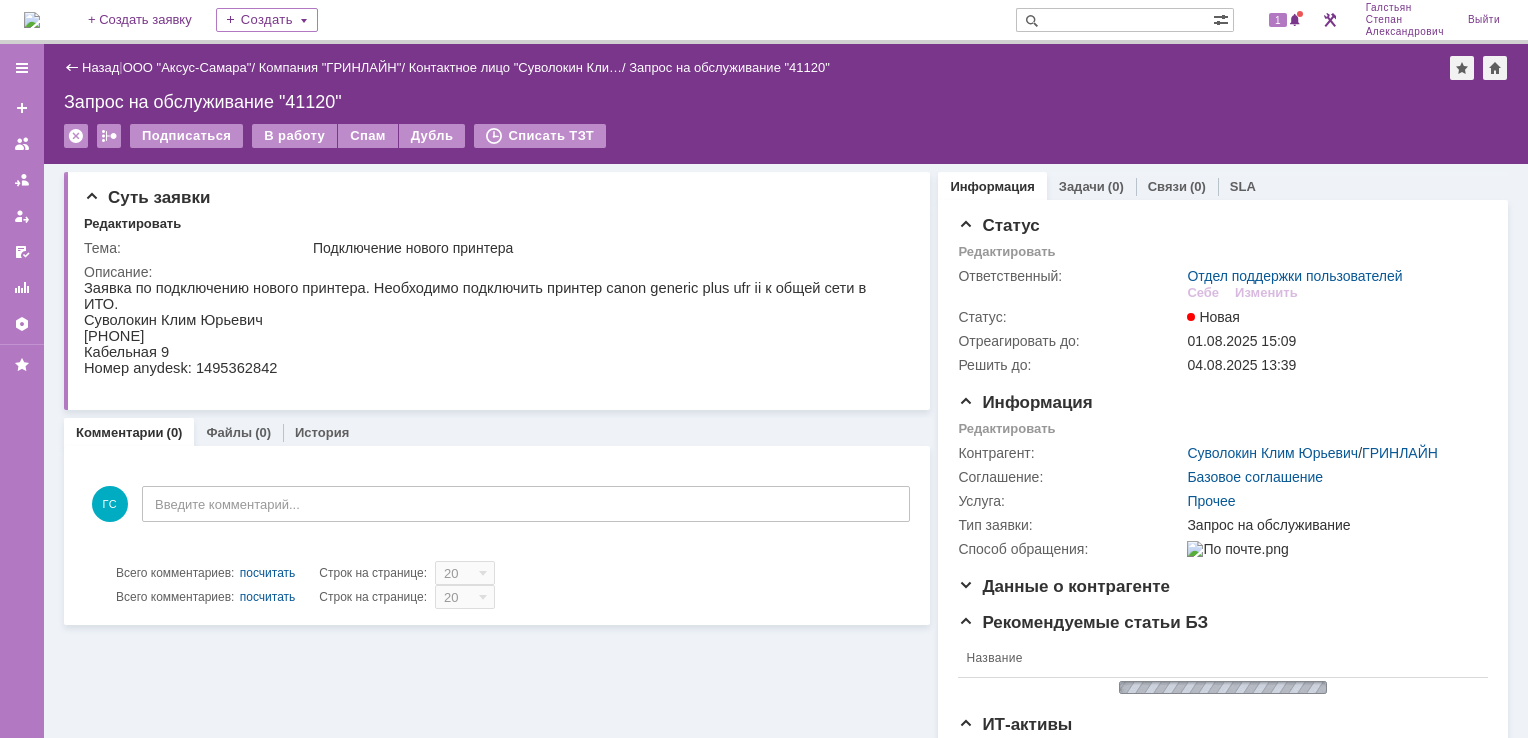 scroll, scrollTop: 0, scrollLeft: 0, axis: both 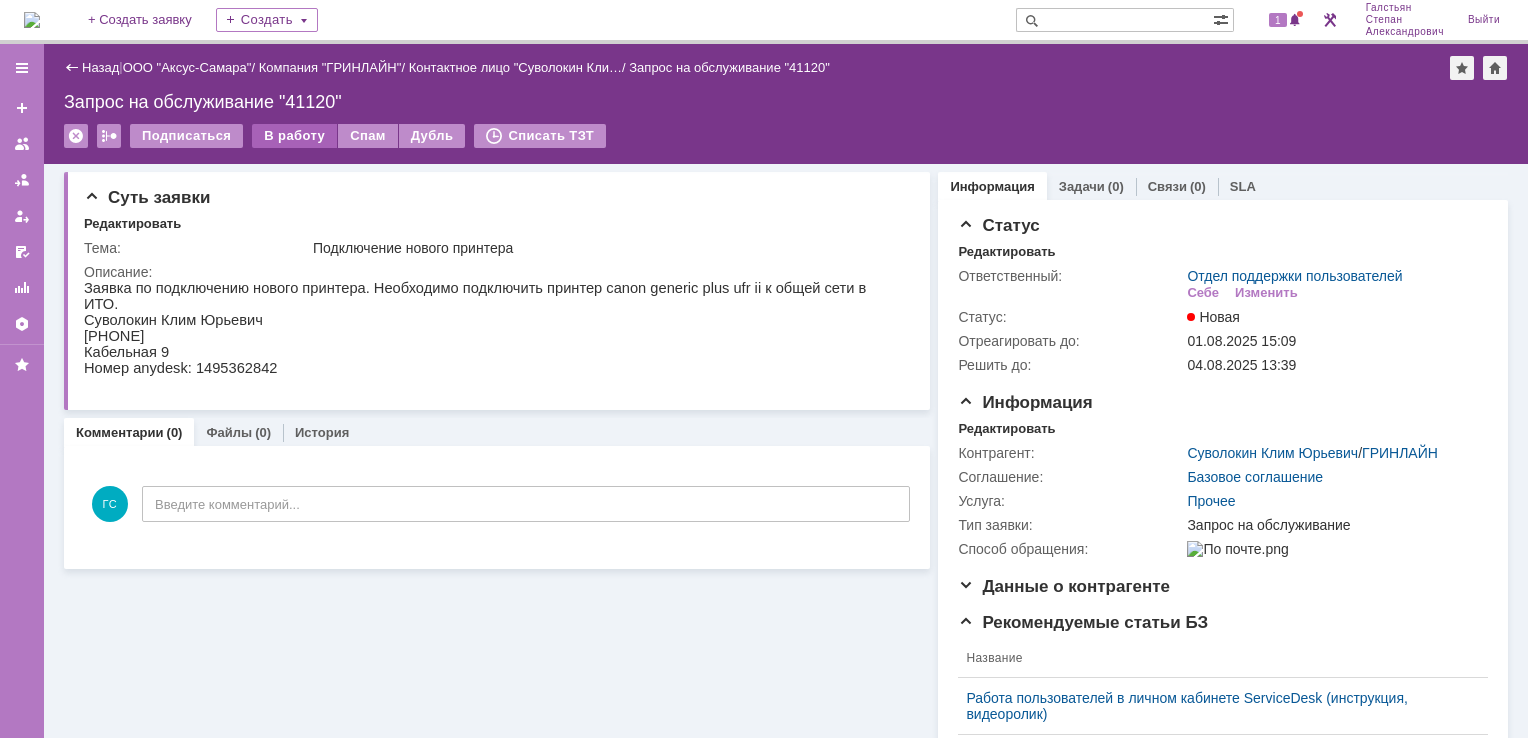 click on "В работу" at bounding box center [294, 136] 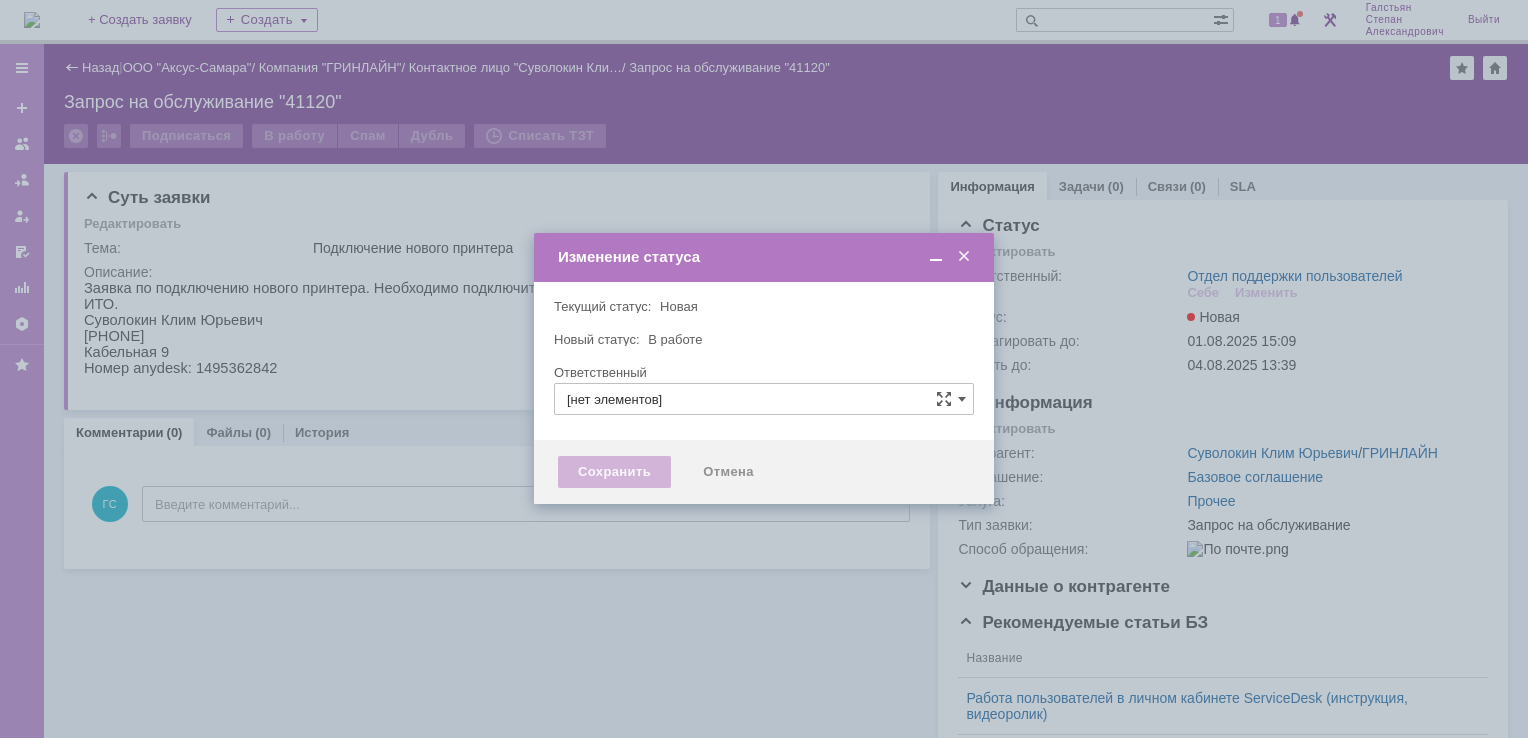 type on "Галстьян Степан Александрович" 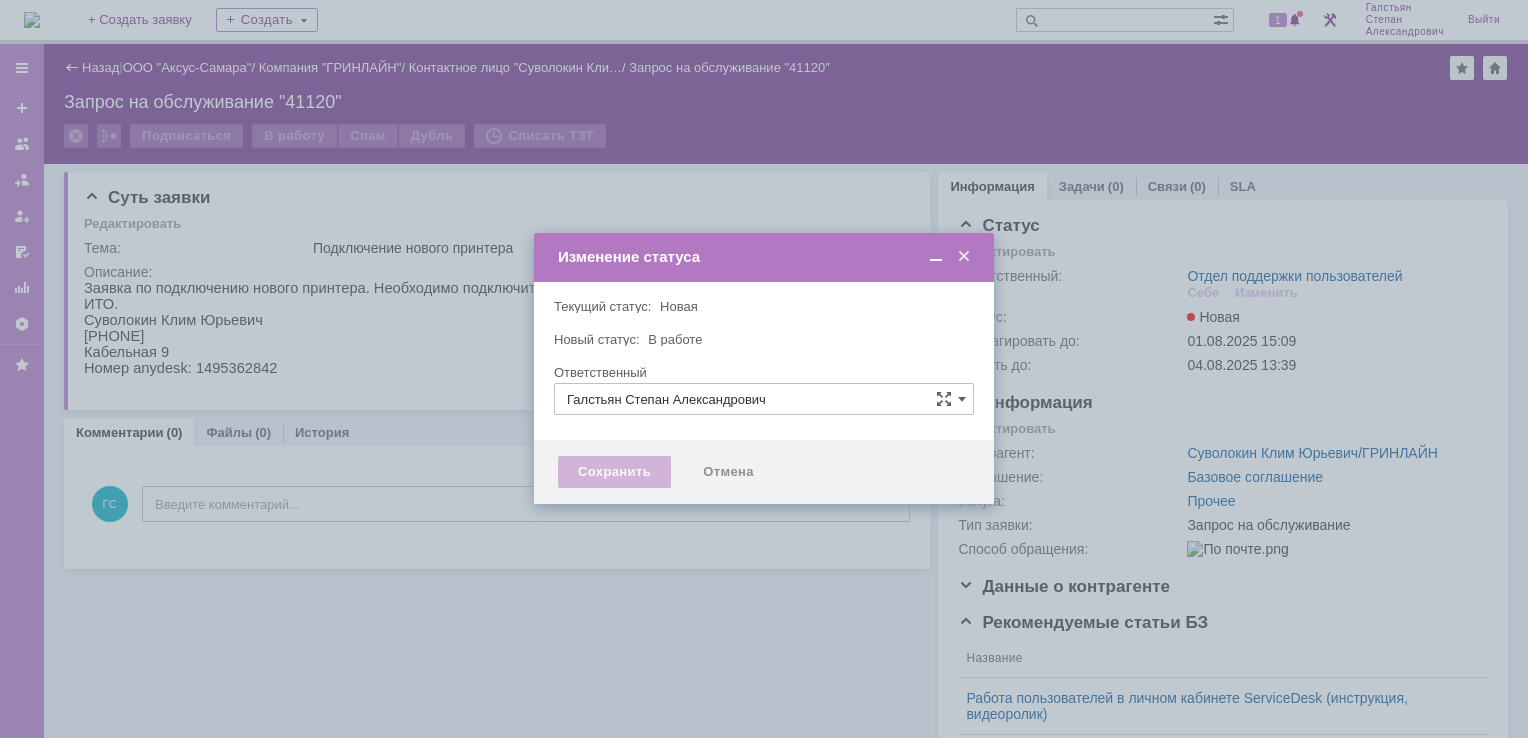 type 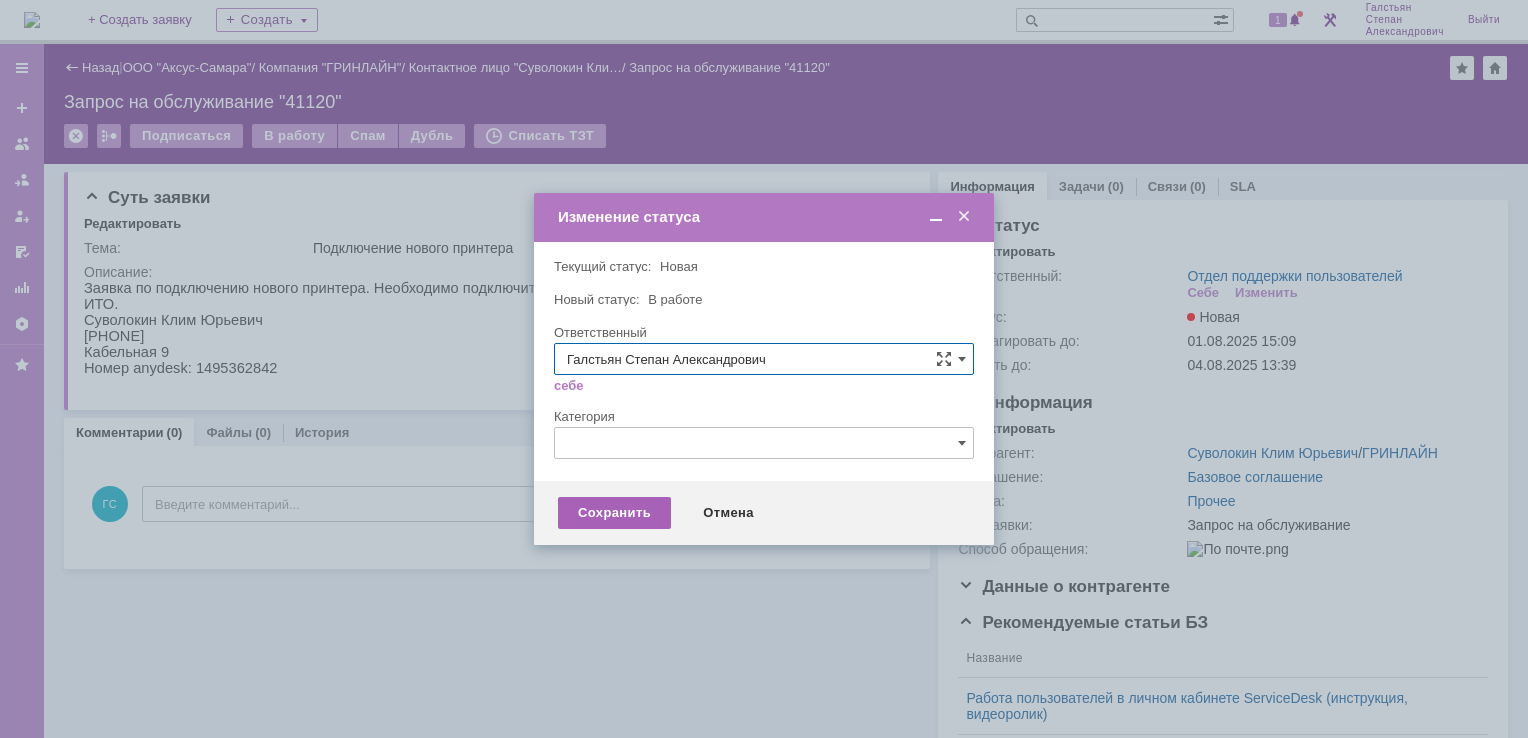 click on "Сохранить" at bounding box center (614, 513) 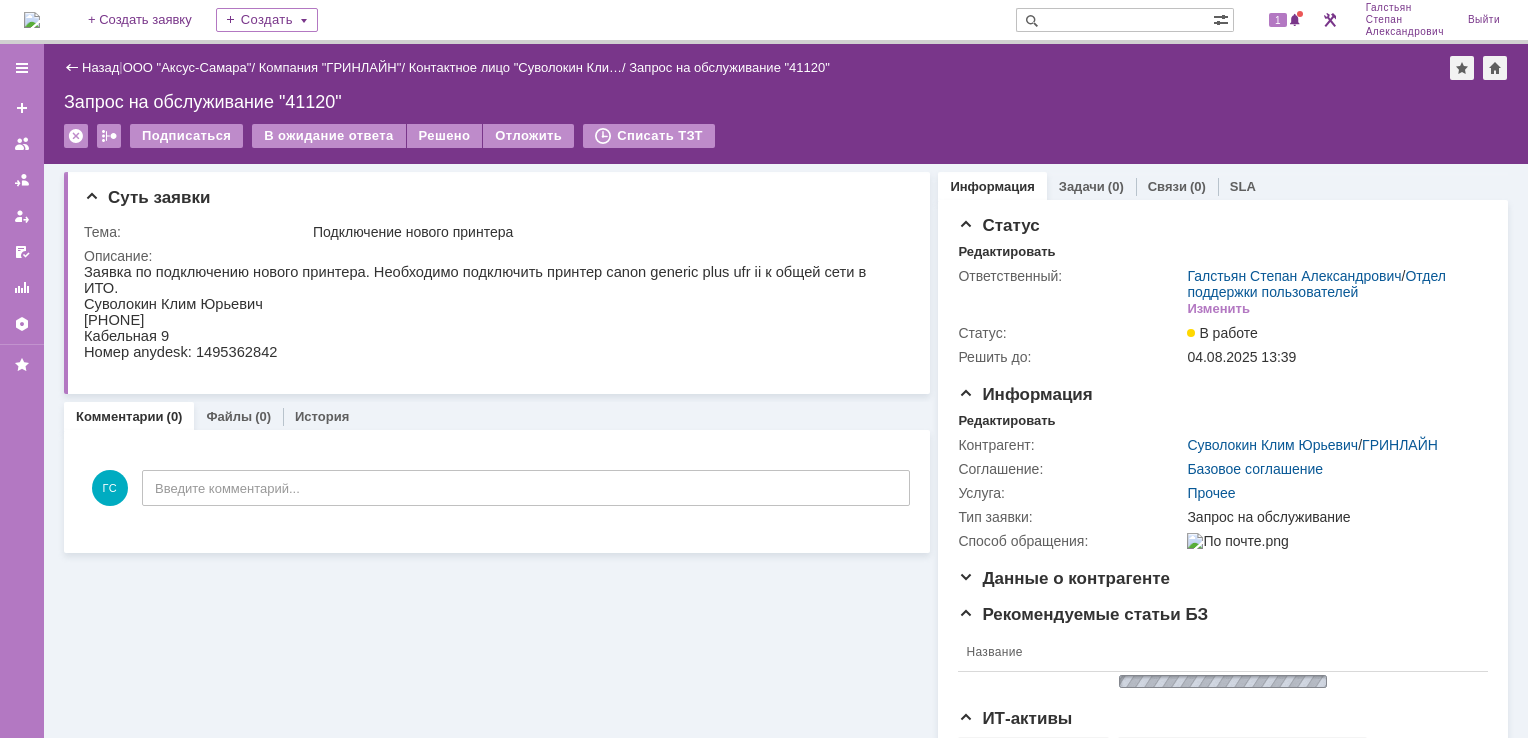 scroll, scrollTop: 0, scrollLeft: 0, axis: both 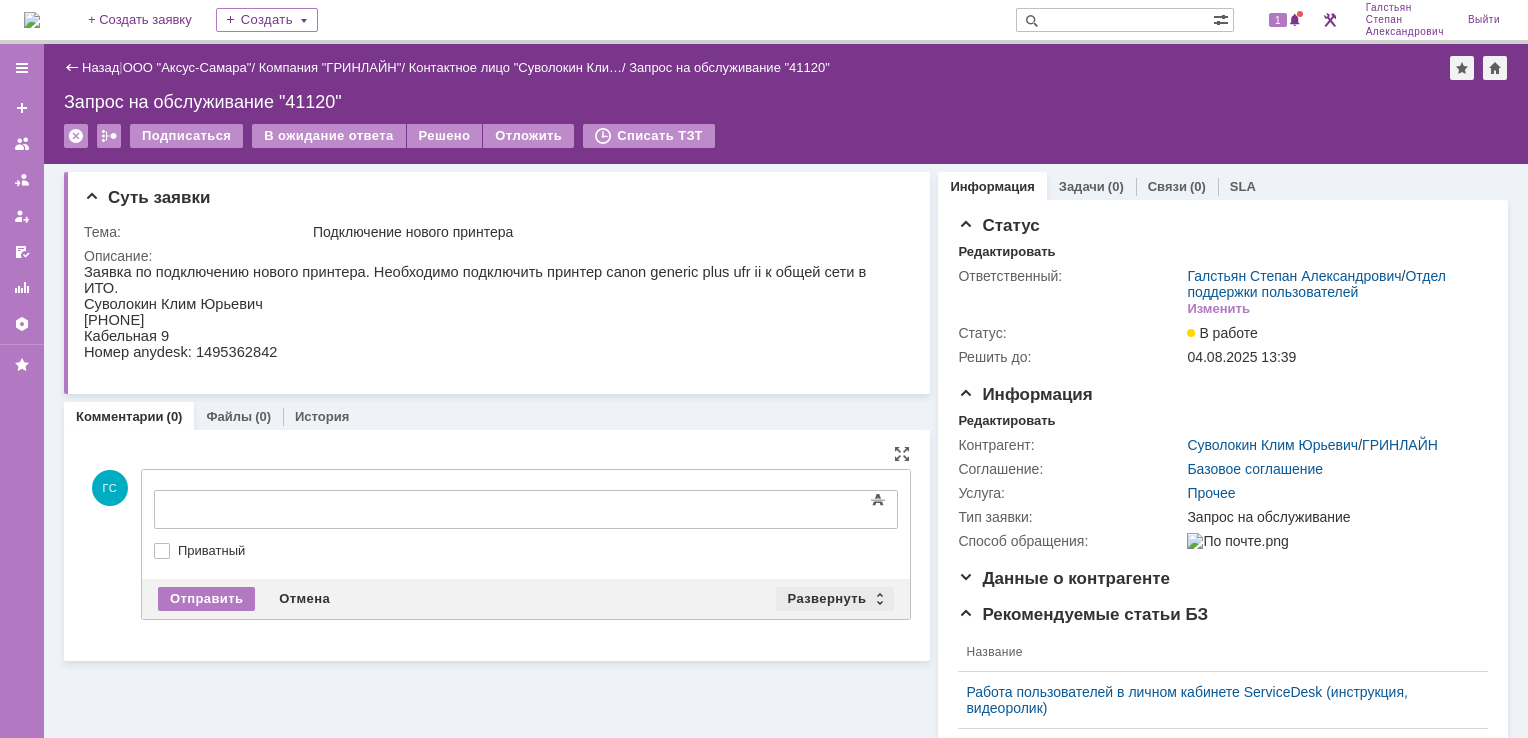 click on "Развернуть" at bounding box center (835, 599) 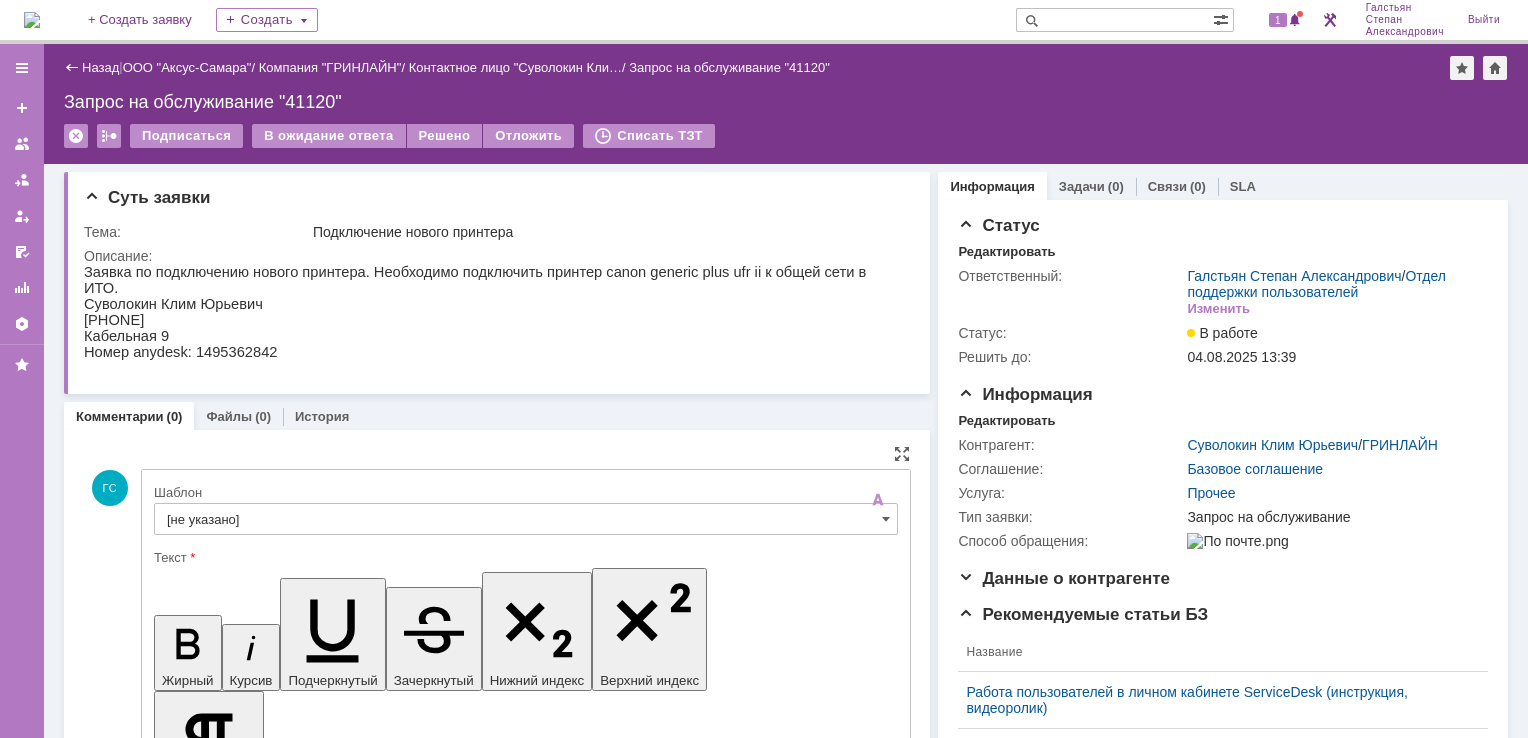 scroll, scrollTop: 0, scrollLeft: 0, axis: both 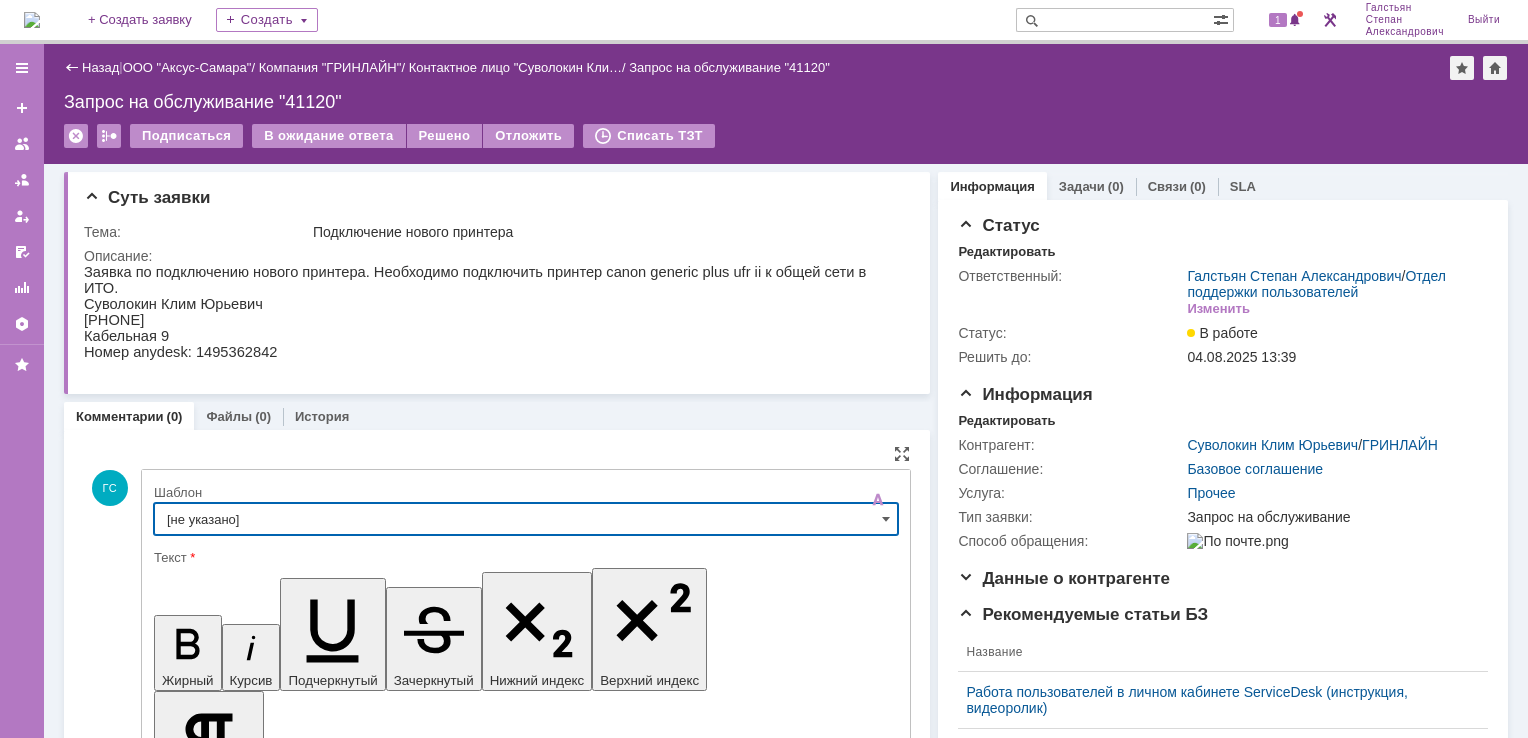 click on "[не указано]" at bounding box center [526, 519] 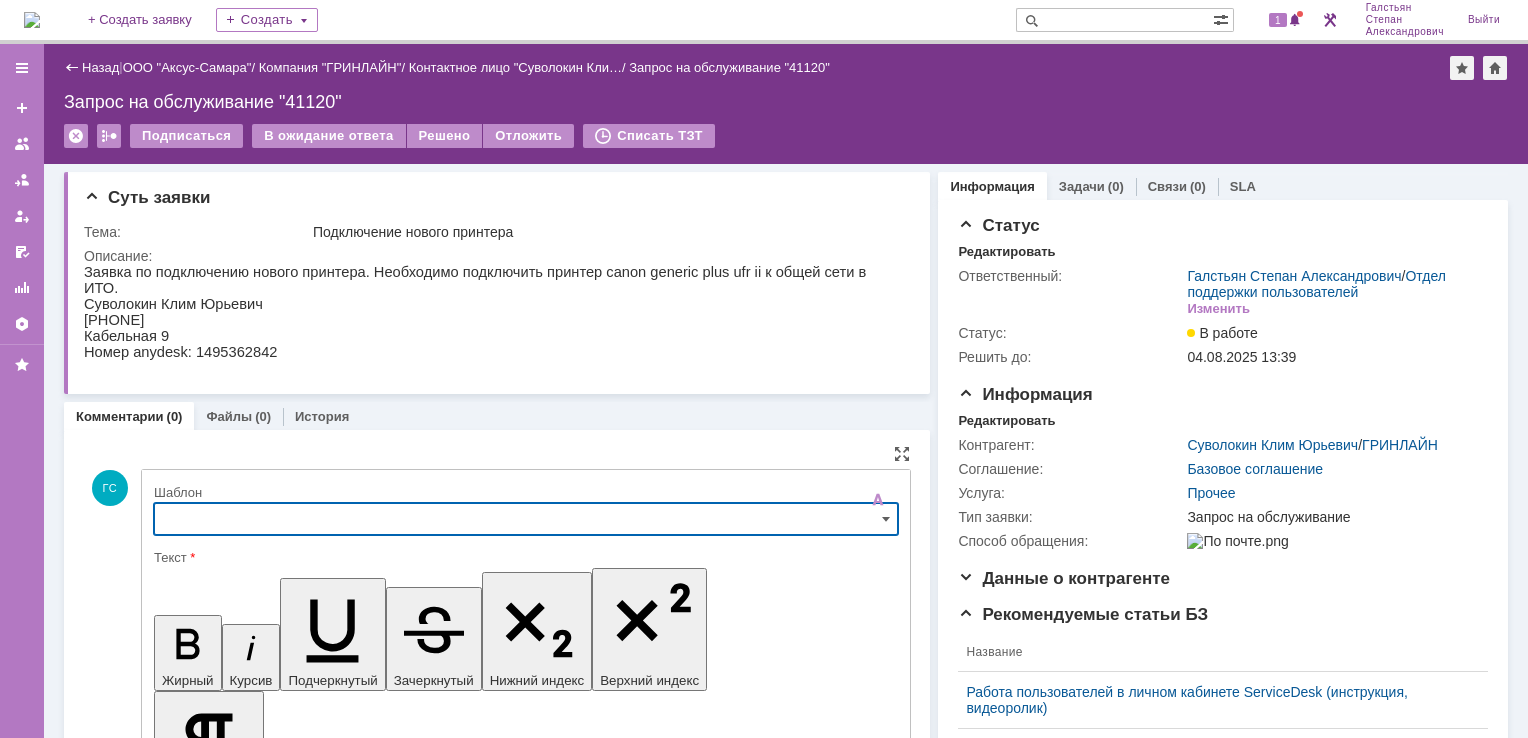 scroll, scrollTop: 88, scrollLeft: 0, axis: vertical 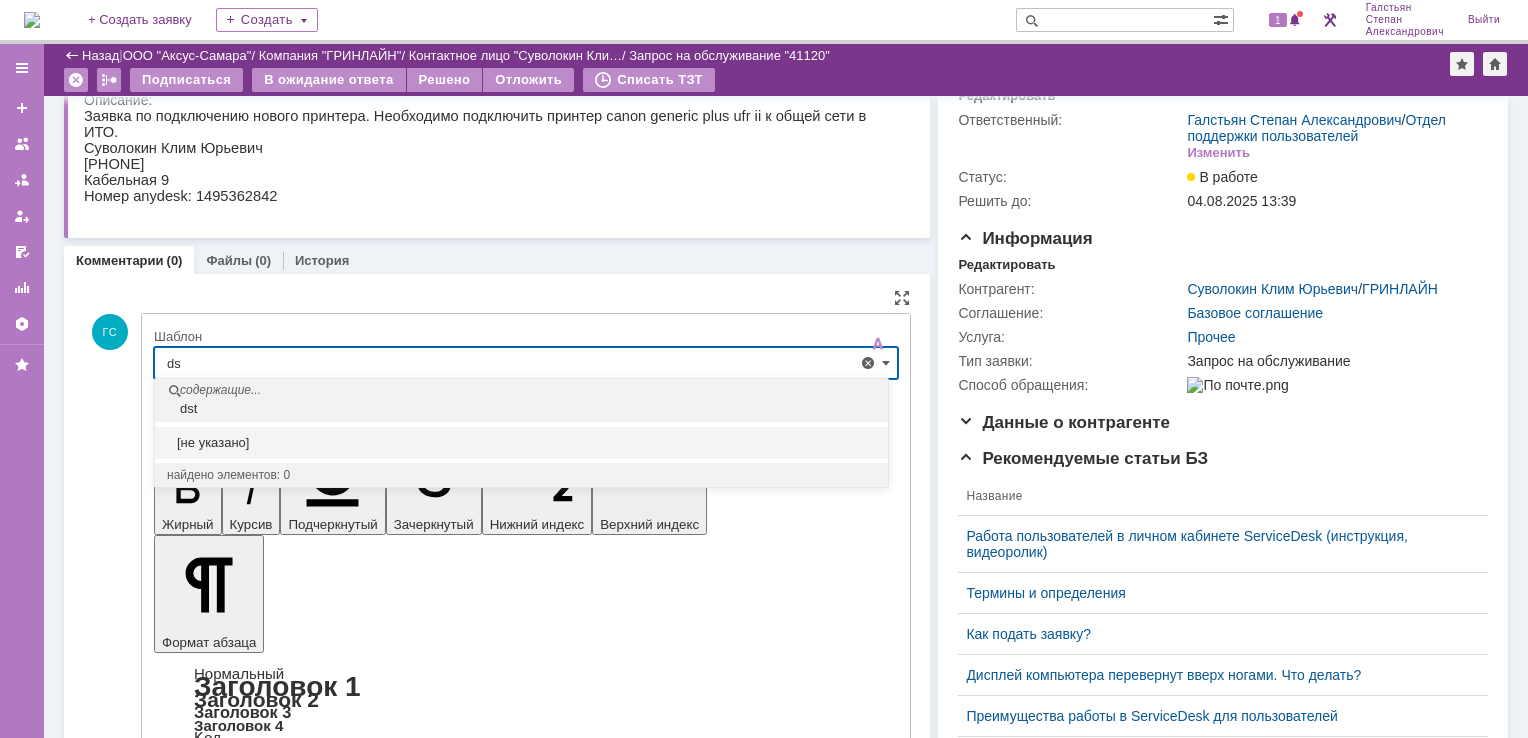 type on "d" 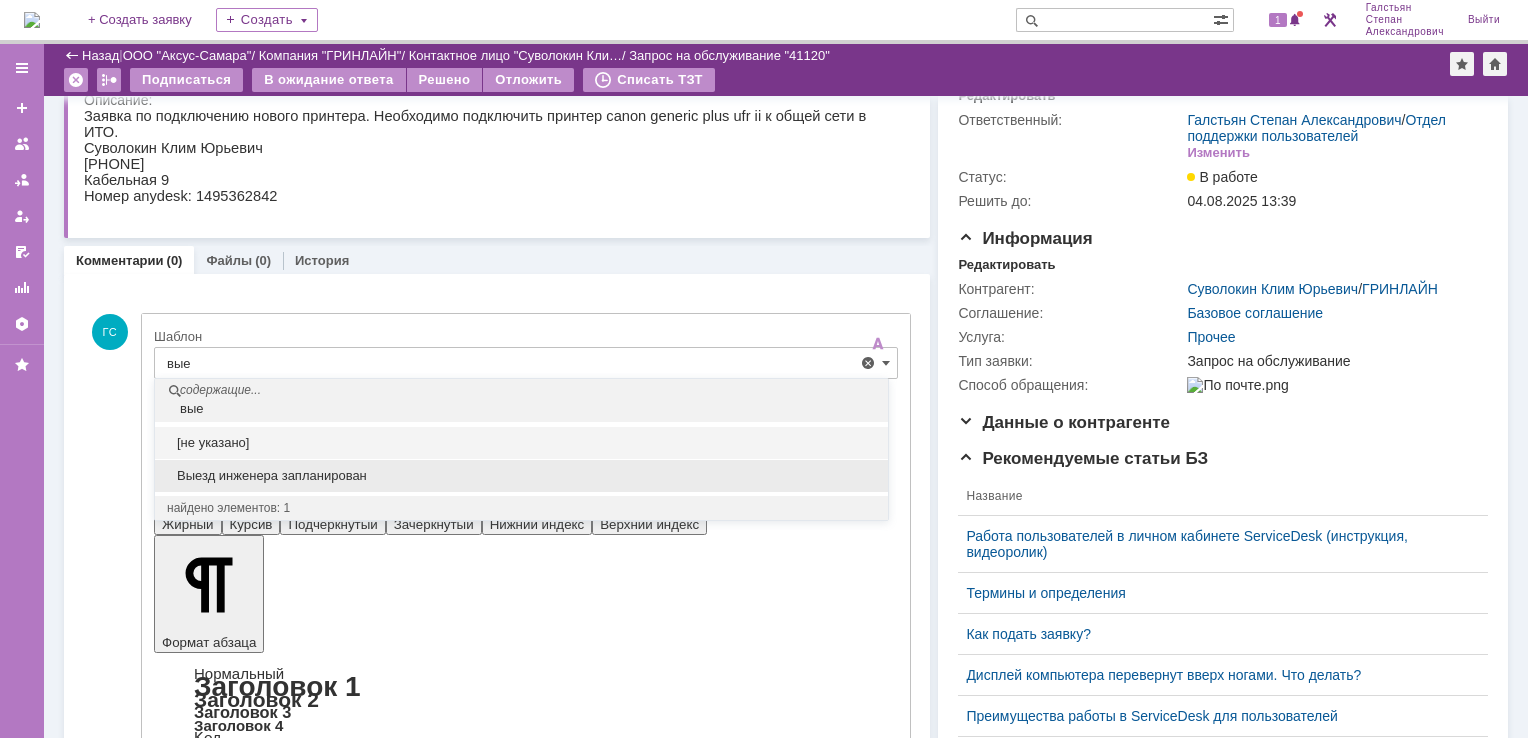 click on "Выезд инженера запланирован" at bounding box center (521, 476) 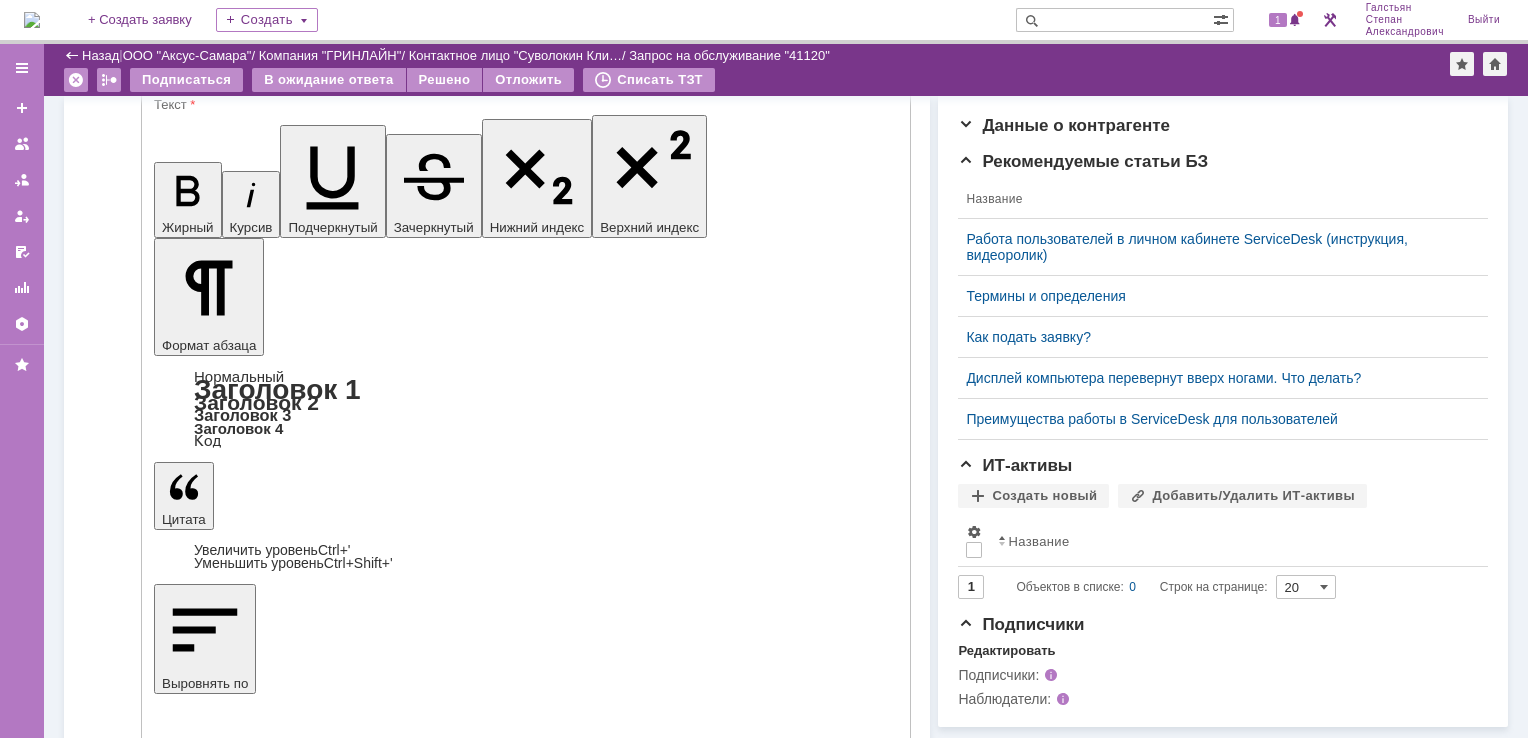 scroll, scrollTop: 394, scrollLeft: 0, axis: vertical 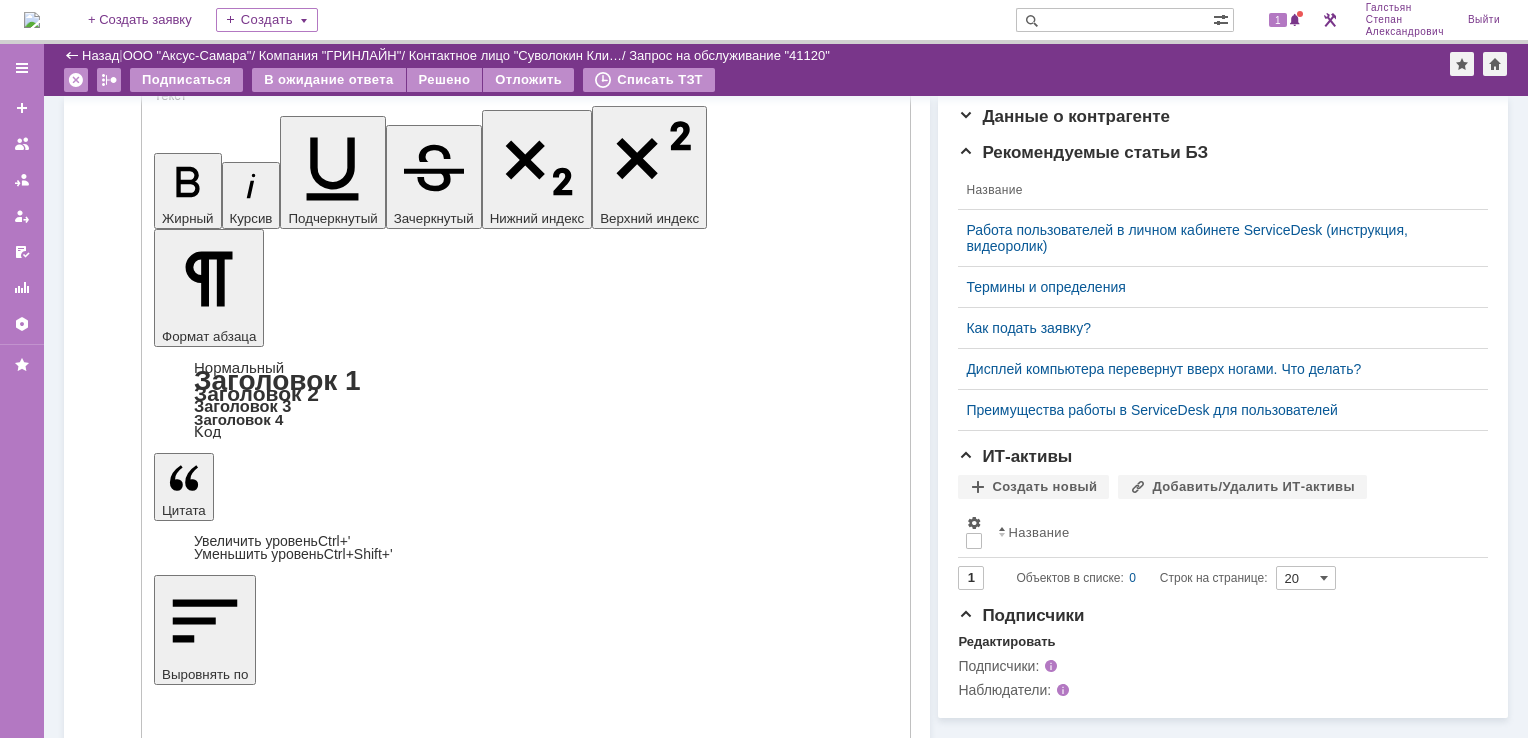 type on "Выезд инженера запланирован" 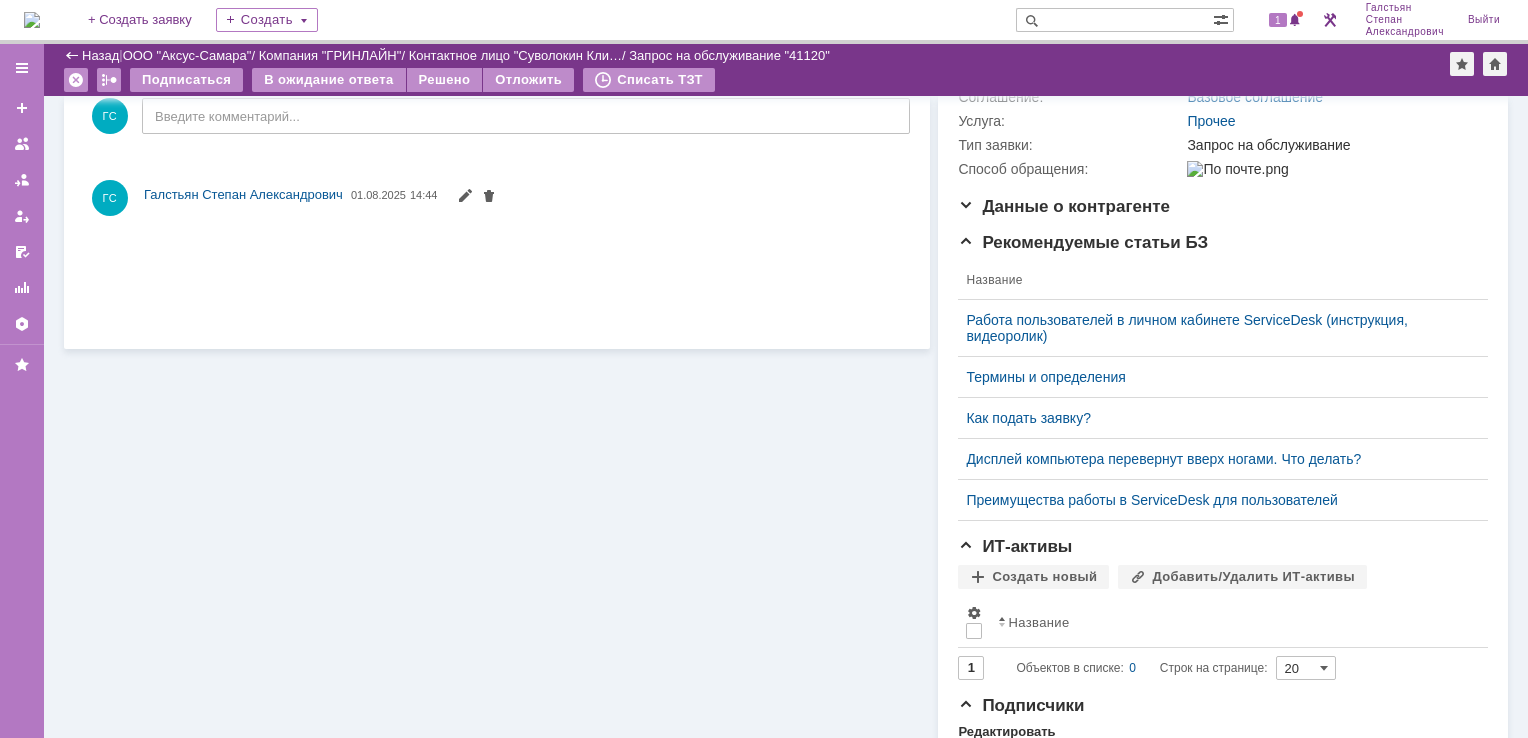 scroll, scrollTop: 25, scrollLeft: 0, axis: vertical 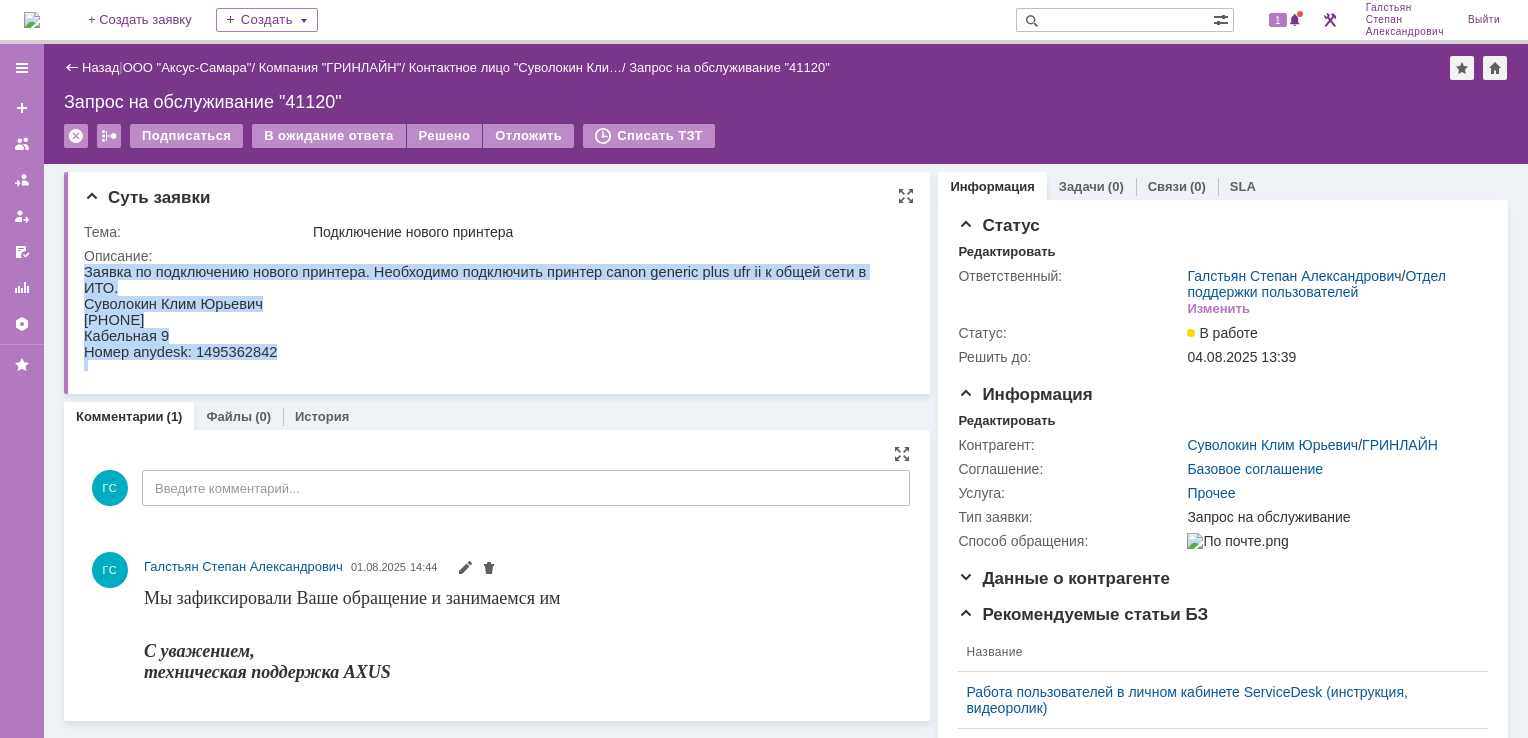 drag, startPoint x: 84, startPoint y: 270, endPoint x: 287, endPoint y: 351, distance: 218.56349 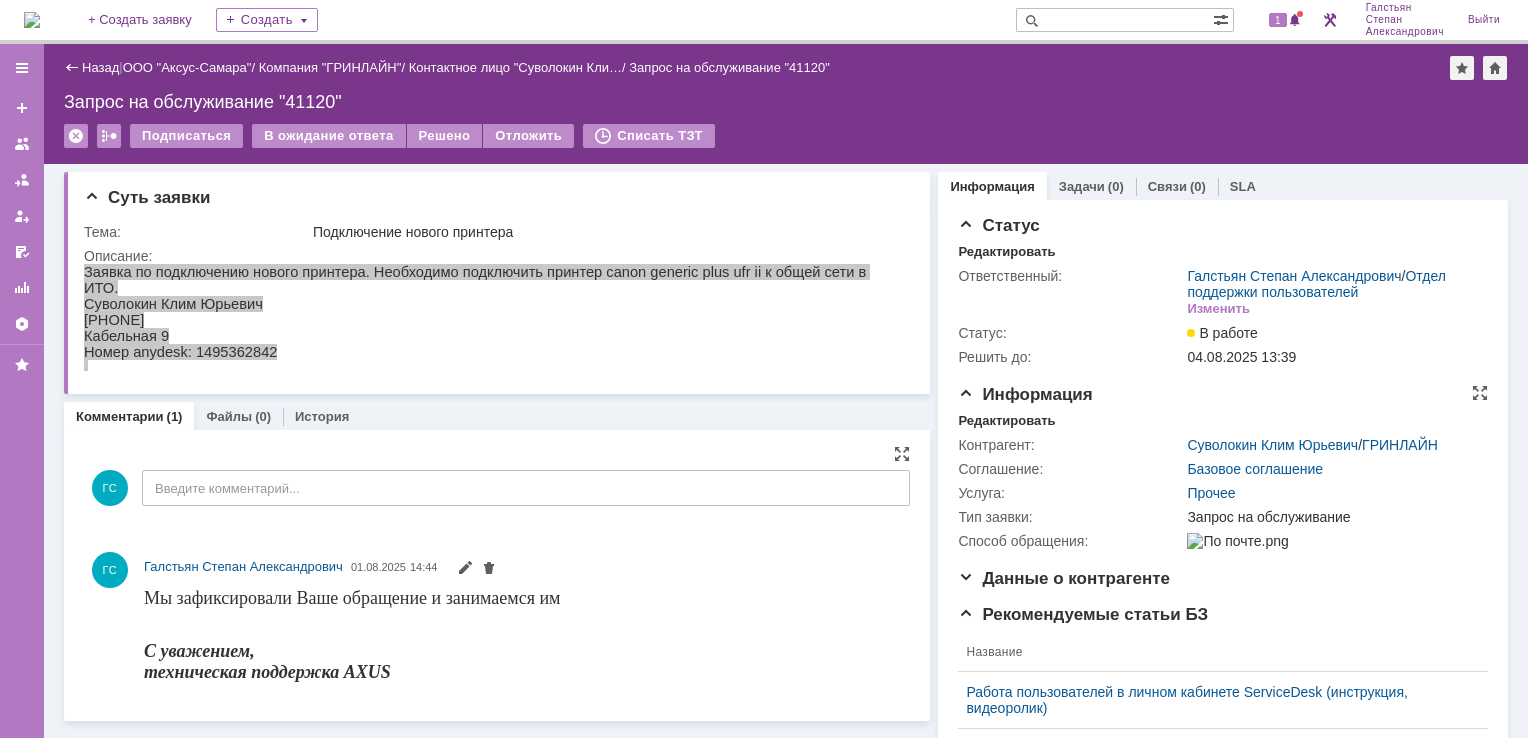 click on "Контрагент: Суволокин Клим Юрьевич / ГРИНЛАЙН Соглашение: Базовое соглашение Услуга: Прочее Тип заявки: Запрос на обслуживание Способ обращения:" at bounding box center (1223, 491) 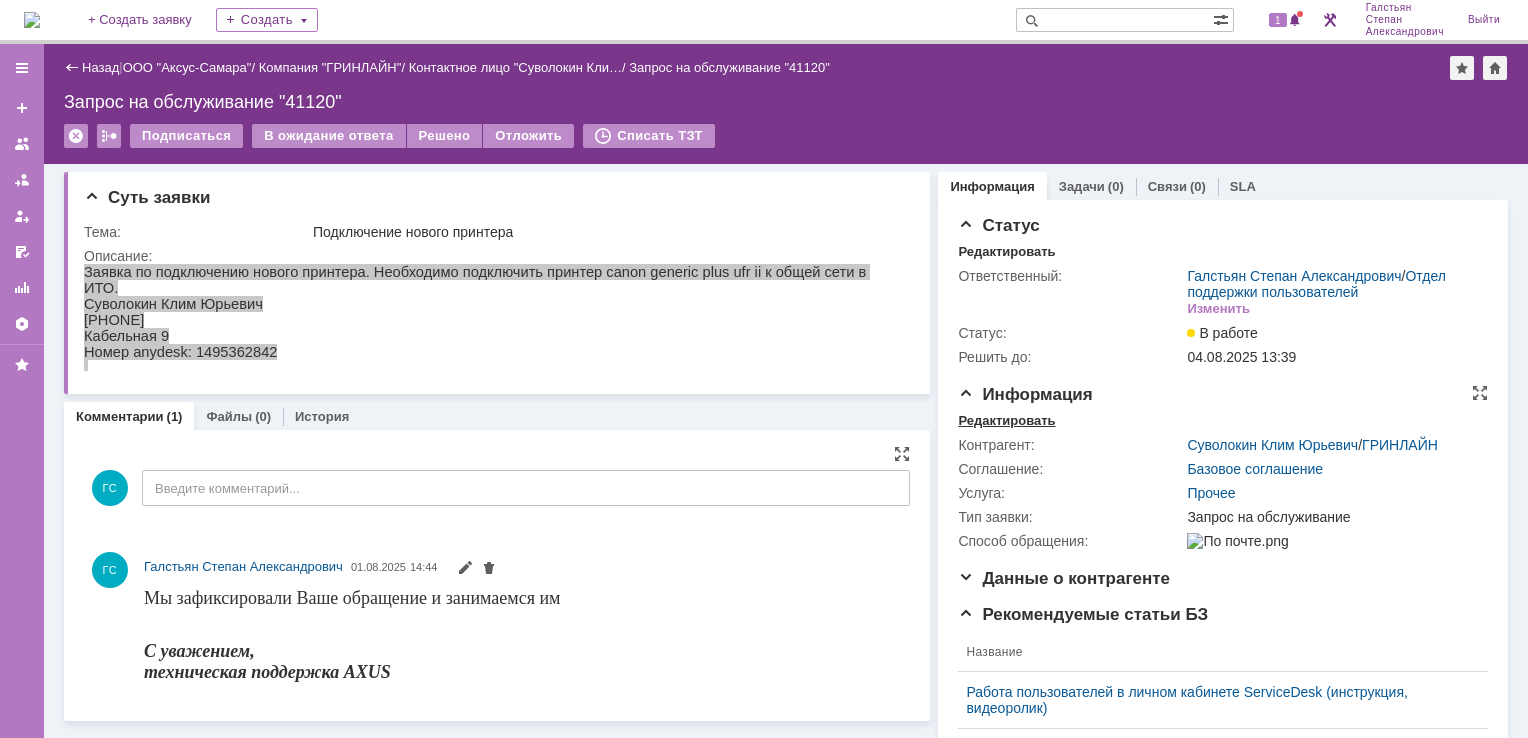 click on "Редактировать" at bounding box center [1006, 421] 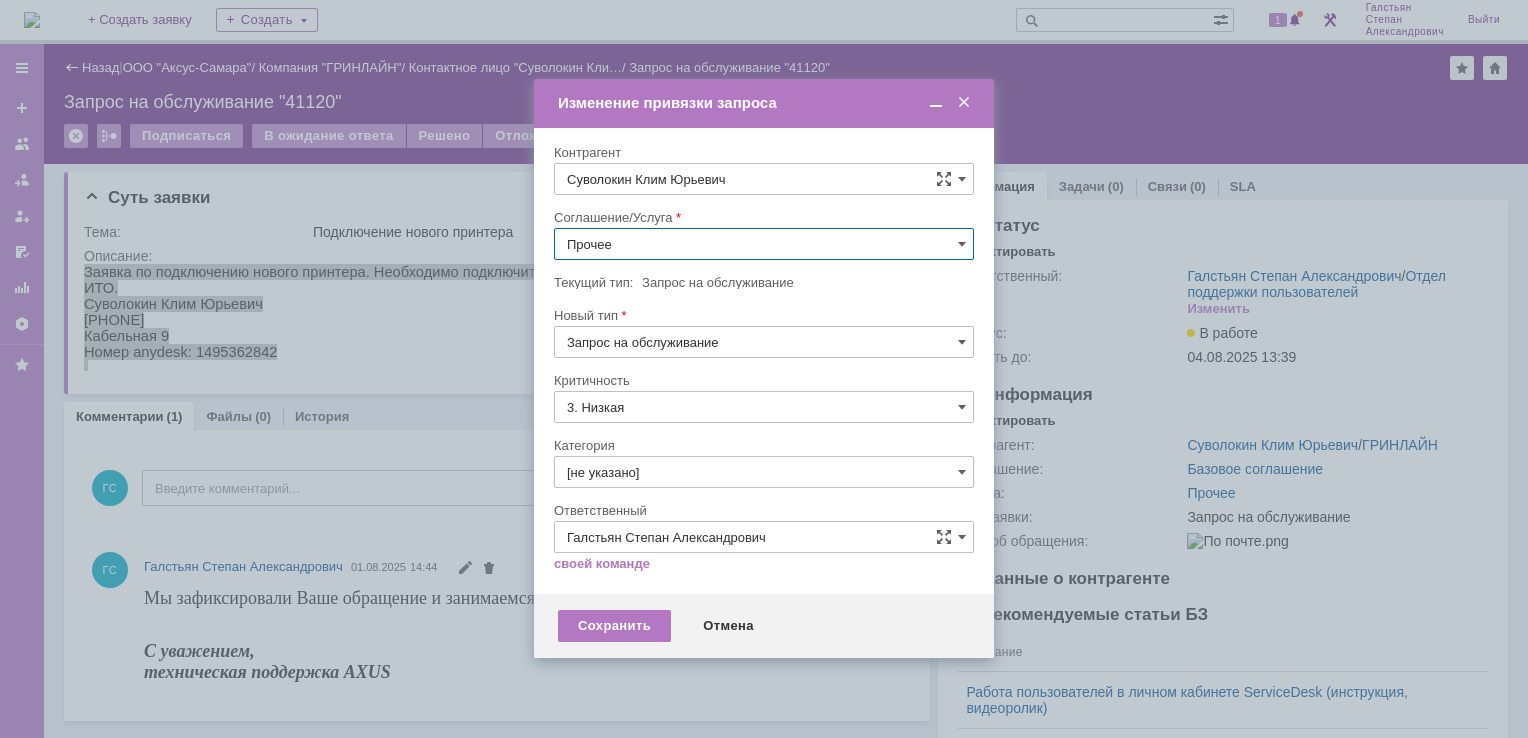 click on "Прочее" at bounding box center (764, 244) 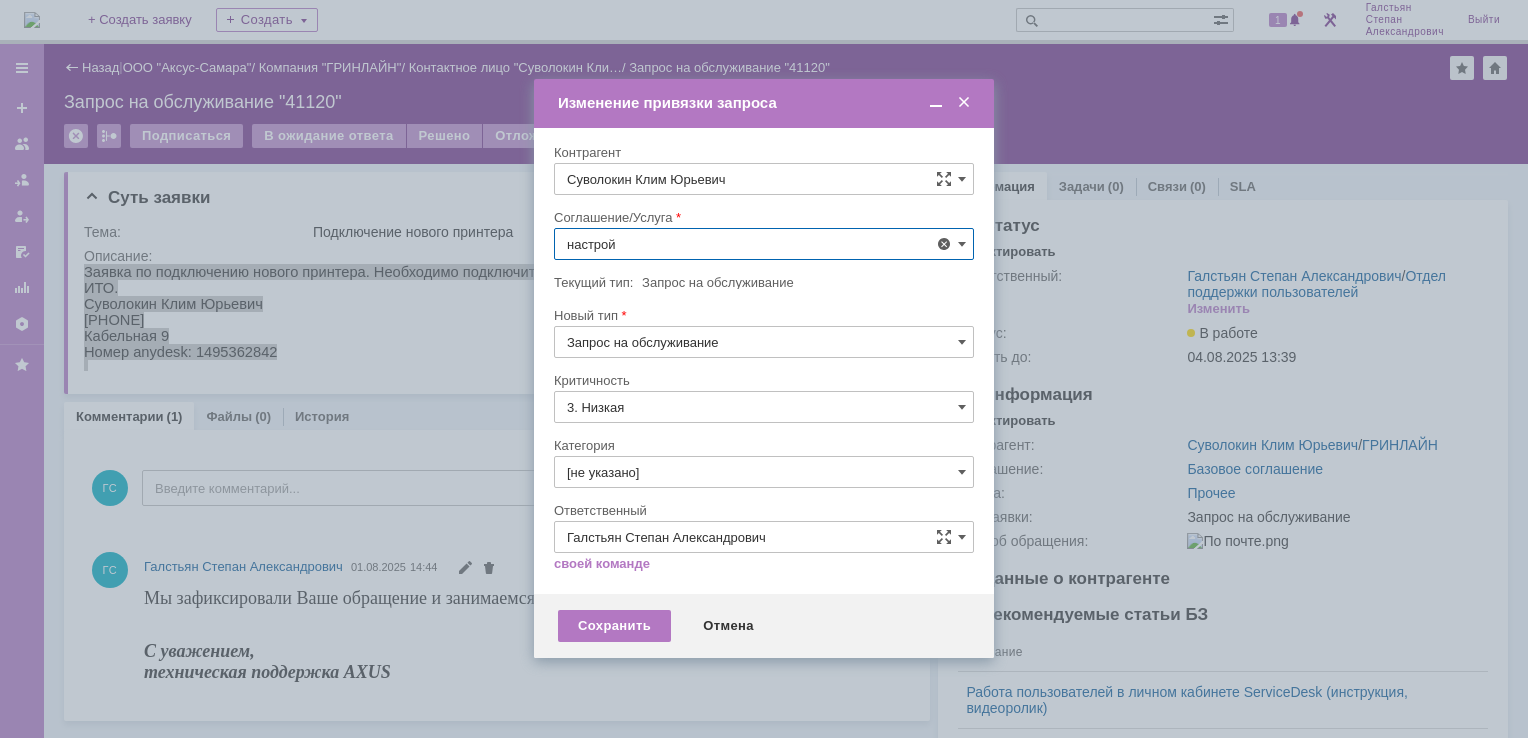 scroll, scrollTop: 130, scrollLeft: 0, axis: vertical 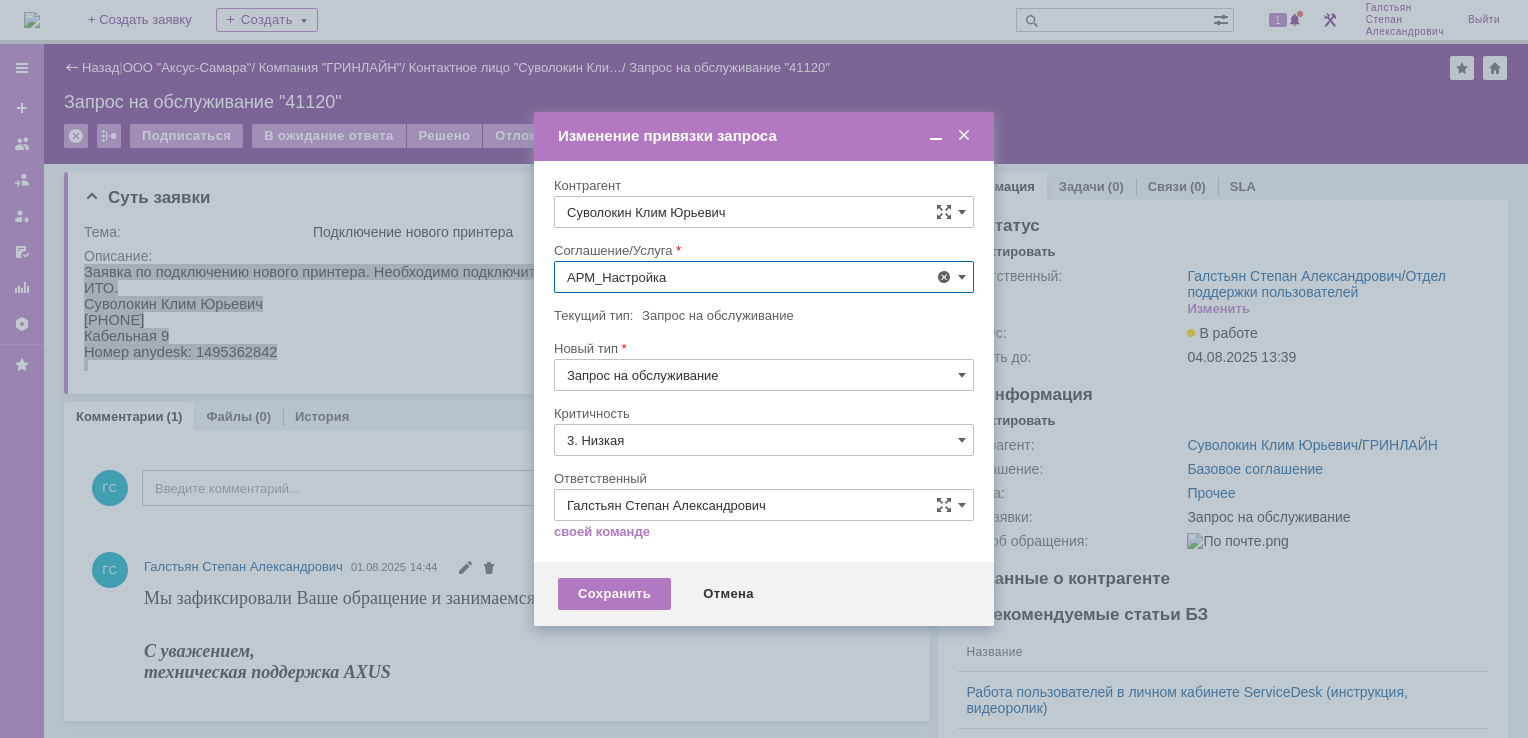 type on "АРМ_Настройка" 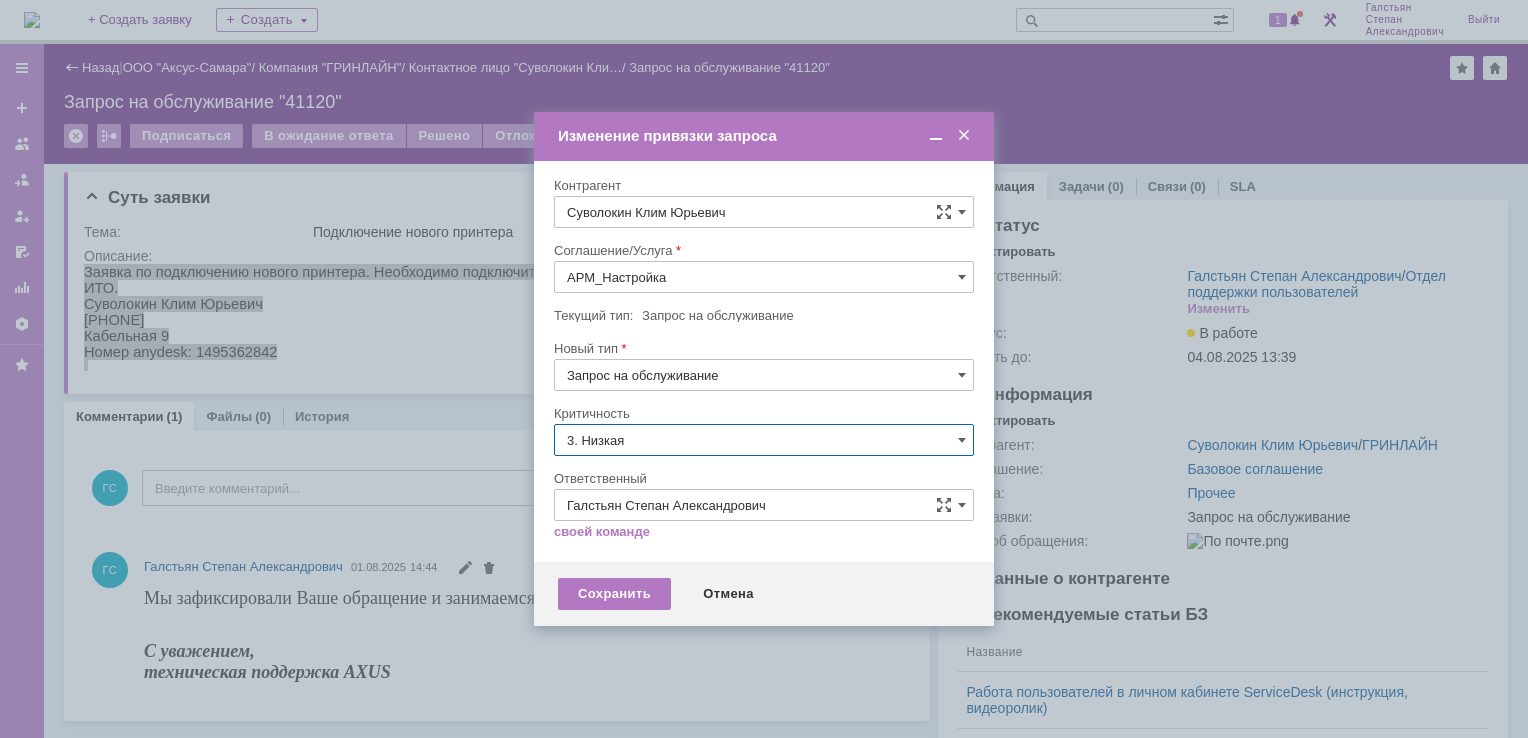 click on "3. Низкая" at bounding box center [764, 440] 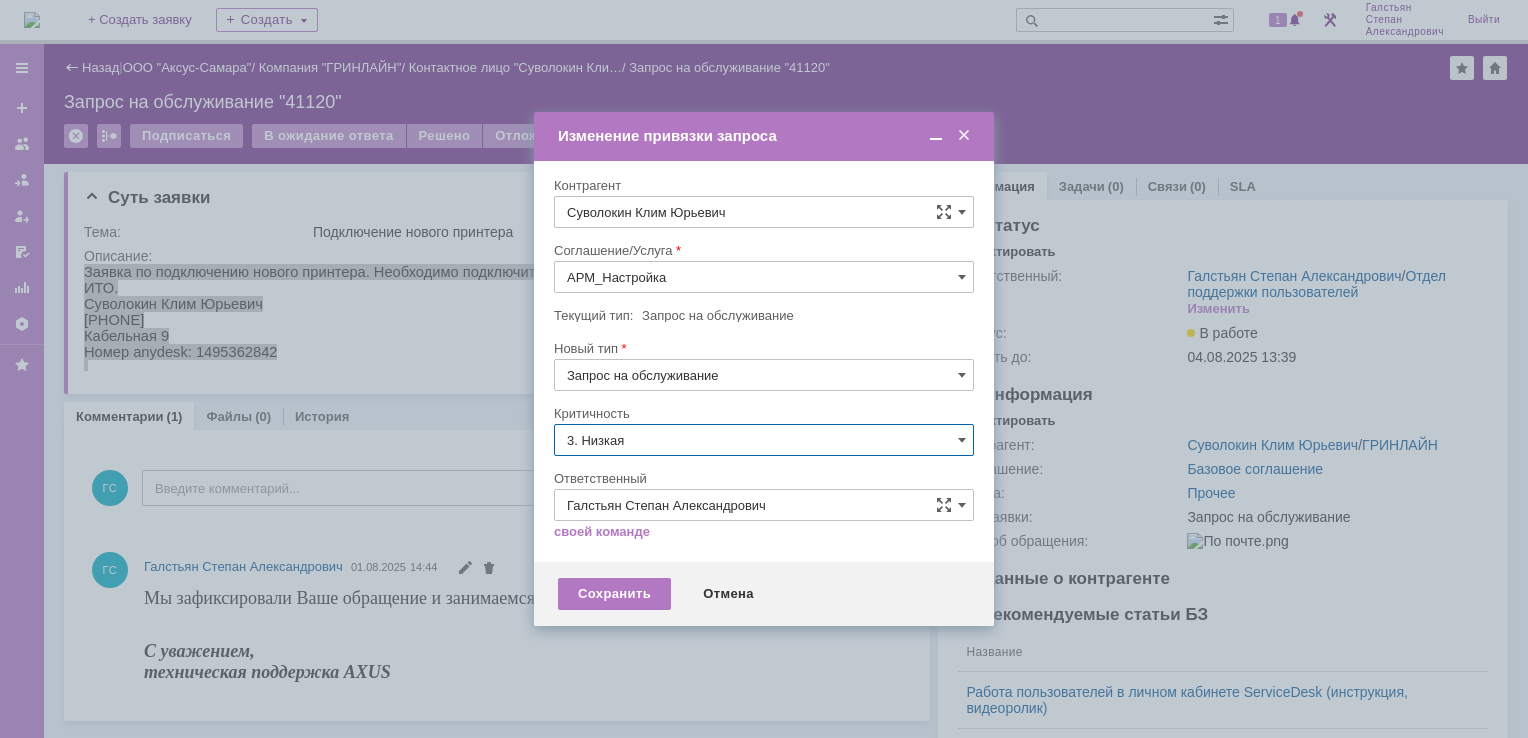 click on "[не указано]" at bounding box center (764, 477) 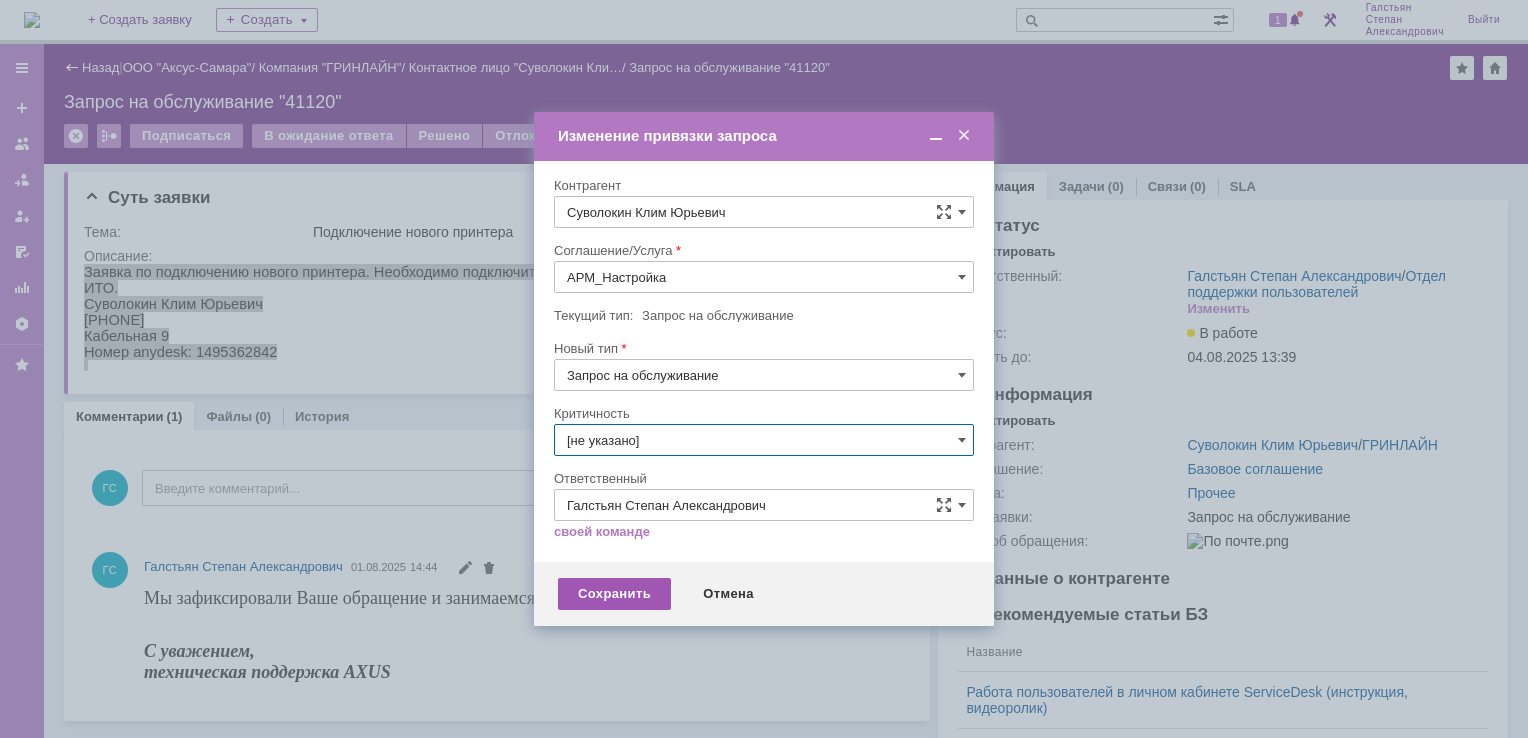 type on "[не указано]" 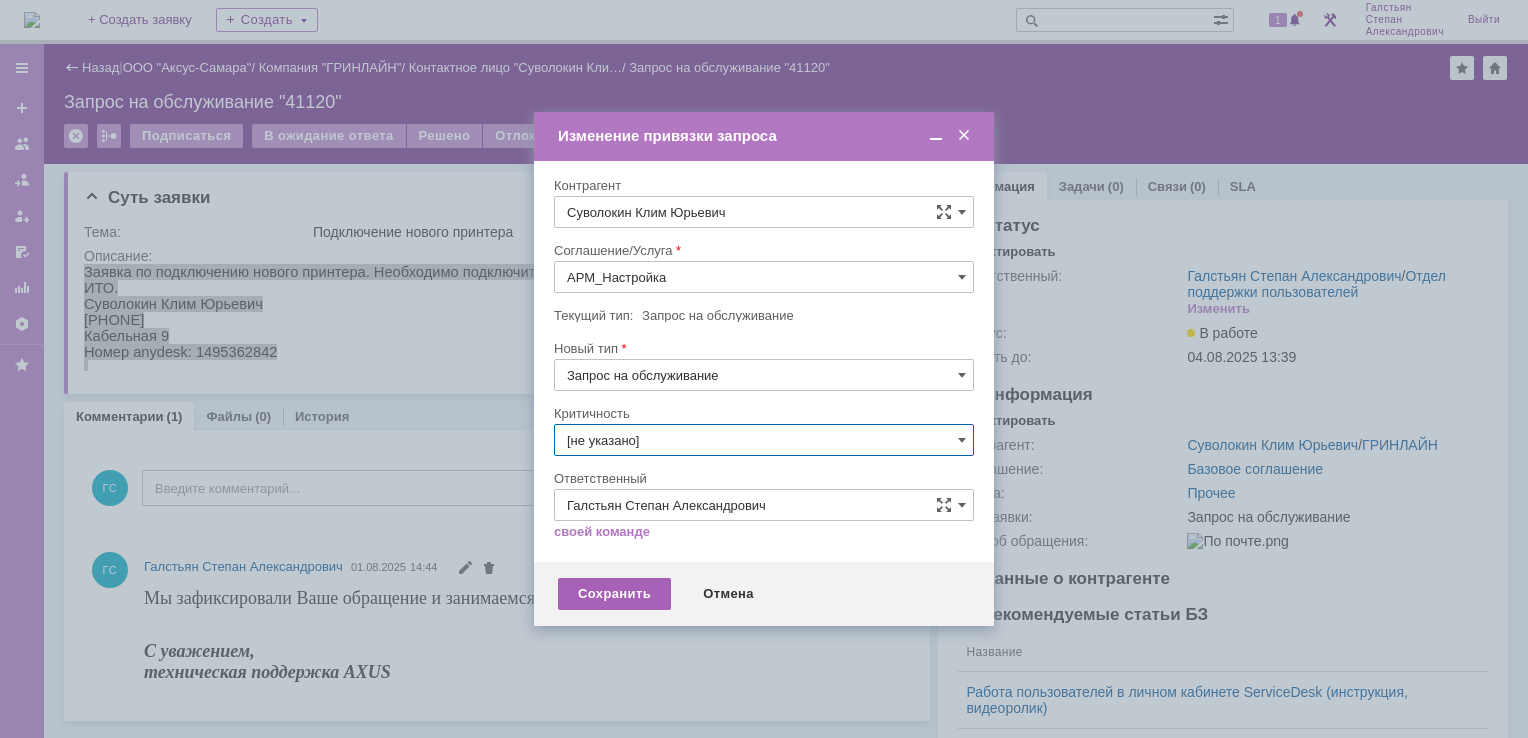 click on "Сохранить" at bounding box center [614, 594] 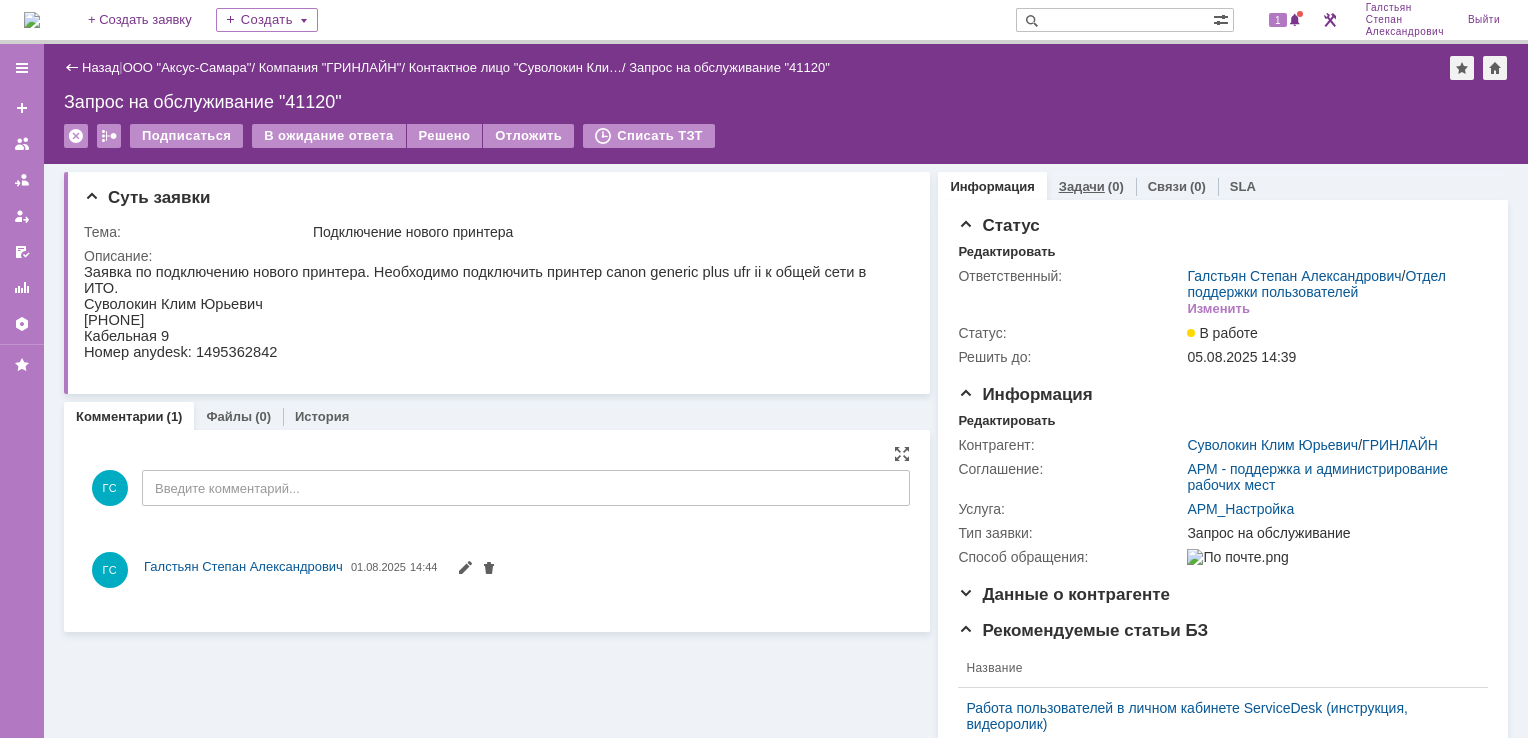 scroll, scrollTop: 0, scrollLeft: 0, axis: both 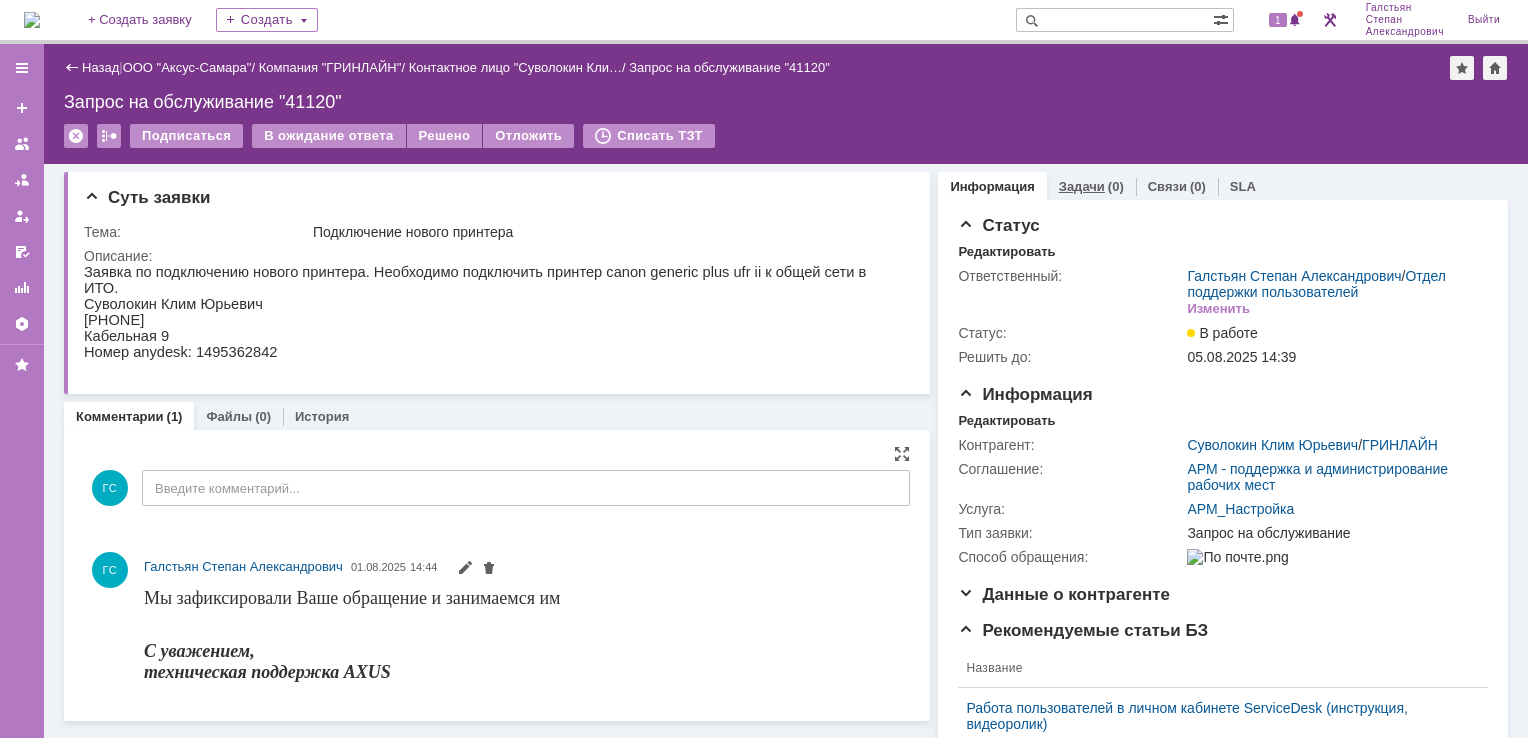 click on "Задачи" at bounding box center (1082, 186) 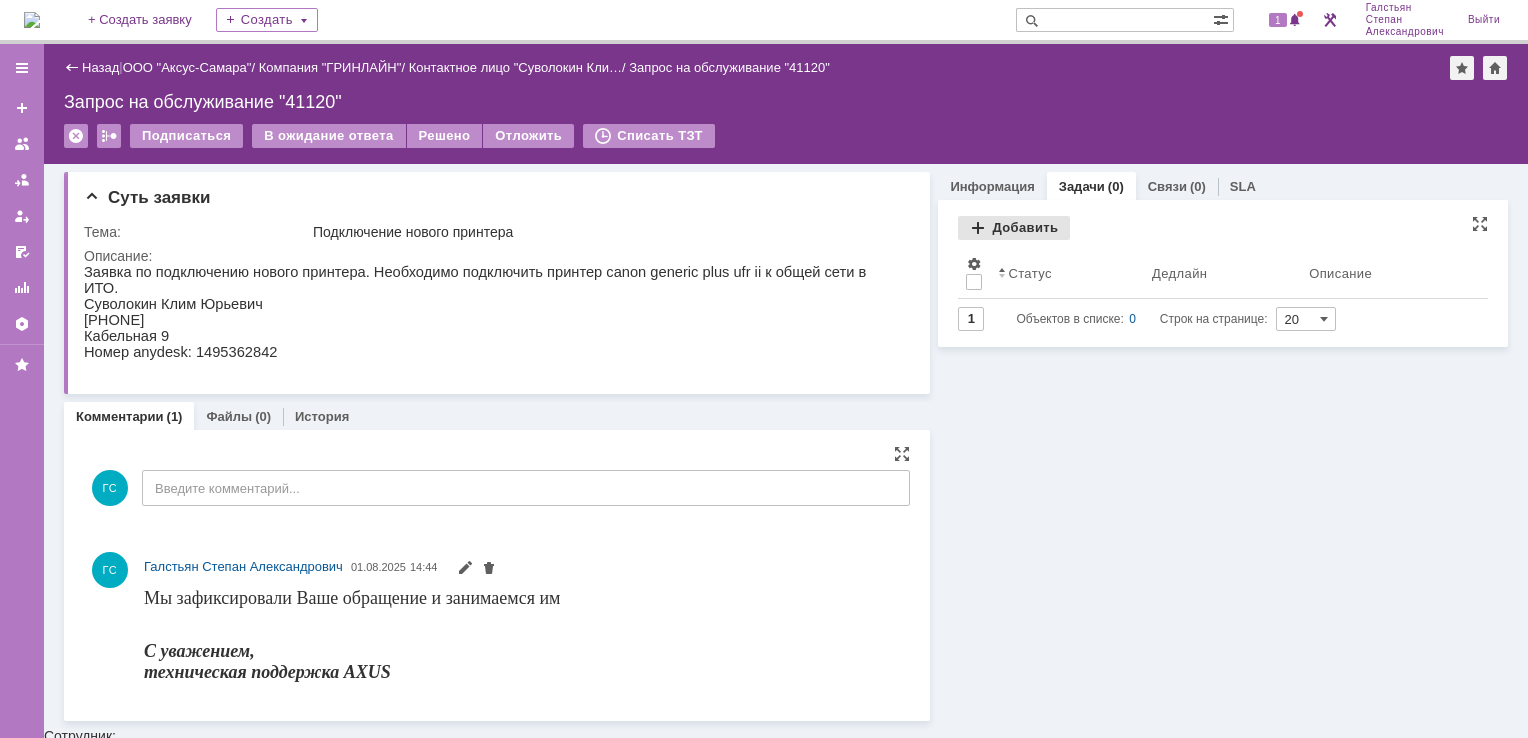 click on "Добавить" at bounding box center [1014, 228] 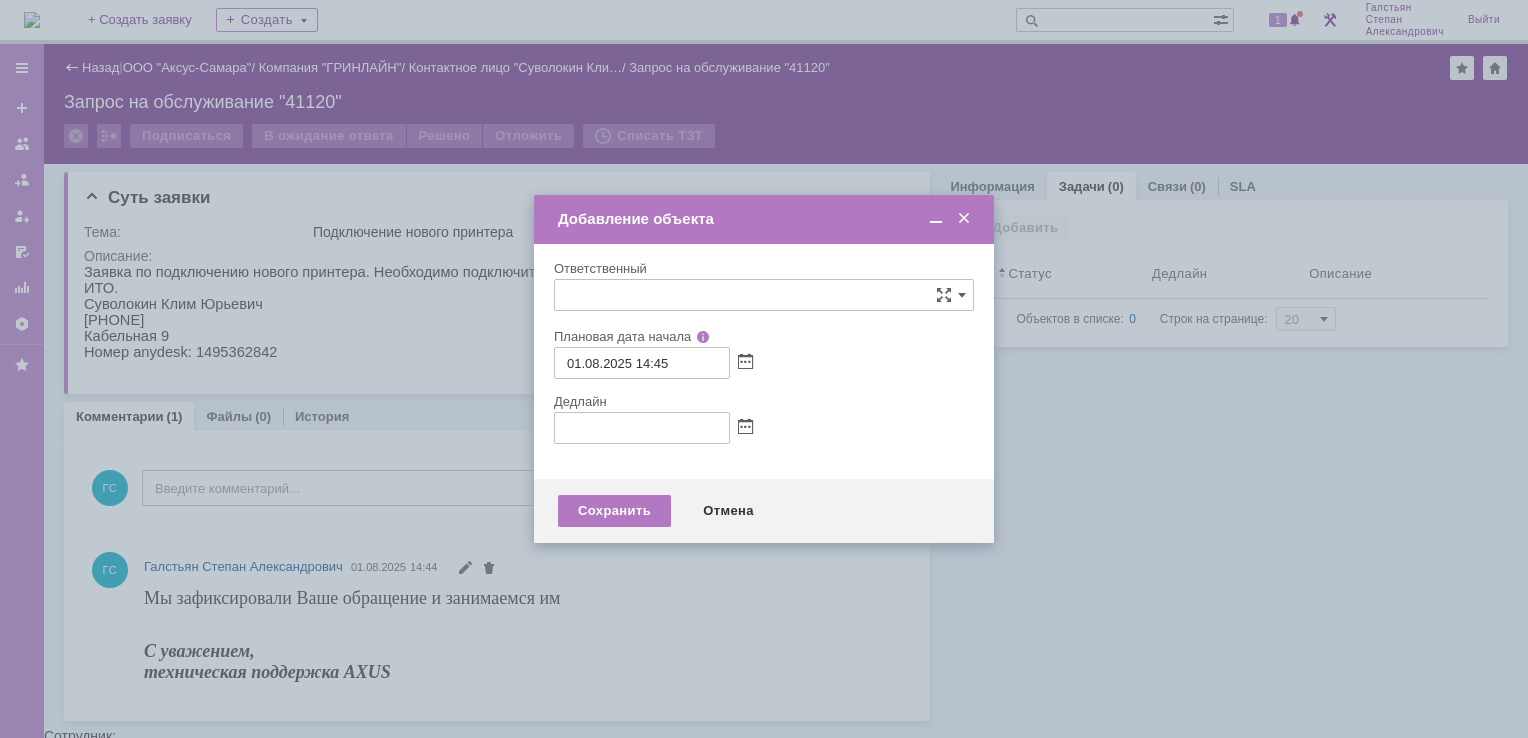 type on "[не указано]" 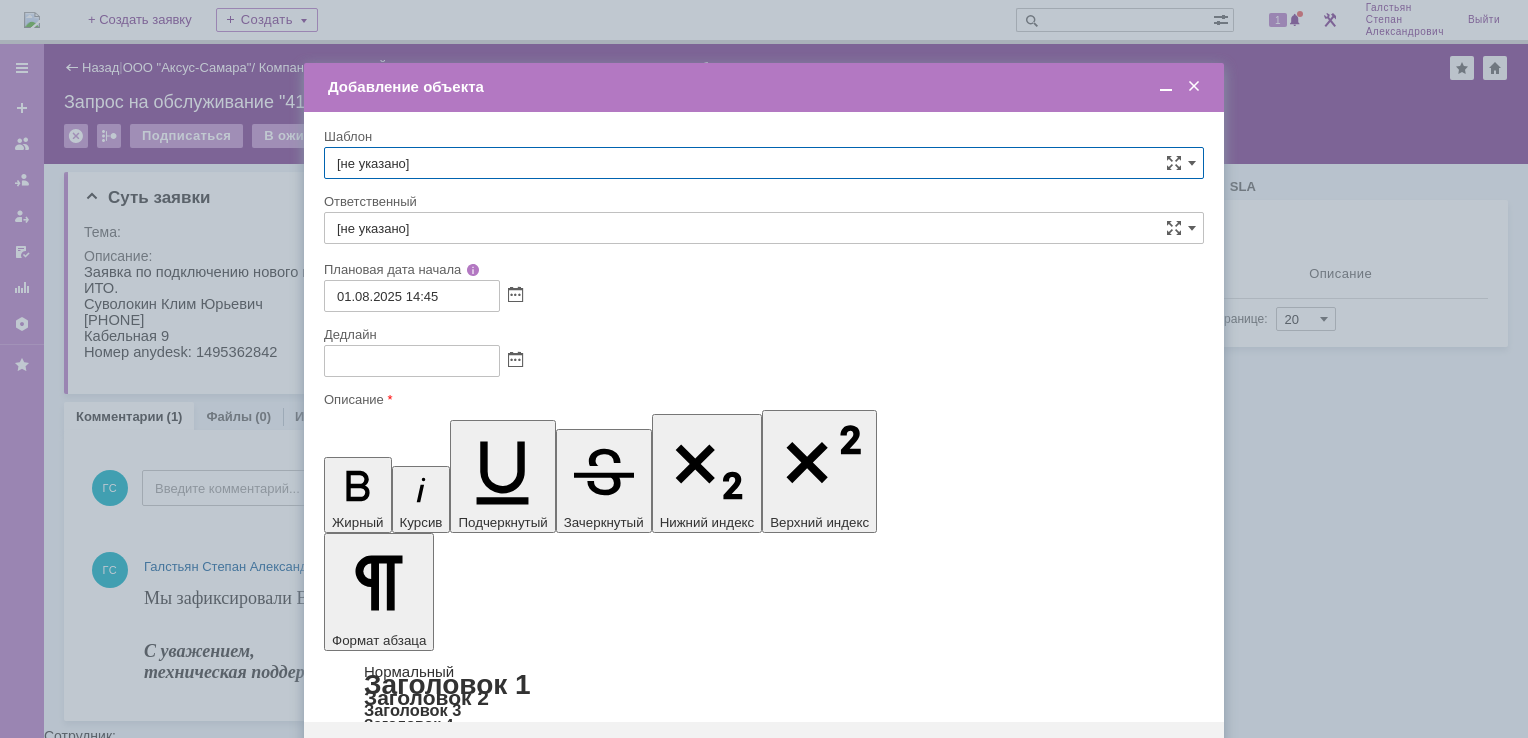 scroll, scrollTop: 0, scrollLeft: 0, axis: both 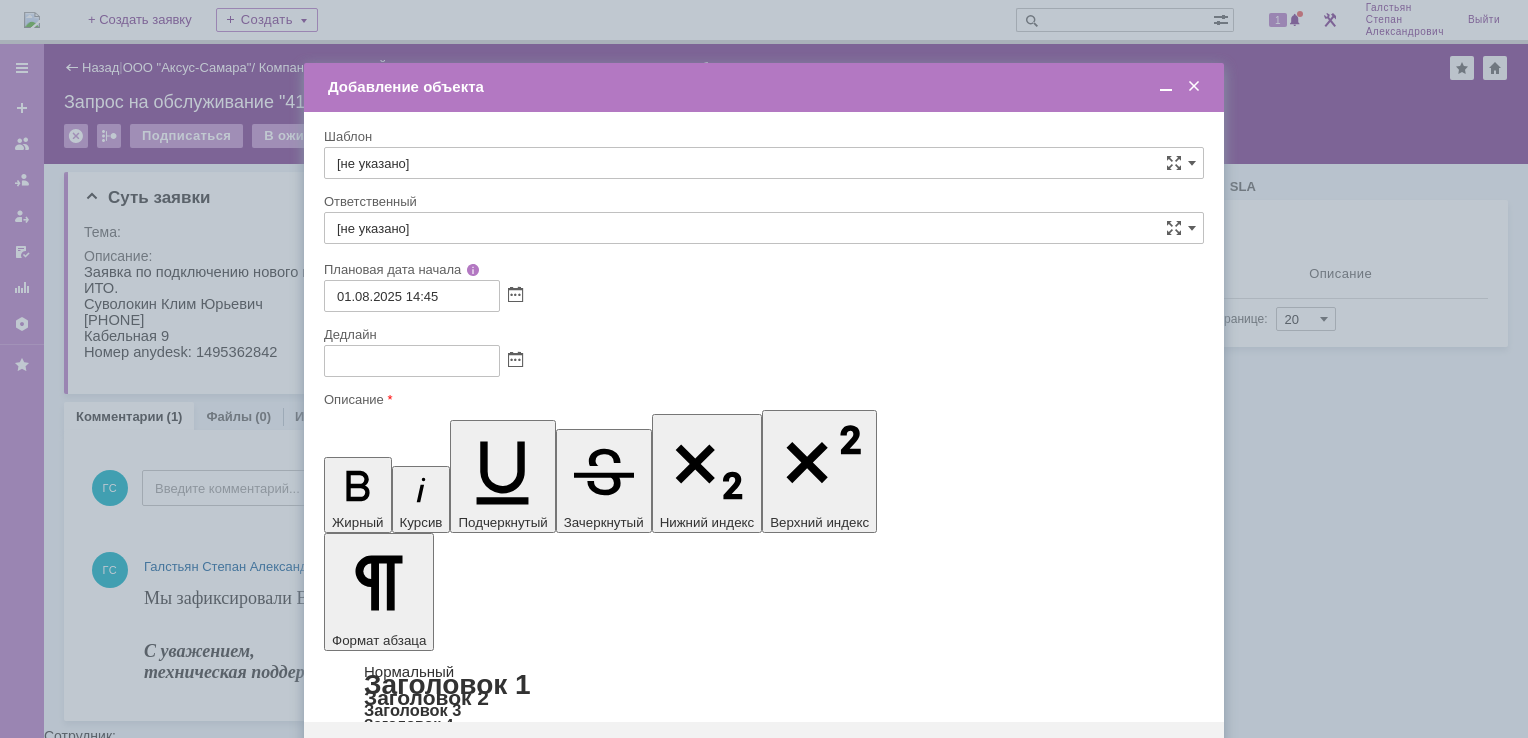click at bounding box center [487, 5767] 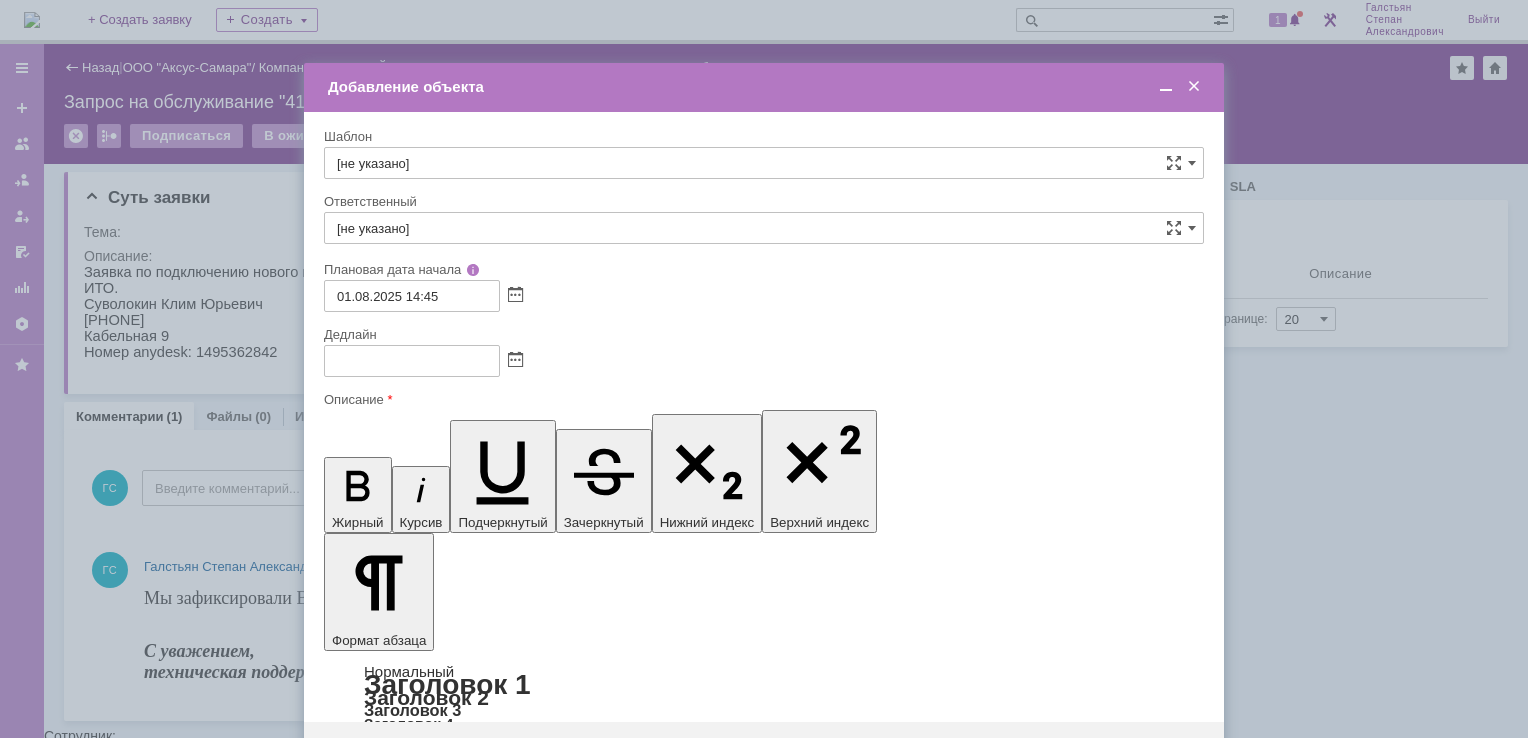 click at bounding box center (764, 361) 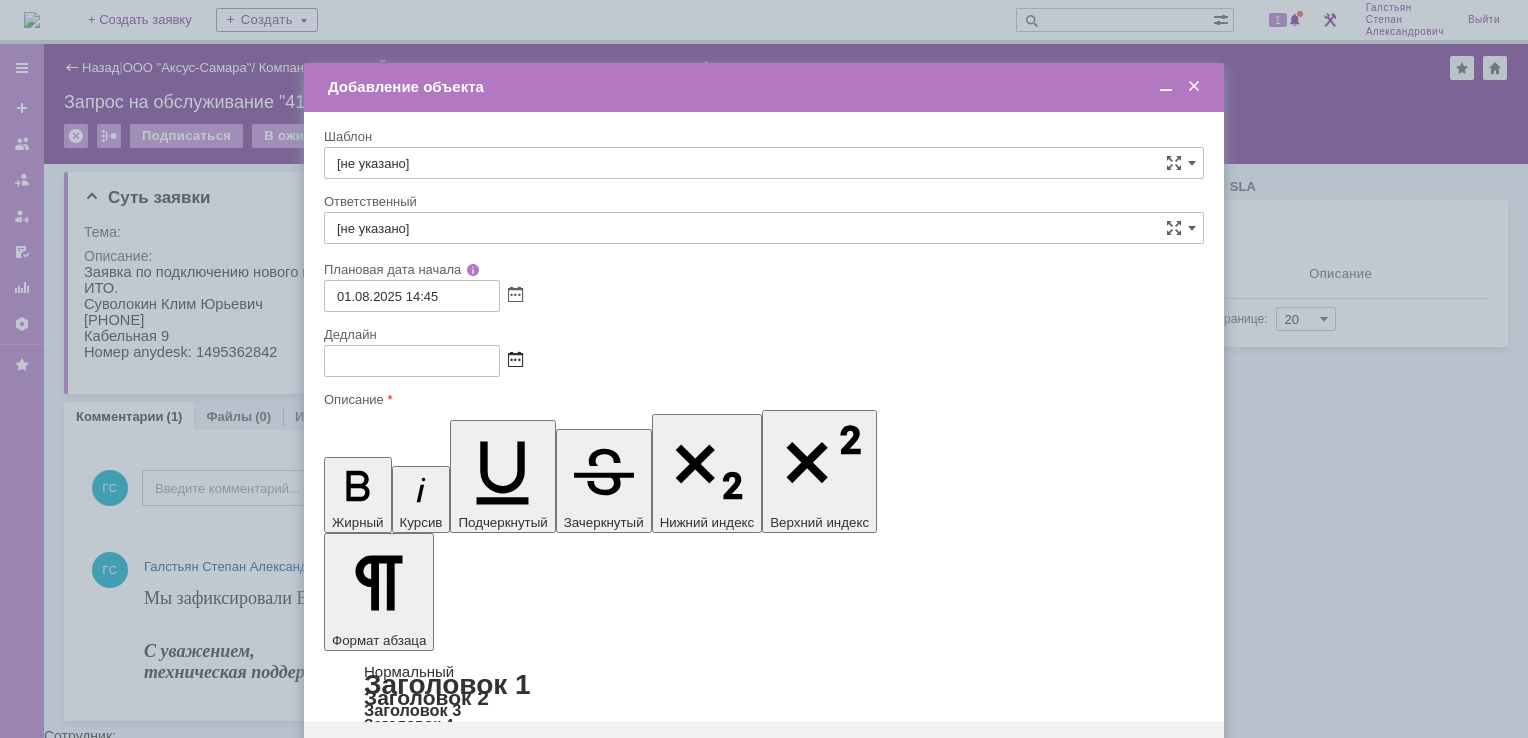 click at bounding box center [515, 361] 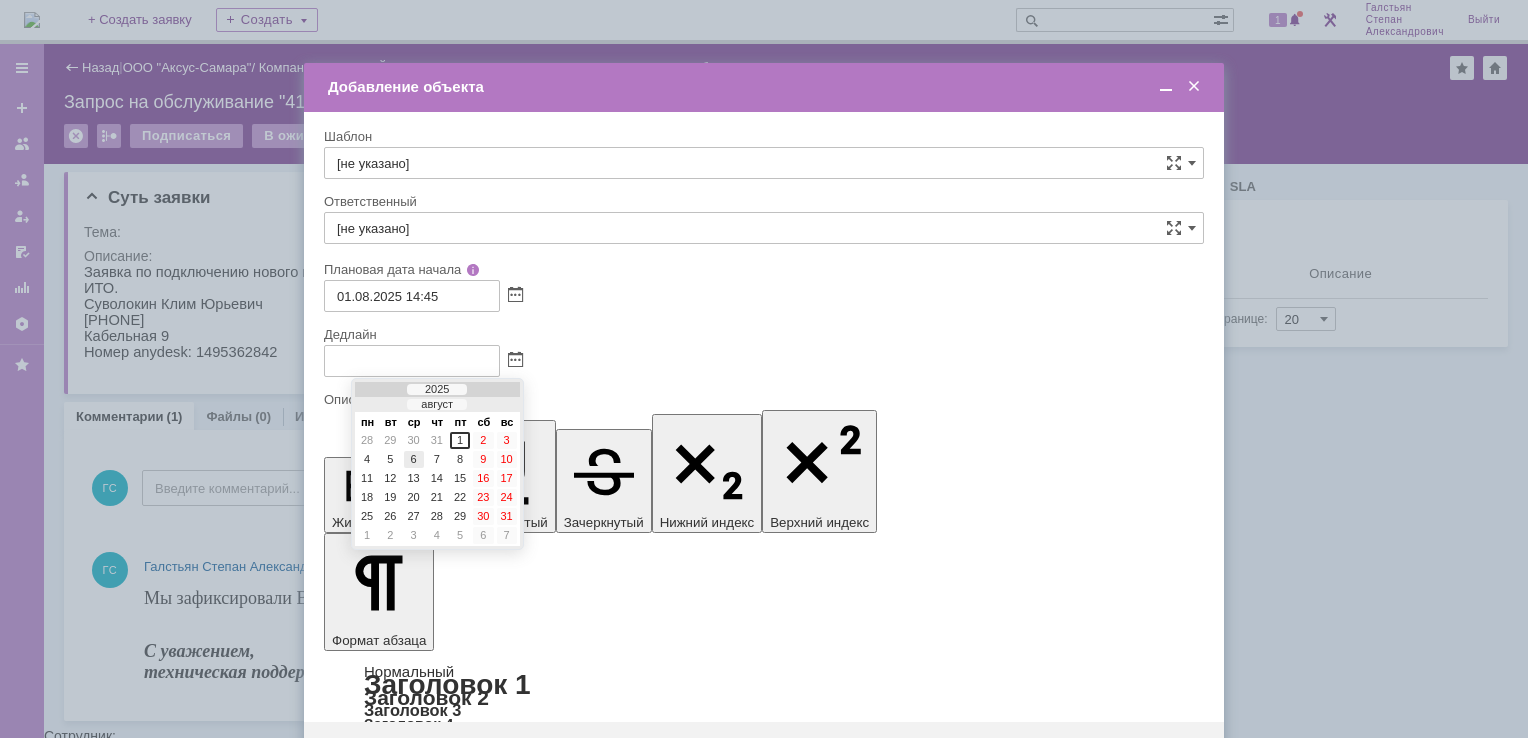 click on "6" at bounding box center [414, 459] 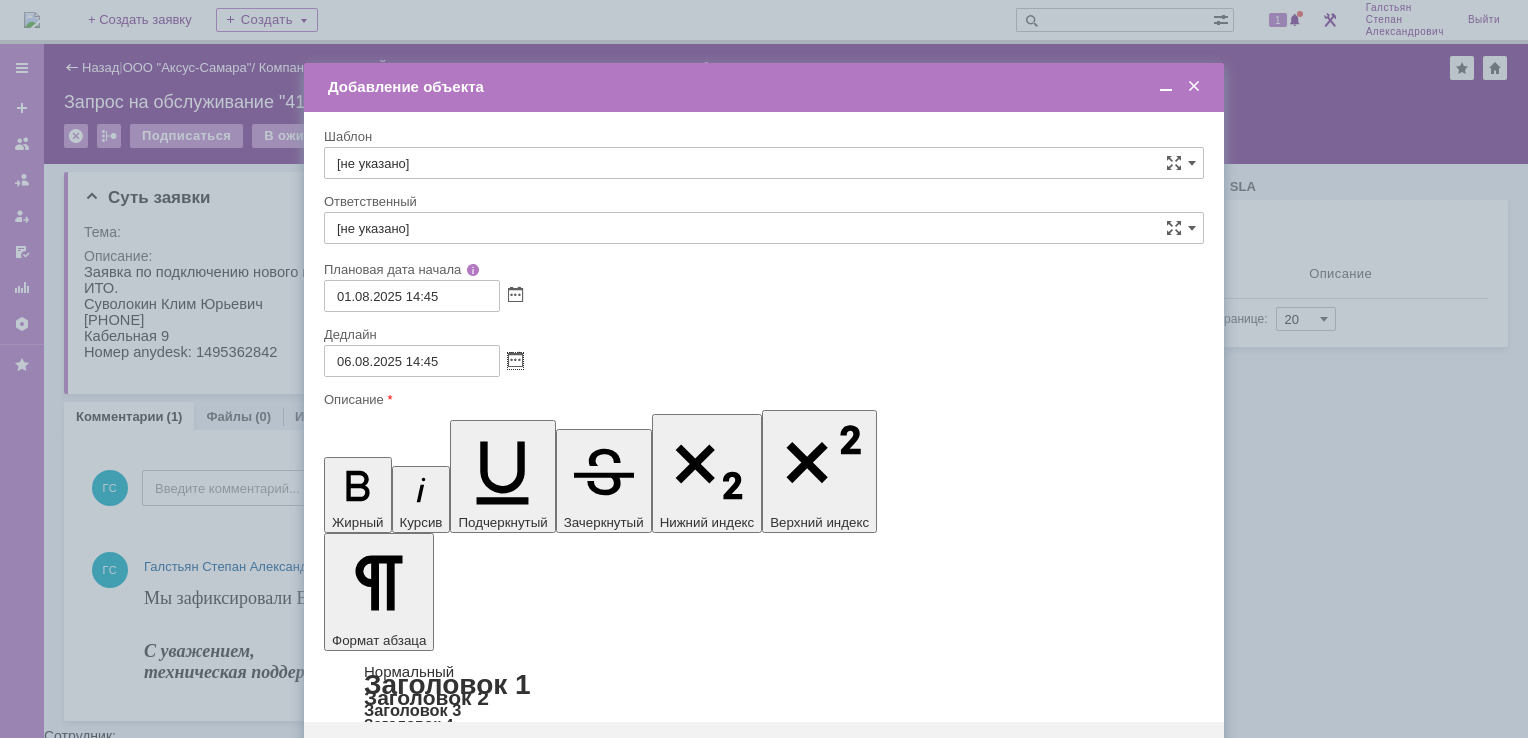 click on "[не указано]" at bounding box center [764, 228] 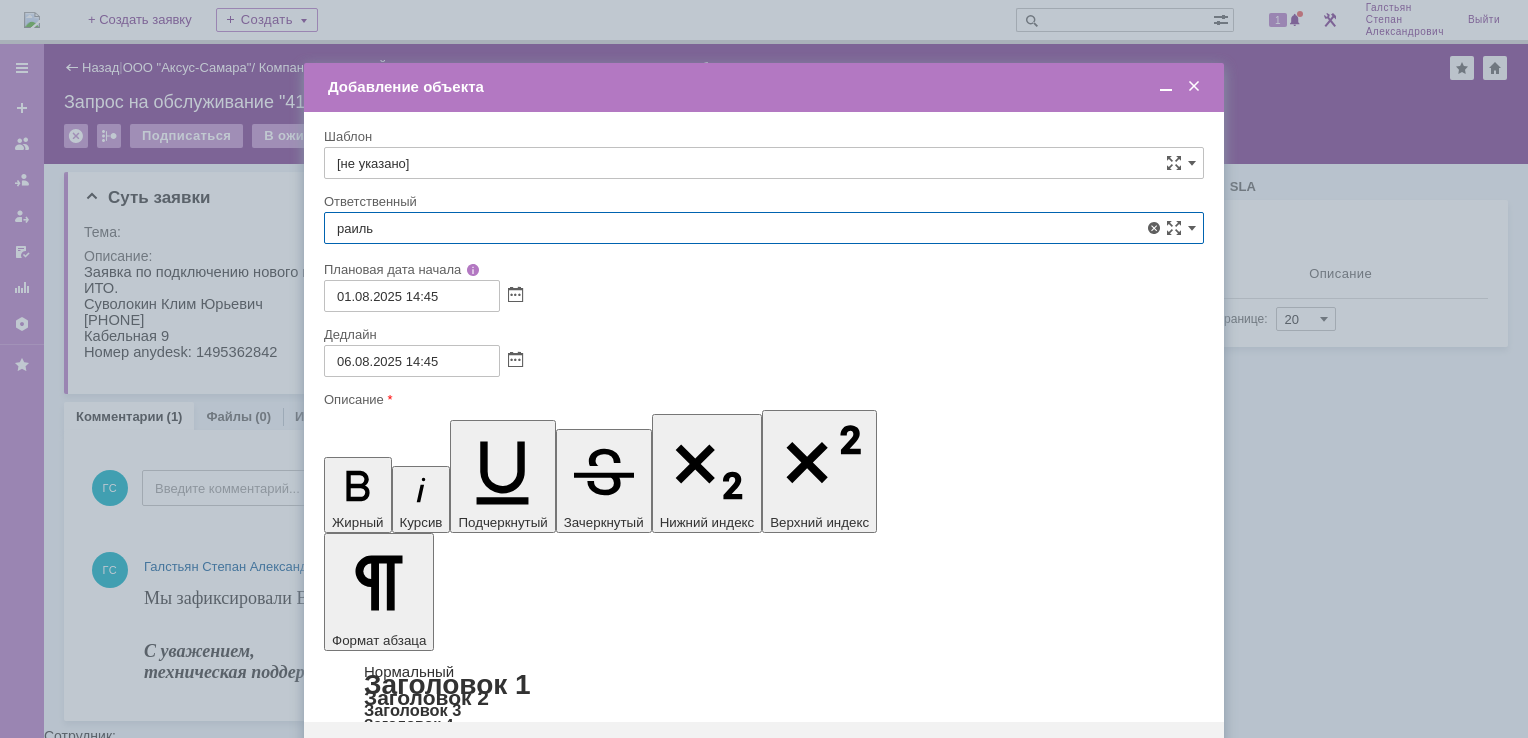 click on "Мукминьзянов Раиль Рамильевич" at bounding box center [764, 374] 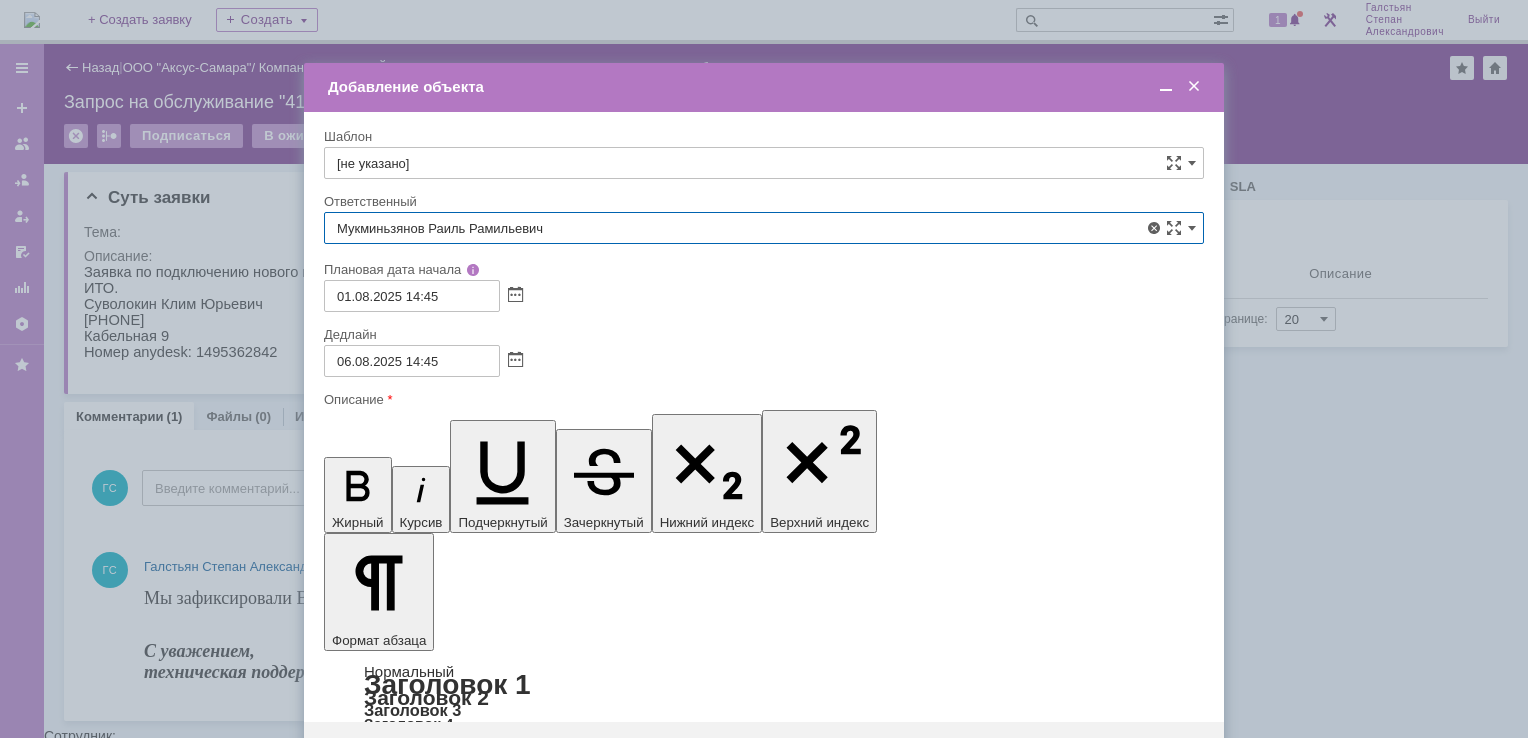 type on "Мукминьзянов Раиль Рамильевич" 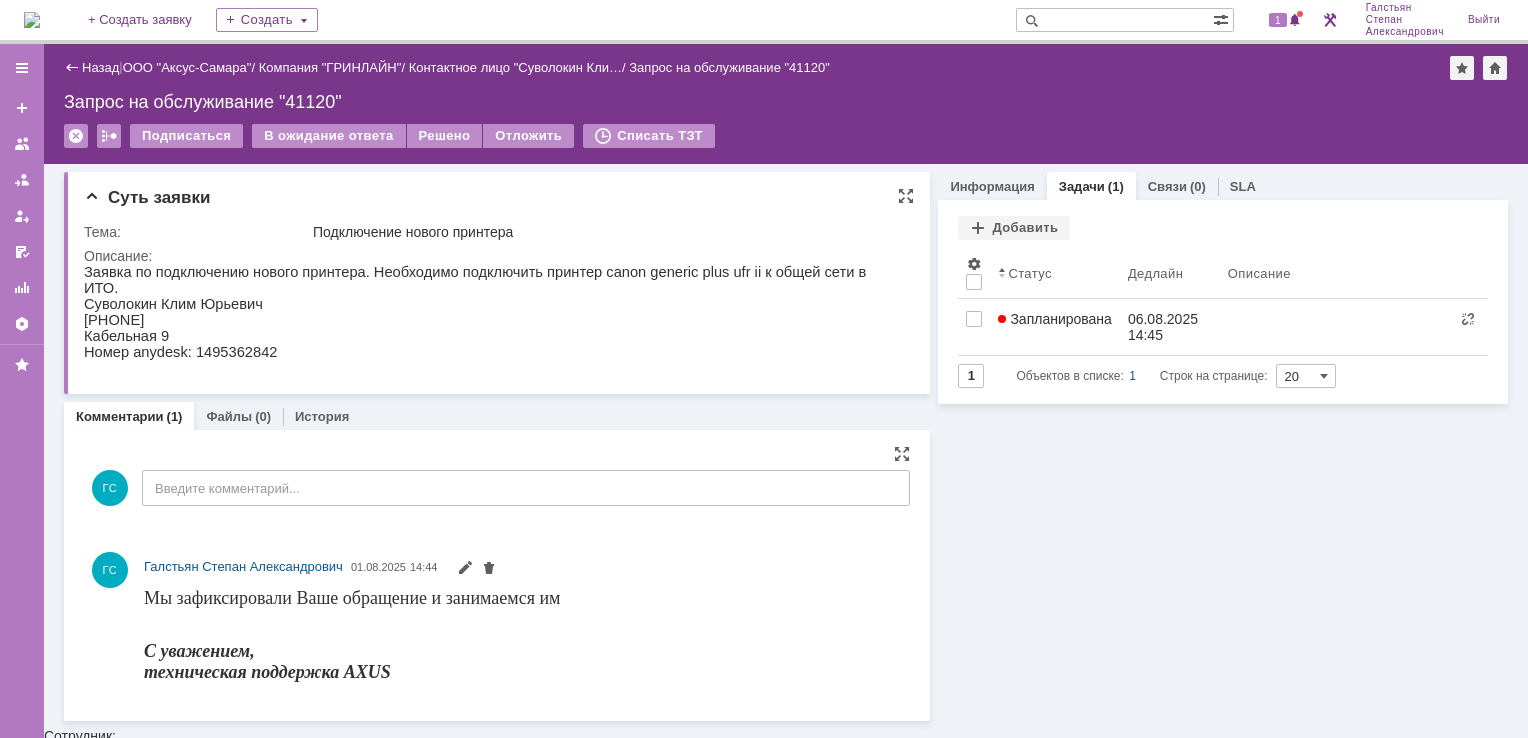 scroll, scrollTop: 0, scrollLeft: 0, axis: both 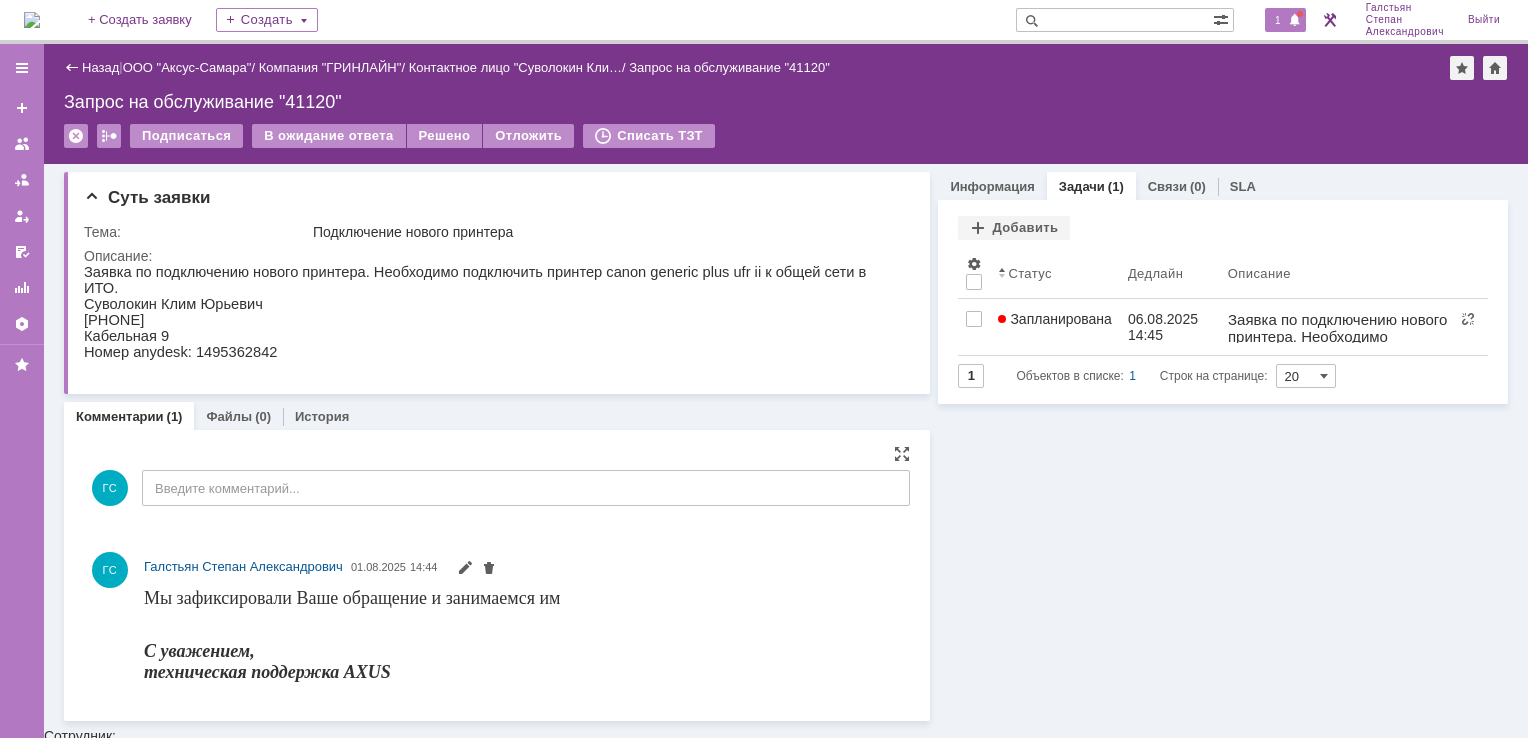 click on "1" at bounding box center [1278, 20] 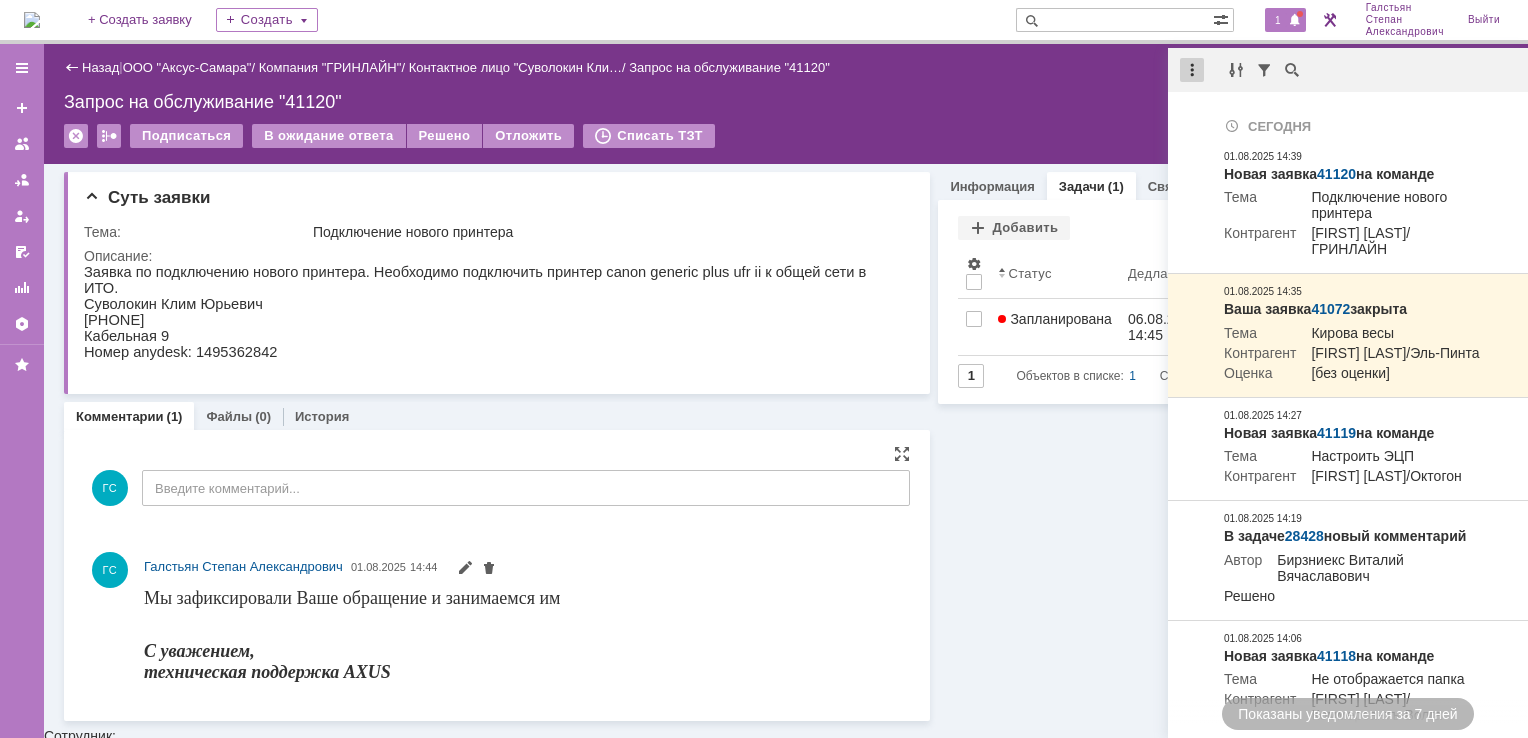 click at bounding box center [1192, 70] 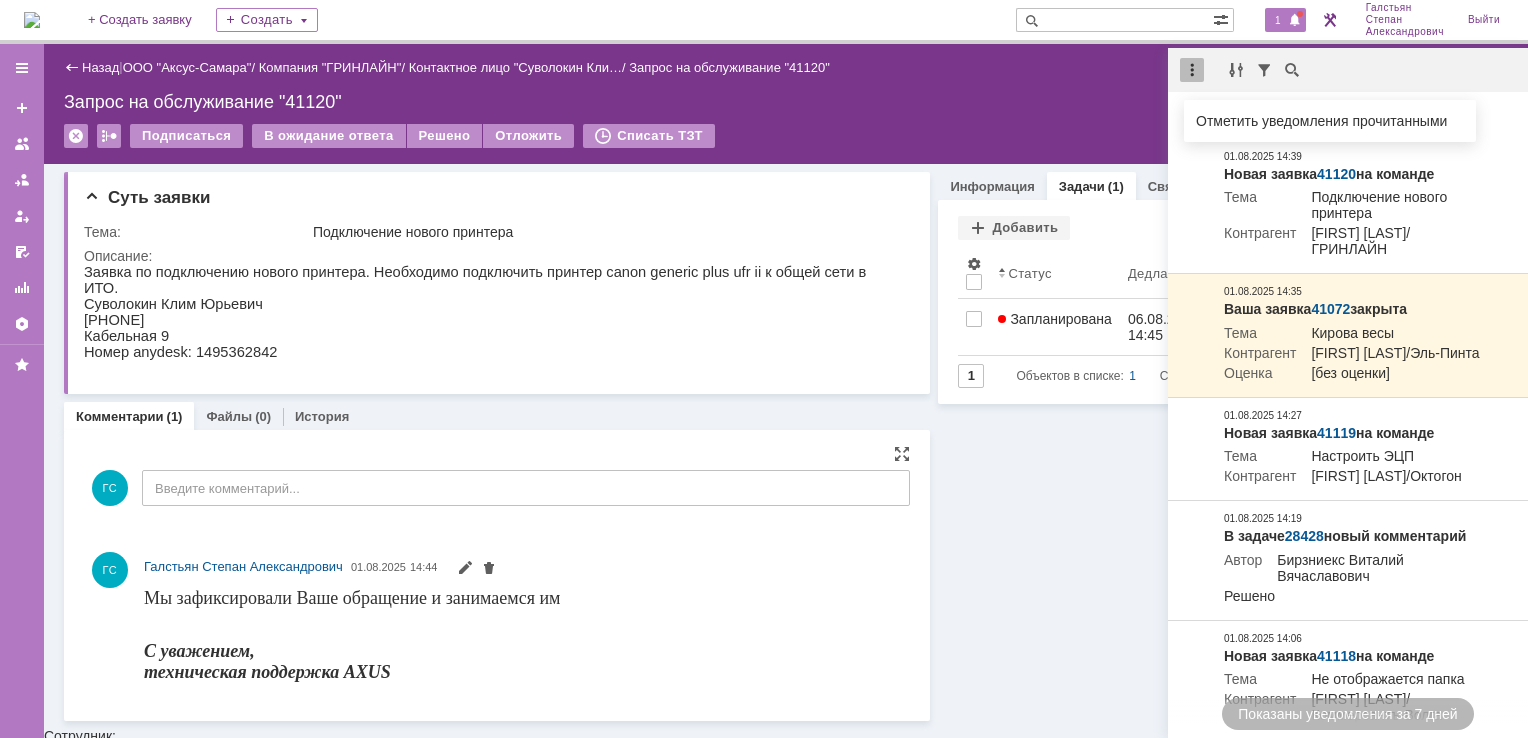 click on "Отметить уведомления прочитанными" at bounding box center [1330, 121] 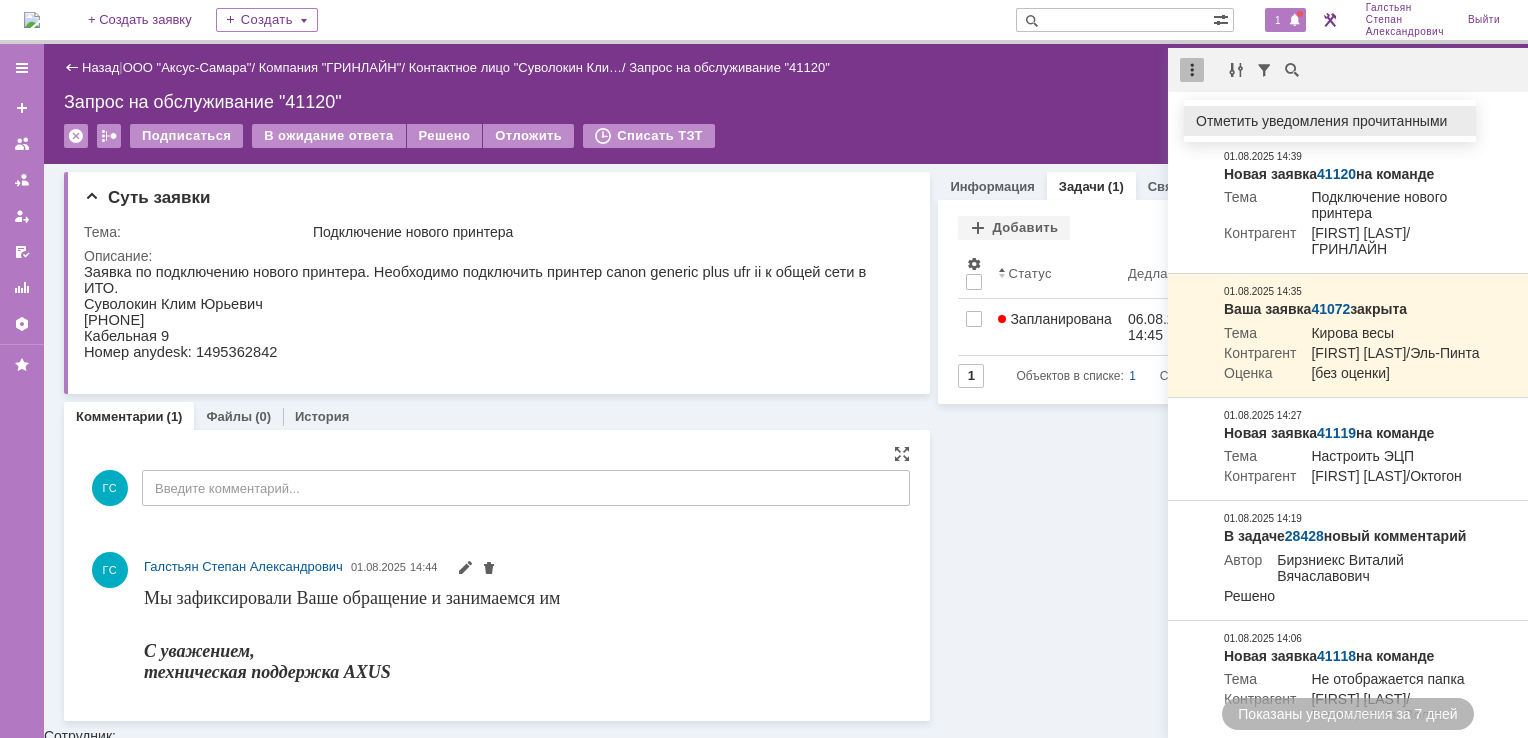 click on "Отметить уведомления прочитанными" at bounding box center [1330, 121] 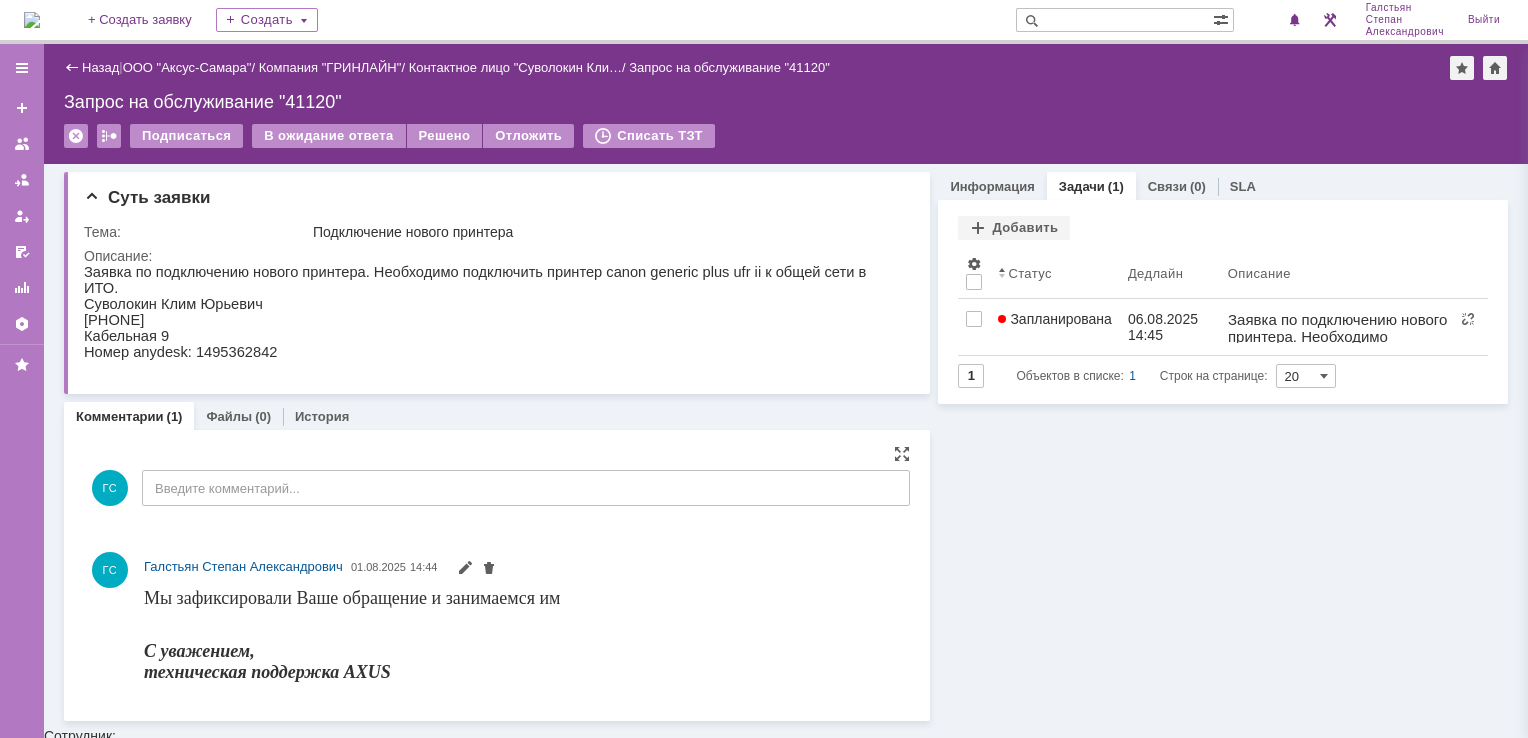 drag, startPoint x: 1052, startPoint y: 129, endPoint x: 1030, endPoint y: 129, distance: 22 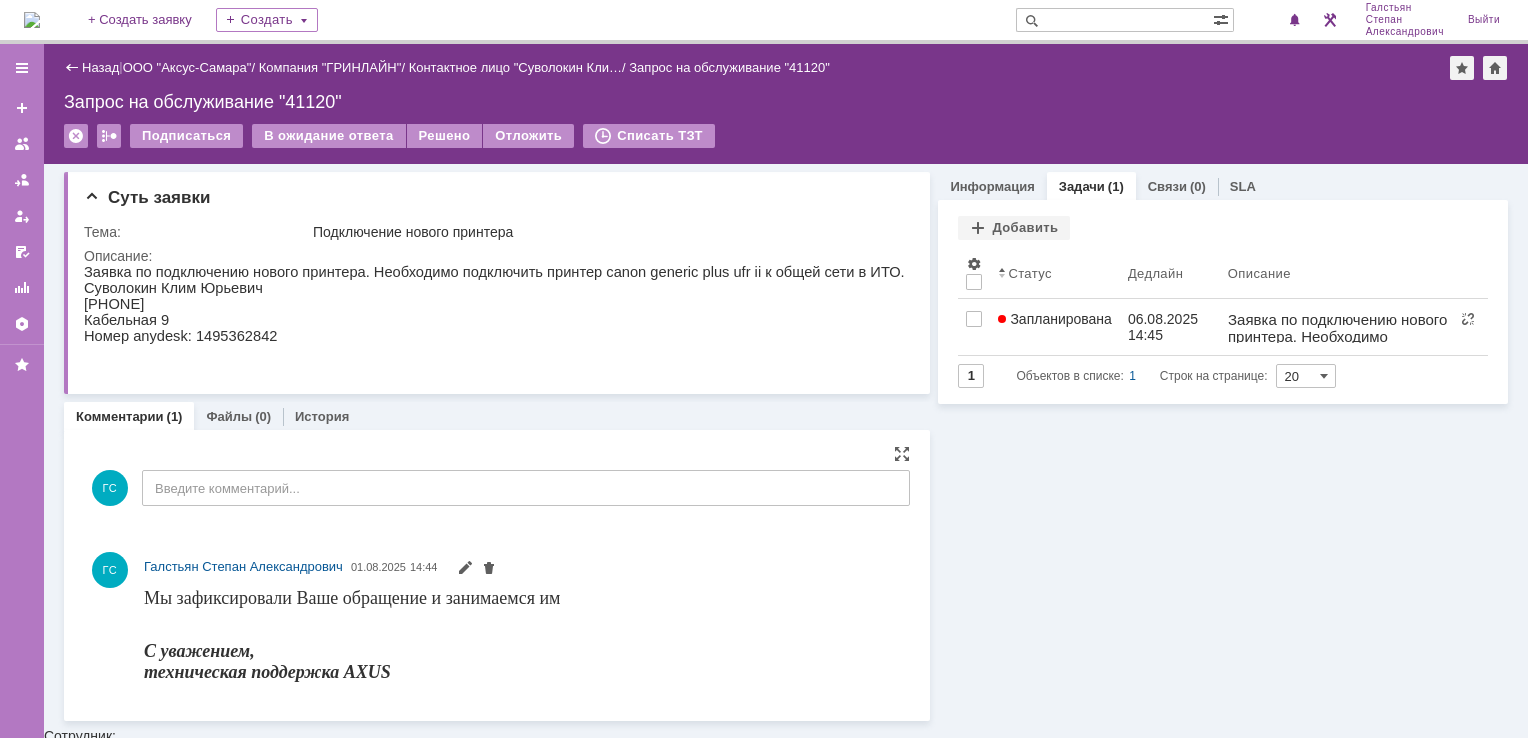 click at bounding box center (32, 20) 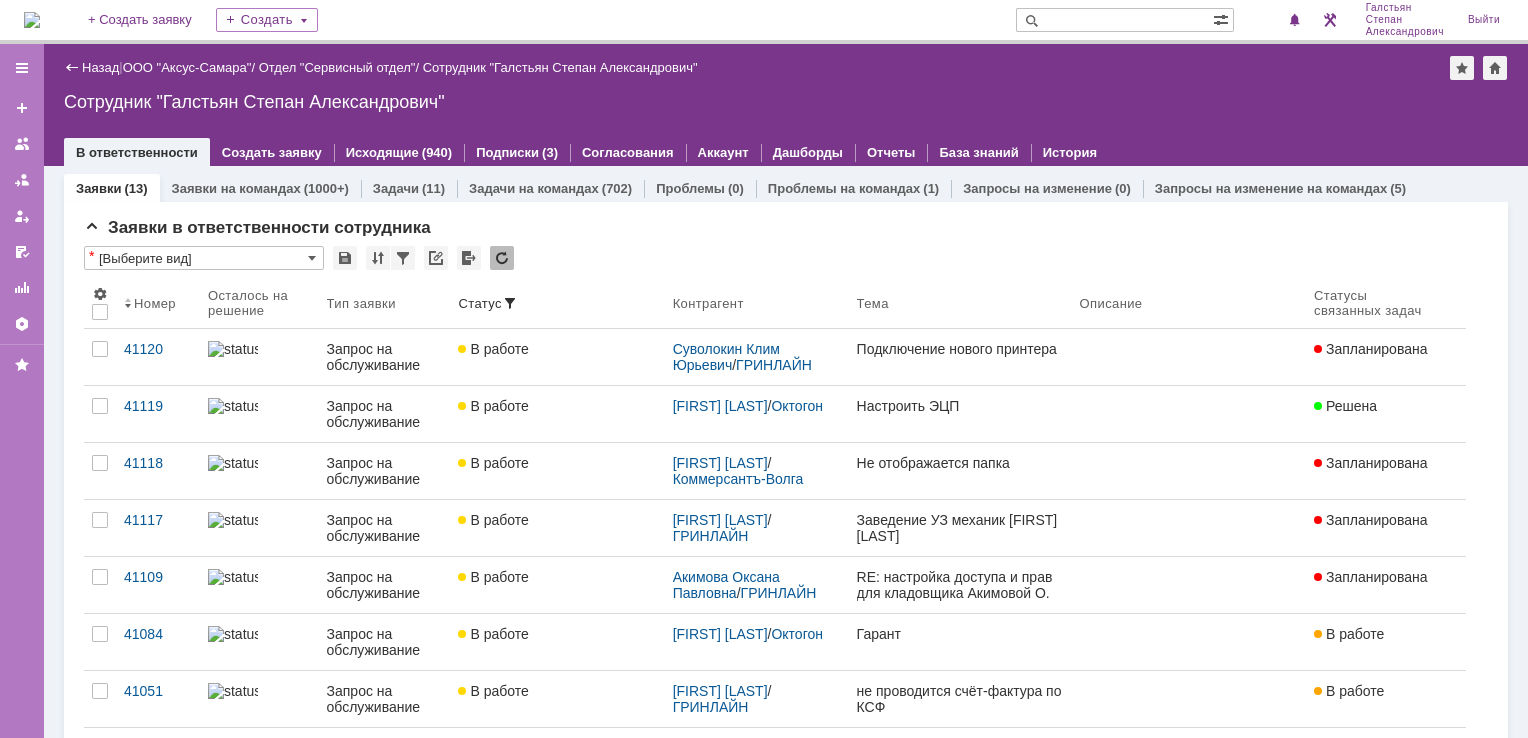 scroll, scrollTop: 0, scrollLeft: 0, axis: both 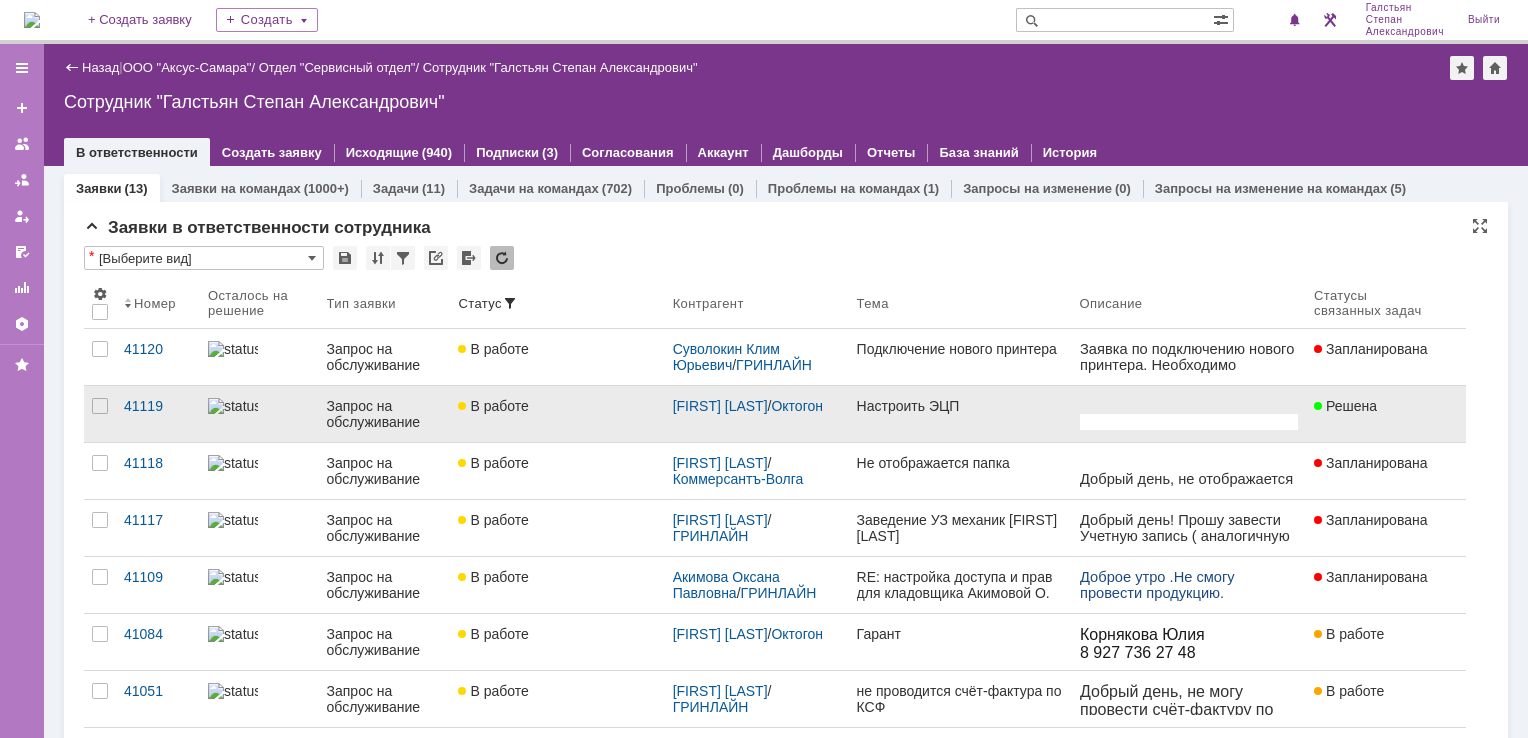 click on "Настроить ЭЦП" at bounding box center (960, 414) 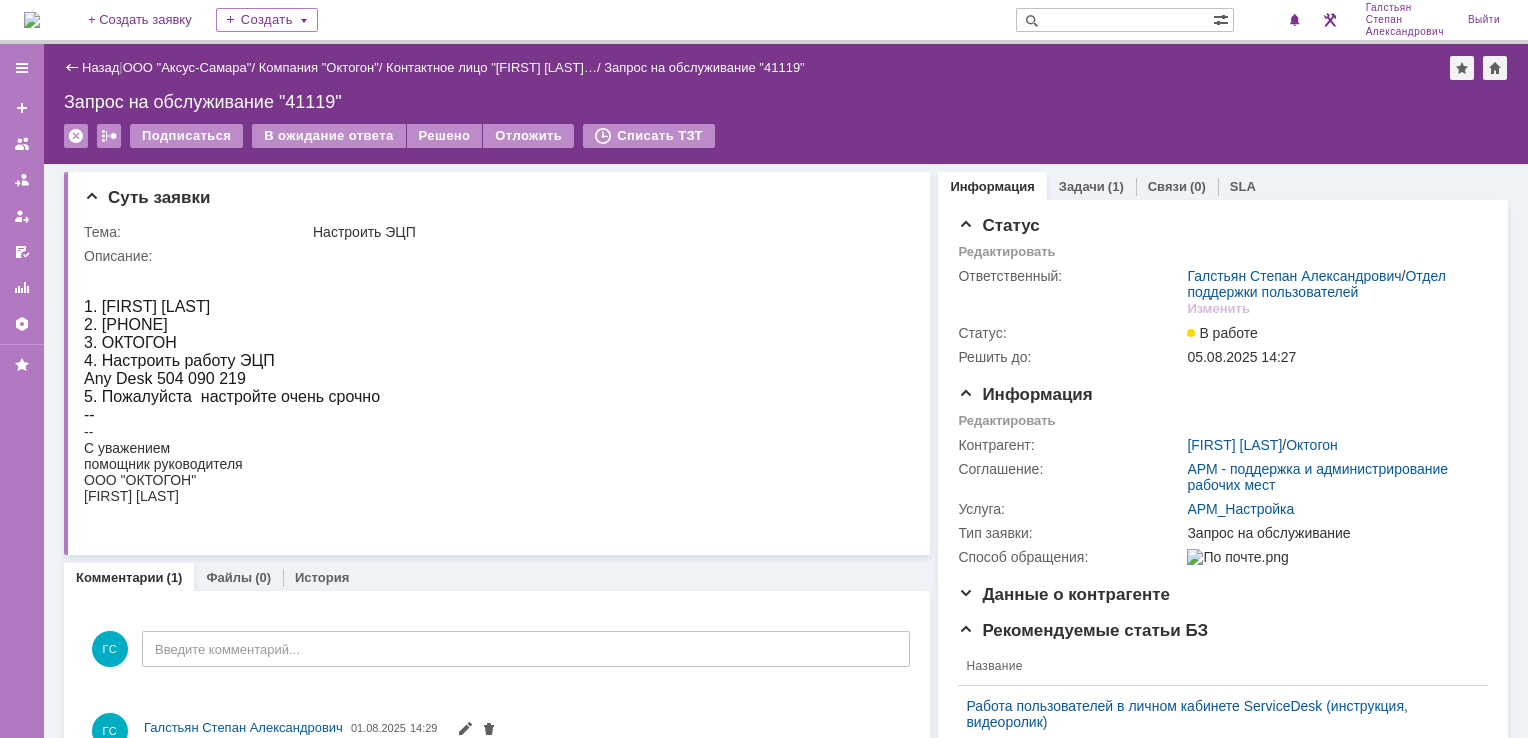 scroll, scrollTop: 0, scrollLeft: 0, axis: both 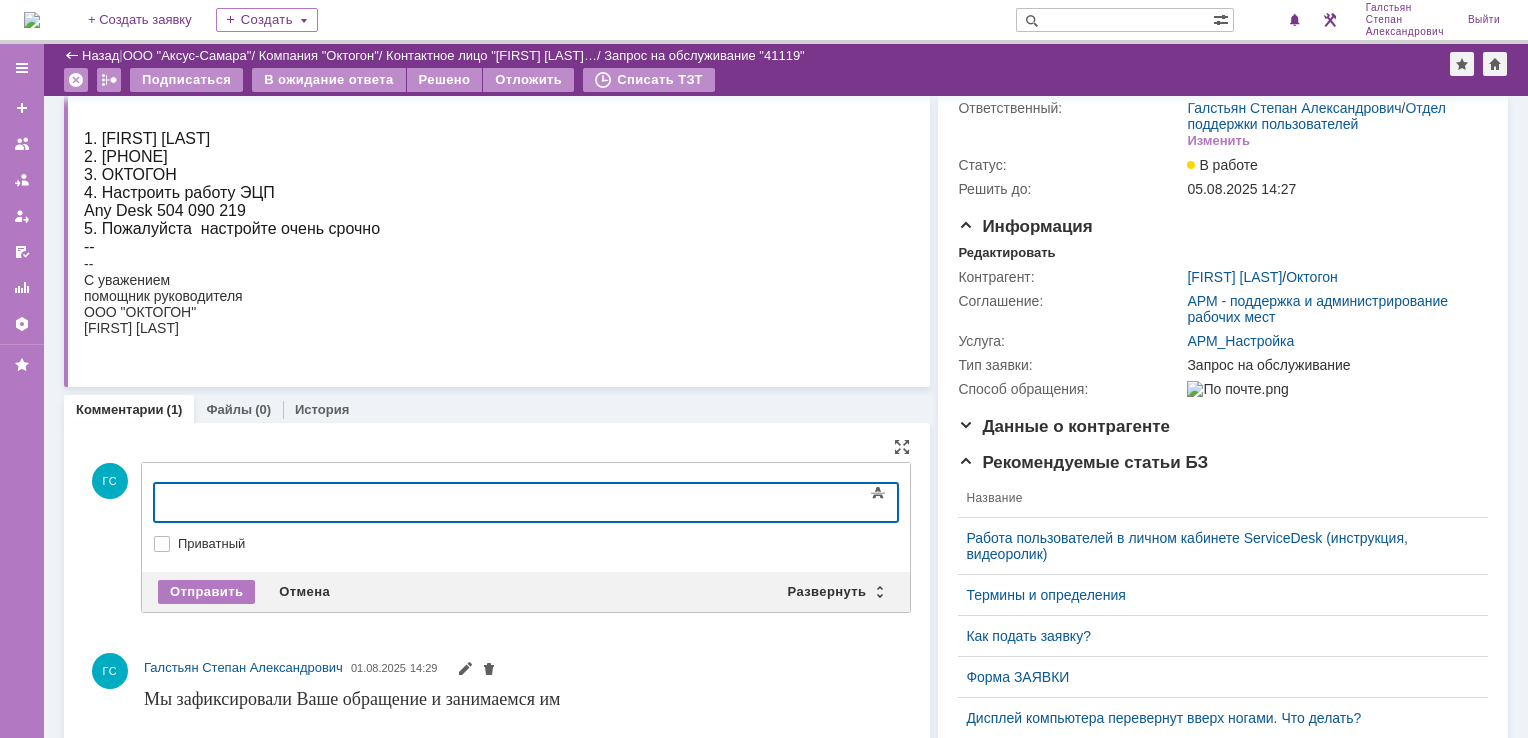 type 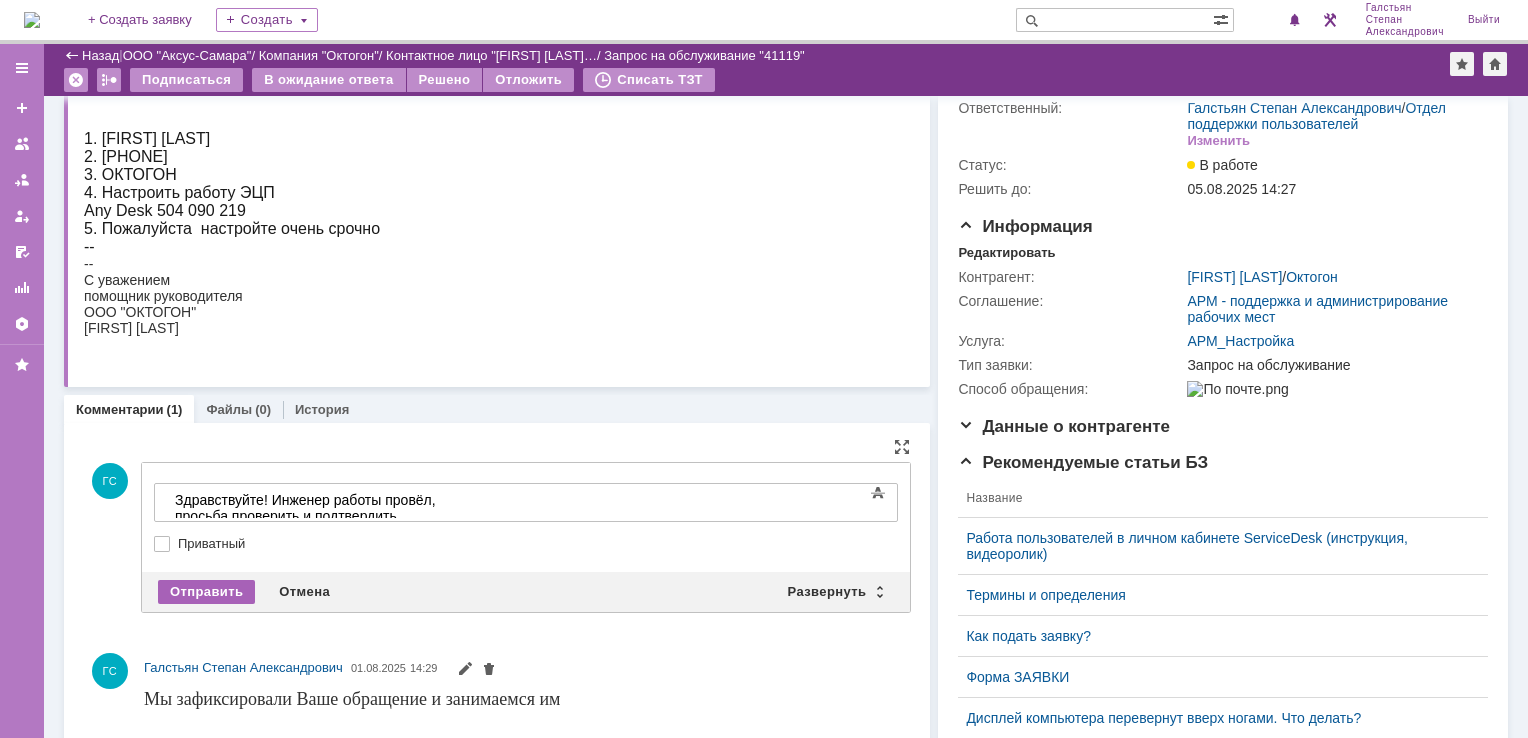 click on "Отправить" at bounding box center [206, 592] 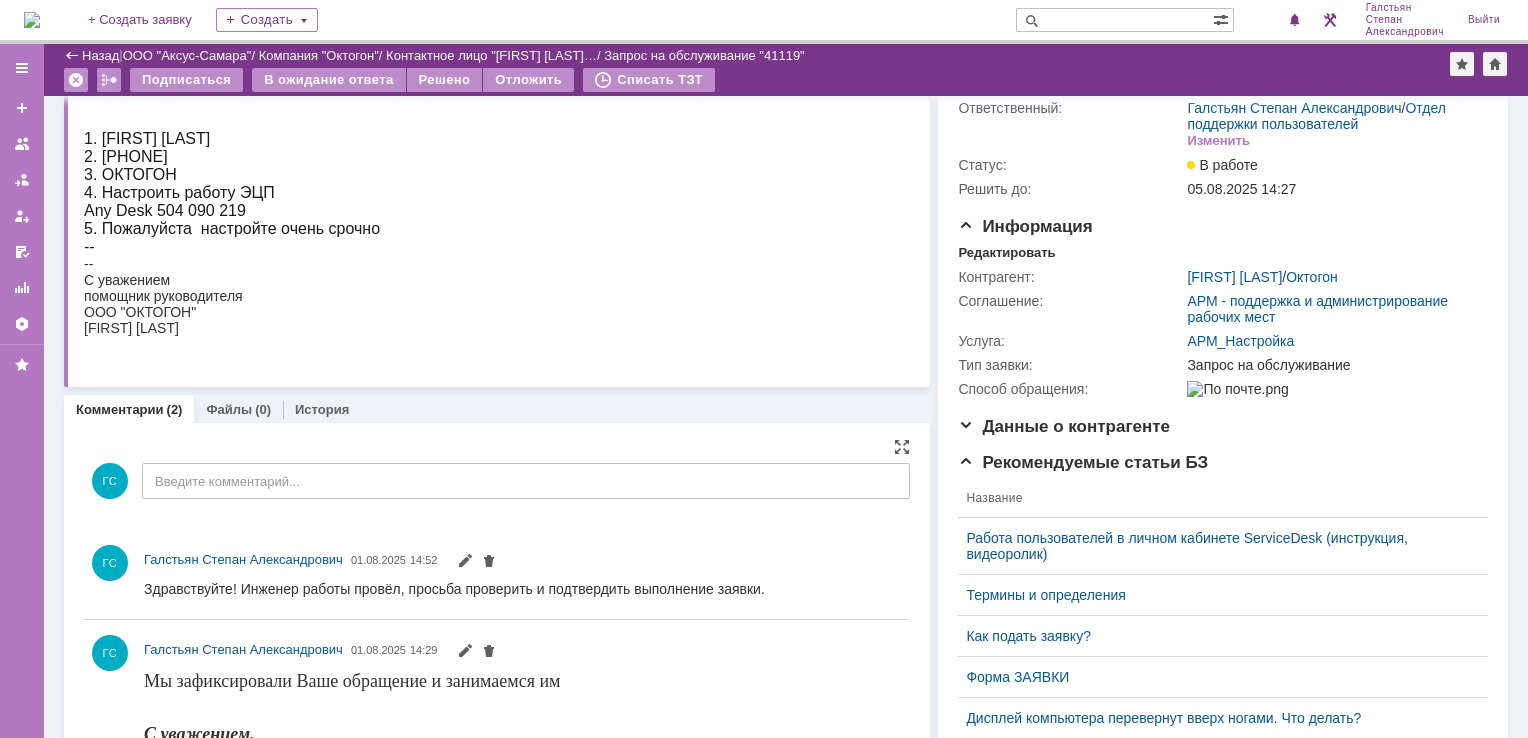 scroll, scrollTop: 0, scrollLeft: 0, axis: both 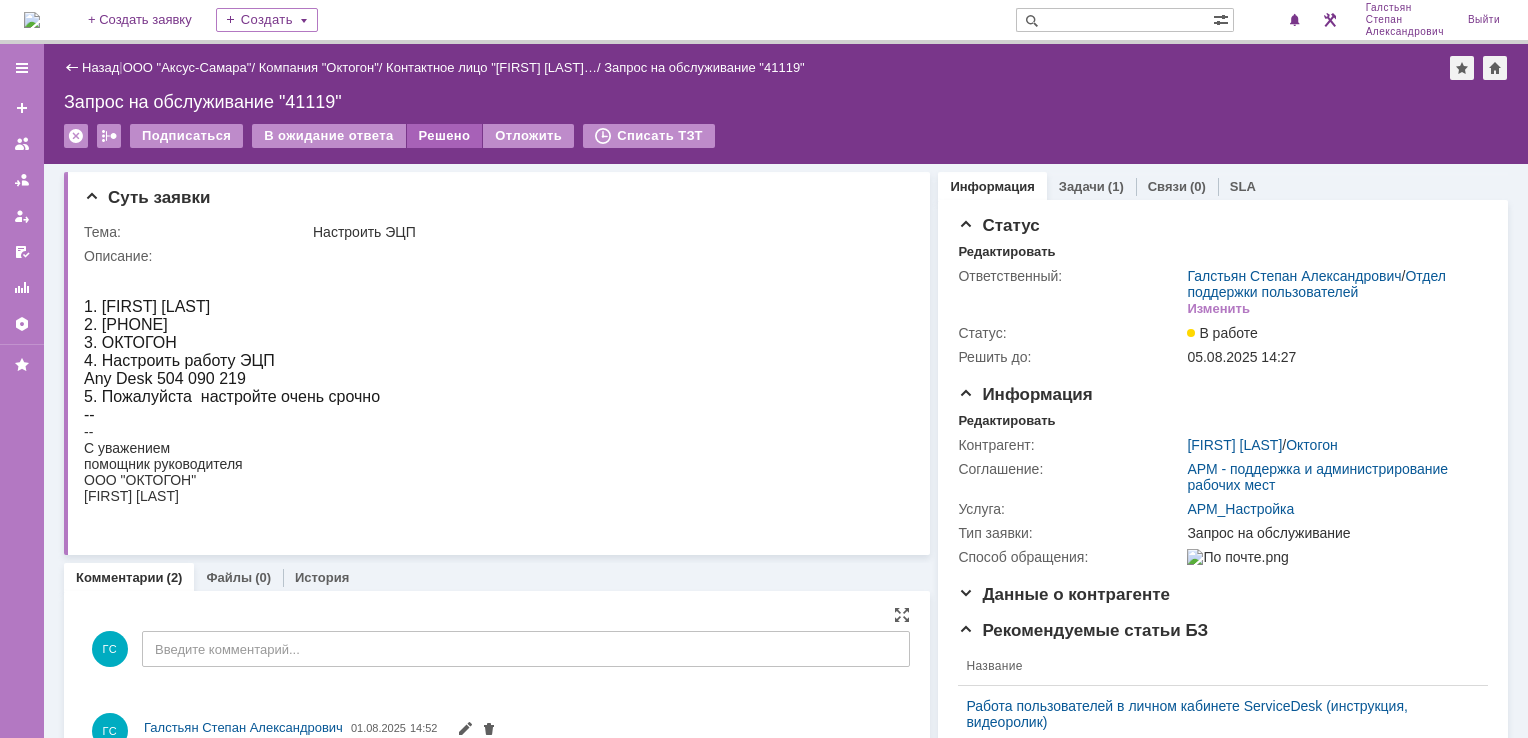 click on "Решено" at bounding box center (445, 136) 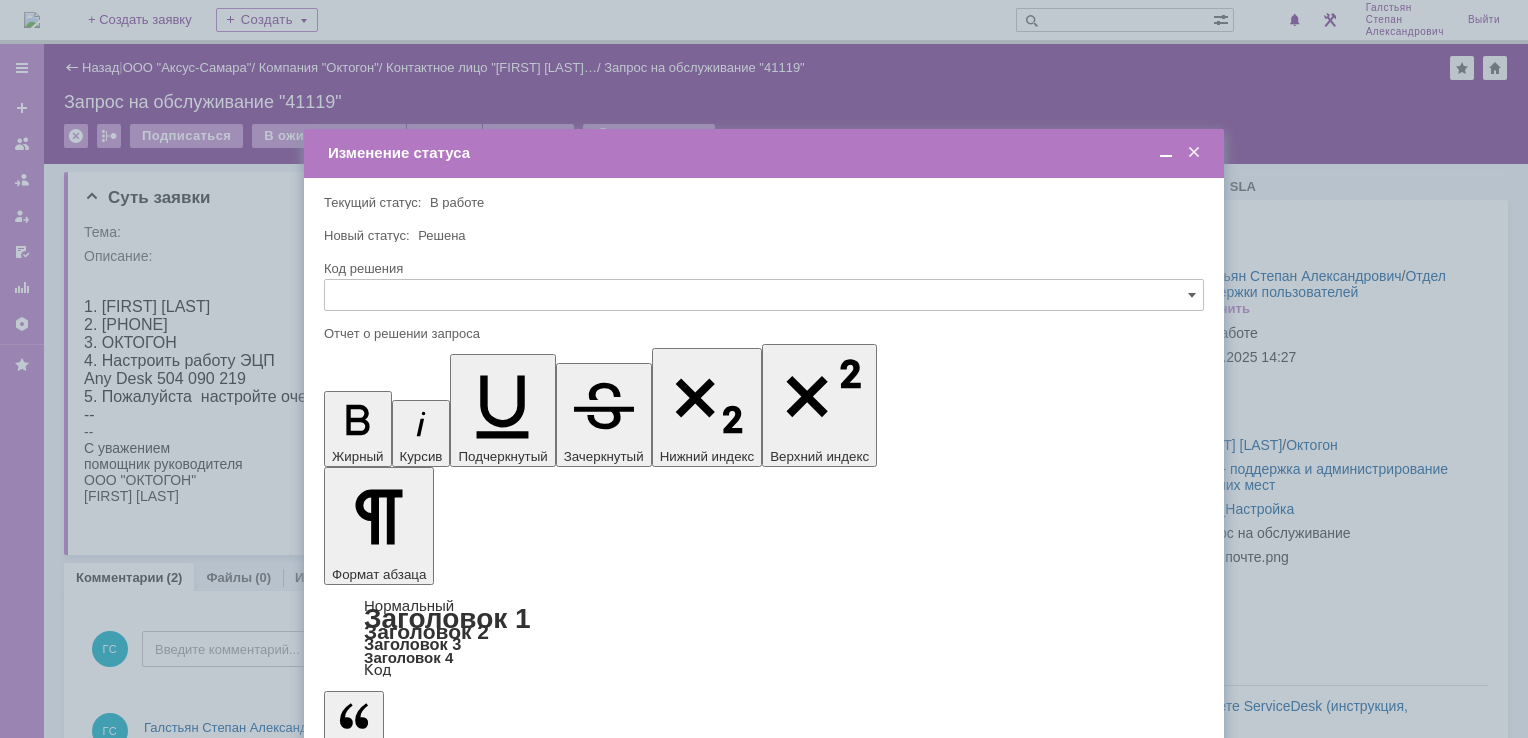 scroll, scrollTop: 0, scrollLeft: 0, axis: both 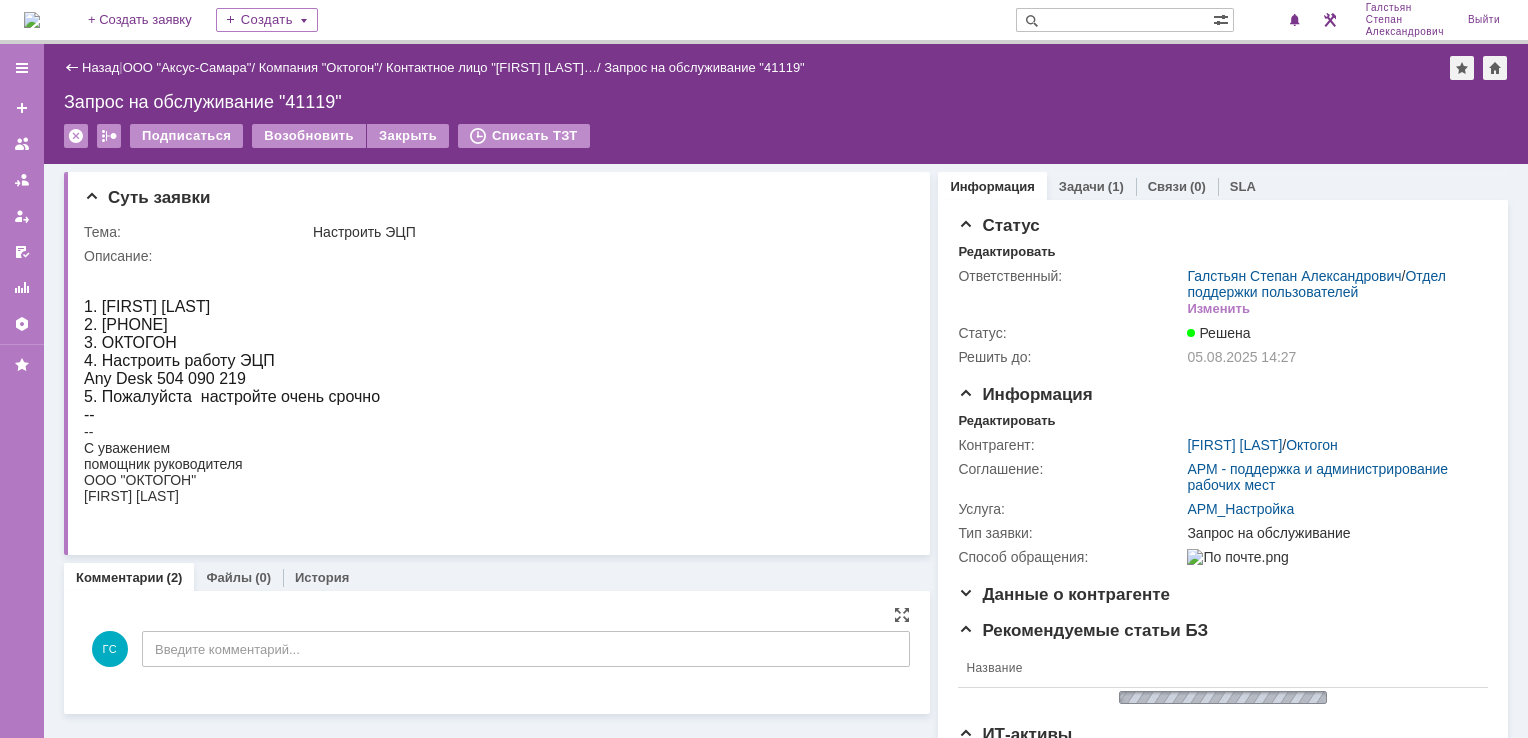 click at bounding box center (32, 20) 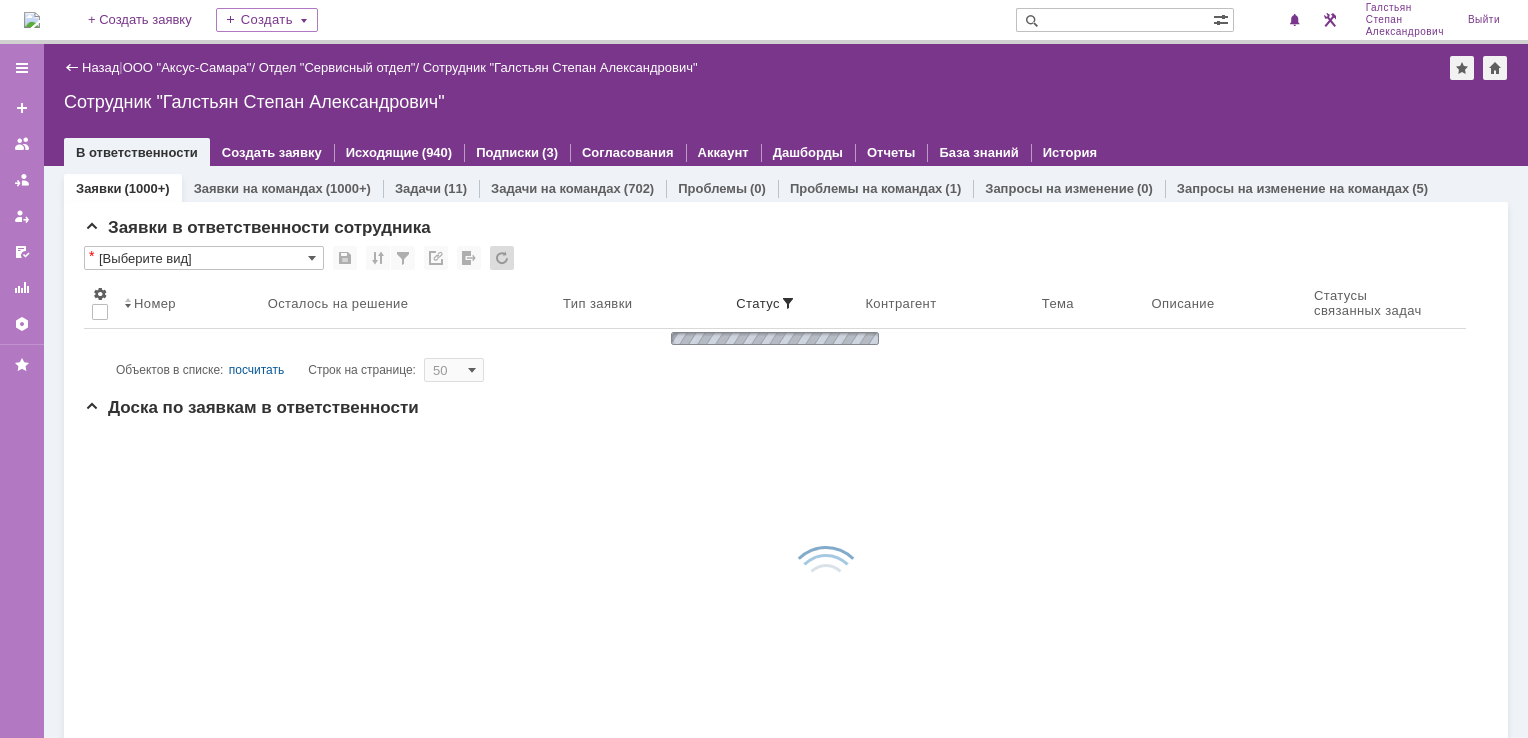 scroll, scrollTop: 0, scrollLeft: 0, axis: both 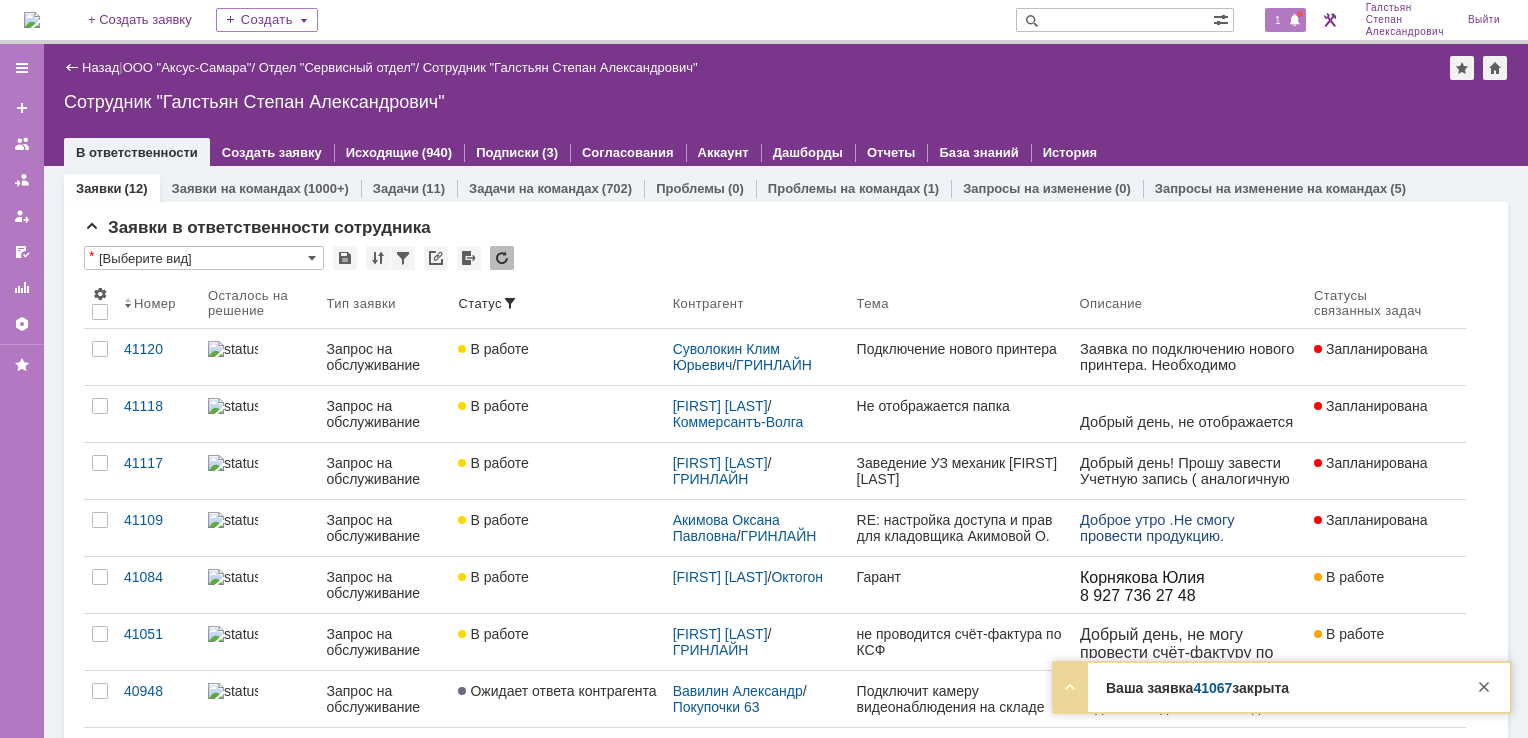 click on "1" at bounding box center (1278, 20) 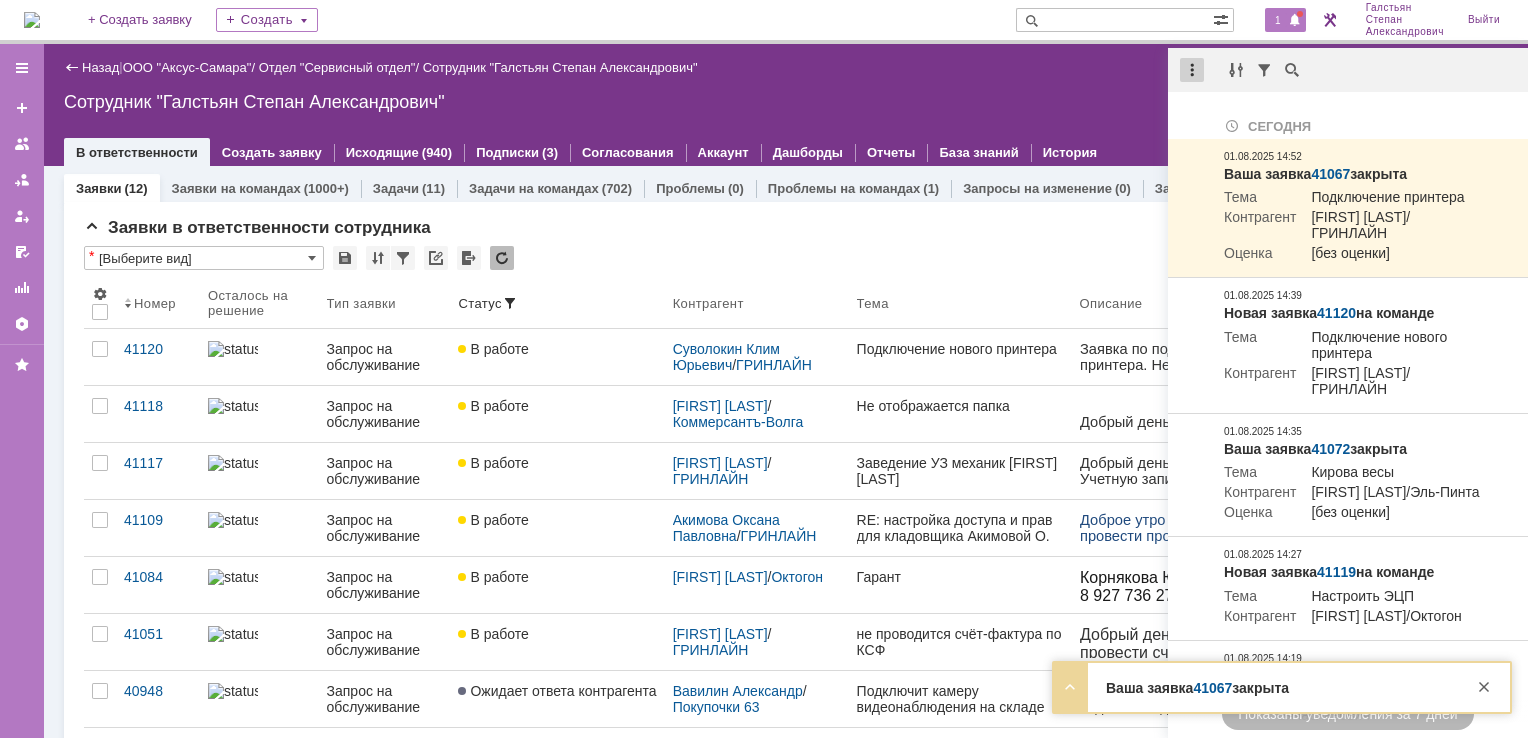 click at bounding box center [1192, 70] 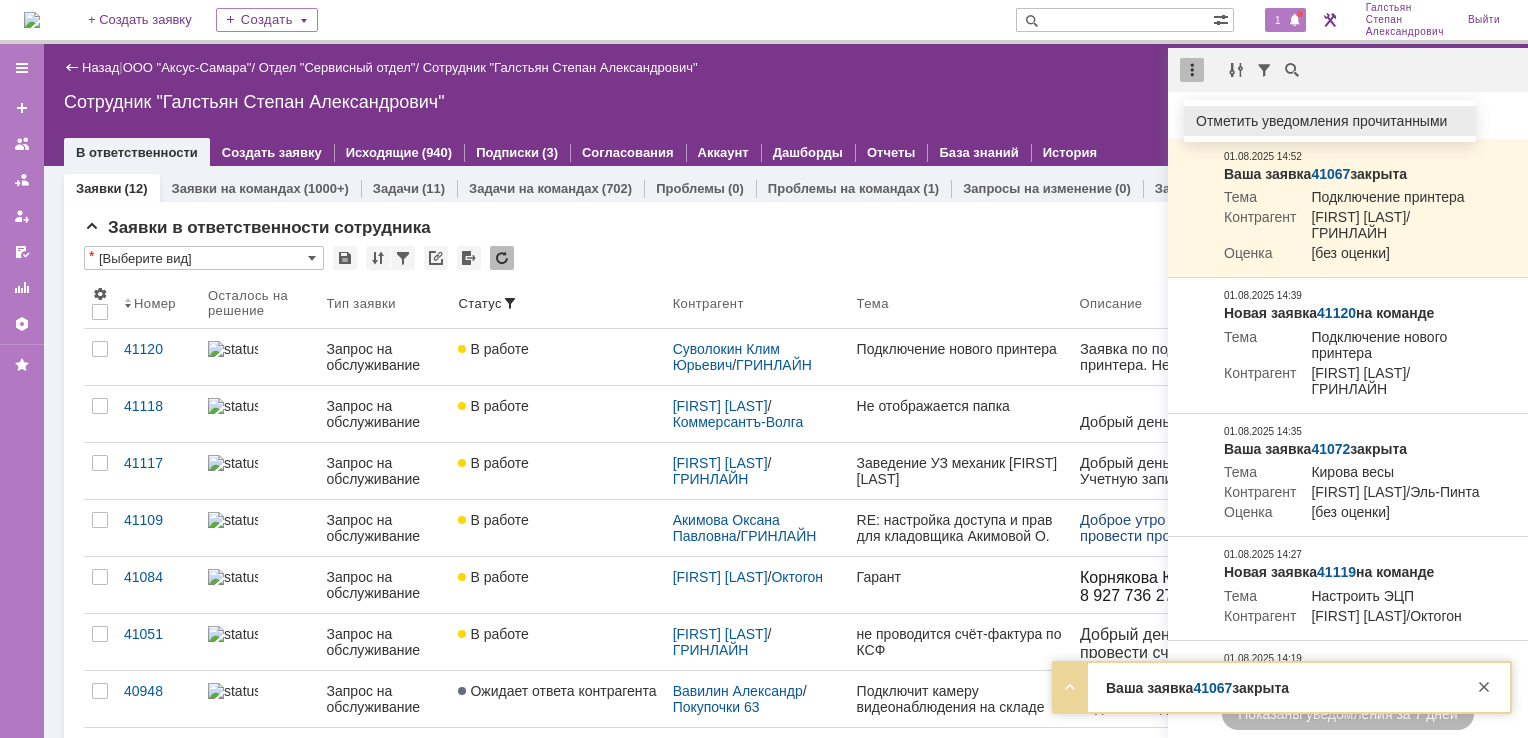 click on "Отметить уведомления прочитанными" at bounding box center [1330, 121] 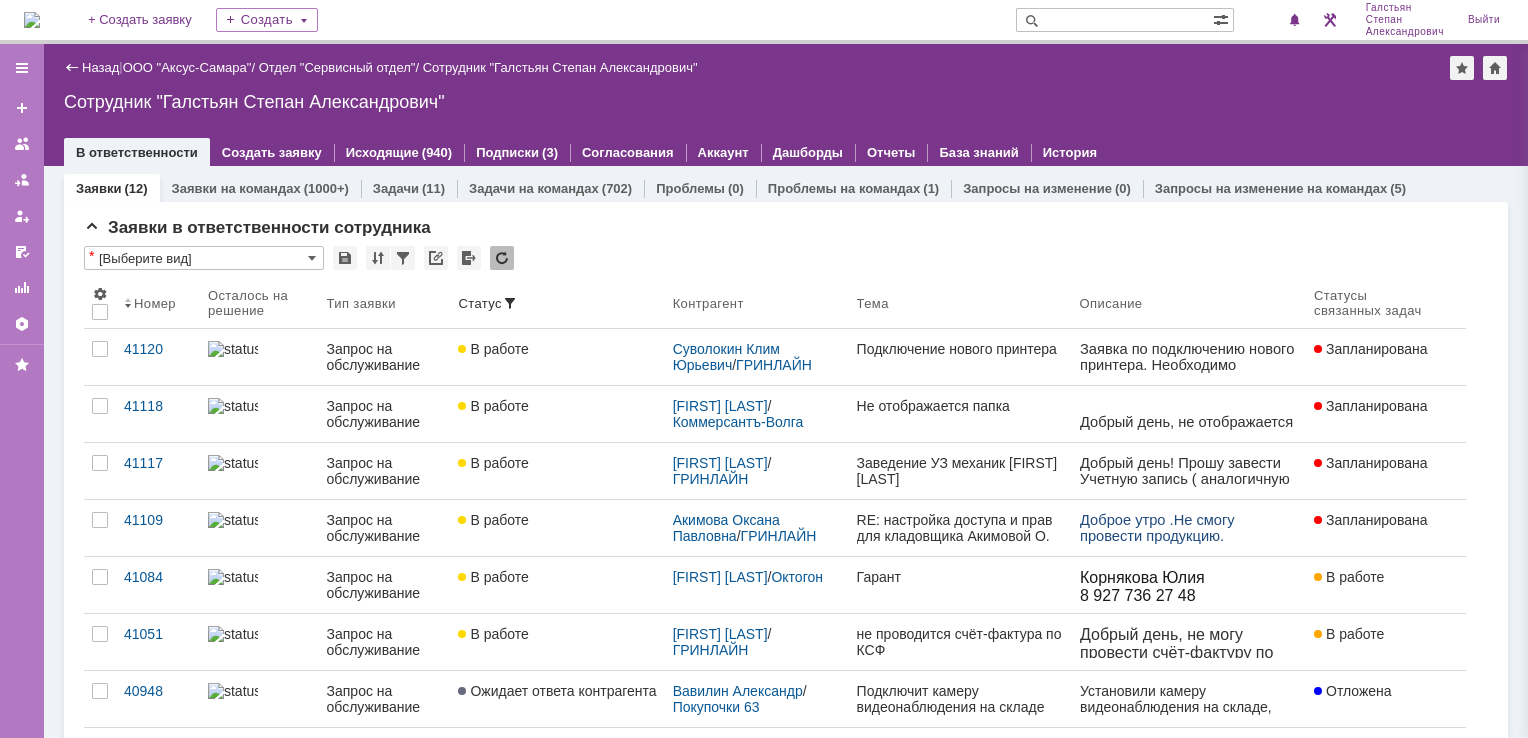 drag, startPoint x: 1050, startPoint y: 97, endPoint x: 582, endPoint y: 110, distance: 468.1805 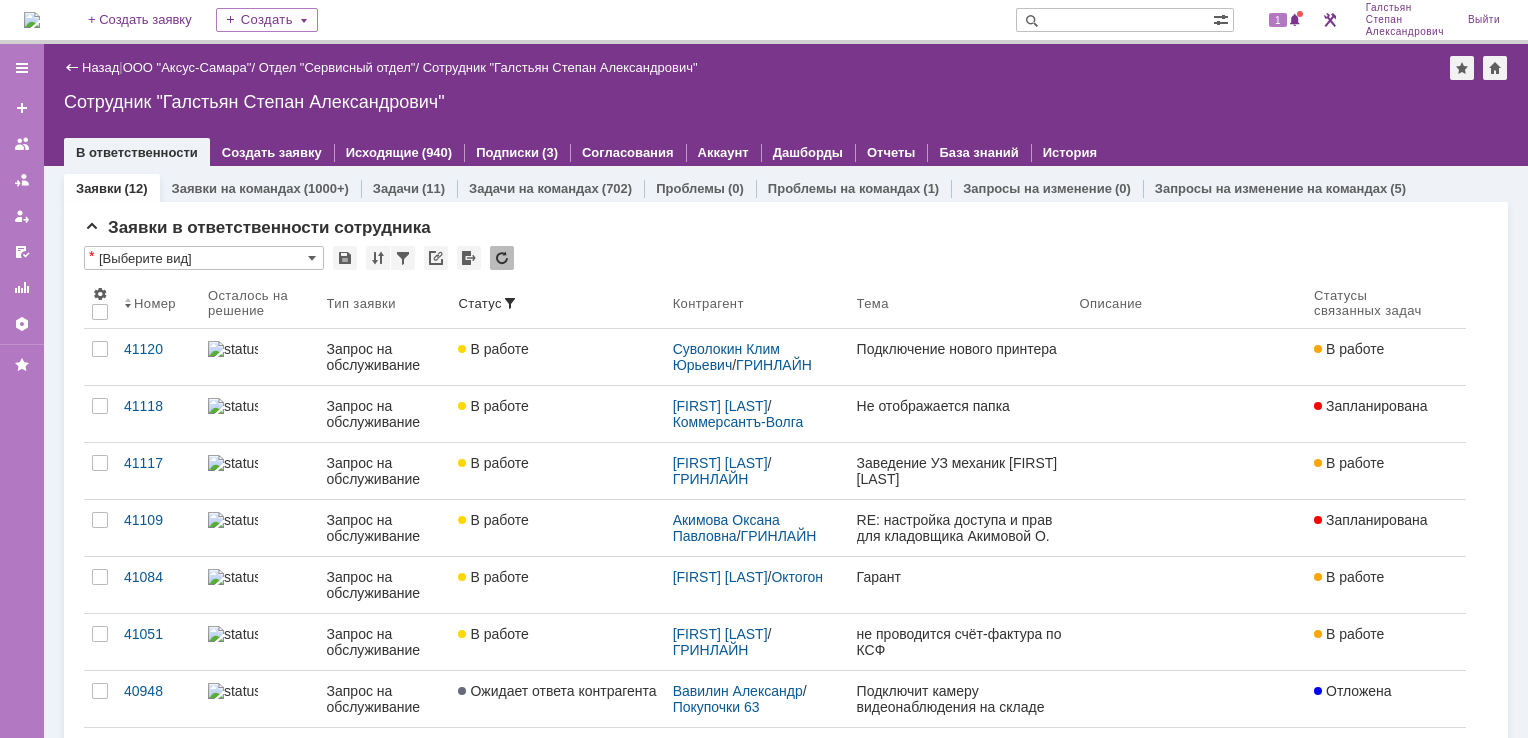 scroll, scrollTop: 0, scrollLeft: 0, axis: both 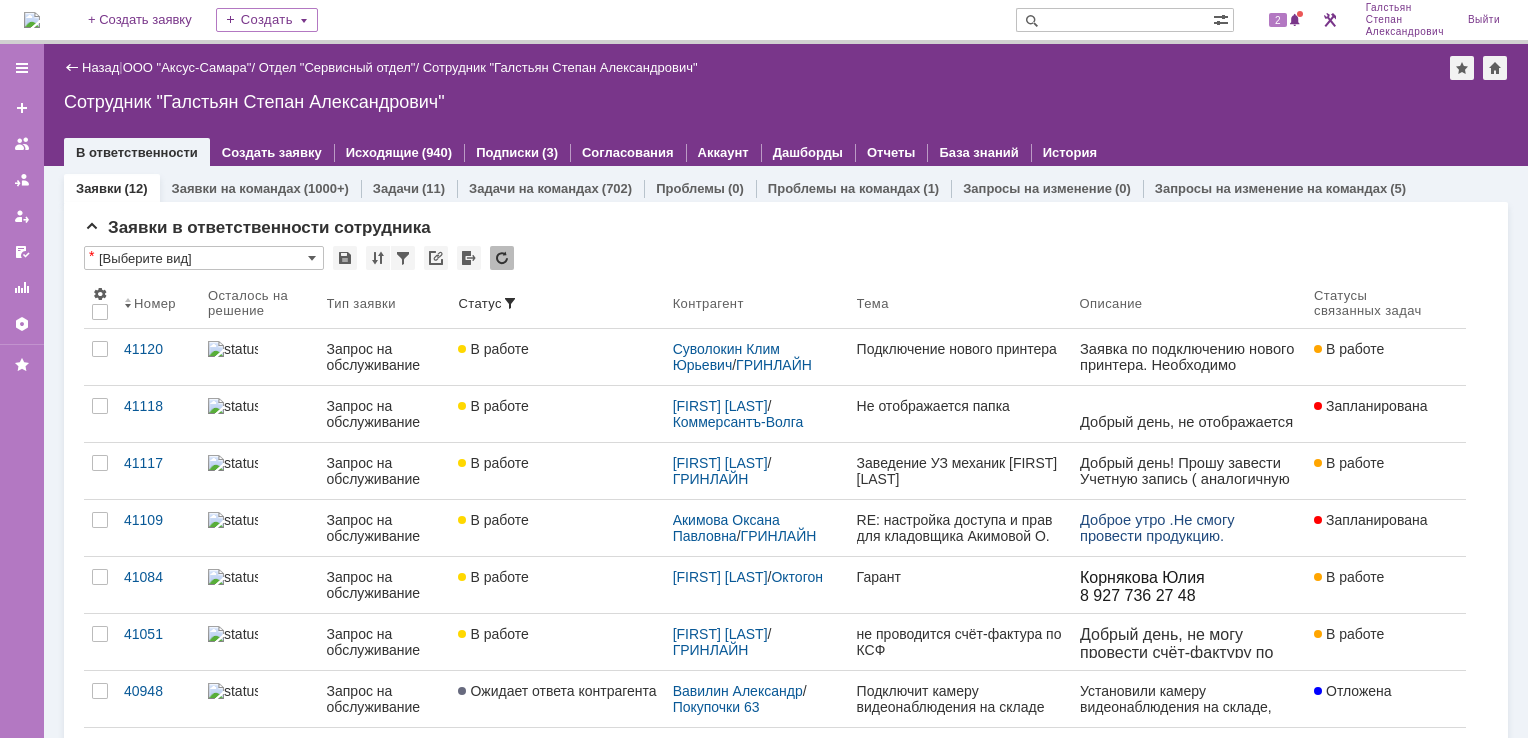 click on "2" at bounding box center [1276, 20] 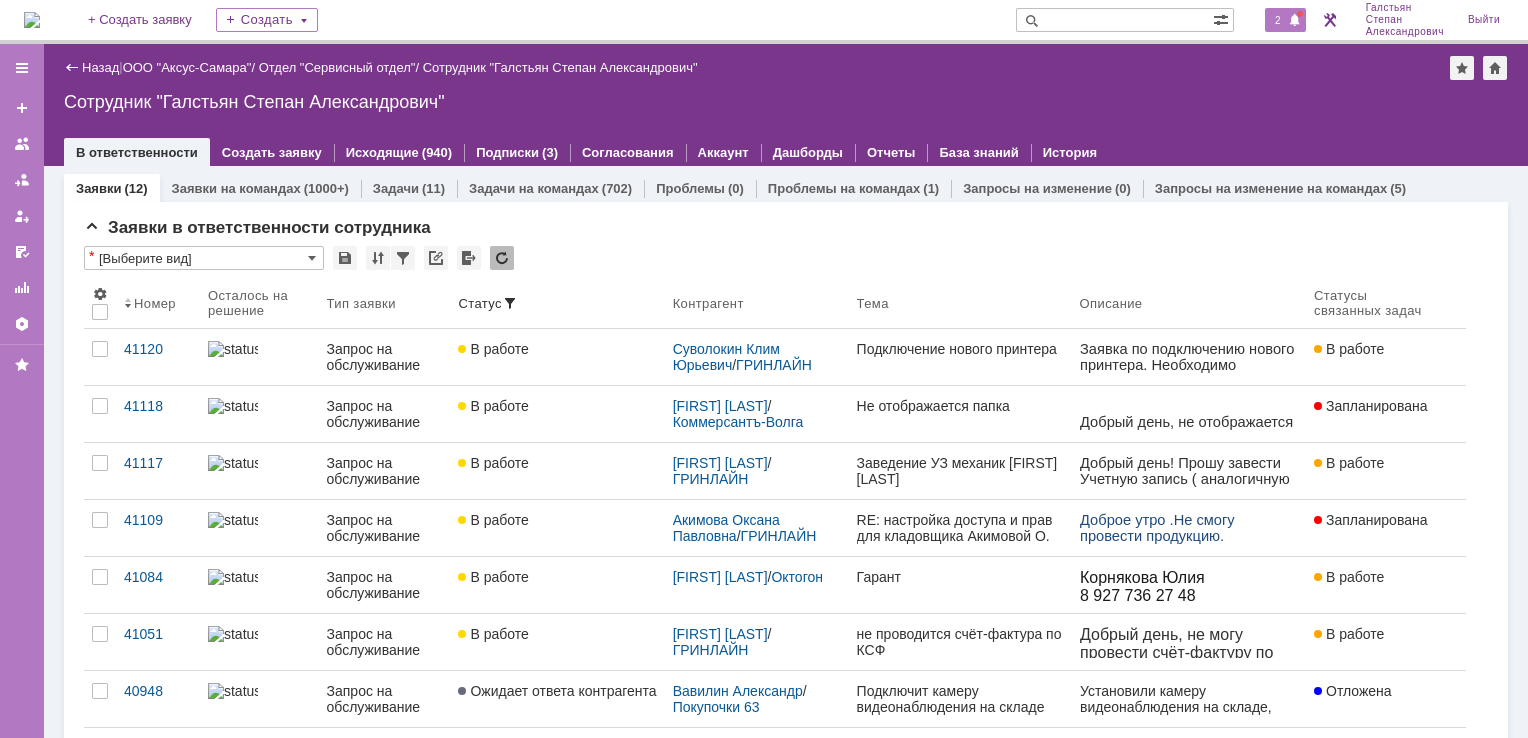 click on "2" at bounding box center (1278, 20) 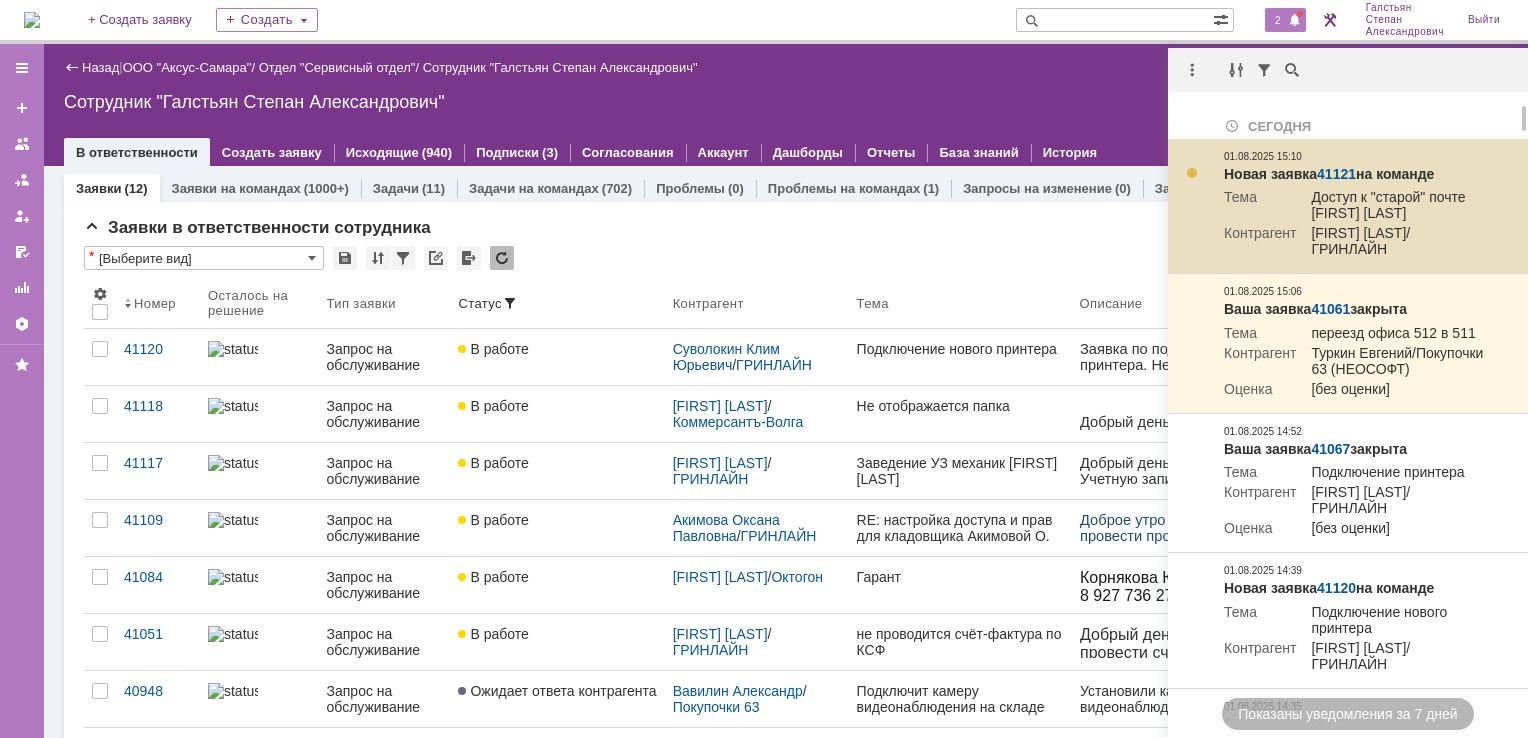click on "41121" at bounding box center (1336, 174) 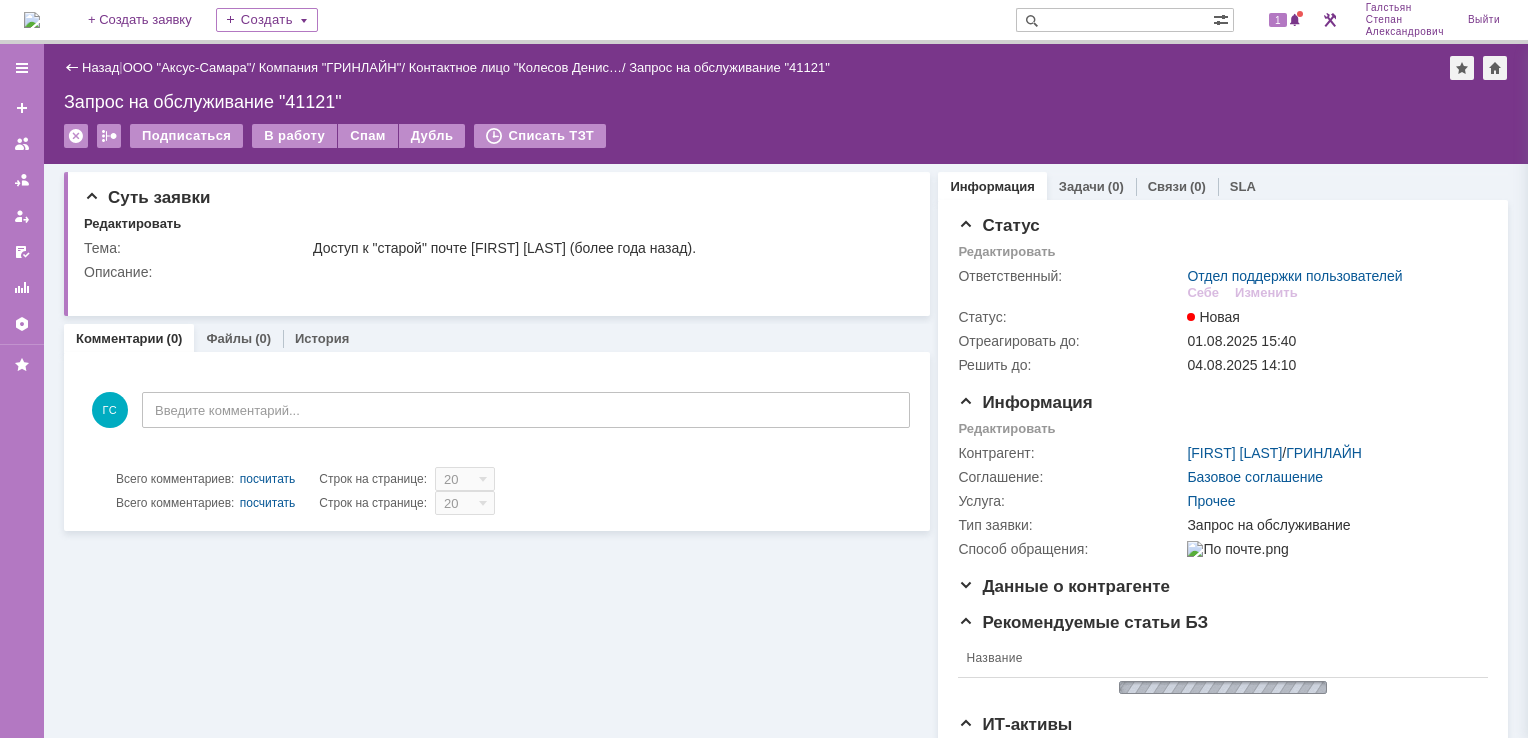 scroll, scrollTop: 0, scrollLeft: 0, axis: both 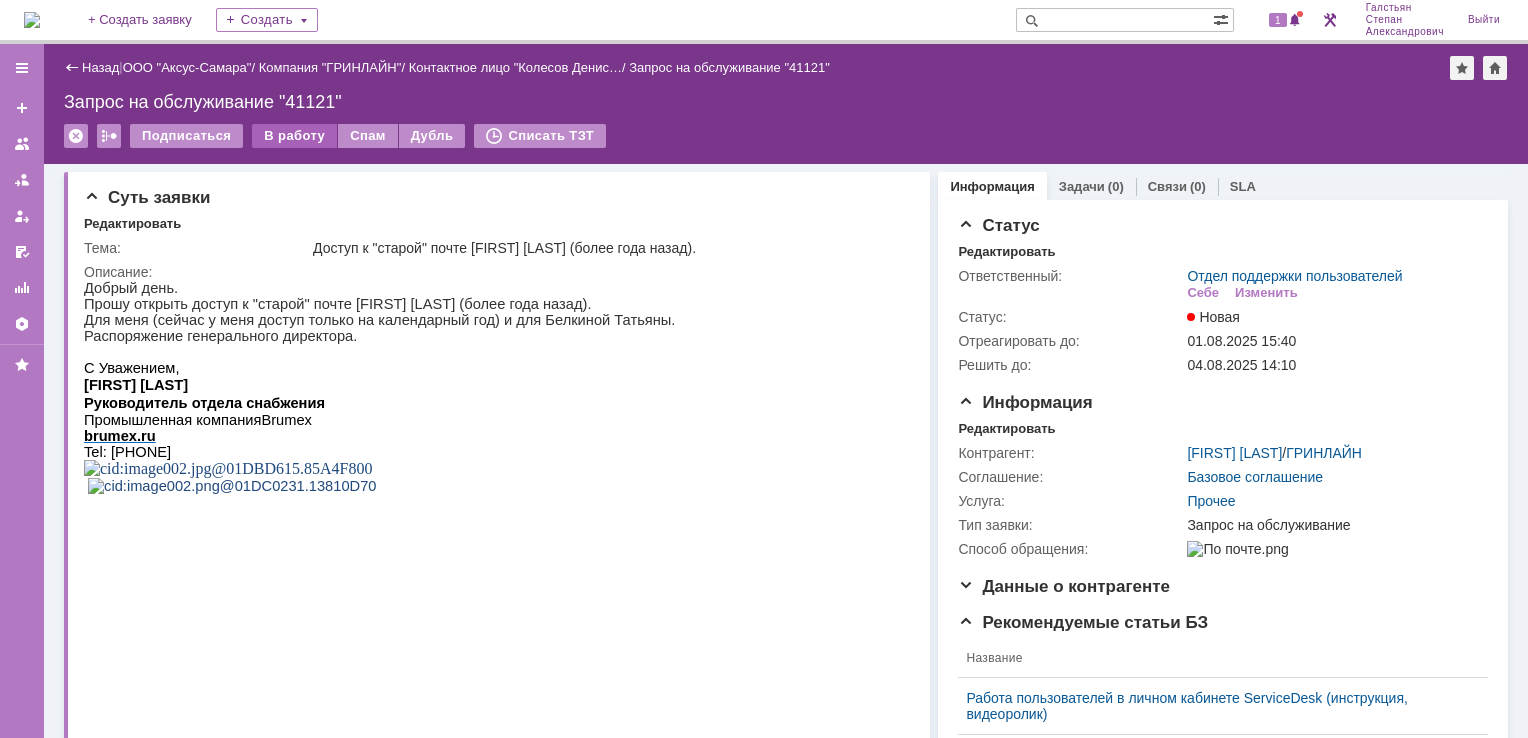 click on "В работу" at bounding box center [294, 136] 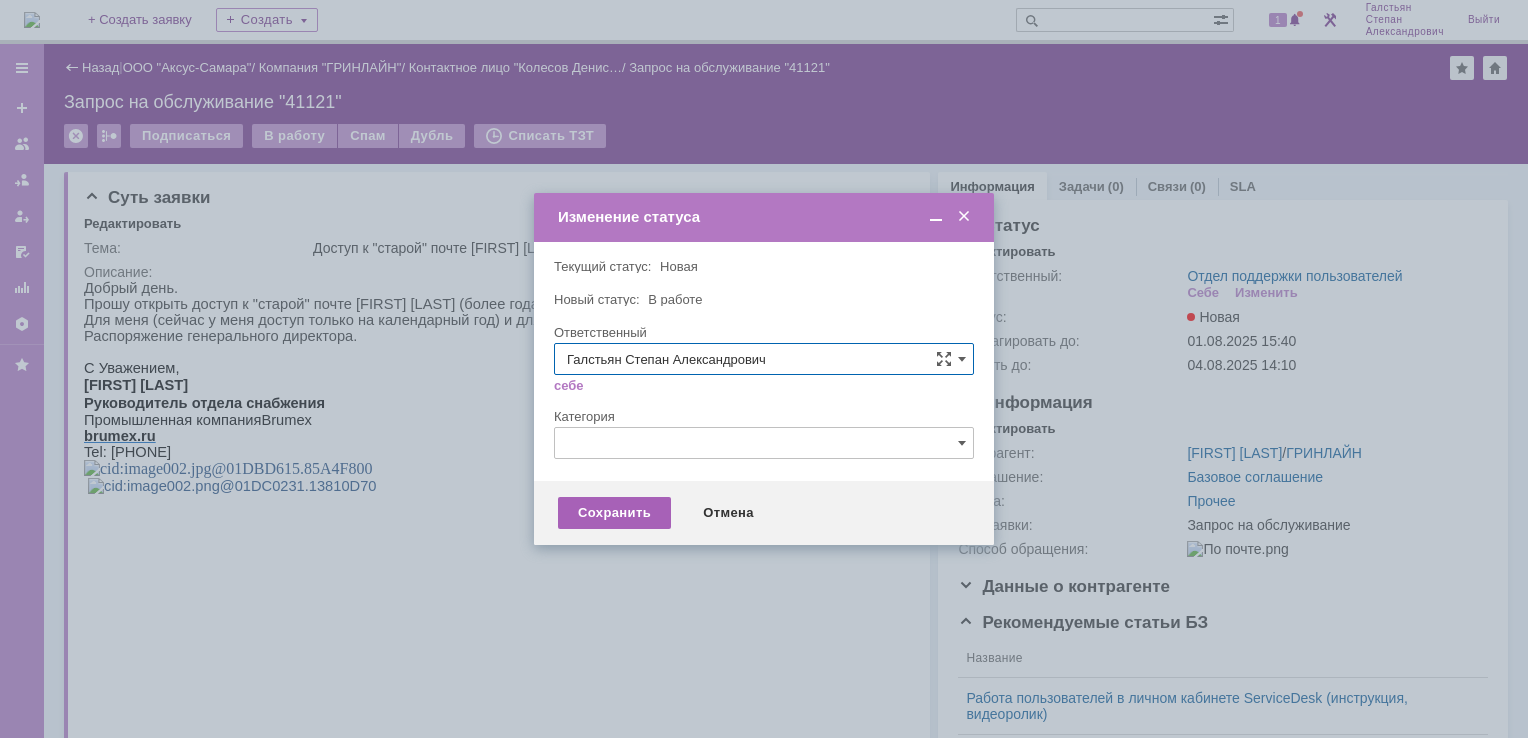 click on "Сохранить" at bounding box center [614, 513] 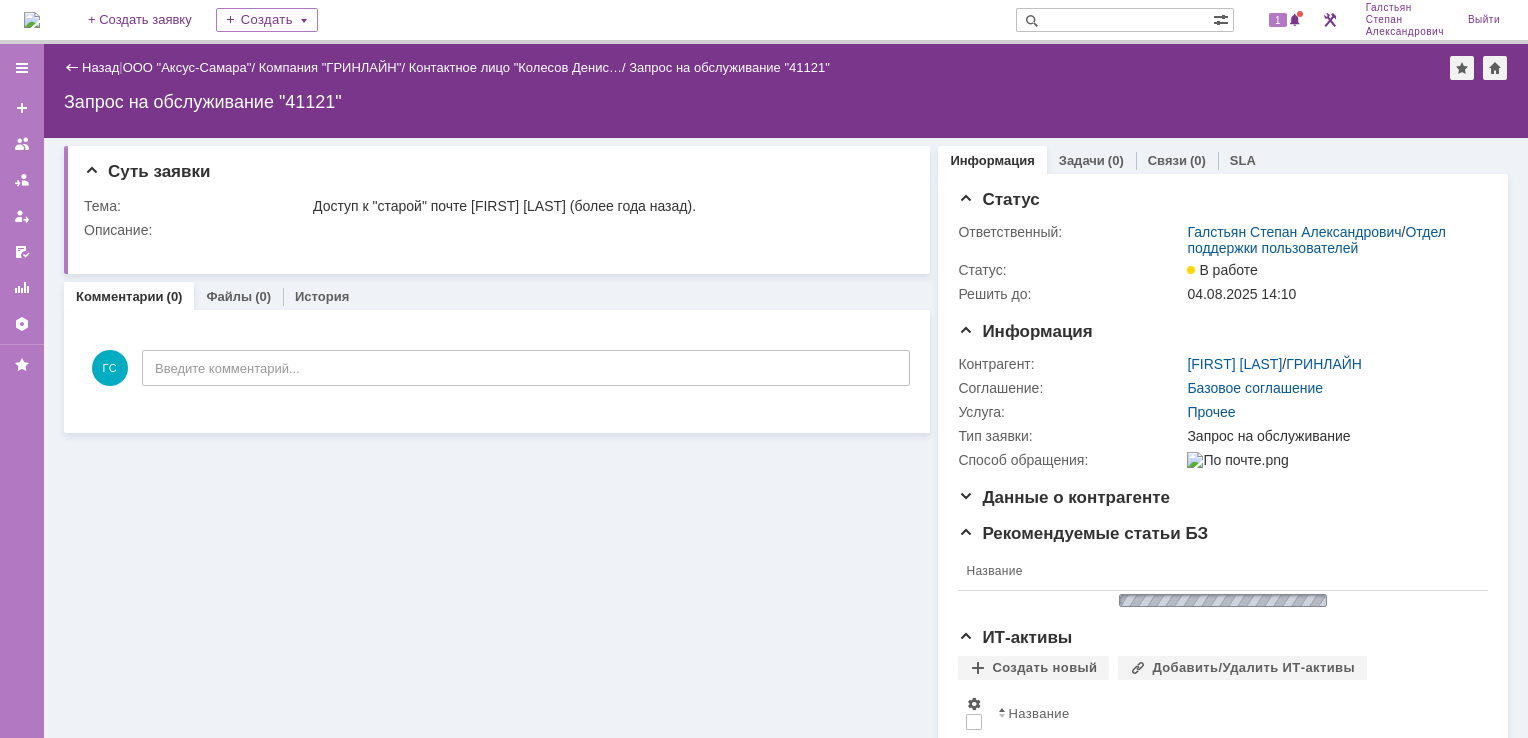 scroll, scrollTop: 0, scrollLeft: 0, axis: both 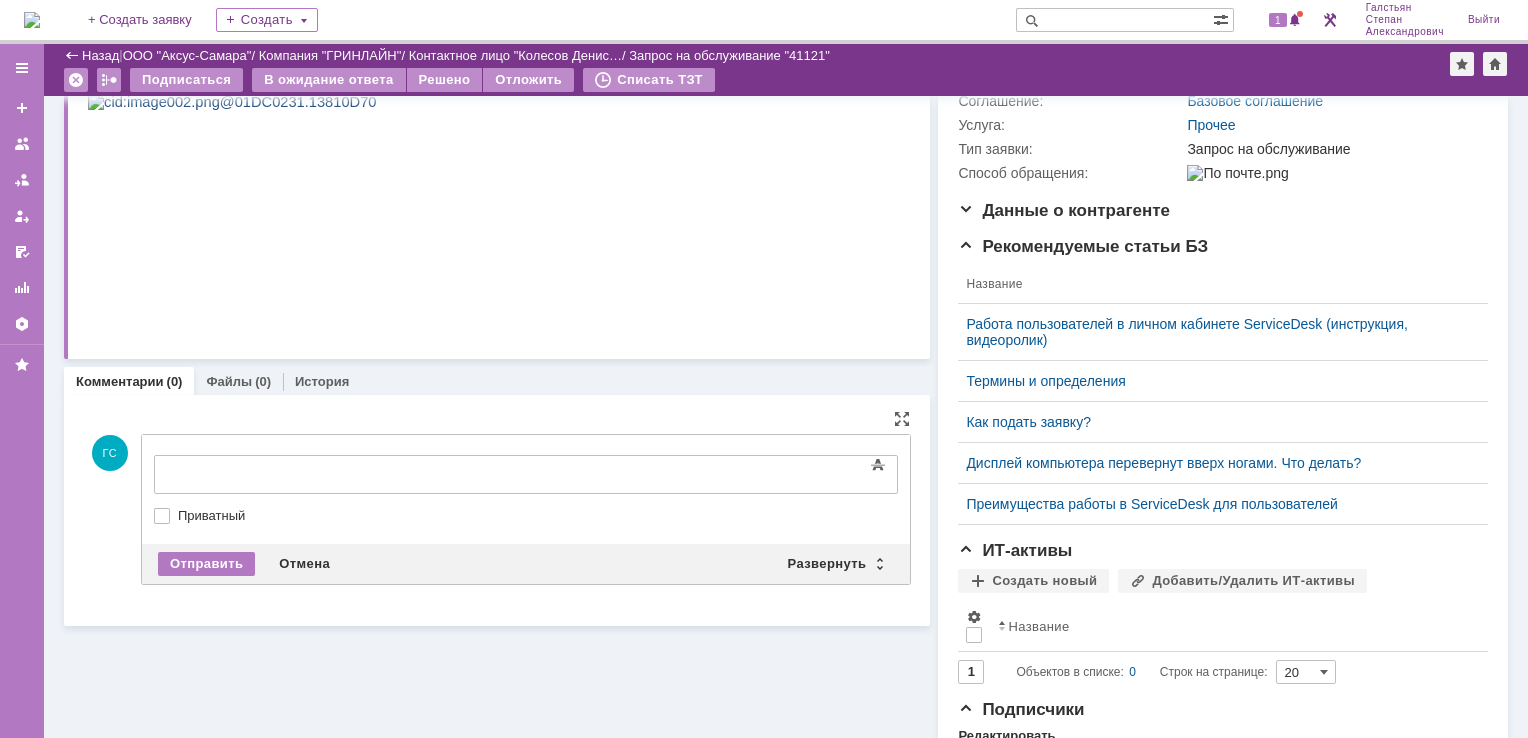 click on "Отправить Отмена Развернуть Свернуть" at bounding box center [526, 564] 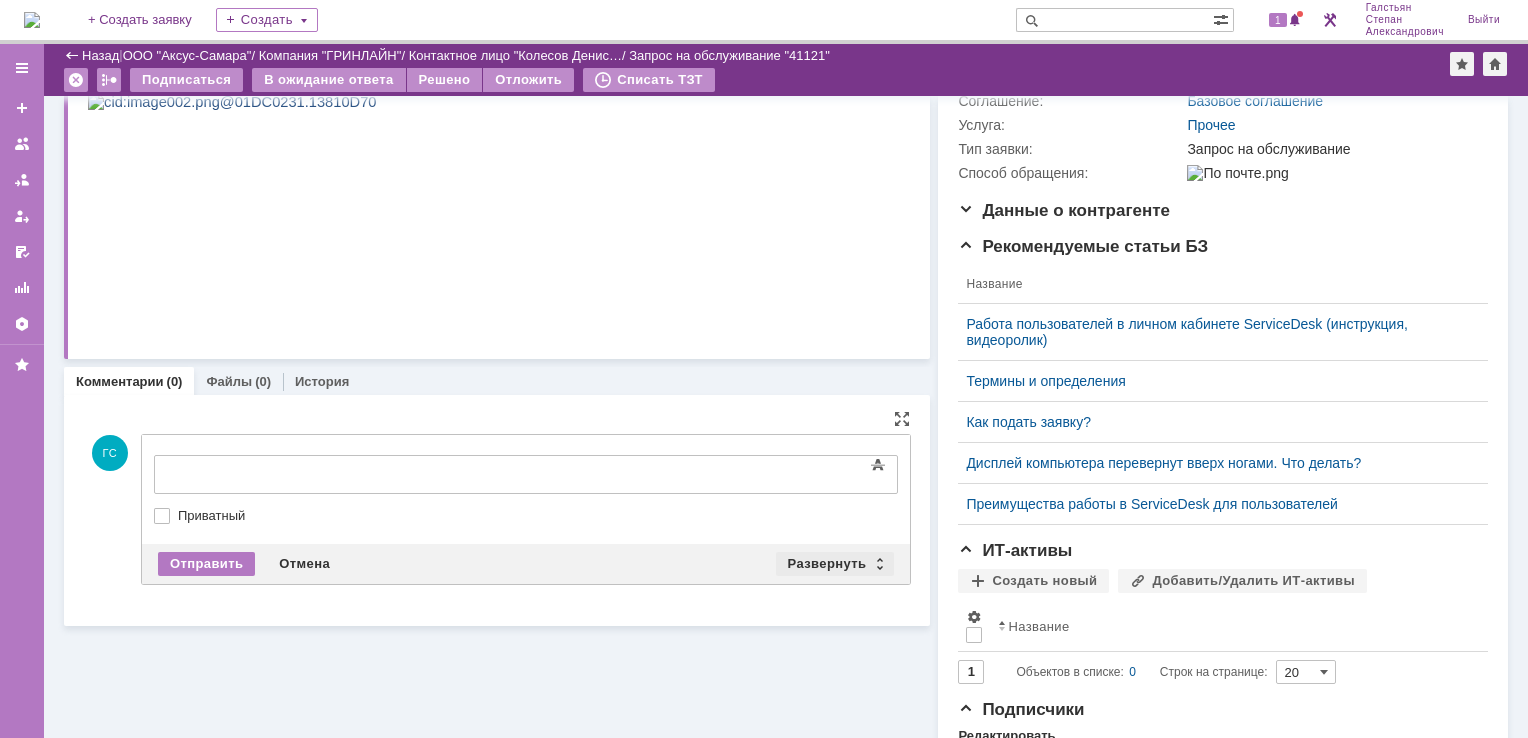 click on "Развернуть" at bounding box center [835, 564] 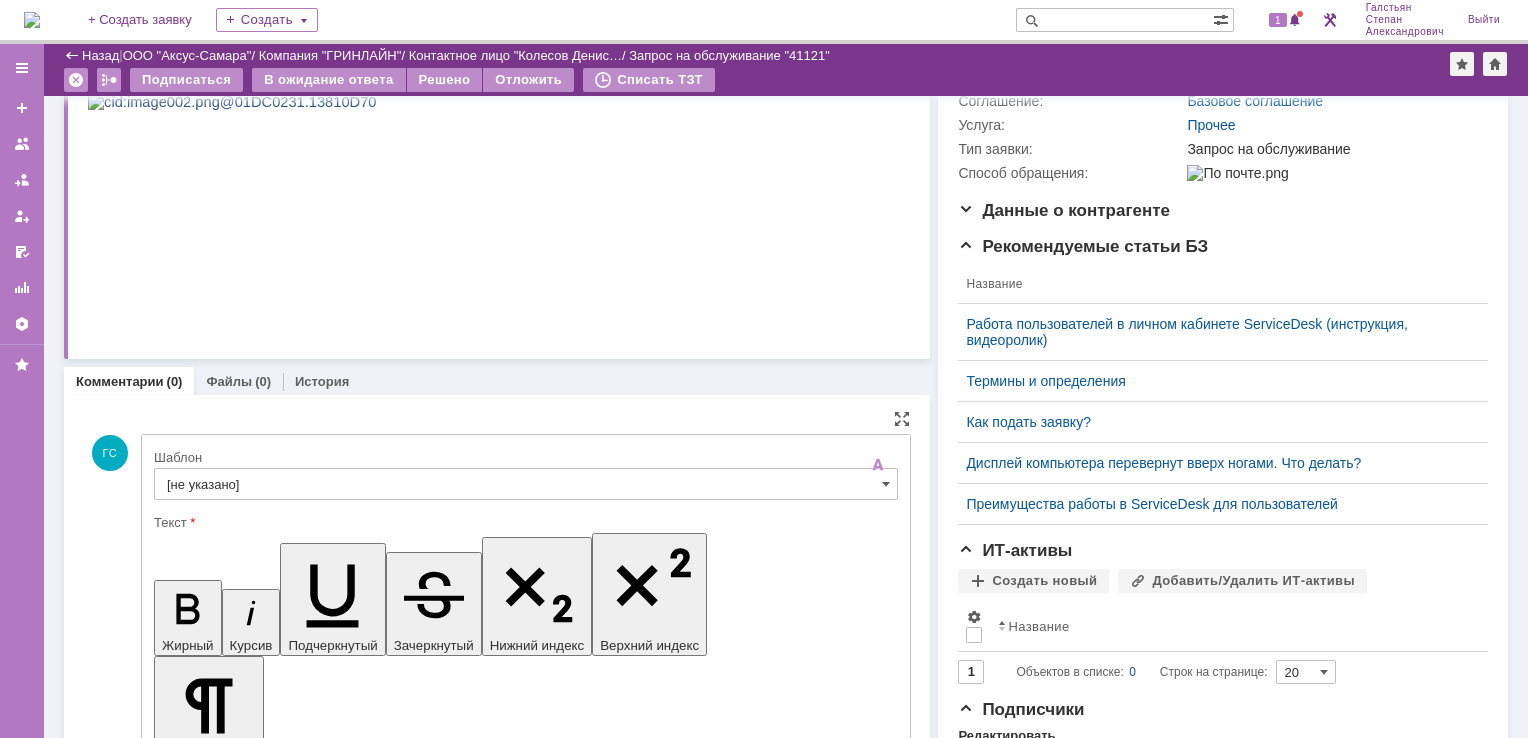 scroll, scrollTop: 0, scrollLeft: 0, axis: both 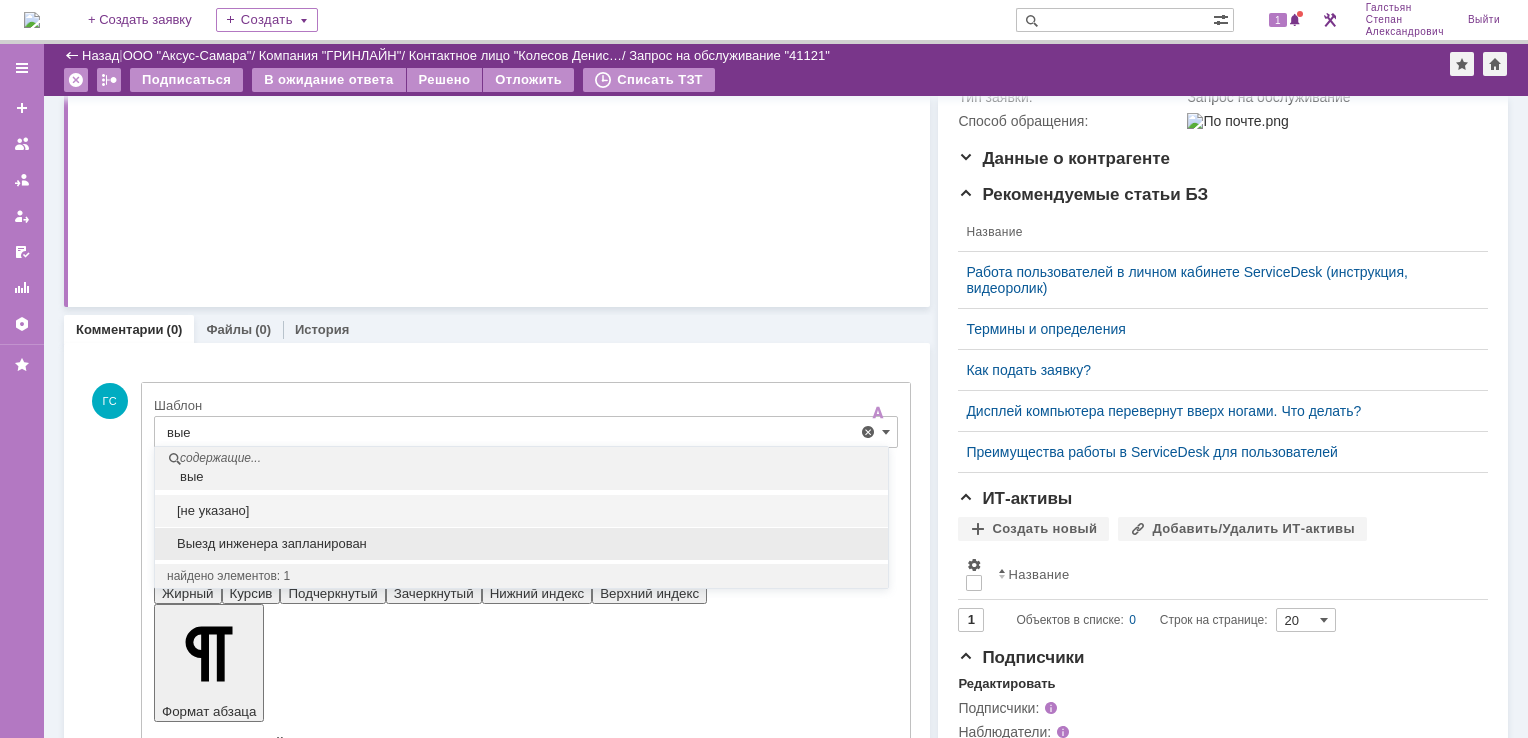 click on "Выезд инженера запланирован" at bounding box center [521, 544] 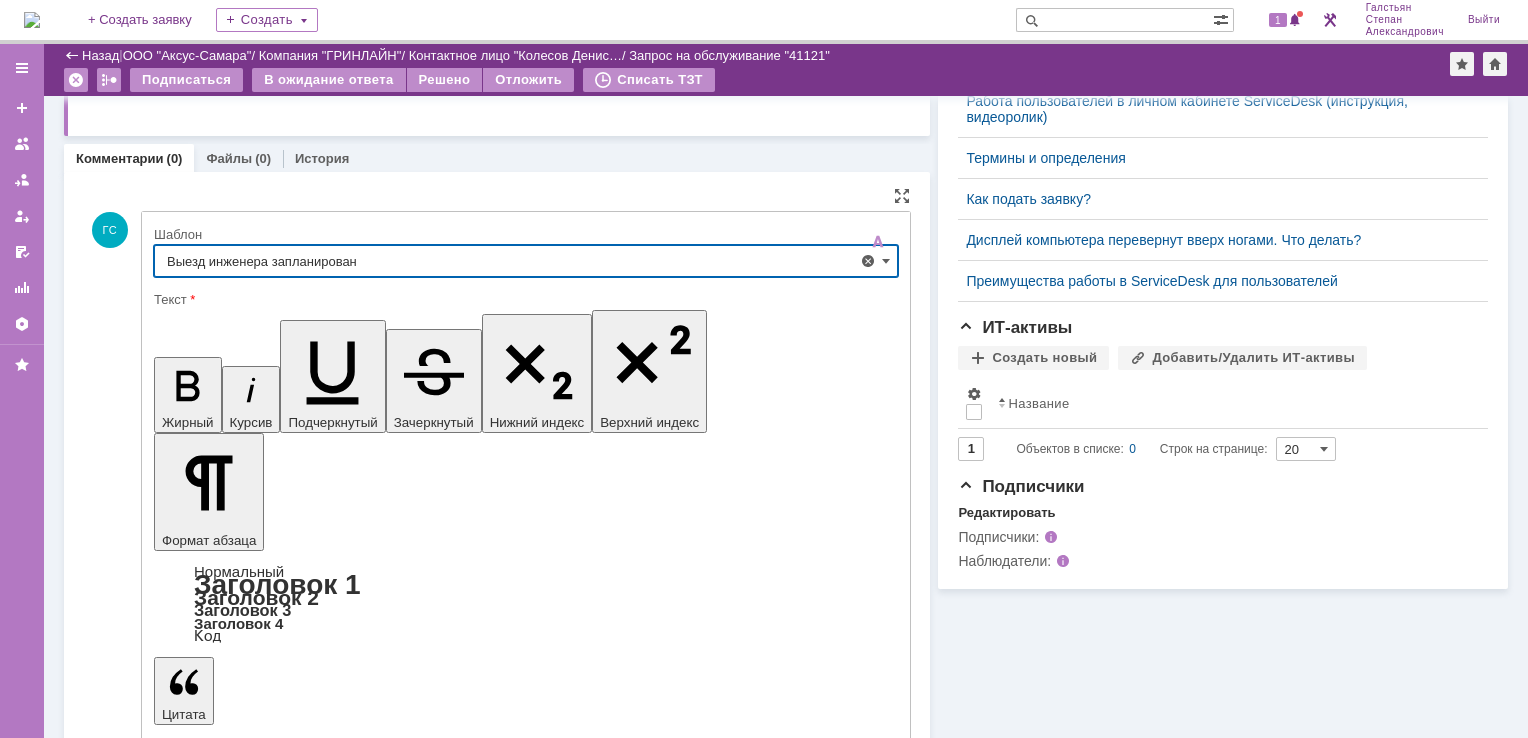 type on "Выезд инженера запланирован" 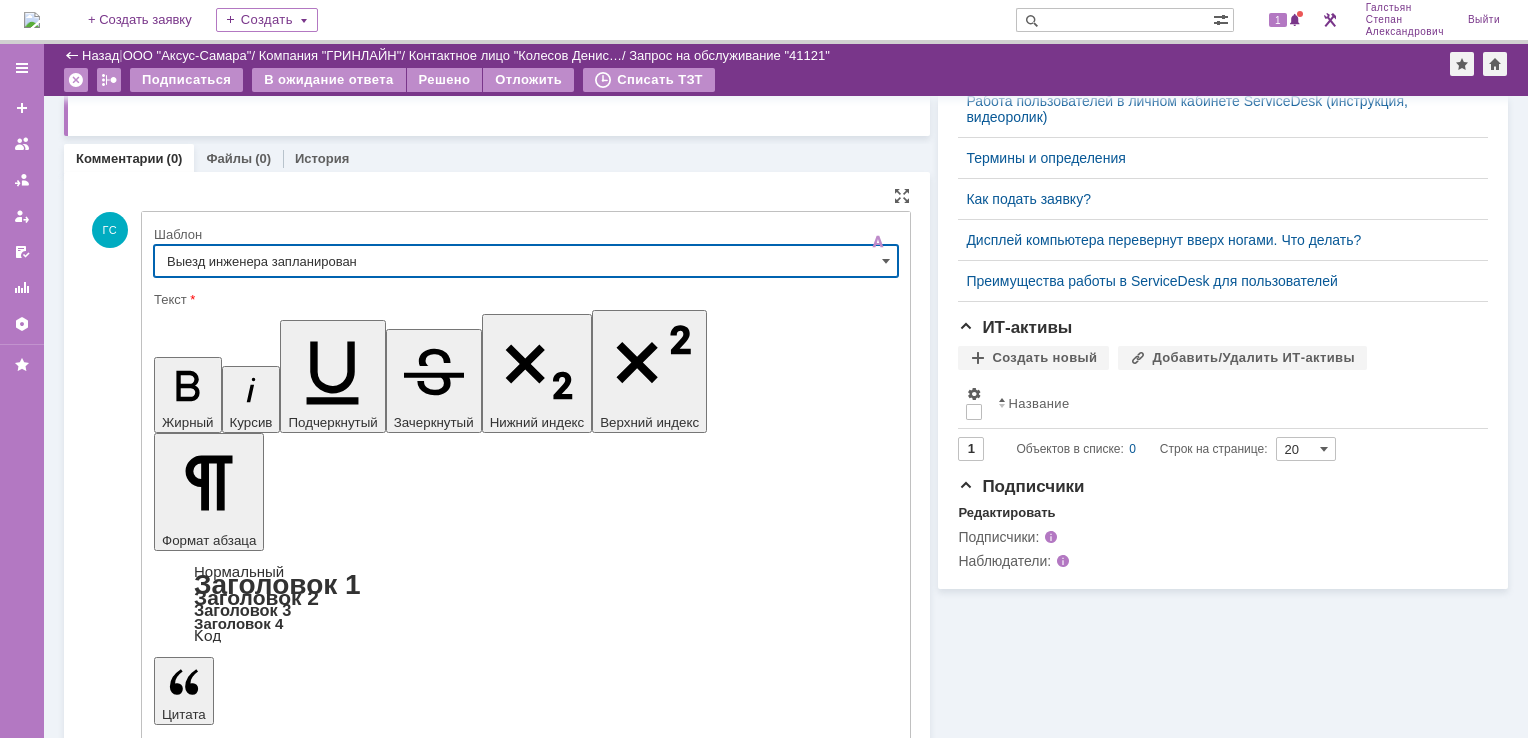 click on "Отправить" at bounding box center [206, 5411] 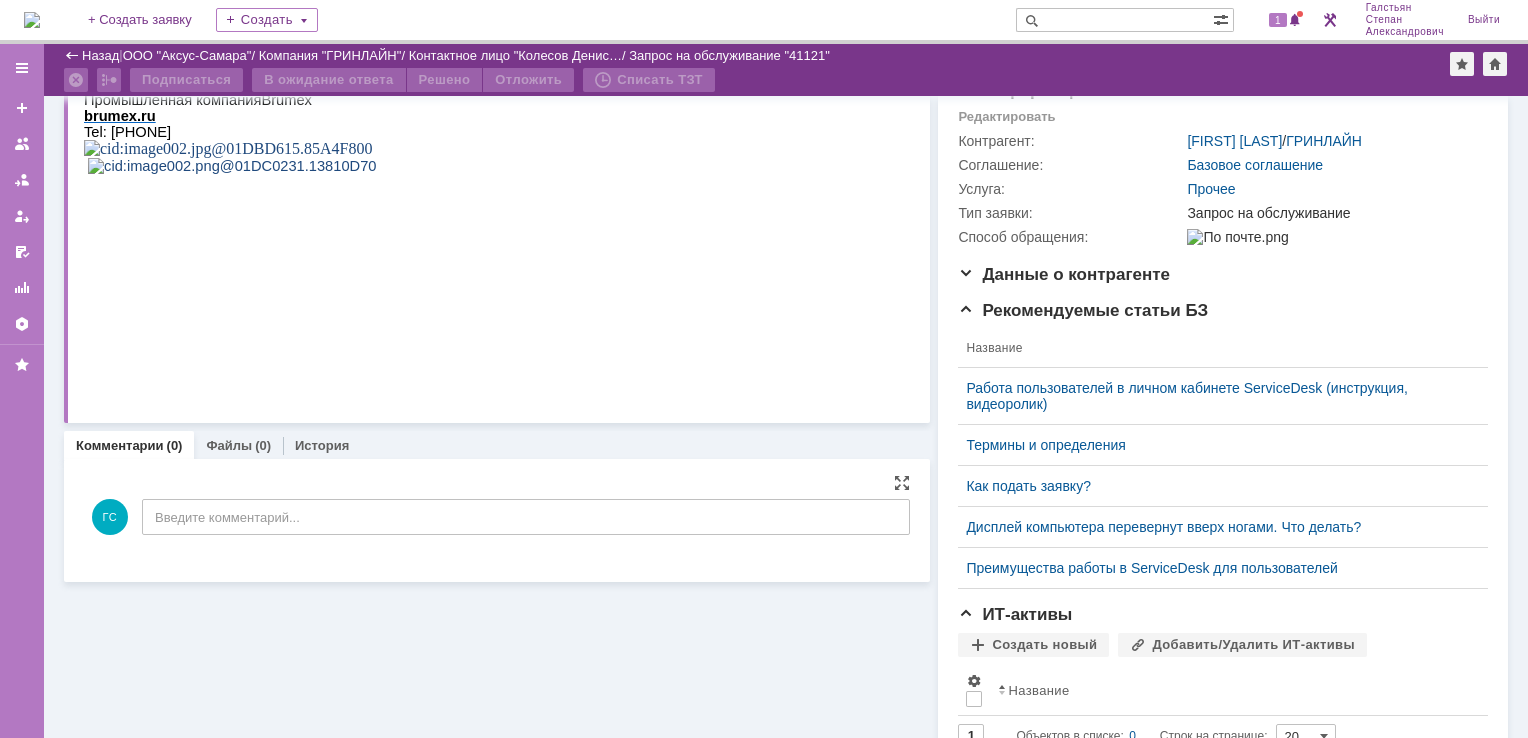 scroll, scrollTop: 0, scrollLeft: 0, axis: both 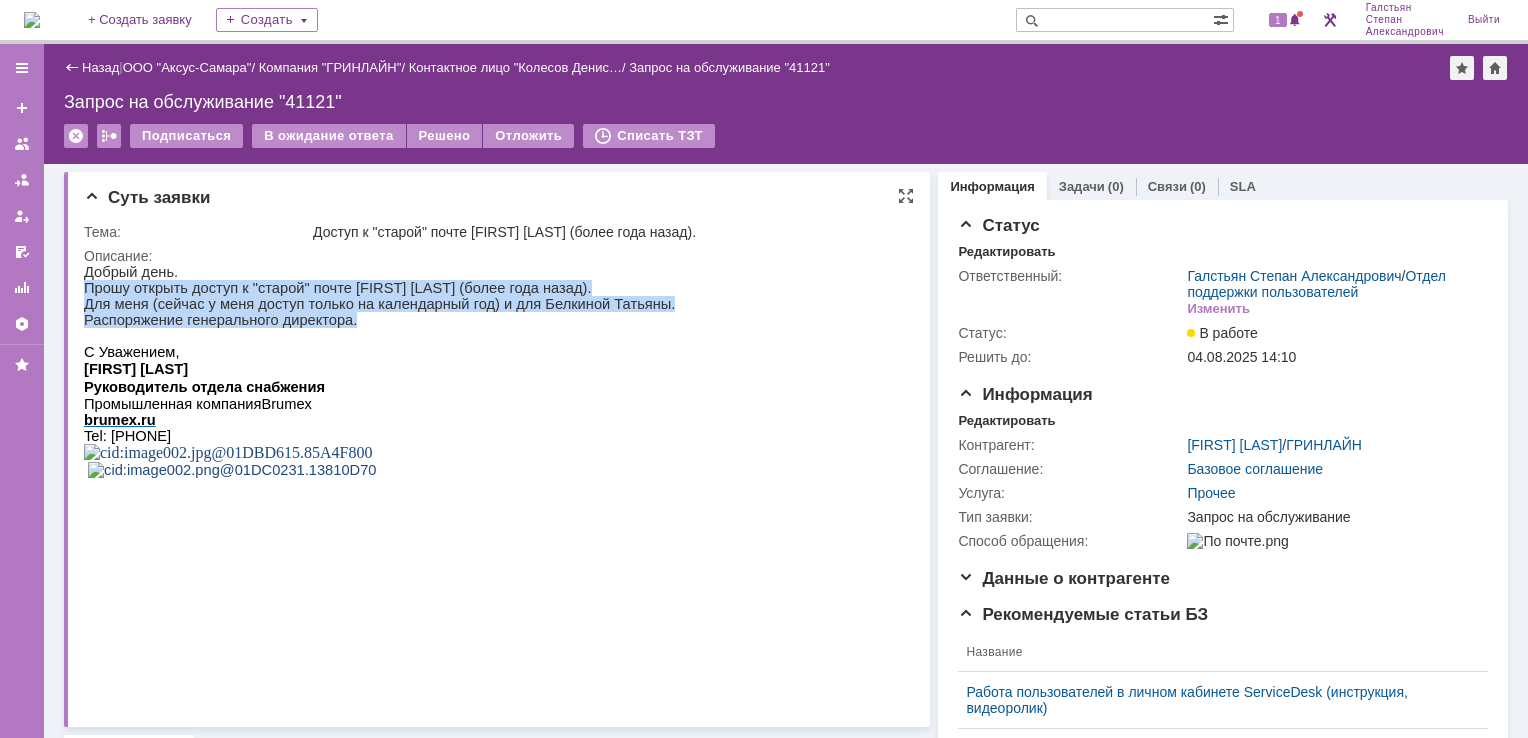drag, startPoint x: 84, startPoint y: 291, endPoint x: 388, endPoint y: 328, distance: 306.24338 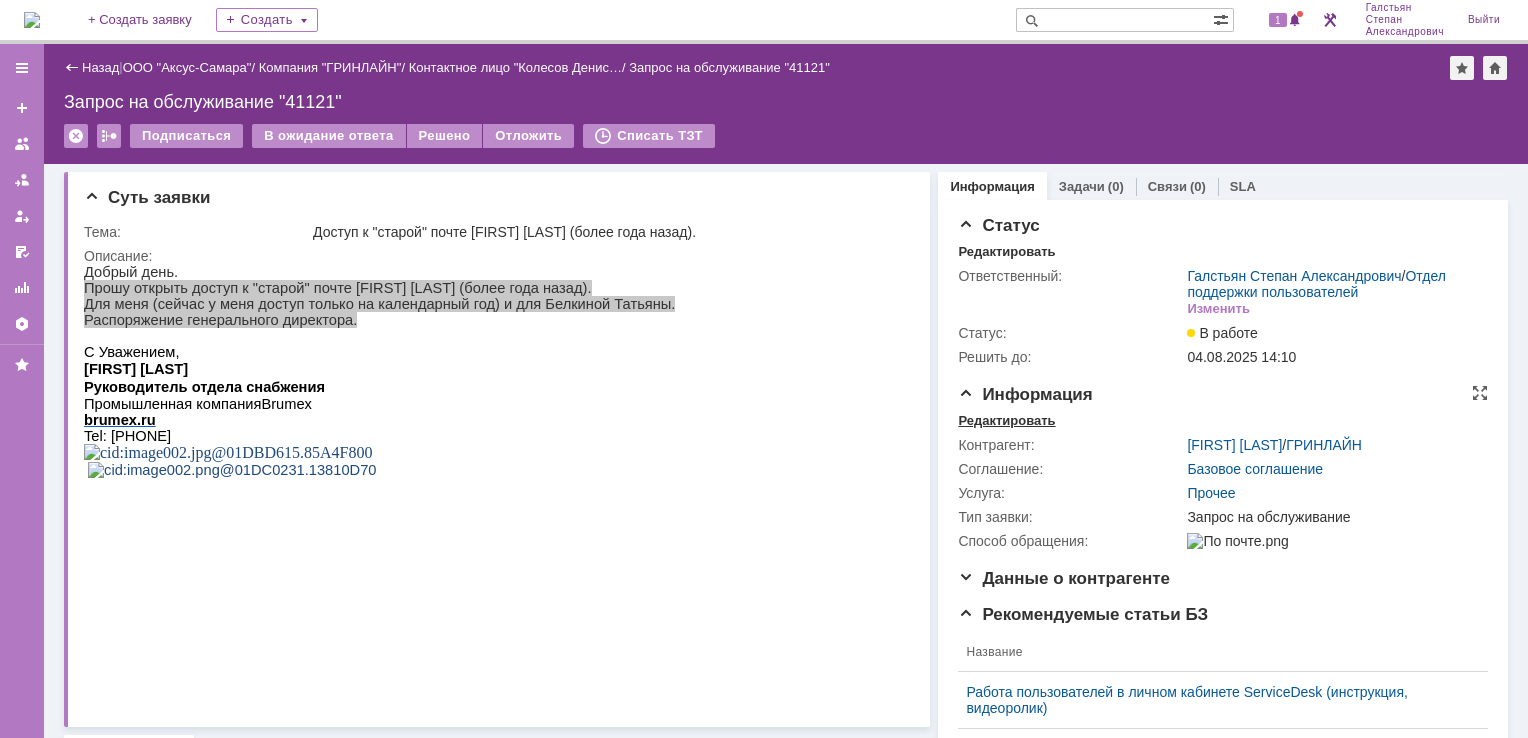click on "Редактировать" at bounding box center (1006, 421) 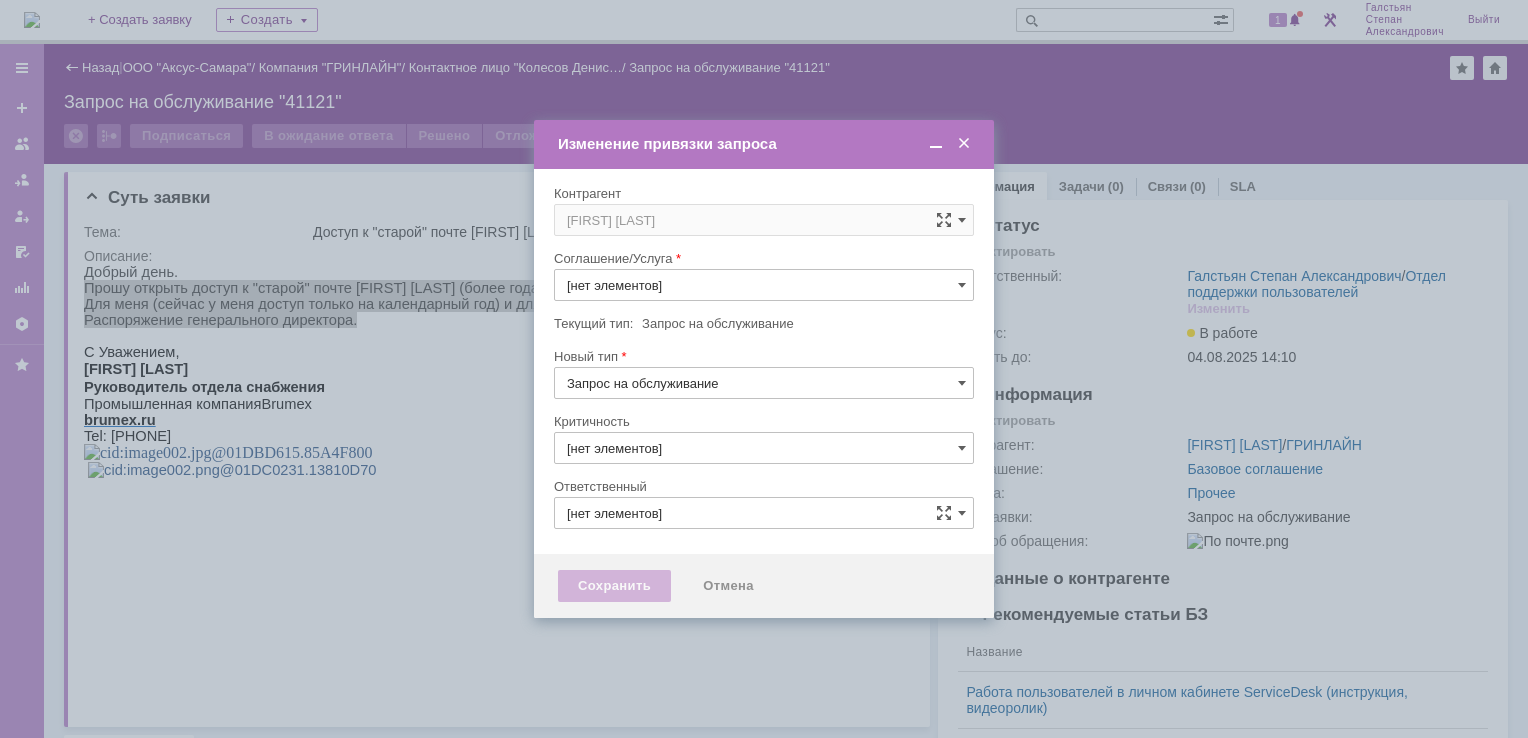 type on "Прочее" 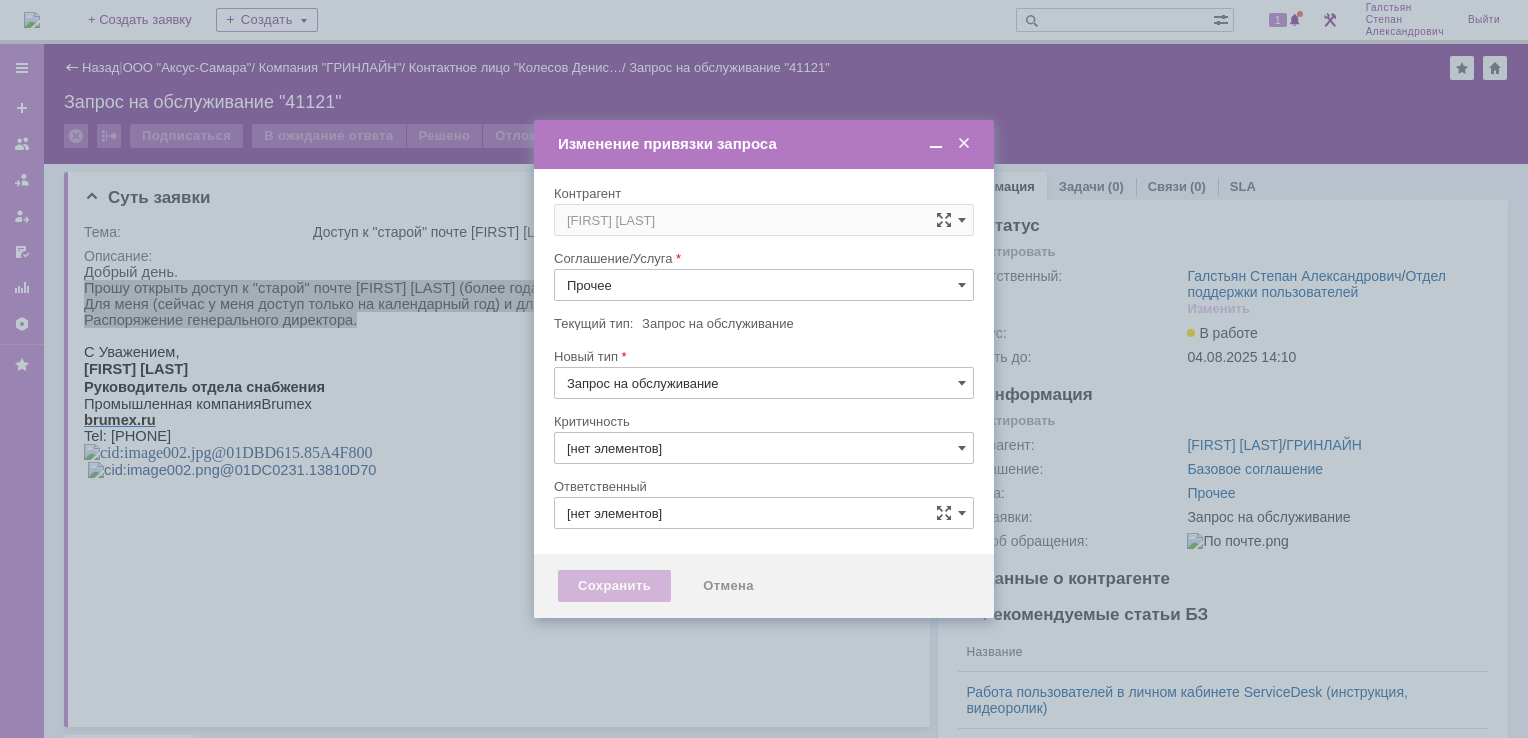 type on "Галстьян Степан Александрович" 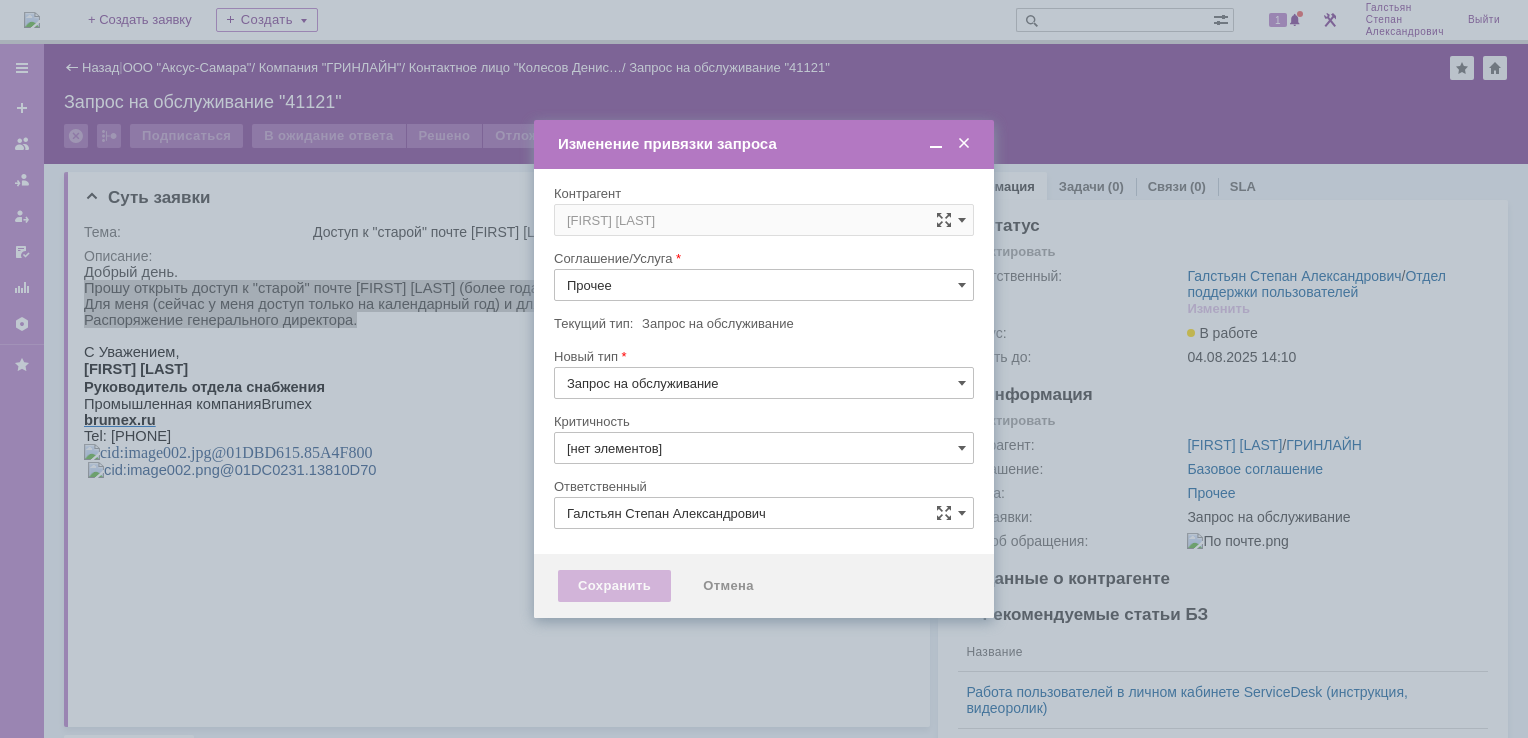 type on "3. Низкая" 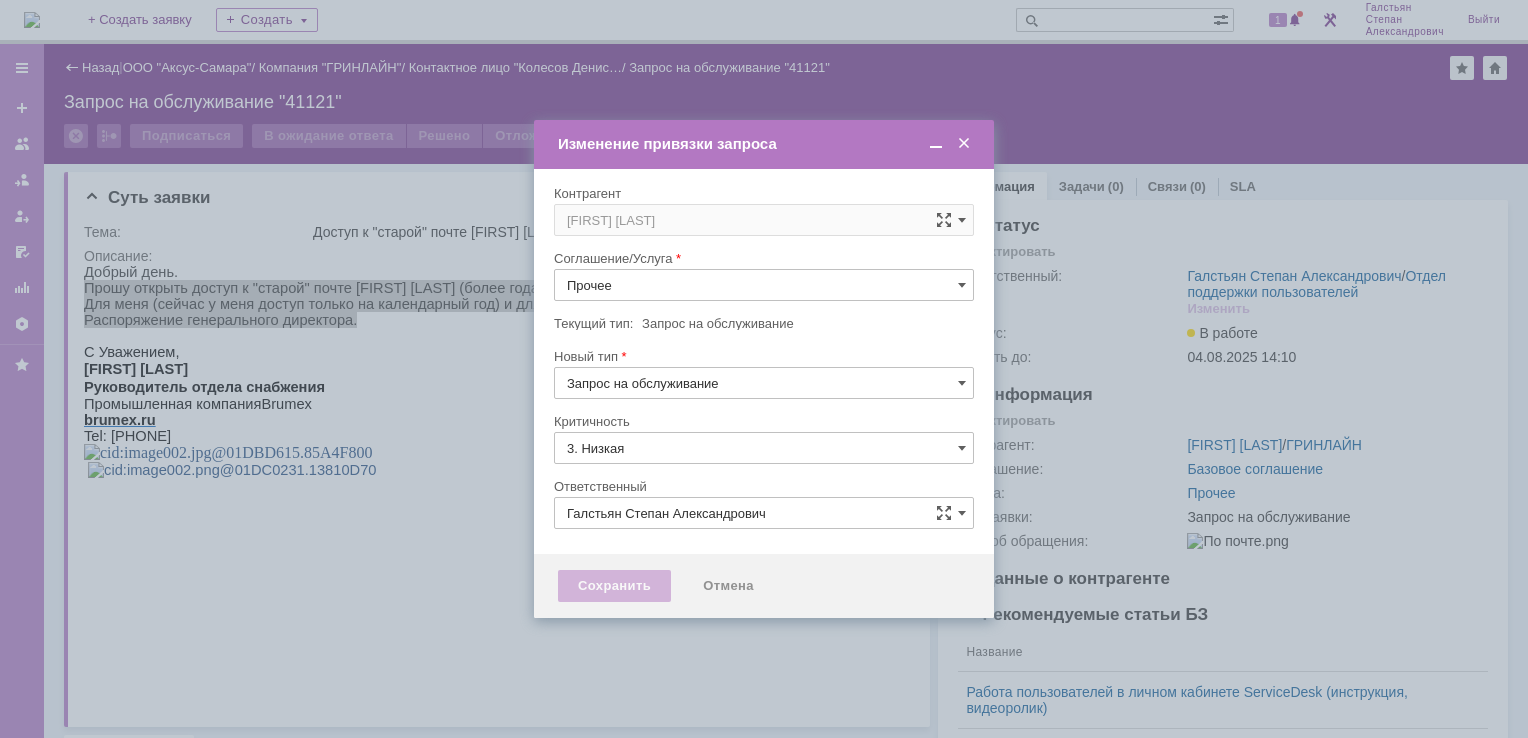 type on "[не указано]" 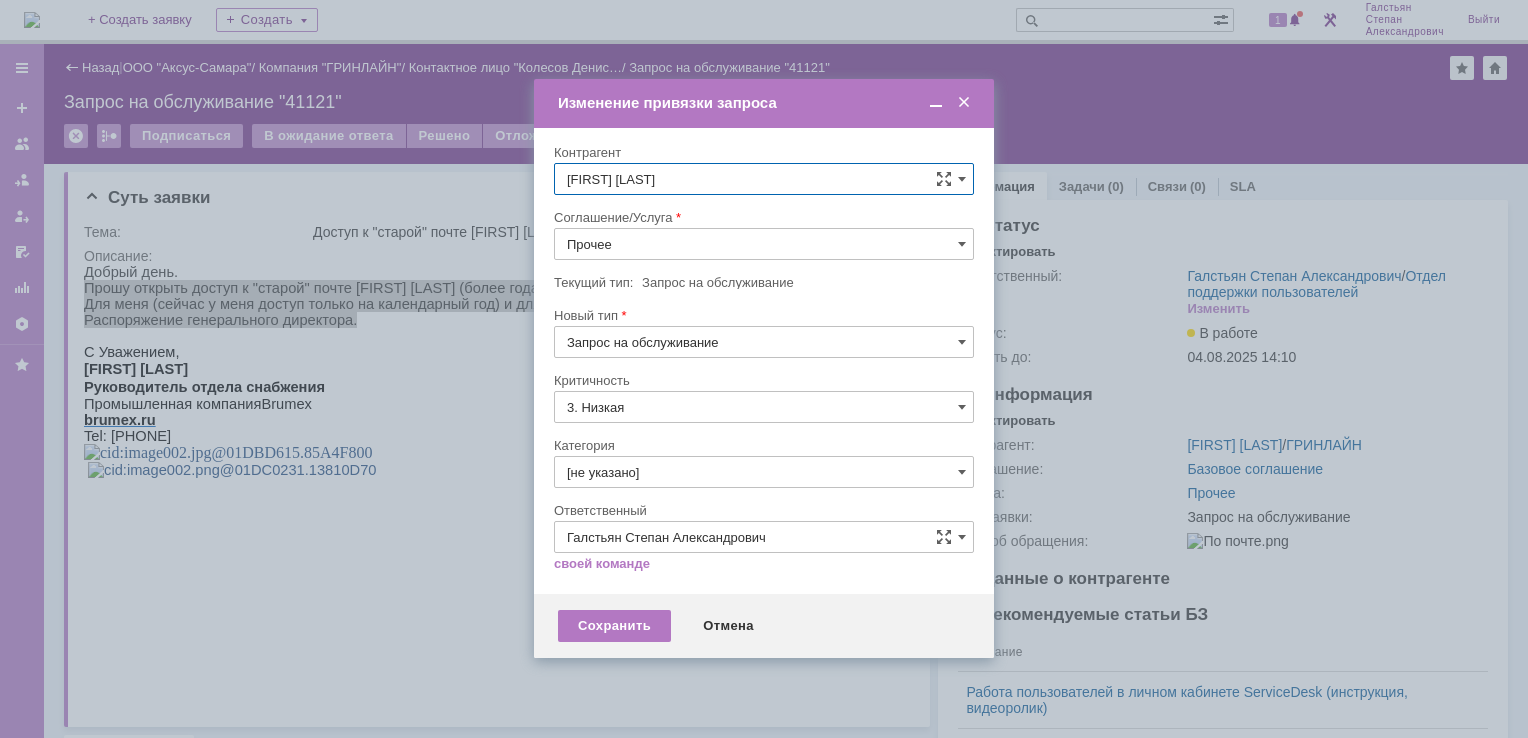 click on "Прочее" at bounding box center [764, 244] 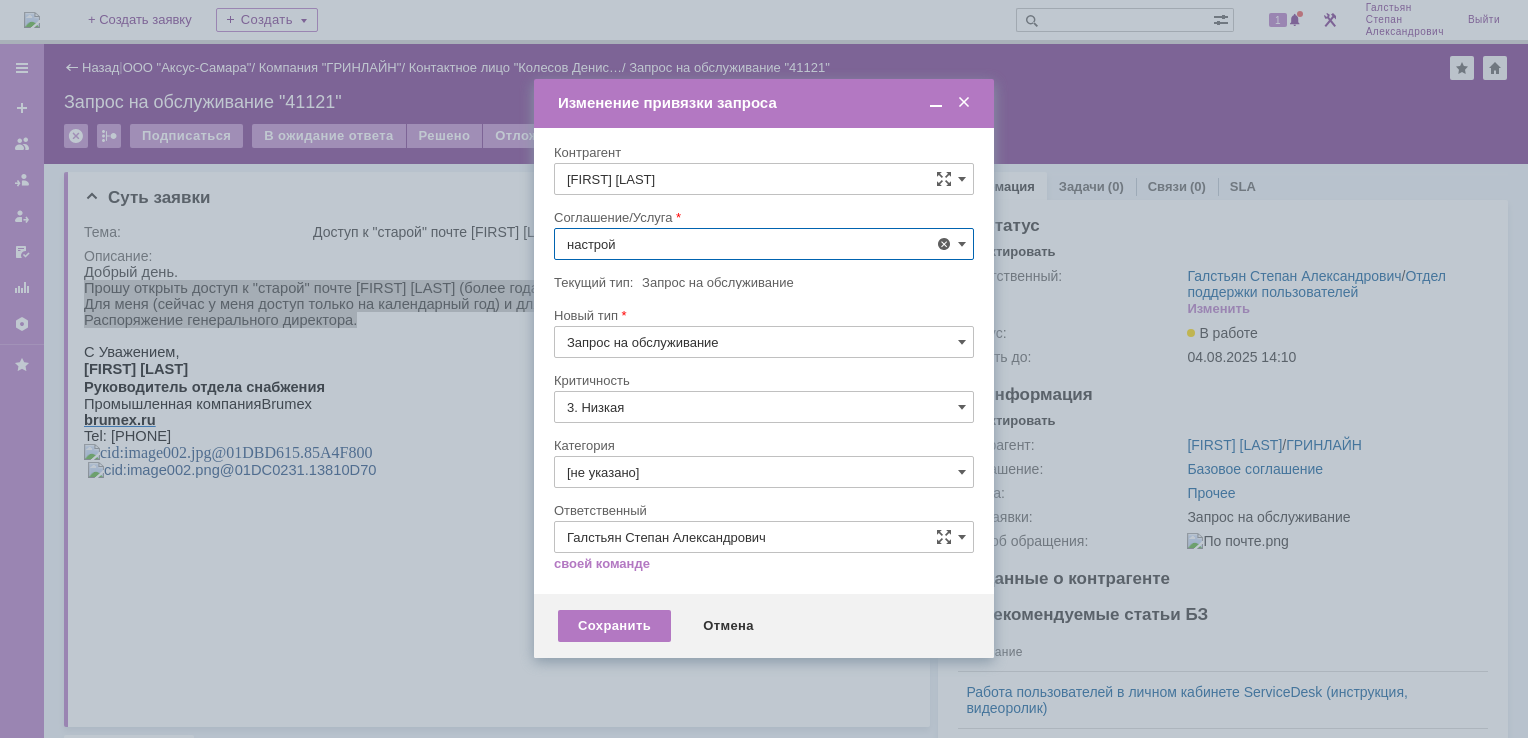 scroll, scrollTop: 130, scrollLeft: 0, axis: vertical 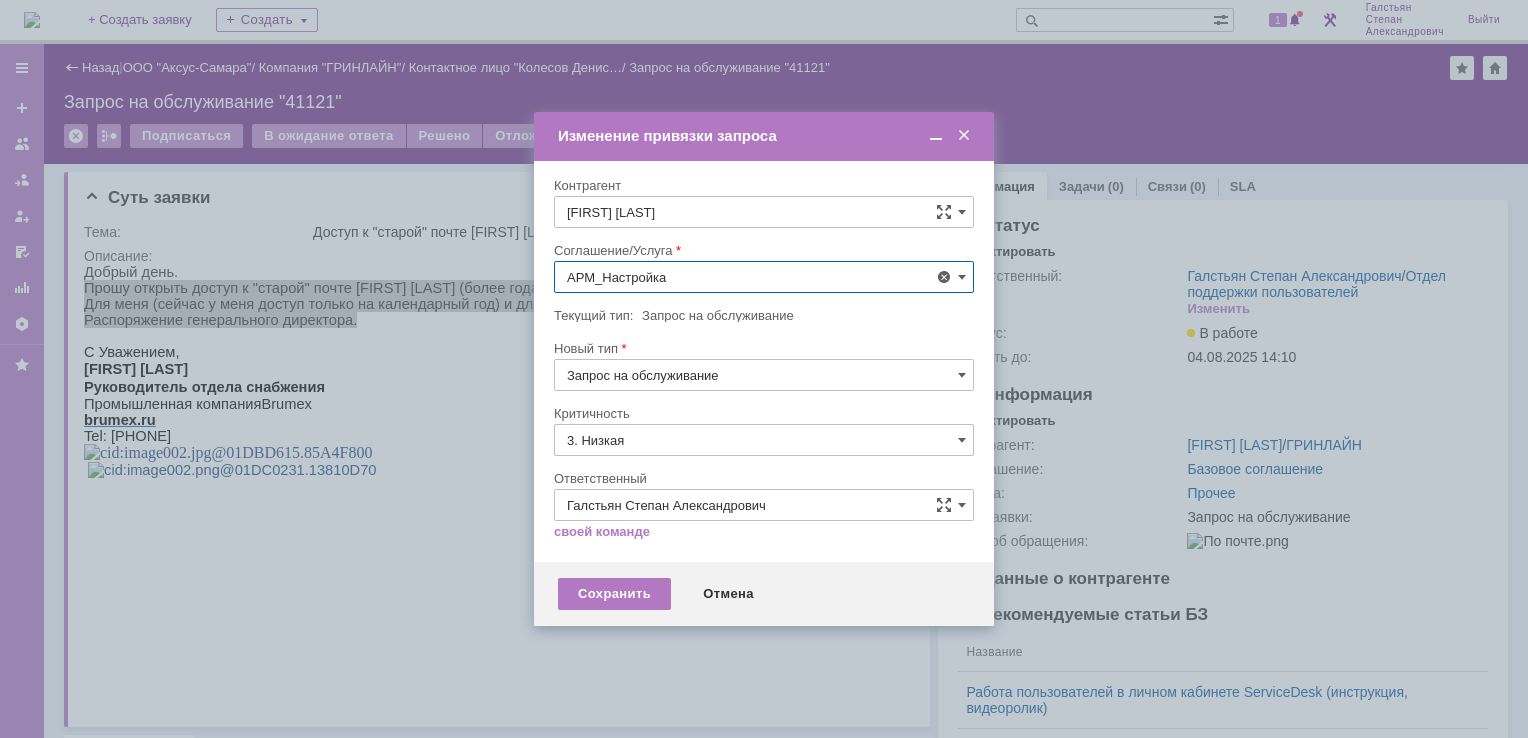 type on "АРМ_Настройка" 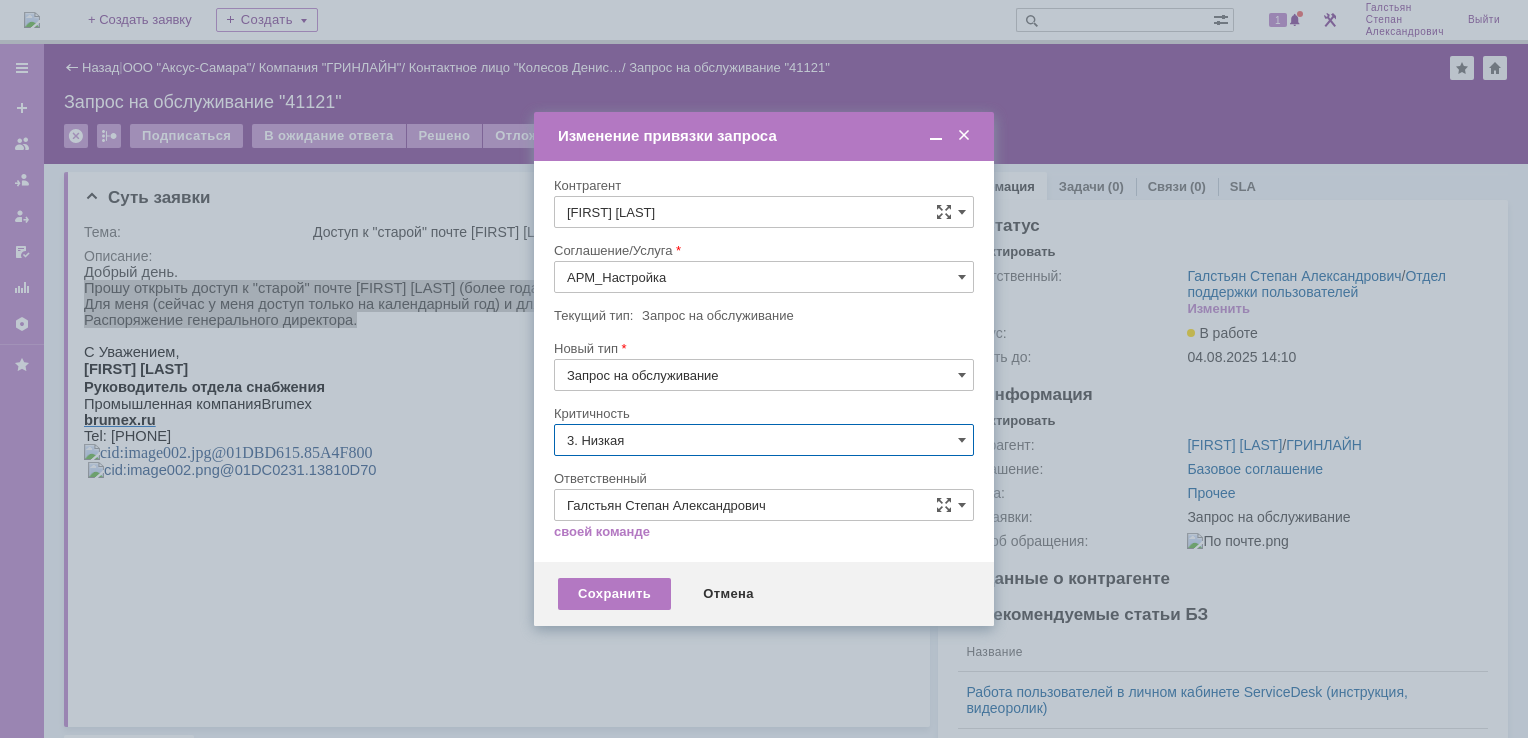 click on "3. Низкая" at bounding box center [764, 440] 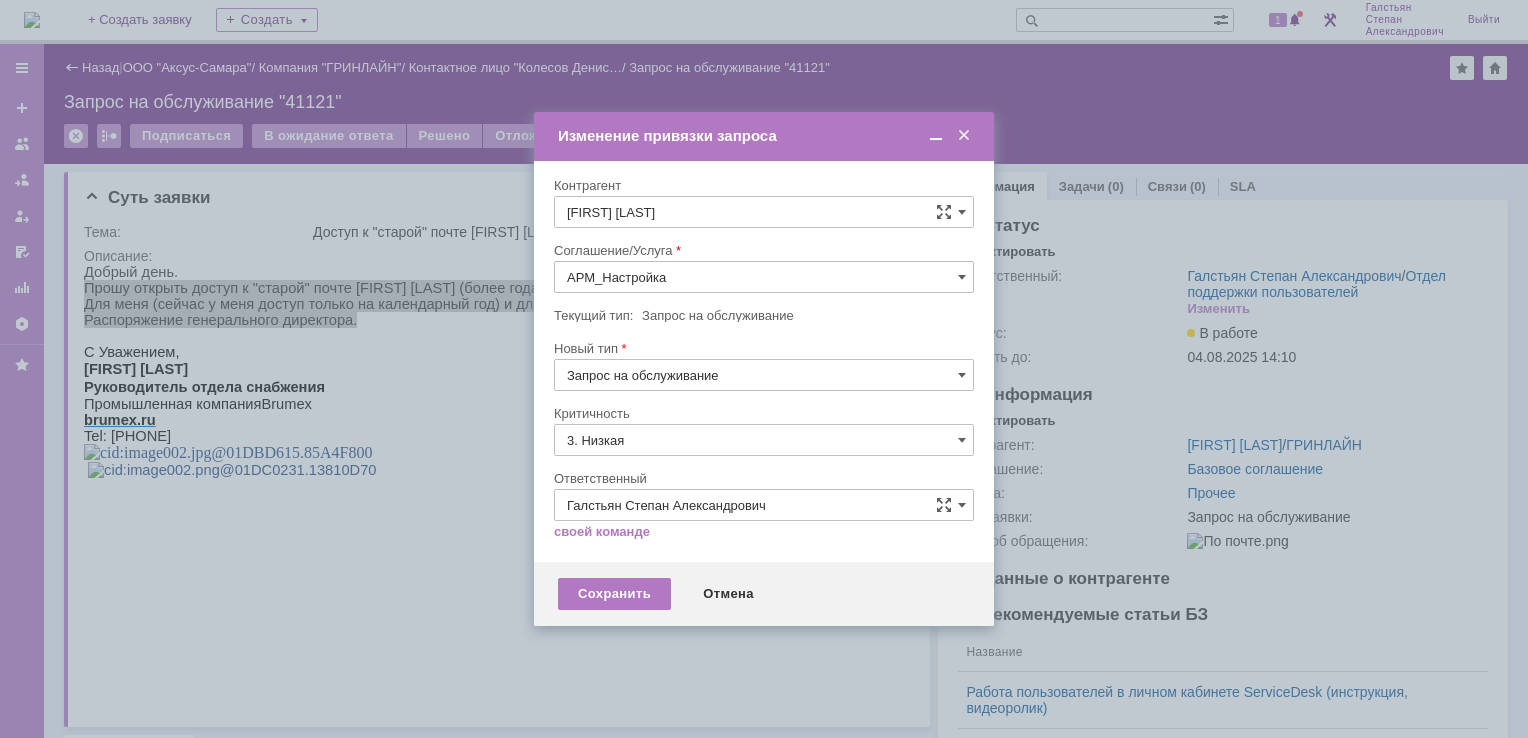 click on "[не указано]" at bounding box center [764, 477] 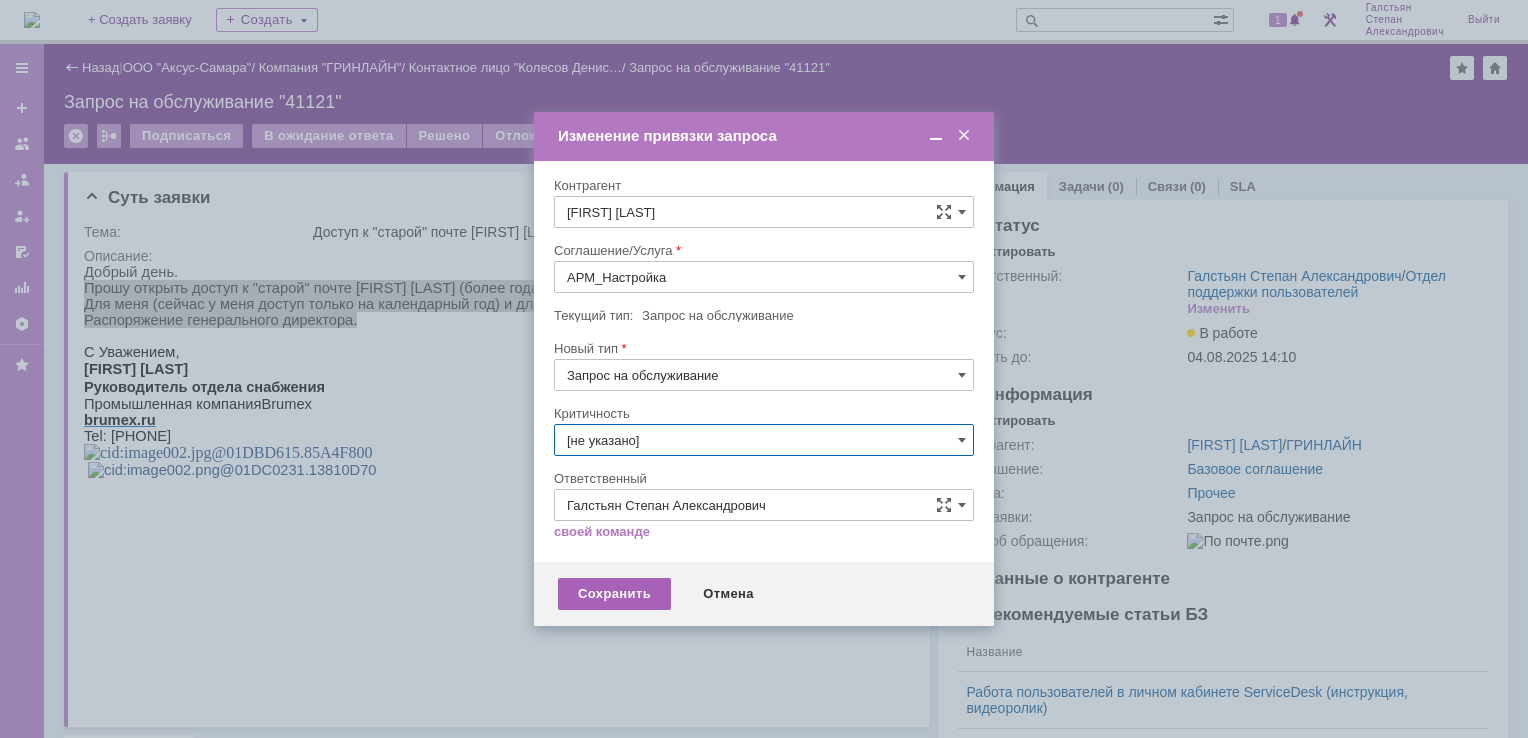 type on "[не указано]" 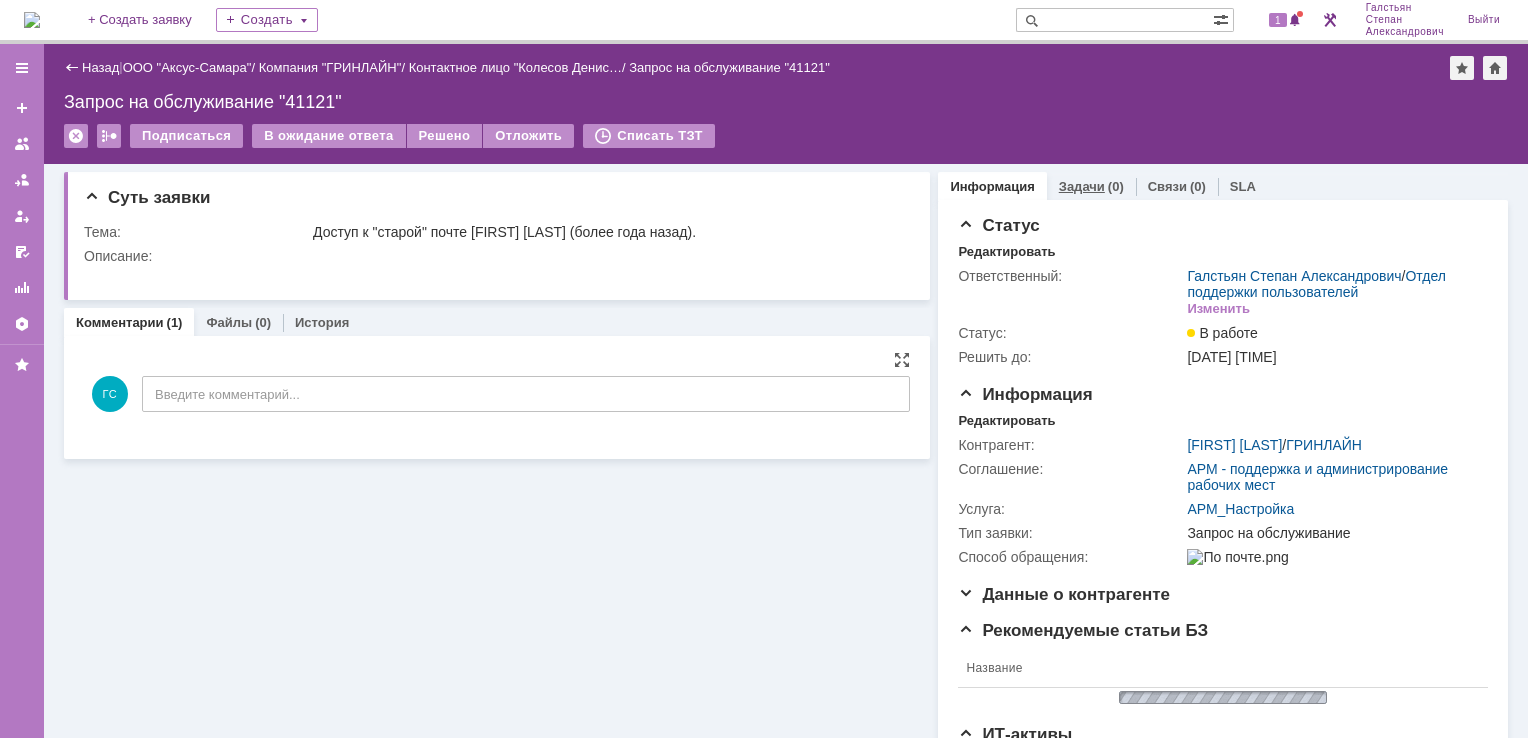 scroll, scrollTop: 0, scrollLeft: 0, axis: both 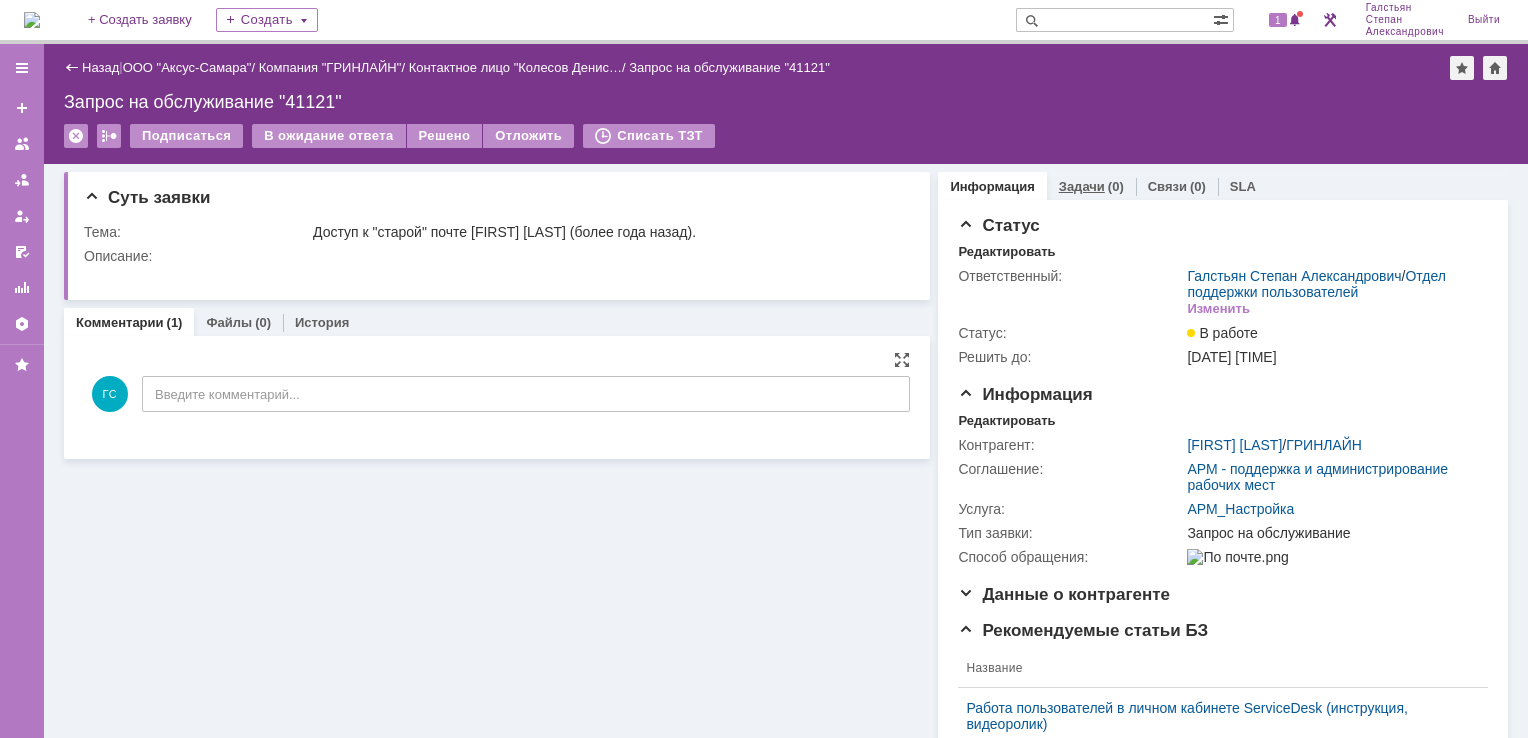 click on "Задачи" at bounding box center (1082, 186) 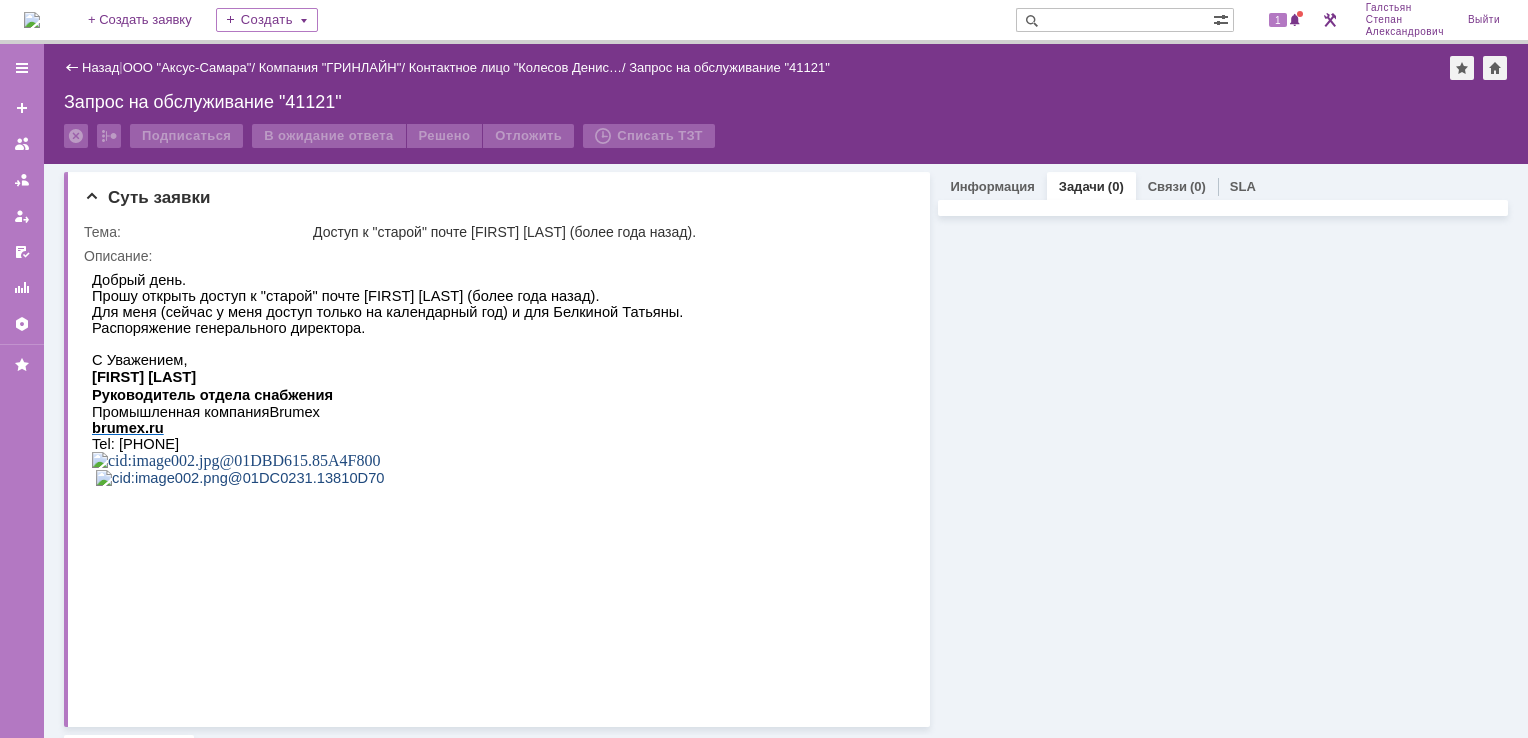 scroll, scrollTop: 0, scrollLeft: 0, axis: both 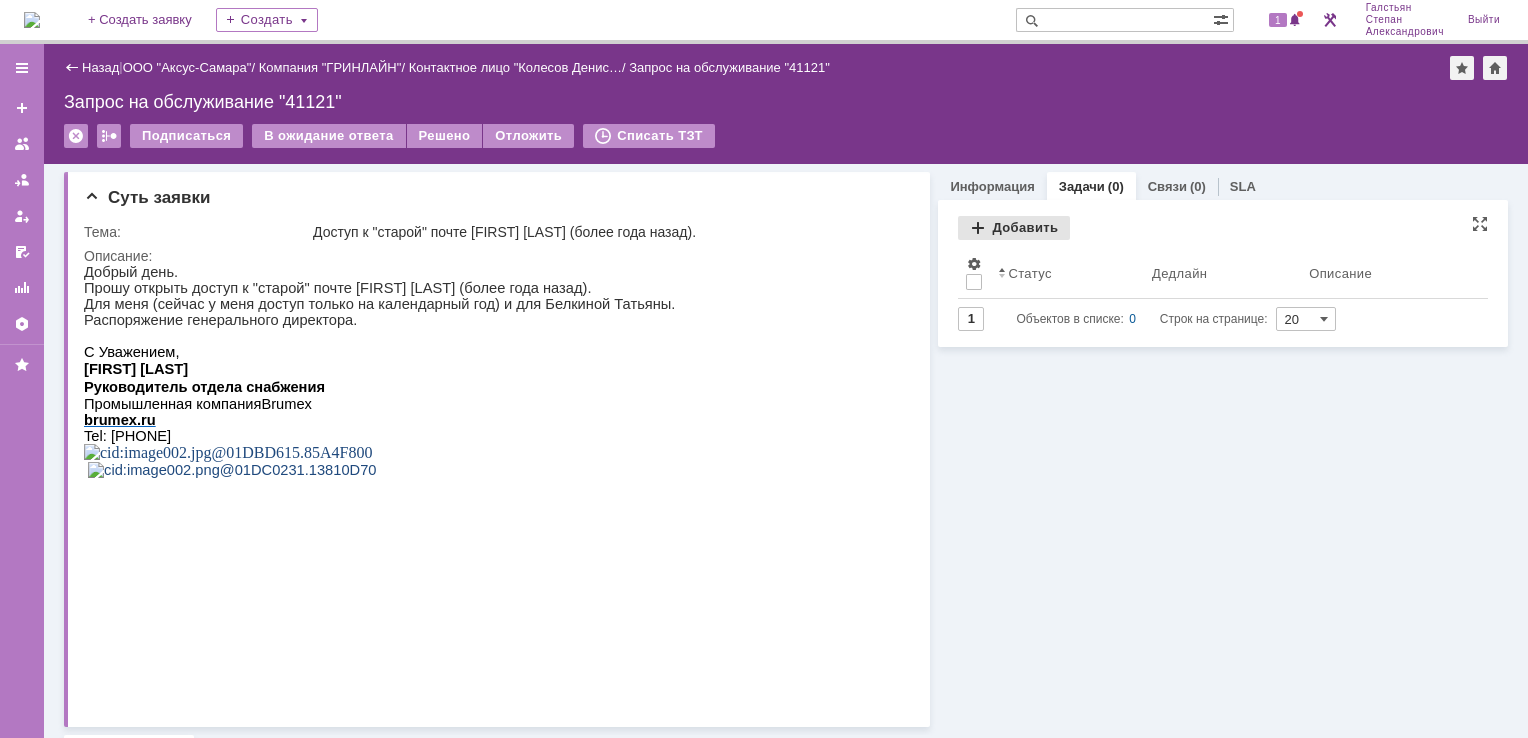 click on "Добавить" at bounding box center [1014, 228] 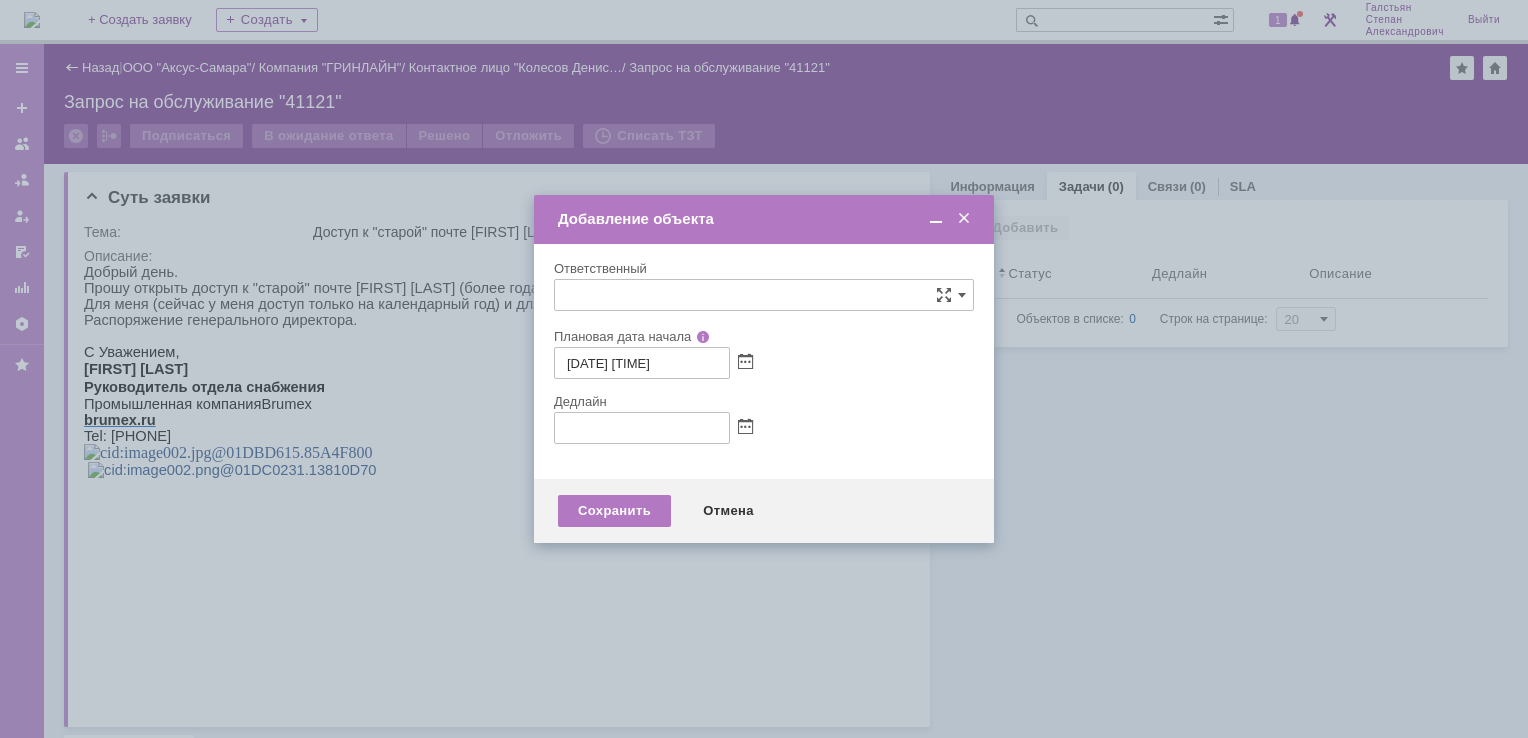 type on "[не указано]" 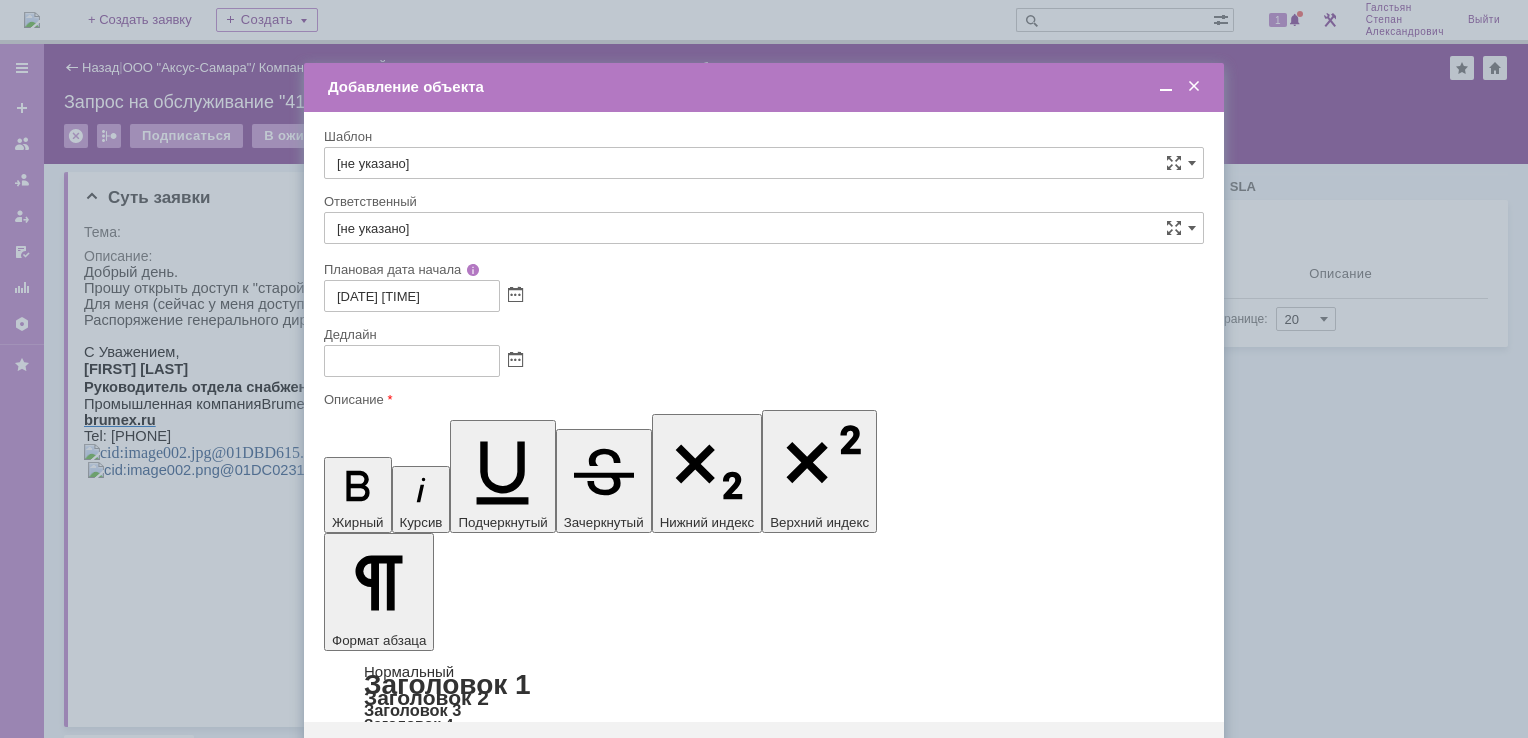 scroll, scrollTop: 0, scrollLeft: 0, axis: both 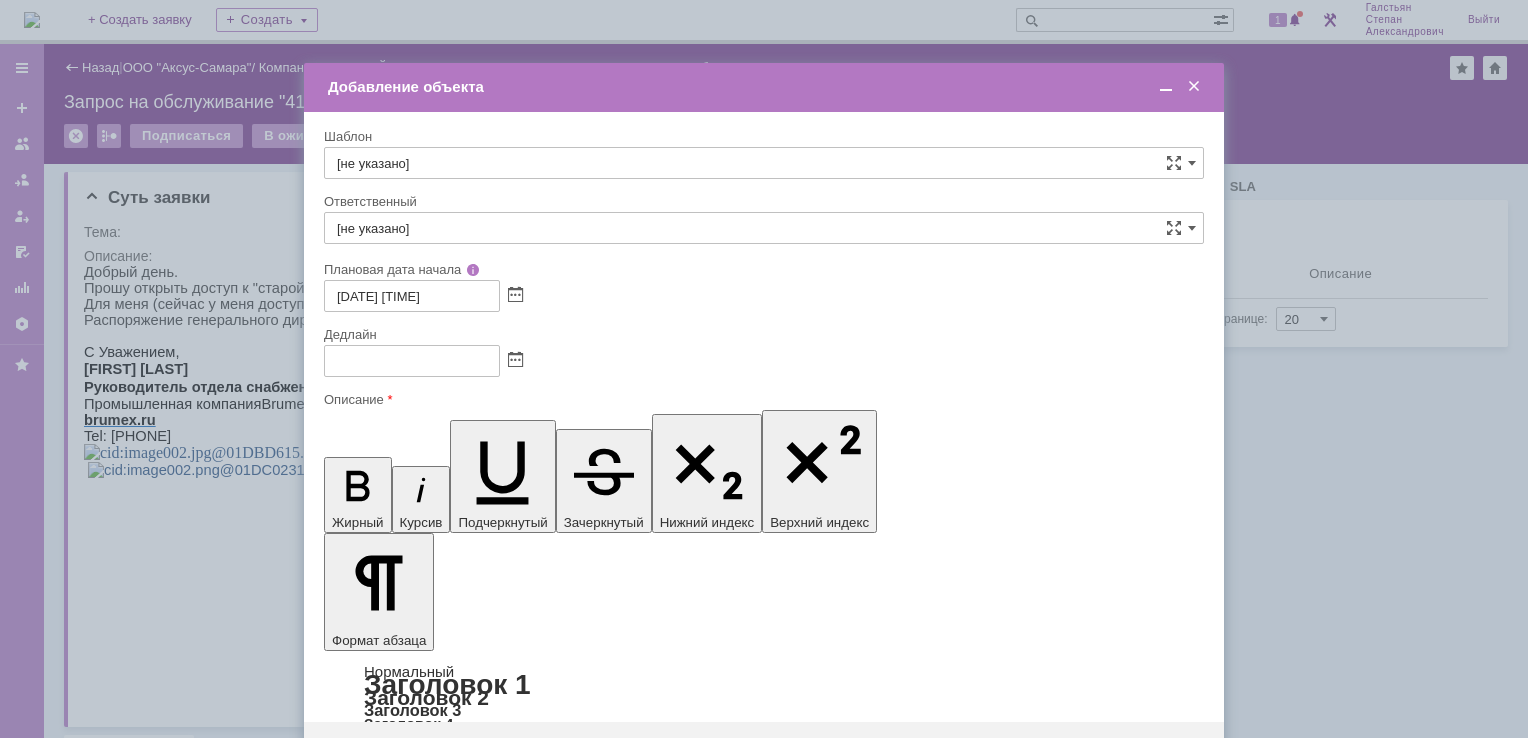 click at bounding box center [487, 5824] 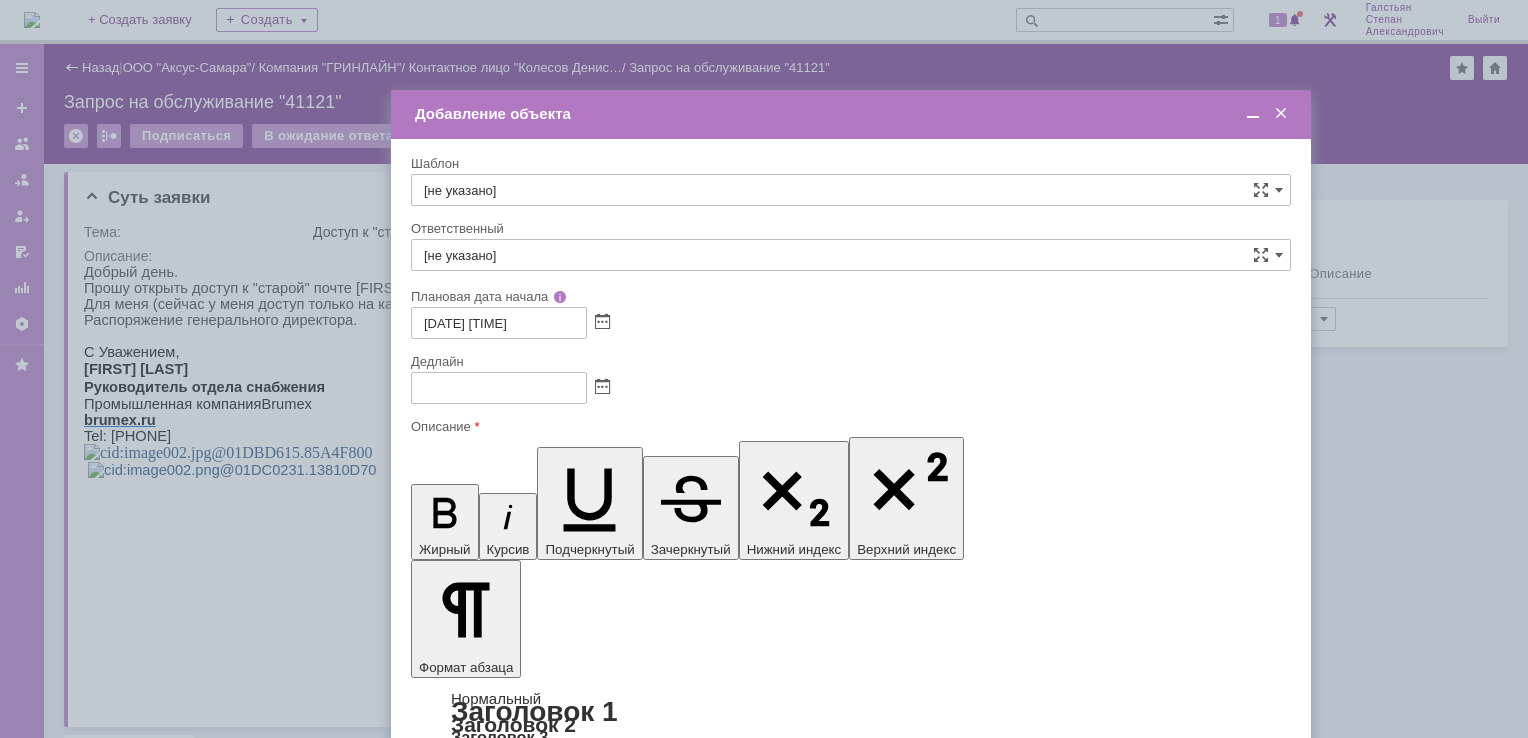 drag, startPoint x: 757, startPoint y: 96, endPoint x: 844, endPoint y: 123, distance: 91.09336 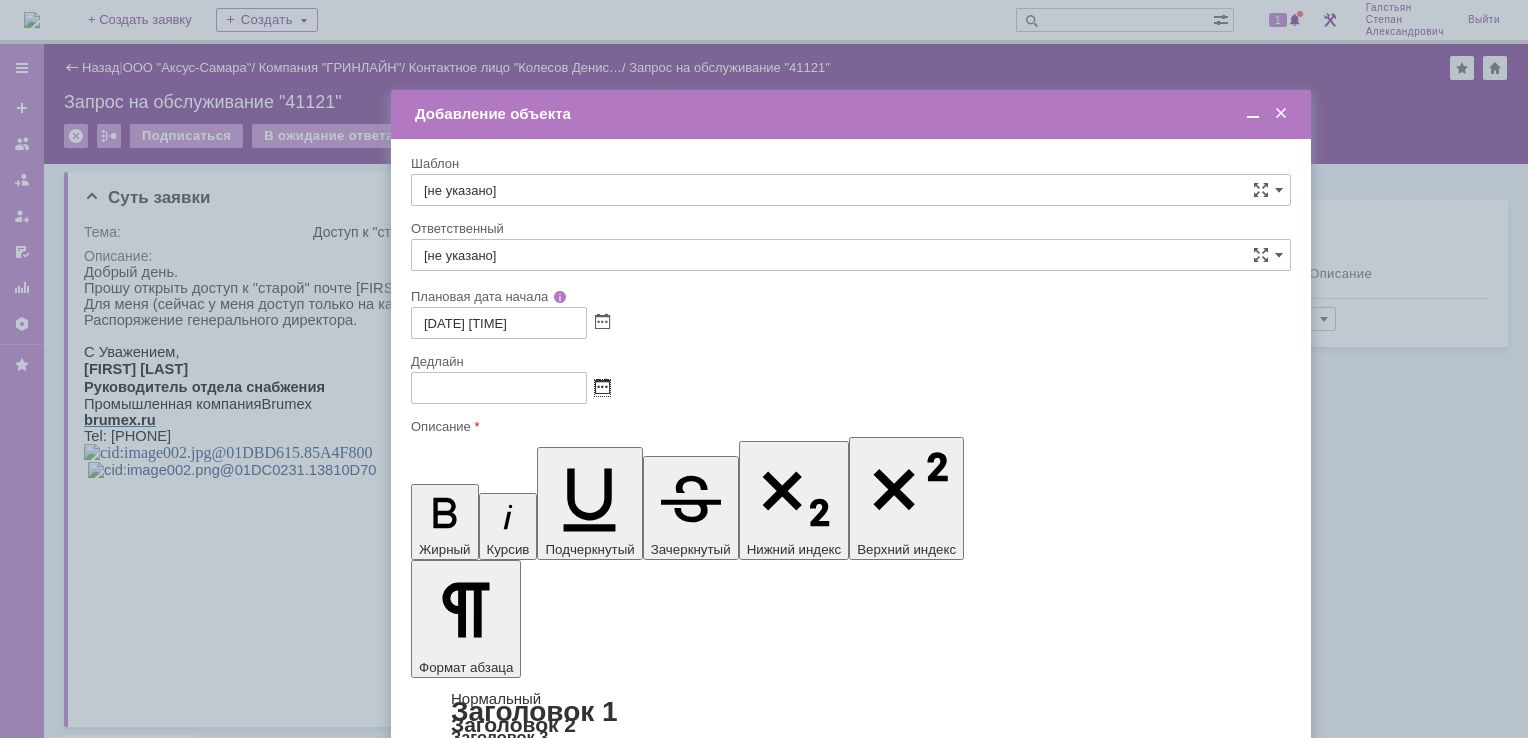 click at bounding box center (602, 388) 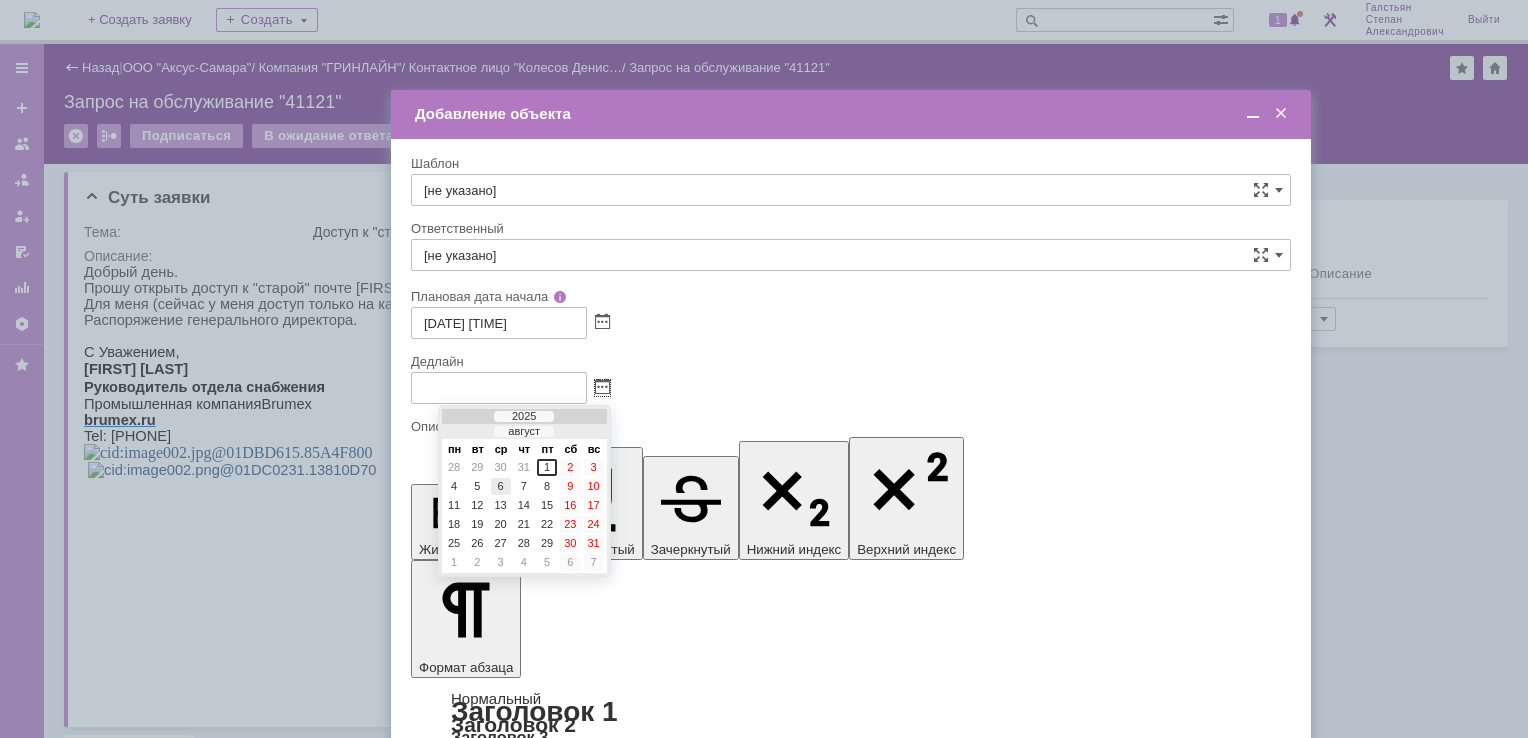 click on "6" at bounding box center (501, 486) 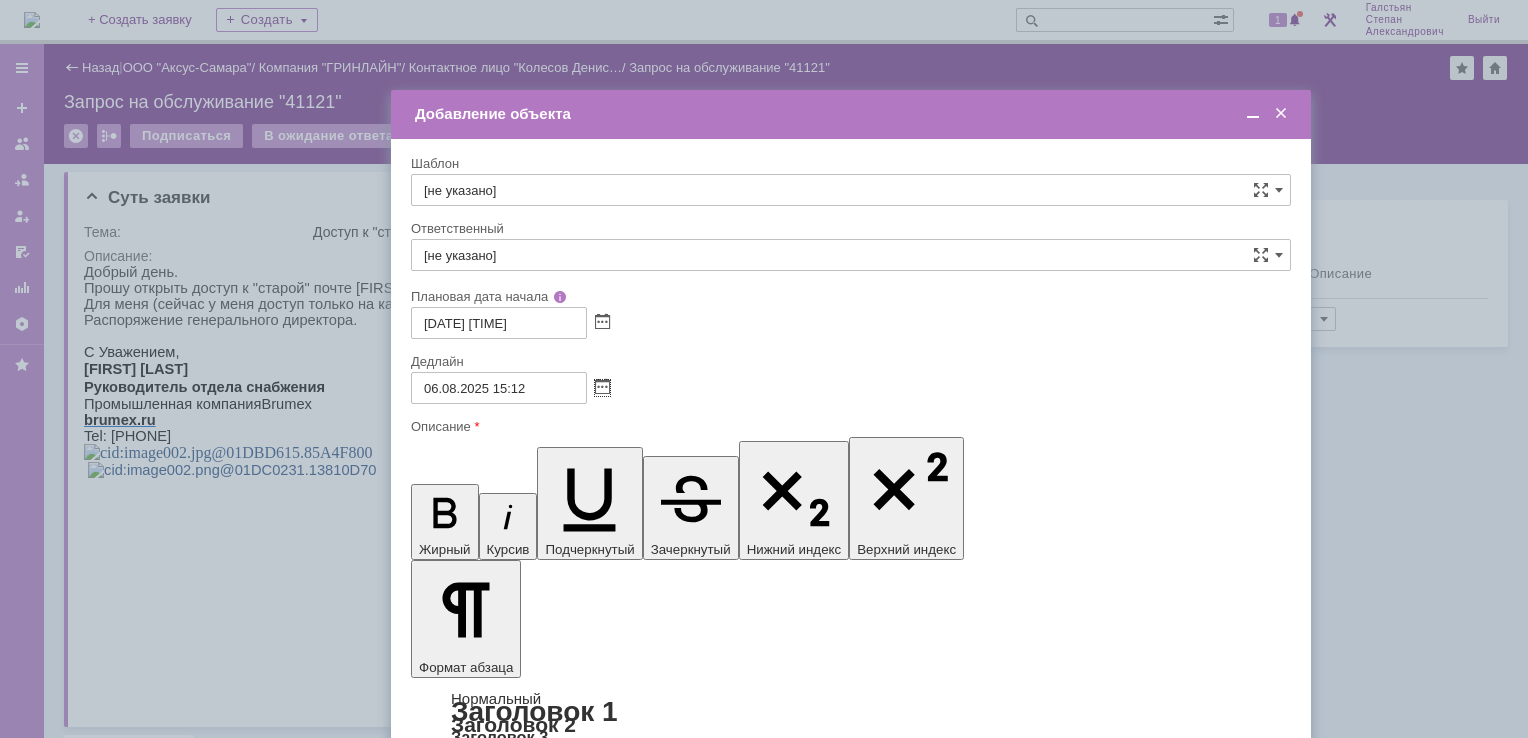 click on "[не указано]" at bounding box center [851, 255] 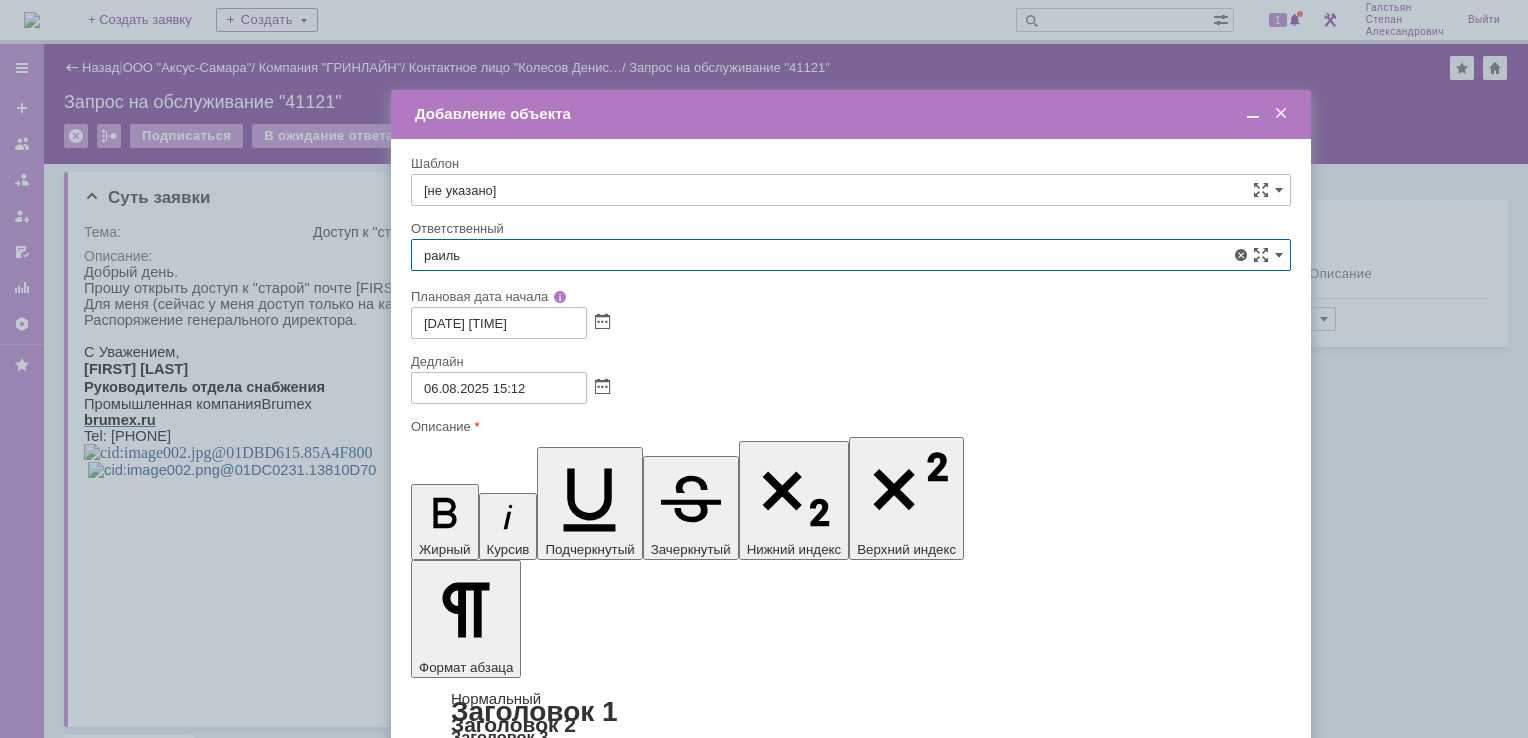 click on "Мукминьзянов Раиль Рамильевич" at bounding box center (851, 401) 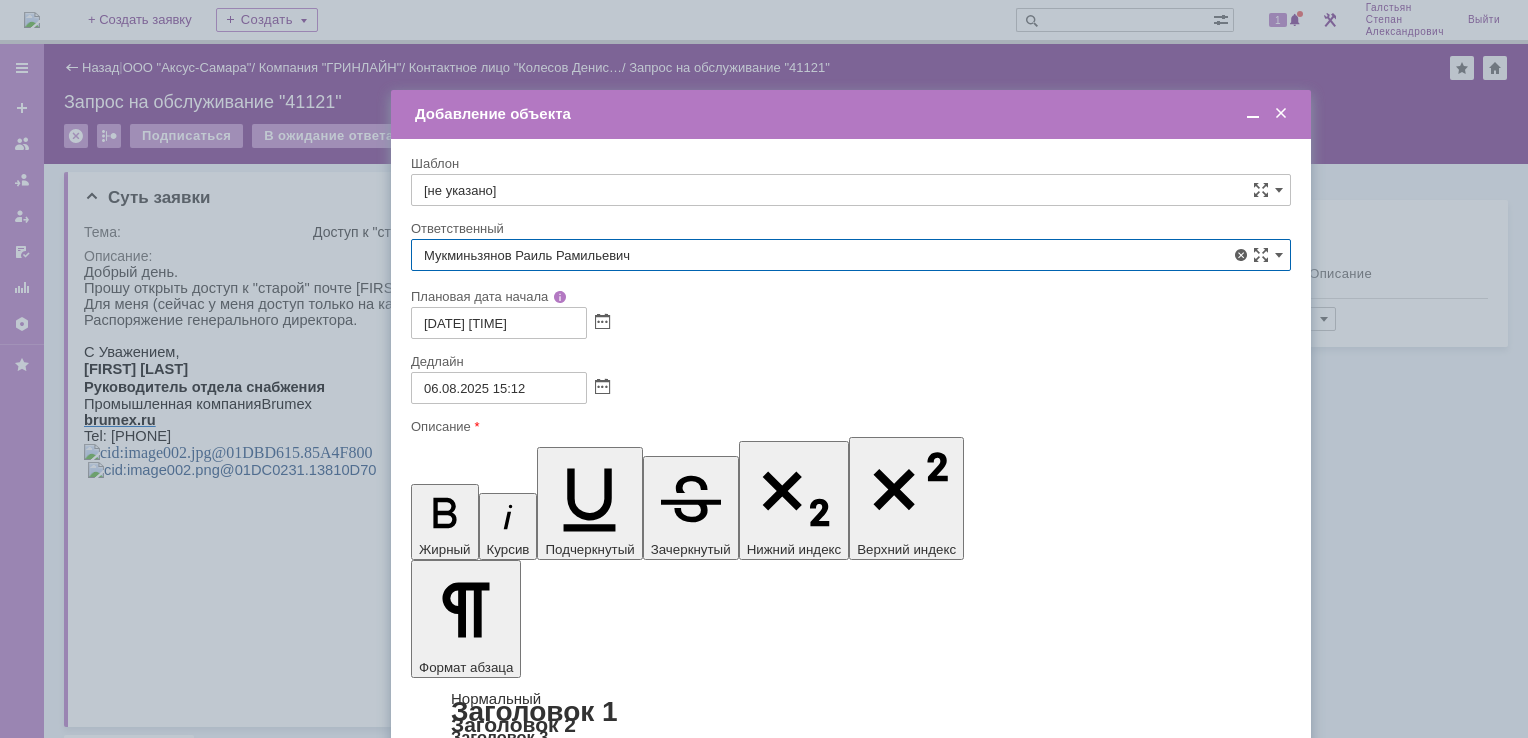 type on "Мукминьзянов Раиль Рамильевич" 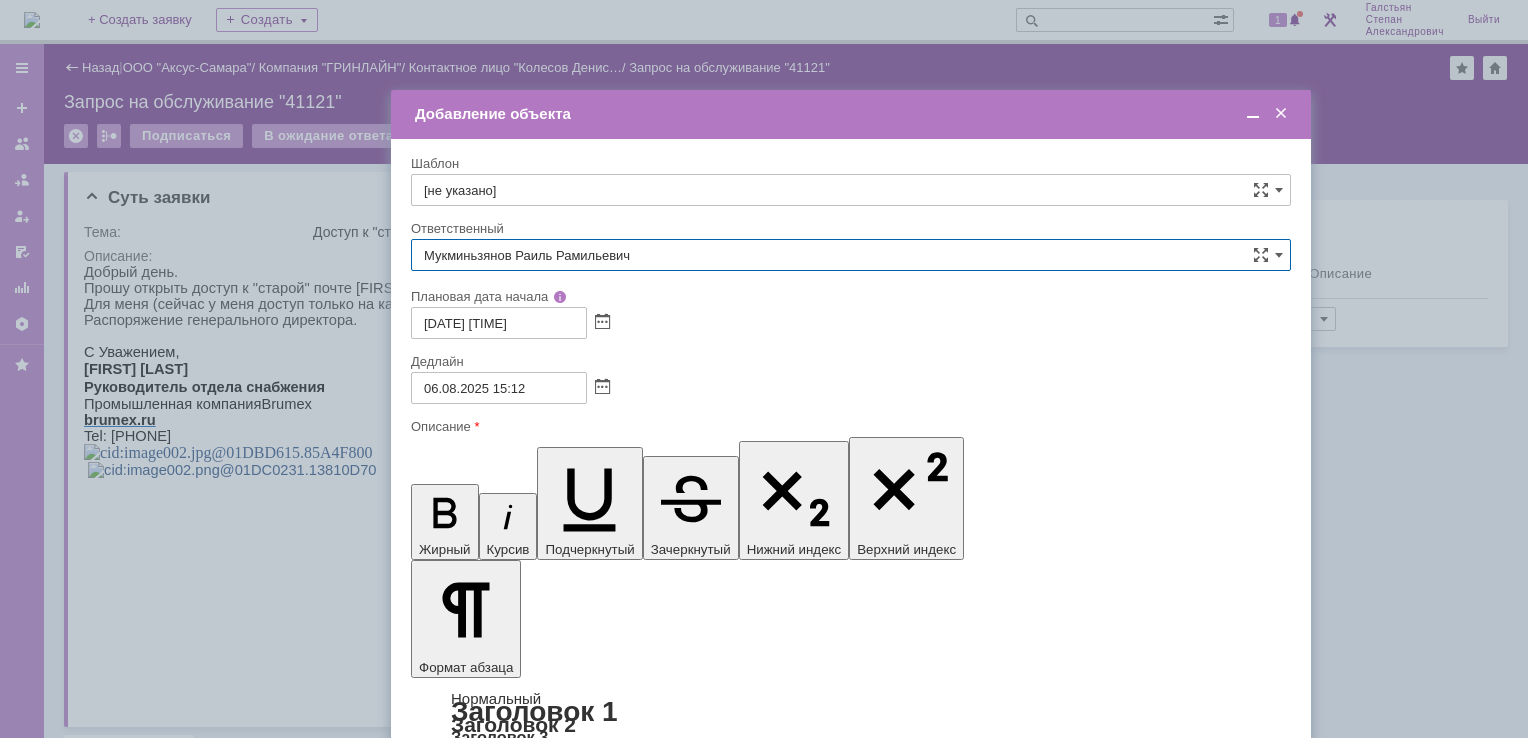 click on "Сохранить" at bounding box center (471, 781) 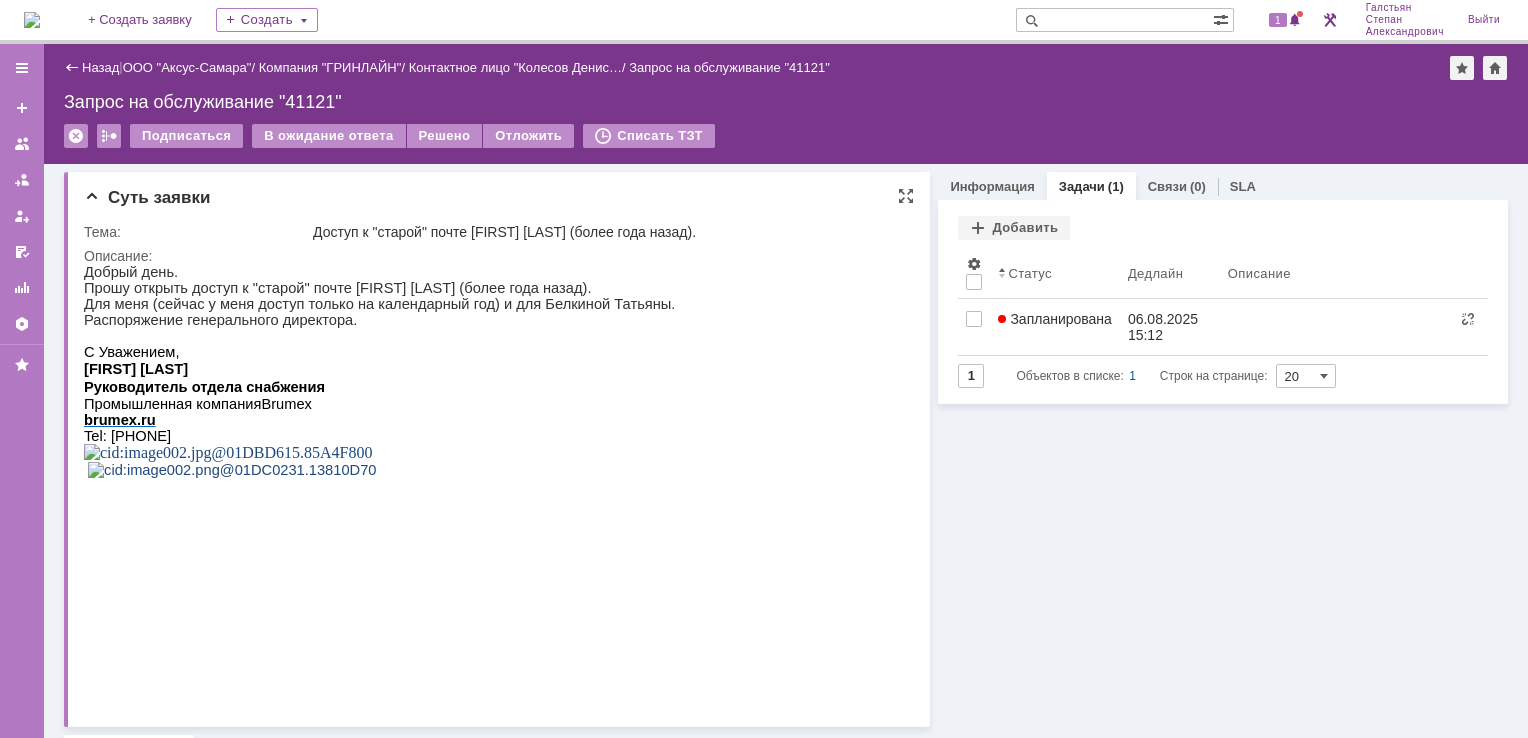 scroll, scrollTop: 0, scrollLeft: 0, axis: both 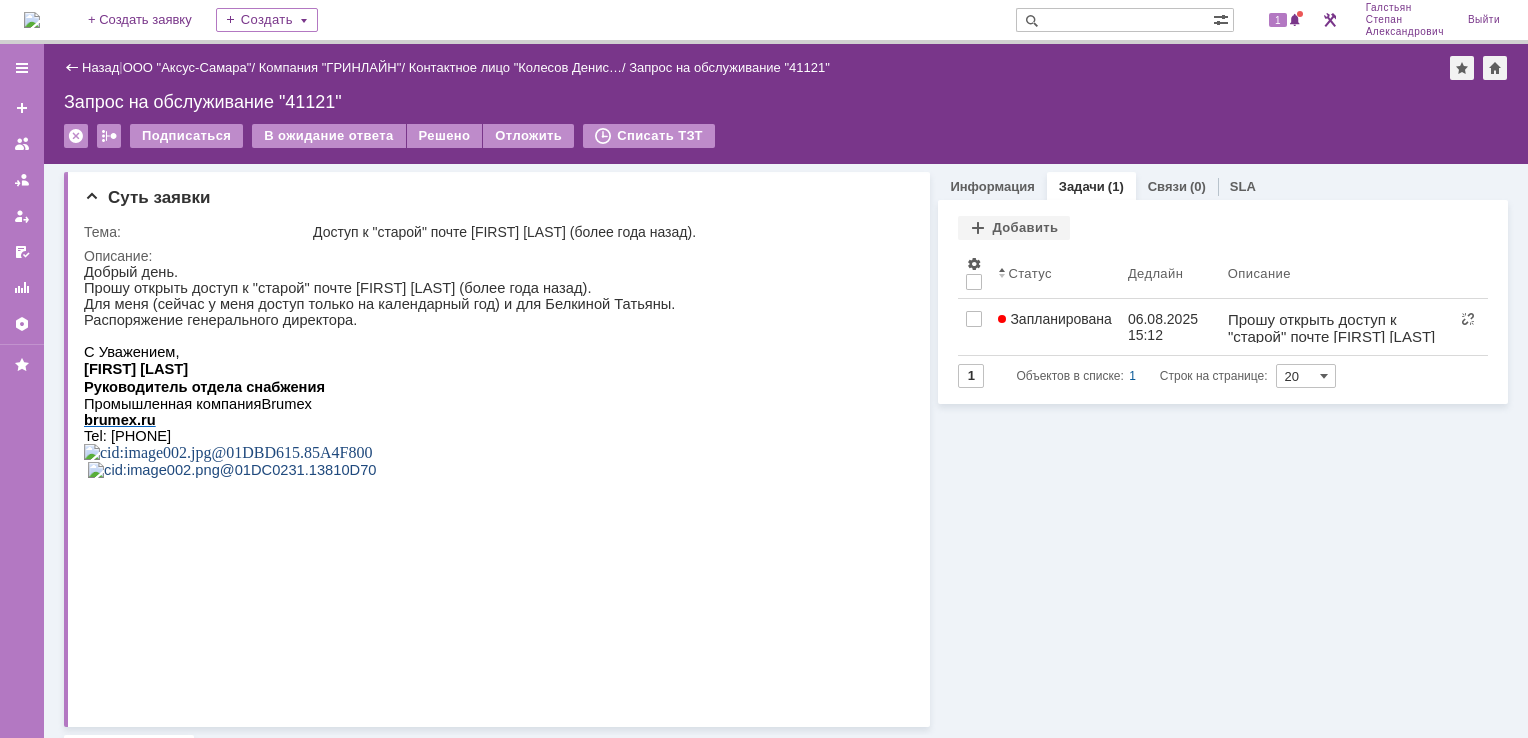 click at bounding box center [32, 20] 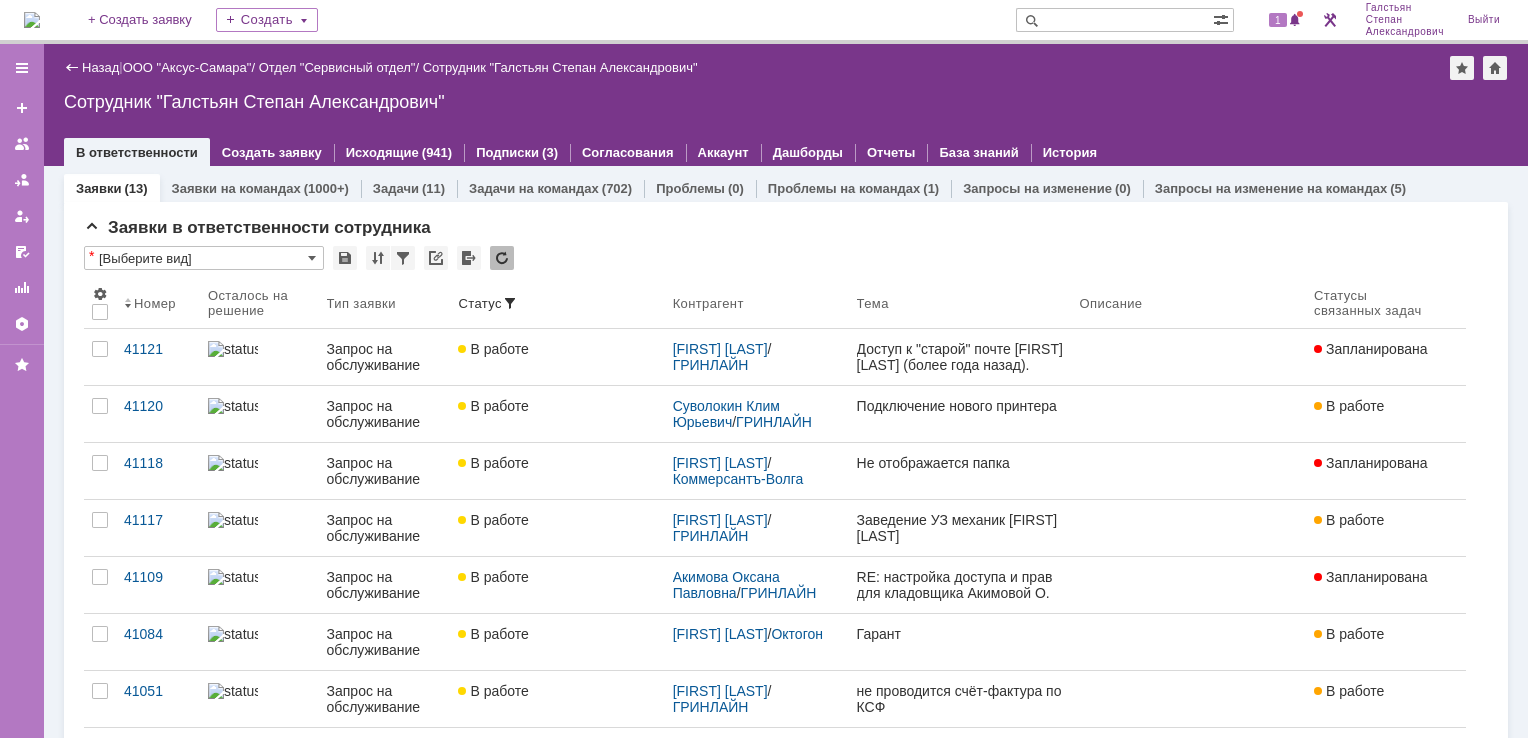 scroll, scrollTop: 0, scrollLeft: 0, axis: both 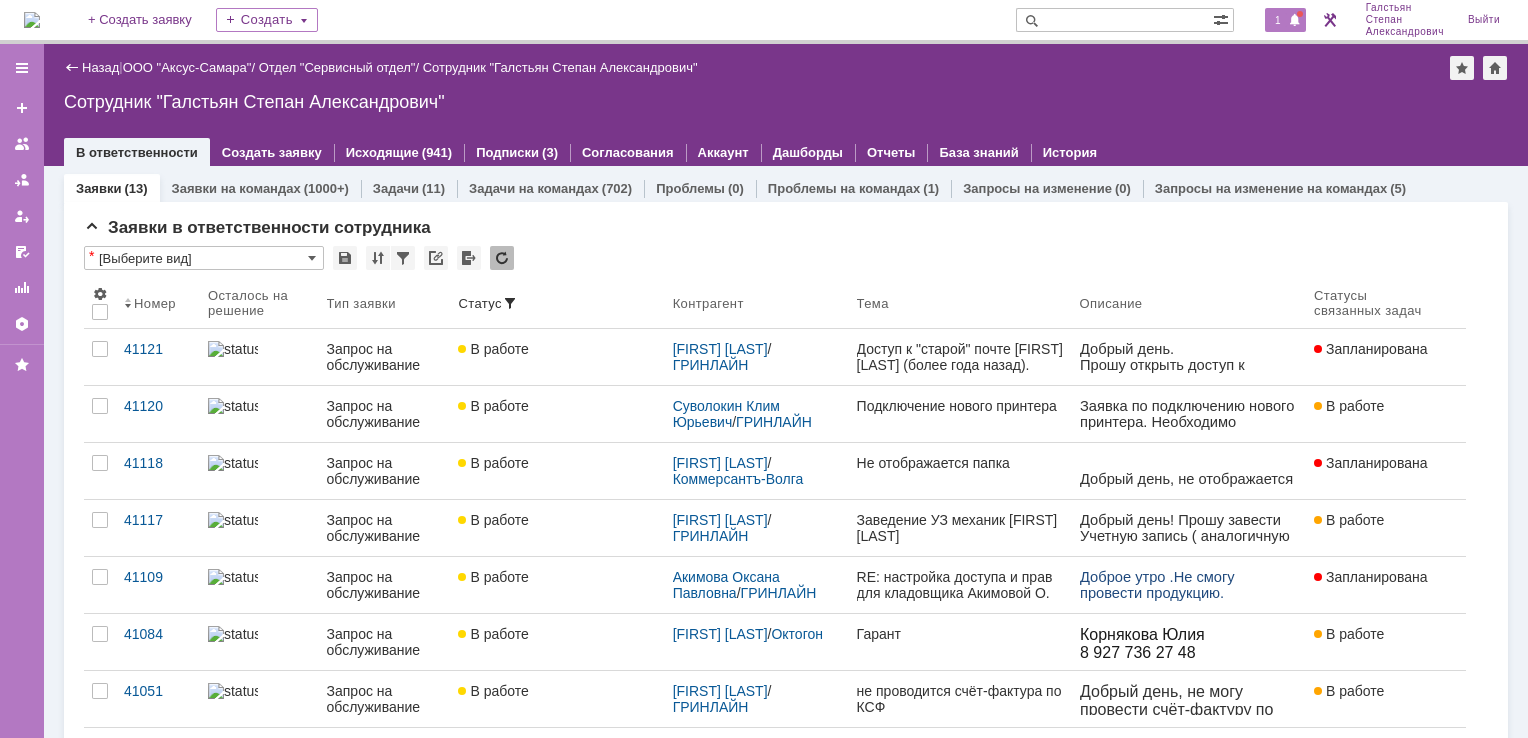 click on "1" at bounding box center (1278, 20) 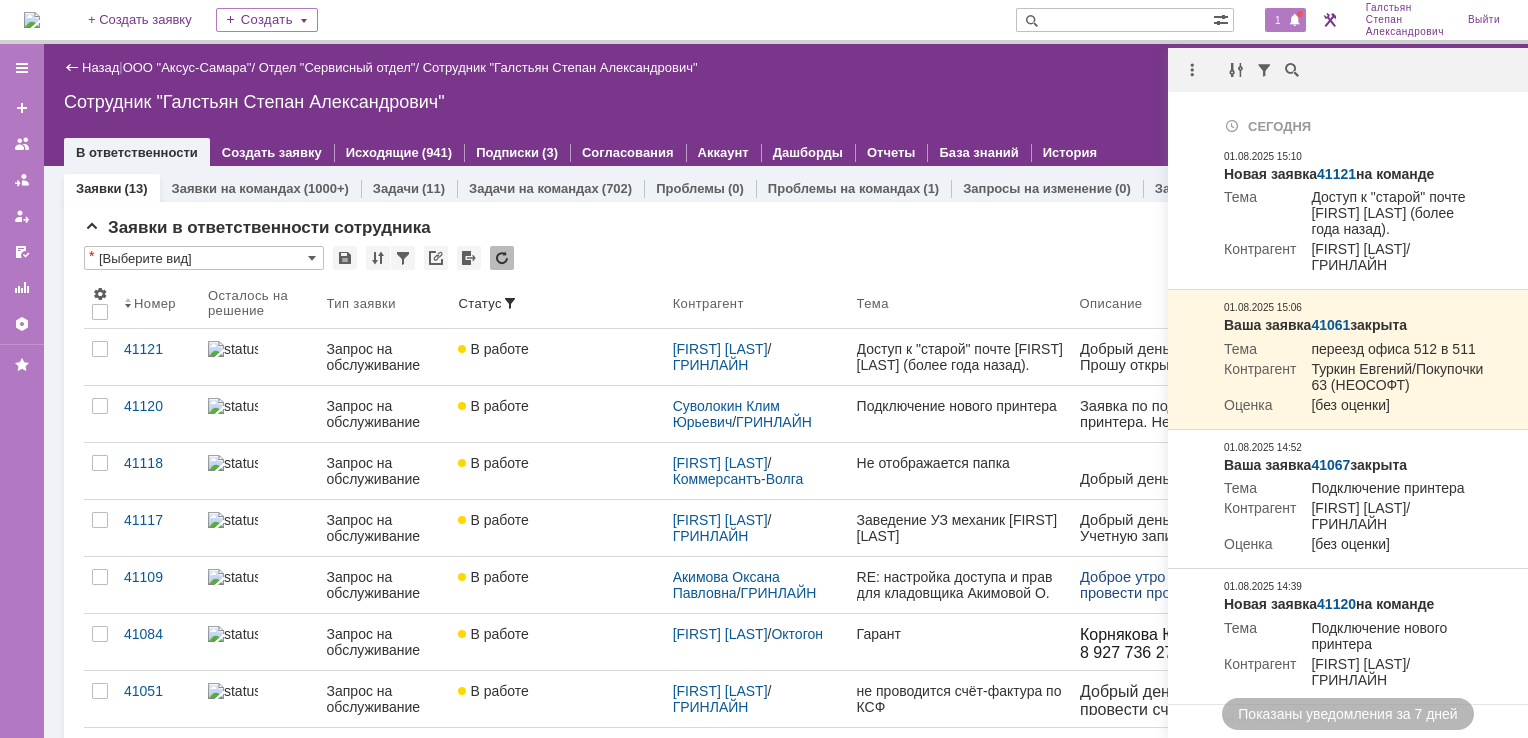 click on "Назад   |   ООО "Аксус-Самара"  /   Отдел "Сервисный отдел"  /   Сотрудник "Галстьян Степан Александрович"" at bounding box center (786, 68) 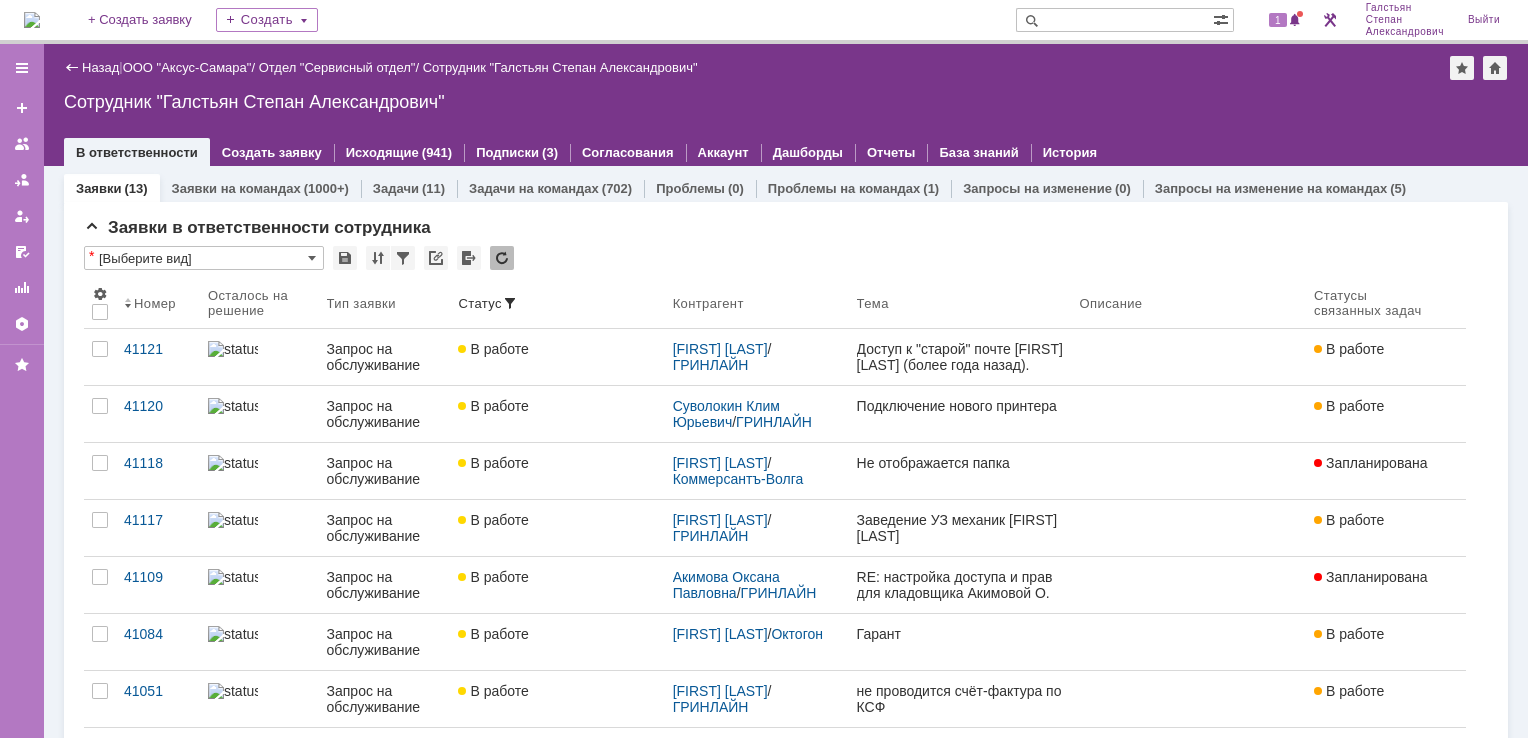 scroll, scrollTop: 0, scrollLeft: 0, axis: both 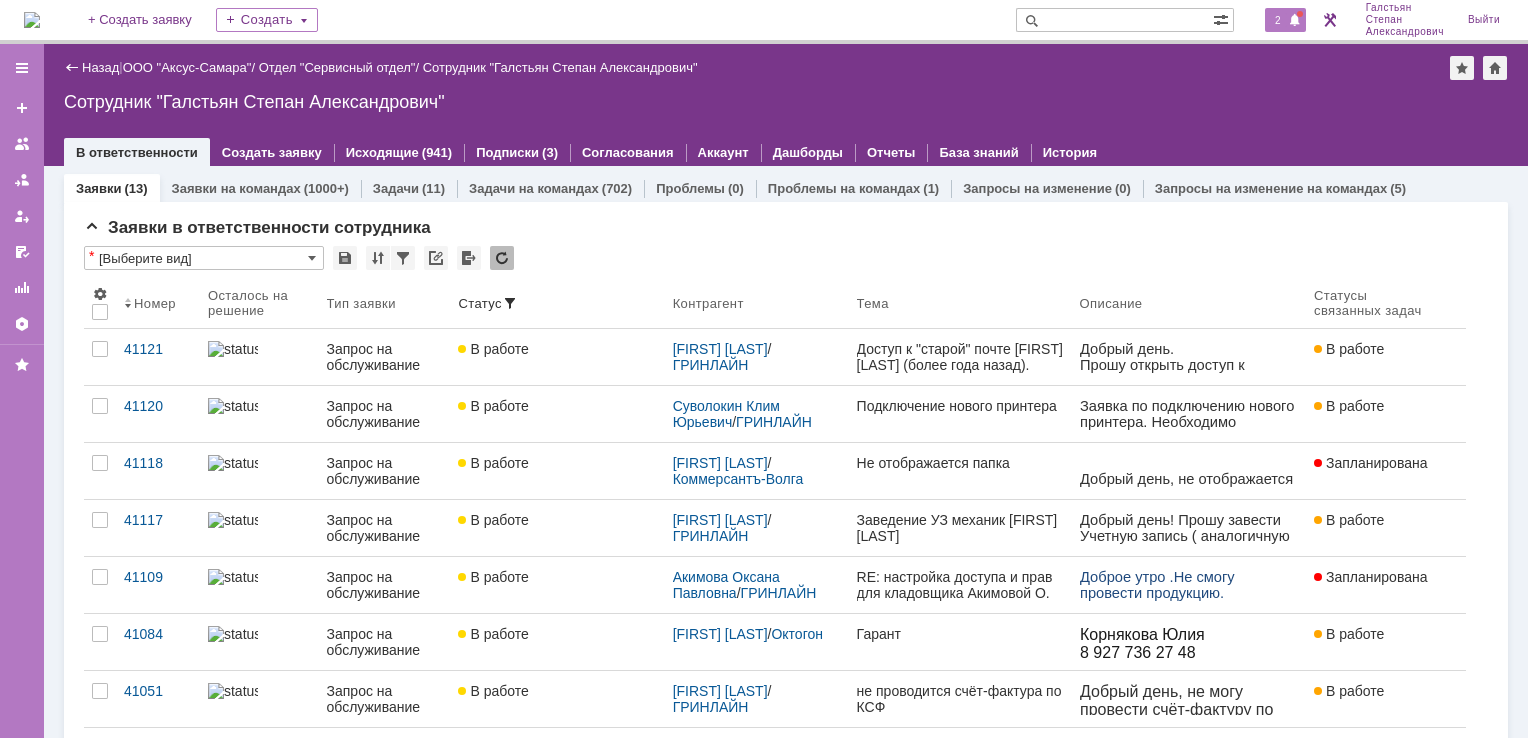 click at bounding box center (1295, 21) 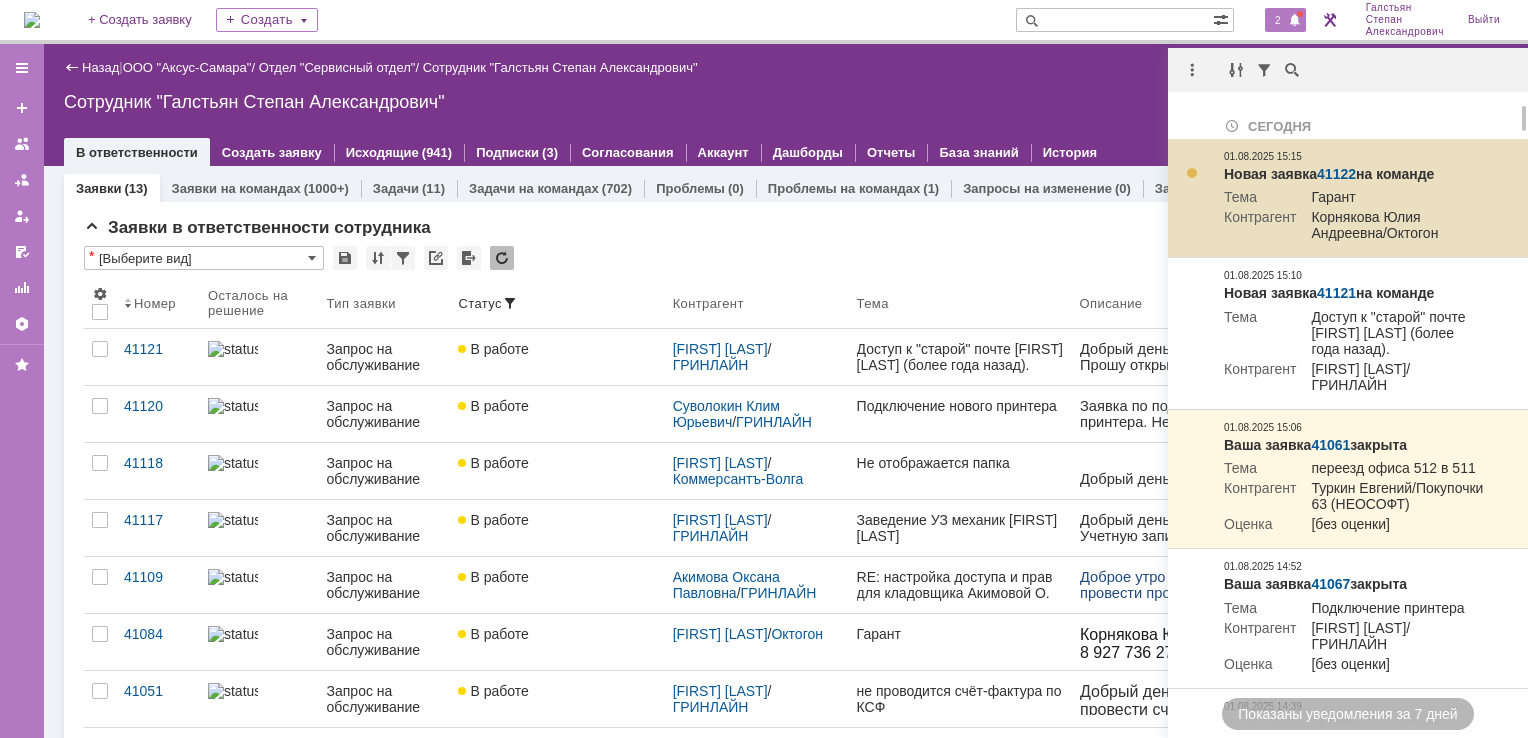 click on "41122" at bounding box center (1336, 174) 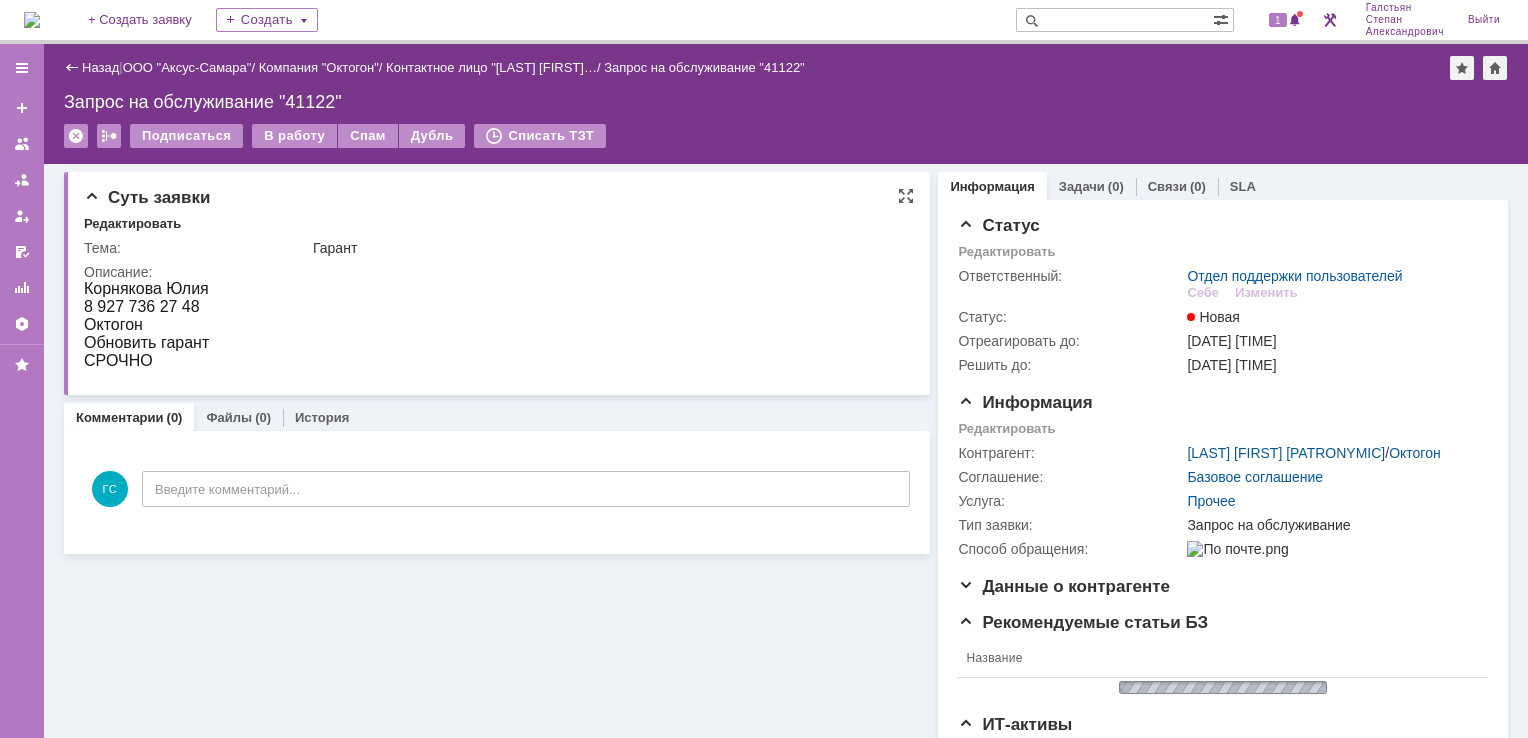 scroll, scrollTop: 0, scrollLeft: 0, axis: both 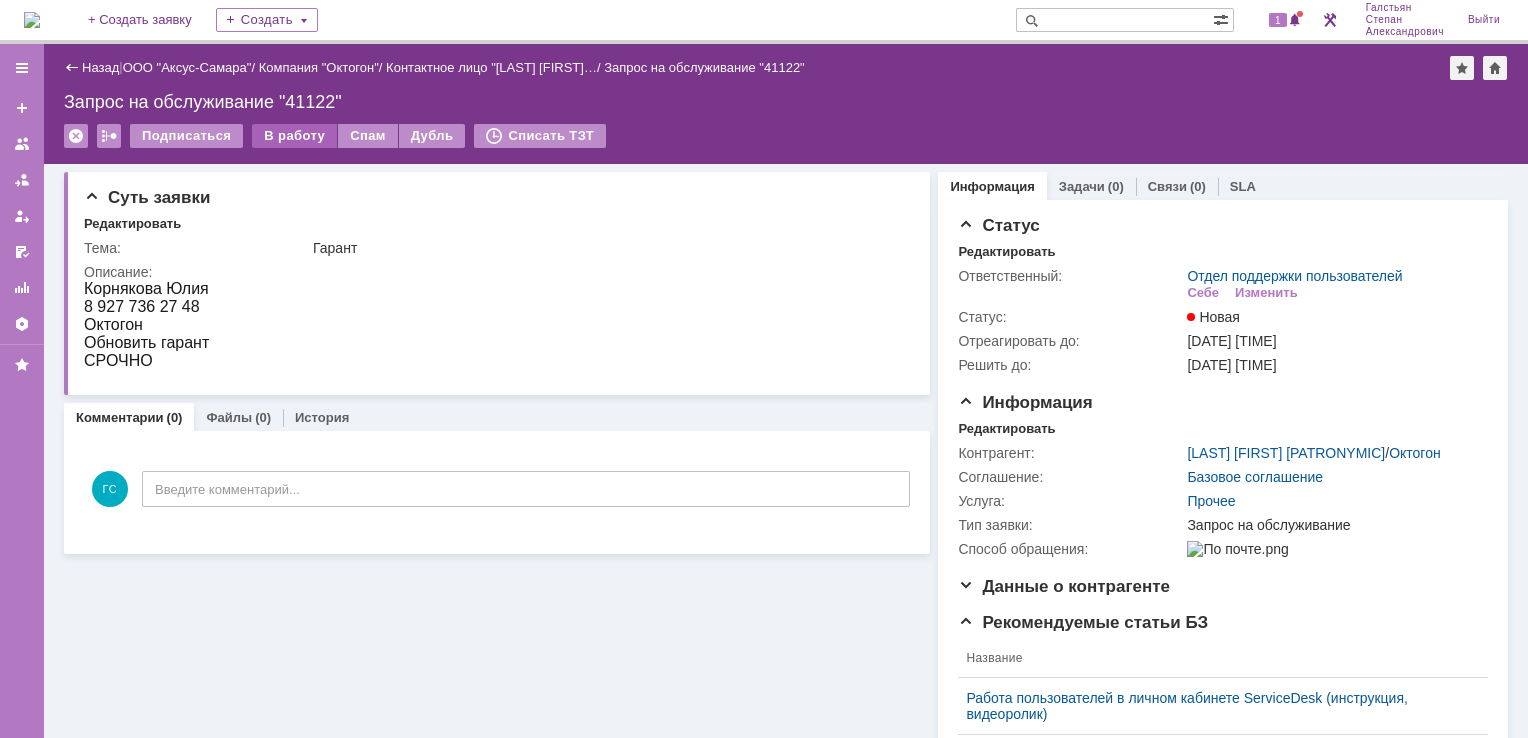 click on "В работу" at bounding box center (294, 136) 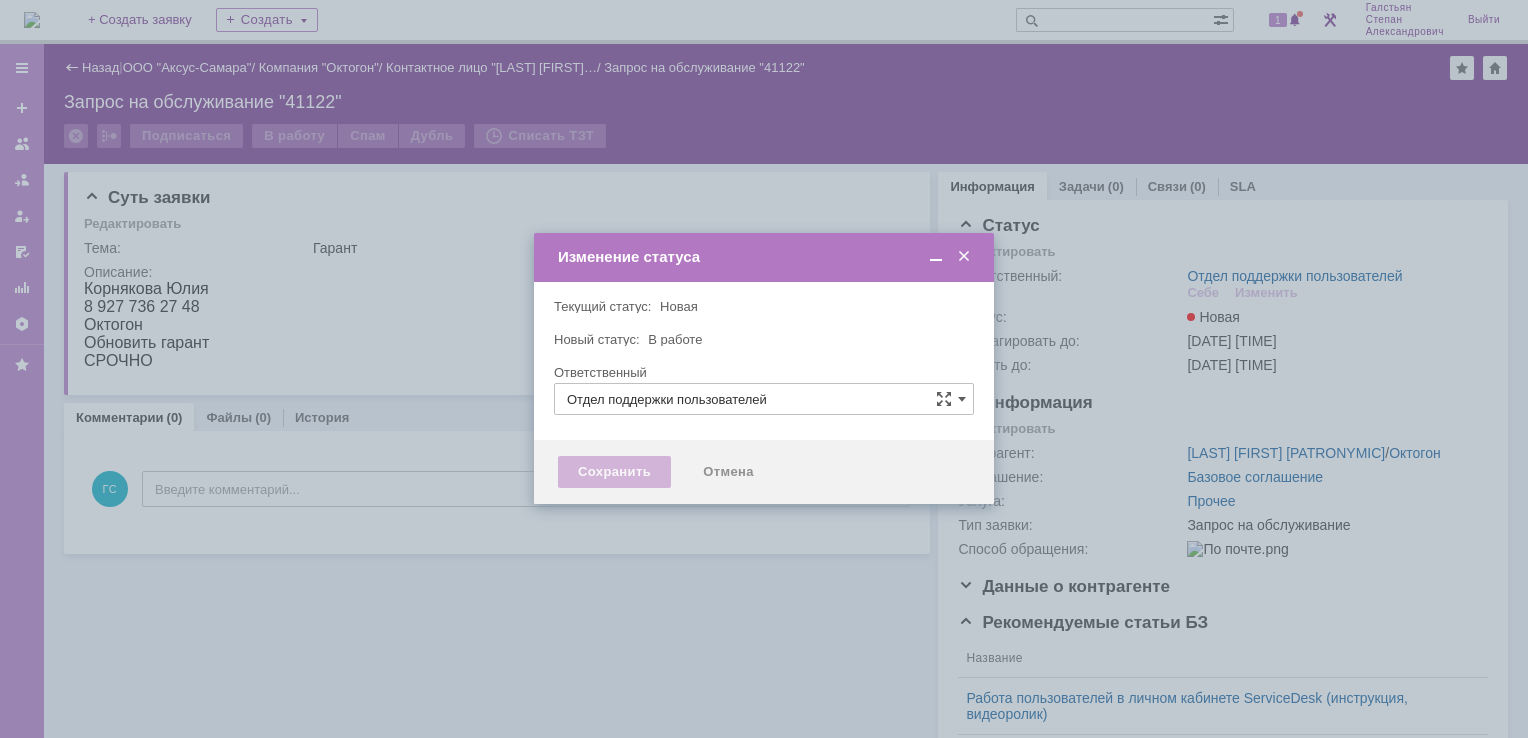 type on "Галстьян Степан Александрович" 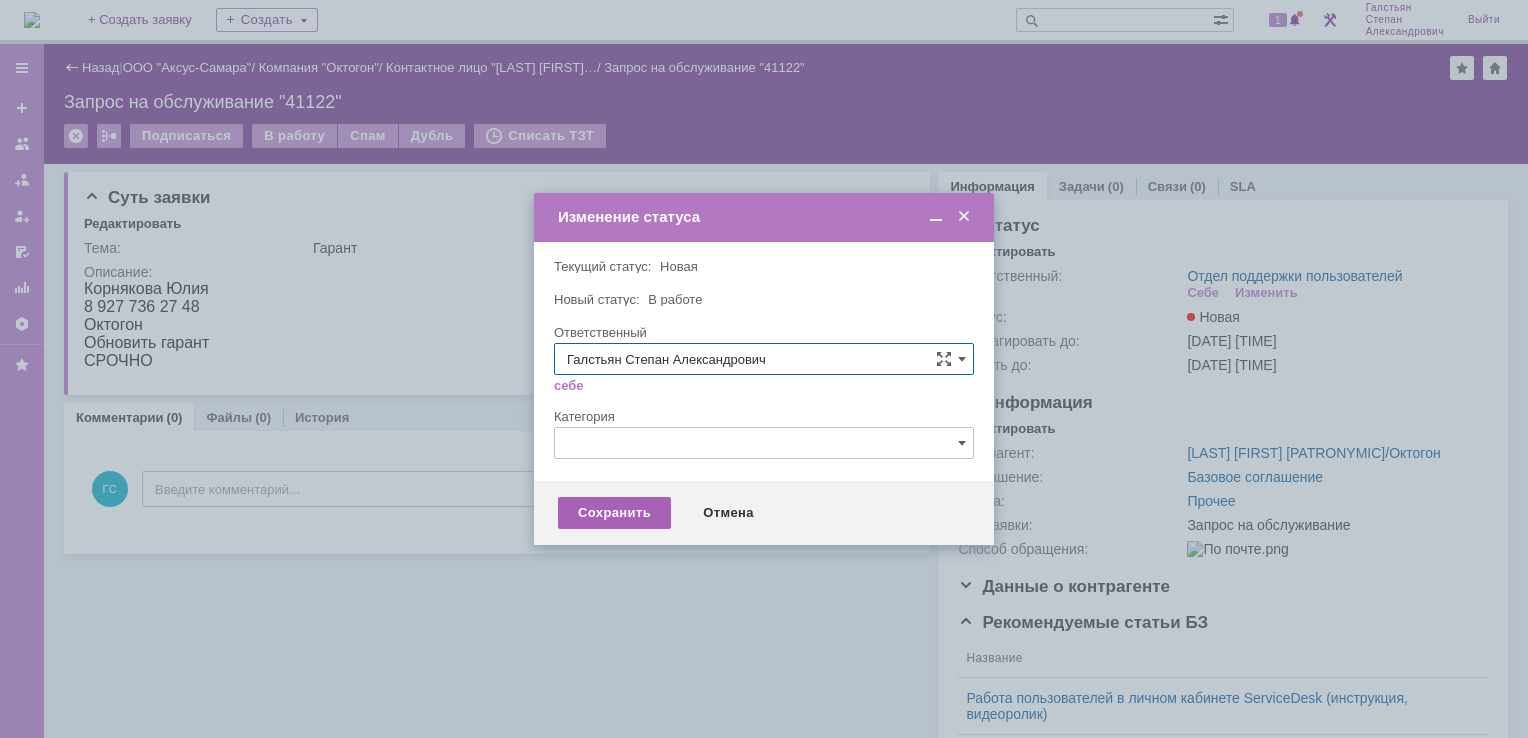 click on "Сохранить" at bounding box center [614, 513] 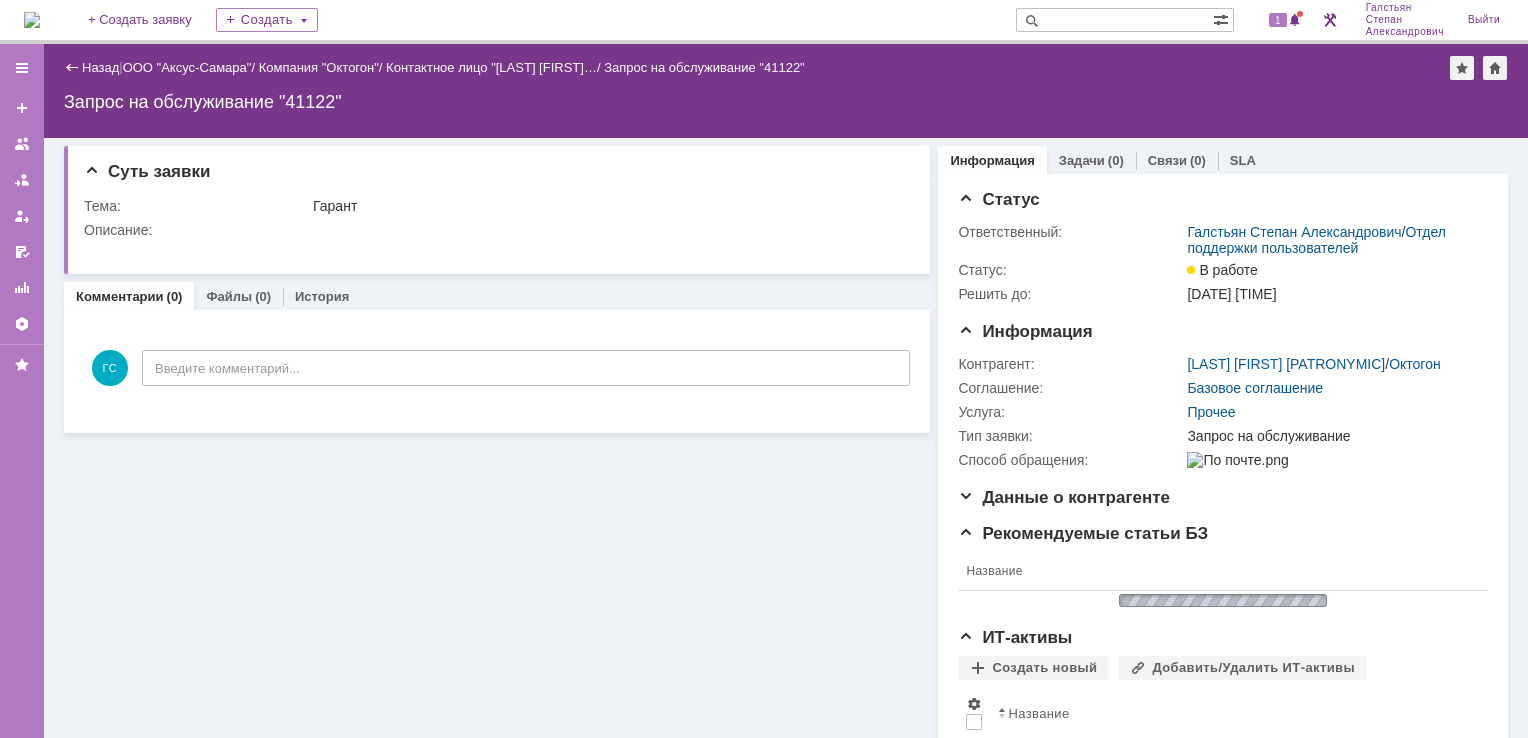 scroll, scrollTop: 0, scrollLeft: 0, axis: both 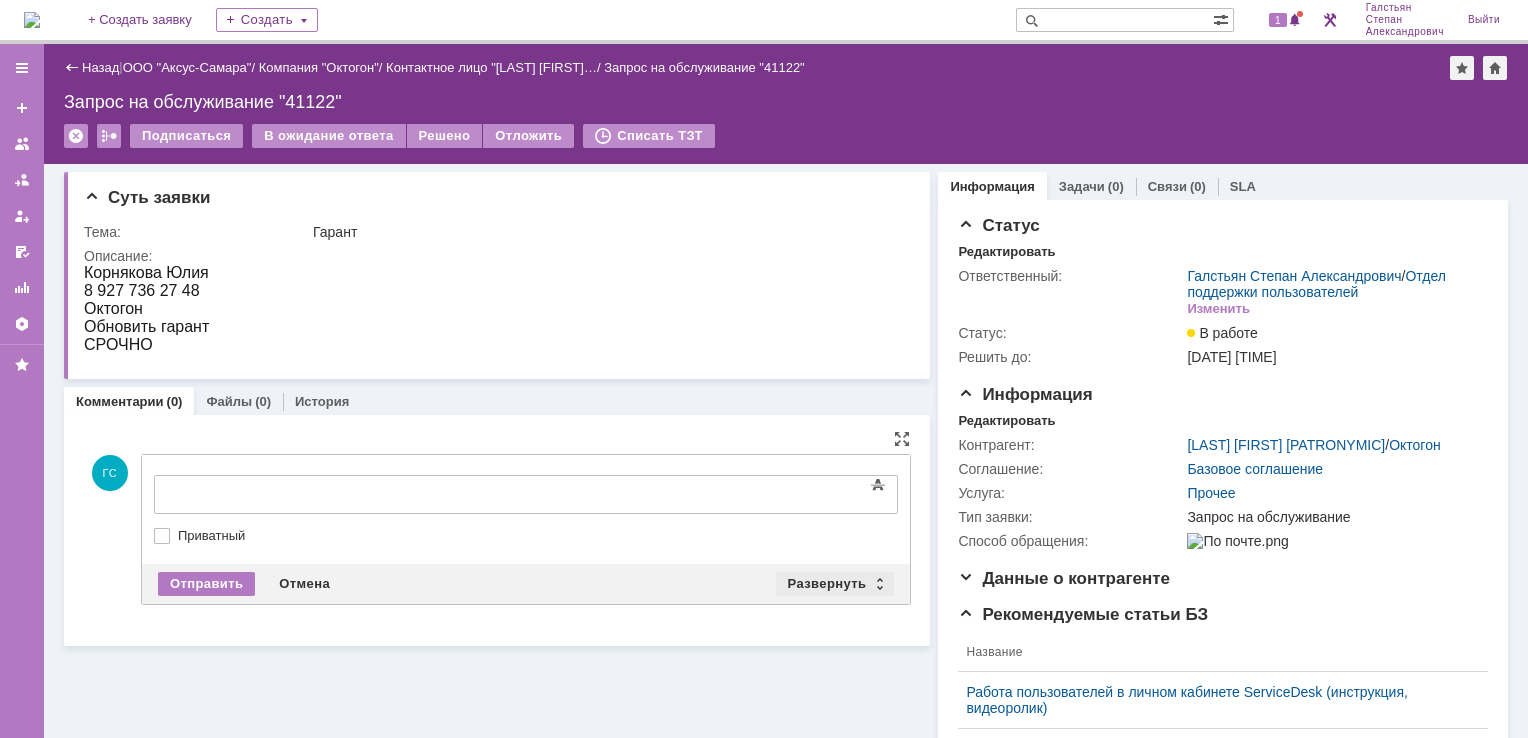 click on "Развернуть" at bounding box center (835, 584) 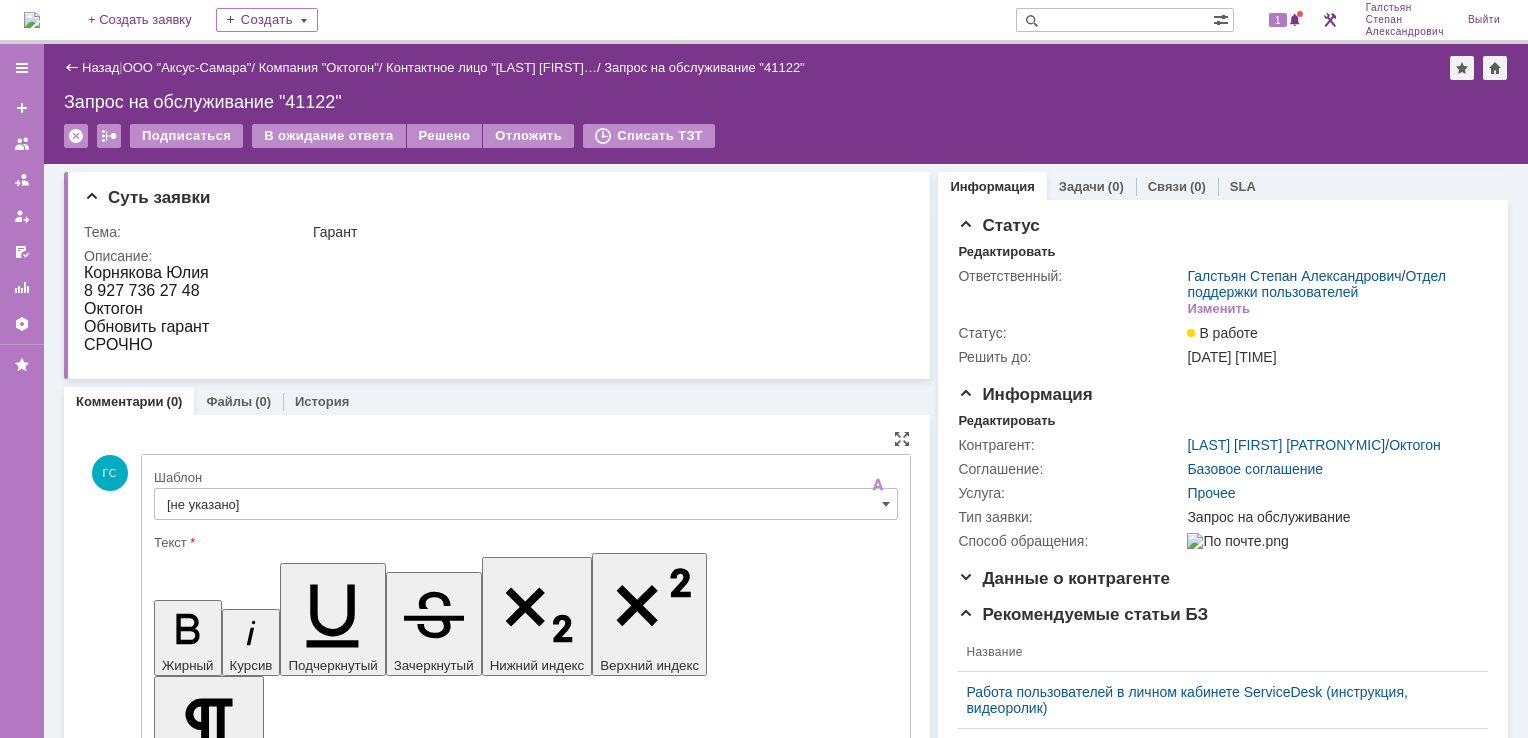 scroll, scrollTop: 0, scrollLeft: 0, axis: both 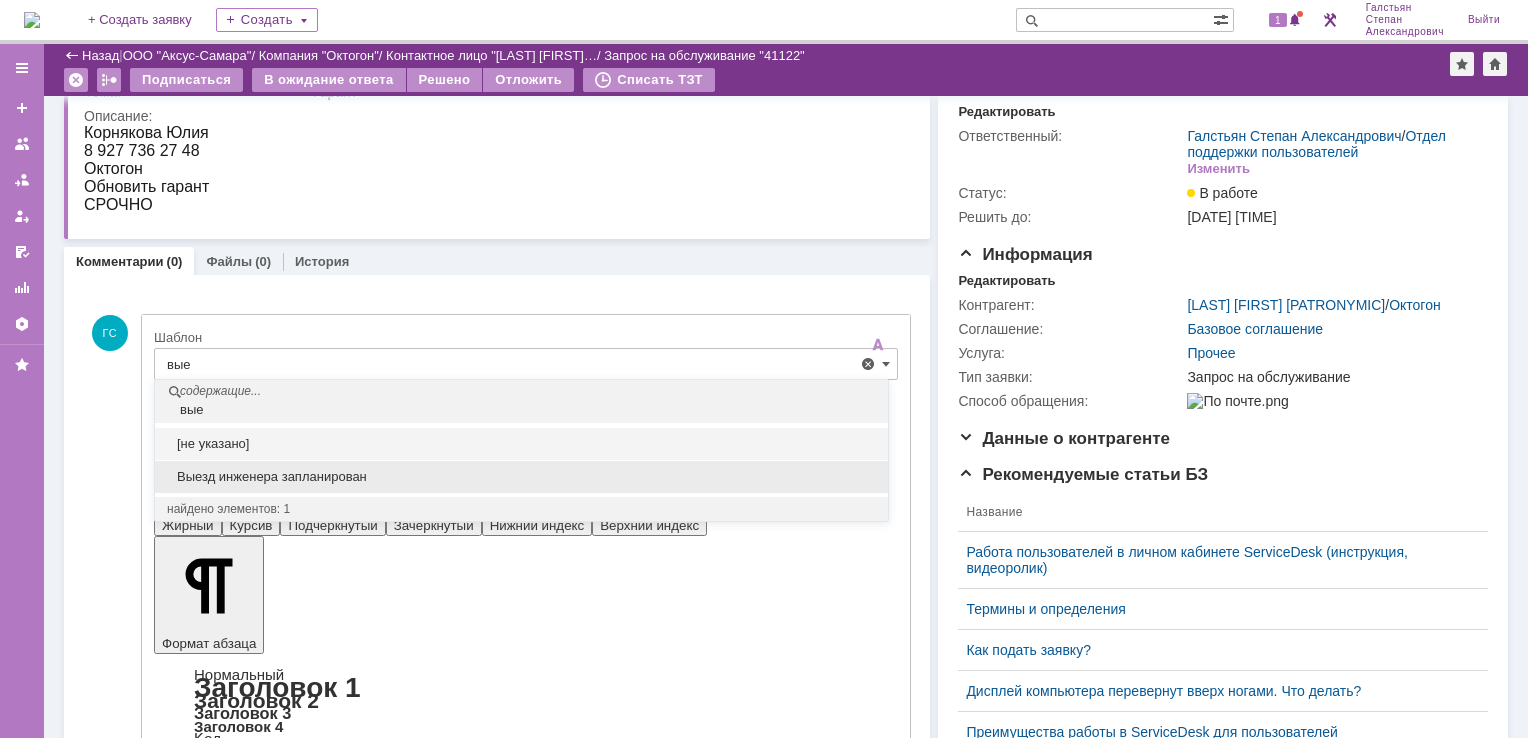 click on "Выезд инженера запланирован" at bounding box center [521, 477] 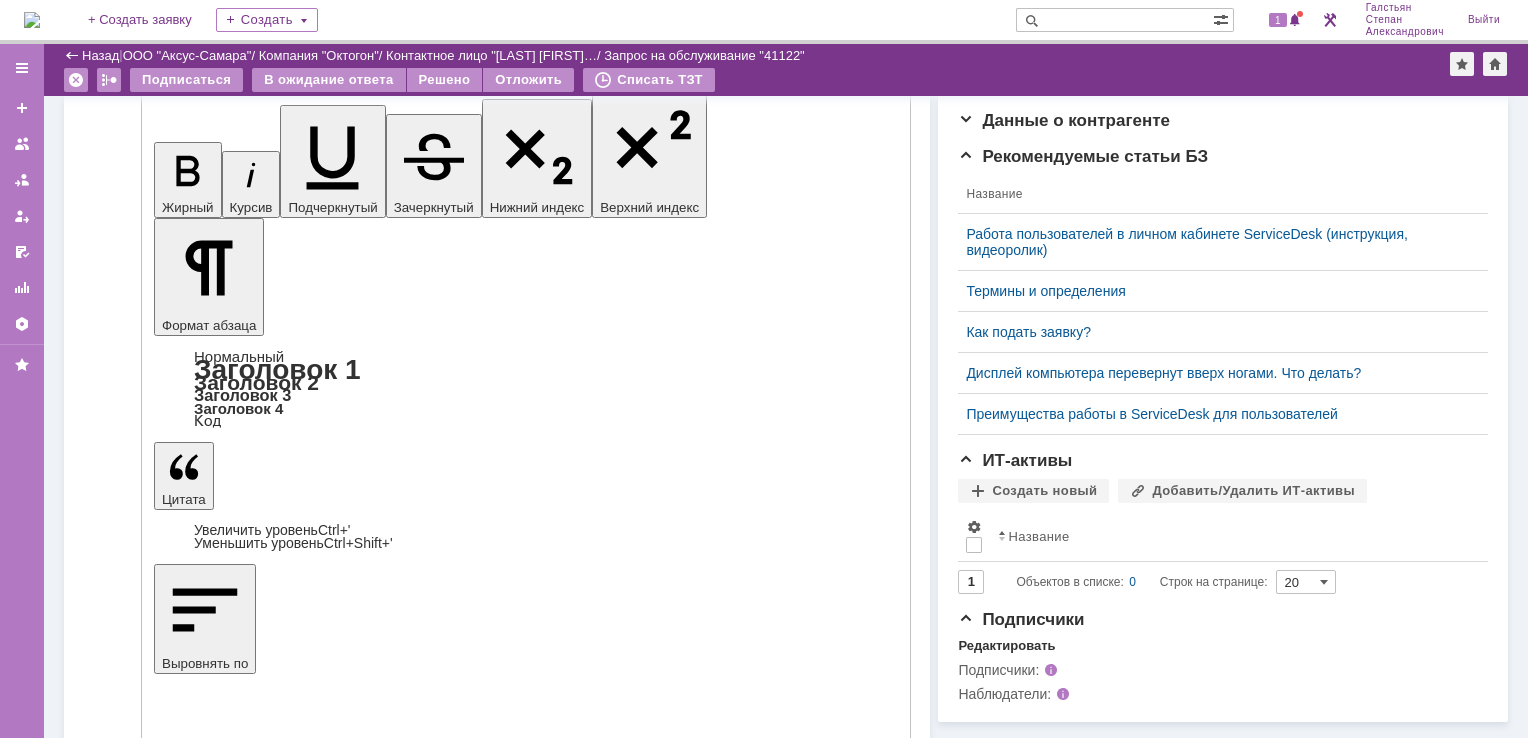 scroll, scrollTop: 394, scrollLeft: 0, axis: vertical 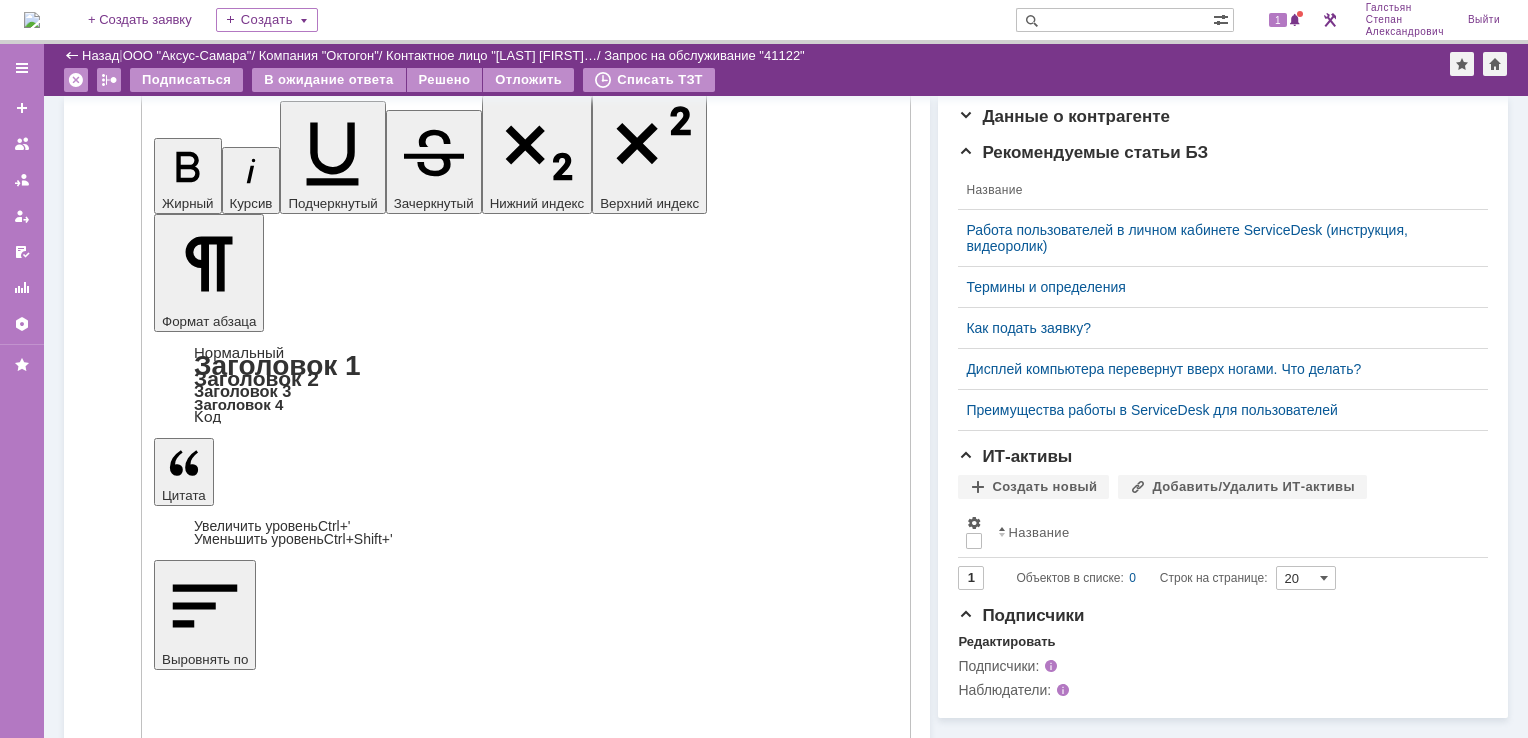 type on "Выезд инженера запланирован" 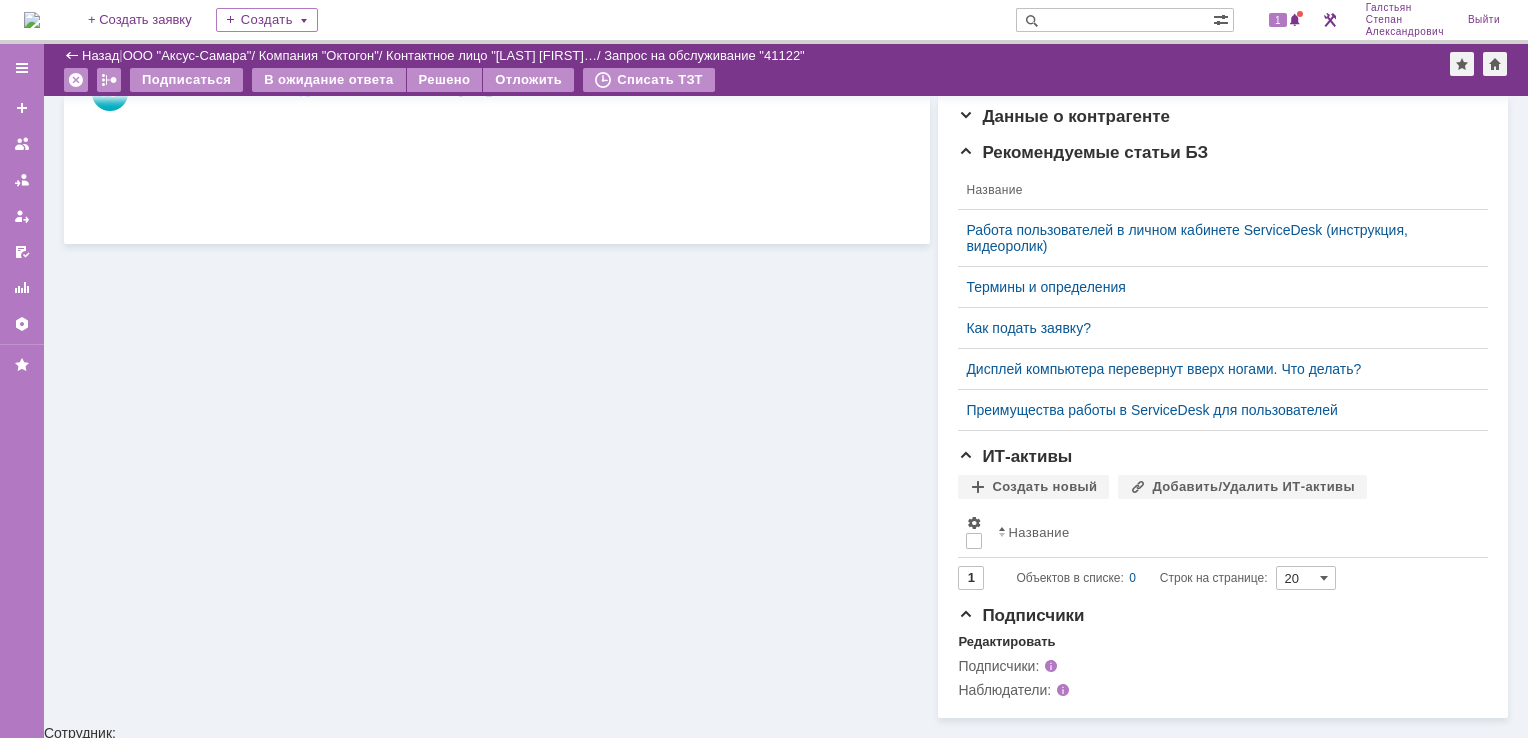 scroll, scrollTop: 300, scrollLeft: 0, axis: vertical 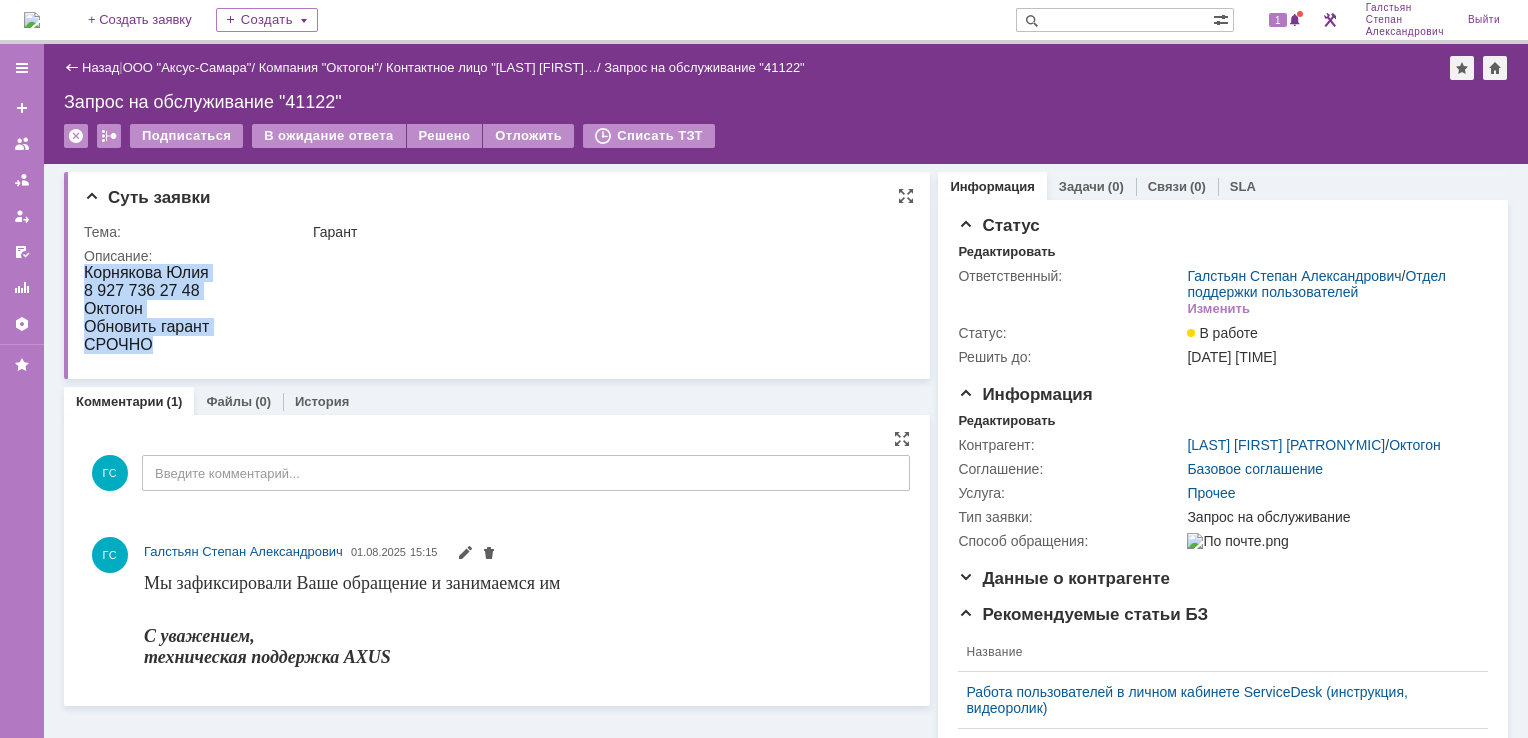 drag, startPoint x: 167, startPoint y: 535, endPoint x: 236, endPoint y: 351, distance: 196.51208 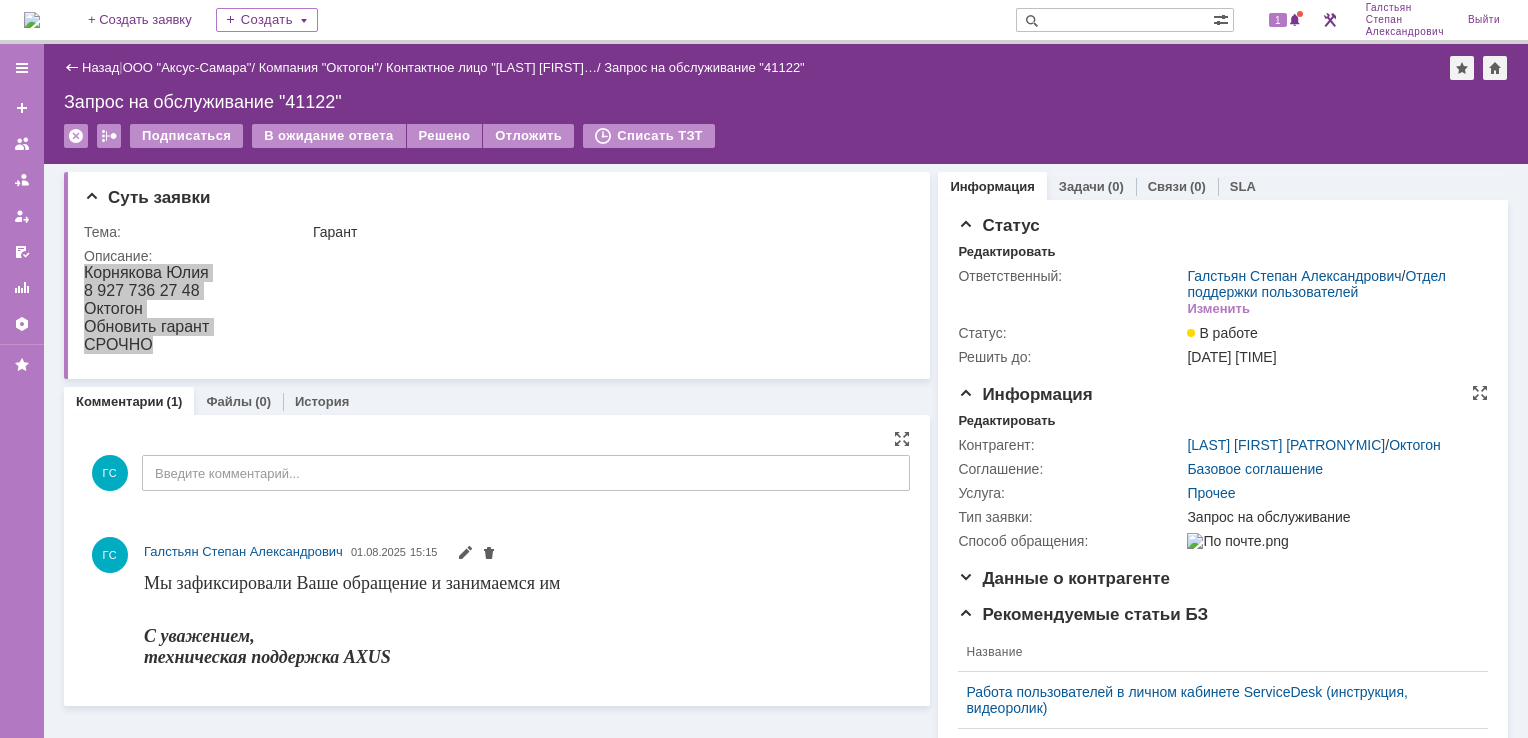 click on "Информация Редактировать Контрагент: Корнякова Юлия Андреевна / Октогон Соглашение: Базовое соглашение Услуга: Прочее Тип заявки: Запрос на обслуживание Способ обращения:" at bounding box center [1223, 477] 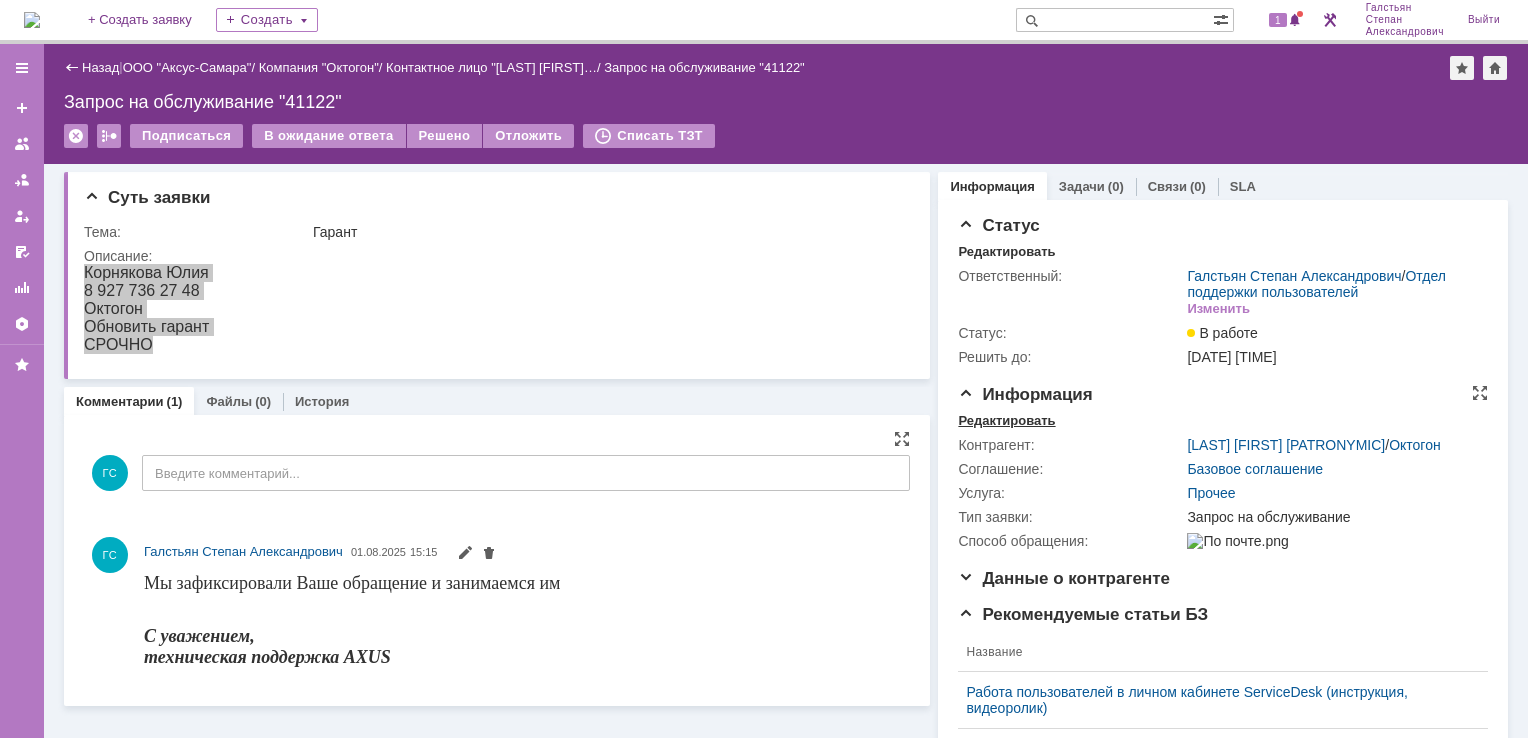 click on "Редактировать" at bounding box center (1006, 421) 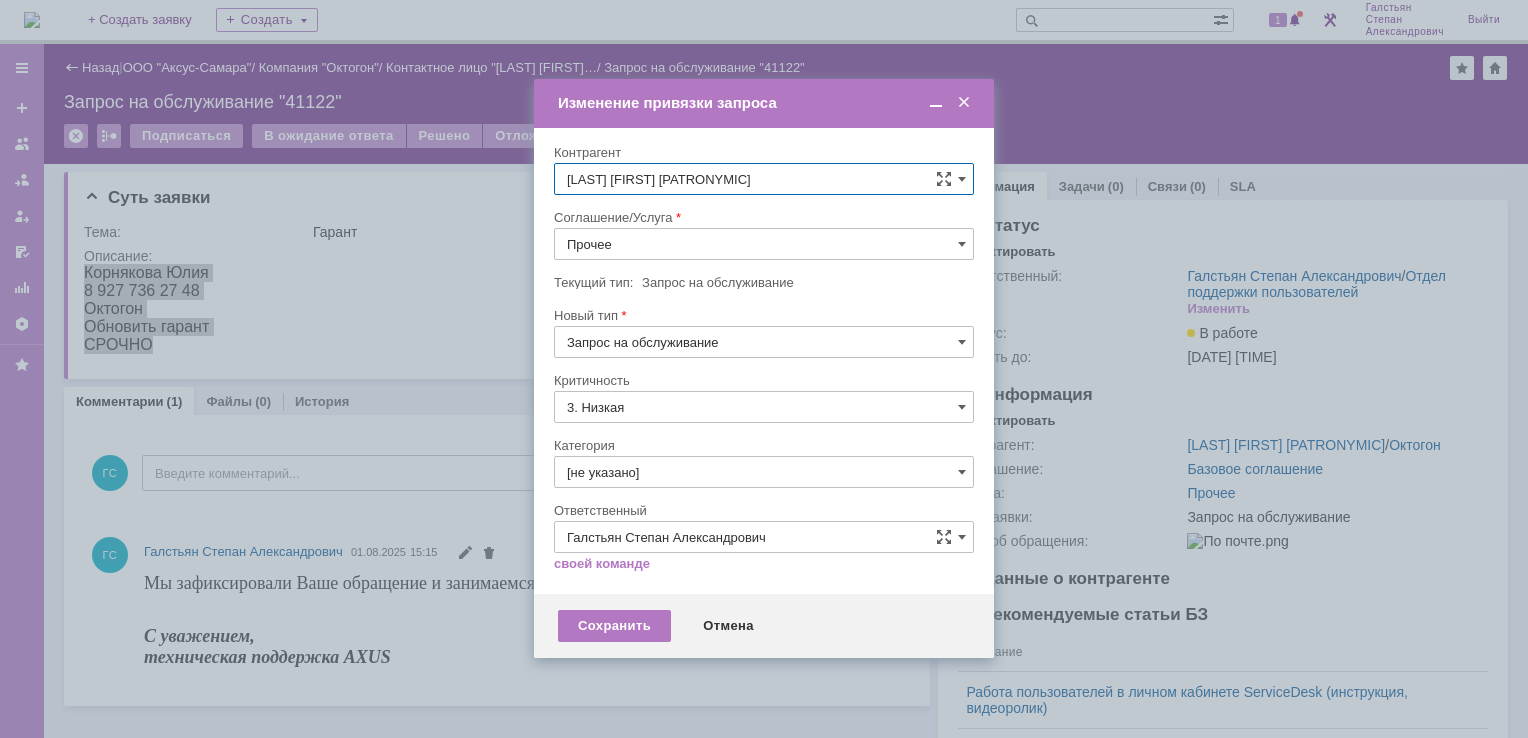 click on "Прочее" at bounding box center [764, 244] 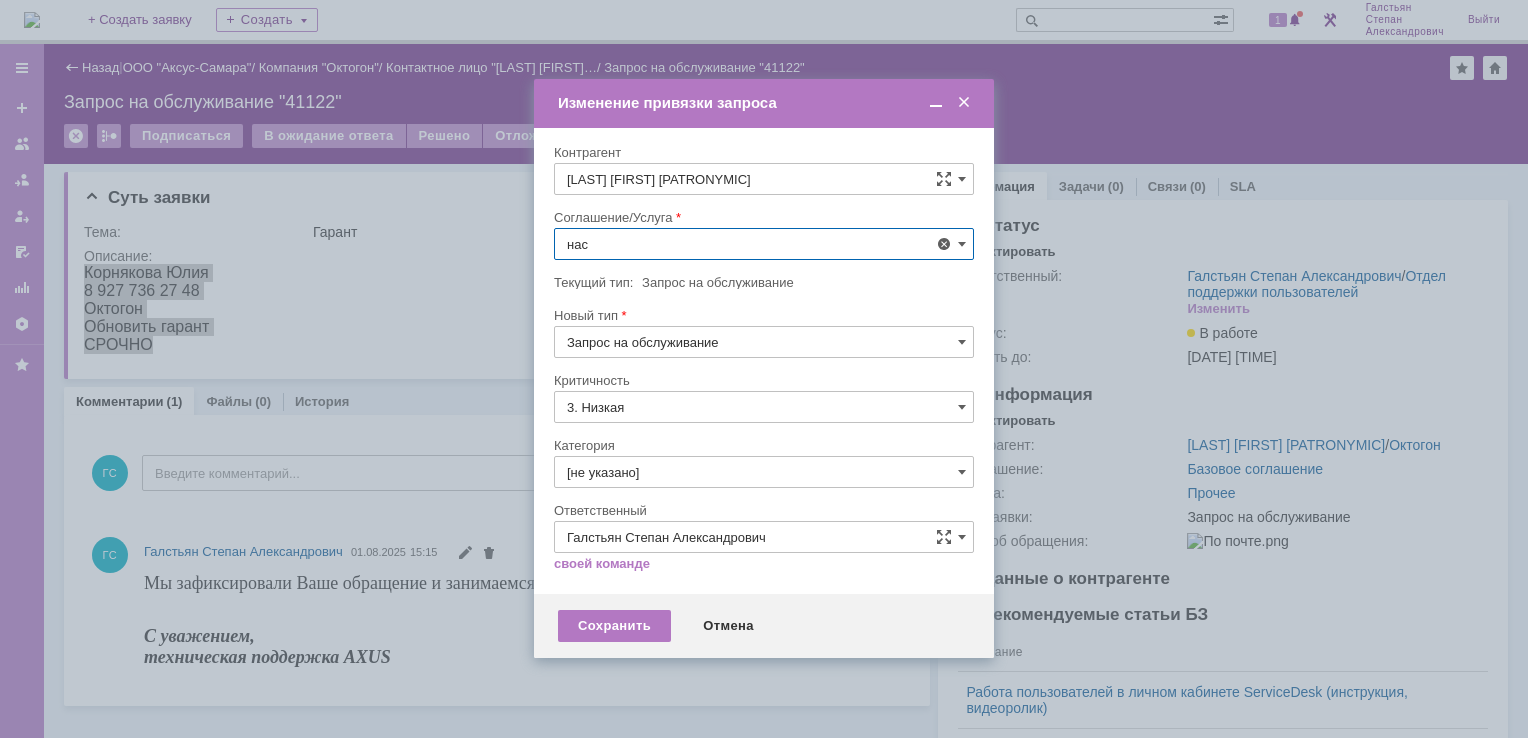 scroll, scrollTop: 0, scrollLeft: 0, axis: both 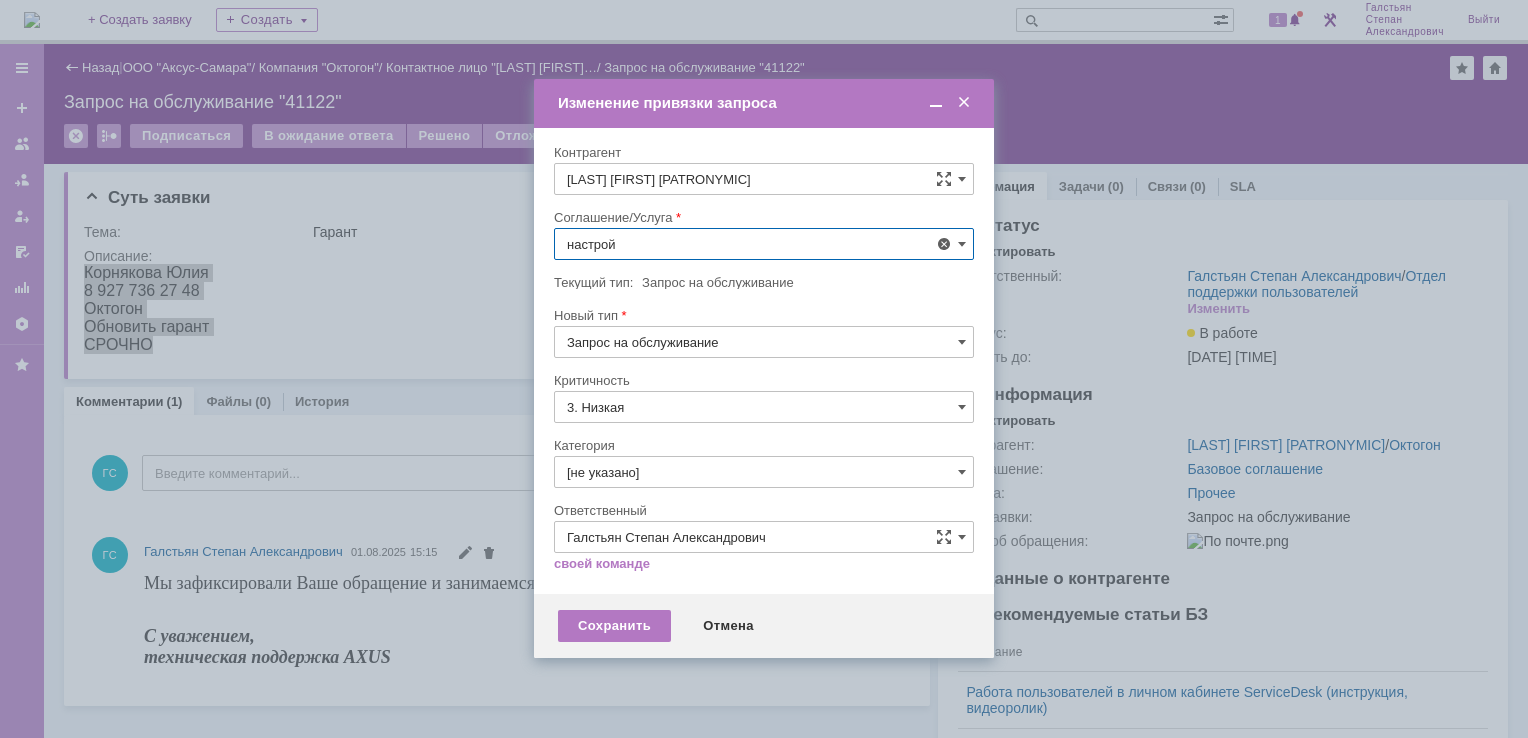 click on "АРМ_Настройка" at bounding box center (764, 439) 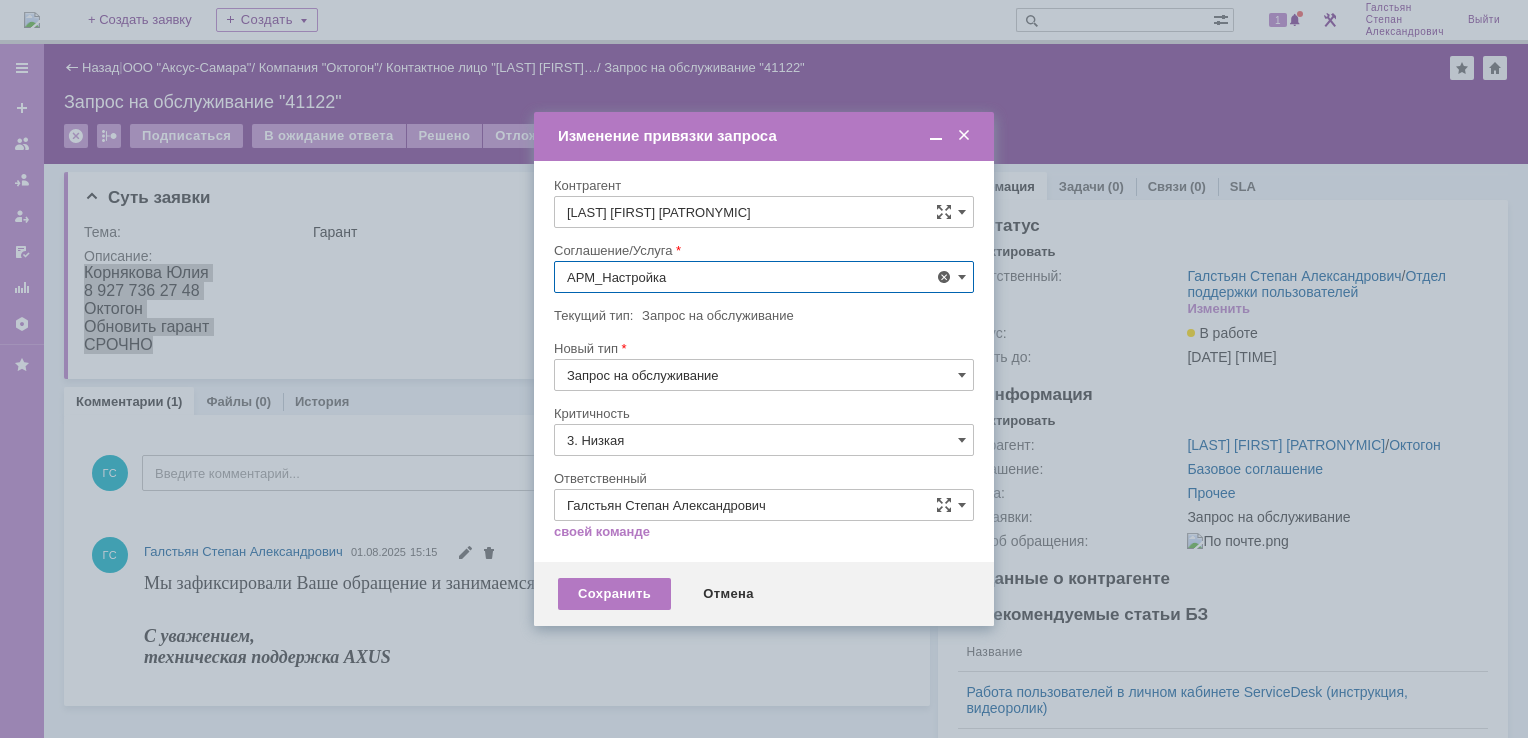 type on "АРМ_Настройка" 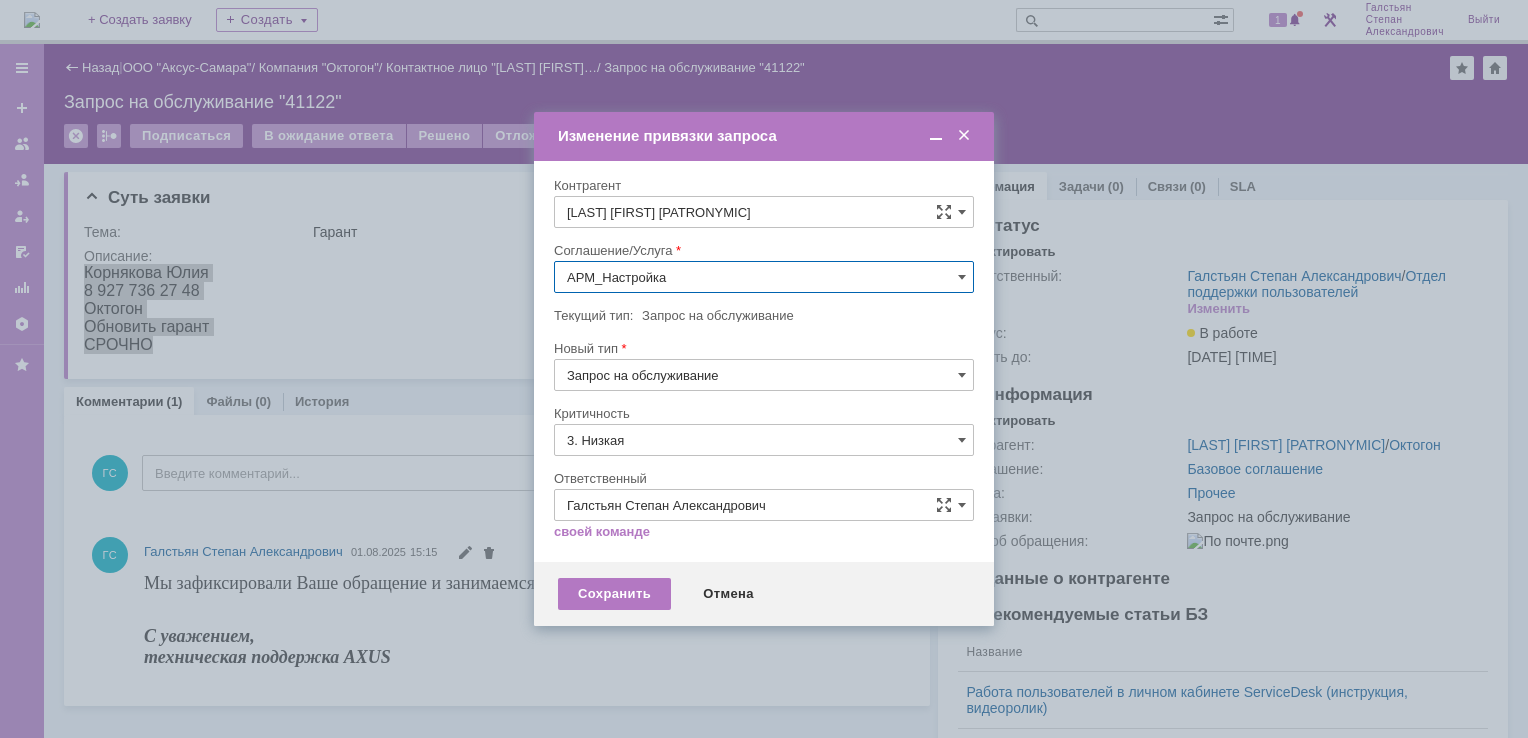 click on "3. Низкая" at bounding box center [764, 440] 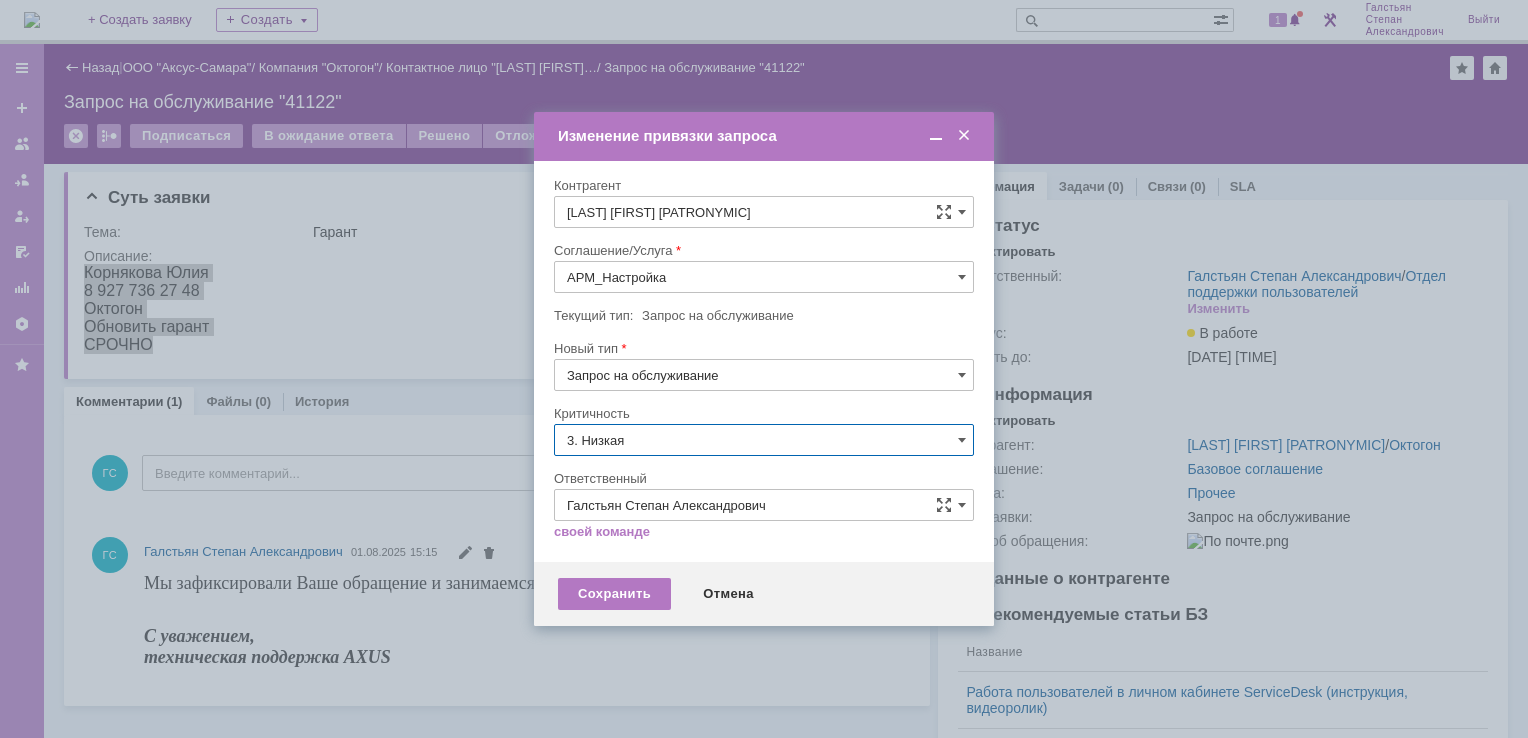click on "[не указано]" at bounding box center (764, 477) 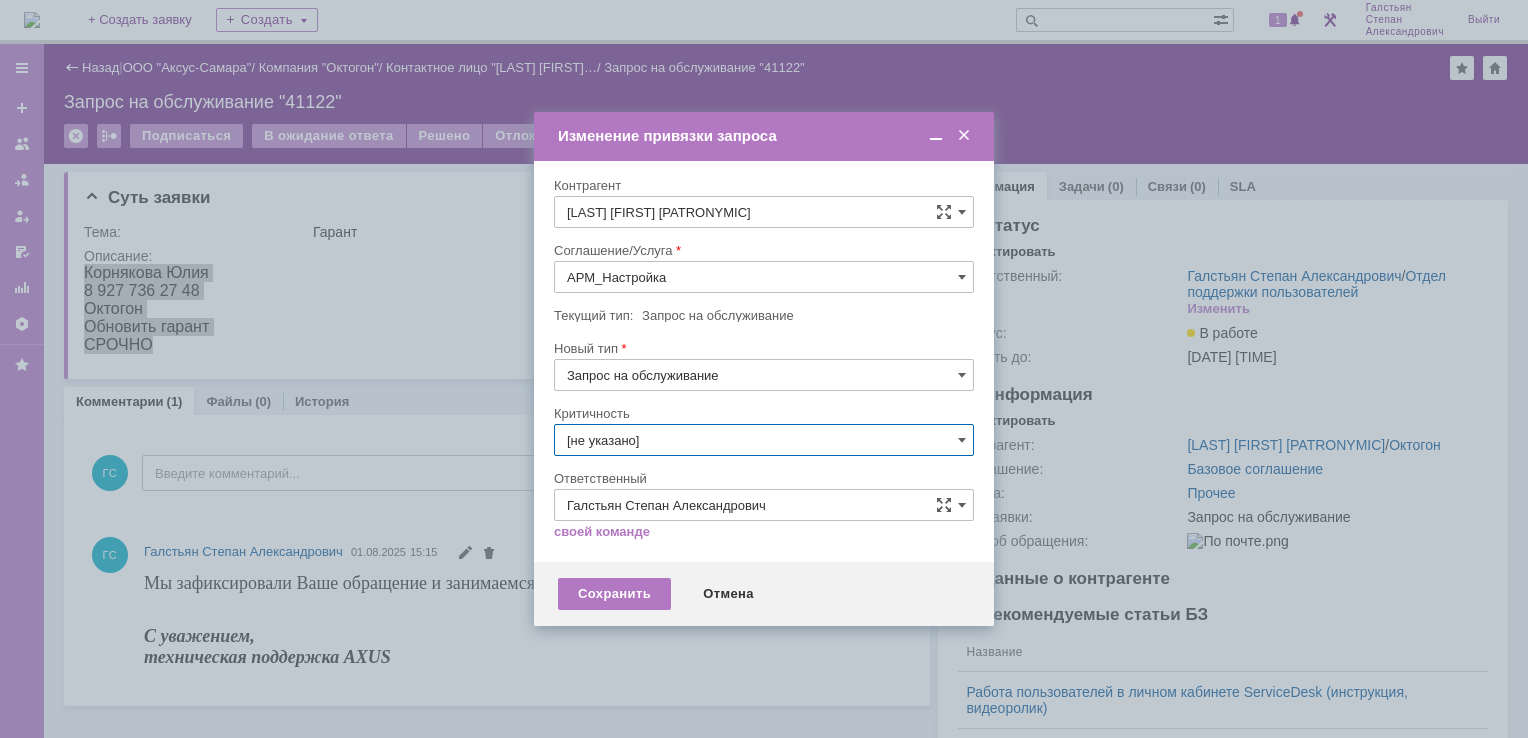 type on "[не указано]" 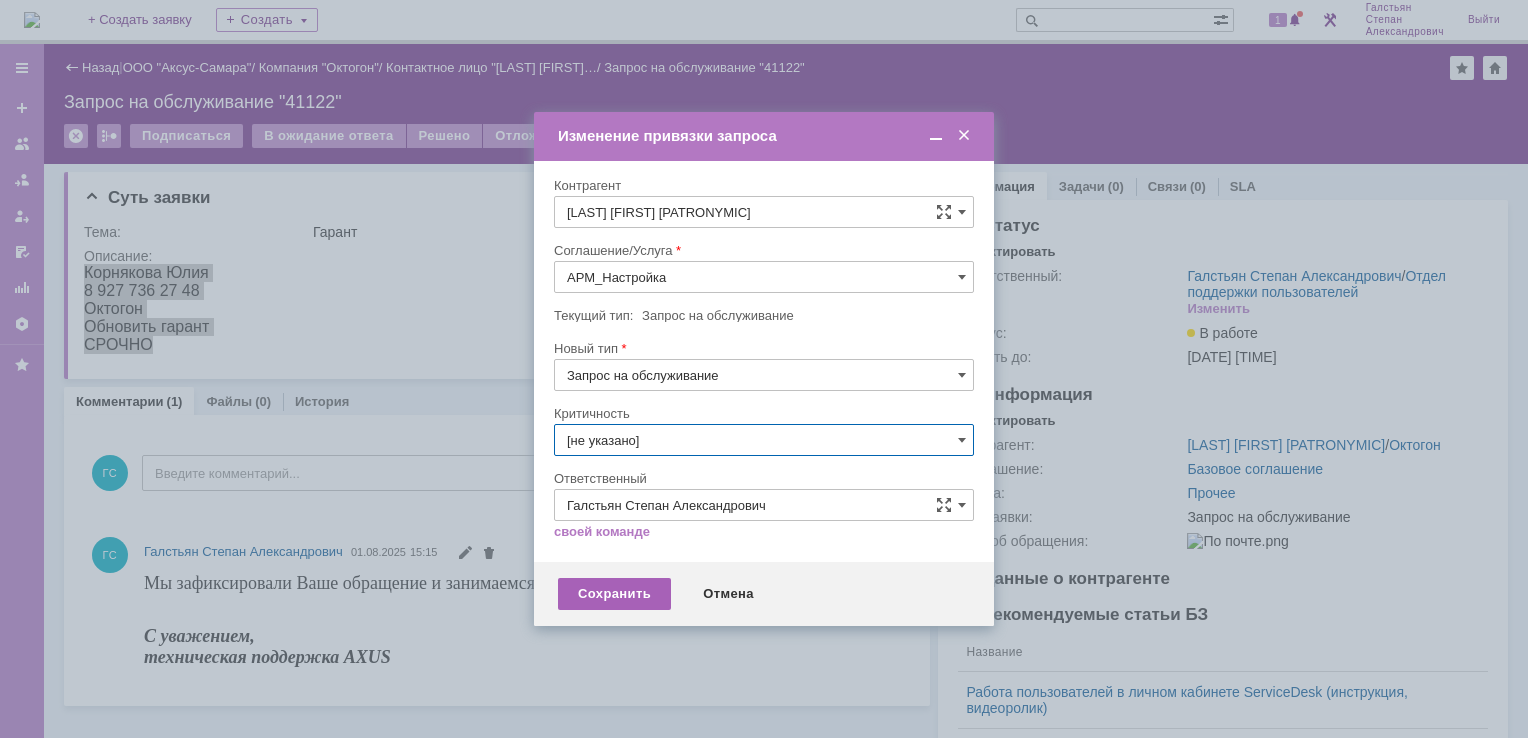 click on "Сохранить" at bounding box center (614, 594) 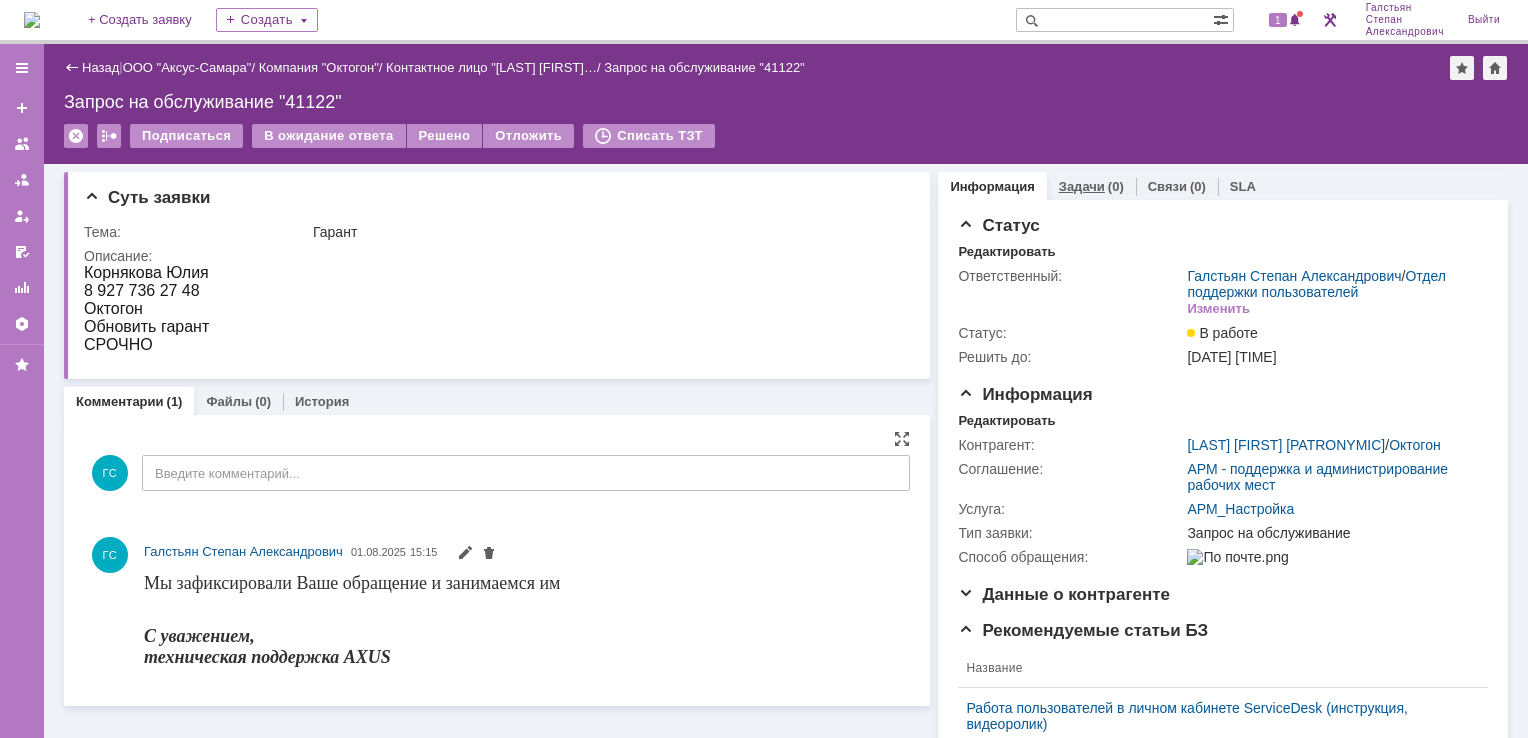 scroll, scrollTop: 0, scrollLeft: 0, axis: both 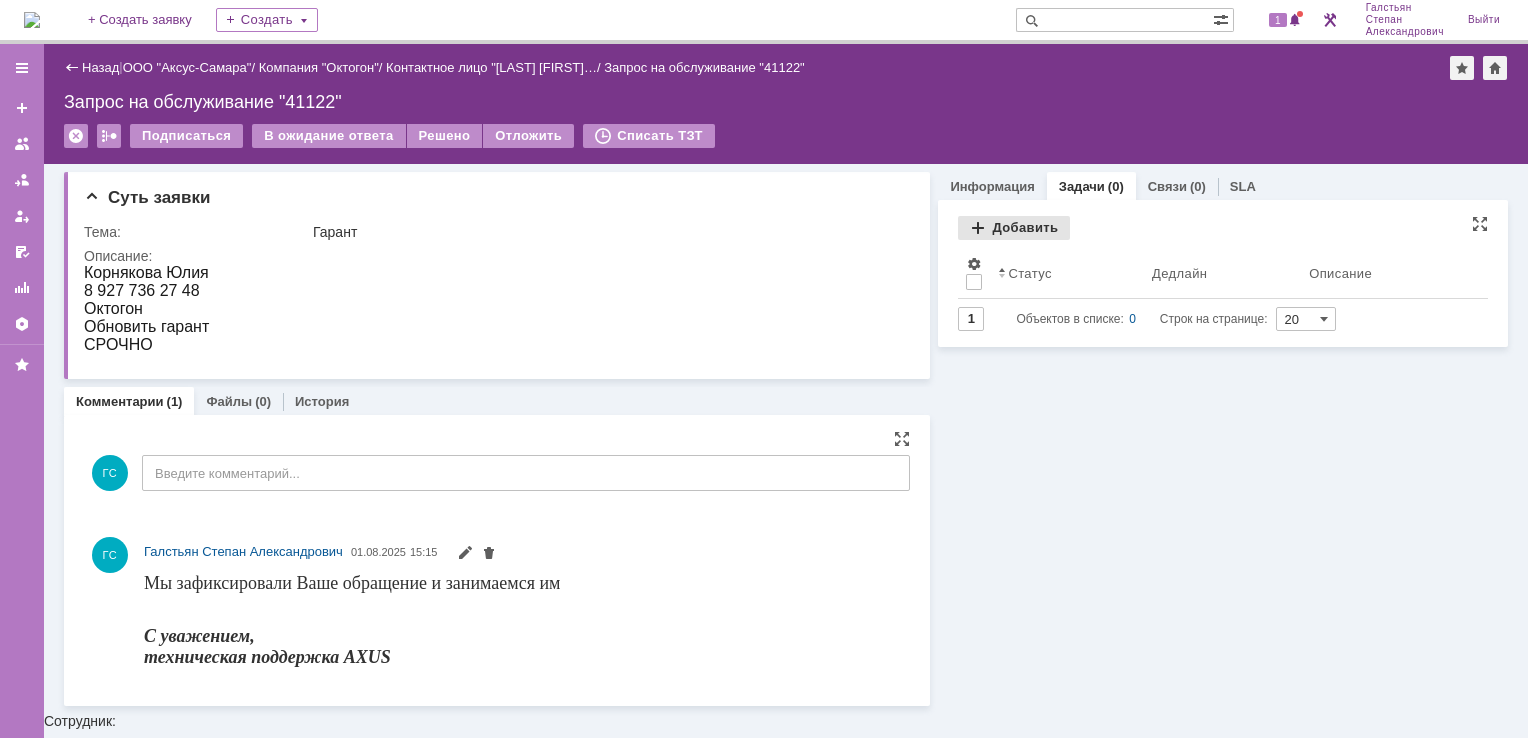 click on "Добавить" at bounding box center [1014, 228] 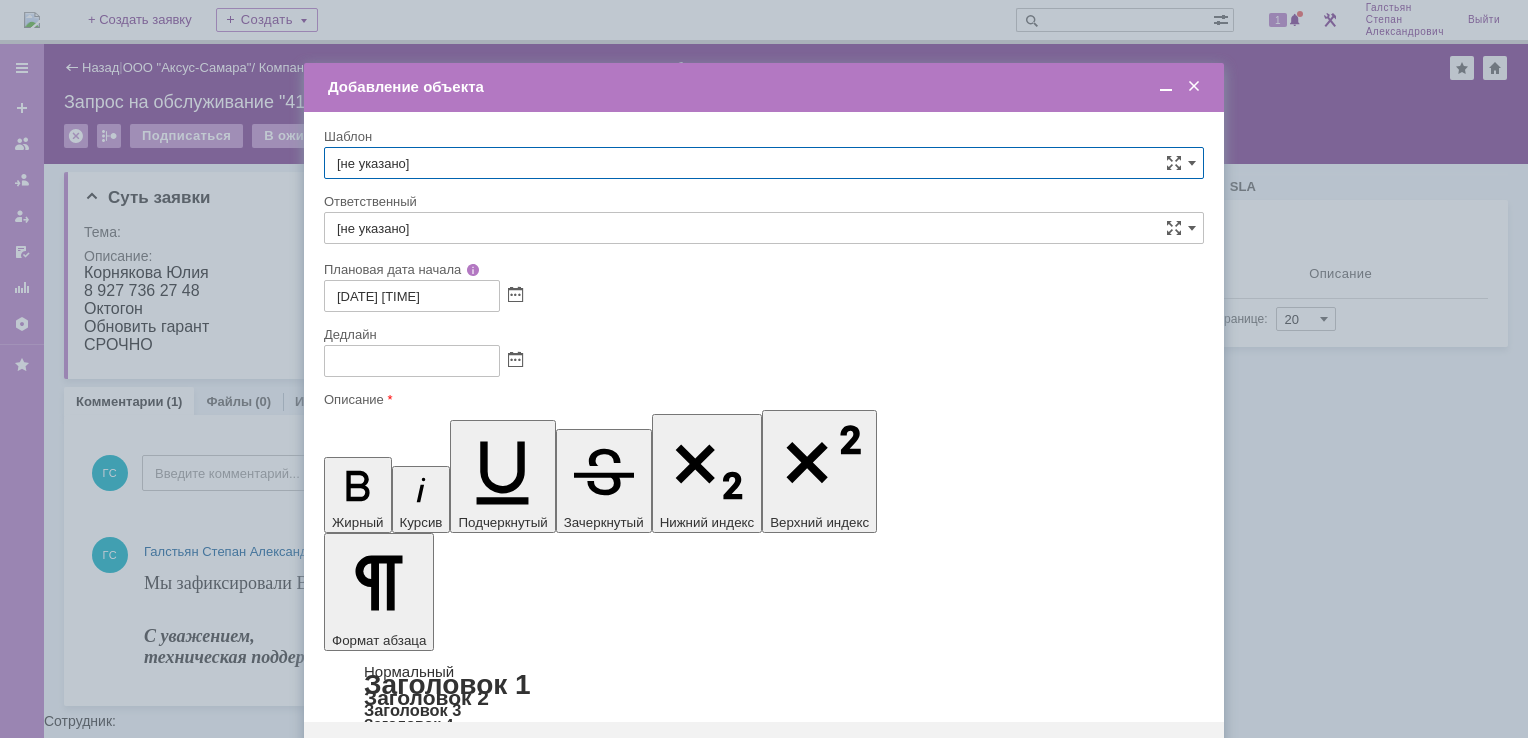 scroll, scrollTop: 0, scrollLeft: 0, axis: both 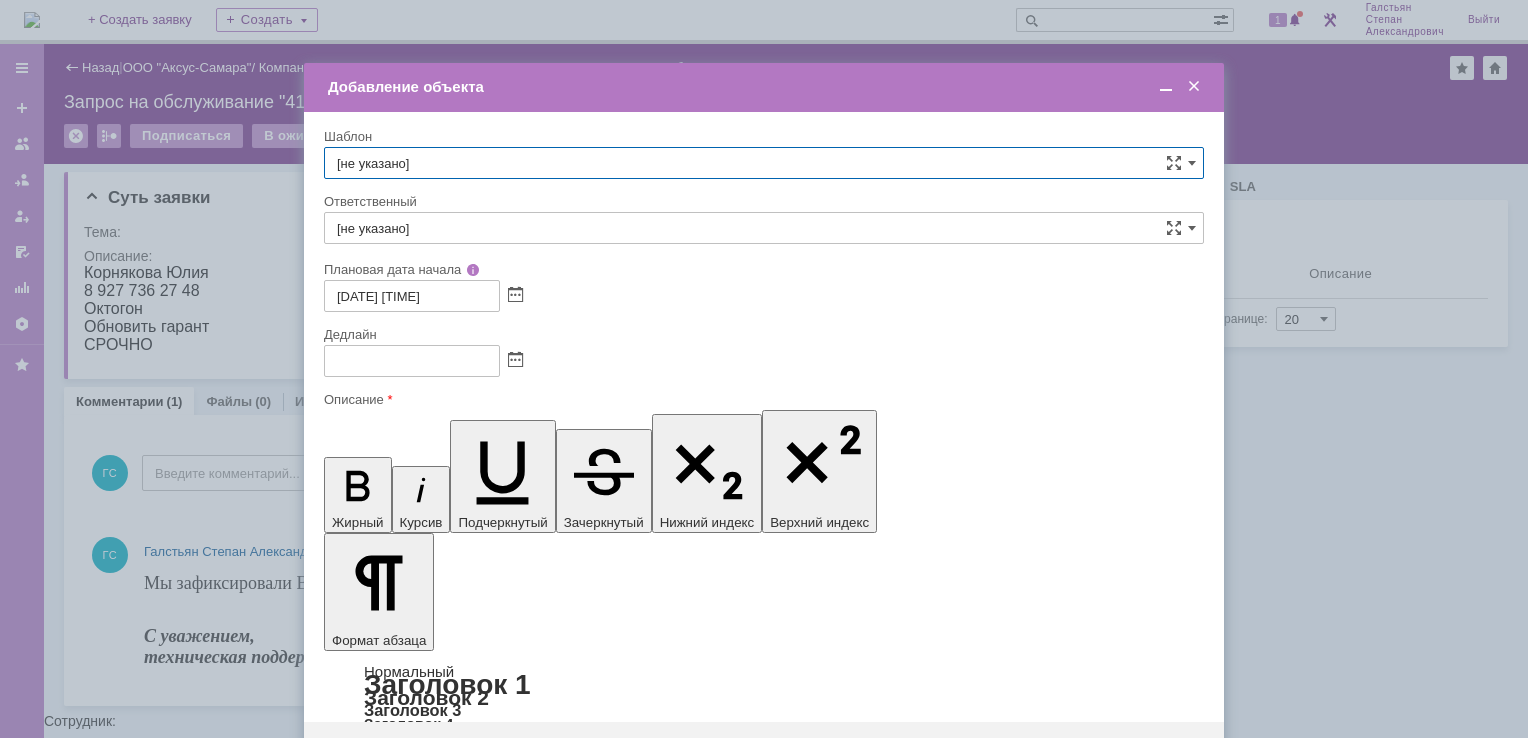 click at bounding box center [487, 5824] 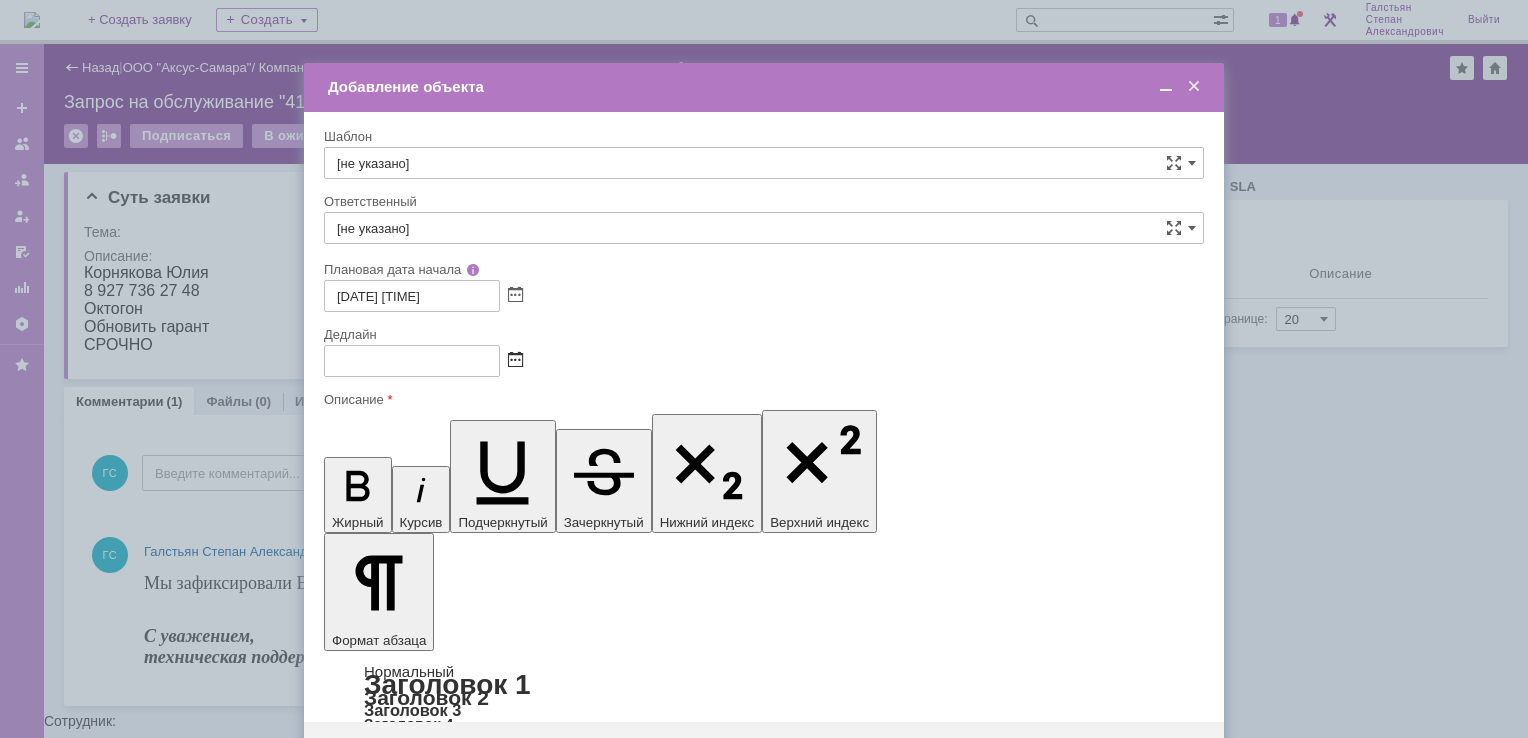 click at bounding box center (515, 361) 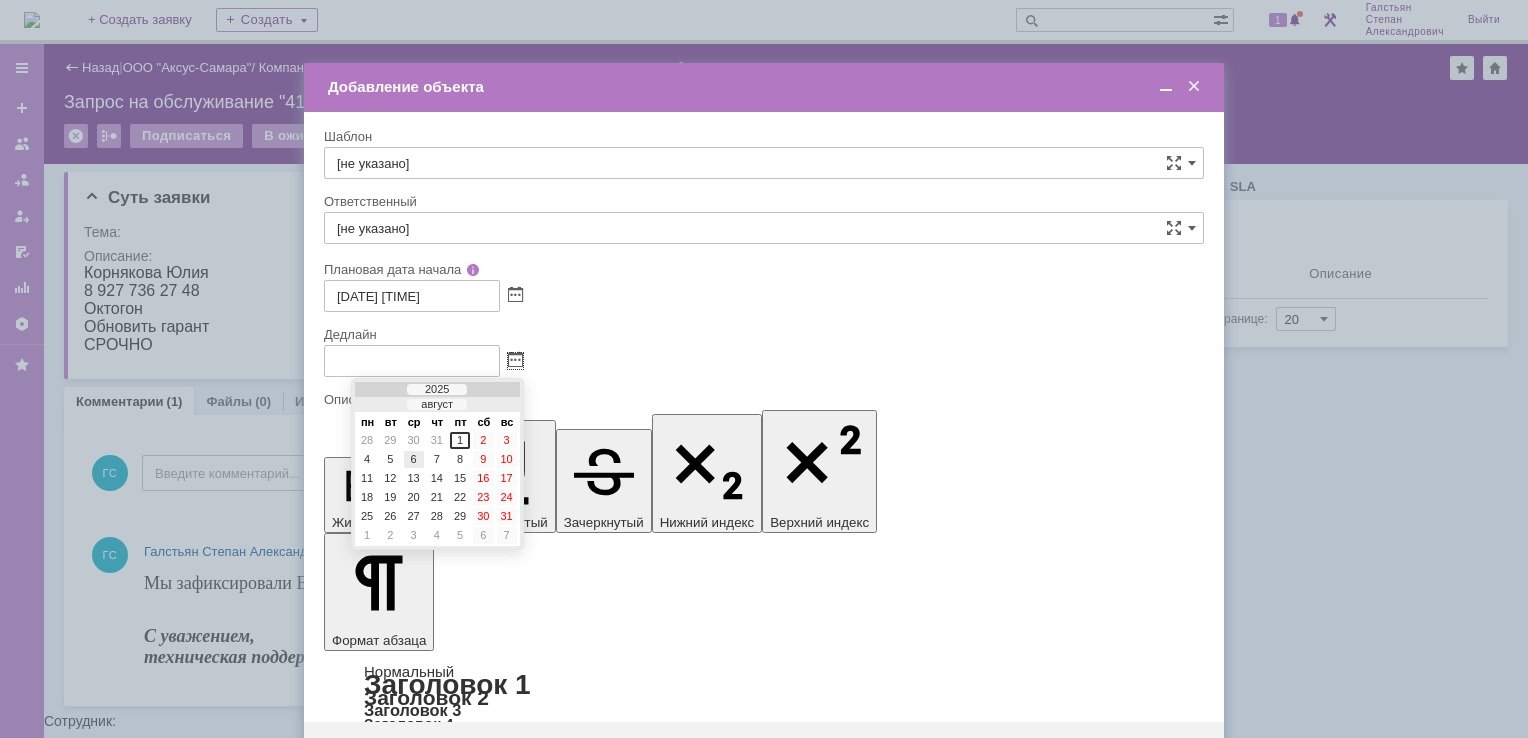 click on "6" at bounding box center [414, 459] 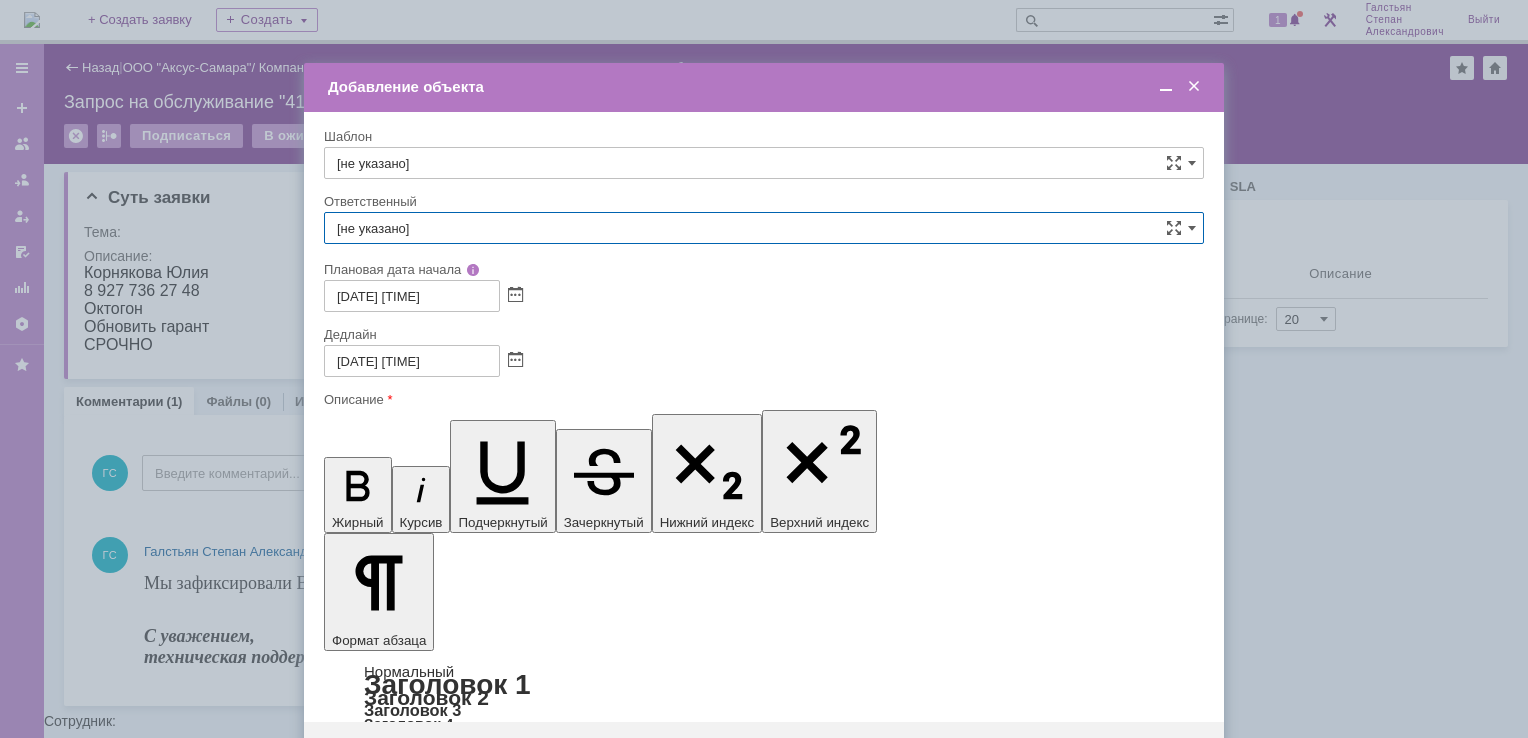 click on "[не указано]" at bounding box center [764, 228] 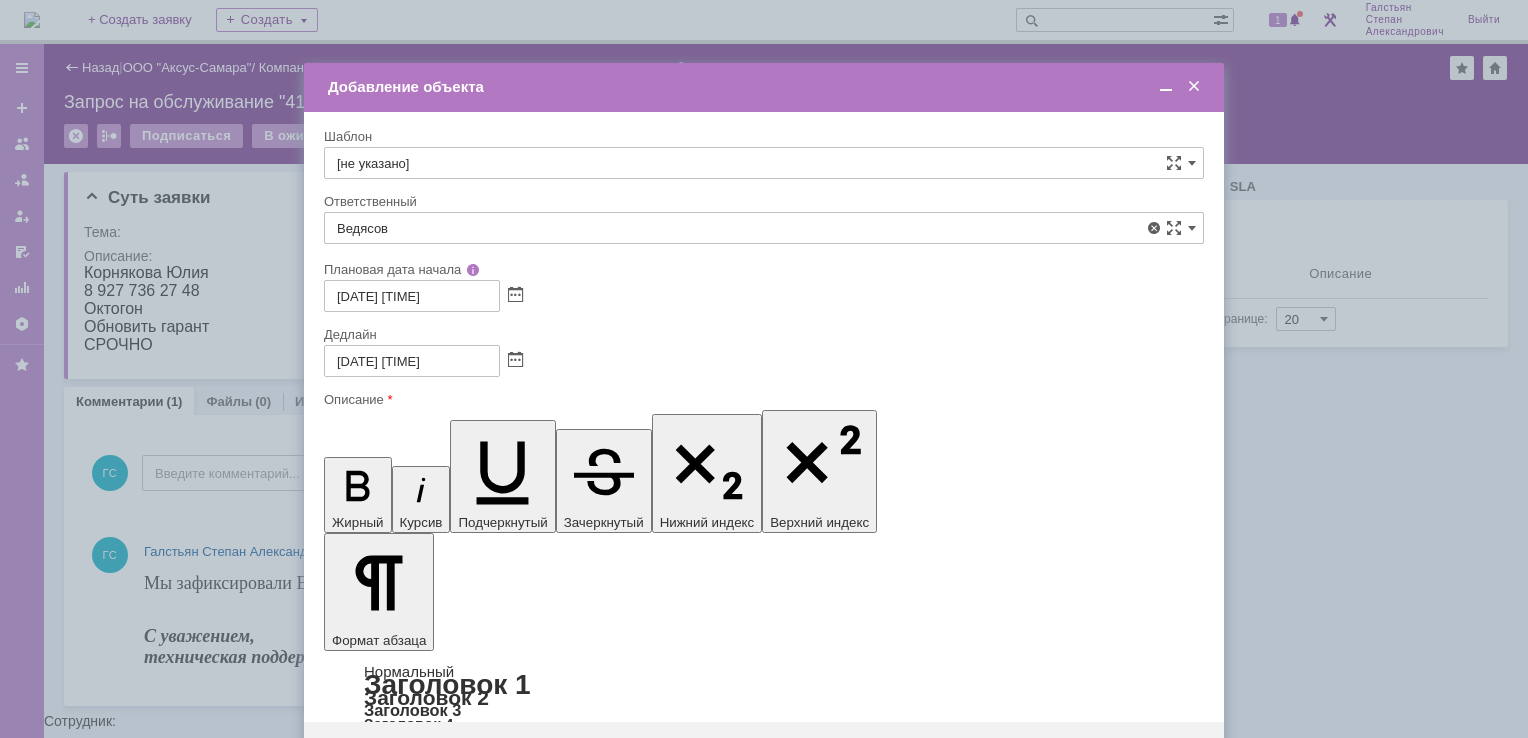 click on "Ведясов Сергей Владимирович" at bounding box center [764, 374] 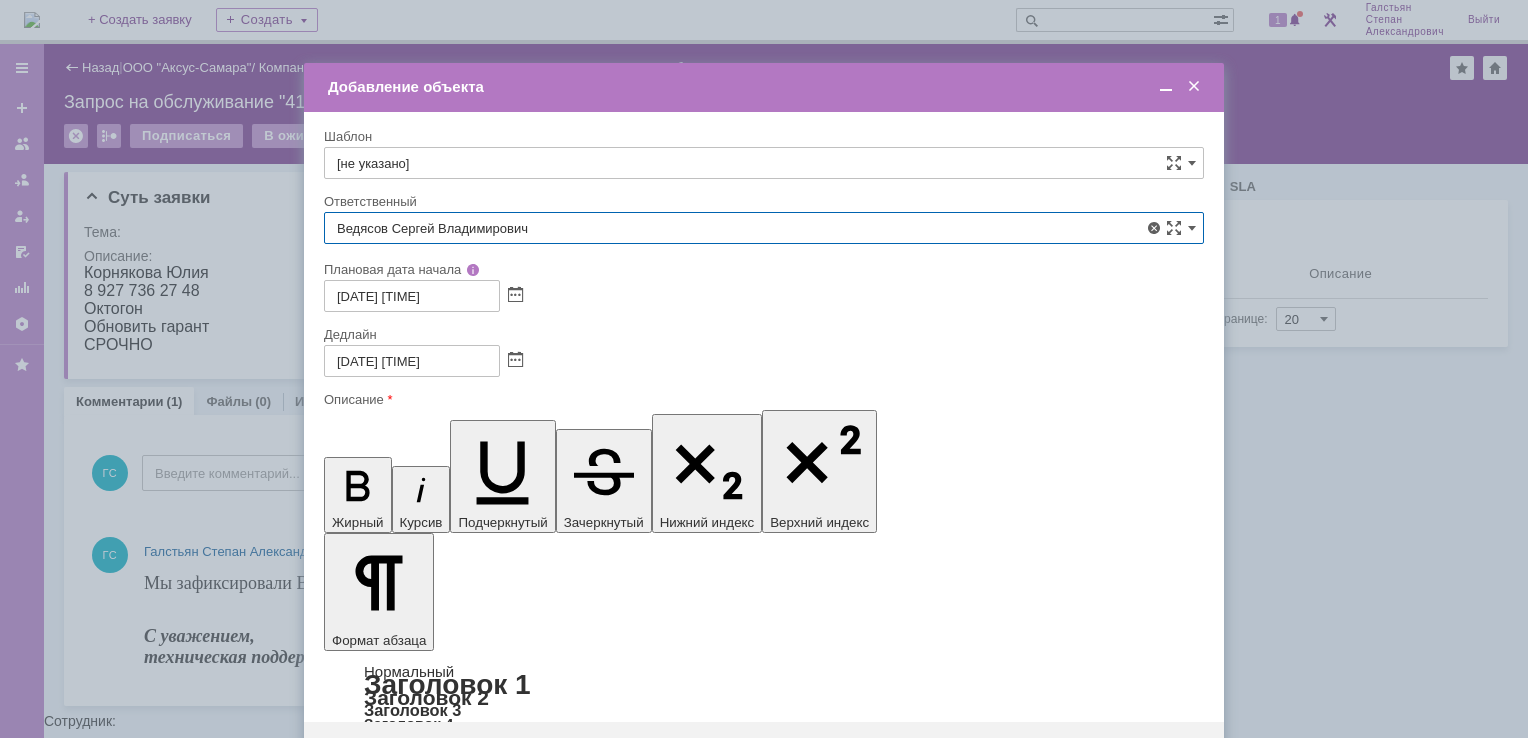 type on "Ведясов Сергей Владимирович" 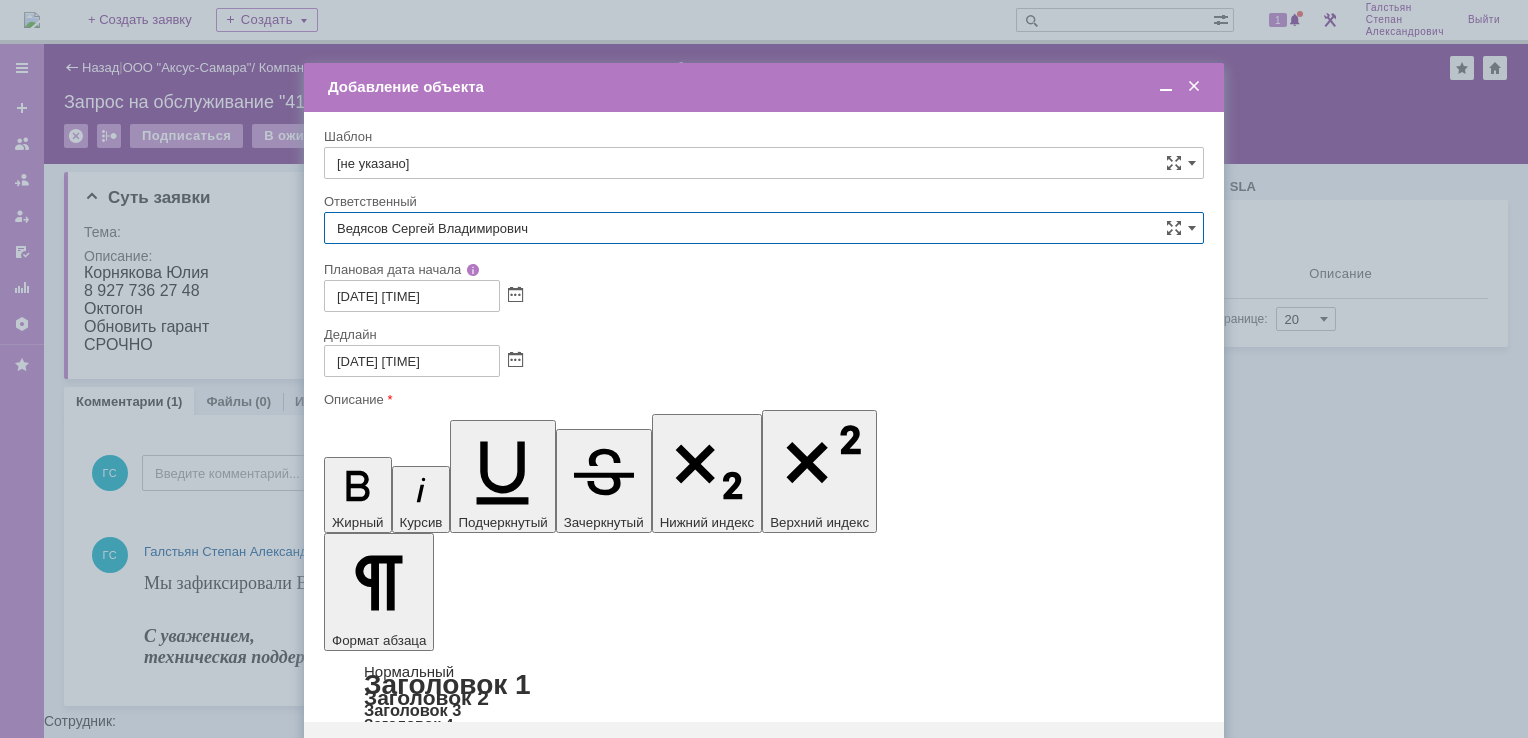 click on "Сохранить" at bounding box center (384, 754) 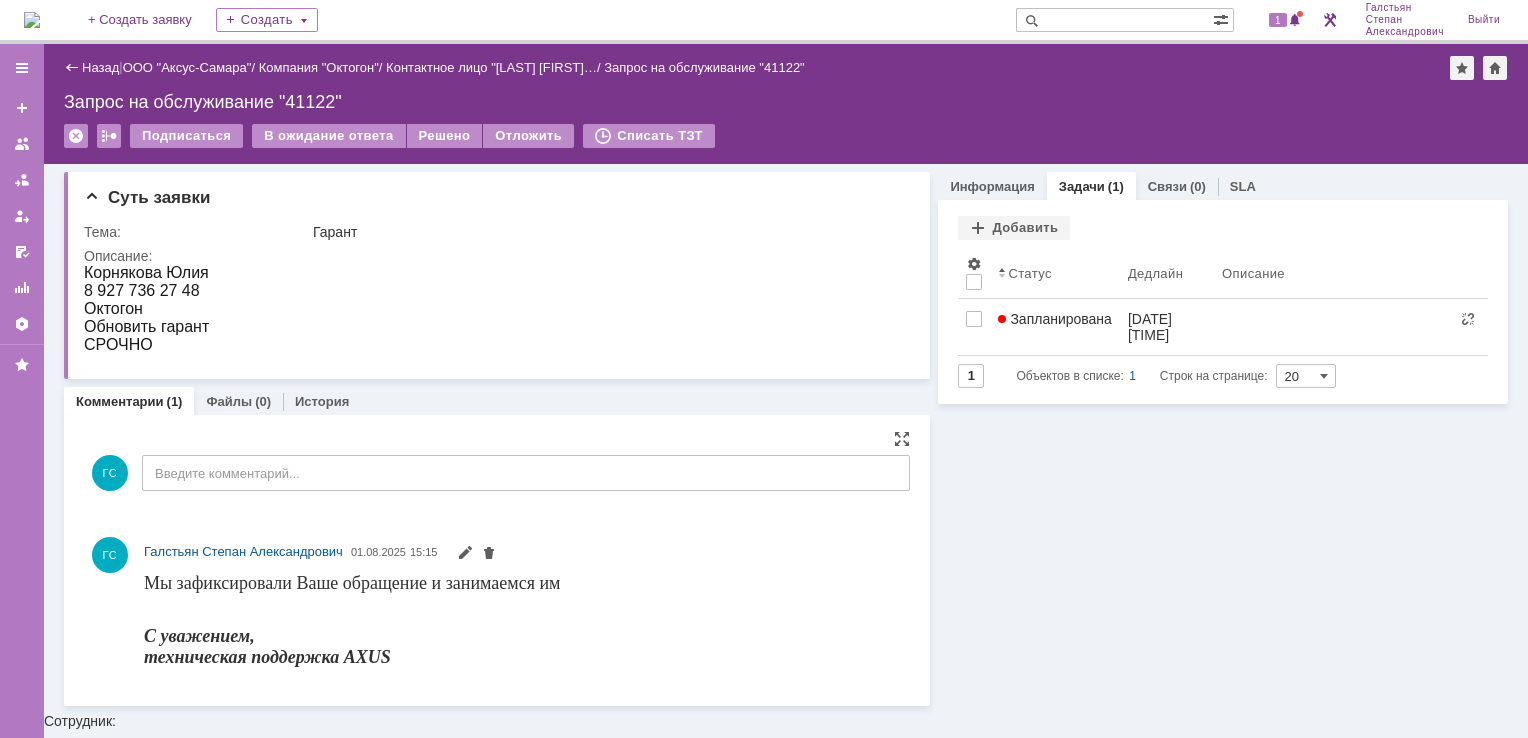 scroll, scrollTop: 0, scrollLeft: 0, axis: both 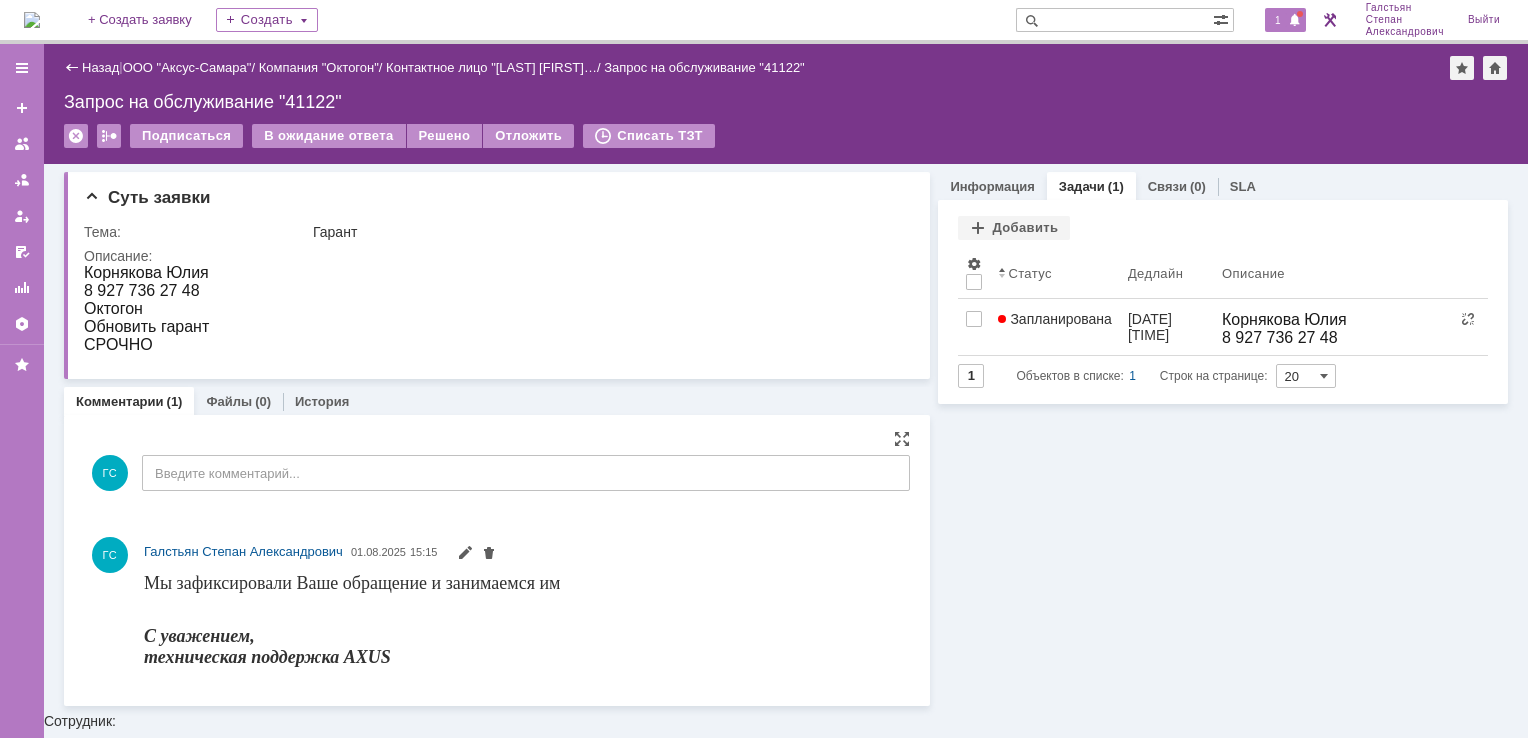 click on "1" at bounding box center (1278, 20) 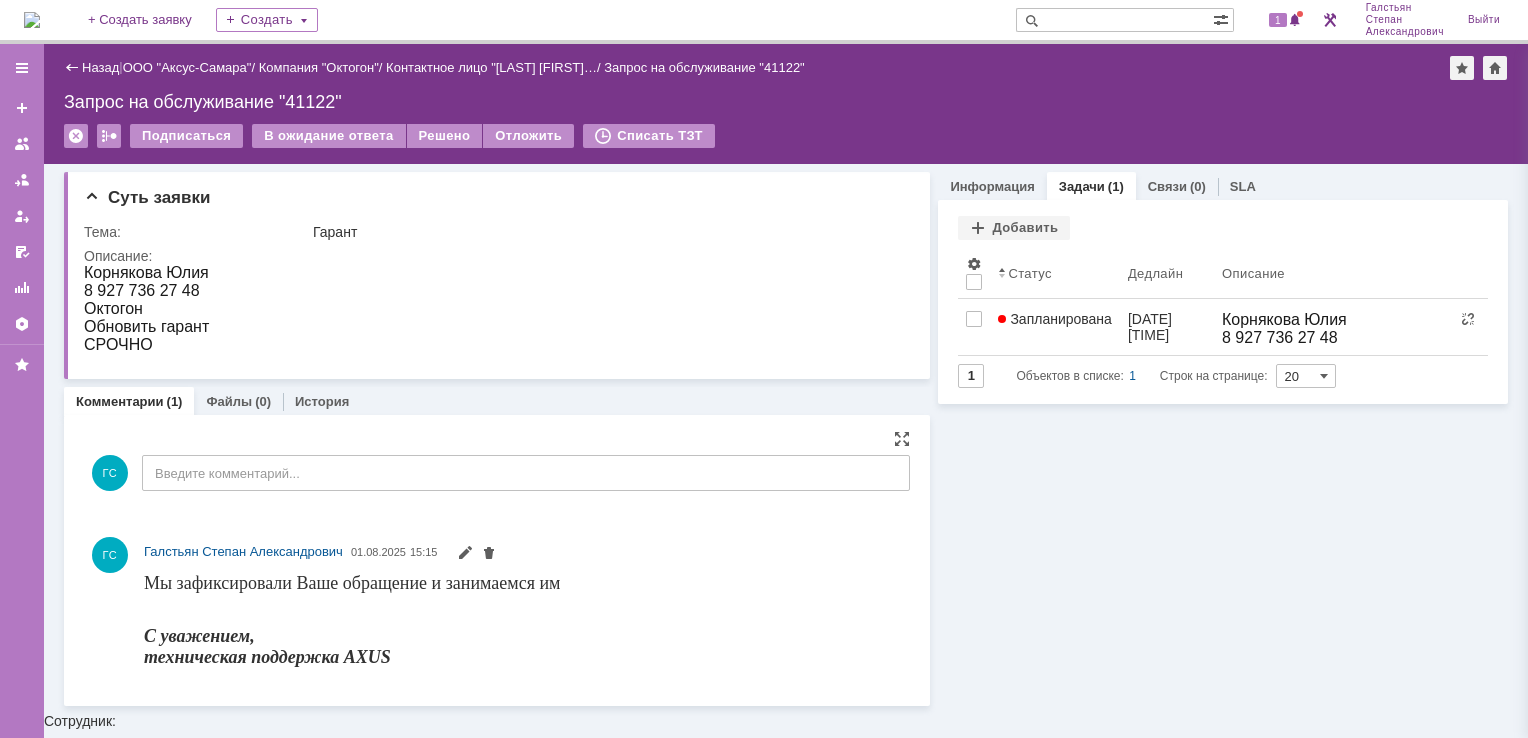 click on "Запрос на обслуживание "41122"" at bounding box center [786, 102] 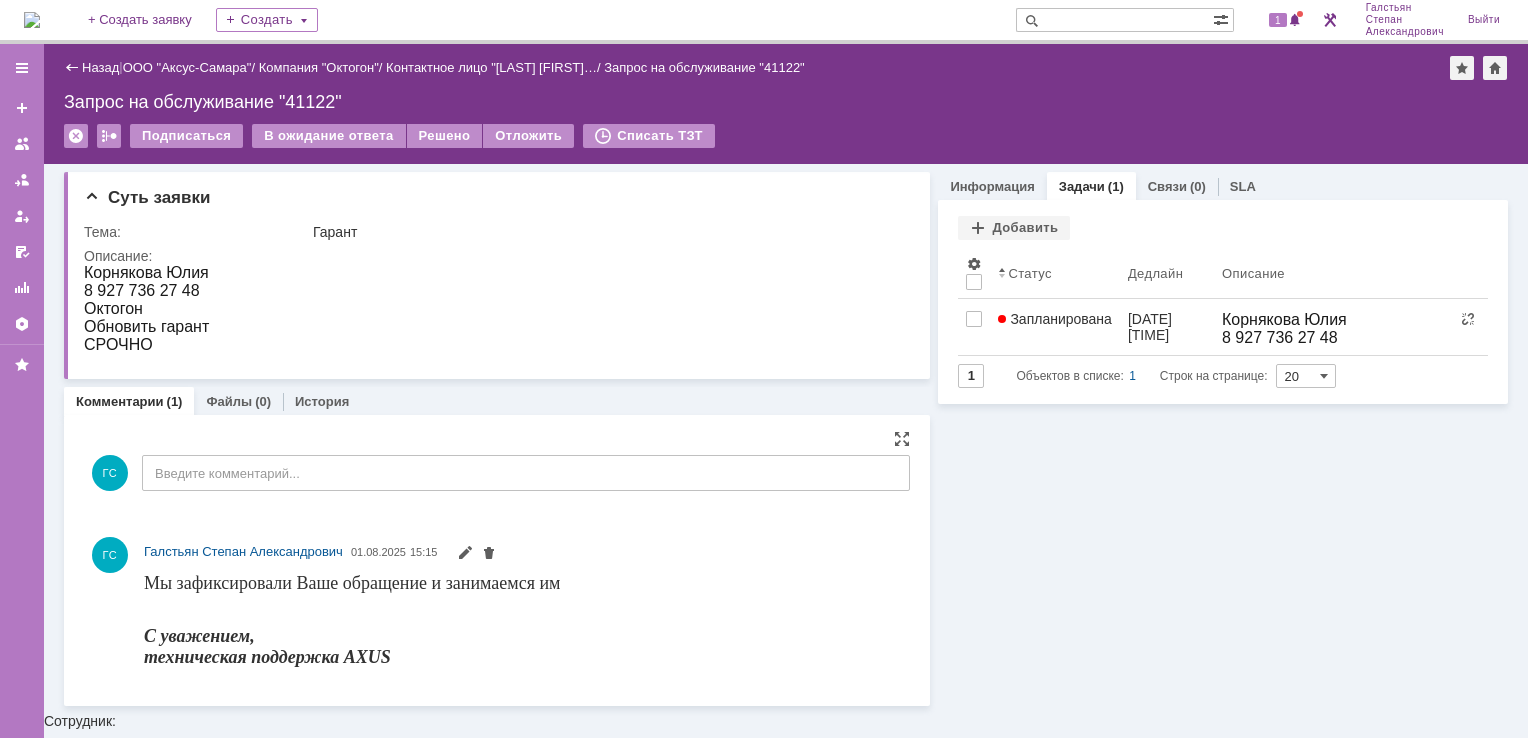 click at bounding box center [32, 20] 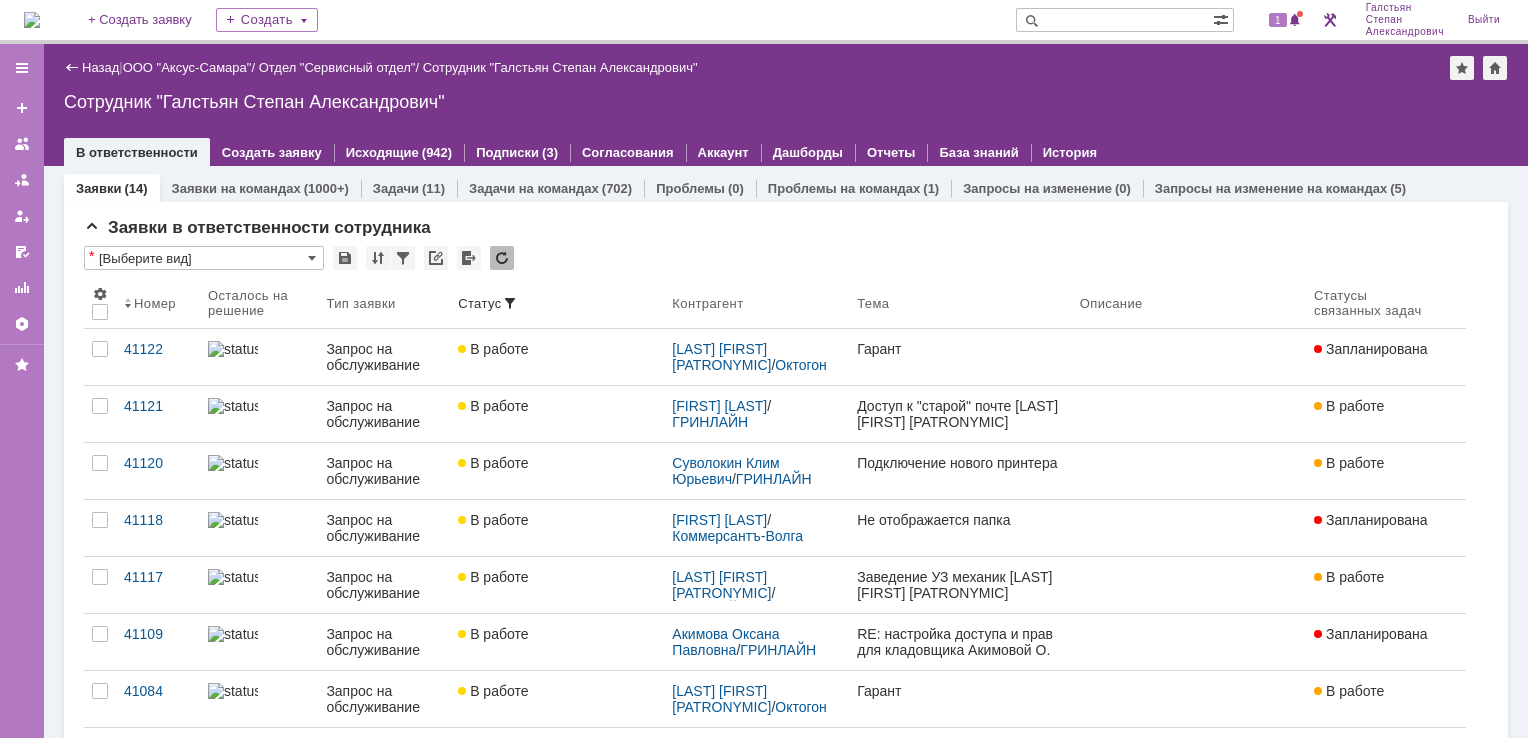 scroll, scrollTop: 0, scrollLeft: 0, axis: both 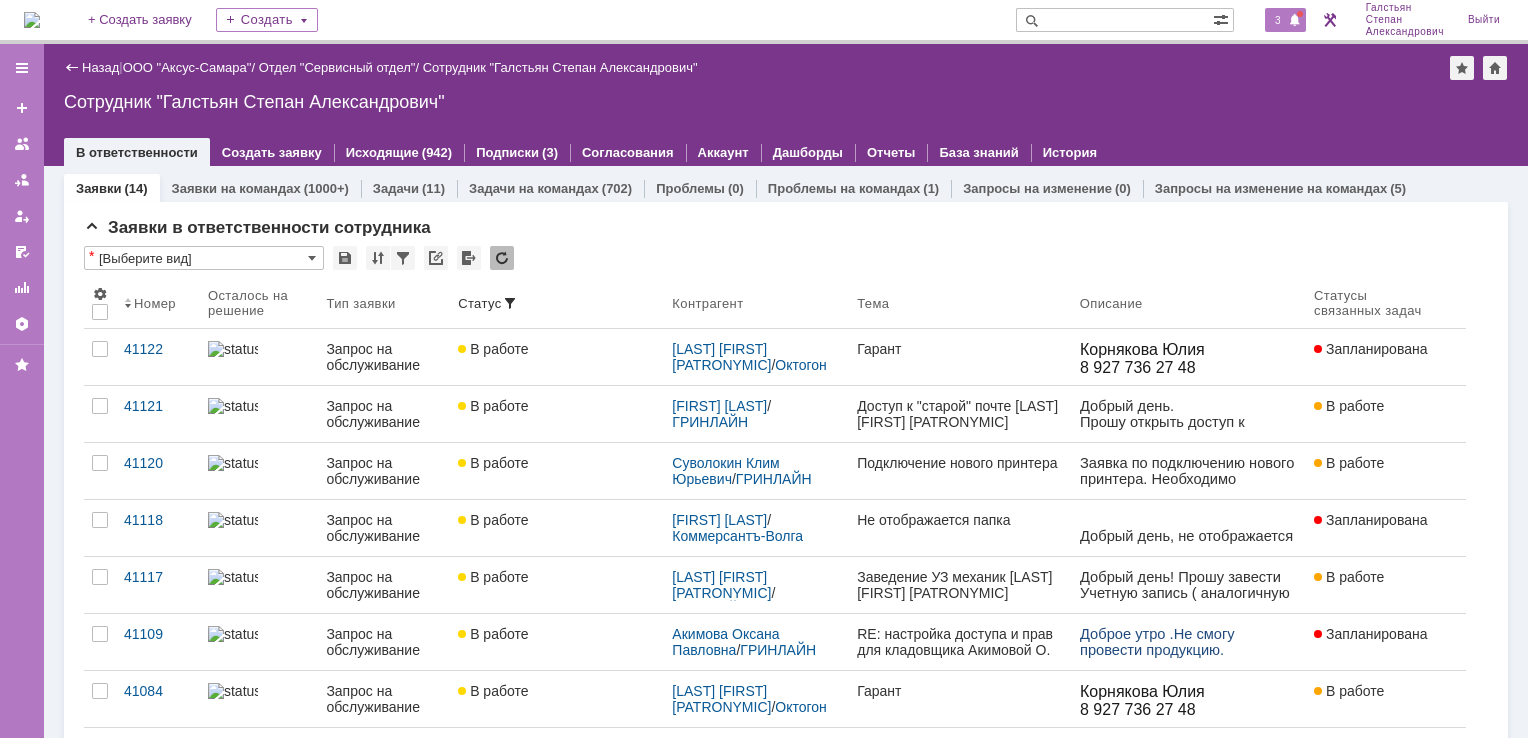 click on "3" at bounding box center (1285, 20) 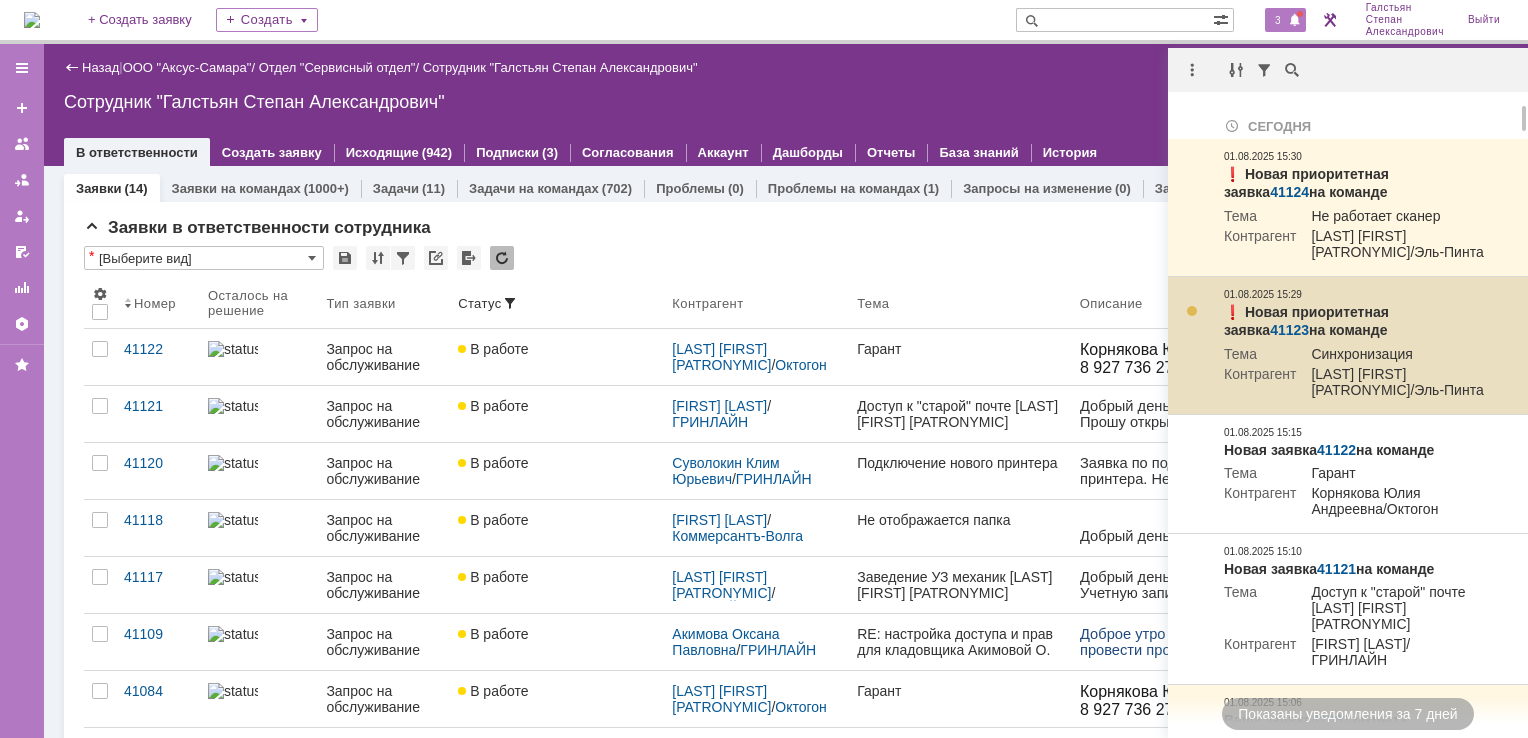 click on "41123" at bounding box center [1289, 330] 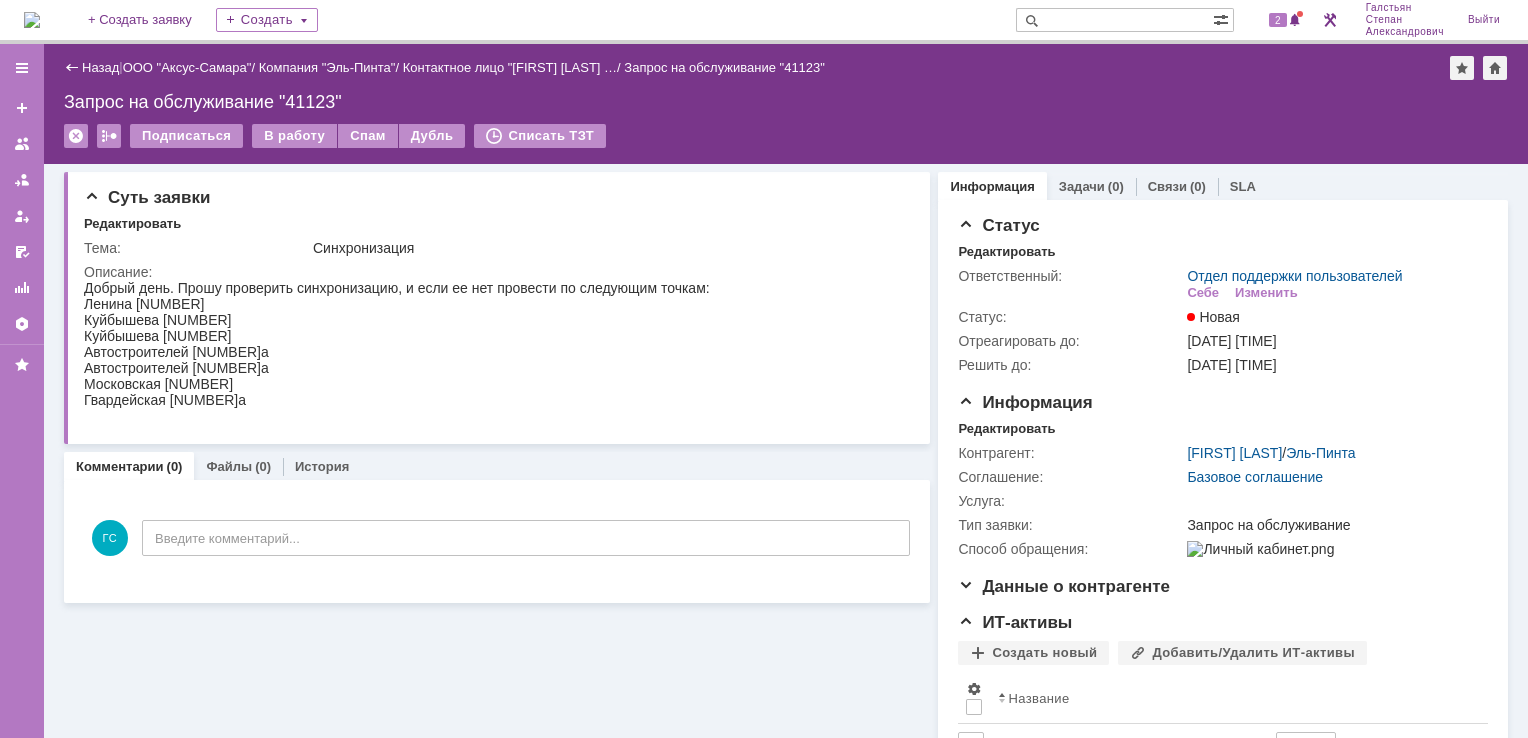 scroll, scrollTop: 0, scrollLeft: 0, axis: both 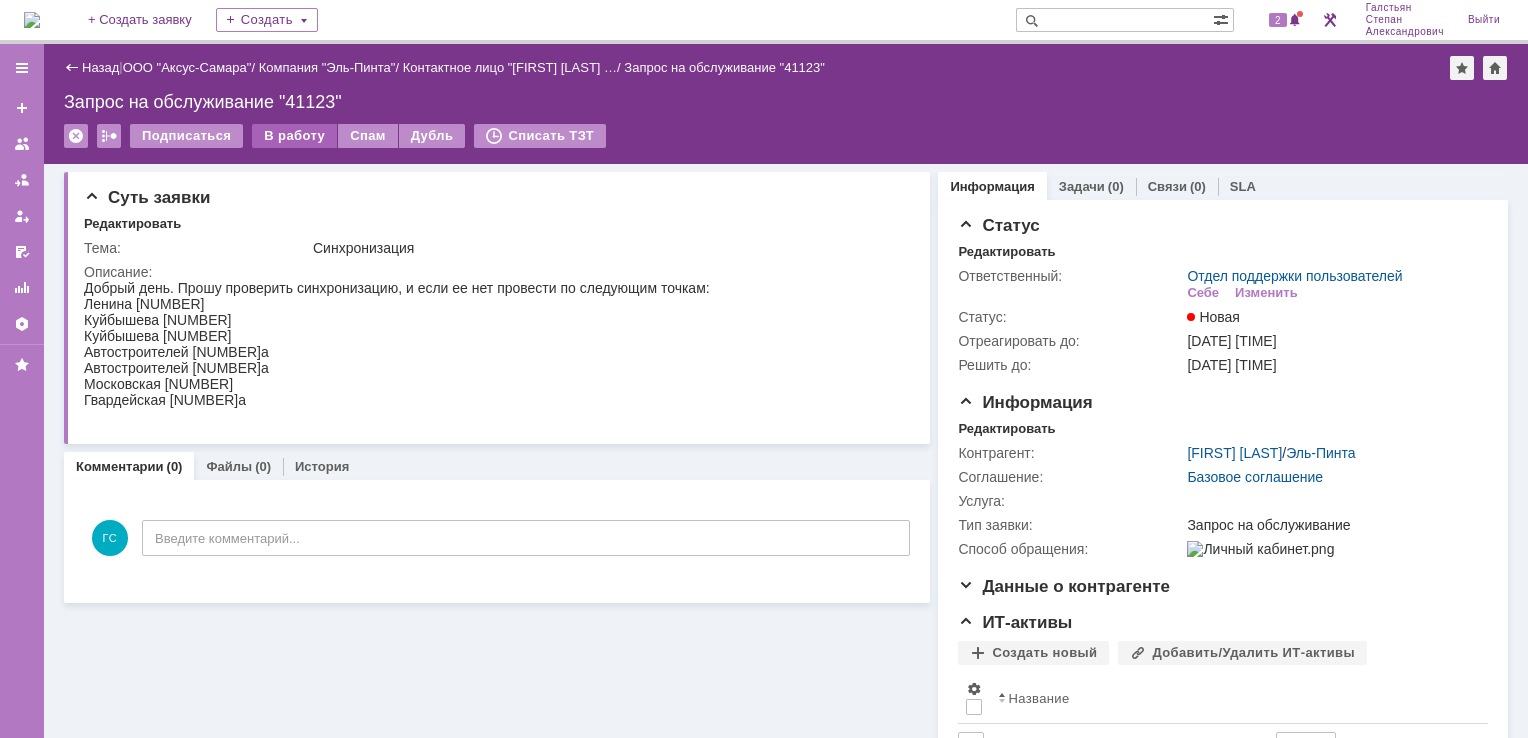 click on "В работу" at bounding box center (294, 136) 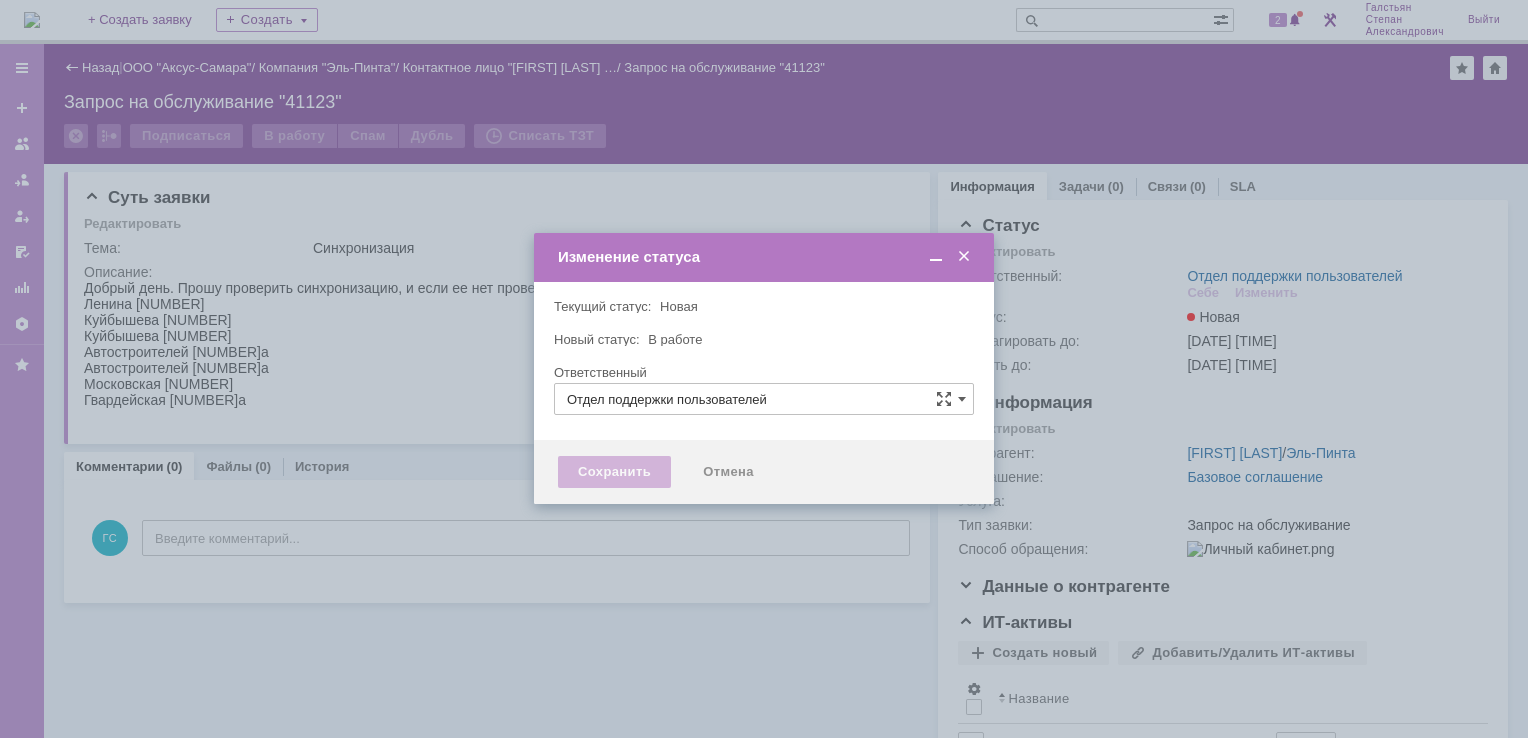 type on "Галстьян Степан Александрович" 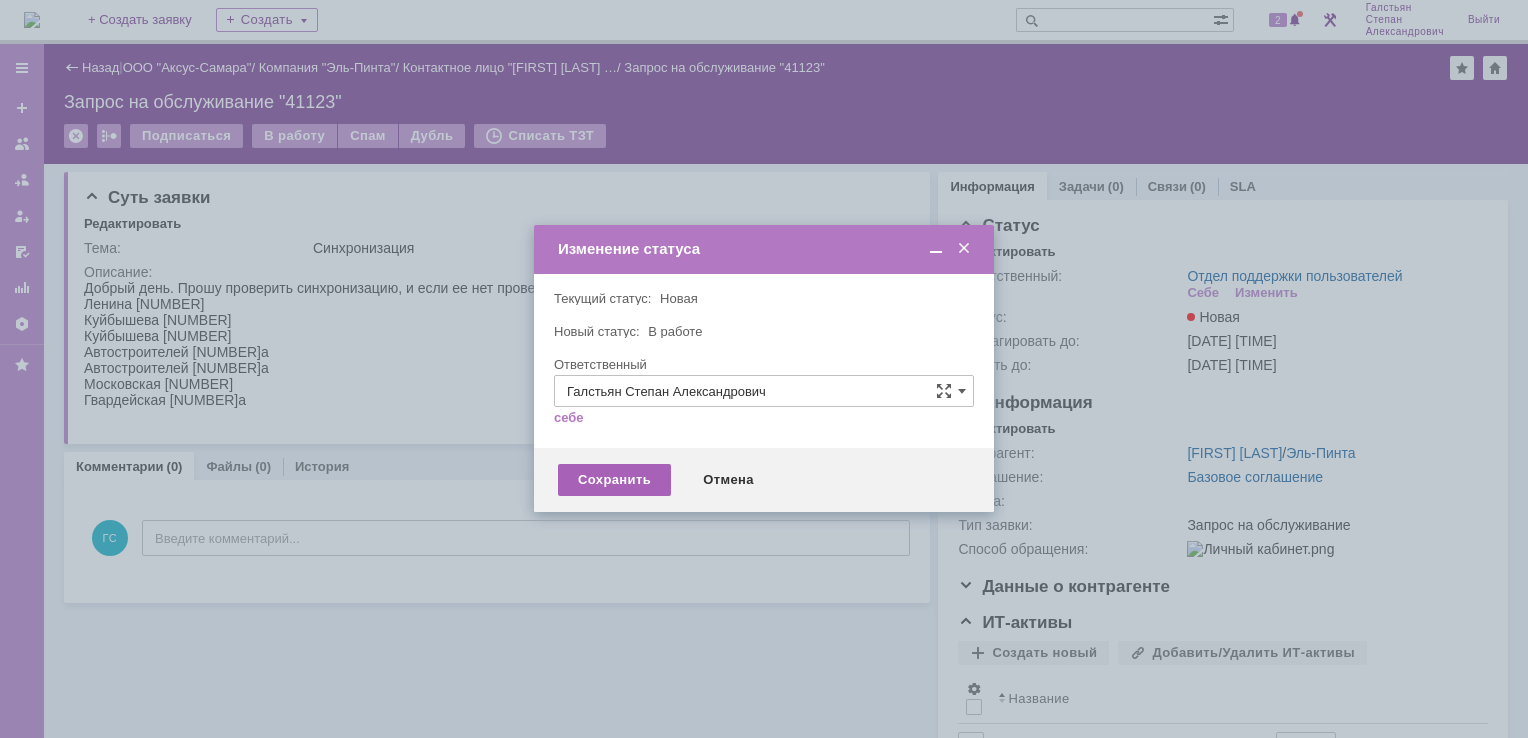 click on "Сохранить" at bounding box center [614, 480] 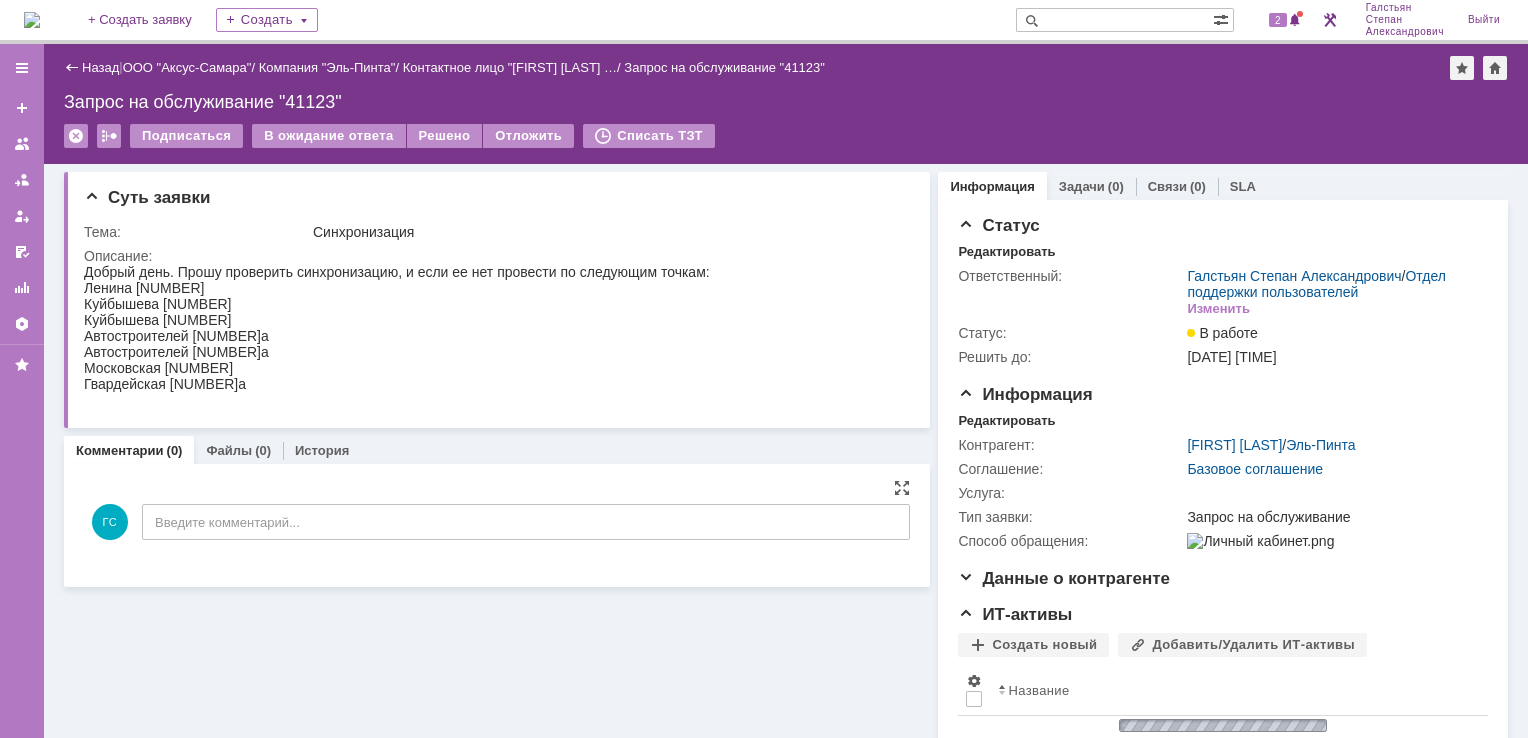 scroll, scrollTop: 0, scrollLeft: 0, axis: both 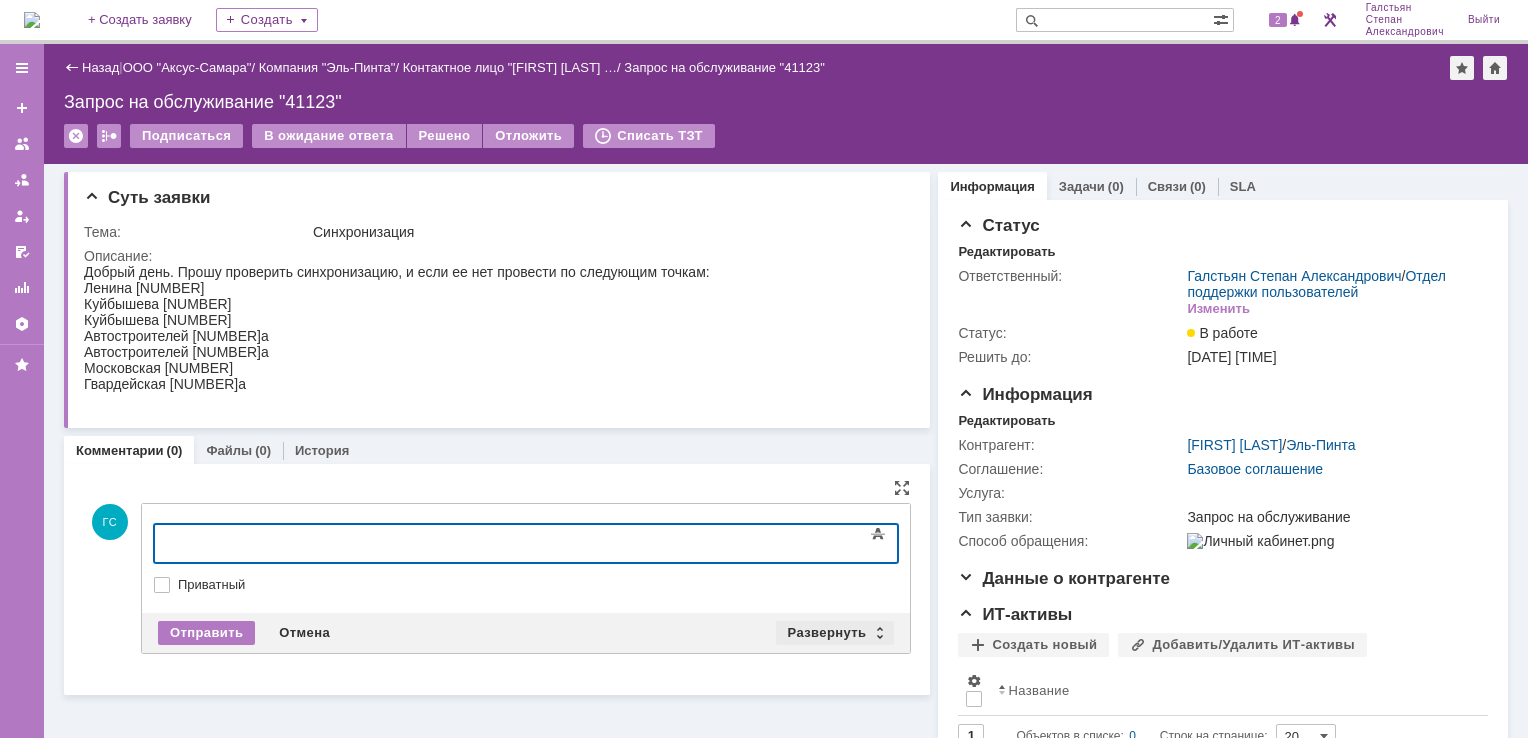 click on "Развернуть" at bounding box center [835, 633] 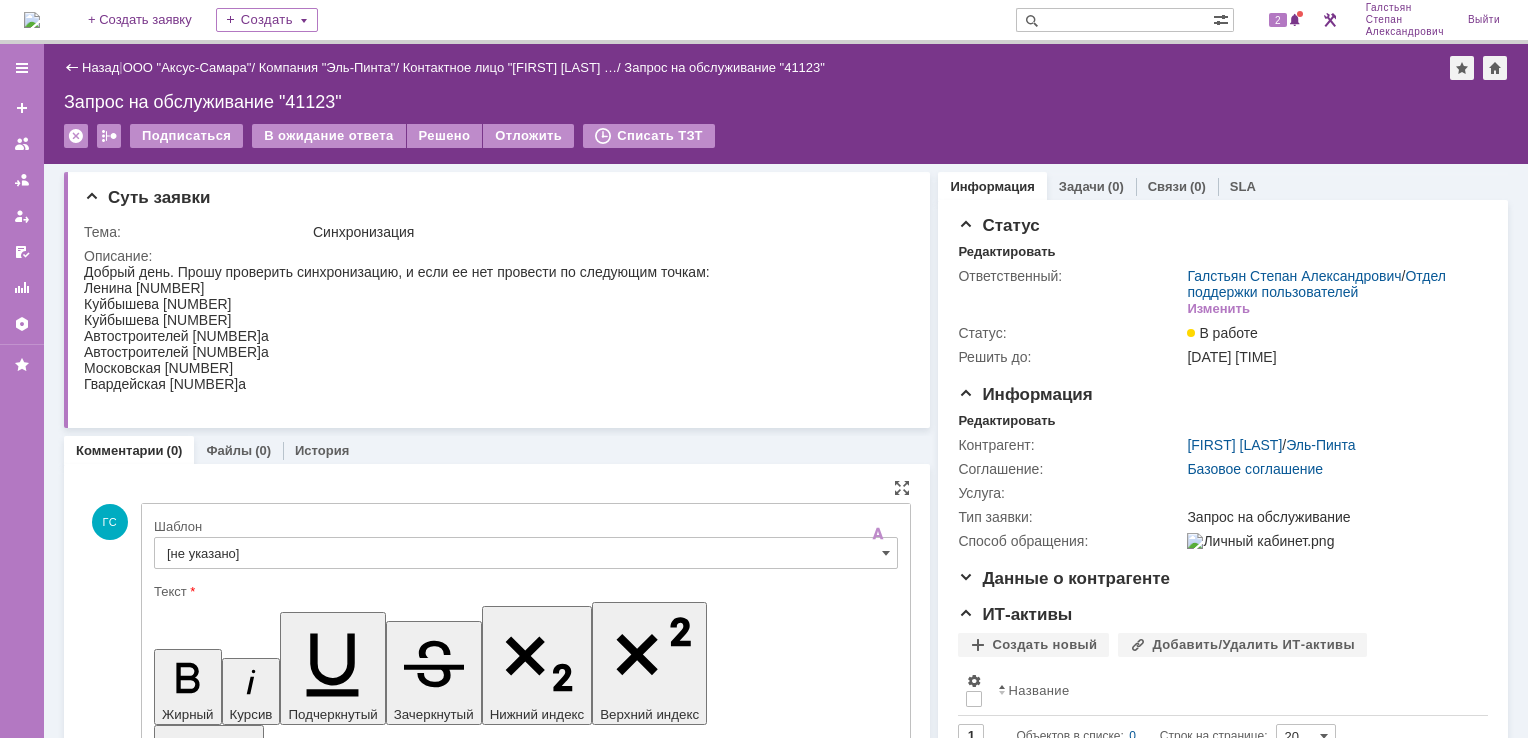 scroll, scrollTop: 0, scrollLeft: 0, axis: both 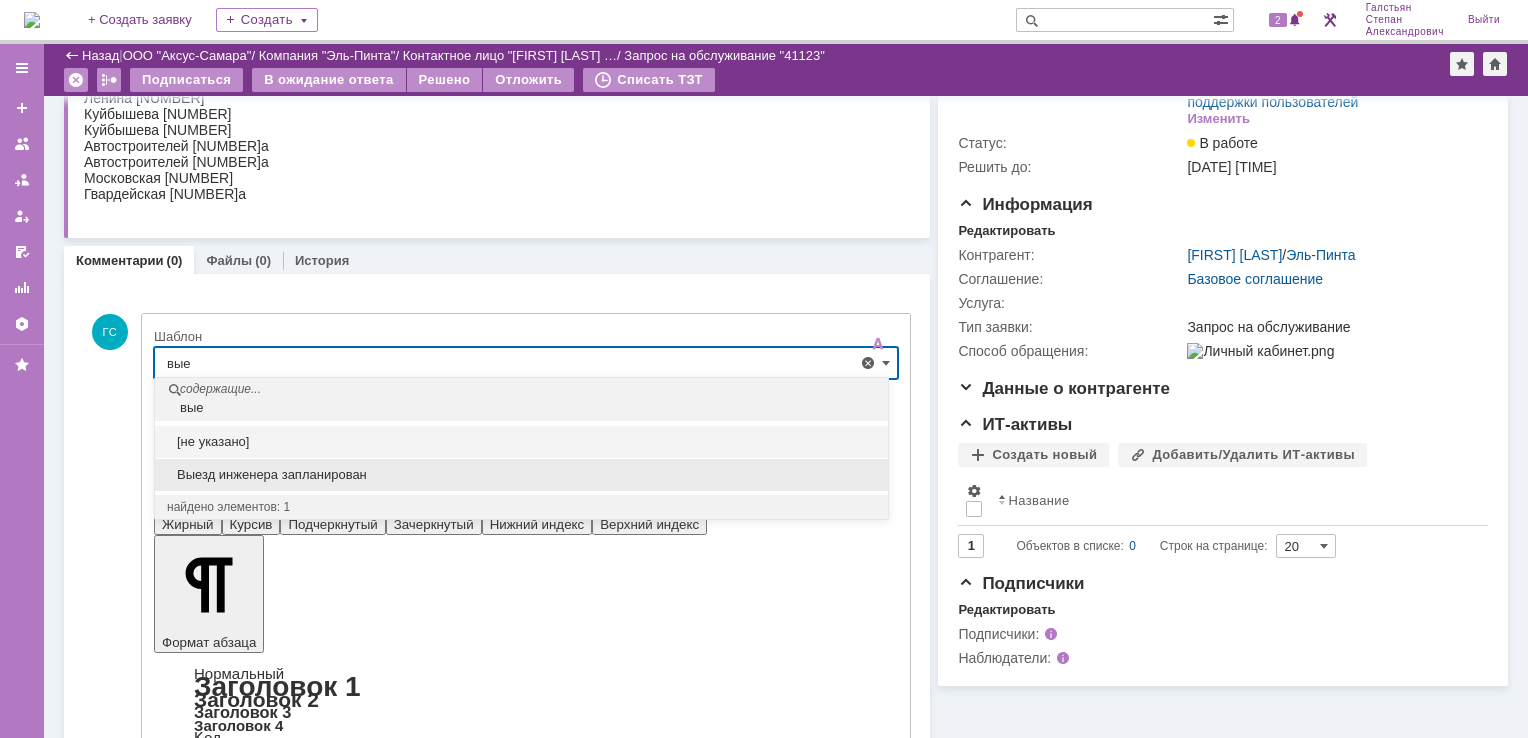 click on "Выезд инженера запланирован" at bounding box center [521, 475] 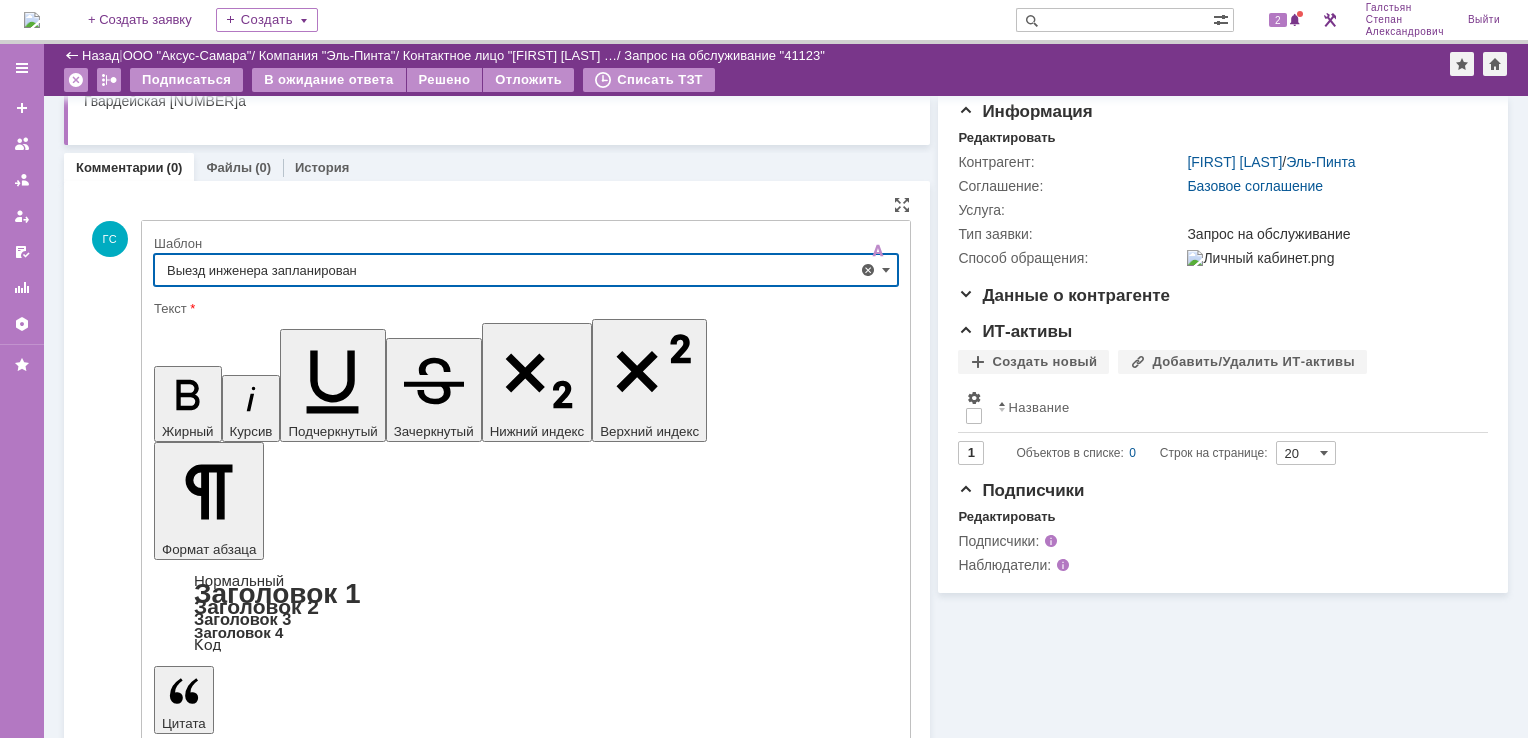 type on "Выезд инженера запланирован" 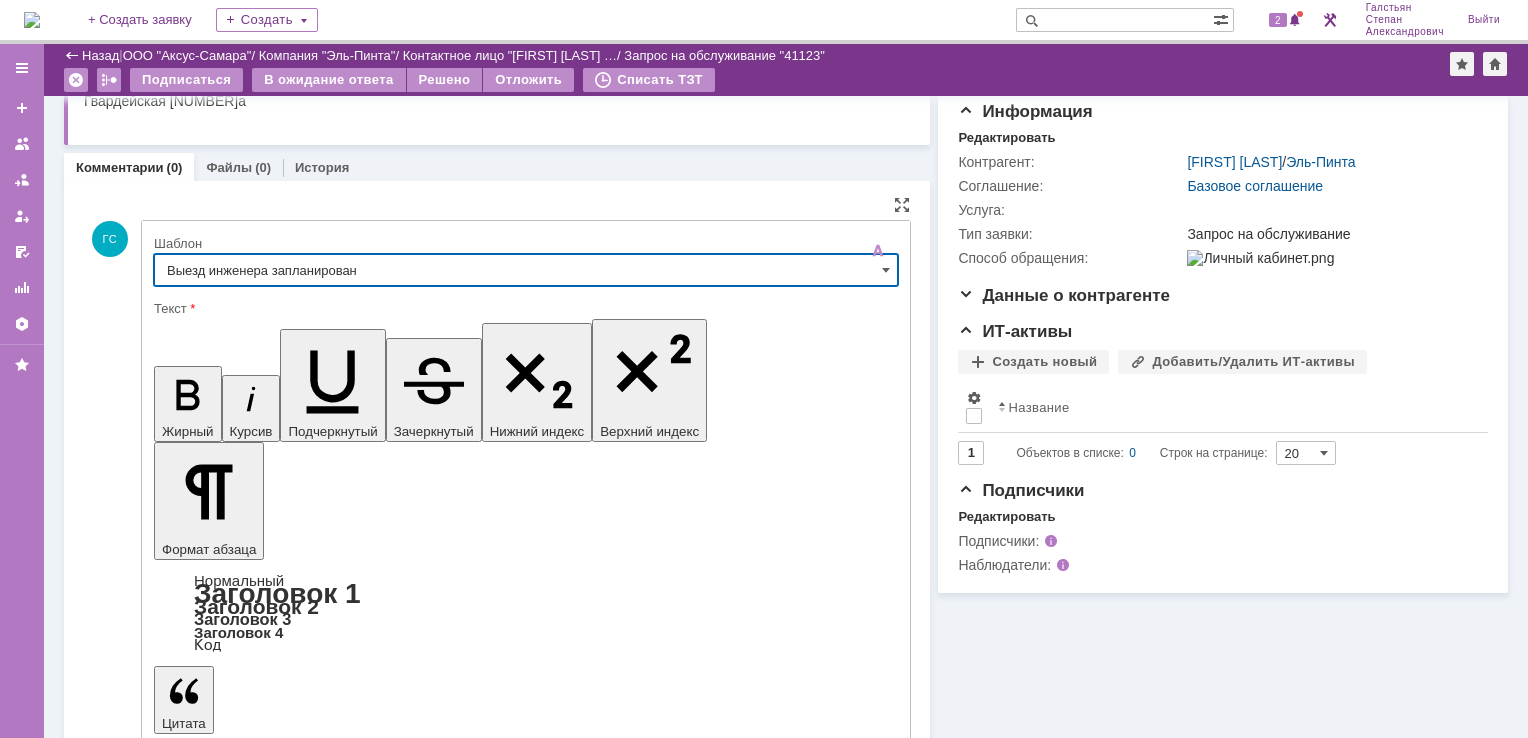 scroll, scrollTop: 224, scrollLeft: 0, axis: vertical 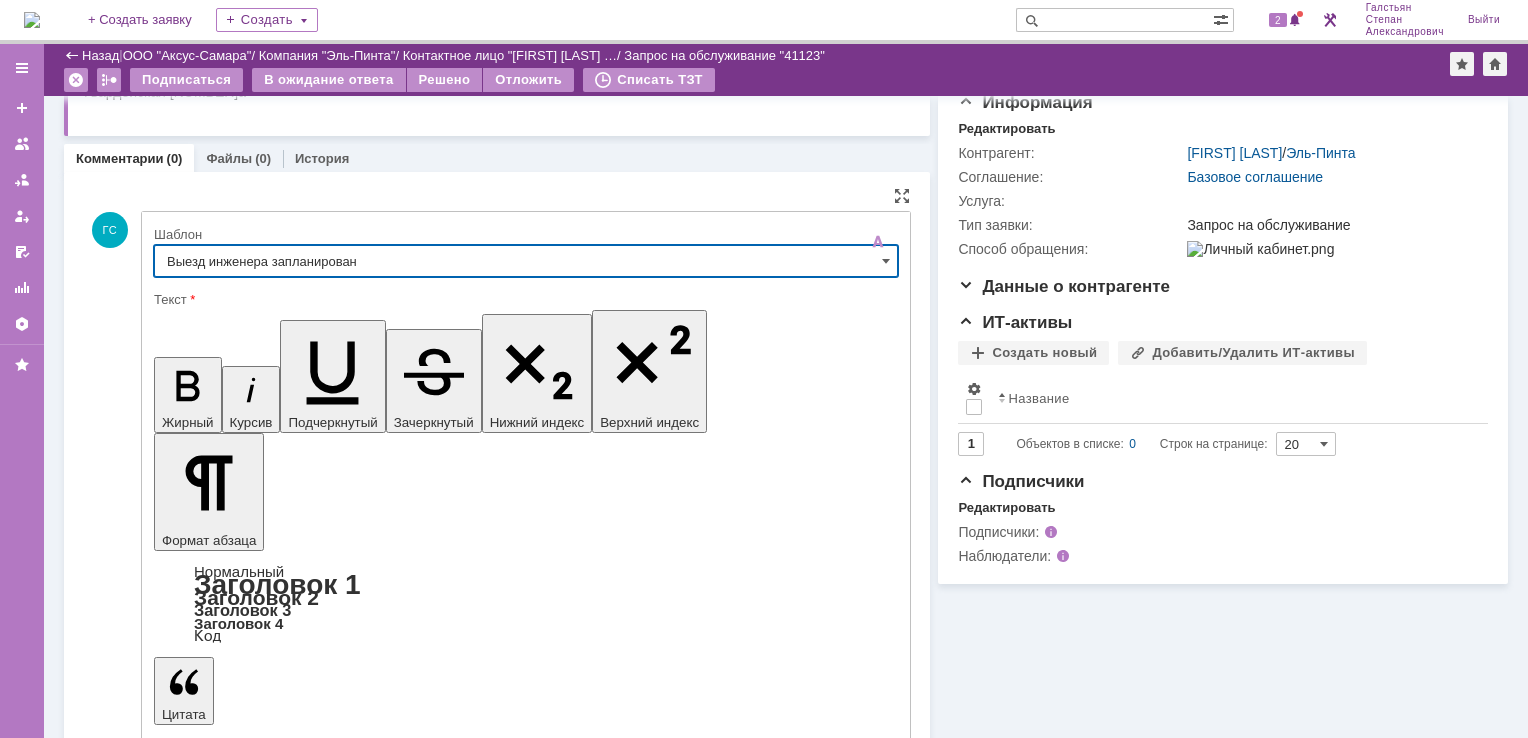 click on "Отправить" at bounding box center (206, 5411) 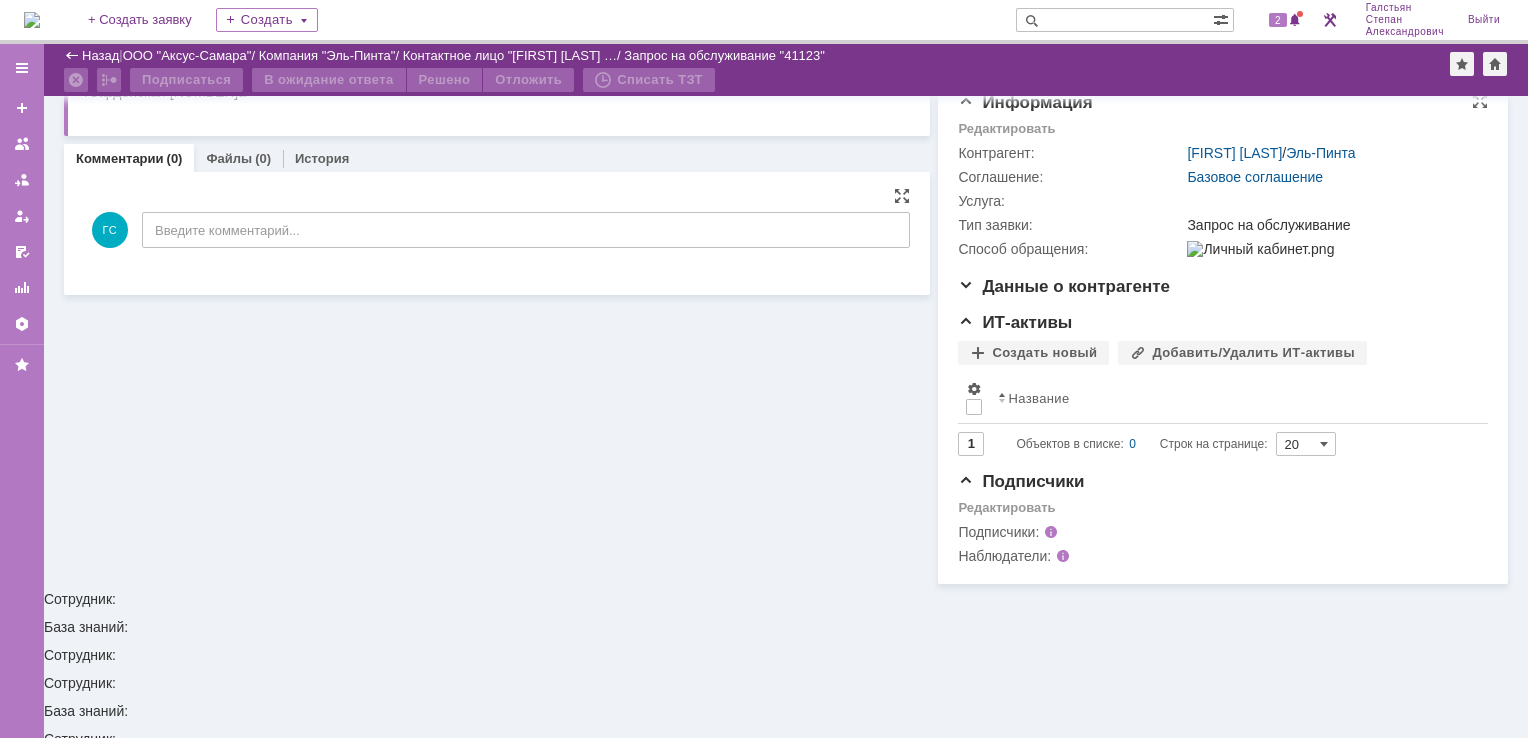 scroll, scrollTop: 93, scrollLeft: 0, axis: vertical 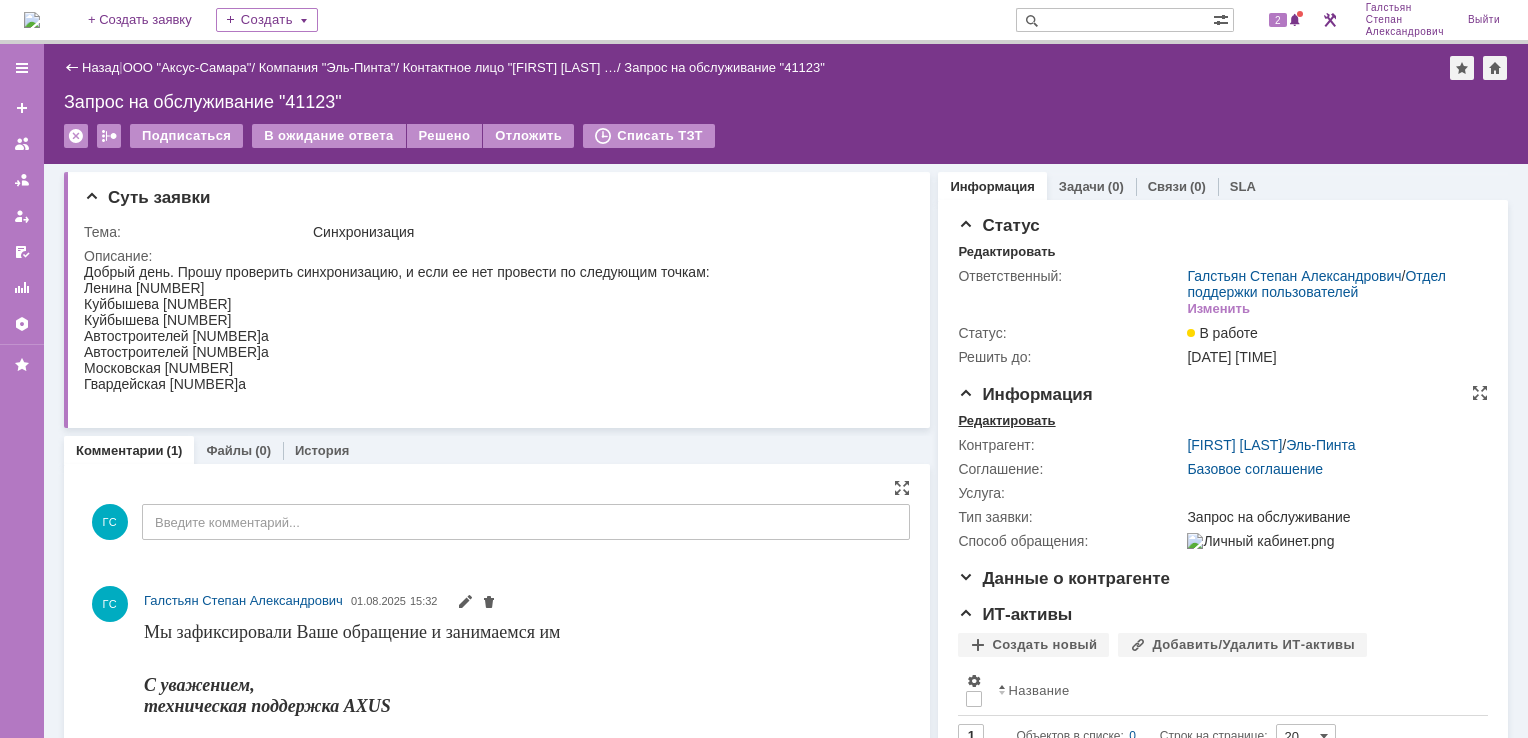 click on "Редактировать" at bounding box center (1006, 421) 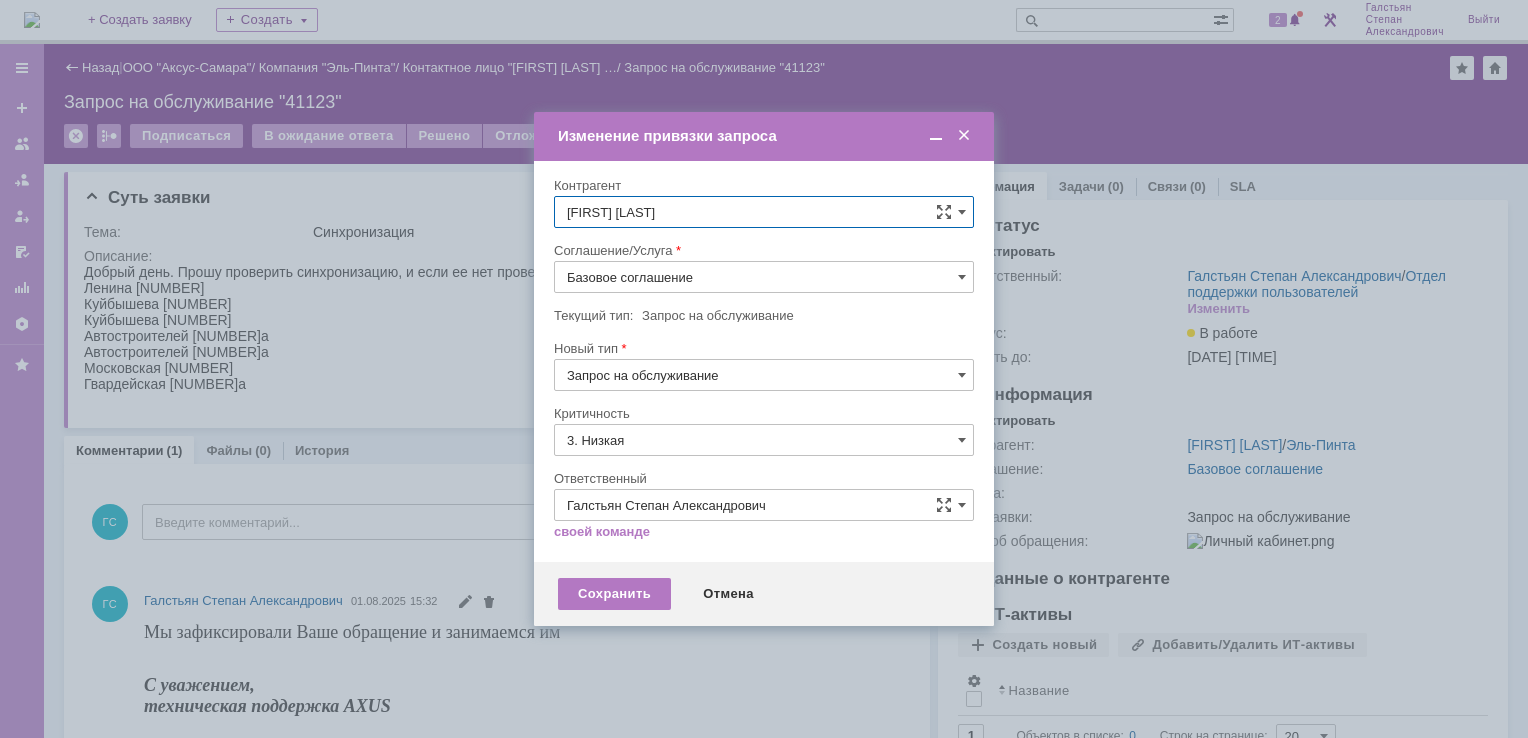 click on "Базовое соглашение" at bounding box center (764, 277) 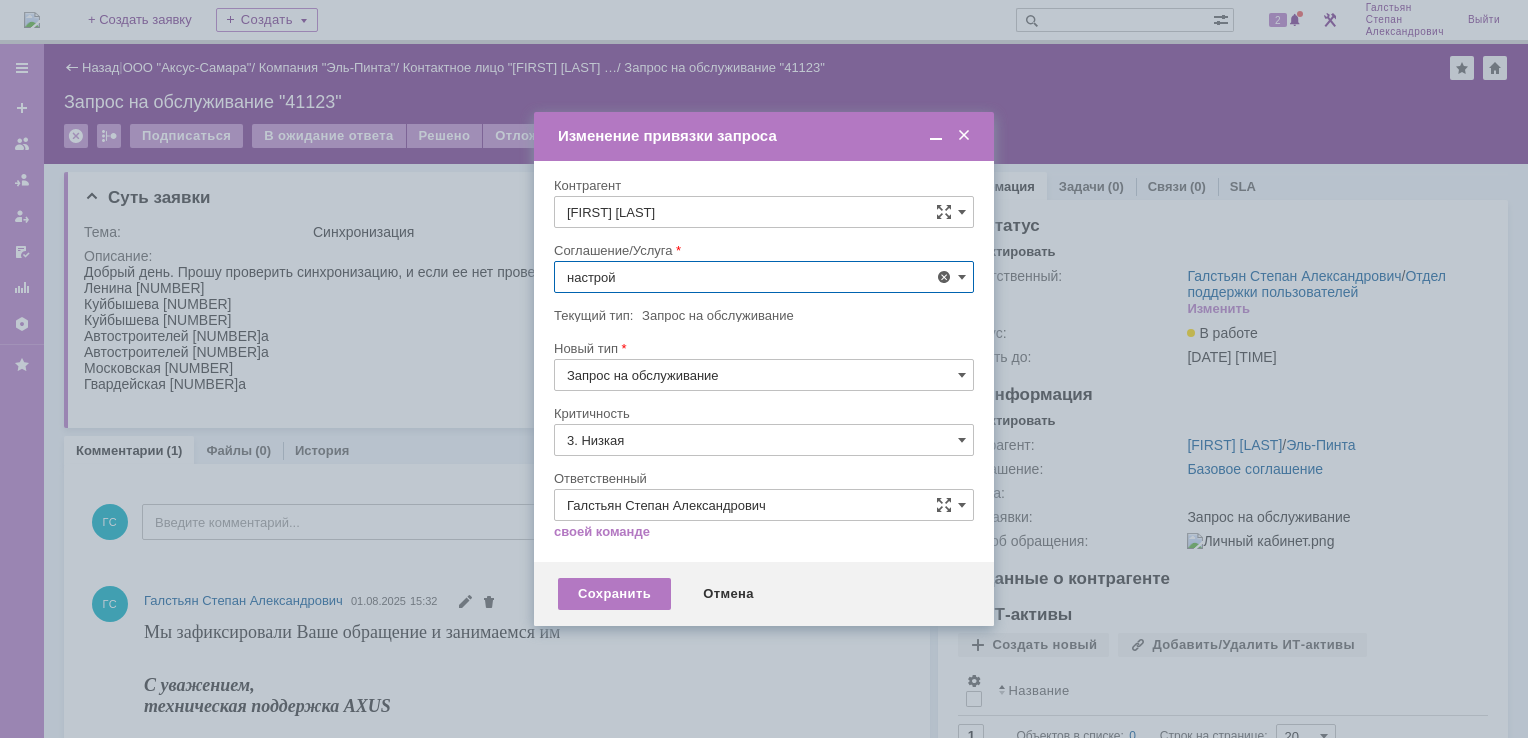 scroll, scrollTop: 130, scrollLeft: 0, axis: vertical 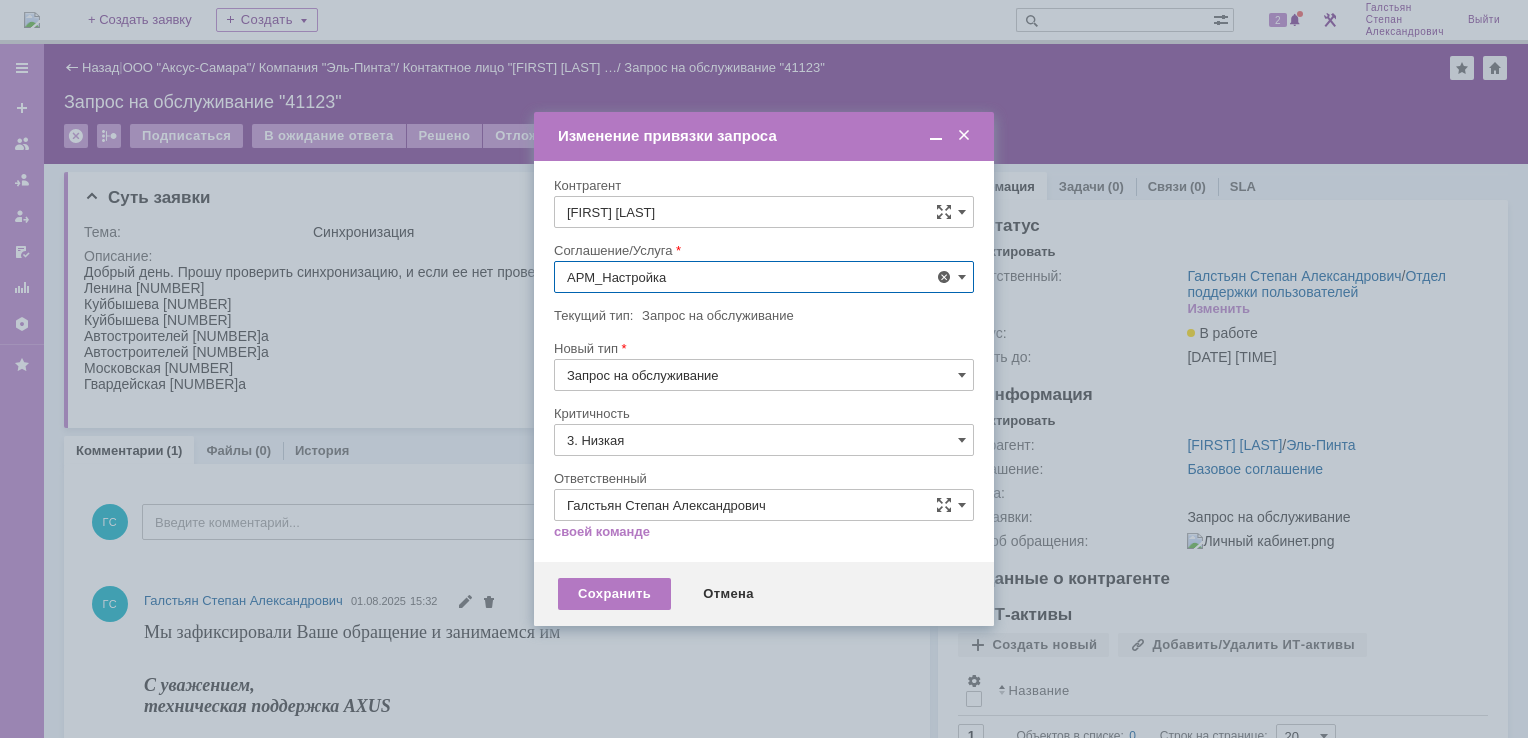 type on "АРМ_Настройка" 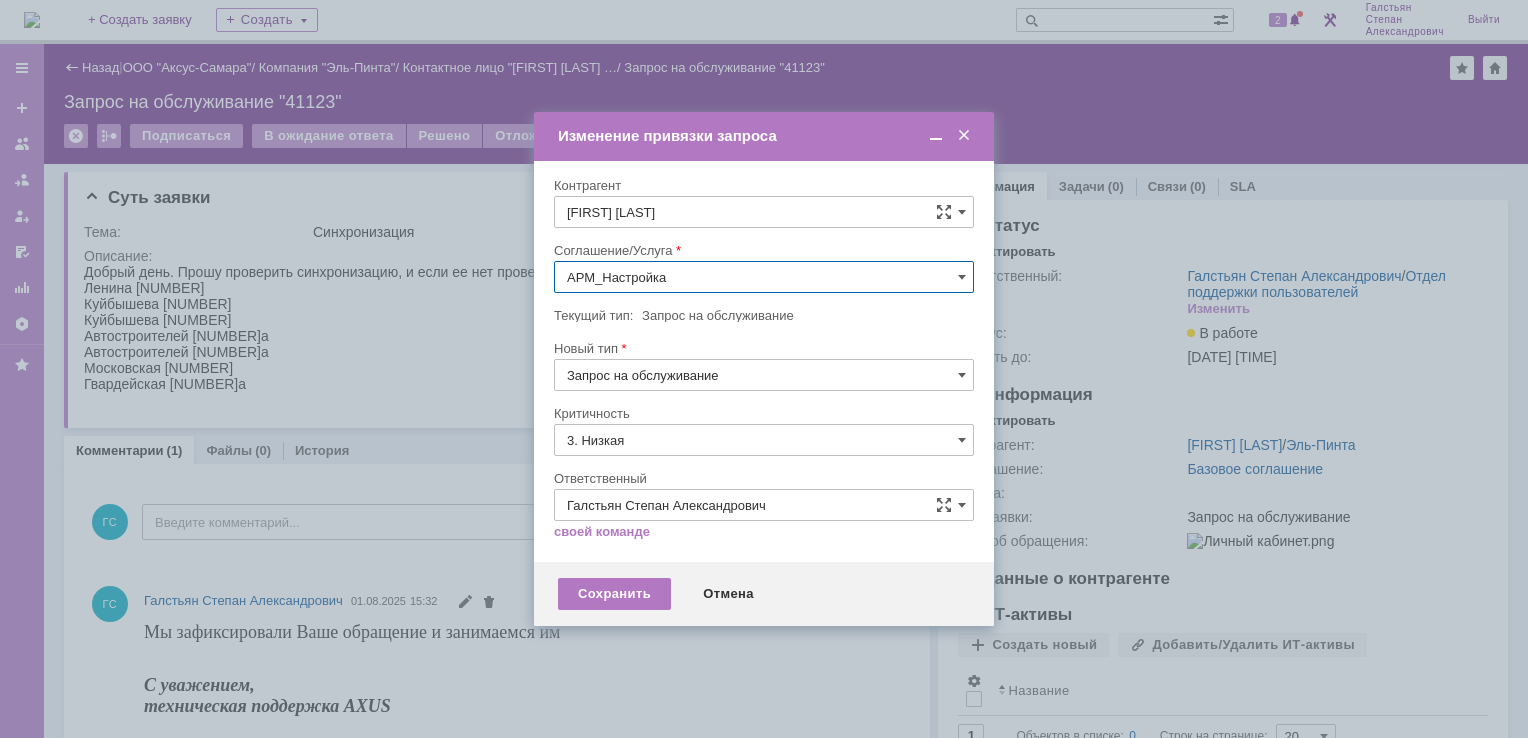 click on "3. Низкая" at bounding box center (764, 440) 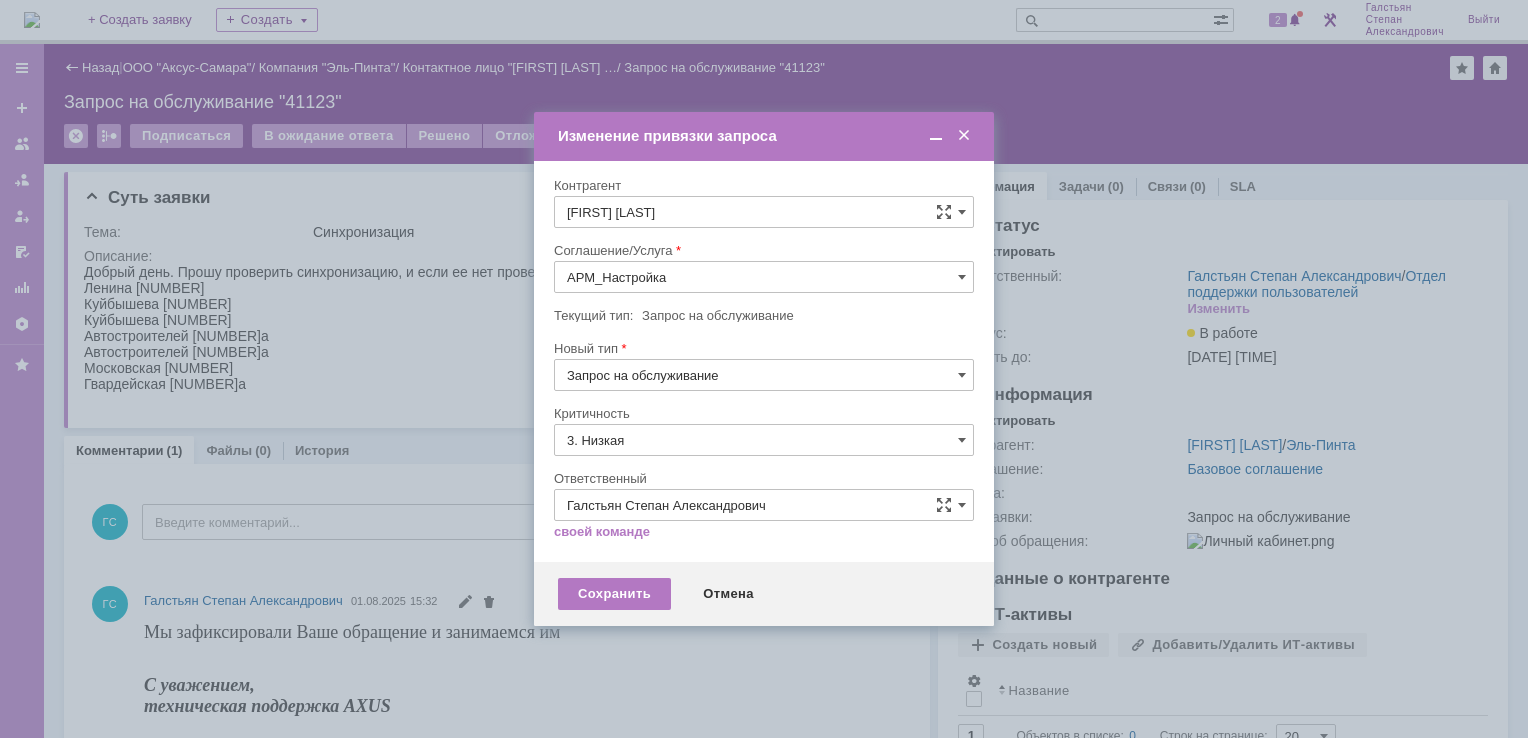 click on "[не указано]" at bounding box center (764, 477) 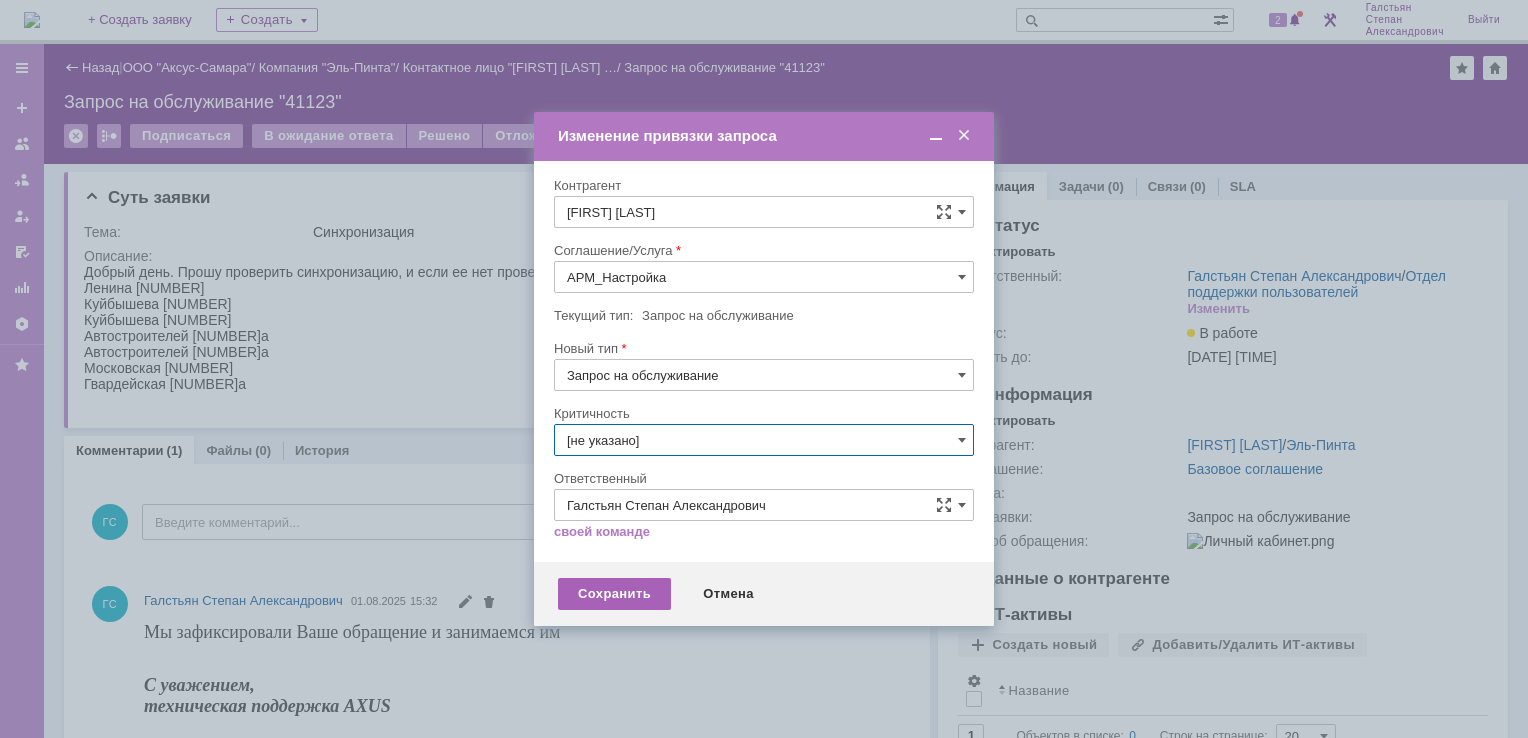 drag, startPoint x: 605, startPoint y: 591, endPoint x: 507, endPoint y: 579, distance: 98.731964 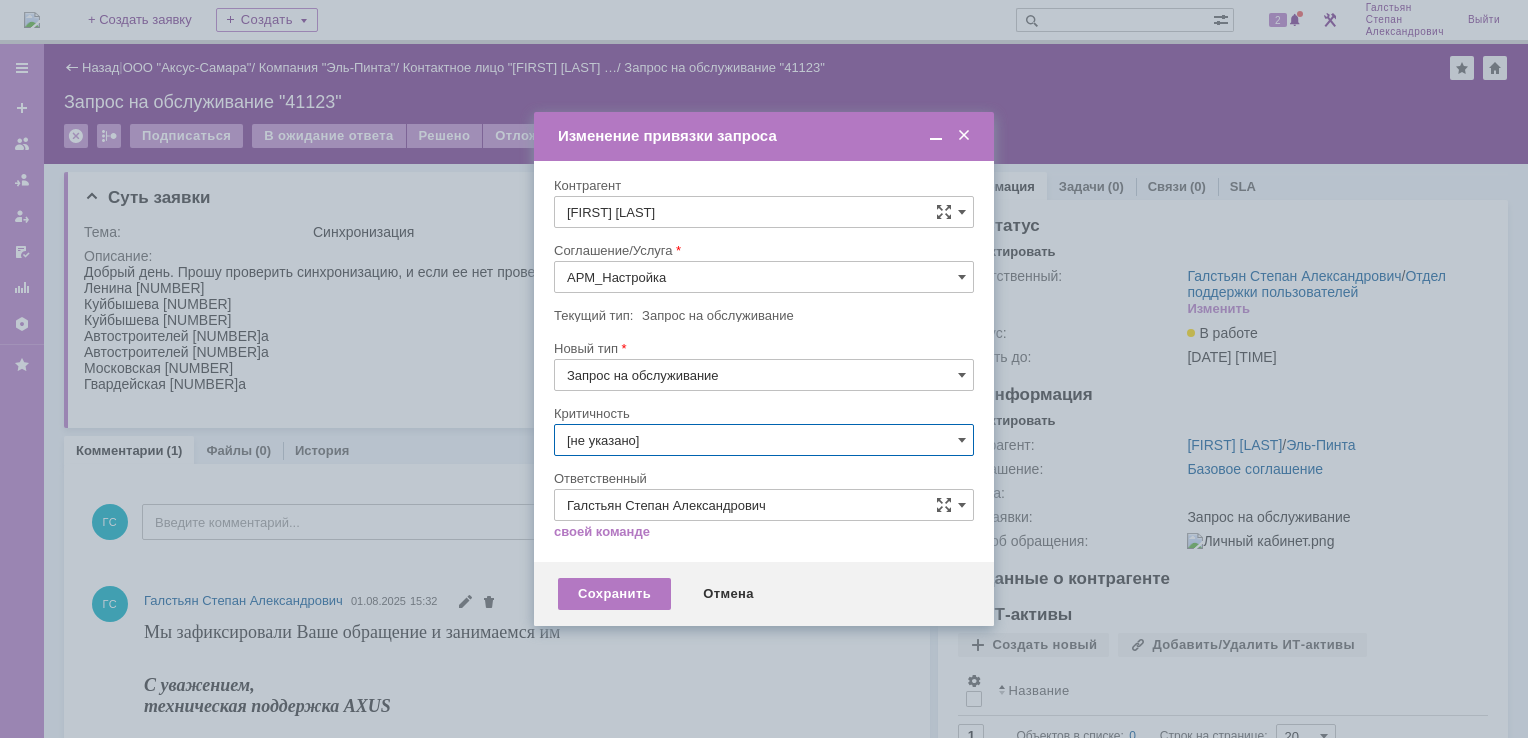 click on "Сохранить" at bounding box center (614, 594) 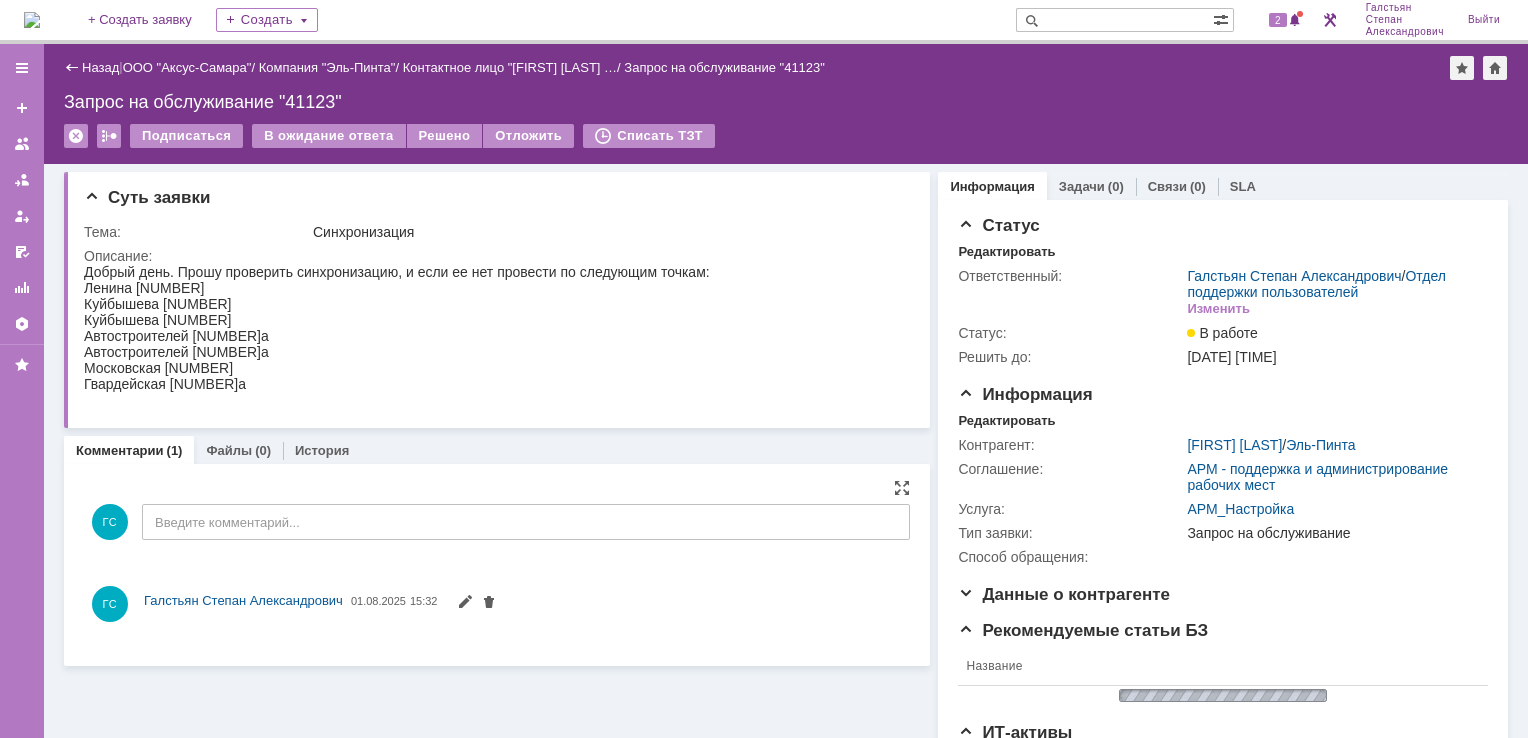 scroll, scrollTop: 0, scrollLeft: 0, axis: both 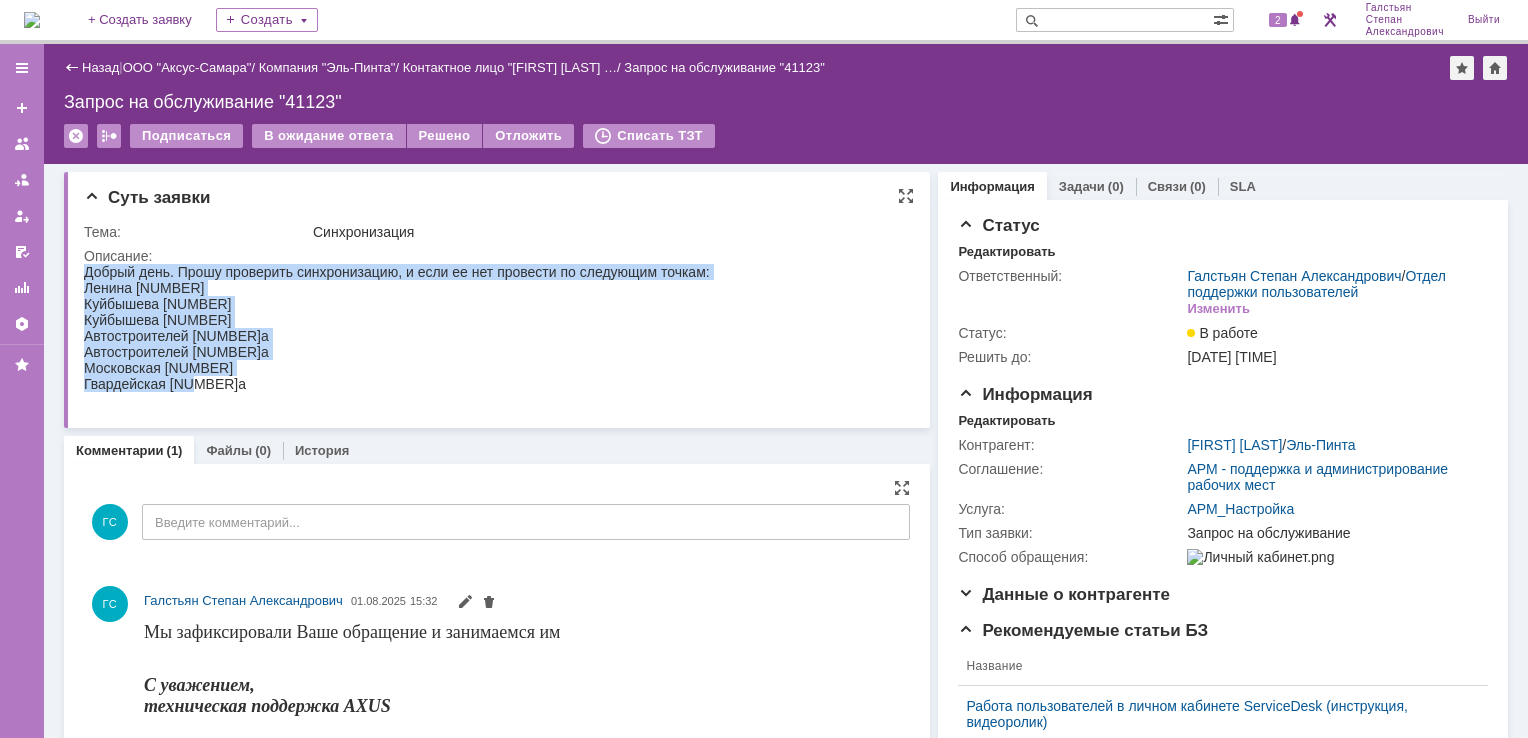 drag, startPoint x: 88, startPoint y: 273, endPoint x: 300, endPoint y: 403, distance: 248.68454 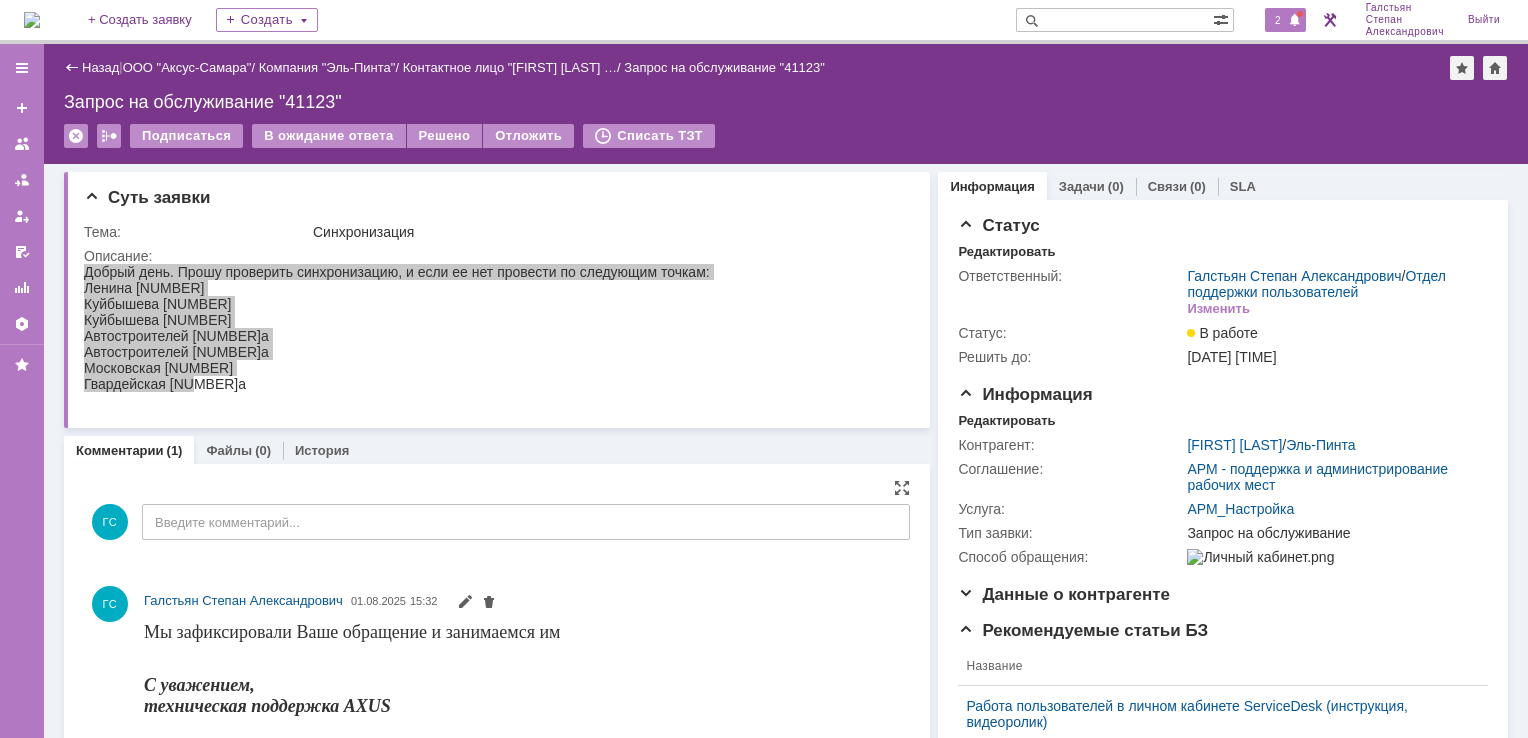 click at bounding box center [1295, 21] 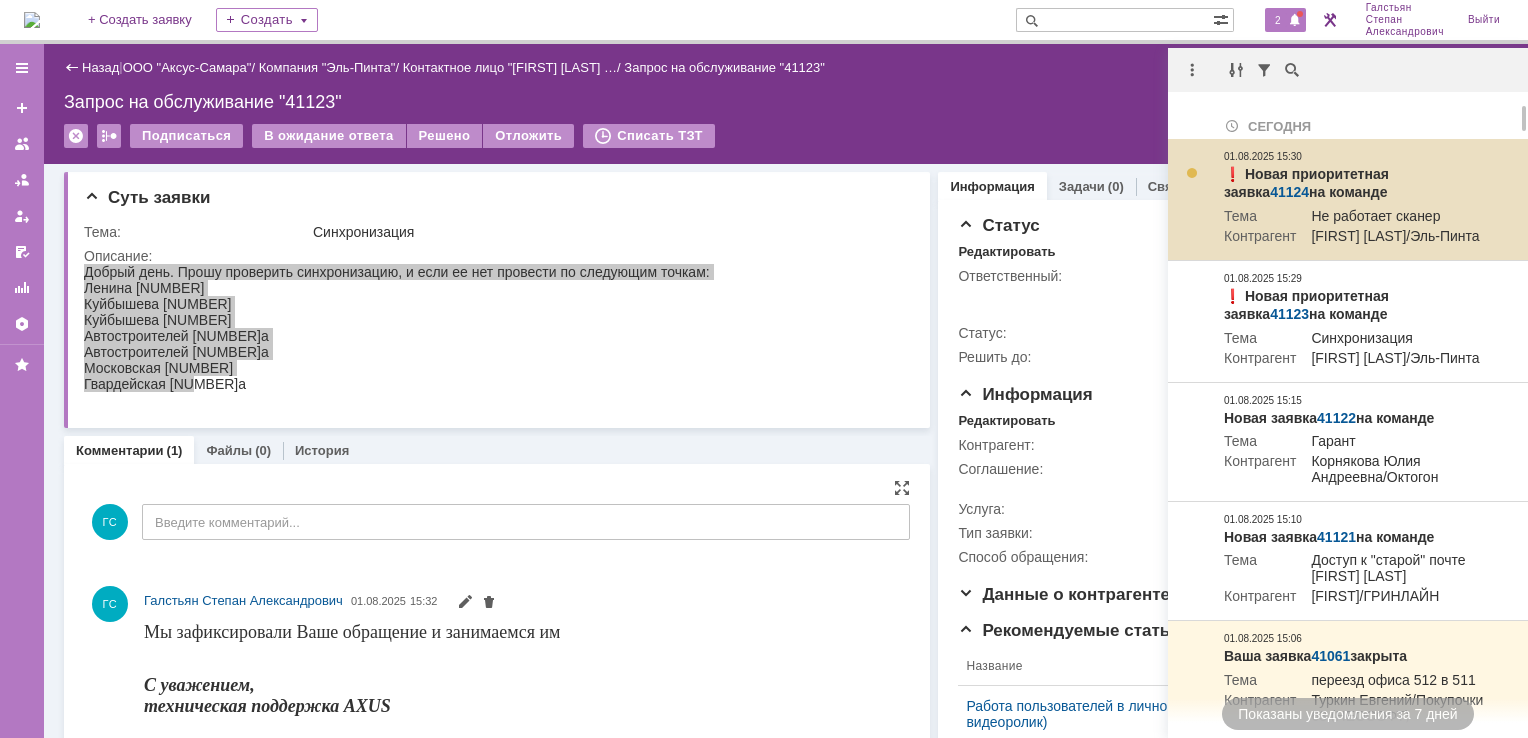 click on "41124" at bounding box center (1289, 192) 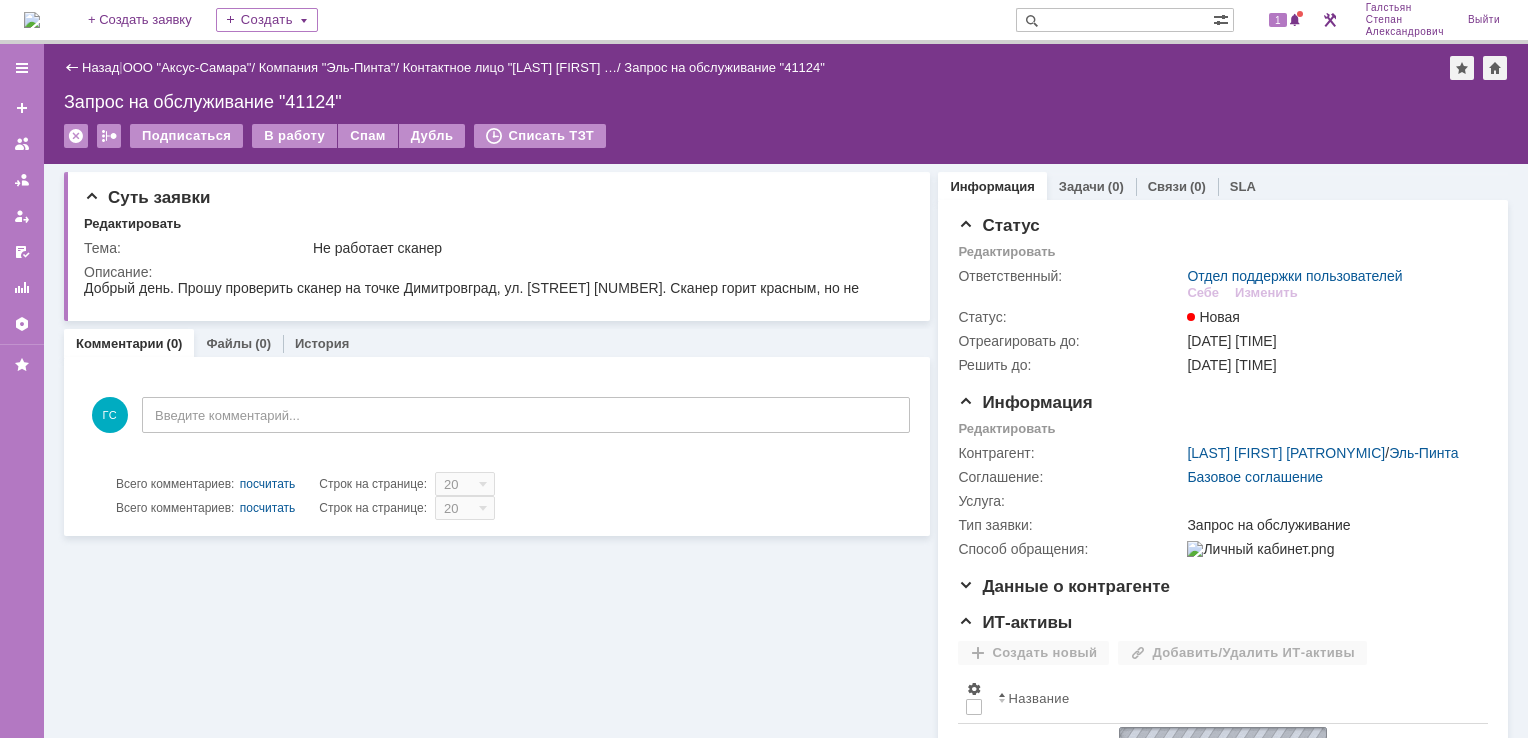 scroll, scrollTop: 0, scrollLeft: 0, axis: both 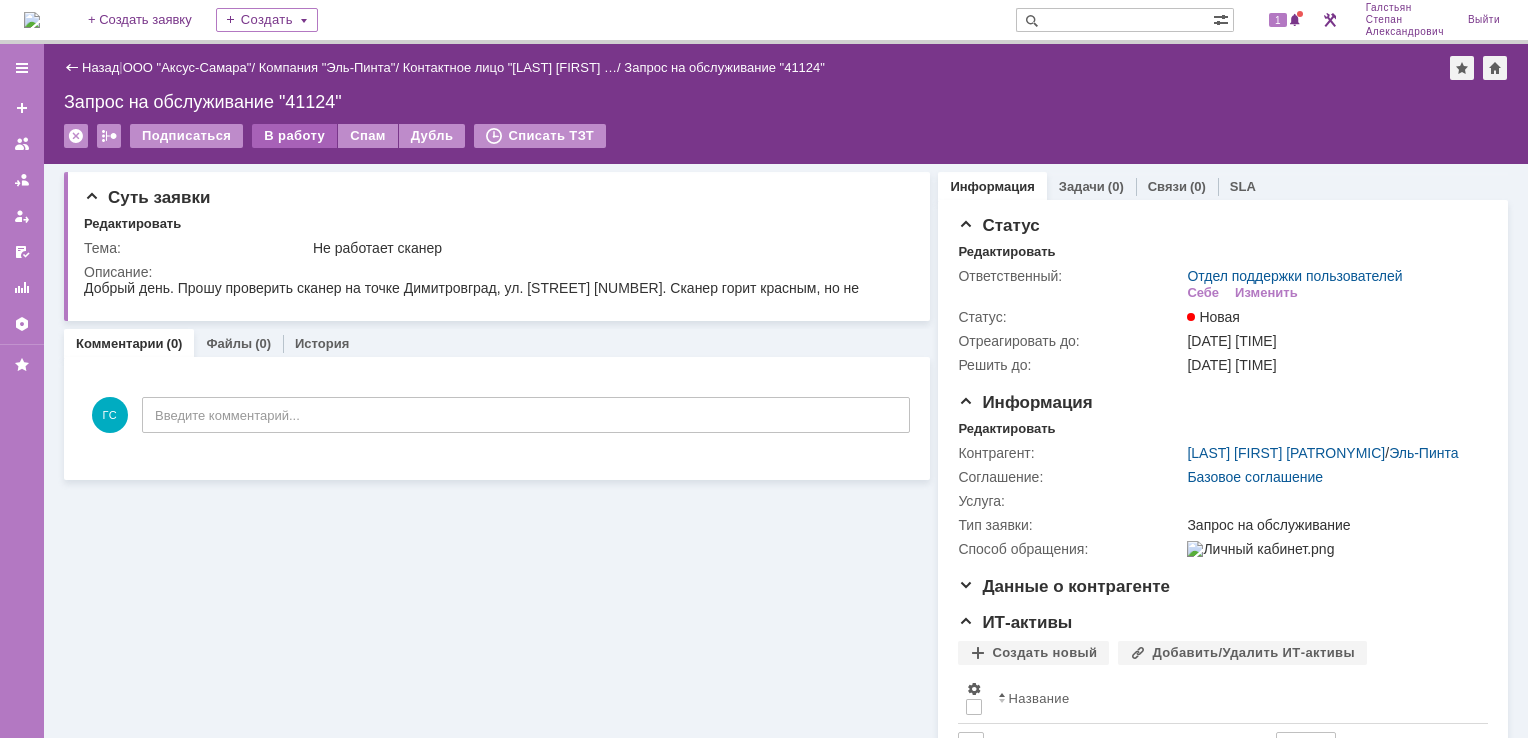 click on "В работу" at bounding box center [294, 136] 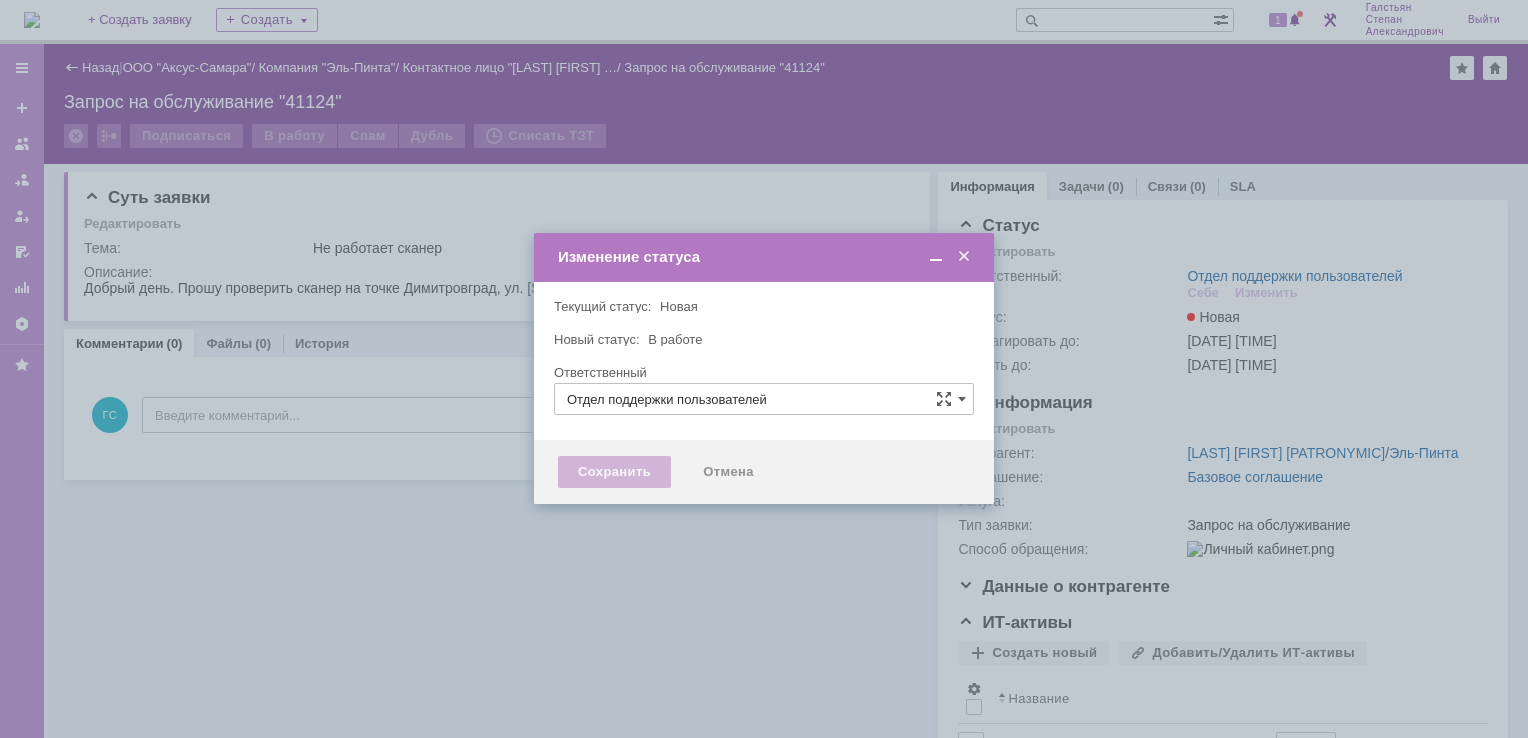 type on "Галстьян Степан Александрович" 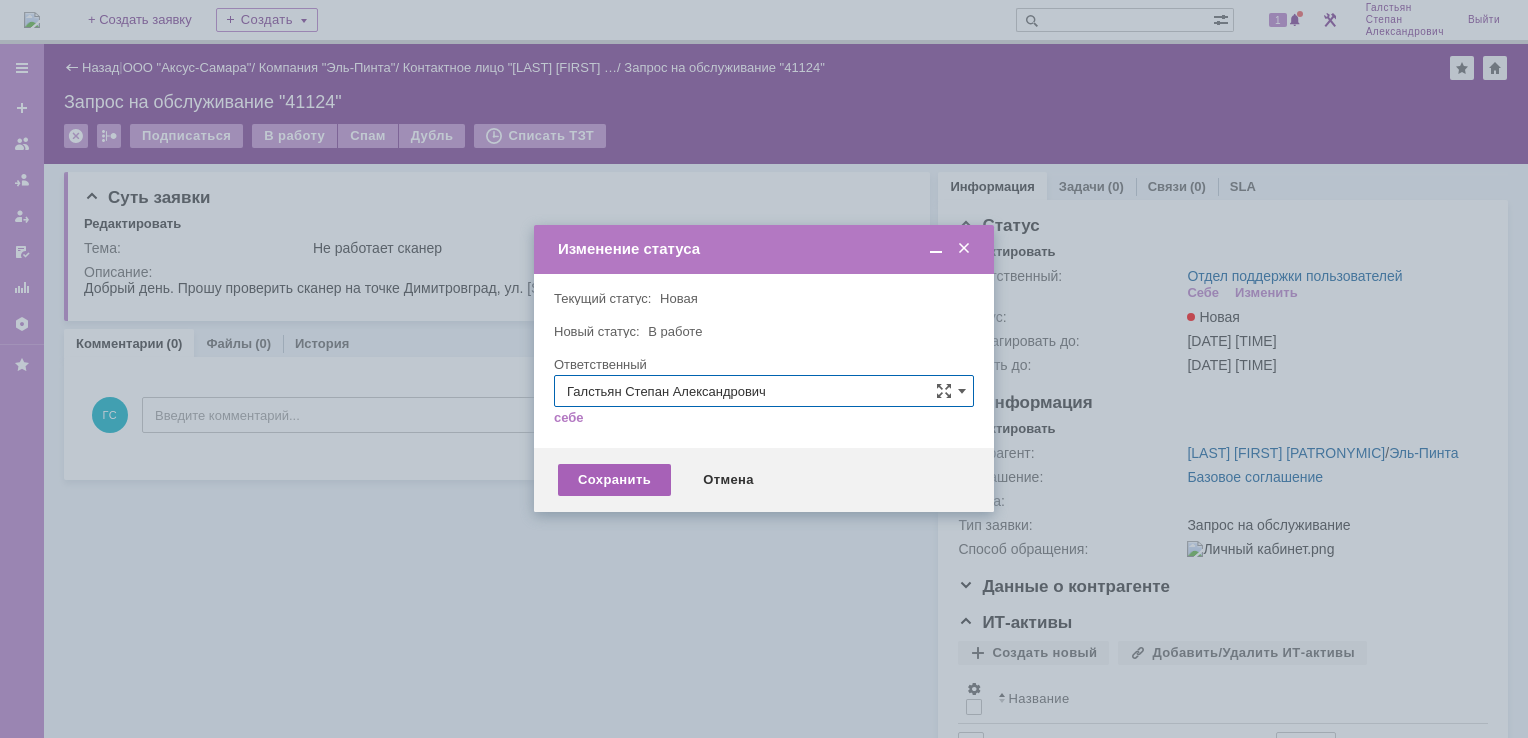 click on "Сохранить" at bounding box center [614, 480] 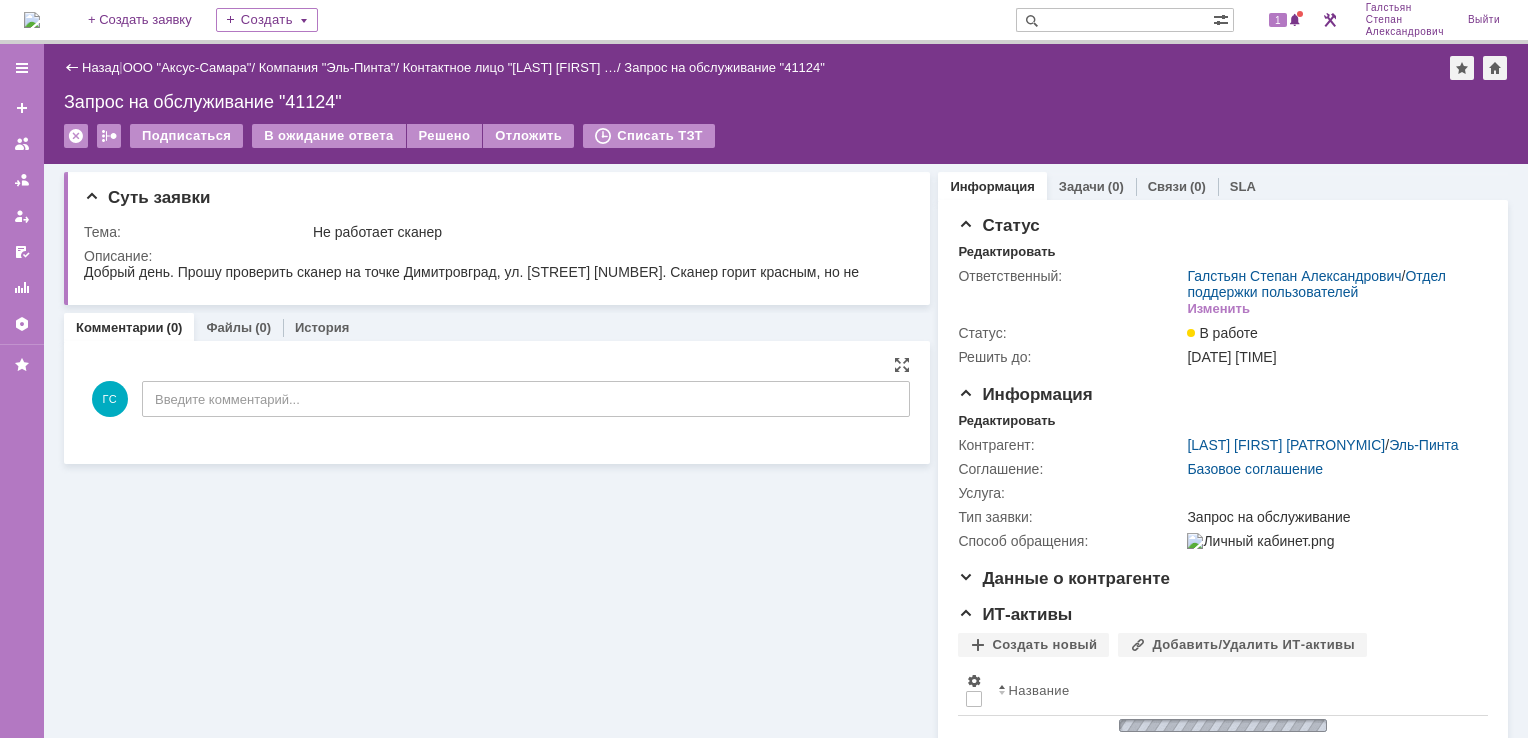 scroll, scrollTop: 0, scrollLeft: 0, axis: both 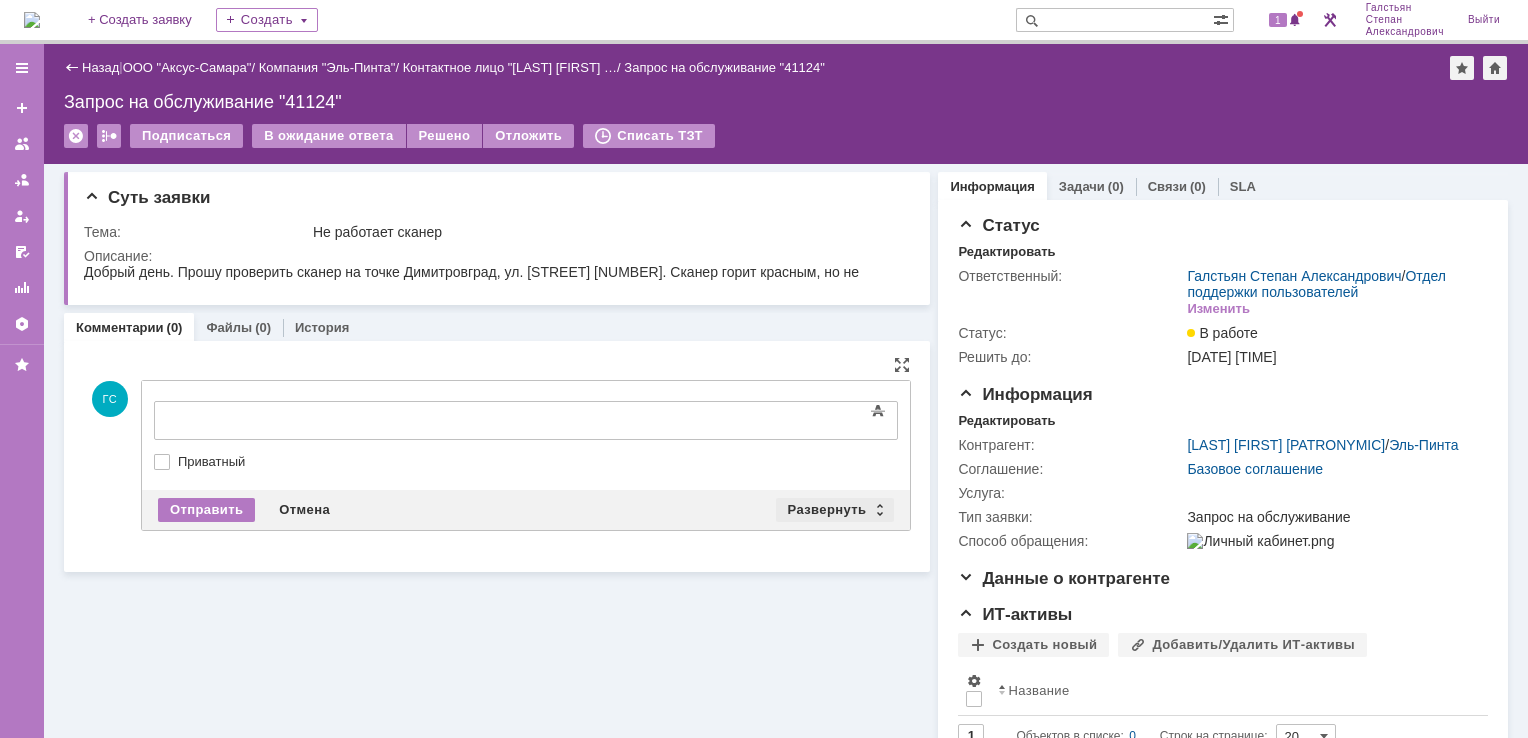 click on "Развернуть" at bounding box center [835, 510] 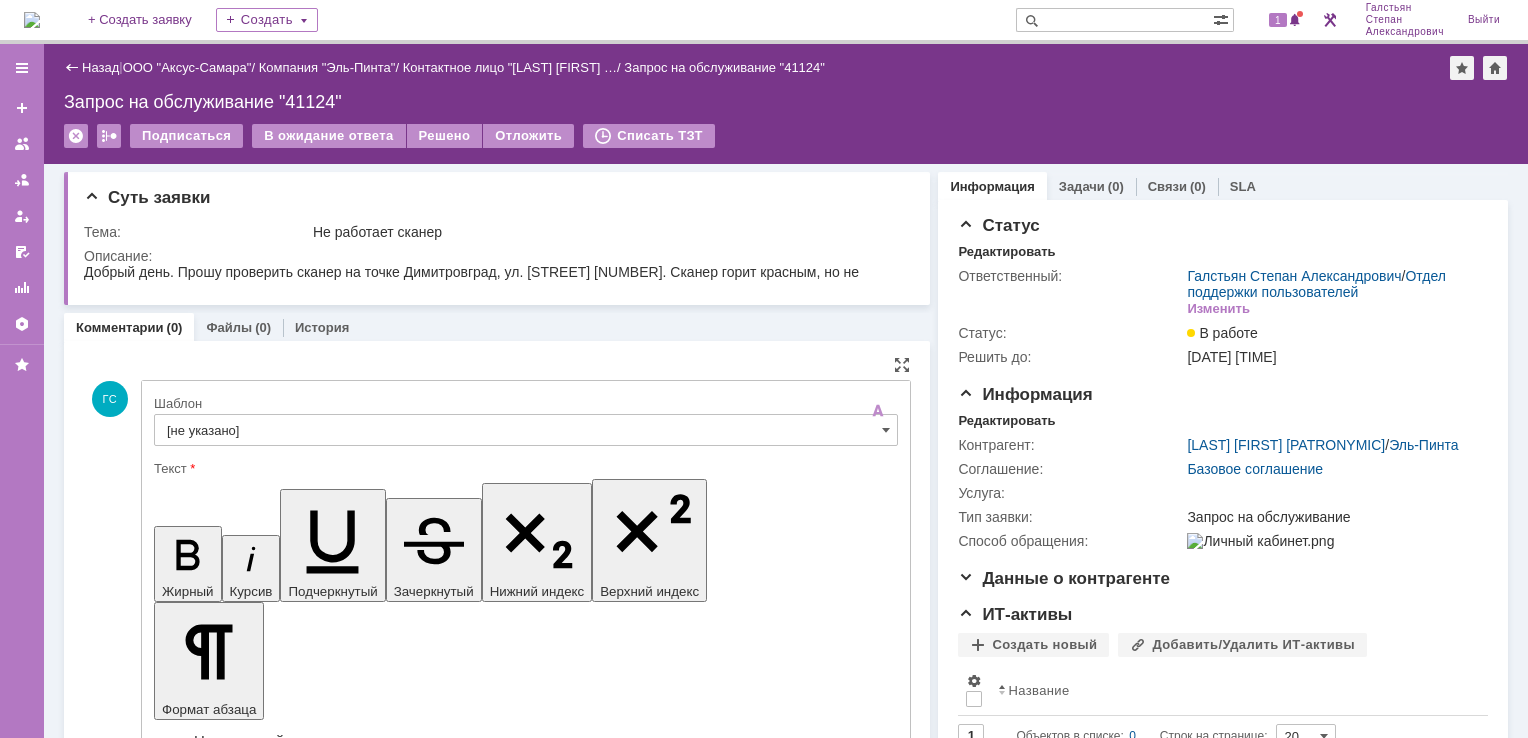 scroll, scrollTop: 0, scrollLeft: 0, axis: both 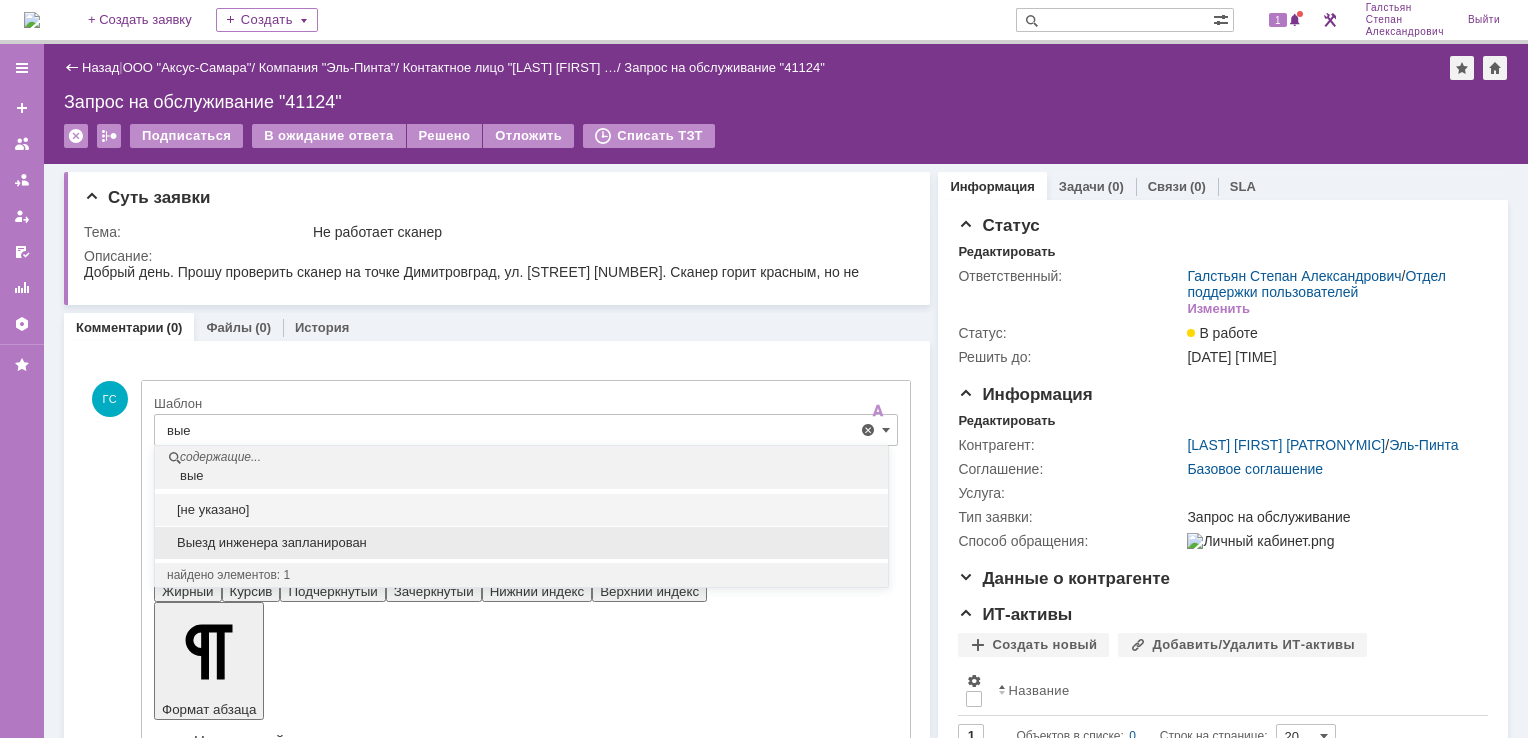 click on "Выезд инженера запланирован" at bounding box center (521, 543) 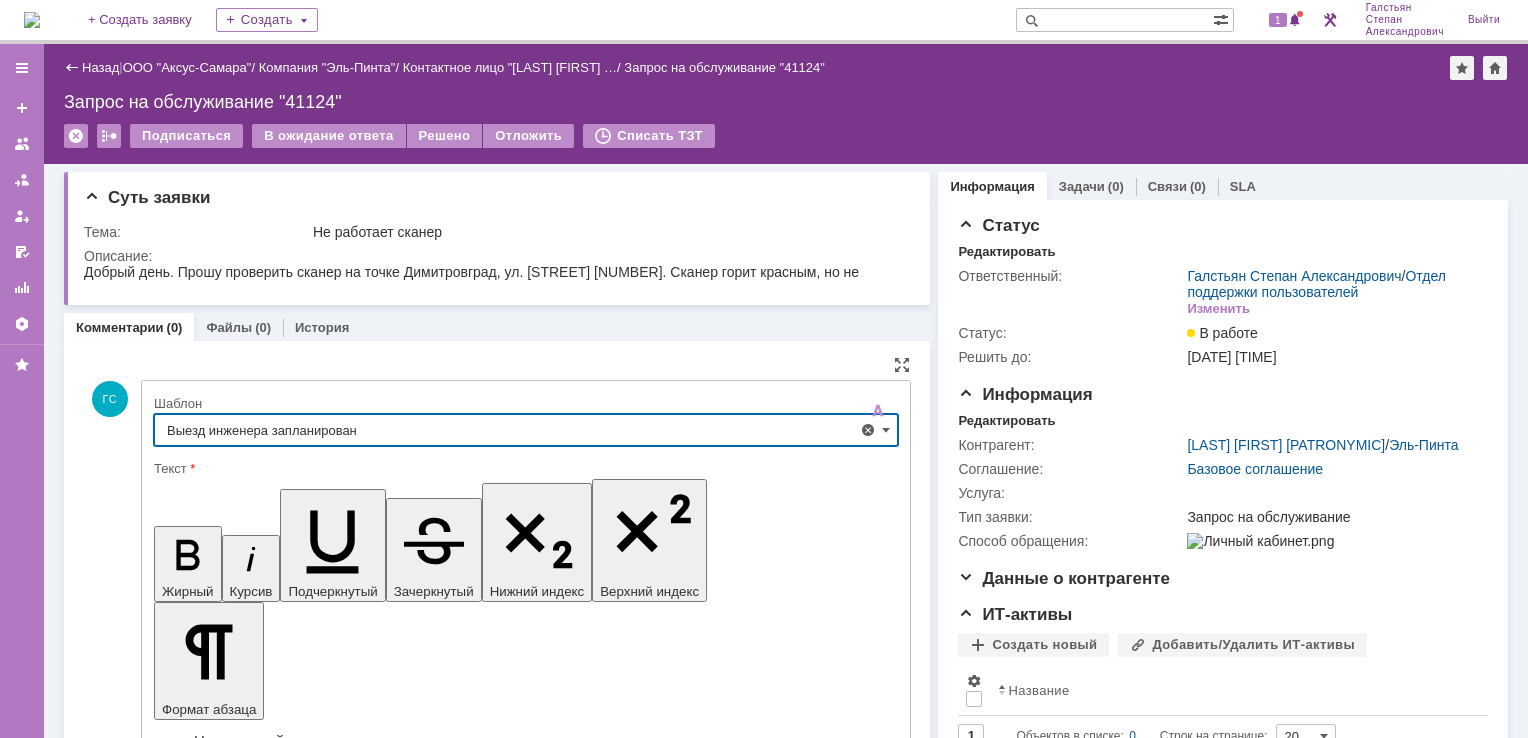 type on "Выезд инженера запланирован" 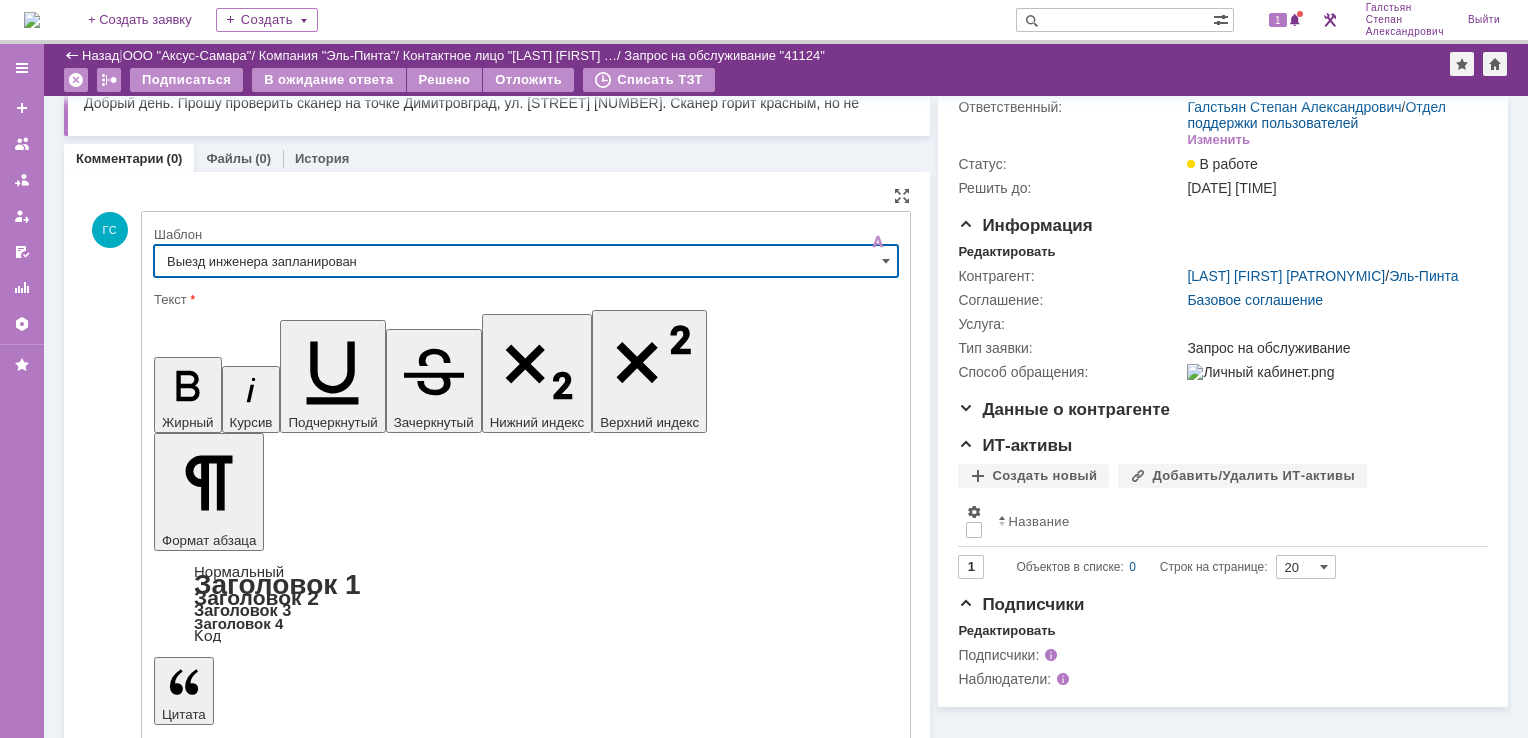 click on "Отправить" at bounding box center [206, 5411] 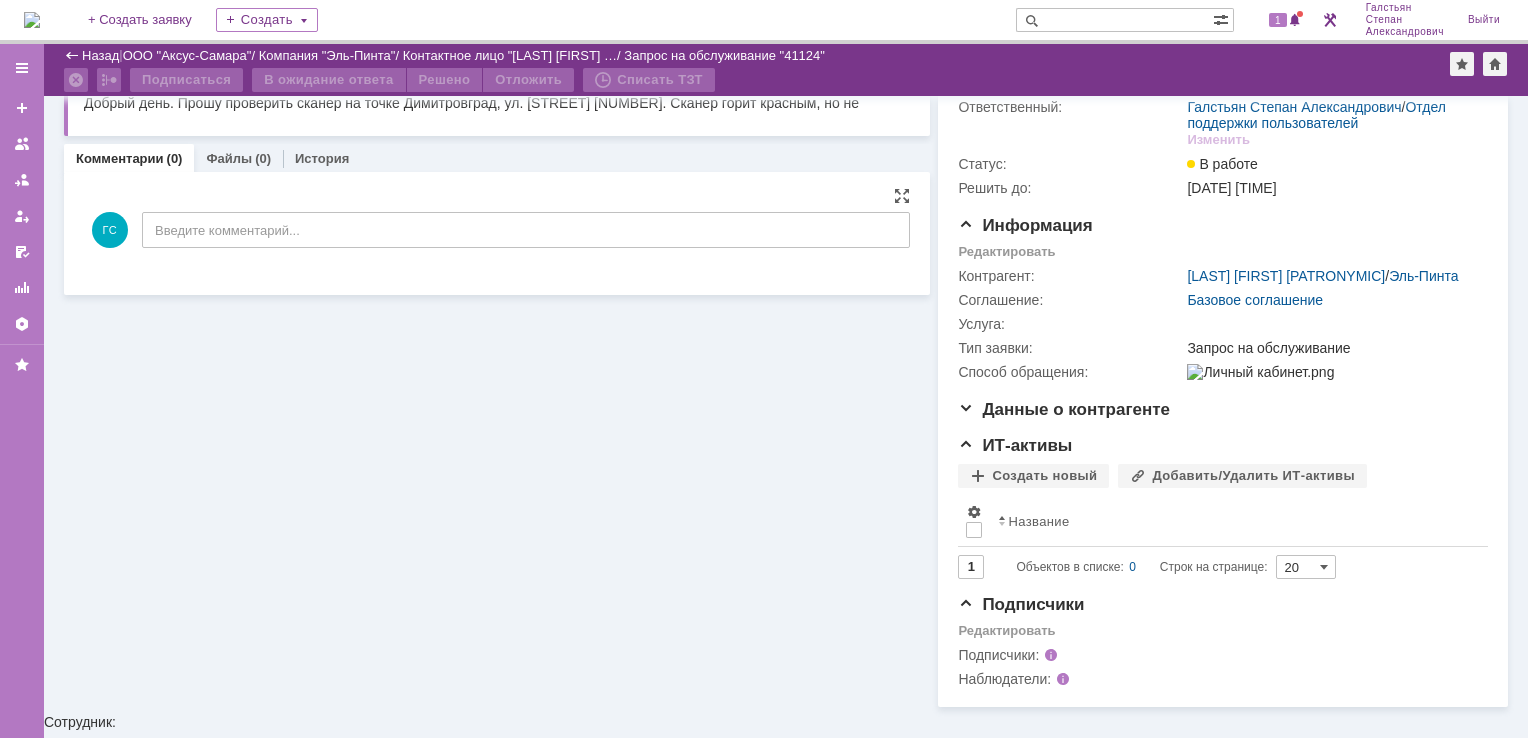 scroll, scrollTop: 93, scrollLeft: 0, axis: vertical 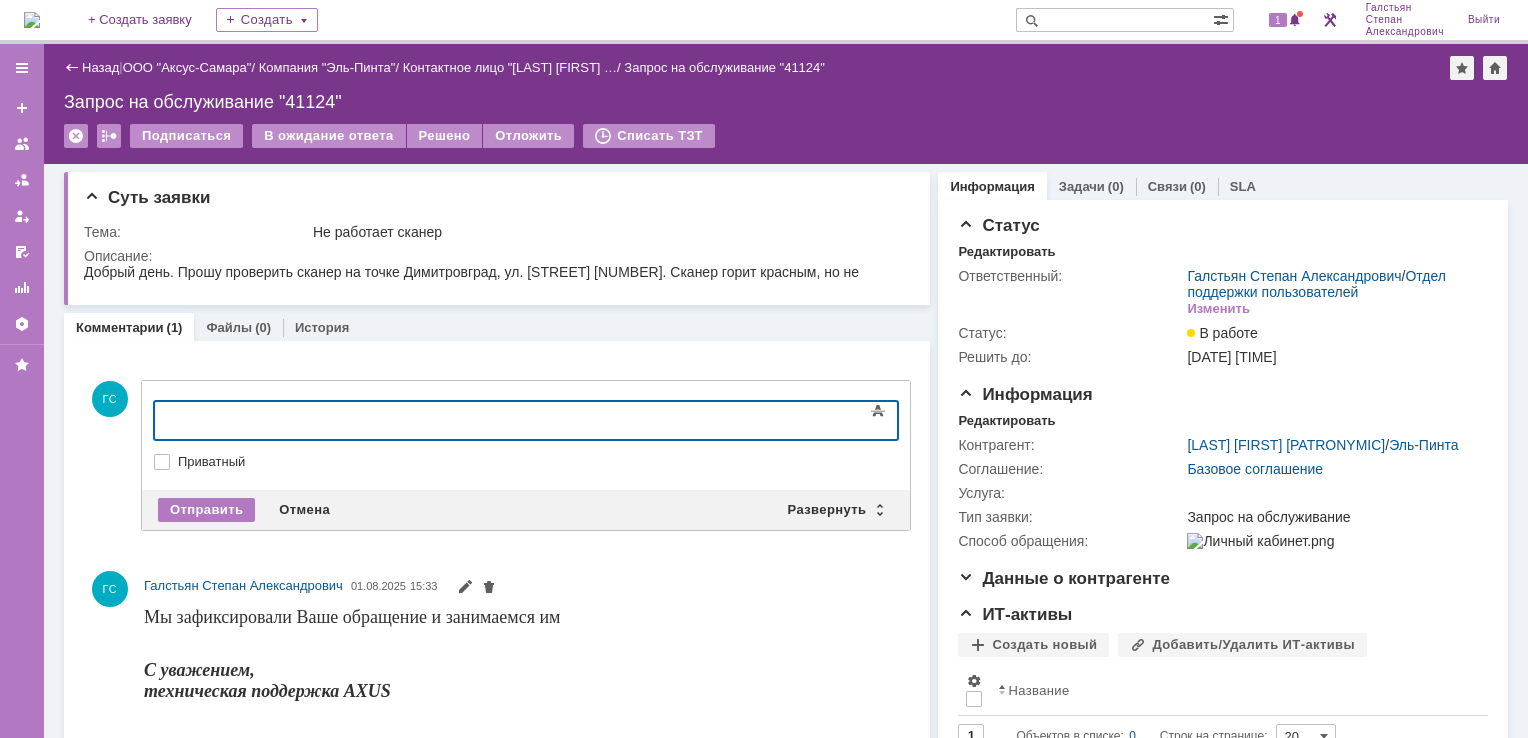 type 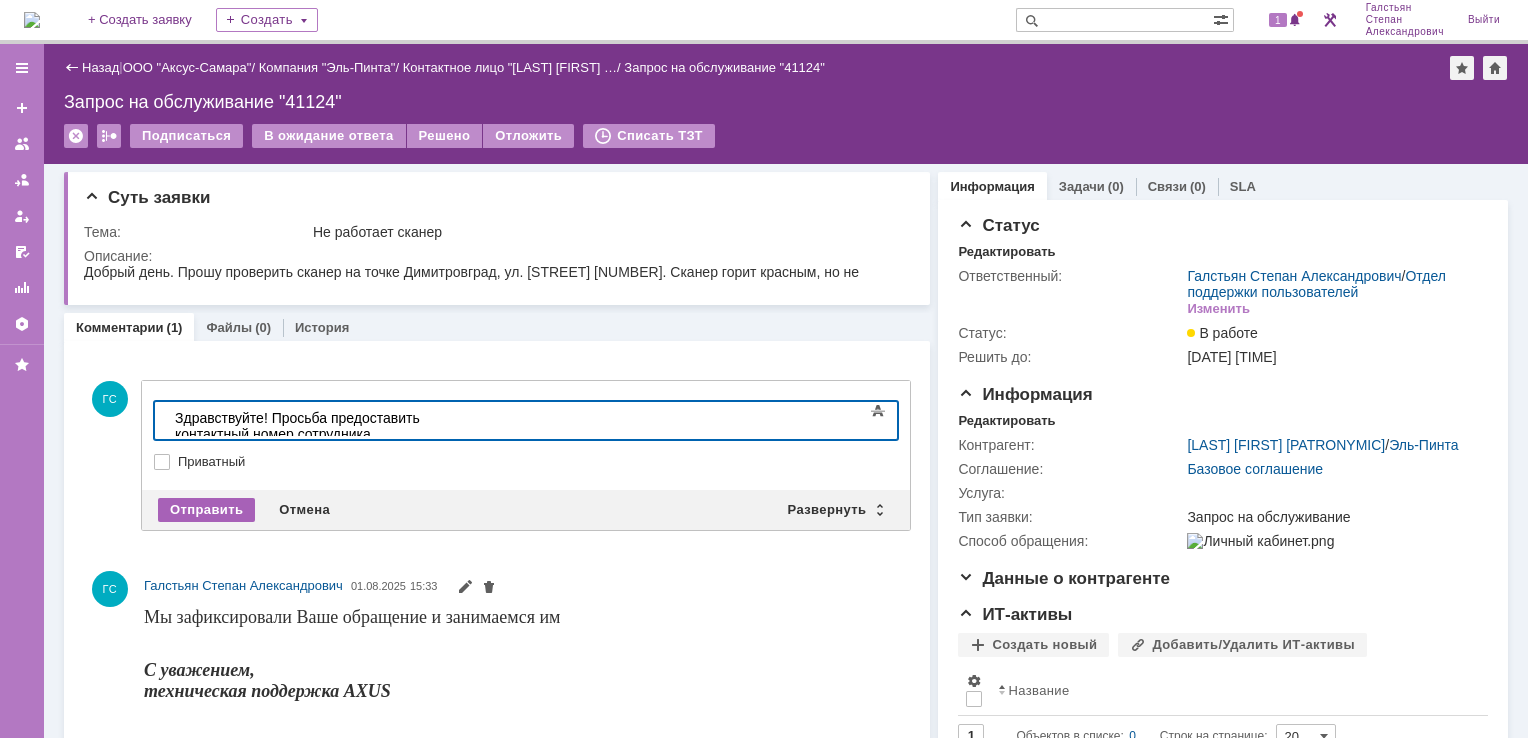 click on "Отправить" at bounding box center [206, 510] 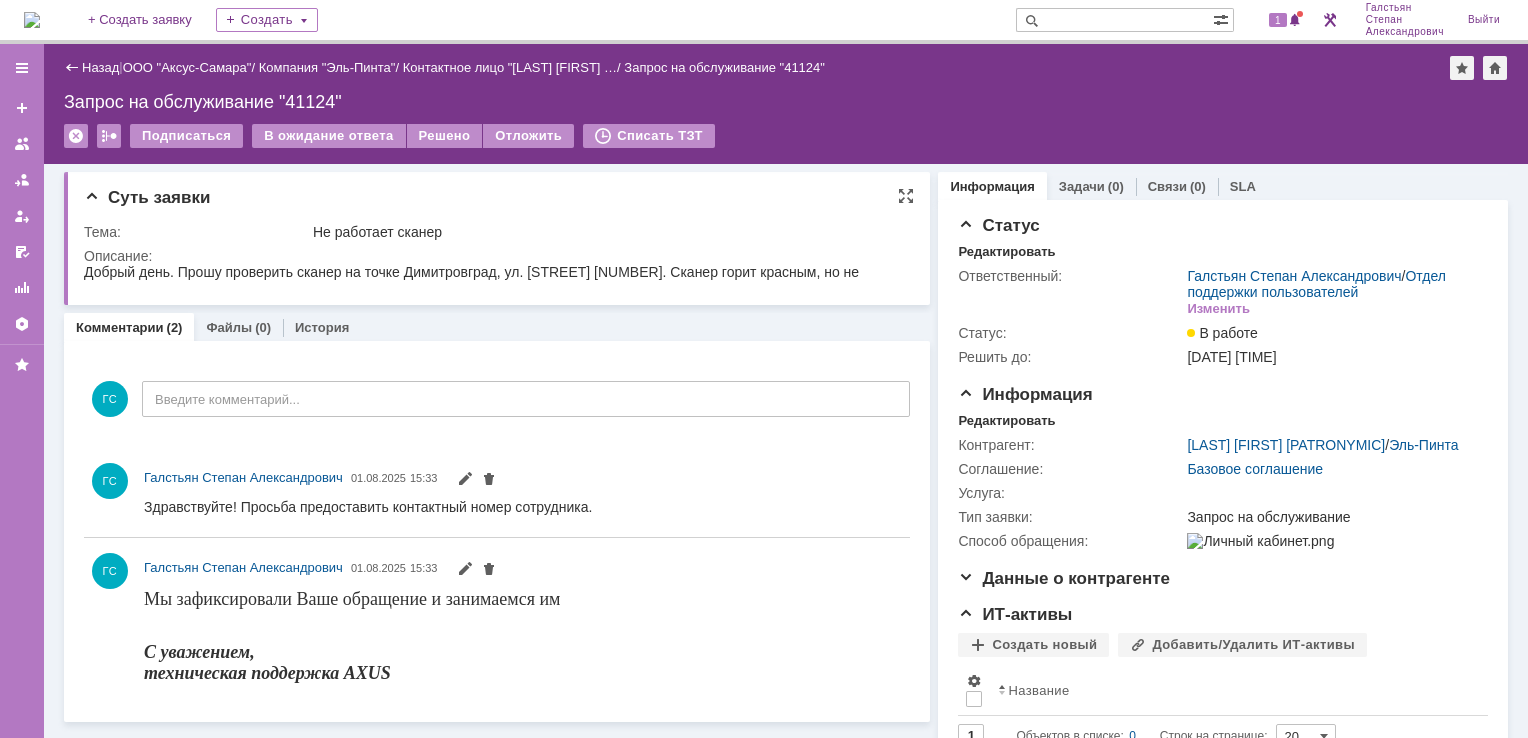 scroll, scrollTop: 0, scrollLeft: 0, axis: both 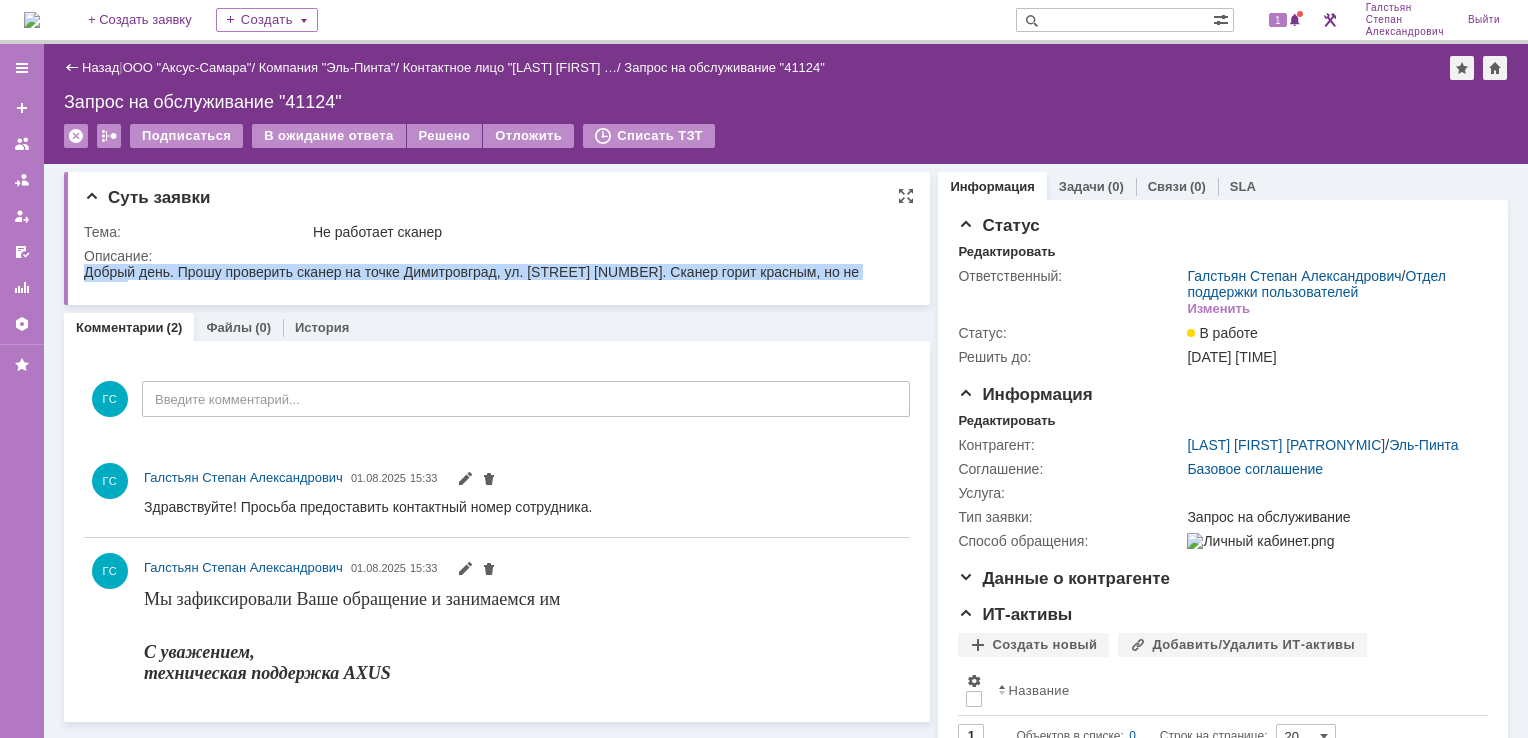 drag, startPoint x: 87, startPoint y: 271, endPoint x: 906, endPoint y: 274, distance: 819.0055 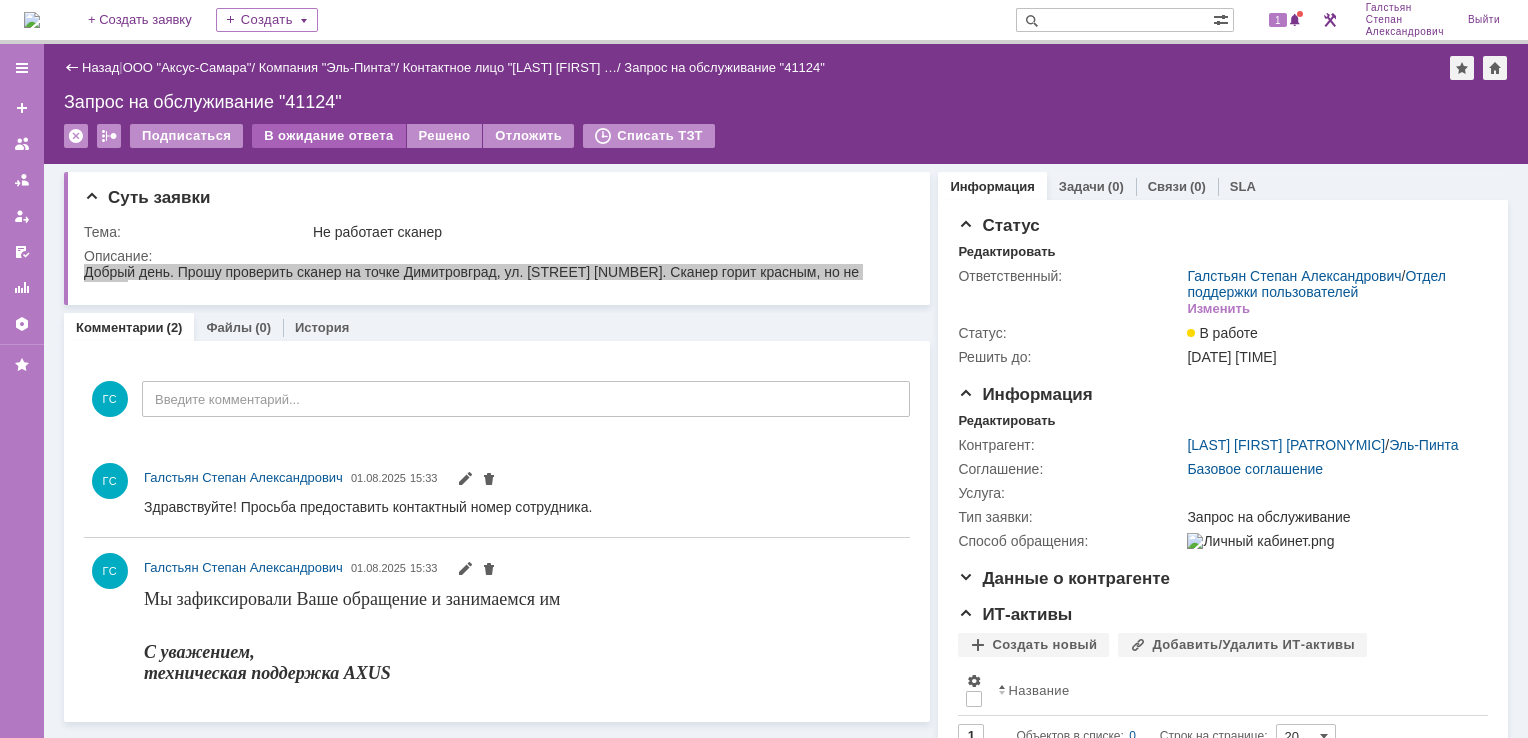 click on "В ожидание ответа" at bounding box center (328, 136) 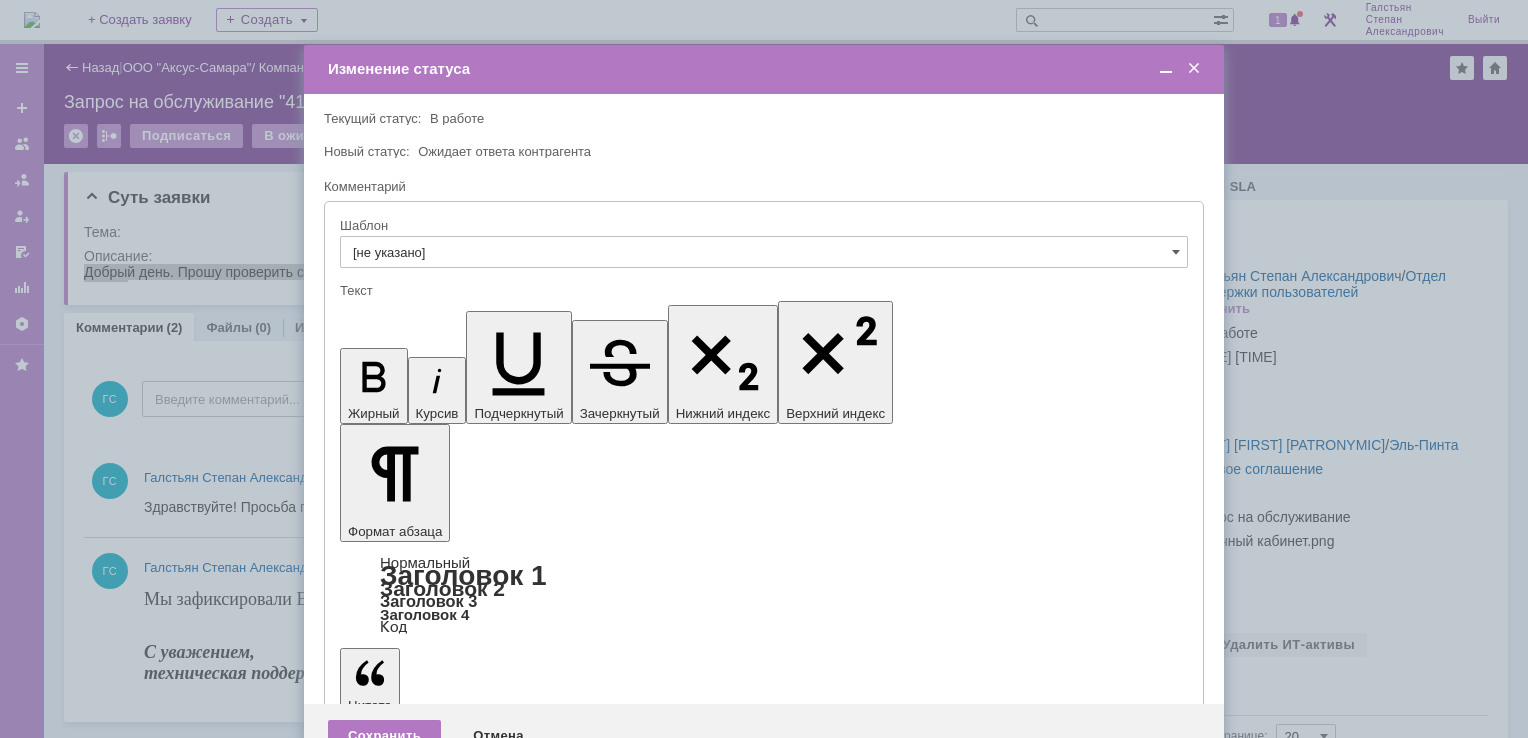 scroll, scrollTop: 0, scrollLeft: 0, axis: both 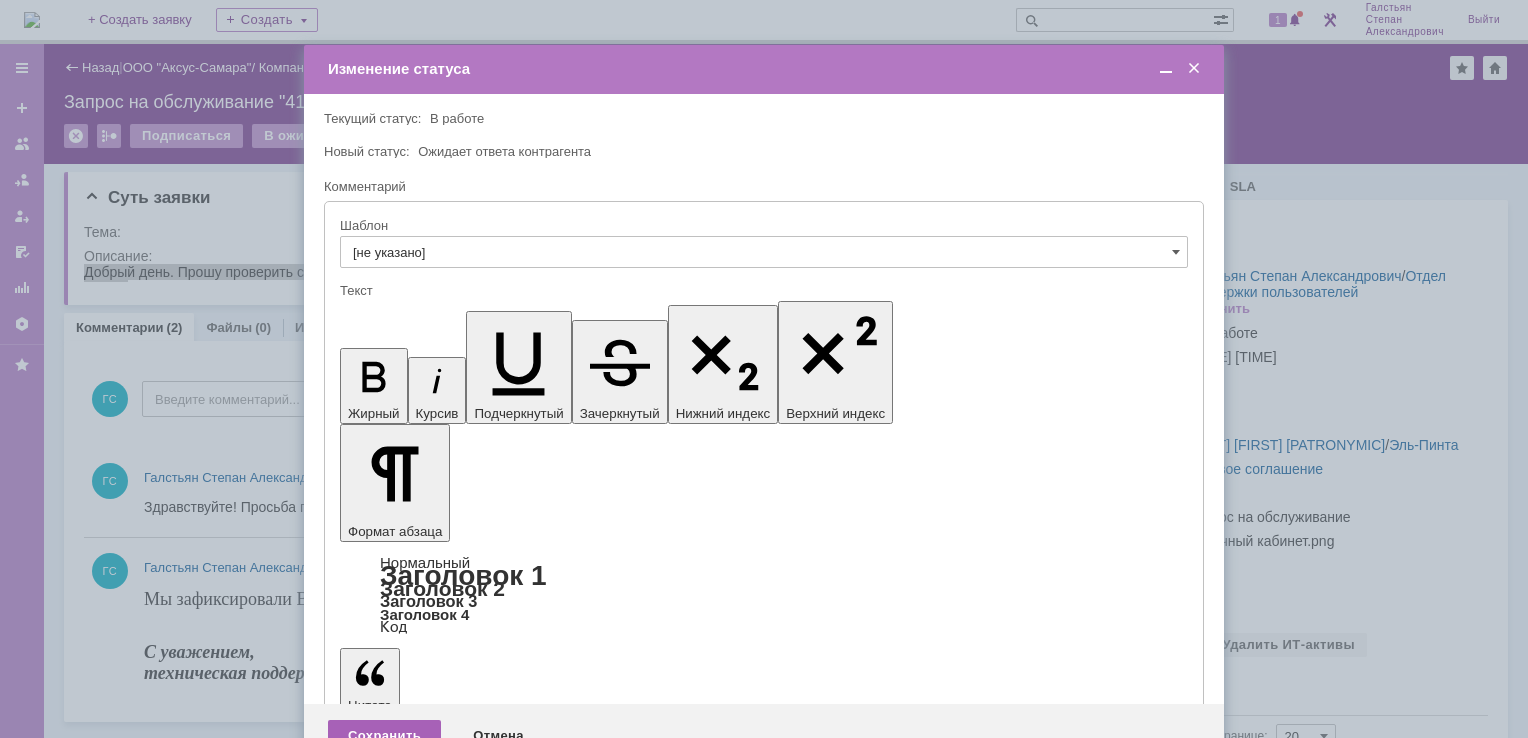 click on "Сохранить" at bounding box center (384, 736) 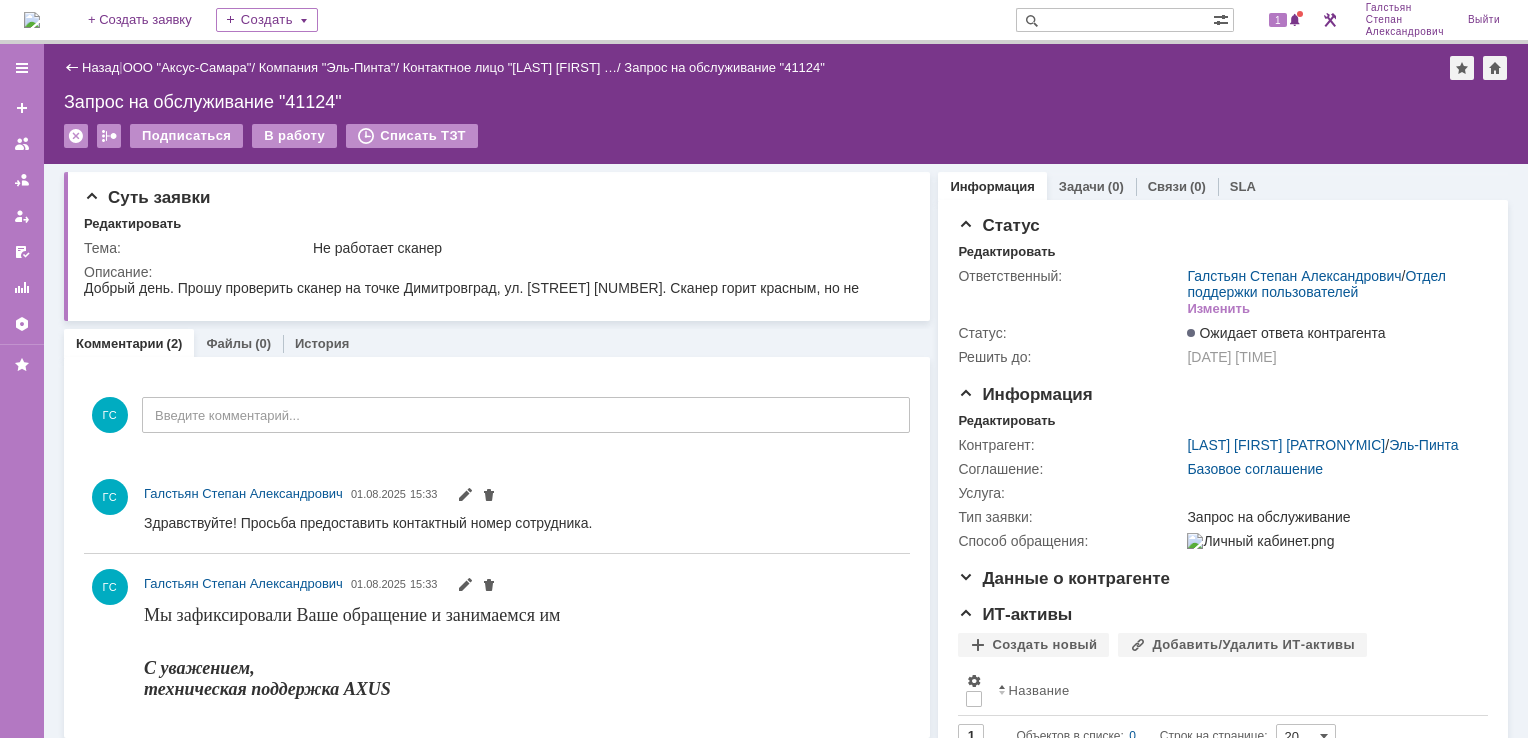 scroll, scrollTop: 0, scrollLeft: 0, axis: both 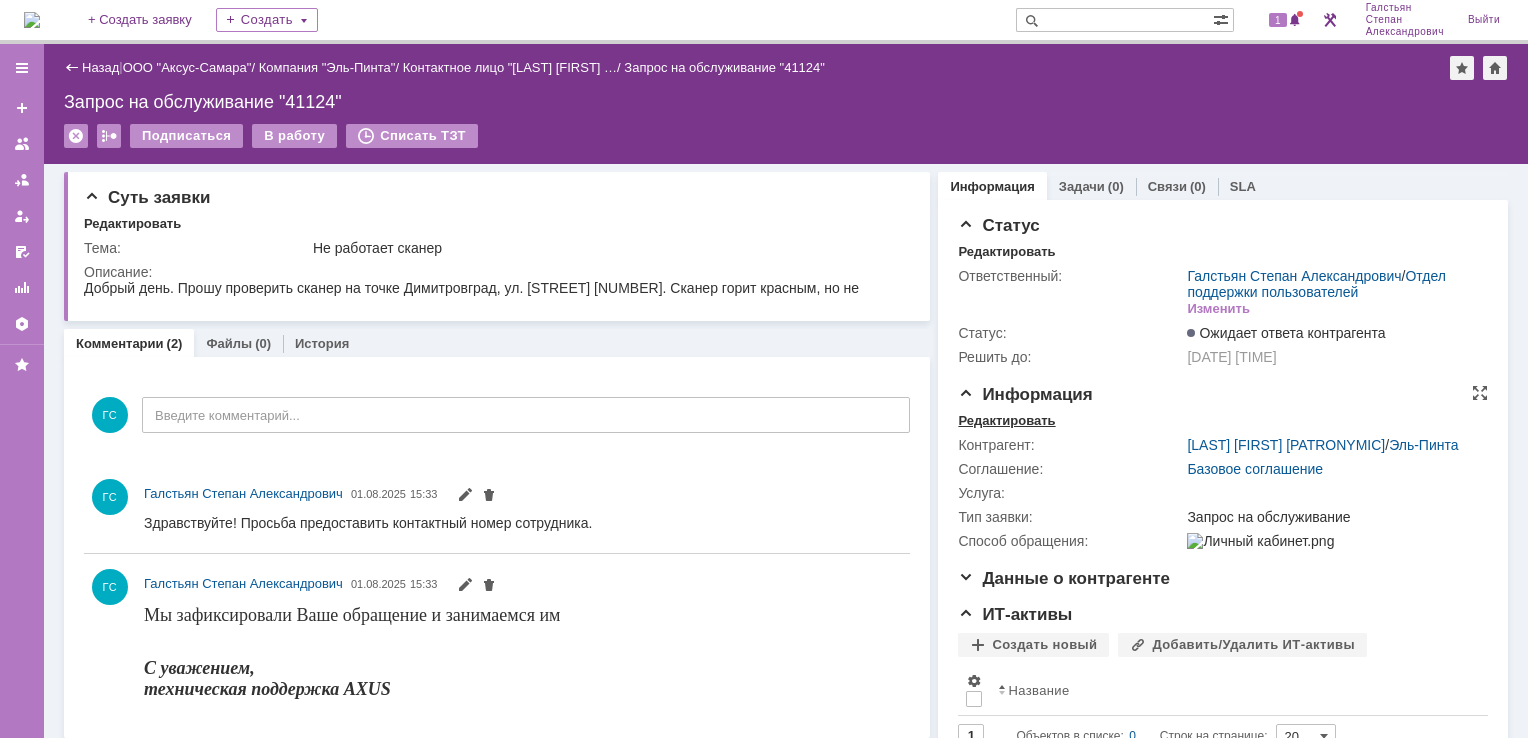 click on "Редактировать" at bounding box center [1006, 421] 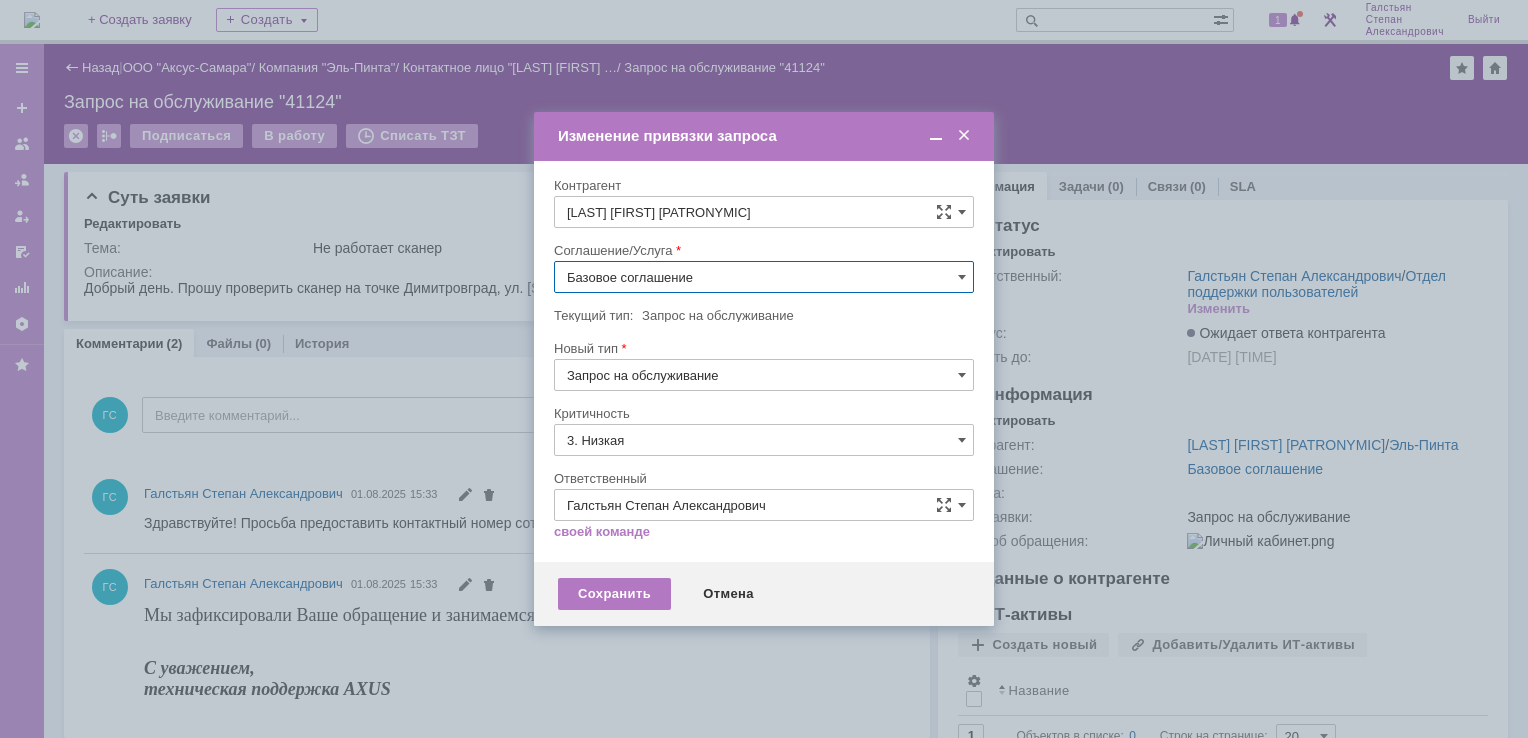 click on "Базовое соглашение" at bounding box center (764, 277) 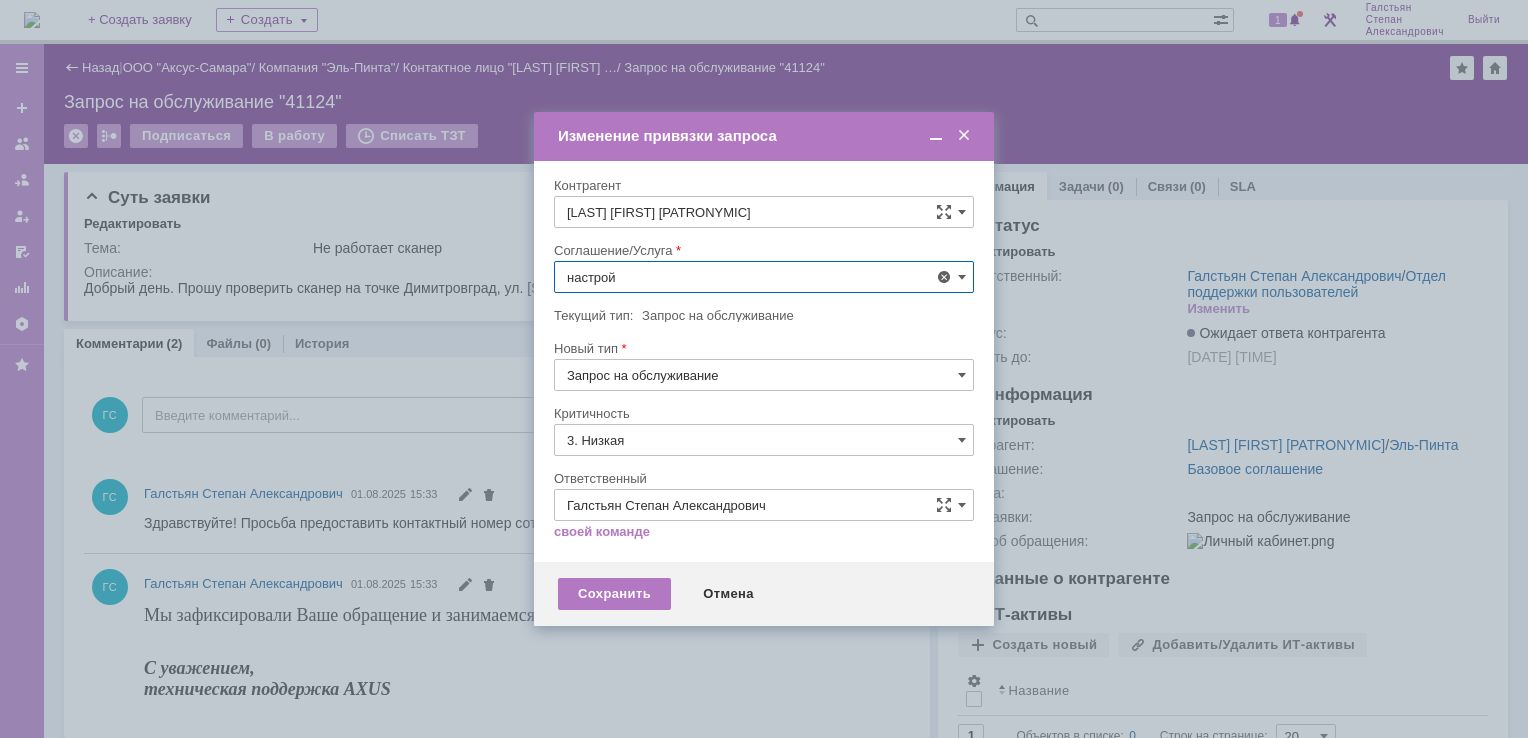 scroll, scrollTop: 130, scrollLeft: 0, axis: vertical 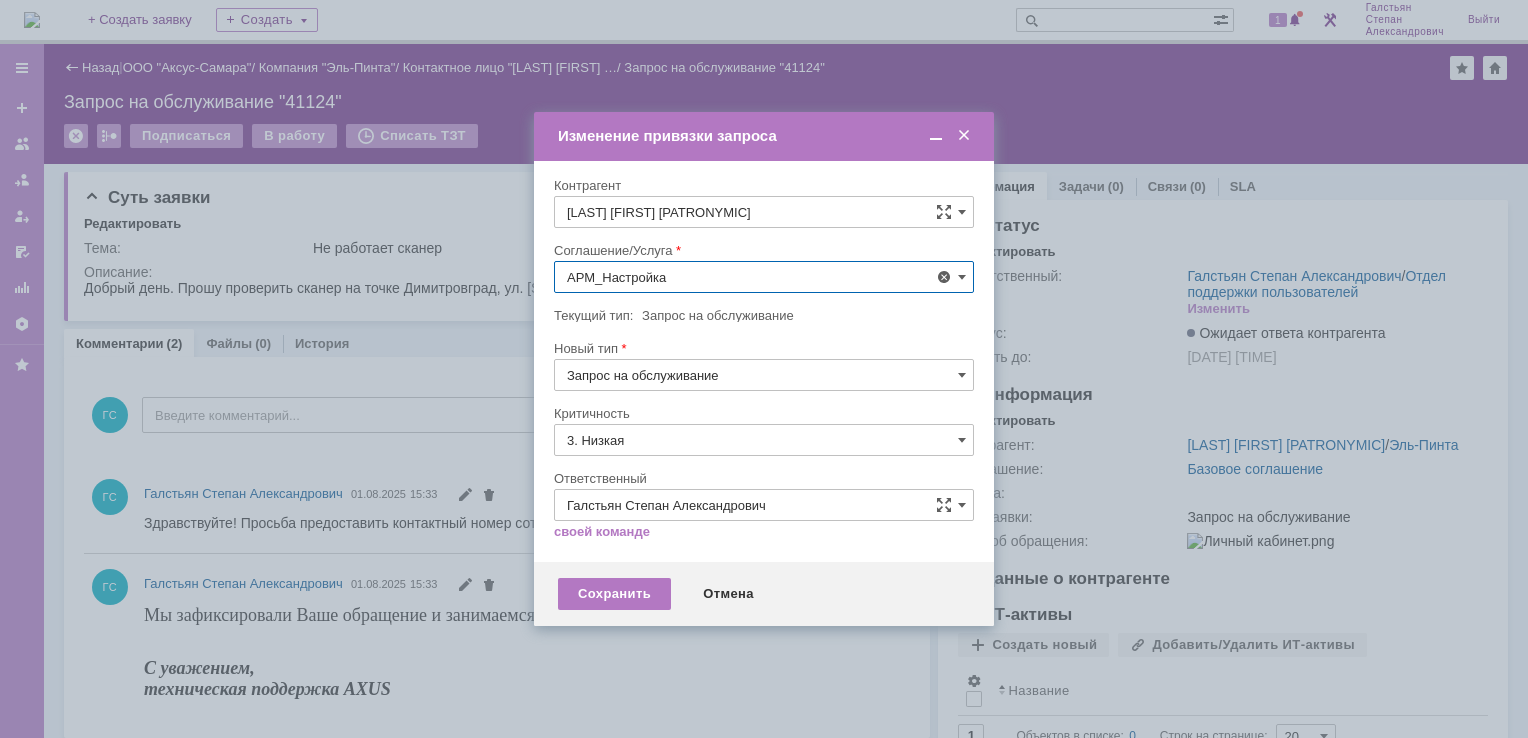type on "АРМ_Настройка" 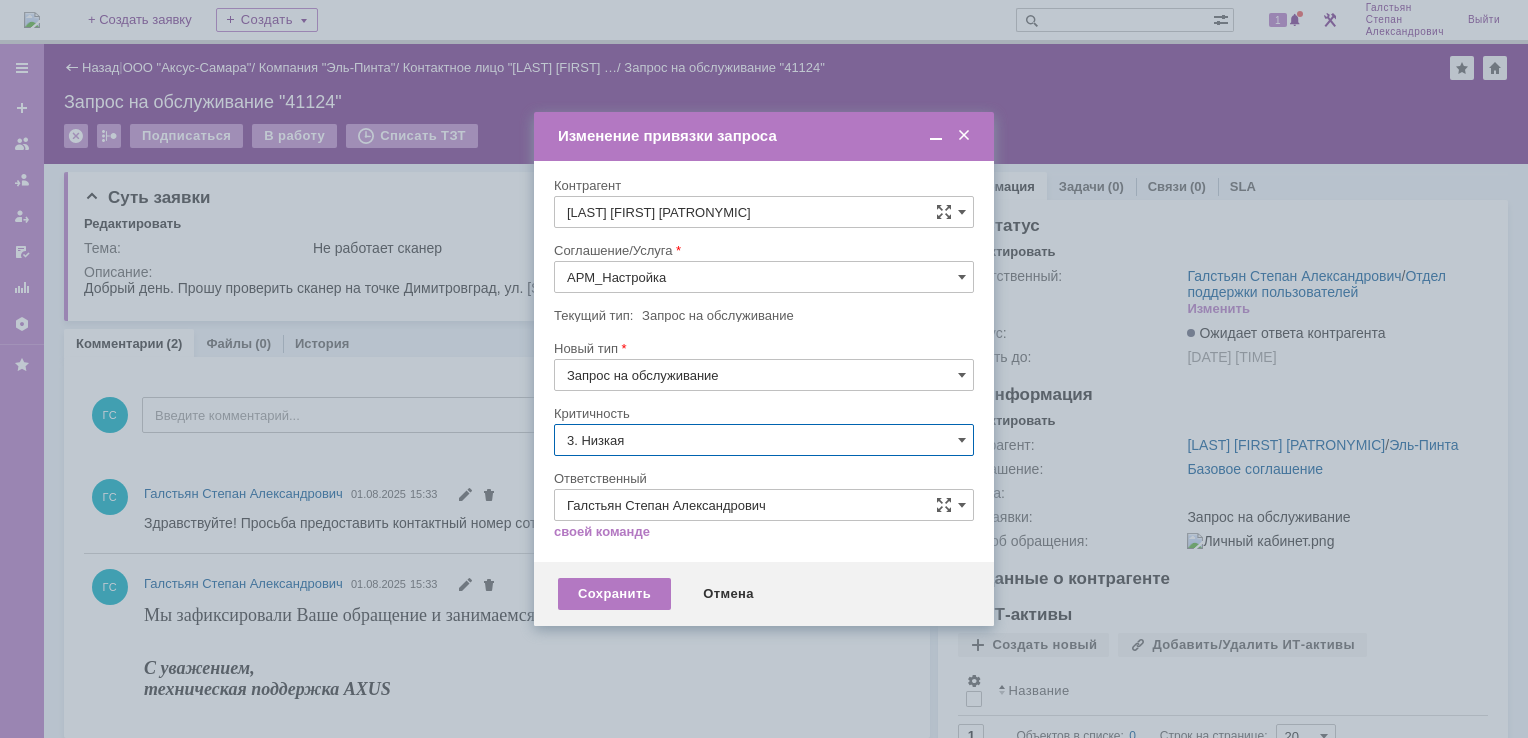 click on "3. Низкая" at bounding box center [764, 440] 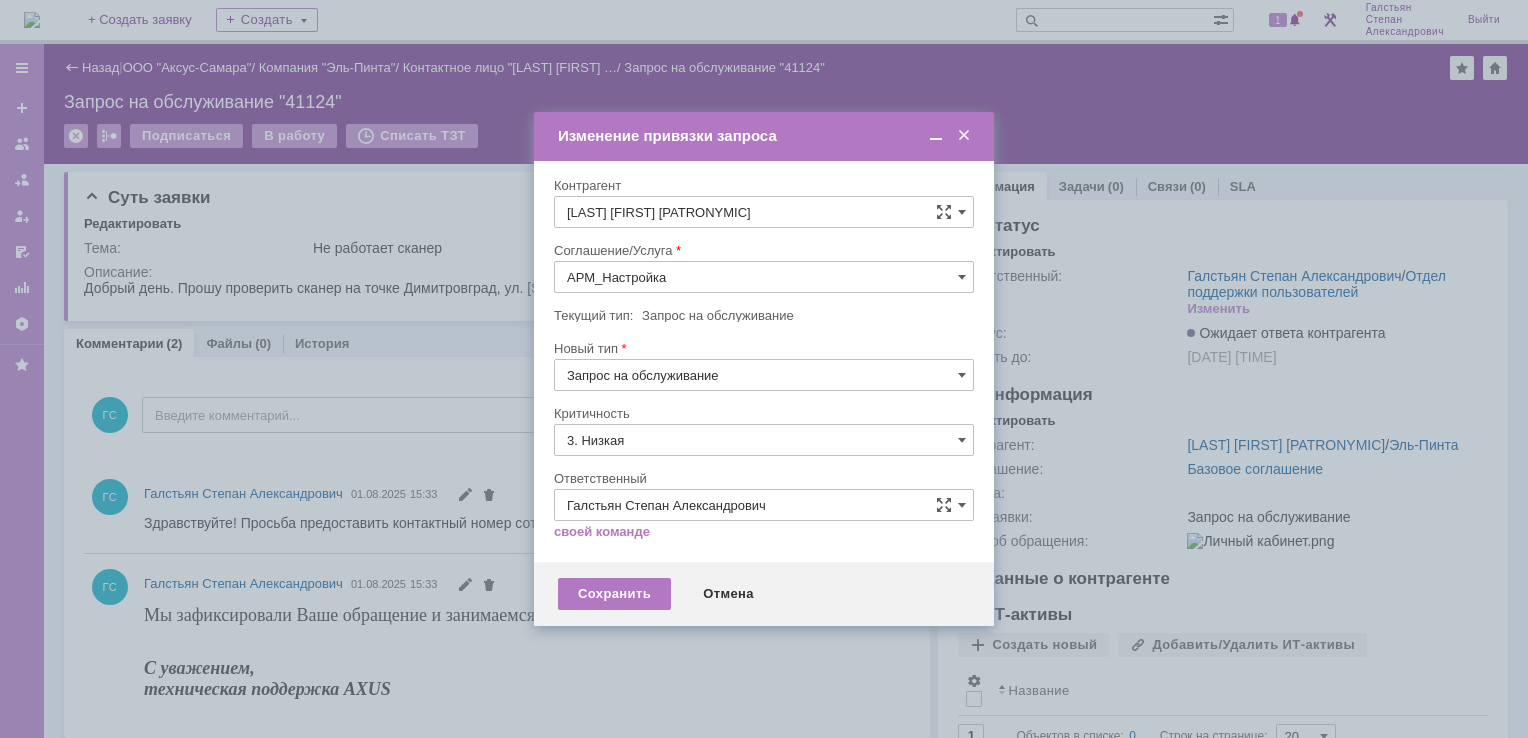 click on "[не указано]" at bounding box center (764, 477) 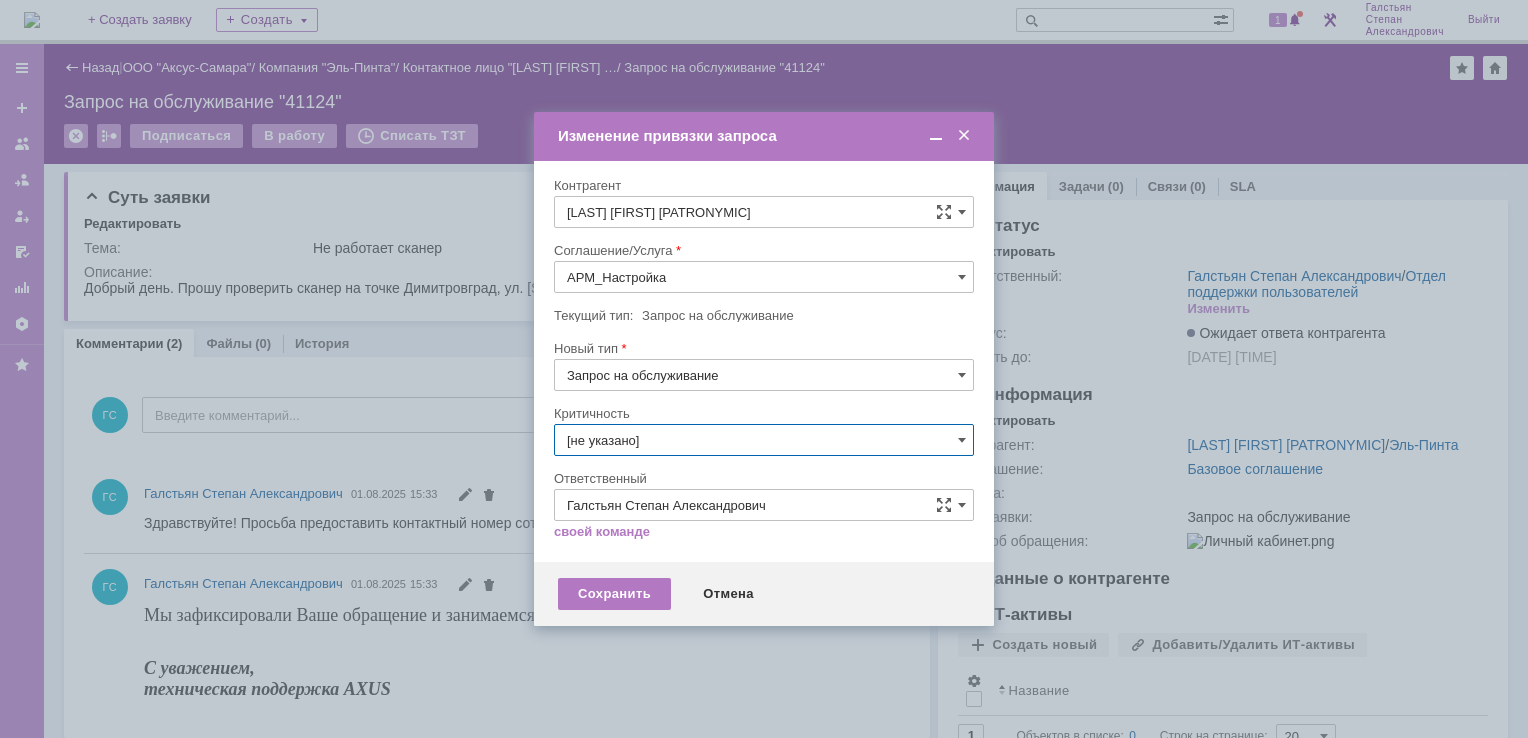 type on "[не указано]" 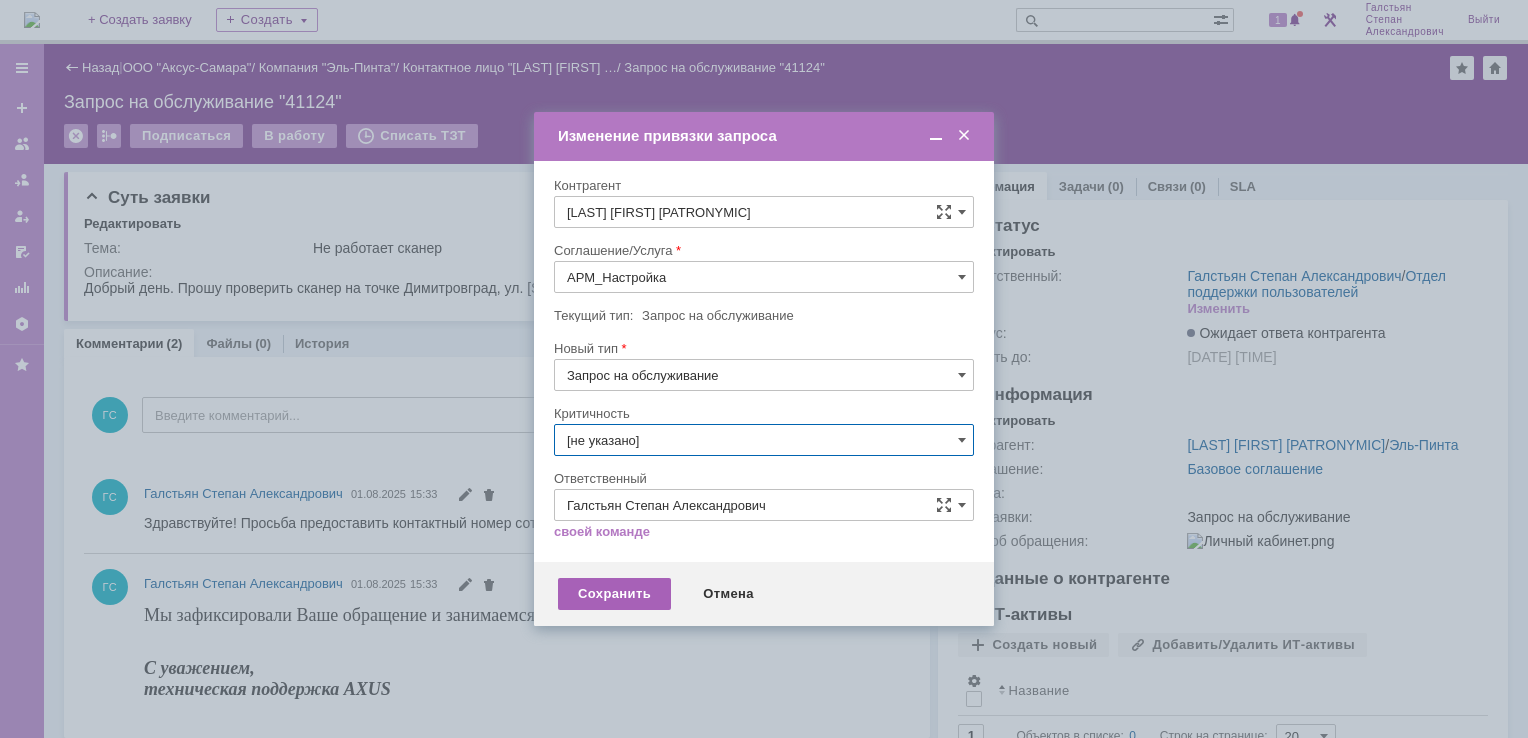 click on "Сохранить" at bounding box center (614, 594) 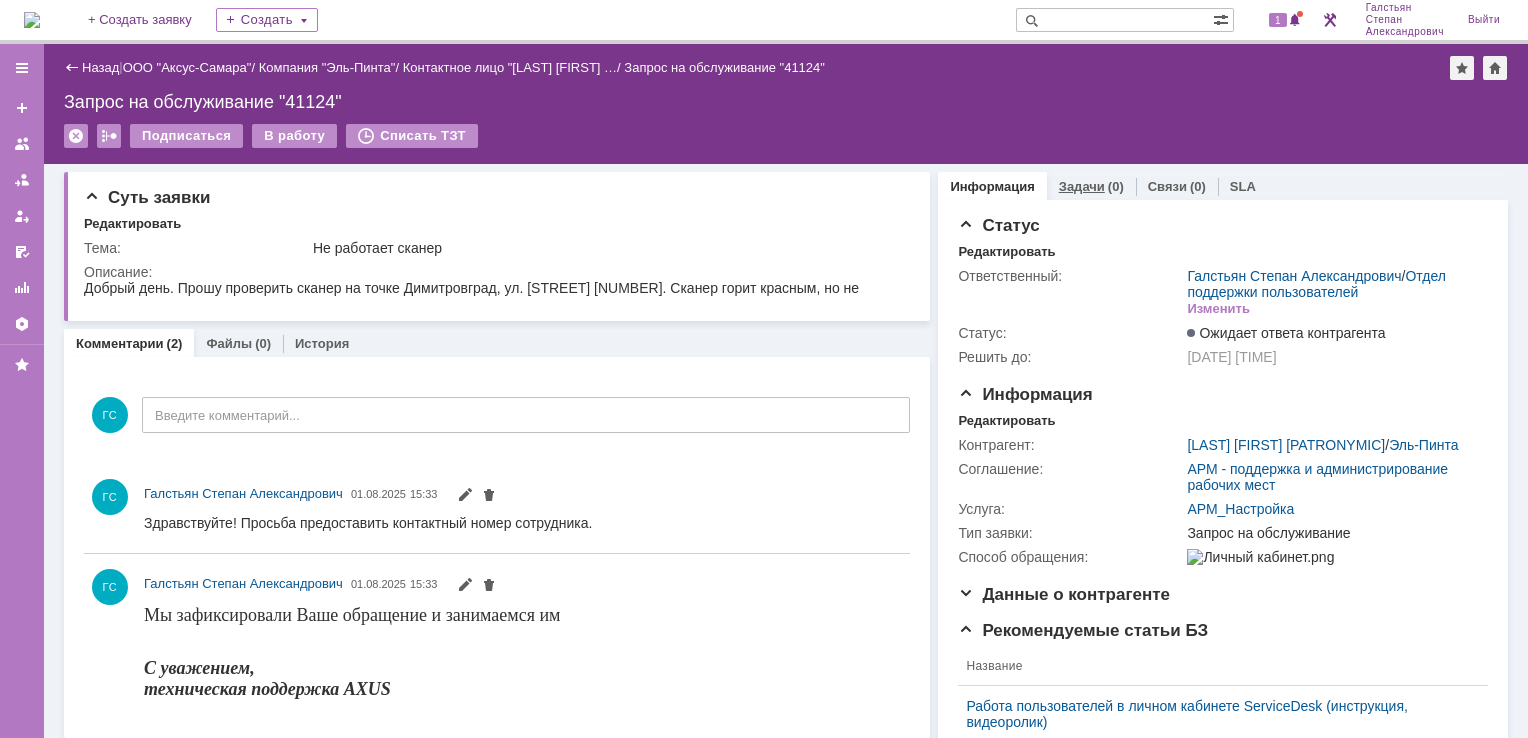 scroll, scrollTop: 0, scrollLeft: 0, axis: both 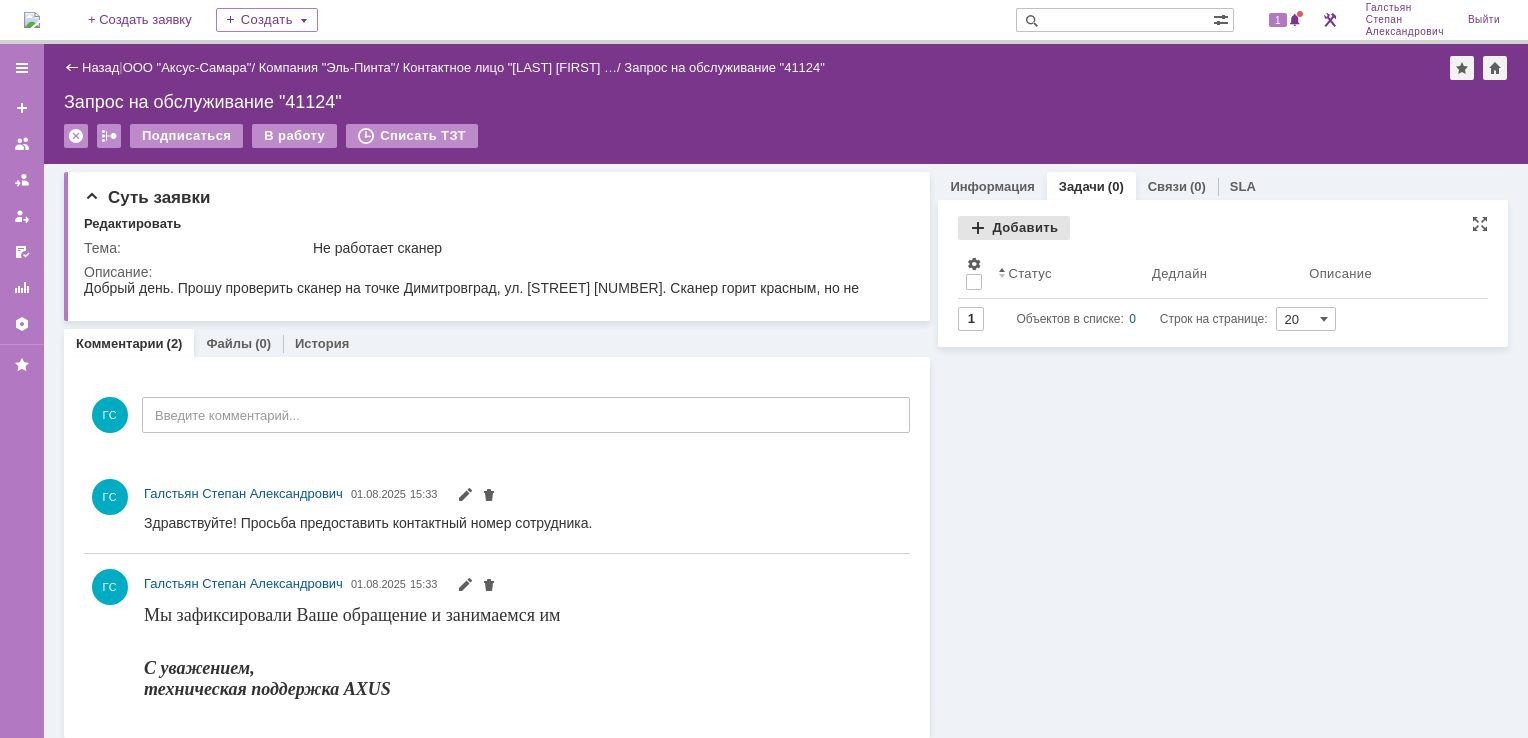 click on "Добавить" at bounding box center [1014, 228] 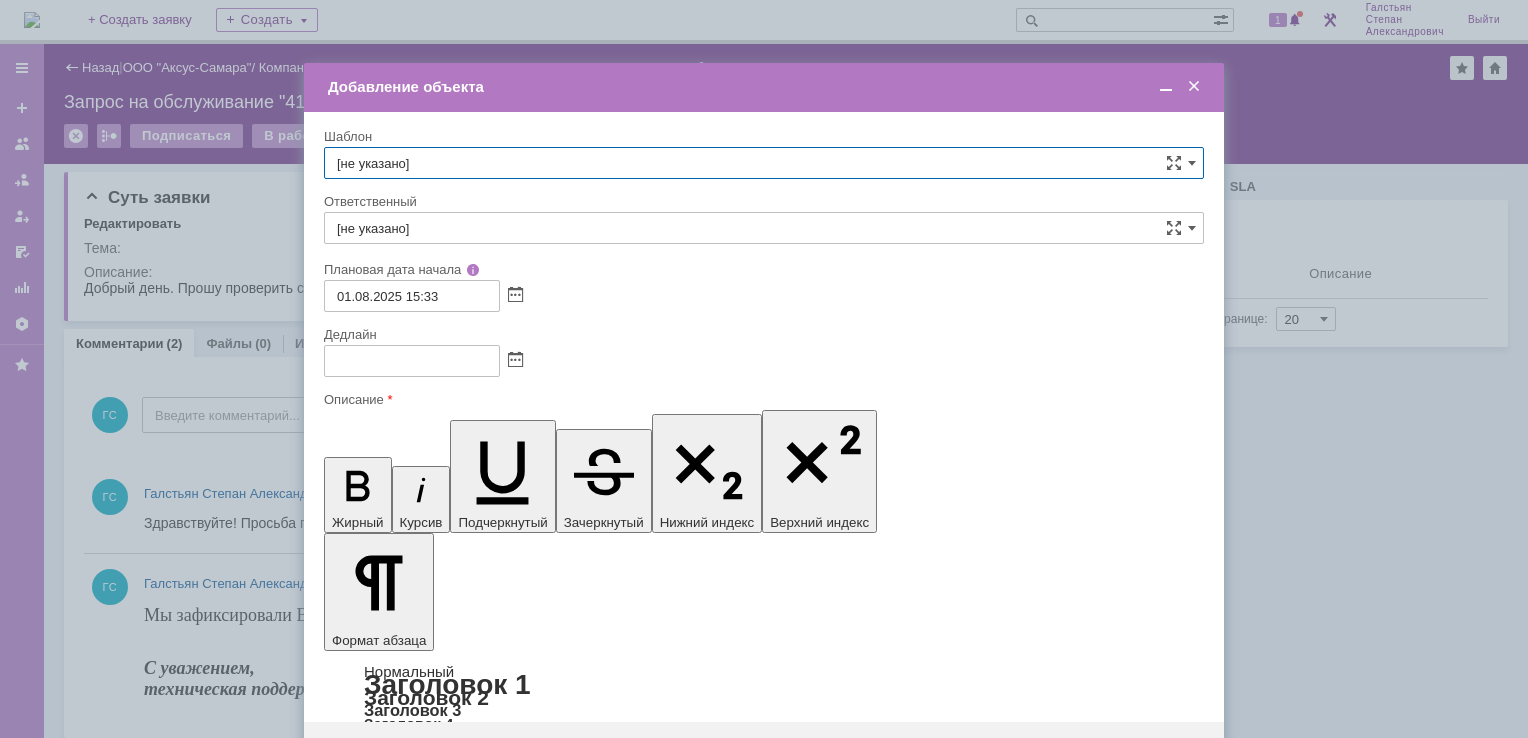 scroll, scrollTop: 0, scrollLeft: 0, axis: both 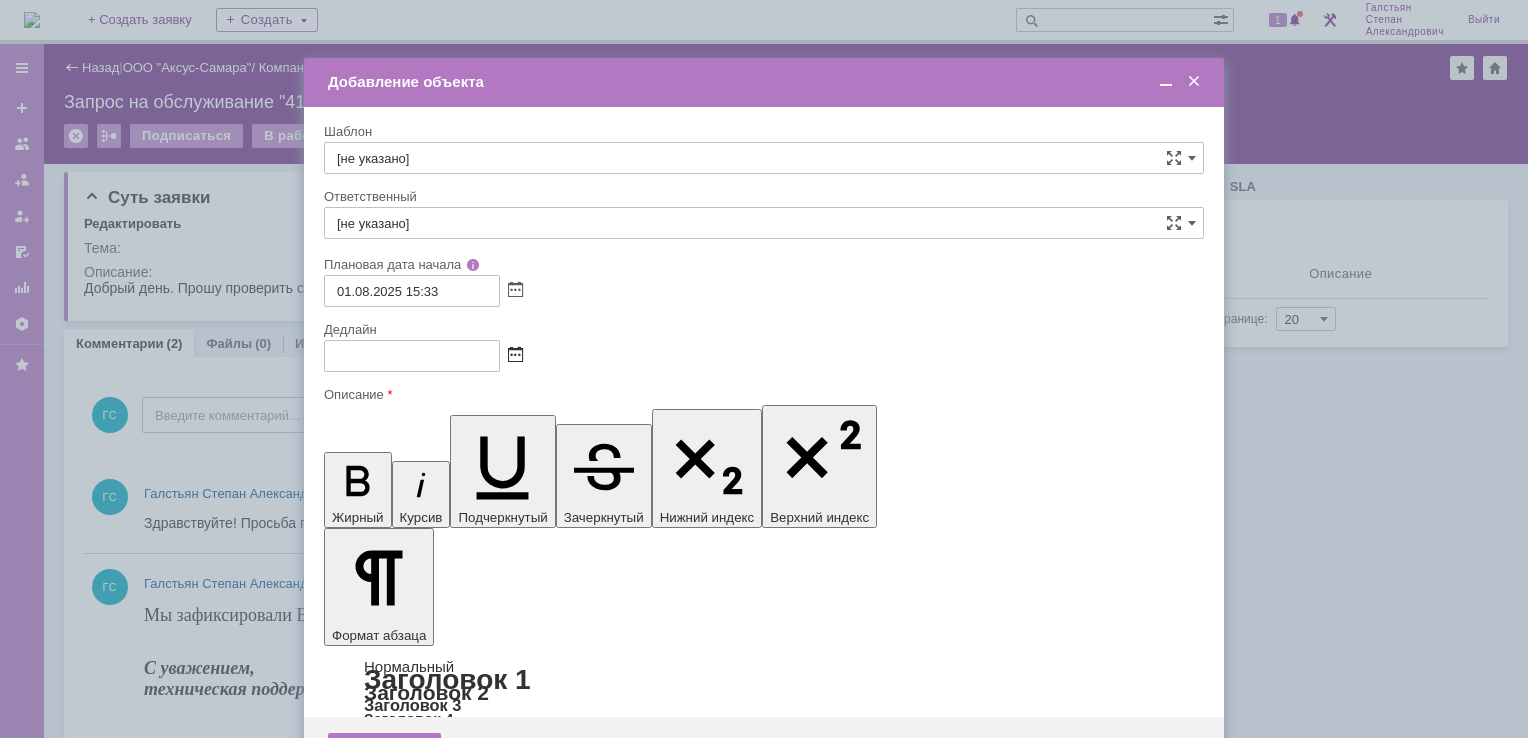 click at bounding box center (515, 356) 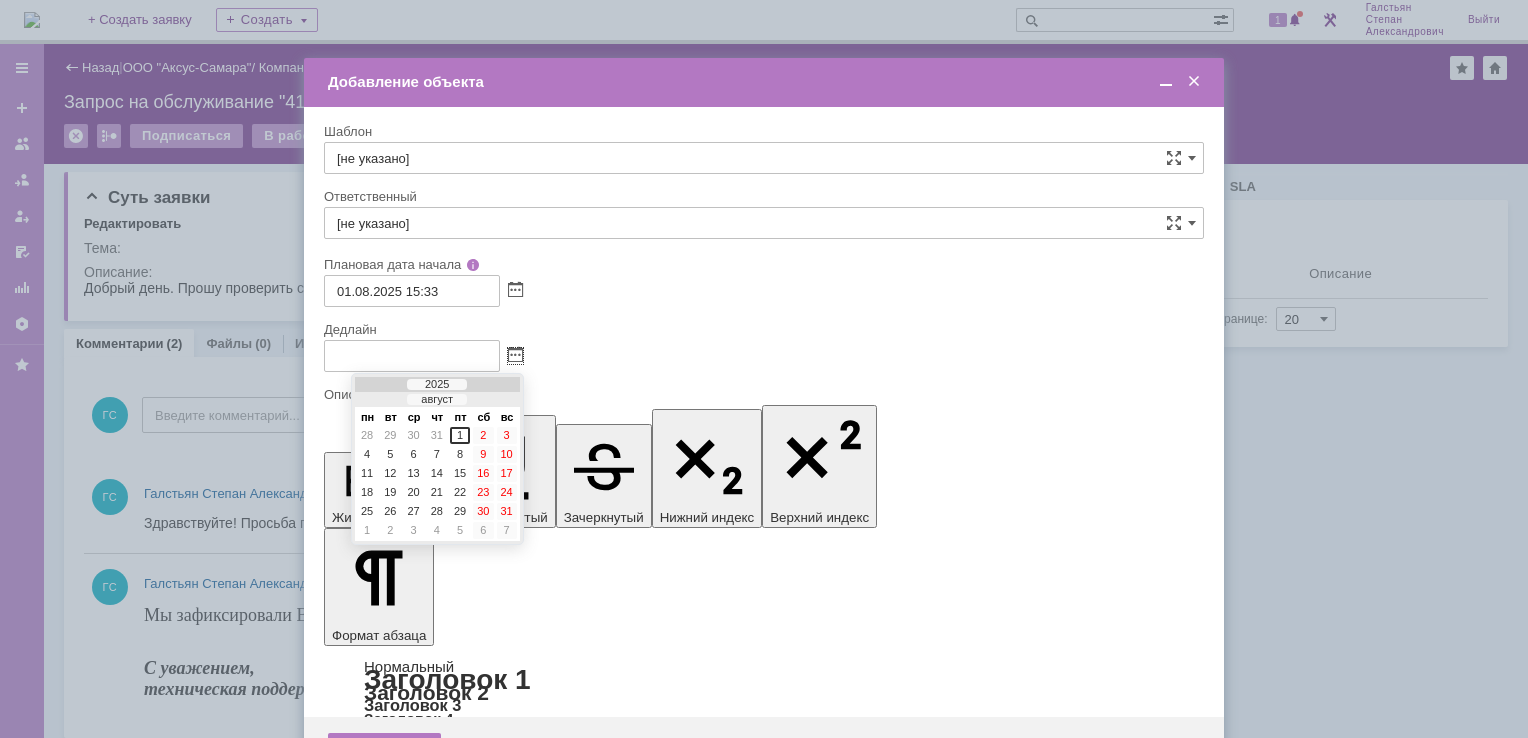 click on "[STREET] [NUMBER]" at bounding box center (487, 5890) 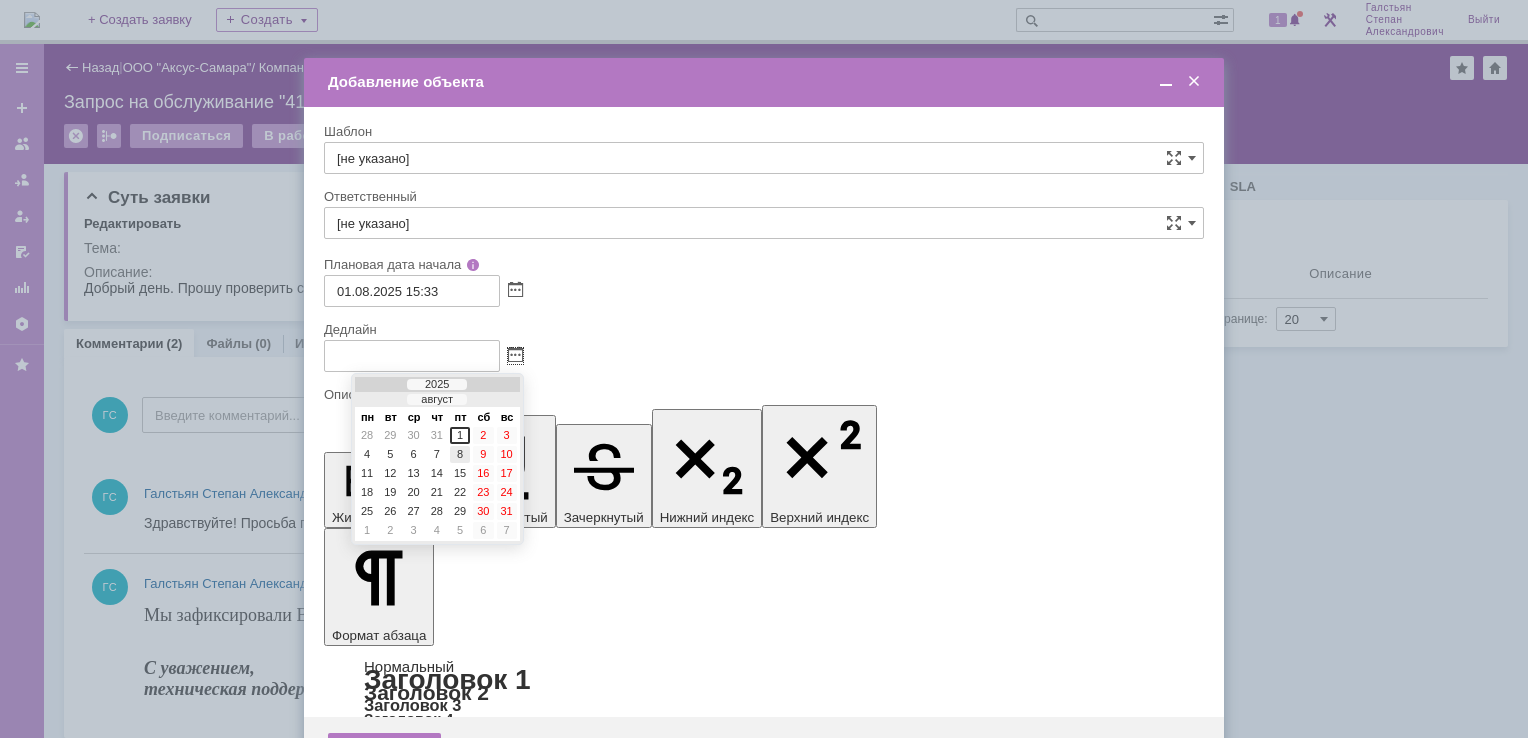 click on "8" at bounding box center [460, 454] 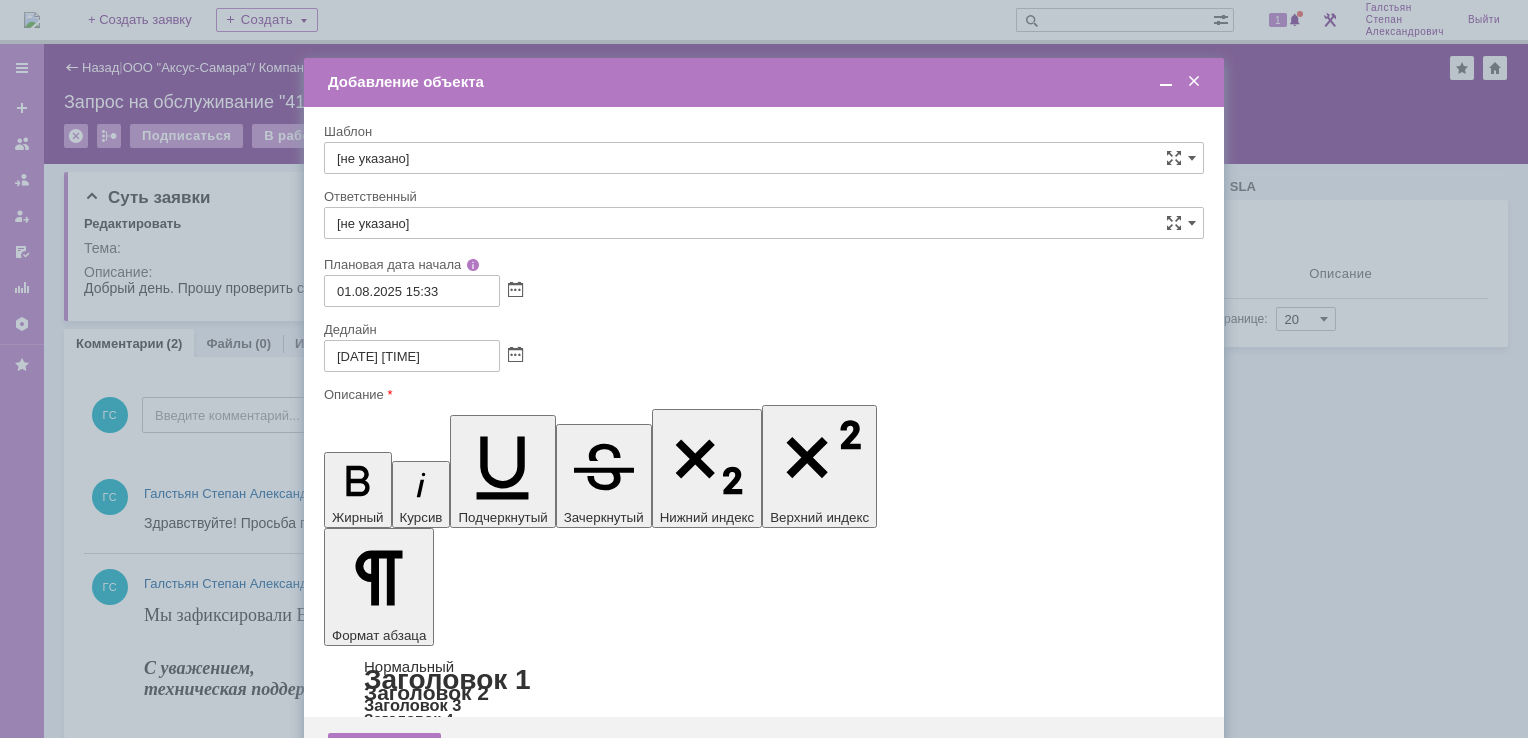 drag, startPoint x: 480, startPoint y: 5903, endPoint x: 648, endPoint y: 6184, distance: 327.3912 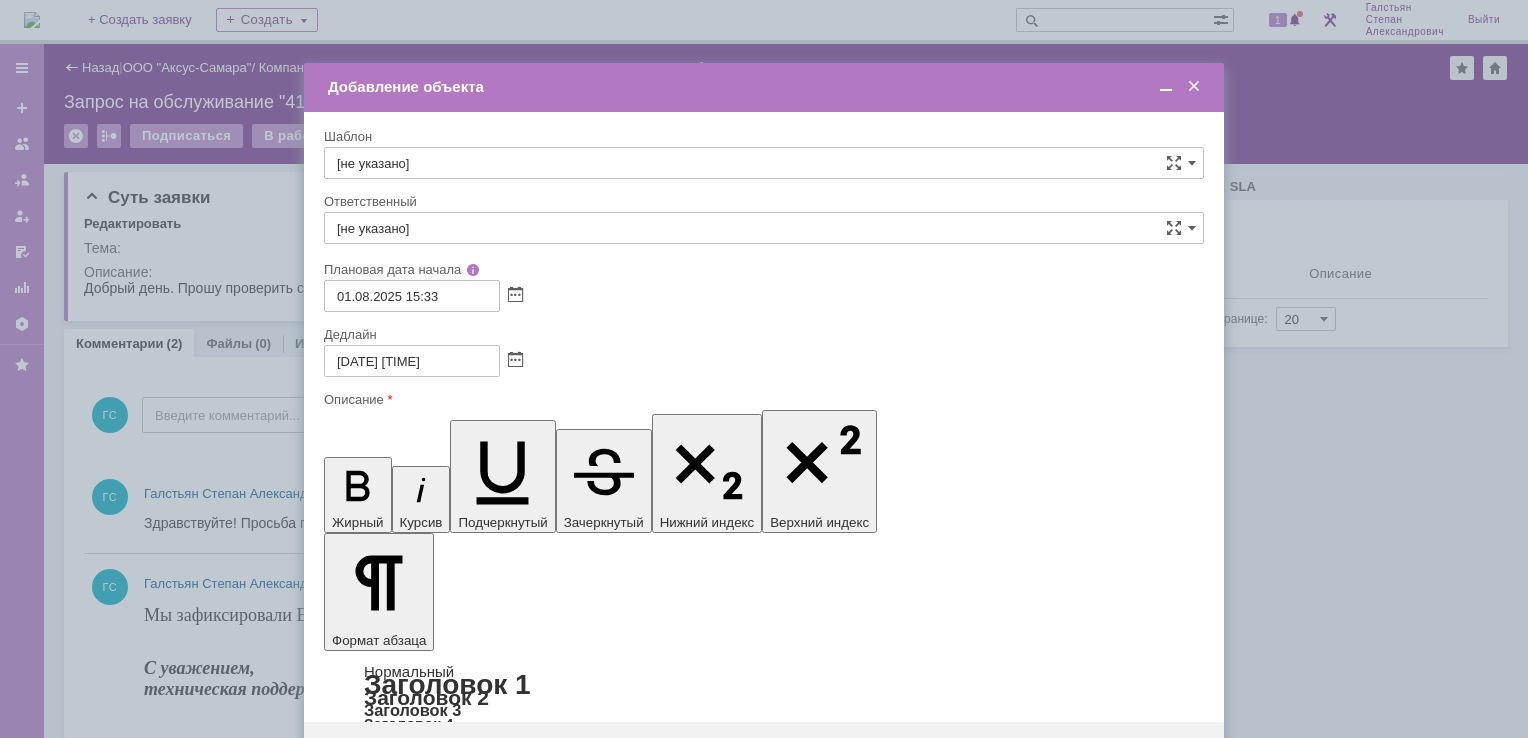 click at bounding box center (1166, 87) 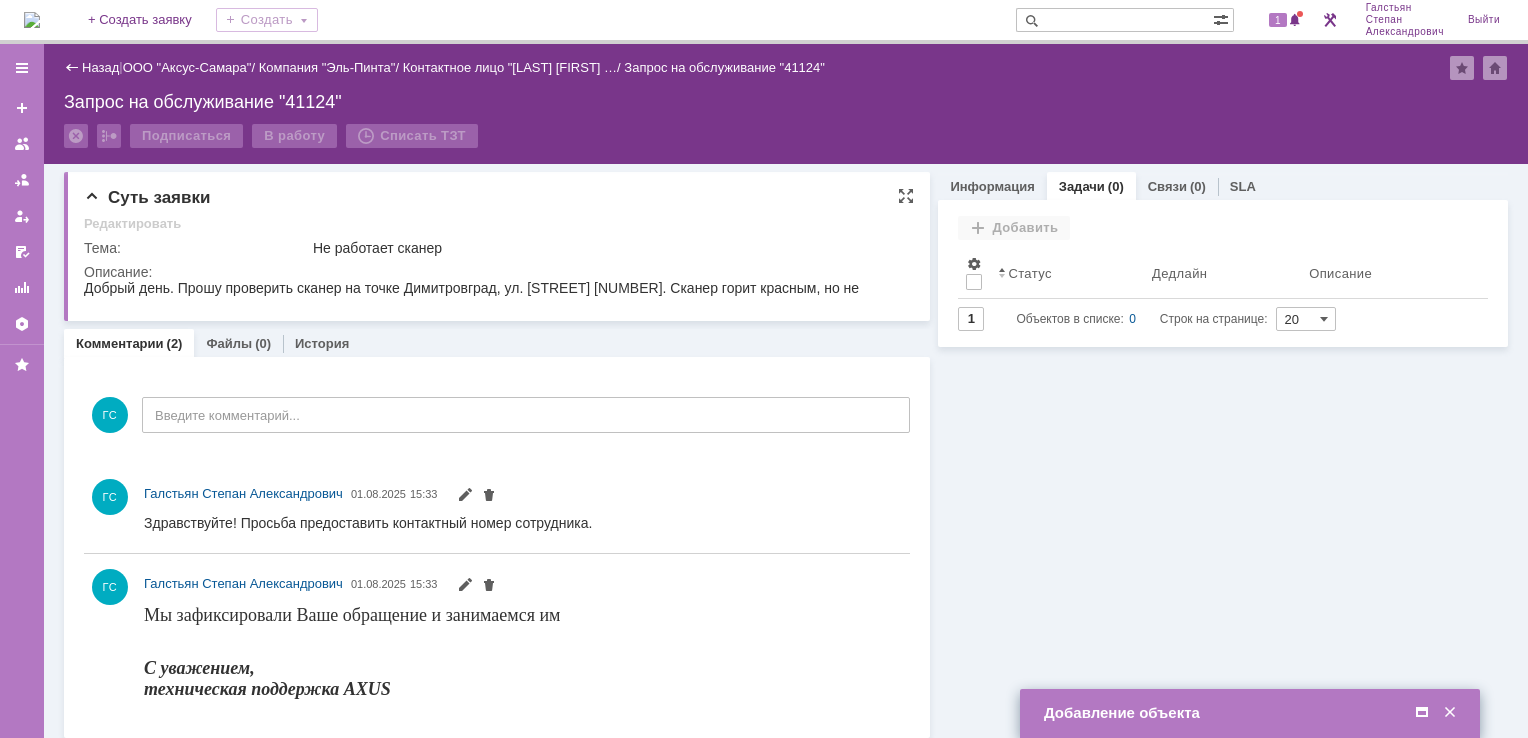 click on "Суть заявки Редактировать Тема: Не работает сканер Описание:" at bounding box center [497, 246] 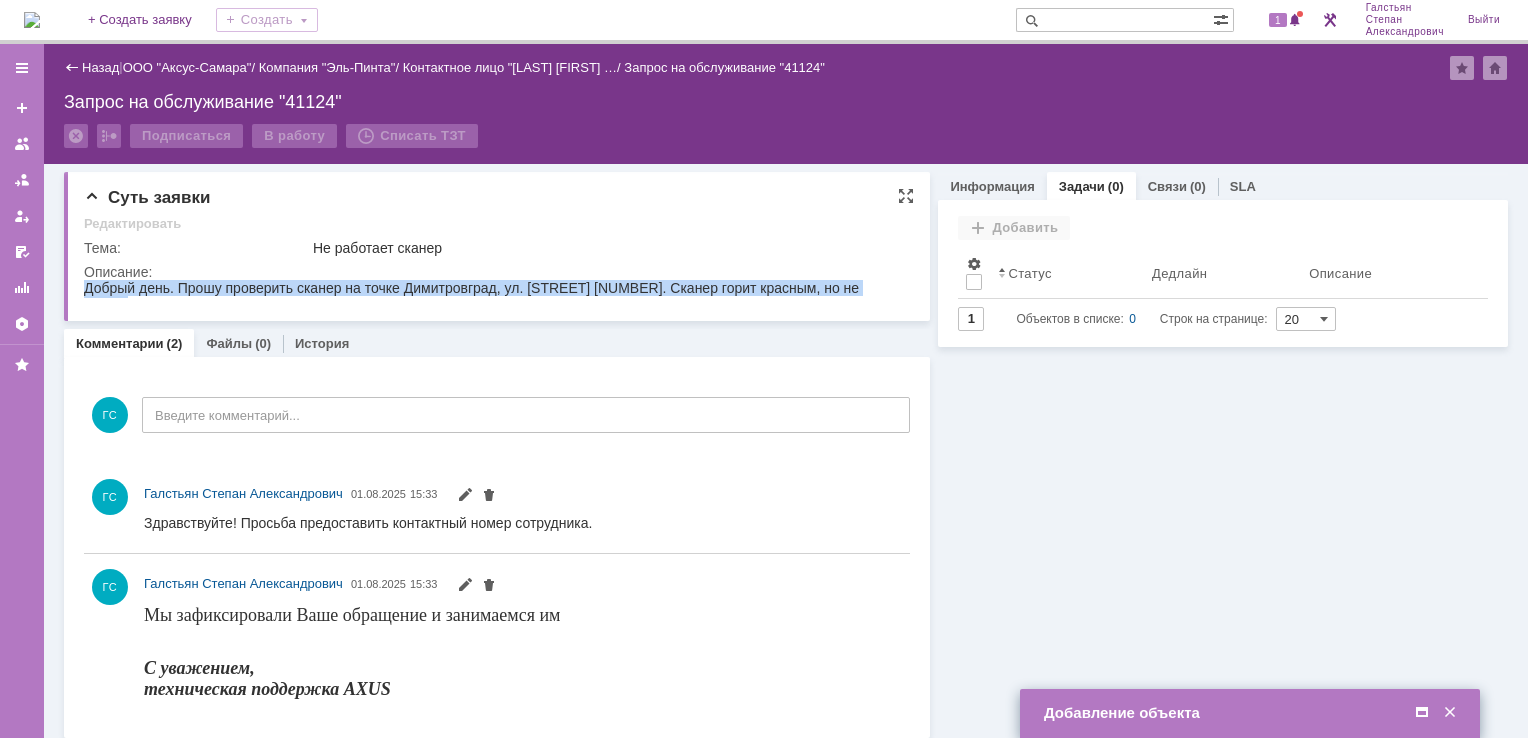 drag, startPoint x: 84, startPoint y: 289, endPoint x: 910, endPoint y: 295, distance: 826.0218 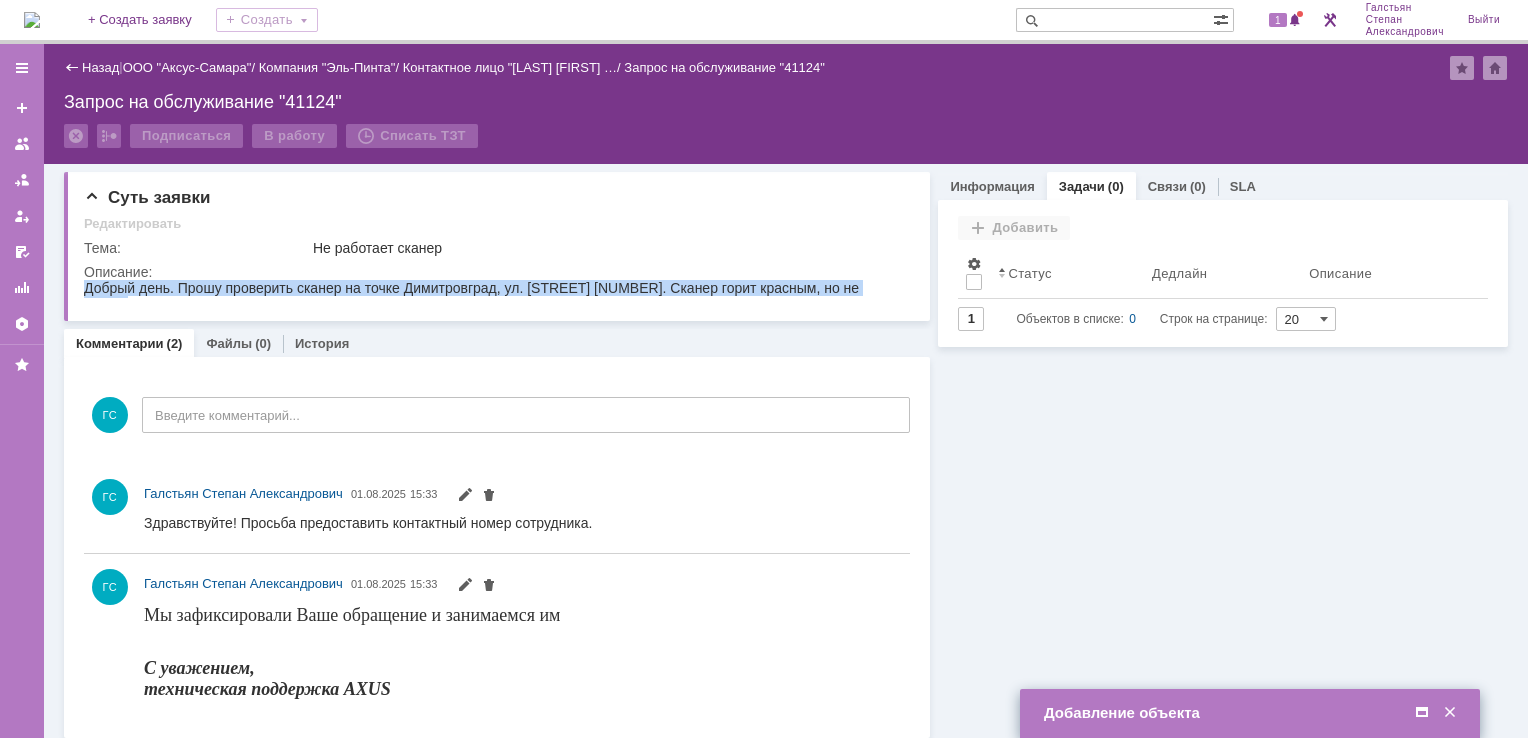 click at bounding box center [1422, 713] 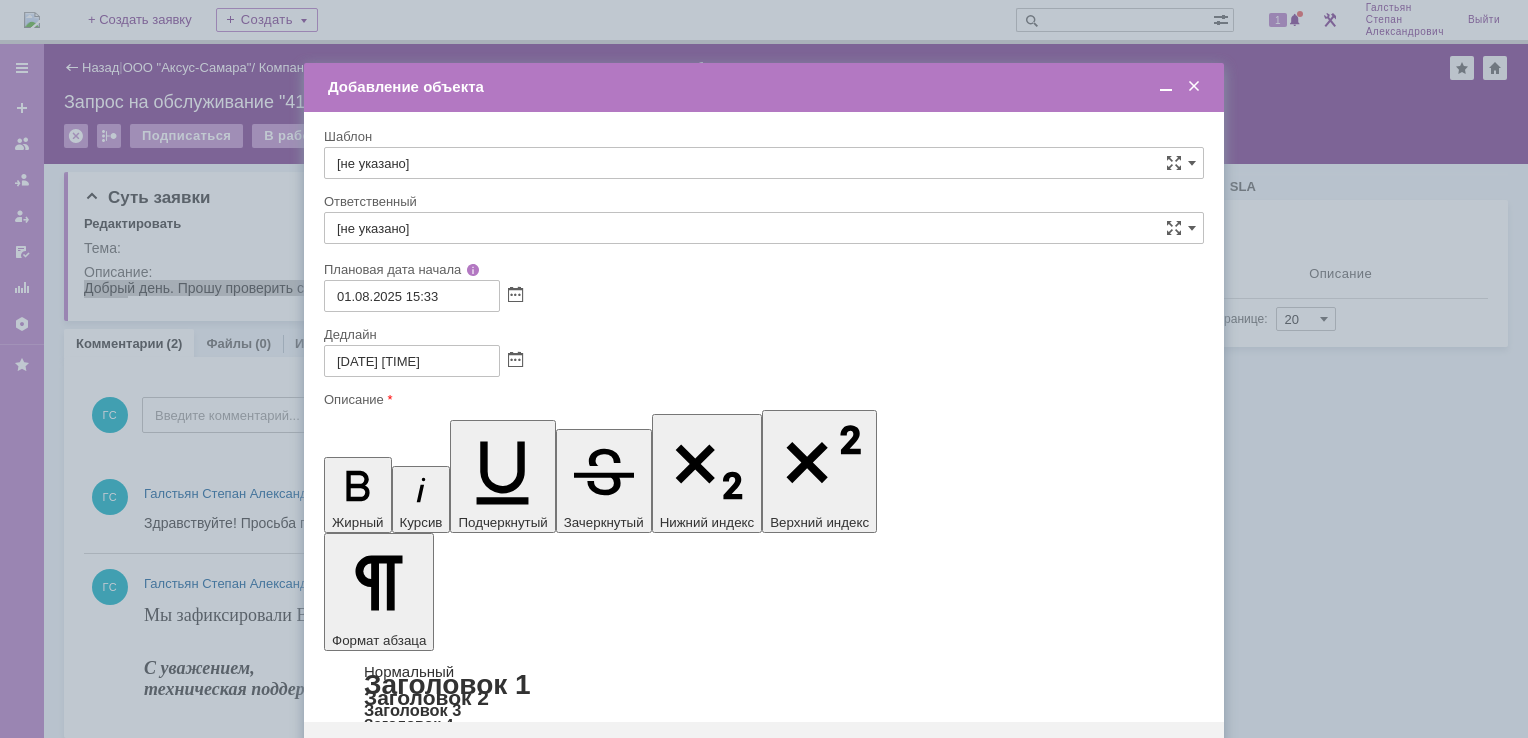 click at bounding box center [487, 5824] 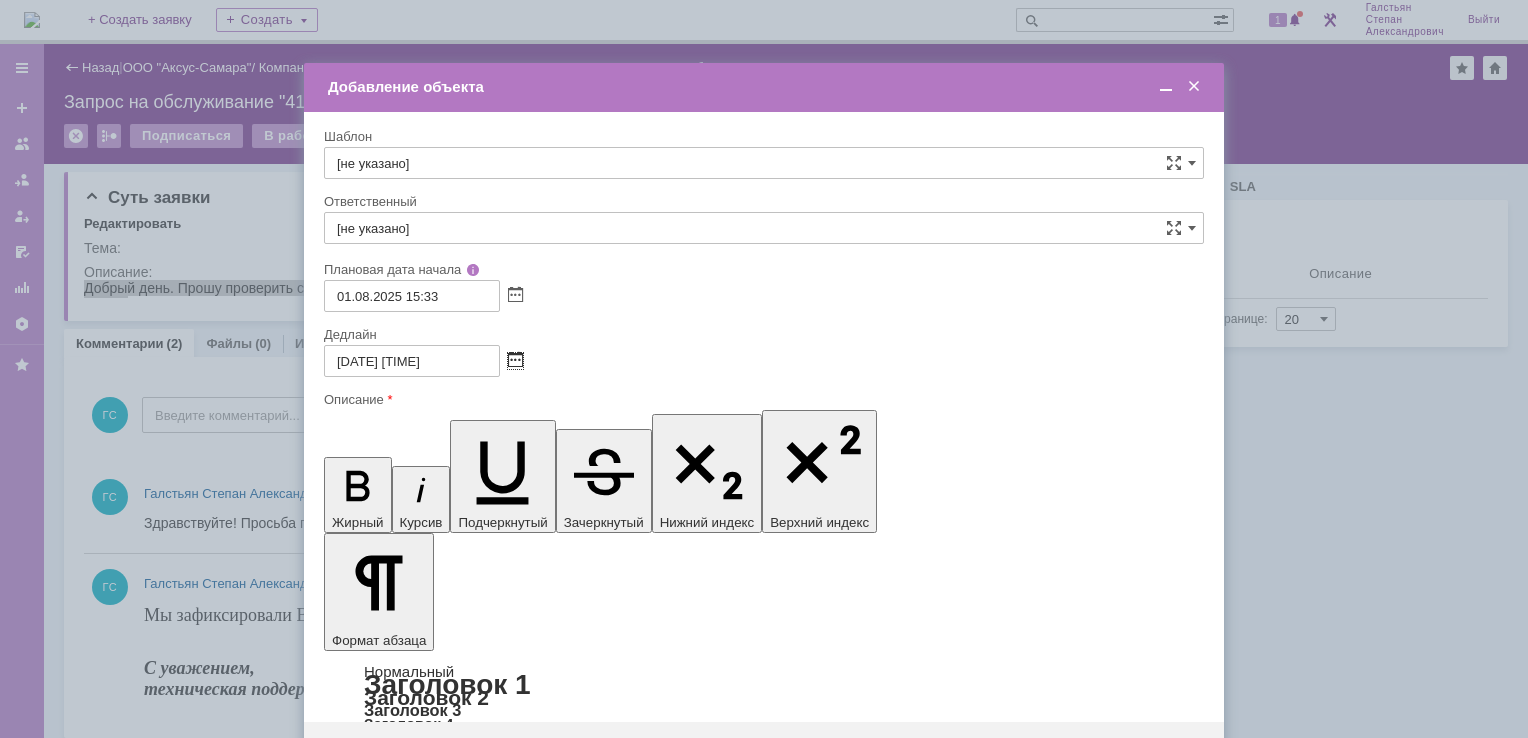 click at bounding box center (515, 361) 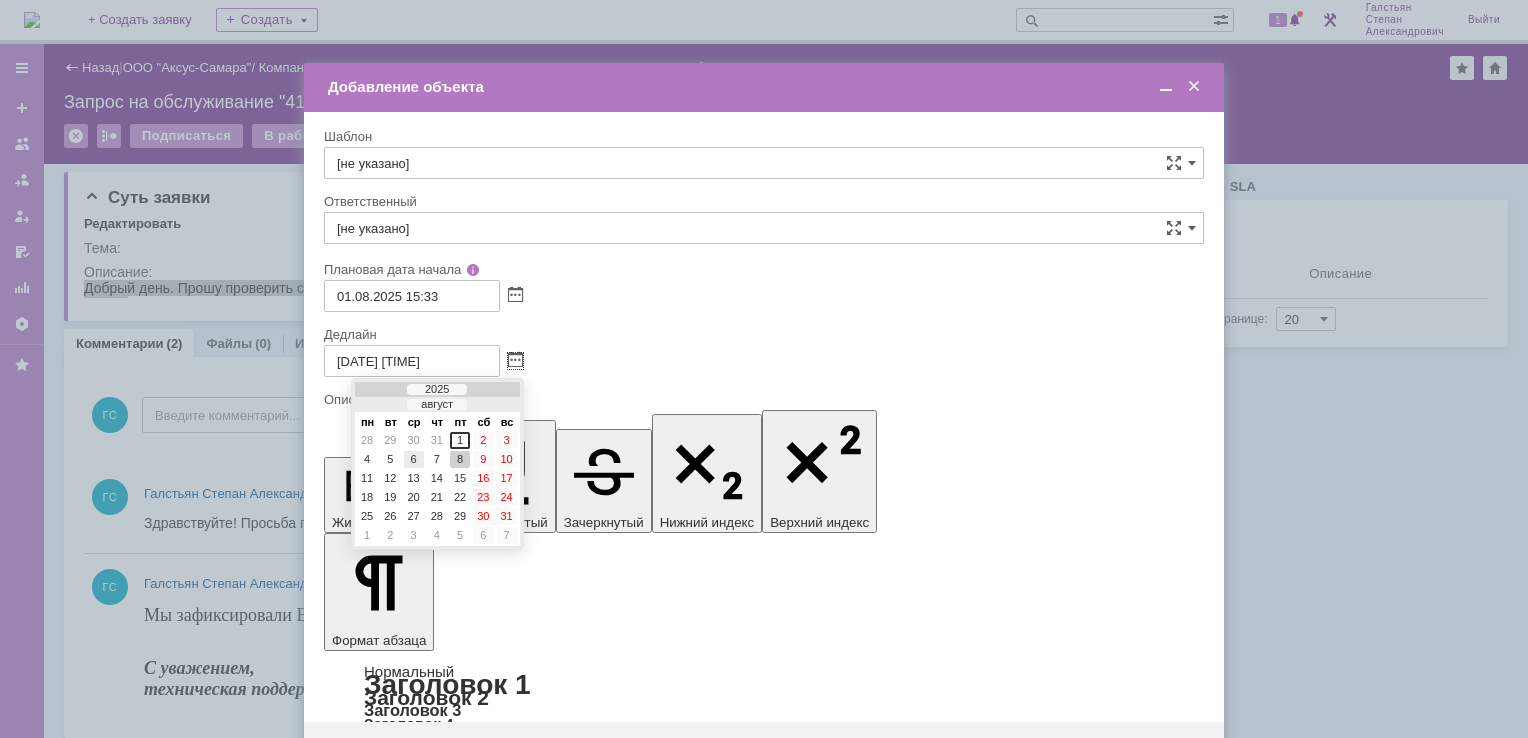 click on "6" at bounding box center (414, 459) 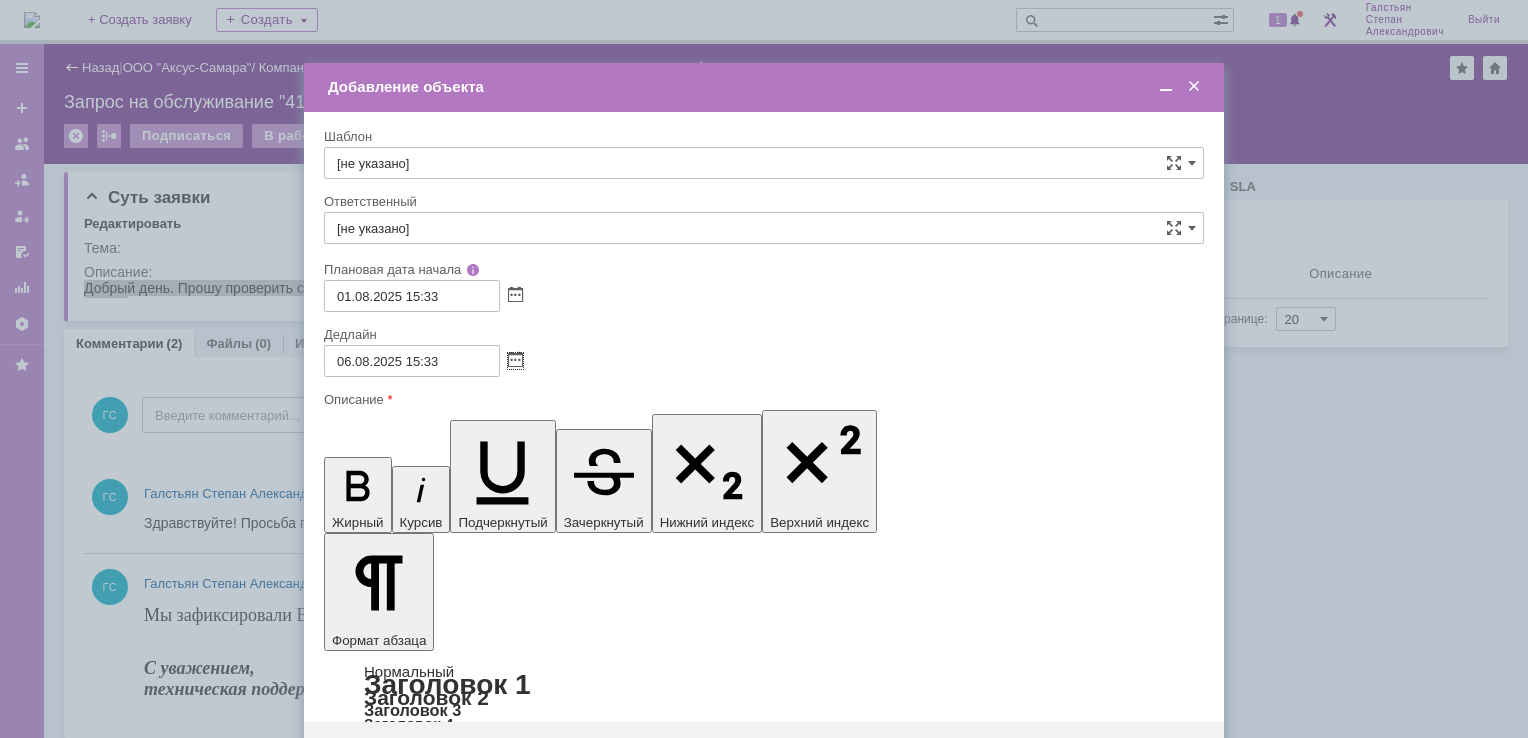 click on "[не указано]" at bounding box center (764, 228) 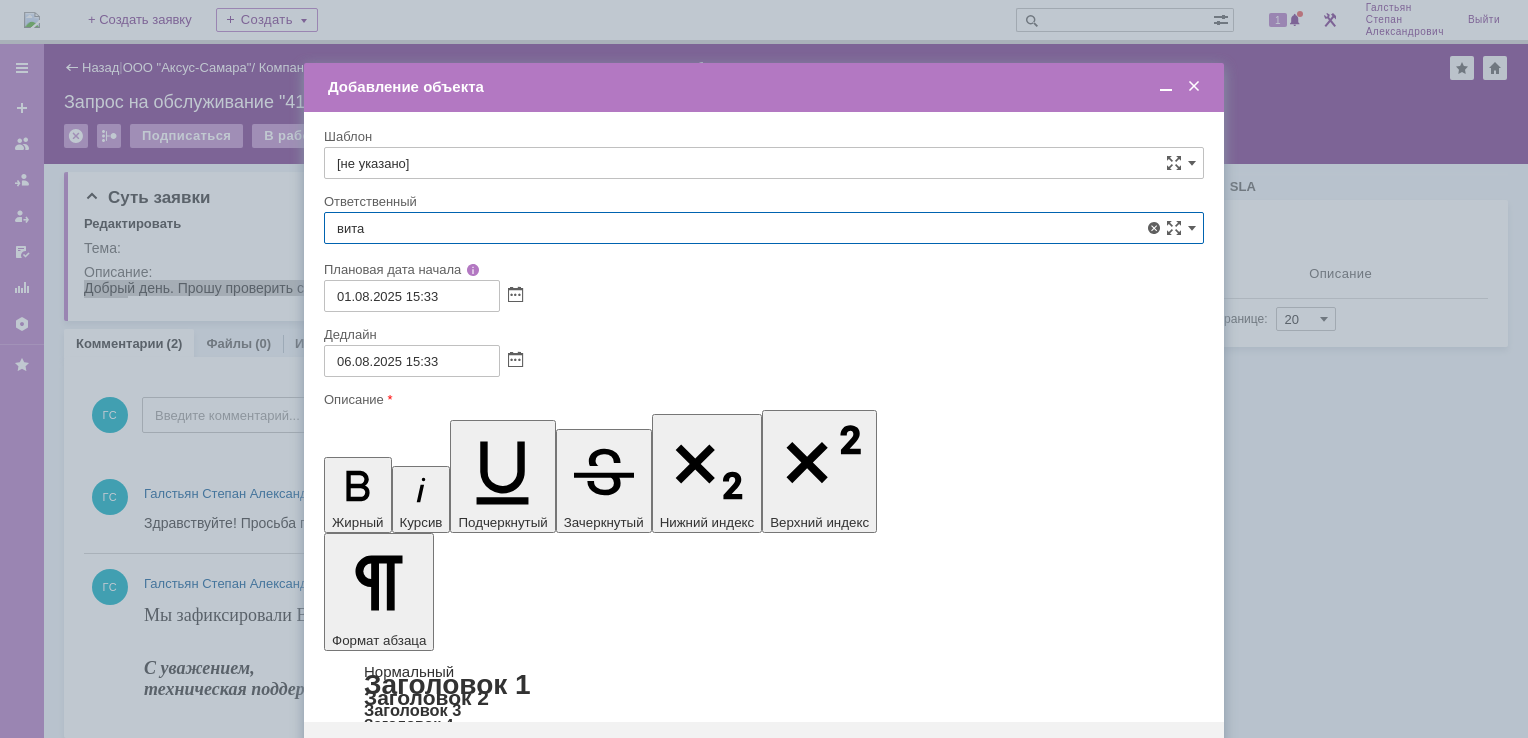 click on "Бирзниекс Виталий Вячаславович" at bounding box center (764, 374) 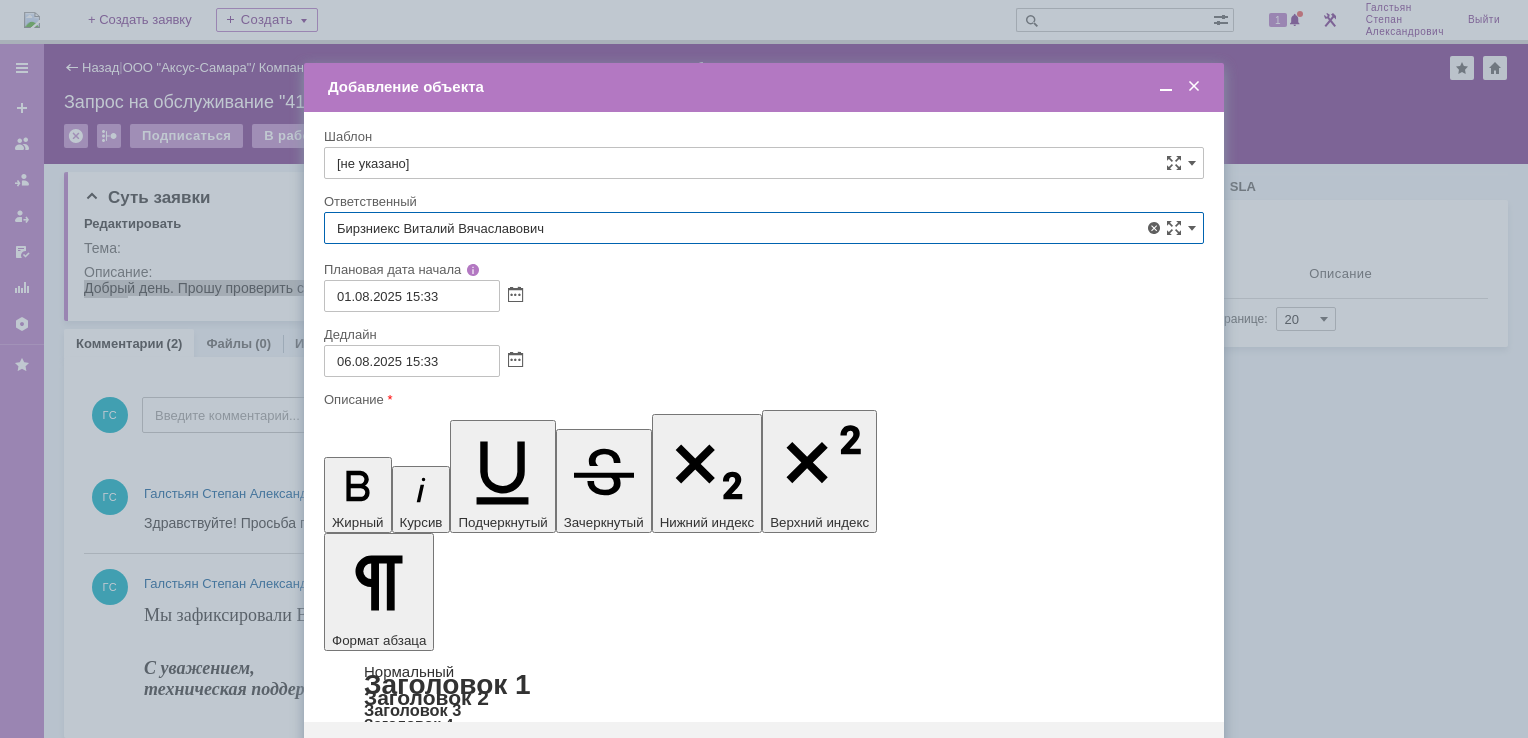 type on "Бирзниекс Виталий Вячаславович" 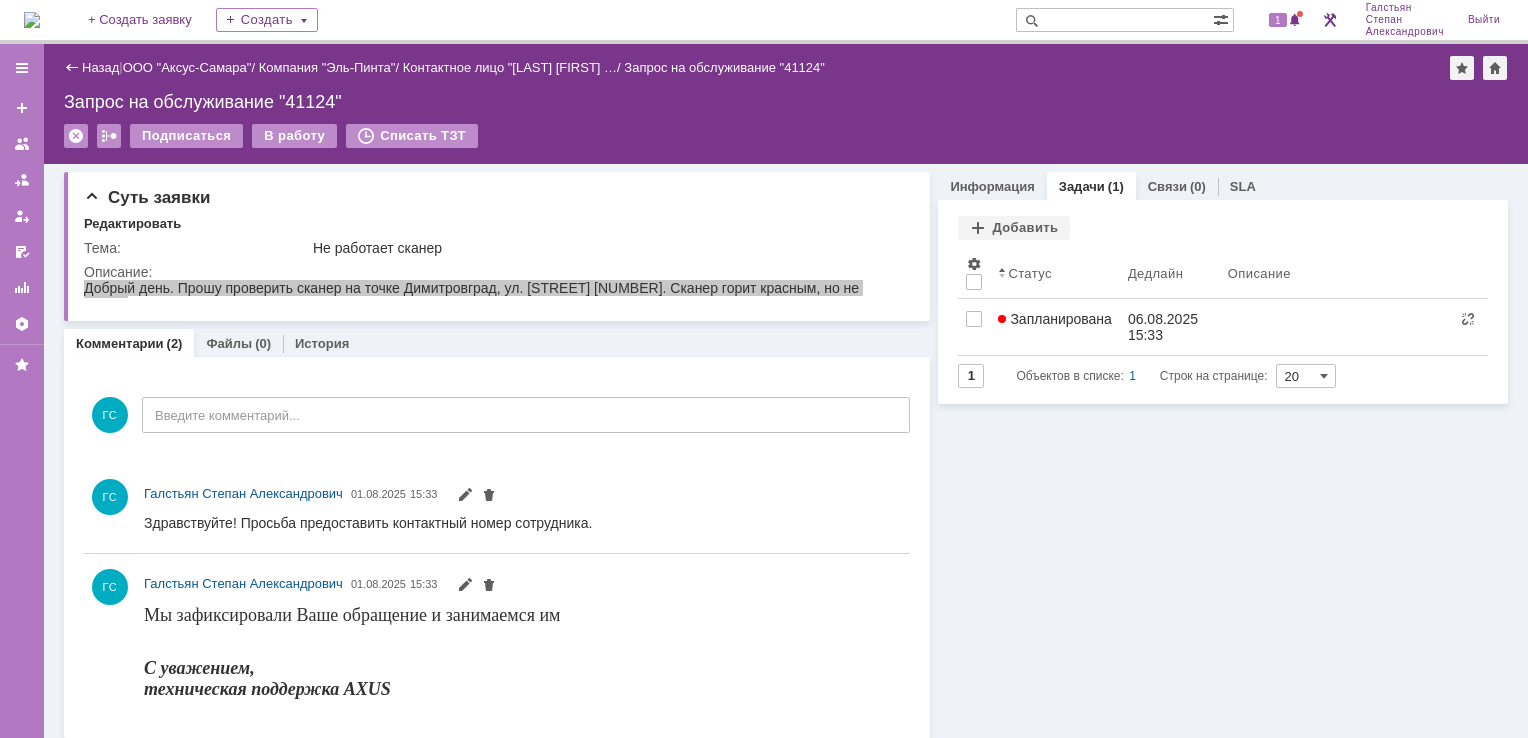 scroll, scrollTop: 0, scrollLeft: 0, axis: both 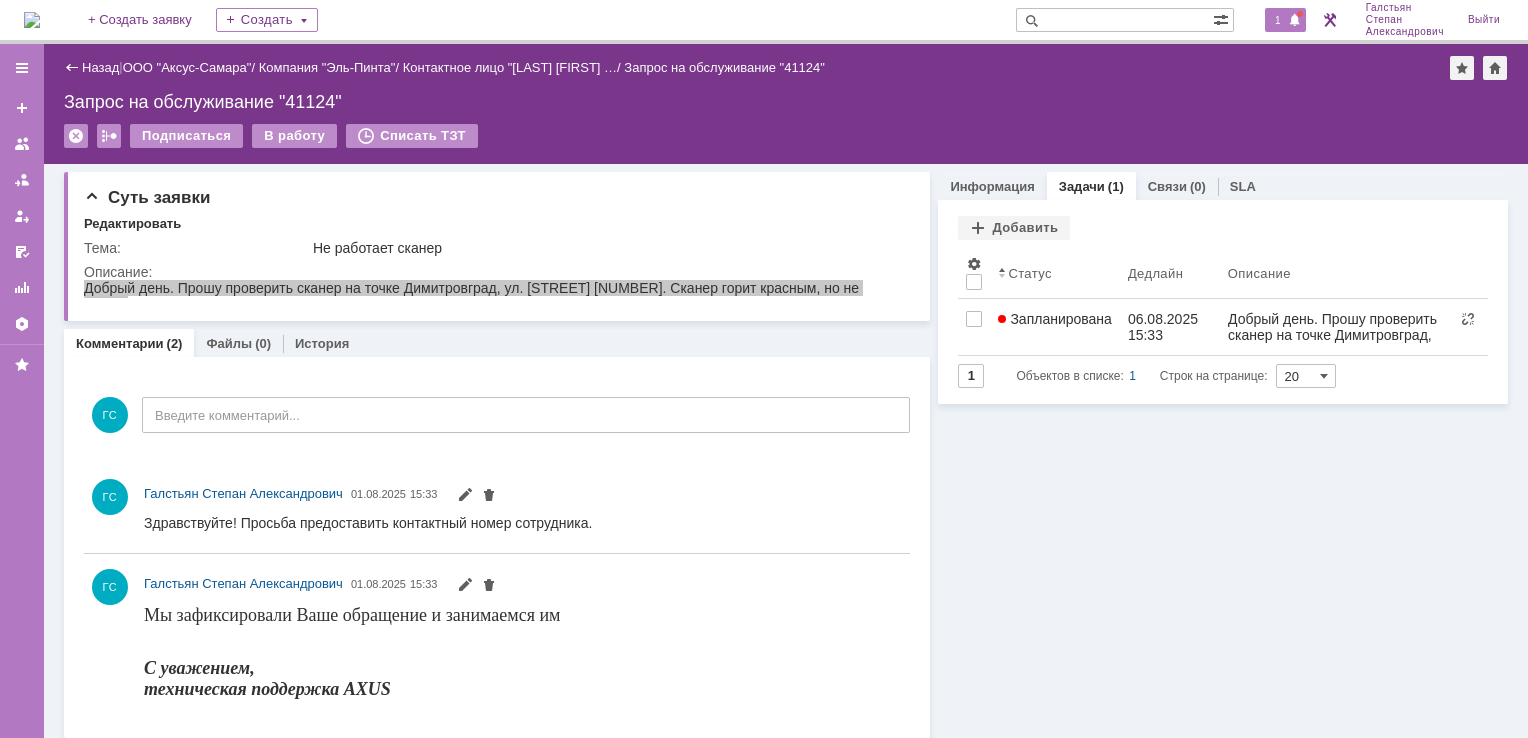 click at bounding box center [1295, 21] 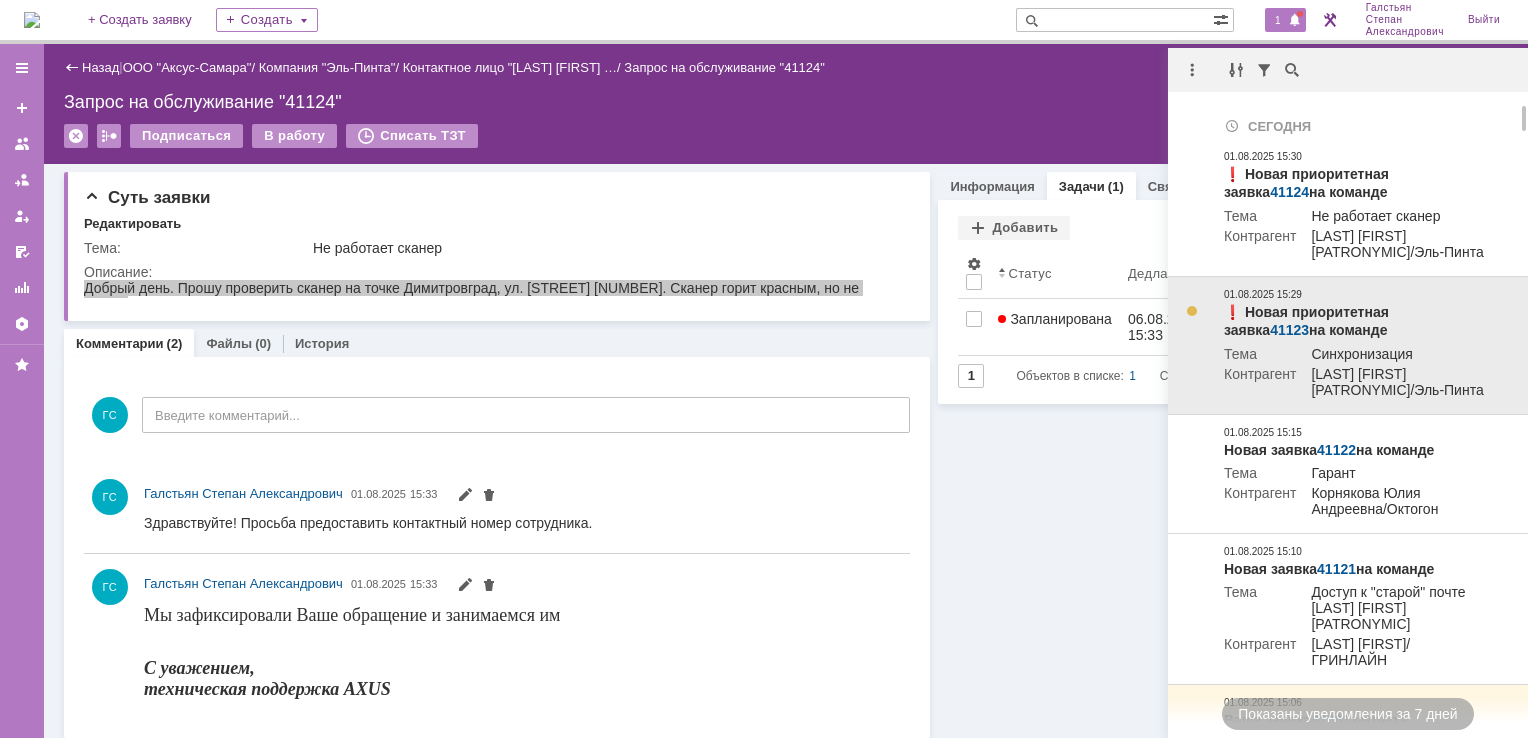 click on "41123" at bounding box center [1289, 330] 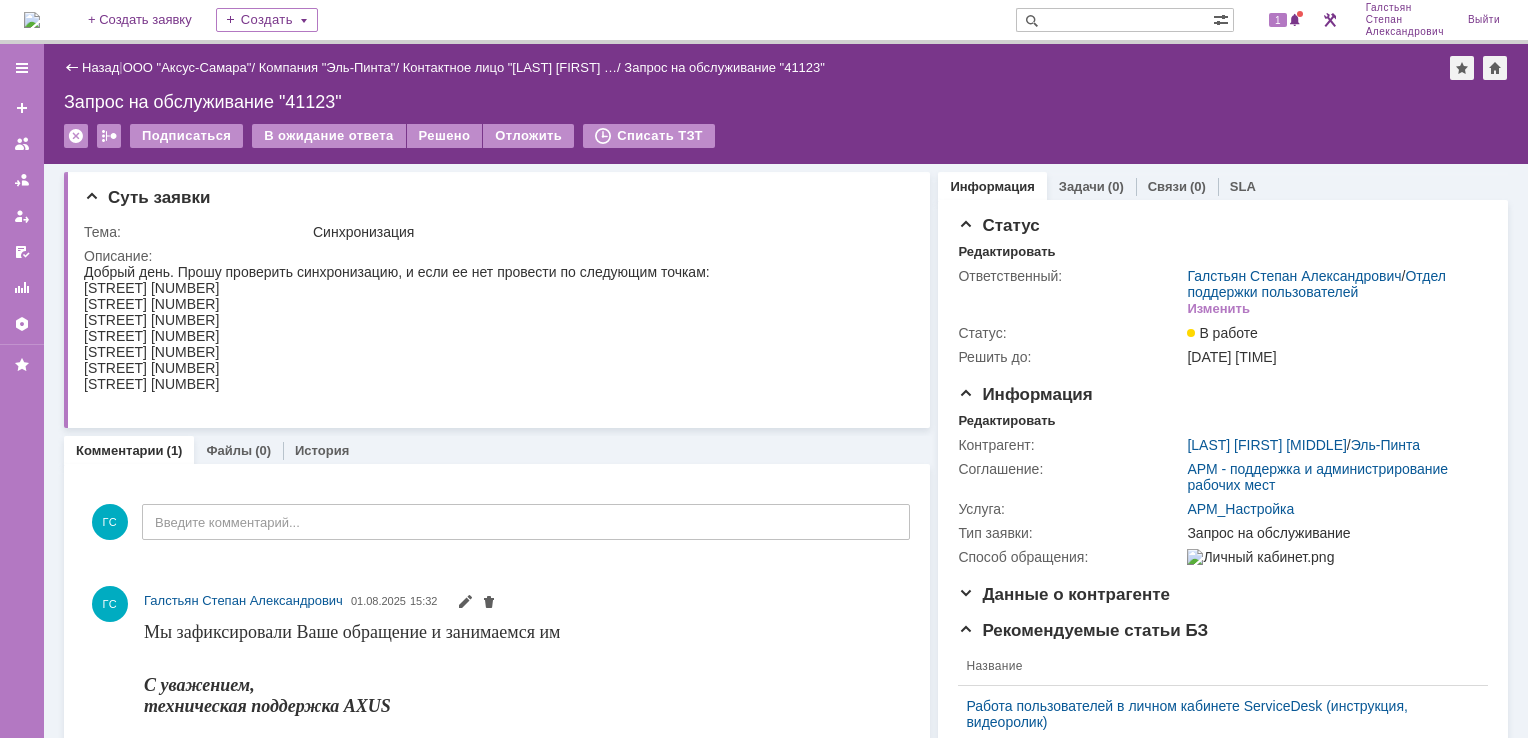 scroll, scrollTop: 0, scrollLeft: 0, axis: both 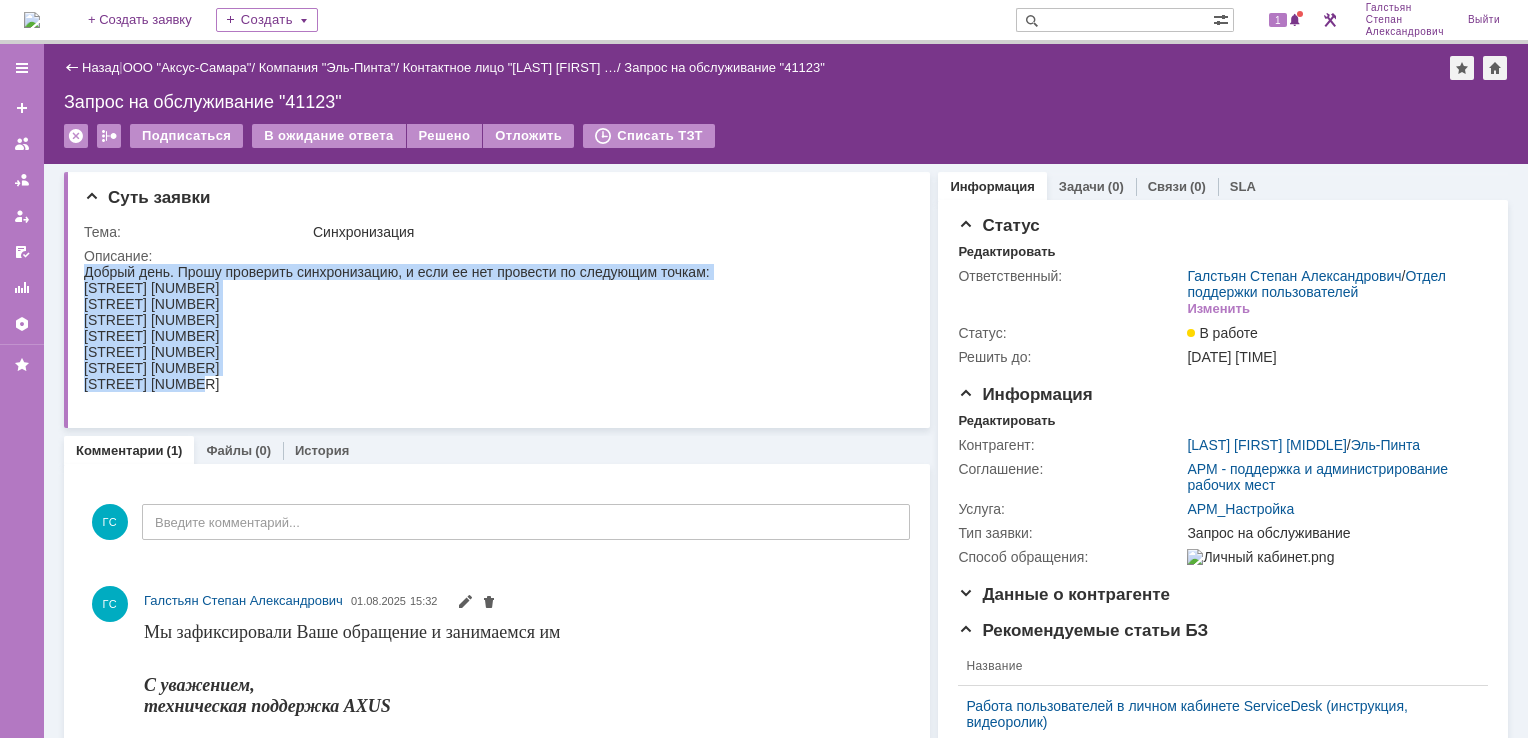 drag, startPoint x: 85, startPoint y: 274, endPoint x: 370, endPoint y: 678, distance: 494.40976 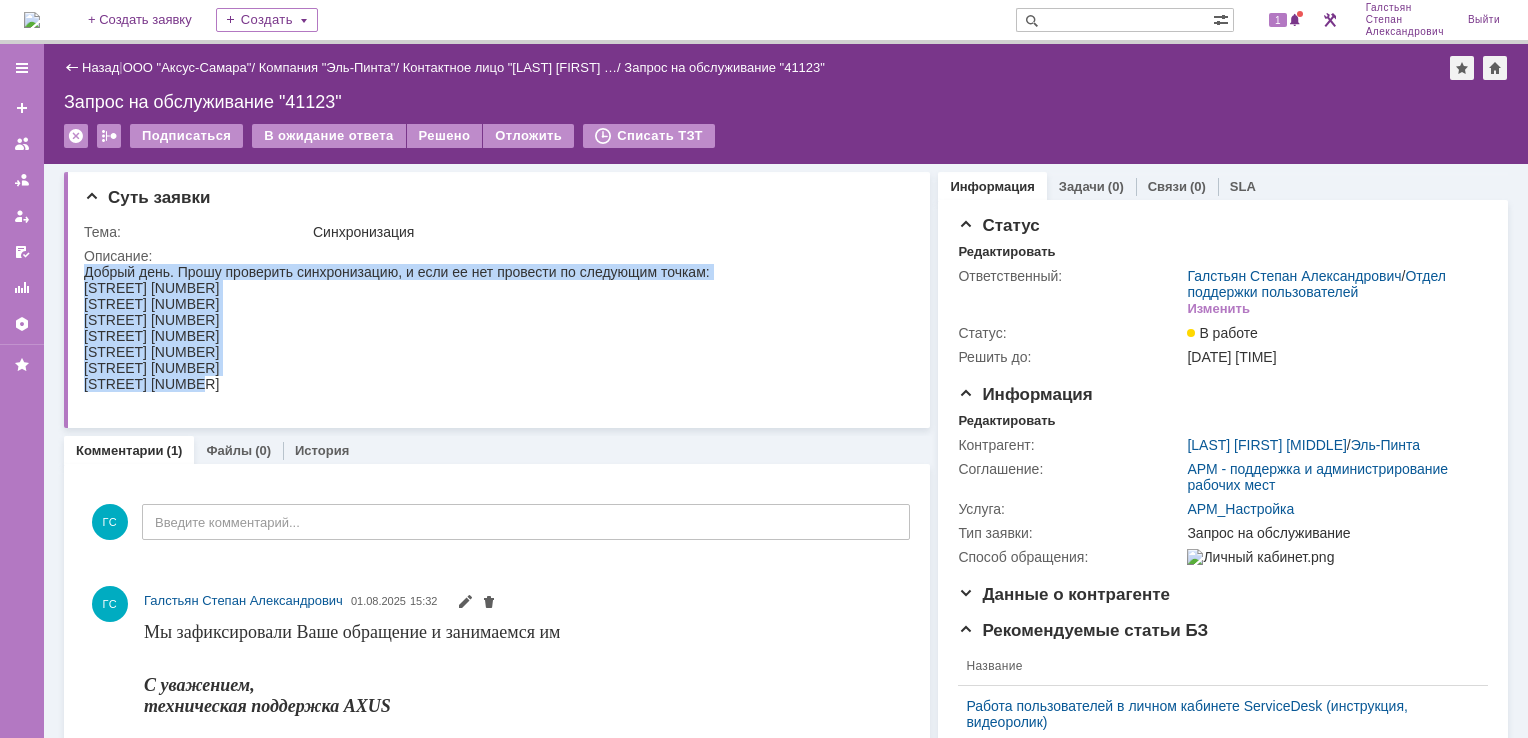 click on "Добрый день. Прошу проверить синхронизацию, и если ее нет провести по следующим точкам: Ленина 20 Куйбышева 257 Куйбышева 42 Автостроителей 48а Автостроителей 53а Московская 40 Гвардейская 49а" at bounding box center (490, 328) 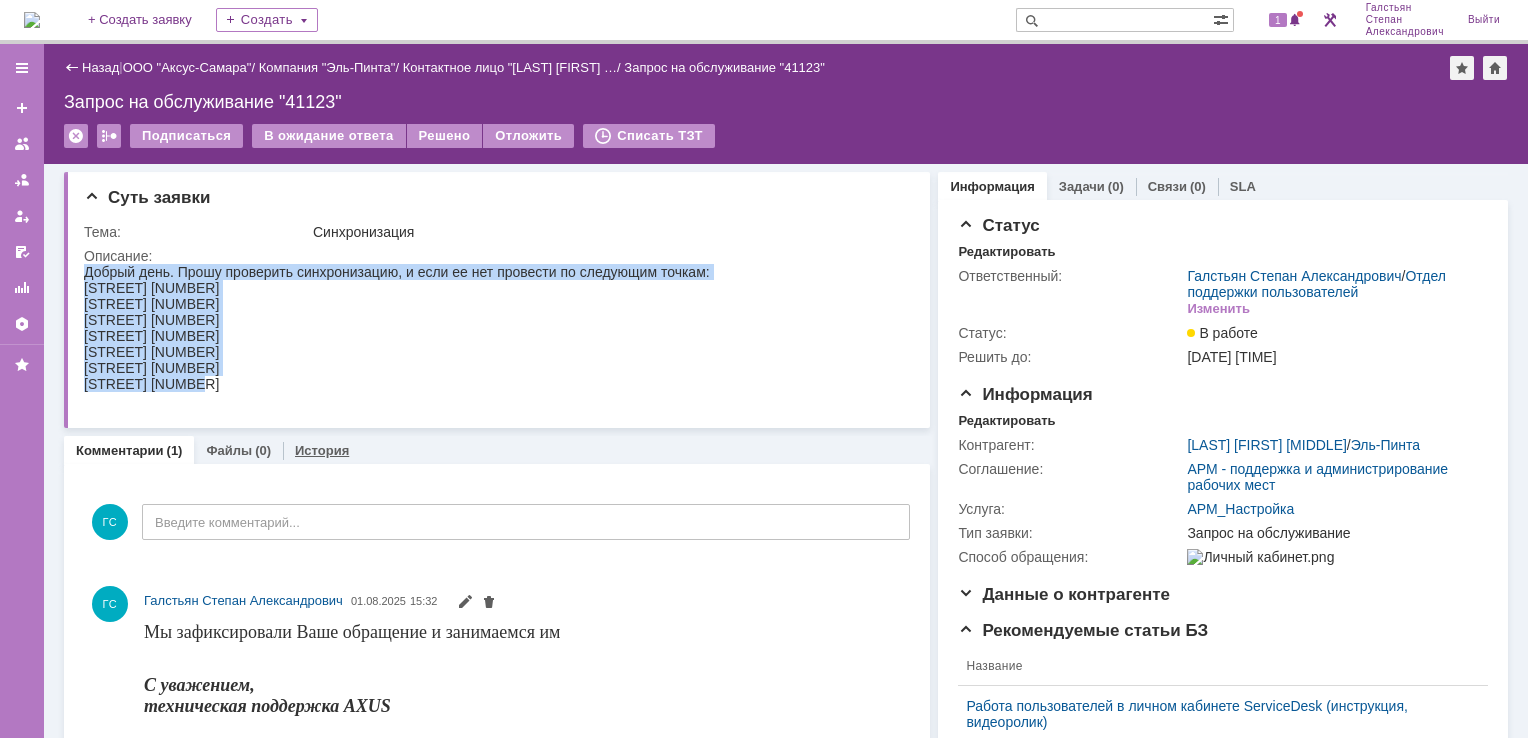 copy on "Добрый день. Прошу проверить синхронизацию, и если ее нет провести по следующим точкам: Ленина 20 Куйбышева 257 Куйбышева 42 Автостроителей 48а Автостроителей 53а Московская 40 Гвардейская 49а" 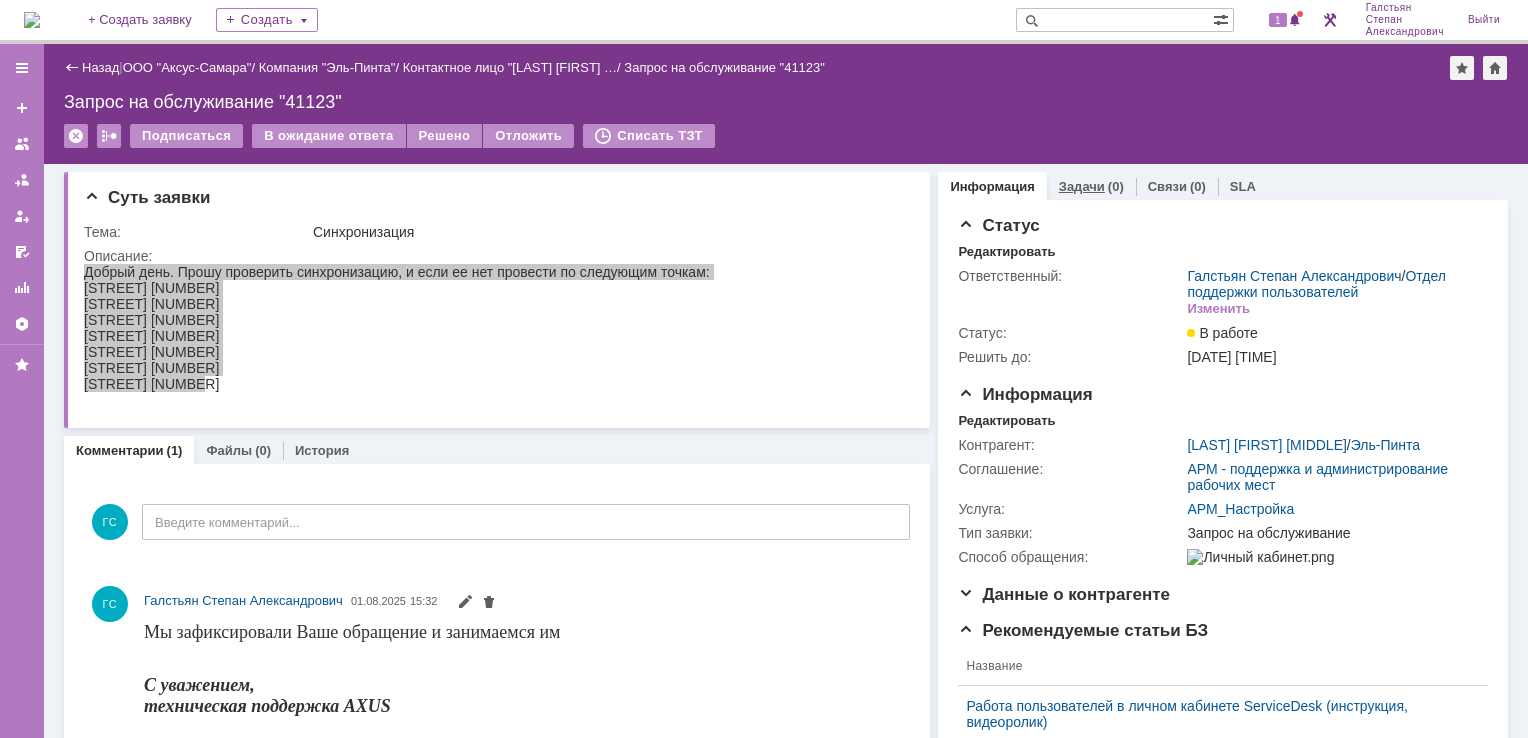 click on "Задачи" at bounding box center [1082, 186] 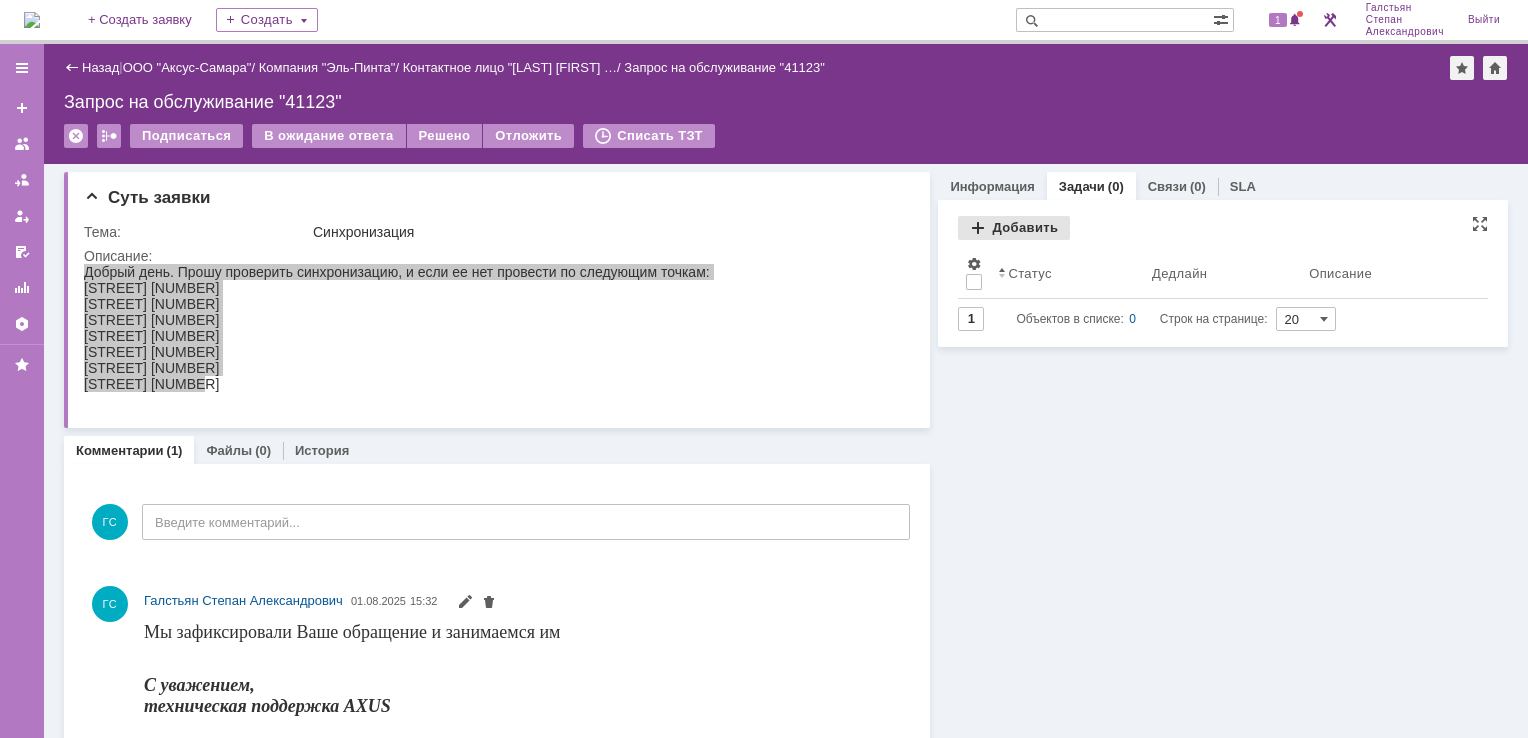 click on "Добавить" at bounding box center (1014, 228) 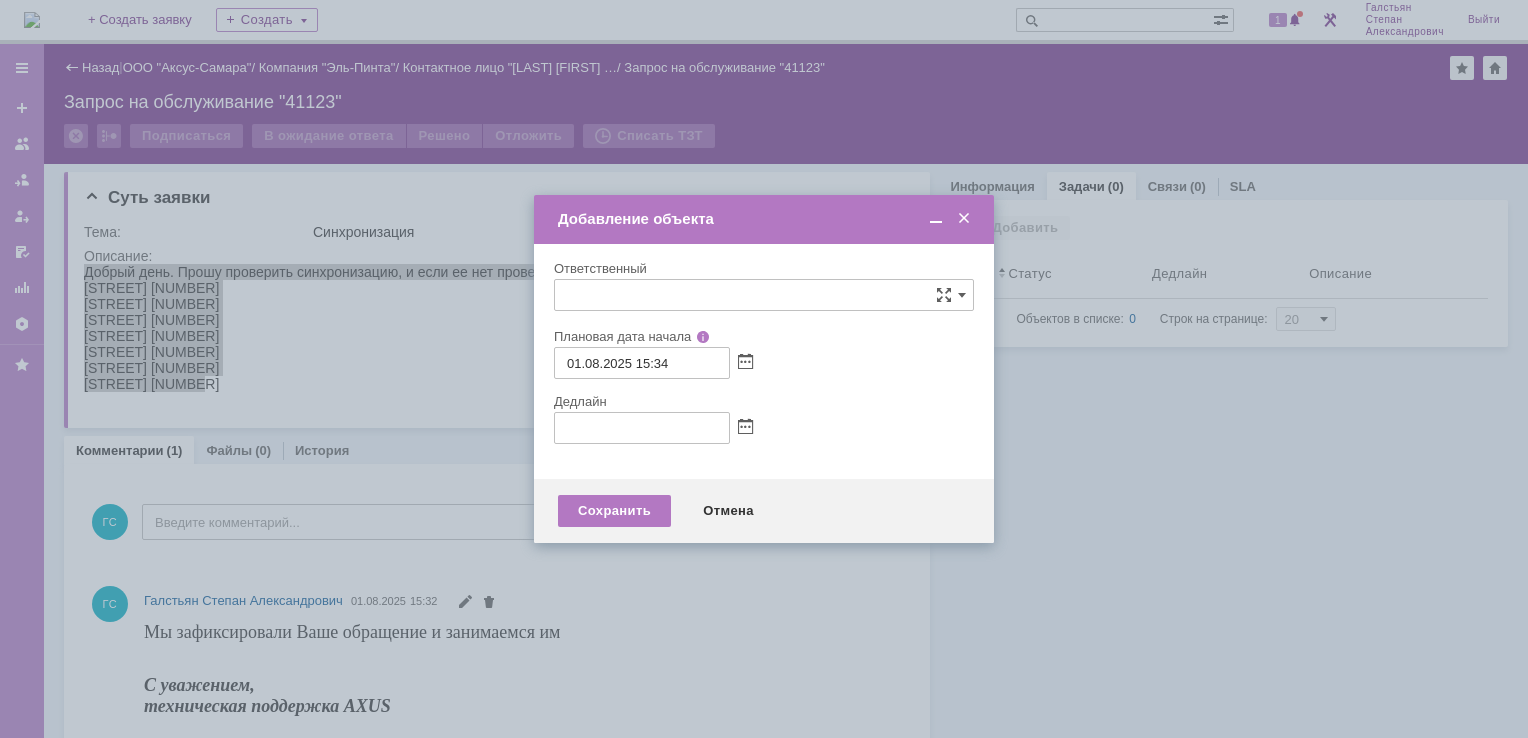 type on "[не указано]" 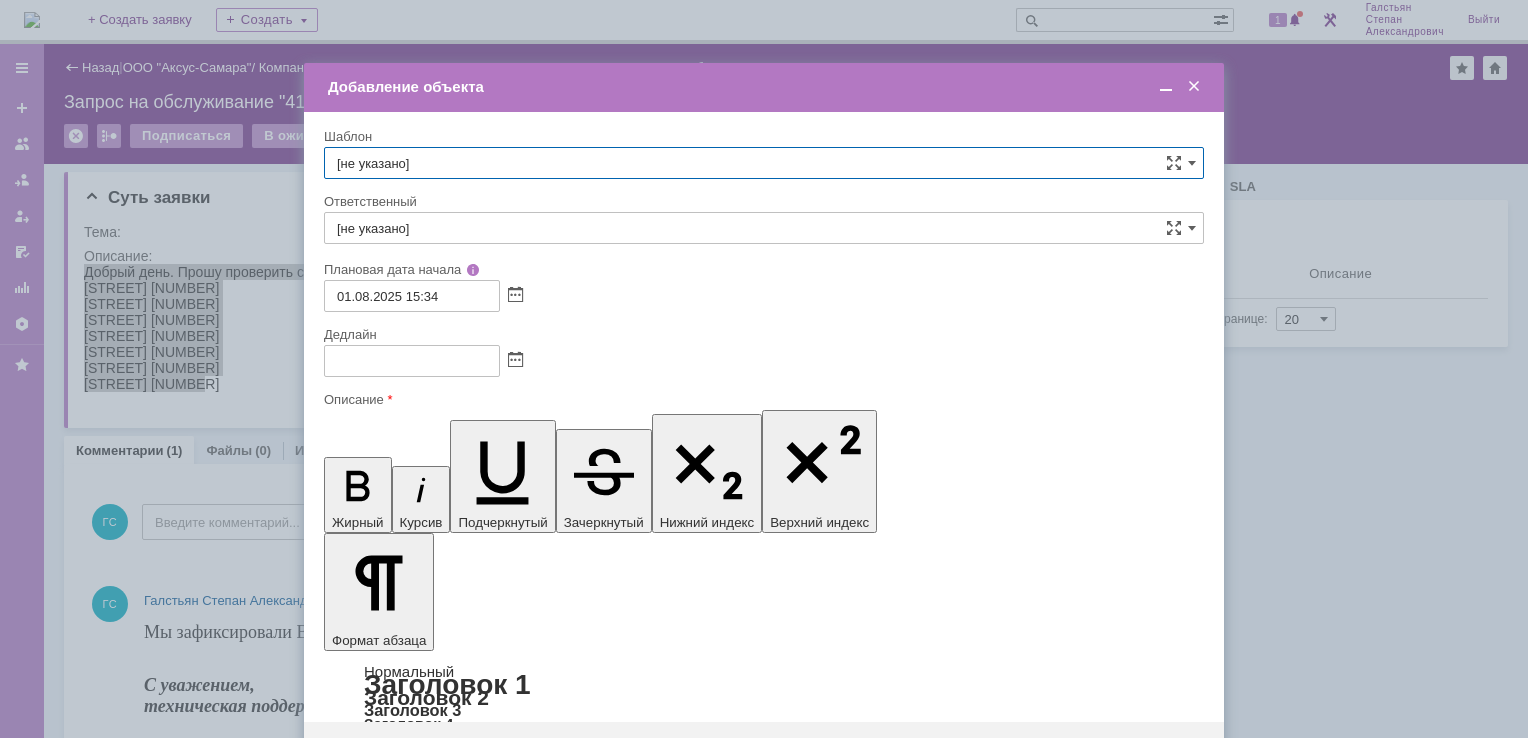 scroll, scrollTop: 0, scrollLeft: 0, axis: both 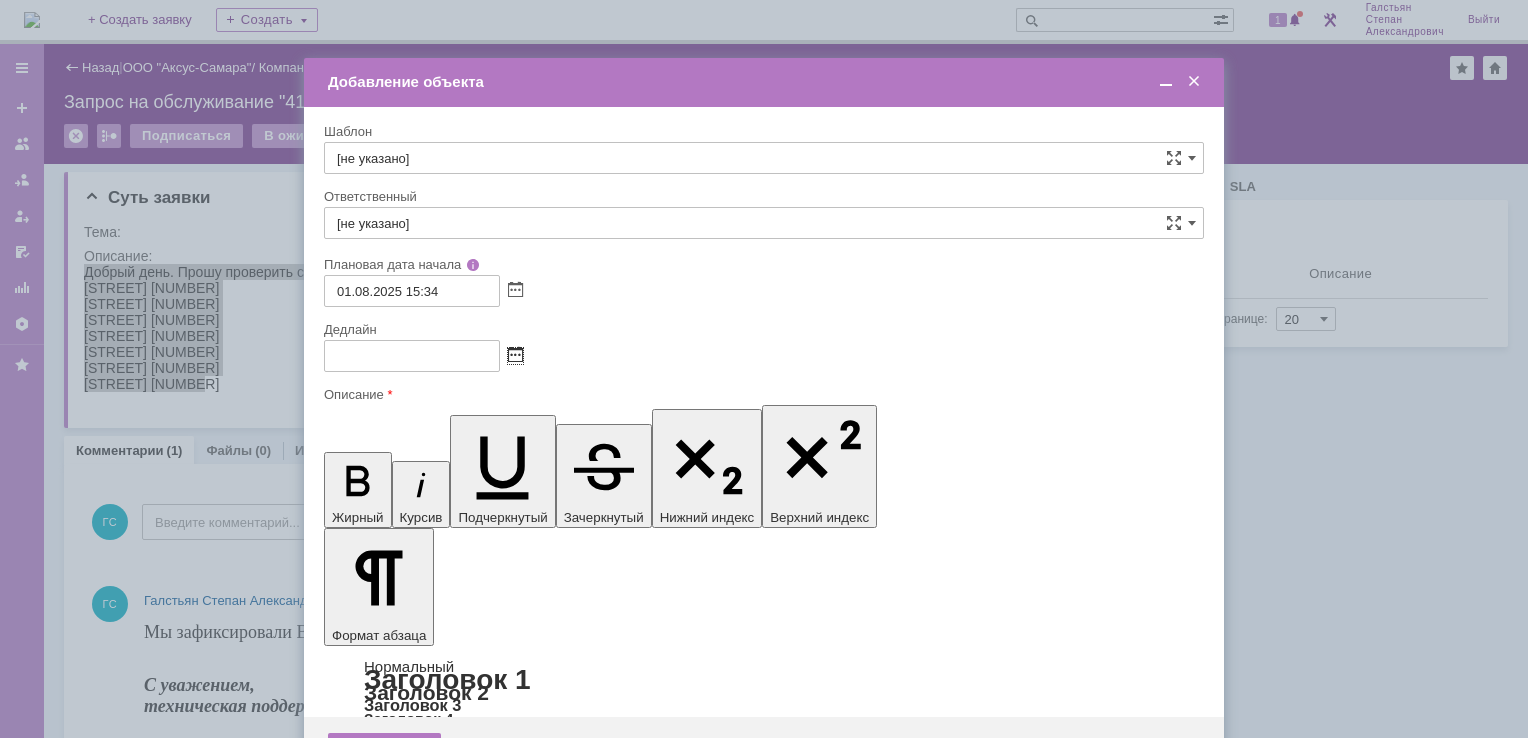 click at bounding box center [515, 356] 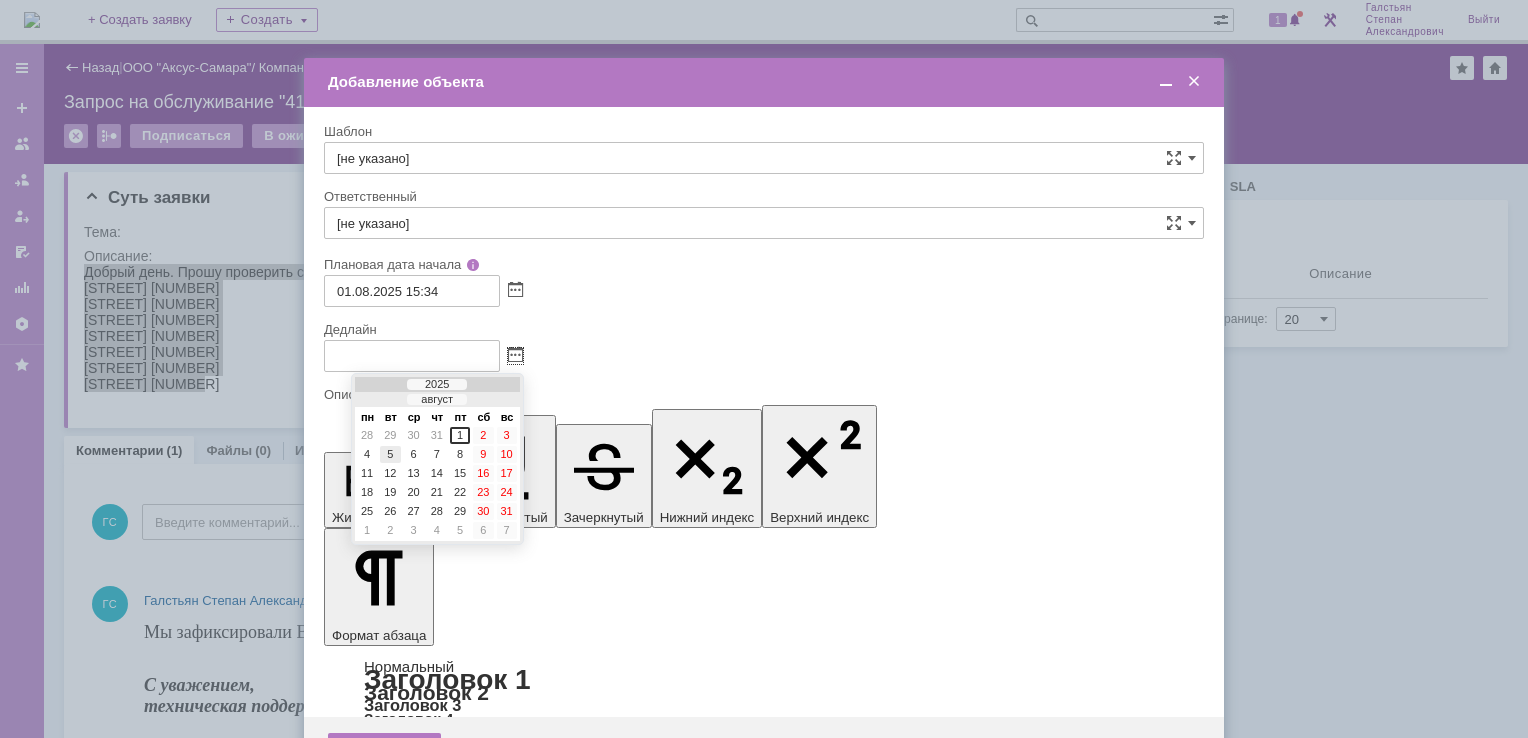 click on "5" at bounding box center (390, 454) 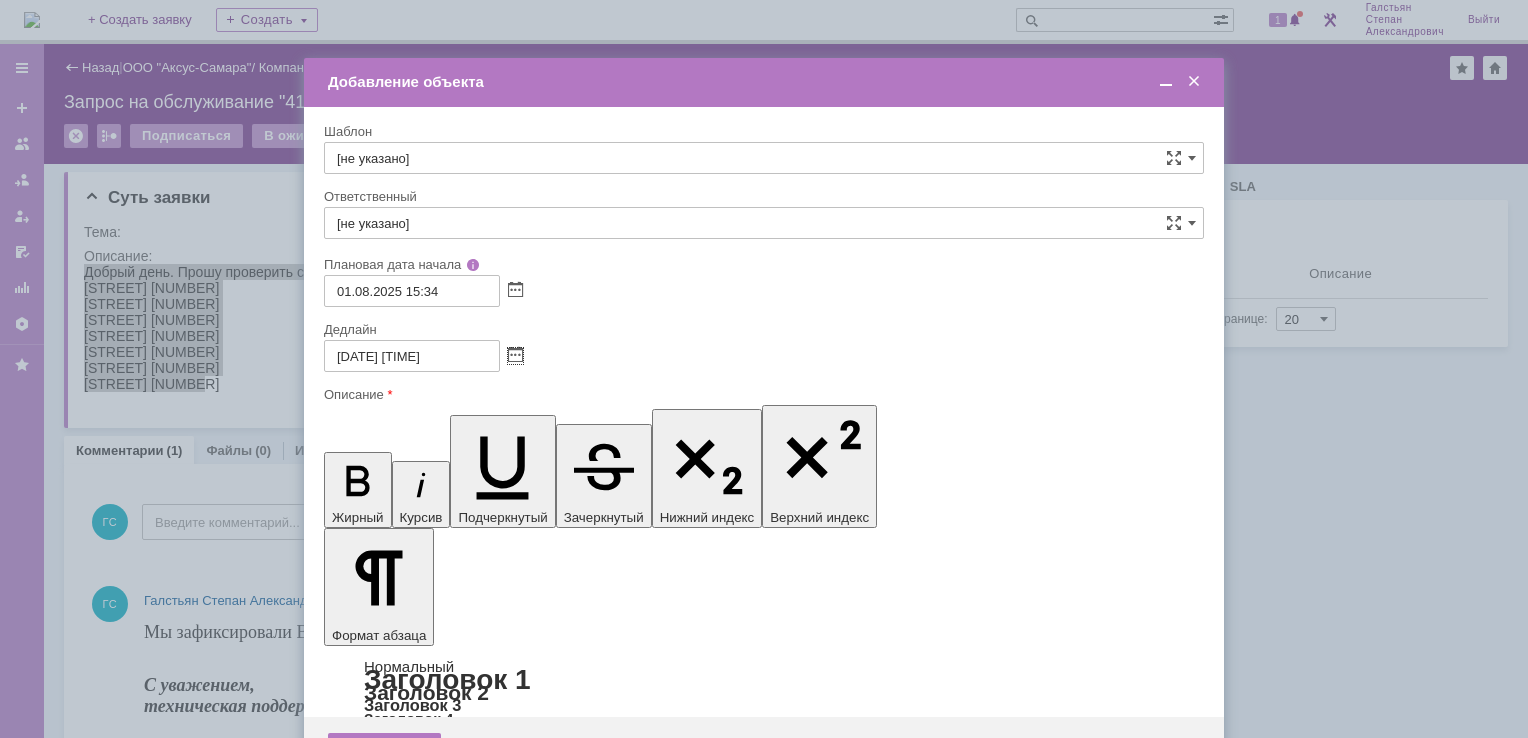 click on "[не указано]" at bounding box center [764, 223] 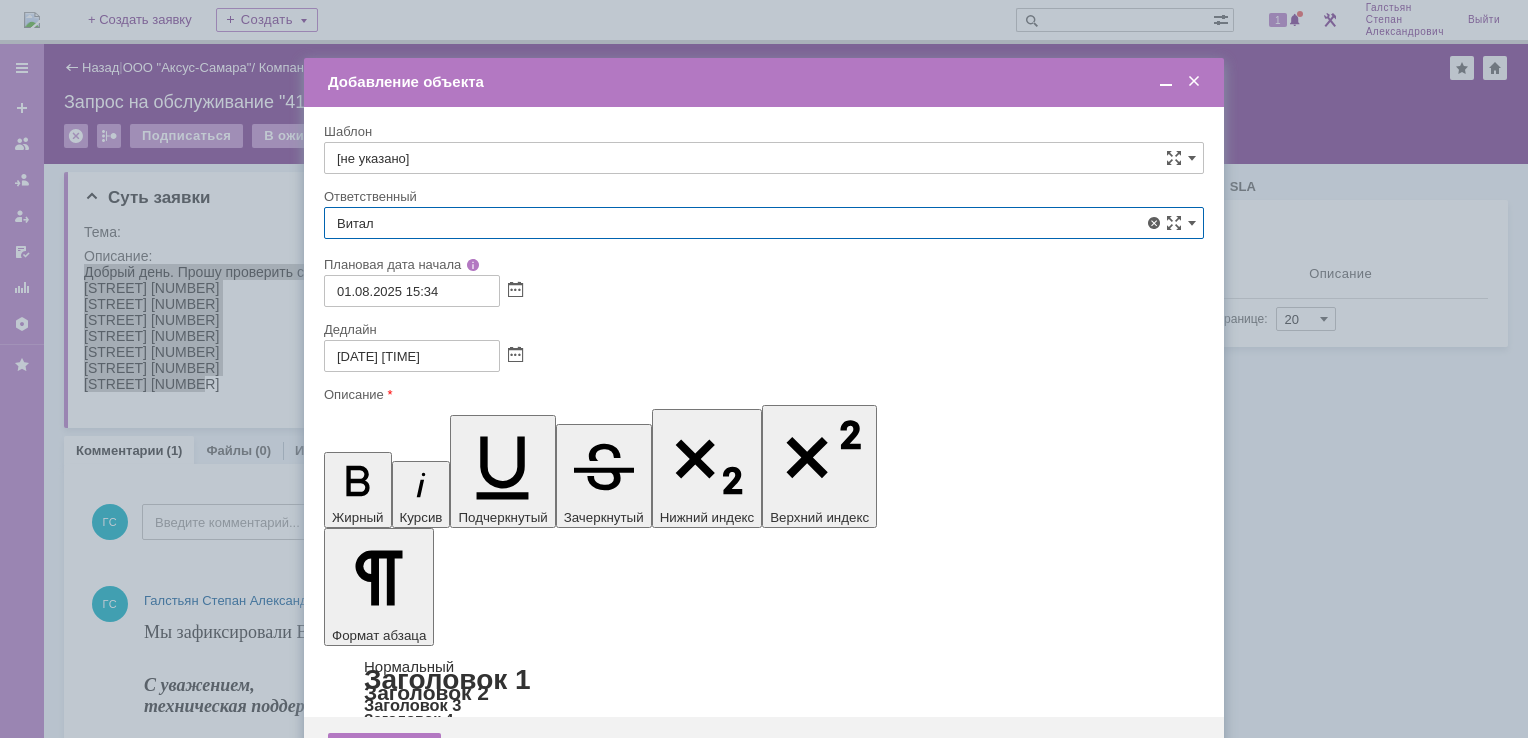 click on "Бирзниекс Виталий Вячаславович" at bounding box center [764, 369] 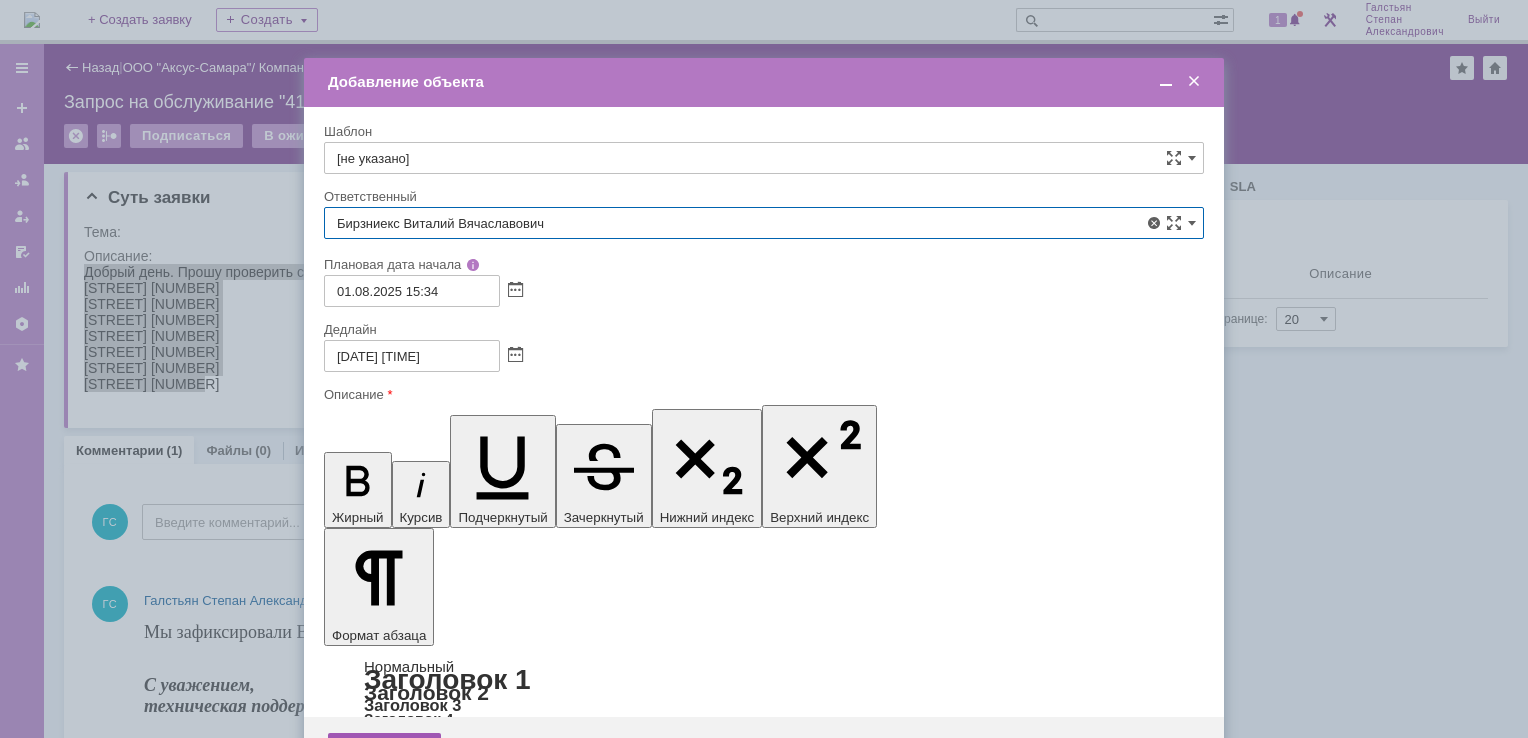 type on "Бирзниекс Виталий Вячаславович" 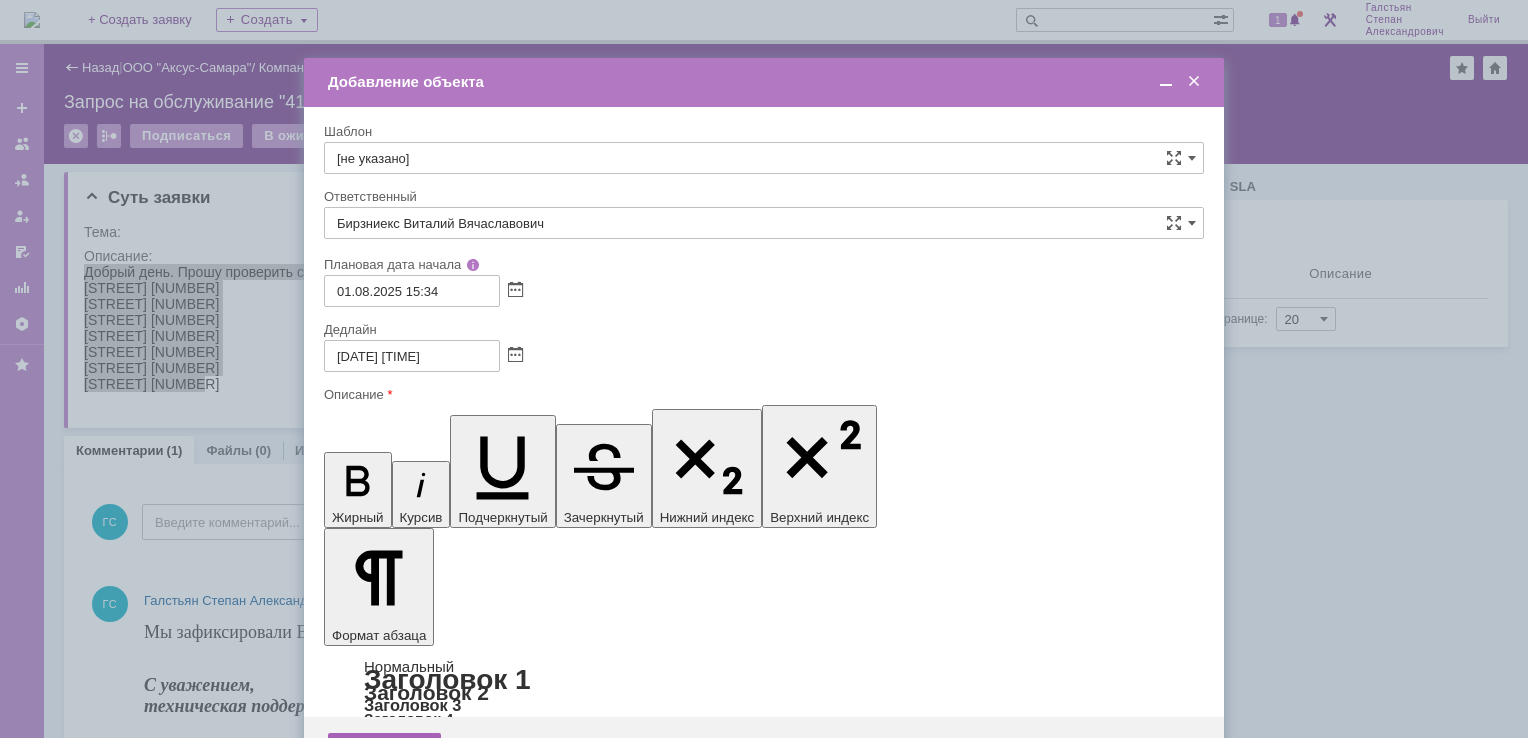 click on "Сохранить" at bounding box center [384, 749] 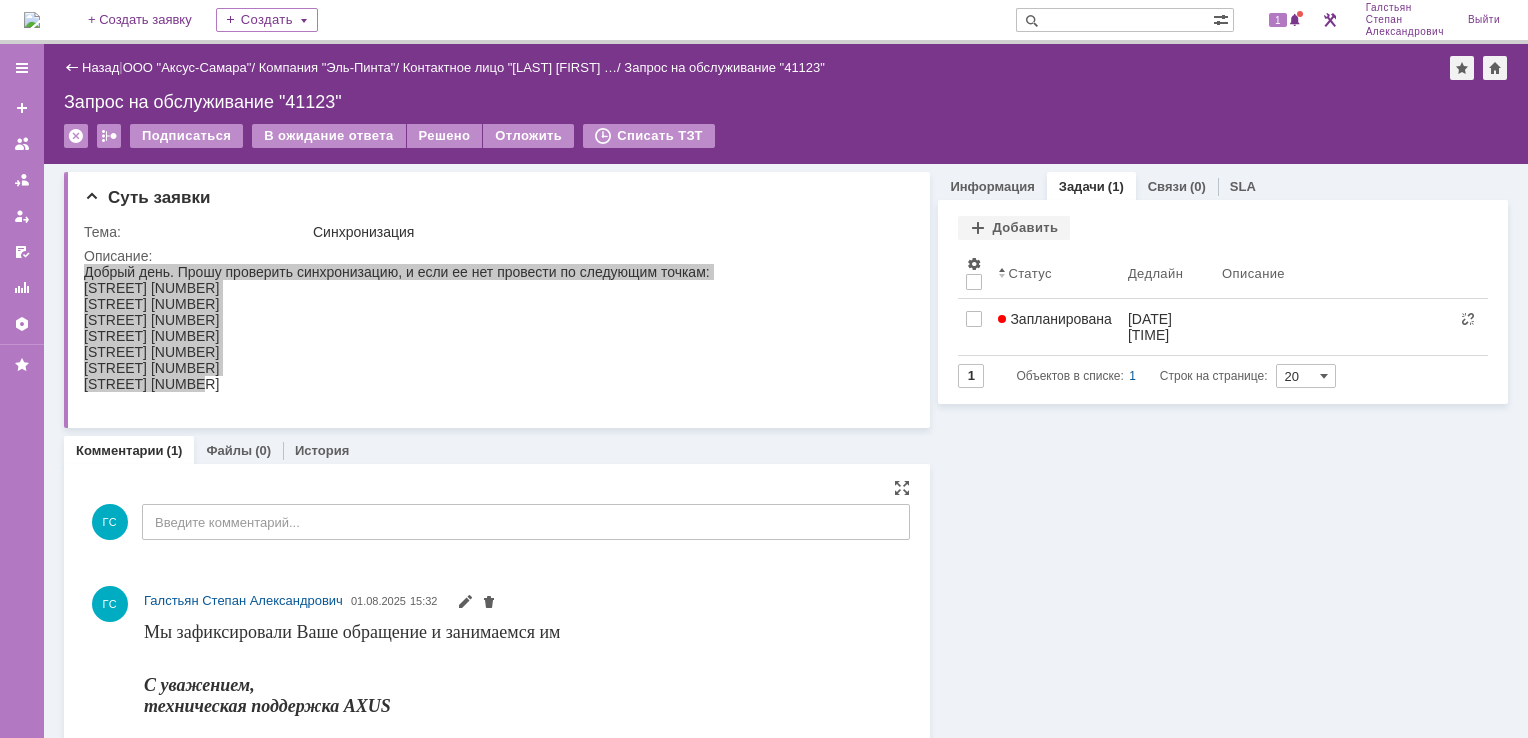 scroll, scrollTop: 0, scrollLeft: 0, axis: both 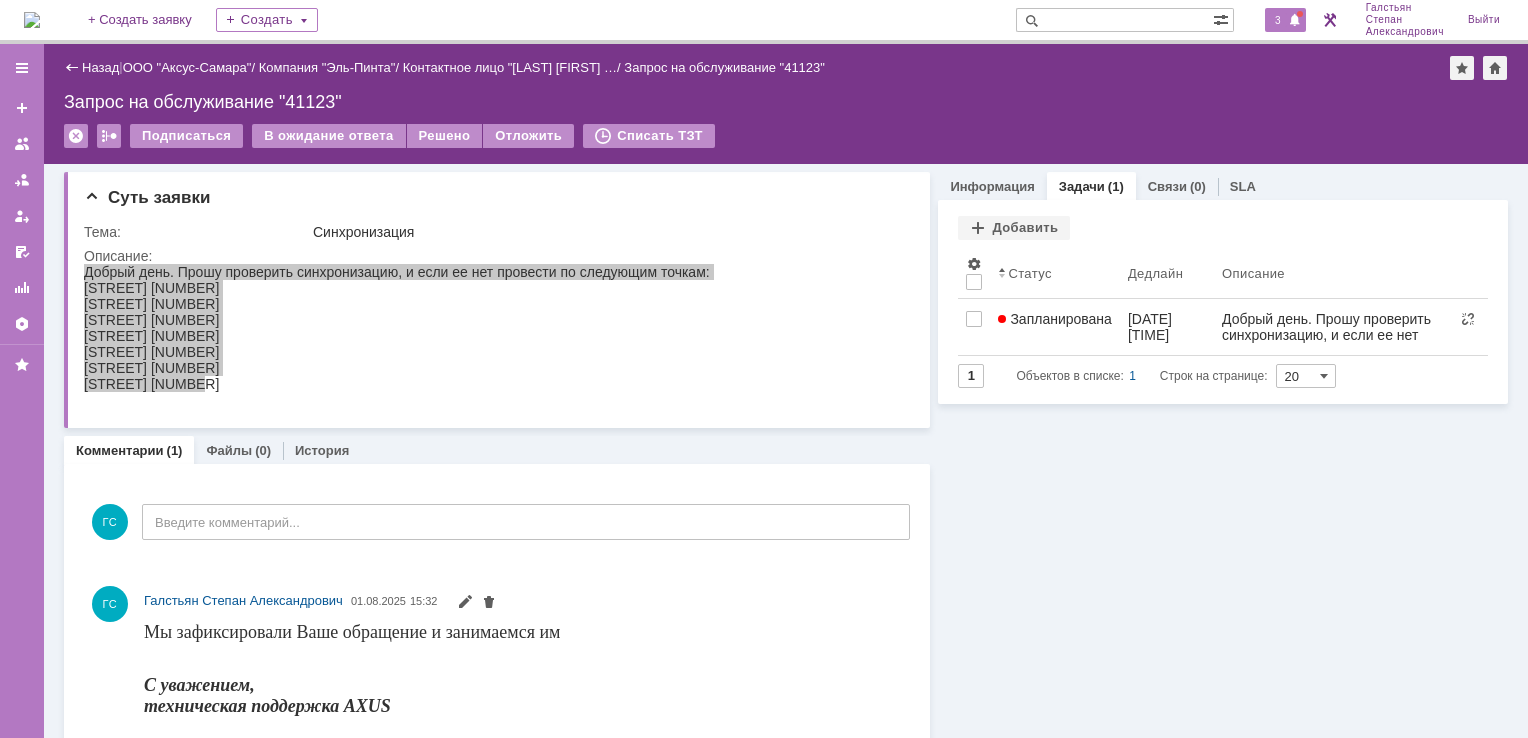 click on "3" at bounding box center (1278, 20) 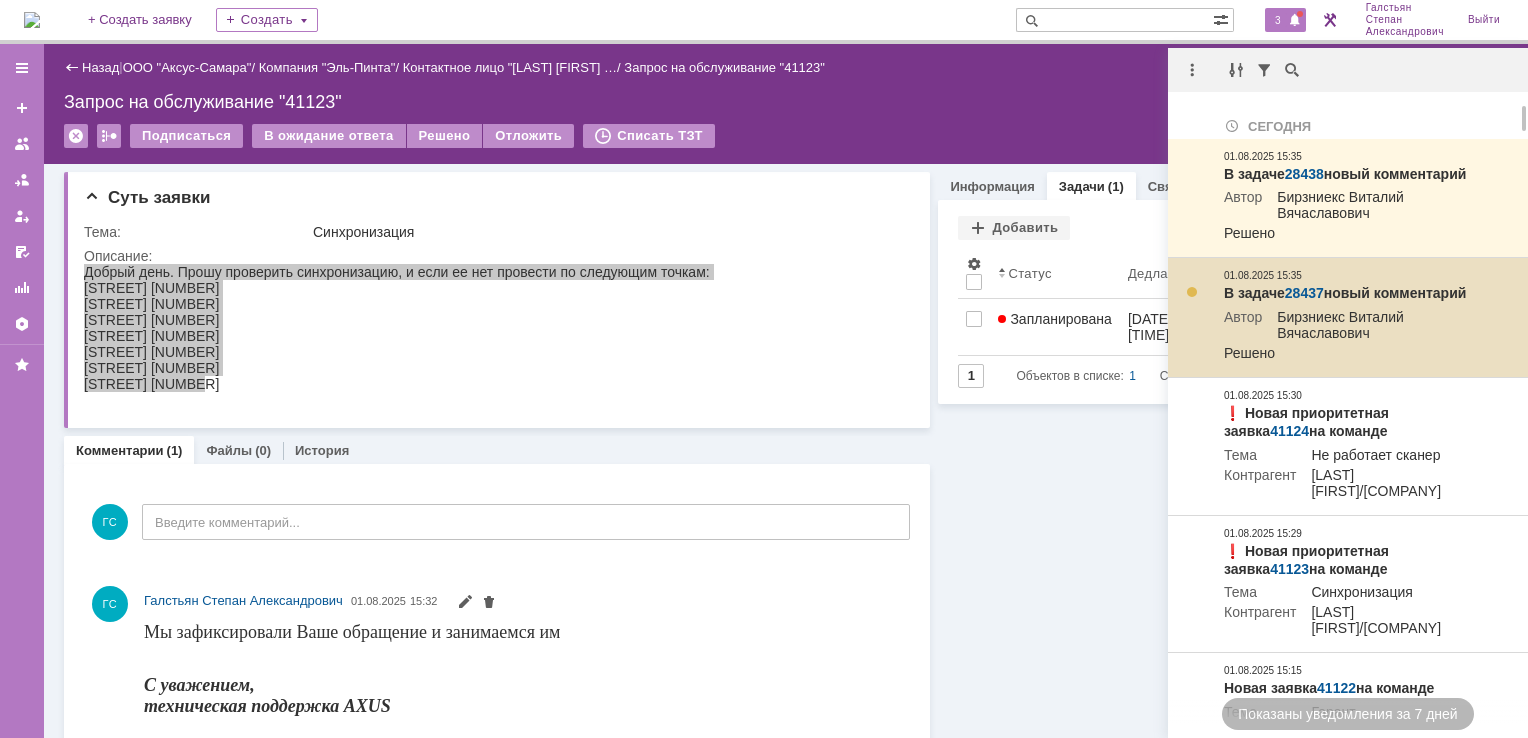 click on "28437" at bounding box center [1304, 293] 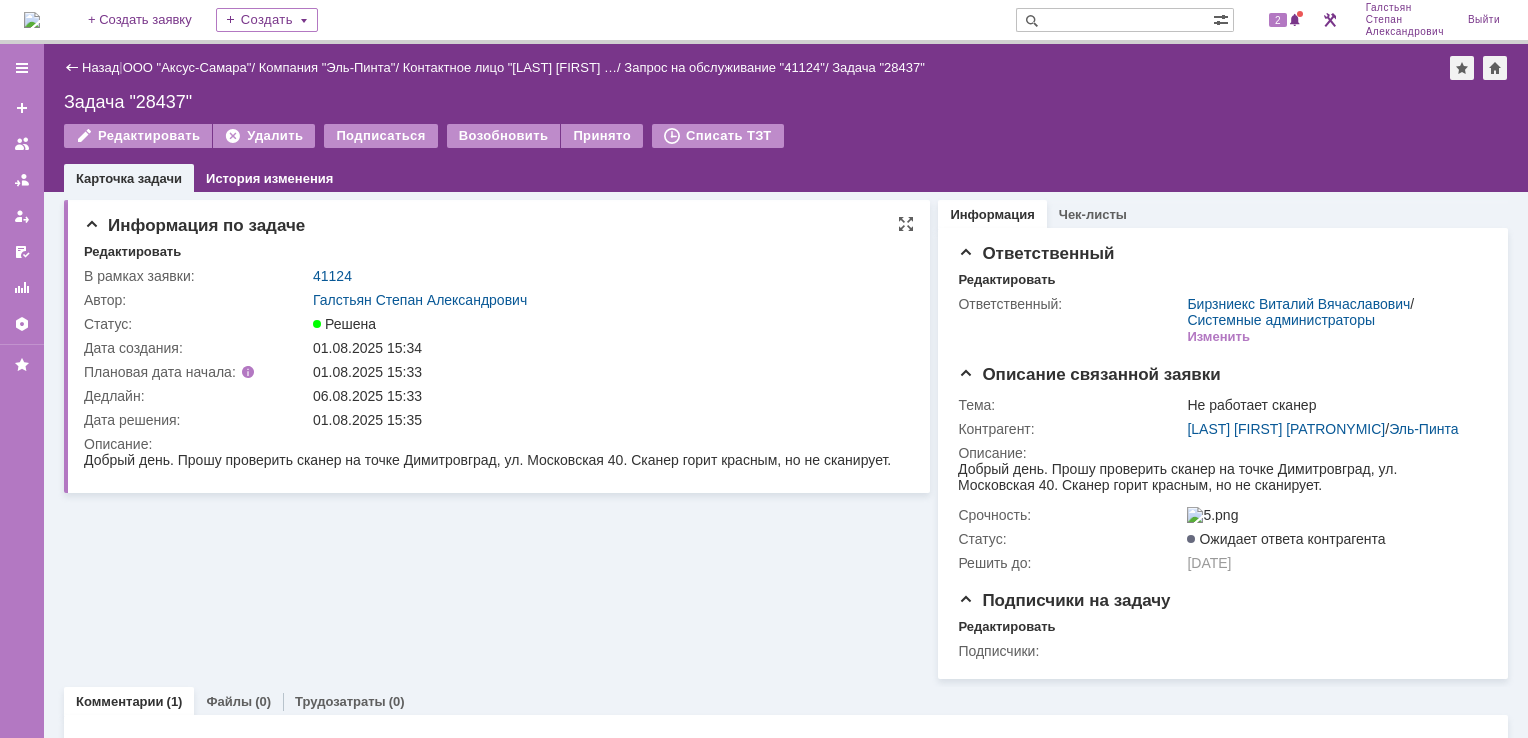 scroll, scrollTop: 0, scrollLeft: 0, axis: both 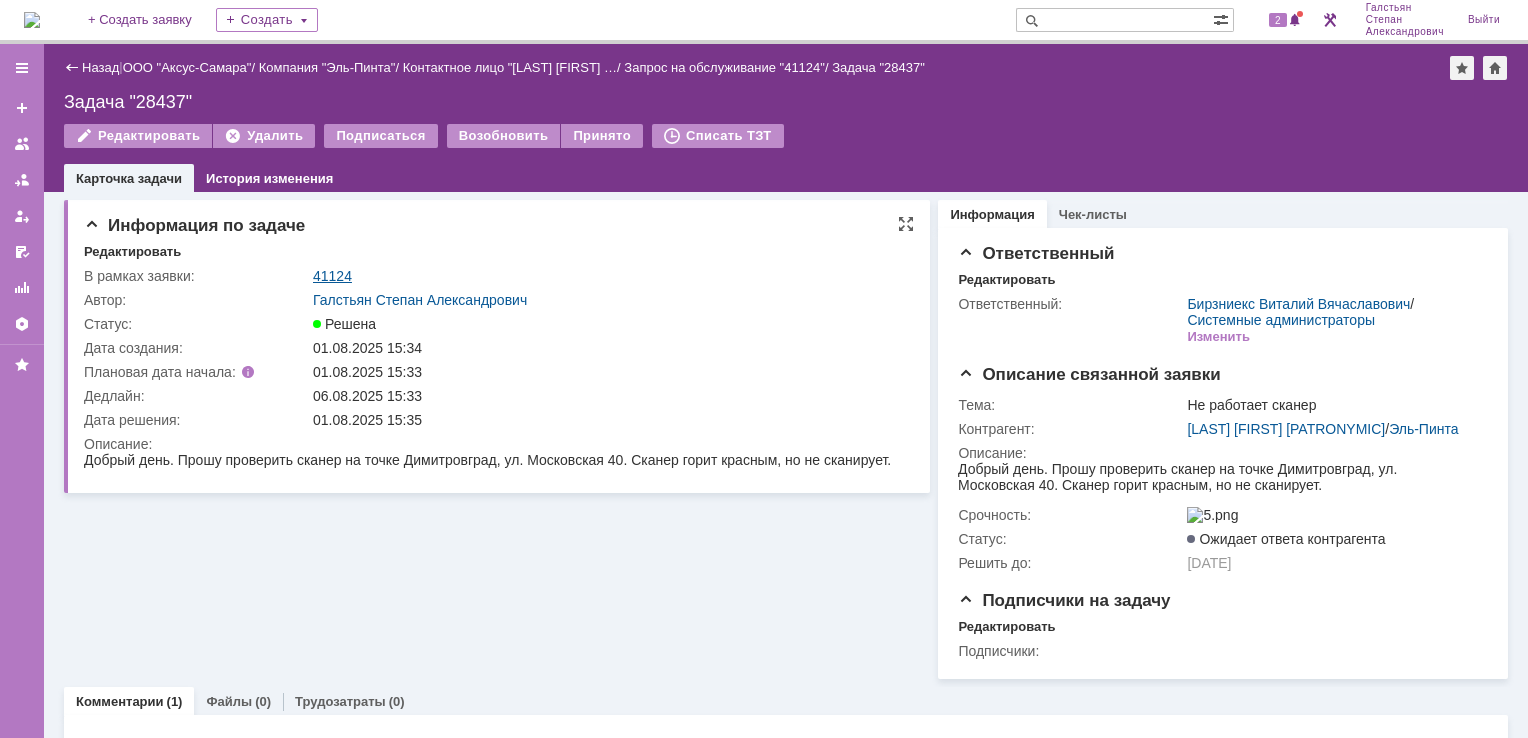click on "41124" at bounding box center (332, 276) 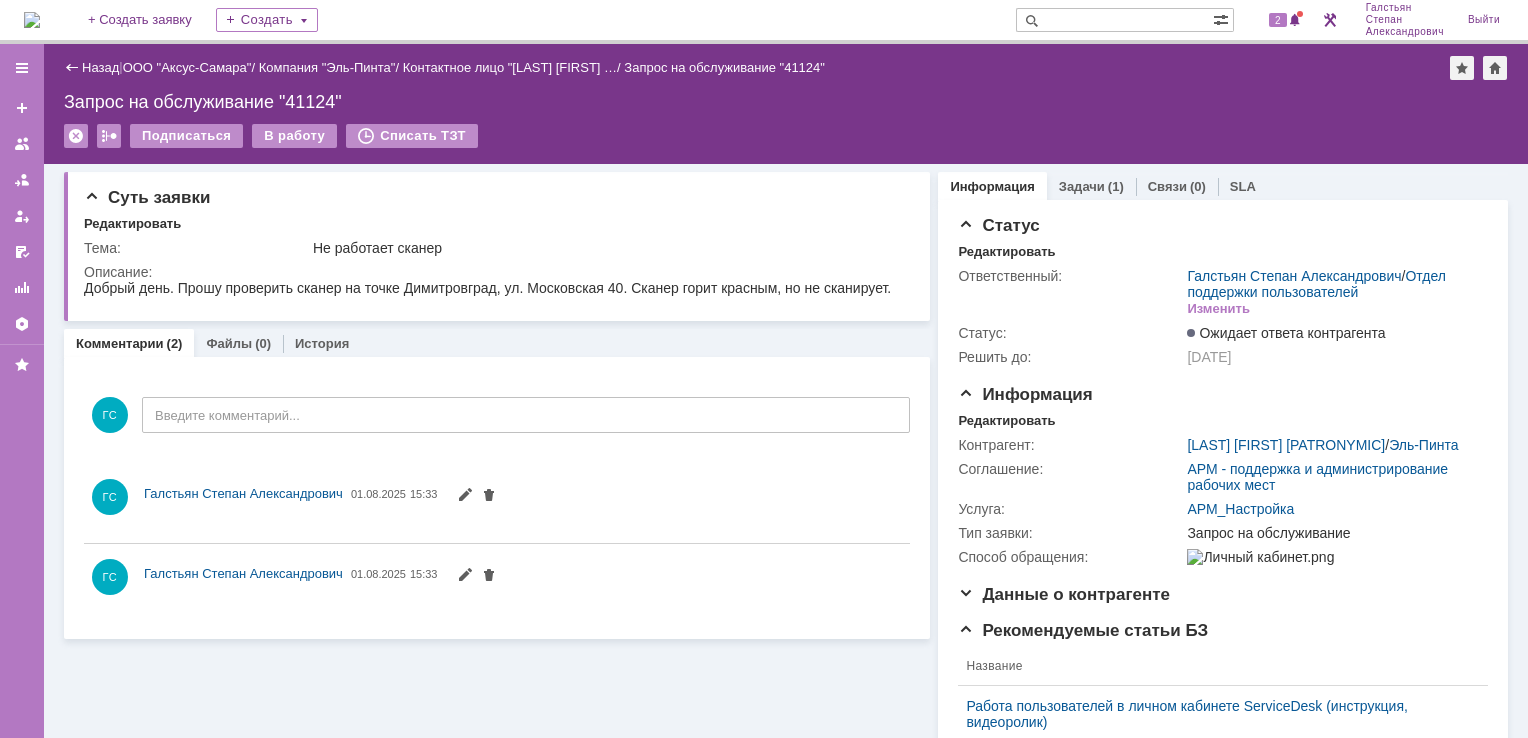 scroll, scrollTop: 0, scrollLeft: 0, axis: both 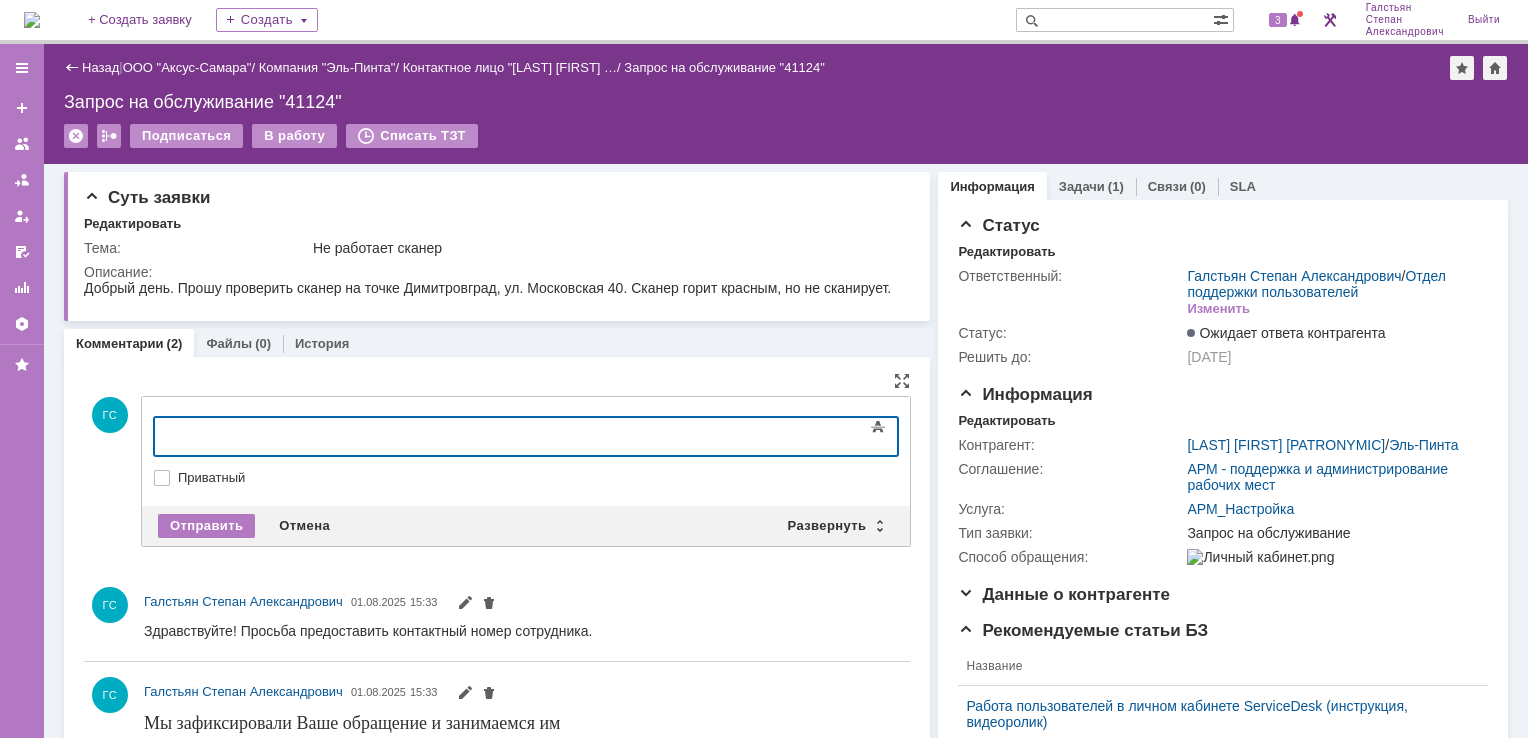 click at bounding box center [317, 434] 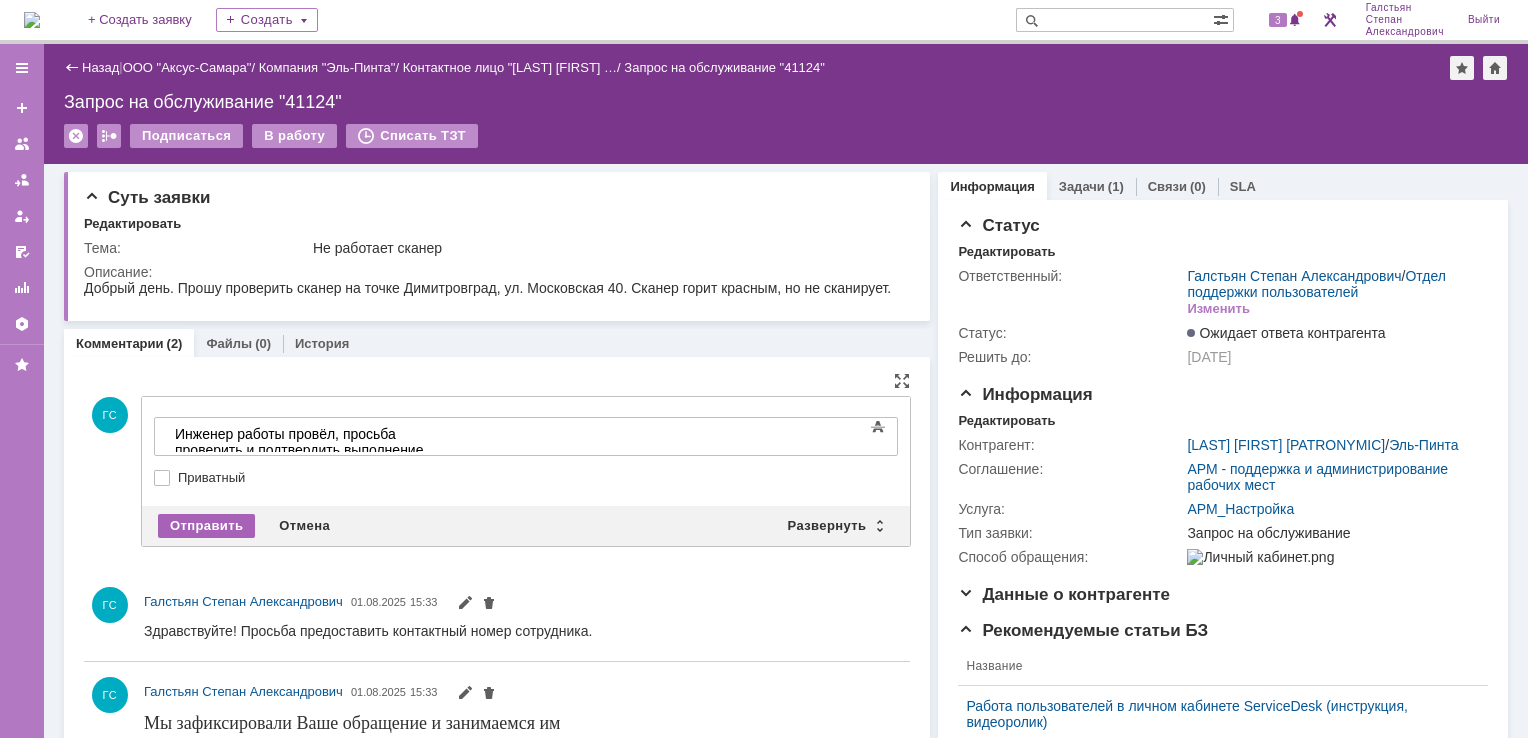 click on "Отправить" at bounding box center [206, 526] 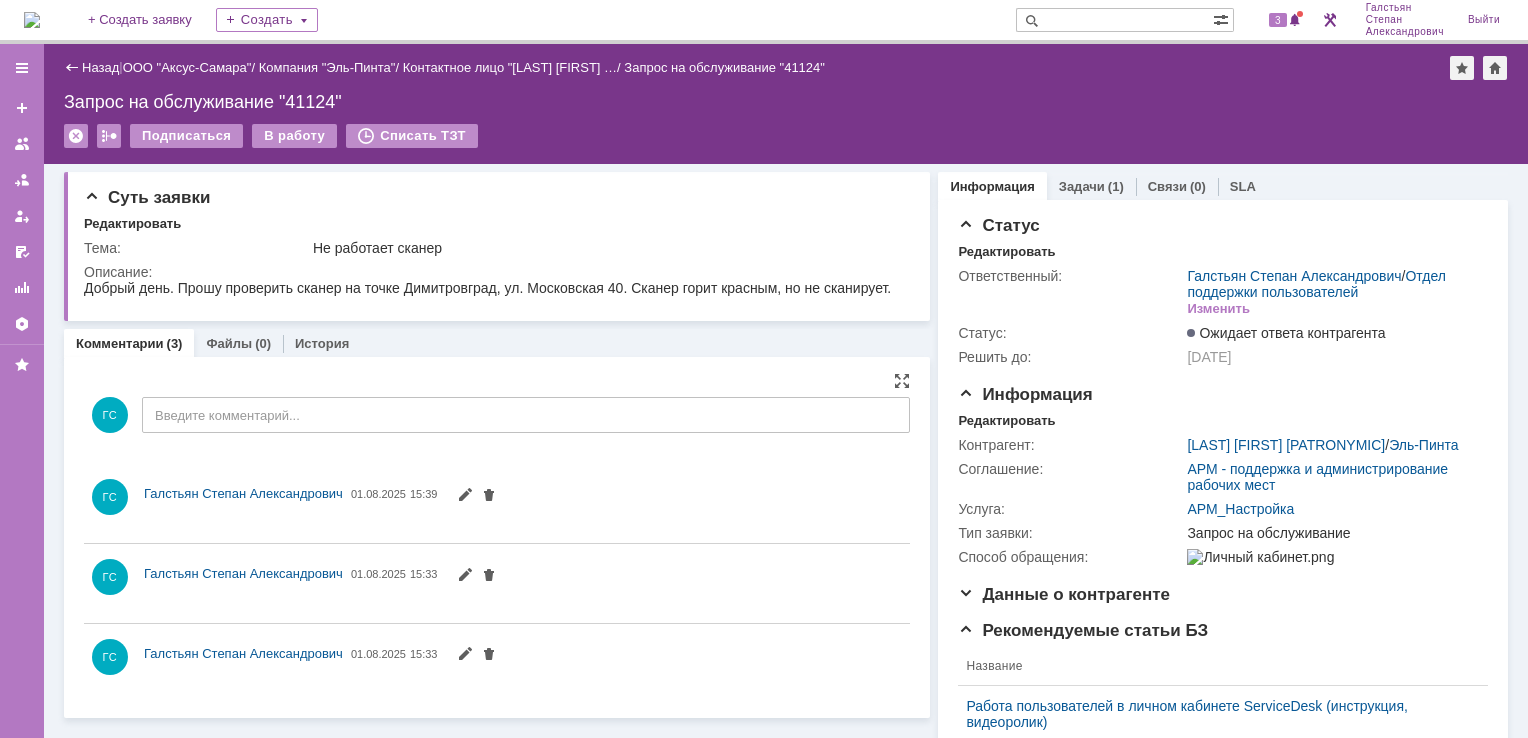 scroll, scrollTop: 0, scrollLeft: 0, axis: both 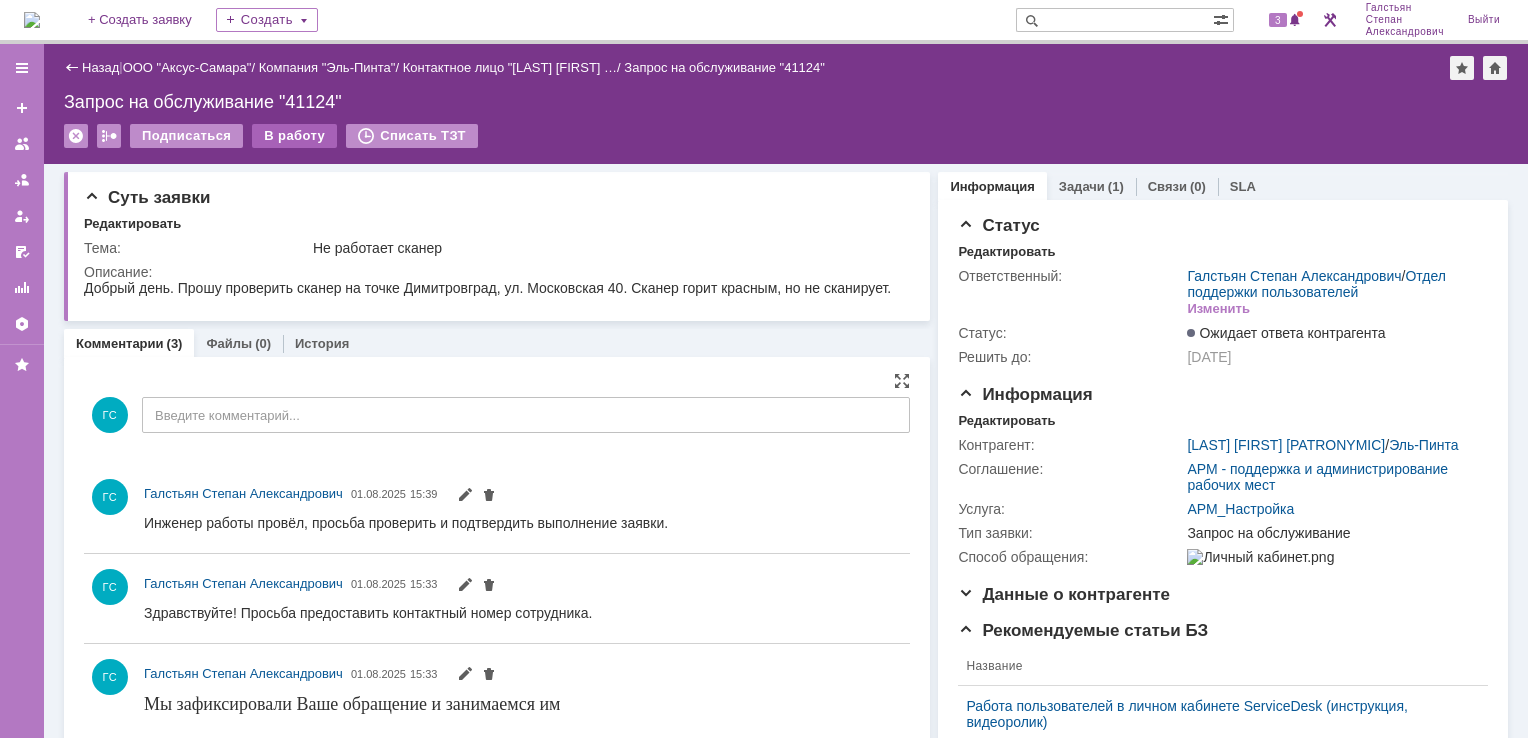 click on "В работу" at bounding box center [294, 136] 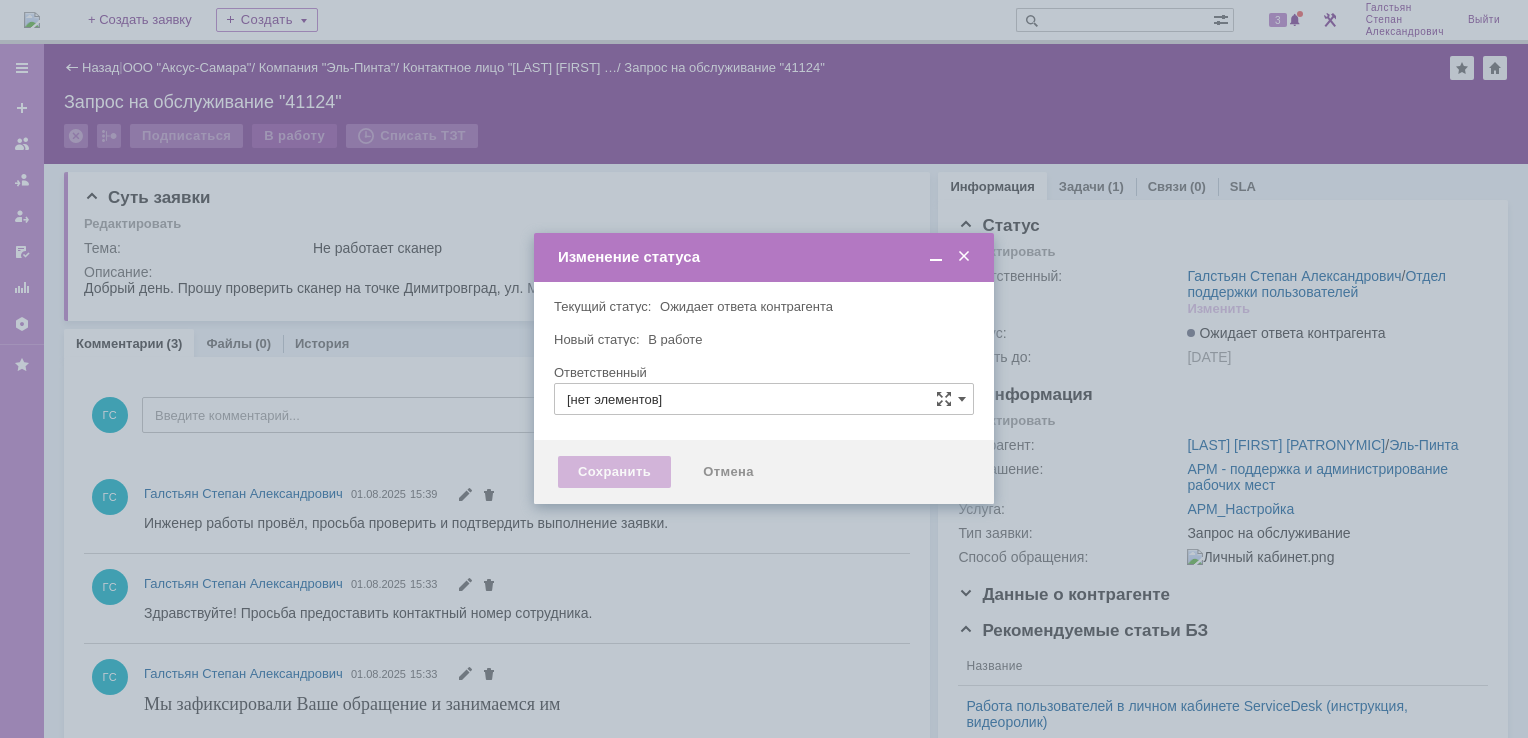 type on "Галстьян Степан Александрович" 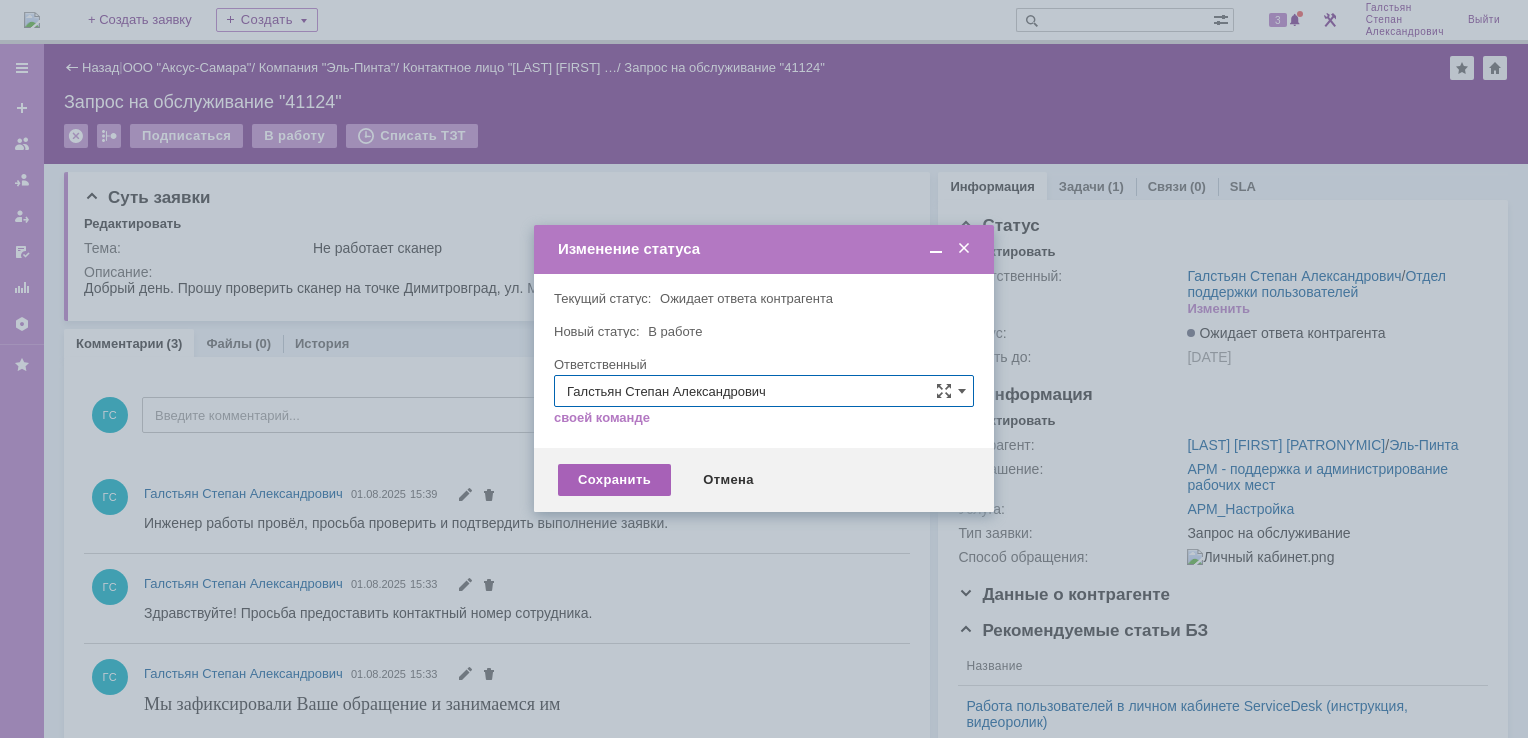 click on "Сохранить" at bounding box center (614, 480) 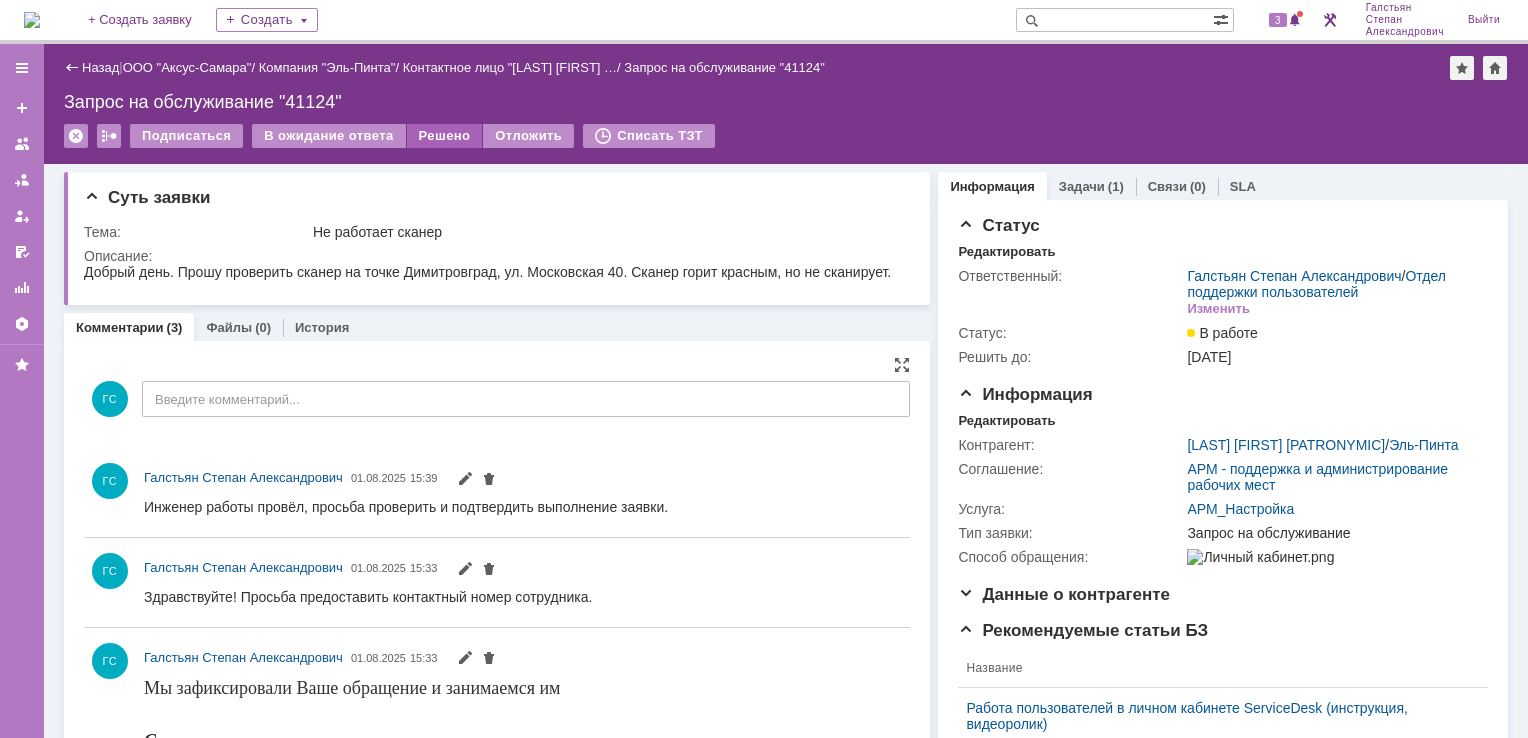 scroll, scrollTop: 0, scrollLeft: 0, axis: both 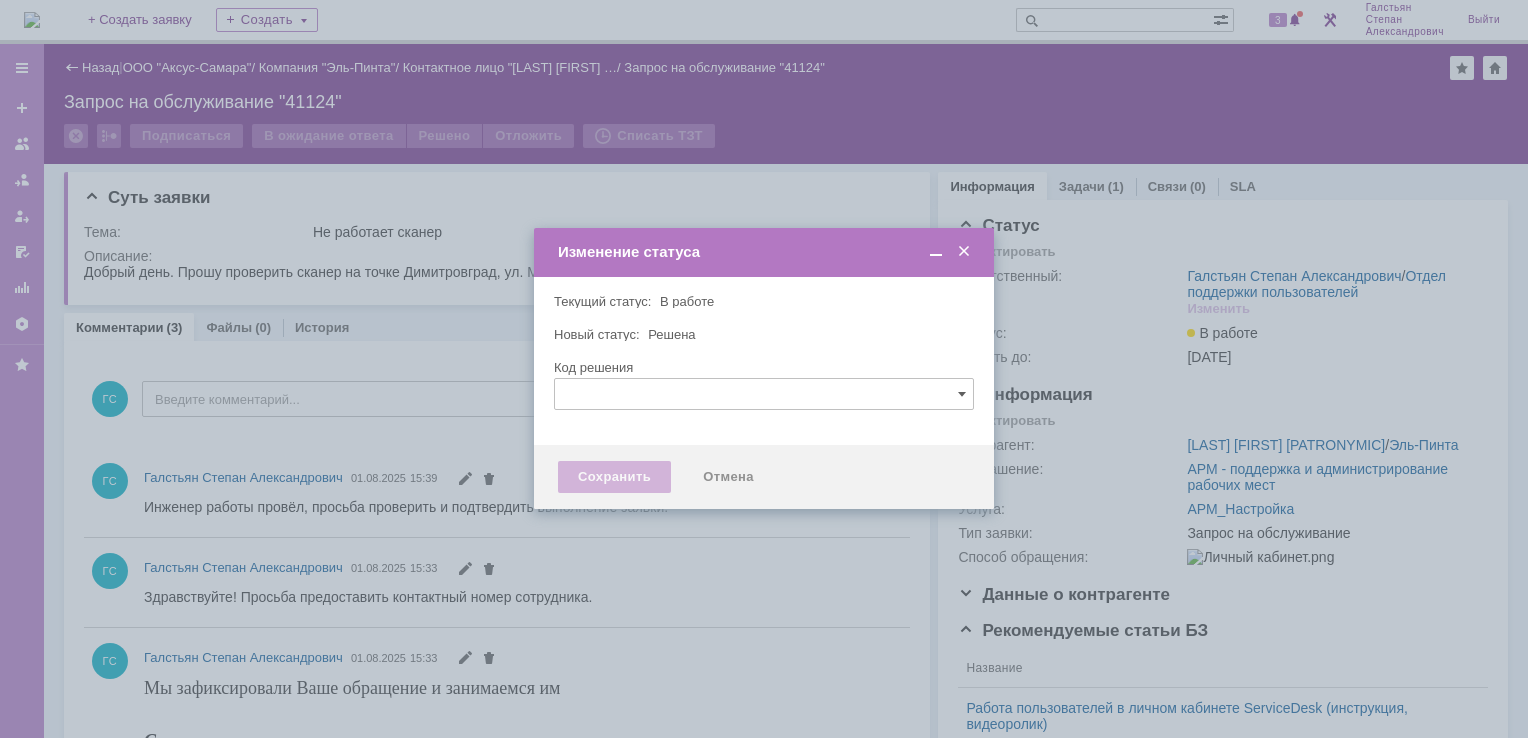 type 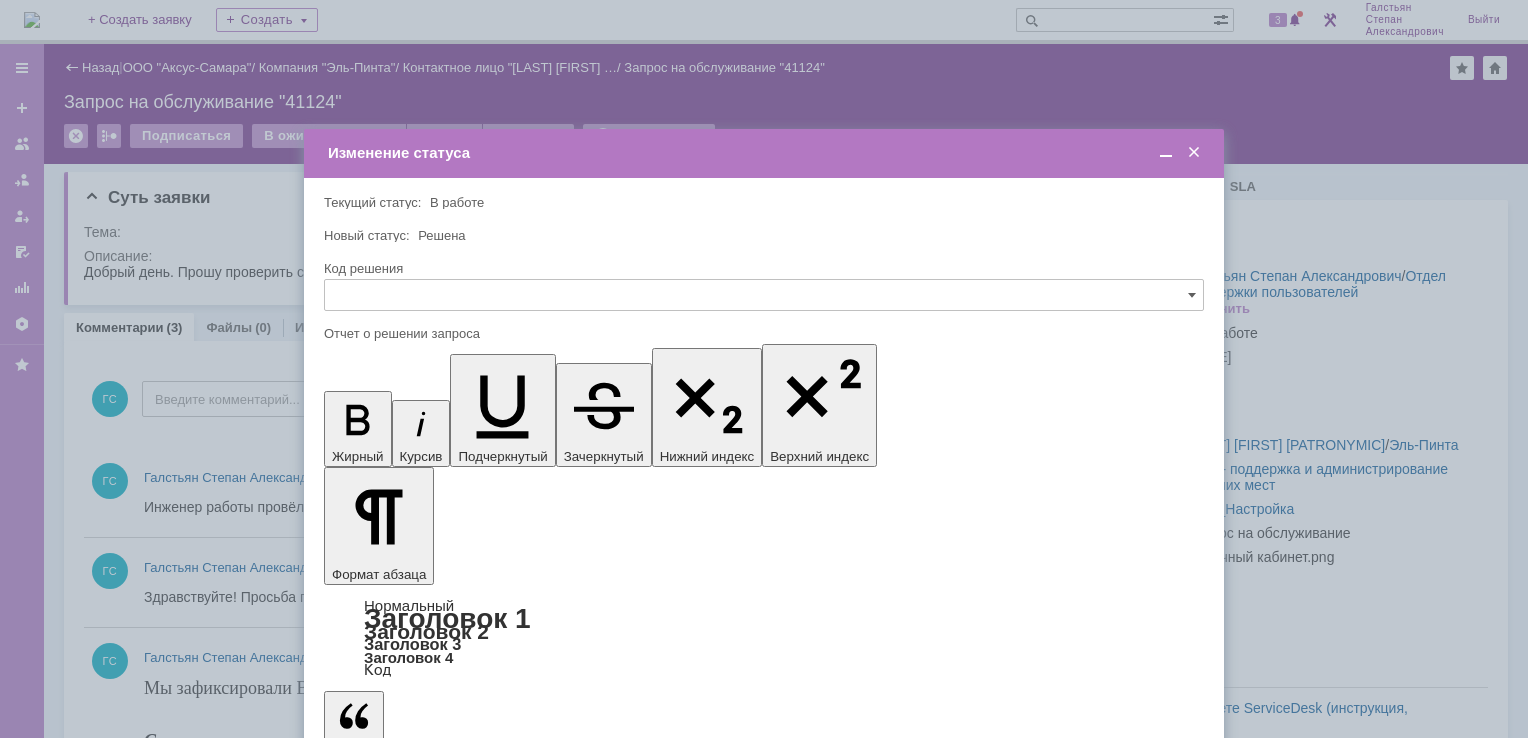 scroll, scrollTop: 0, scrollLeft: 0, axis: both 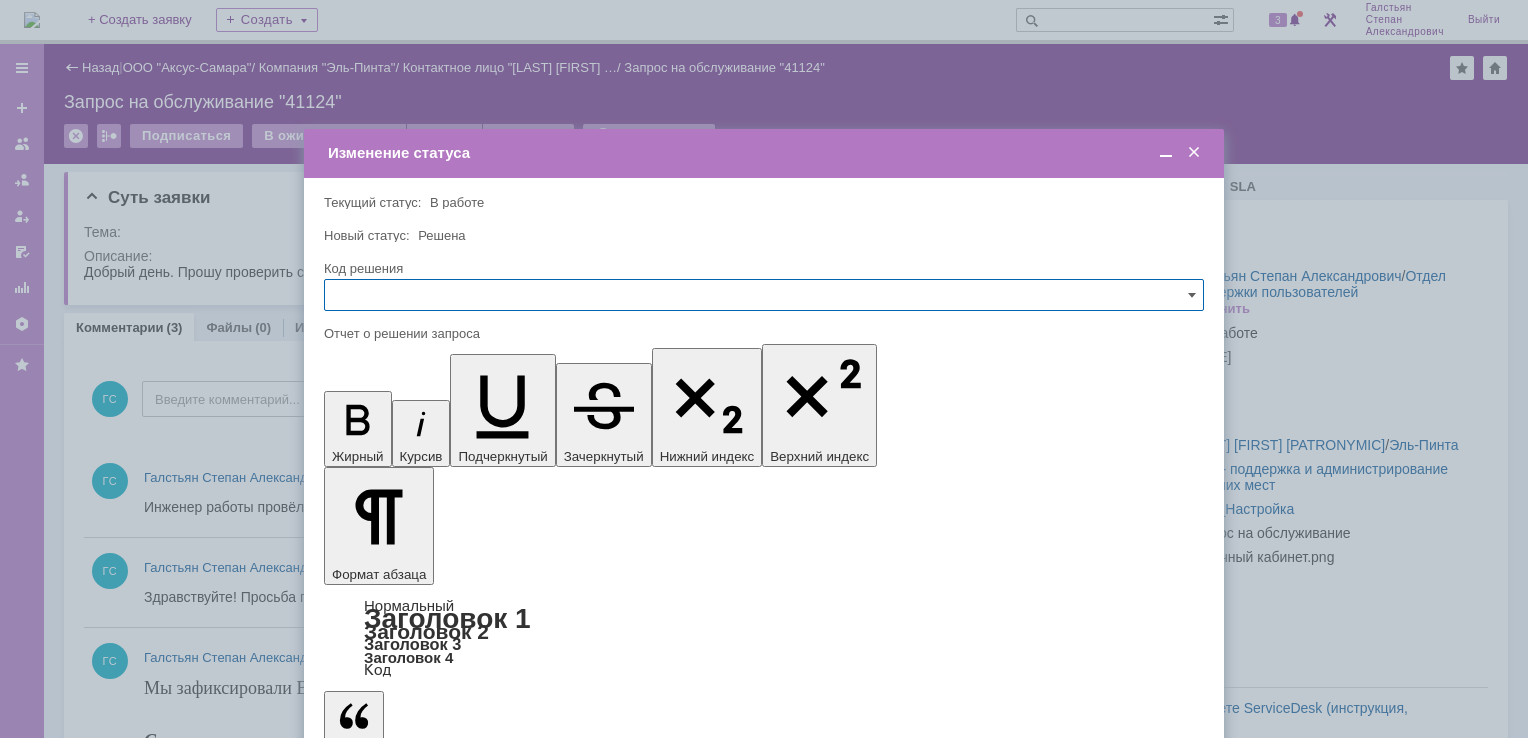 click on "Сохранить" at bounding box center [384, 820] 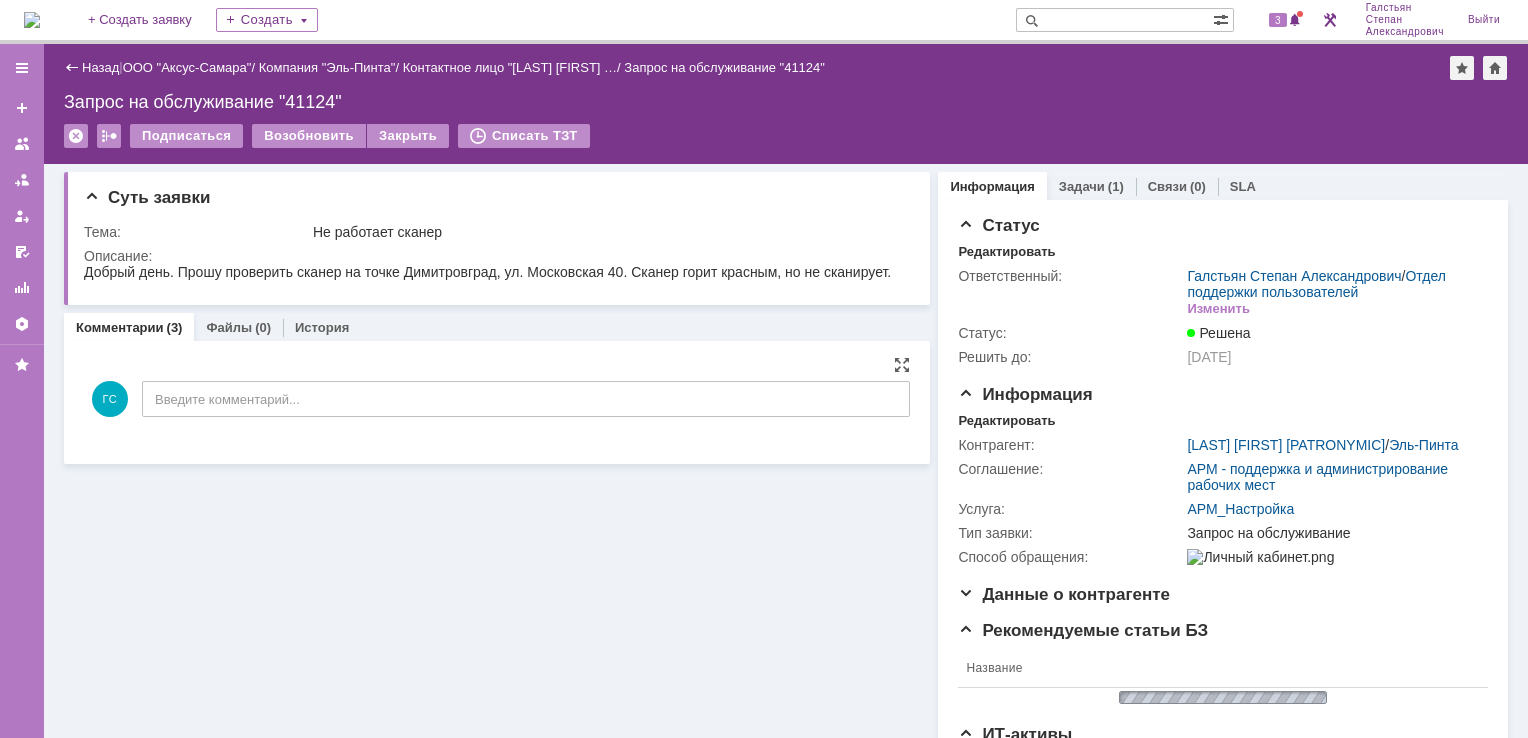 scroll, scrollTop: 0, scrollLeft: 0, axis: both 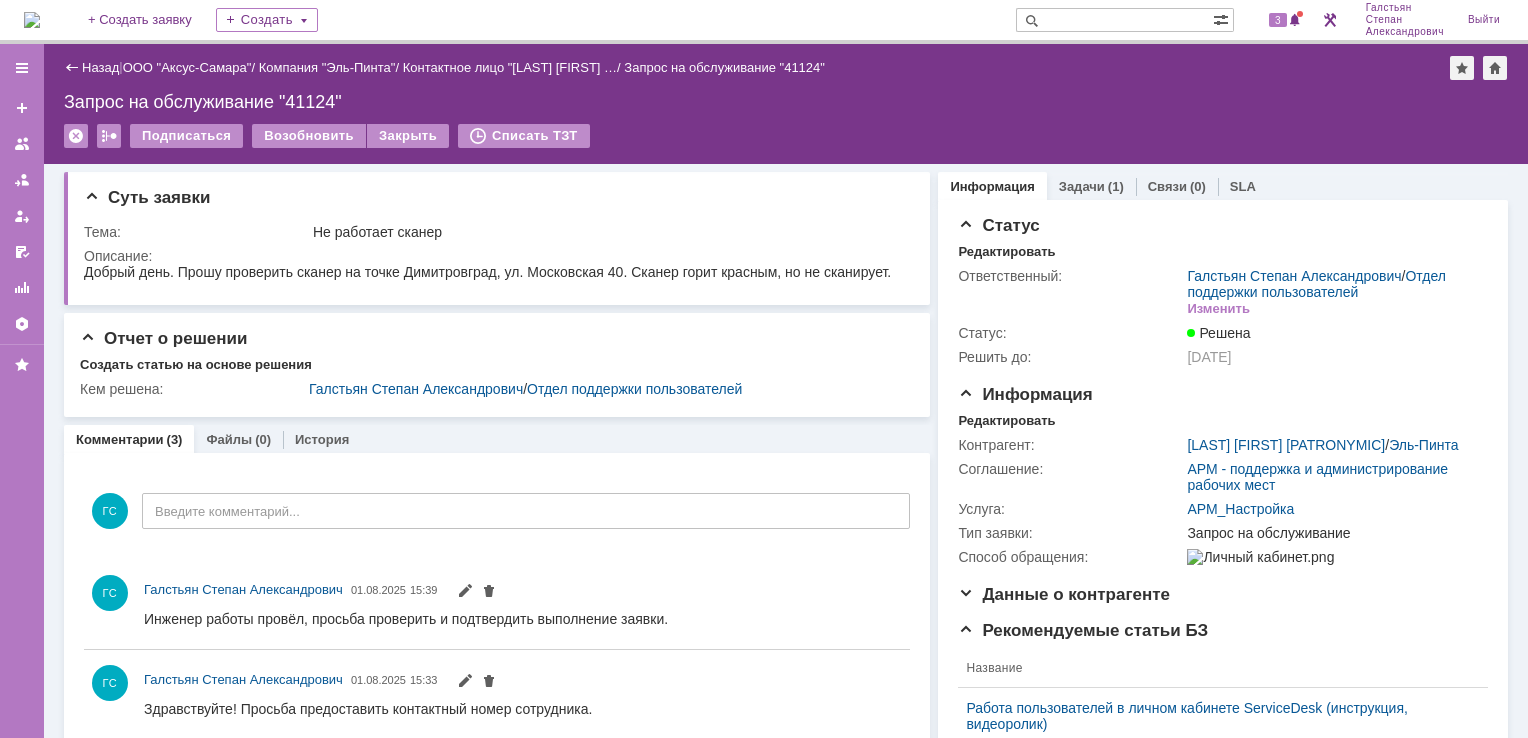 click at bounding box center [32, 20] 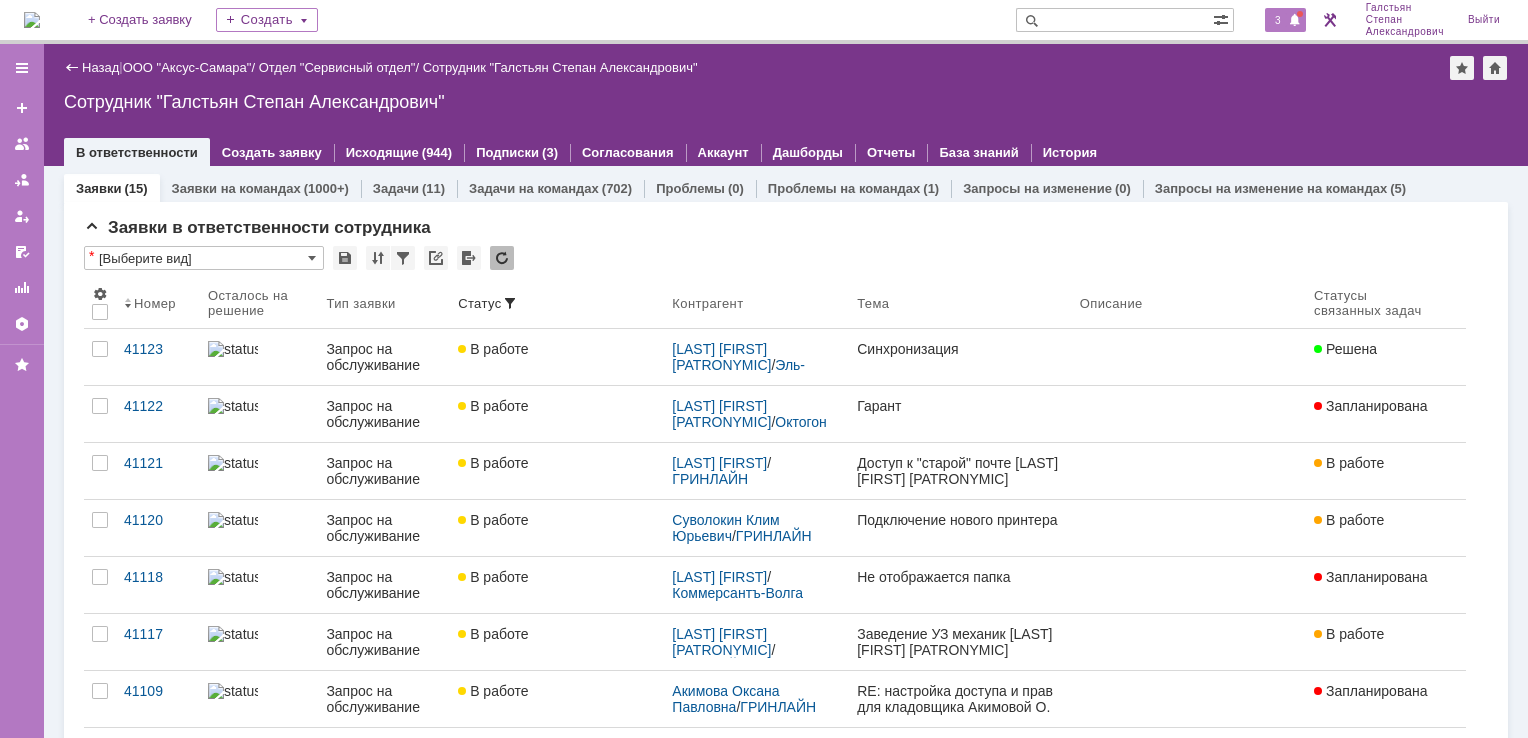 scroll, scrollTop: 0, scrollLeft: 0, axis: both 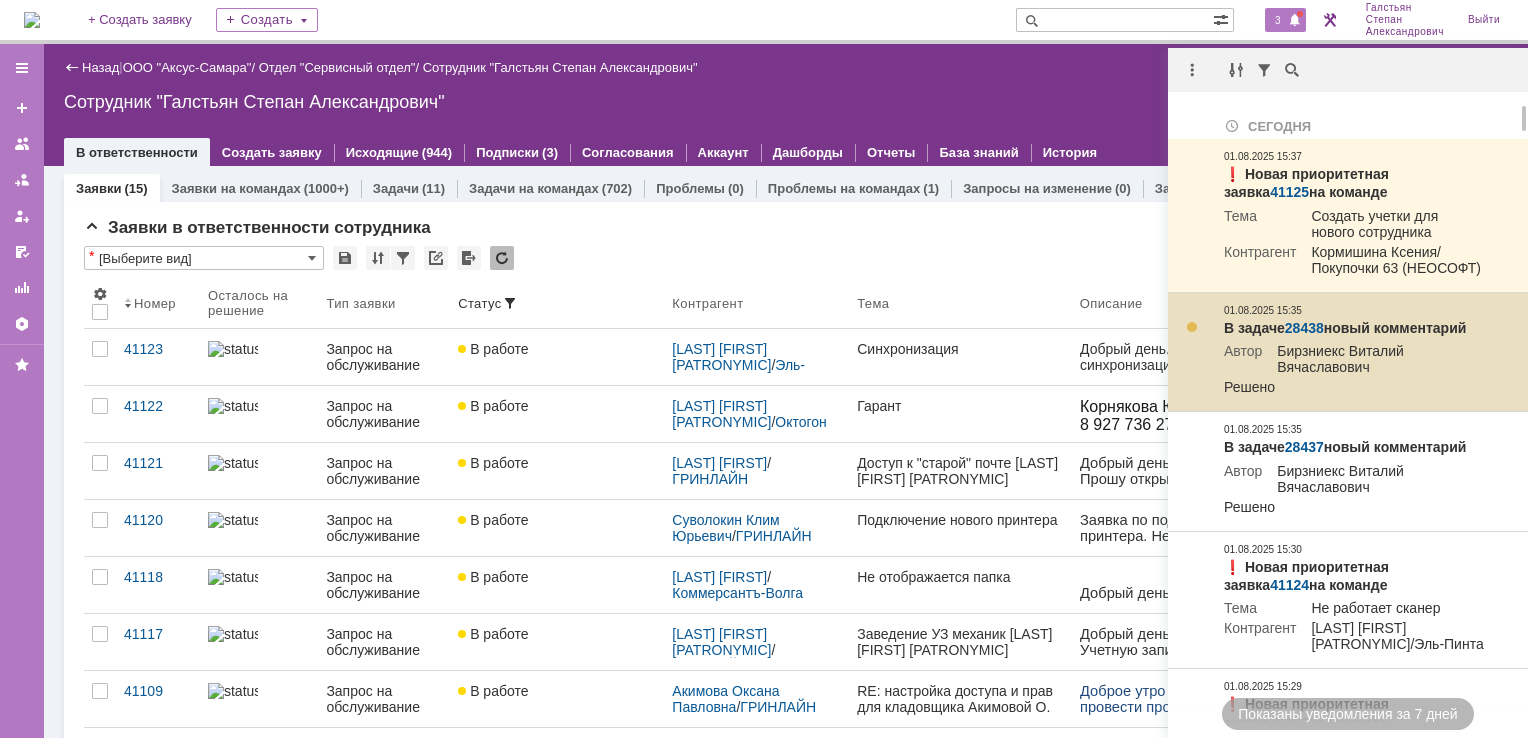click on "28438" at bounding box center [1304, 328] 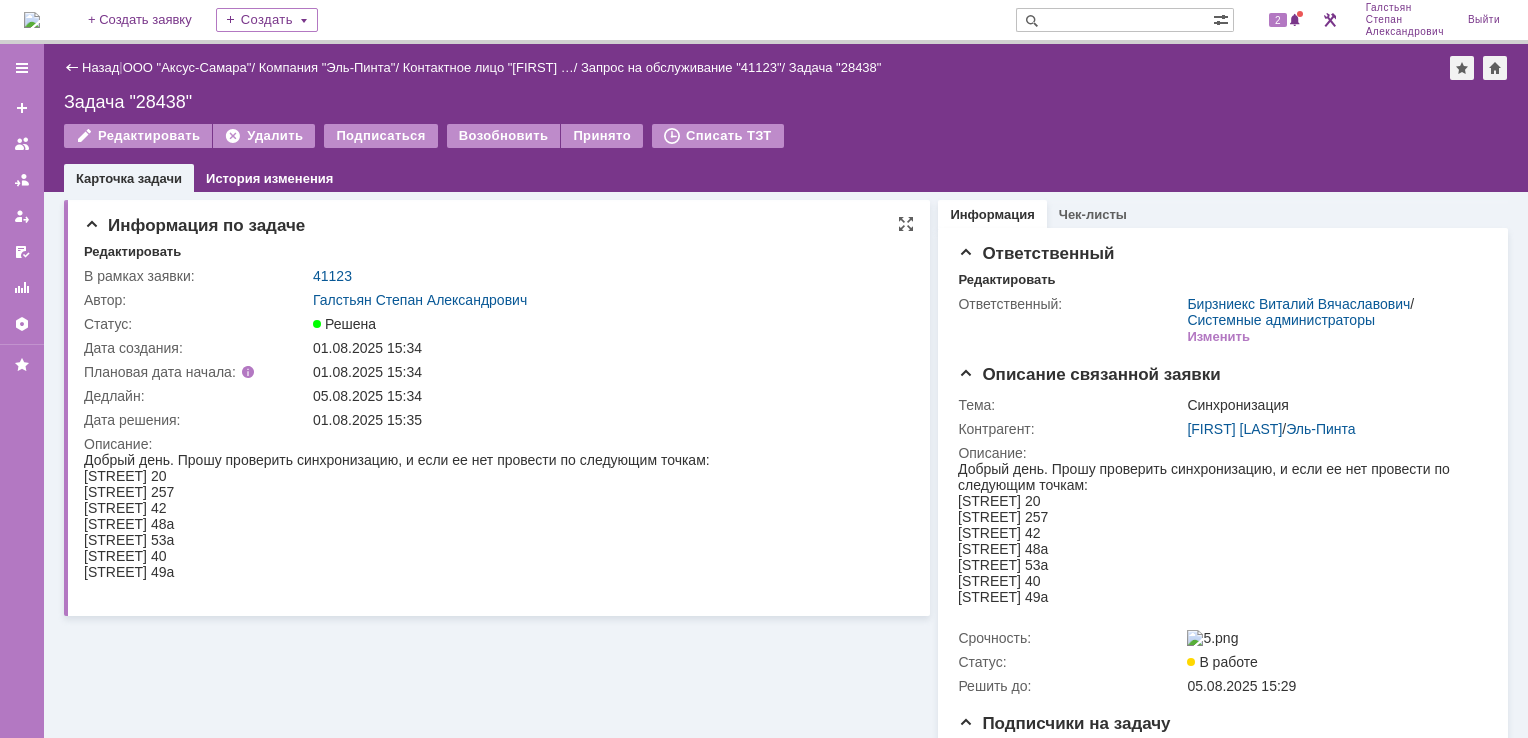 scroll, scrollTop: 0, scrollLeft: 0, axis: both 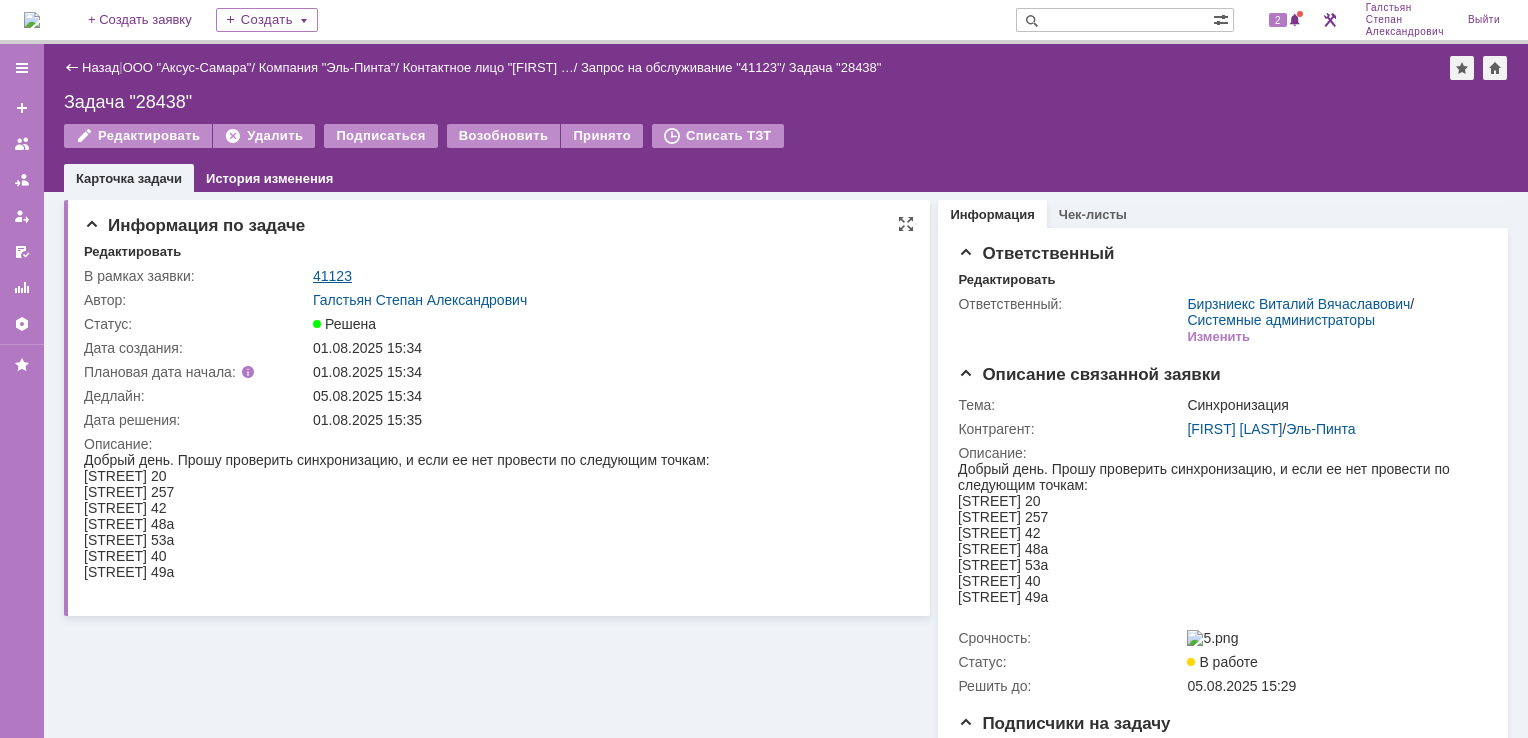 click on "41123" at bounding box center [332, 276] 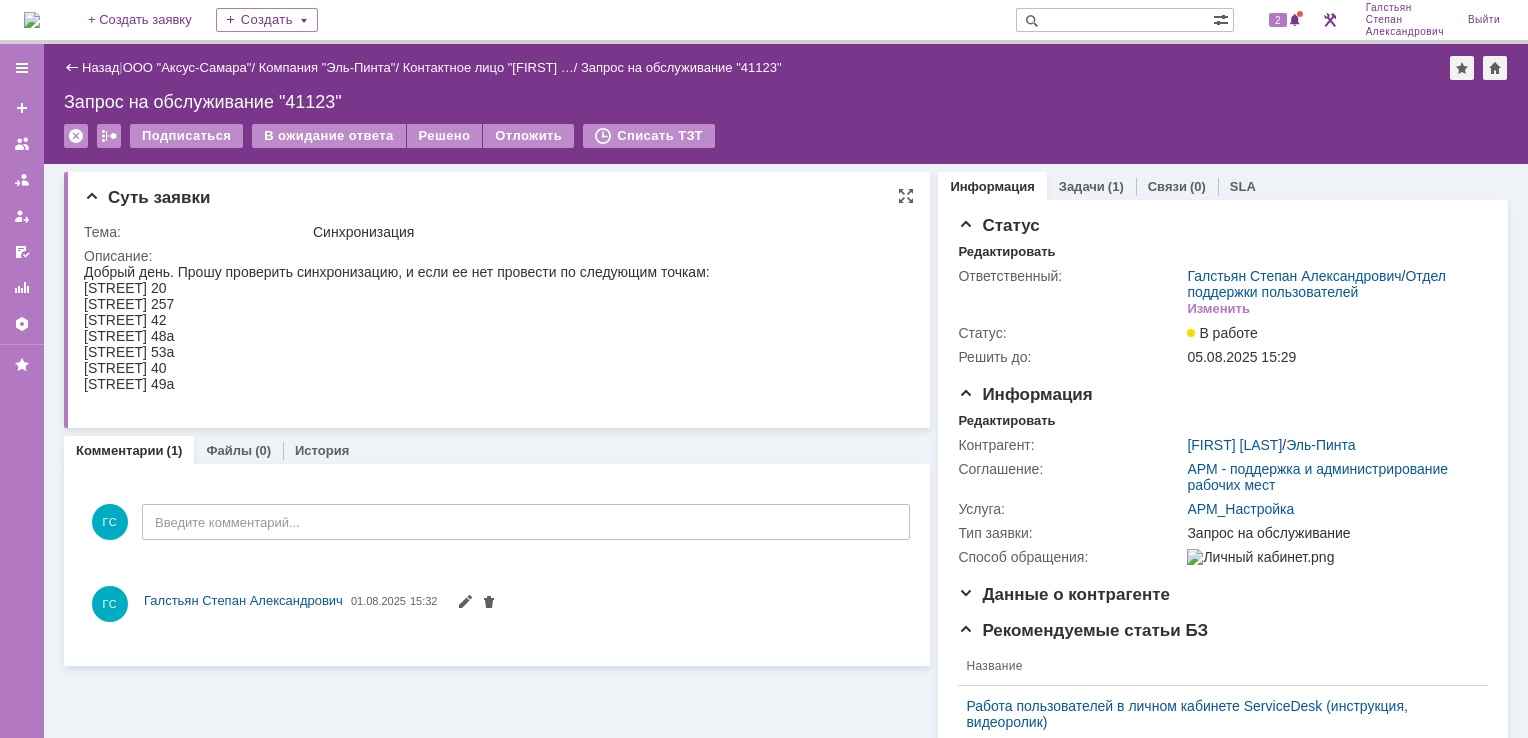 scroll, scrollTop: 0, scrollLeft: 0, axis: both 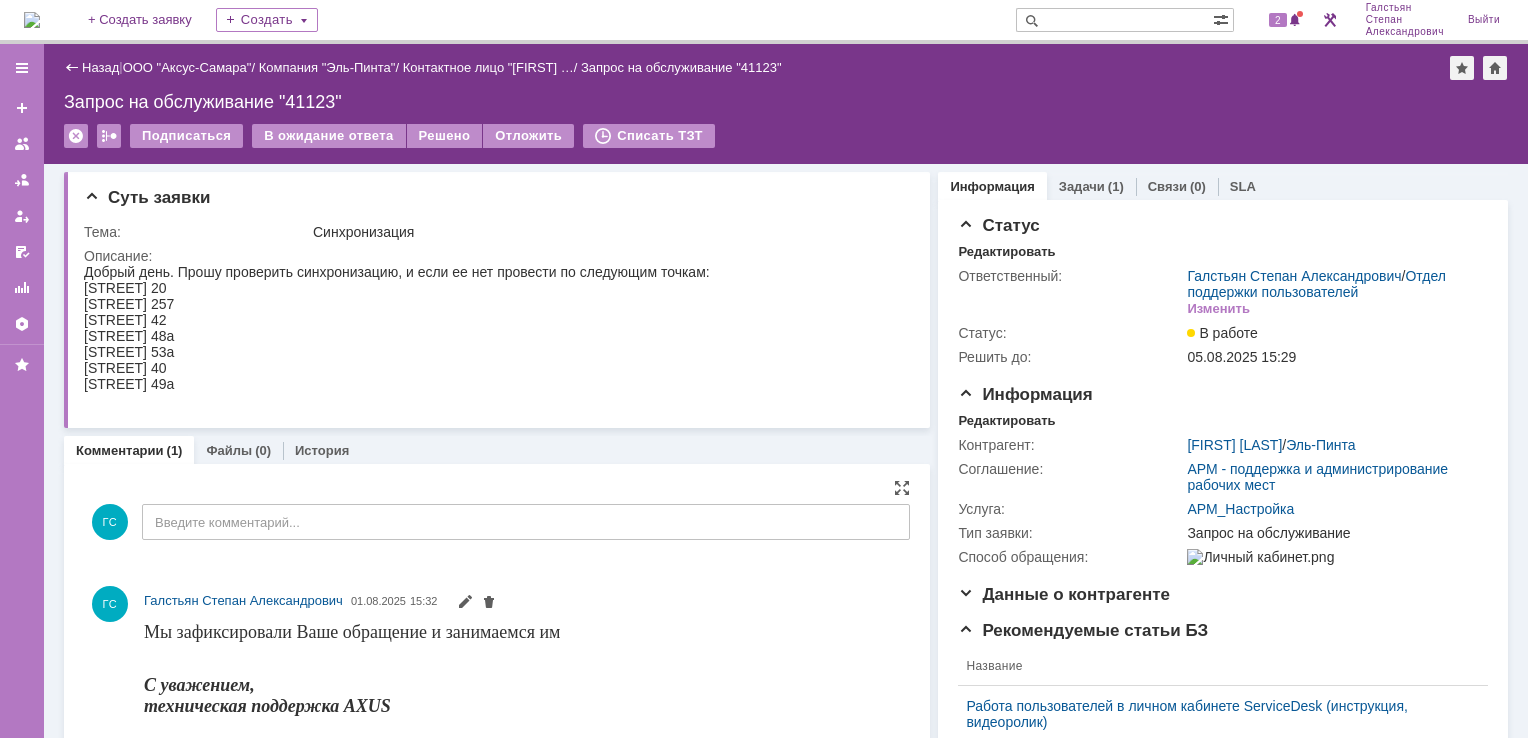 click on "ГС Введите комментарий..." at bounding box center [497, 524] 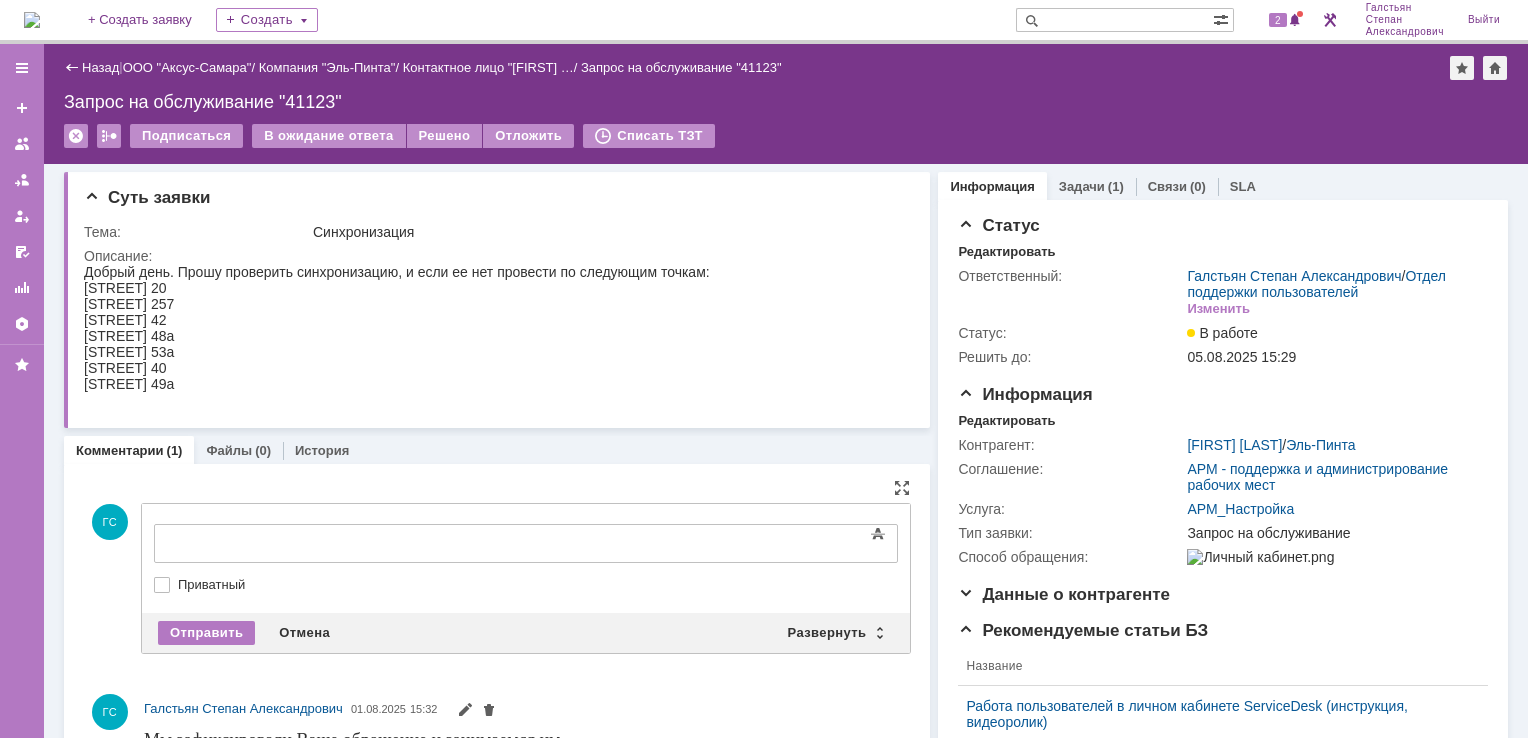 scroll, scrollTop: 0, scrollLeft: 0, axis: both 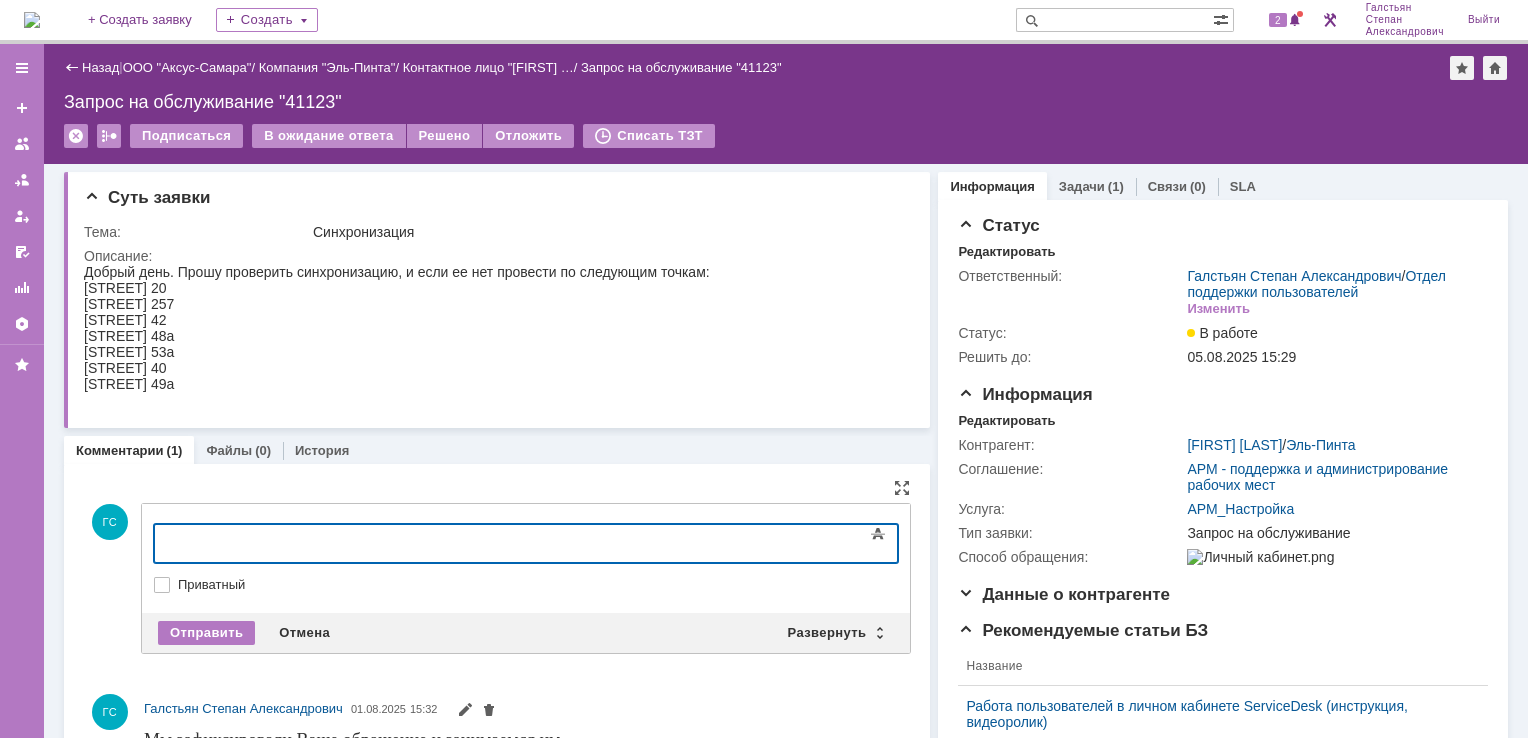 type 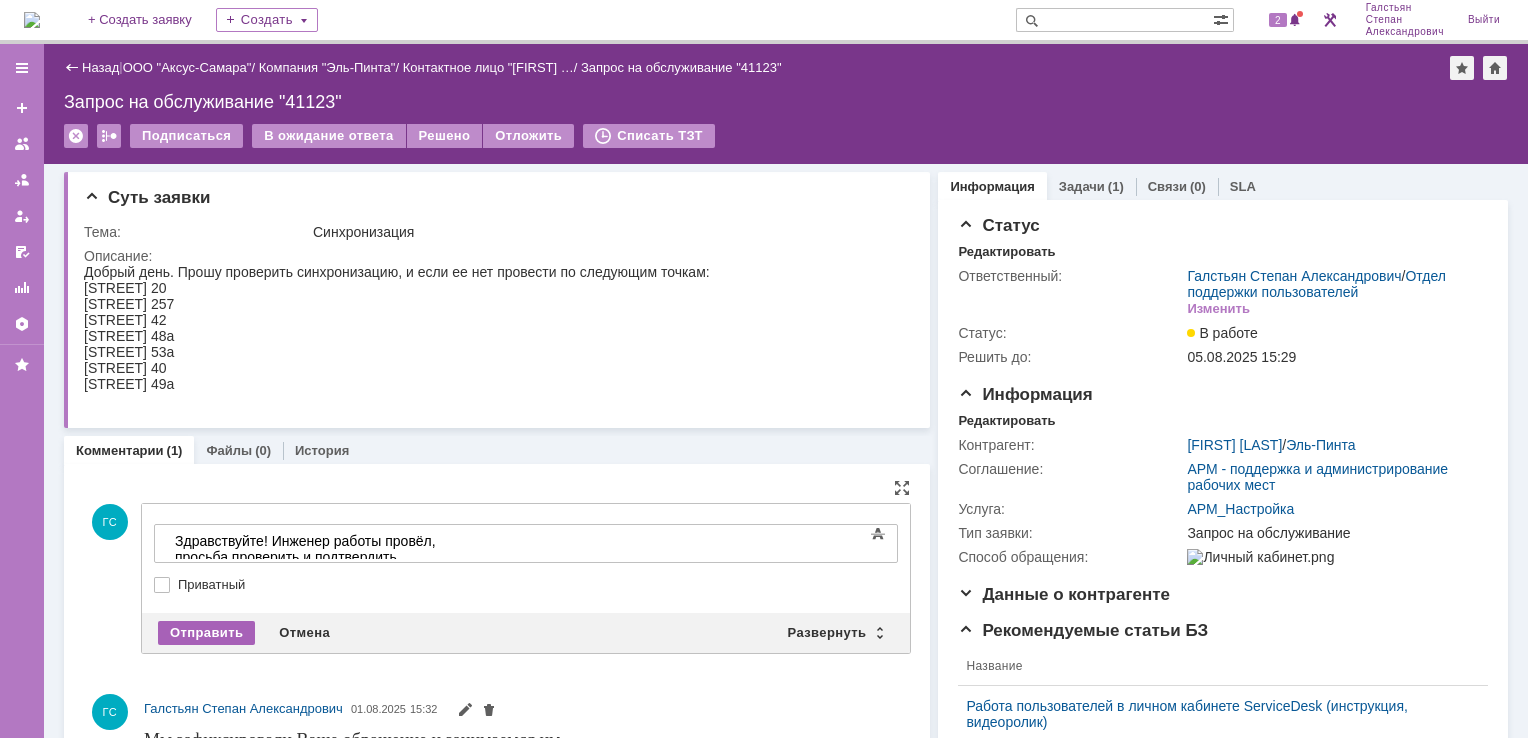 click on "Отправить" at bounding box center (206, 633) 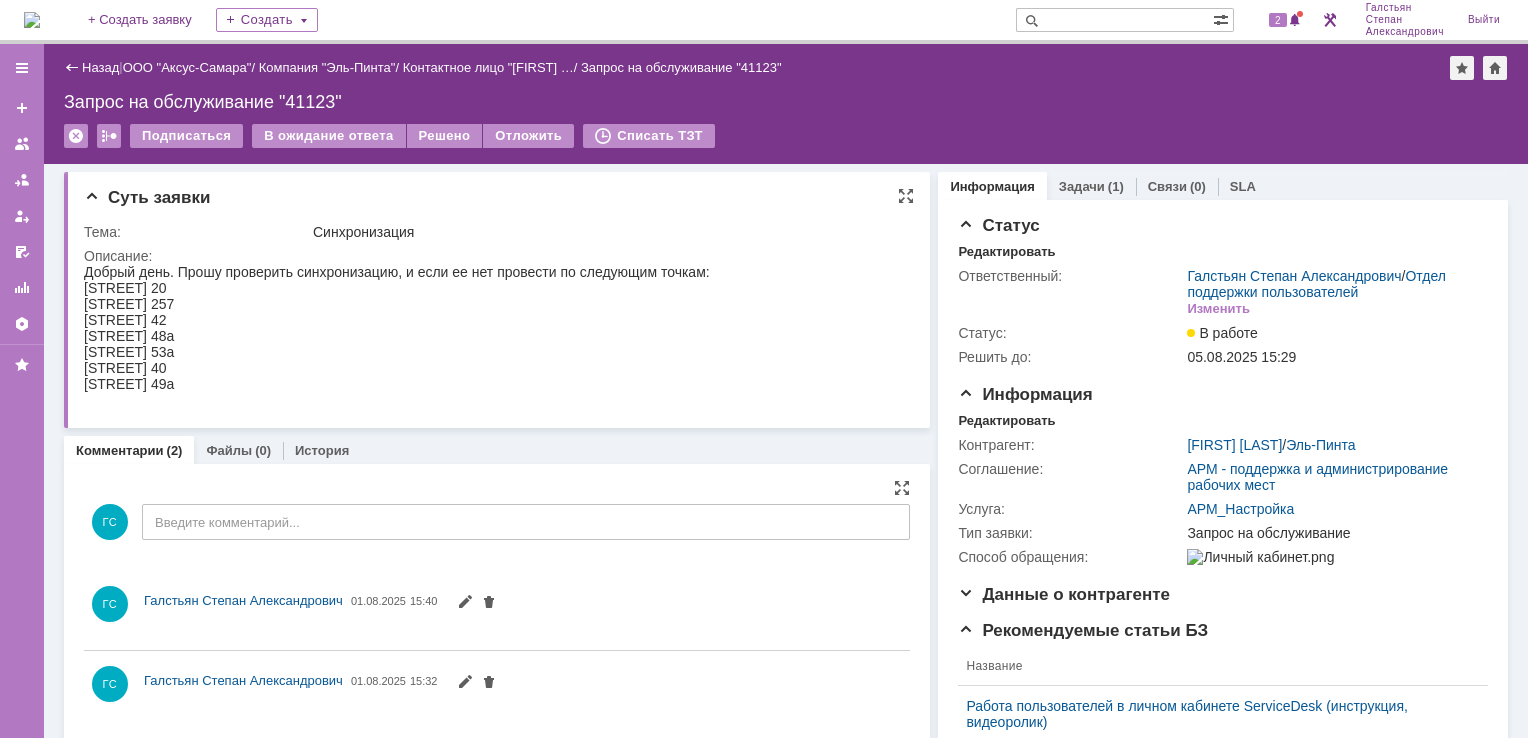 scroll, scrollTop: 0, scrollLeft: 0, axis: both 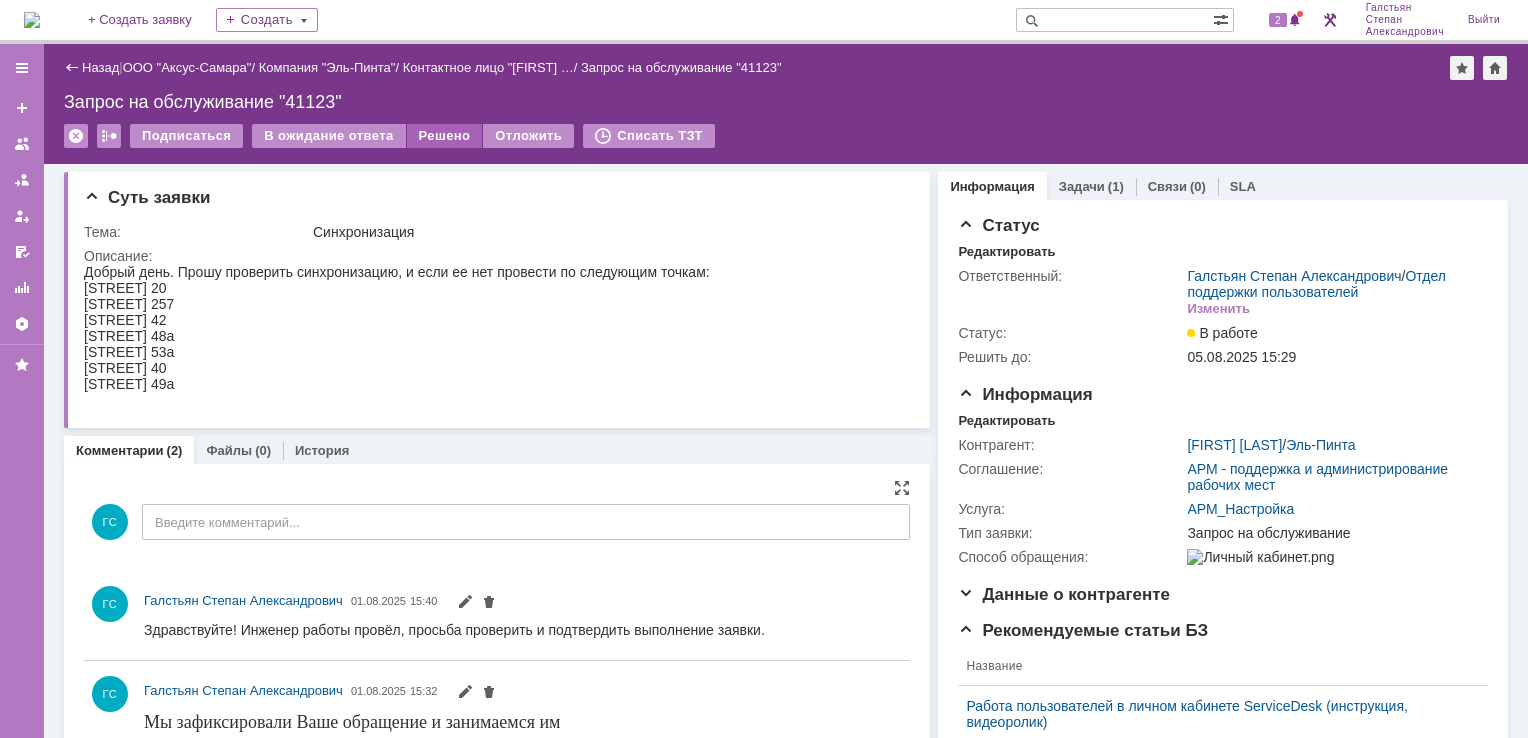 click on "Решено" at bounding box center [445, 136] 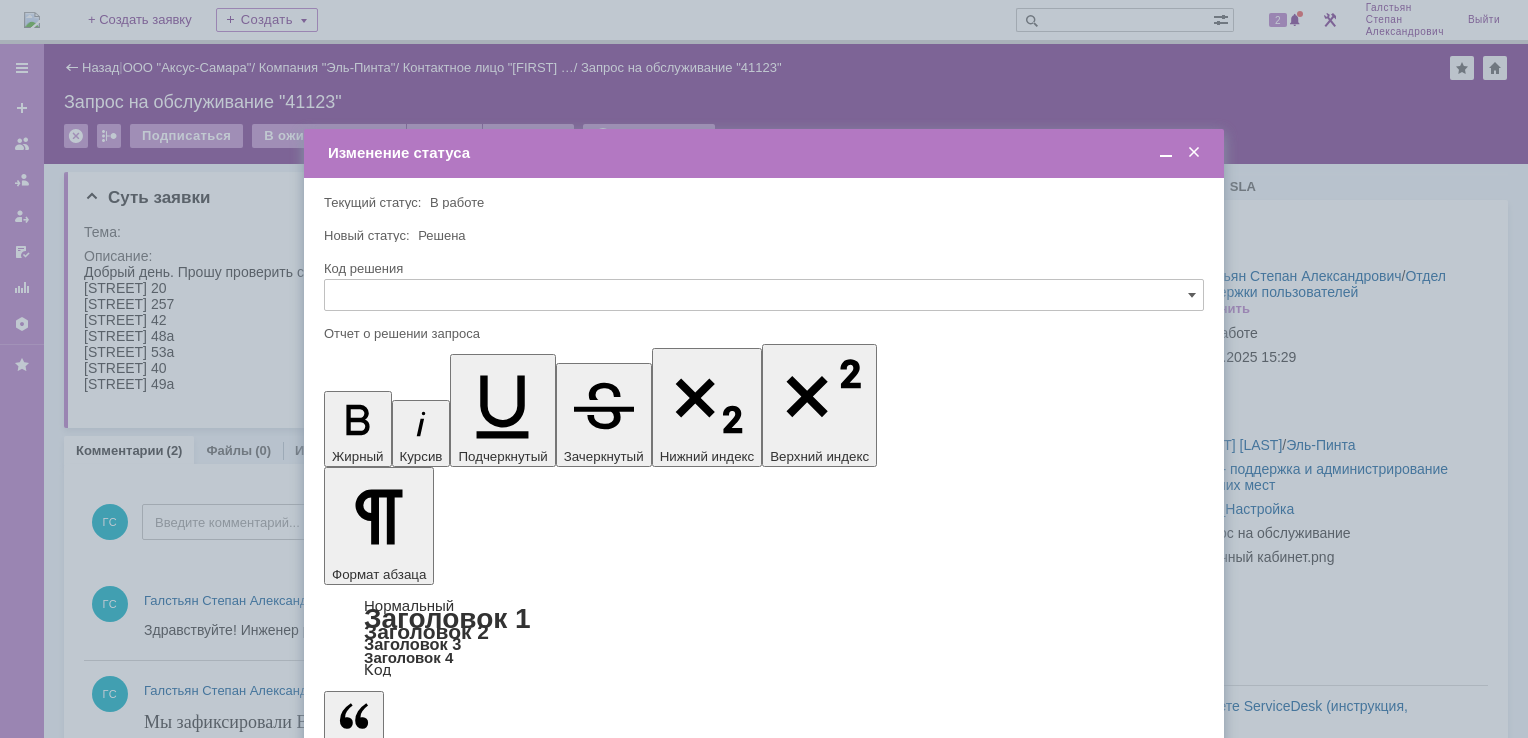 scroll, scrollTop: 0, scrollLeft: 0, axis: both 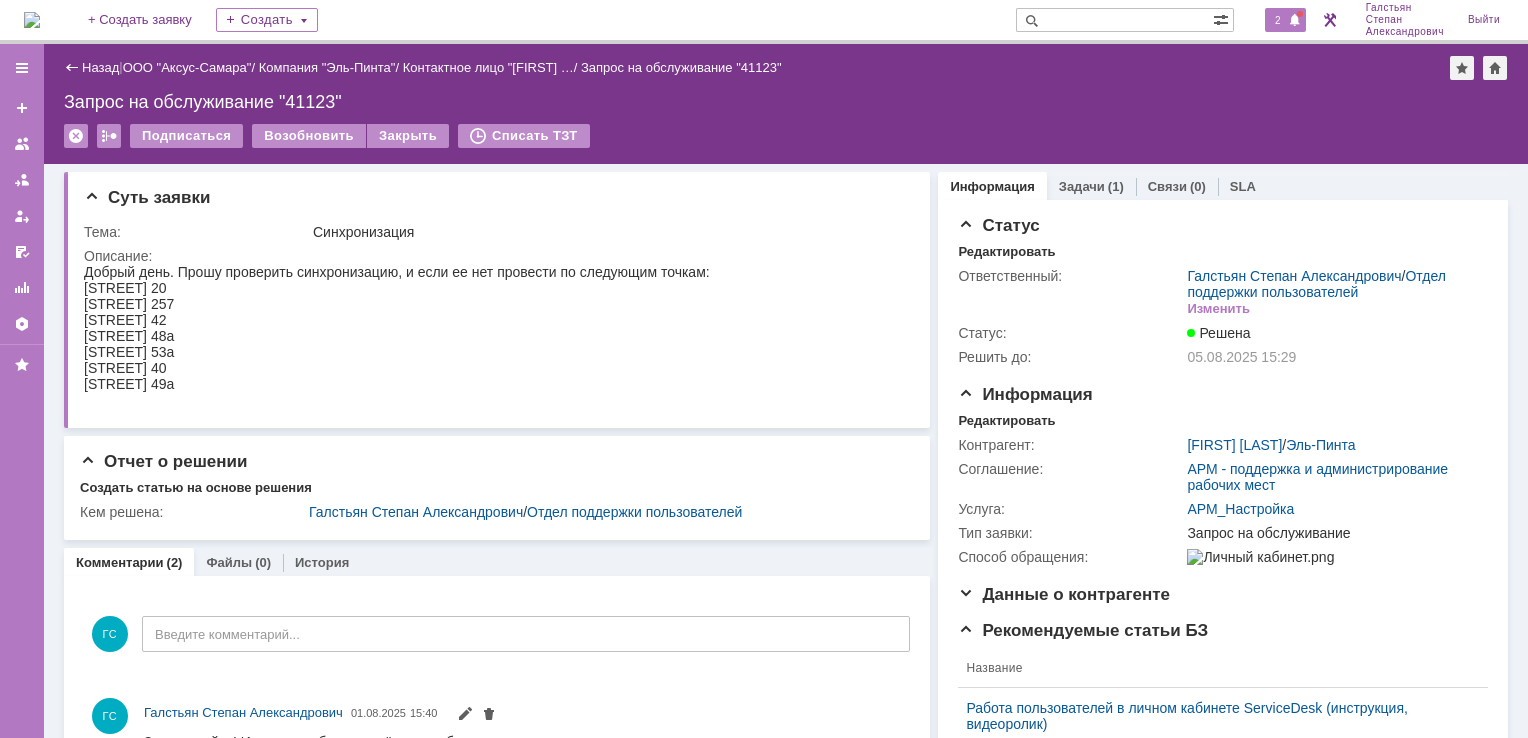 click on "2" at bounding box center (1285, 20) 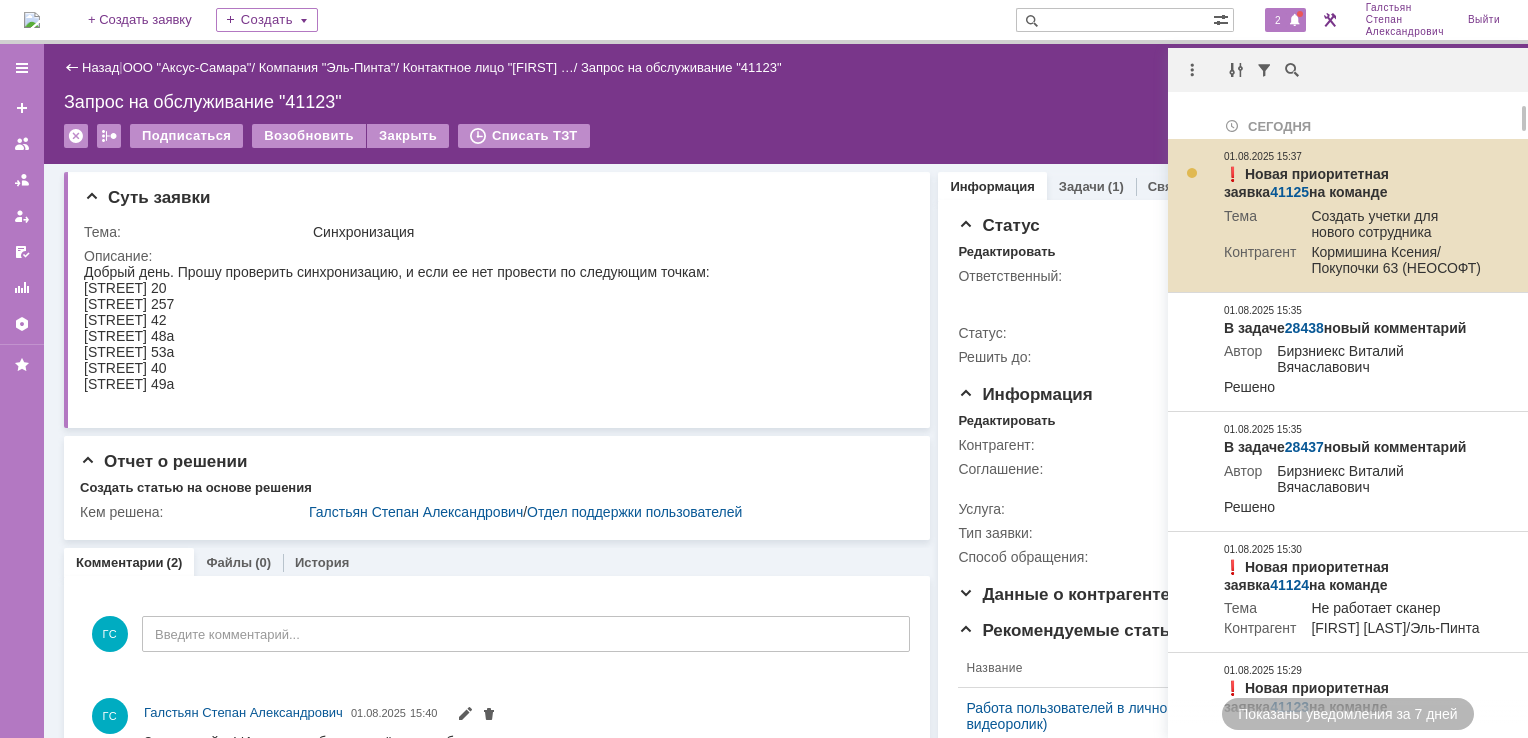 click on "41125" at bounding box center (1289, 192) 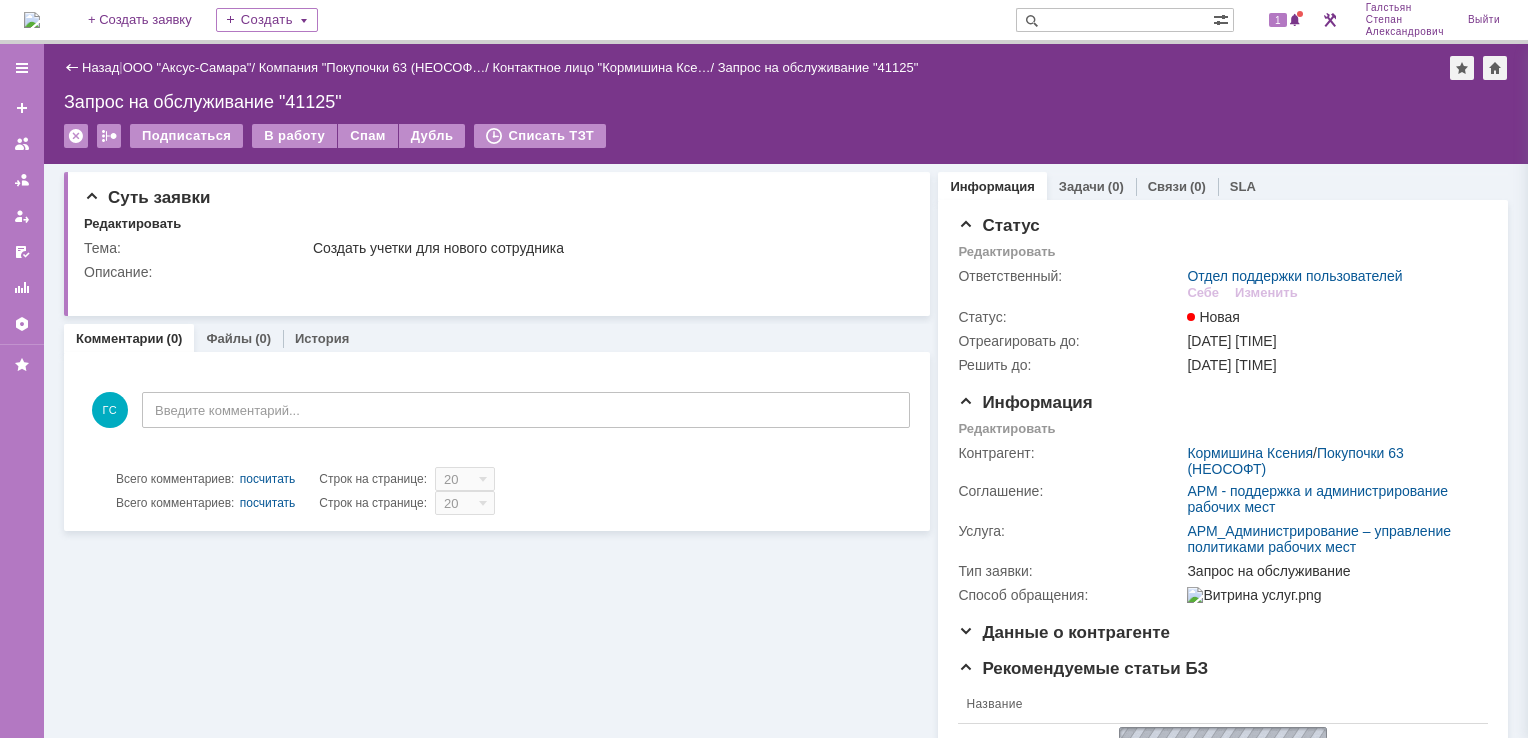 scroll, scrollTop: 0, scrollLeft: 0, axis: both 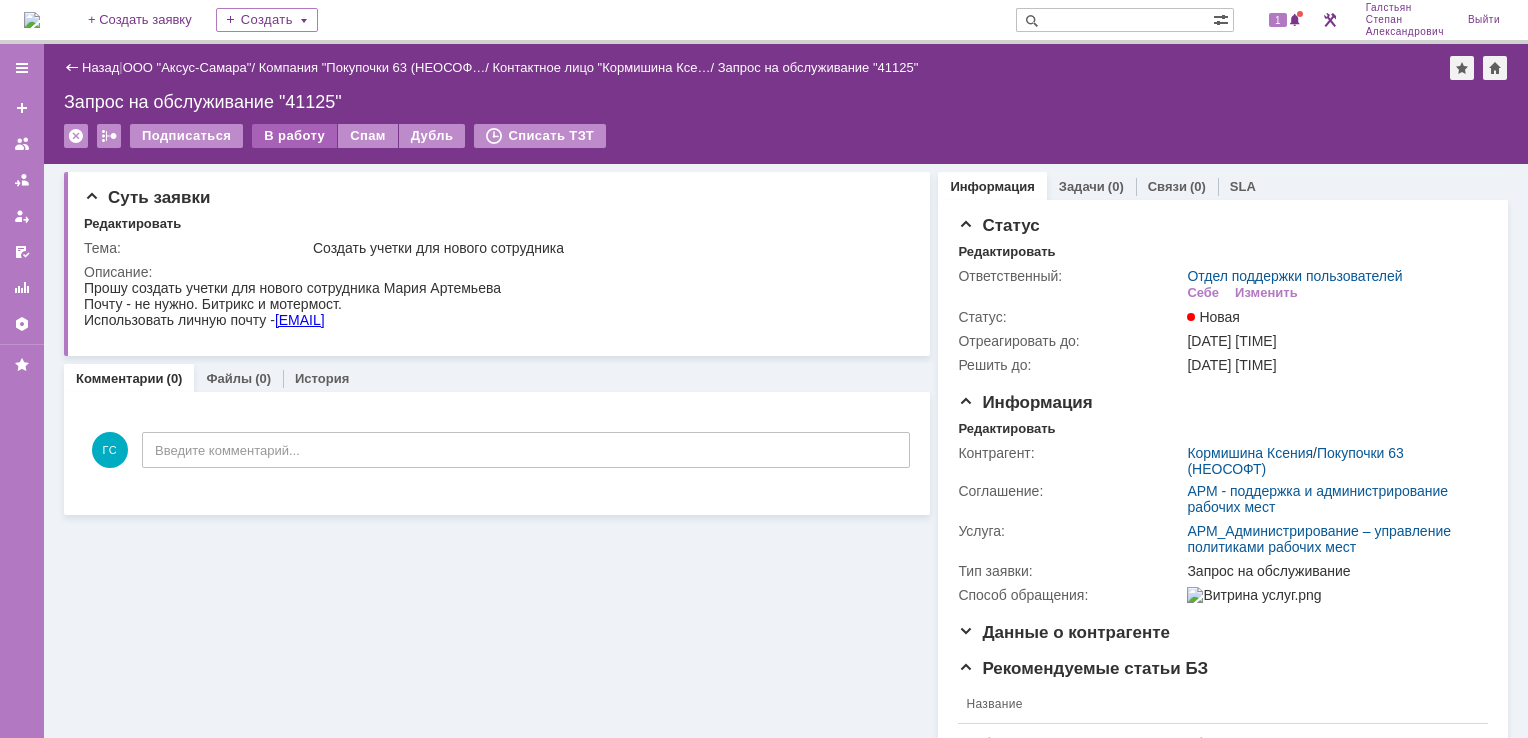 click on "В работу" at bounding box center [294, 136] 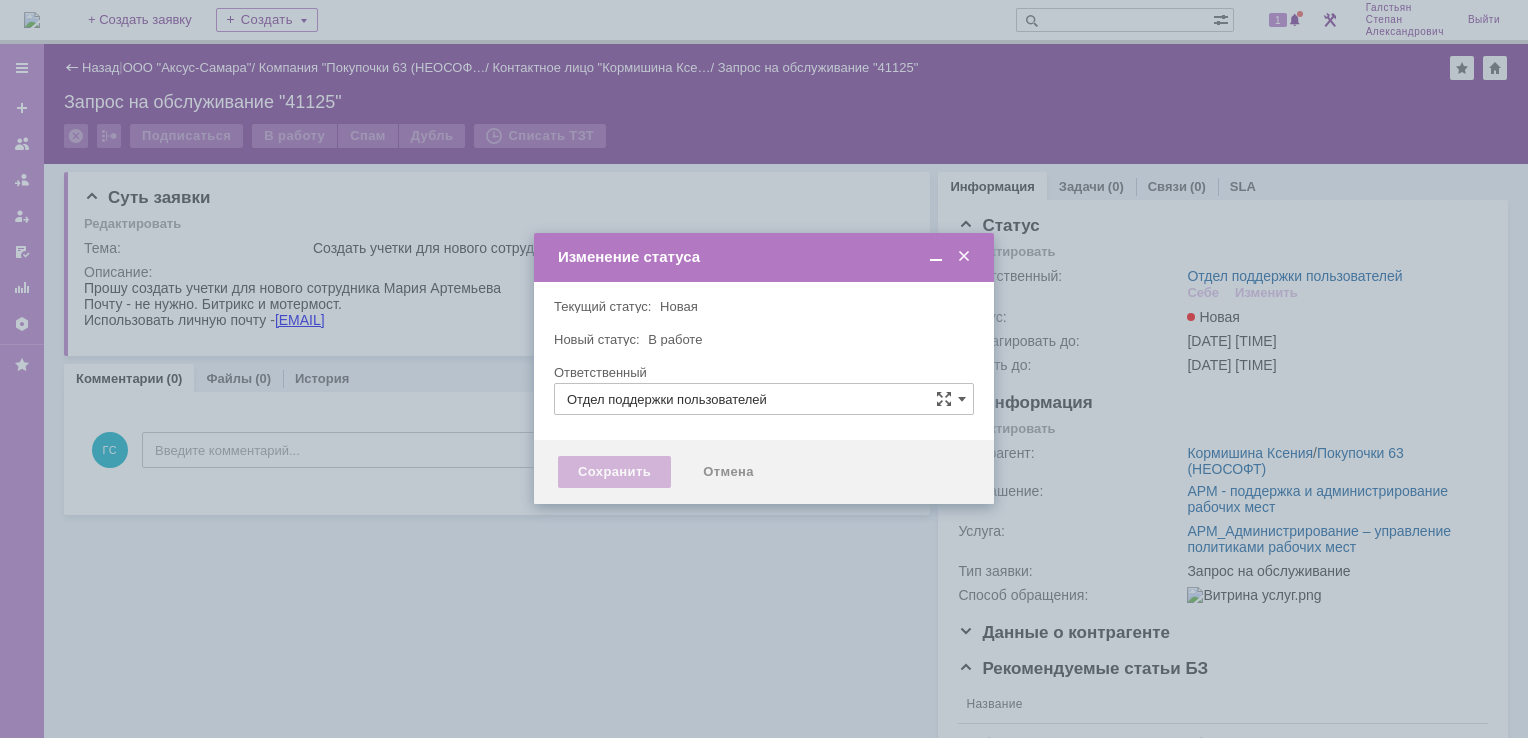 type on "Галстьян Степан Александрович" 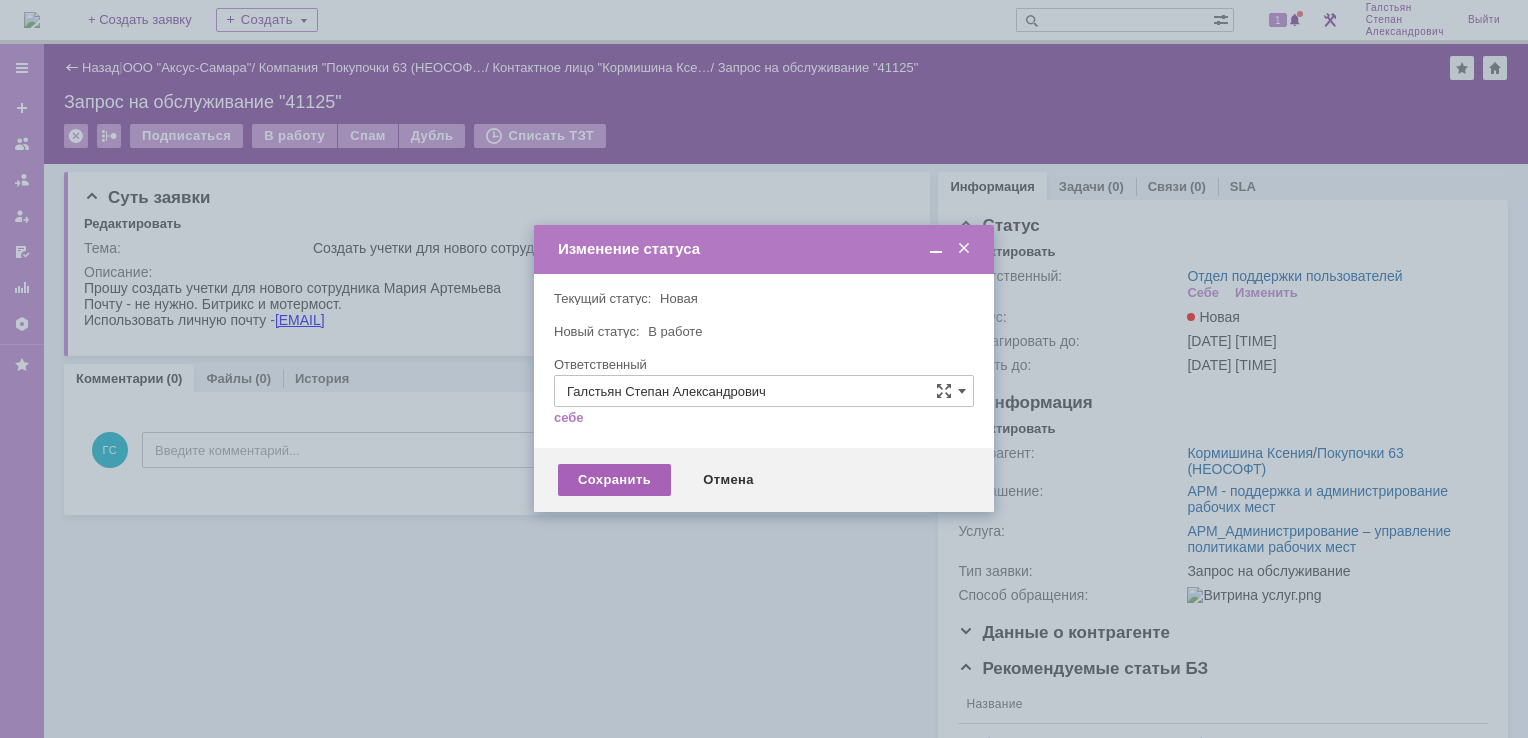 click on "Сохранить" at bounding box center (614, 480) 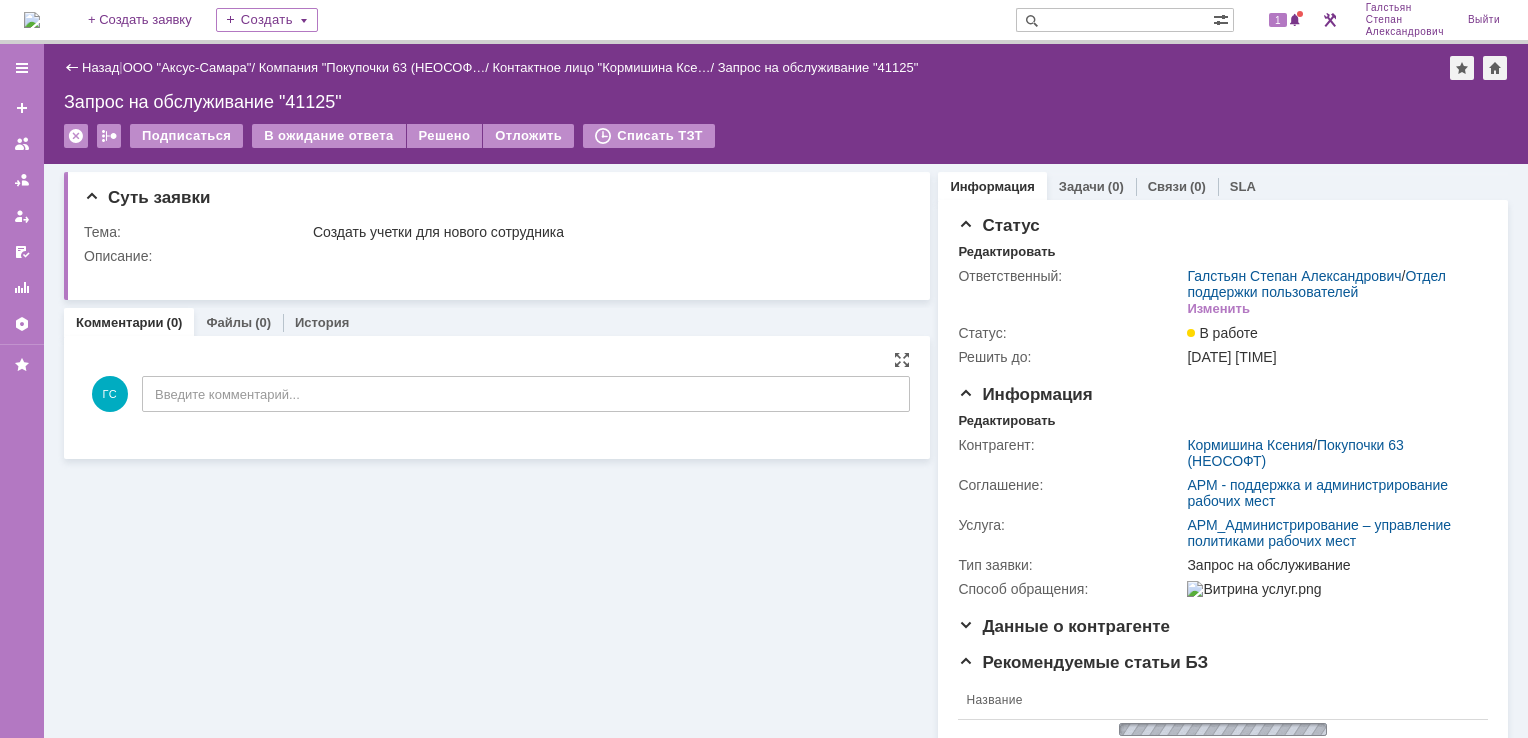 scroll, scrollTop: 0, scrollLeft: 0, axis: both 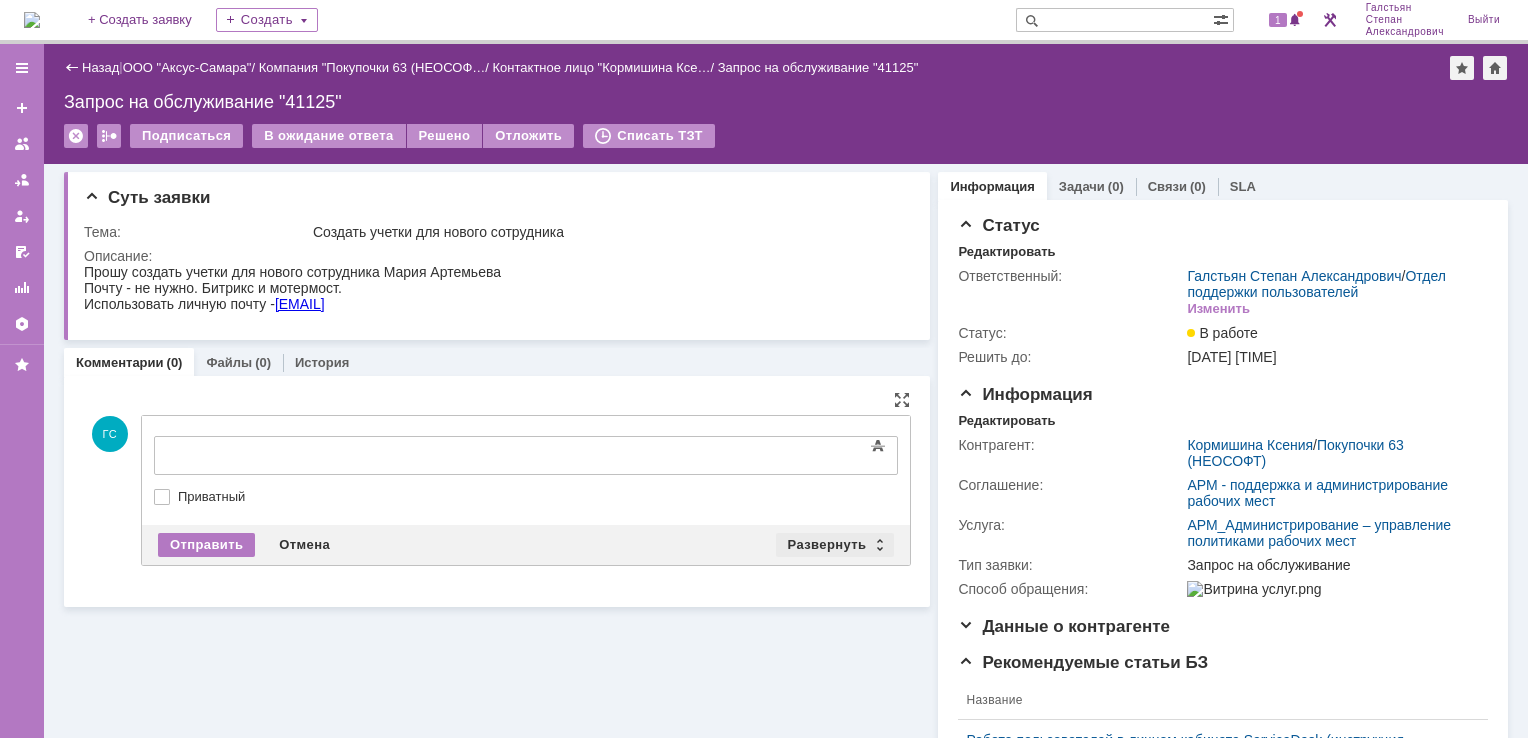 click on "Развернуть" at bounding box center [835, 545] 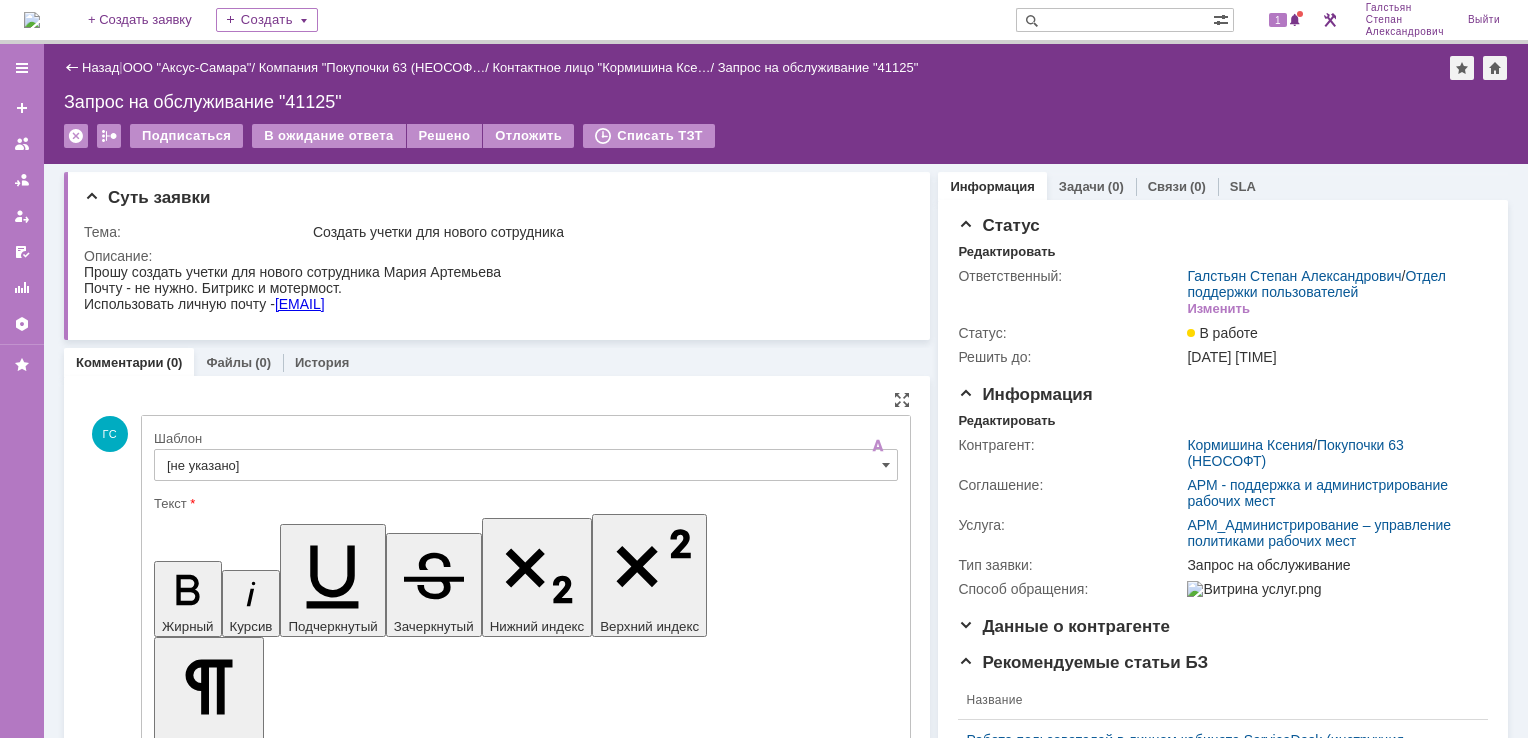 scroll, scrollTop: 0, scrollLeft: 0, axis: both 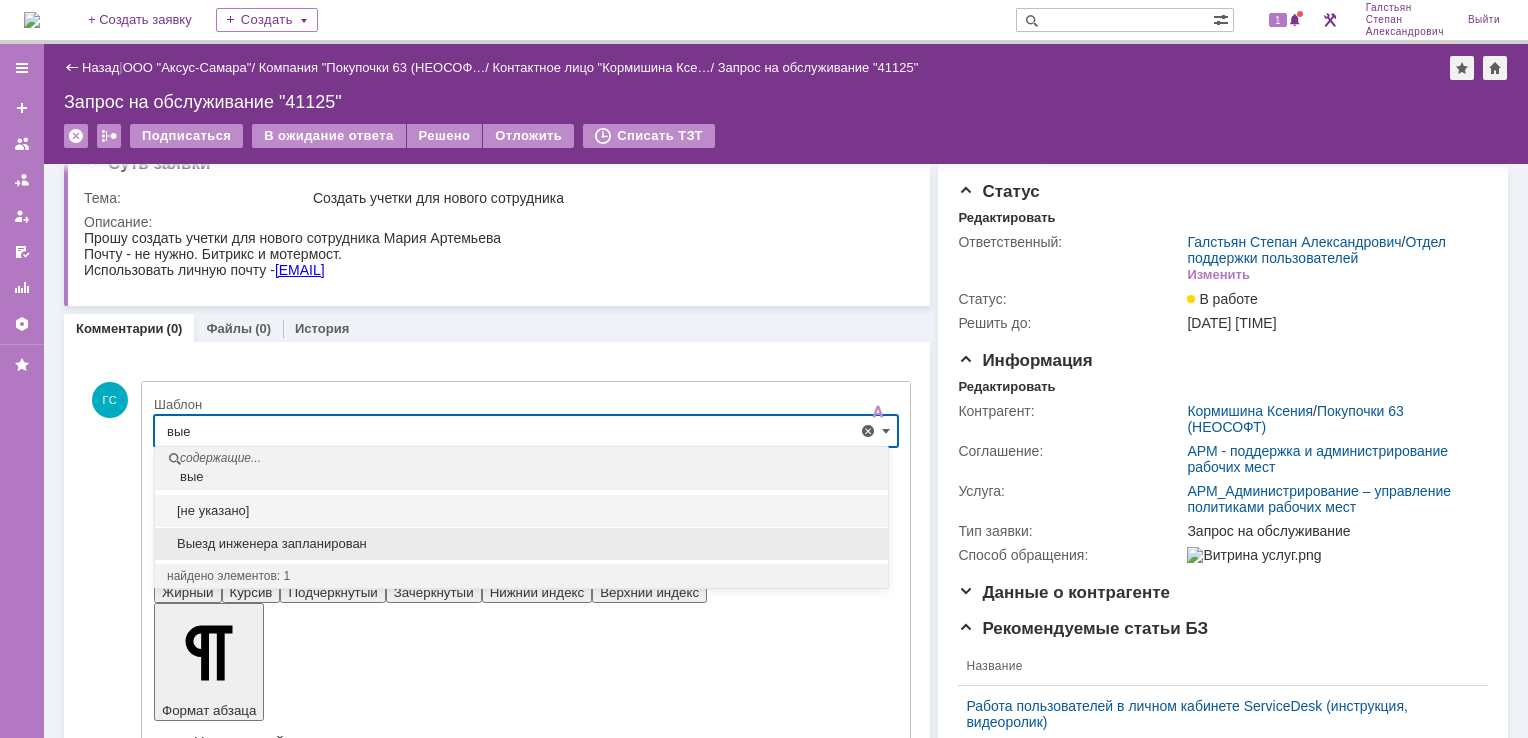 click on "Выезд инженера запланирован" at bounding box center (521, 544) 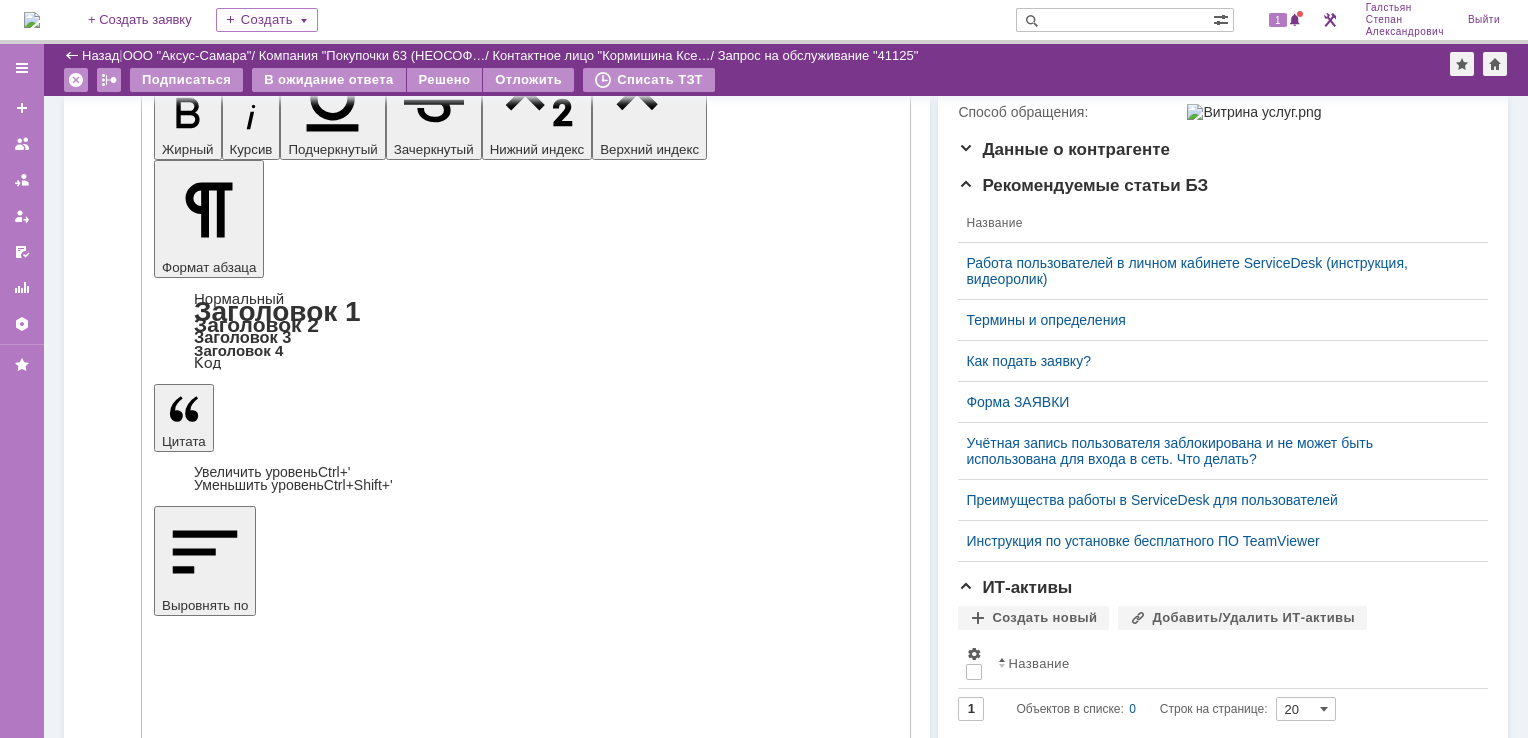type on "Выезд инженера запланирован" 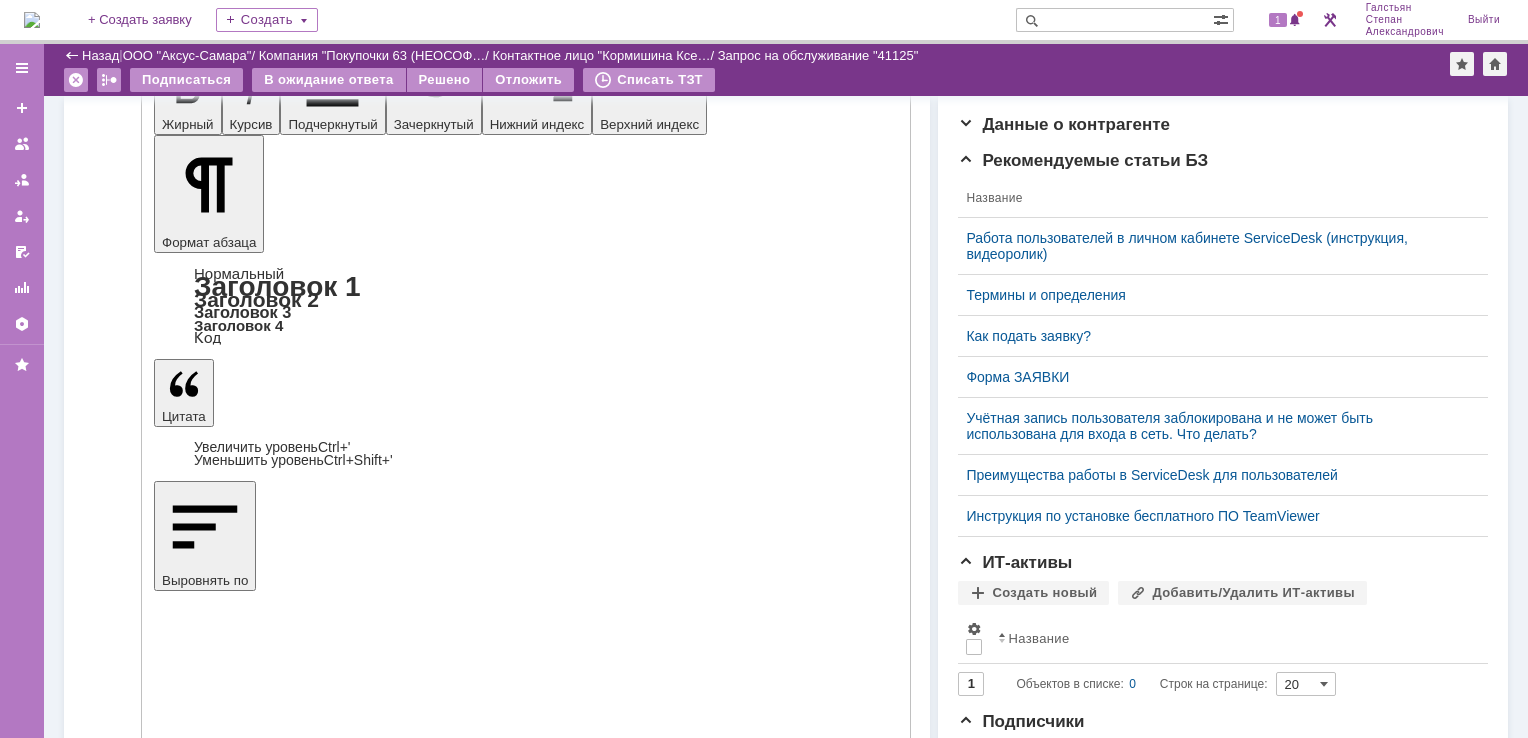 click on "Отправить" at bounding box center (206, 5113) 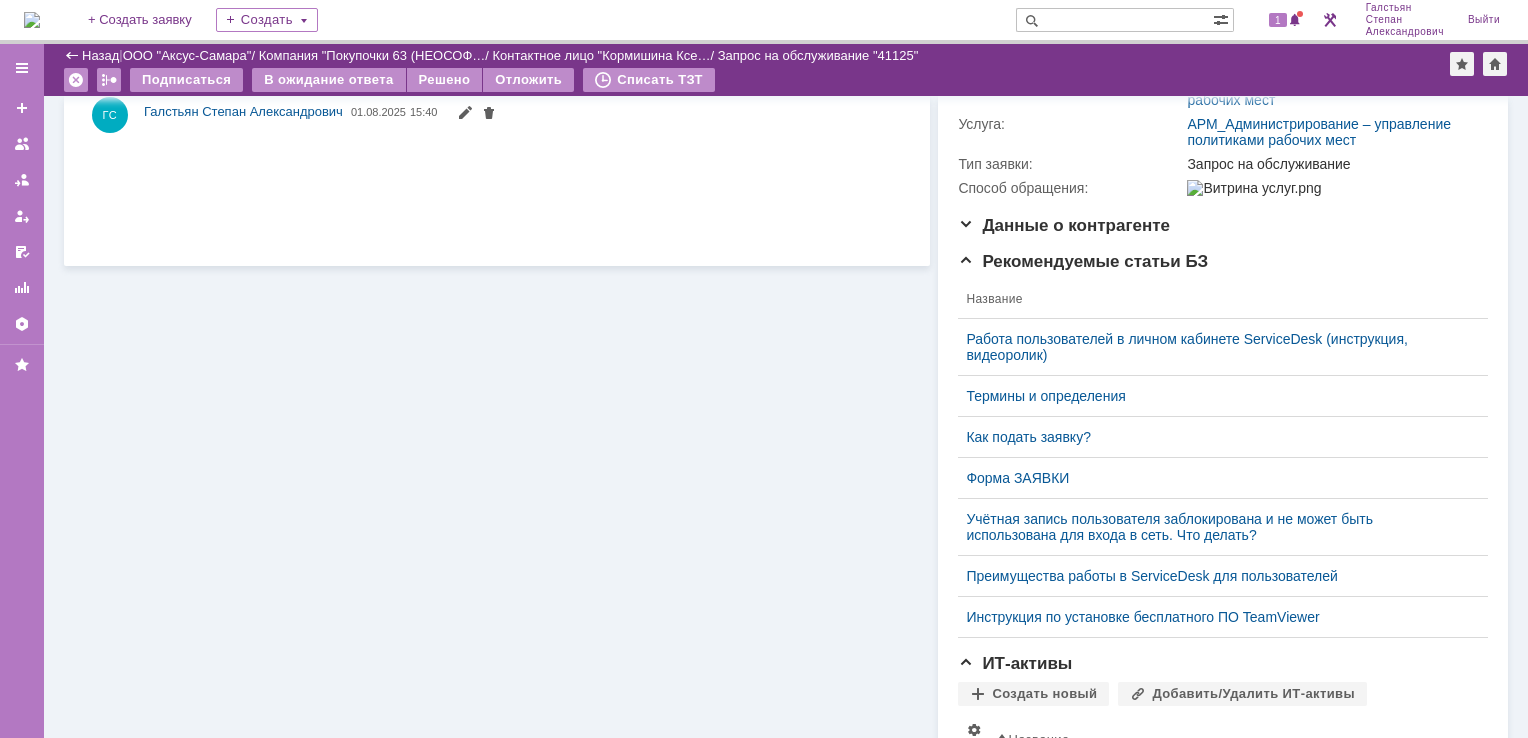 scroll, scrollTop: 60, scrollLeft: 0, axis: vertical 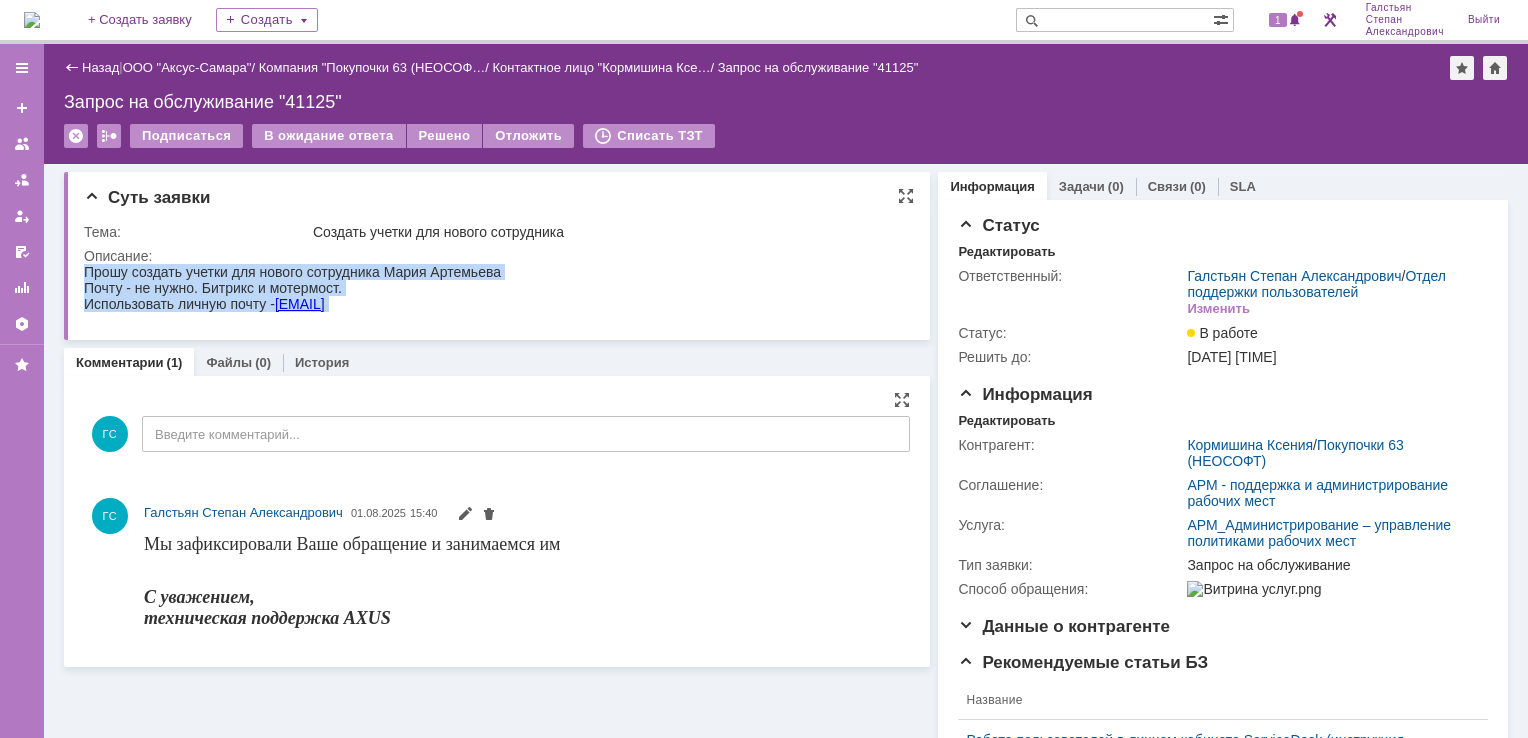 drag, startPoint x: 84, startPoint y: 270, endPoint x: 497, endPoint y: 321, distance: 416.137 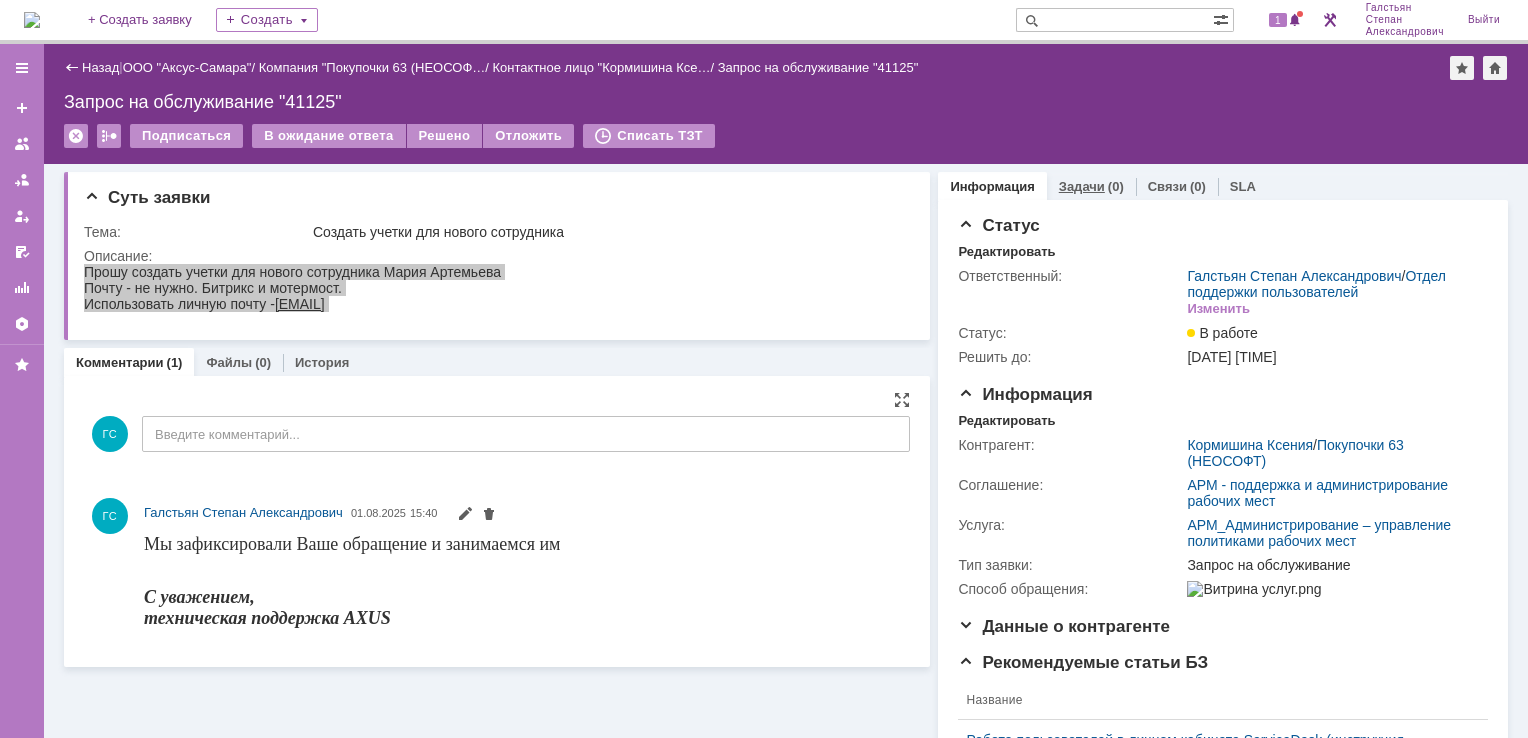 click on "Задачи" at bounding box center (1082, 186) 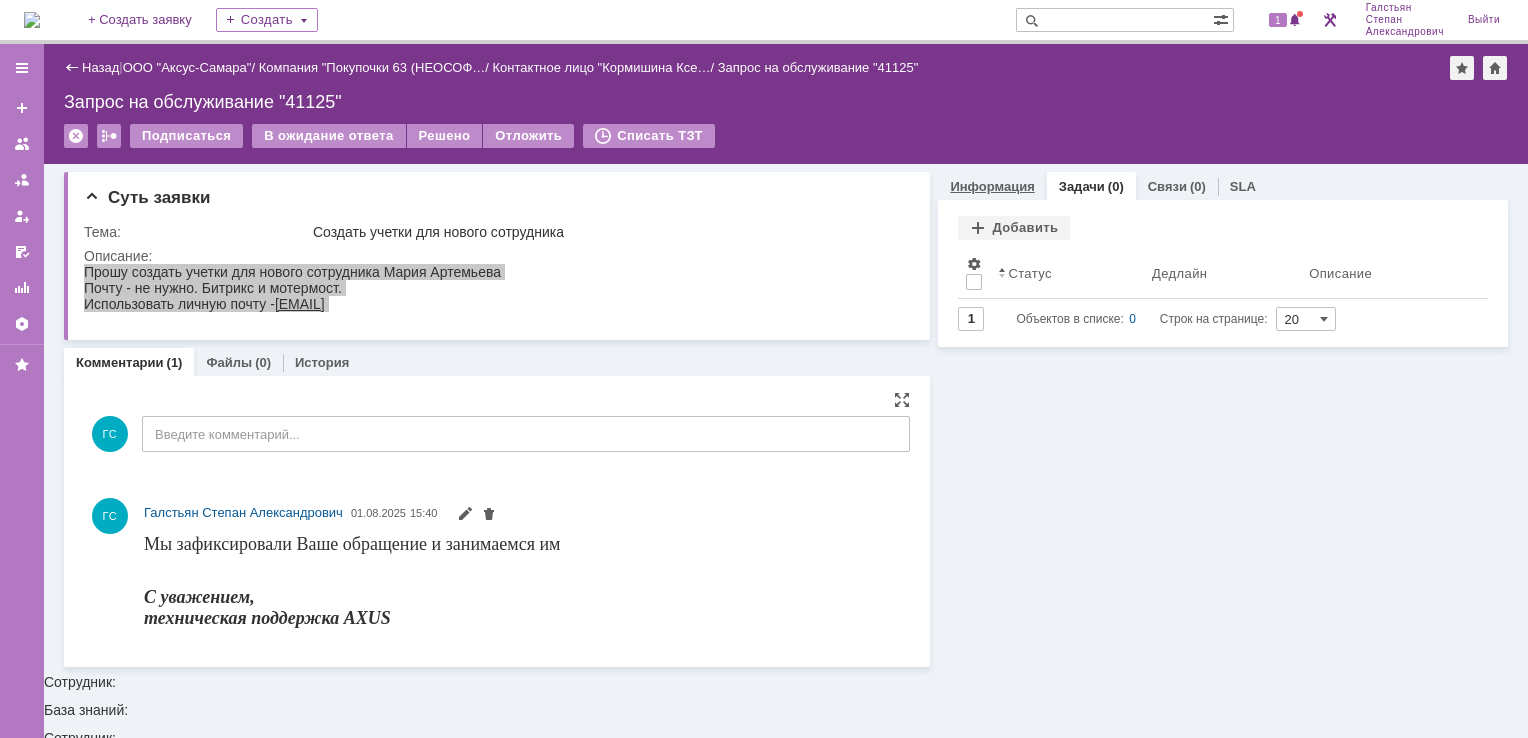 click on "Информация" at bounding box center [992, 186] 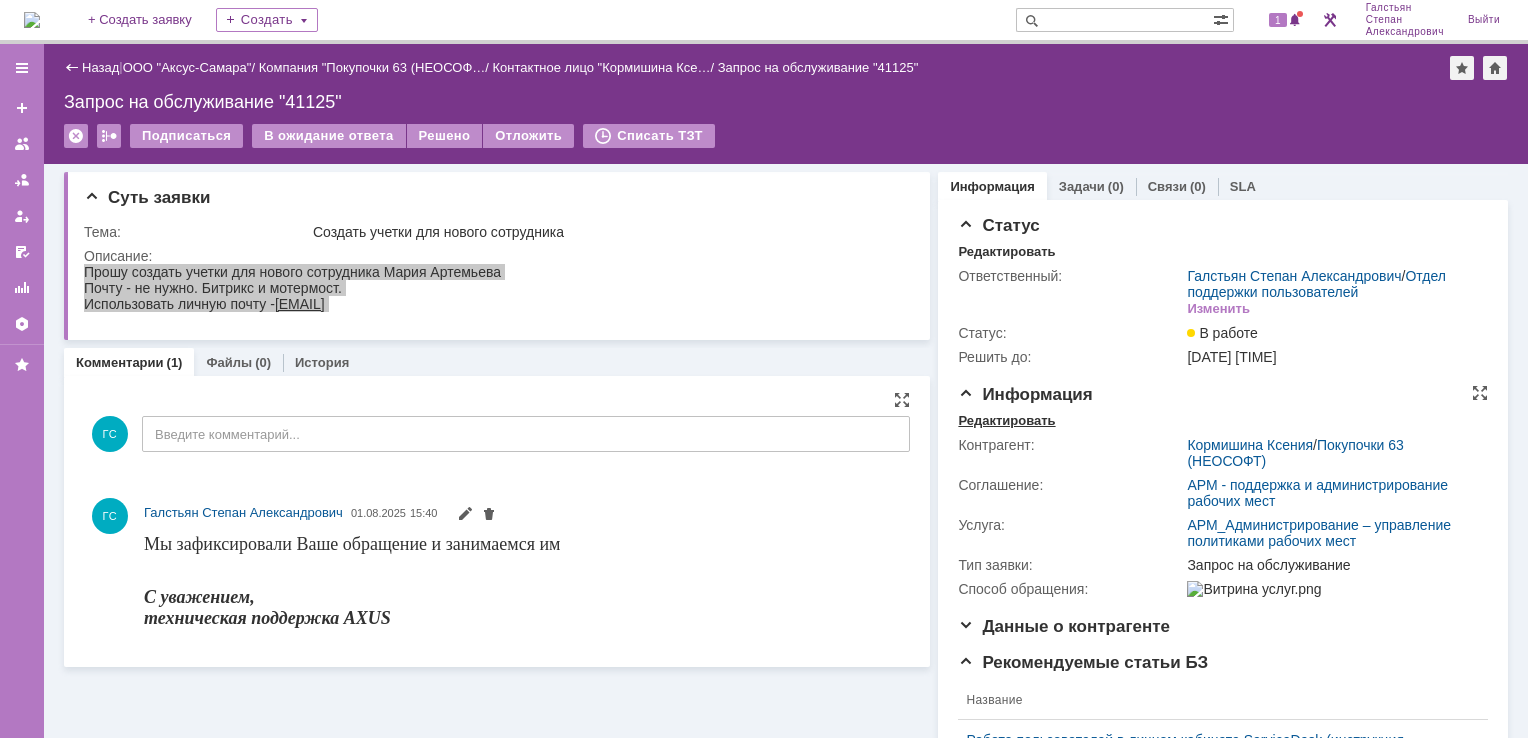 click on "Редактировать" at bounding box center (1006, 421) 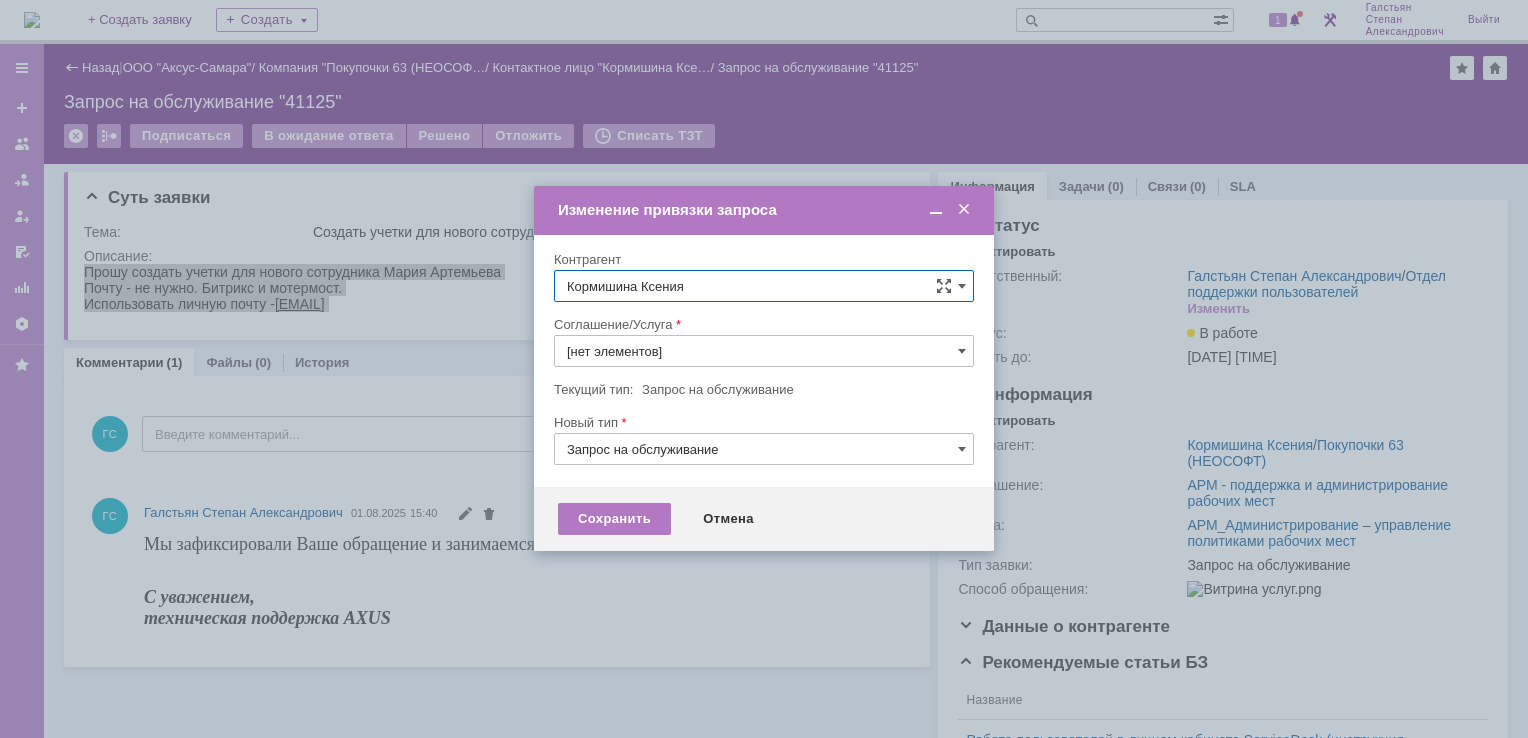 type on "АРМ_Администрирование – управление политиками рабочих мест" 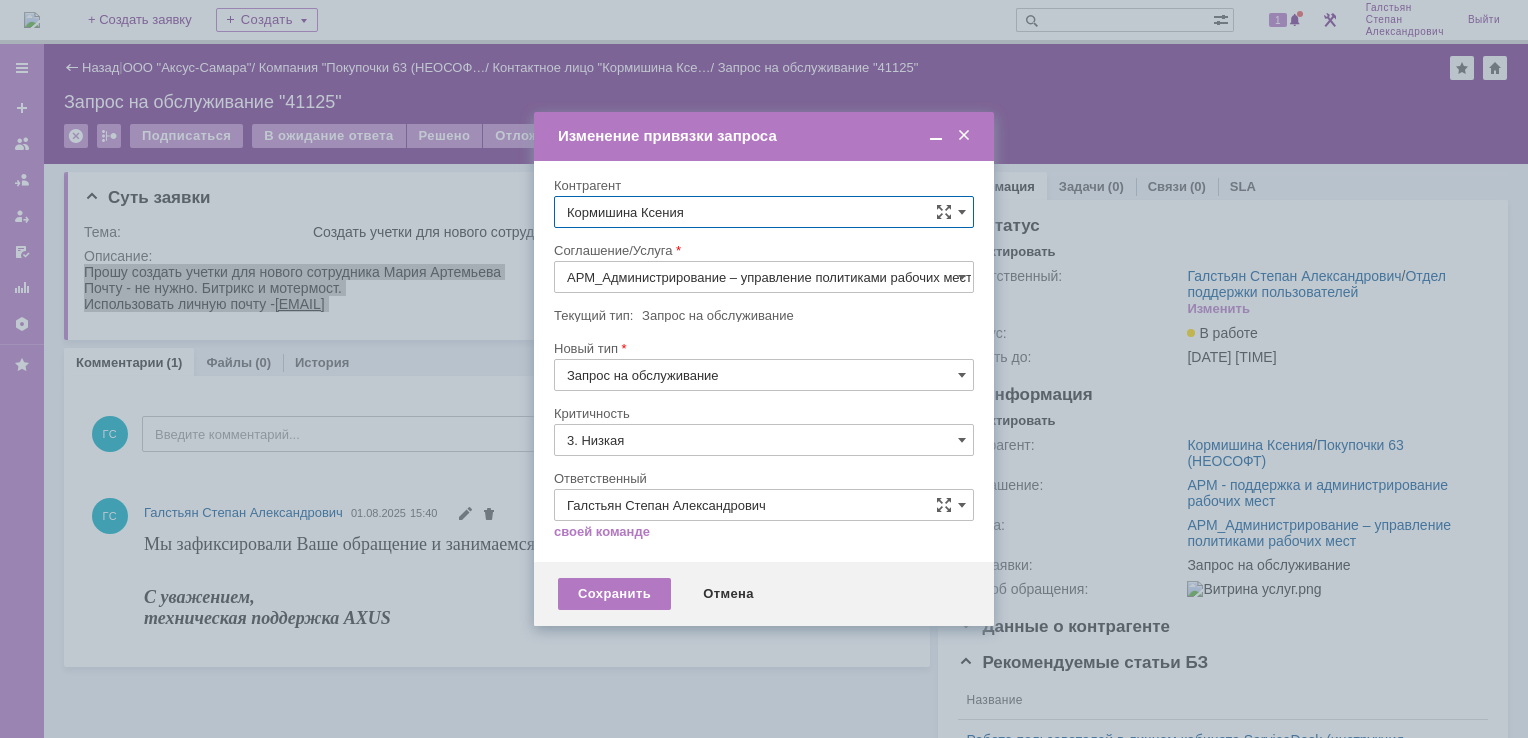 click on "АРМ_Администрирование – управление политиками рабочих мест" at bounding box center [764, 277] 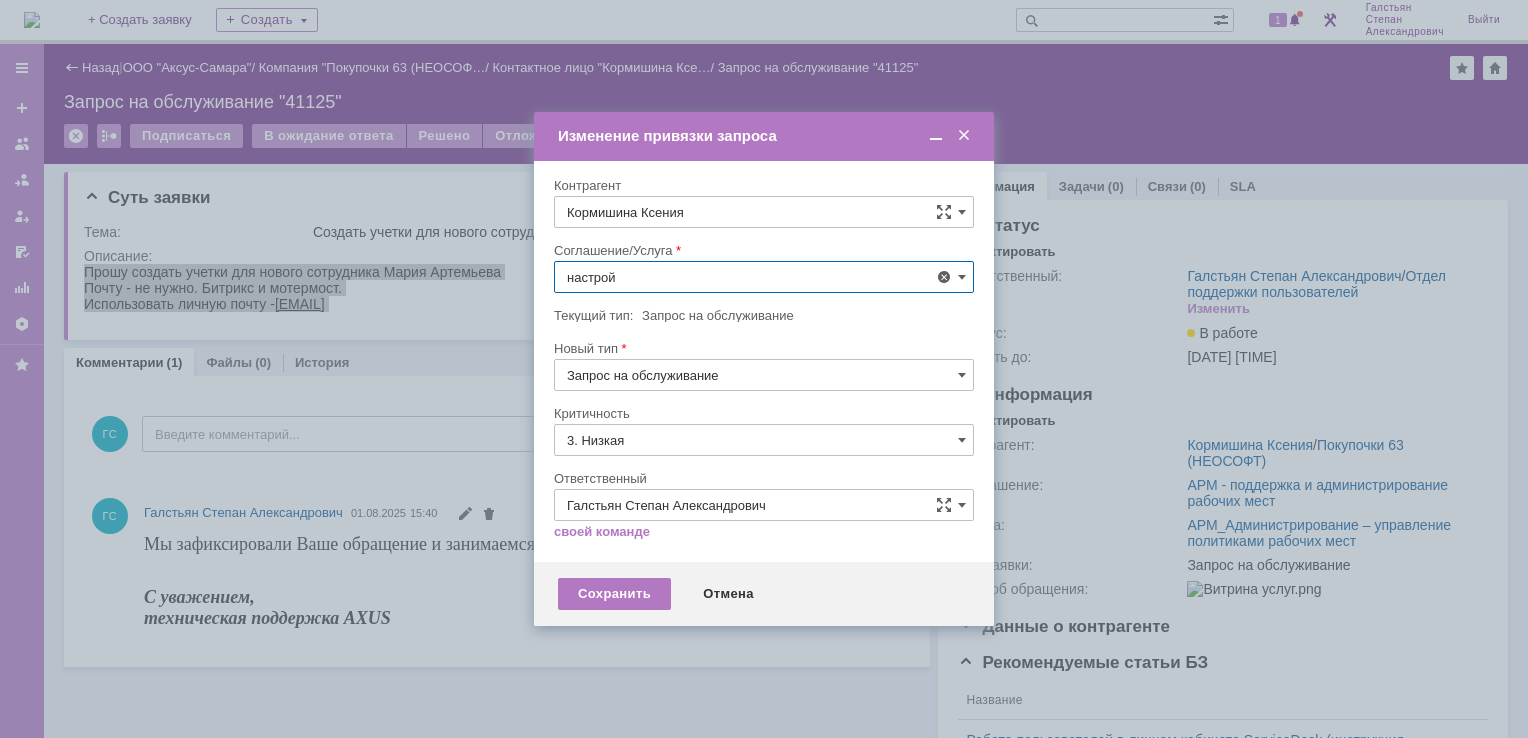 scroll, scrollTop: 130, scrollLeft: 0, axis: vertical 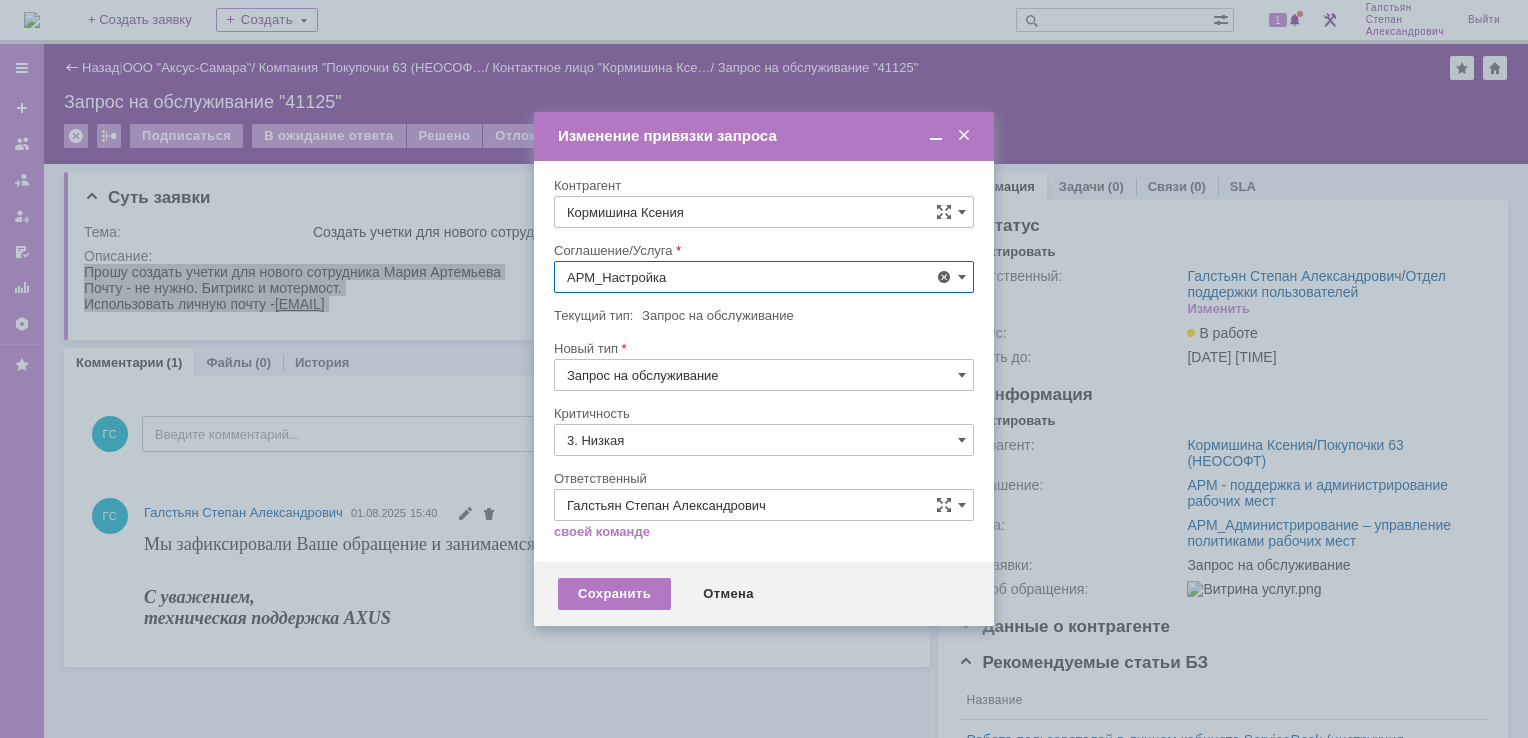 type on "АРМ_Настройка" 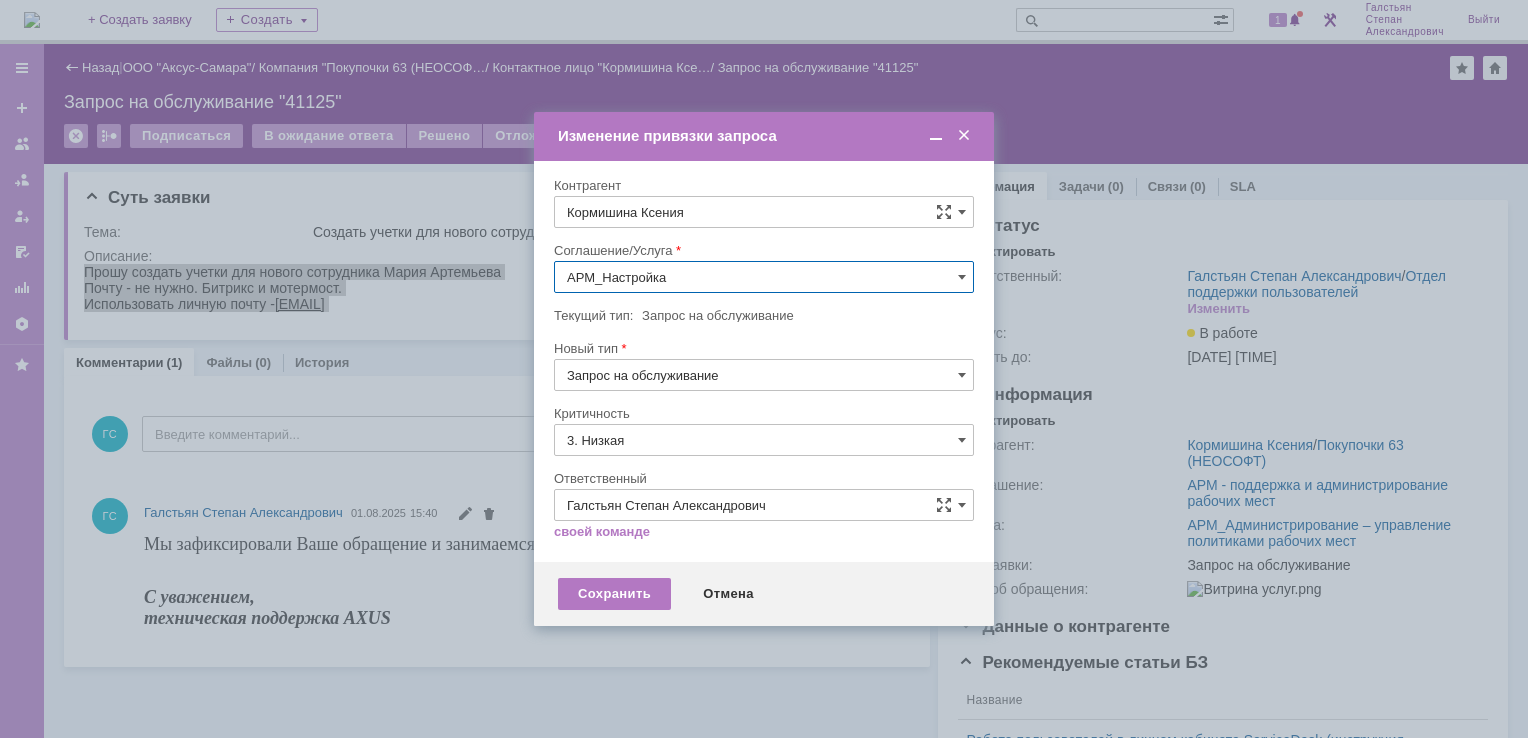 click on "3. Низкая" at bounding box center (764, 440) 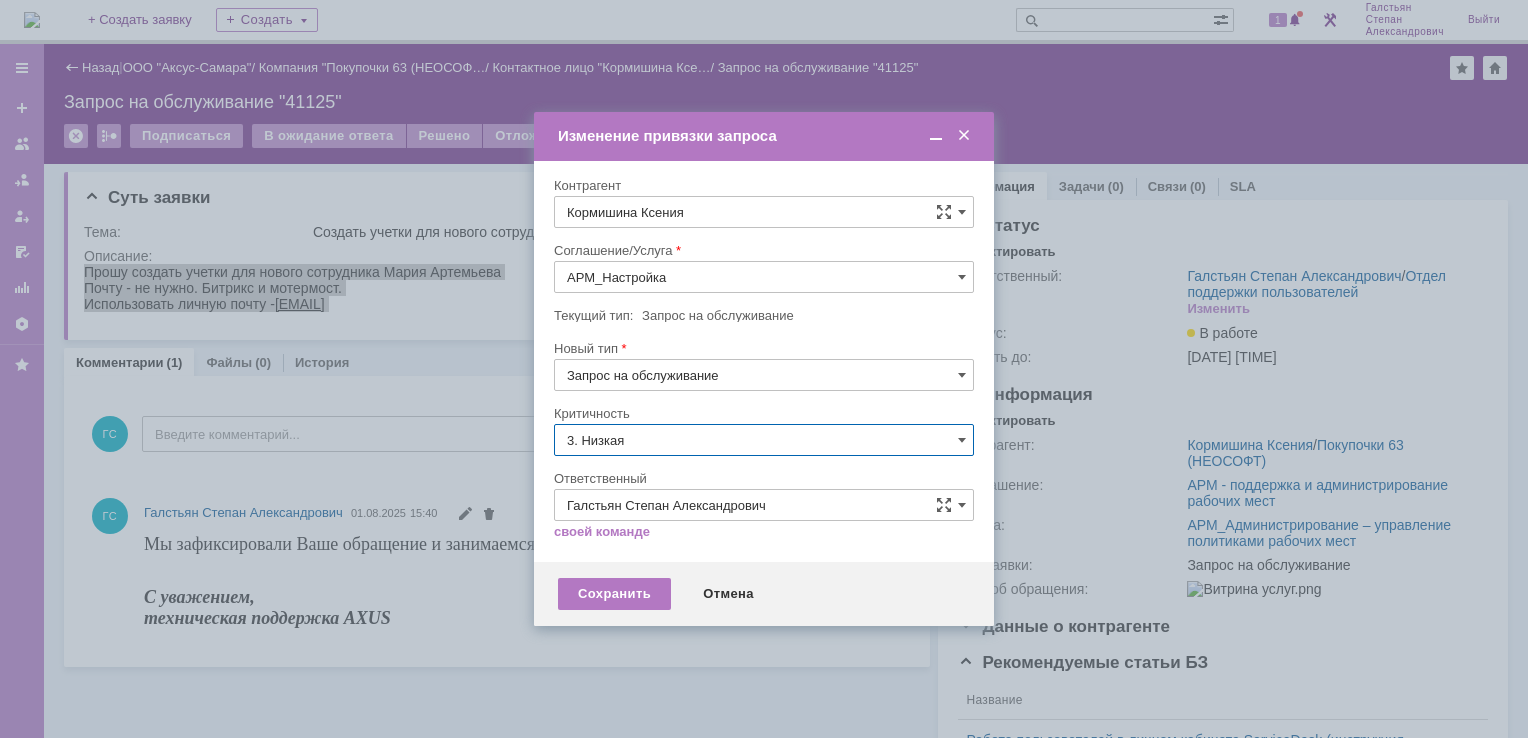 click on "[не указано]" at bounding box center (764, 477) 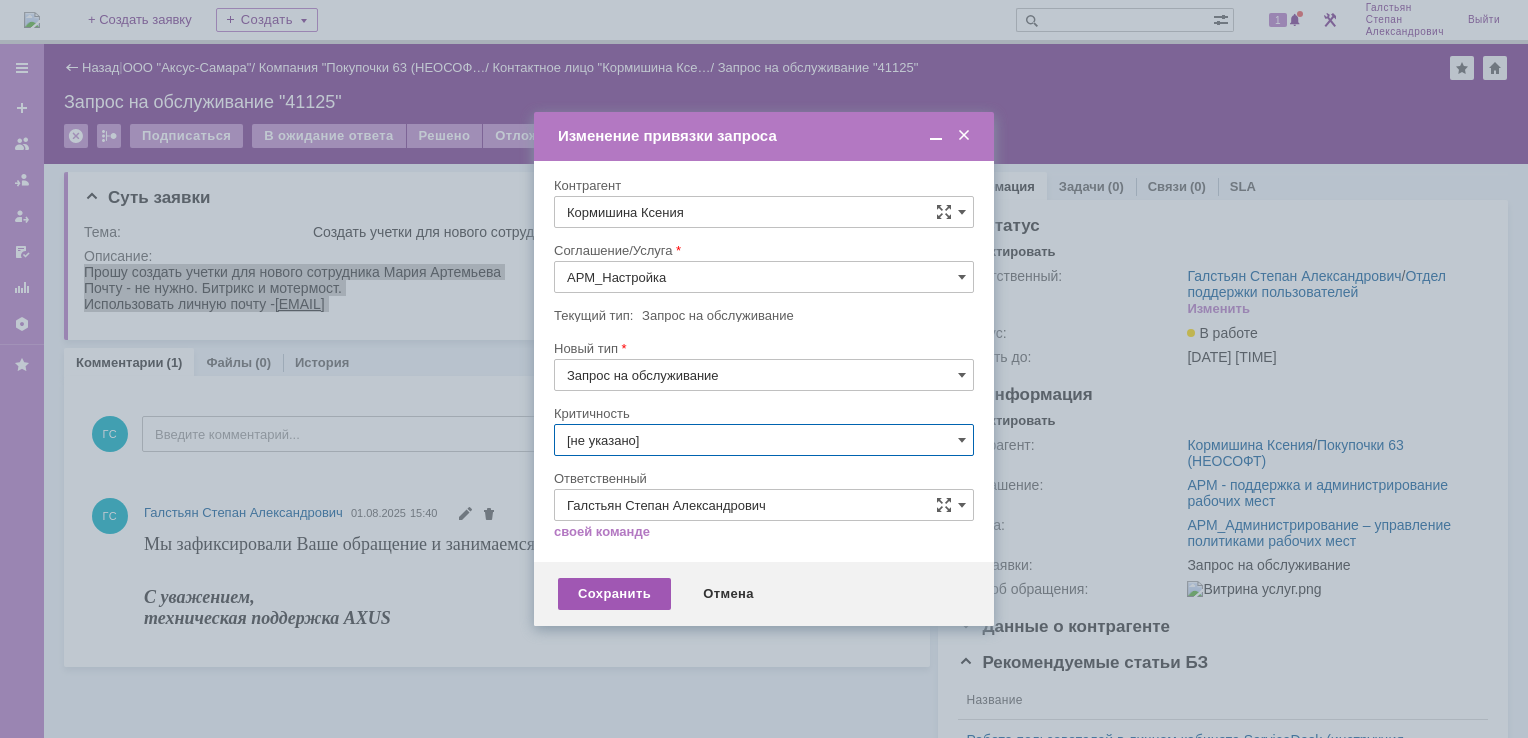 type on "[не указано]" 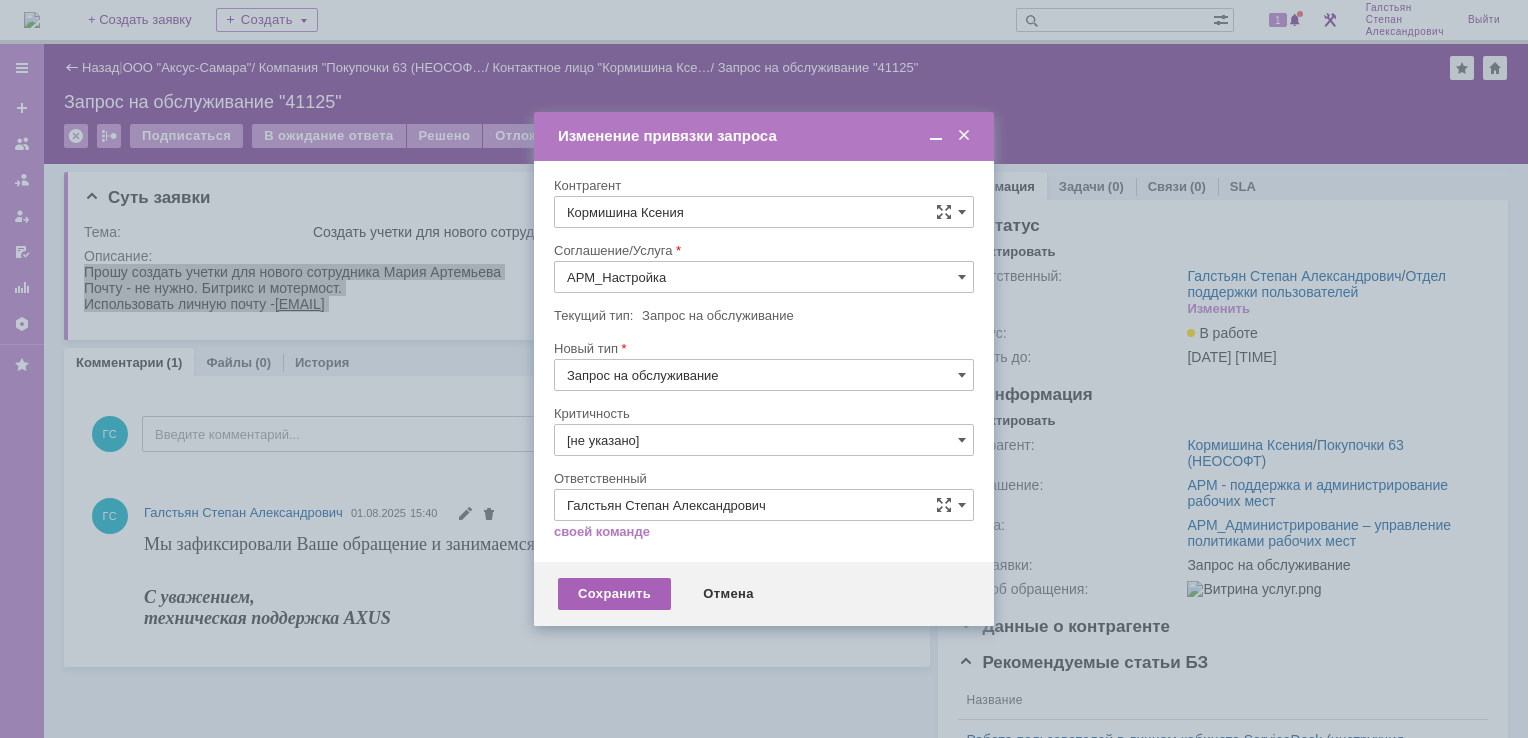 click on "Сохранить" at bounding box center (614, 594) 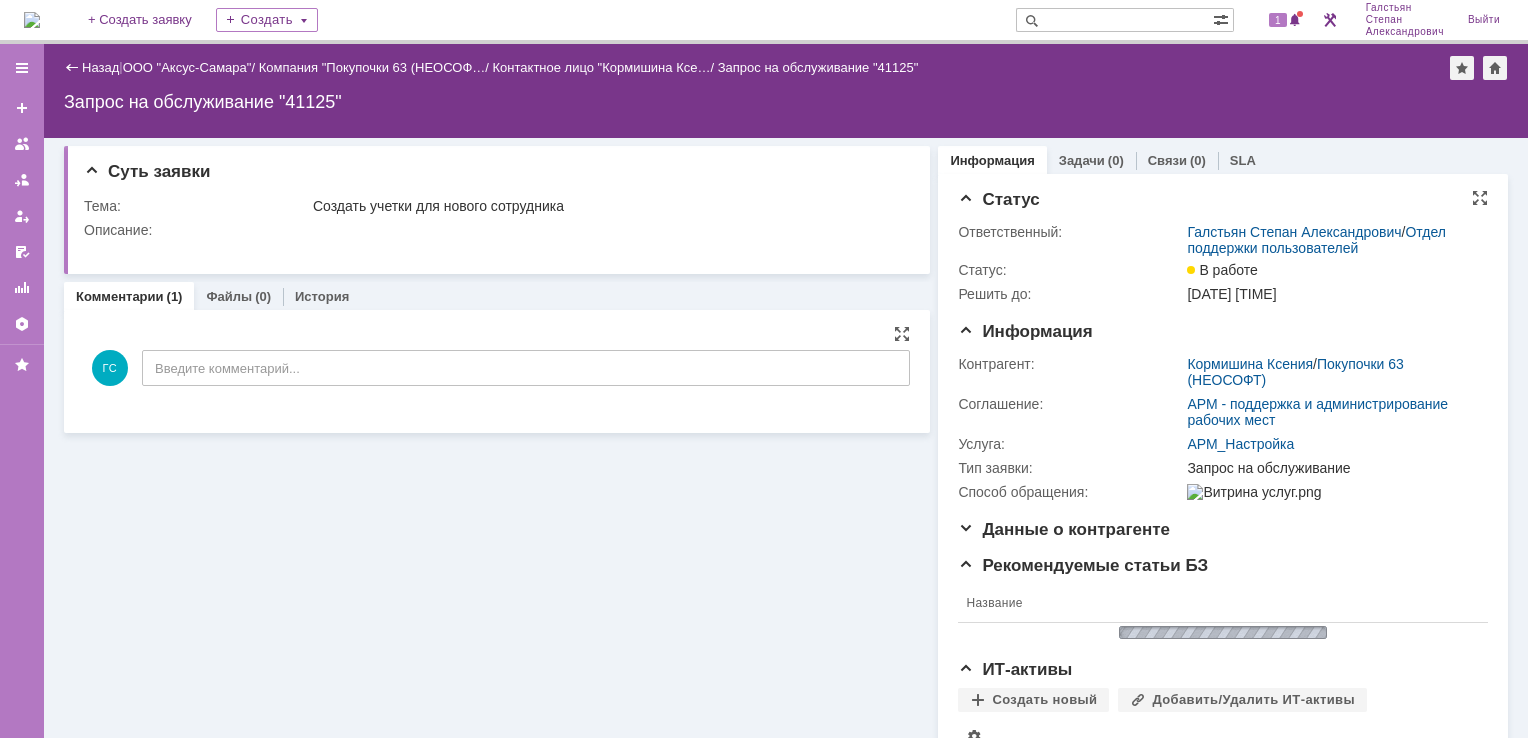 scroll, scrollTop: 0, scrollLeft: 0, axis: both 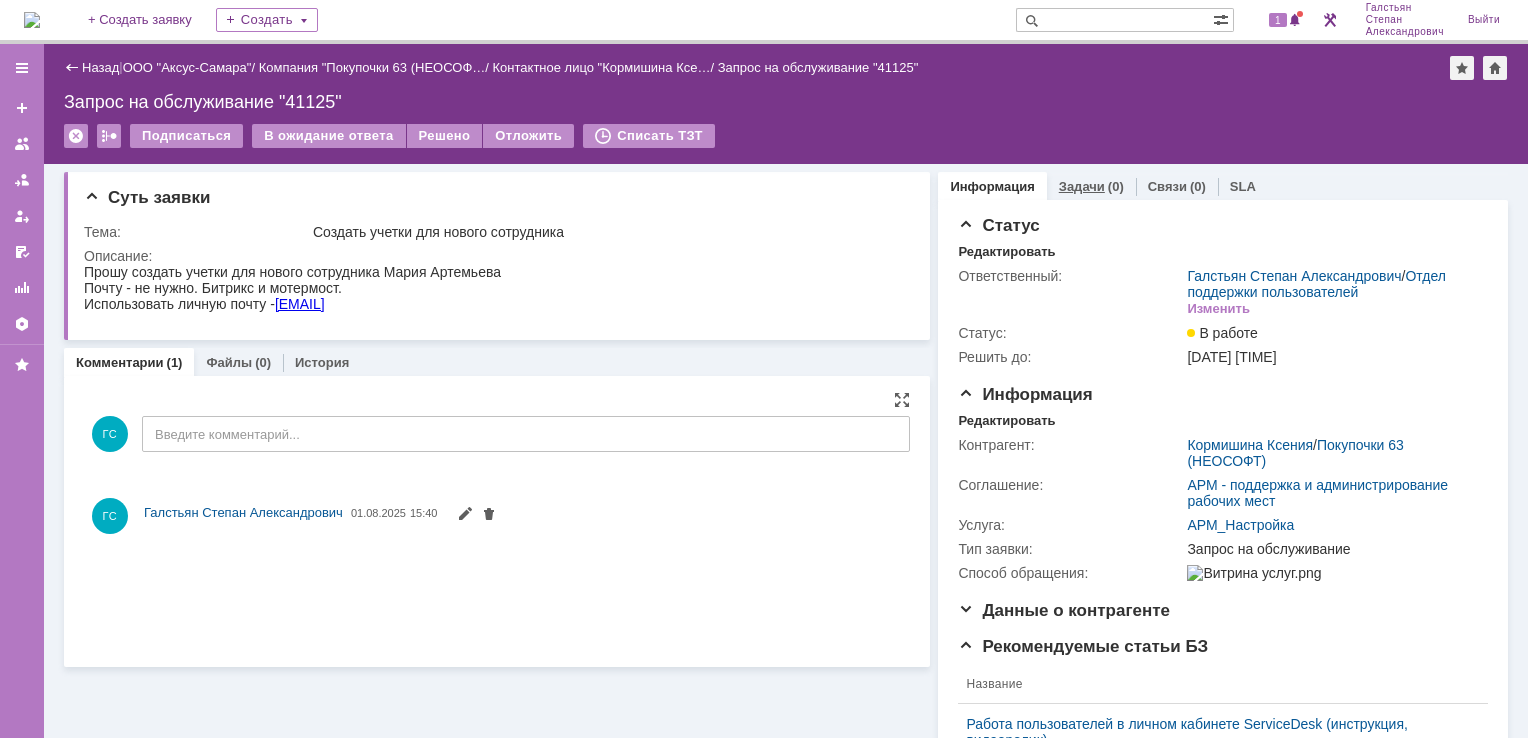 click on "Задачи" at bounding box center (1082, 186) 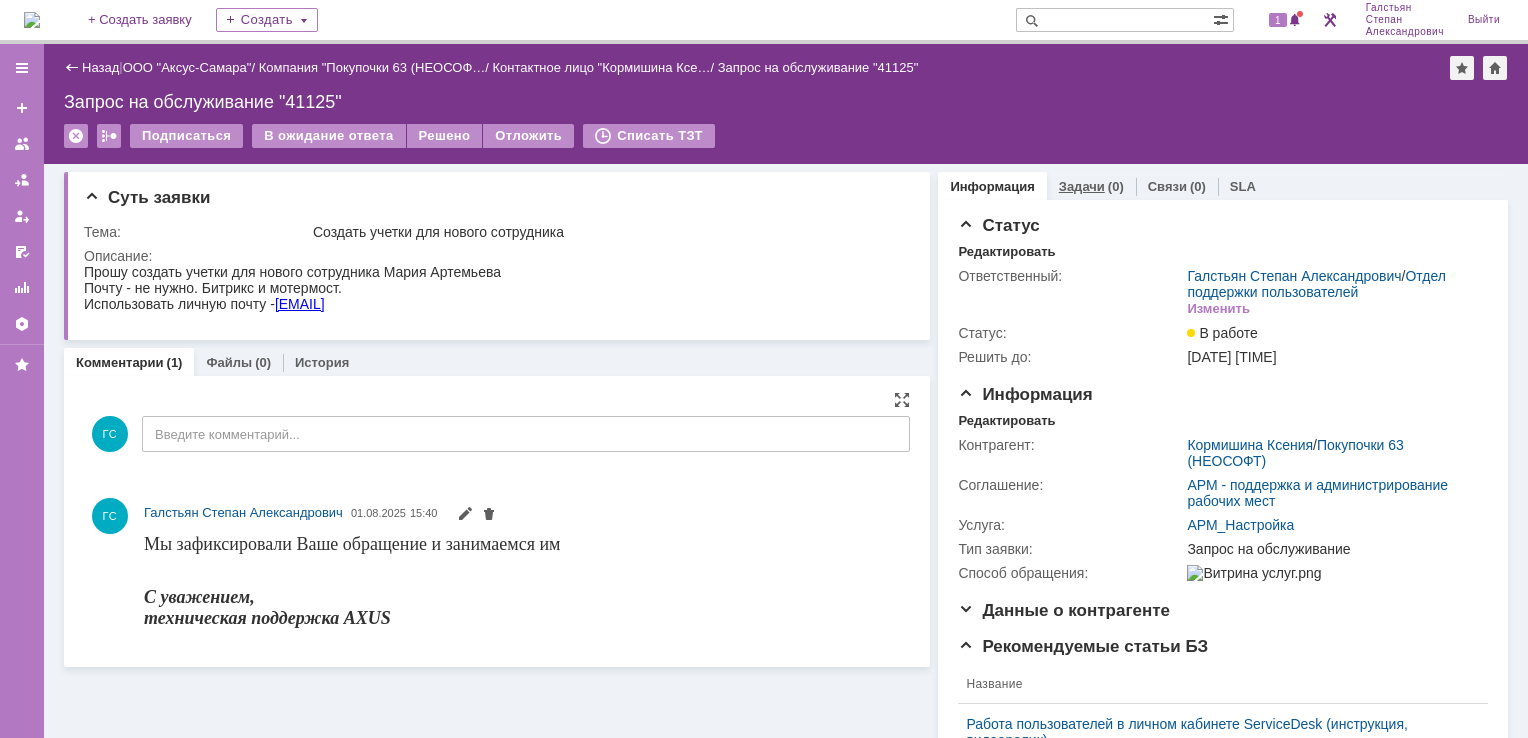 scroll, scrollTop: 0, scrollLeft: 0, axis: both 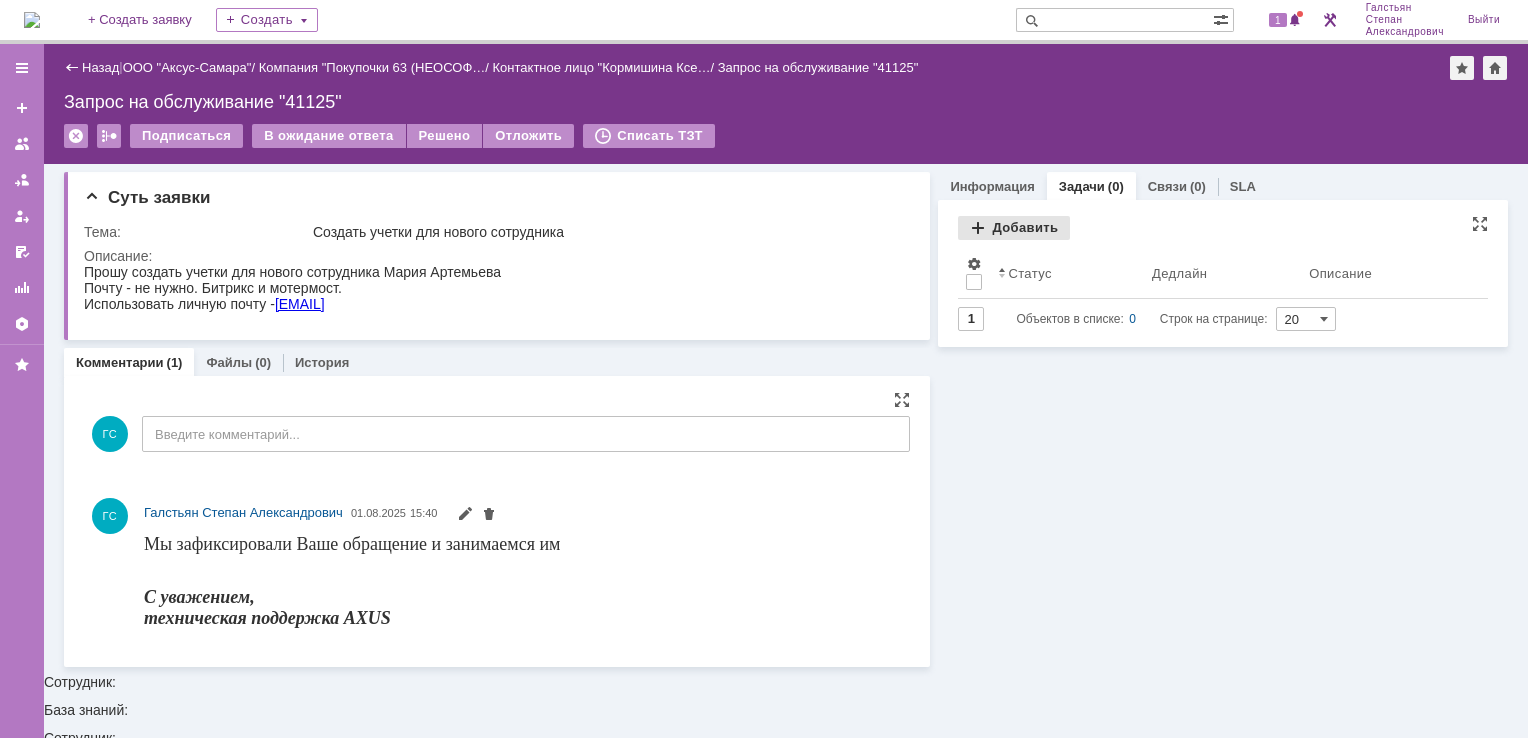 click on "Добавить" at bounding box center [1014, 228] 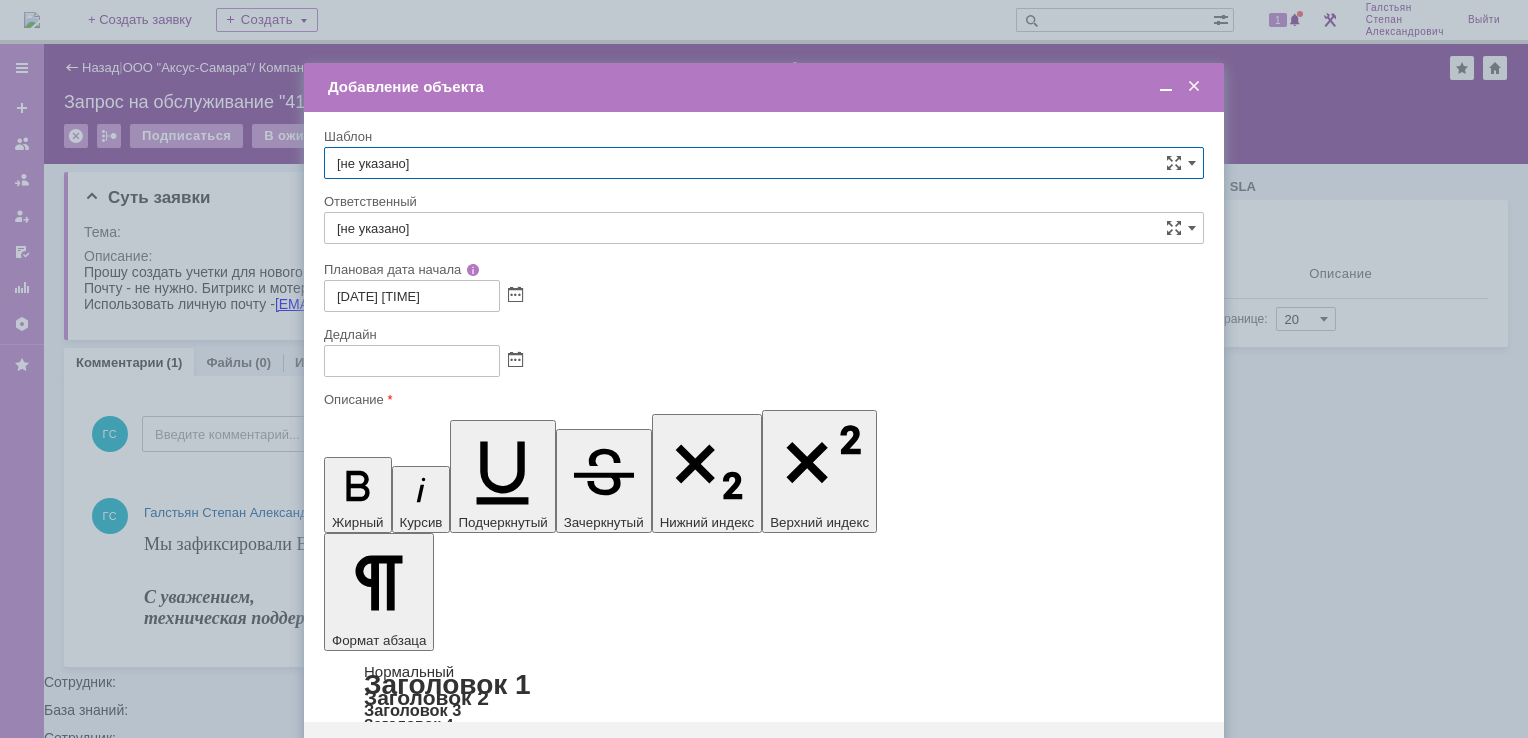 scroll, scrollTop: 0, scrollLeft: 0, axis: both 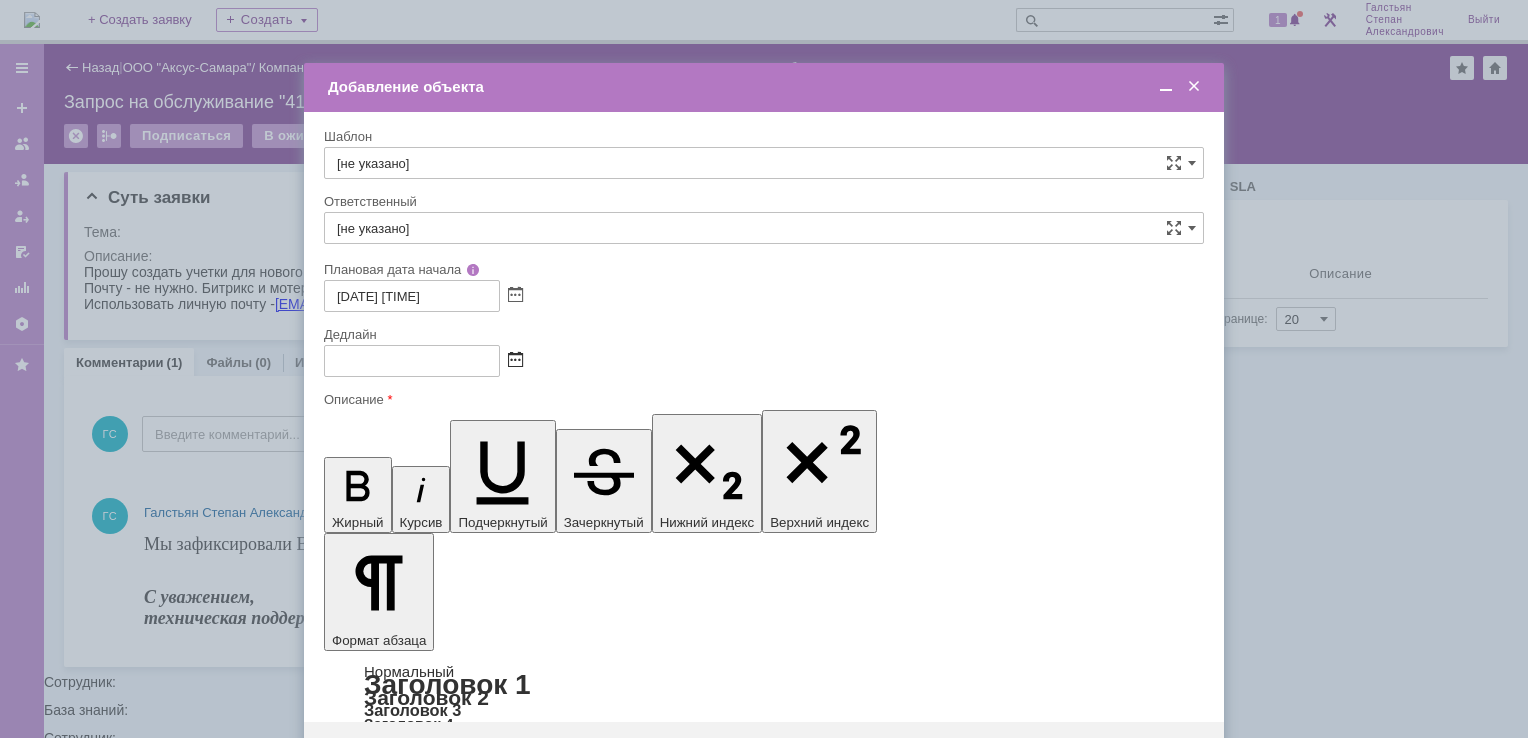 click at bounding box center (515, 361) 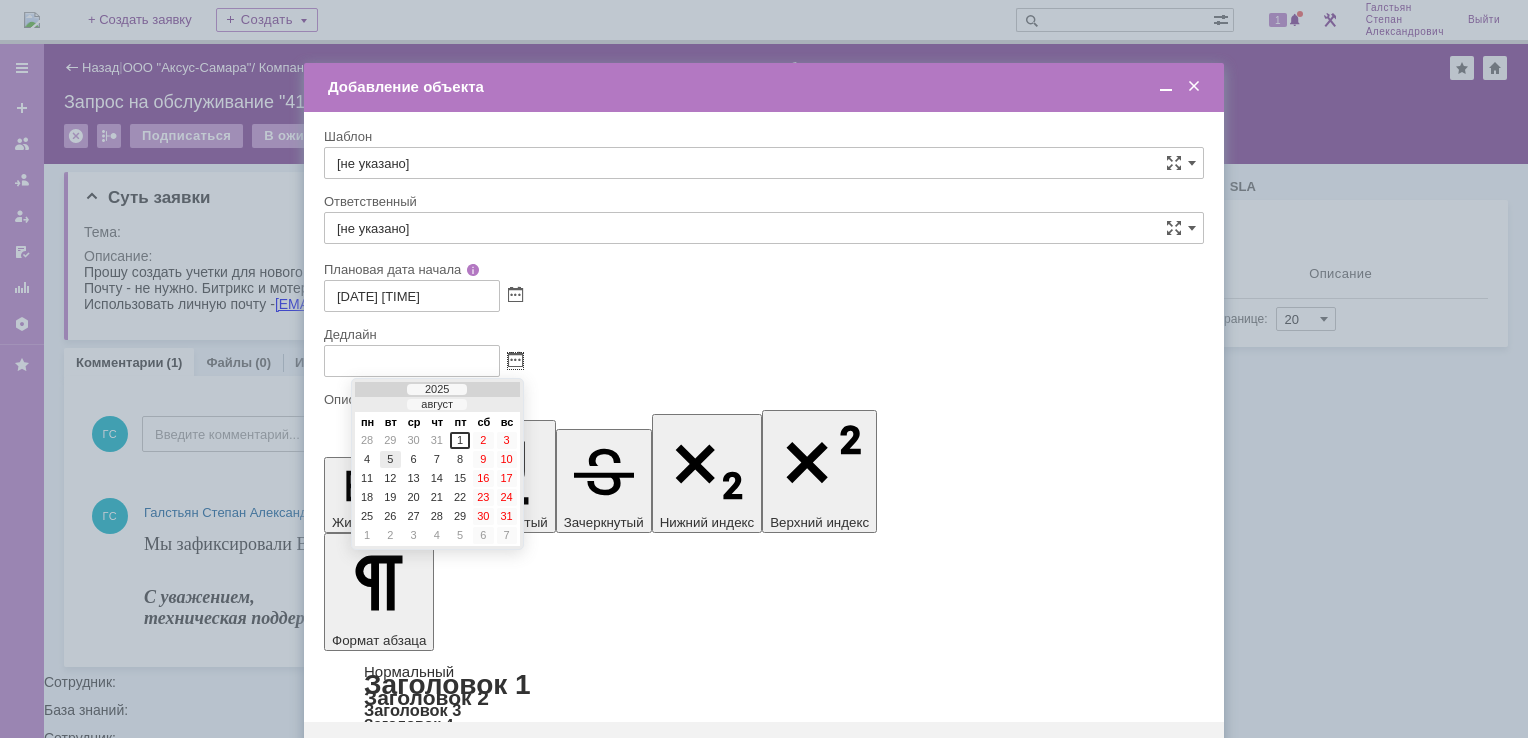 click on "5" at bounding box center [390, 459] 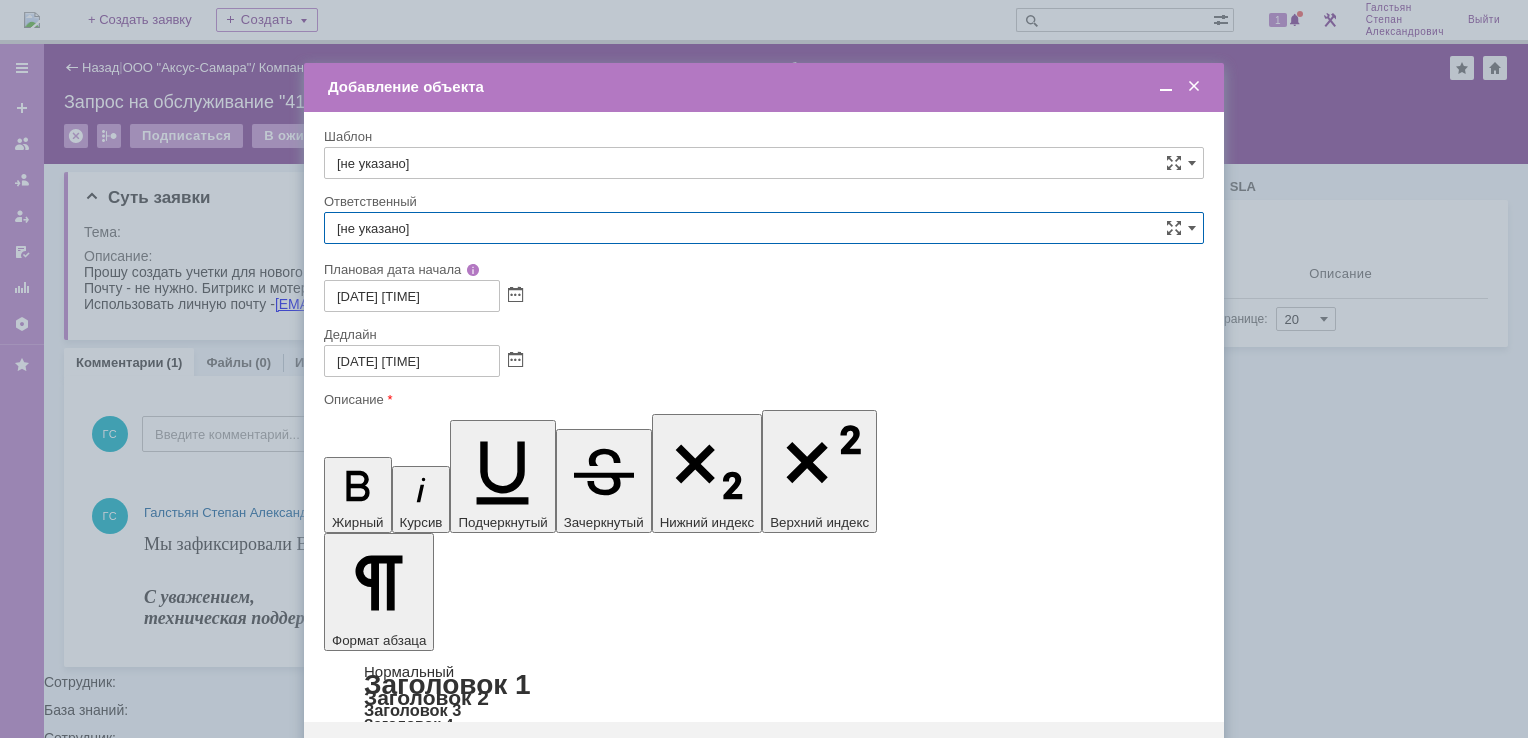 click on "[не указано]" at bounding box center (764, 228) 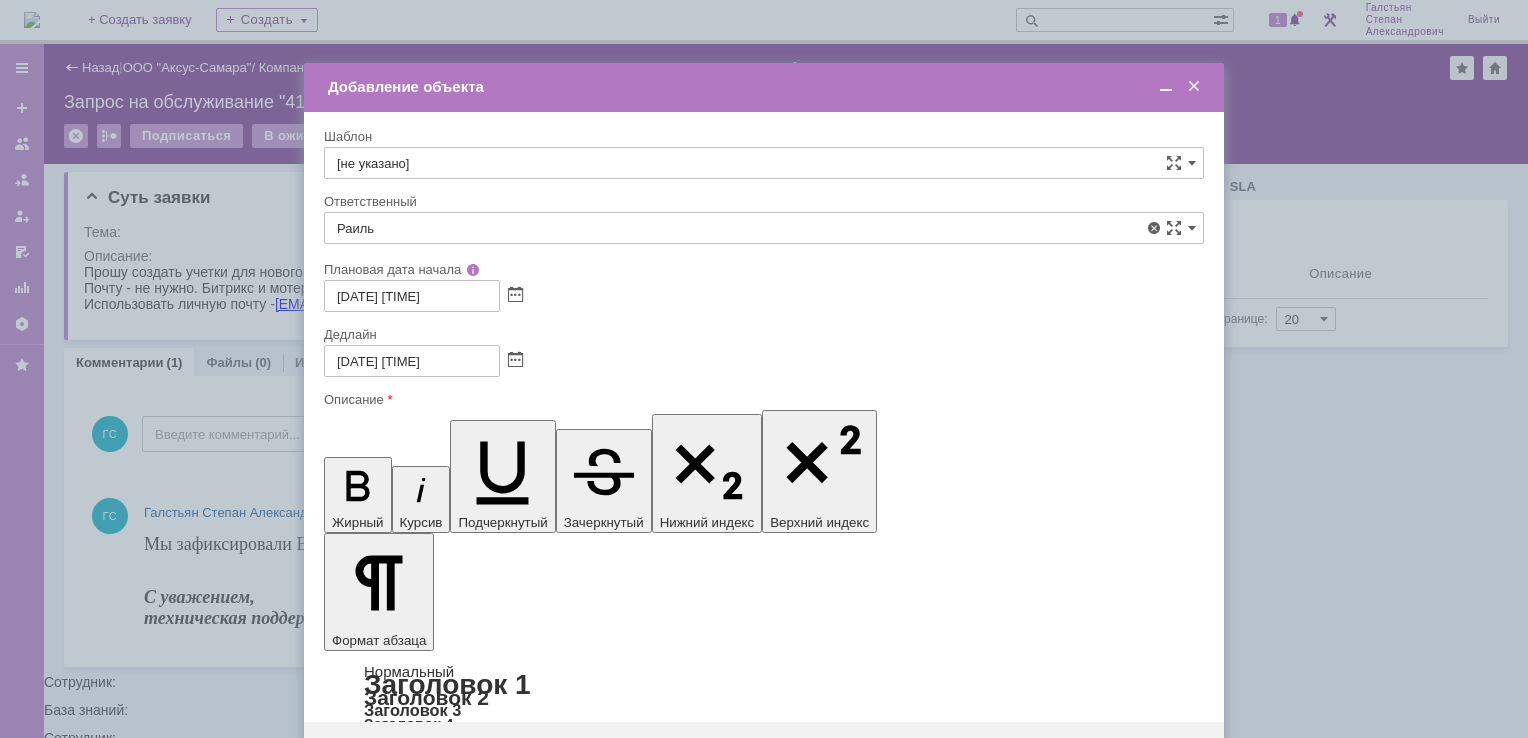 click on "Мукминьзянов Раиль Рамильевич" at bounding box center [764, 374] 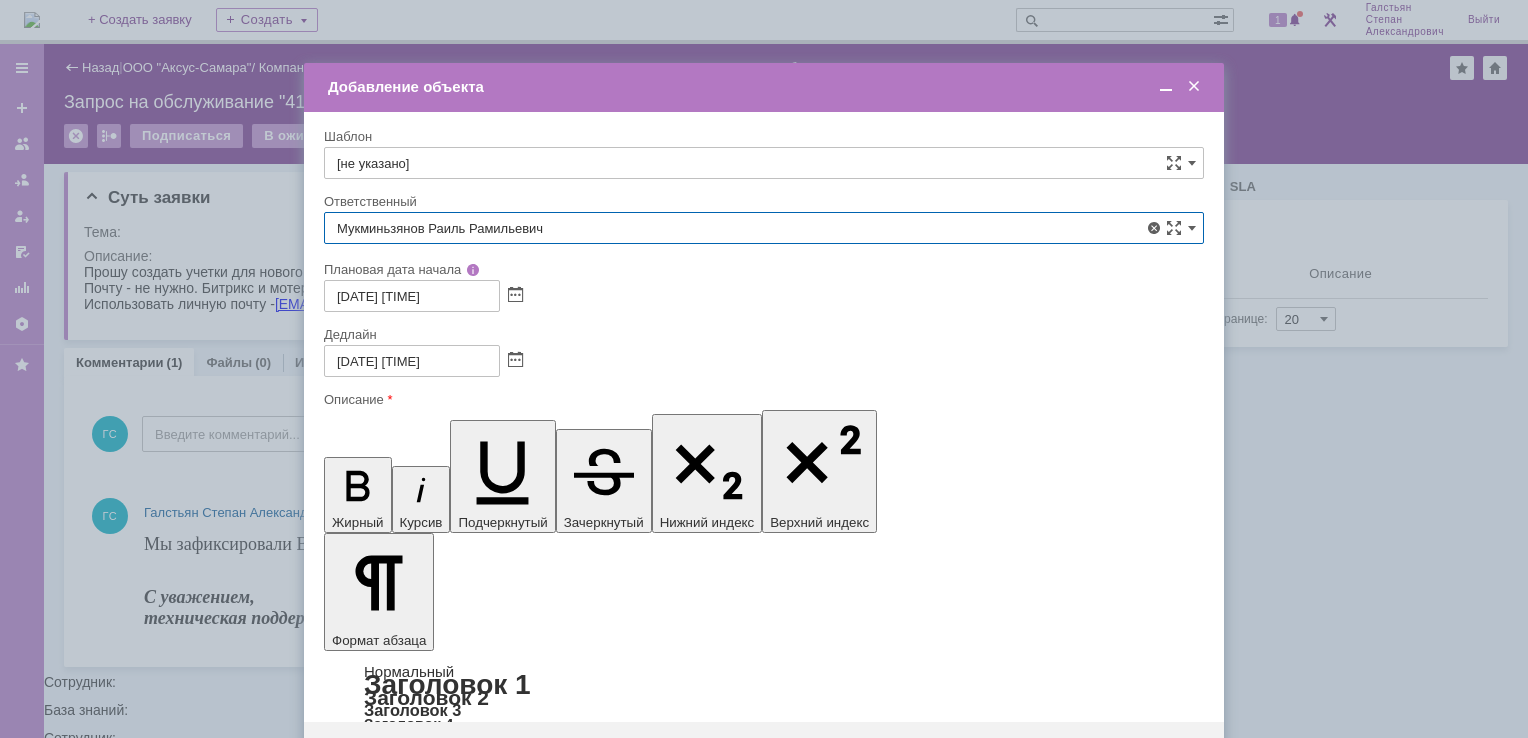 type on "Мукминьзянов Раиль Рамильевич" 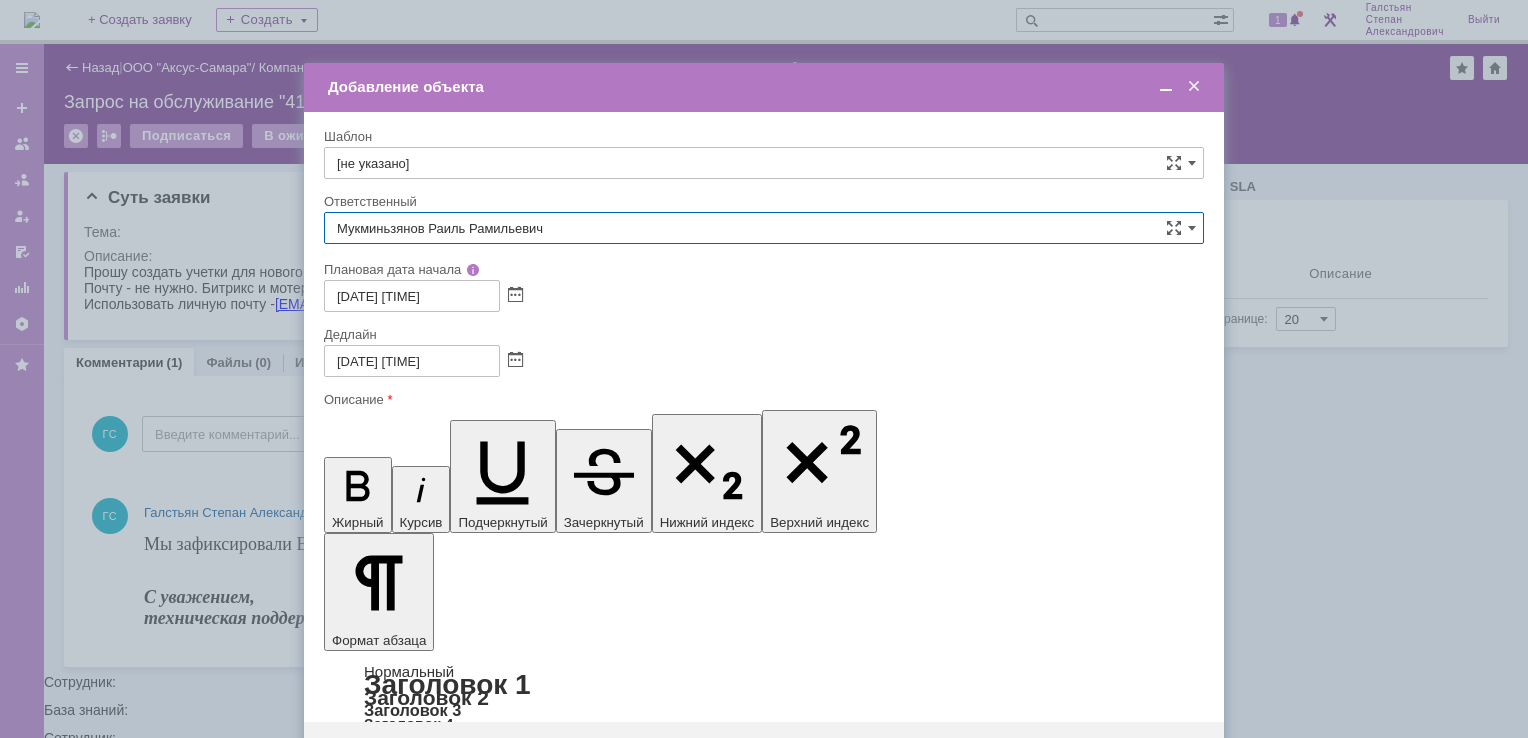 click on "Сохранить" at bounding box center (384, 754) 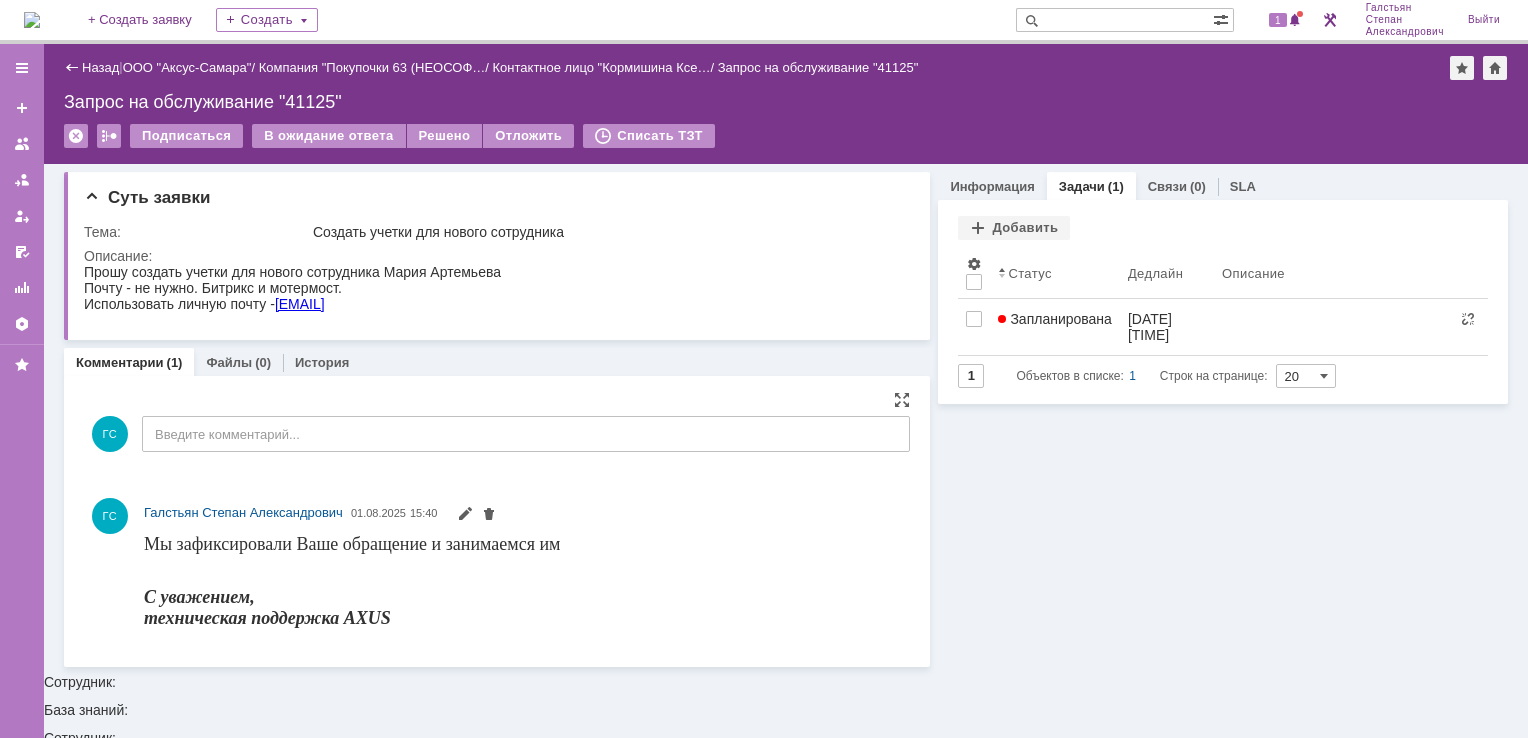 scroll, scrollTop: 0, scrollLeft: 0, axis: both 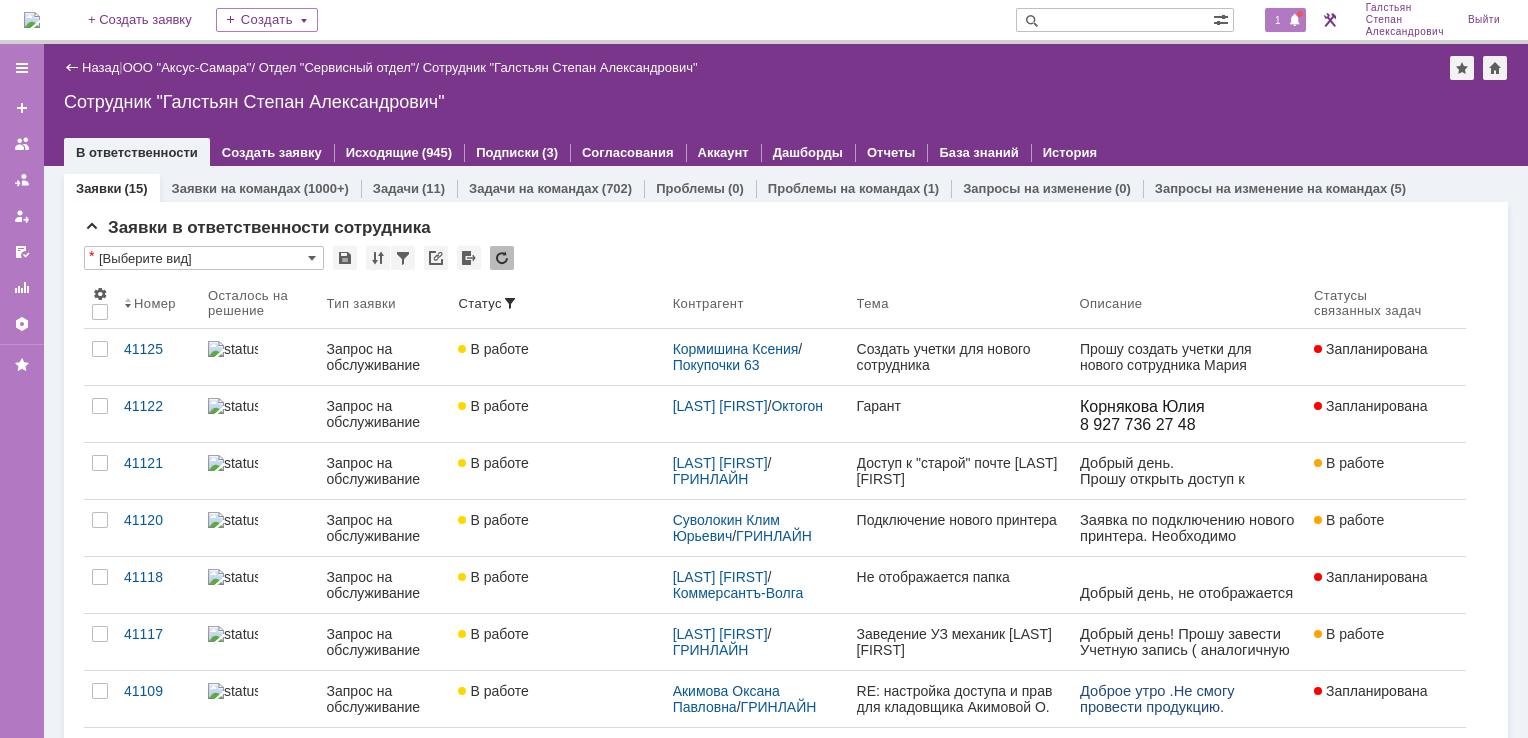 click on "1" at bounding box center (1278, 20) 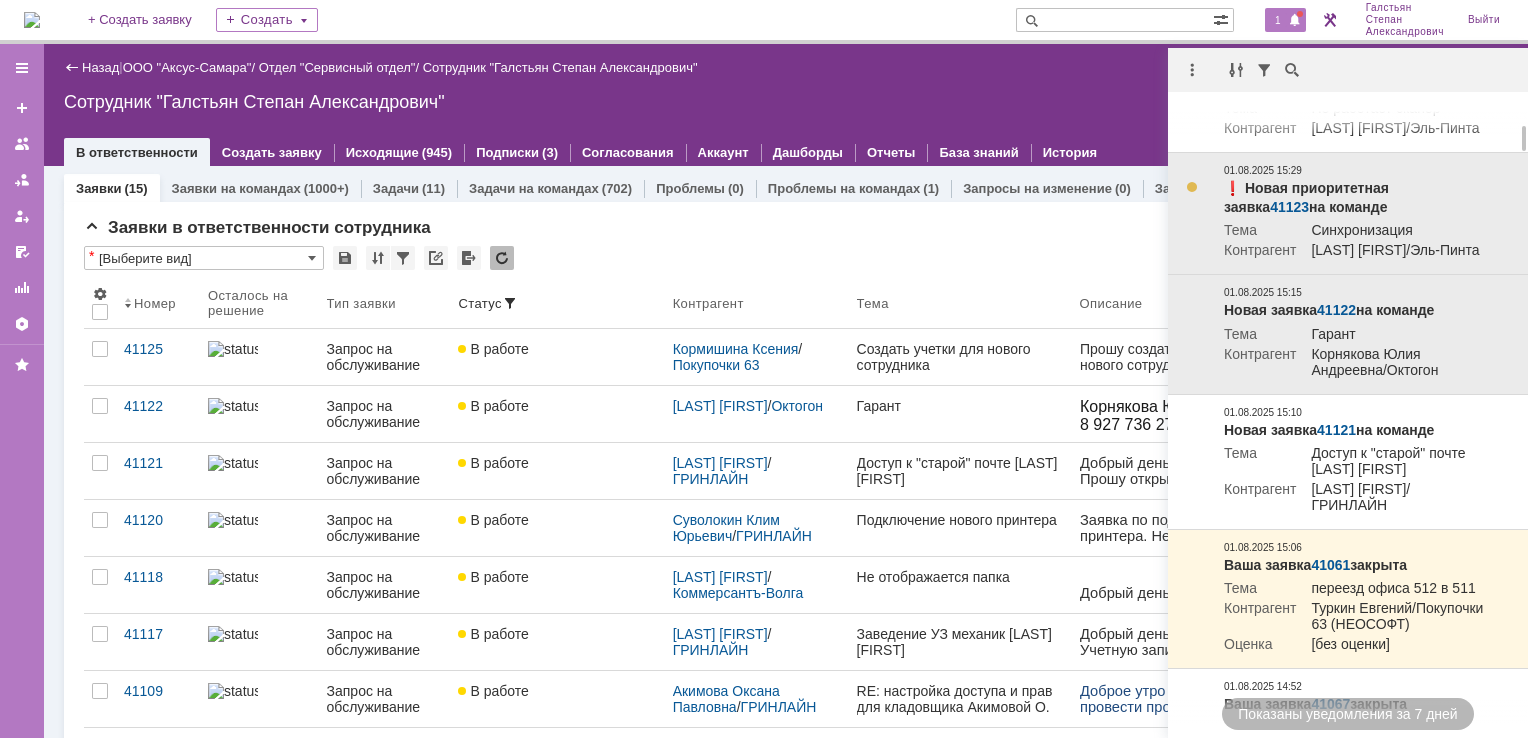 scroll, scrollTop: 800, scrollLeft: 0, axis: vertical 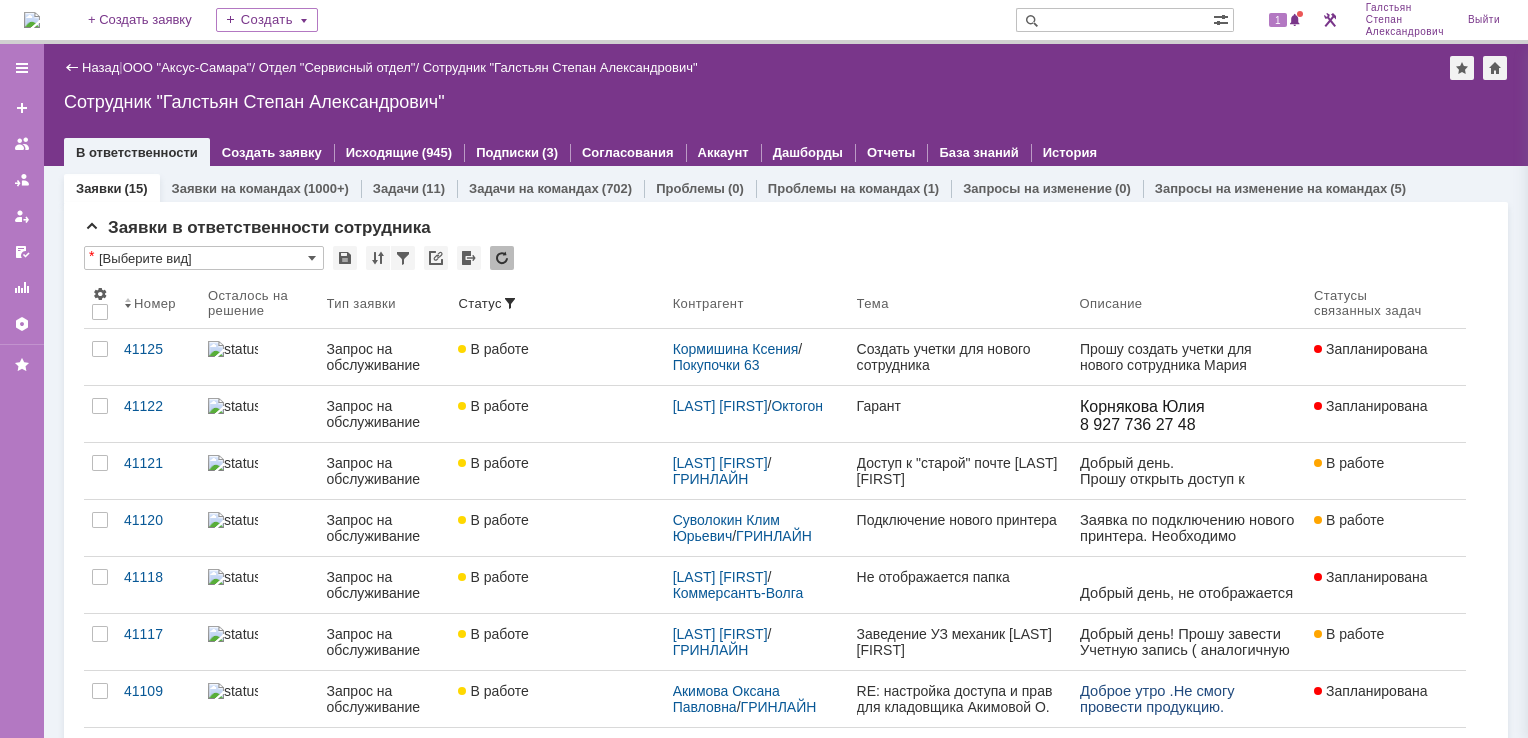click on "Сотрудник "Галстьян Степан Александрович"" at bounding box center [786, 102] 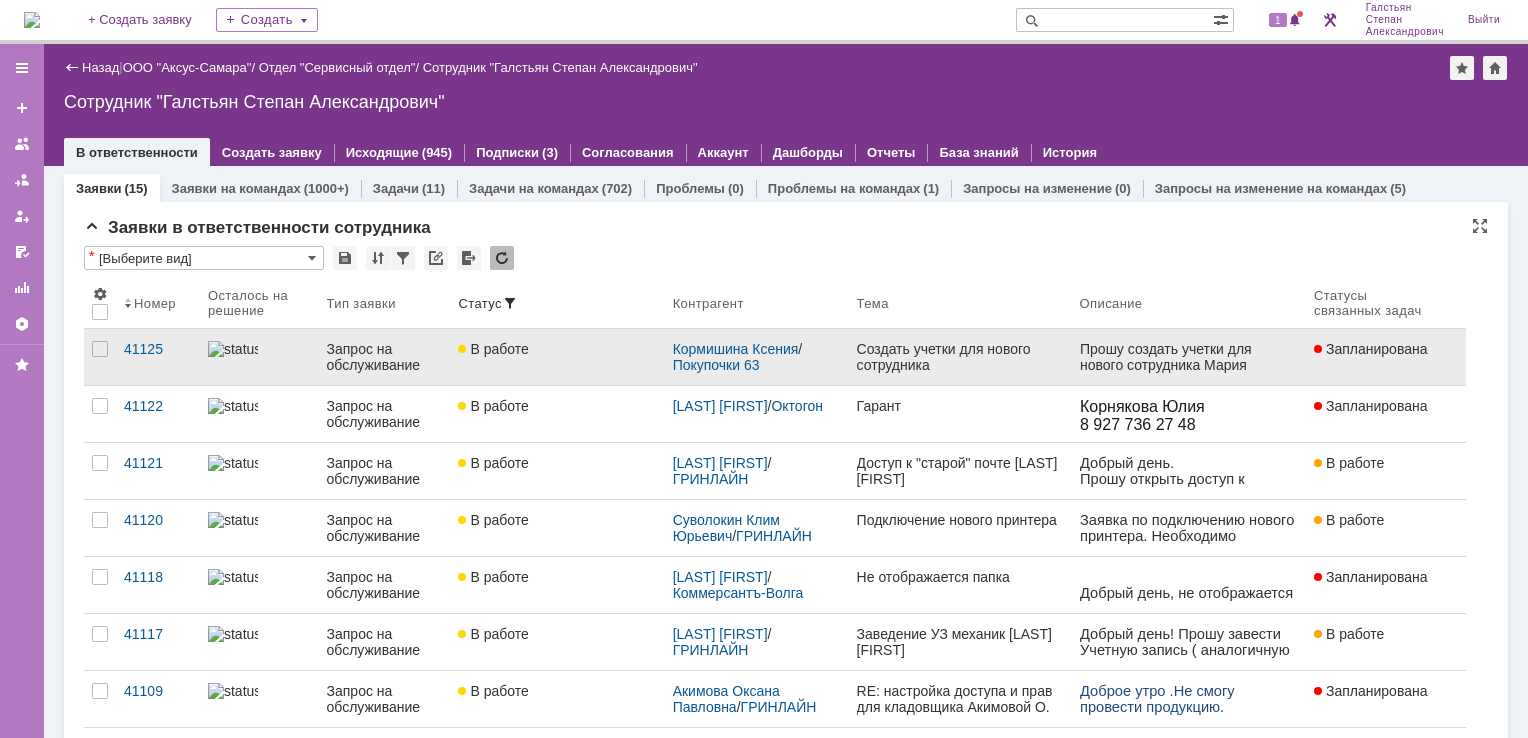 scroll, scrollTop: 0, scrollLeft: 0, axis: both 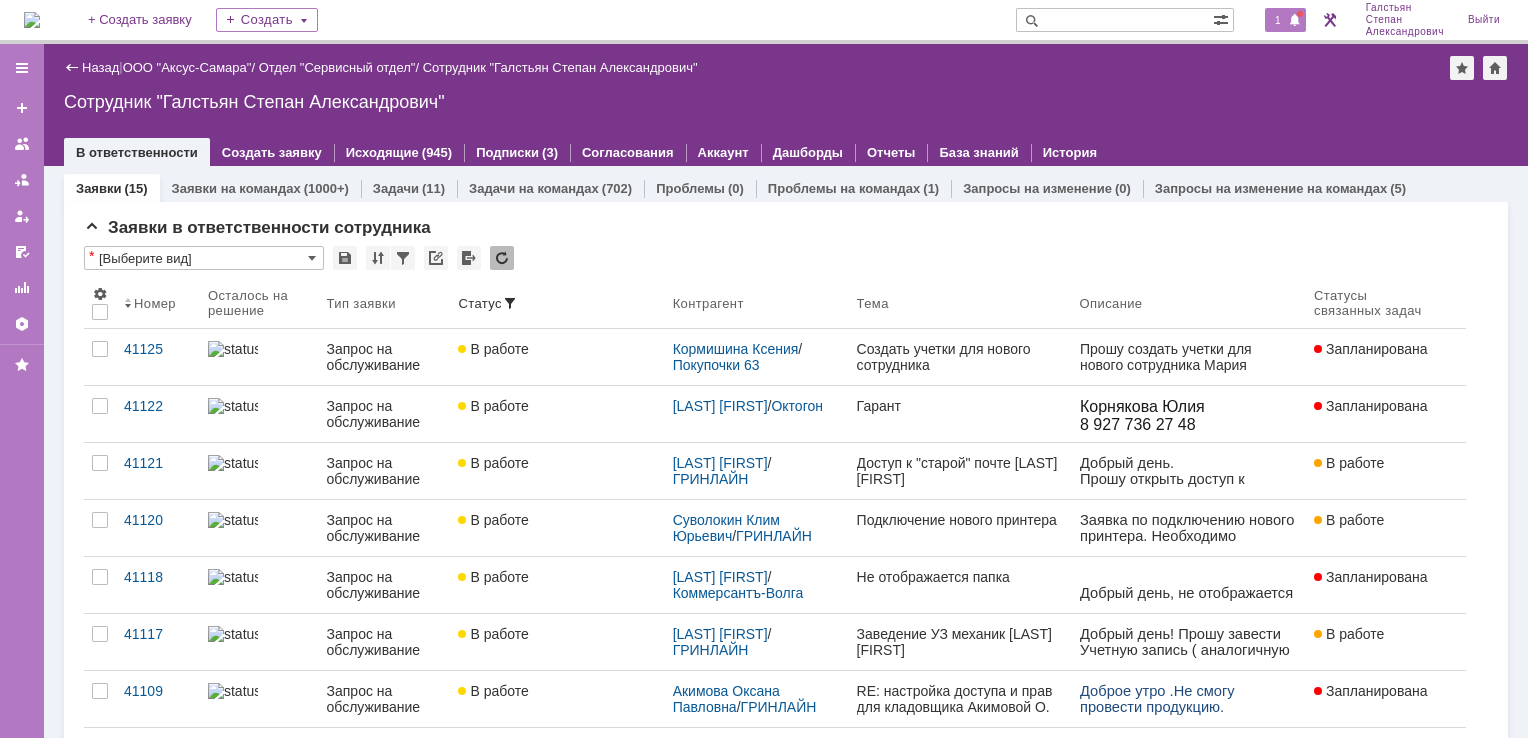 click on "1" at bounding box center [1278, 20] 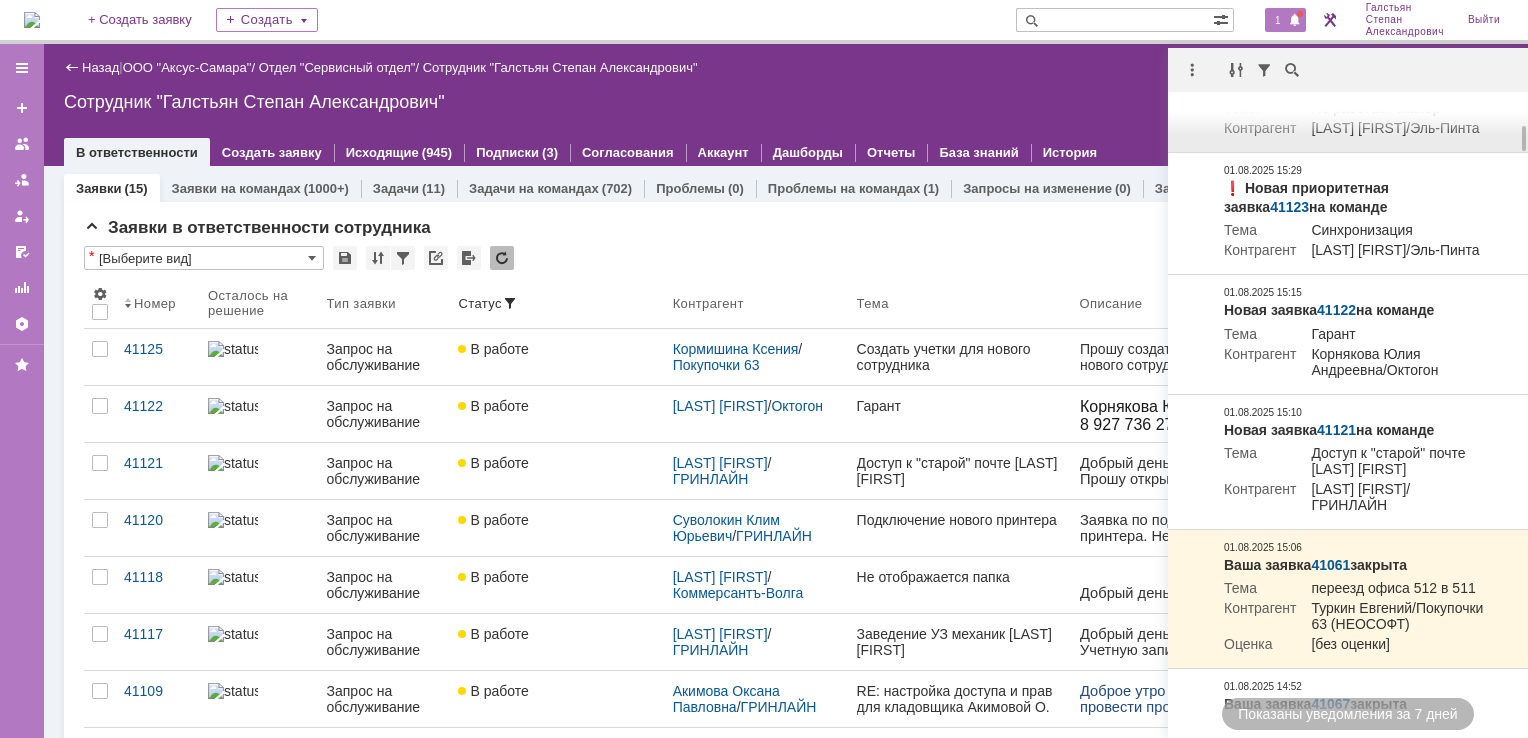 scroll, scrollTop: 0, scrollLeft: 0, axis: both 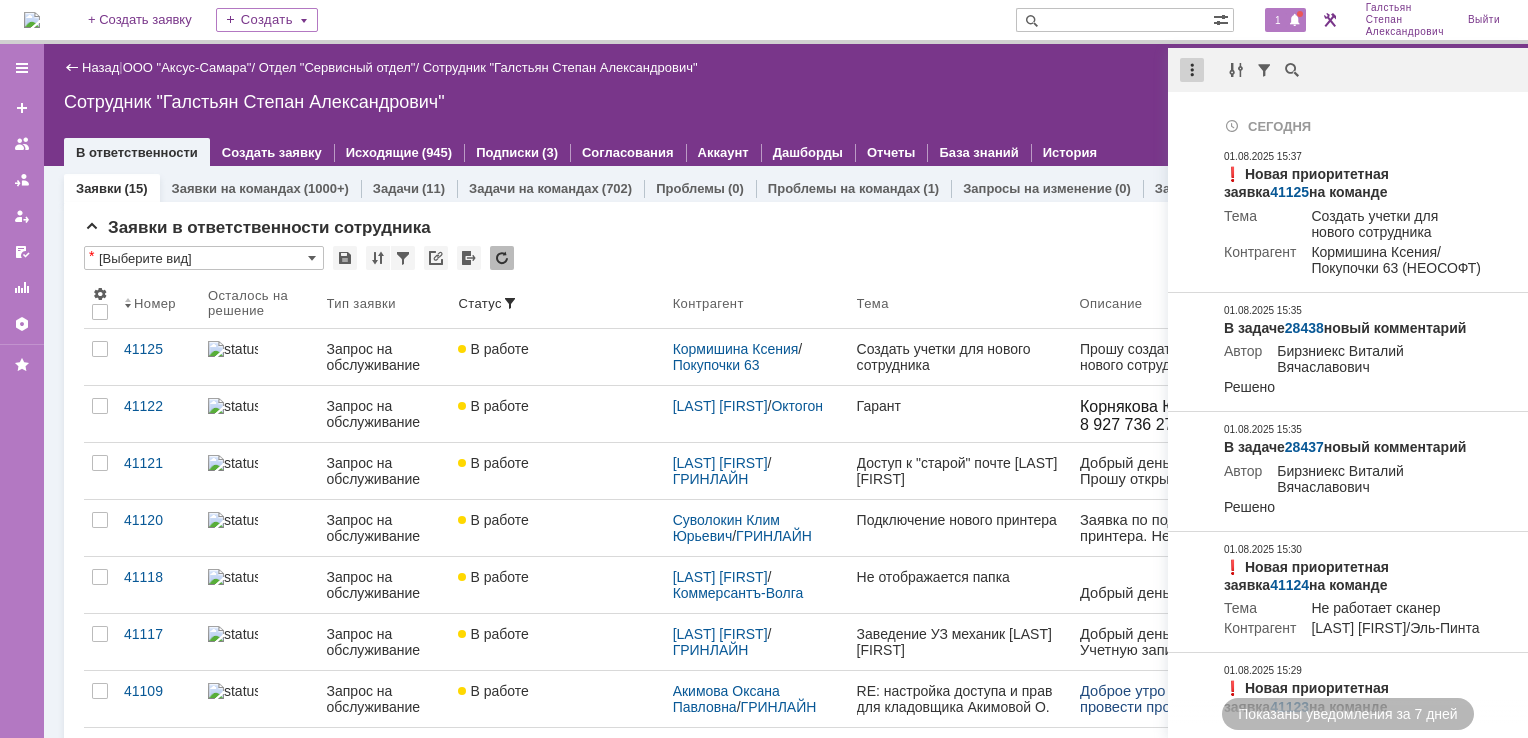 click at bounding box center (1192, 70) 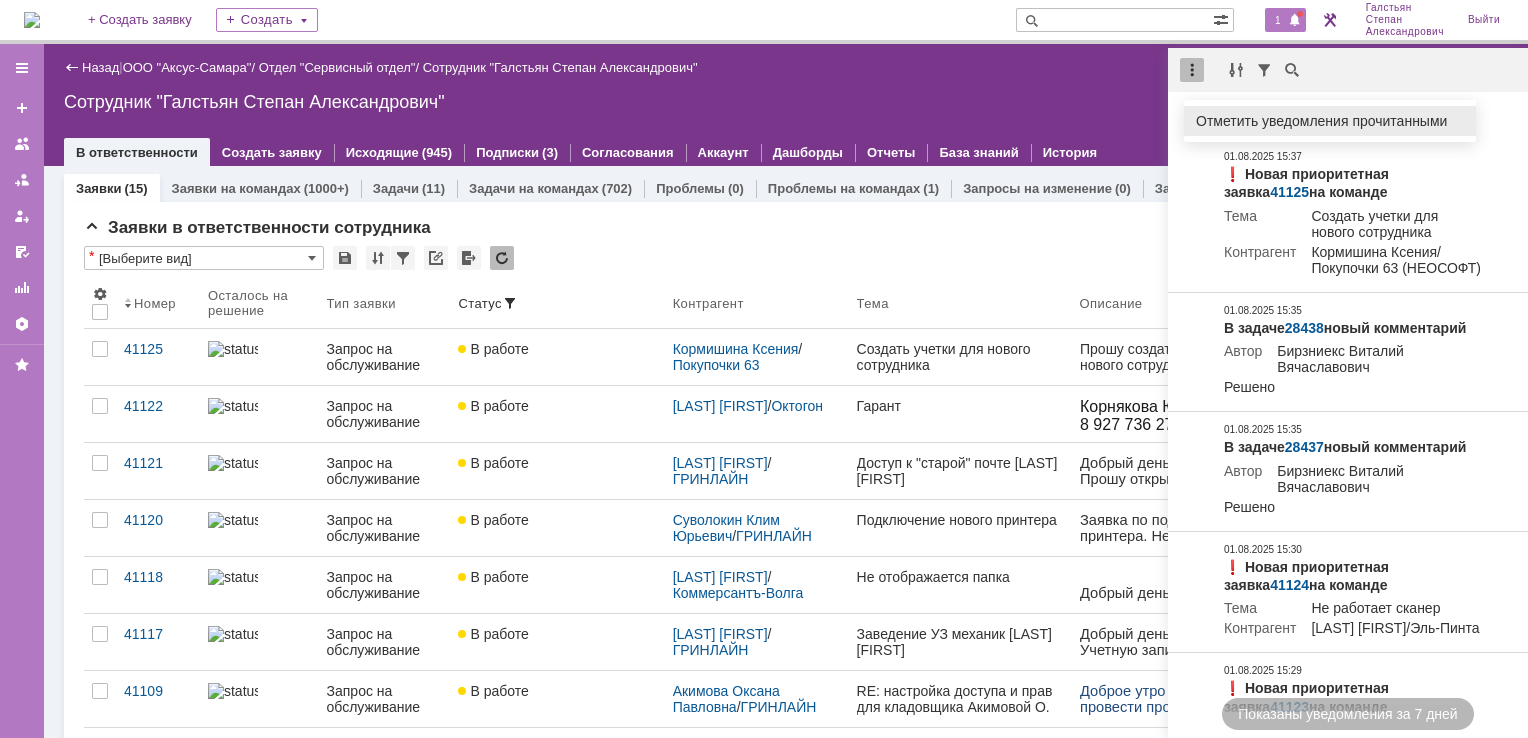 click on "Отметить уведомления прочитанными" at bounding box center [1330, 121] 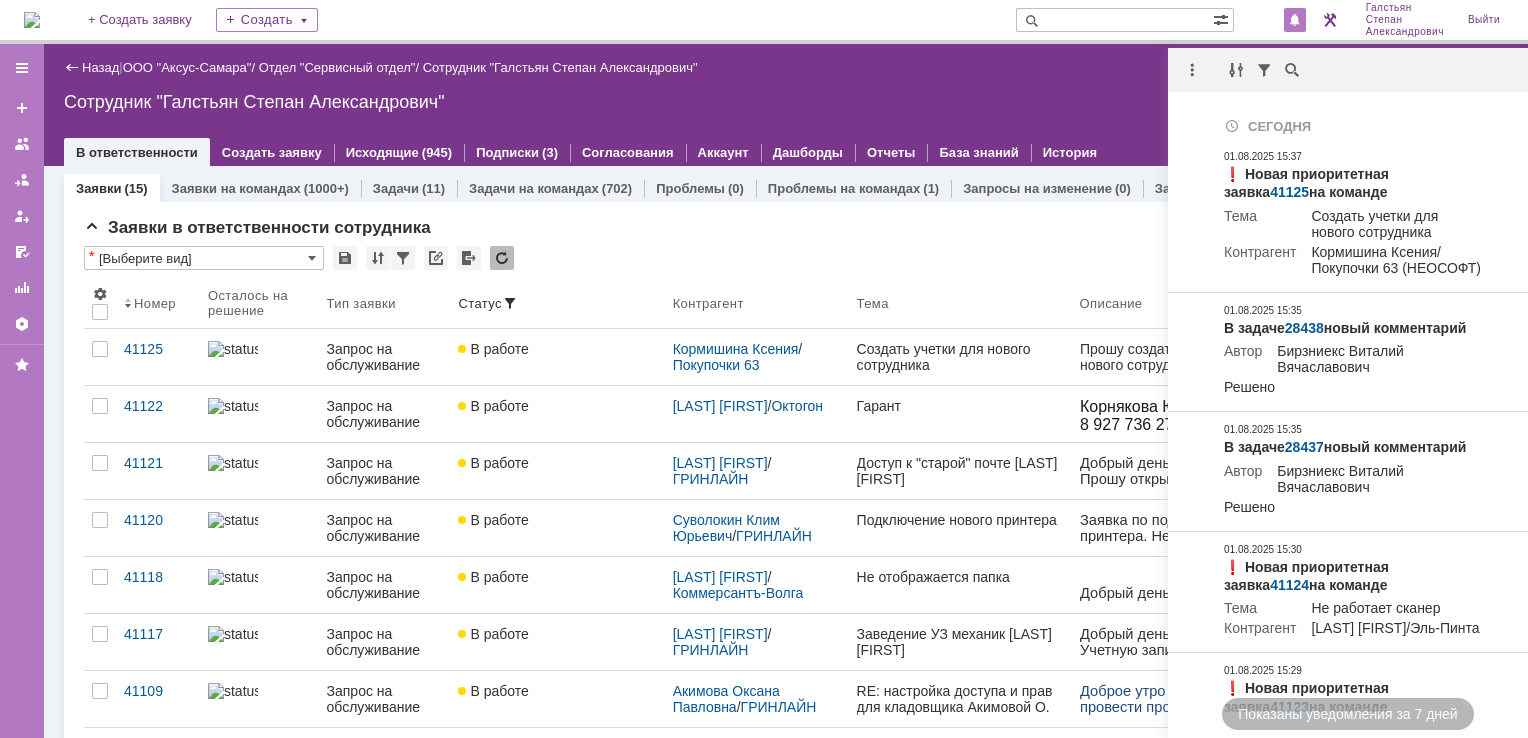 click at bounding box center (786, 132) 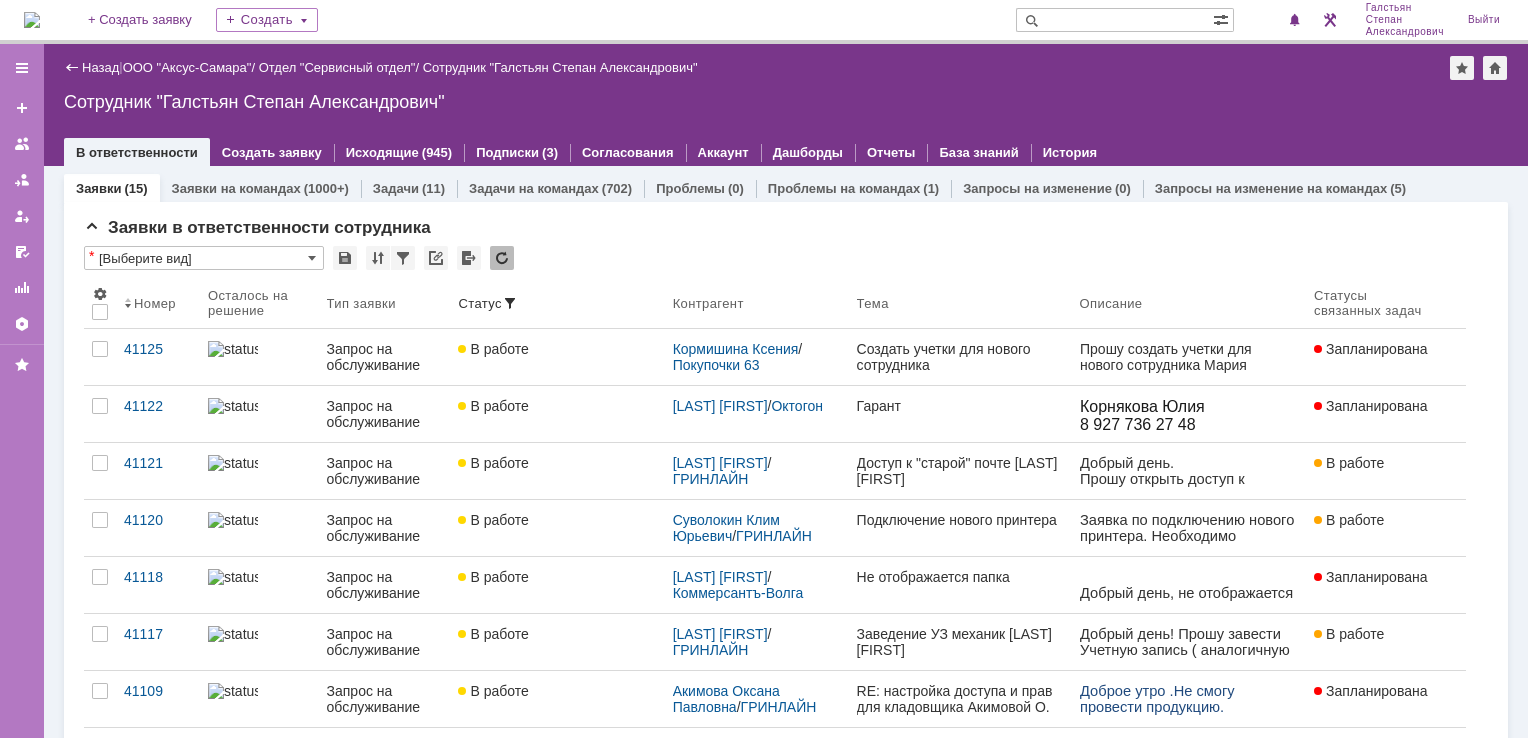 click at bounding box center (32, 20) 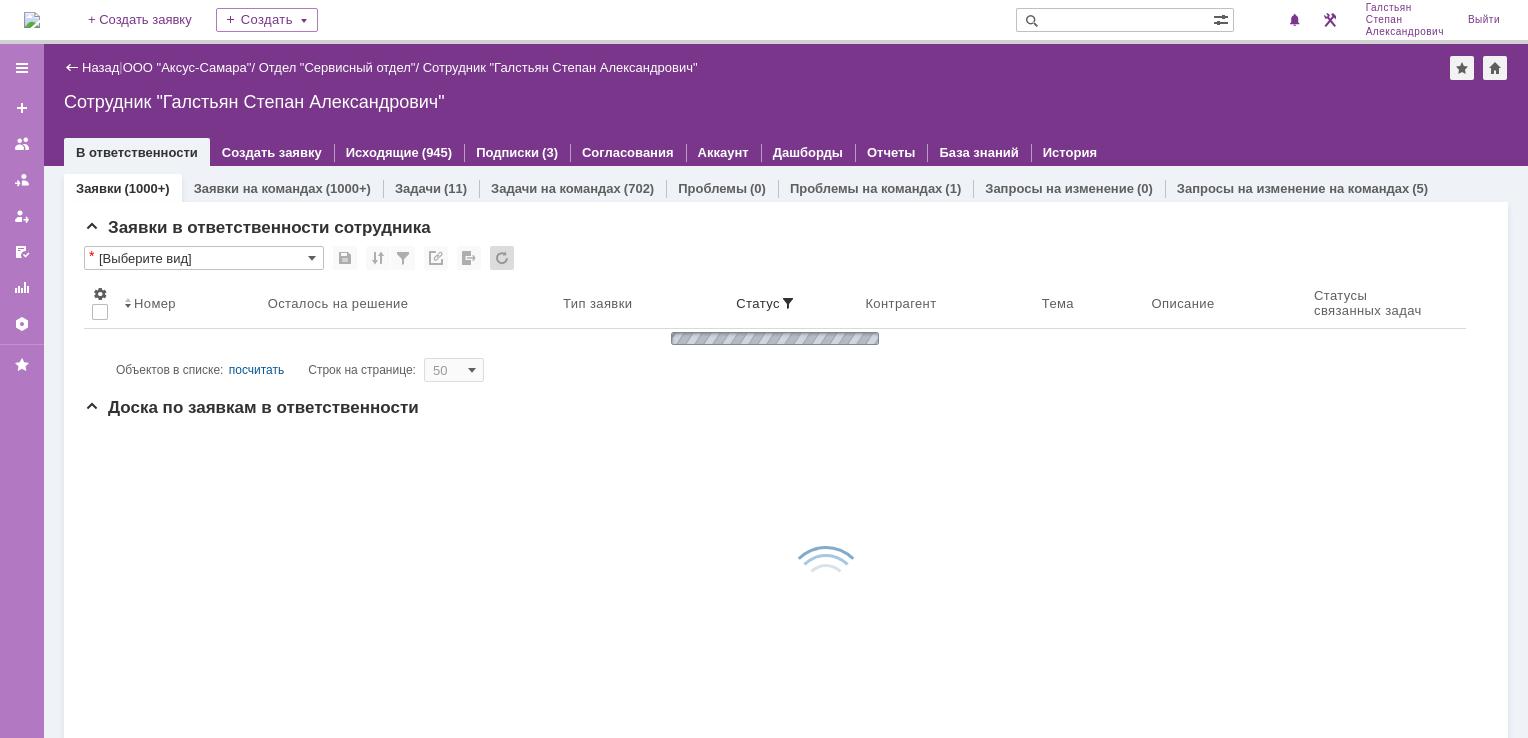 scroll, scrollTop: 0, scrollLeft: 0, axis: both 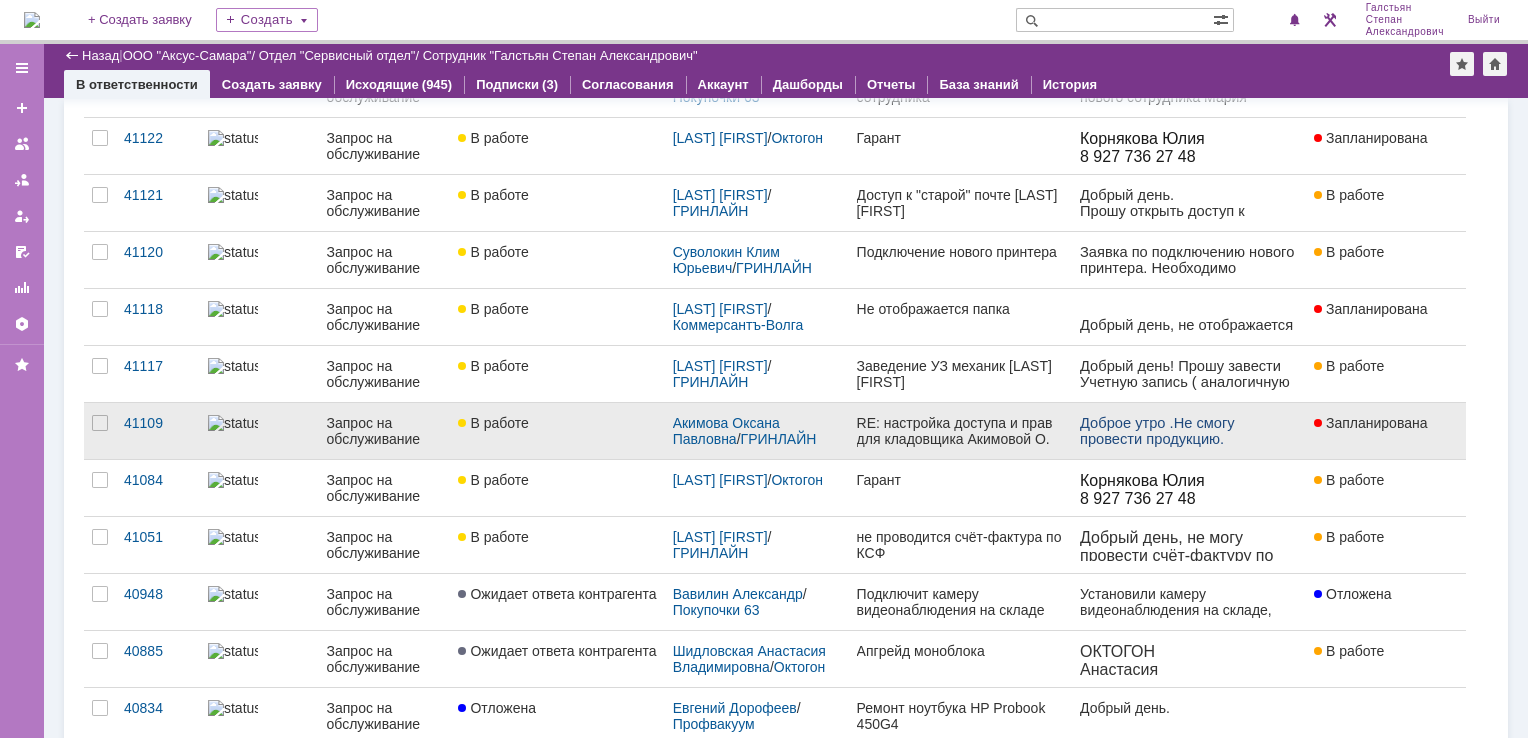 click on "RE: настройка доступа и прав для кладовщика Акимовой О." at bounding box center [960, 431] 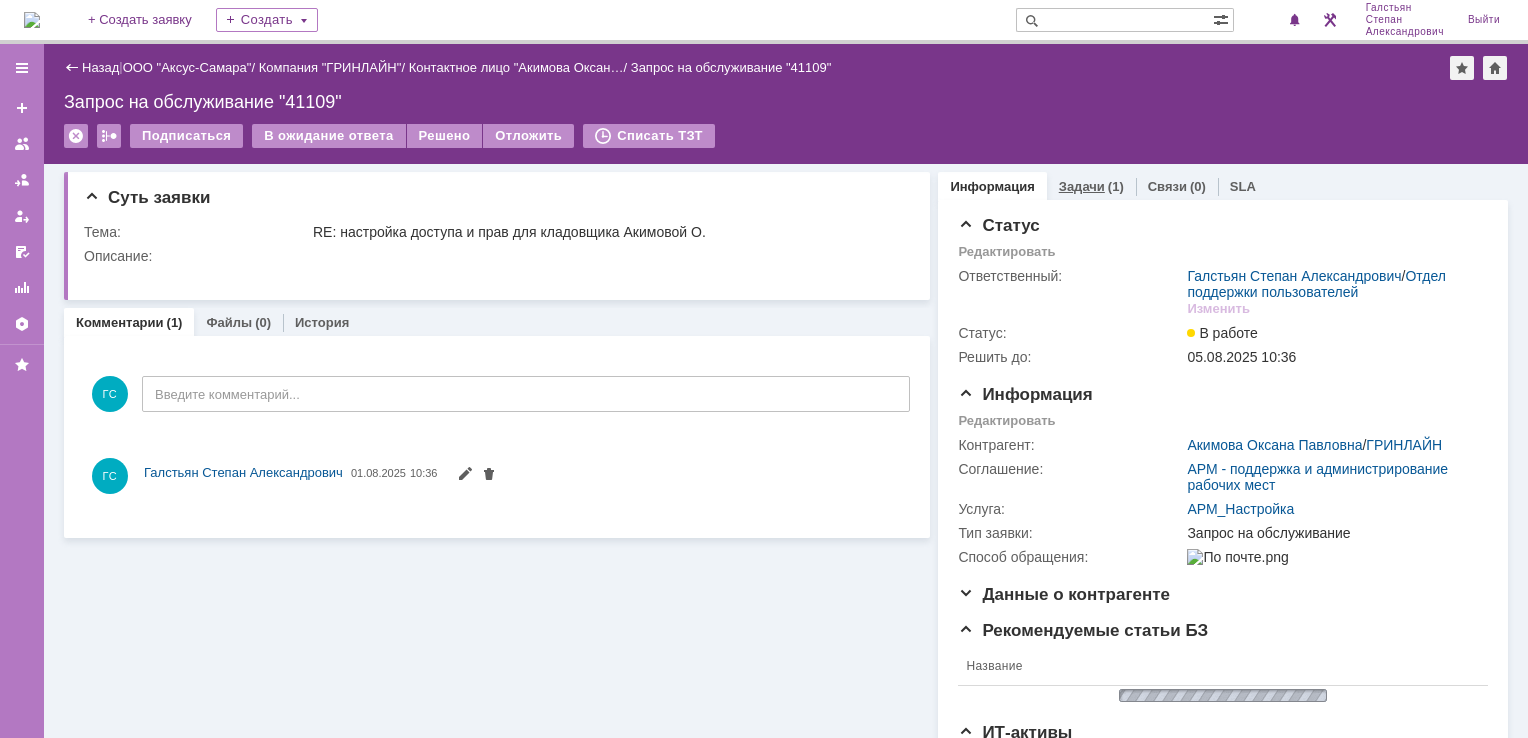 scroll, scrollTop: 0, scrollLeft: 0, axis: both 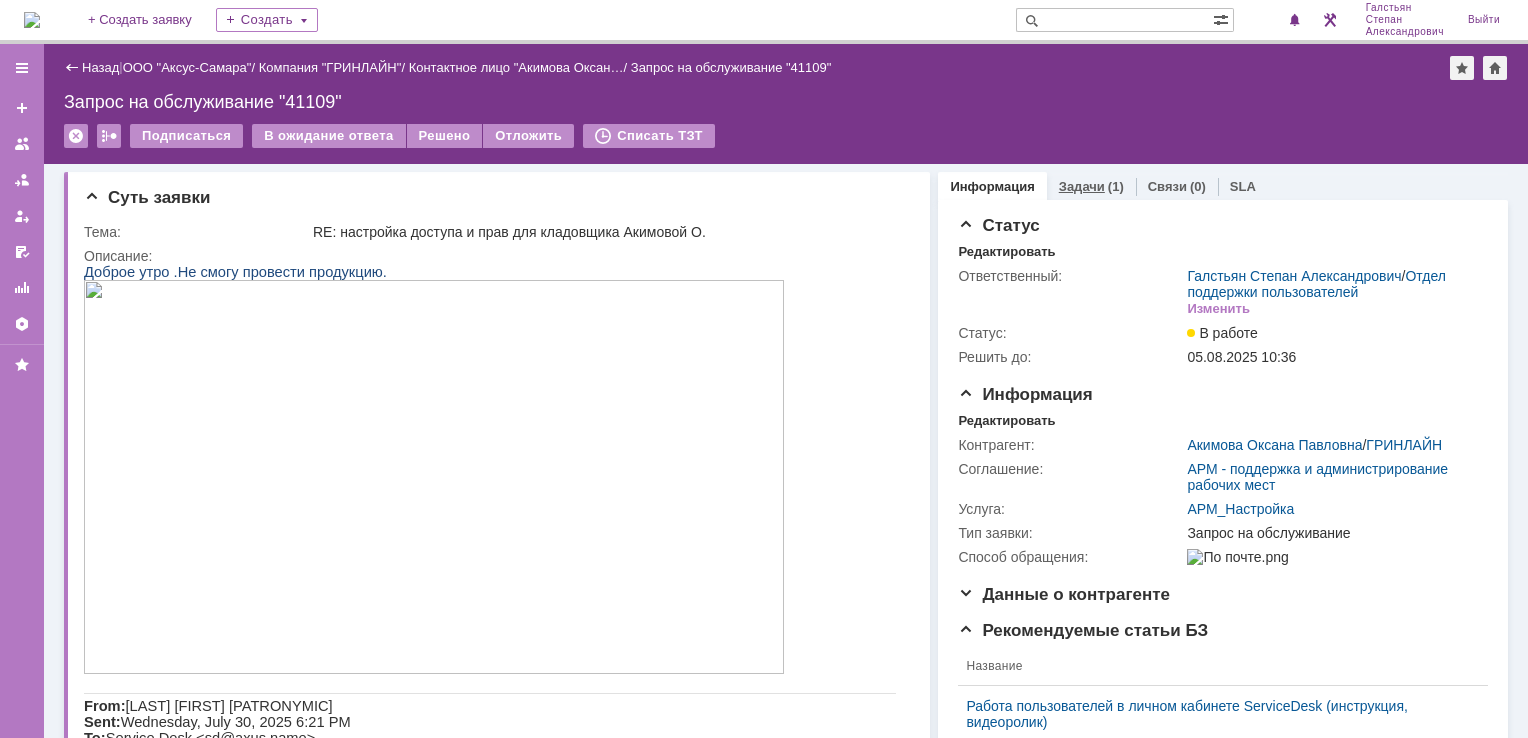 drag, startPoint x: 1080, startPoint y: 182, endPoint x: 1084, endPoint y: 198, distance: 16.492422 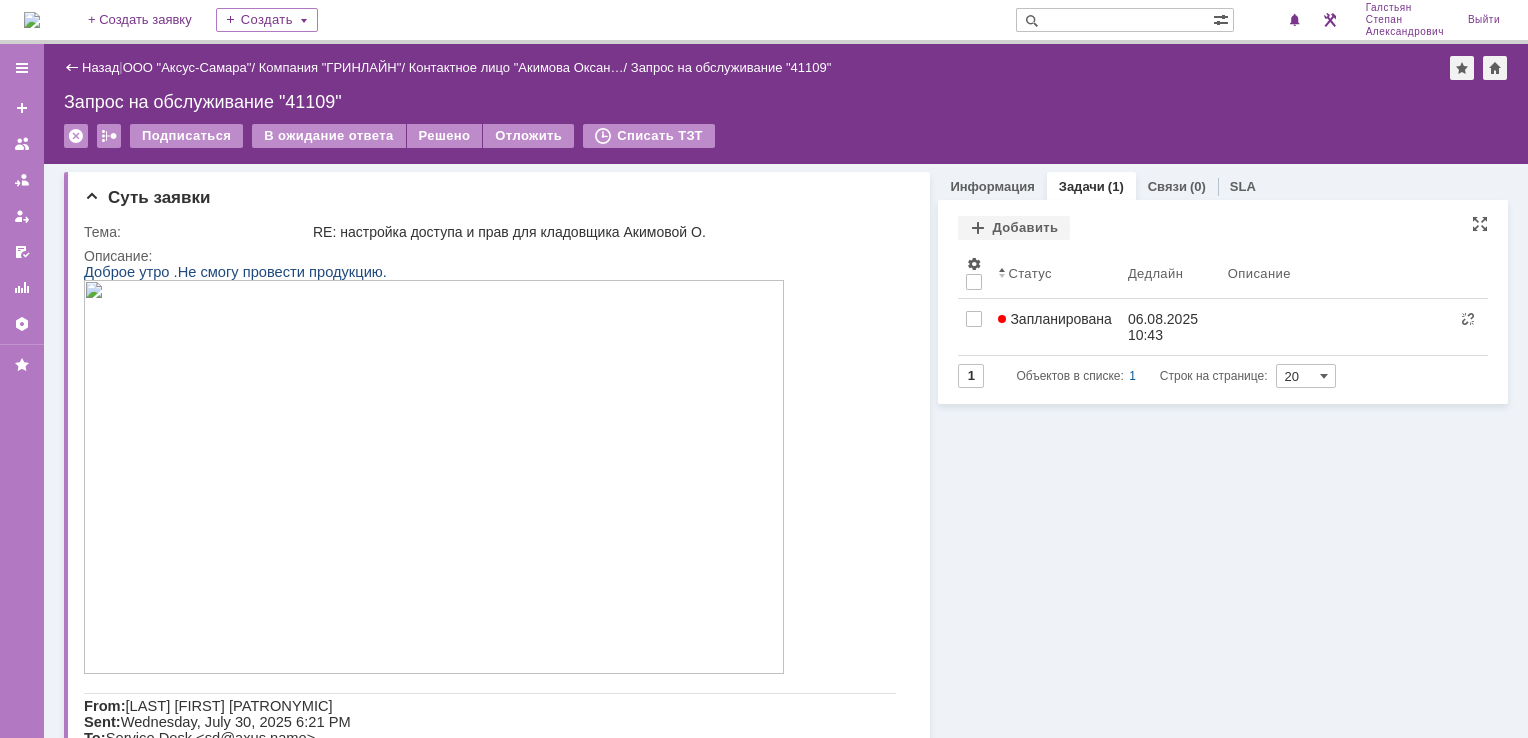 scroll, scrollTop: 0, scrollLeft: 0, axis: both 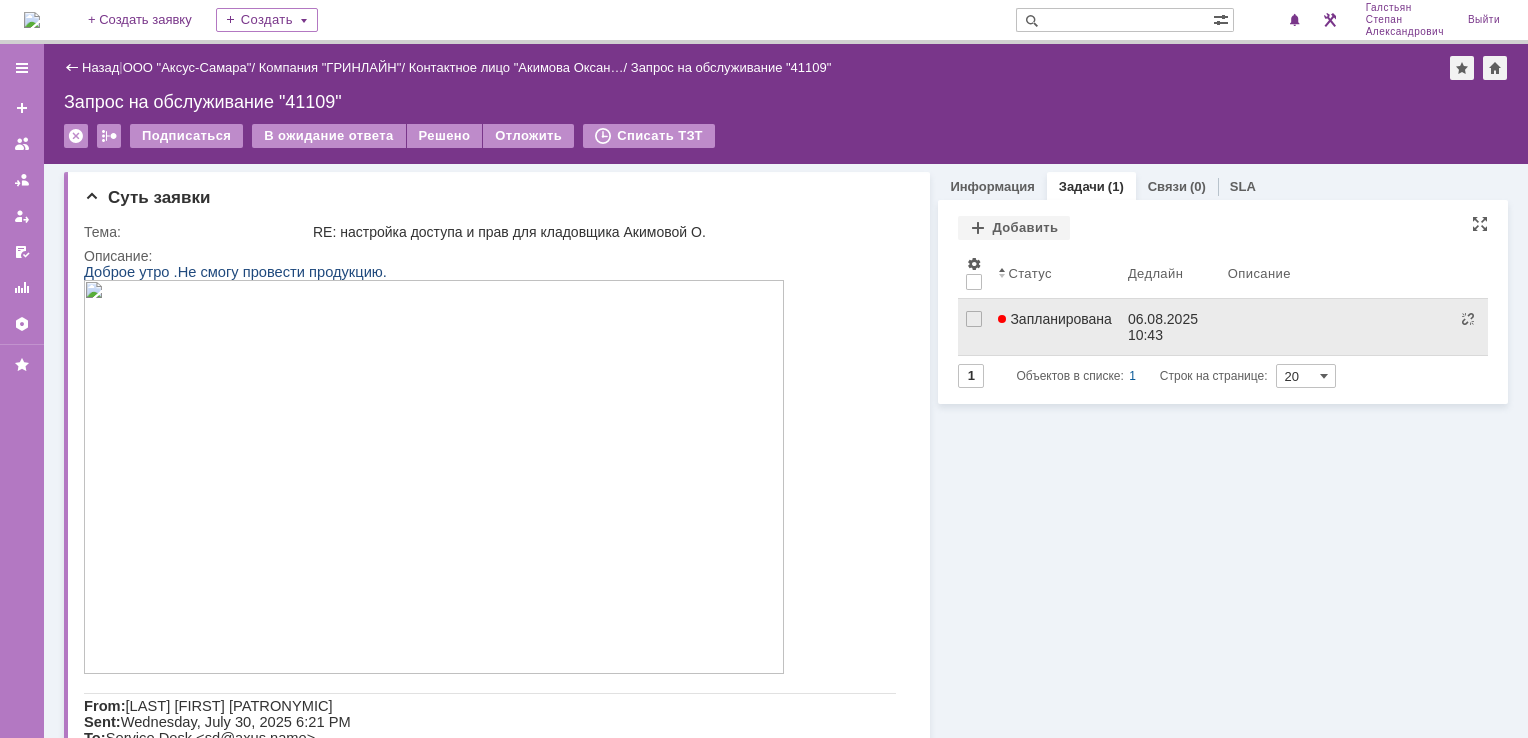 click on "Запланирована" at bounding box center (1055, 327) 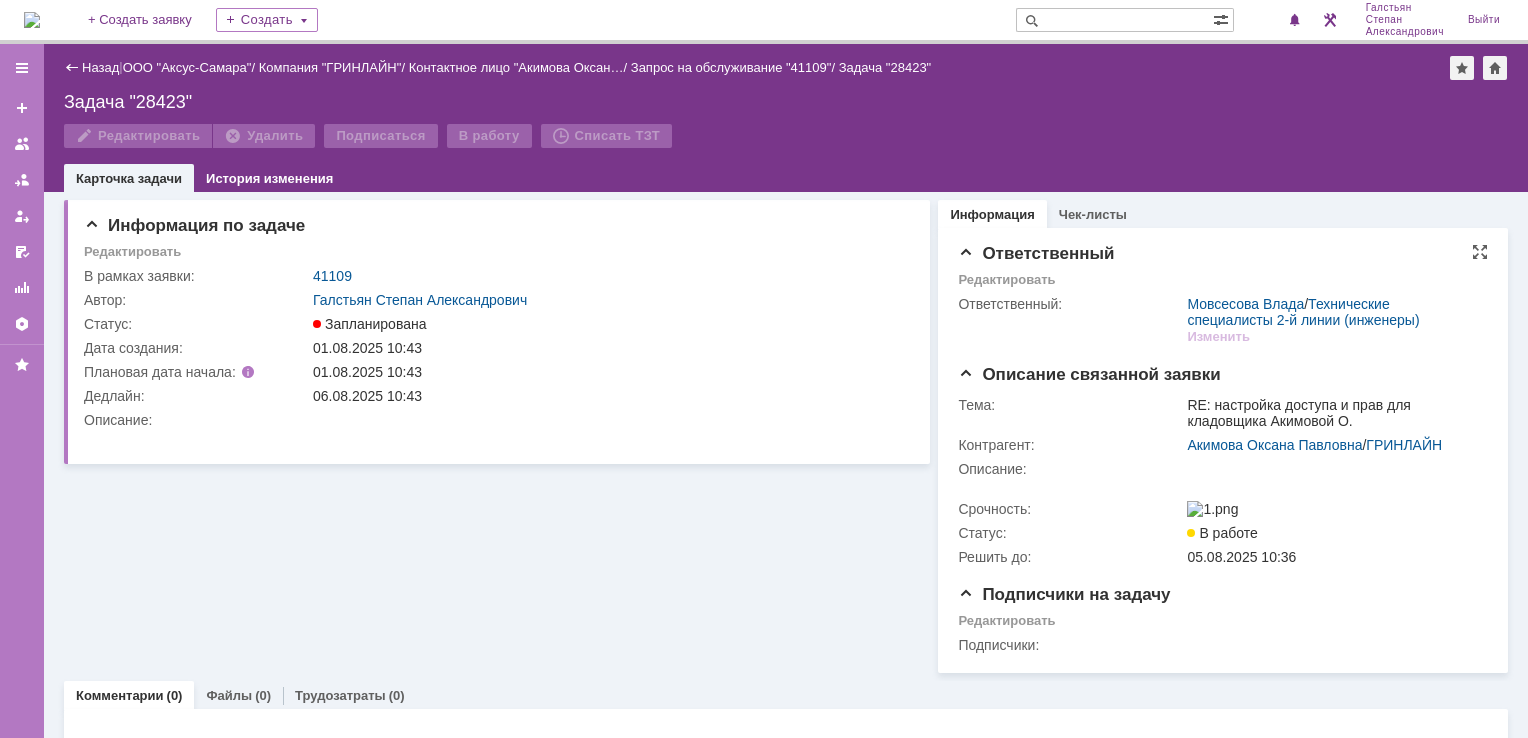 scroll, scrollTop: 0, scrollLeft: 0, axis: both 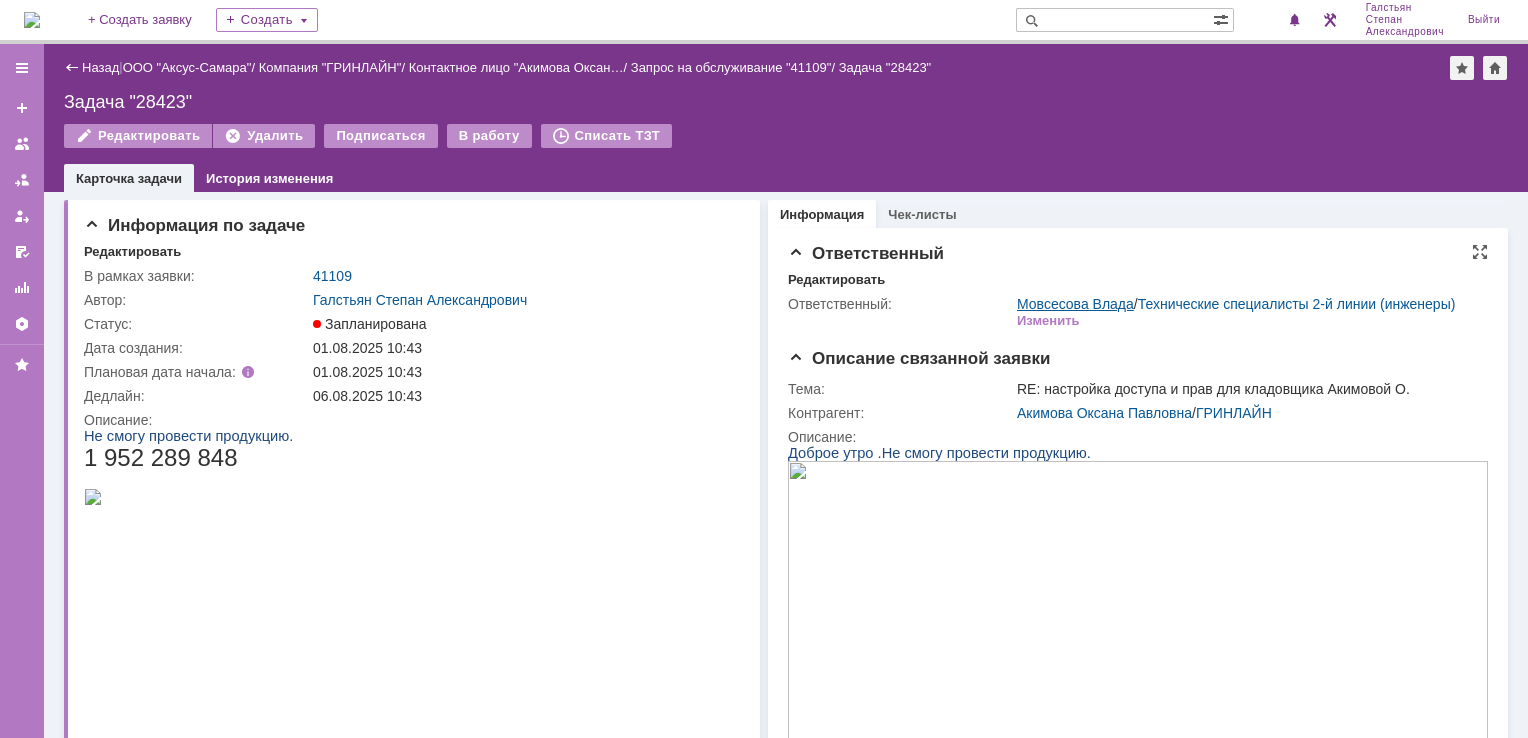click on "Мовсесова Влада" at bounding box center [1075, 304] 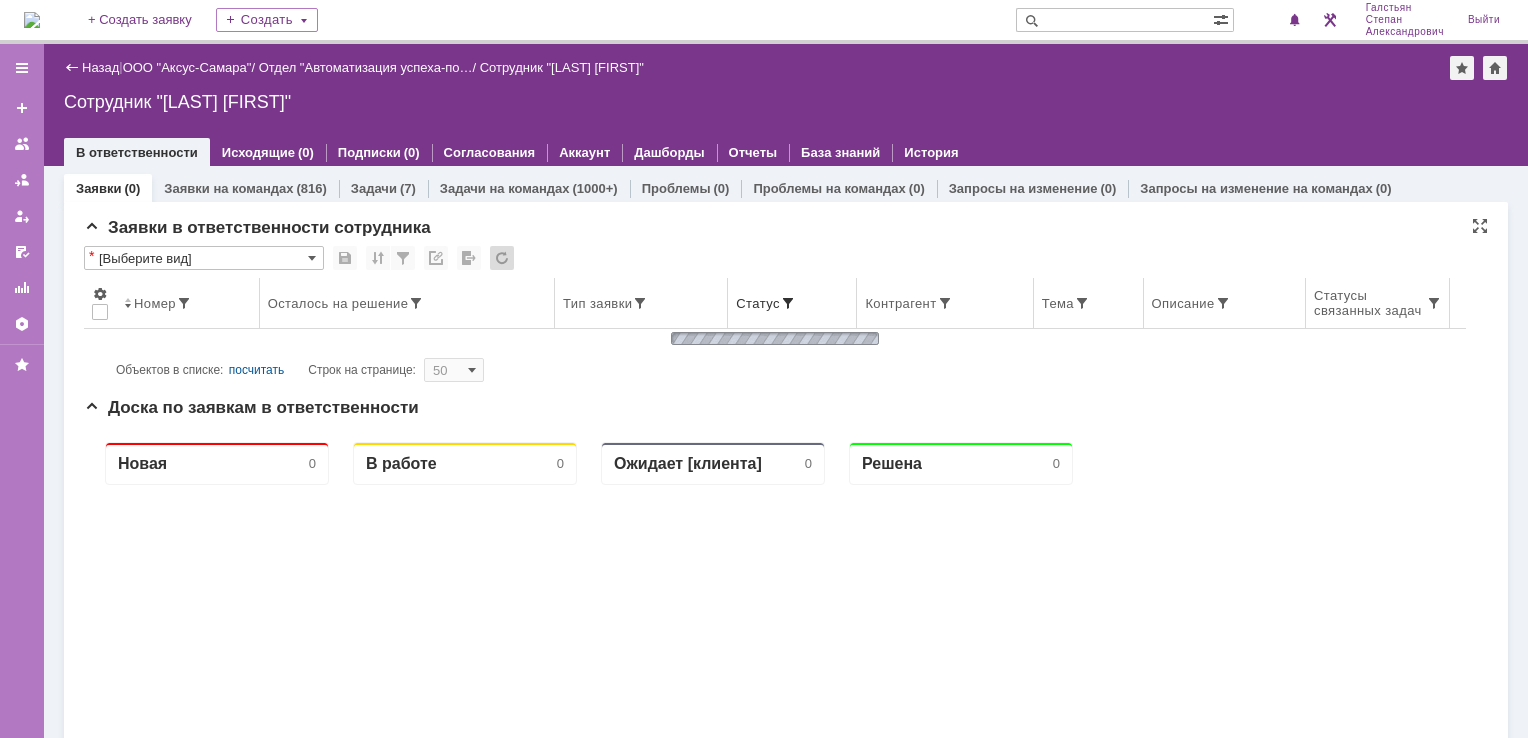scroll, scrollTop: 0, scrollLeft: 0, axis: both 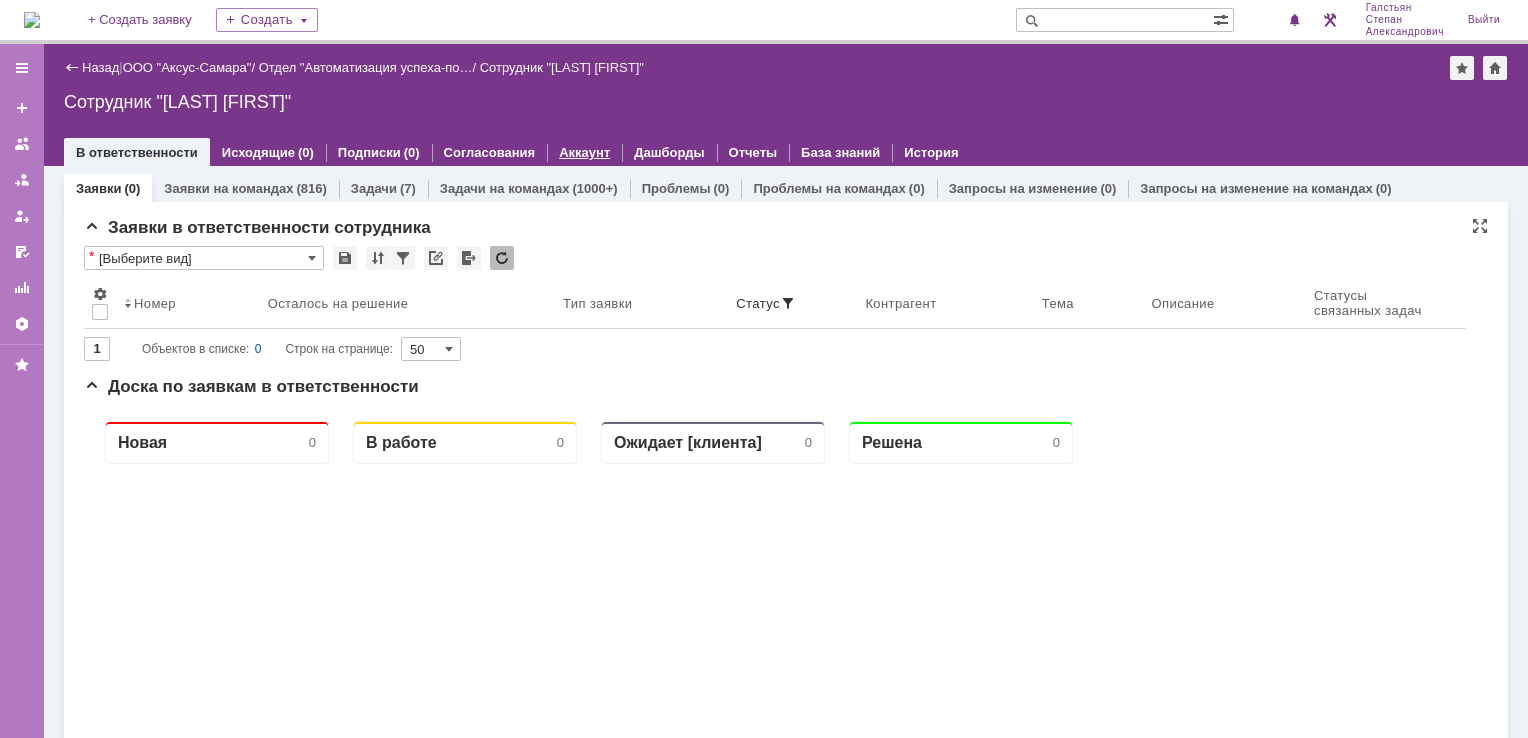 click on "Аккаунт" at bounding box center [584, 152] 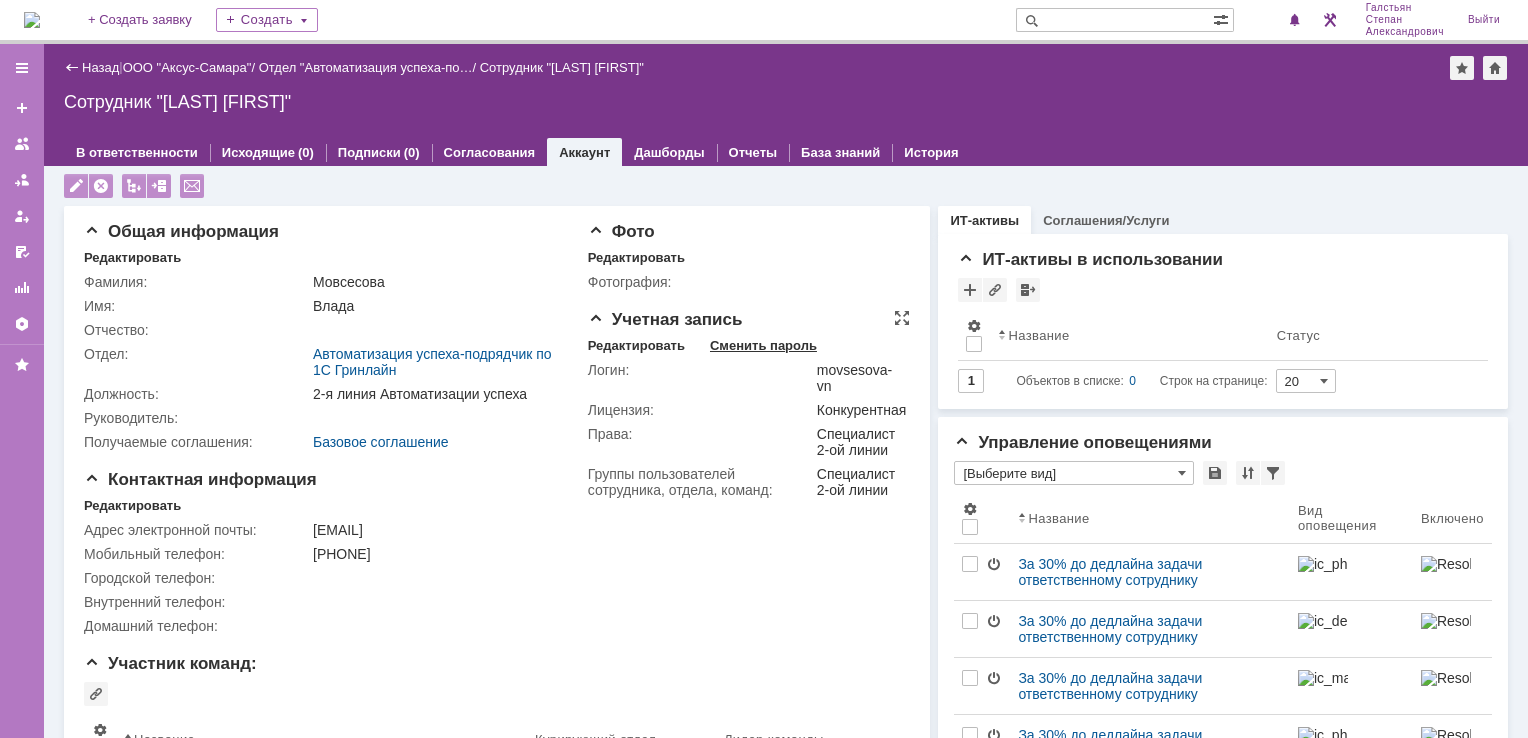 click on "Сменить пароль" at bounding box center [763, 346] 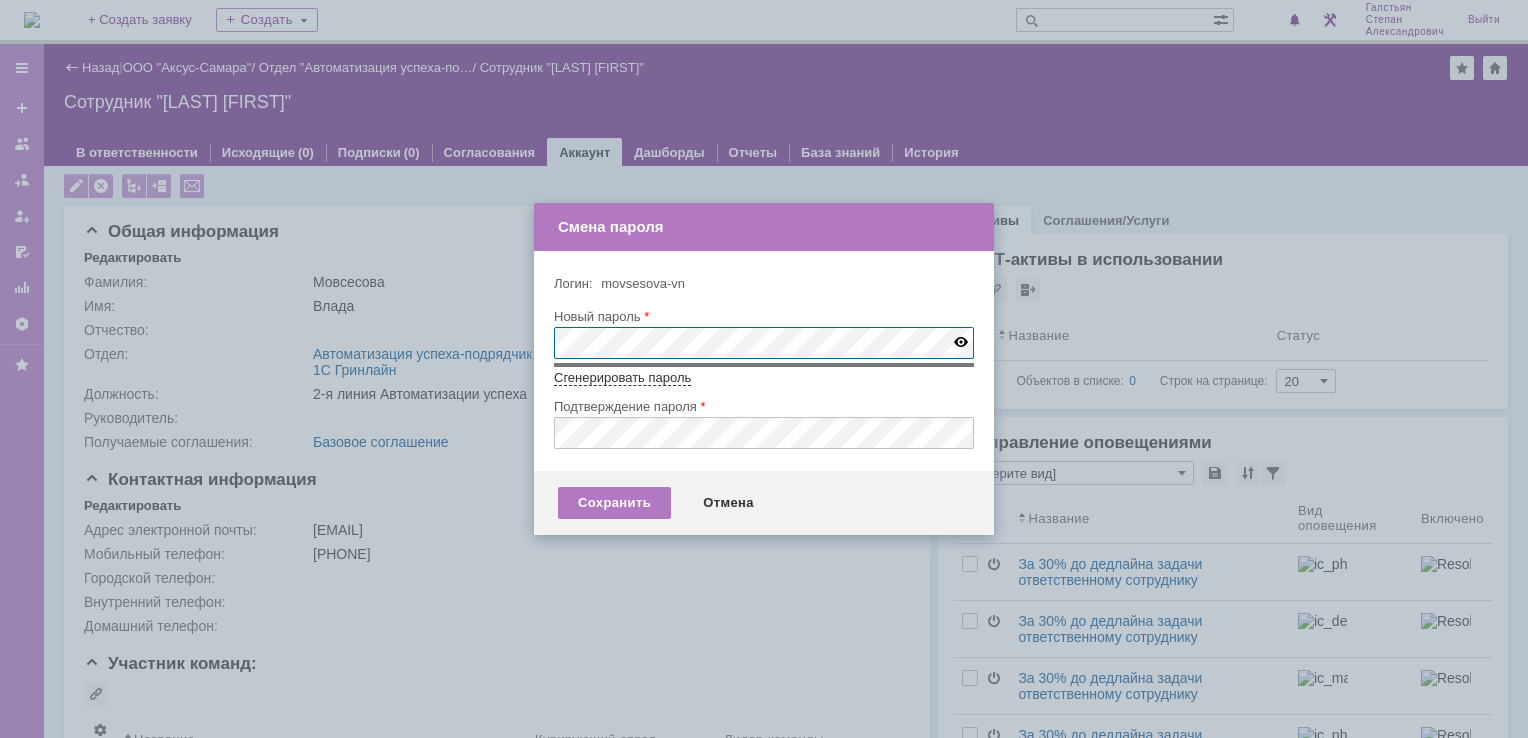 click on "Сгенерировать пароль" at bounding box center (622, 378) 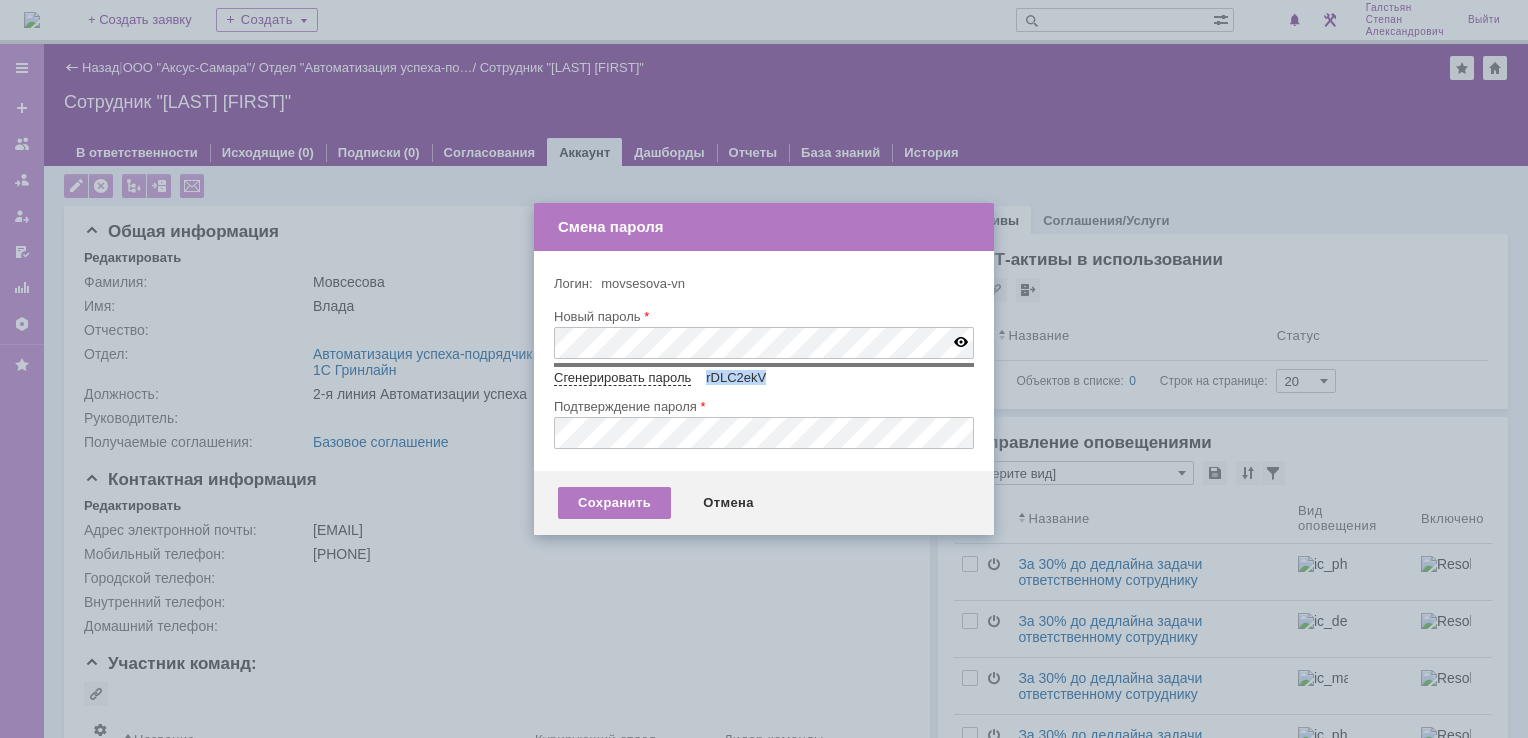 drag, startPoint x: 764, startPoint y: 378, endPoint x: 705, endPoint y: 369, distance: 59.682495 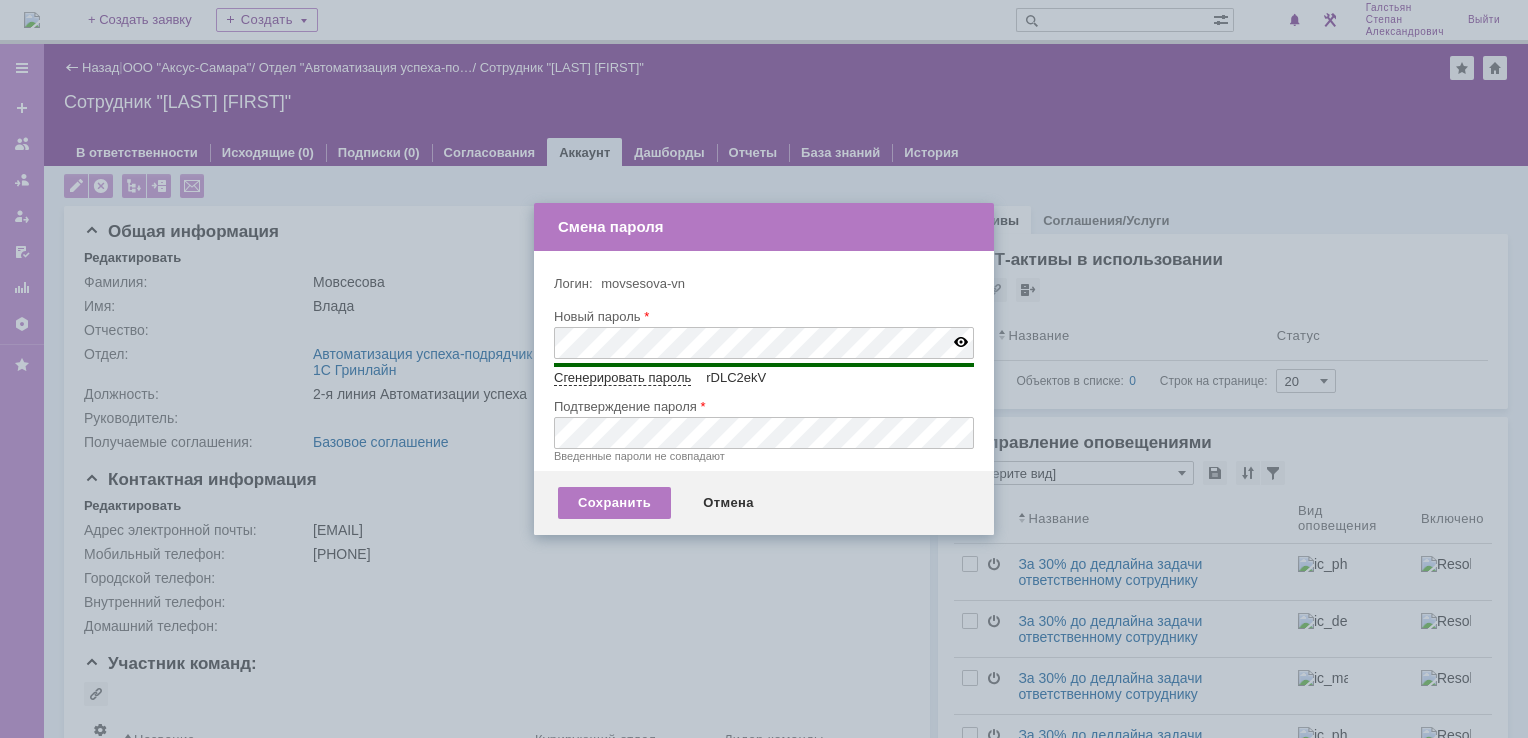 click on "Сгенерировать пароль" at bounding box center (622, 378) 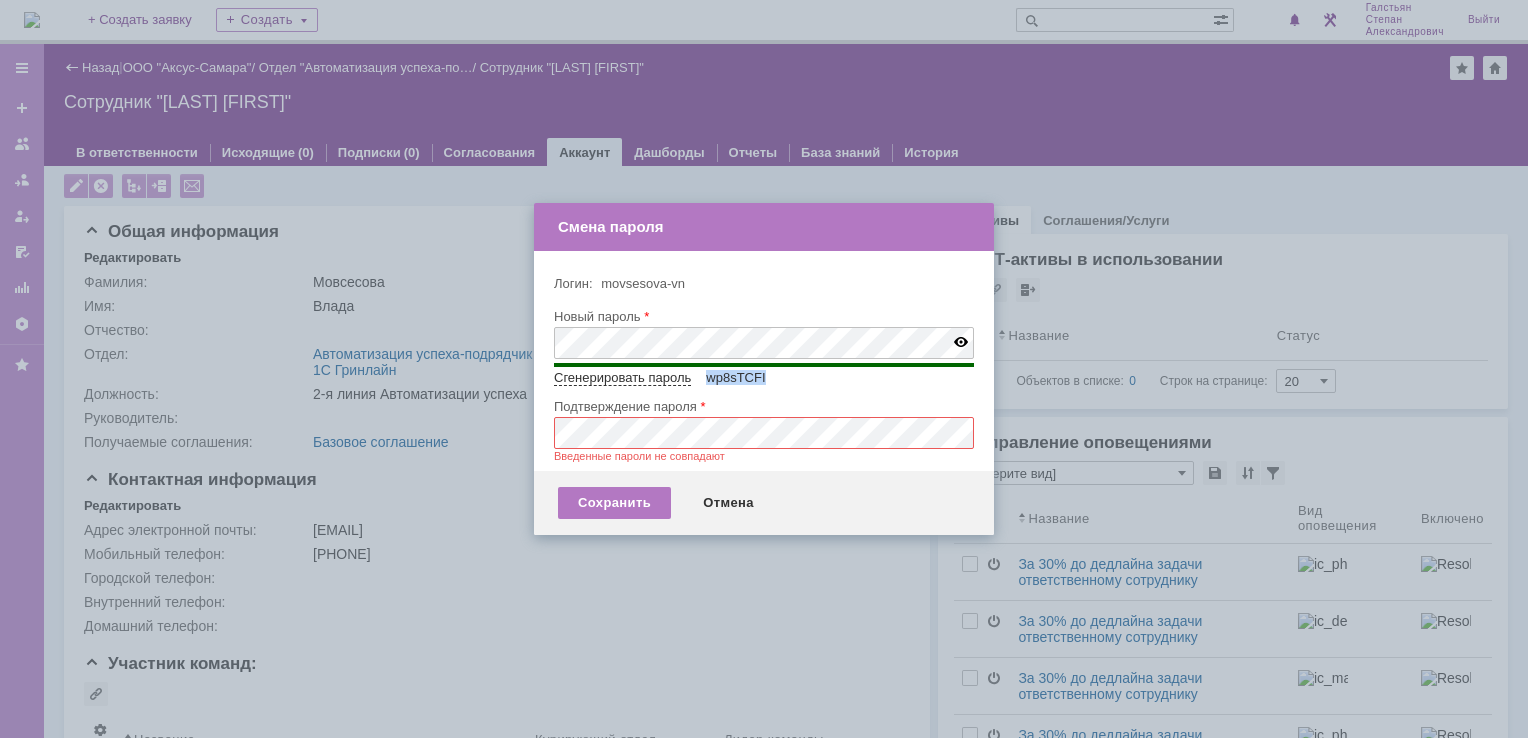 drag, startPoint x: 769, startPoint y: 377, endPoint x: 710, endPoint y: 382, distance: 59.211487 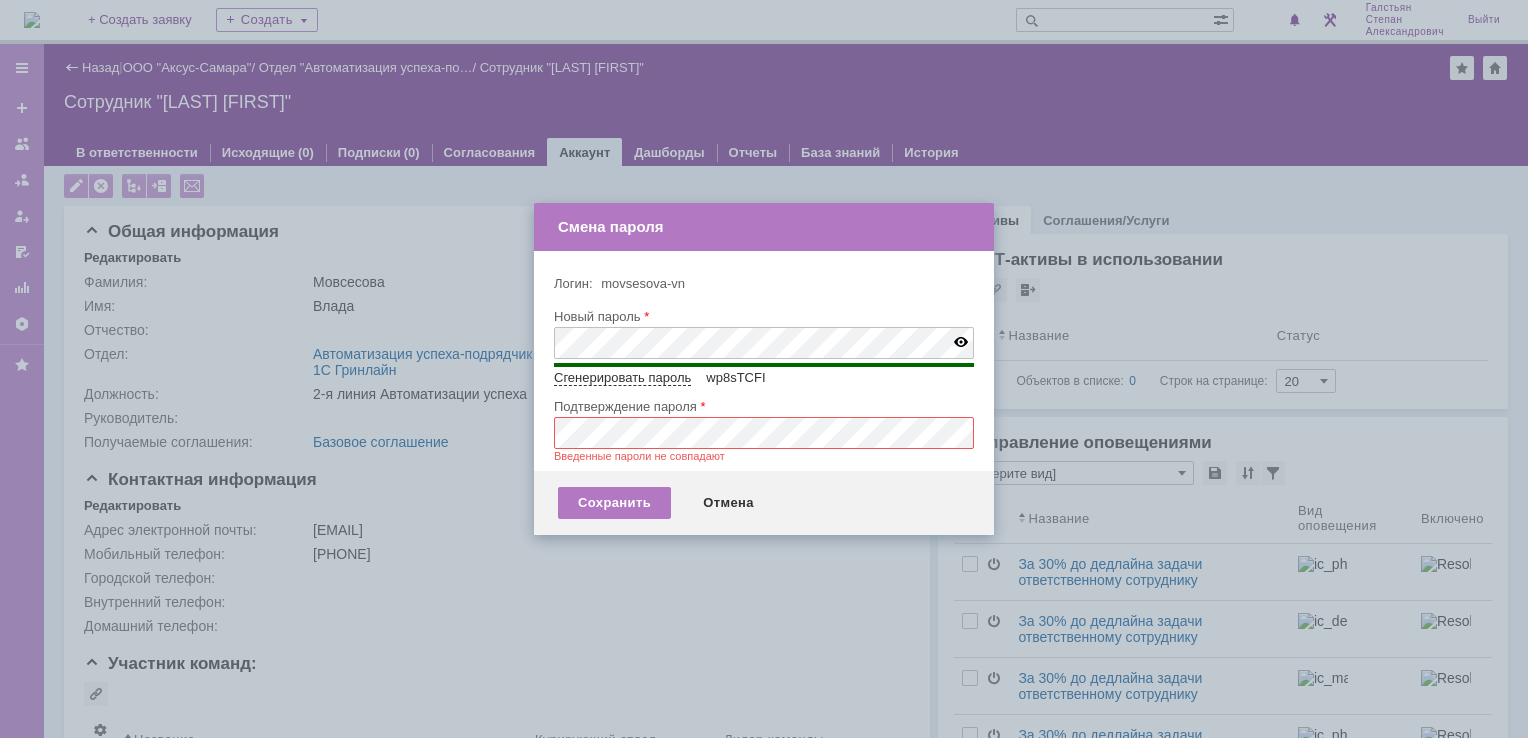click at bounding box center [961, 342] 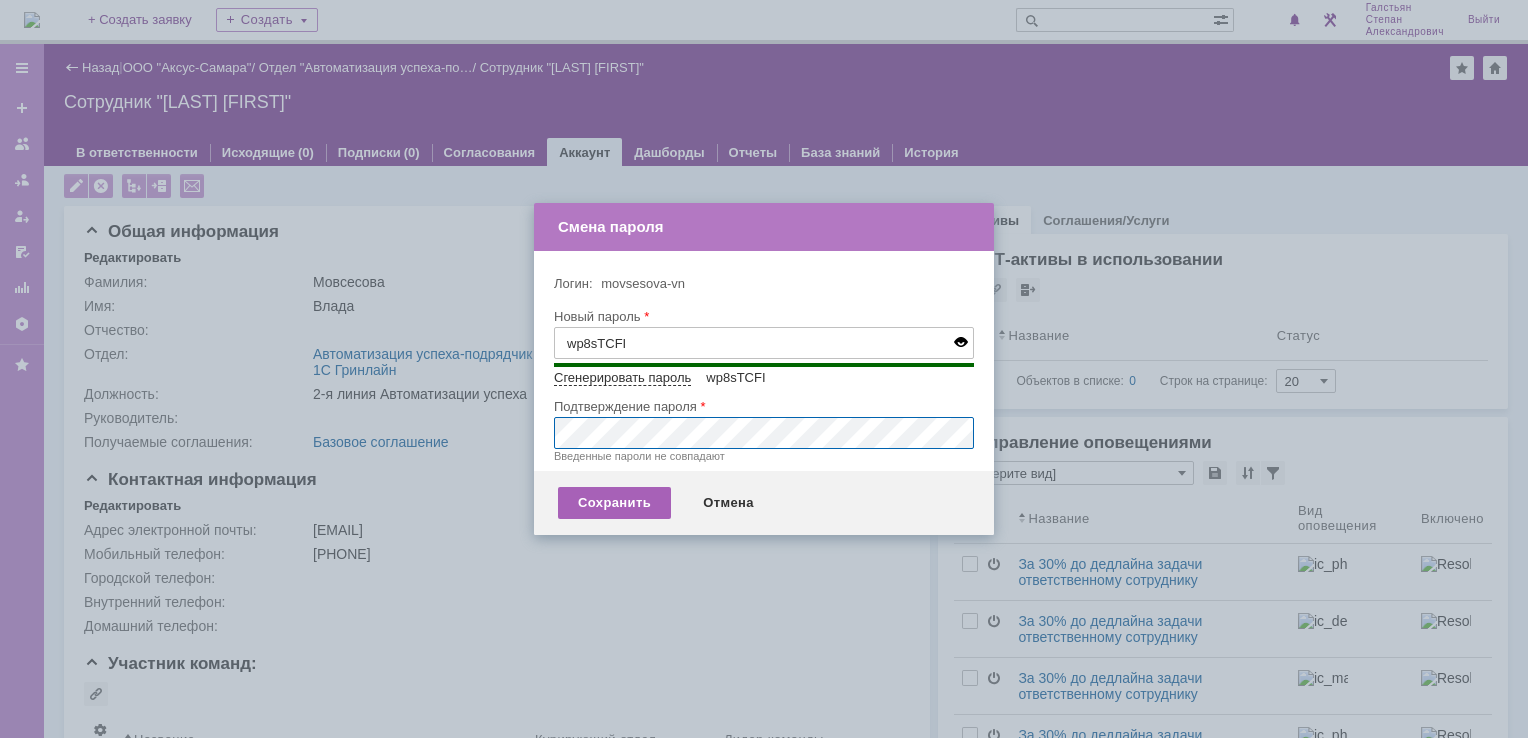 click on "Сохранить" at bounding box center (614, 503) 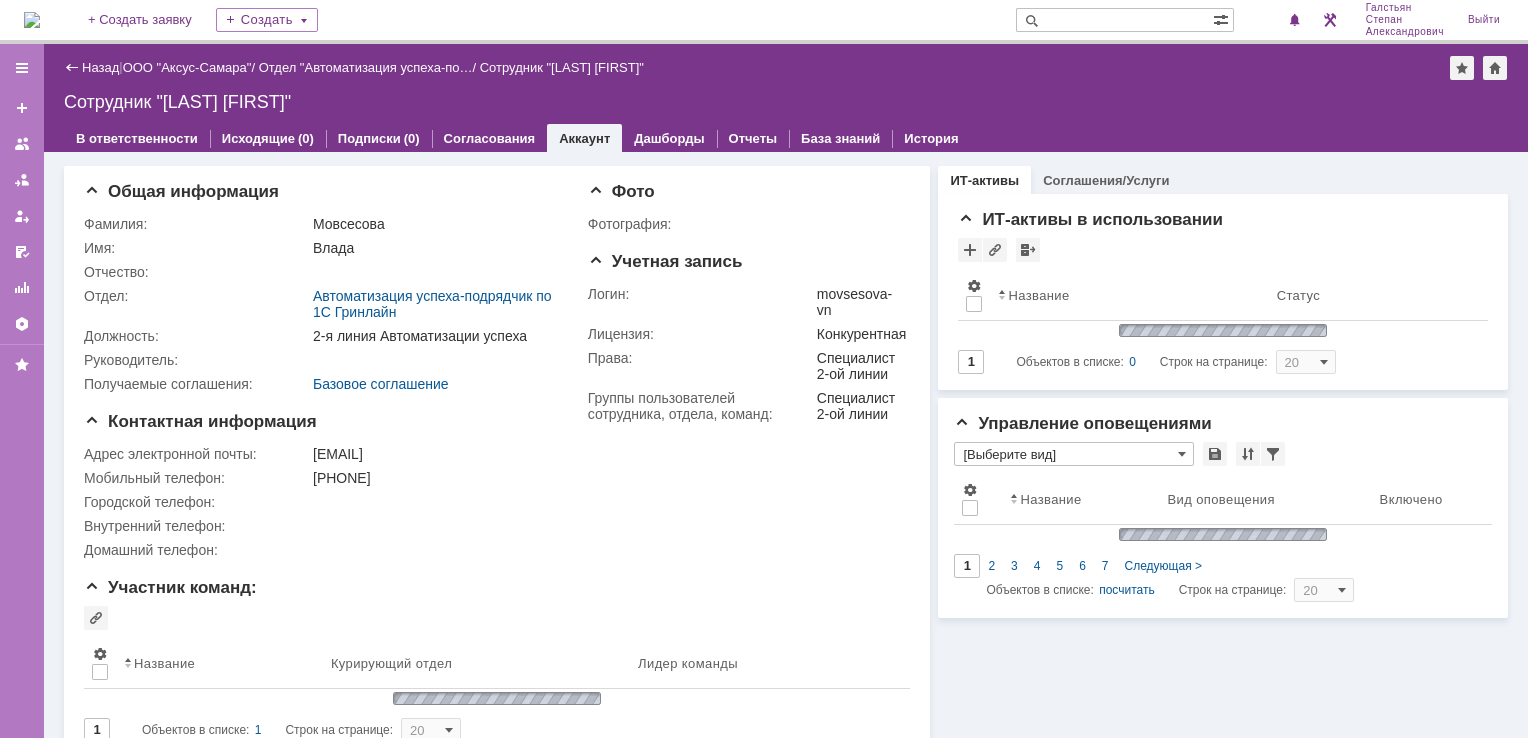 type on "[Выберите вид]" 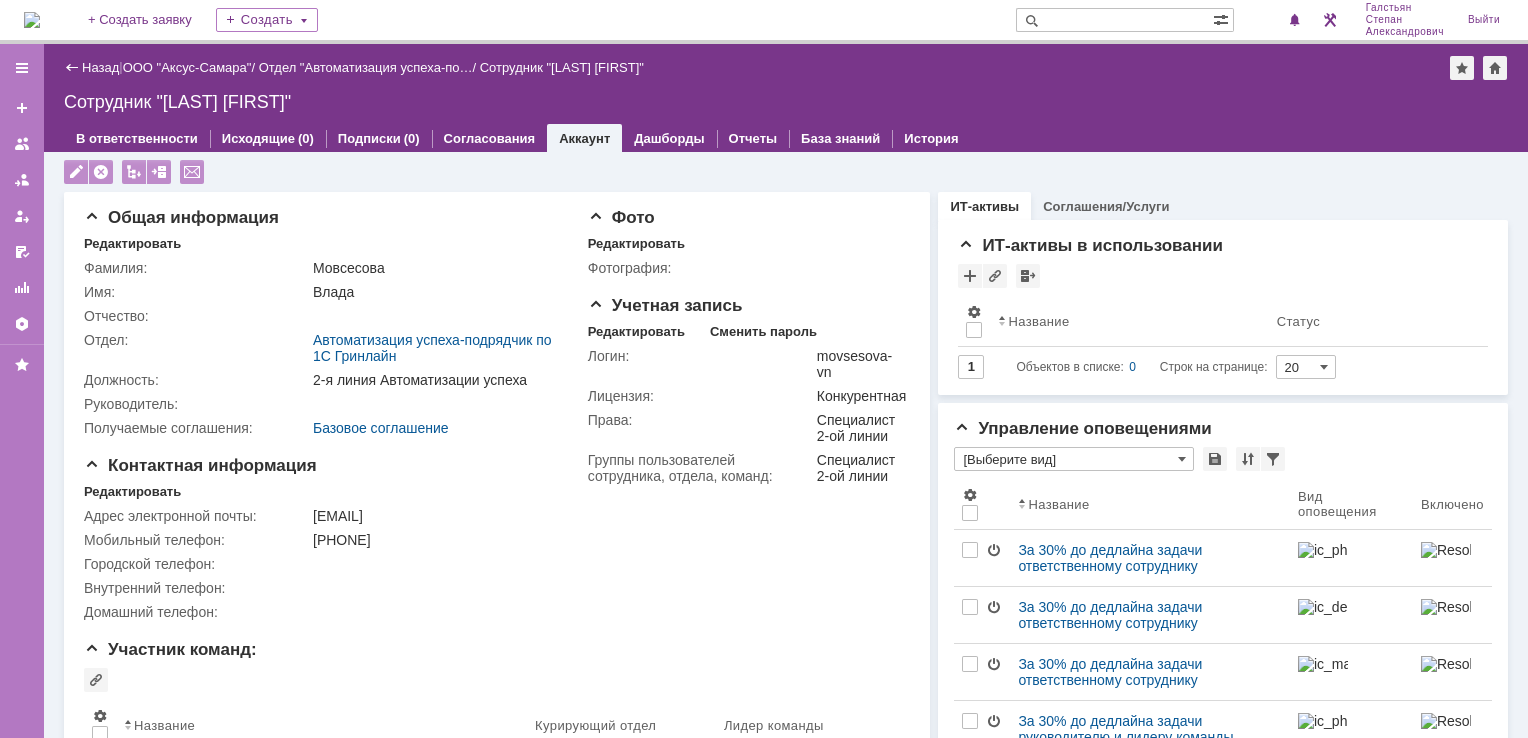 click at bounding box center (32, 20) 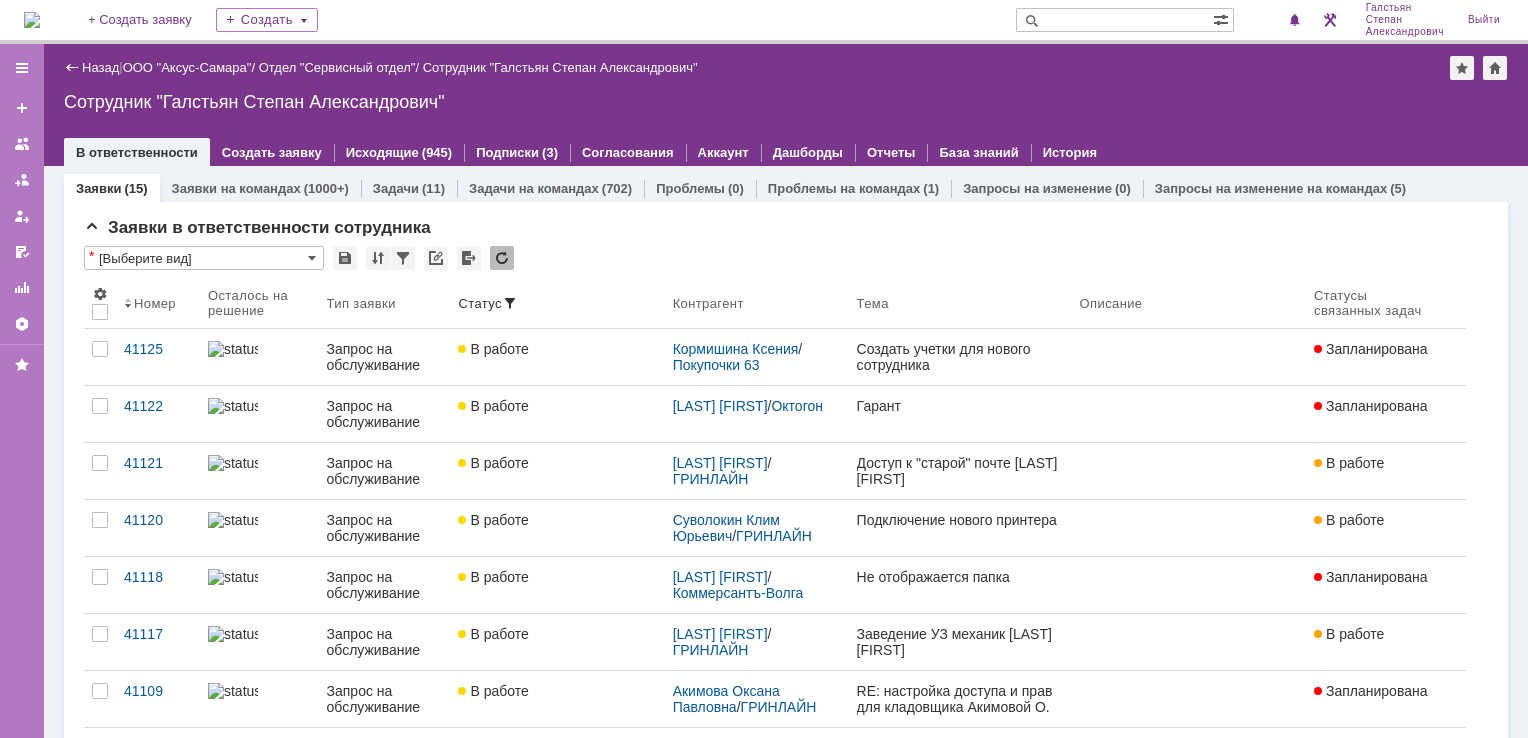 scroll, scrollTop: 0, scrollLeft: 0, axis: both 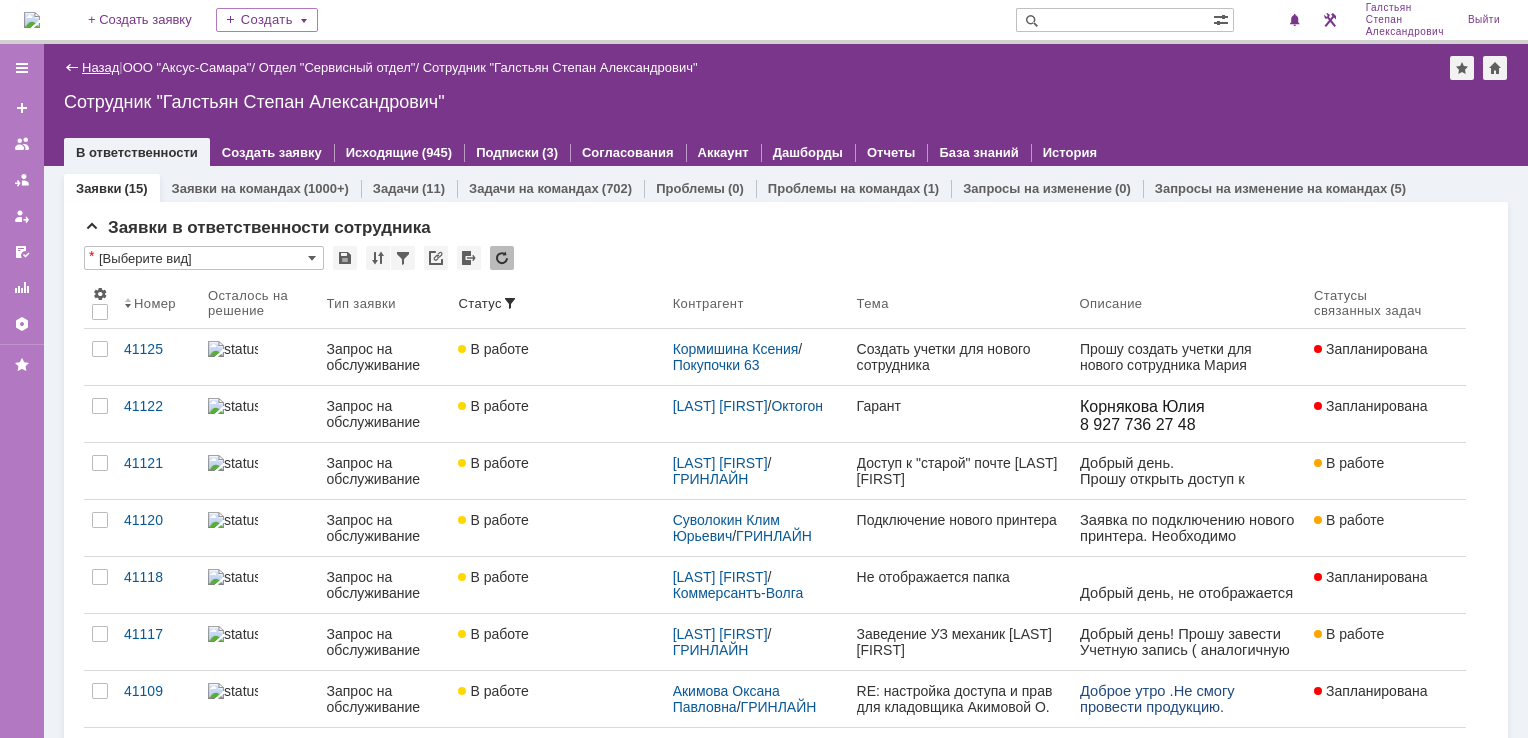 click on "Назад" at bounding box center (100, 67) 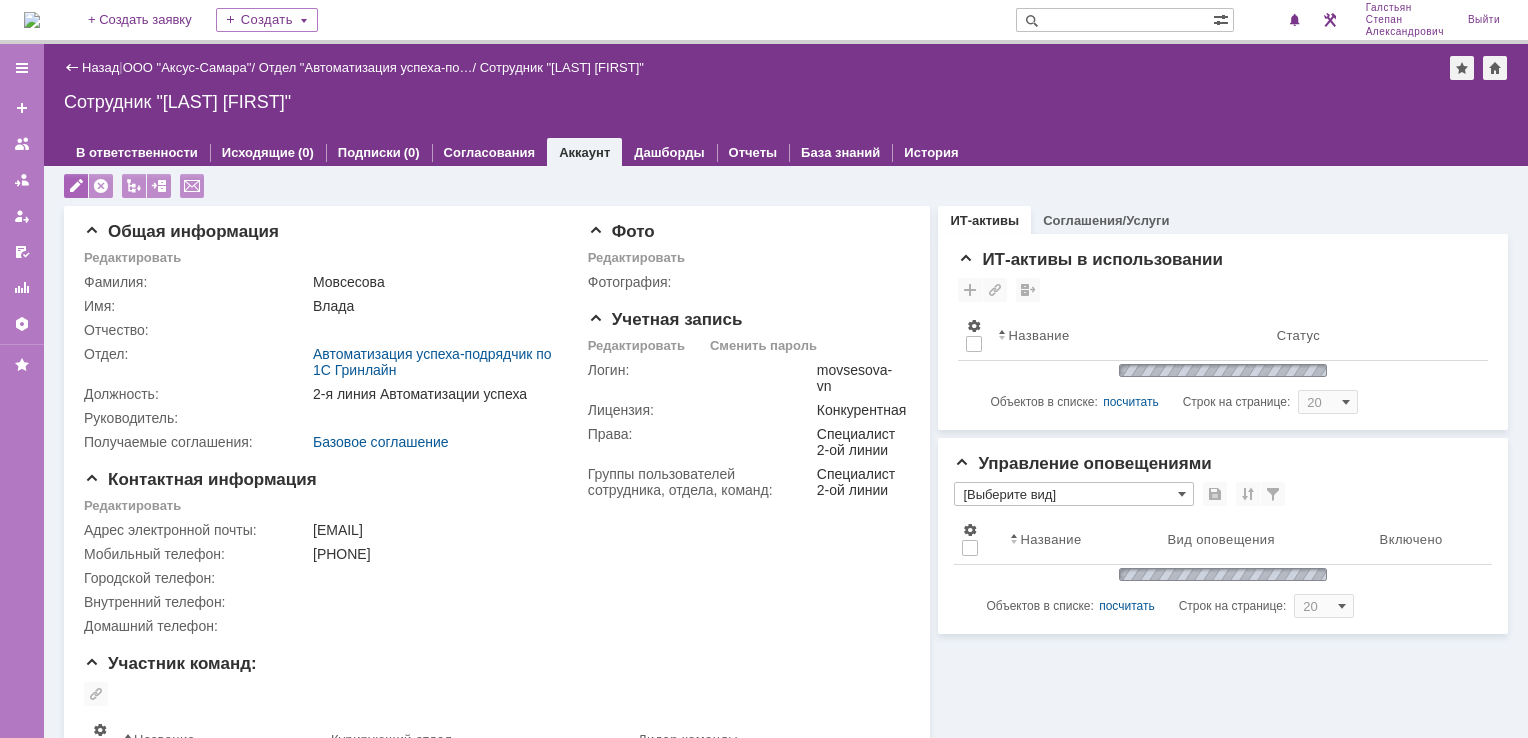 click at bounding box center (76, 186) 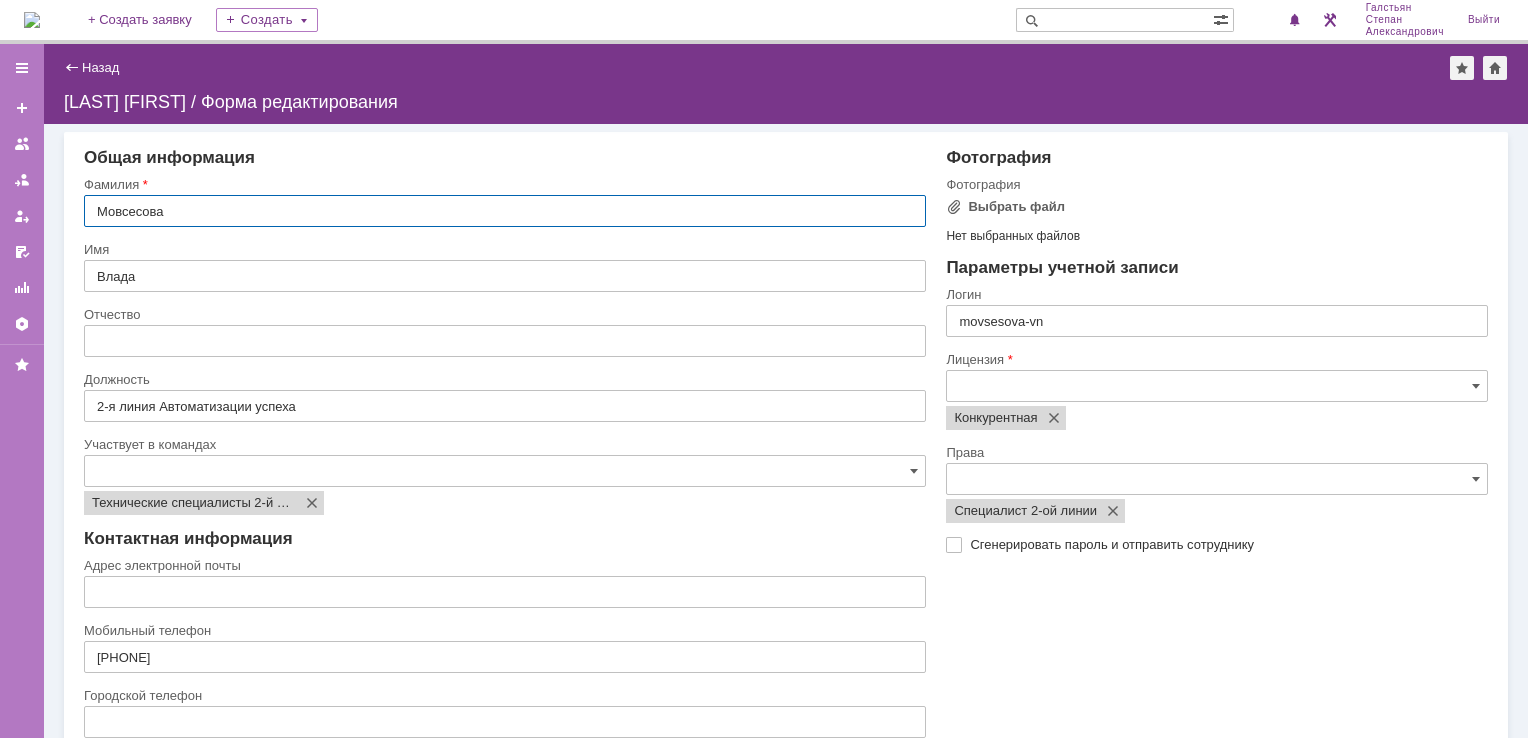 type on "movsesova-vn@mail.ru" 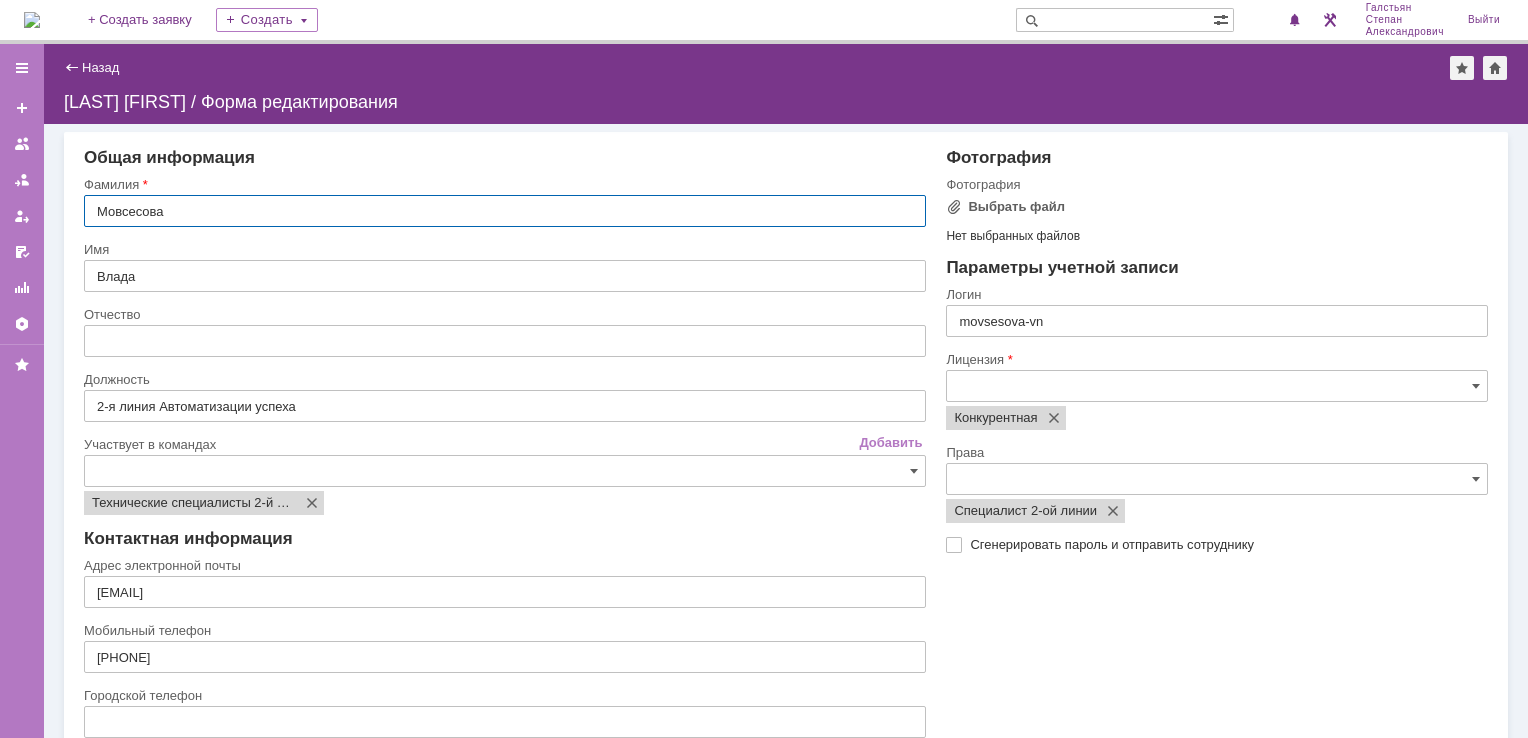 scroll, scrollTop: 100, scrollLeft: 0, axis: vertical 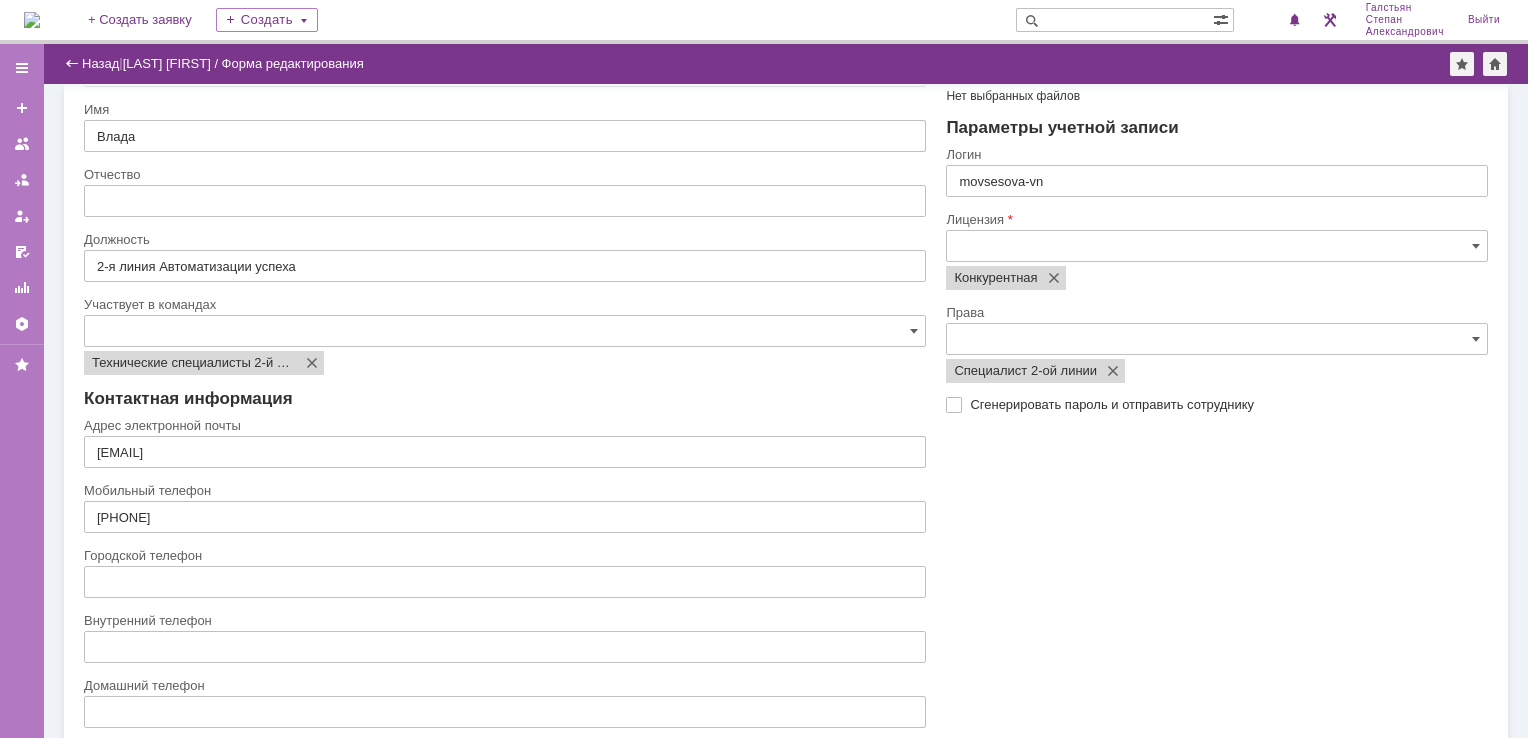 click at bounding box center [1217, 246] 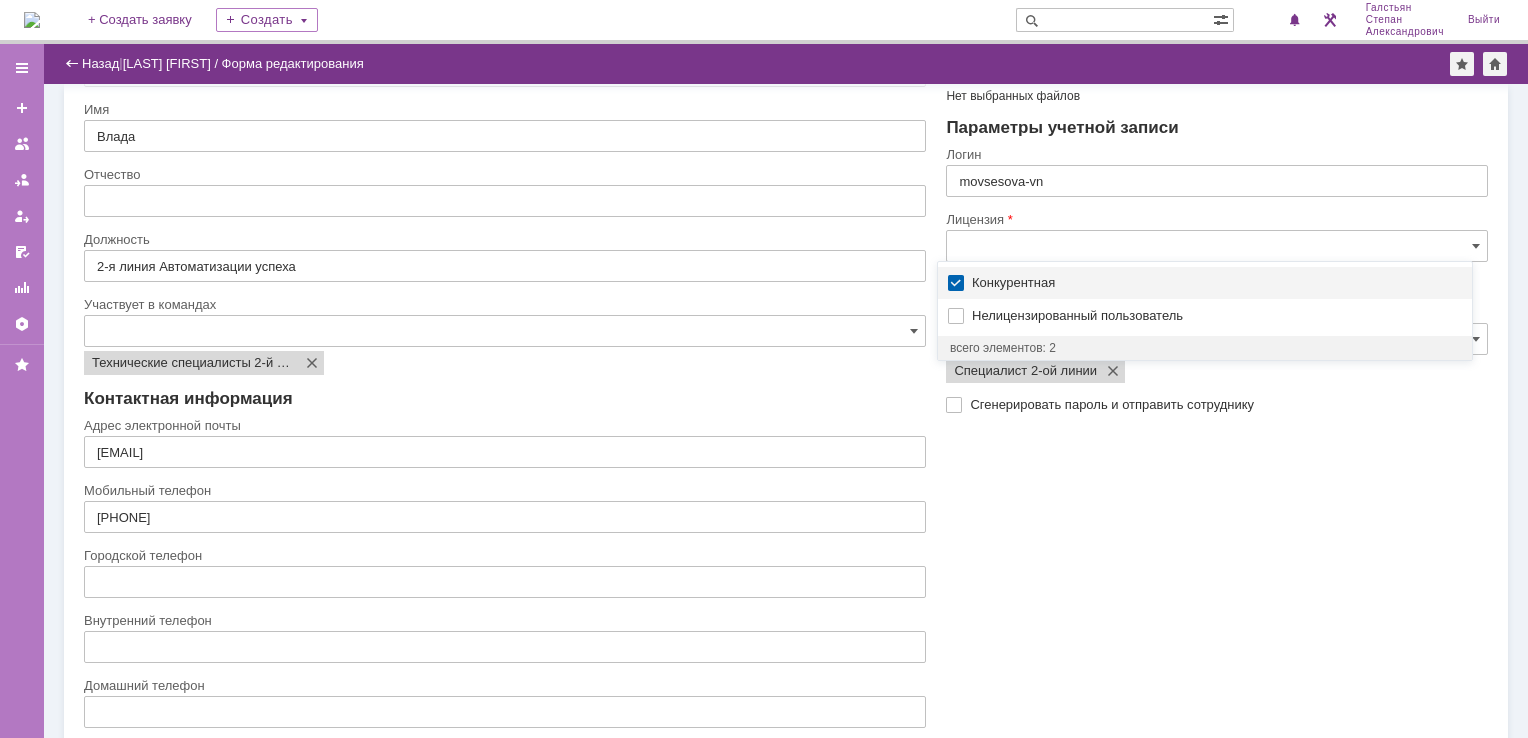 click on "Фотография Фотография Выбрать файл Нет выбранных файлов Перетащите файлы сюда Параметры учетной записи Логин movsesova-vn Лицензия Конкурентная Права Специалист 2-ой линии Сгенерировать пароль Сгенерировать пароль и отправить сотруднику Сгенерировать пароль и отправить сотруднику" at bounding box center (1207, 375) 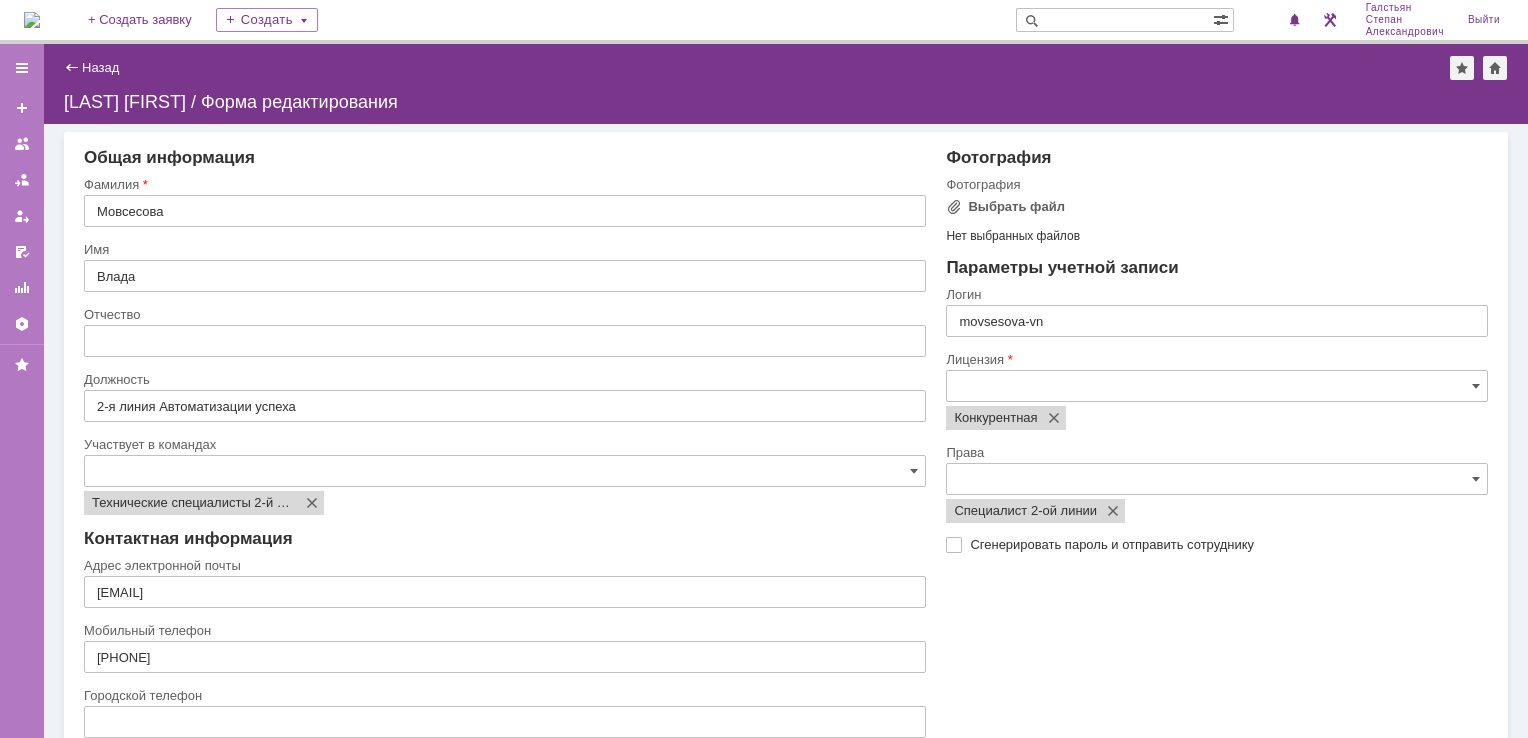 scroll, scrollTop: 0, scrollLeft: 0, axis: both 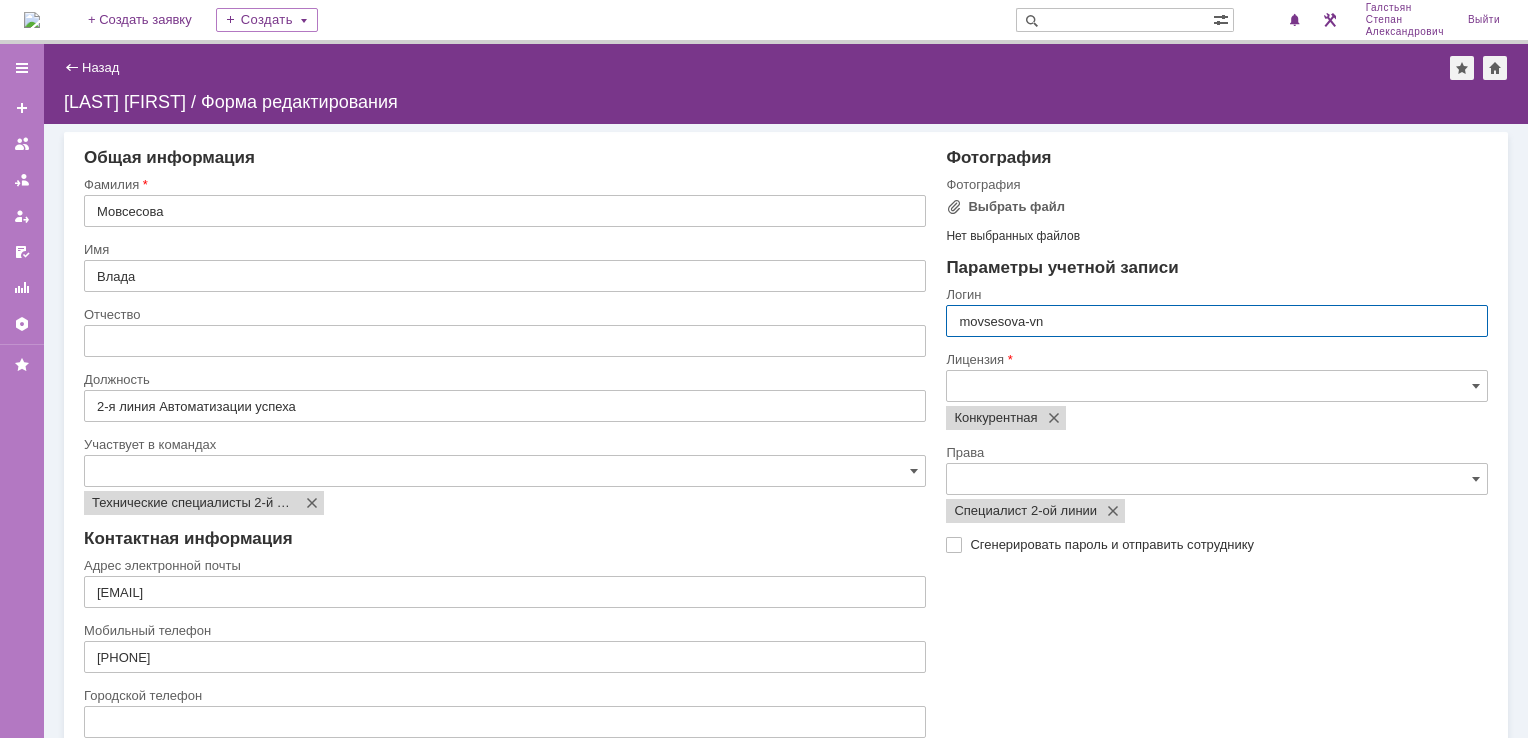 click on "movsesova-vn" at bounding box center [1217, 321] 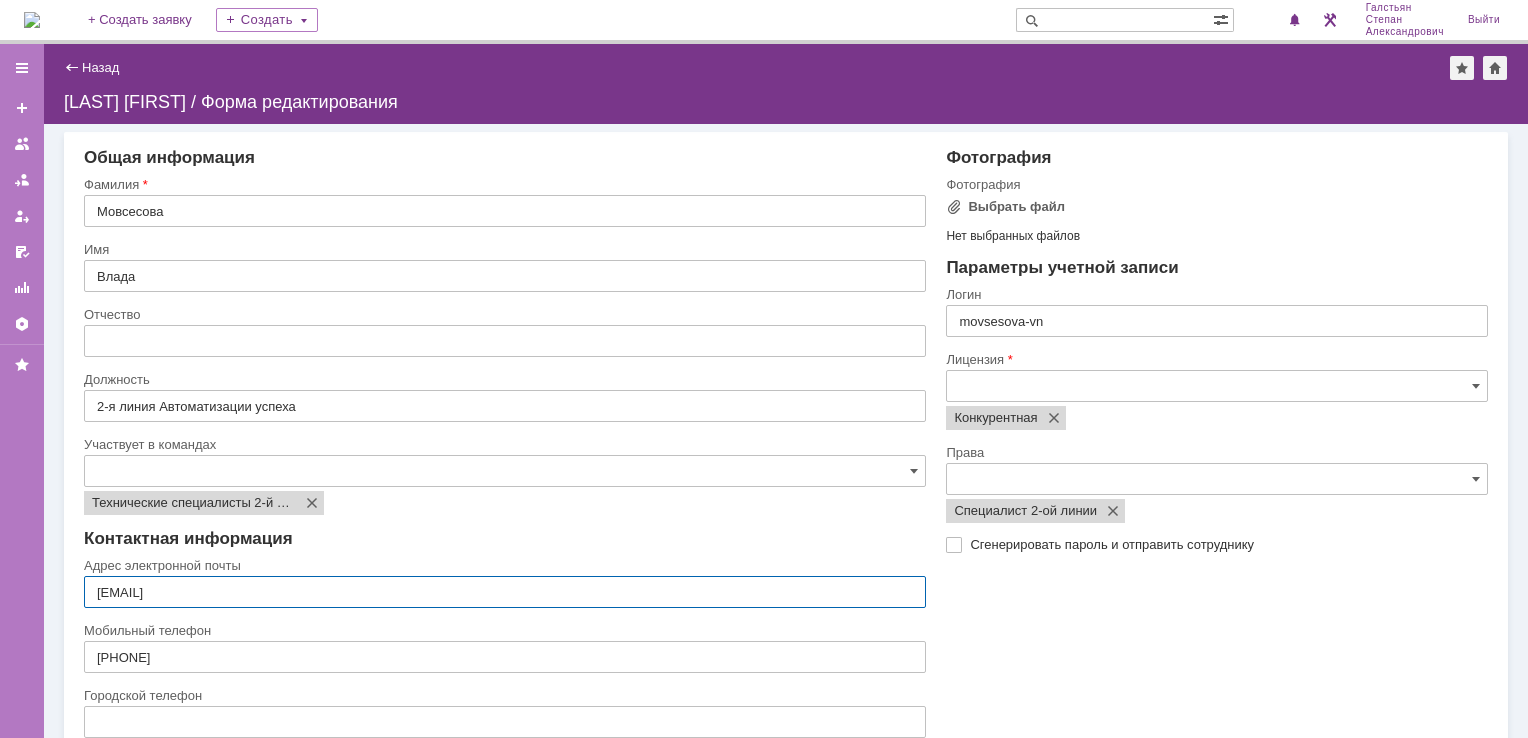click on "movsesova-vn@mail.ru" at bounding box center [505, 592] 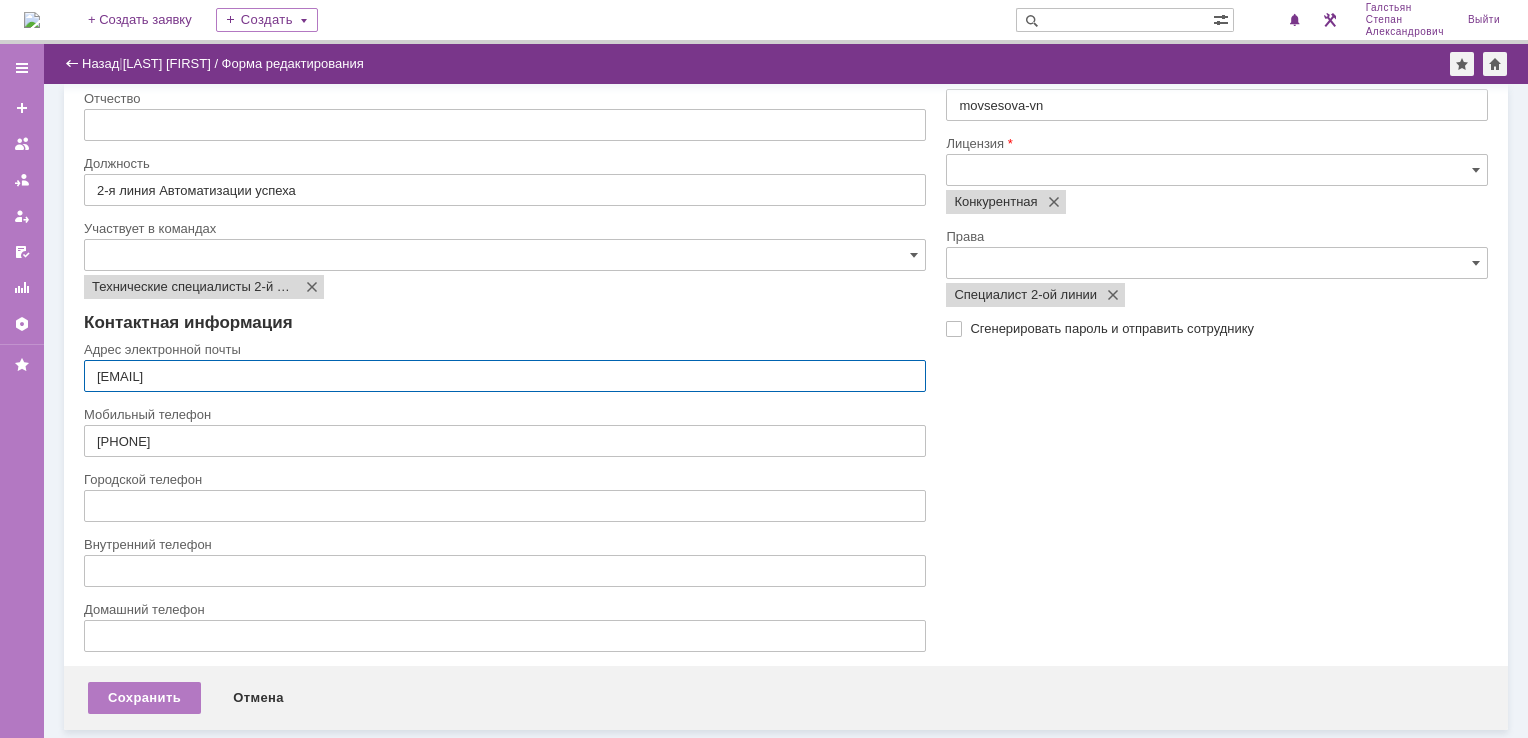 scroll, scrollTop: 176, scrollLeft: 0, axis: vertical 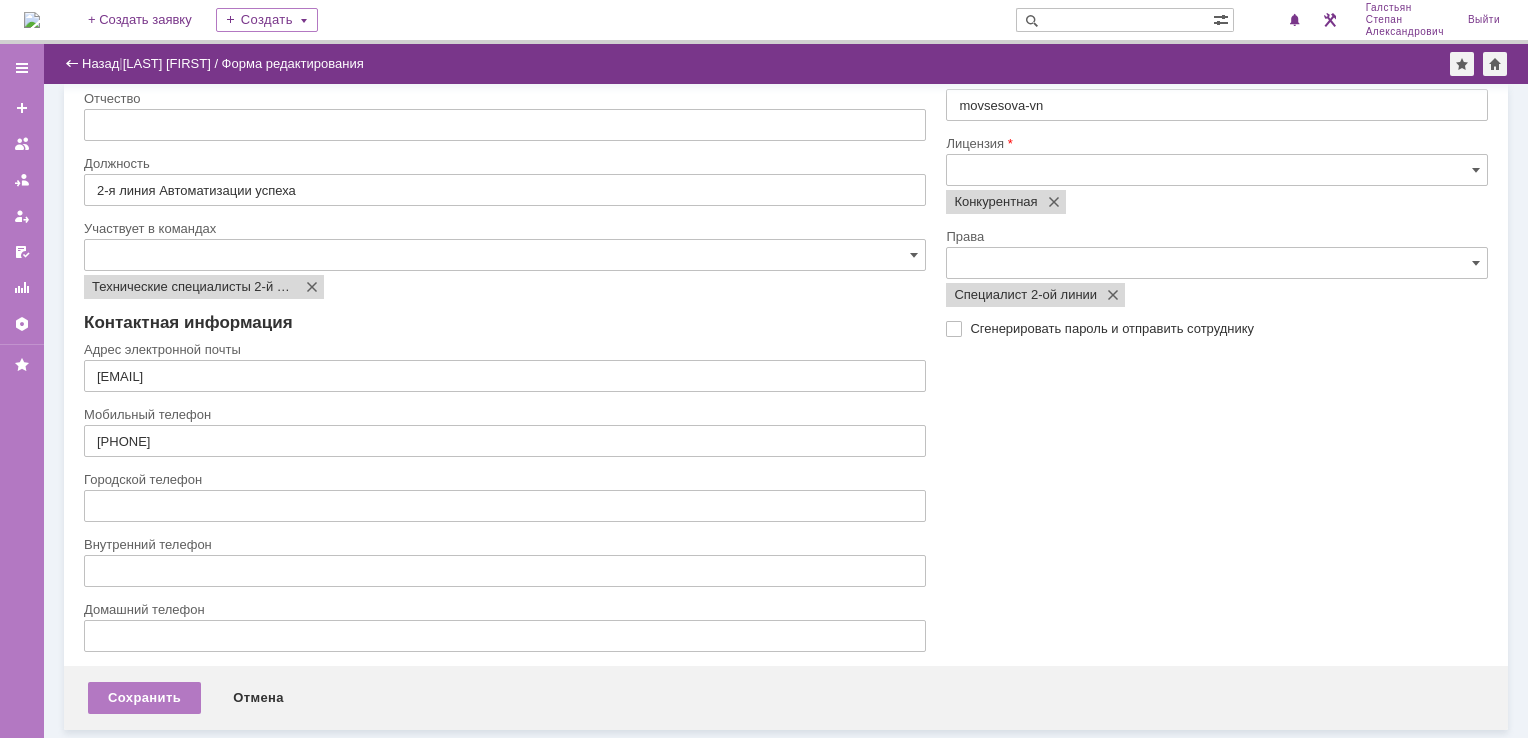 click on "Сгенерировать пароль и отправить сотруднику" at bounding box center [1227, 329] 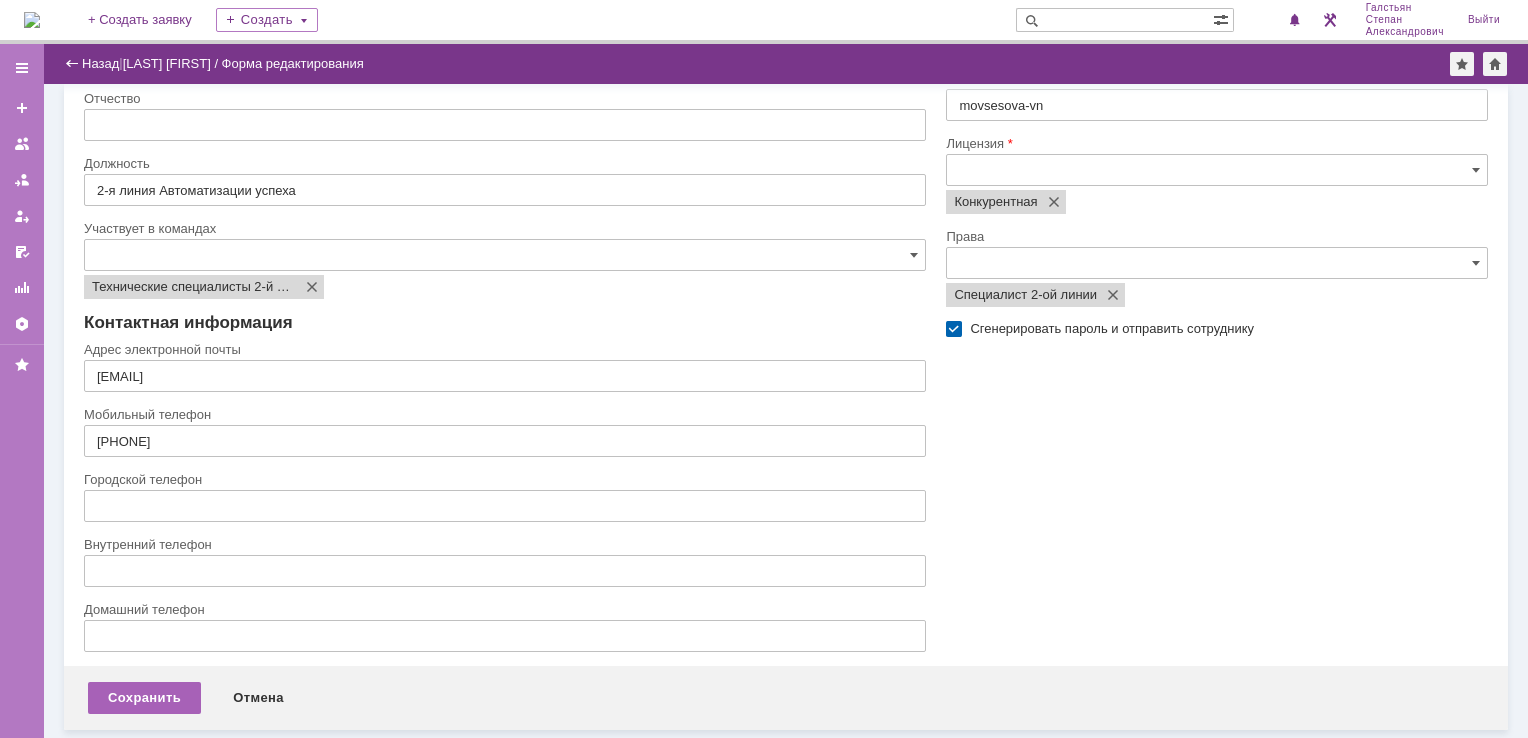 click on "Сохранить" at bounding box center [144, 698] 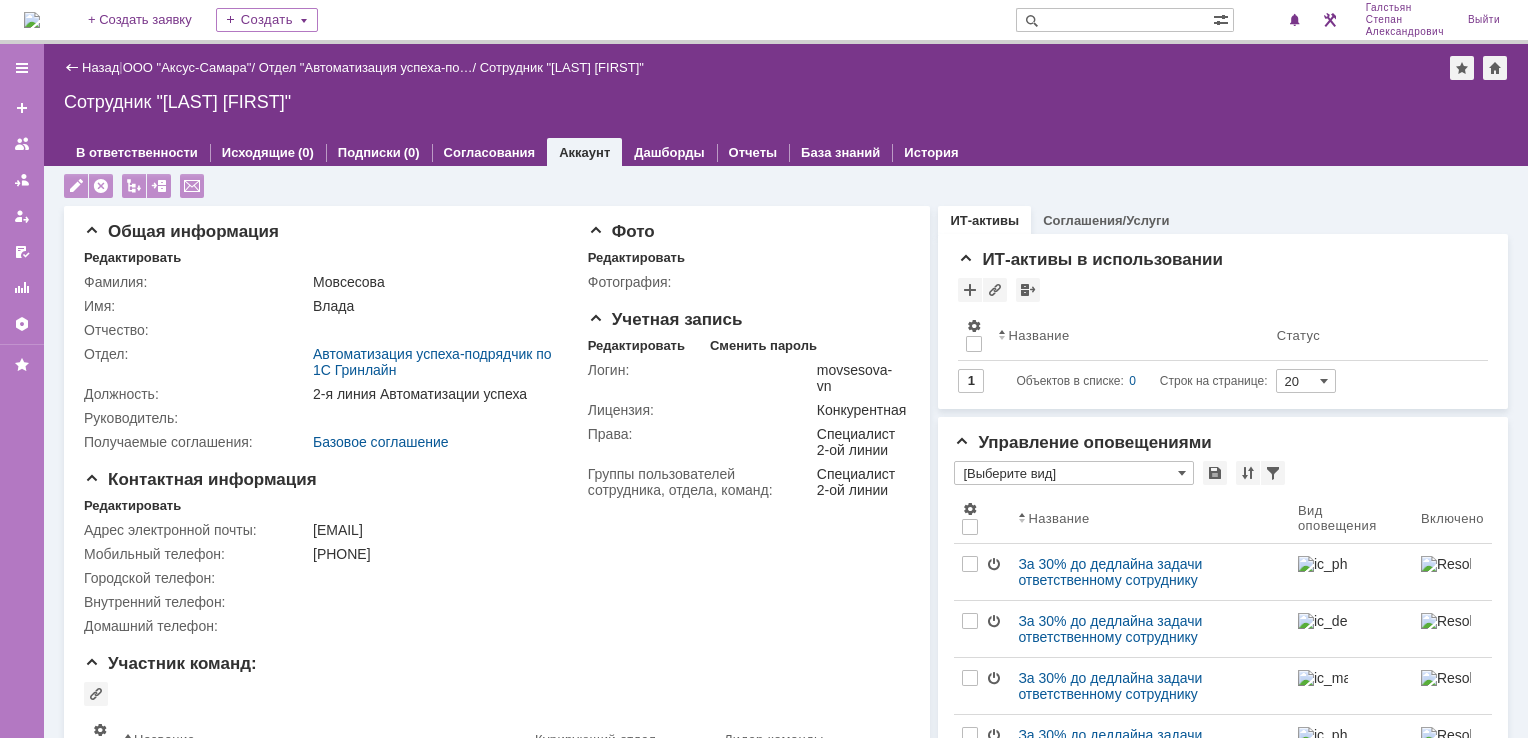click at bounding box center [32, 20] 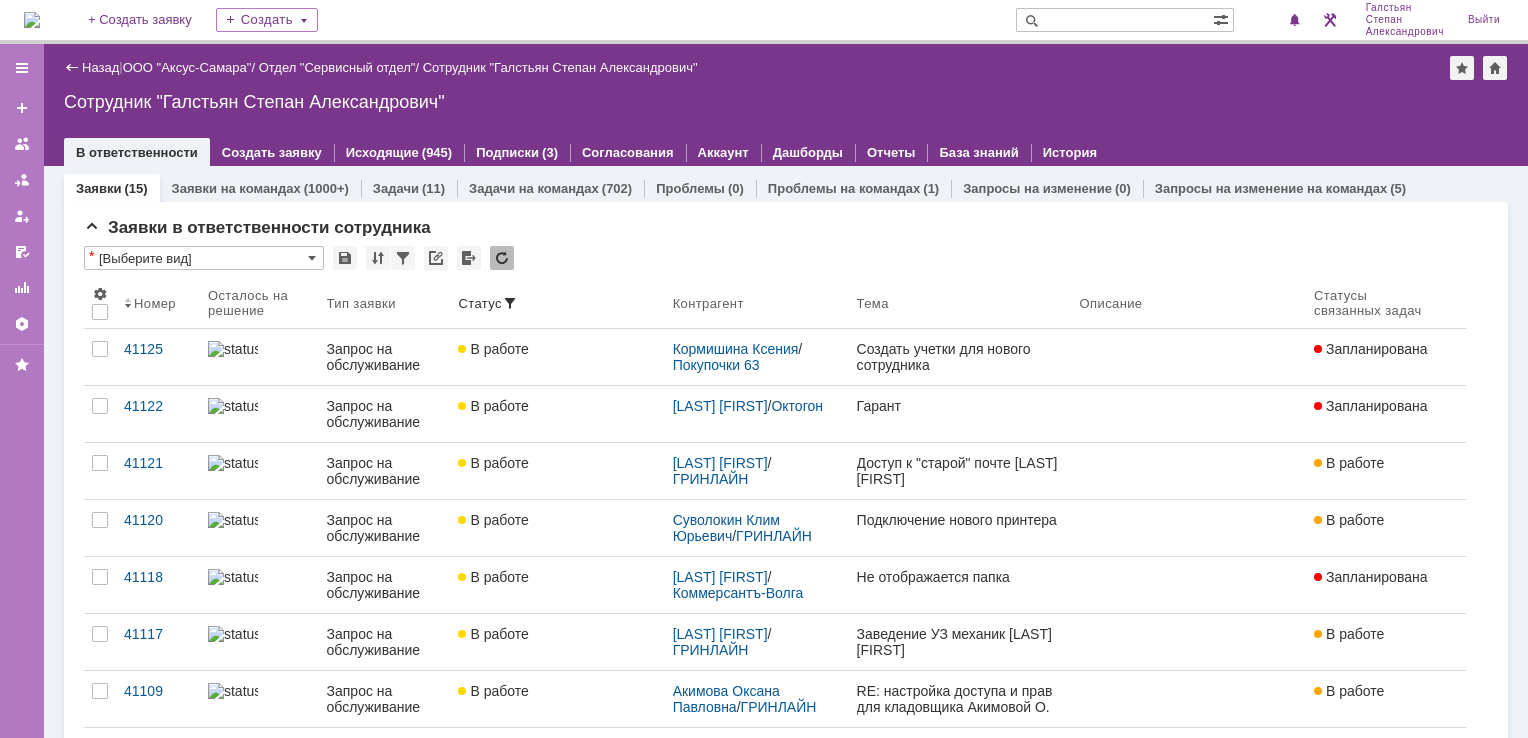 scroll, scrollTop: 0, scrollLeft: 0, axis: both 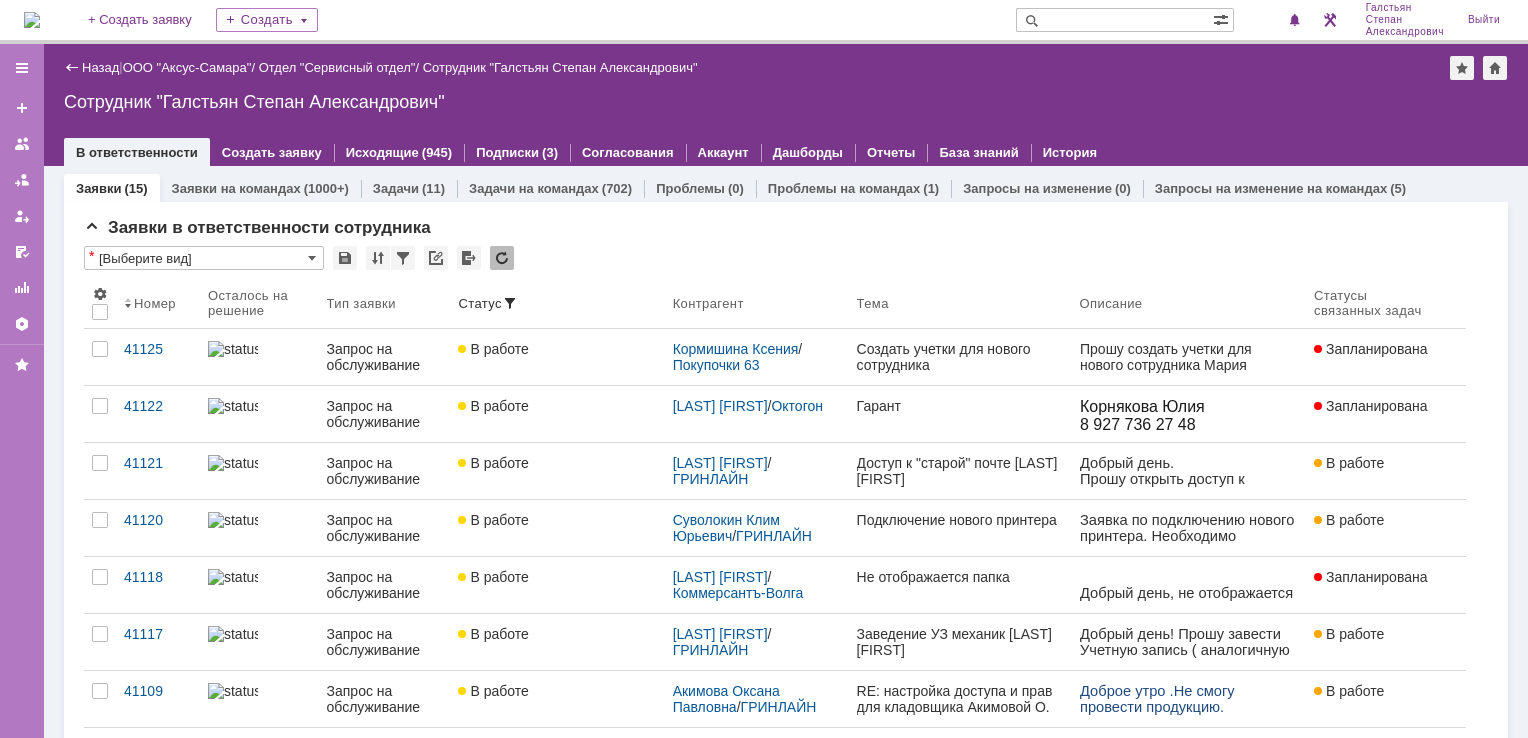 click at bounding box center (32, 20) 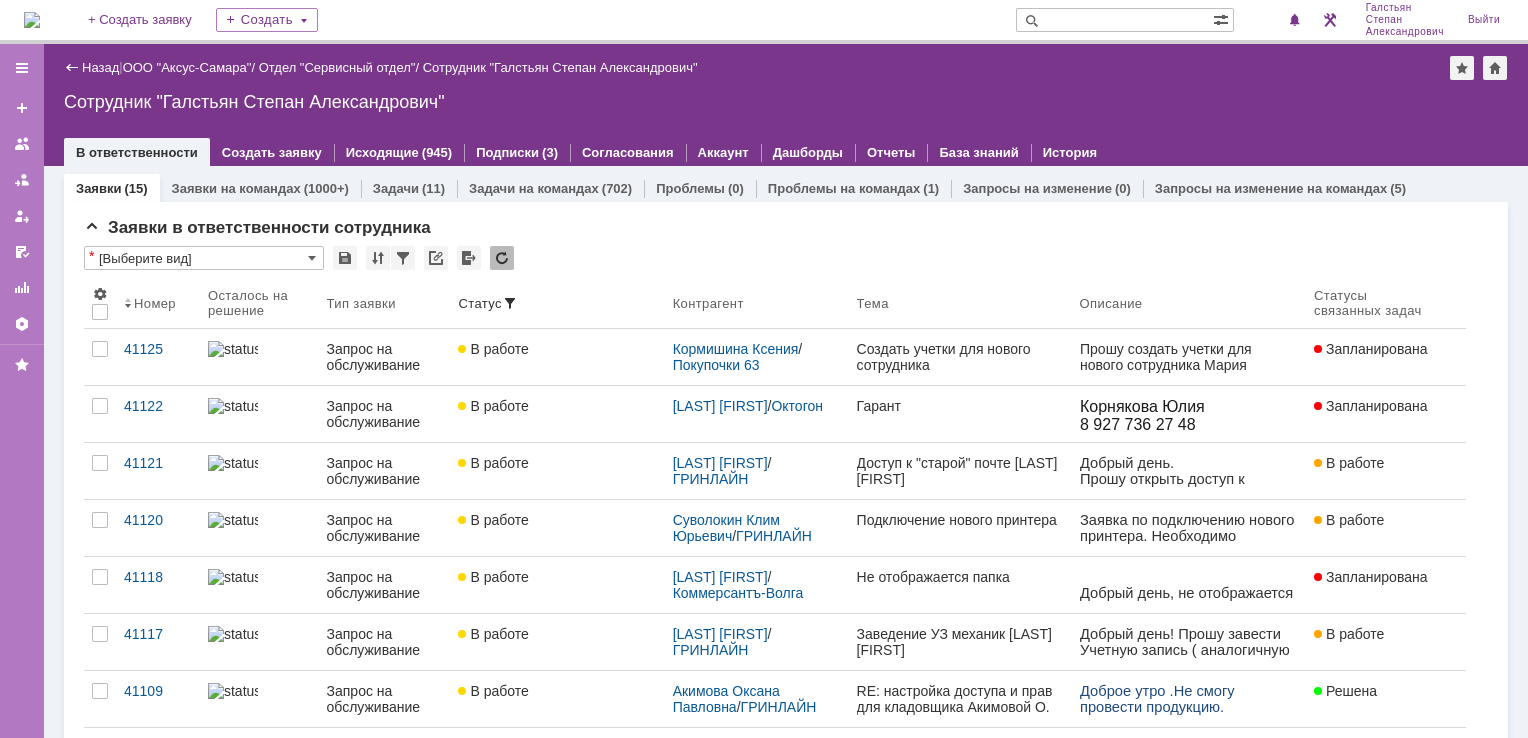 scroll, scrollTop: 0, scrollLeft: 0, axis: both 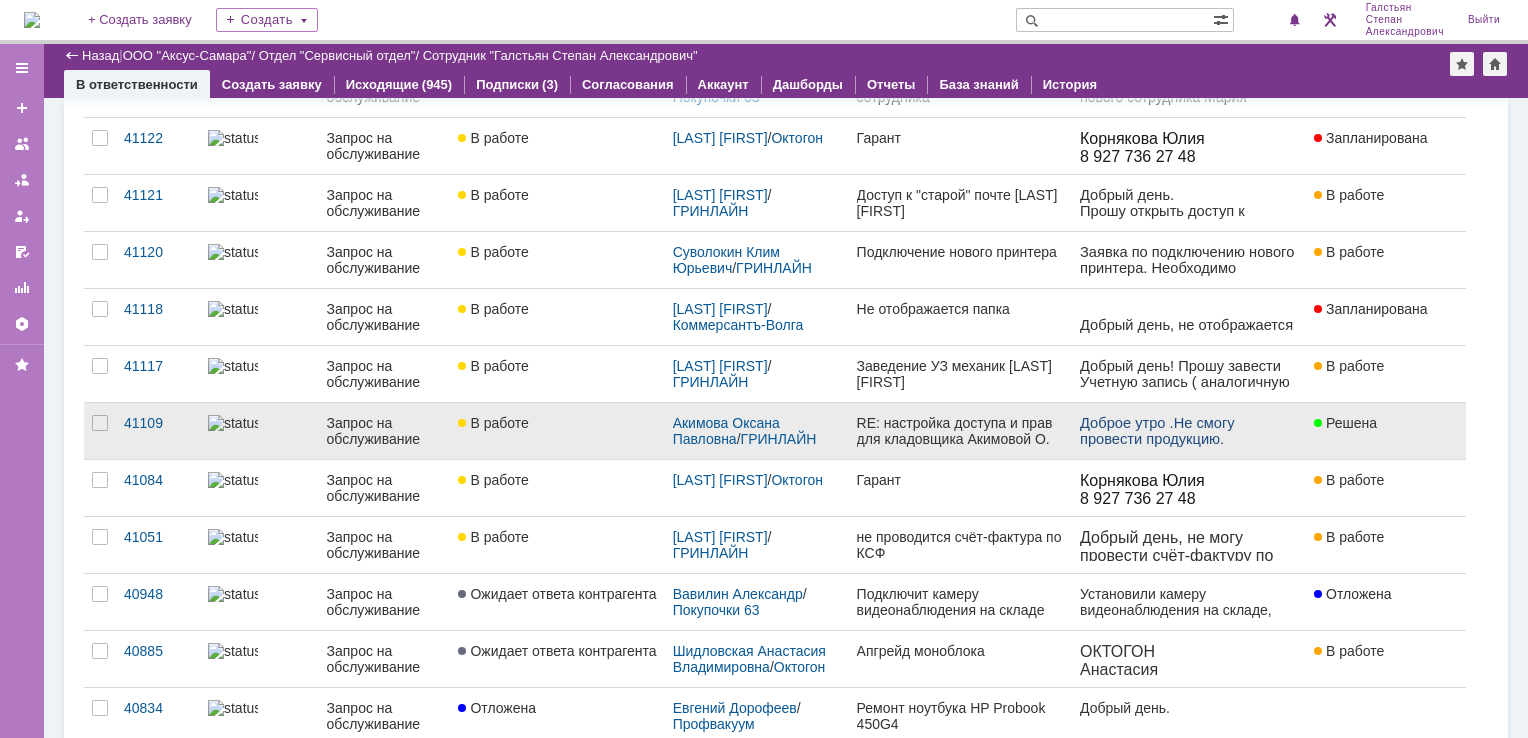 click on "RE: настройка доступа и прав для кладовщика Акимовой О." at bounding box center (960, 431) 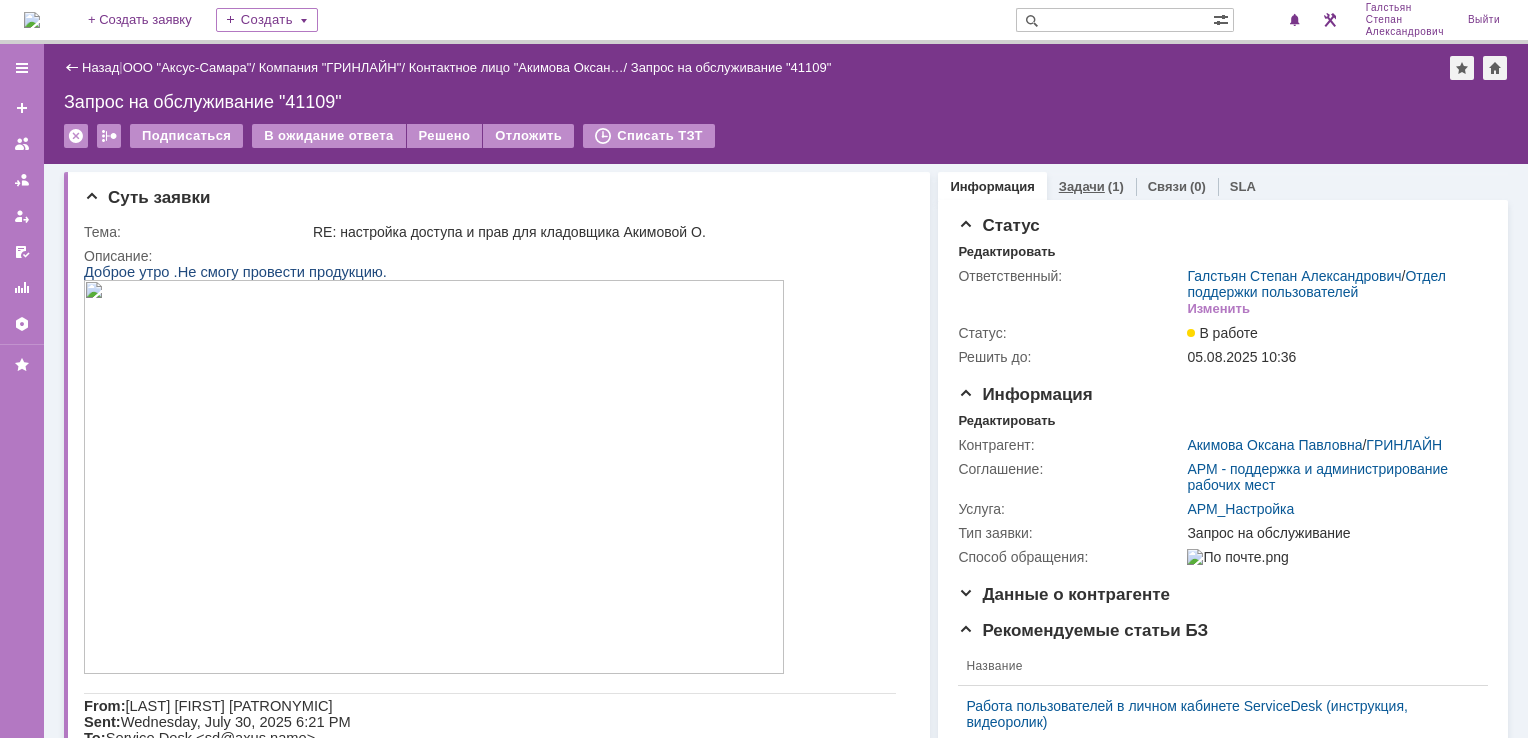 click on "Задачи" at bounding box center (1082, 186) 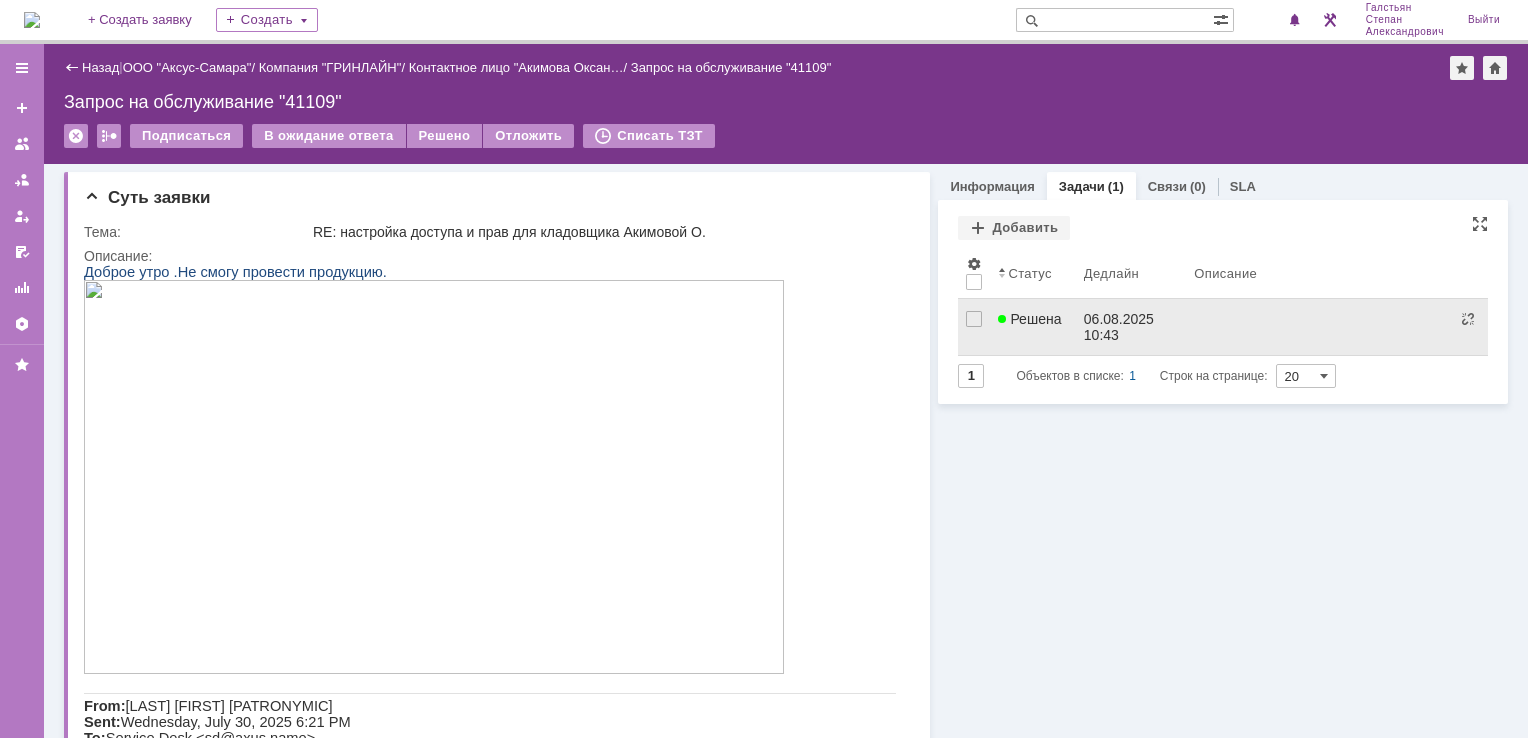 click on "Решена" at bounding box center (1032, 327) 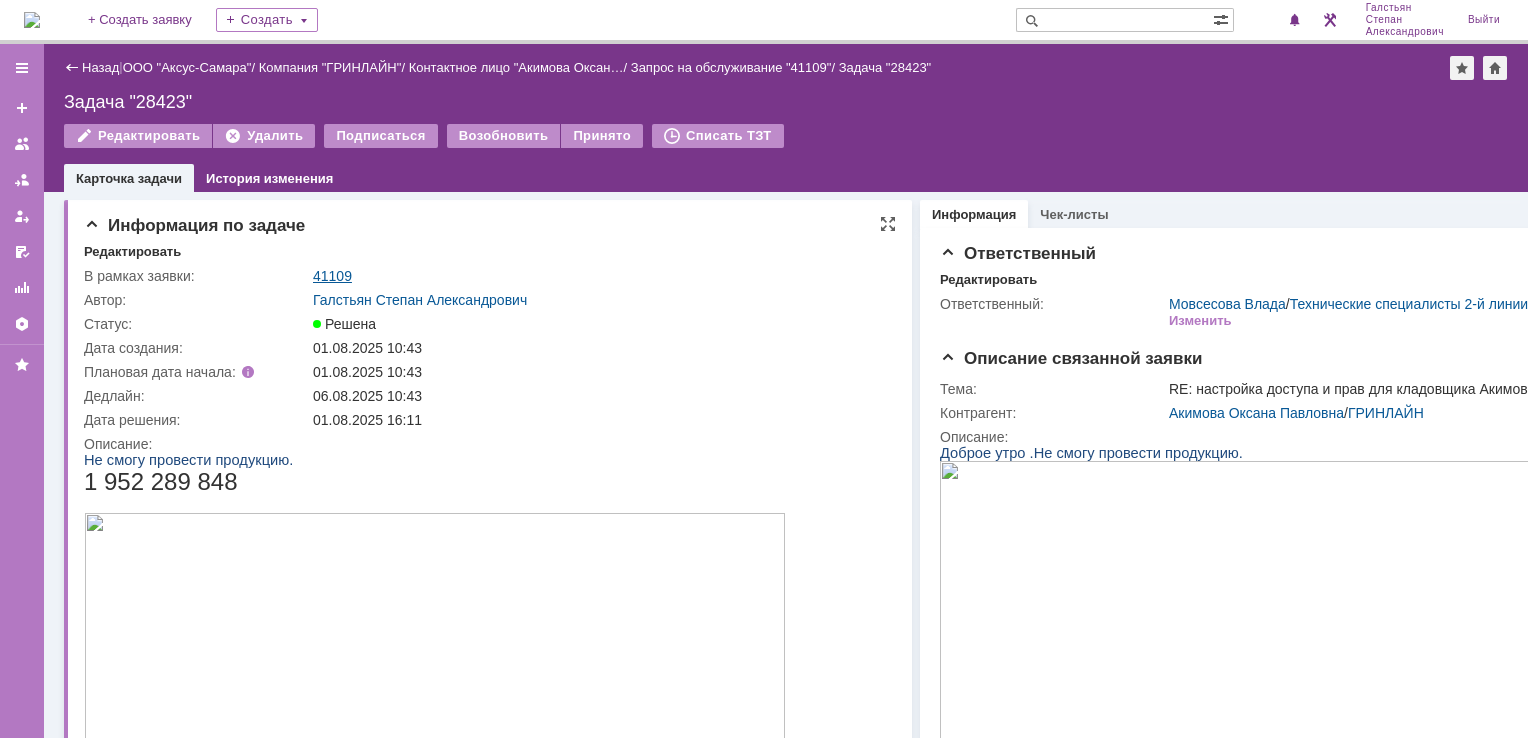 click on "41109" at bounding box center (332, 276) 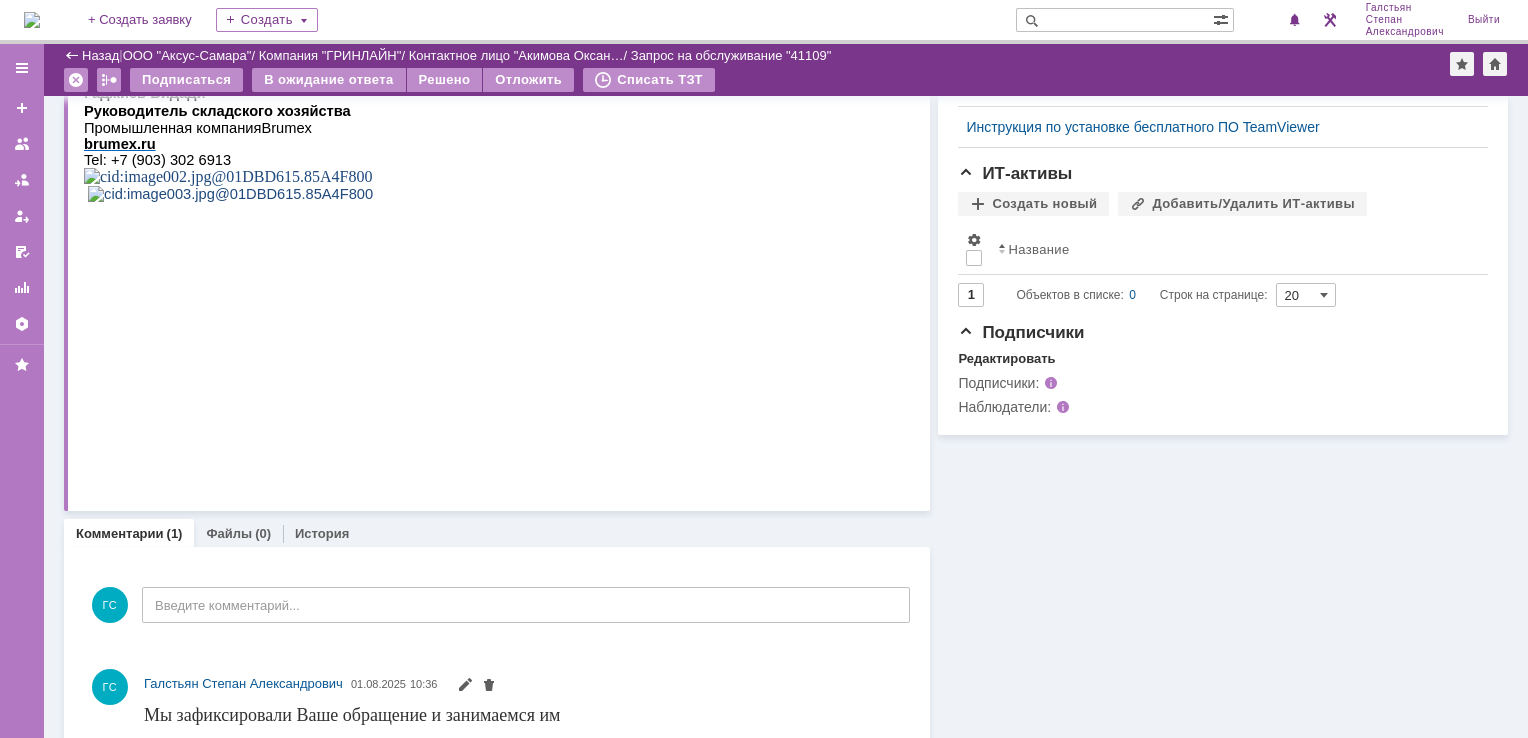 scroll, scrollTop: 937, scrollLeft: 0, axis: vertical 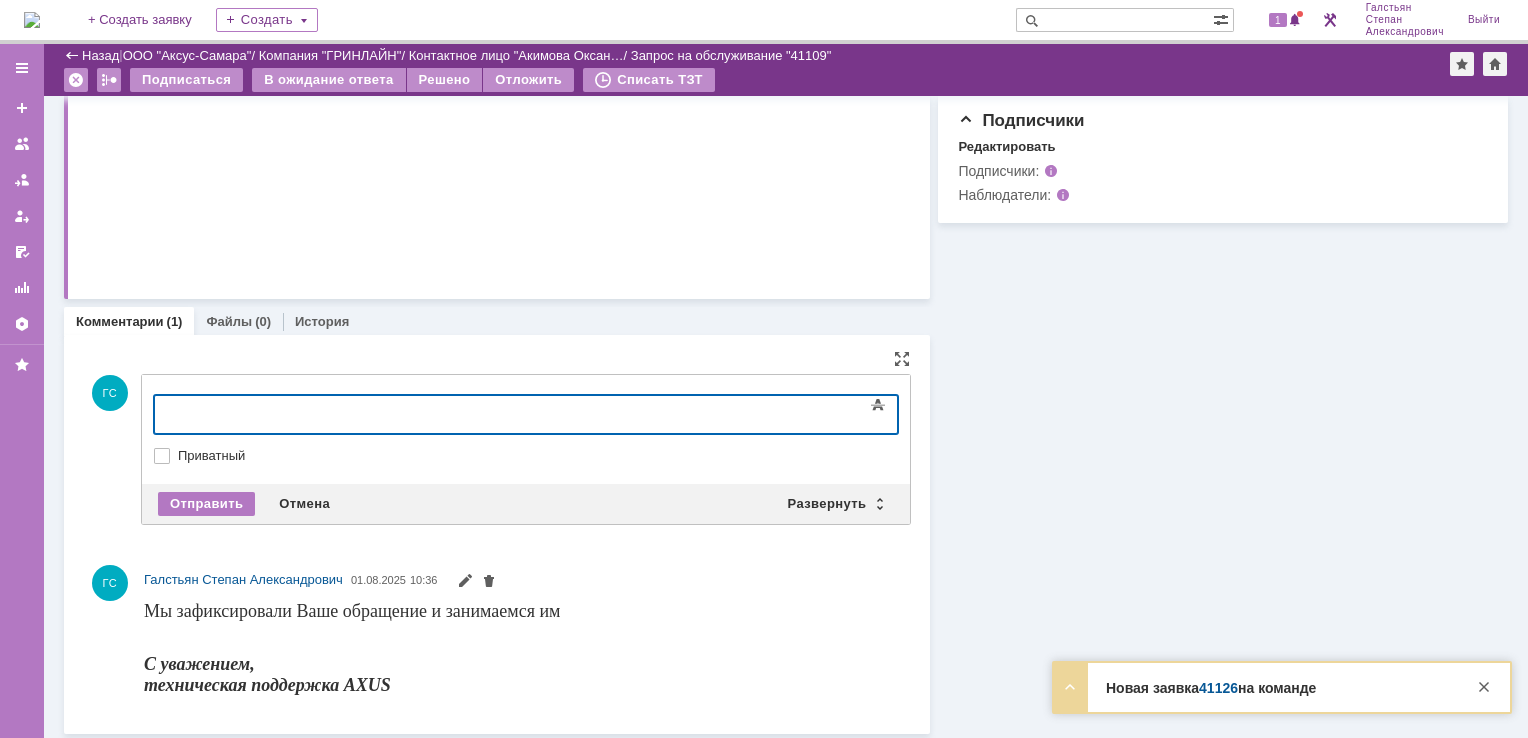 type 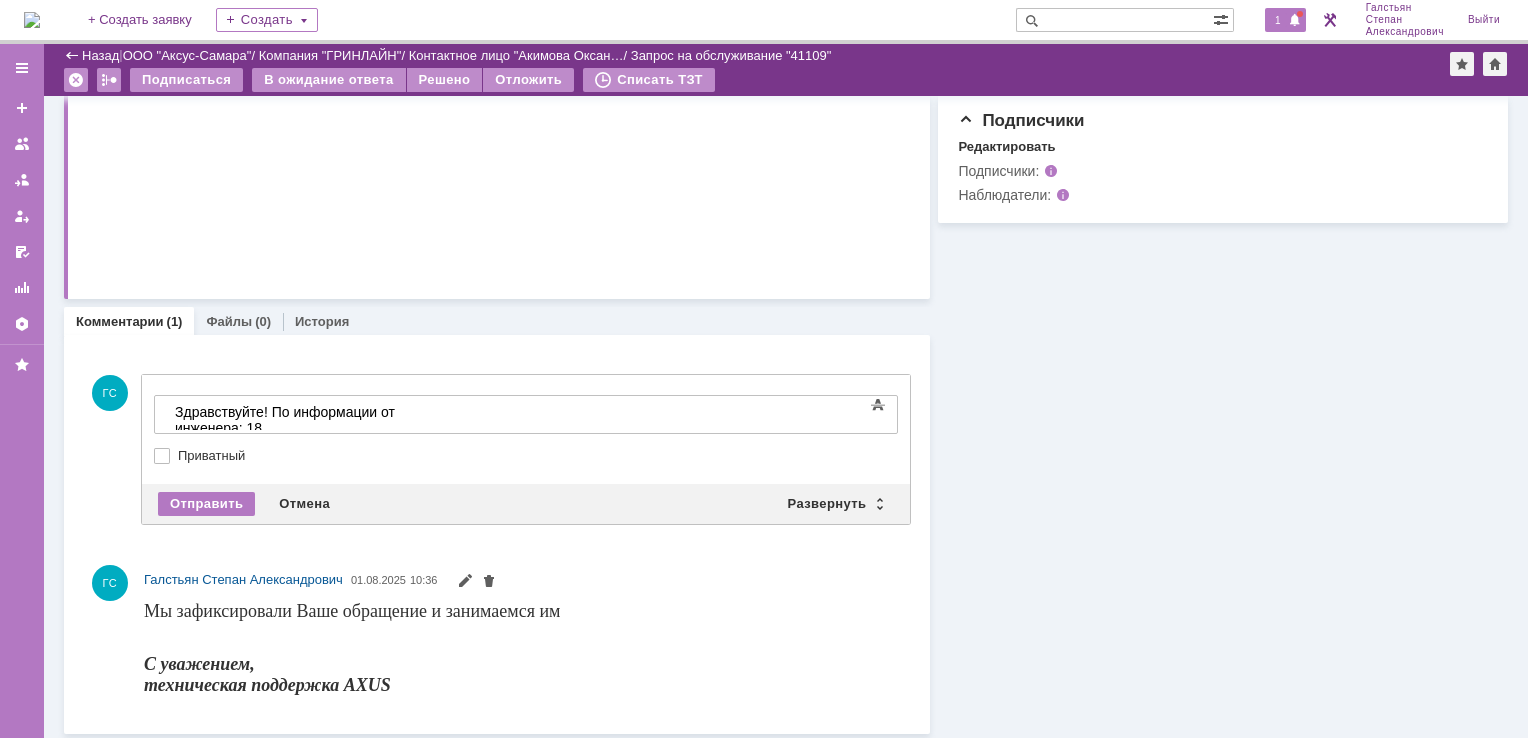 click on "1" at bounding box center (1278, 20) 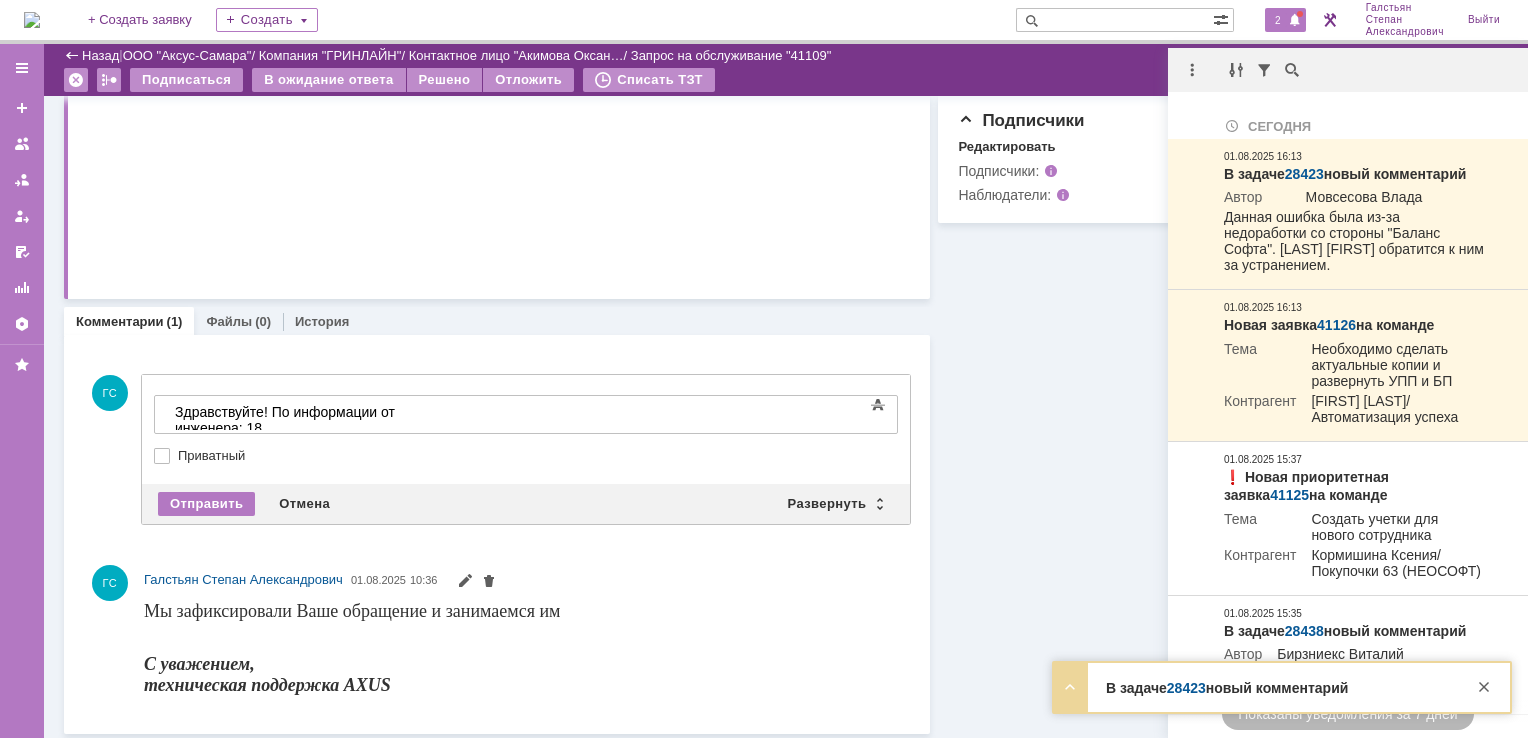 click on "Информация Задачи (1) Связи (0) SLA Статус Редактировать Ответственный: Галстьян Степан Александрович / Отдел поддержки пользователей Изменить Статус: В работе Решить до: 05.08.2025 10:36 Информация Редактировать Контрагент: Акимова Оксана Павловна / ГРИНЛАЙН Соглашение: АРМ - поддержка и администрирование рабочих мест Услуга: АРМ_Настройка Тип заявки: Запрос на обслуживание Способ обращения: Данные о контрагенте Редактировать Контактное лицо: Акимова Оксана Павловна Контактный e-mail: o.akimova@brumex.ru Контактный телефон: Рекомендуемые статьи БЗ             Название" at bounding box center [1219, -106] 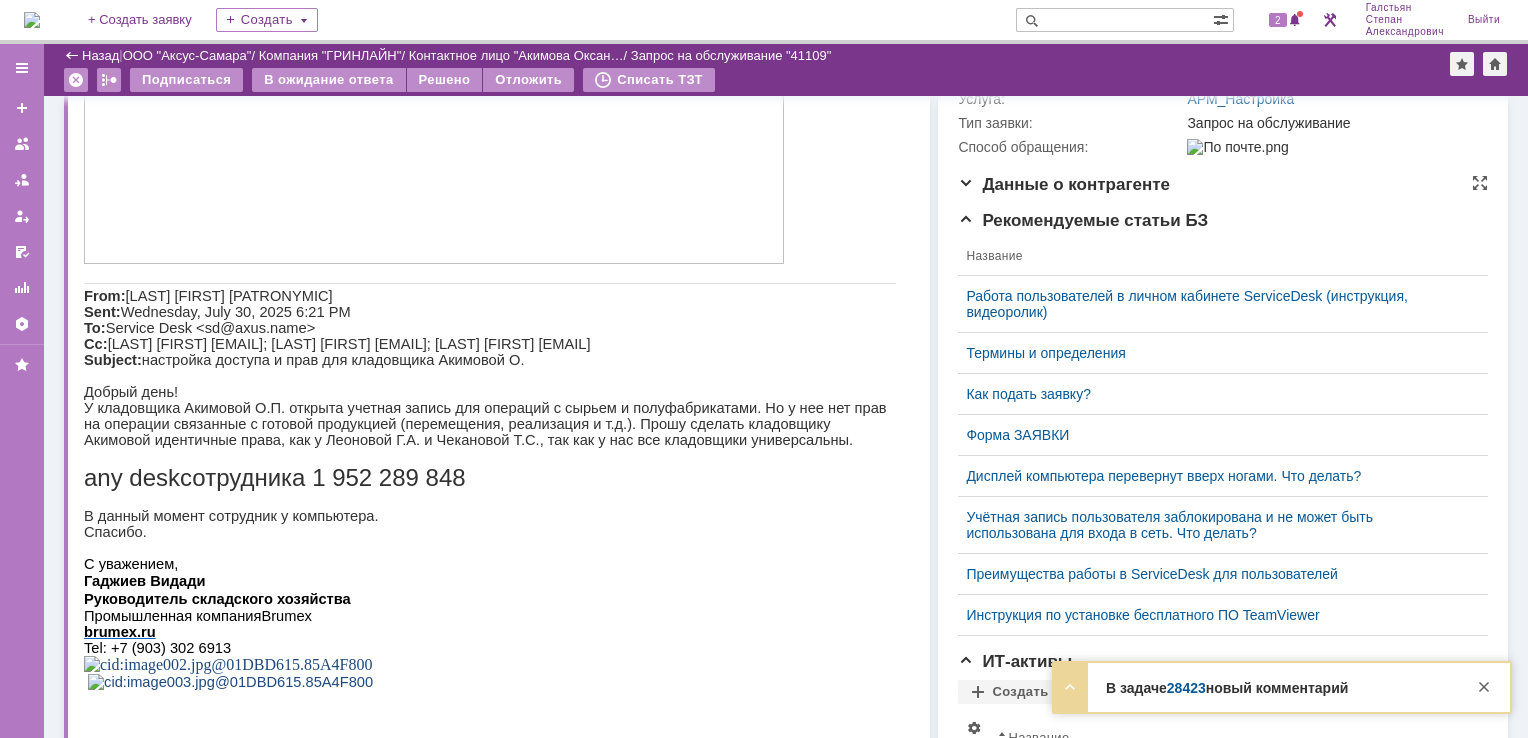 scroll, scrollTop: 0, scrollLeft: 0, axis: both 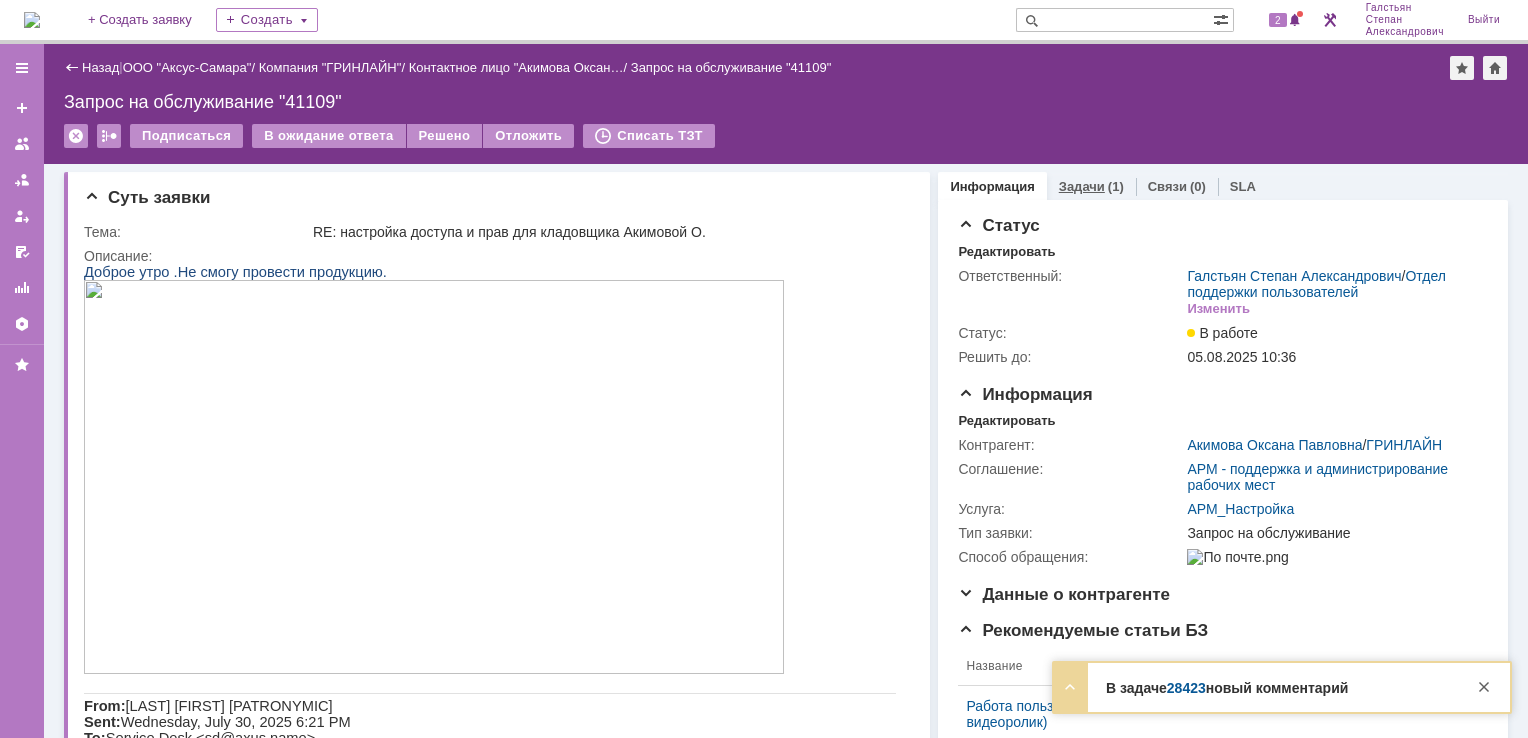 click on "(1)" at bounding box center (1116, 186) 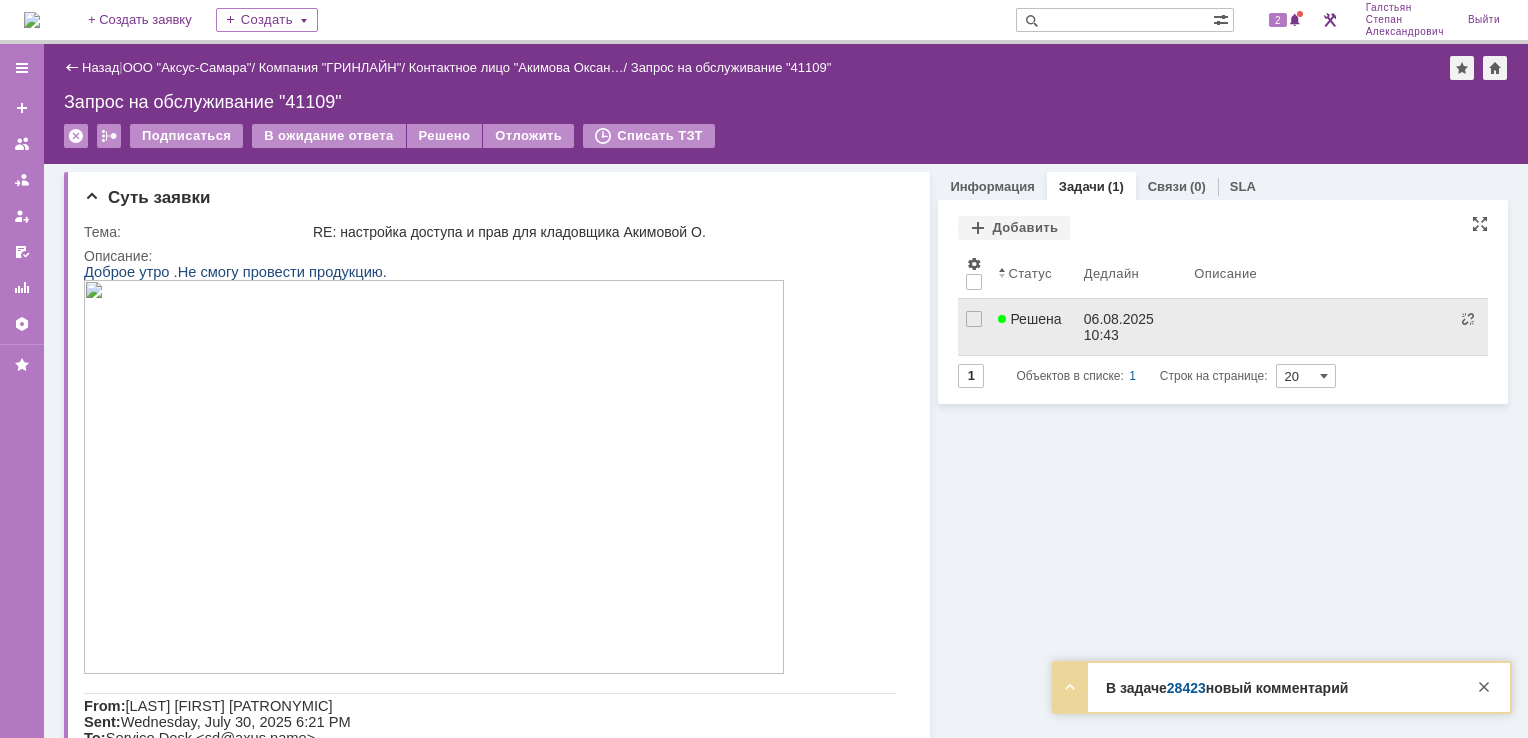 scroll, scrollTop: 0, scrollLeft: 0, axis: both 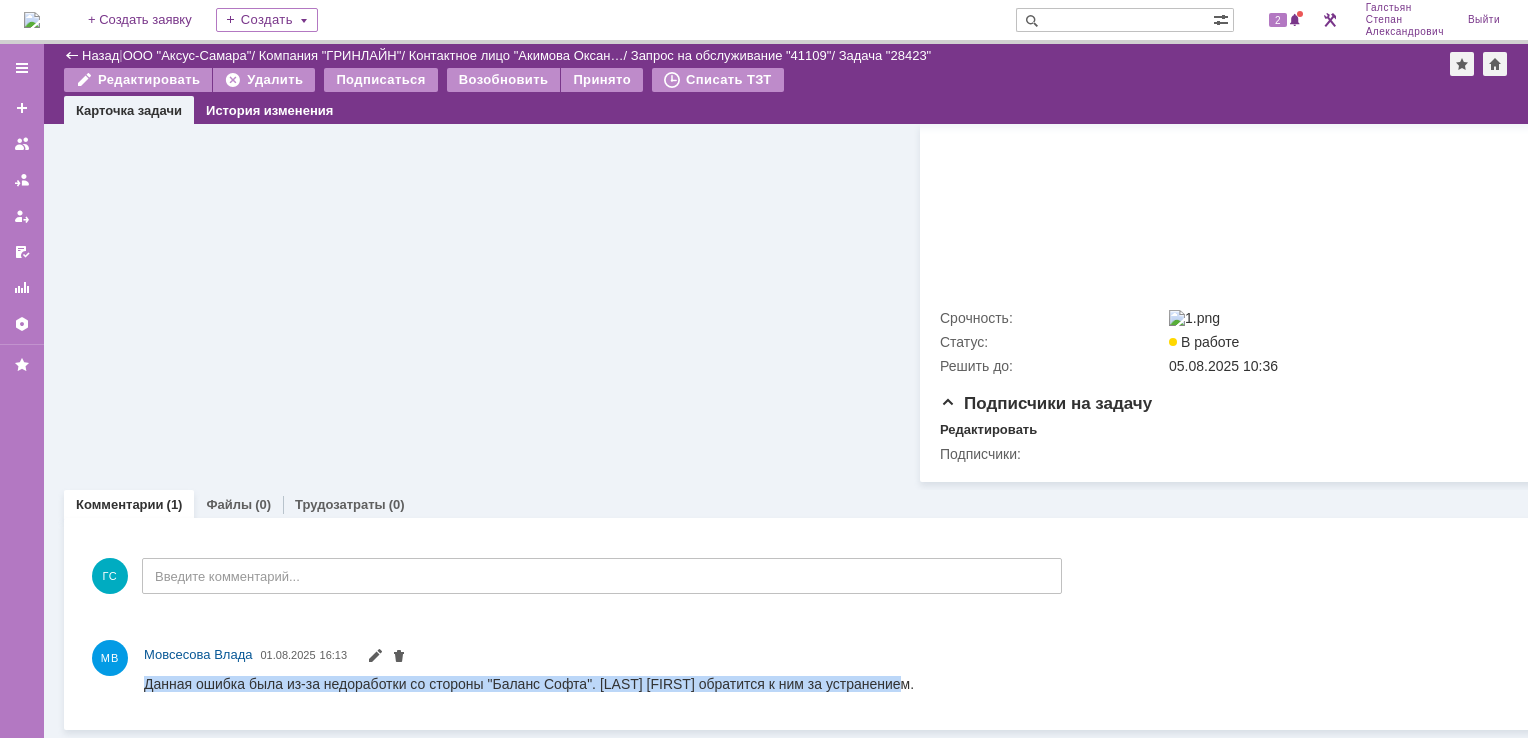 drag, startPoint x: 145, startPoint y: 685, endPoint x: 900, endPoint y: 688, distance: 755.006 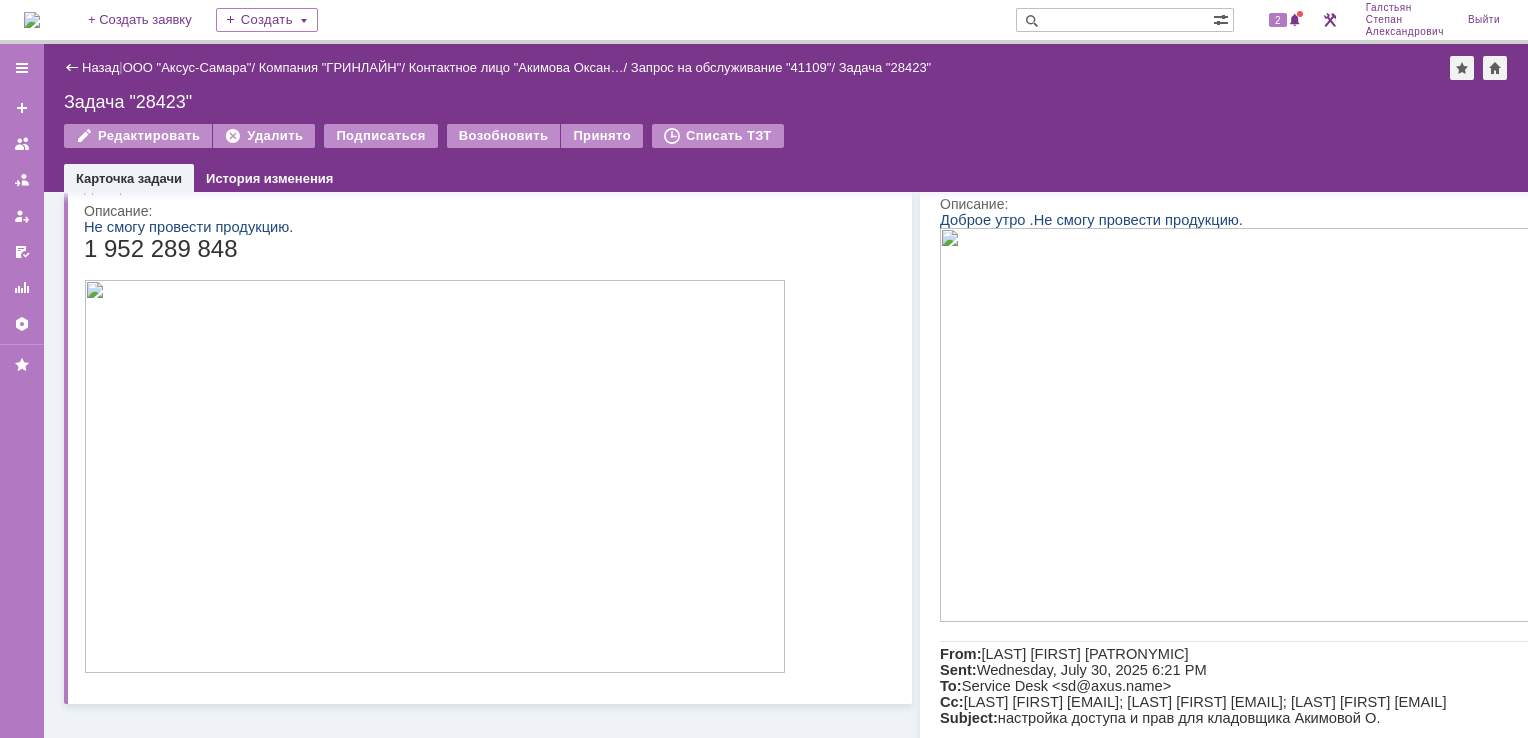 scroll, scrollTop: 0, scrollLeft: 0, axis: both 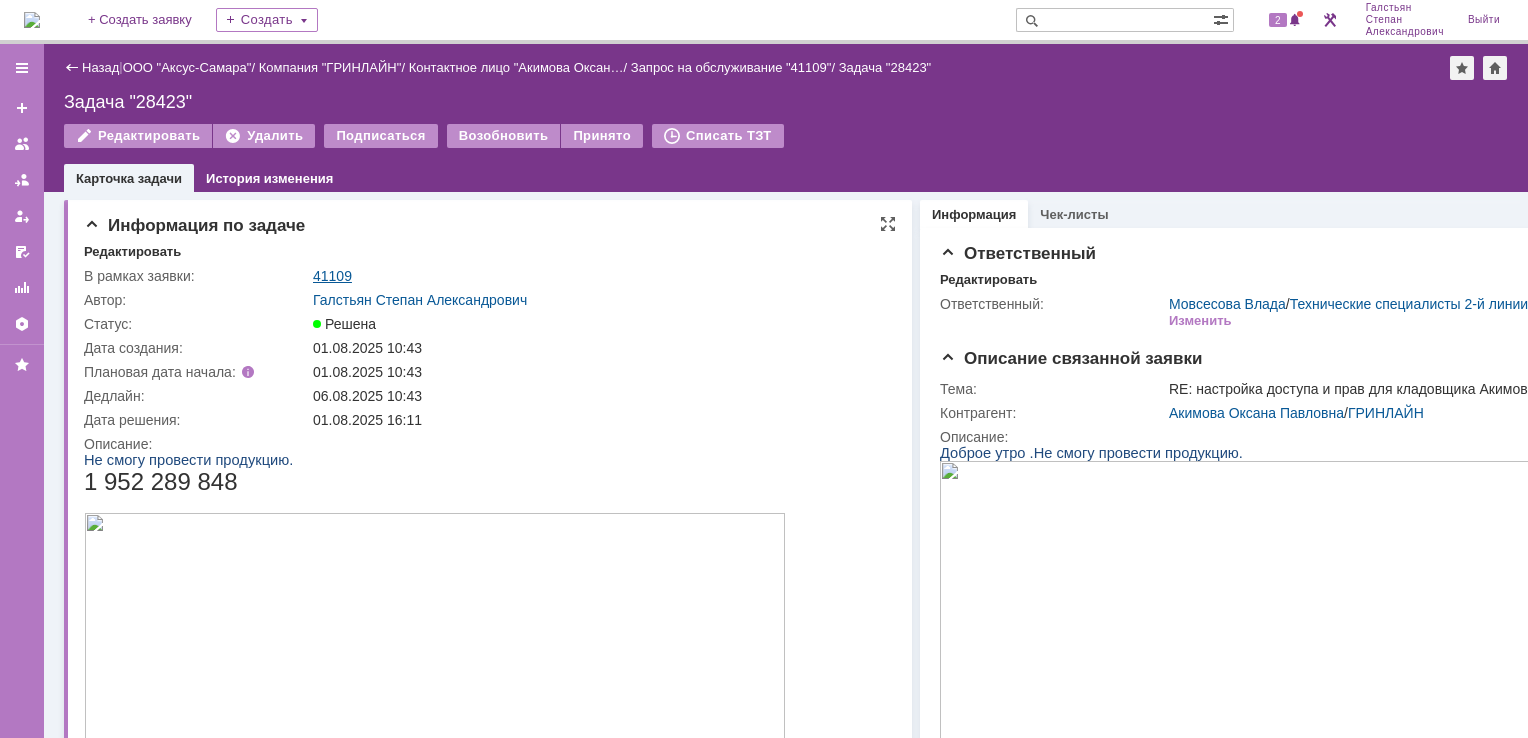 click on "41109" at bounding box center (332, 276) 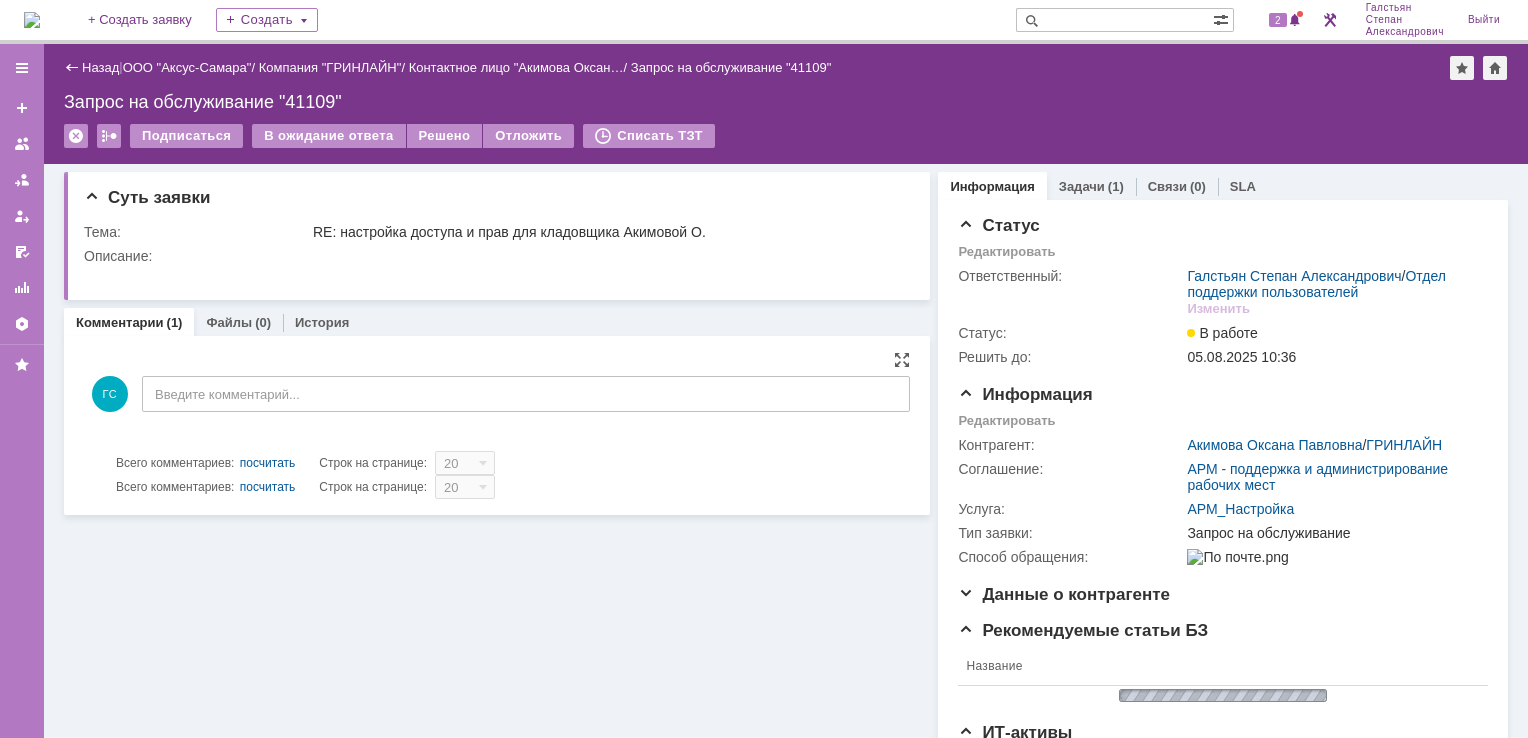 scroll, scrollTop: 0, scrollLeft: 0, axis: both 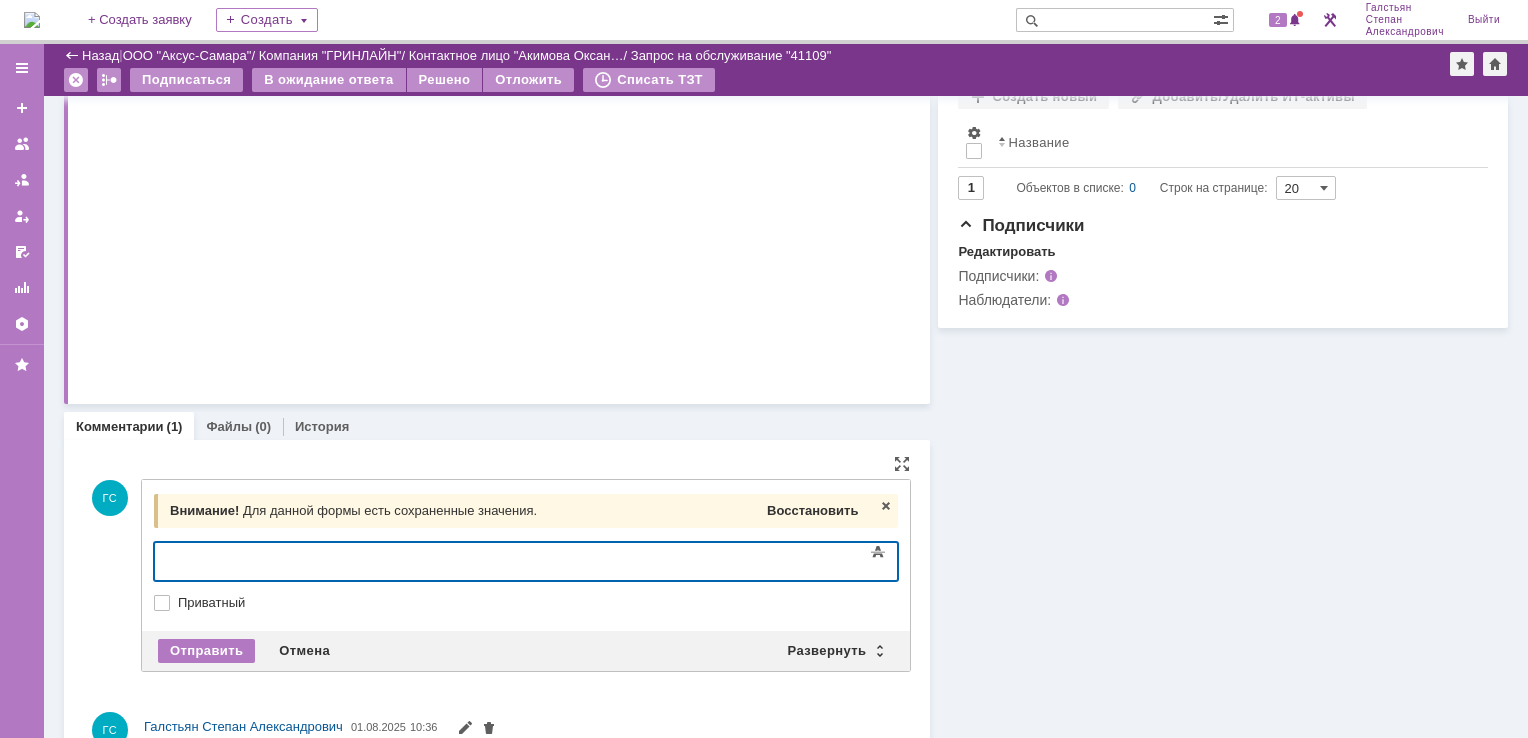 click on "Восстановить" at bounding box center [812, 510] 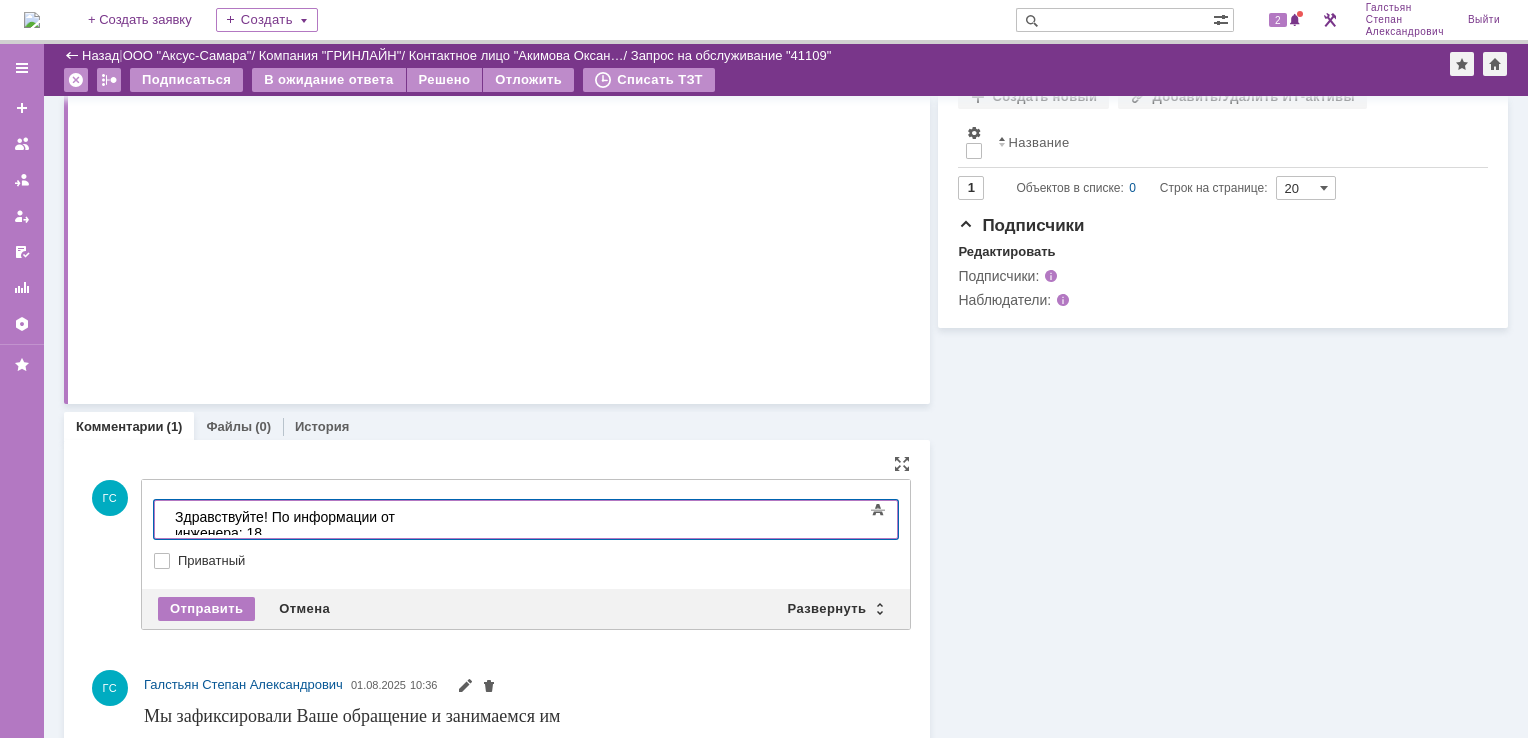 click on "Здравствуйте! По информации от инженера: 18" at bounding box center [317, 525] 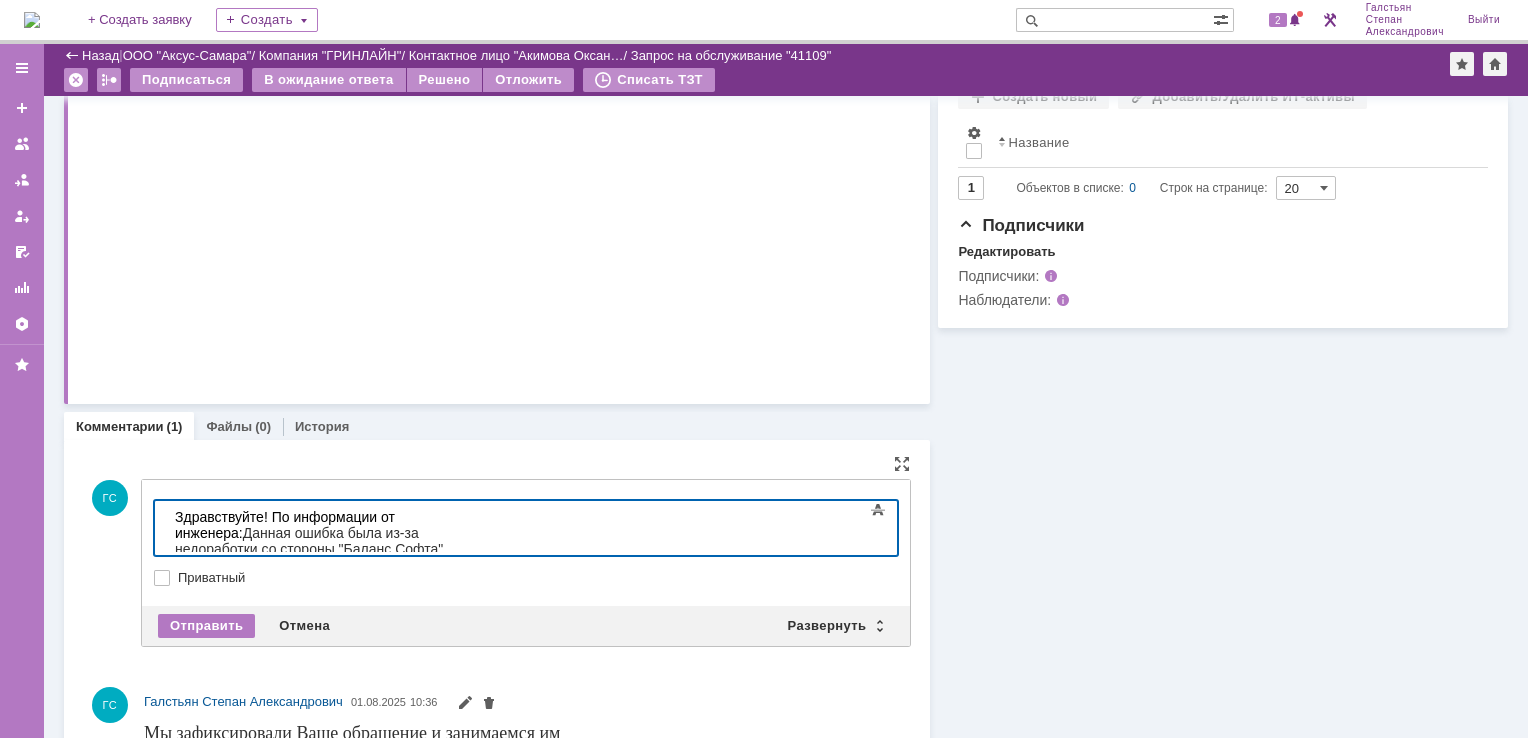 click on "Данная ошибка была из-за недоработки со стороны "Баланс Софта". Глухова Елена обратится к ним за устранением" at bounding box center [311, 557] 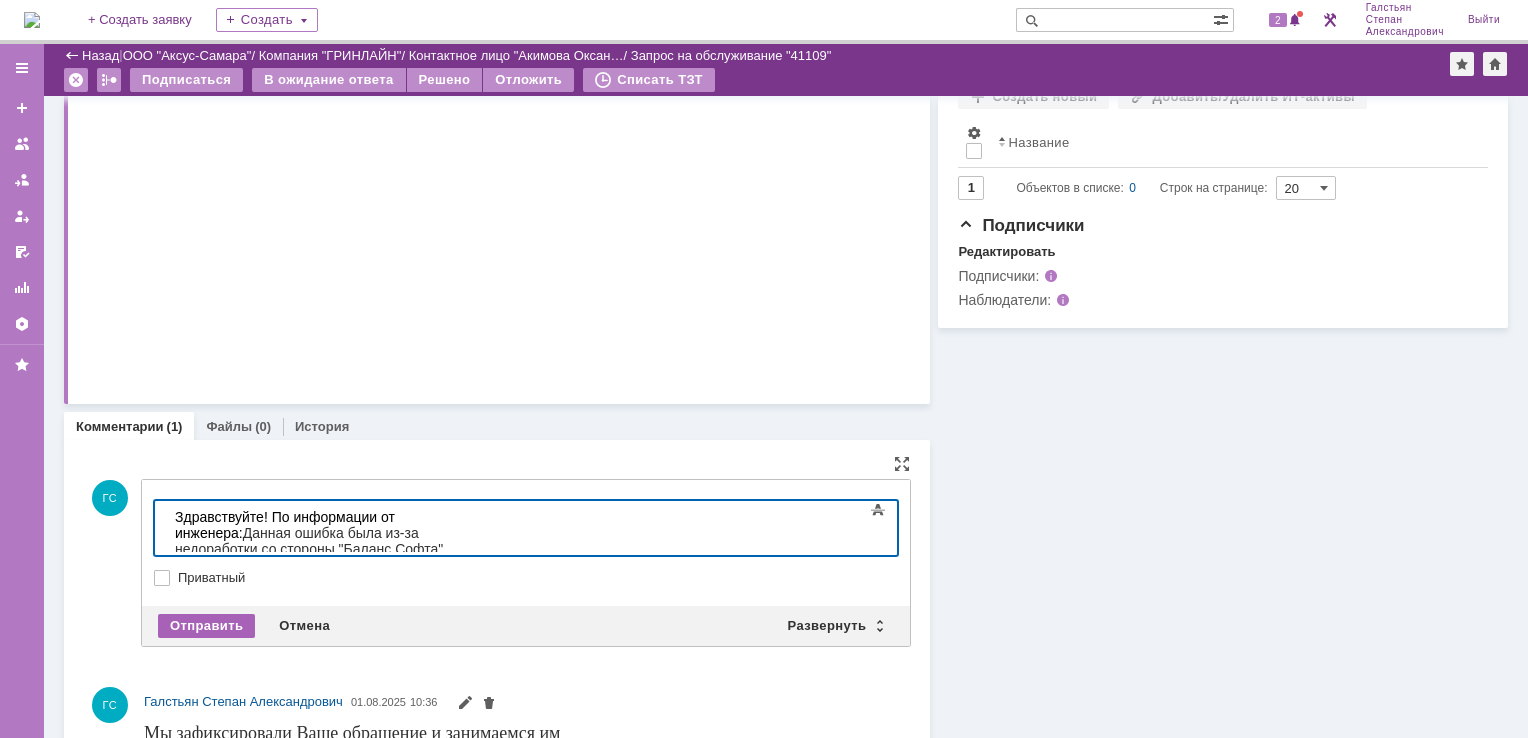 click on "Отправить" at bounding box center (206, 626) 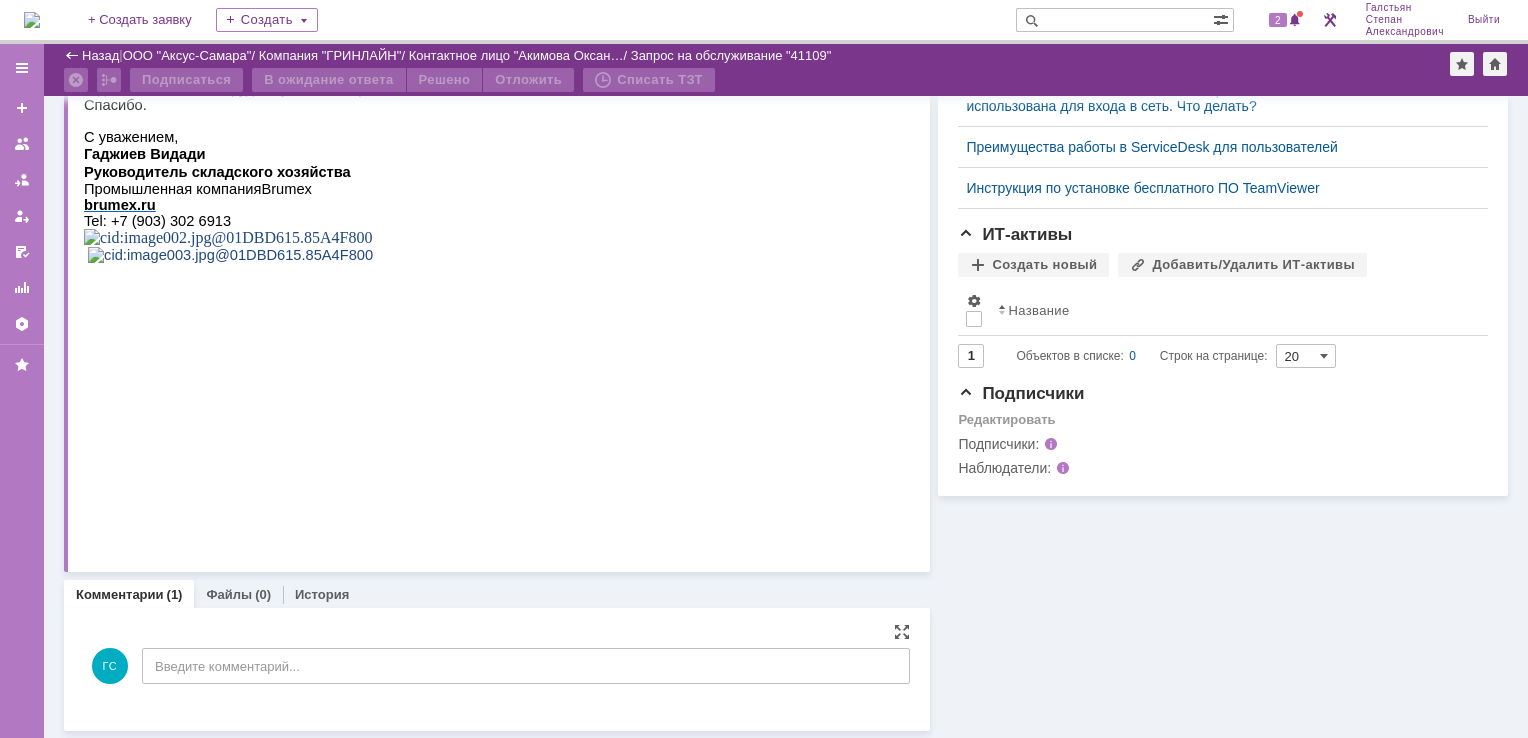 scroll, scrollTop: 937, scrollLeft: 0, axis: vertical 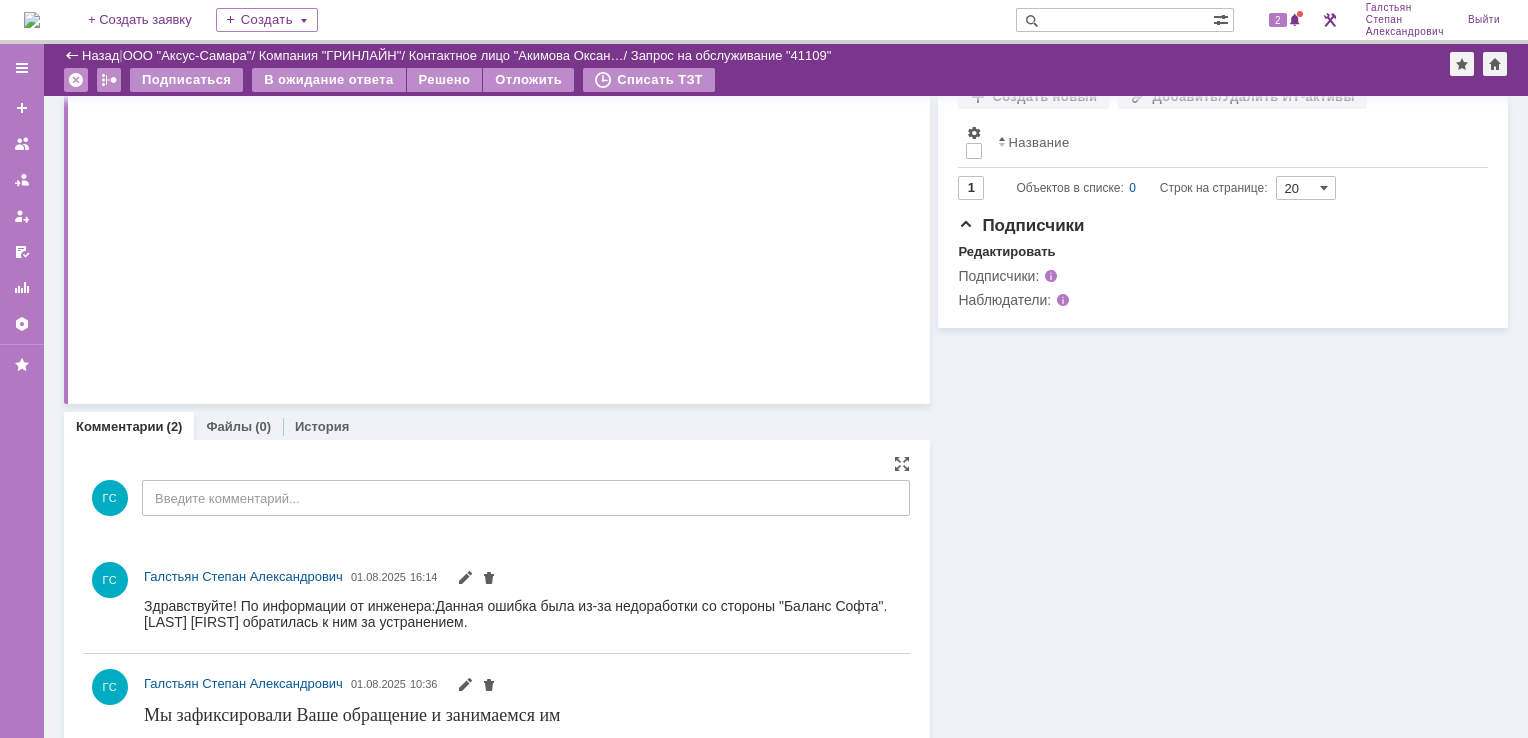 click on "2 Галстьян  Степан  Александрович Выйти" at bounding box center (1385, 20) 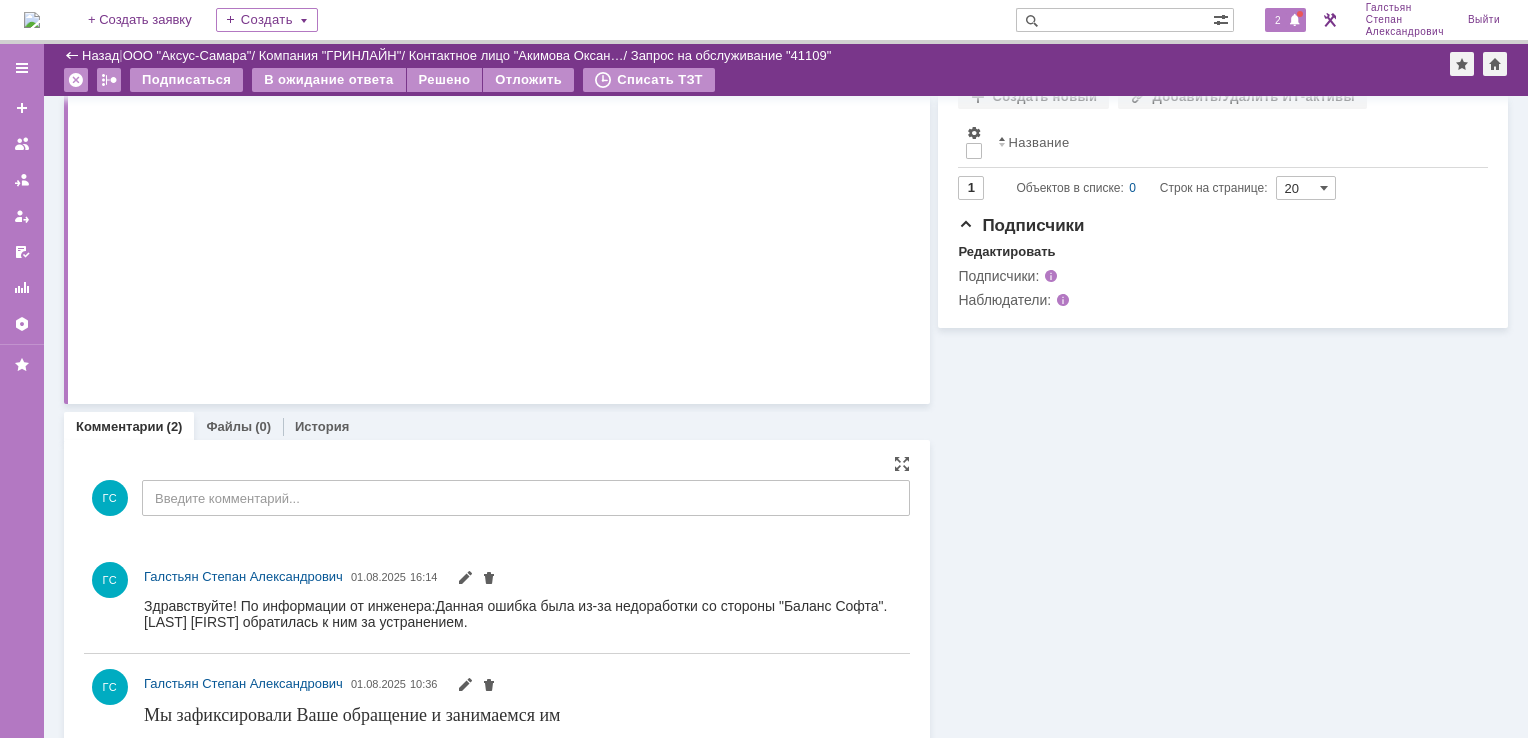 click at bounding box center (1295, 21) 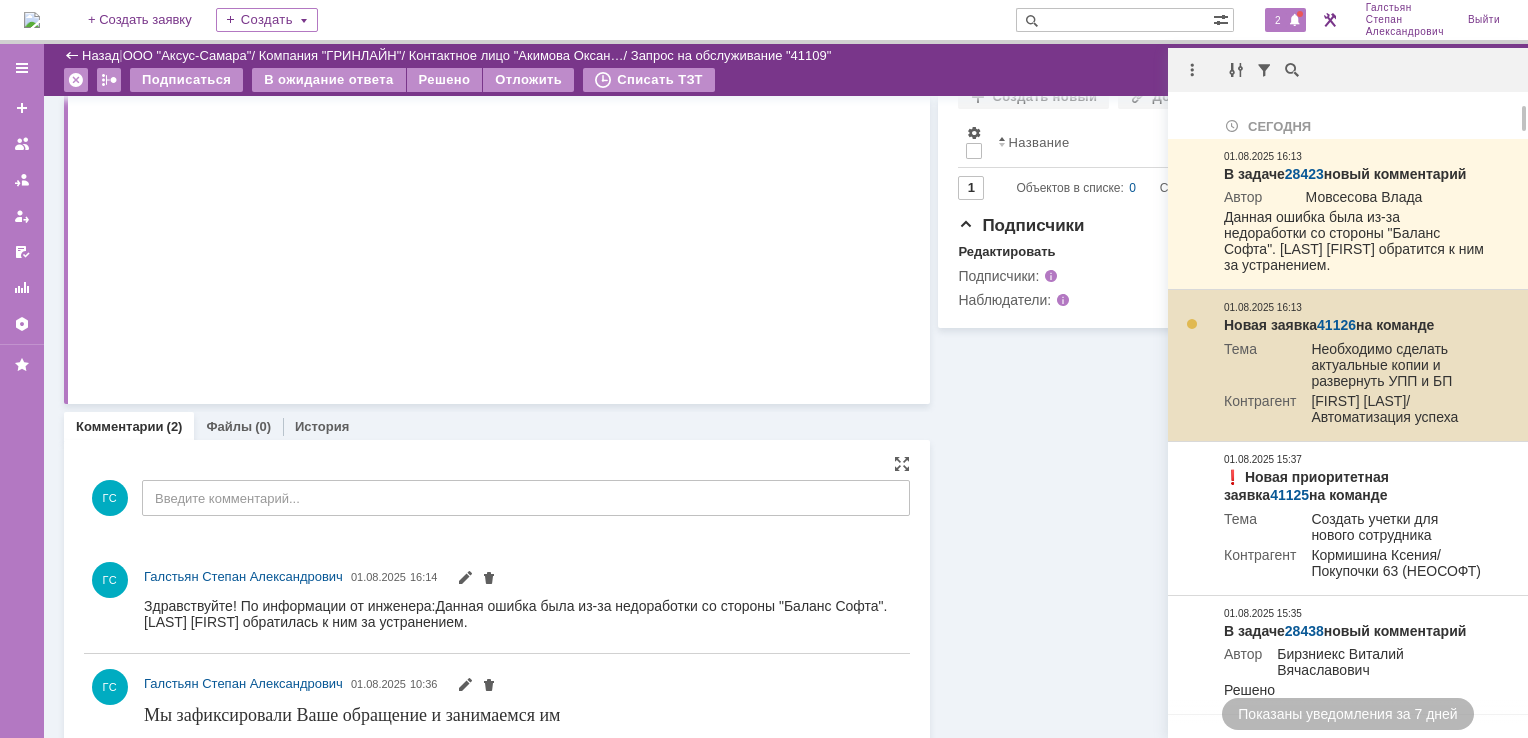 click on "41126" at bounding box center (1336, 325) 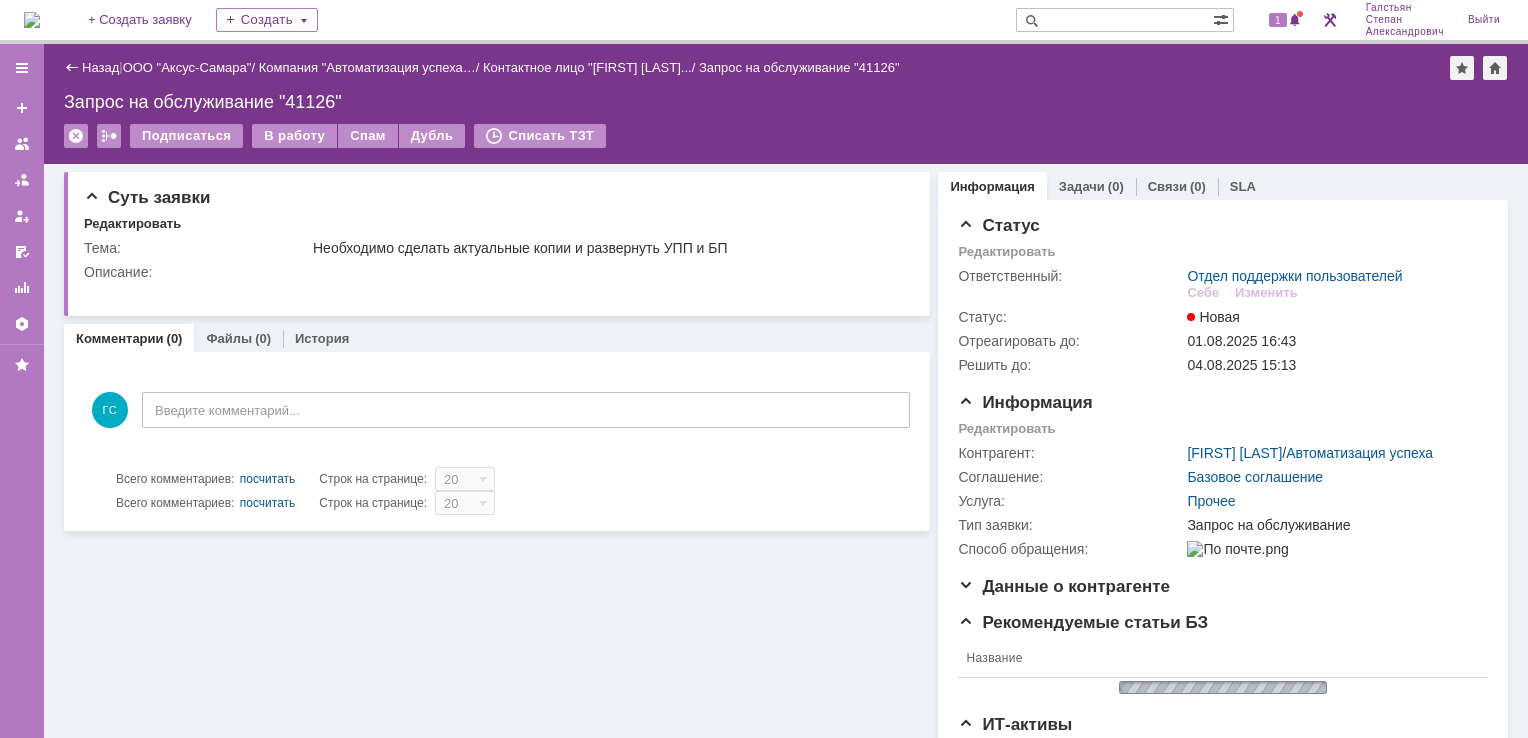 scroll, scrollTop: 0, scrollLeft: 0, axis: both 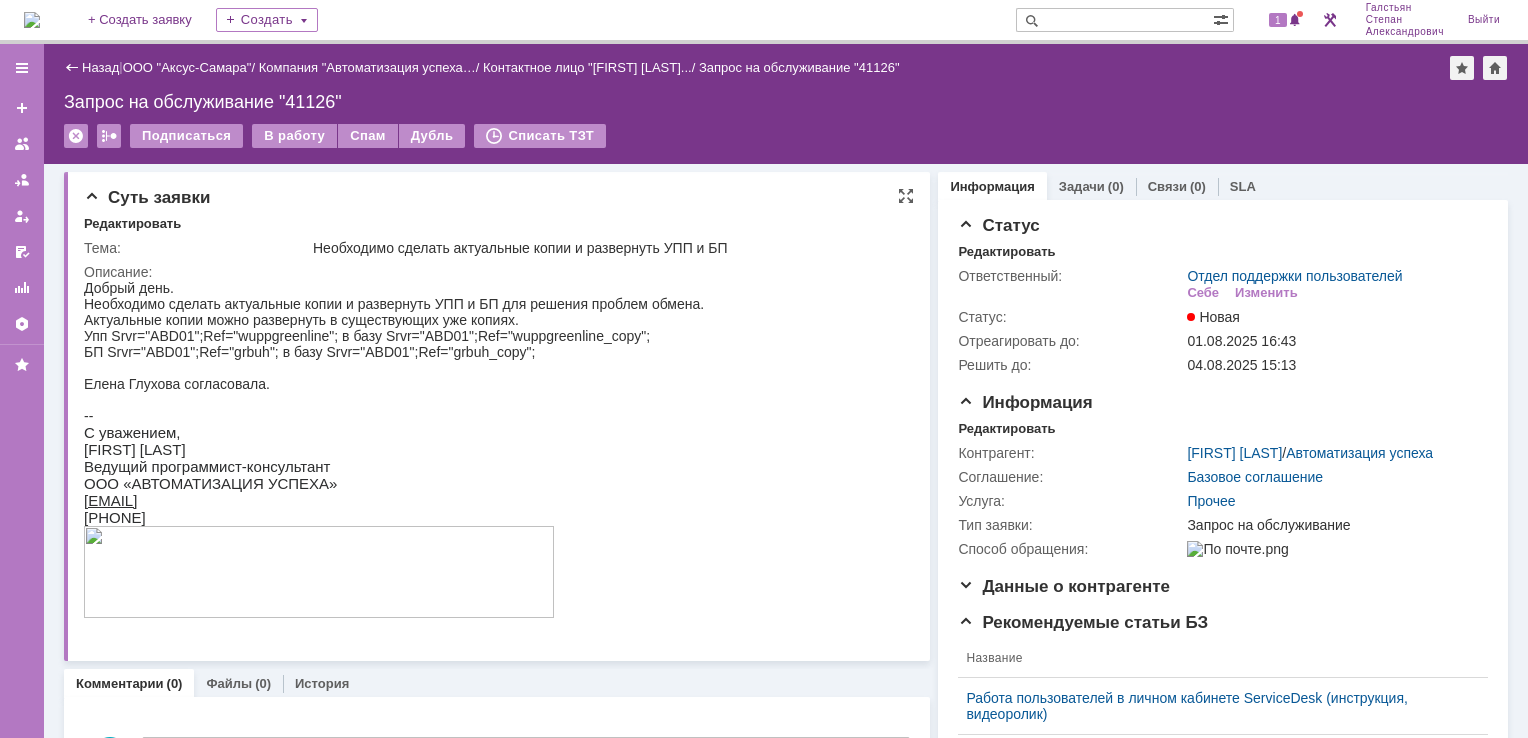 drag, startPoint x: 85, startPoint y: 286, endPoint x: 459, endPoint y: 387, distance: 387.39774 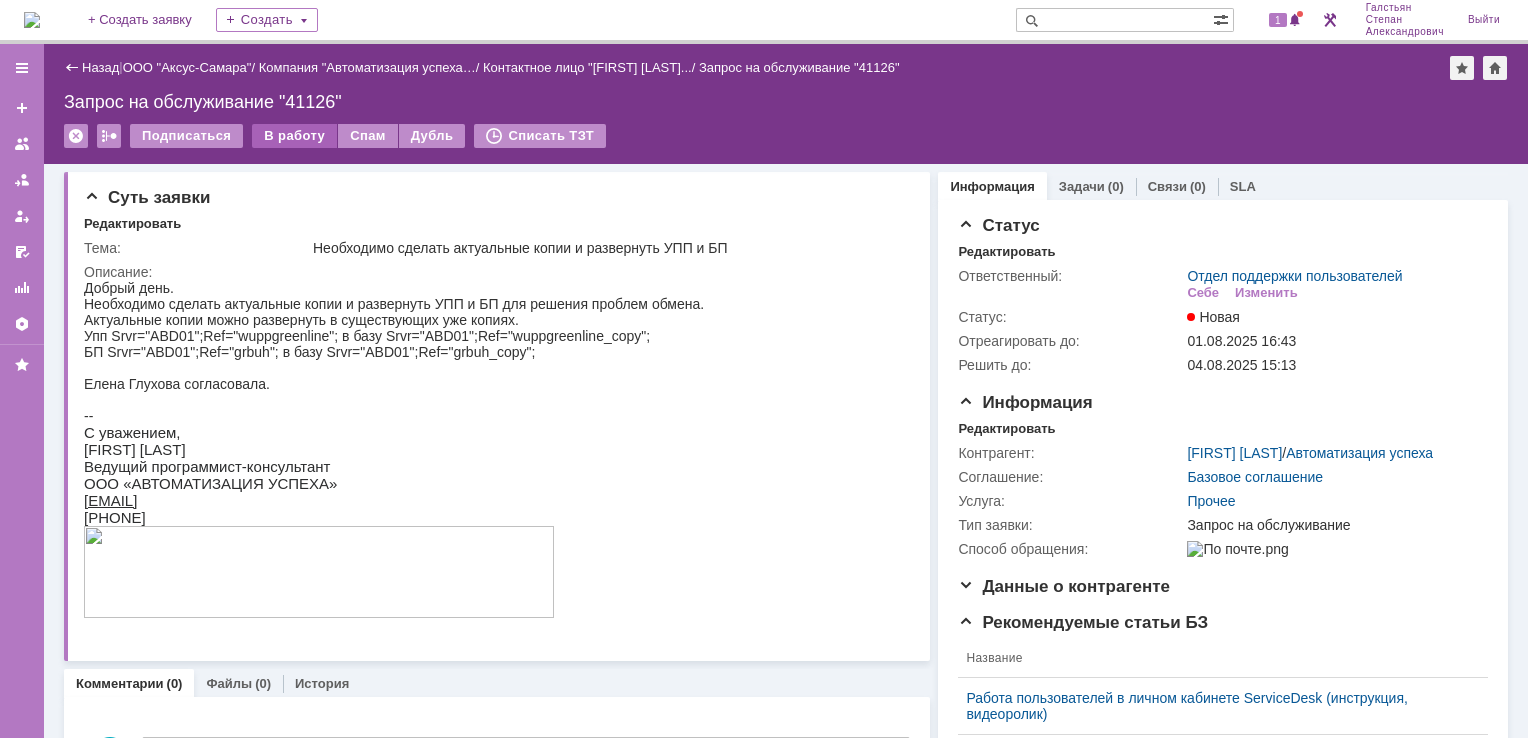 click on "В работу" at bounding box center (294, 136) 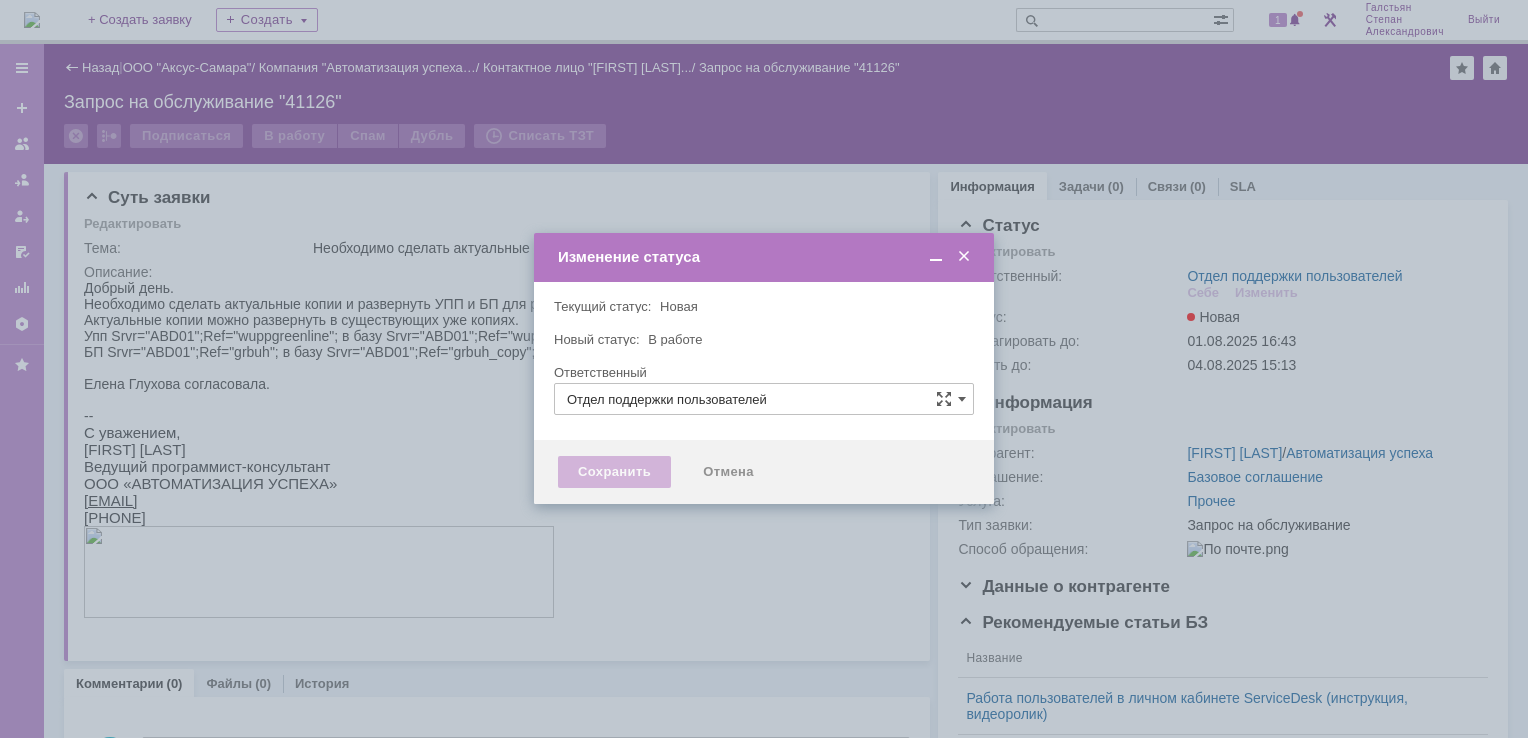 type on "Галстьян Степан Александрович" 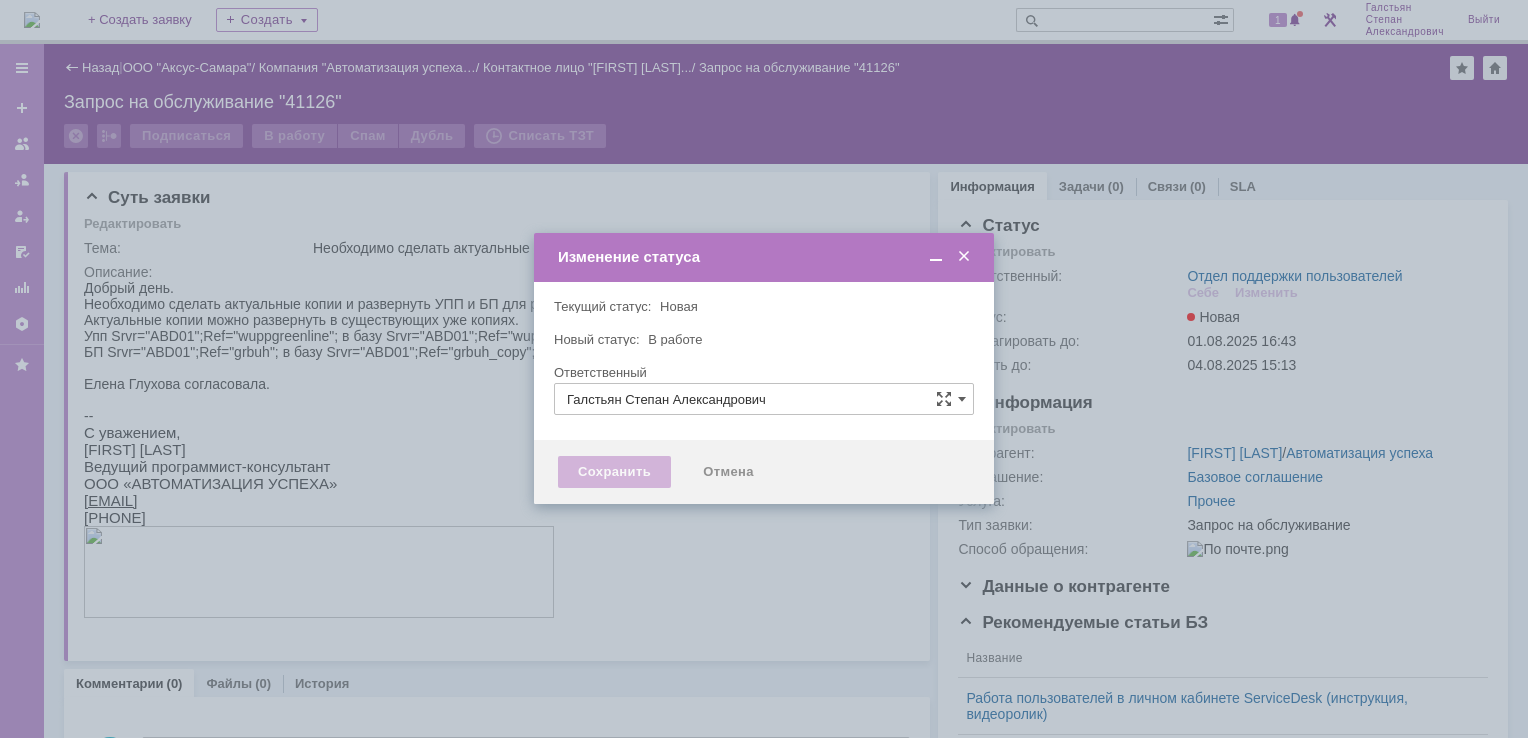 type 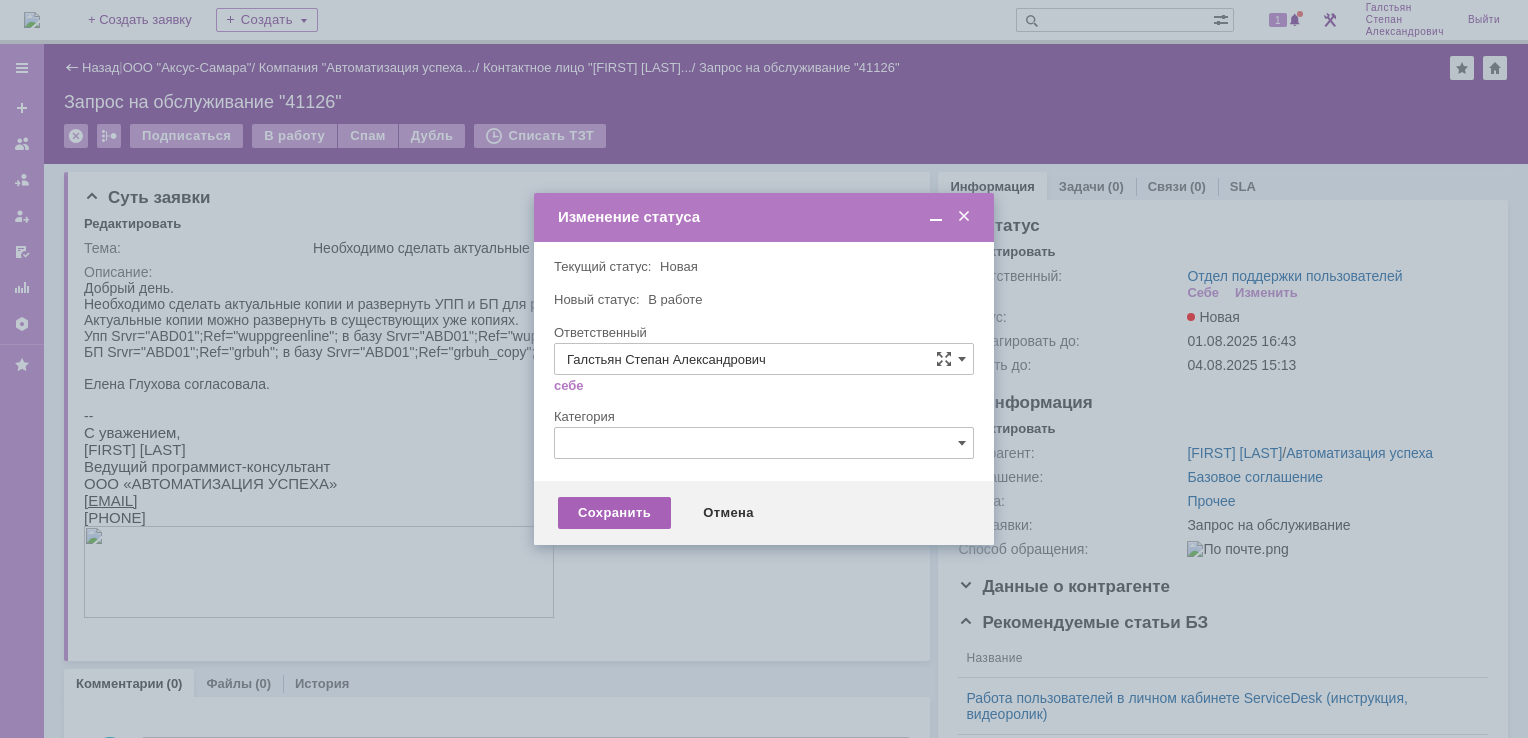 click on "Сохранить" at bounding box center [614, 513] 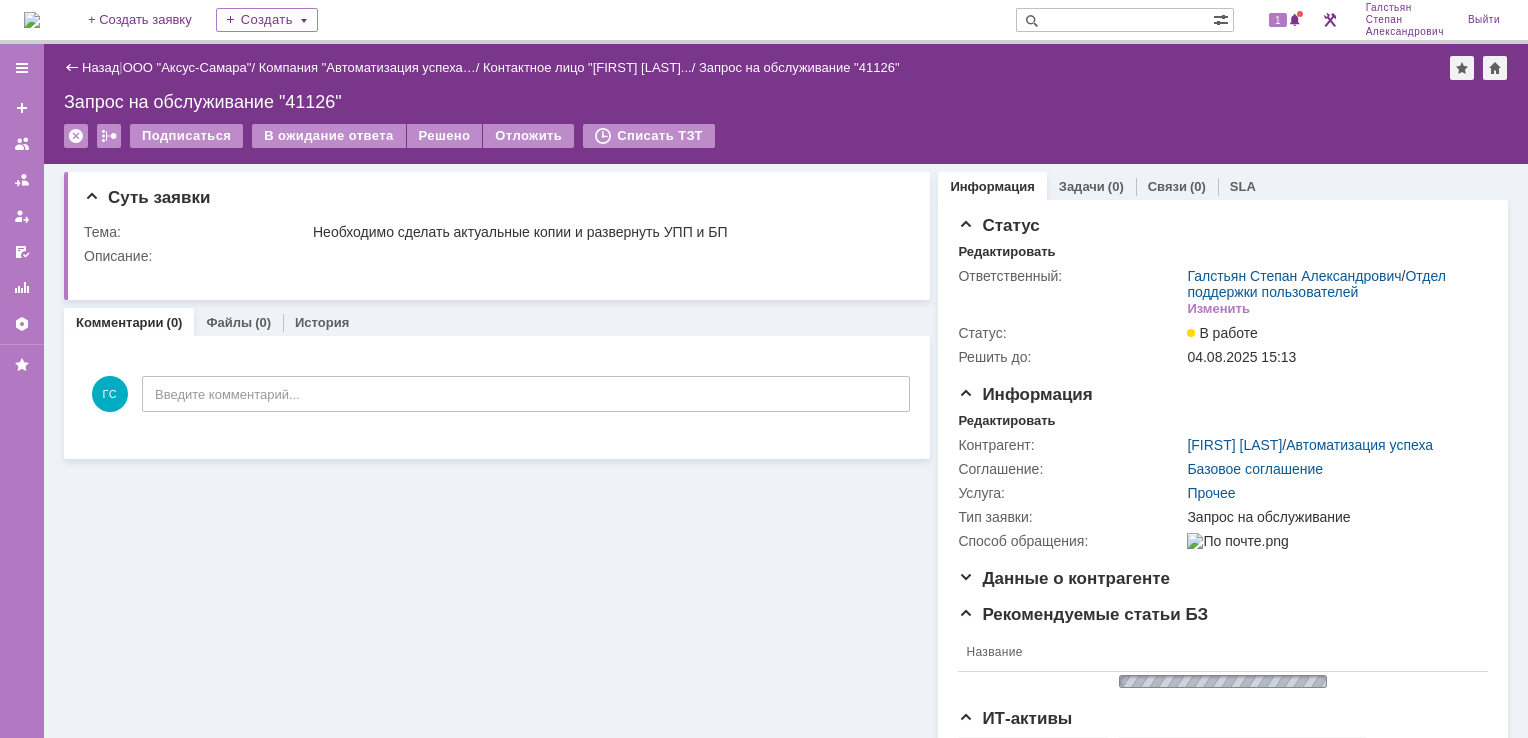 scroll, scrollTop: 0, scrollLeft: 0, axis: both 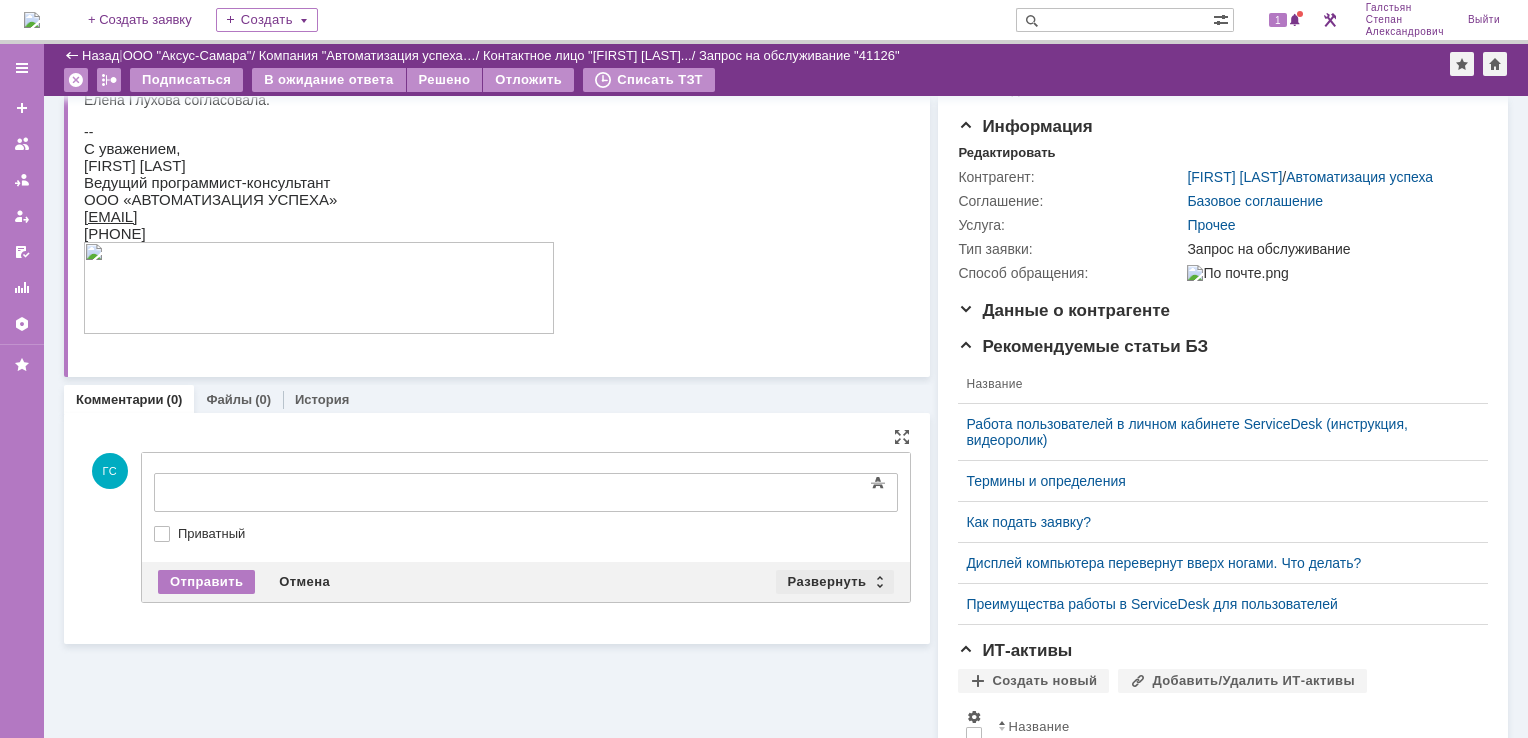 click on "Развернуть" at bounding box center [835, 582] 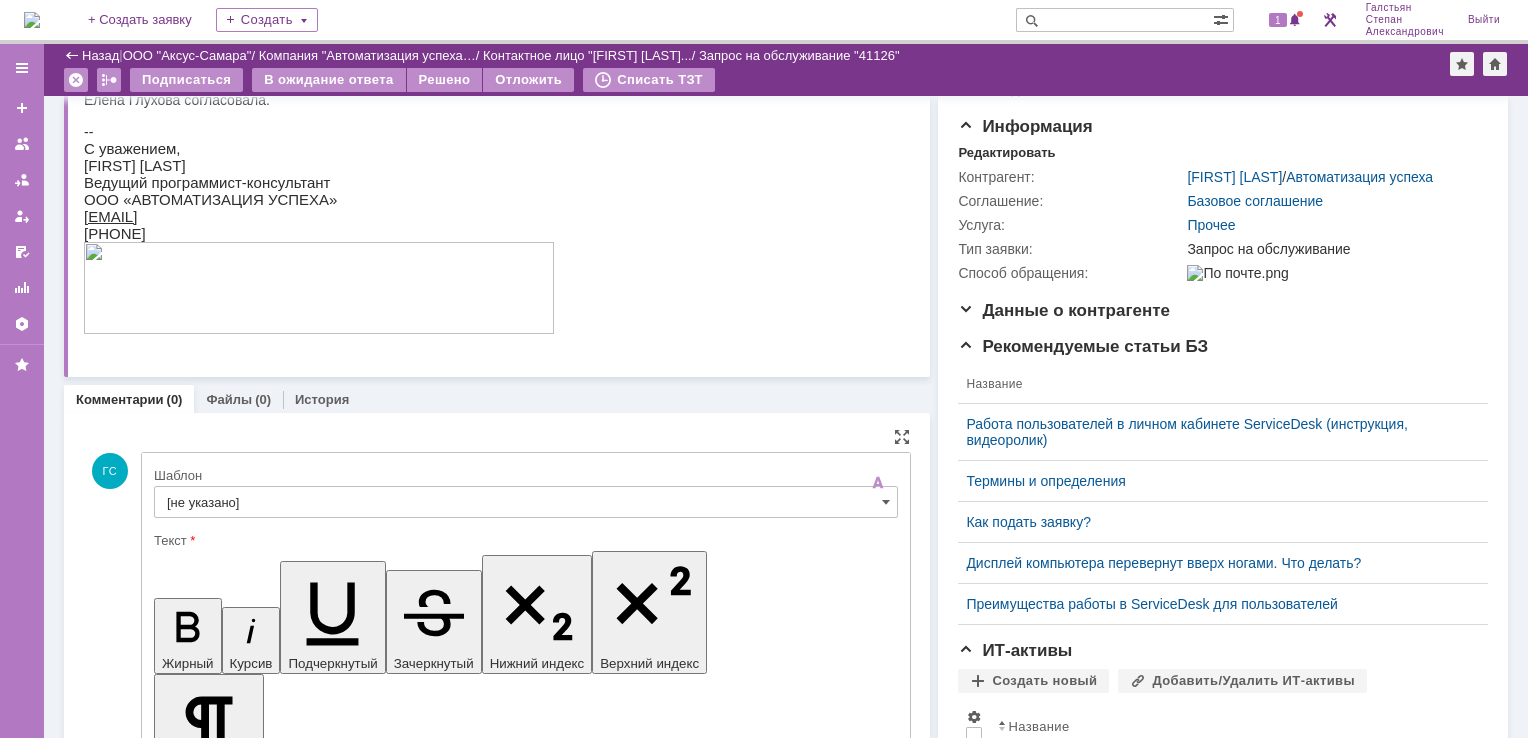 scroll, scrollTop: 0, scrollLeft: 0, axis: both 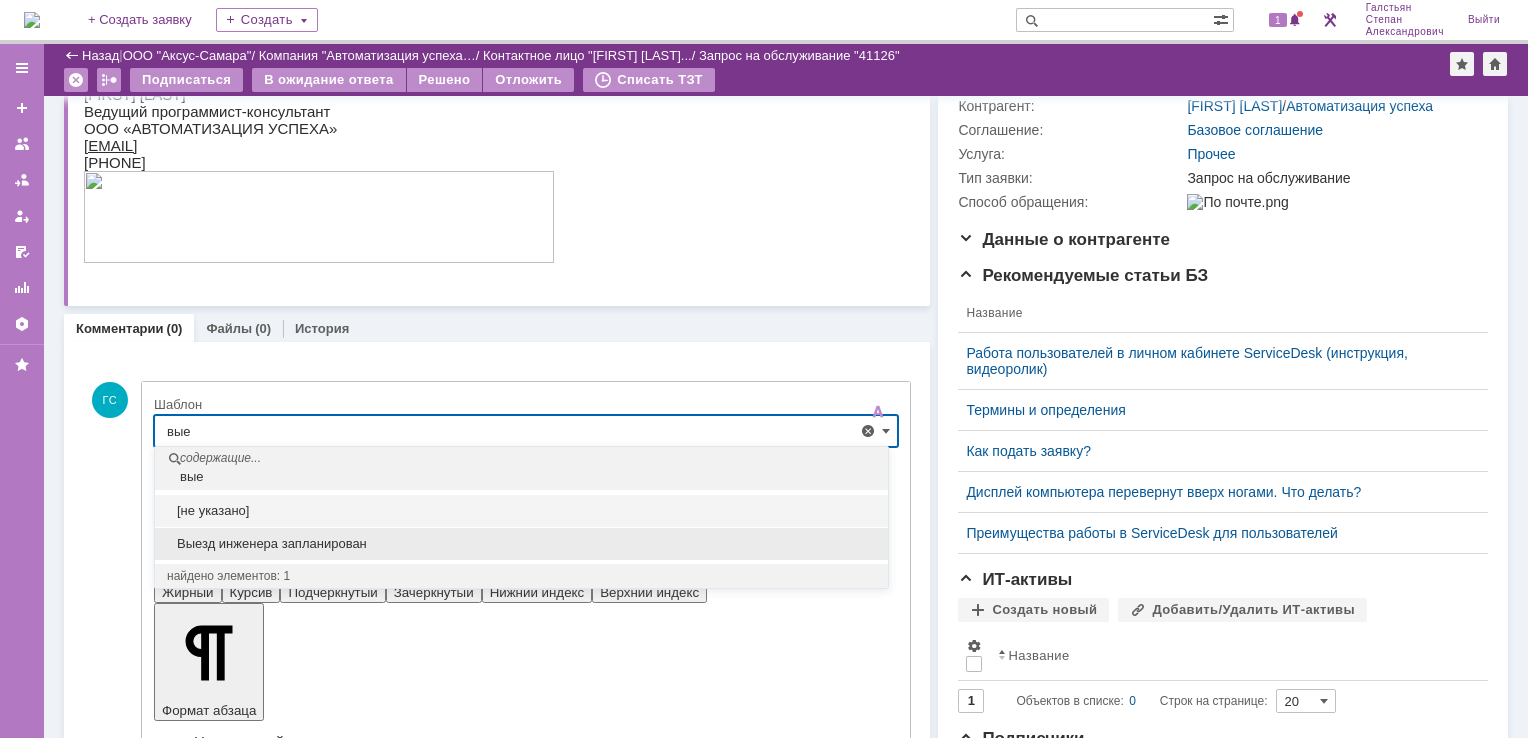 click on "Выезд инженера запланирован" at bounding box center (521, 544) 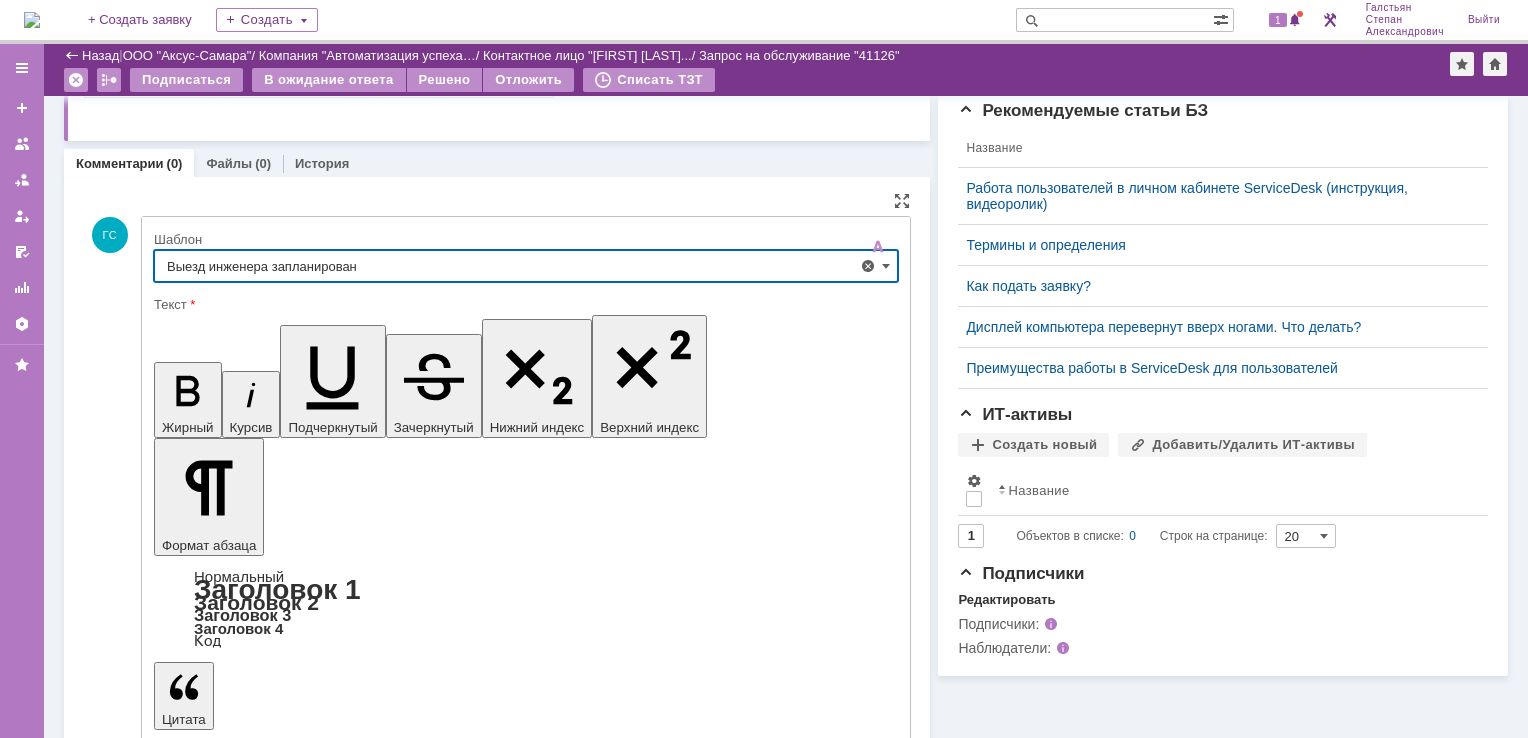 scroll, scrollTop: 441, scrollLeft: 0, axis: vertical 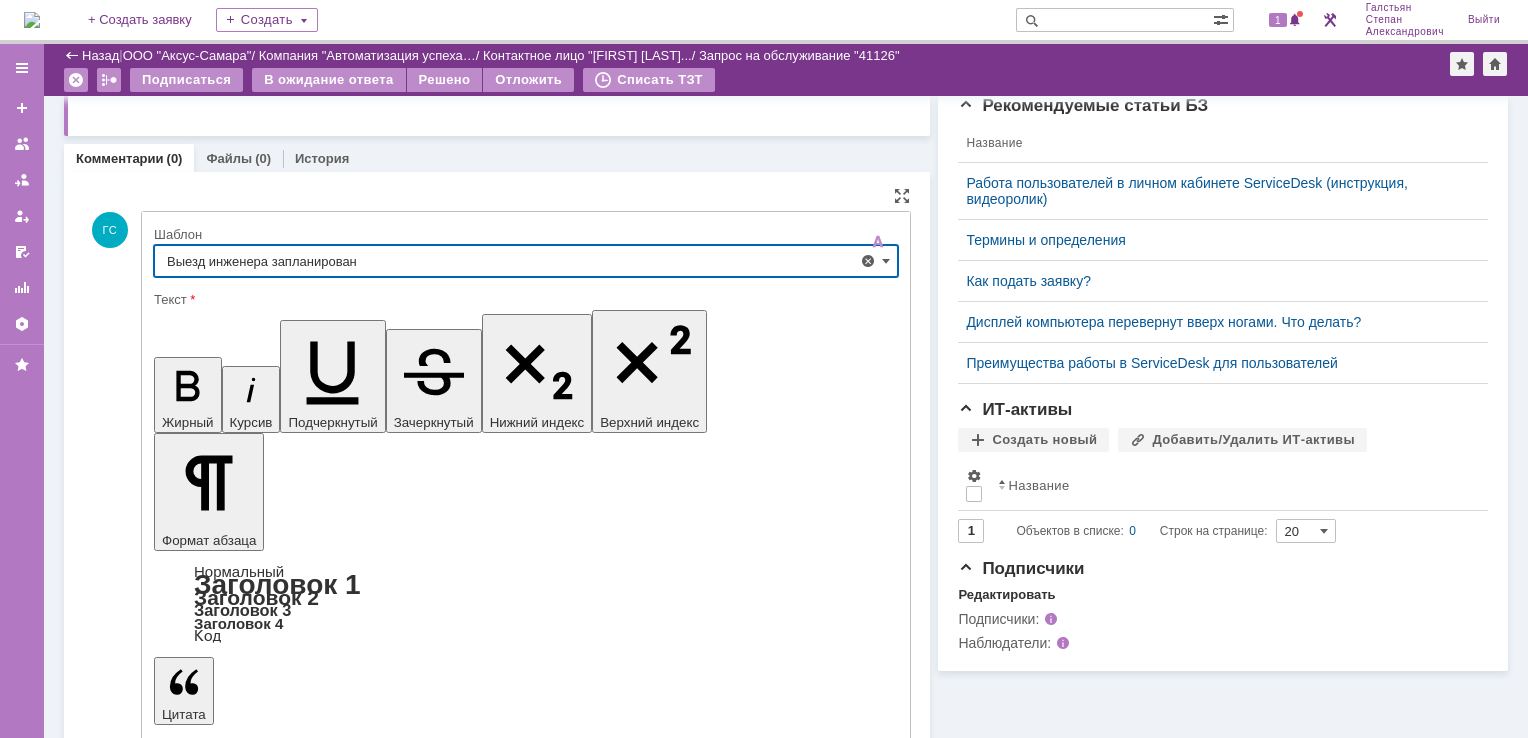 type on "Выезд инженера запланирован" 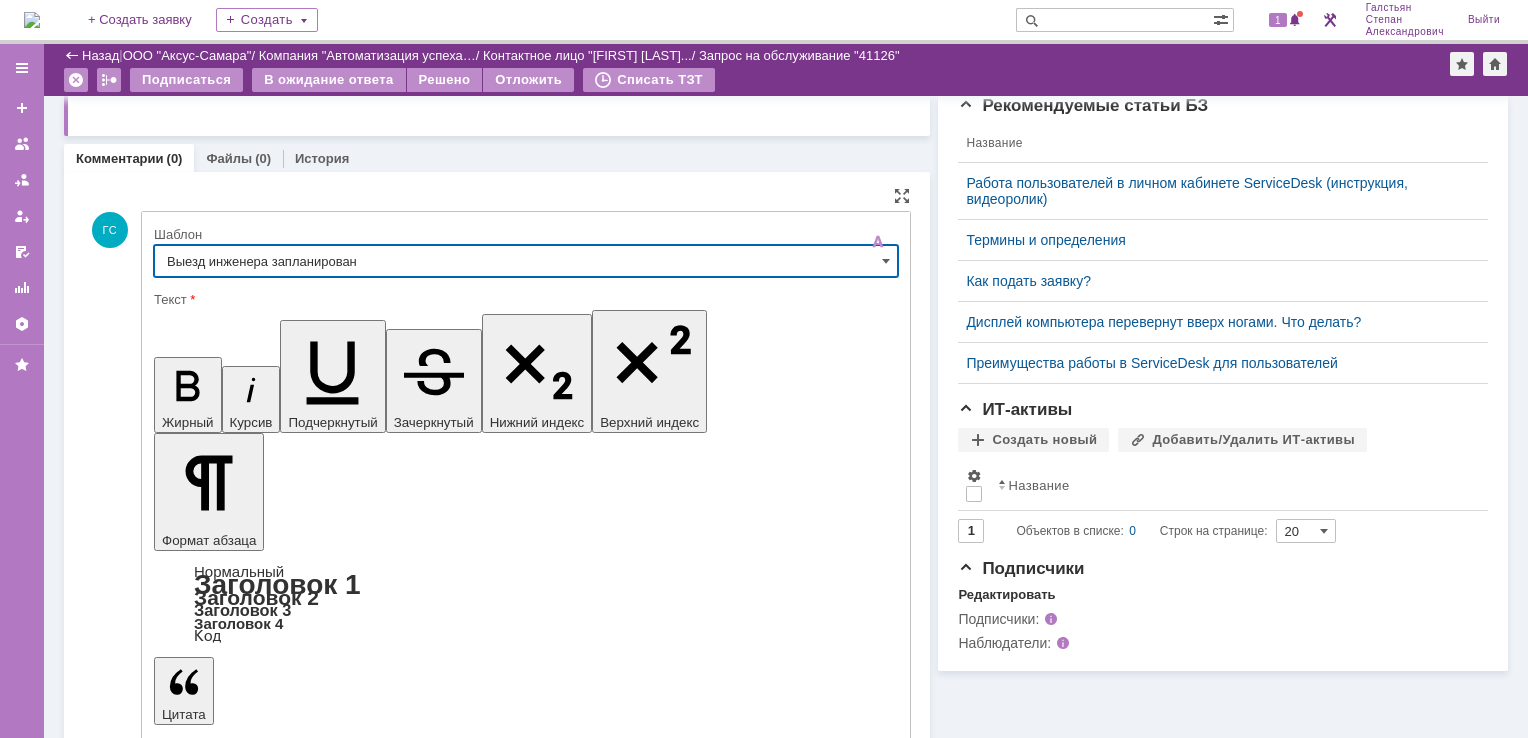 click on "Отправить" at bounding box center (206, 5411) 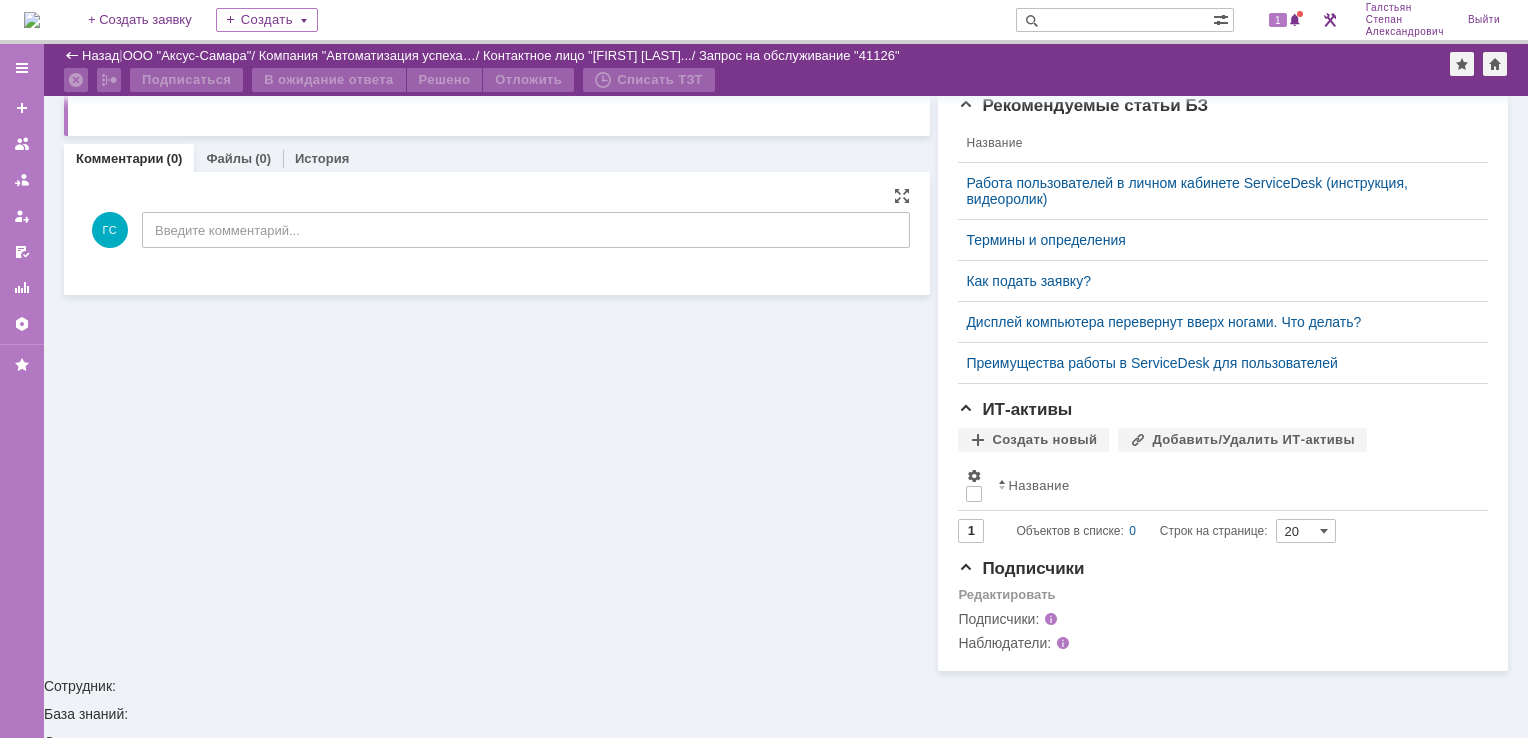 scroll, scrollTop: 410, scrollLeft: 0, axis: vertical 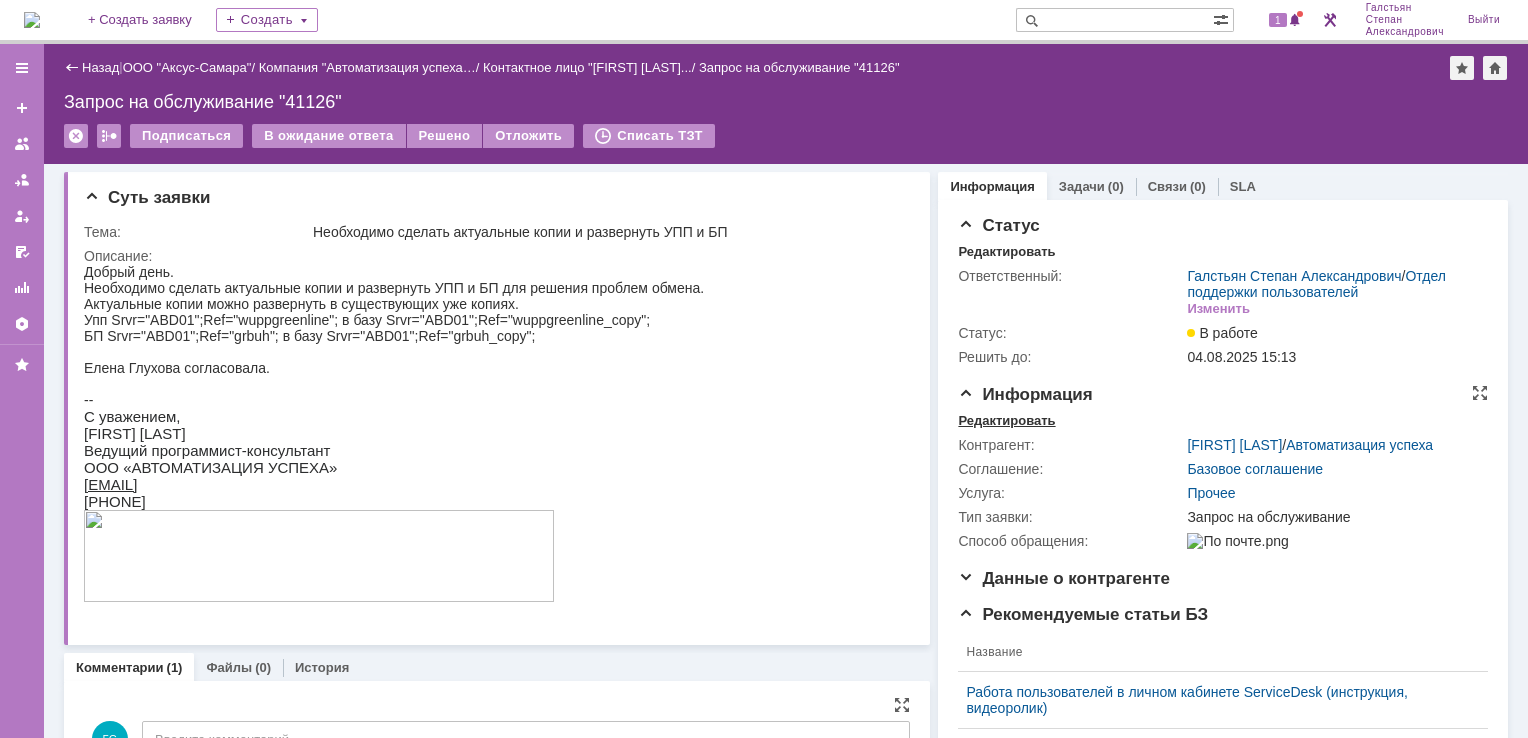 click on "Редактировать" at bounding box center (1006, 421) 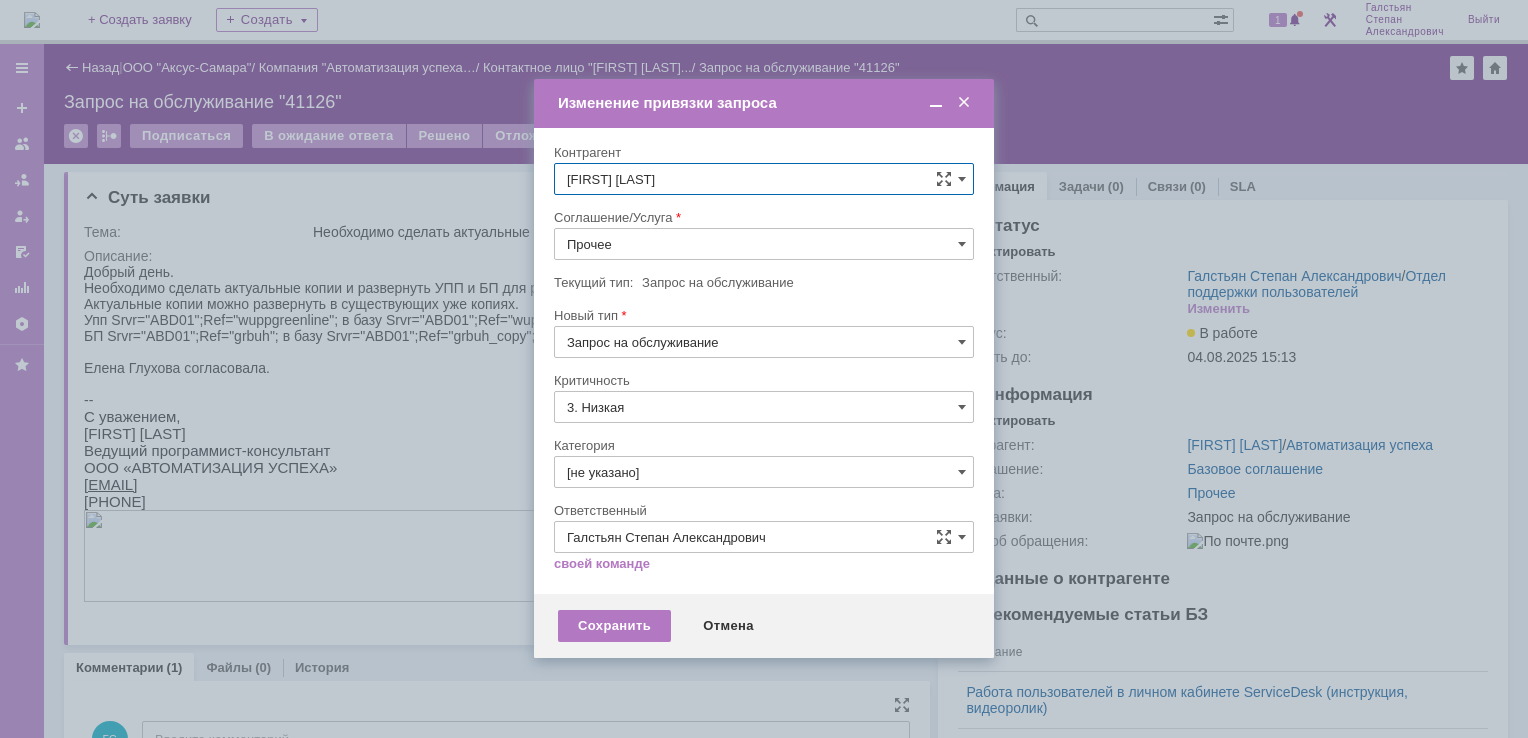 click on "Прочее" at bounding box center (764, 244) 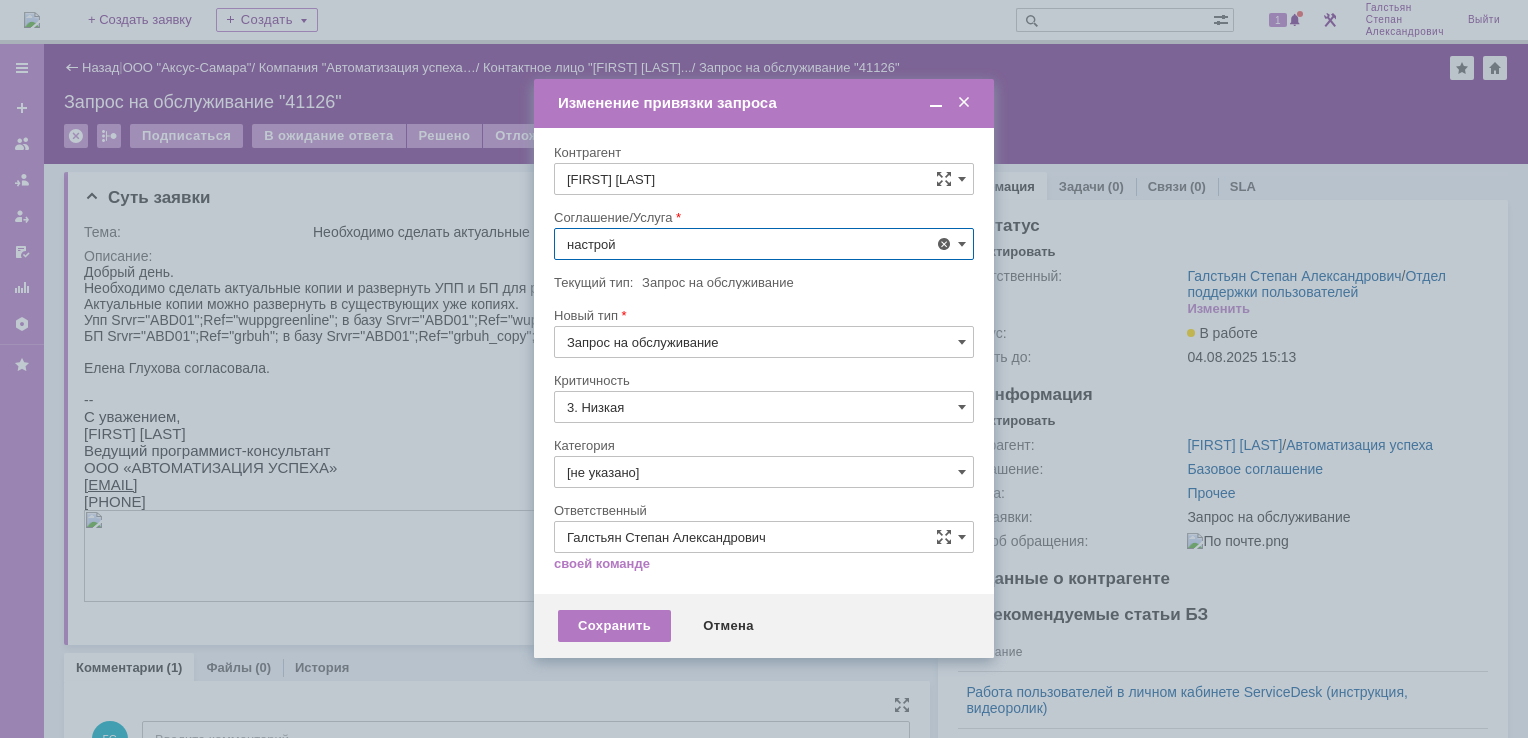scroll, scrollTop: 130, scrollLeft: 0, axis: vertical 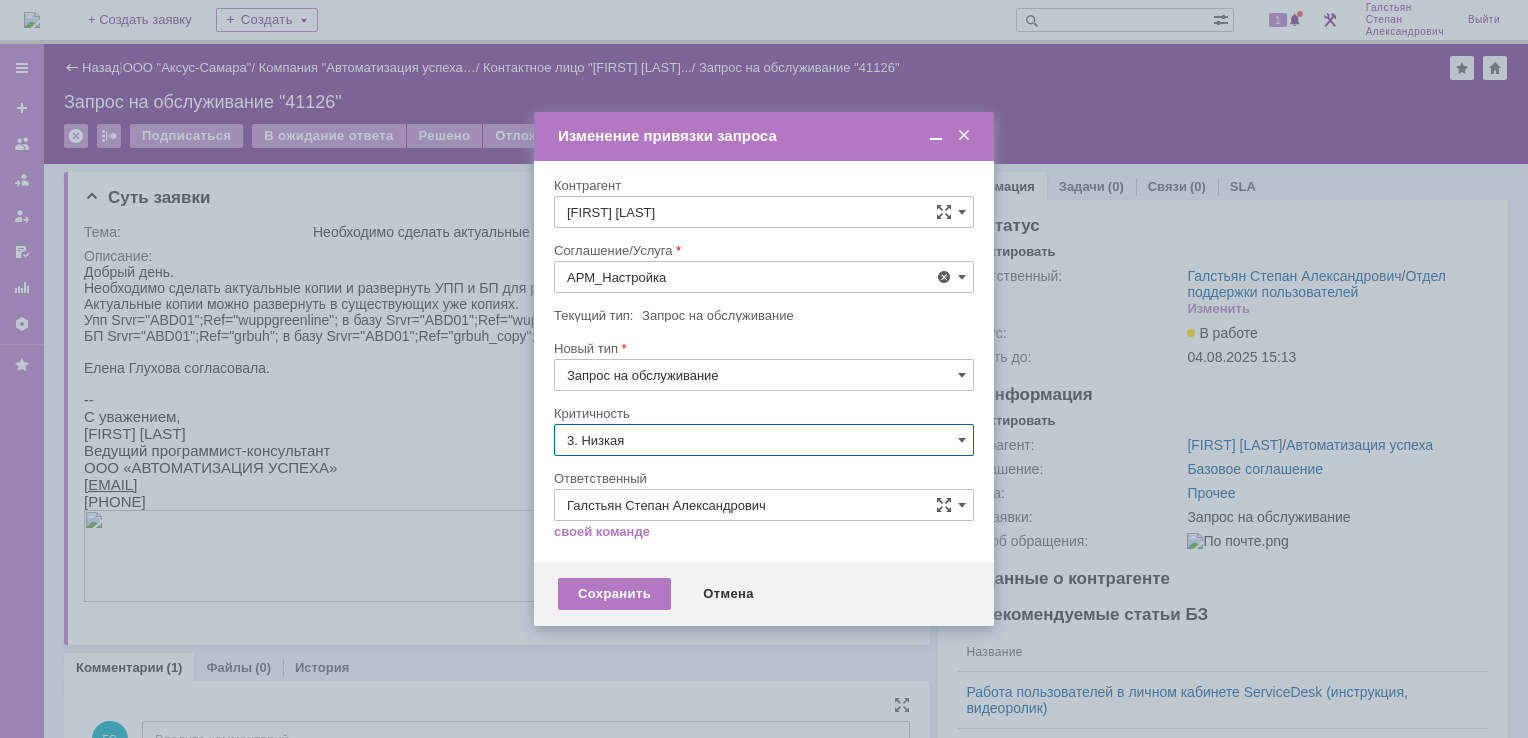 click on "3. Низкая" at bounding box center (764, 440) 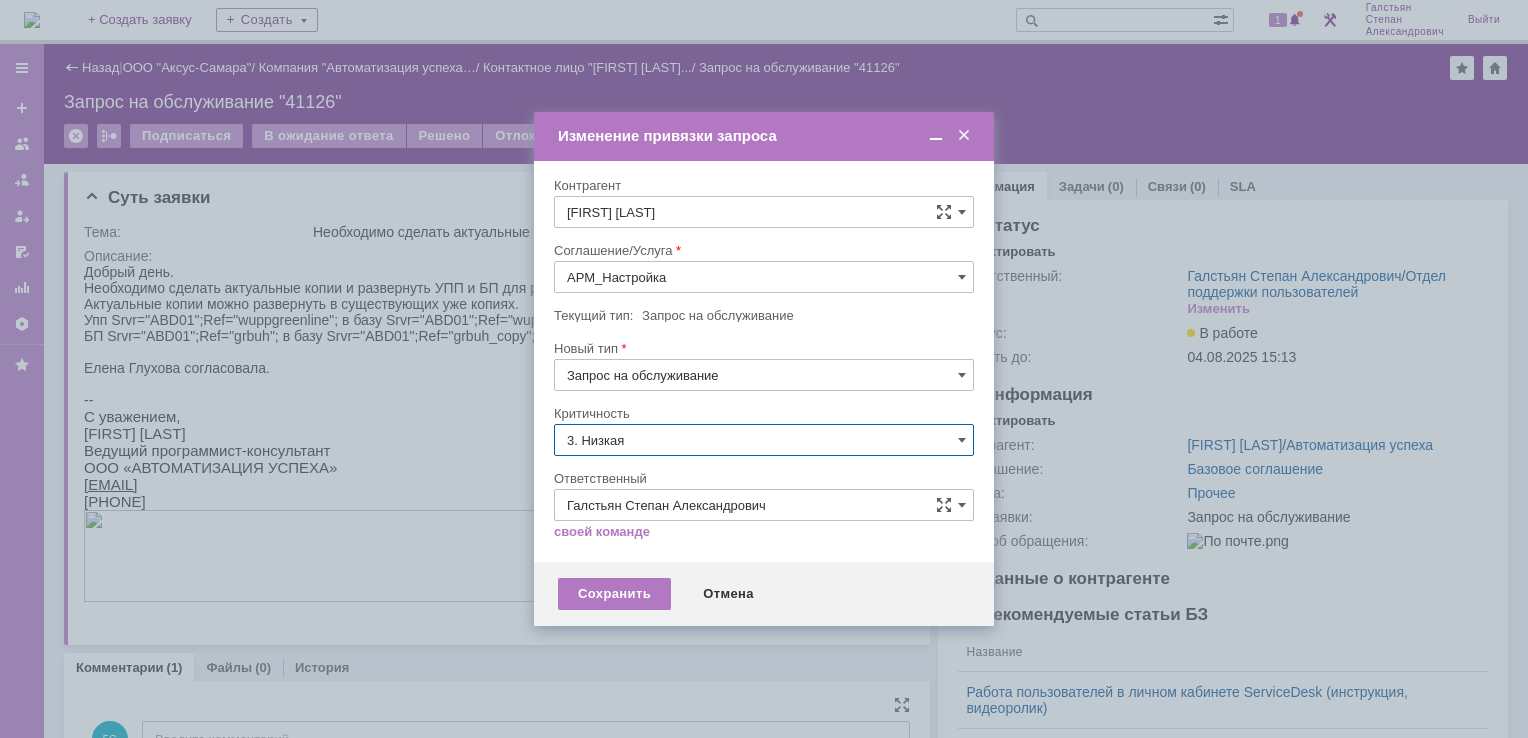 click on "[не указано]" at bounding box center (764, 477) 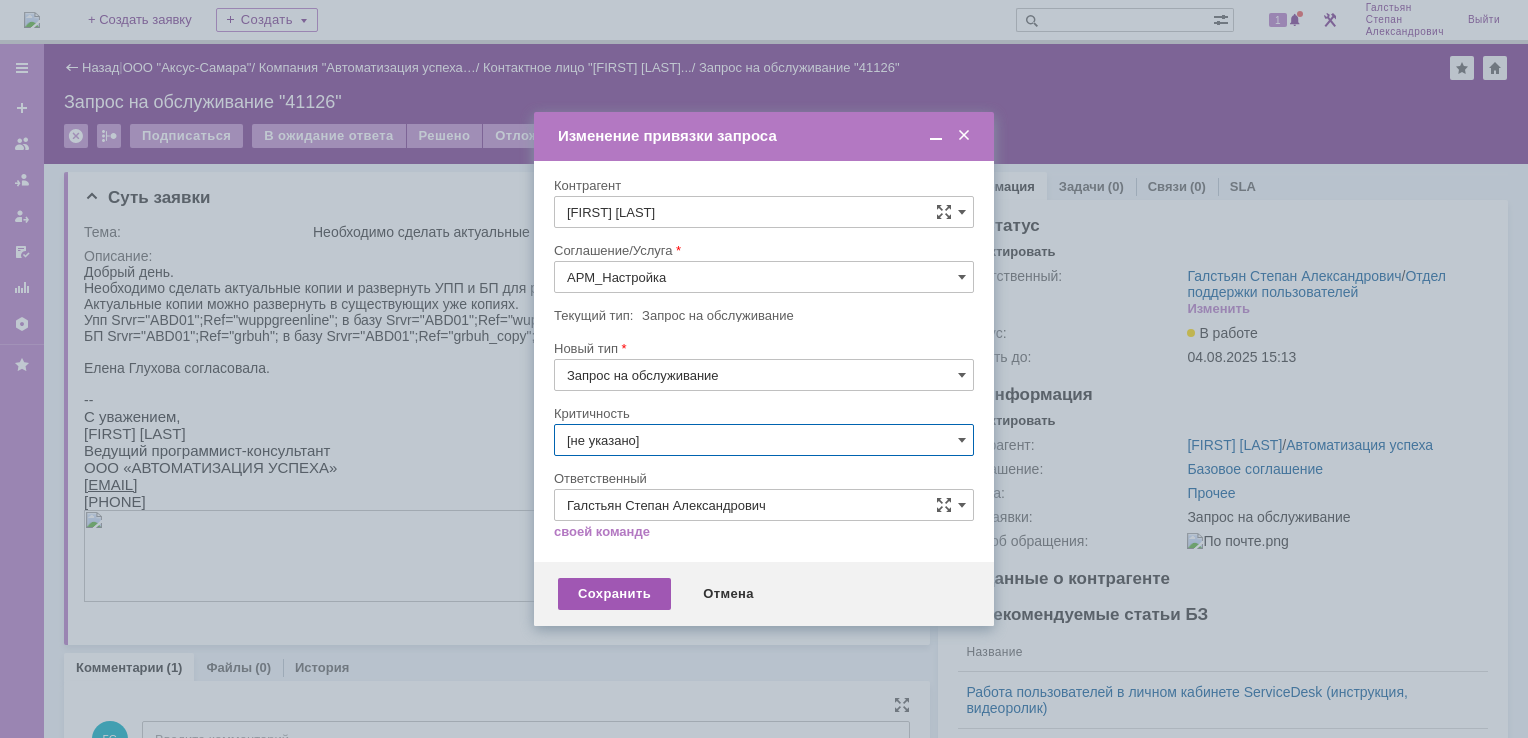 type on "[не указано]" 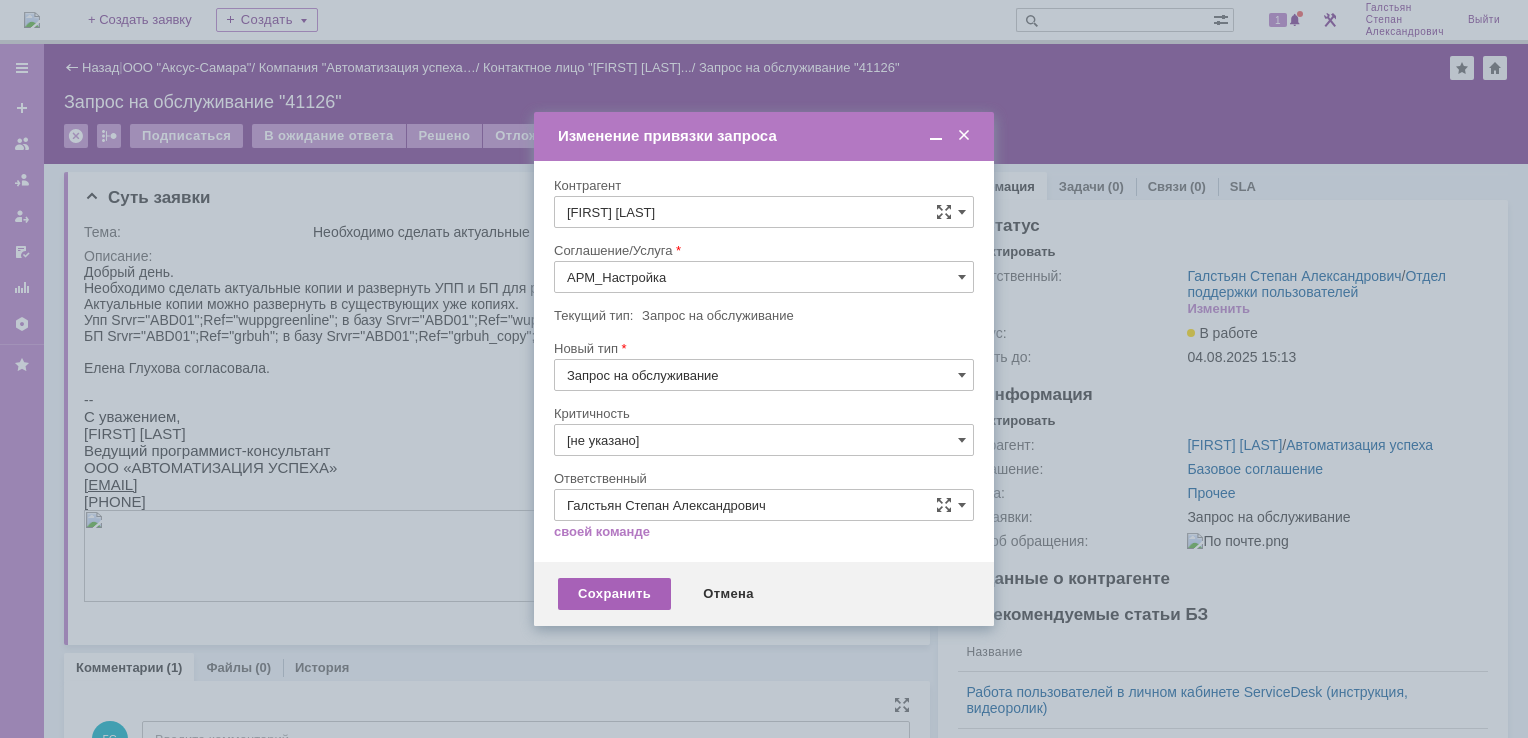 click on "Сохранить" at bounding box center [614, 594] 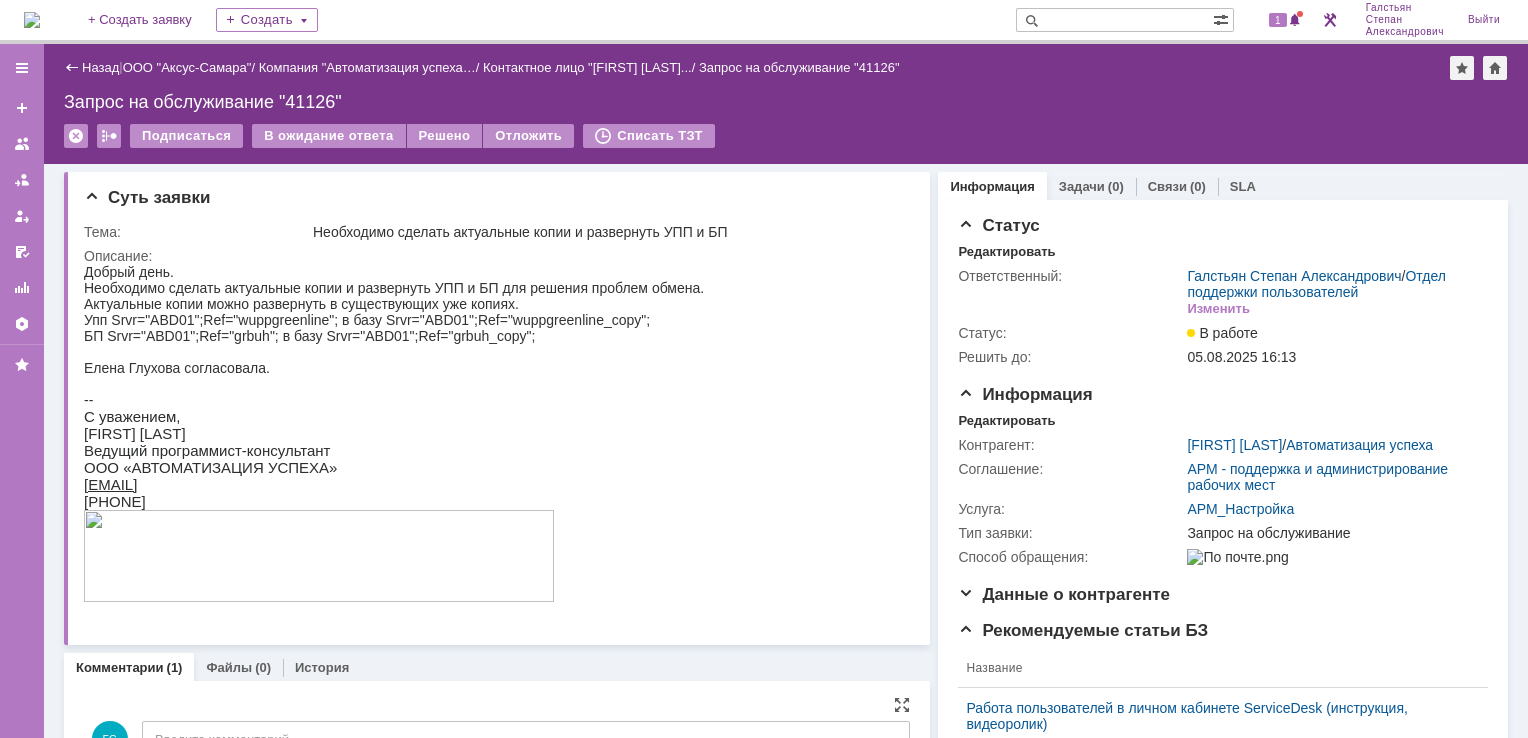 scroll, scrollTop: 0, scrollLeft: 0, axis: both 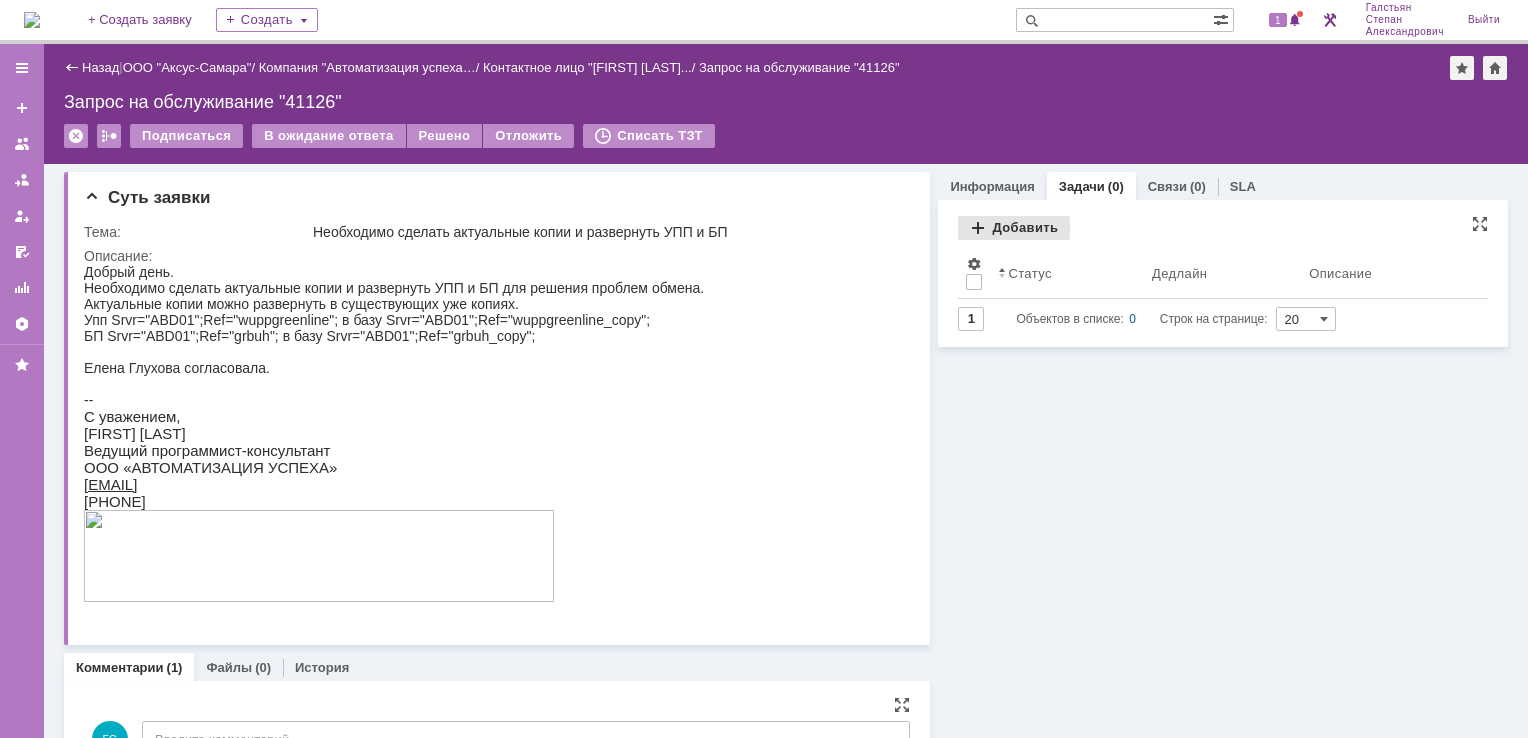 click on "Добавить" at bounding box center (1014, 228) 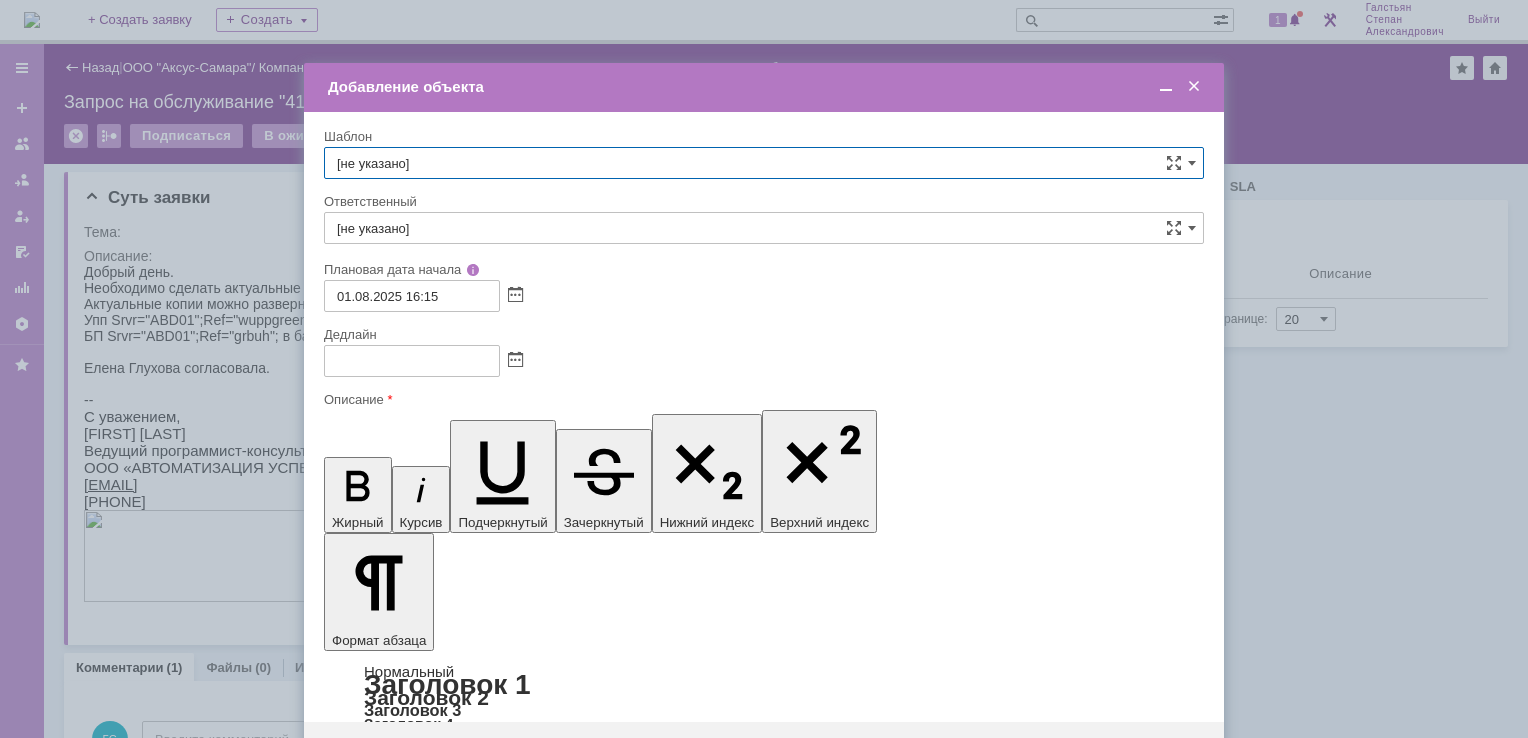 scroll, scrollTop: 0, scrollLeft: 0, axis: both 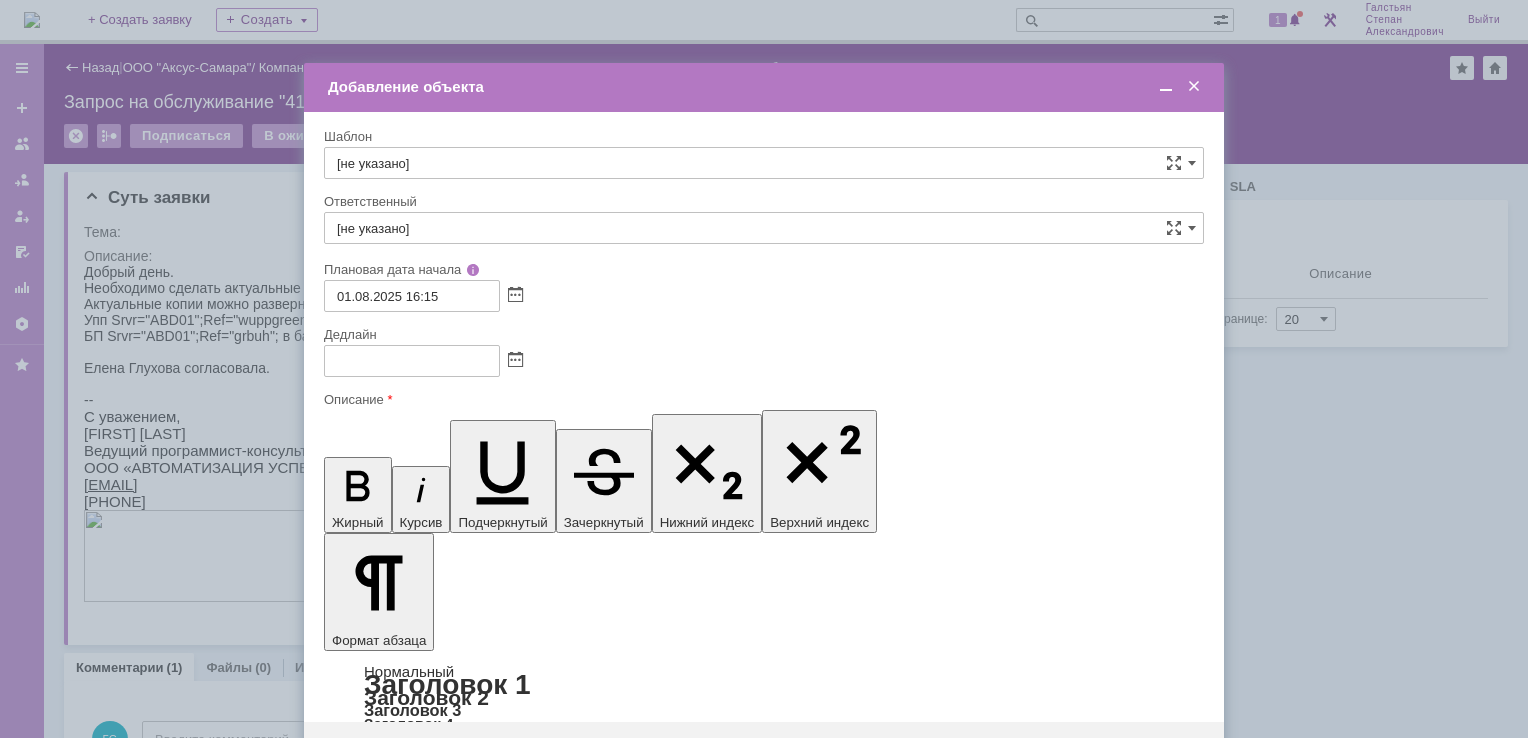 click at bounding box center (487, 5824) 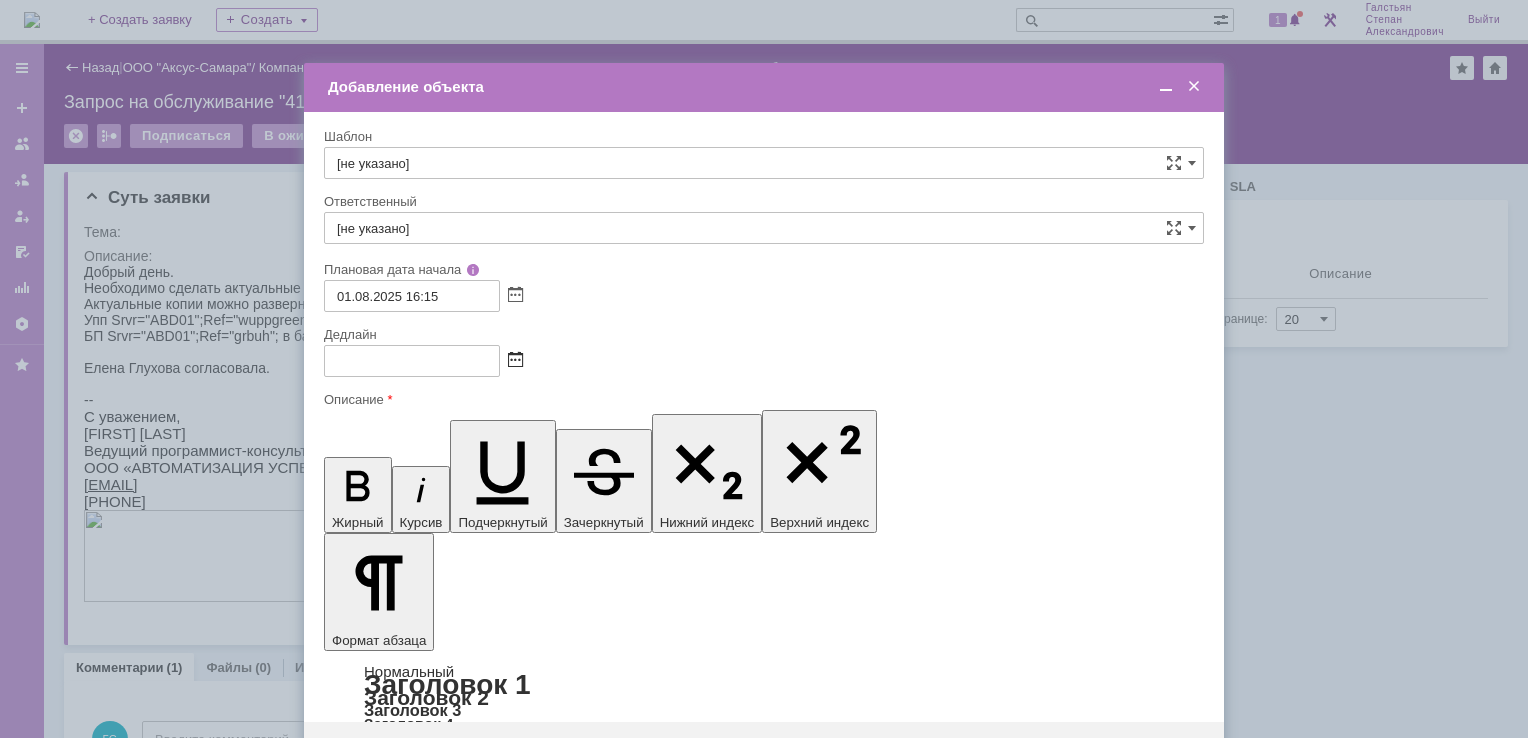 click at bounding box center [515, 361] 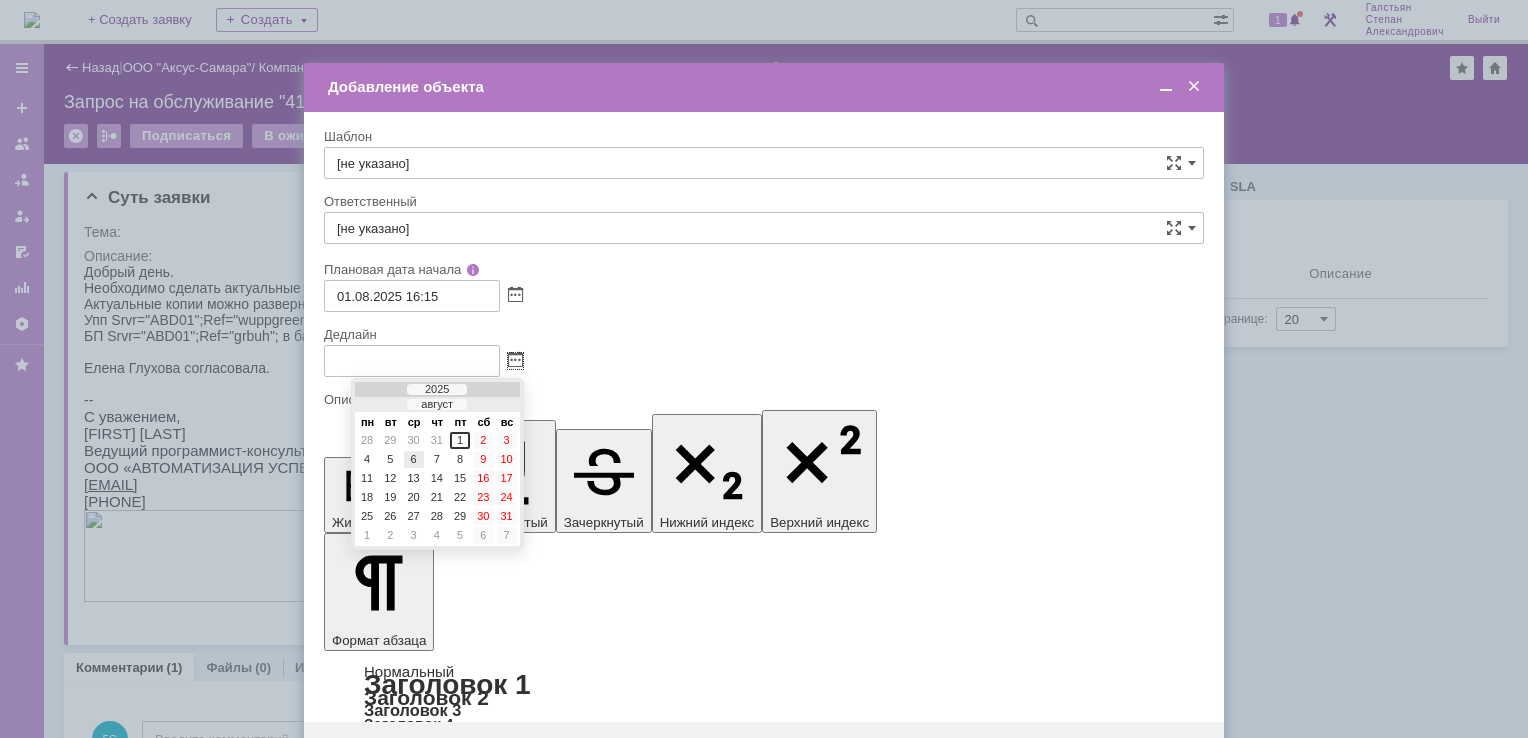 click on "6" at bounding box center [414, 459] 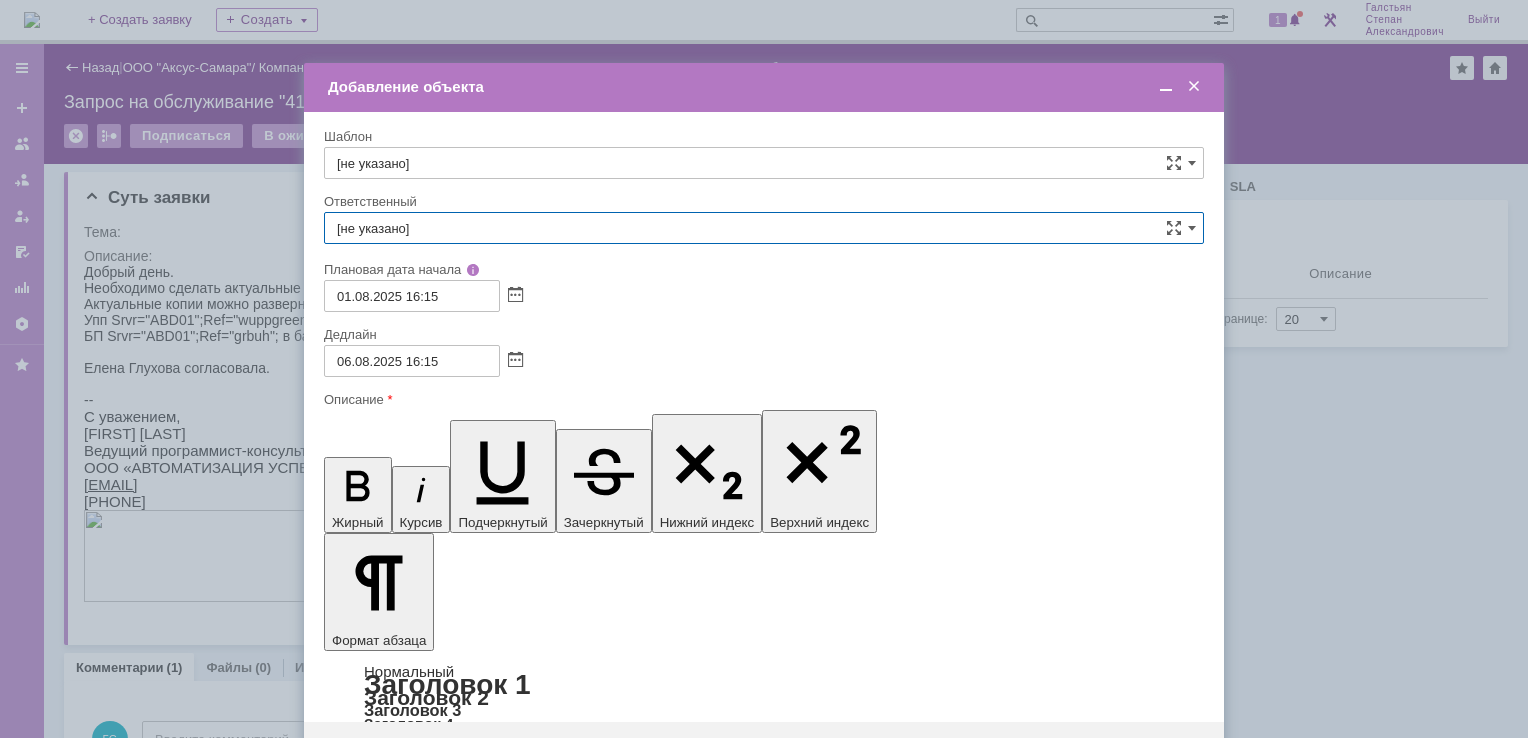 click on "[не указано]" at bounding box center [764, 228] 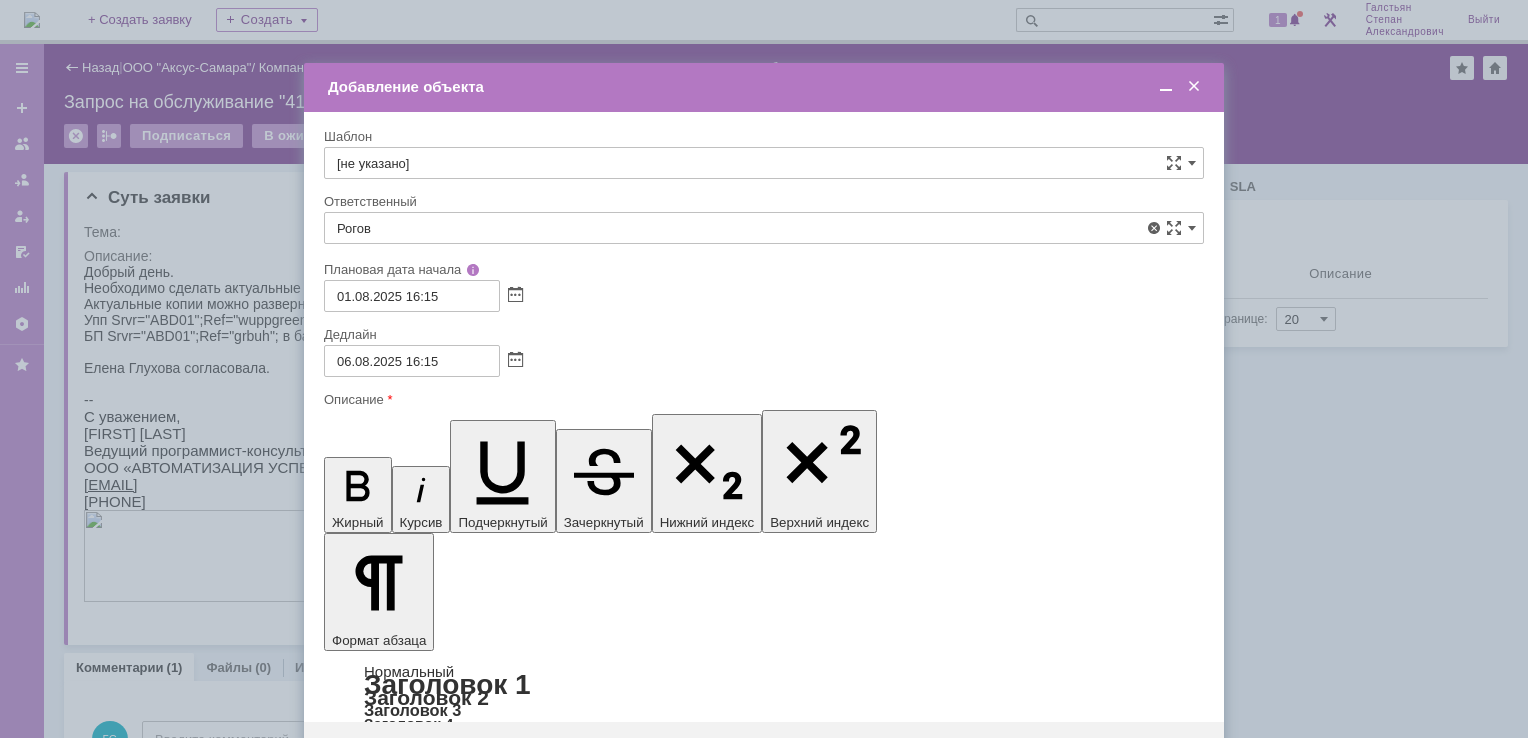 click on "[LAST] [FIRST] [PATRONYMIC]" at bounding box center [764, 374] 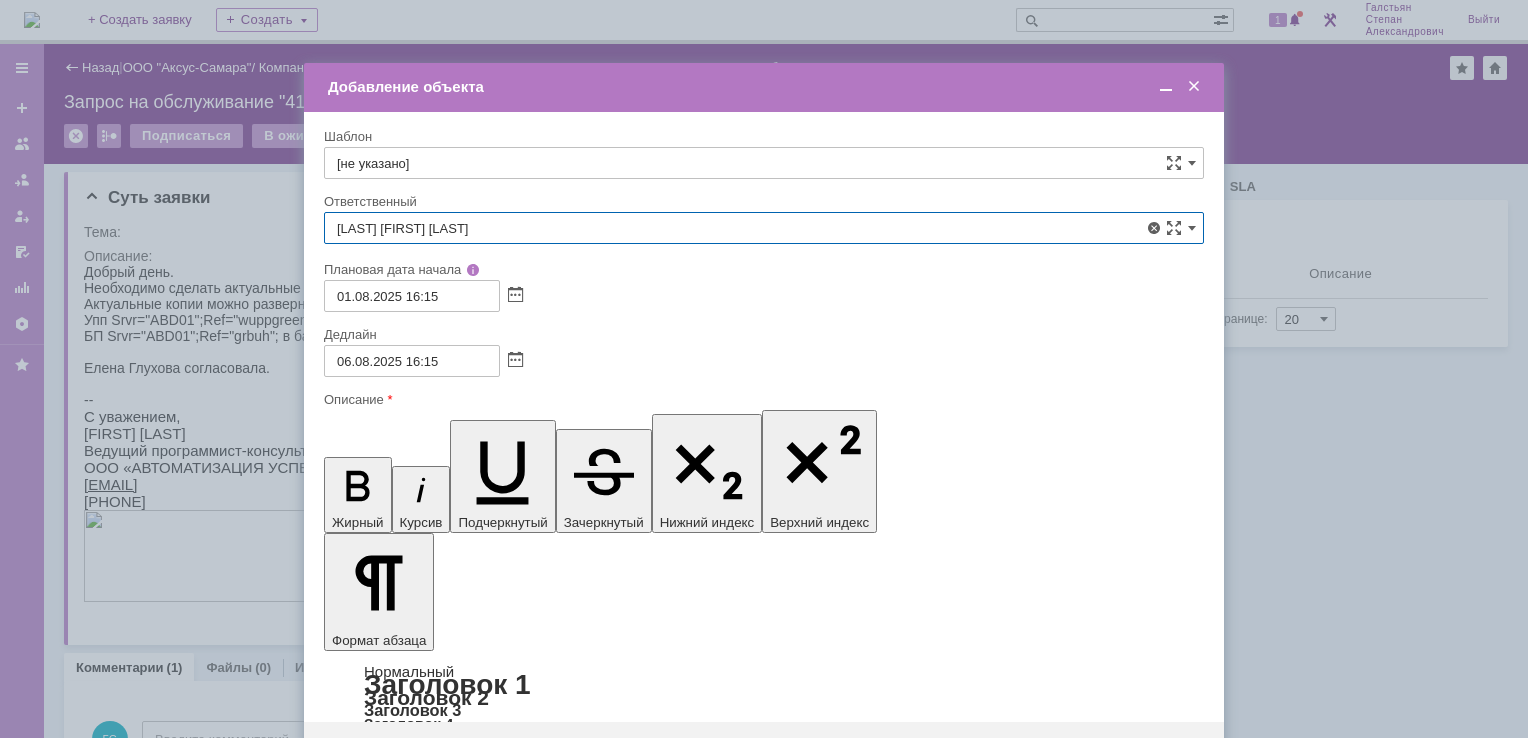 type on "[LAST] [FIRST] [PATRONYMIC]" 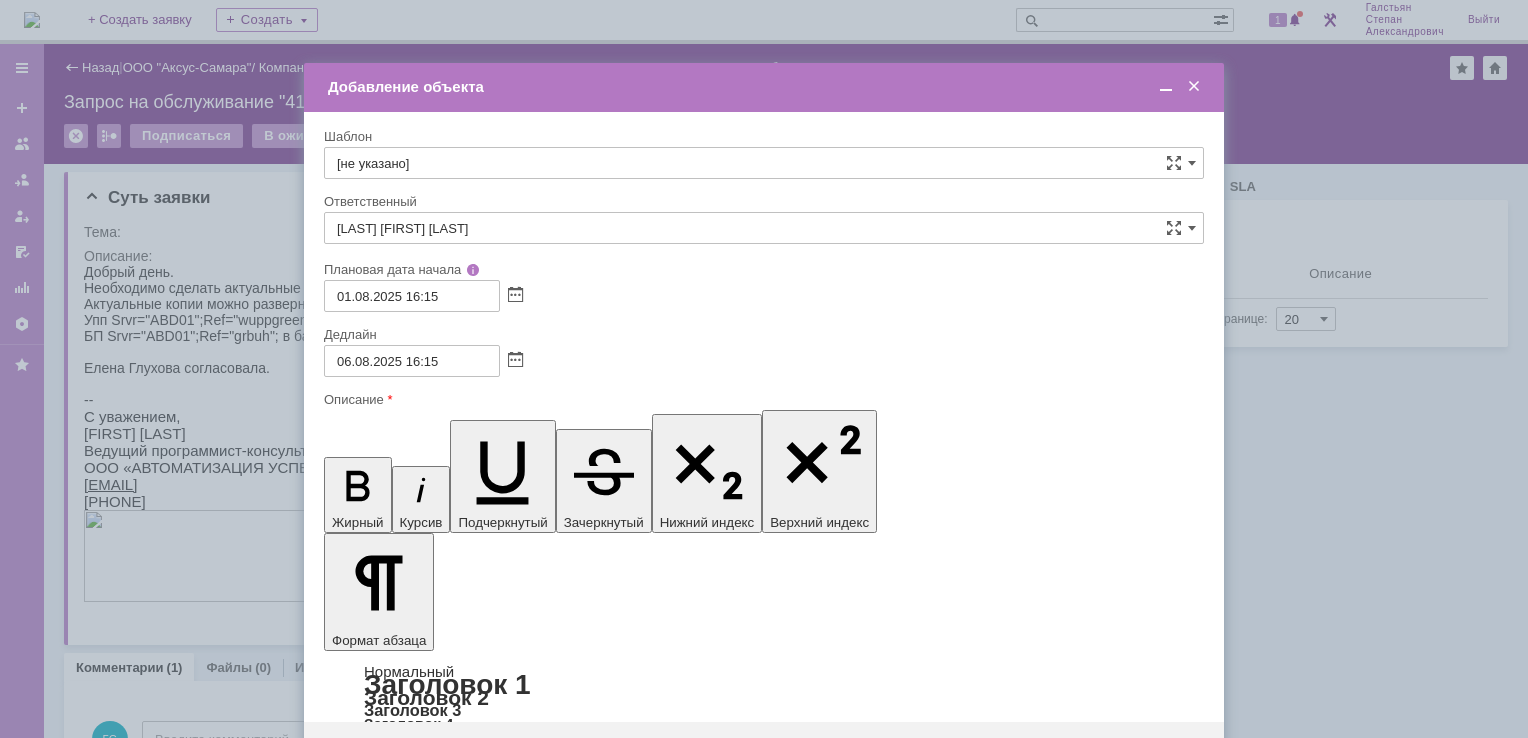 click on "Сохранить" at bounding box center [384, 754] 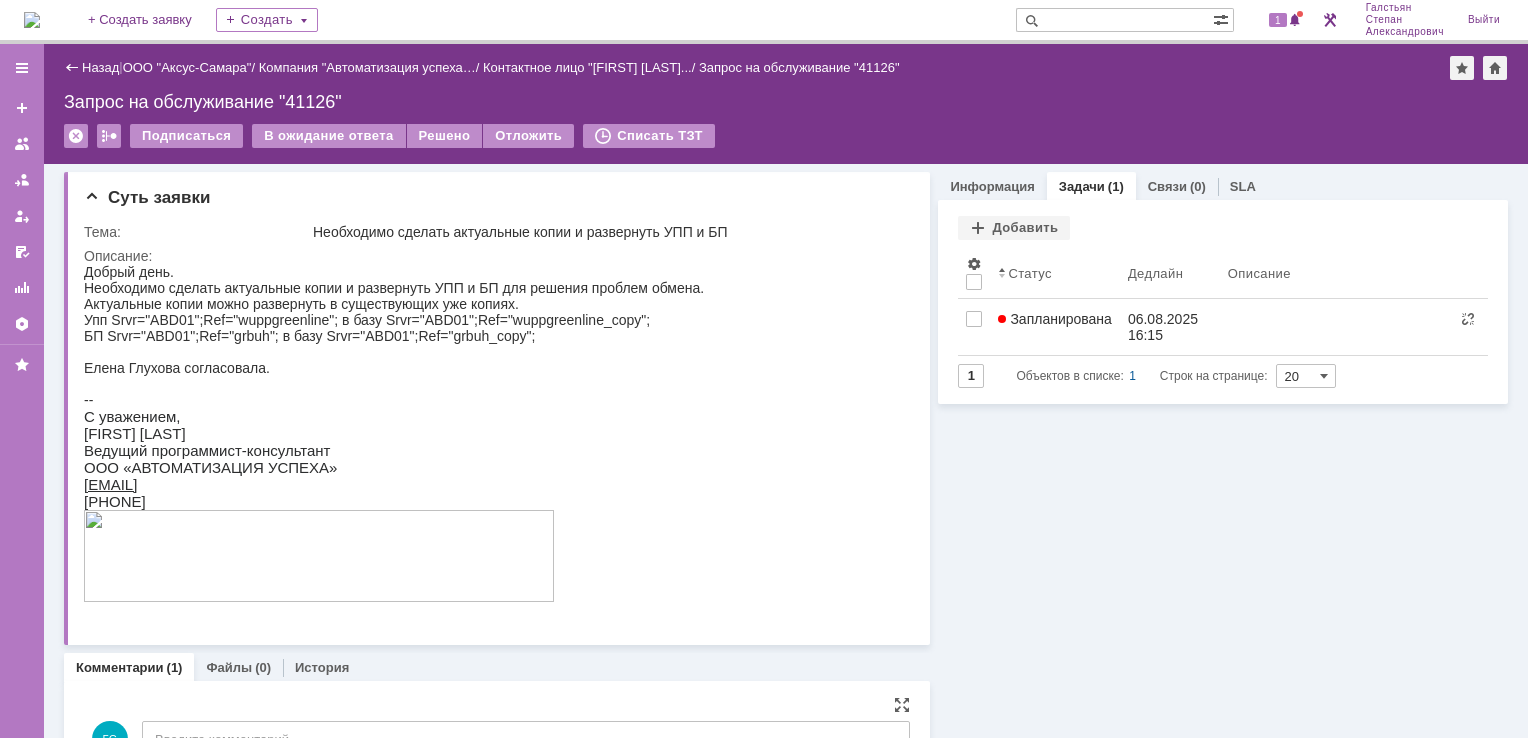 scroll, scrollTop: 0, scrollLeft: 0, axis: both 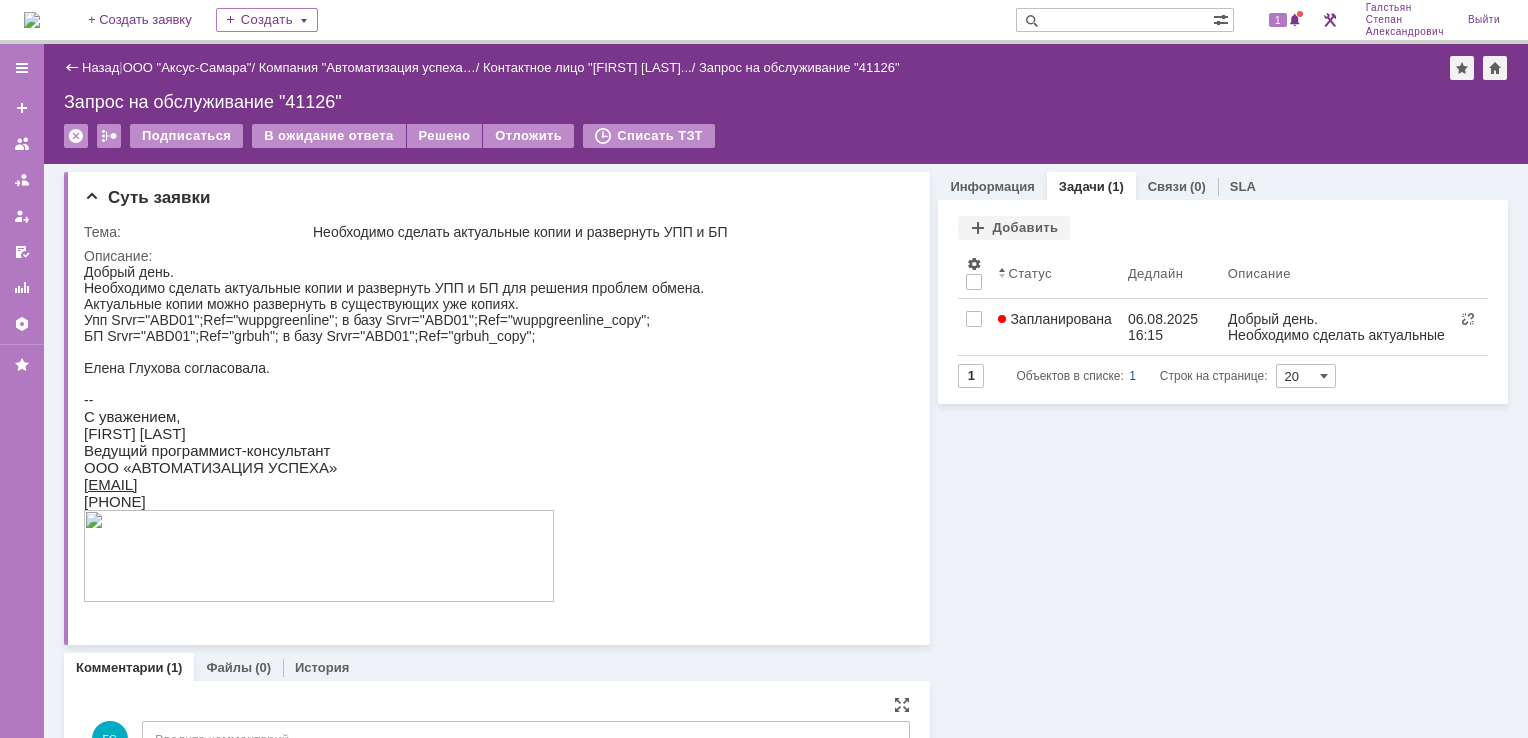 click at bounding box center (32, 20) 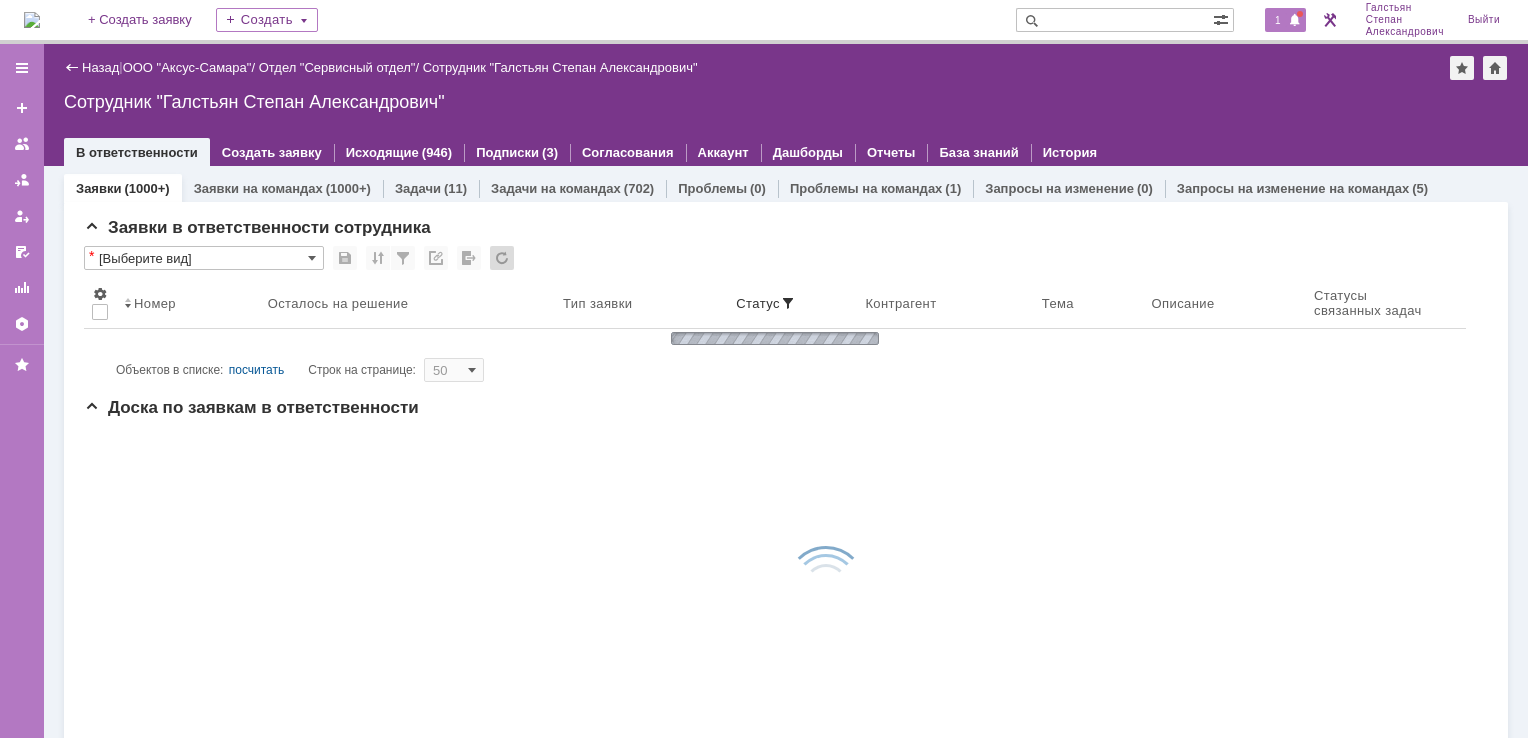 scroll, scrollTop: 0, scrollLeft: 0, axis: both 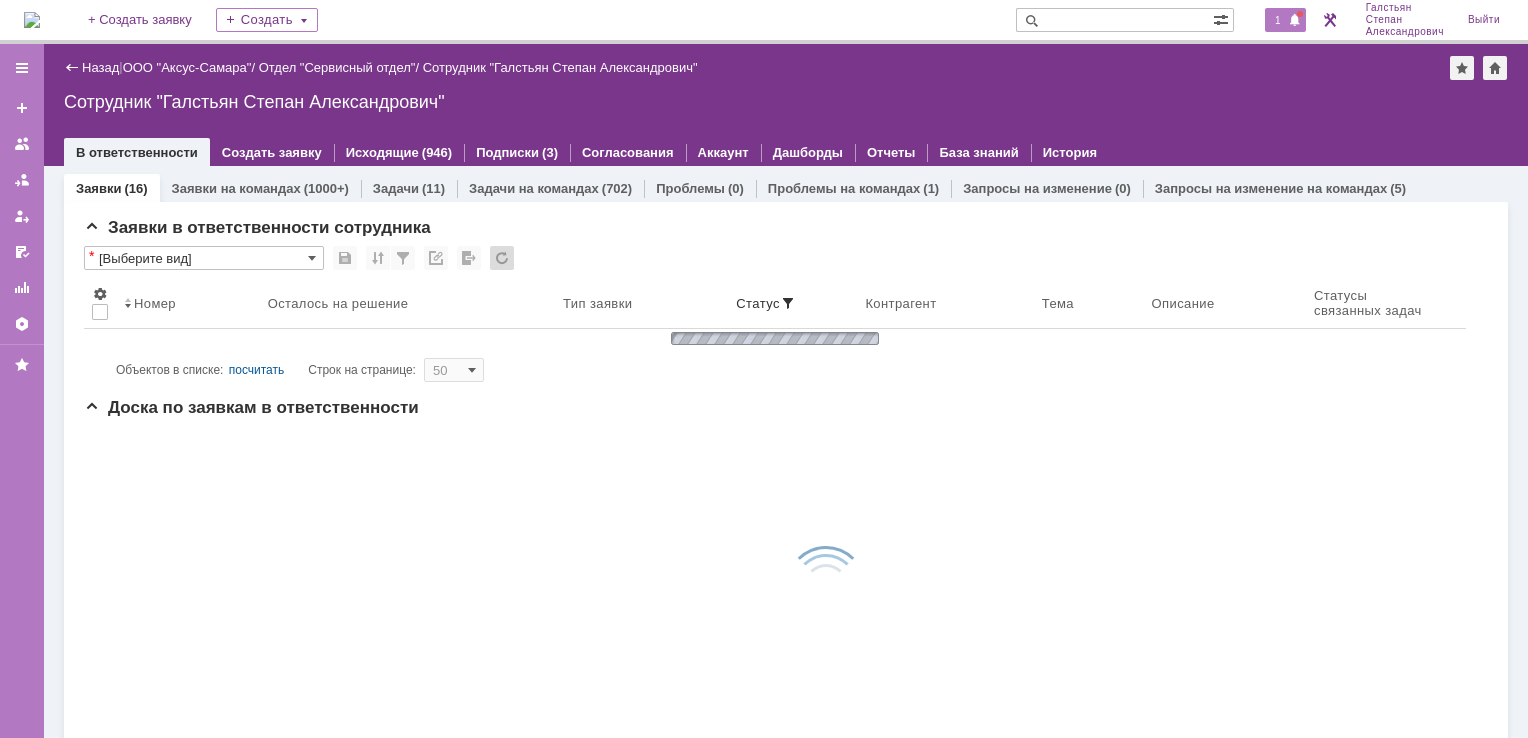 click on "1" at bounding box center (1278, 20) 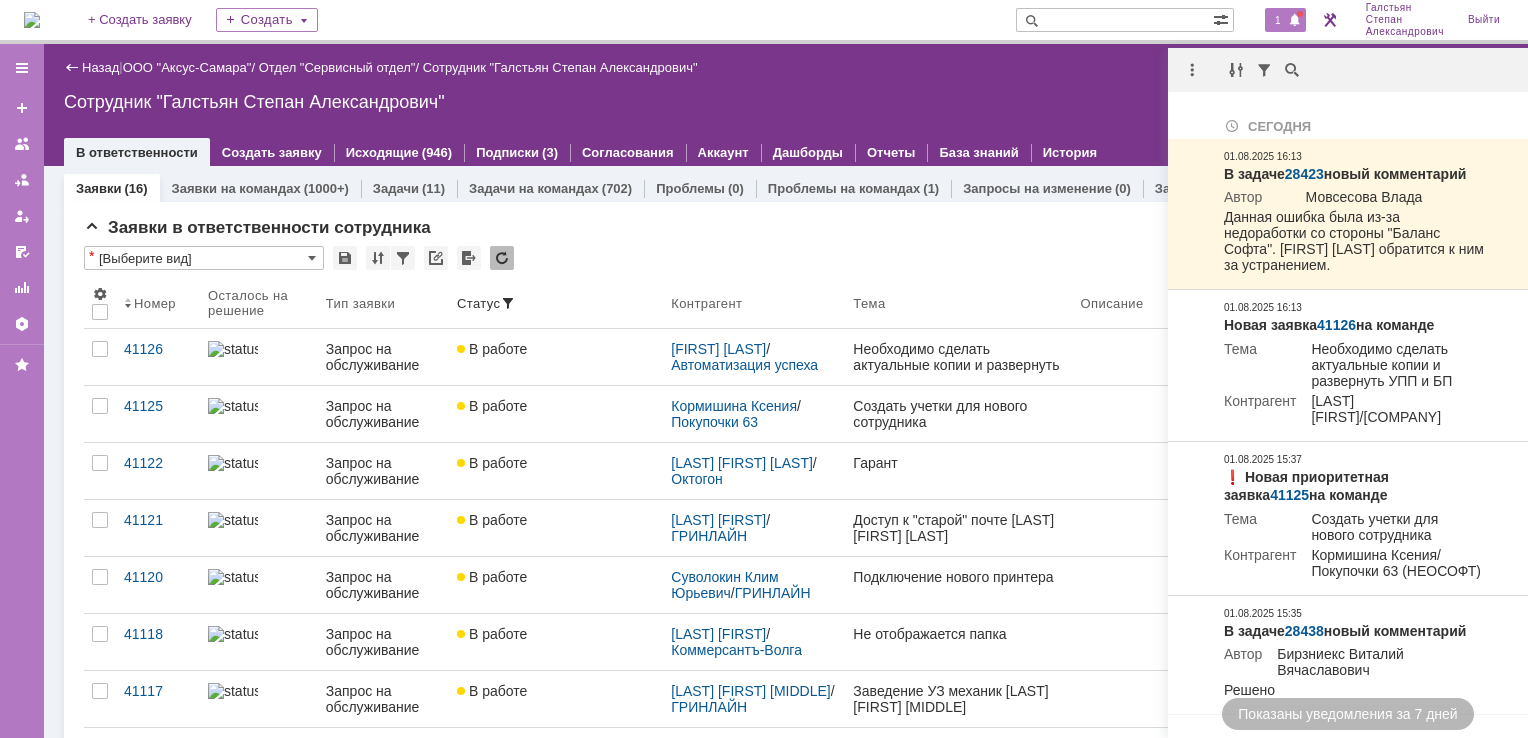 scroll, scrollTop: 0, scrollLeft: 0, axis: both 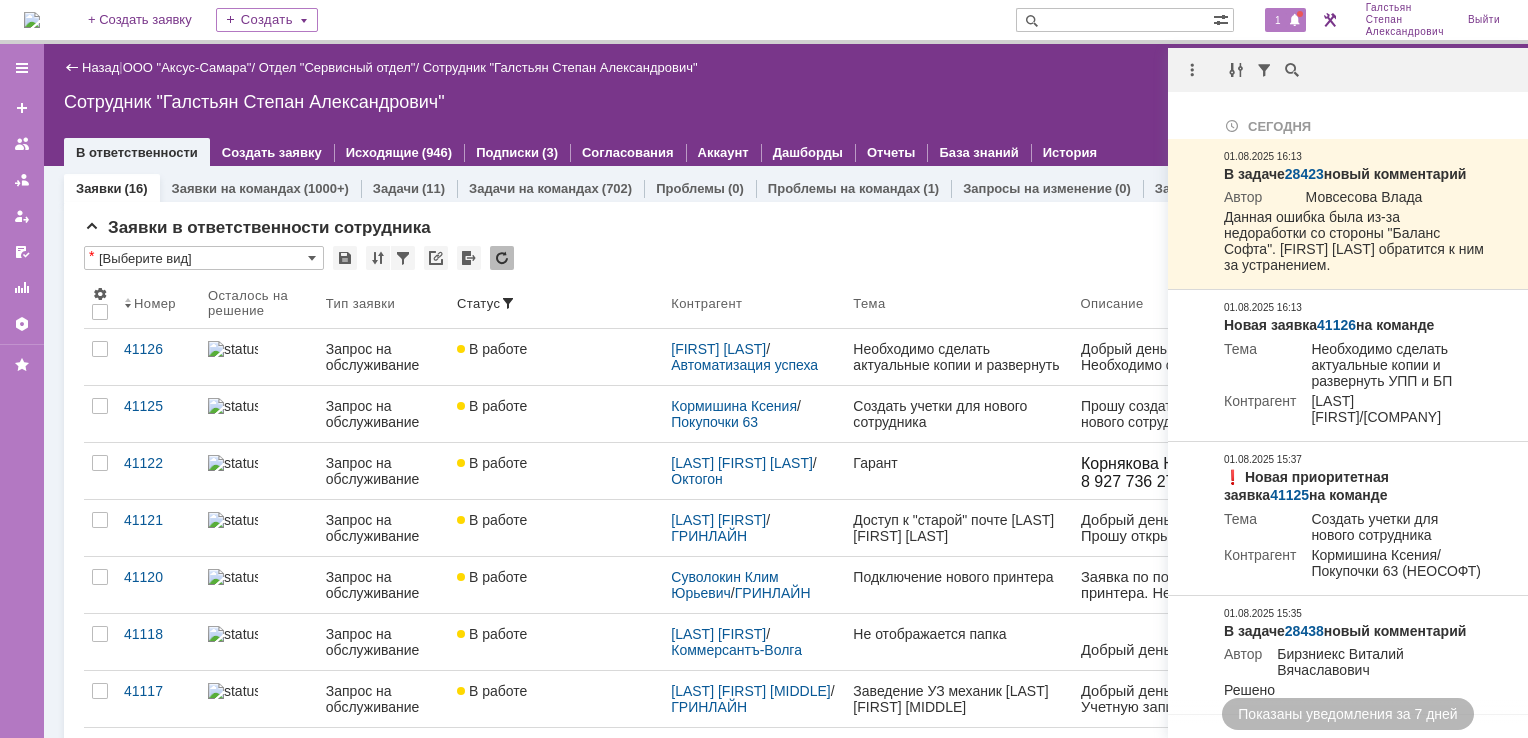 click on "Сотрудник "Галстьян Степан Александрович"" at bounding box center [786, 102] 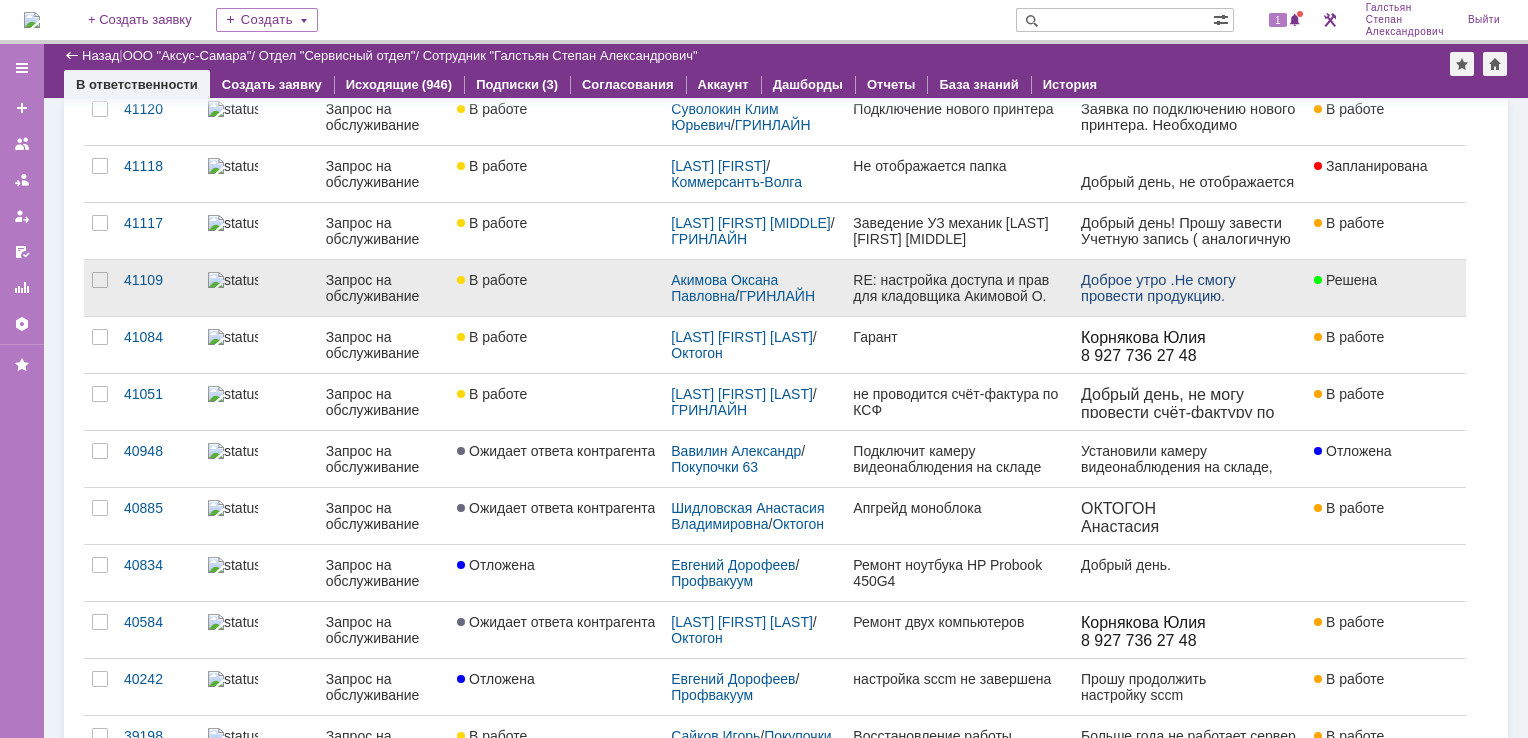 click on "RE: настройка доступа и прав для кладовщика Акимовой О." at bounding box center (958, 288) 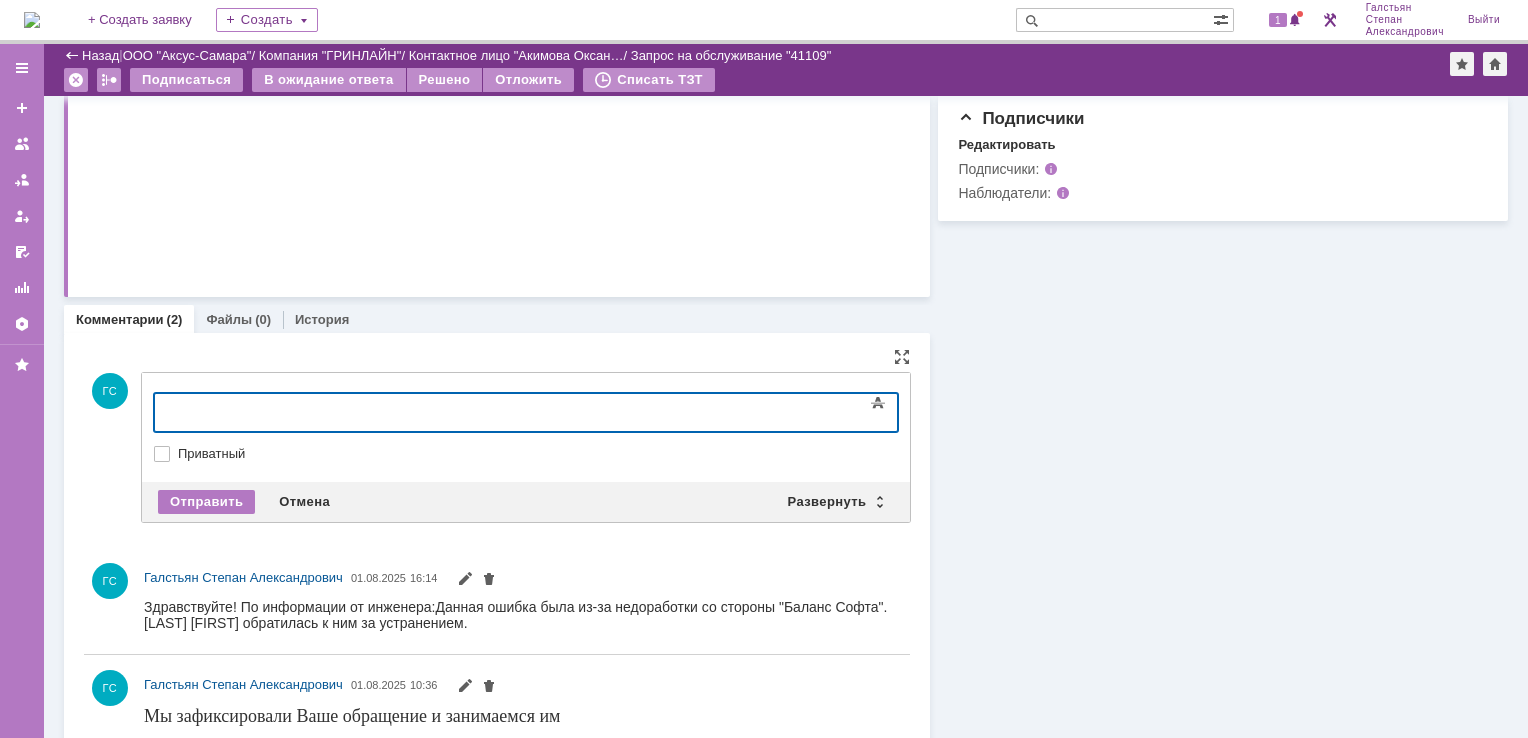 type 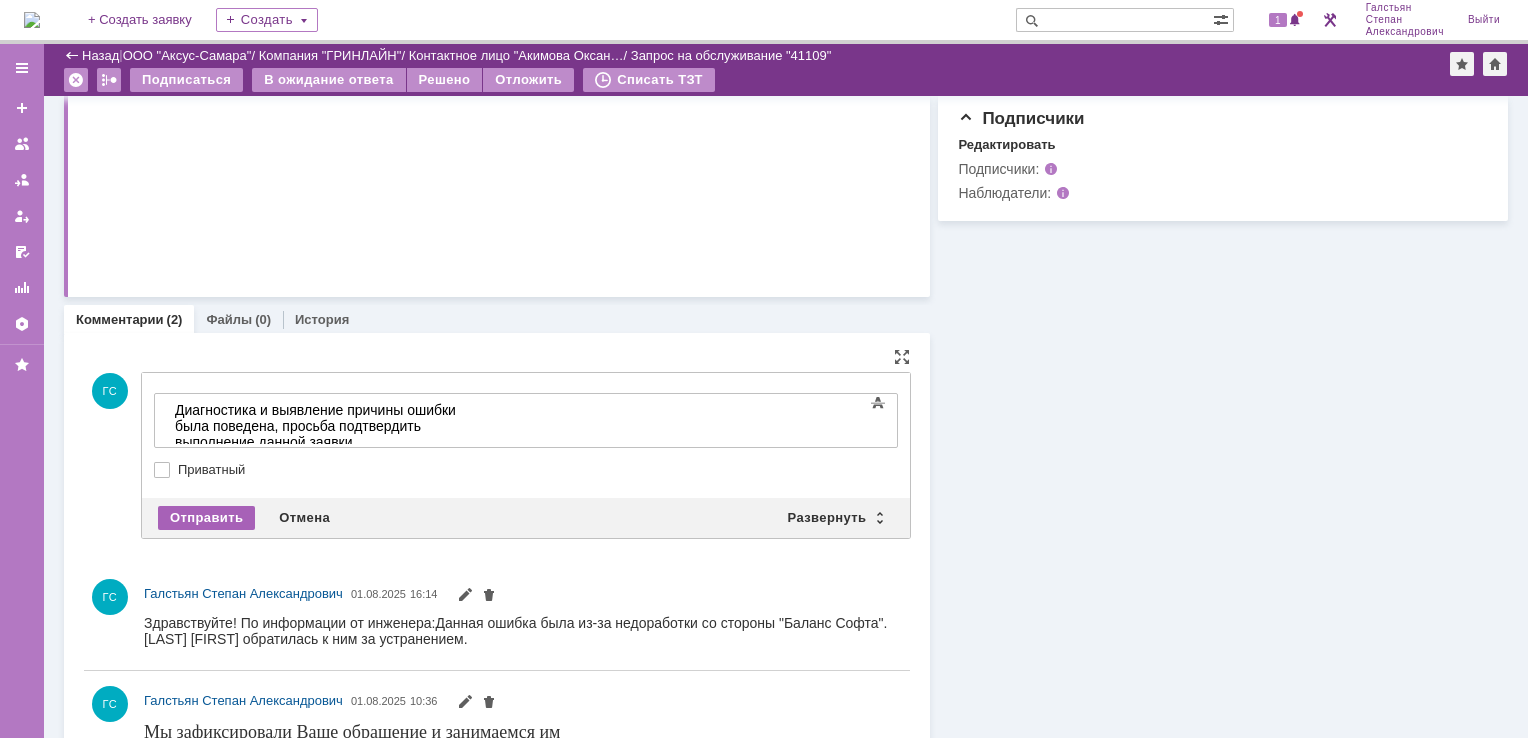 click on "Отправить" at bounding box center (206, 518) 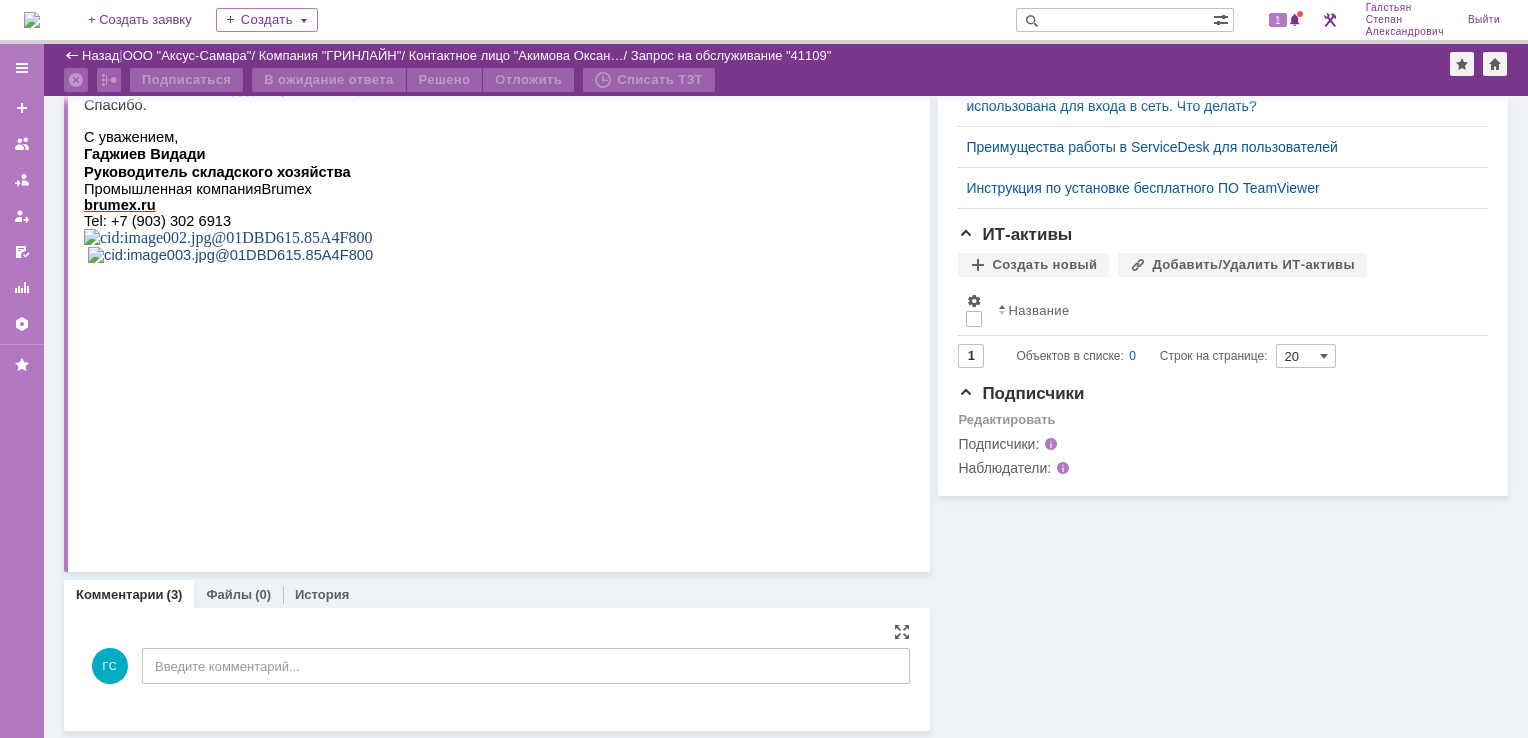 scroll, scrollTop: 1044, scrollLeft: 0, axis: vertical 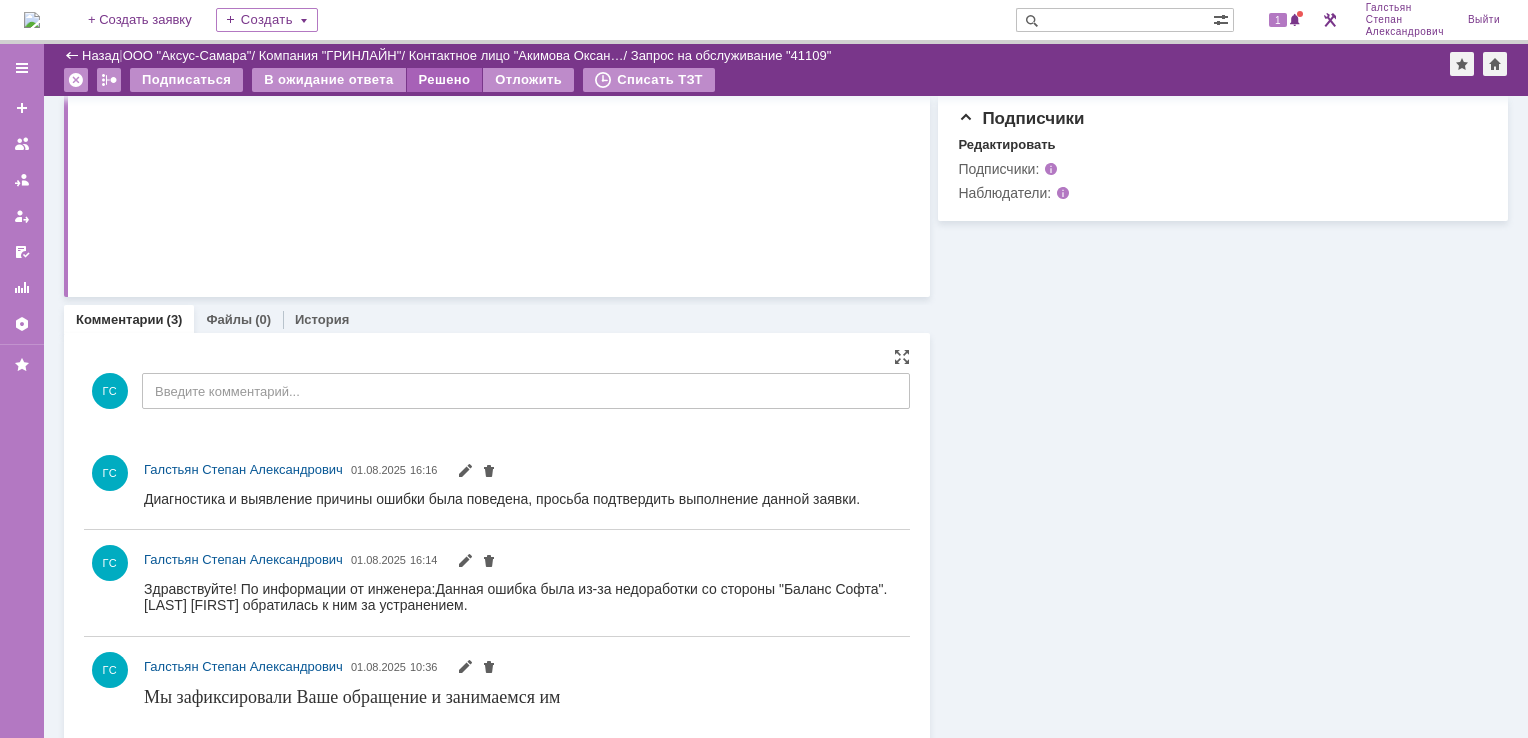 click on "Решено" at bounding box center [445, 80] 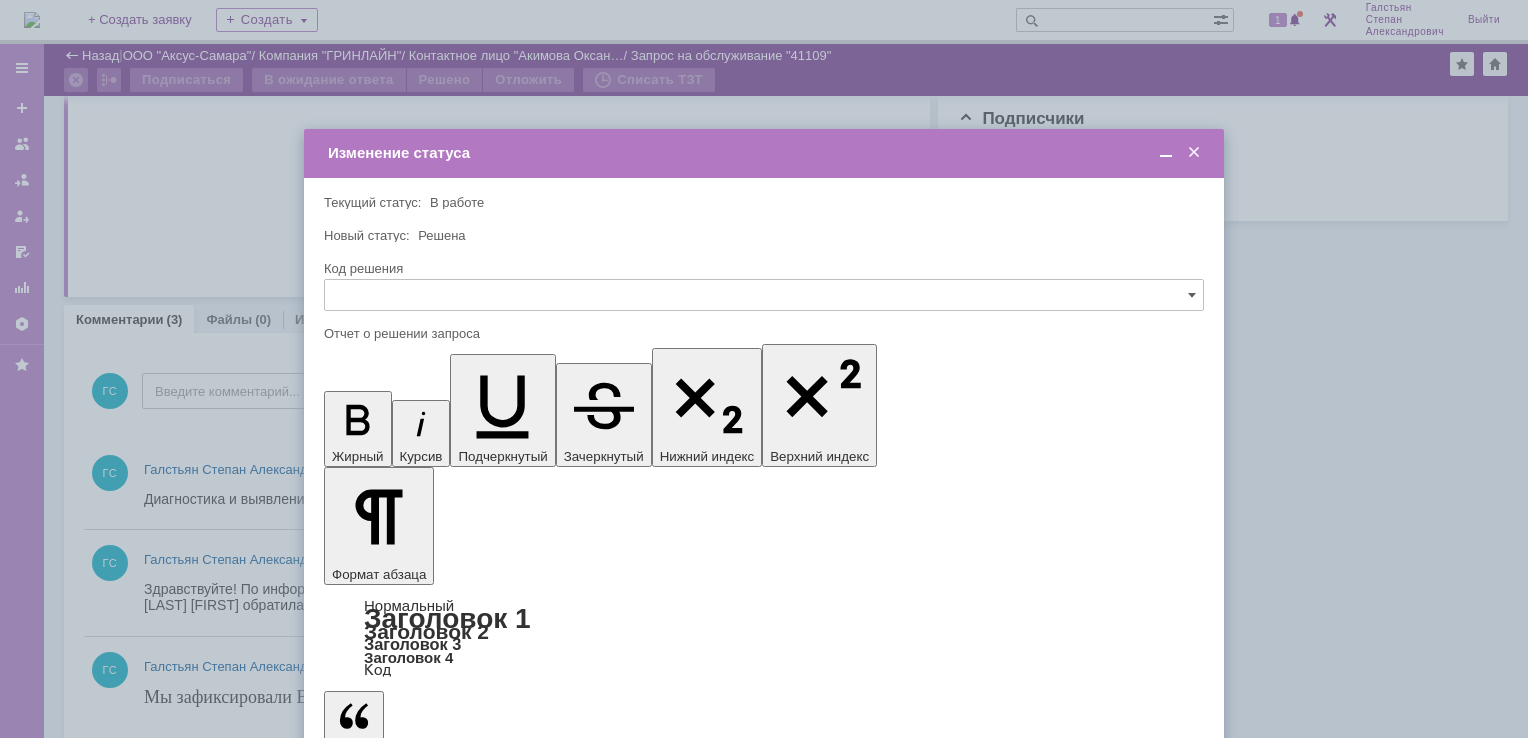 scroll, scrollTop: 0, scrollLeft: 0, axis: both 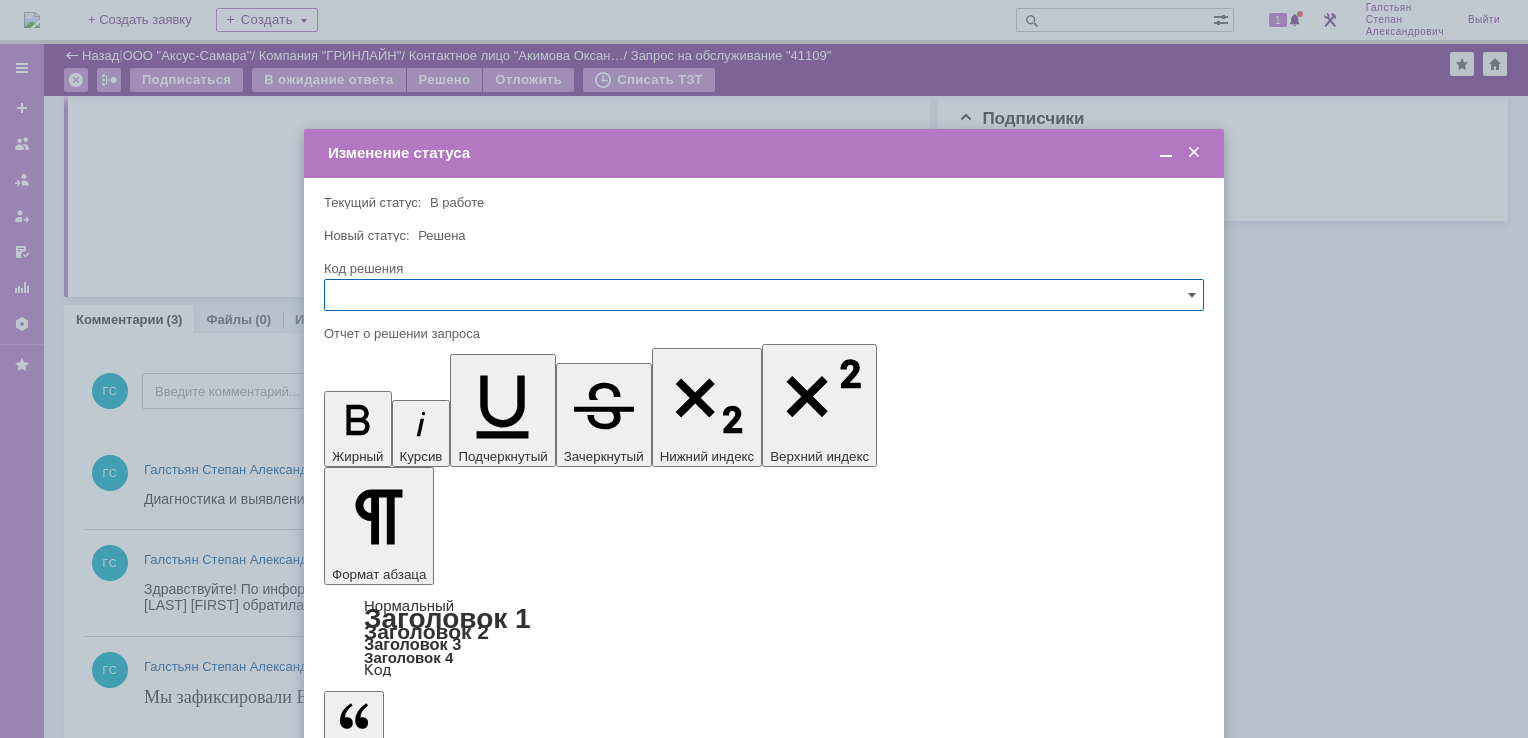 click on "Сохранить" at bounding box center [384, 820] 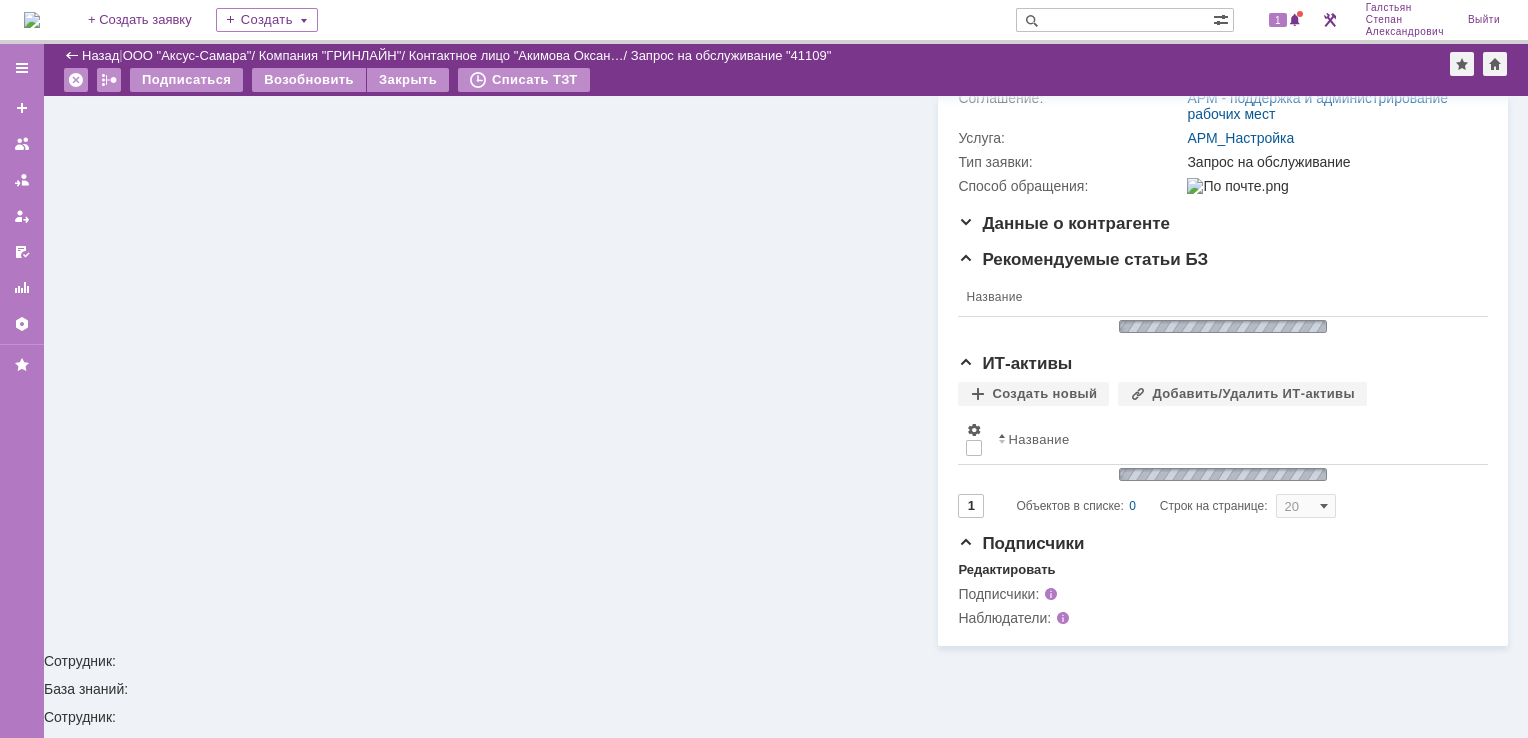 scroll, scrollTop: 232, scrollLeft: 0, axis: vertical 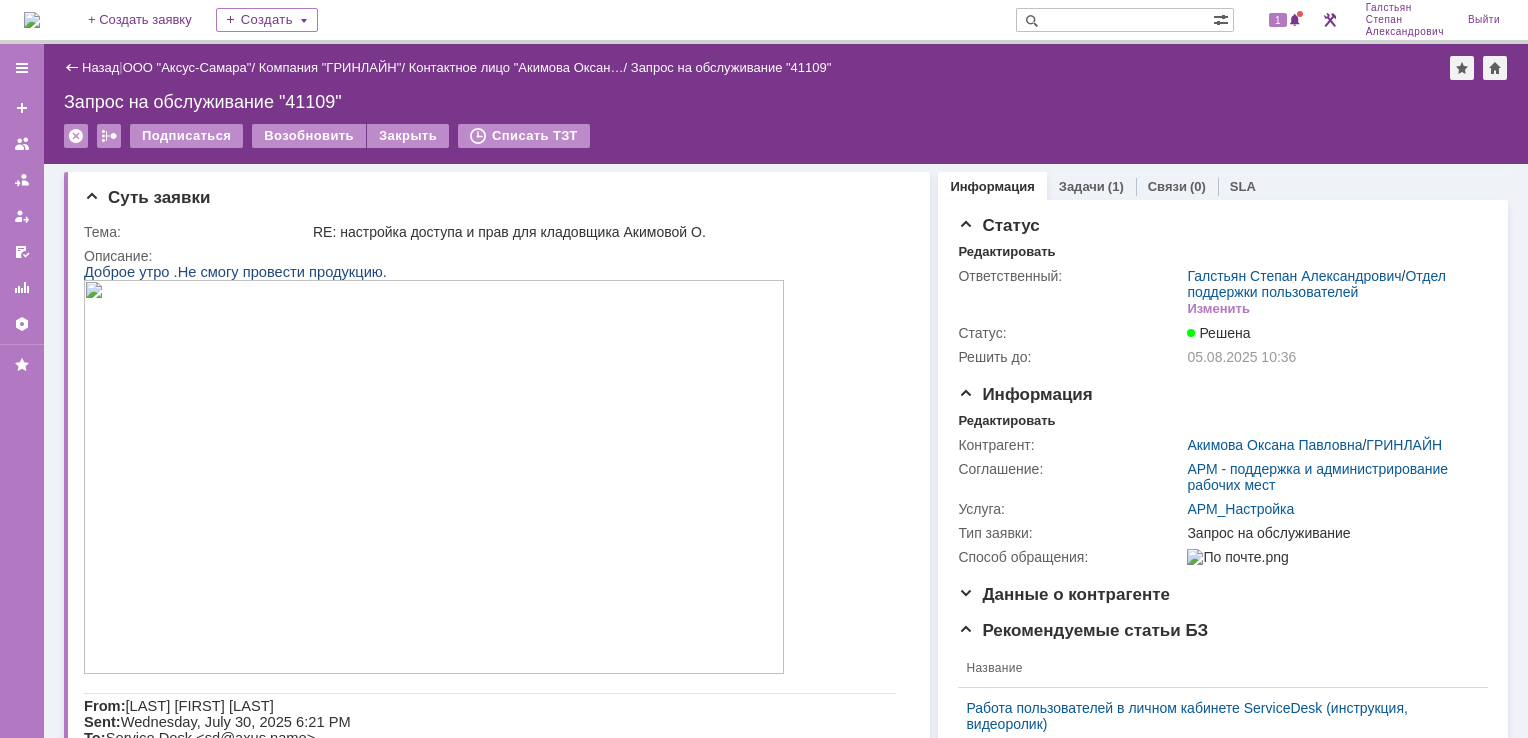 click at bounding box center (32, 20) 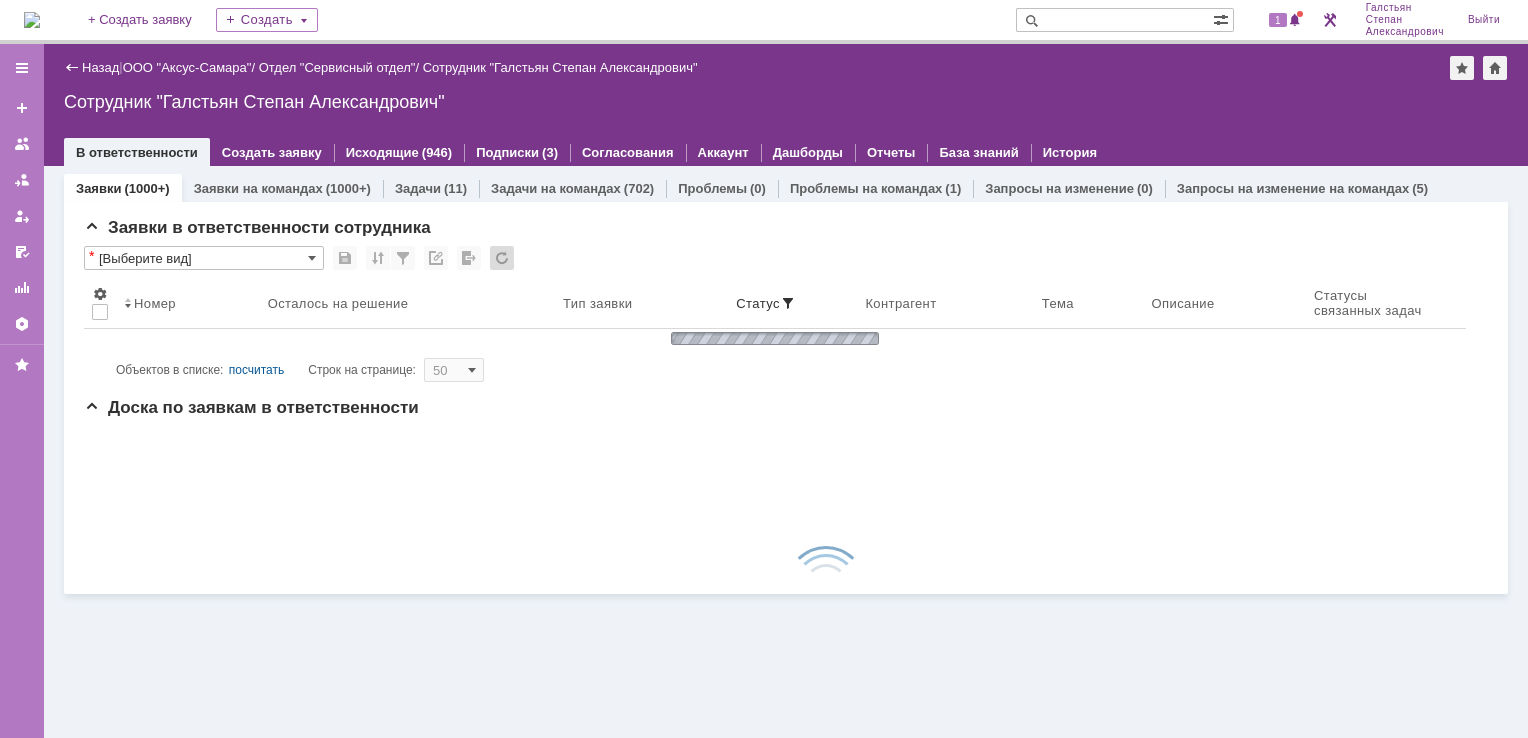 scroll, scrollTop: 0, scrollLeft: 0, axis: both 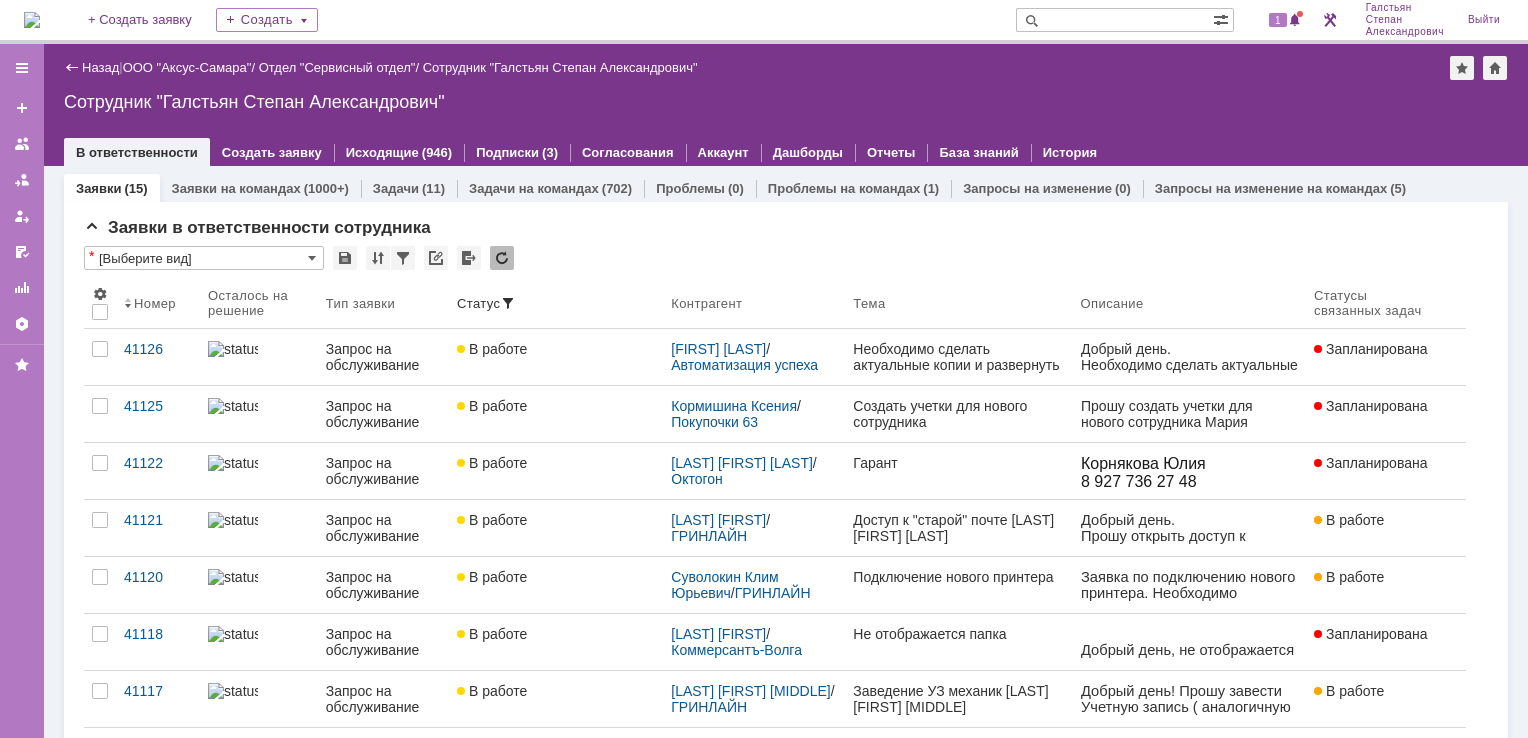 click at bounding box center (32, 20) 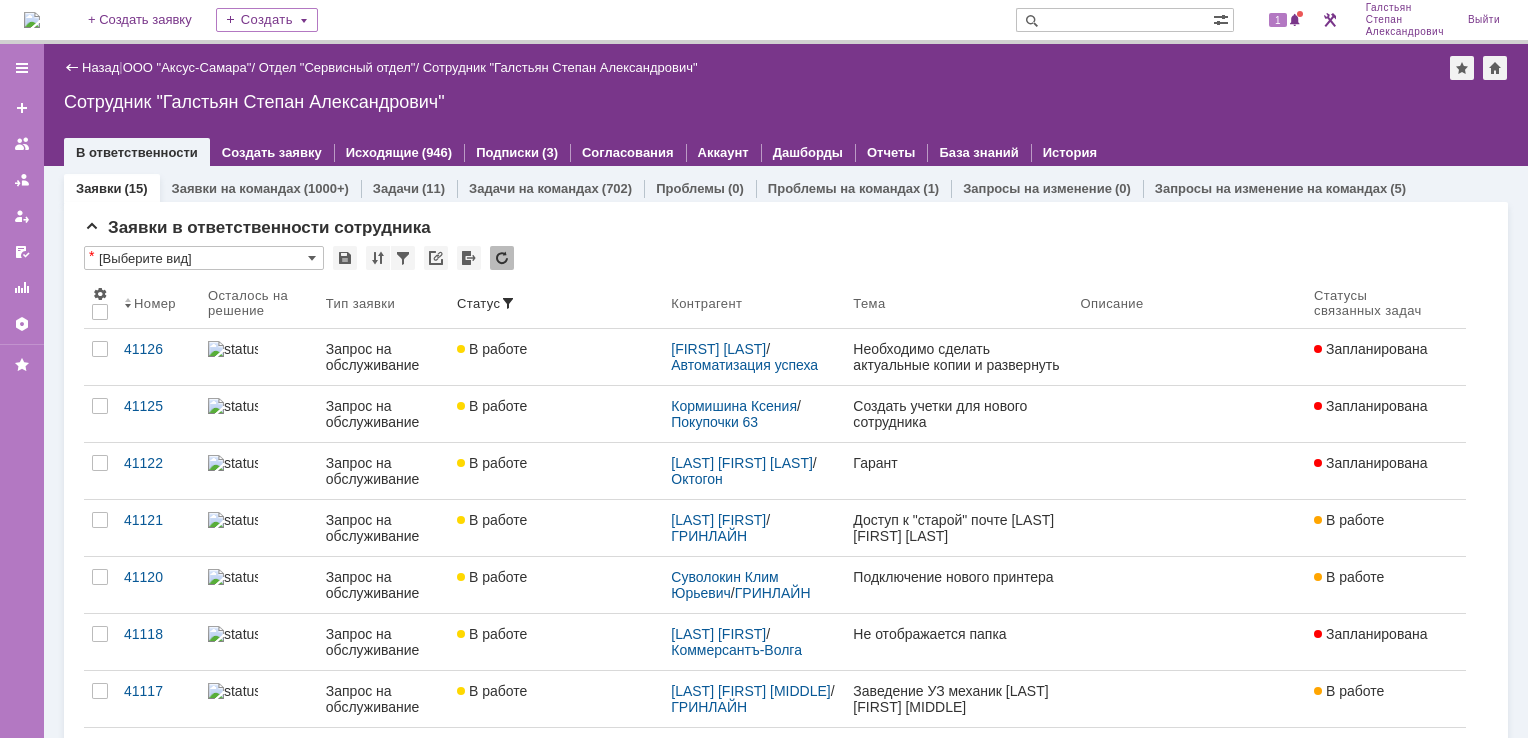 scroll, scrollTop: 0, scrollLeft: 0, axis: both 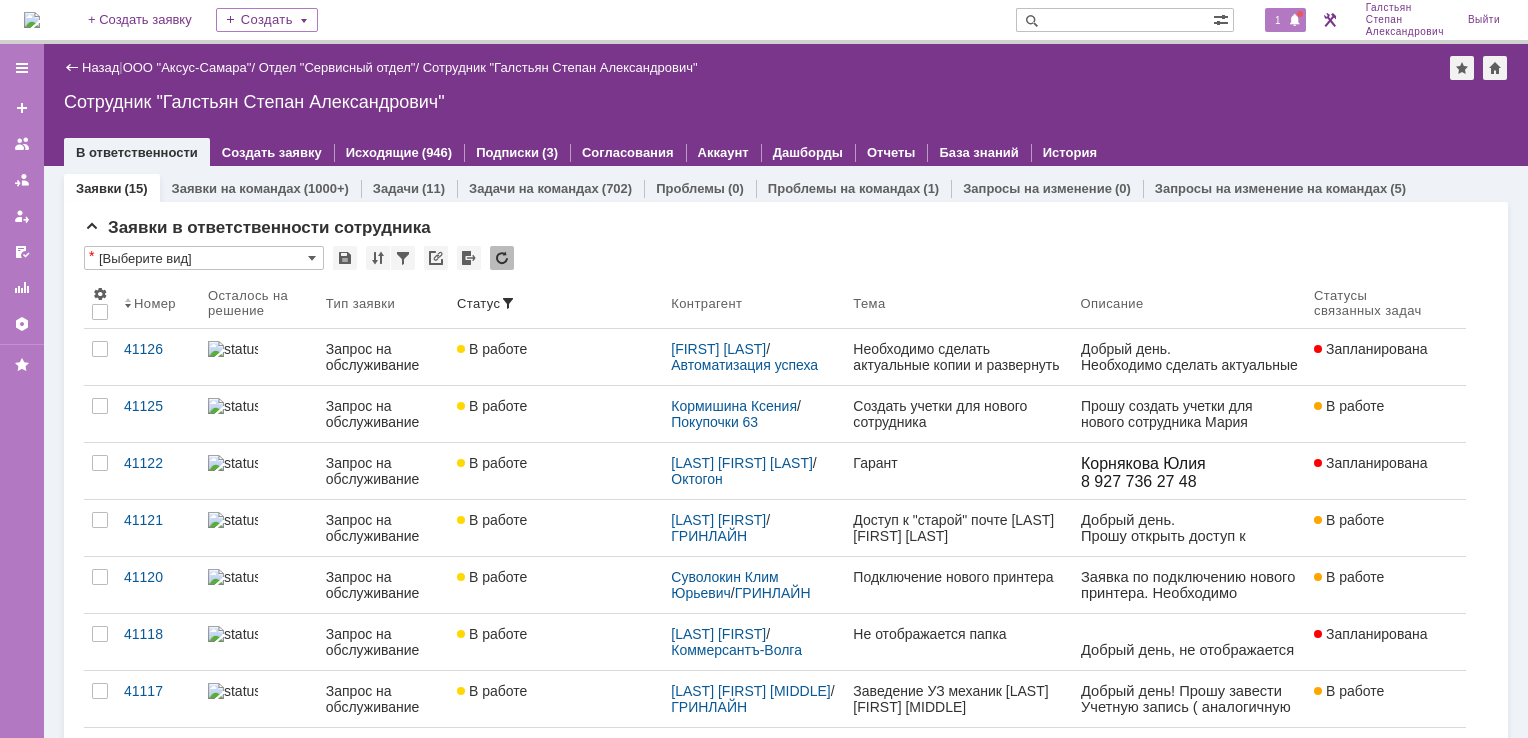click on "1" at bounding box center [1278, 20] 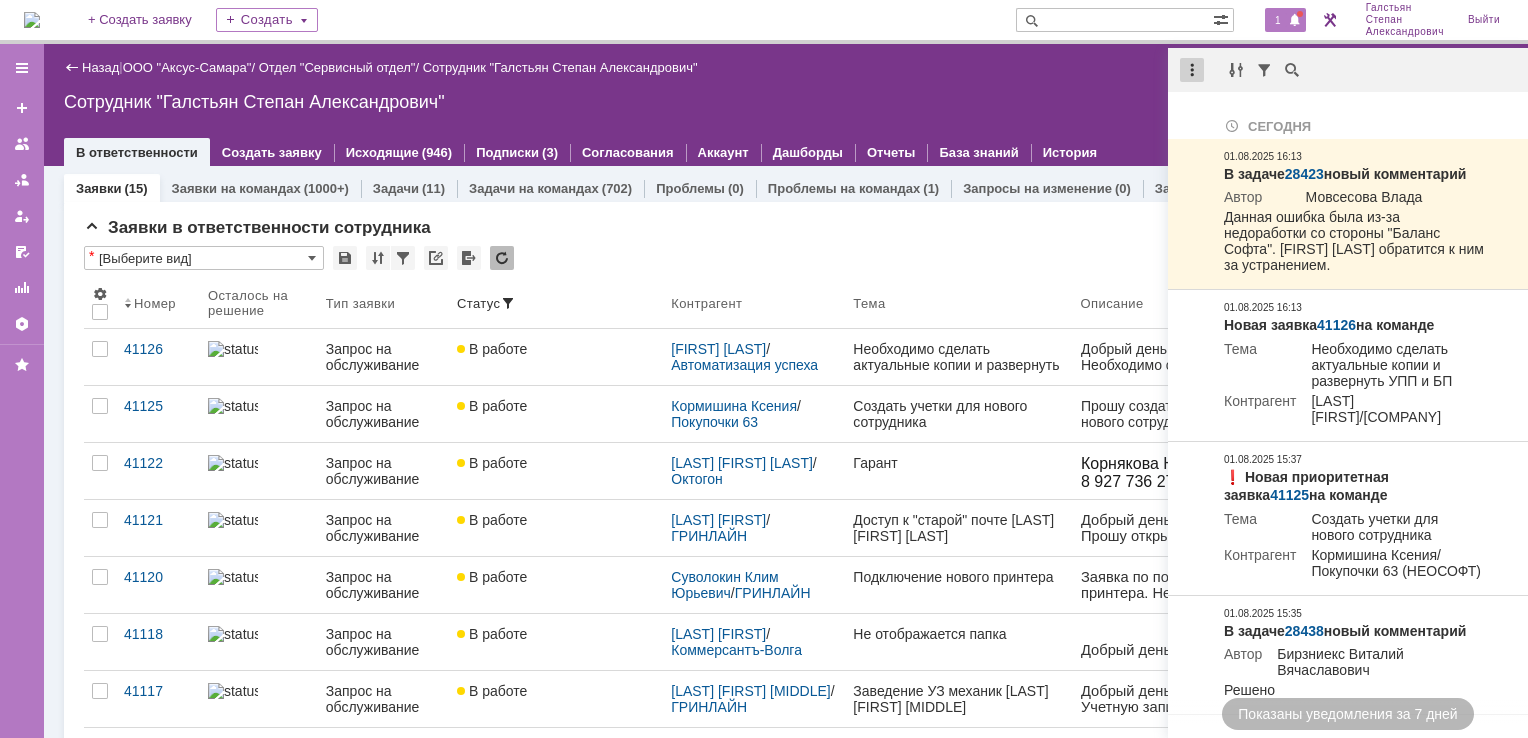 click at bounding box center (1192, 70) 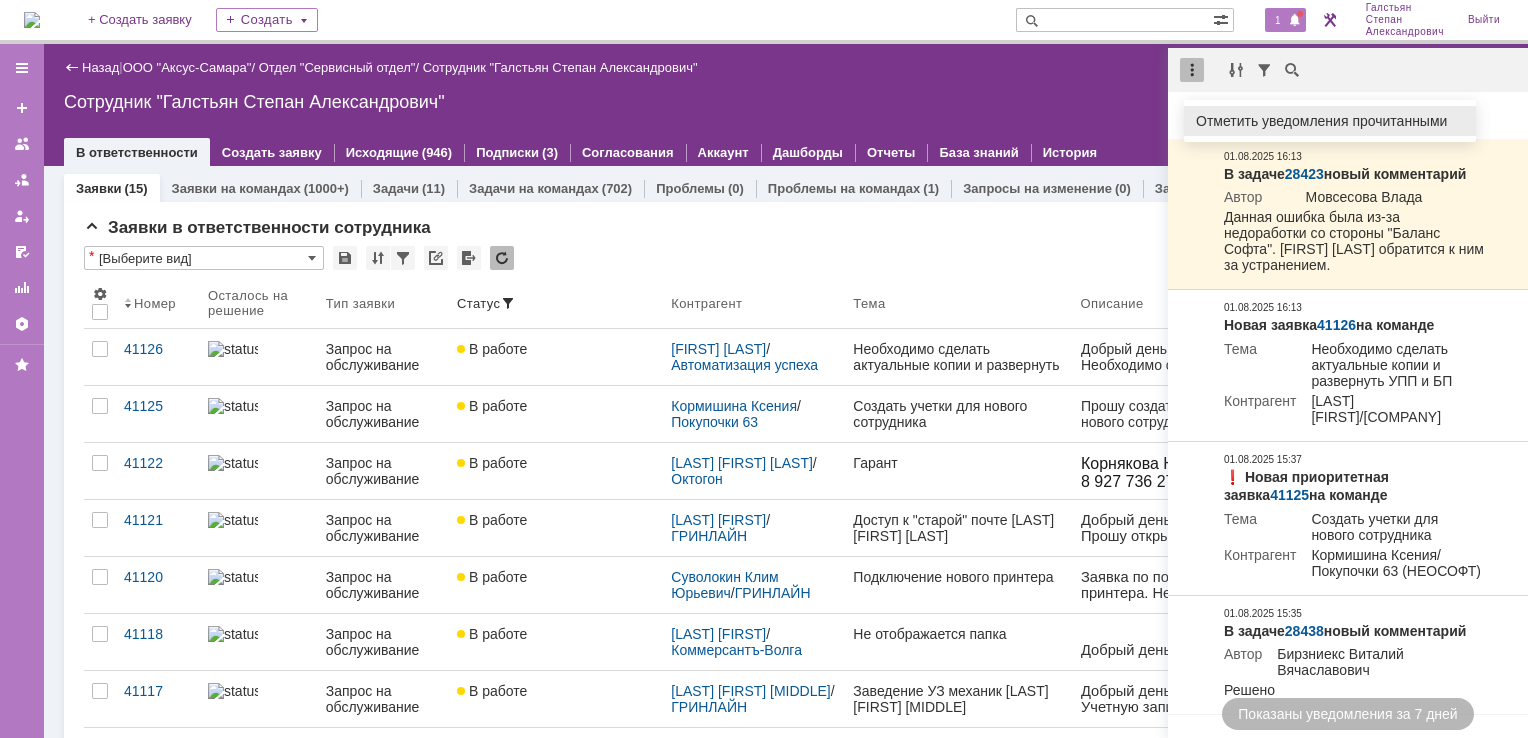 click on "Отметить уведомления прочитанными" at bounding box center [1330, 121] 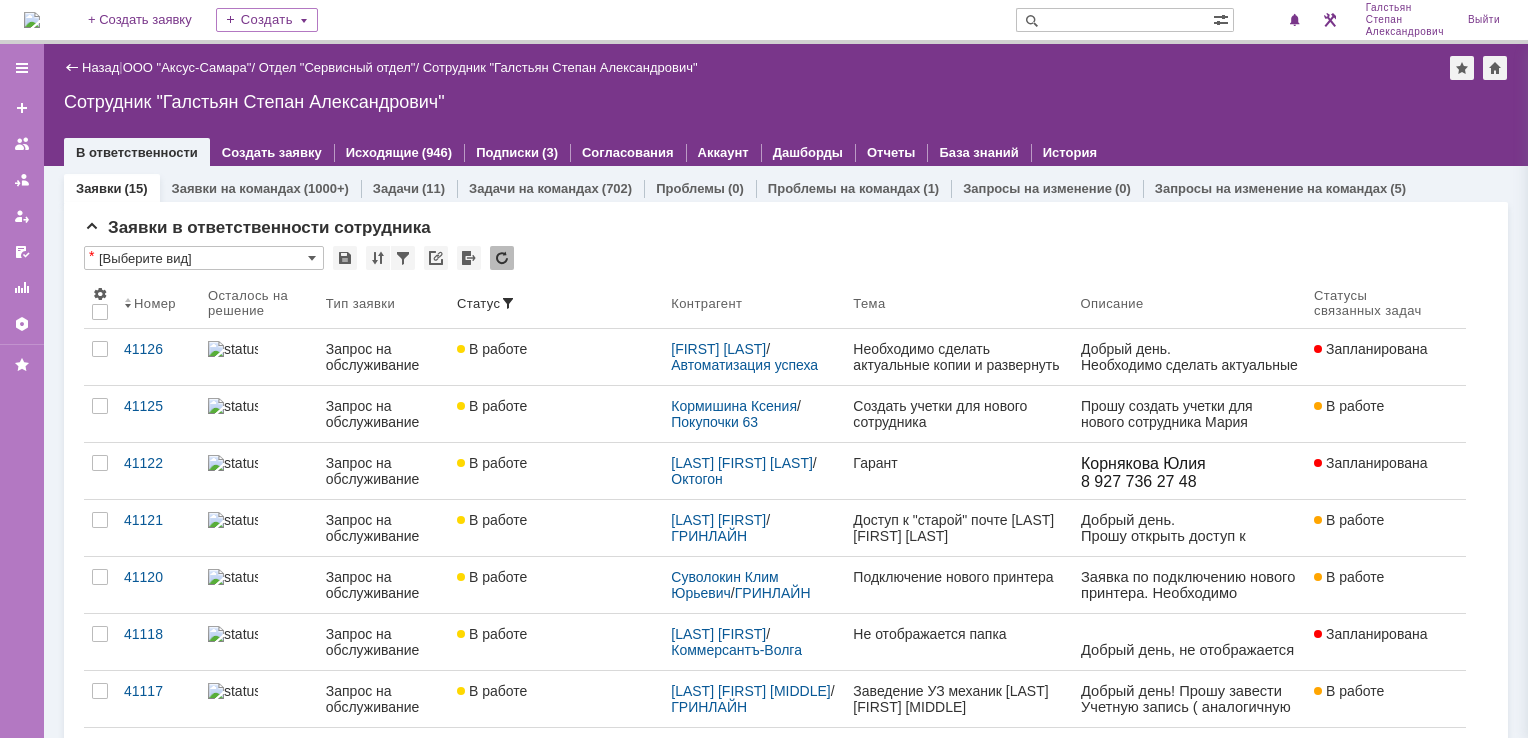 click on "Назад   |   ООО "Аксус-Самара"  /   Отдел "Сервисный отдел"  /   Сотрудник "Галстьян Степан Александрович"" at bounding box center (786, 68) 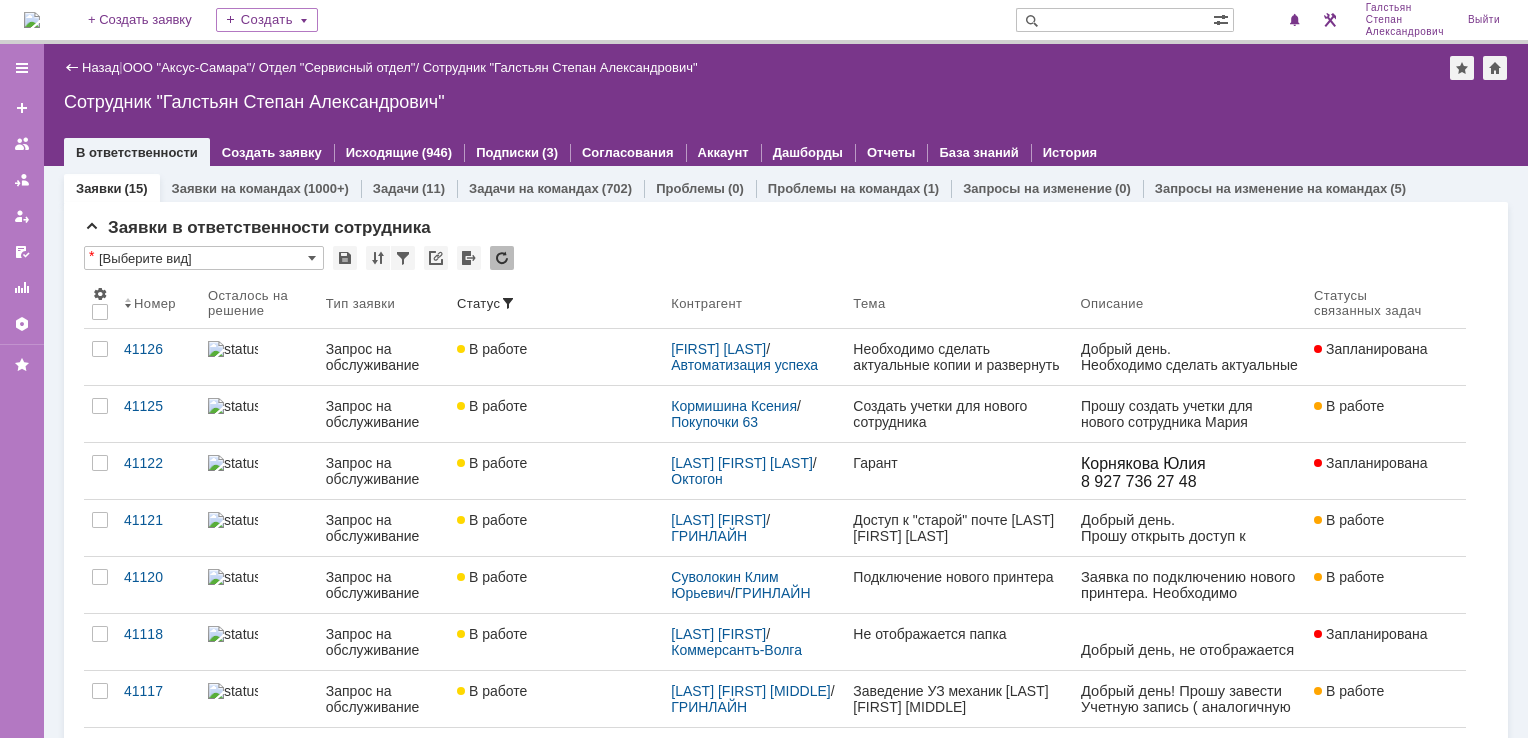 click at bounding box center [32, 20] 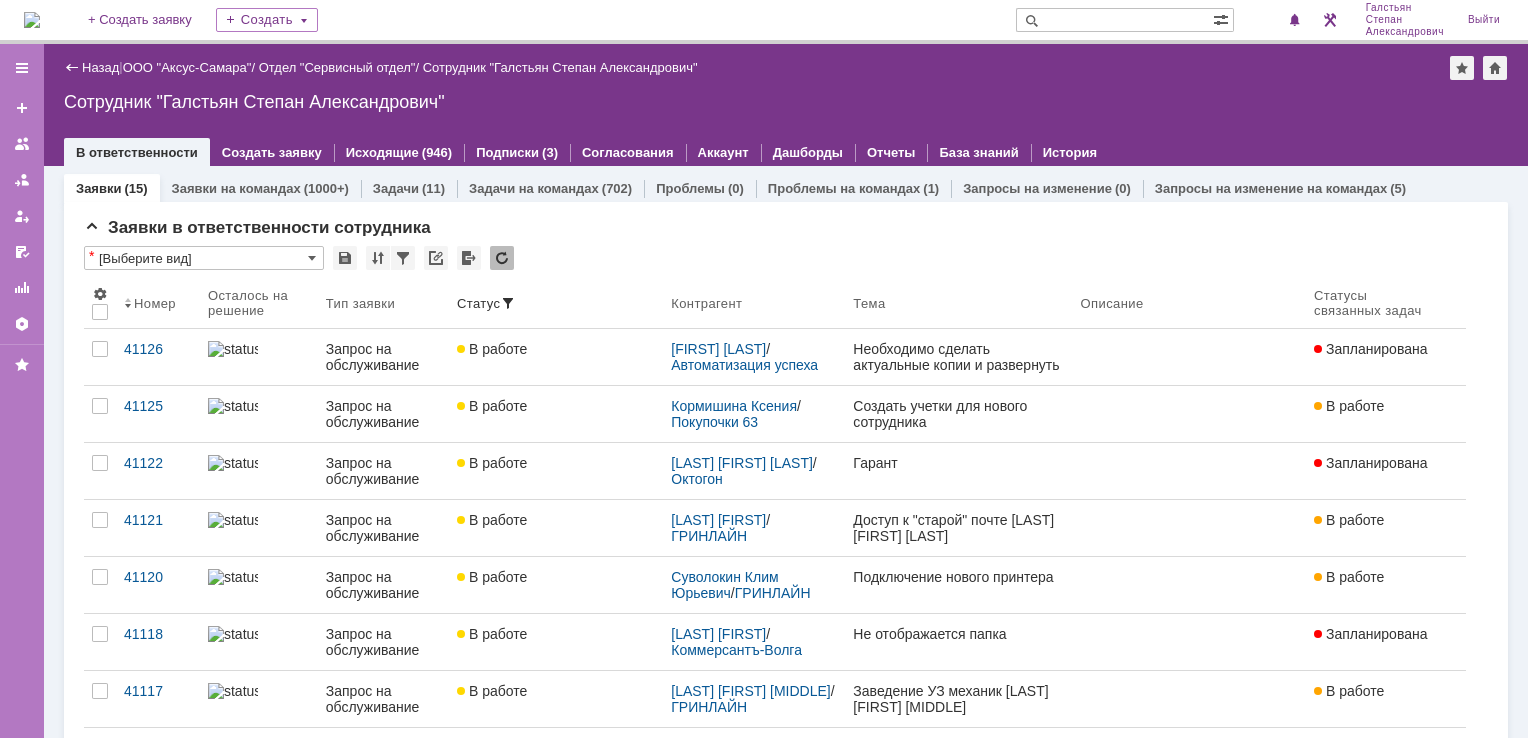 scroll, scrollTop: 0, scrollLeft: 0, axis: both 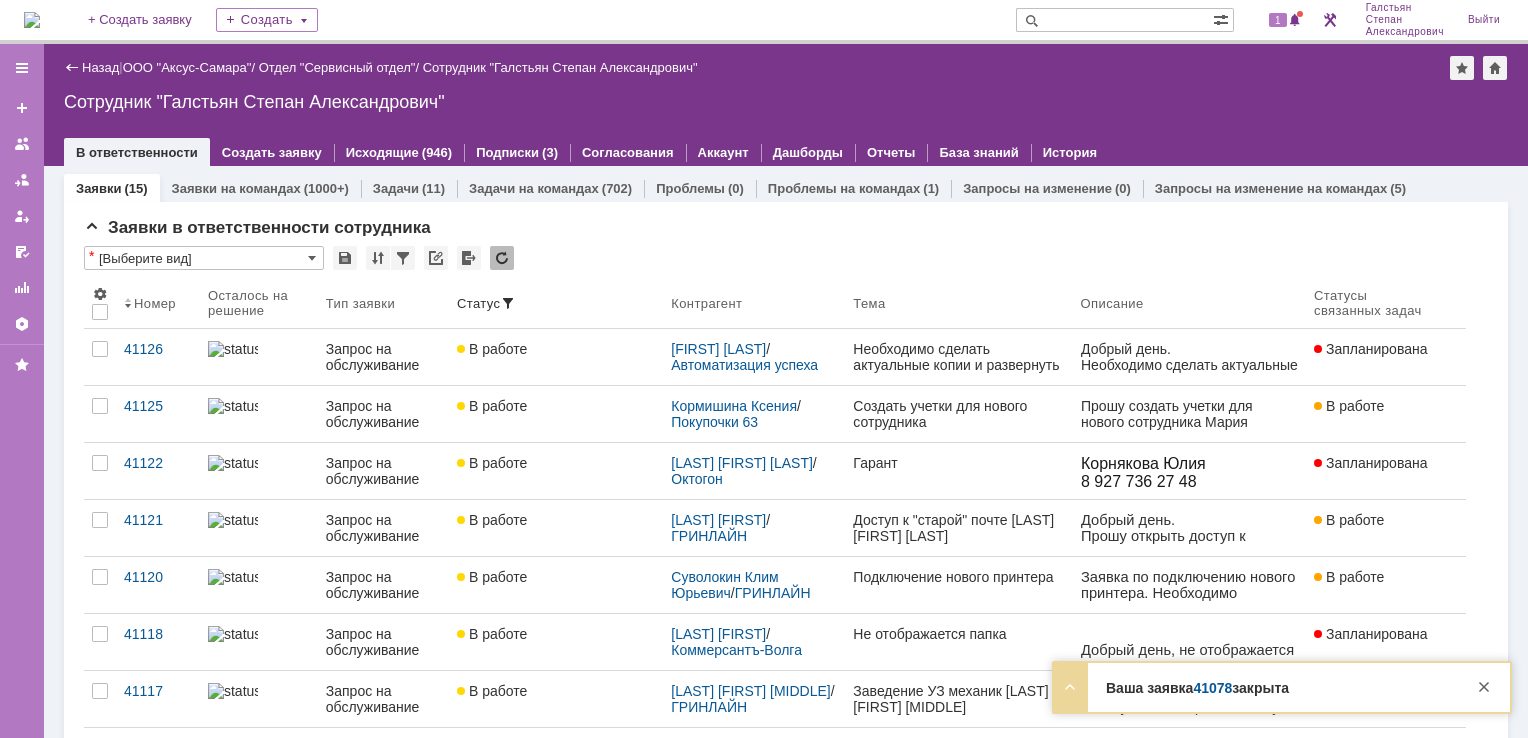 click on "Сотрудник "Галстьян Степан Александрович"" at bounding box center (786, 102) 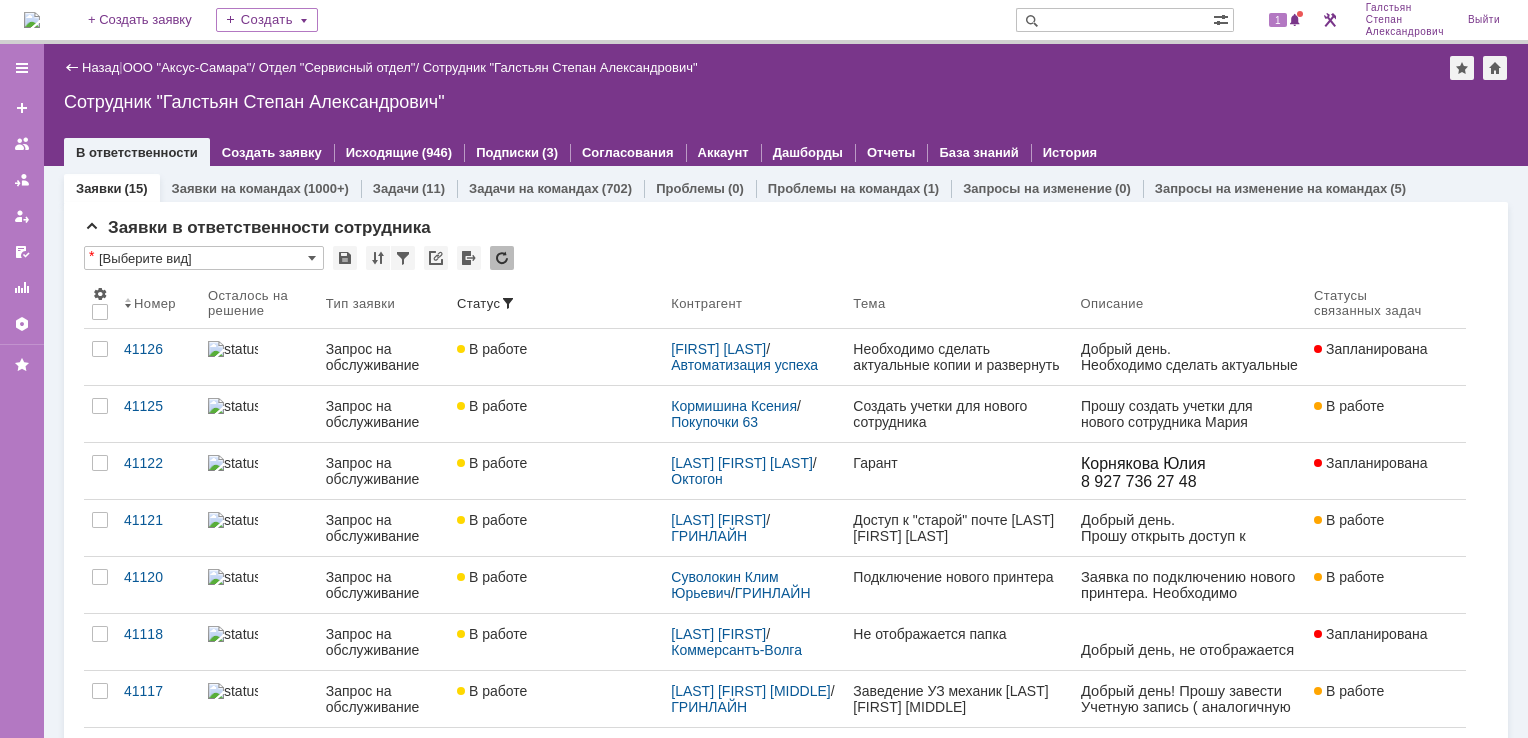 click at bounding box center [32, 20] 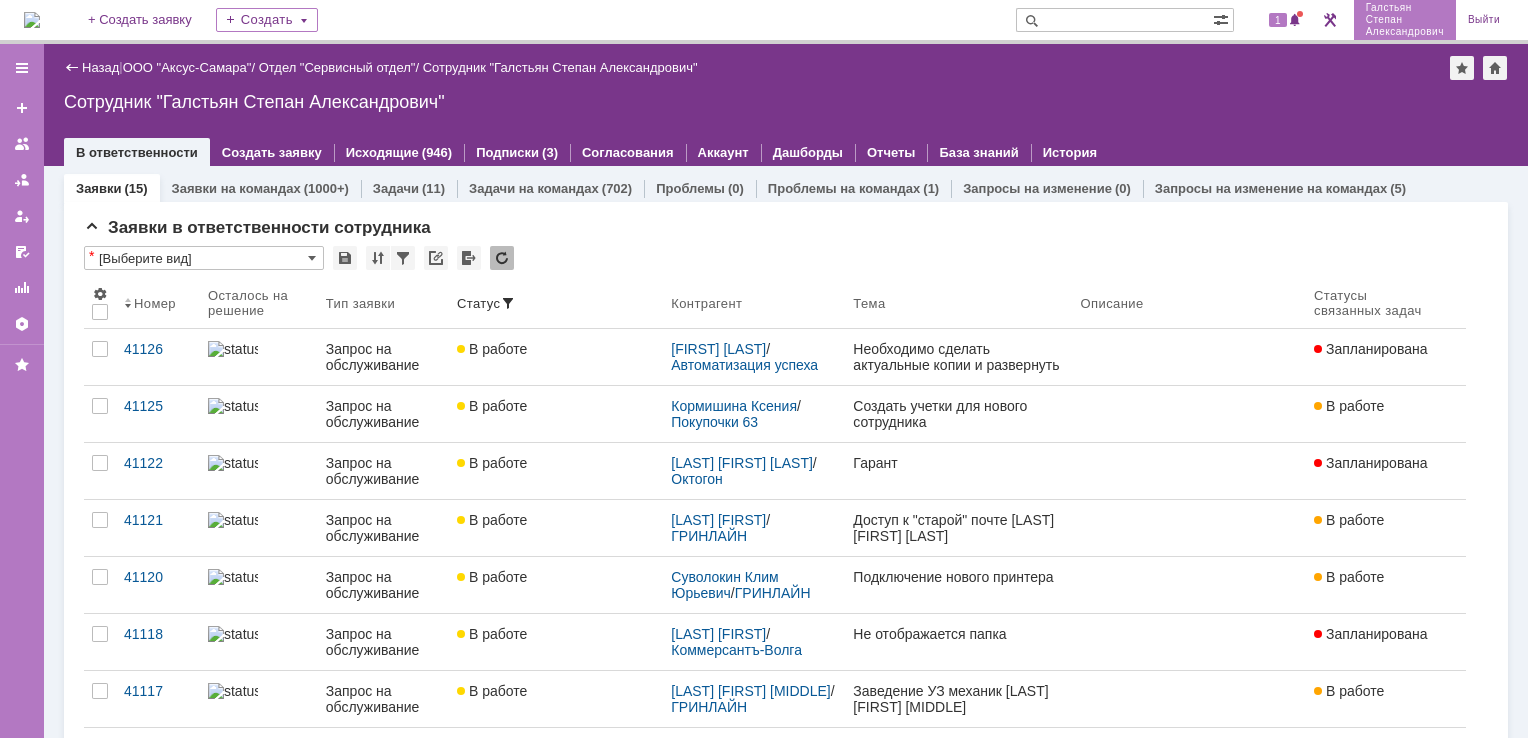 scroll, scrollTop: 0, scrollLeft: 0, axis: both 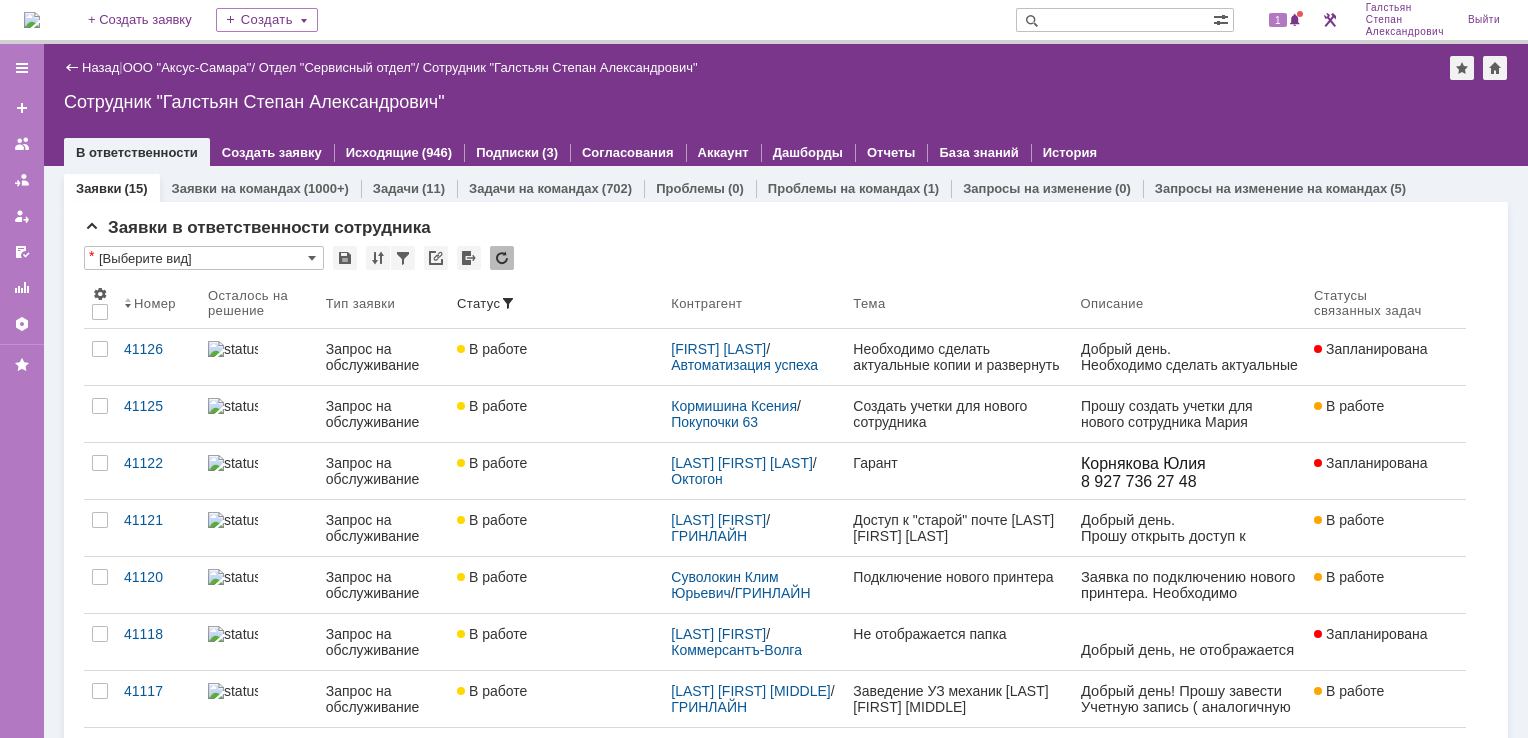 click at bounding box center (1114, 20) 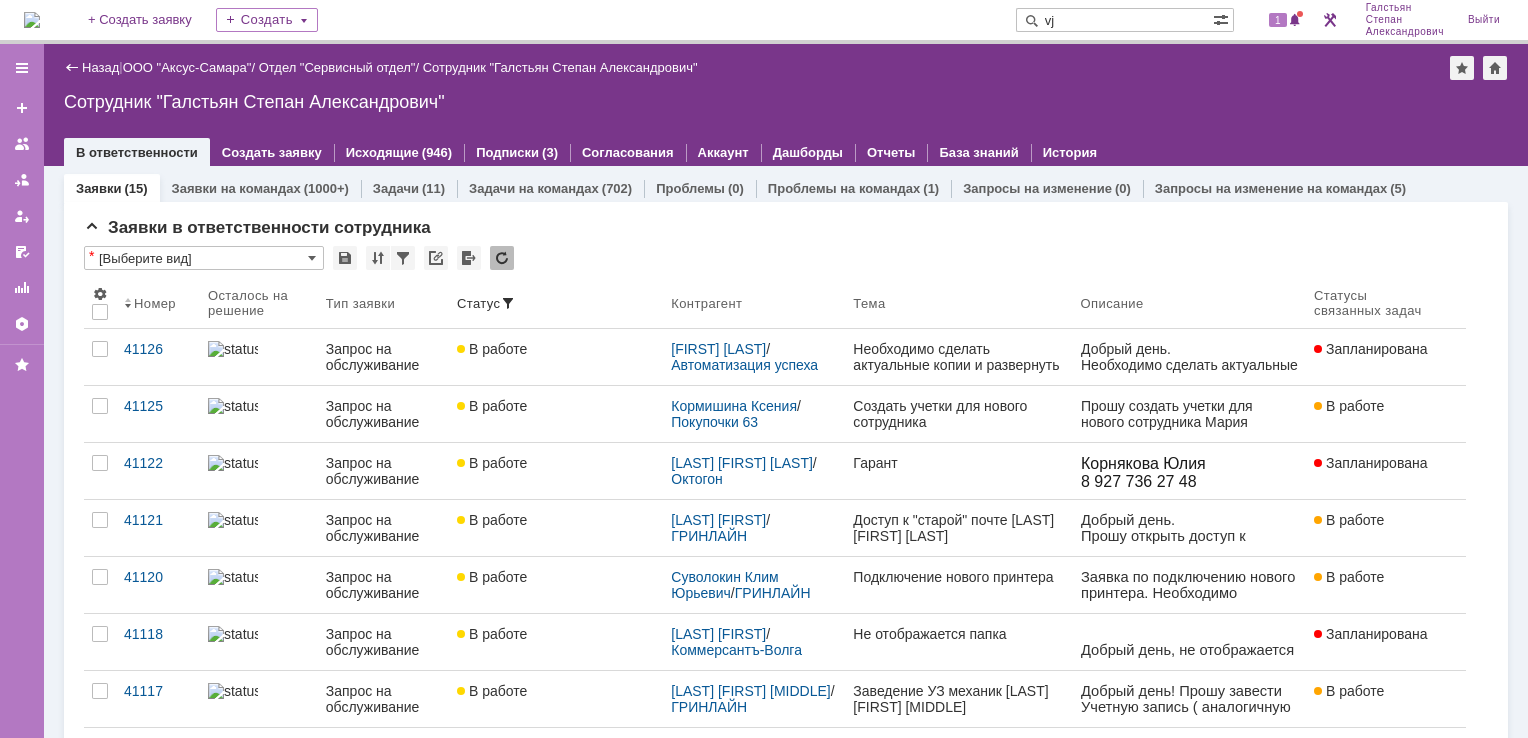 type on "v" 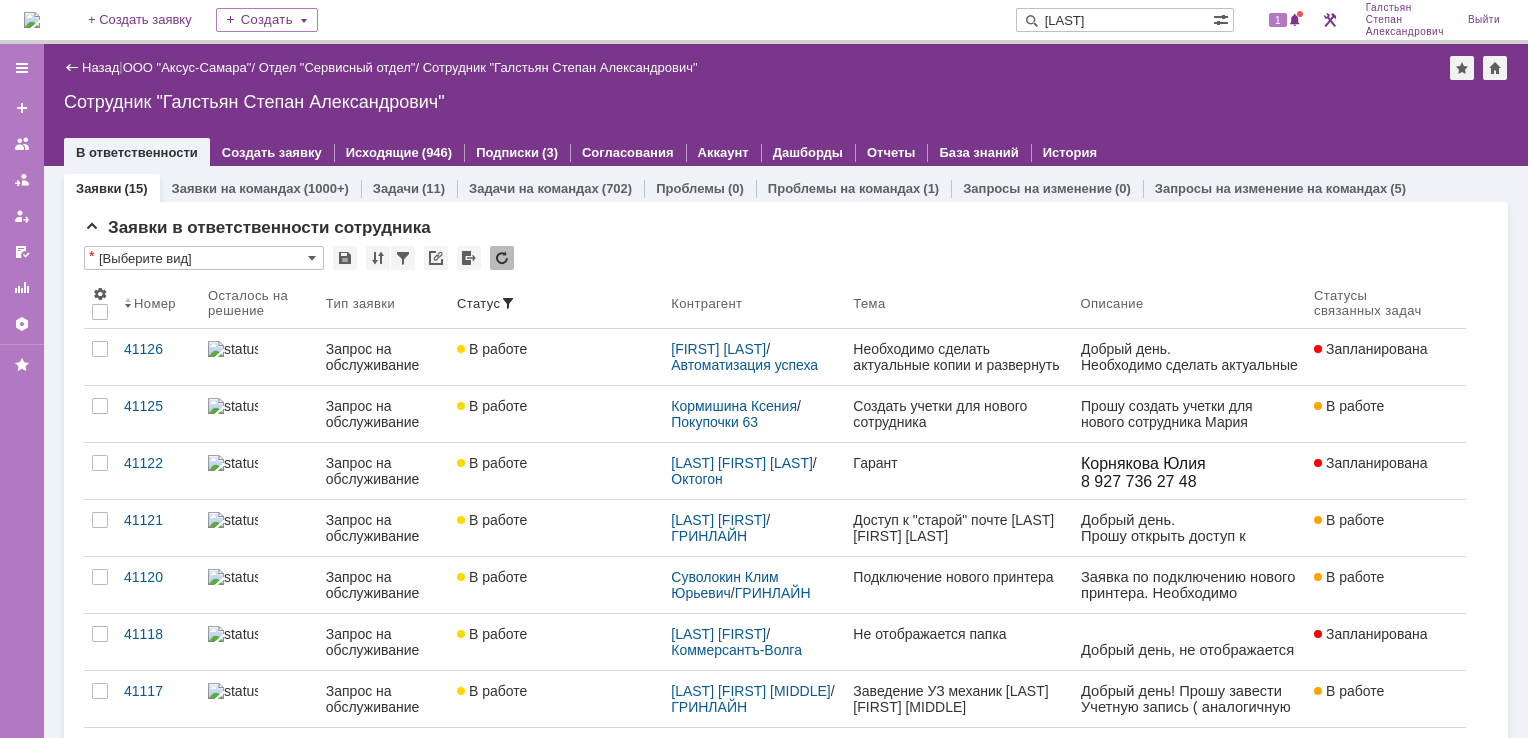 type on "мохова" 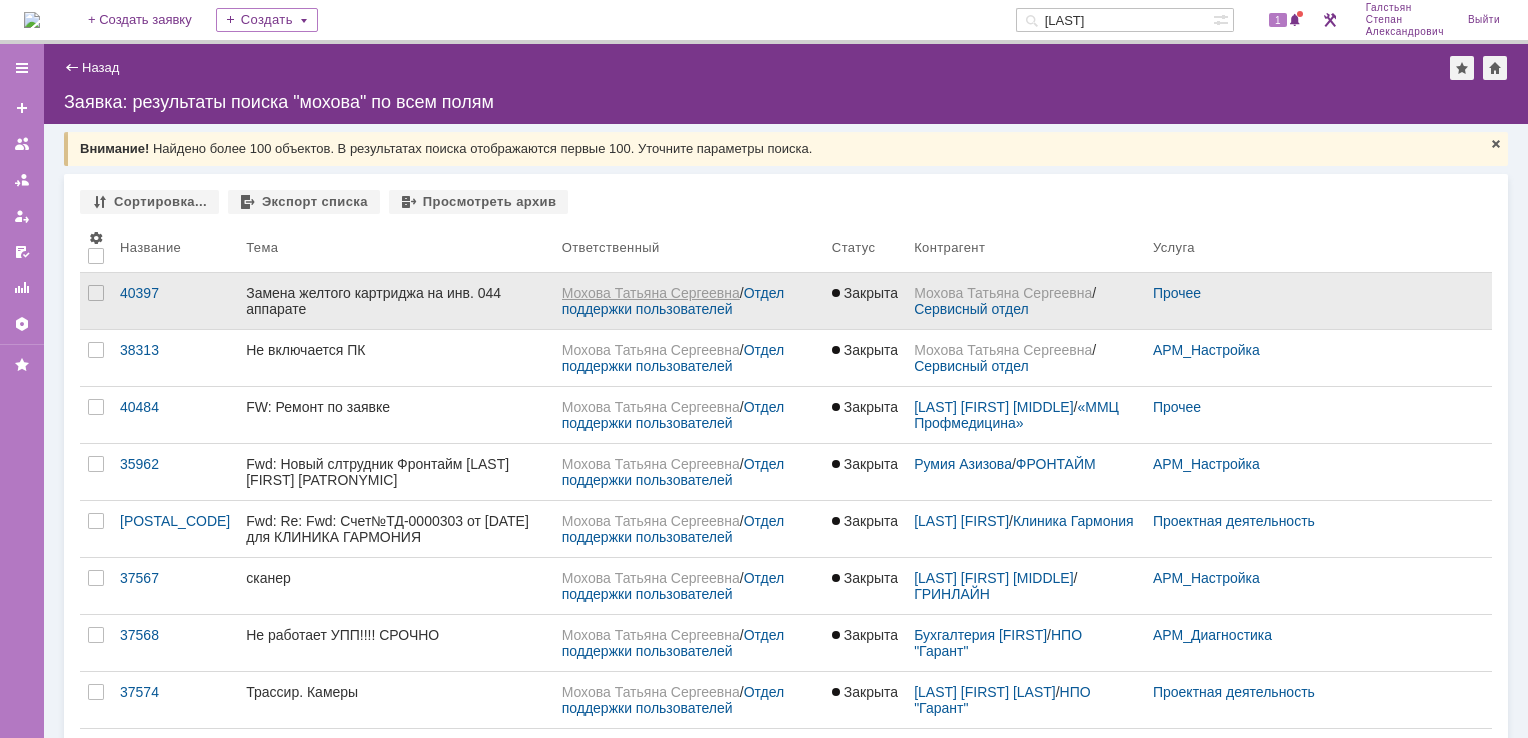 click on "Мохова Татьяна Сергеевна" at bounding box center (651, 293) 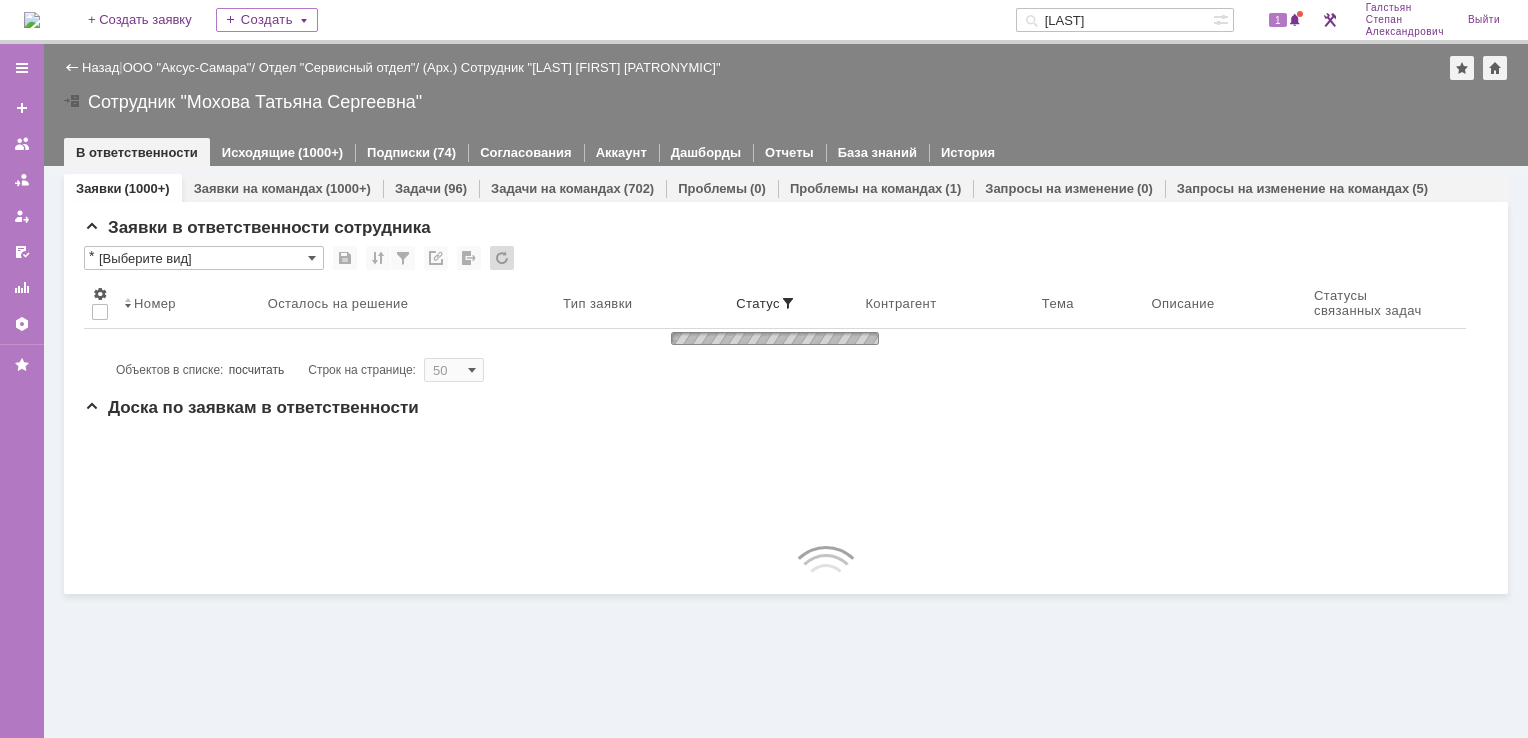scroll, scrollTop: 0, scrollLeft: 0, axis: both 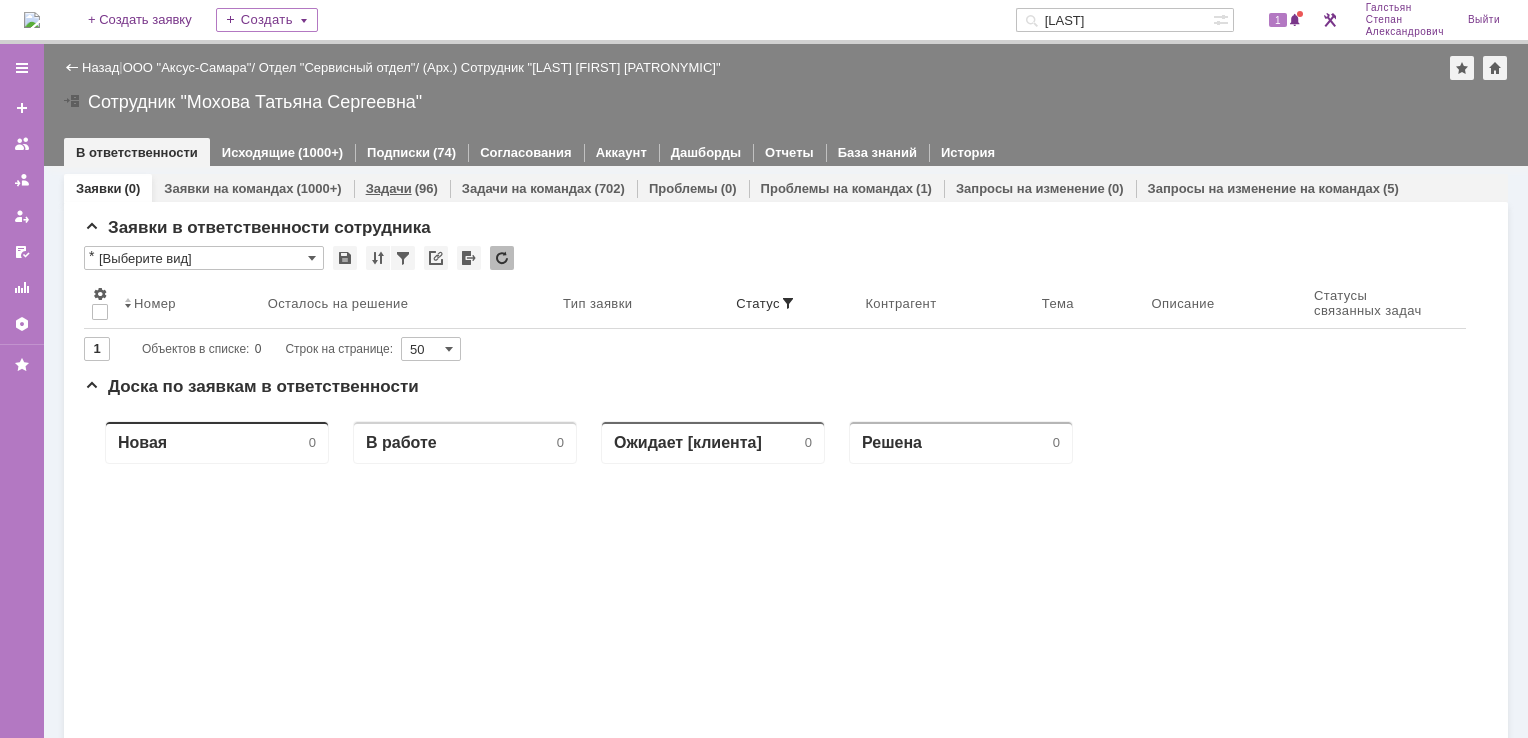 click on "Задачи" at bounding box center (389, 188) 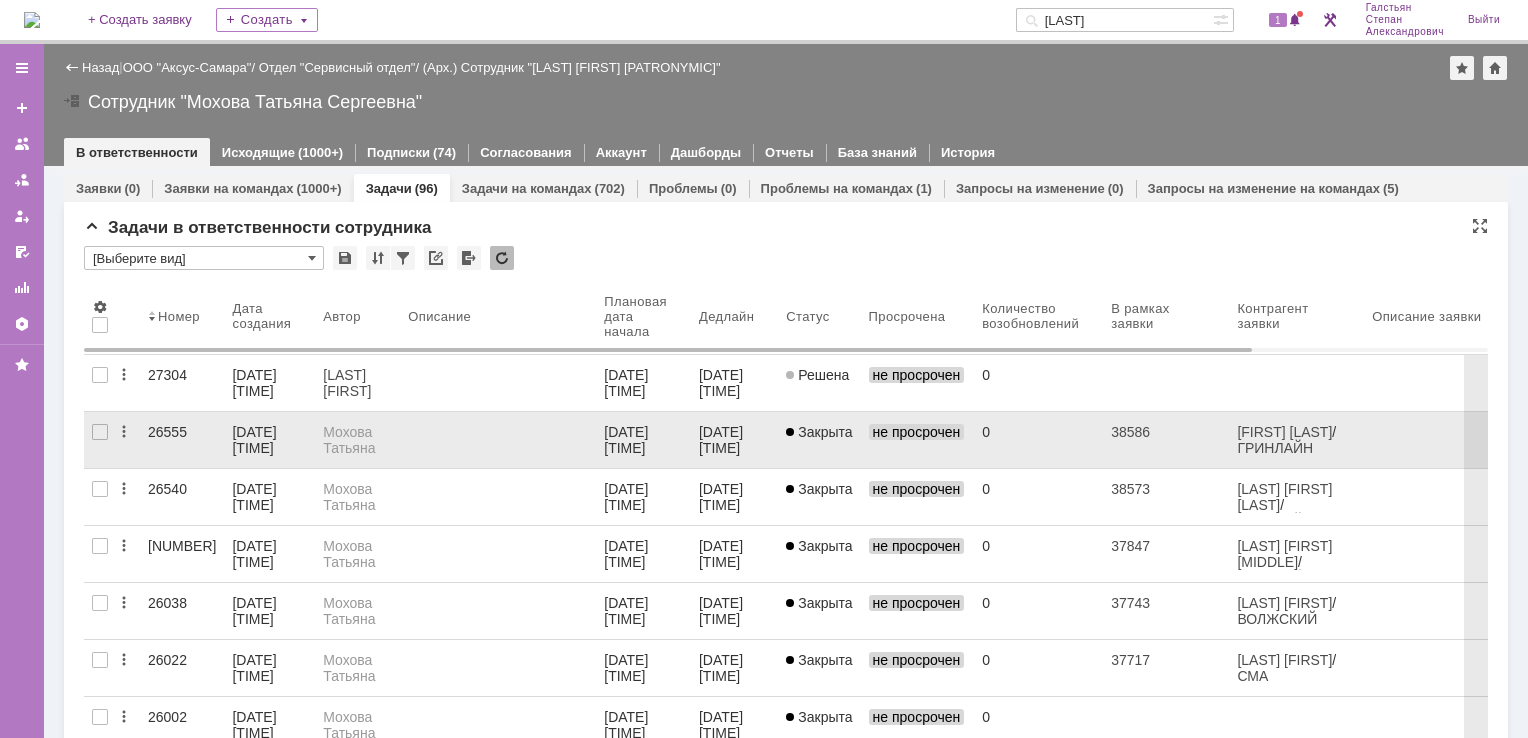 scroll, scrollTop: 0, scrollLeft: 0, axis: both 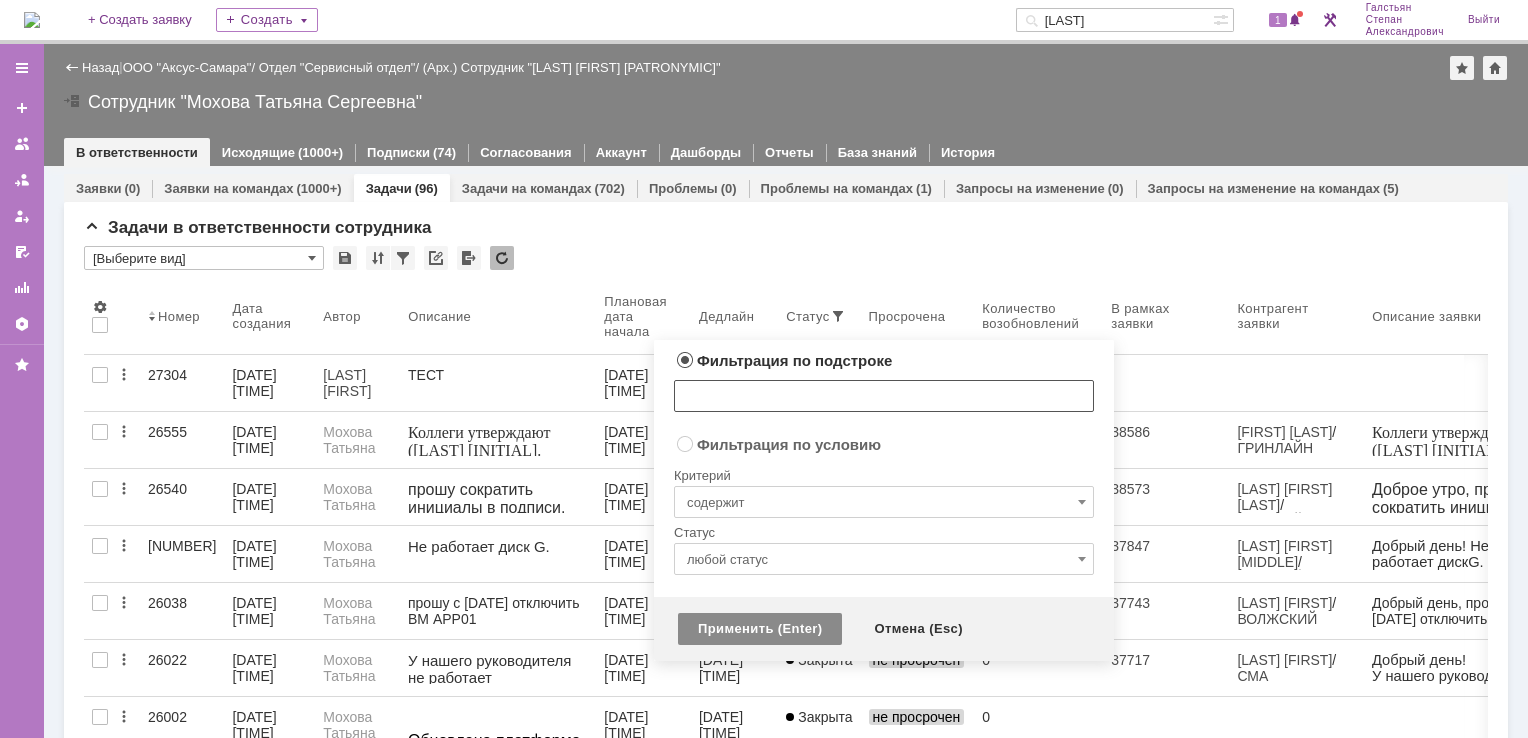 radio on "false" 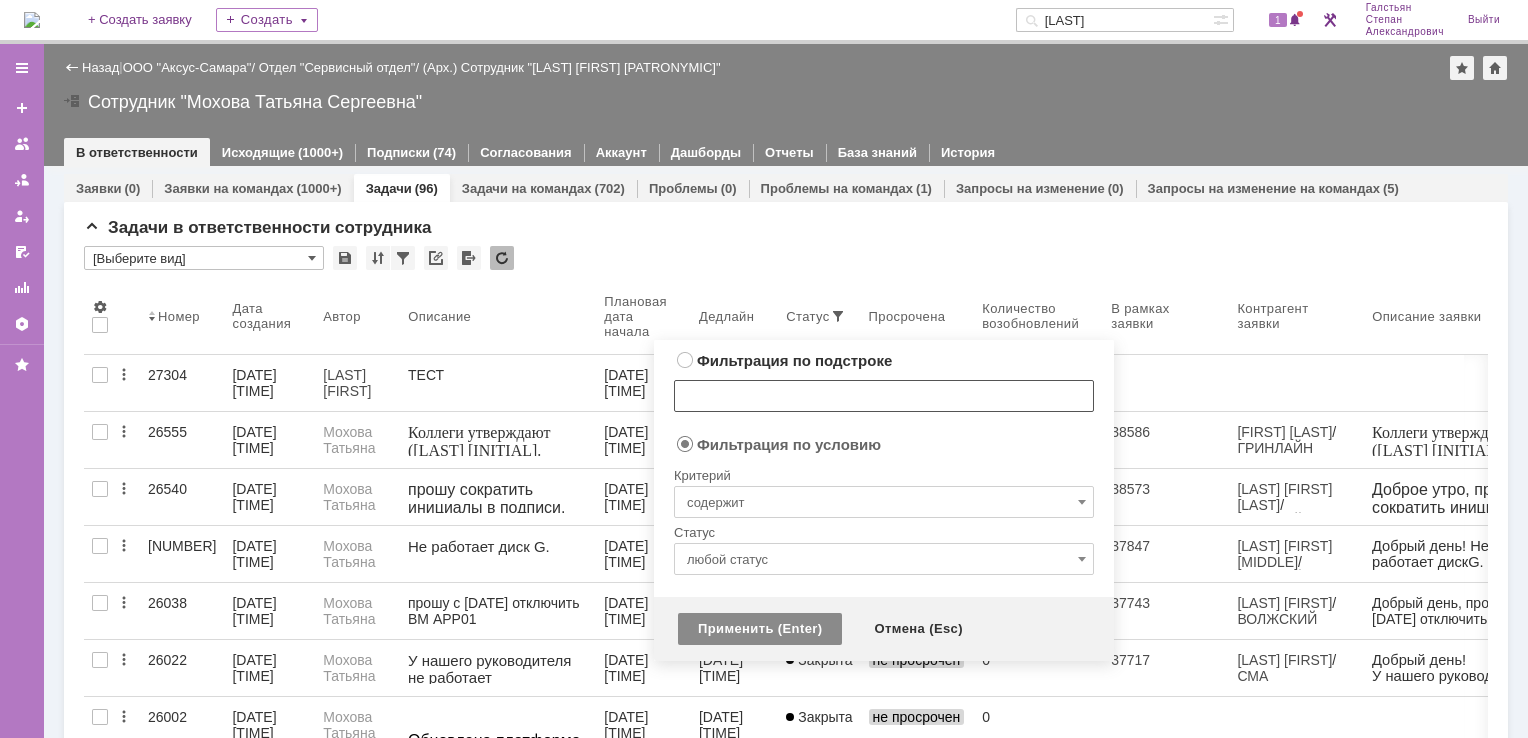 drag, startPoint x: 876, startPoint y: 313, endPoint x: 777, endPoint y: 508, distance: 218.69156 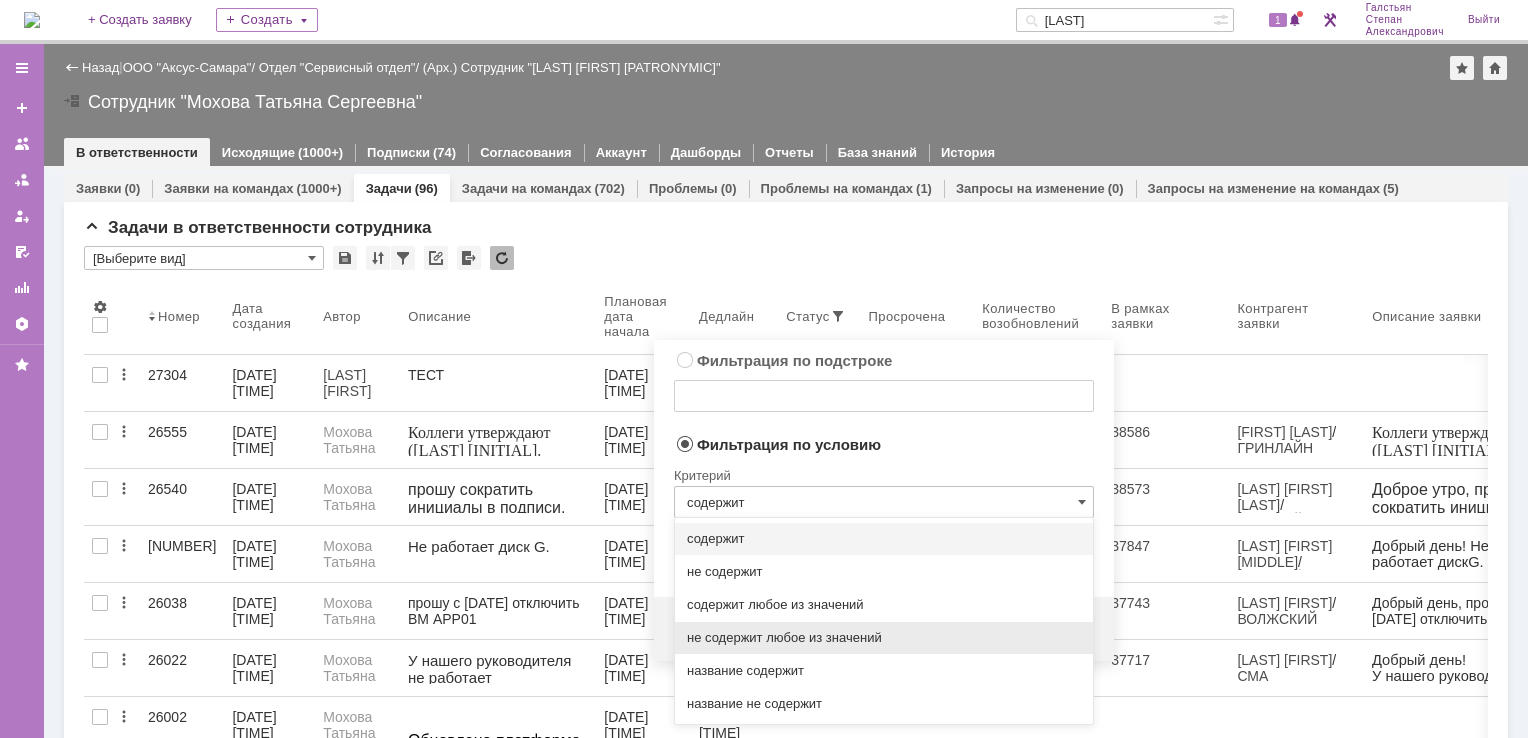 click on "не содержит любое из значений" at bounding box center [884, 638] 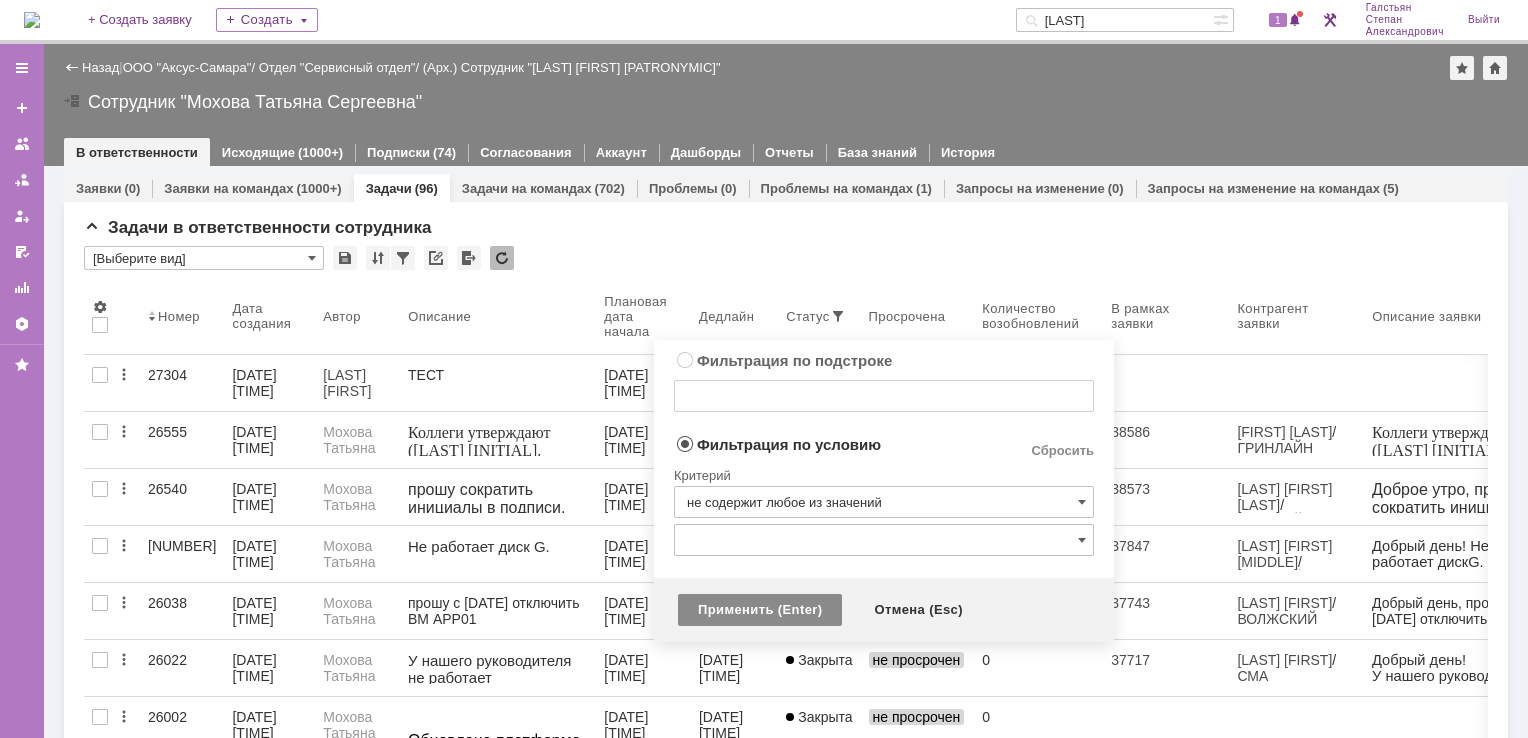 type on "не содержит любое из значений" 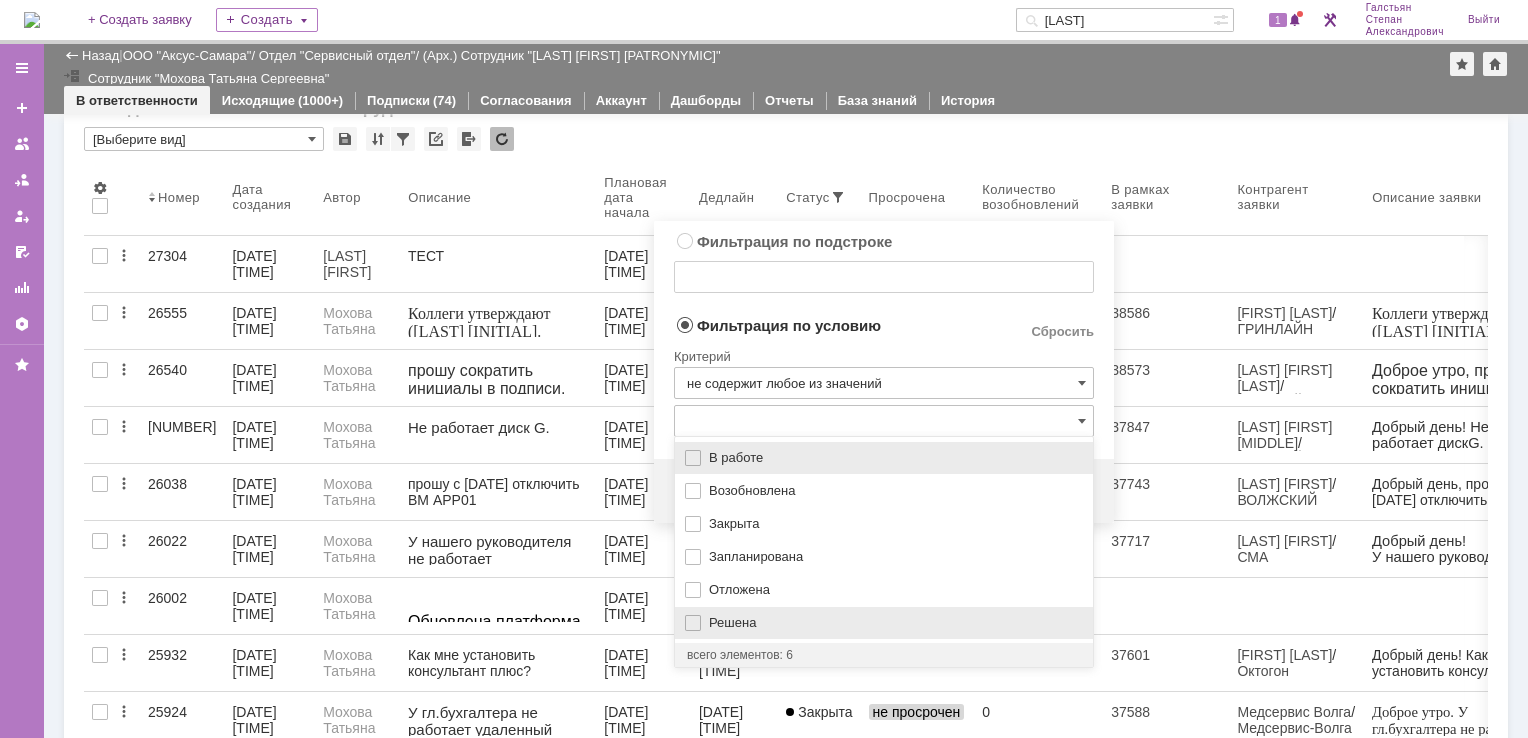 click on "Решена" at bounding box center (895, 623) 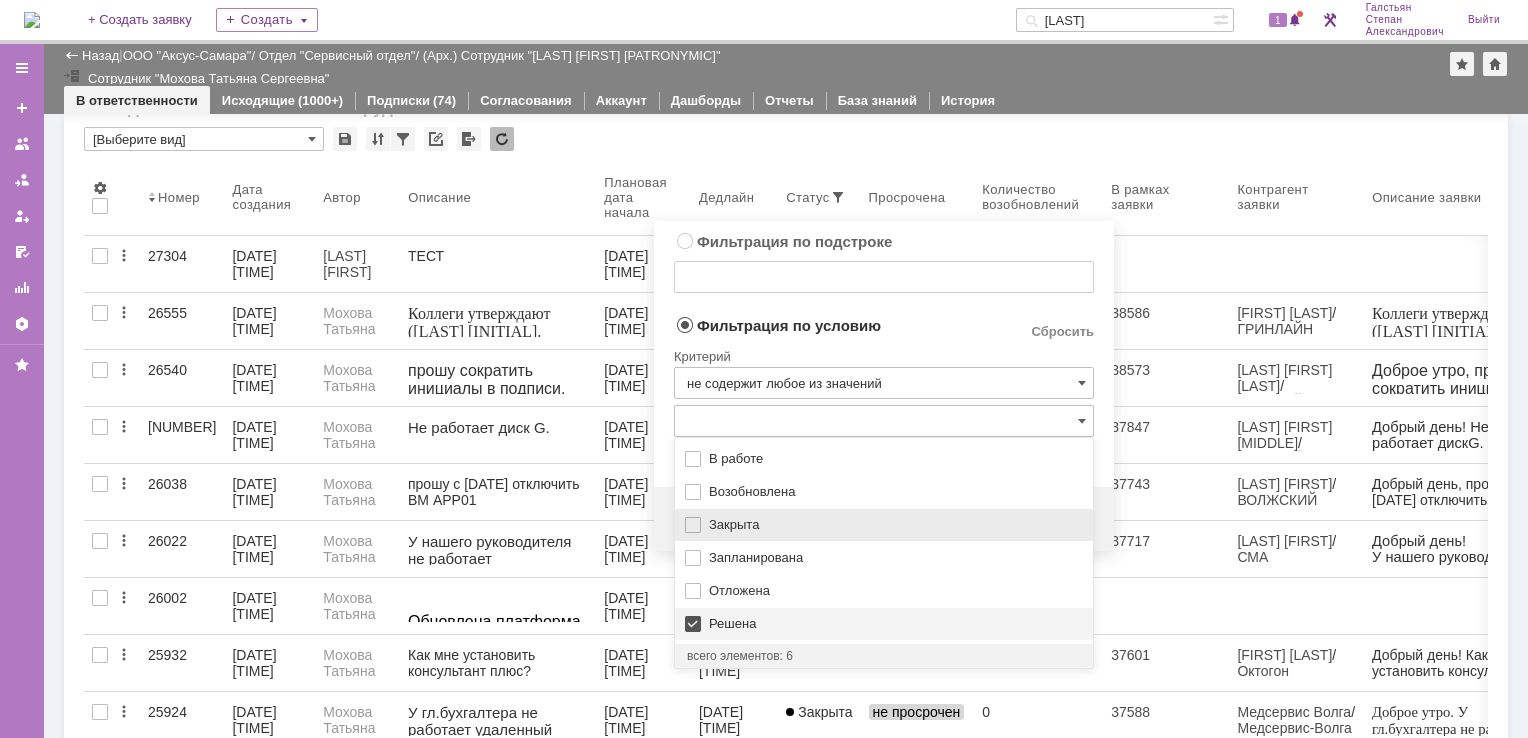 click on "Закрыта" at bounding box center [895, 525] 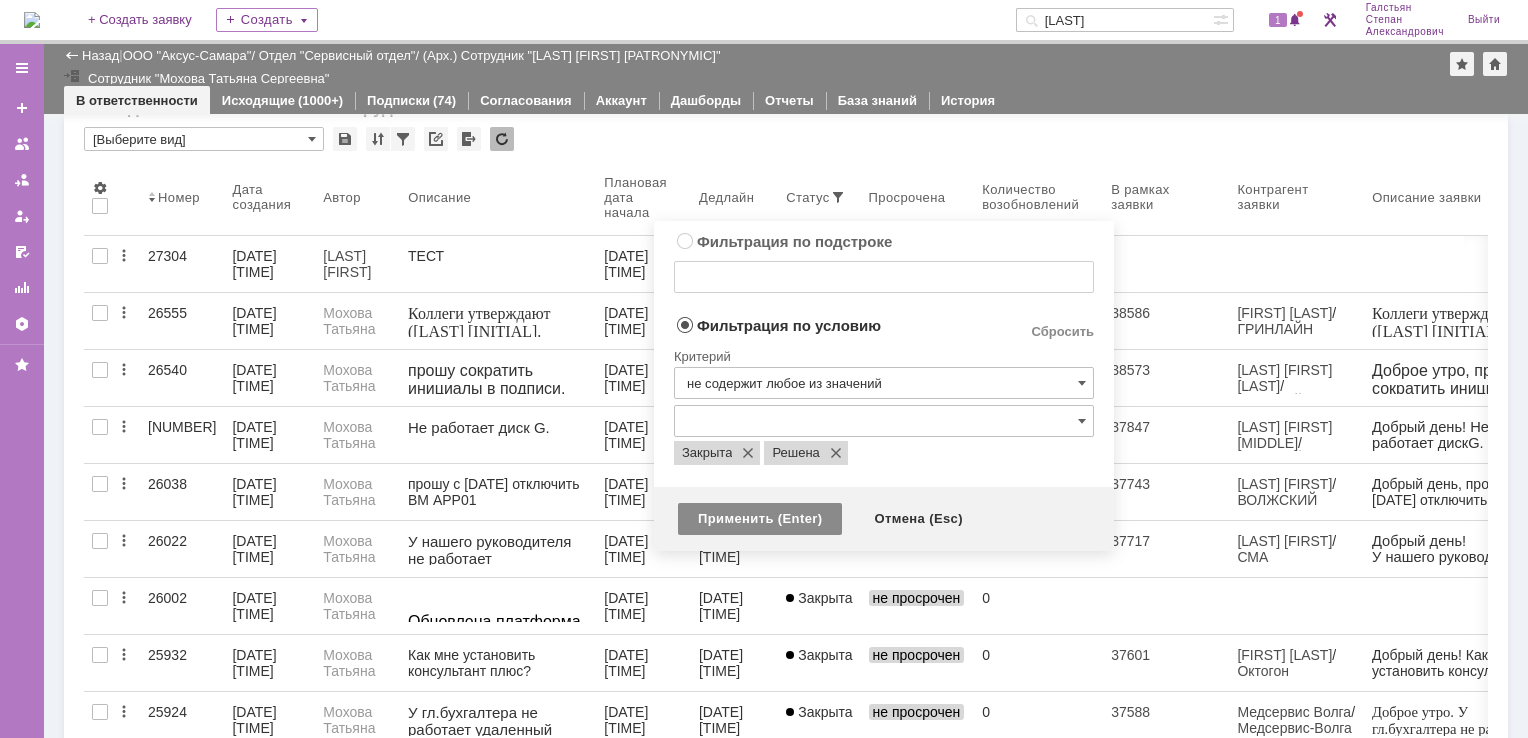 click on "Фильтрация по условию" at bounding box center (836, 324) 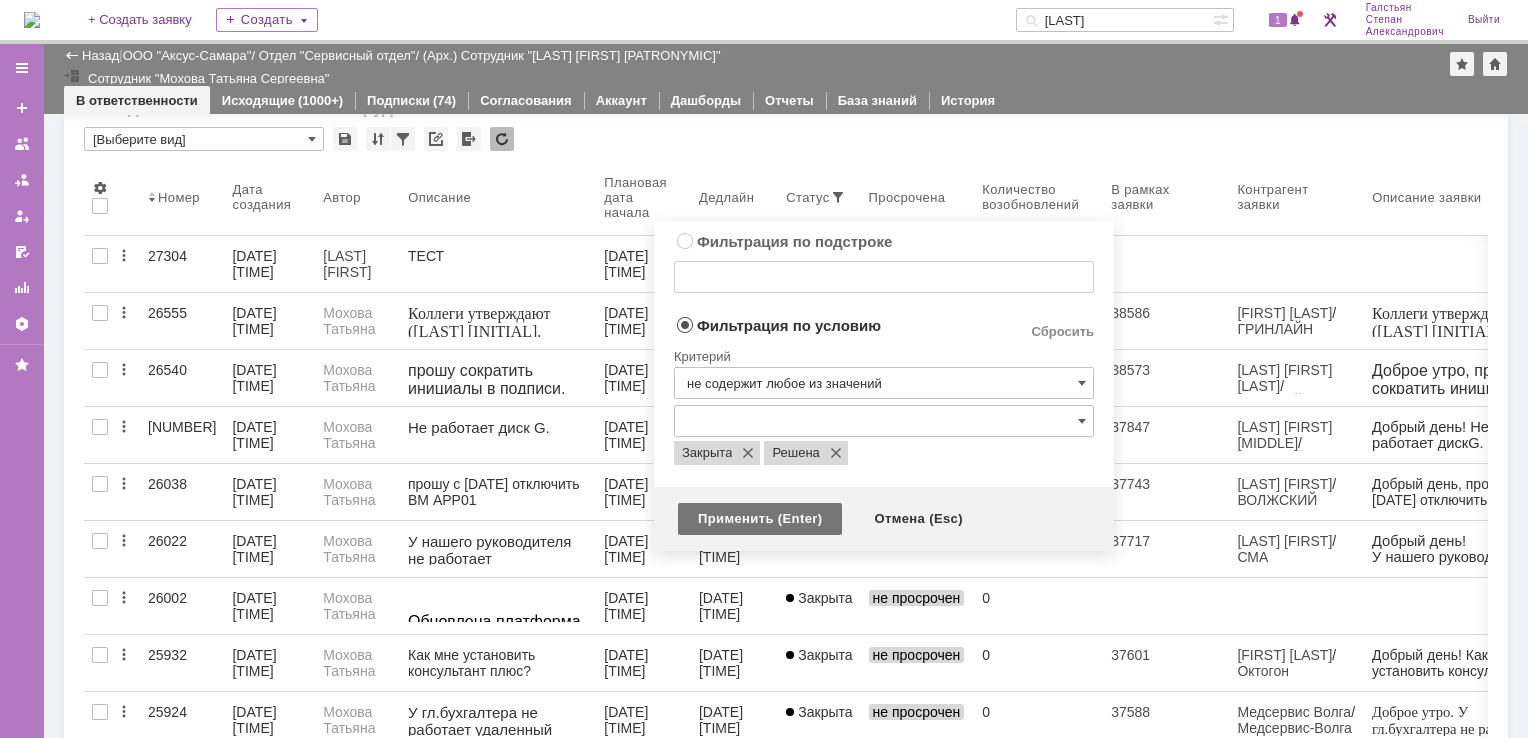 click on "Применить (Enter)" at bounding box center (760, 519) 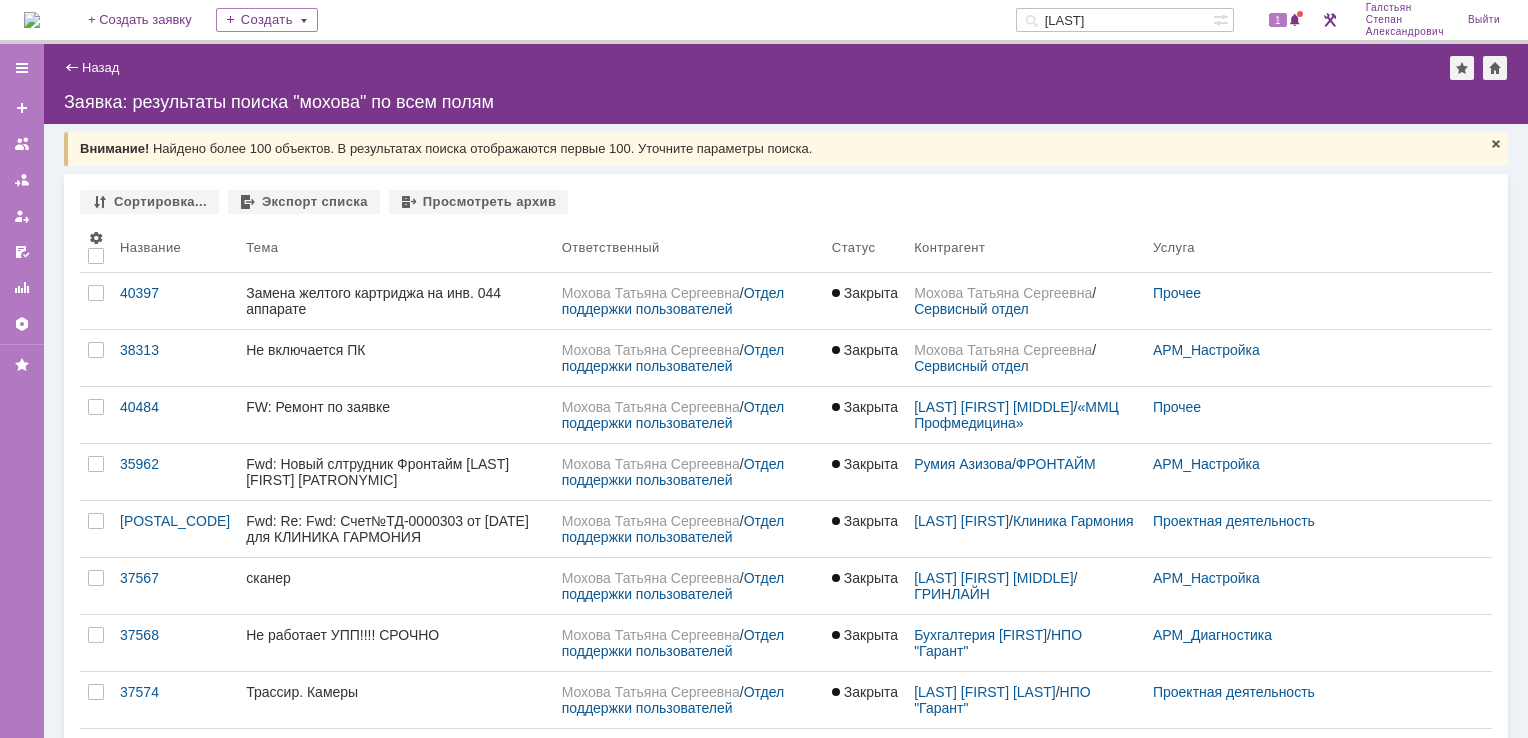 click at bounding box center (32, 20) 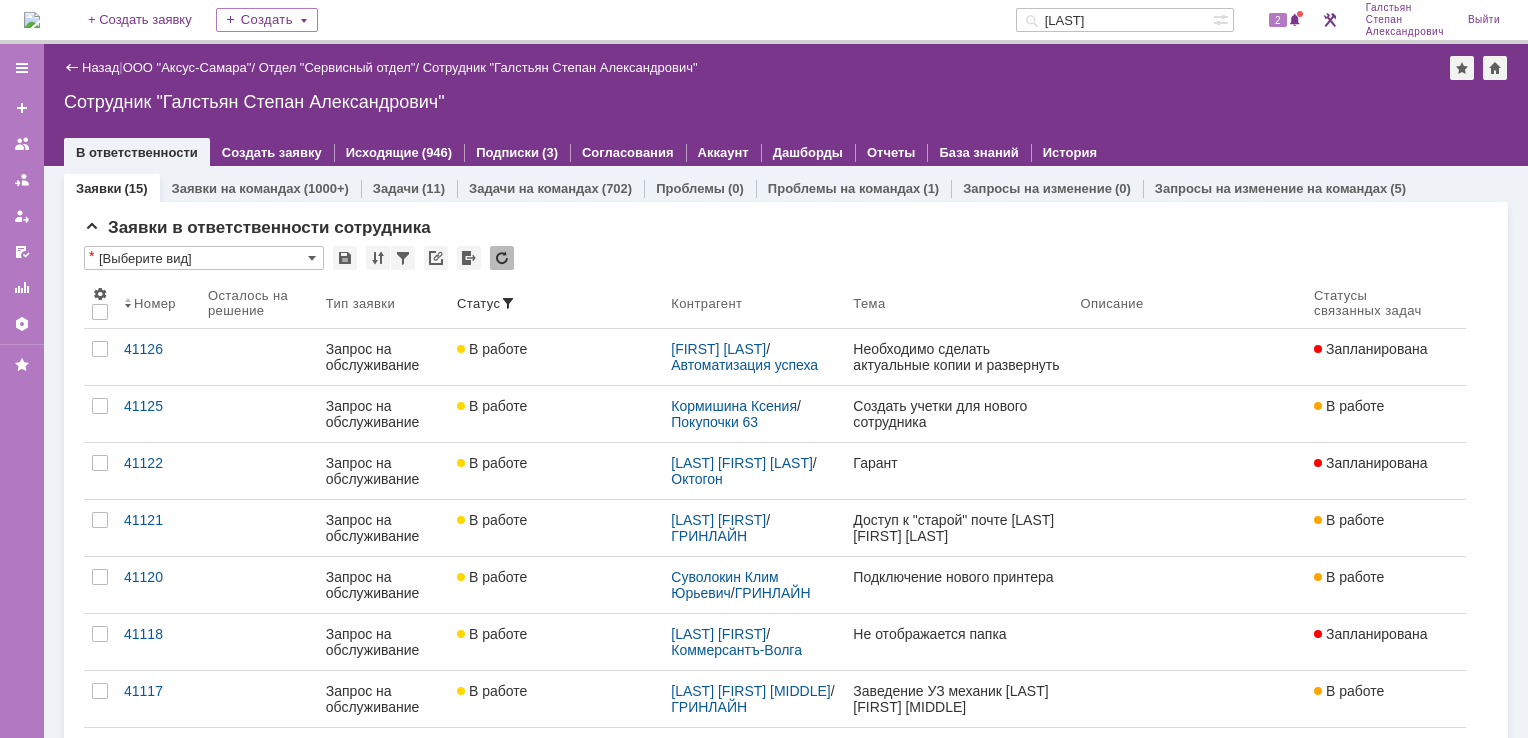 scroll, scrollTop: 0, scrollLeft: 0, axis: both 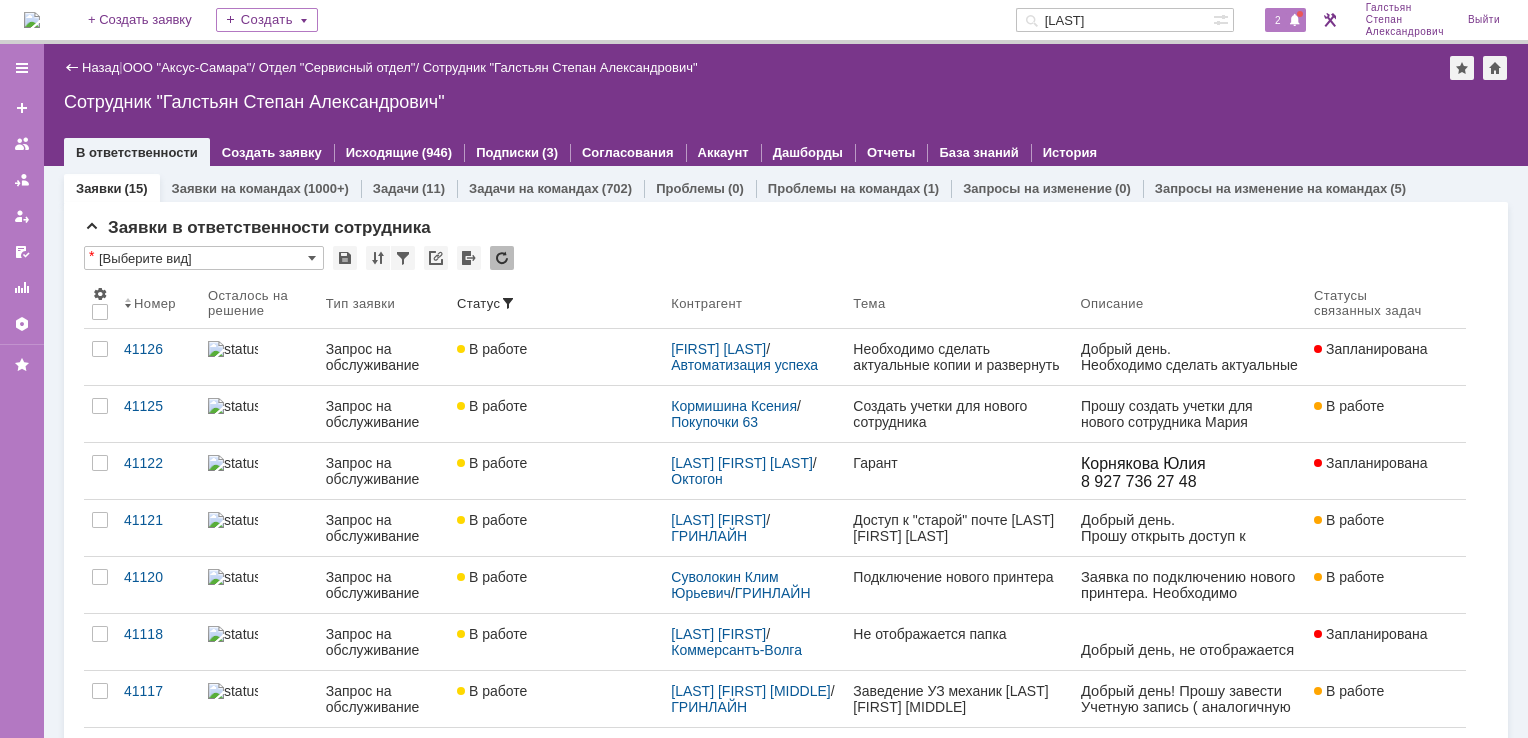 click on "2" at bounding box center (1278, 20) 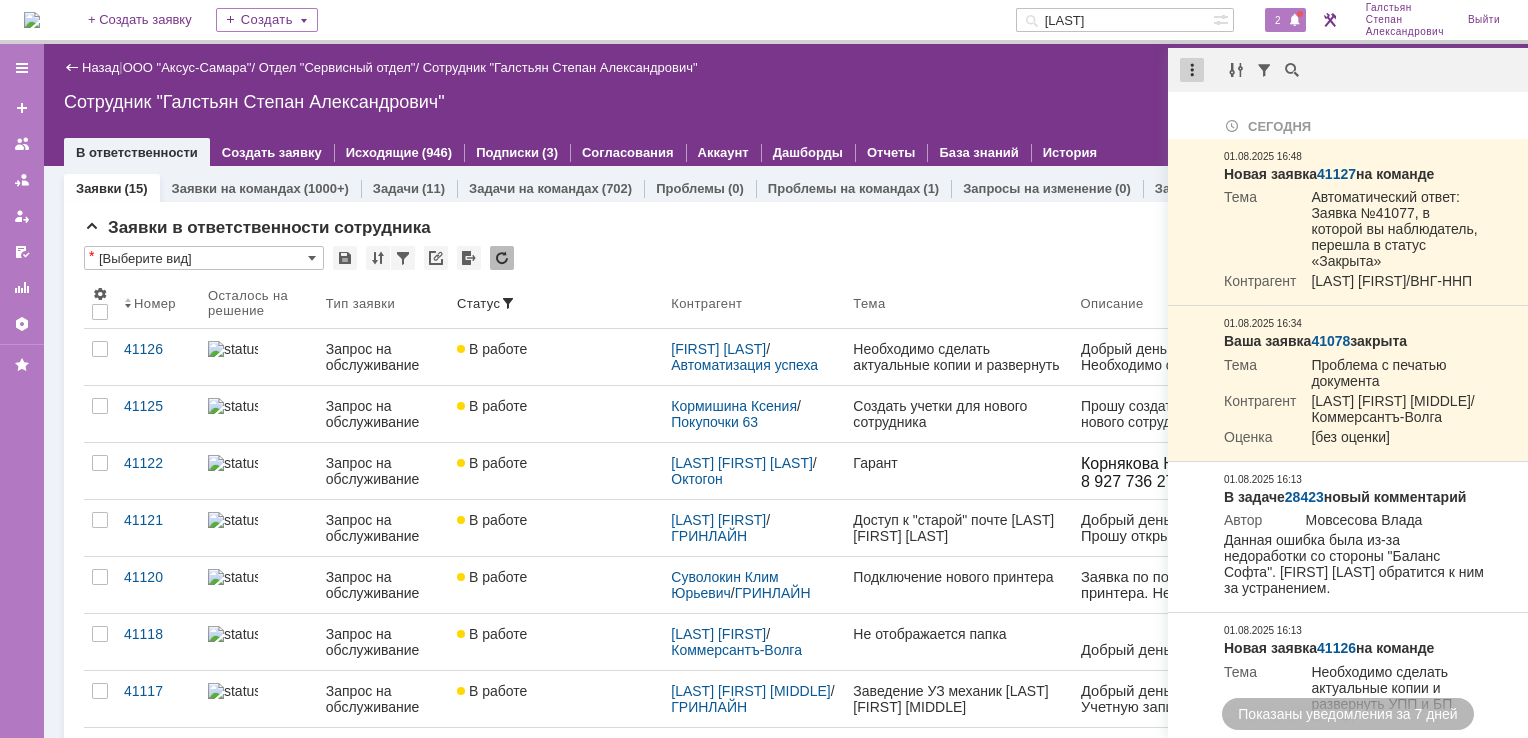 click at bounding box center [1192, 70] 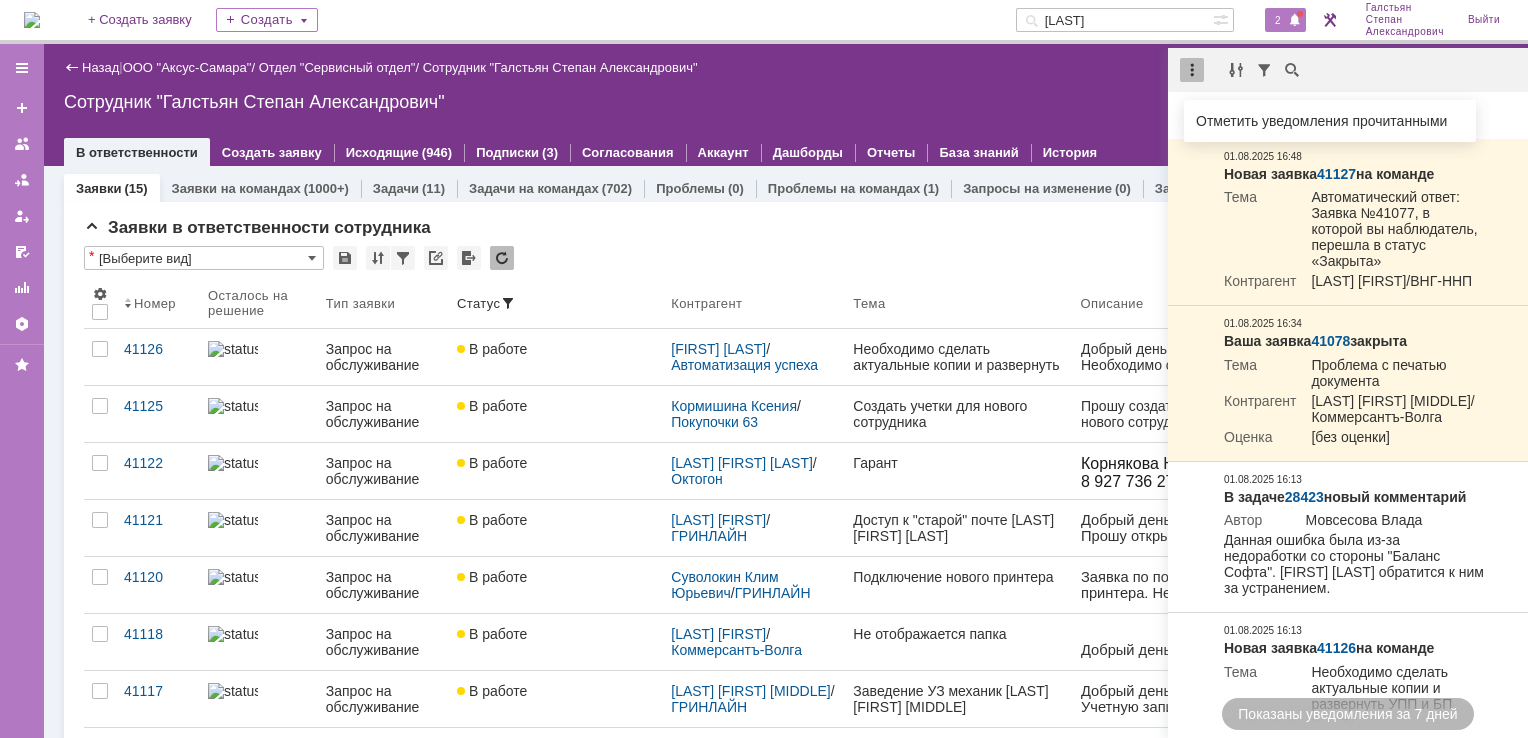 drag, startPoint x: 1211, startPoint y: 119, endPoint x: 1087, endPoint y: 98, distance: 125.765656 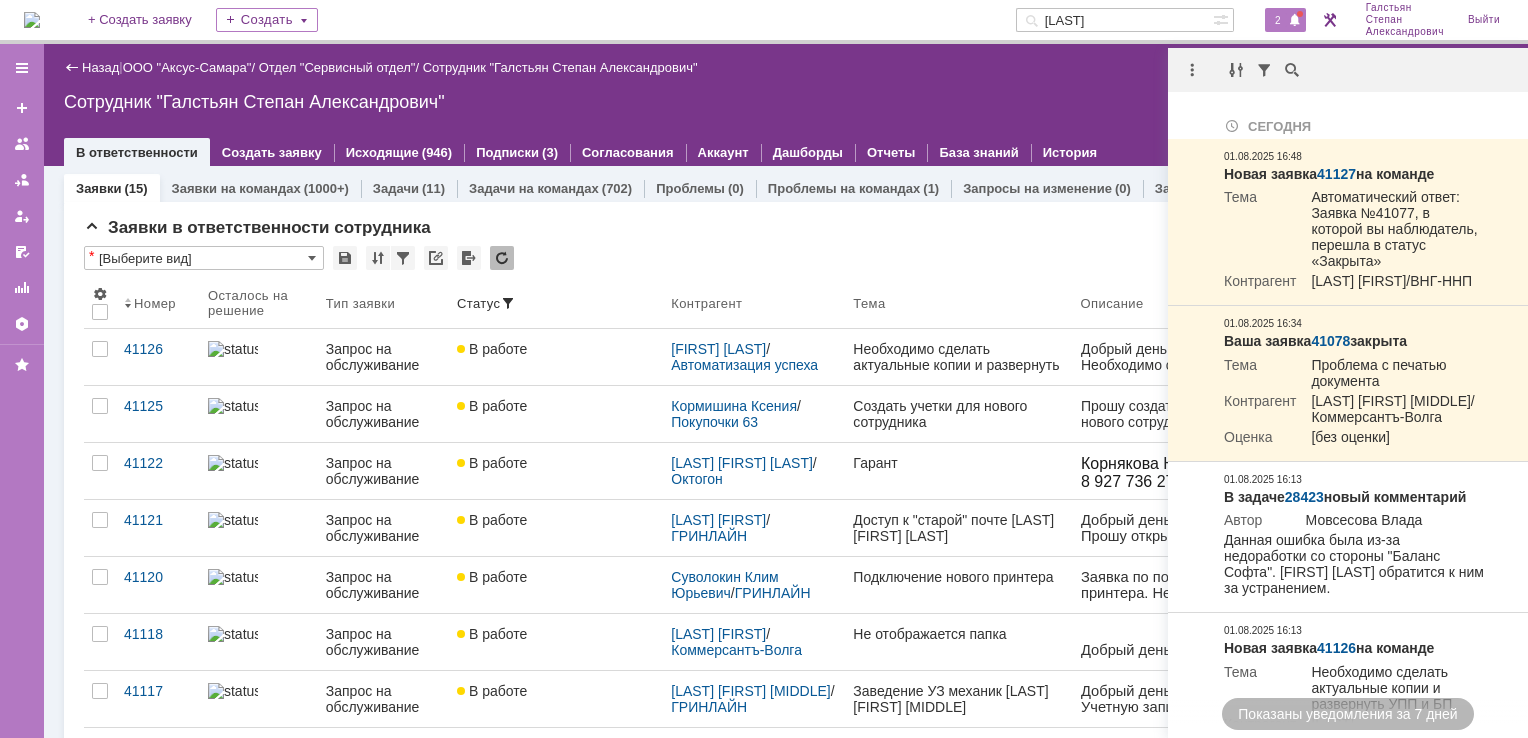 click on "Назад   |   ООО "Аксус-Самара"  /   Отдел "Сервисный отдел"  /   Сотрудник "[LAST] [FIRST] [PATRONYMIC]" Сотрудник "[LAST] [FIRST] [PATRONYMIC]" employee$43271409 В ответственности Создать заявку Исходящие (946) Подписки (3) Согласования Аккаунт Дашборды Отчеты База знаний История" at bounding box center (786, 105) 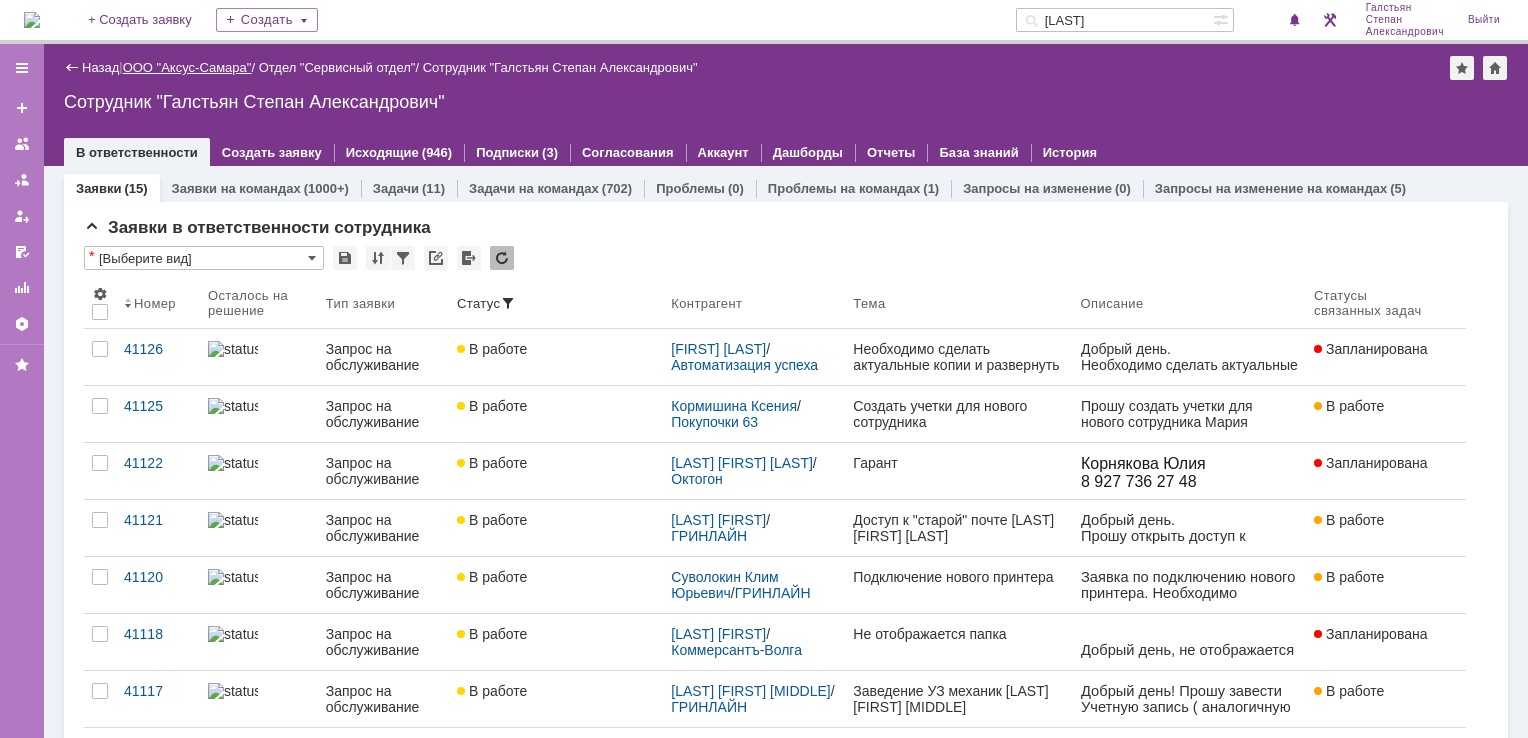 click on "ООО "Аксус-Самара"" at bounding box center [187, 67] 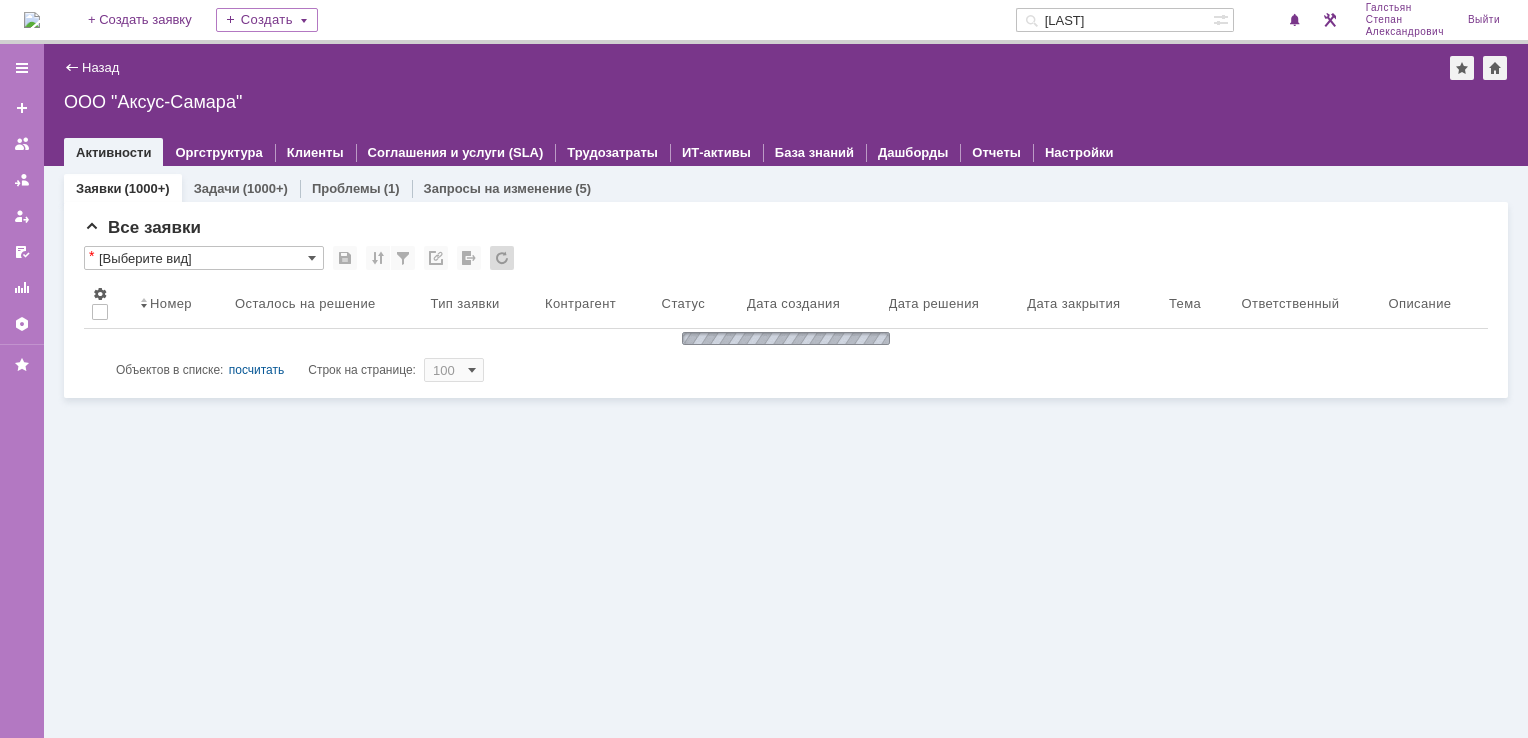 click on "Задачи" at bounding box center (217, 188) 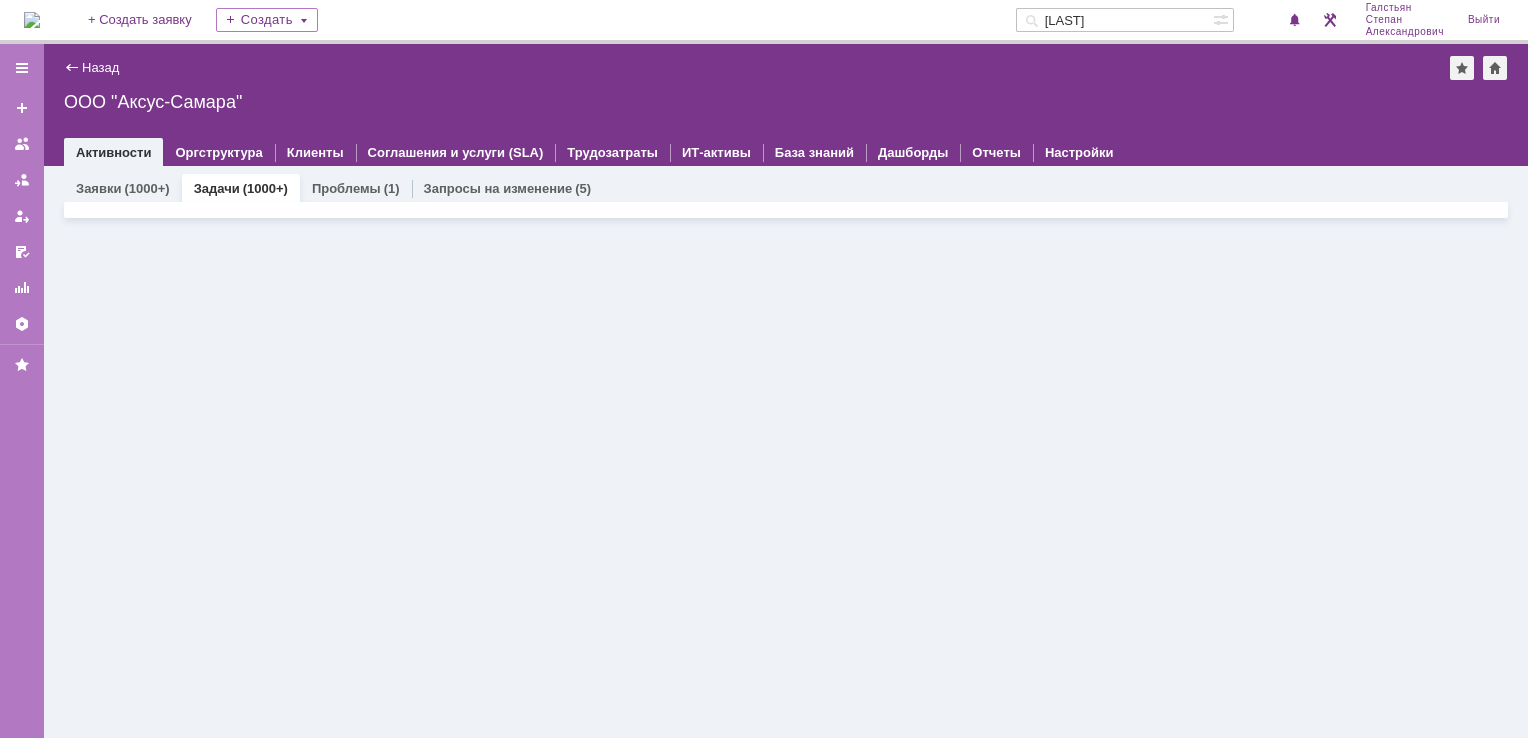 scroll, scrollTop: 0, scrollLeft: 0, axis: both 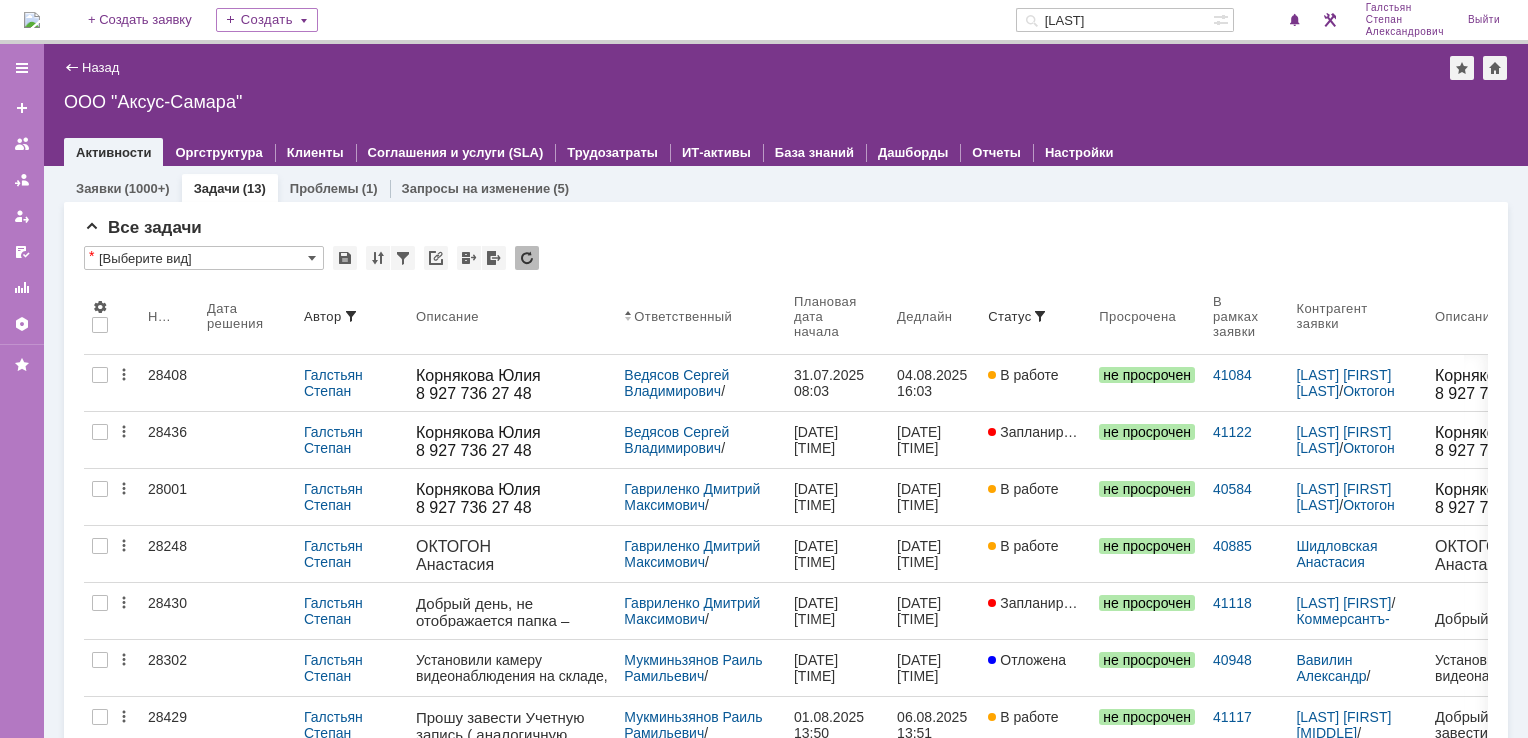 click at bounding box center [32, 20] 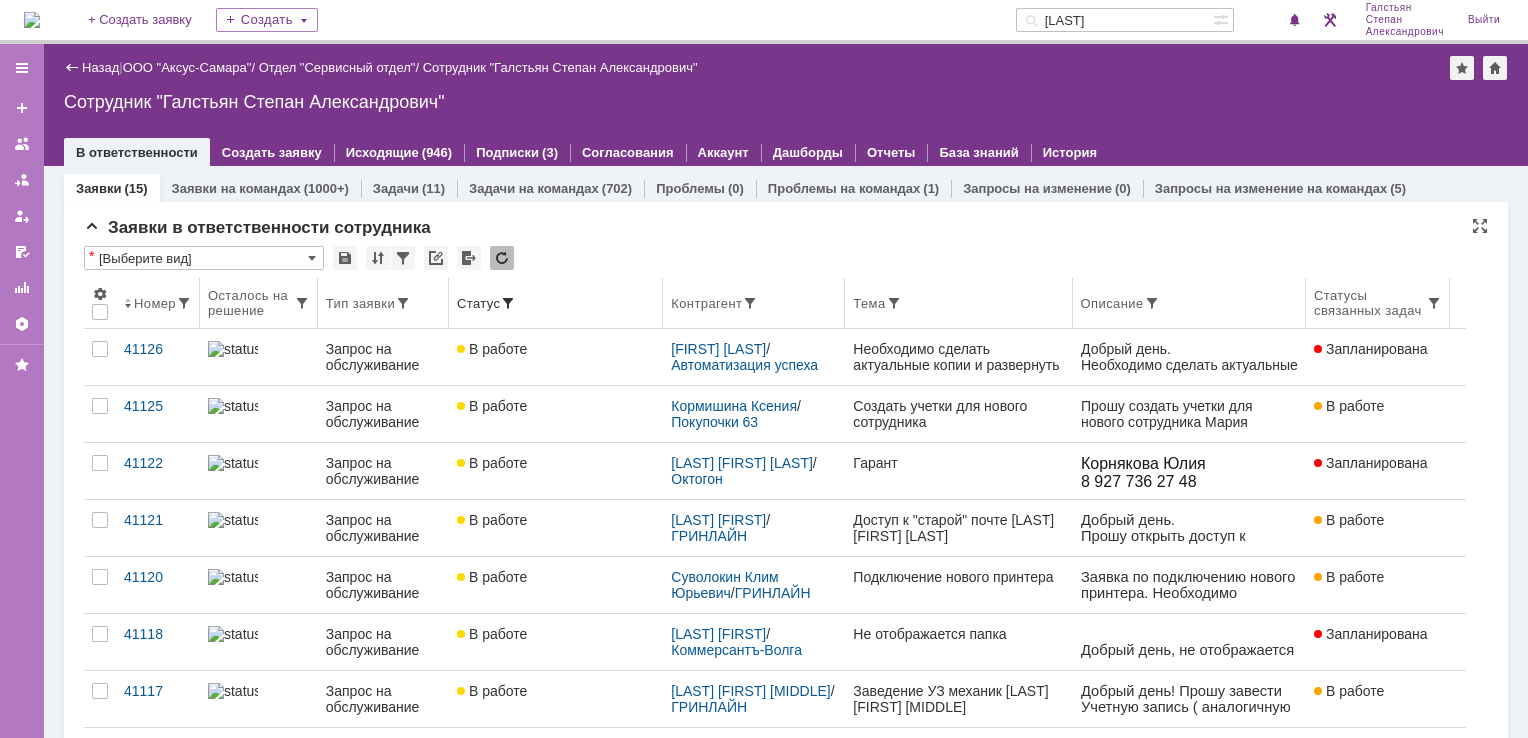 click on "Осталось на решение" at bounding box center [251, 303] 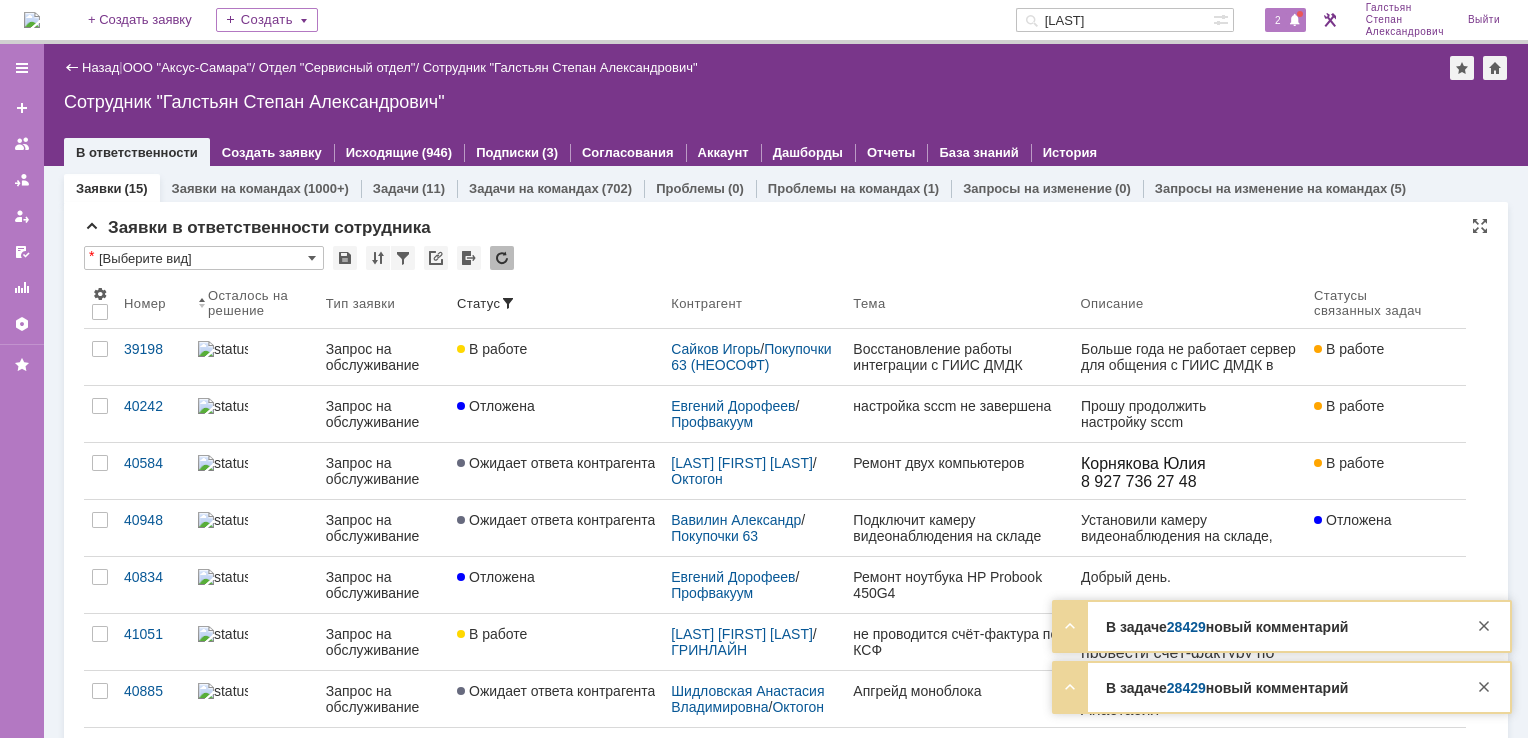 click on "2" at bounding box center (1276, 20) 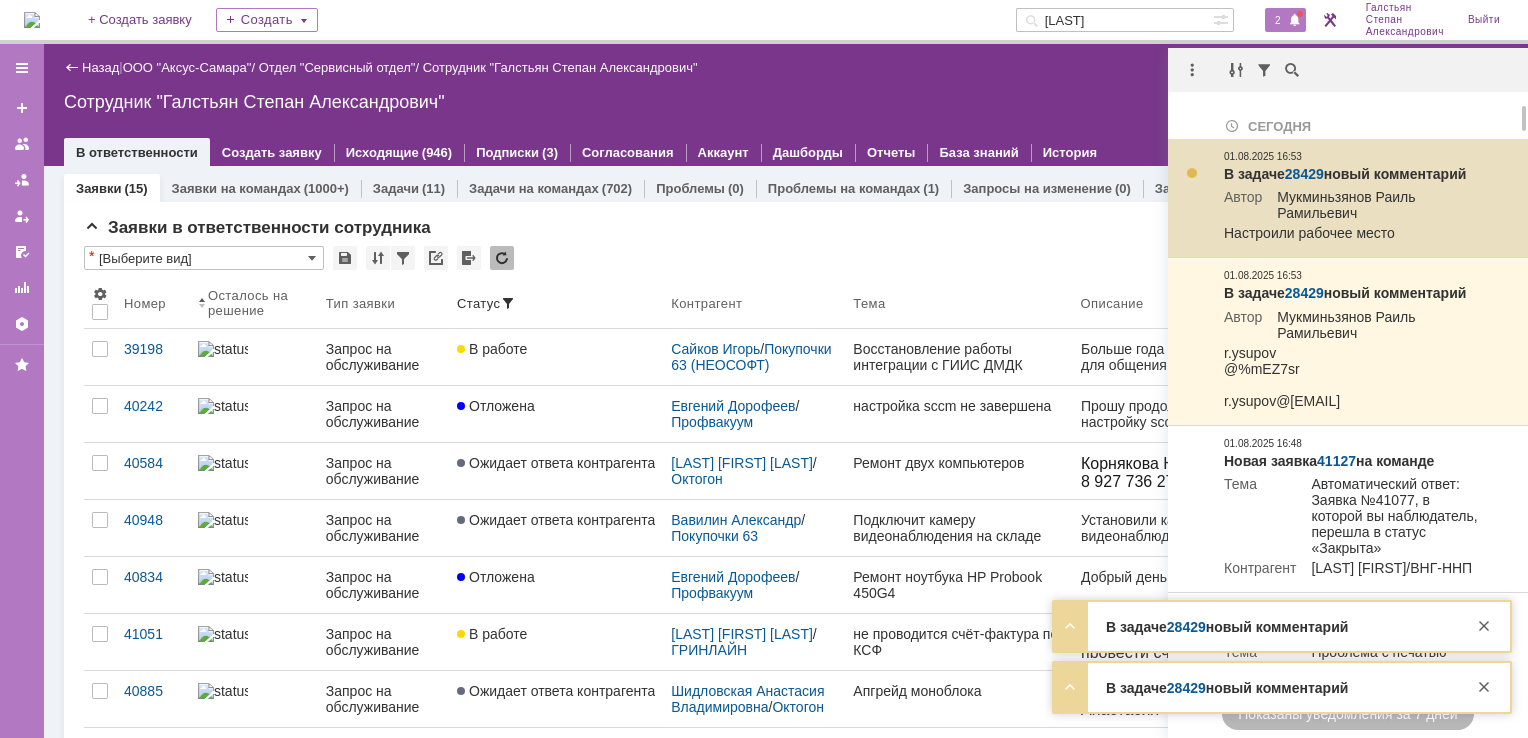 click on "28429" at bounding box center [1304, 174] 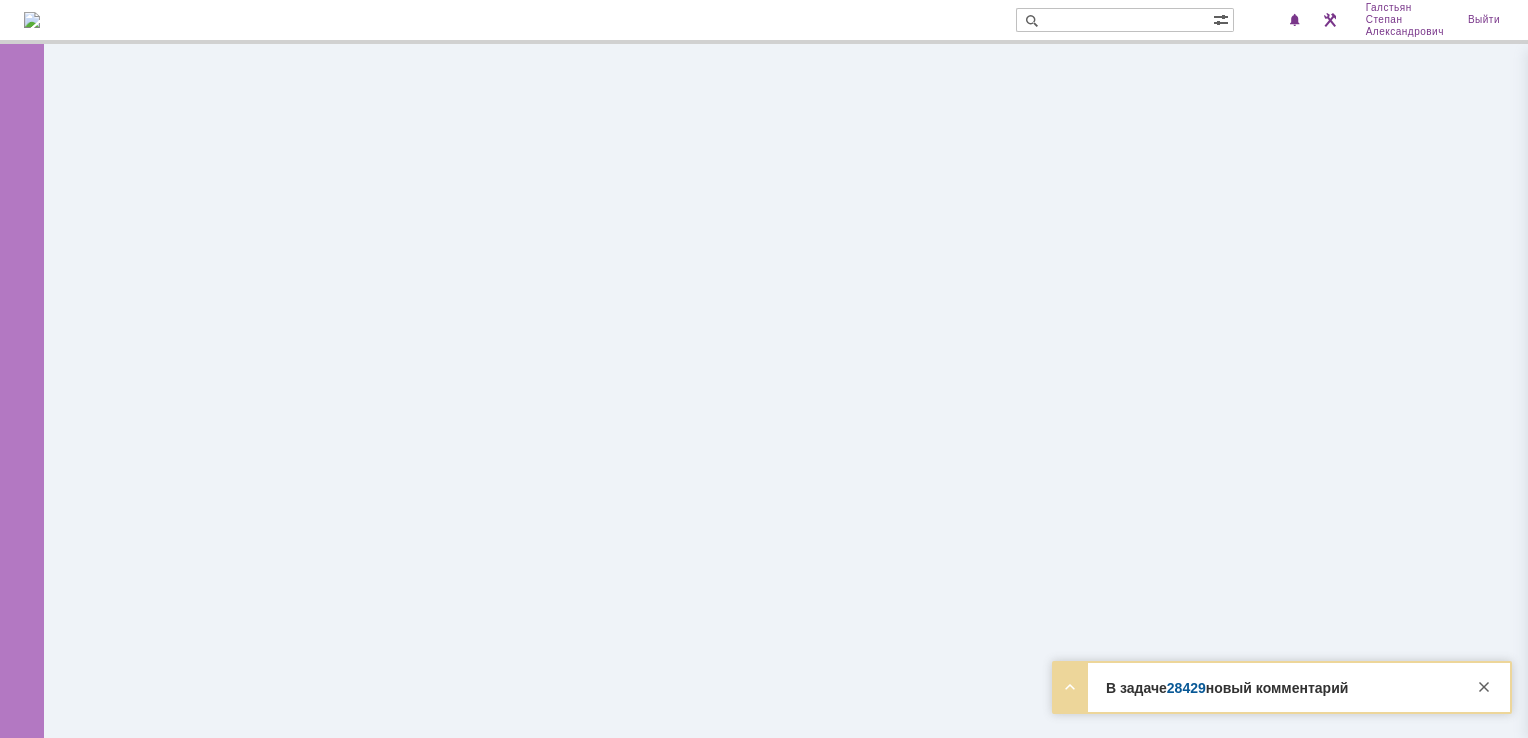 scroll, scrollTop: 0, scrollLeft: 0, axis: both 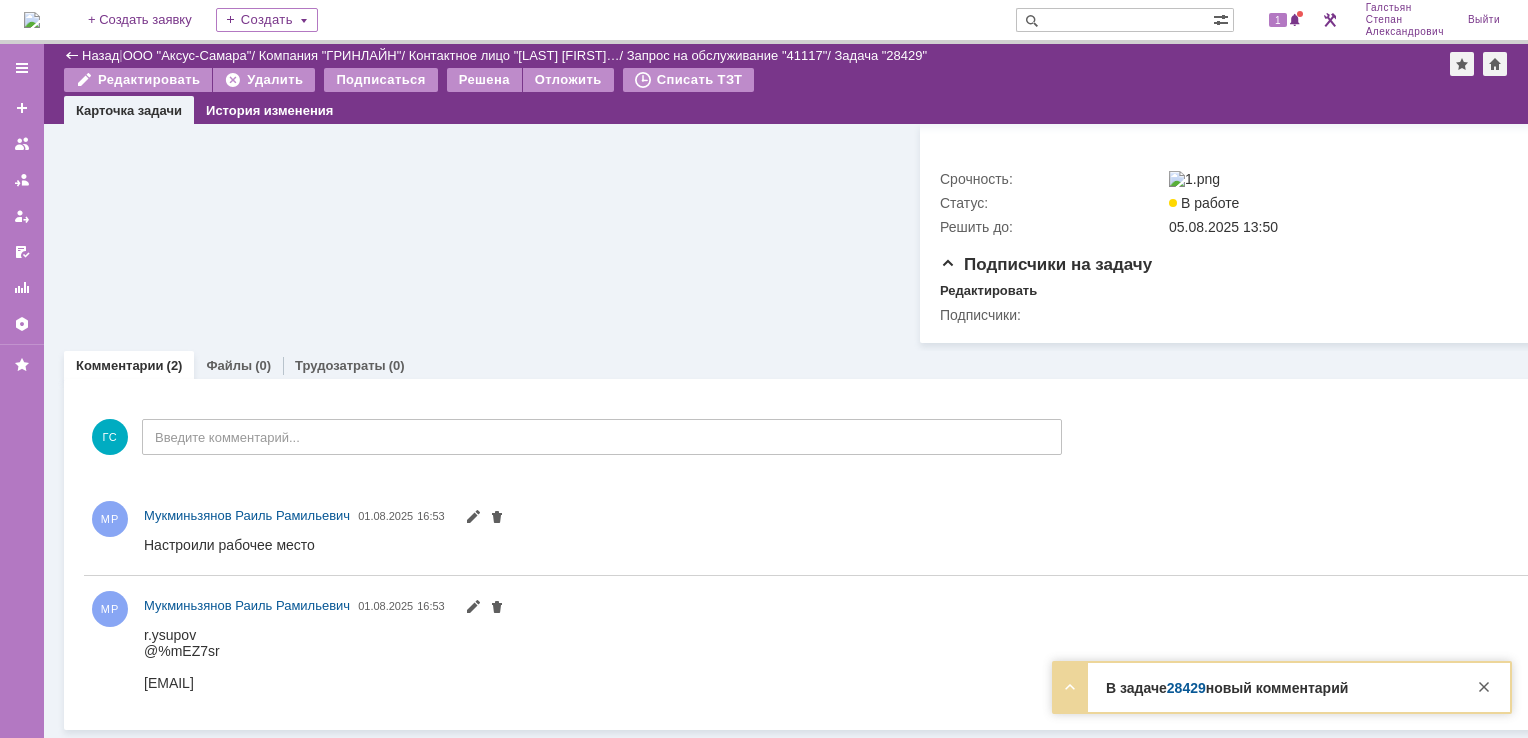 drag, startPoint x: 144, startPoint y: 632, endPoint x: 345, endPoint y: 699, distance: 211.8726 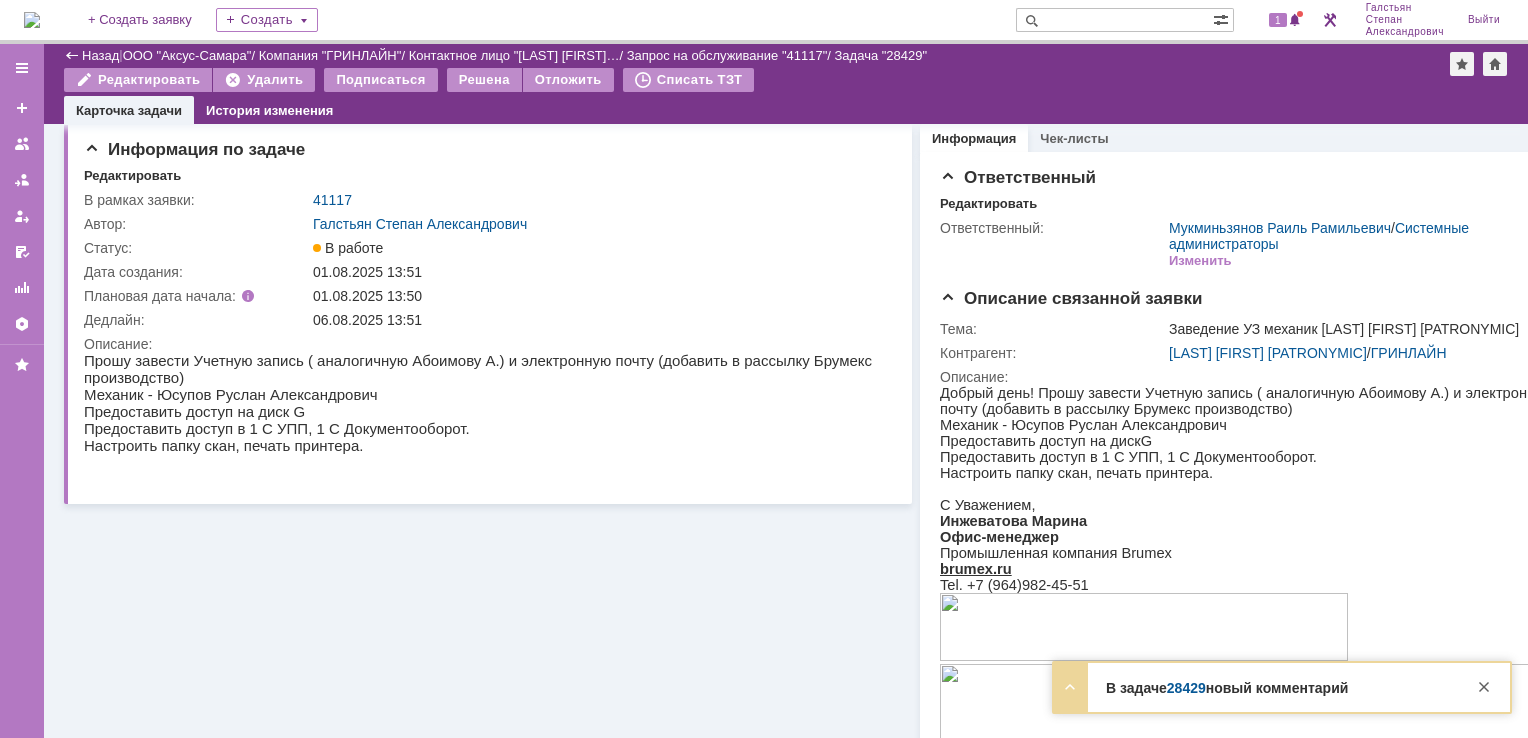 scroll, scrollTop: 0, scrollLeft: 0, axis: both 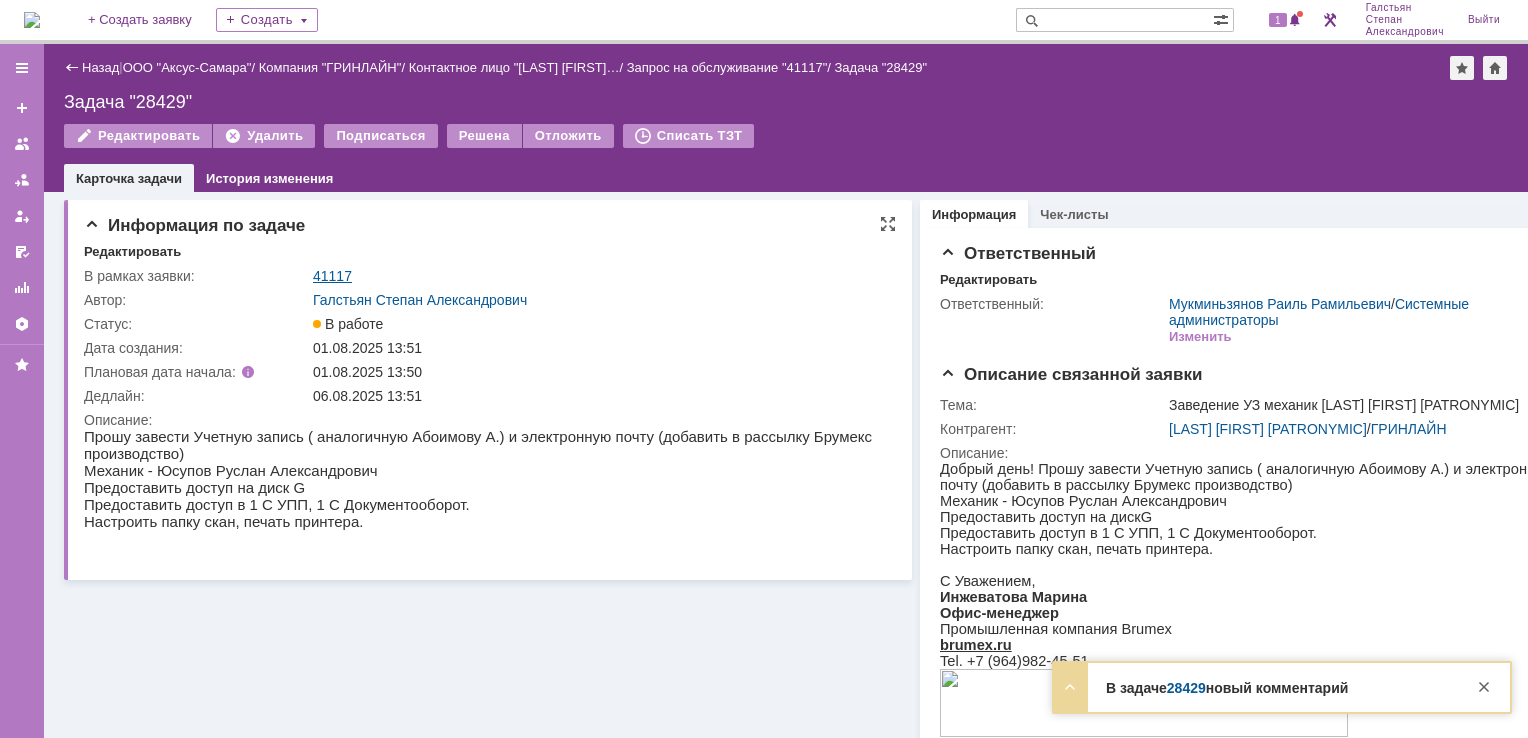 click on "41117" at bounding box center [332, 276] 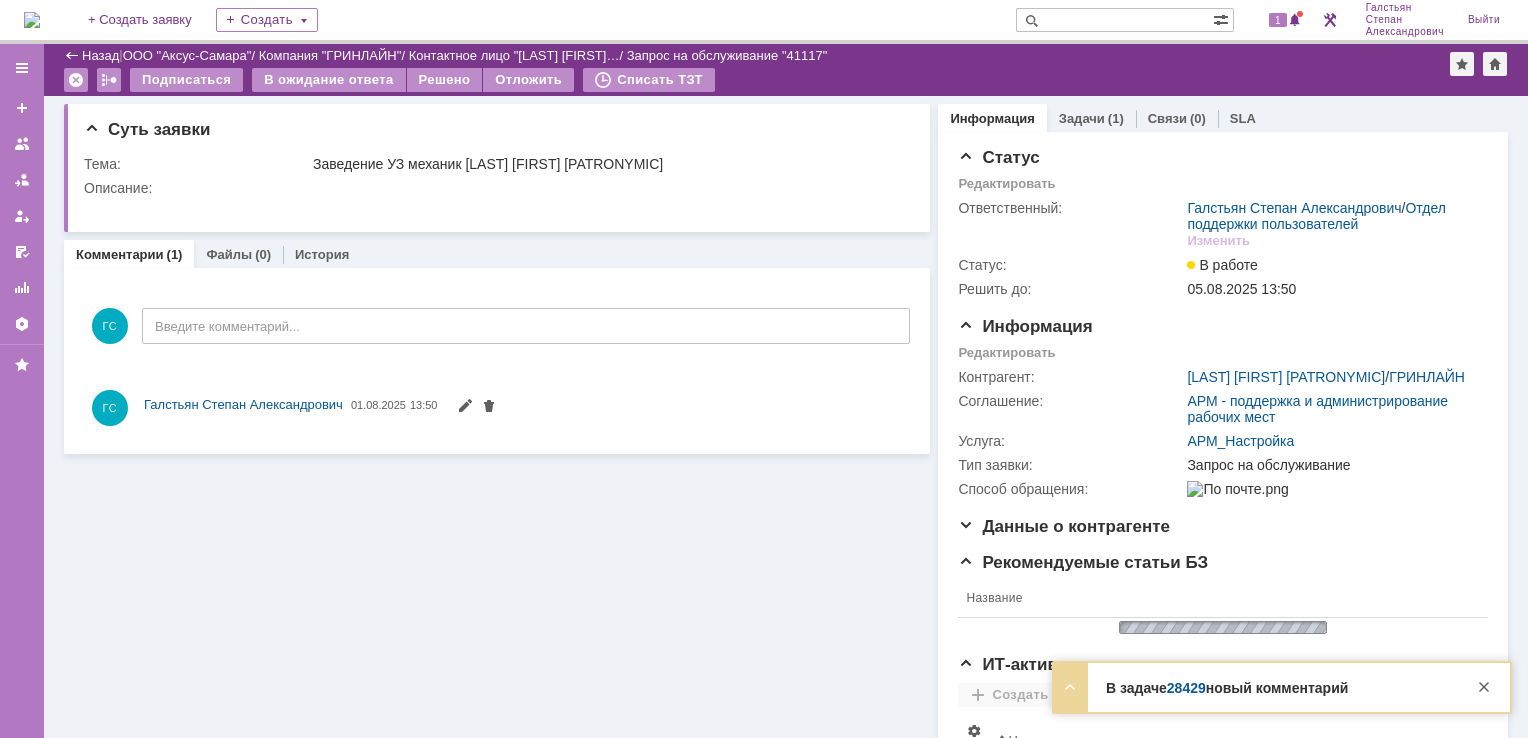 scroll, scrollTop: 560, scrollLeft: 0, axis: vertical 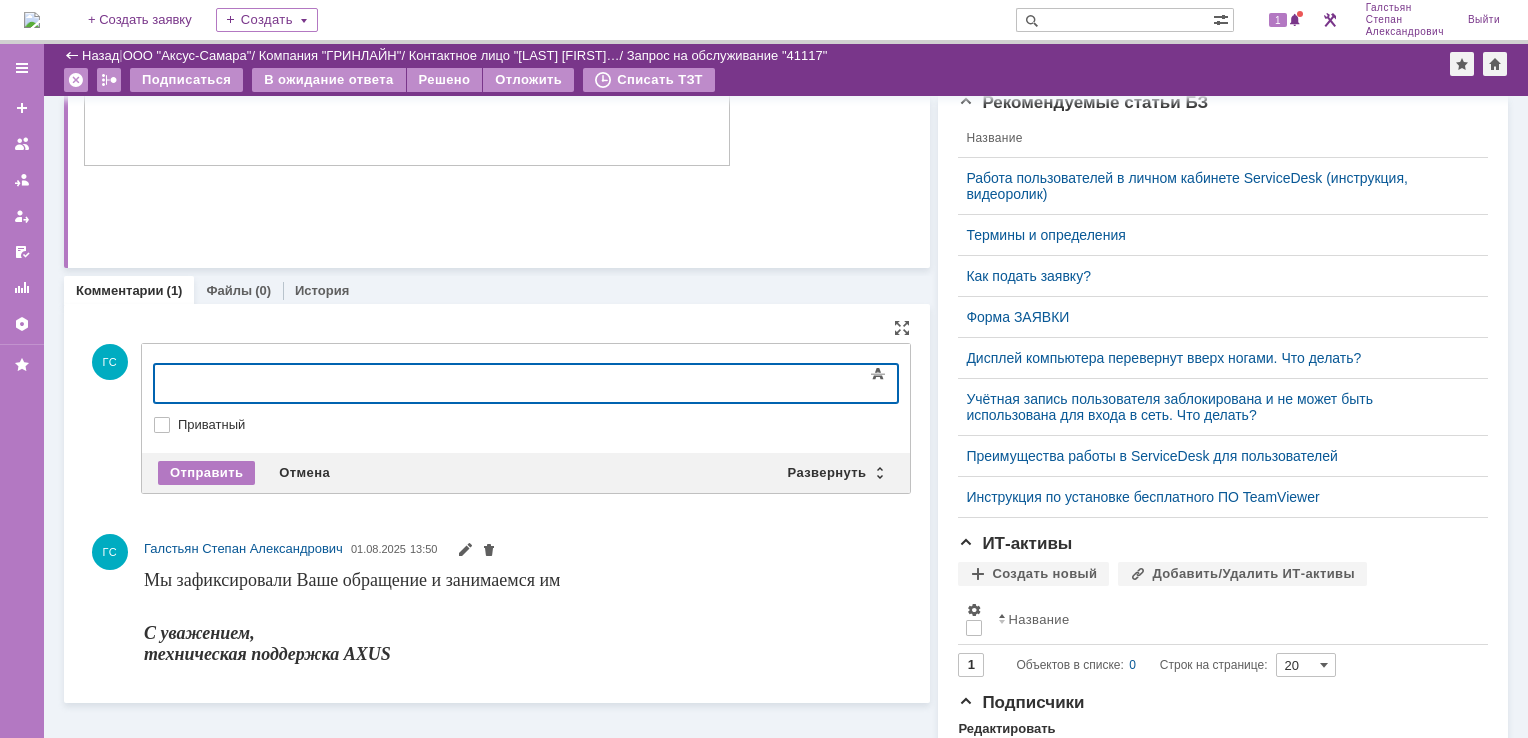 type 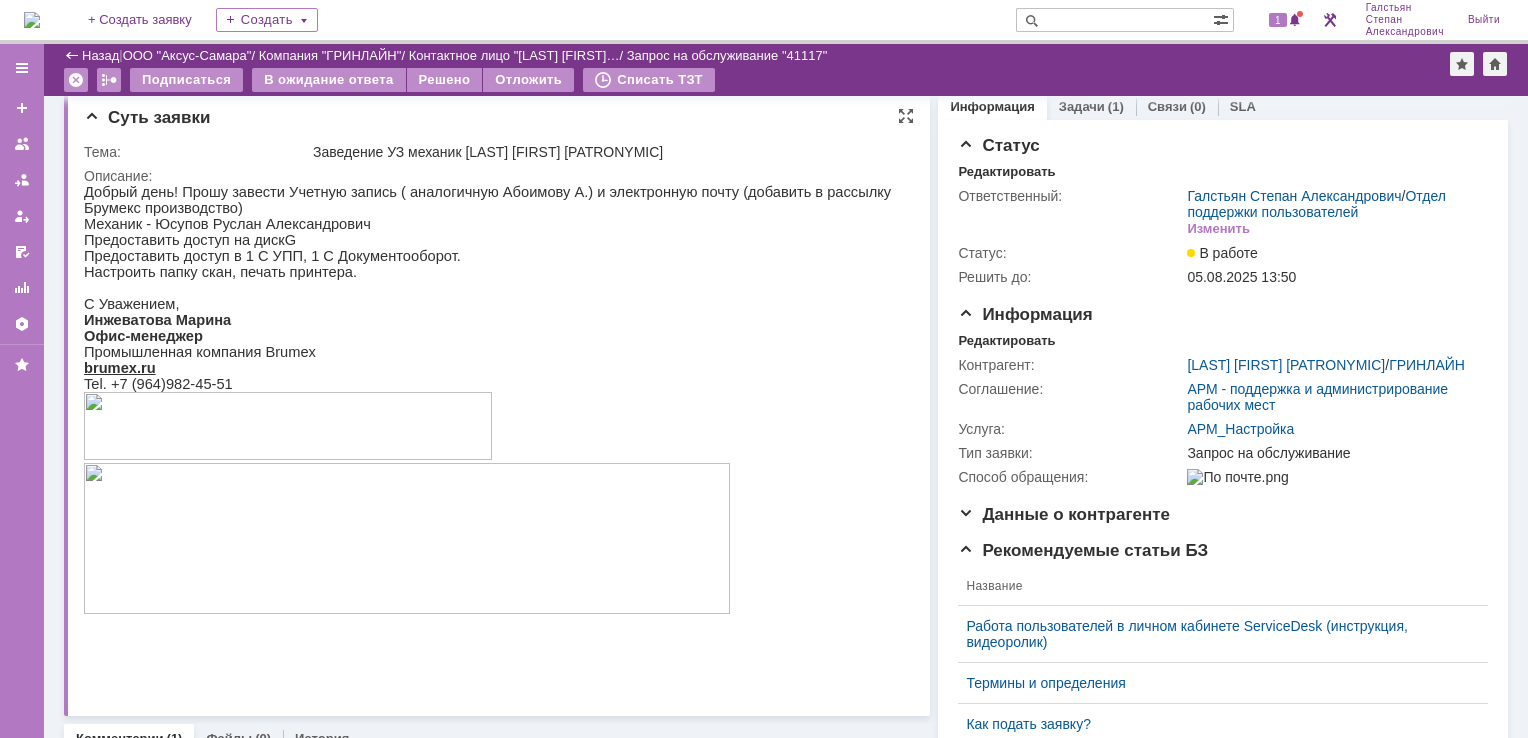 scroll, scrollTop: 0, scrollLeft: 0, axis: both 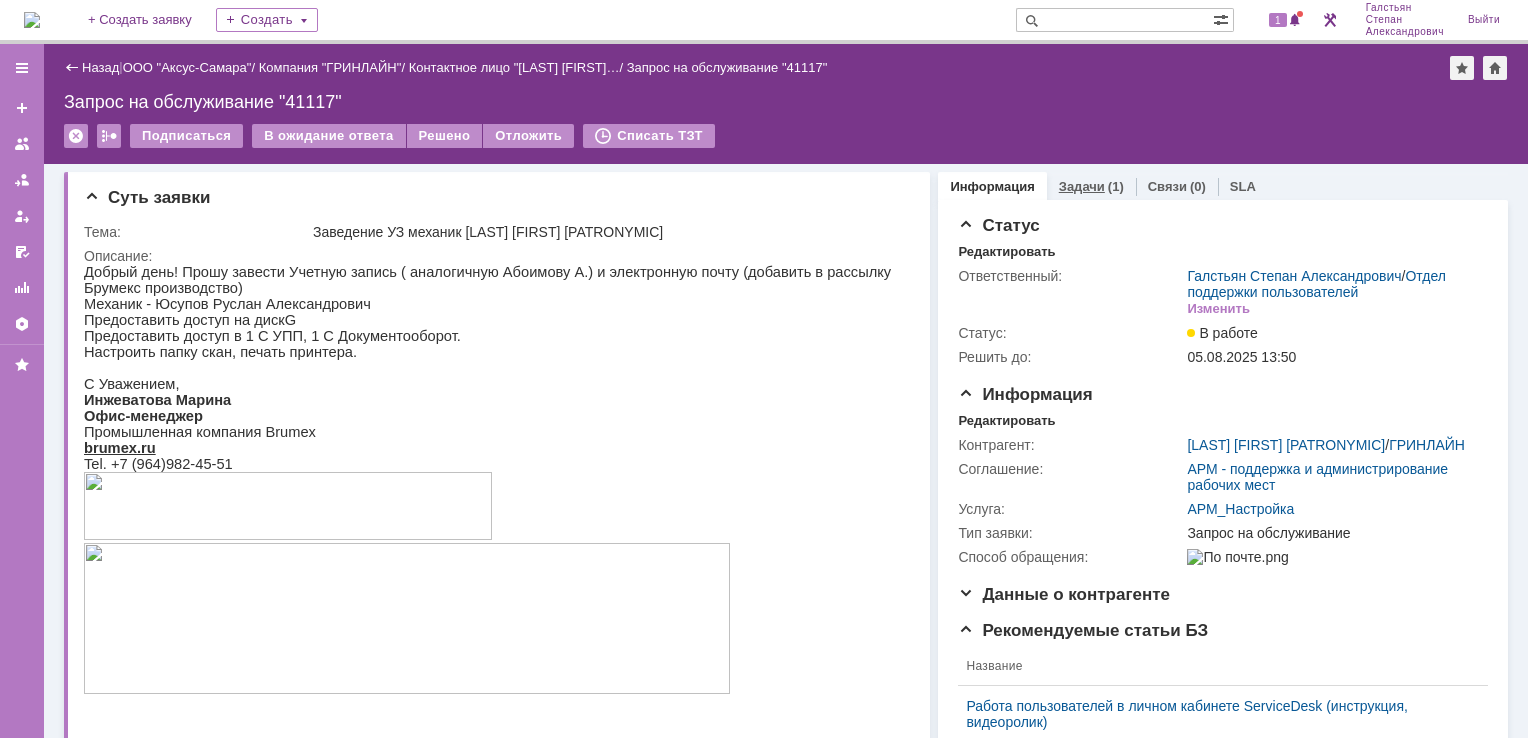 click on "Задачи" at bounding box center [1082, 186] 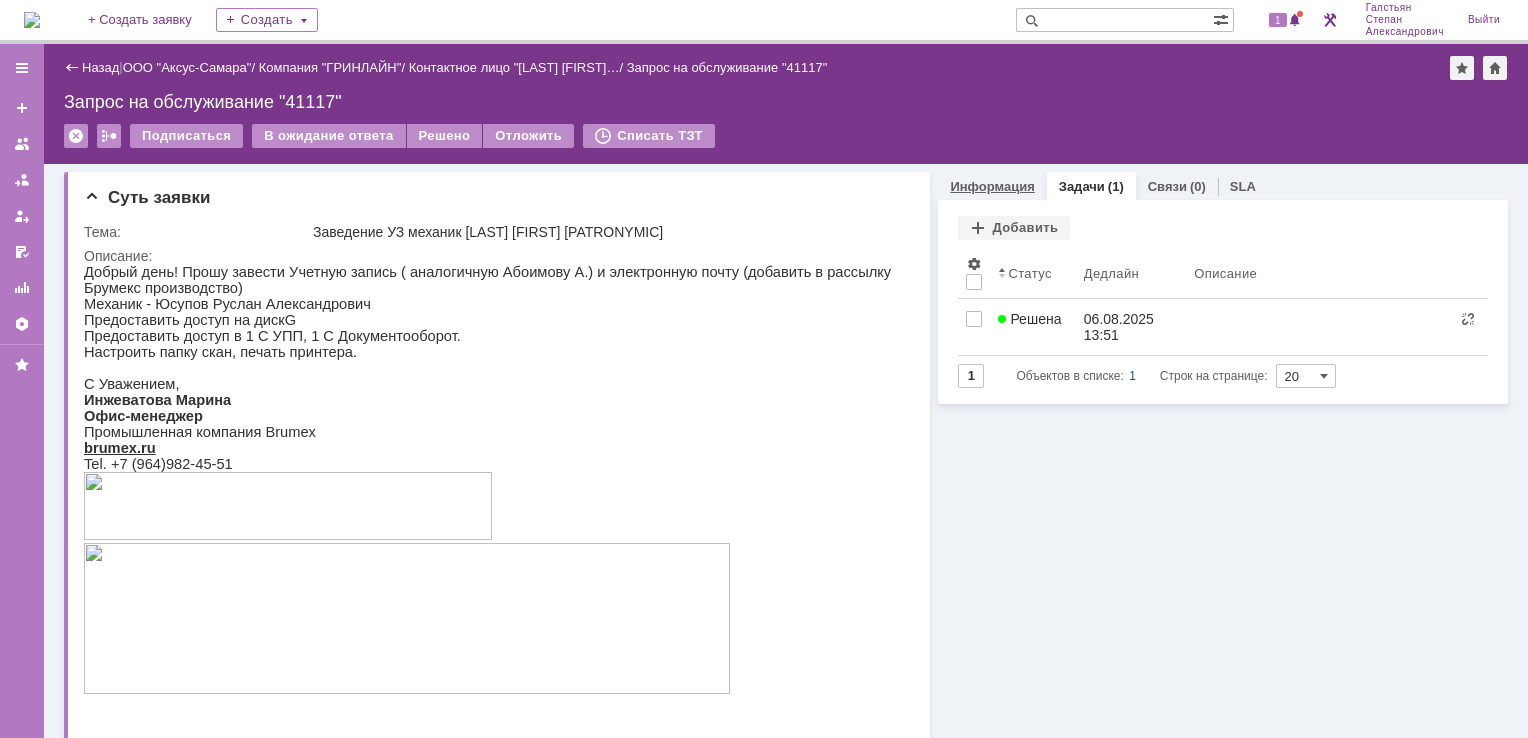 scroll, scrollTop: 0, scrollLeft: 0, axis: both 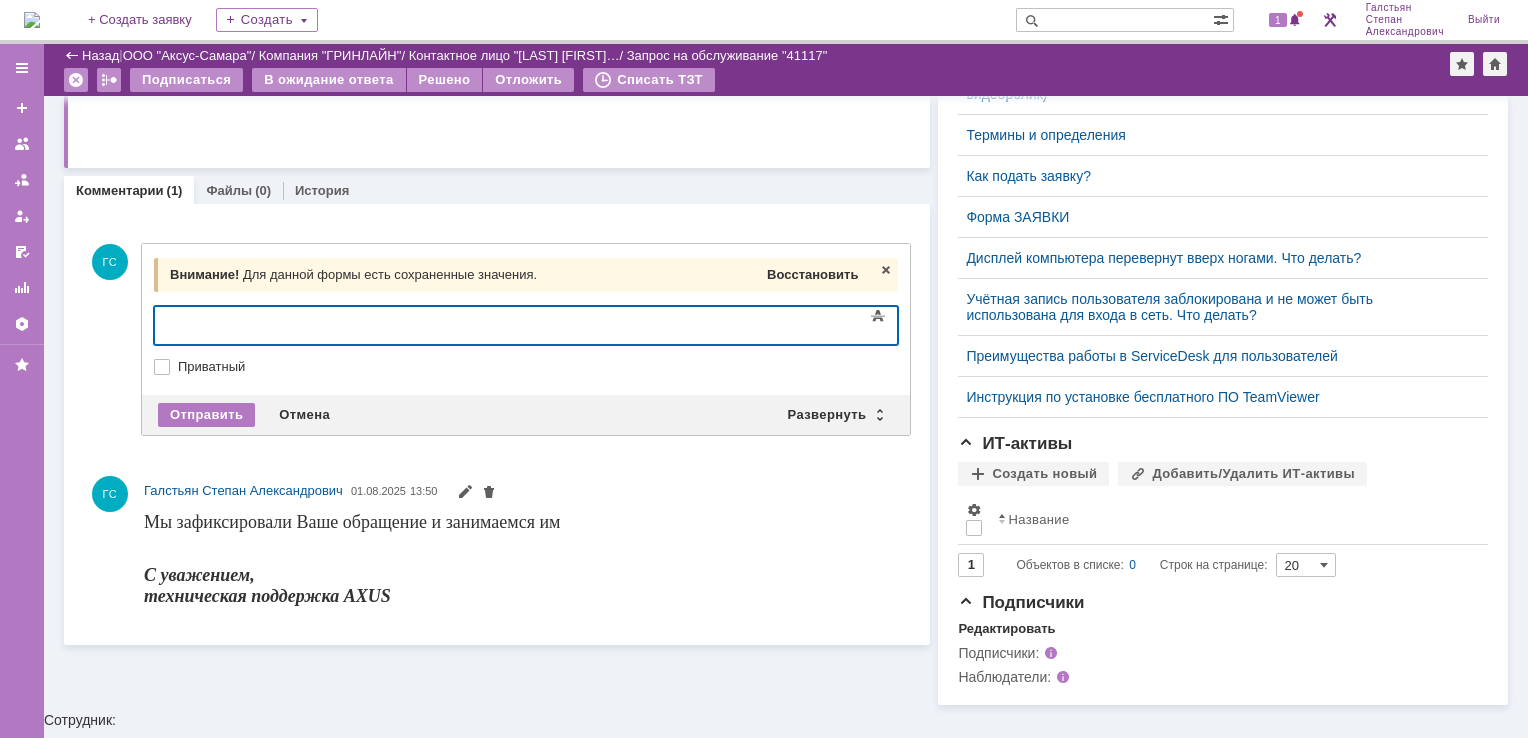 click on "Восстановить" at bounding box center (812, 275) 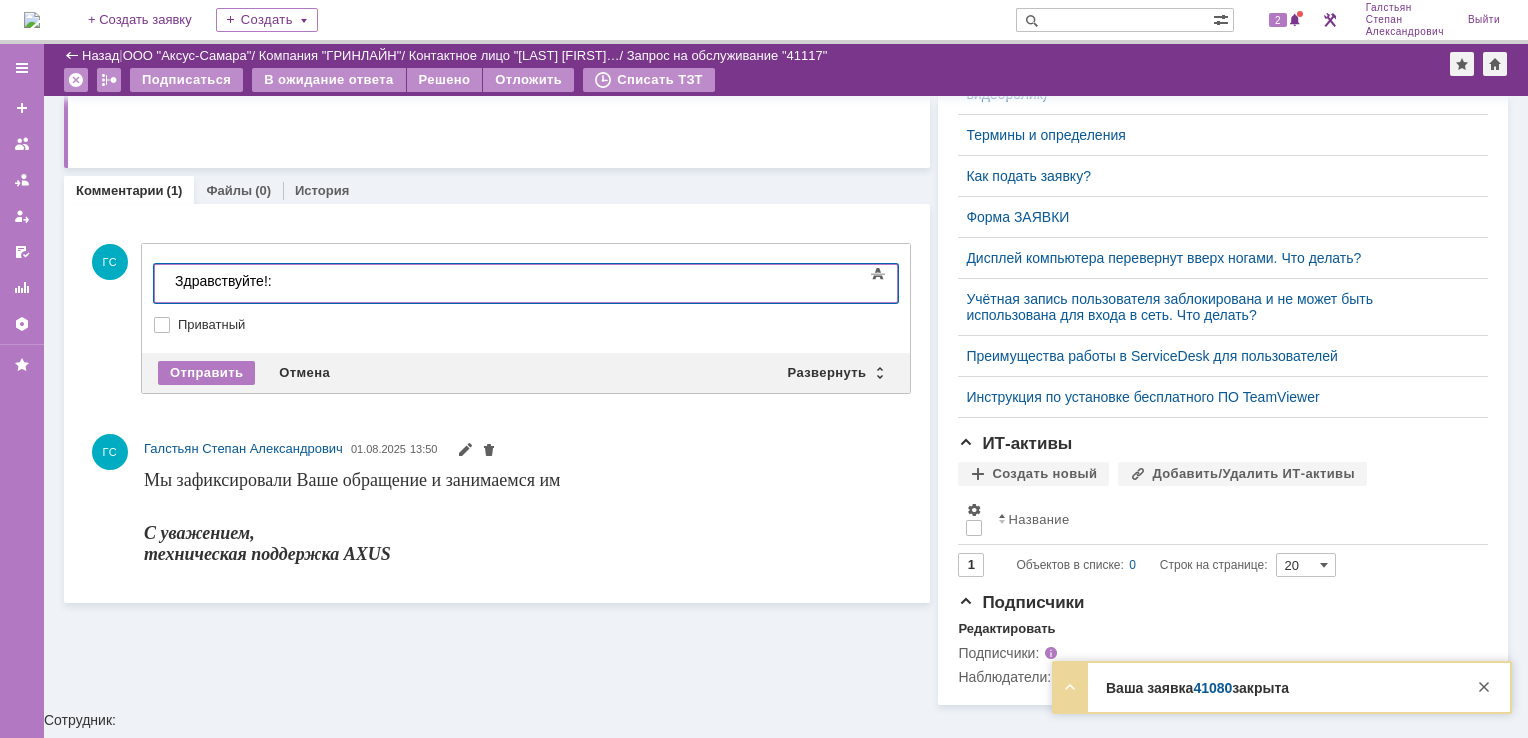 drag, startPoint x: 451, startPoint y: 298, endPoint x: 441, endPoint y: 158, distance: 140.35669 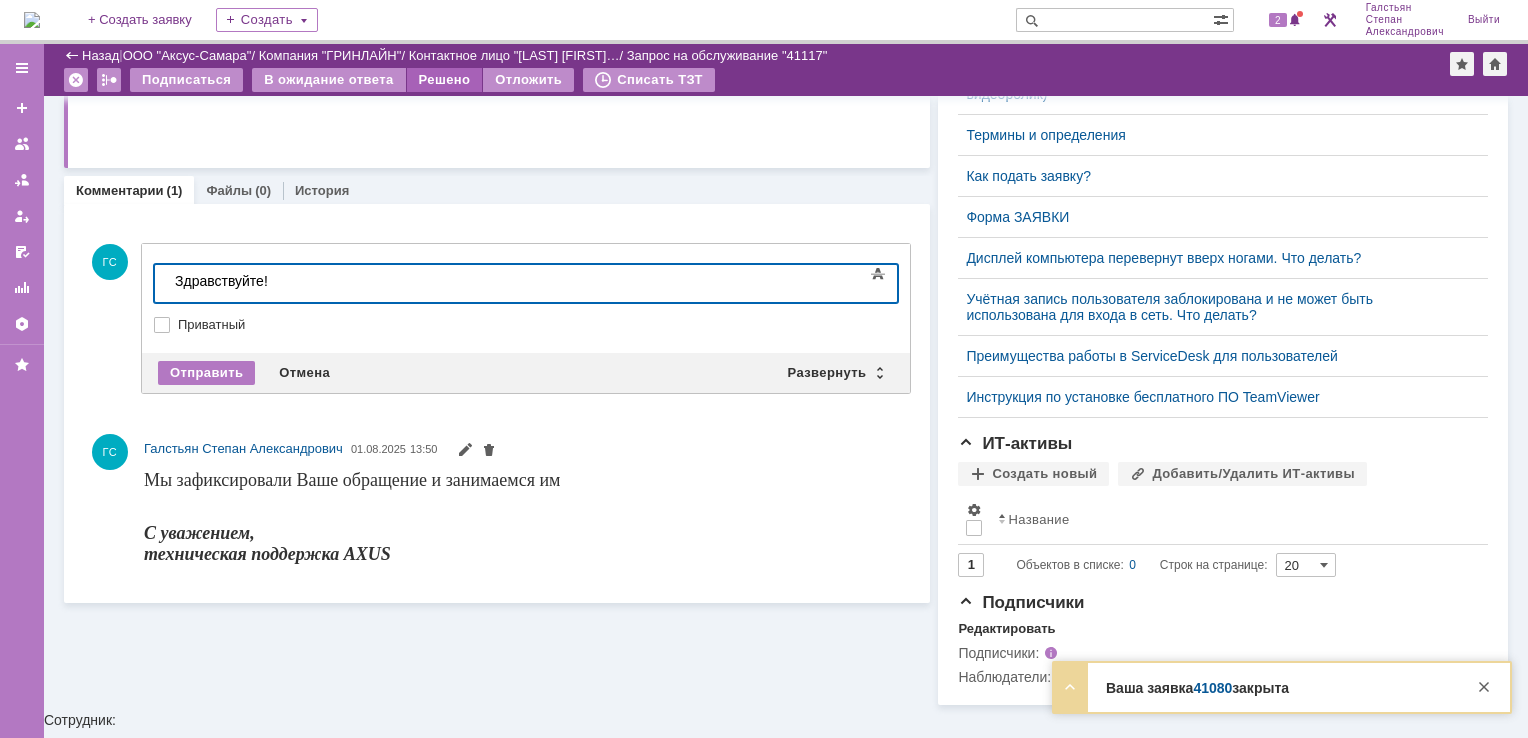 type 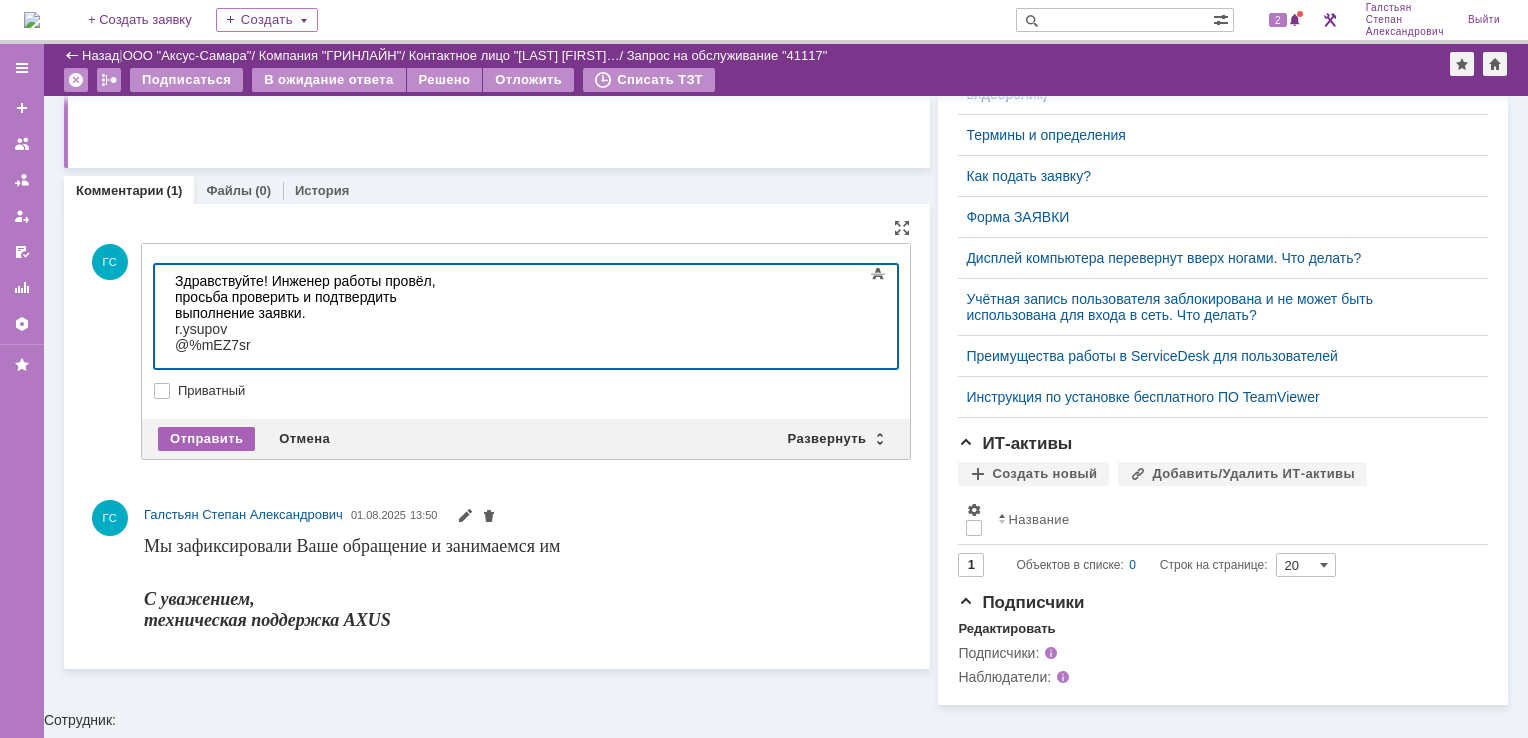 click on "Отправить" at bounding box center (206, 439) 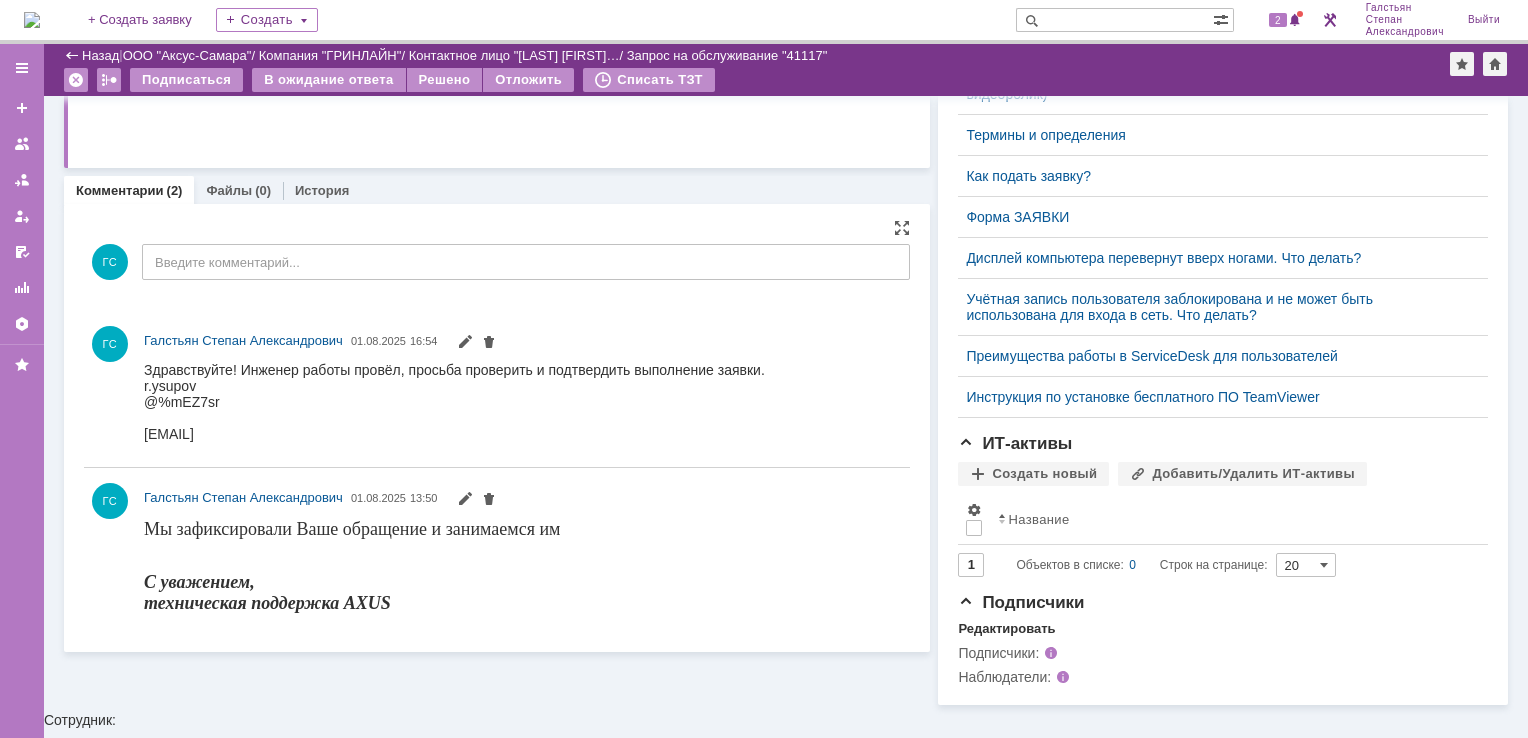 scroll, scrollTop: 0, scrollLeft: 0, axis: both 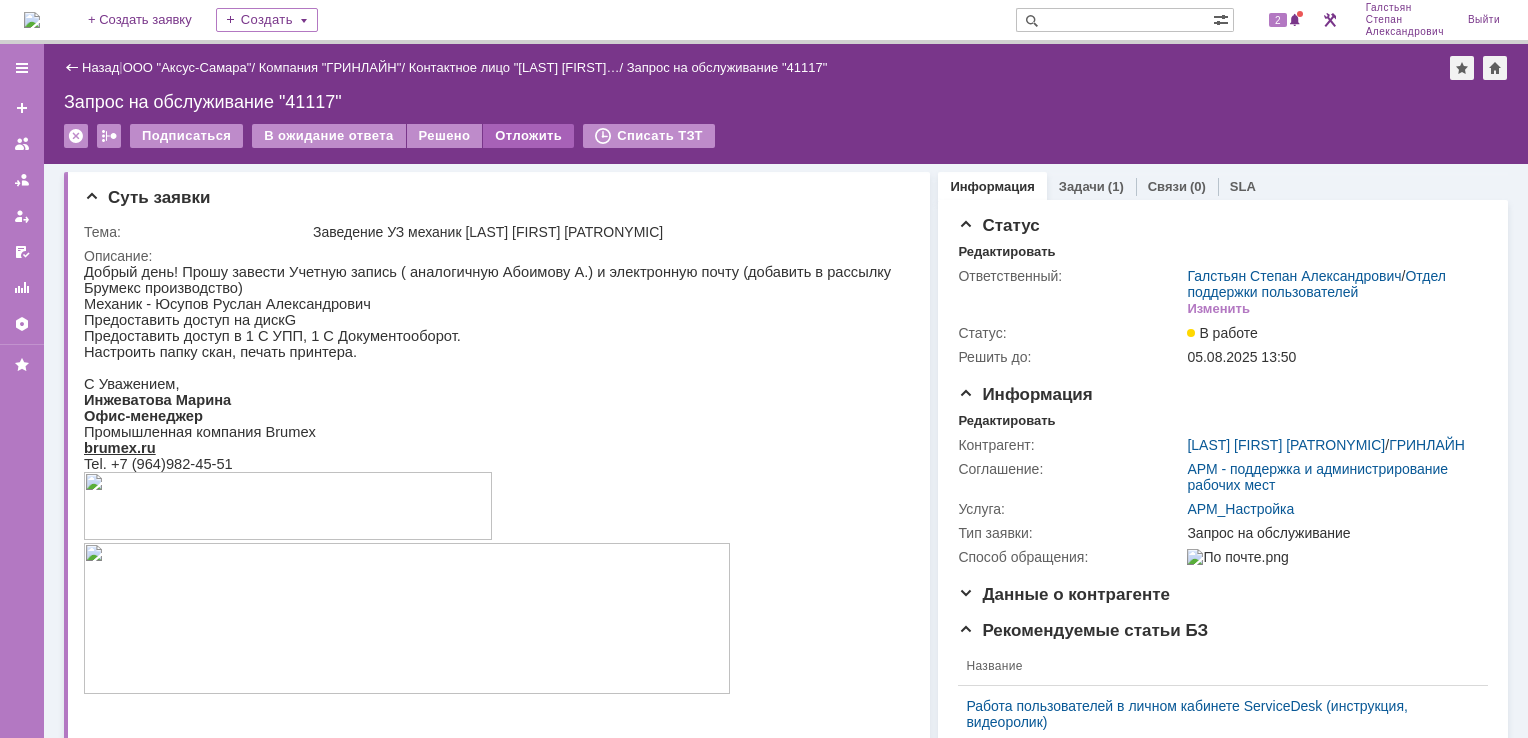 drag, startPoint x: 444, startPoint y: 132, endPoint x: 474, endPoint y: 141, distance: 31.320919 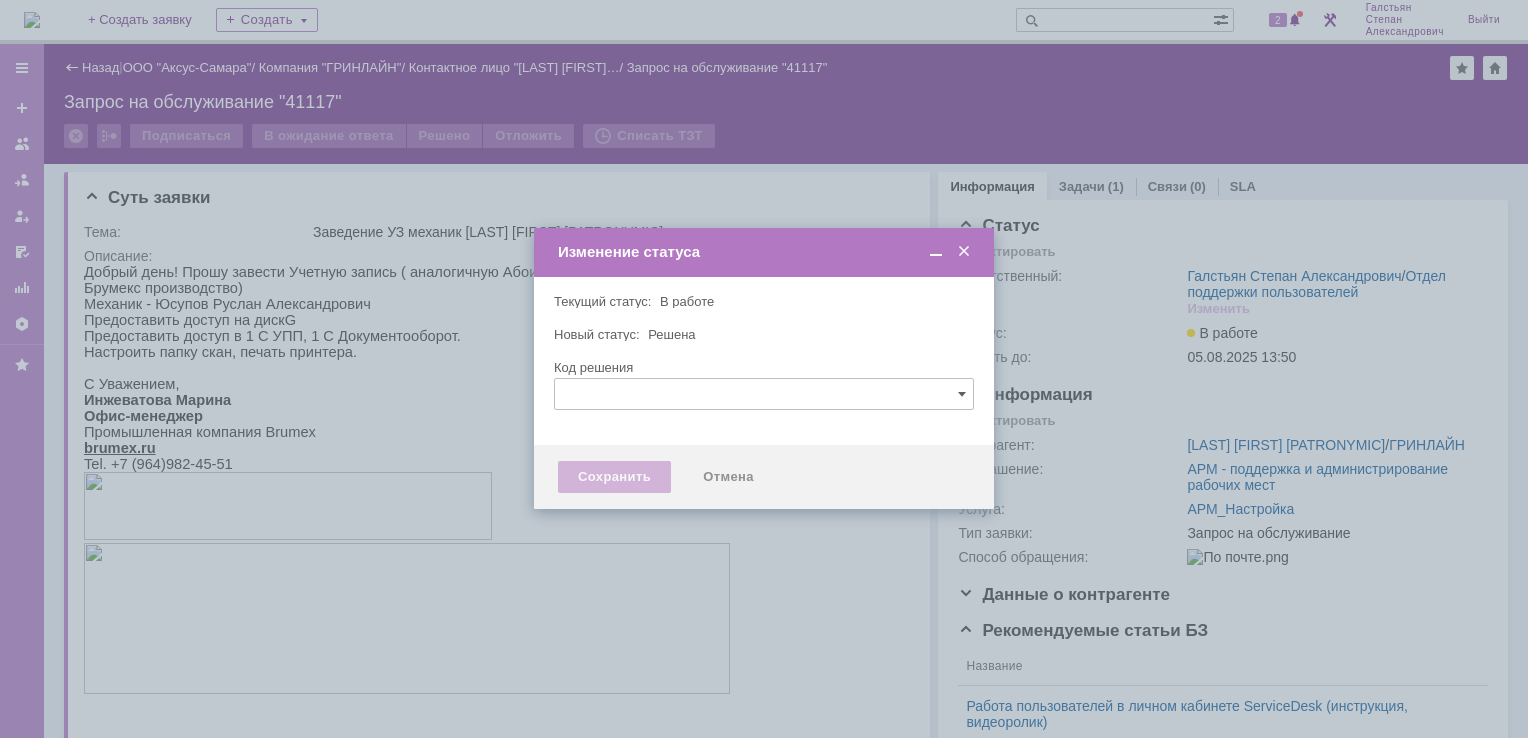 type 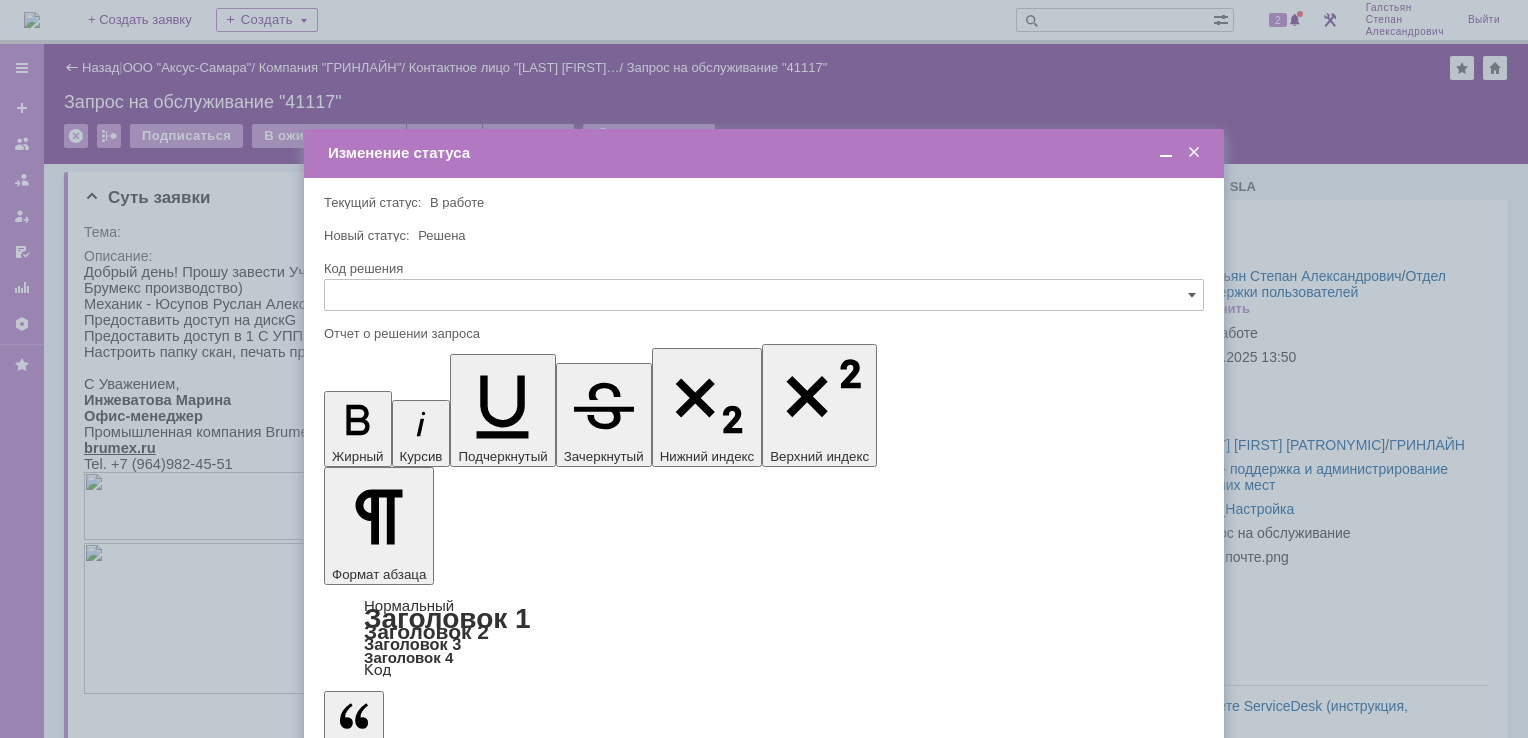 scroll, scrollTop: 0, scrollLeft: 0, axis: both 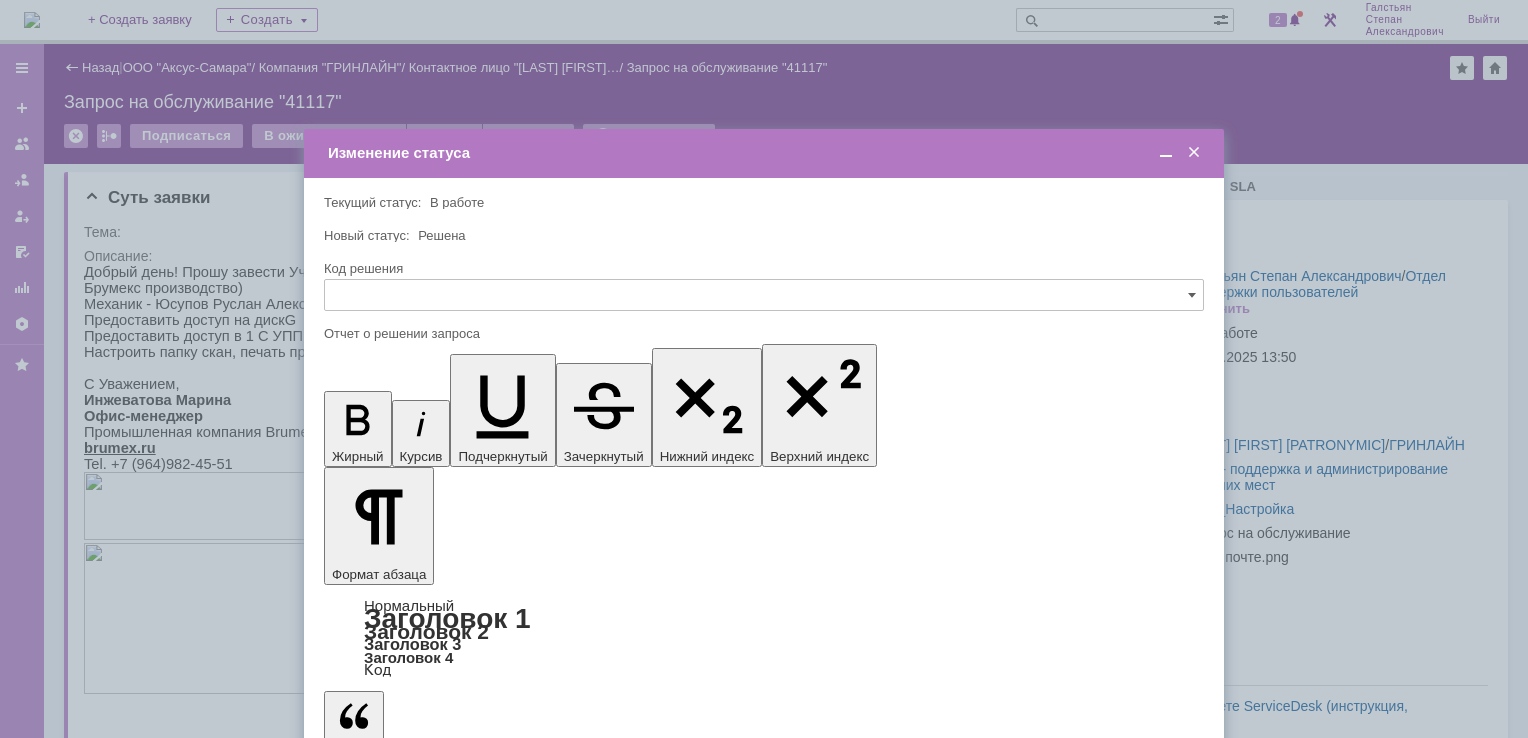 drag, startPoint x: 371, startPoint y: 584, endPoint x: 363, endPoint y: 577, distance: 10.630146 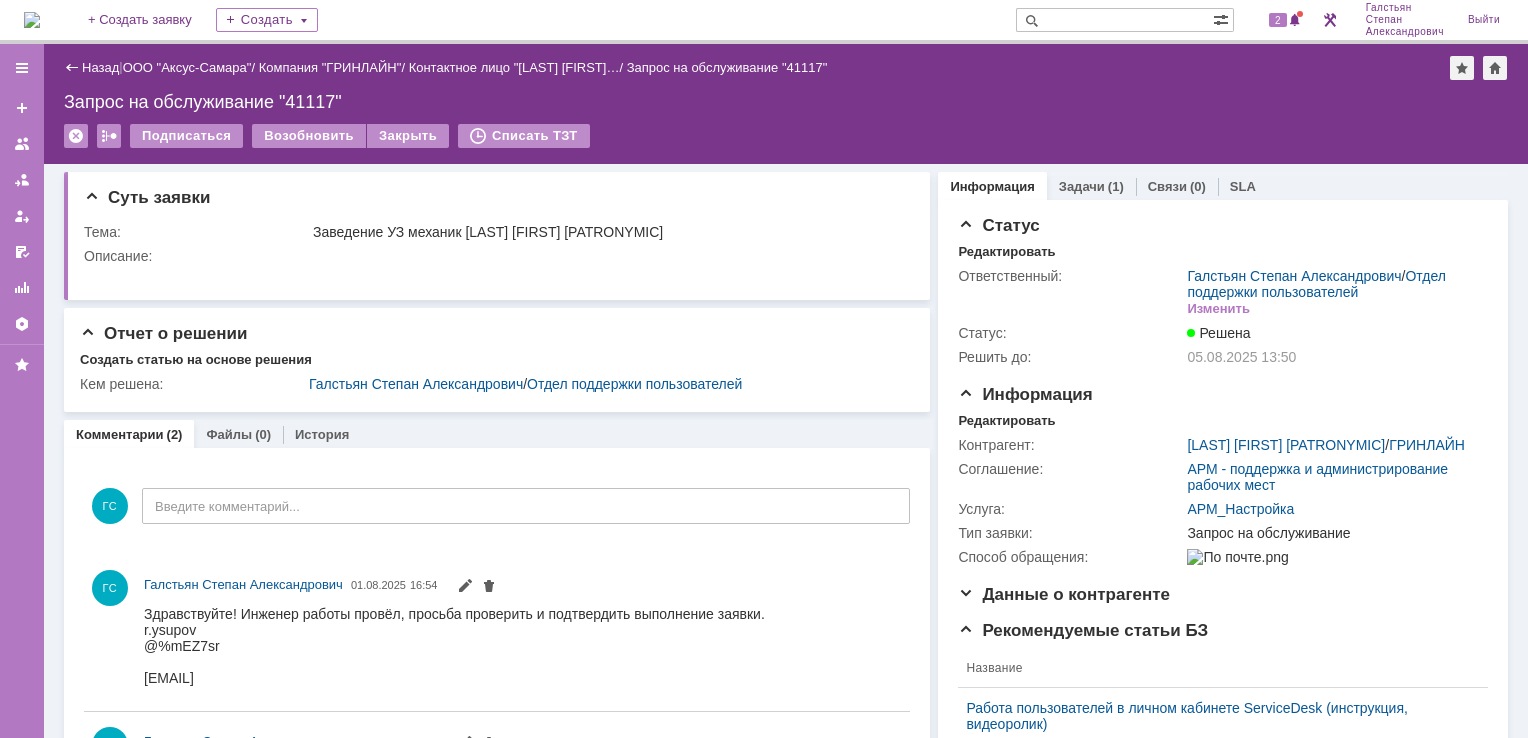 scroll, scrollTop: 0, scrollLeft: 0, axis: both 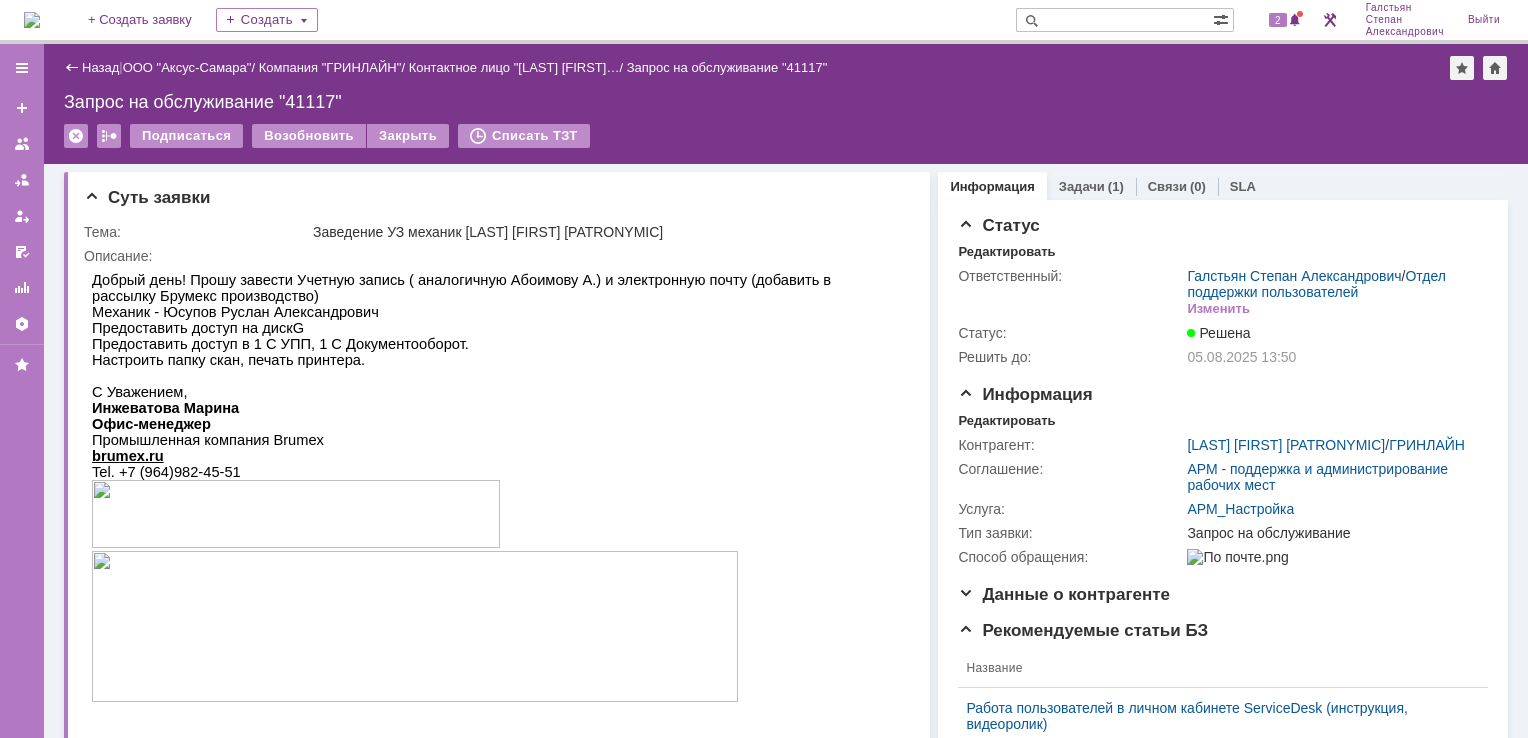 click at bounding box center [32, 20] 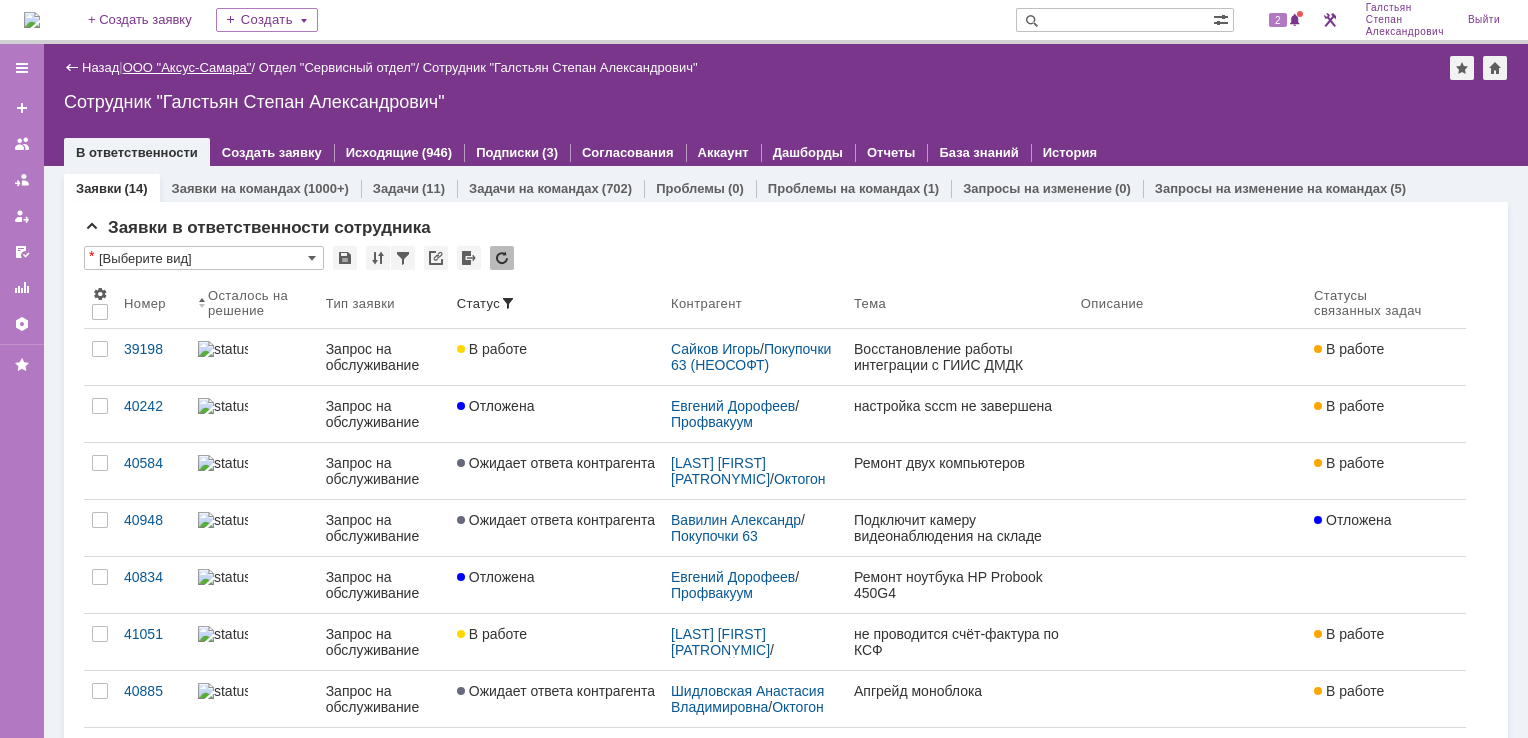 scroll, scrollTop: 0, scrollLeft: 0, axis: both 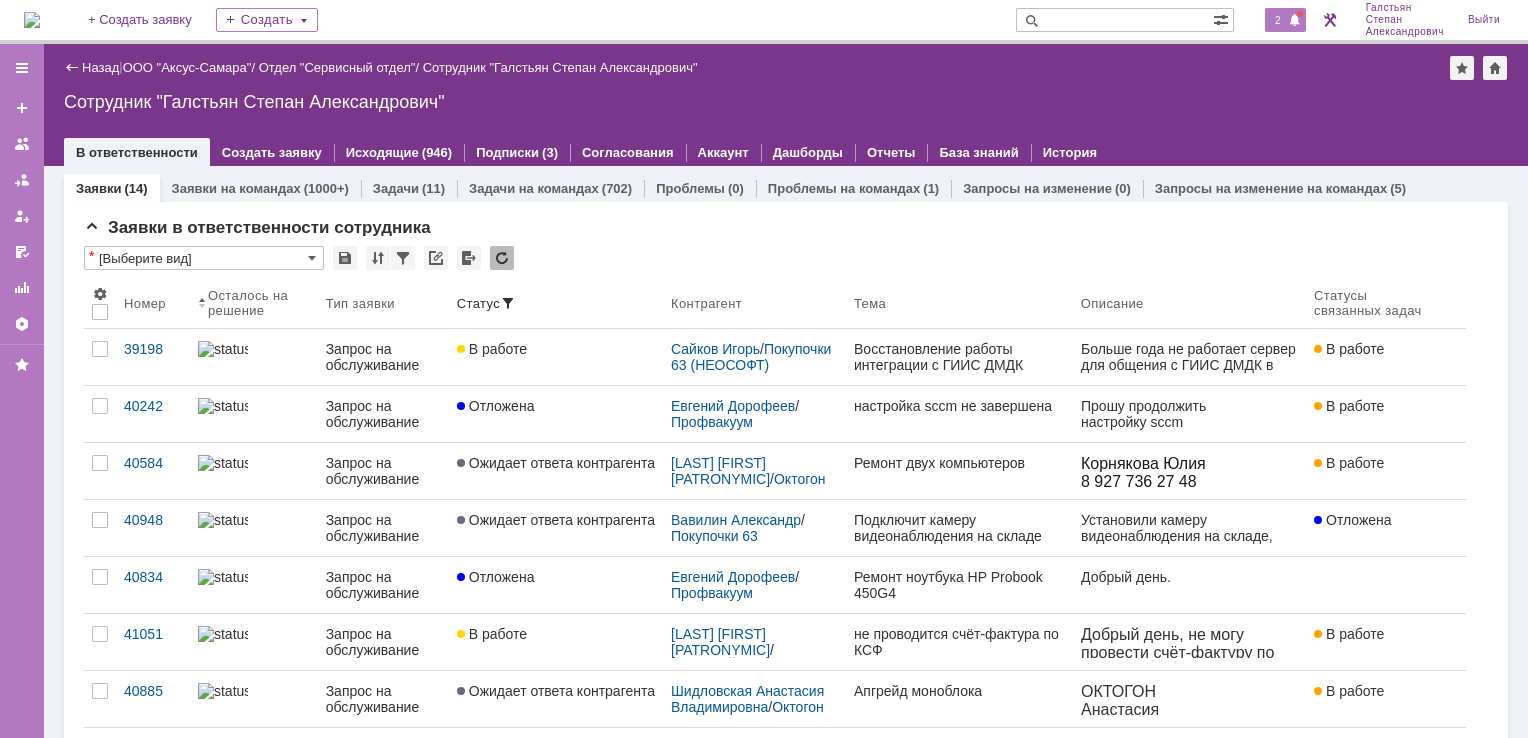 click on "2" at bounding box center (1278, 20) 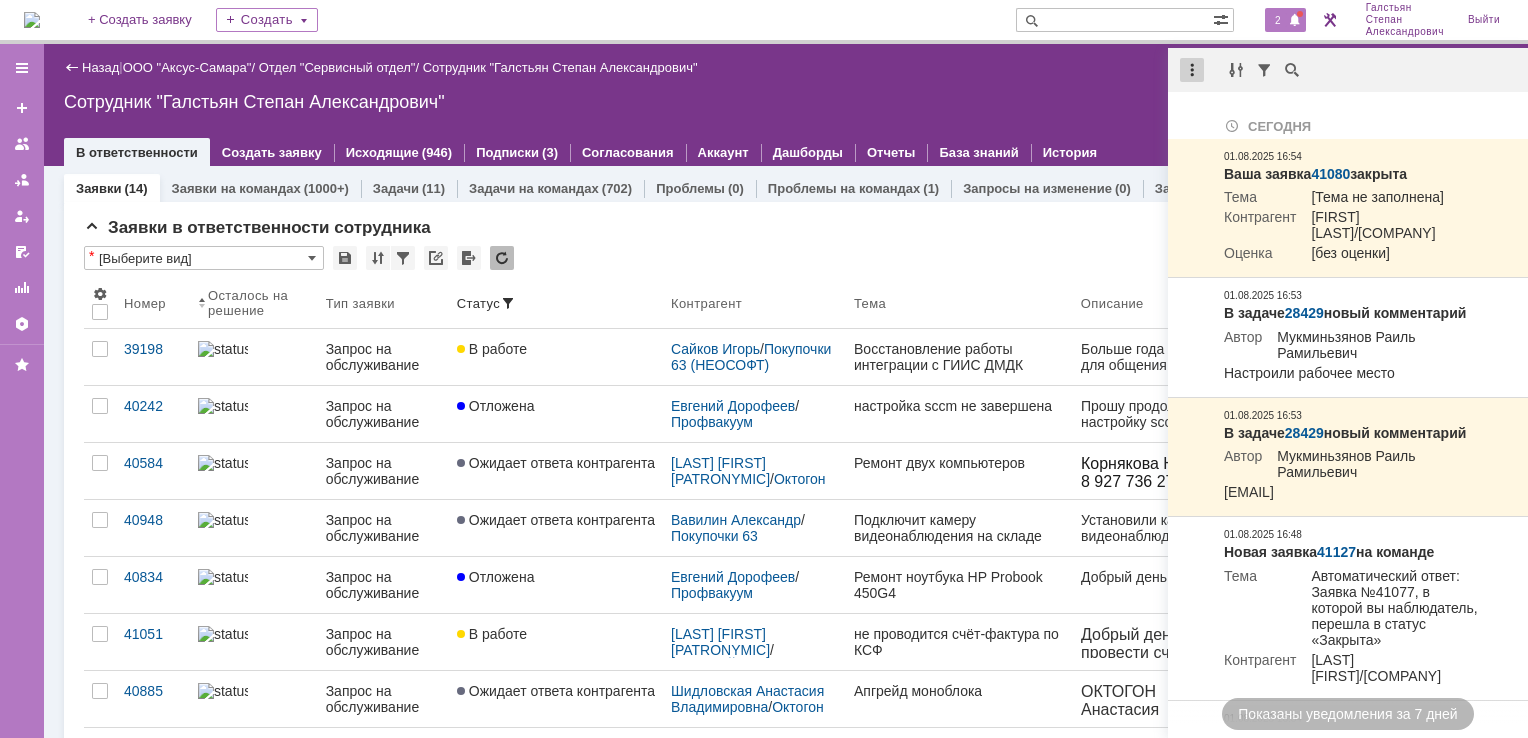 click at bounding box center [1192, 70] 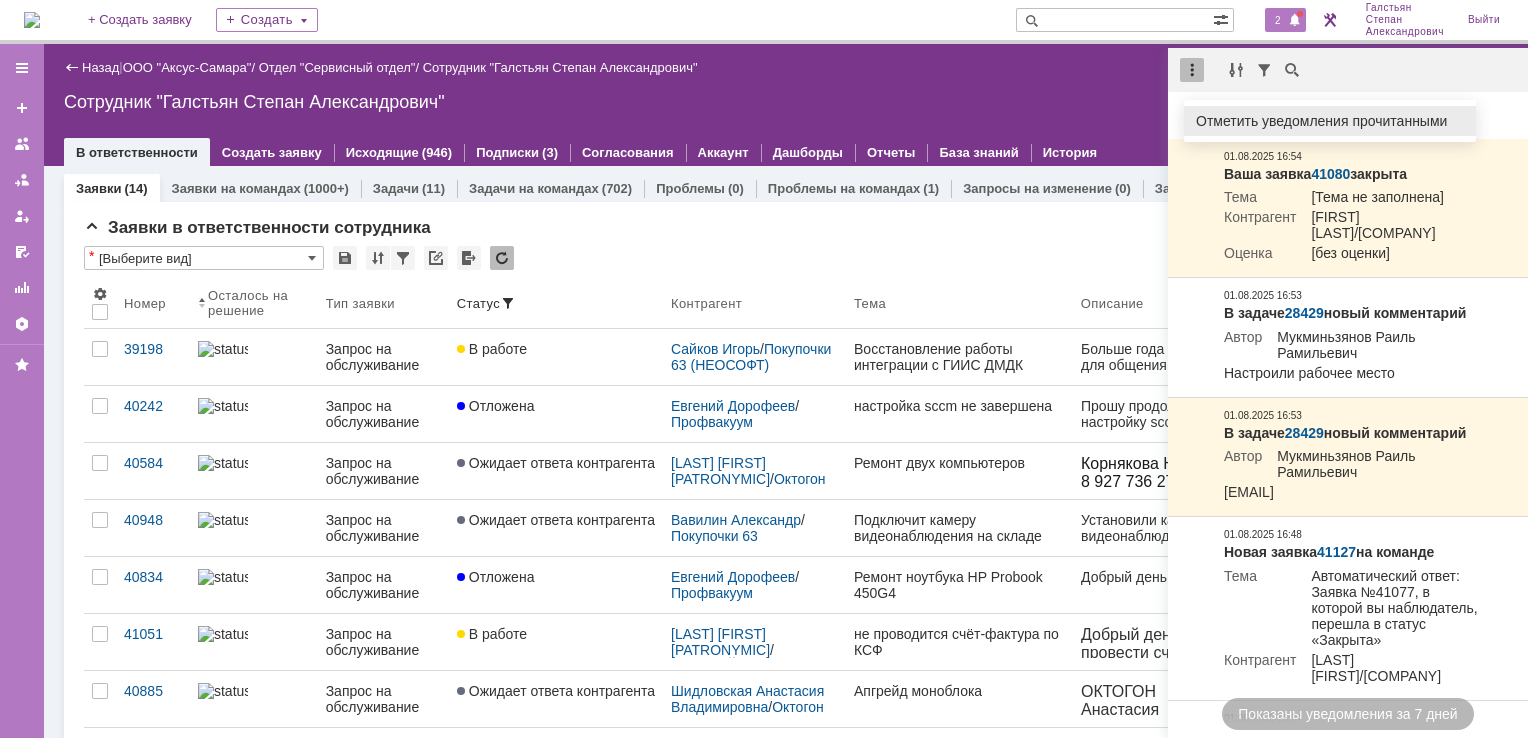 click on "Отметить уведомления прочитанными" at bounding box center [1330, 121] 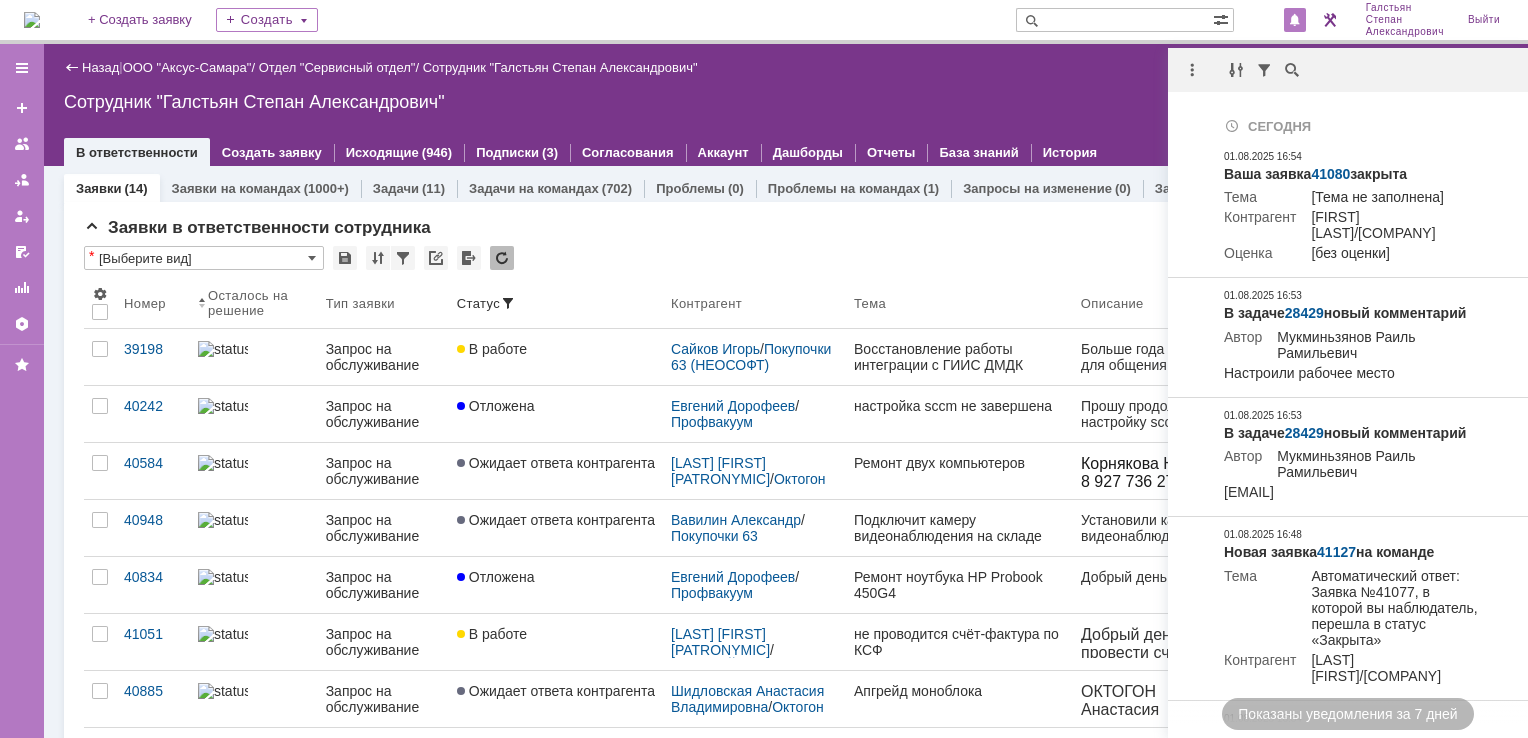 click on "Назад   |   ООО "Аксус-Самара"  /   Отдел "Сервисный отдел"  /   Сотрудник "[LAST] [FIRST] [PATRONYMIC]" Сотрудник "[LAST] [FIRST] [PATRONYMIC]" employee$43271409 В ответственности Создать заявку Исходящие (946) Подписки (3) Согласования Аккаунт Дашборды Отчеты База знаний История" at bounding box center (786, 105) 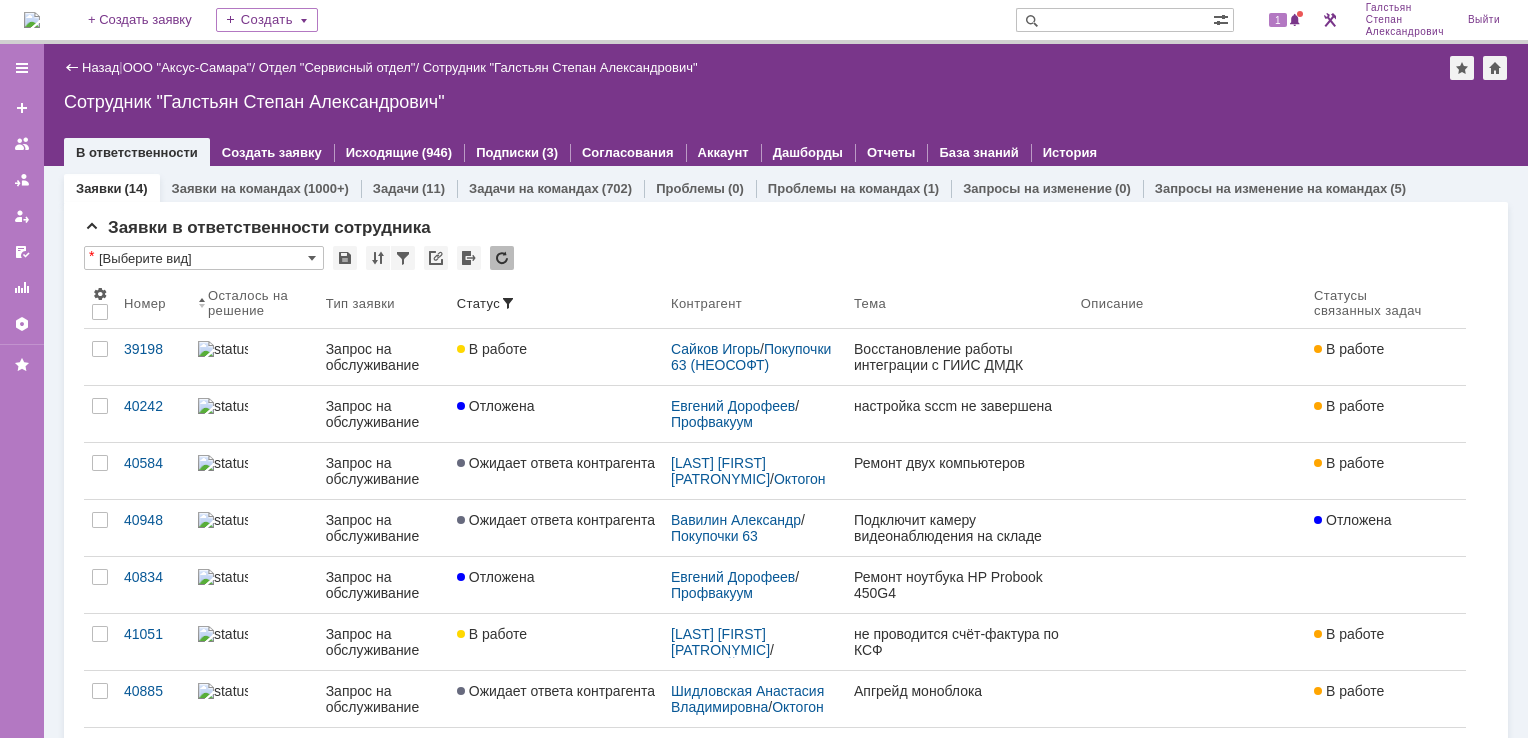scroll, scrollTop: 0, scrollLeft: 0, axis: both 